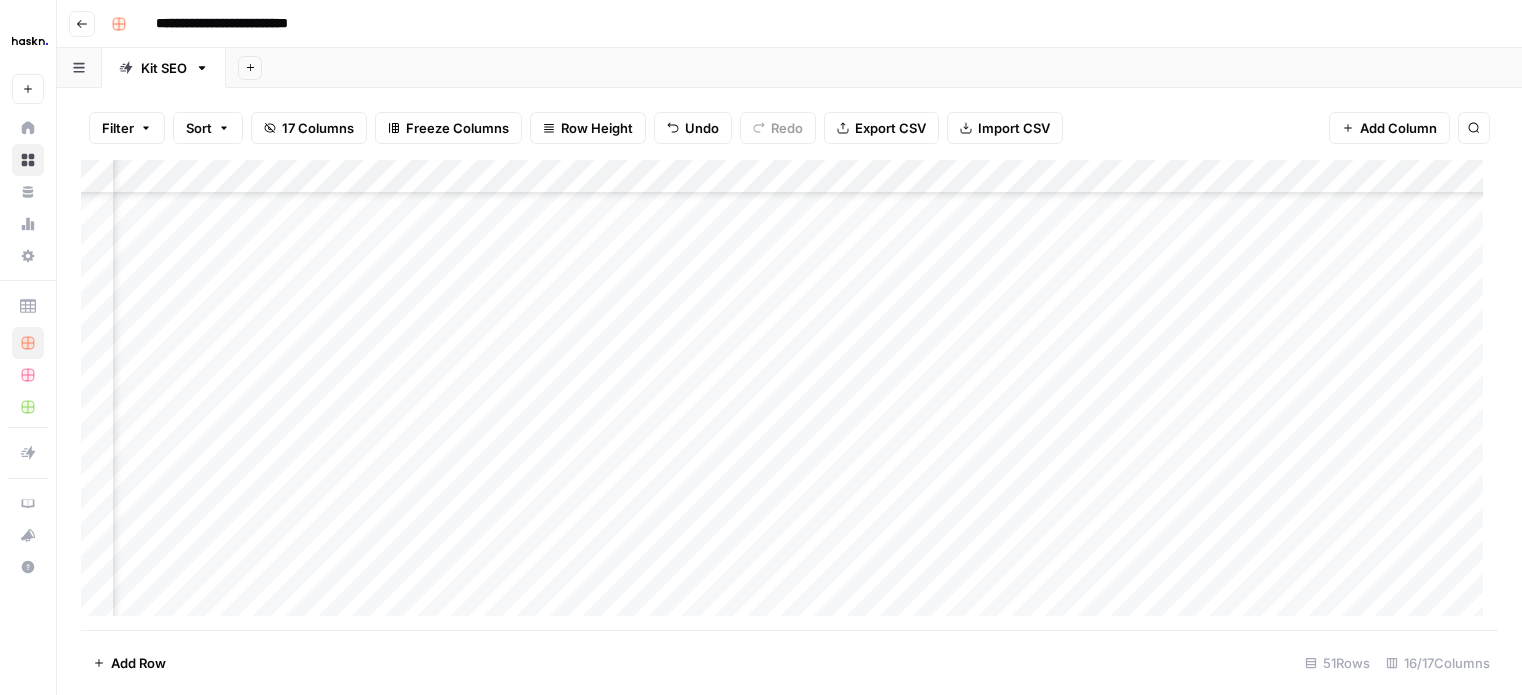 scroll, scrollTop: 0, scrollLeft: 0, axis: both 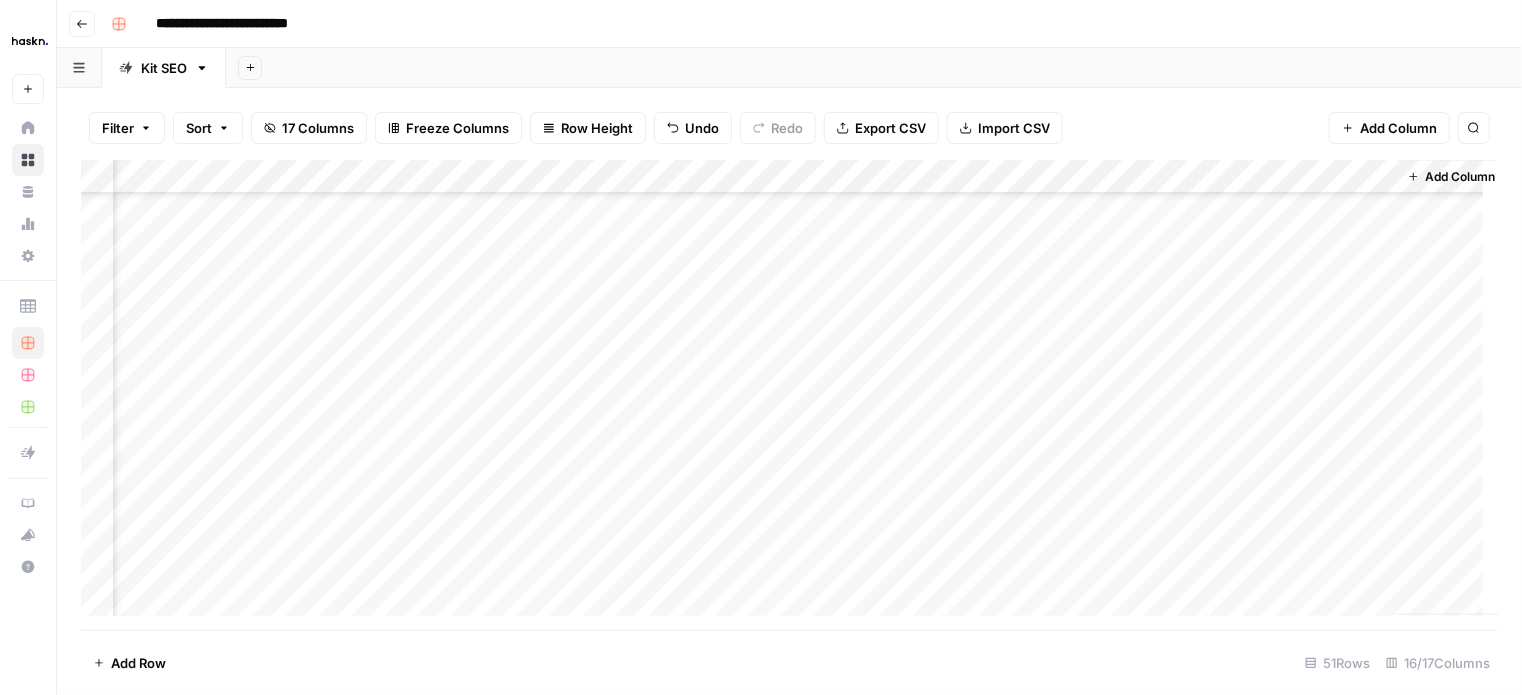 click on "Go back" at bounding box center [82, 24] 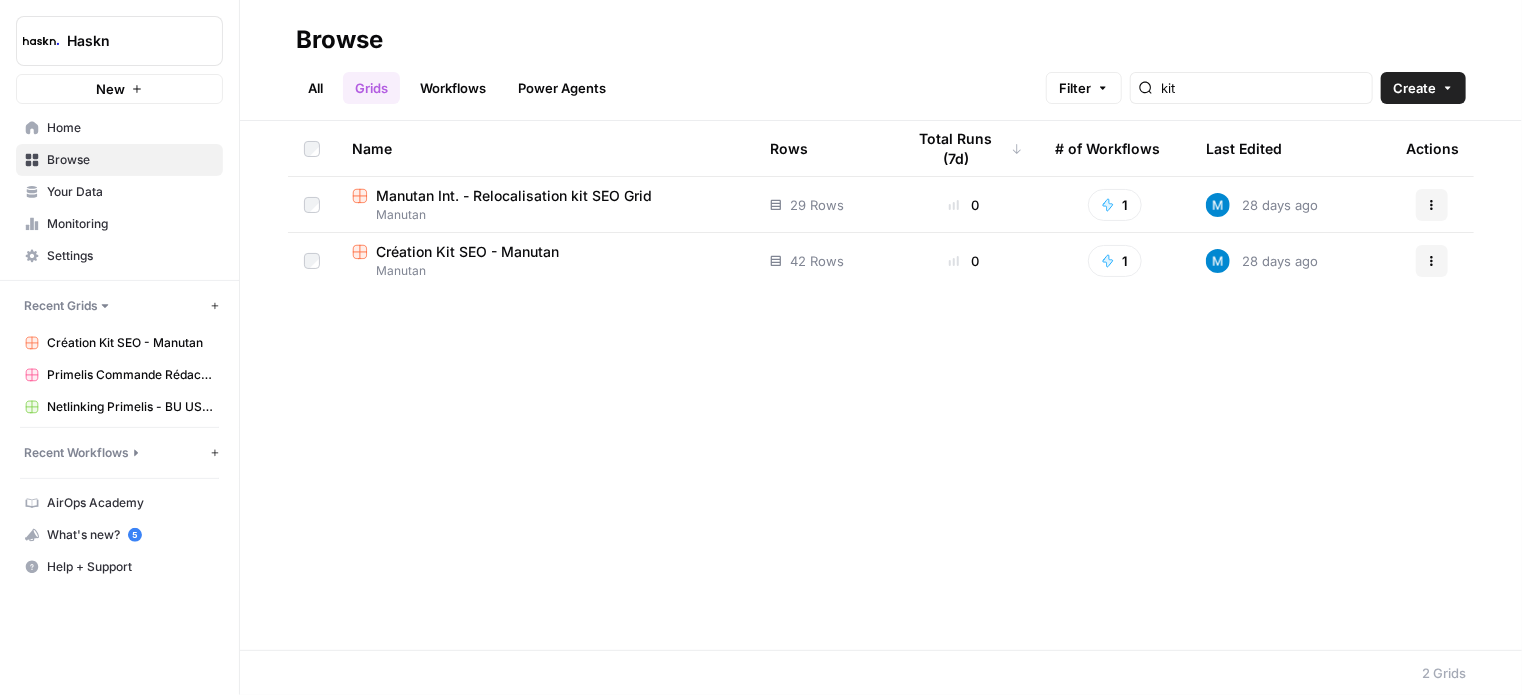 click on "All" at bounding box center [315, 88] 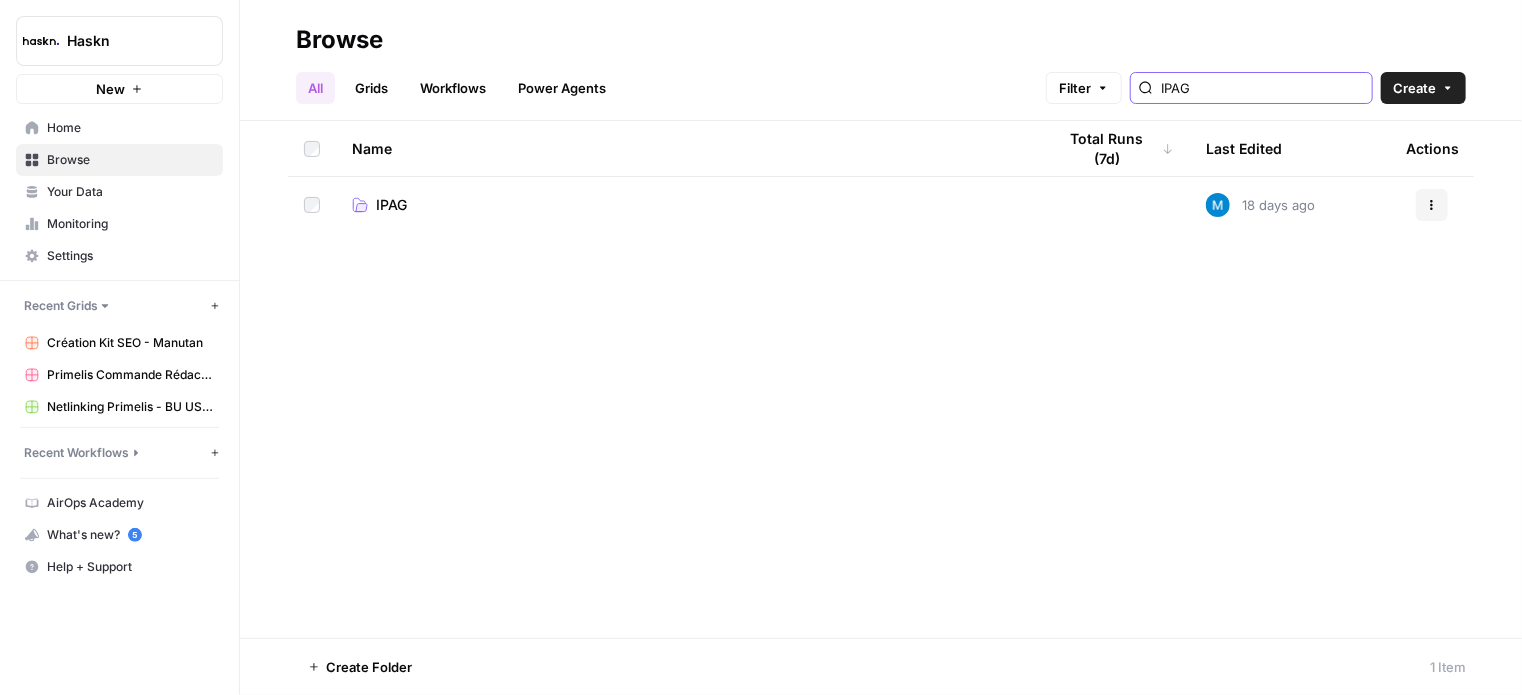 click on "IPAG" at bounding box center [1262, 88] 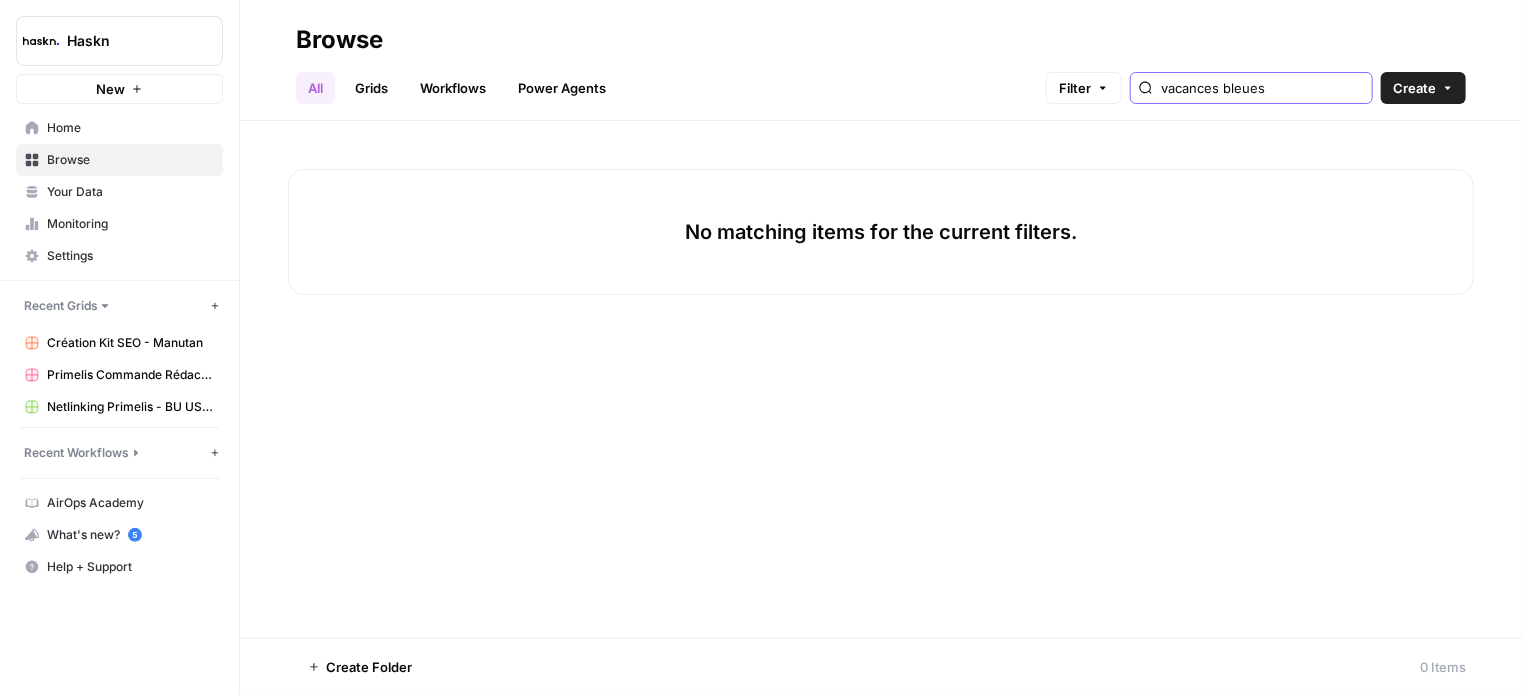 type on "vacances bleues" 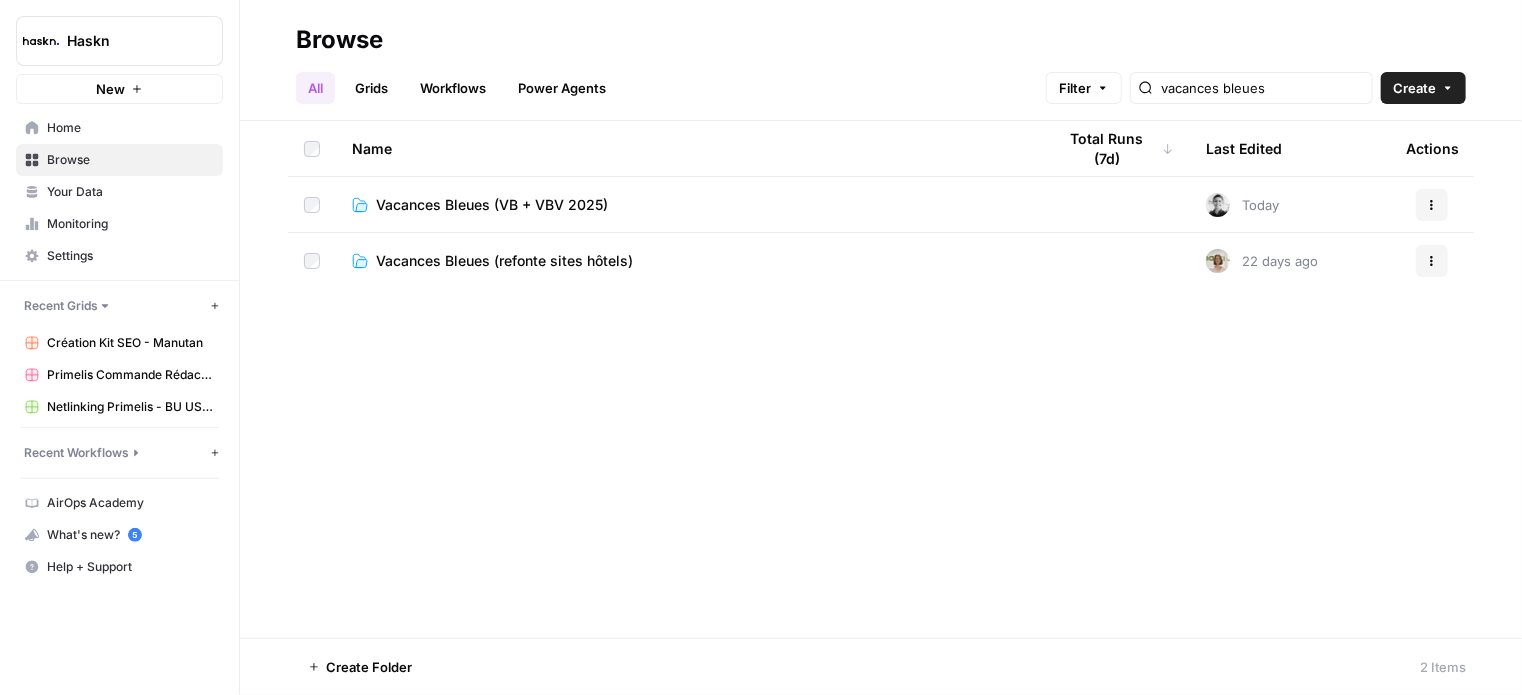 click on "Vacances Bleues (VB + VBV 2025)" at bounding box center [492, 205] 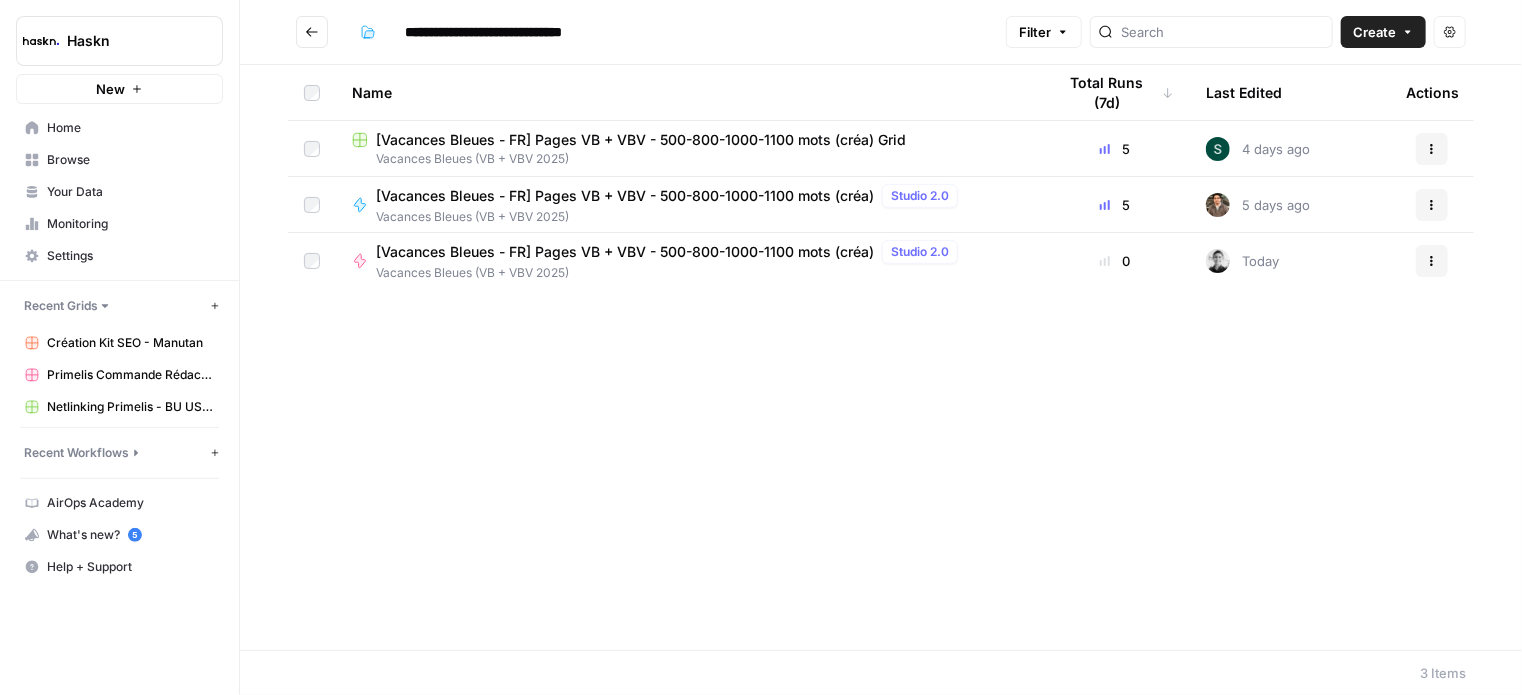 click on "[Vacances Bleues - FR] Pages VB + VBV - 500-800-1000-1100 mots (créa)" at bounding box center [625, 252] 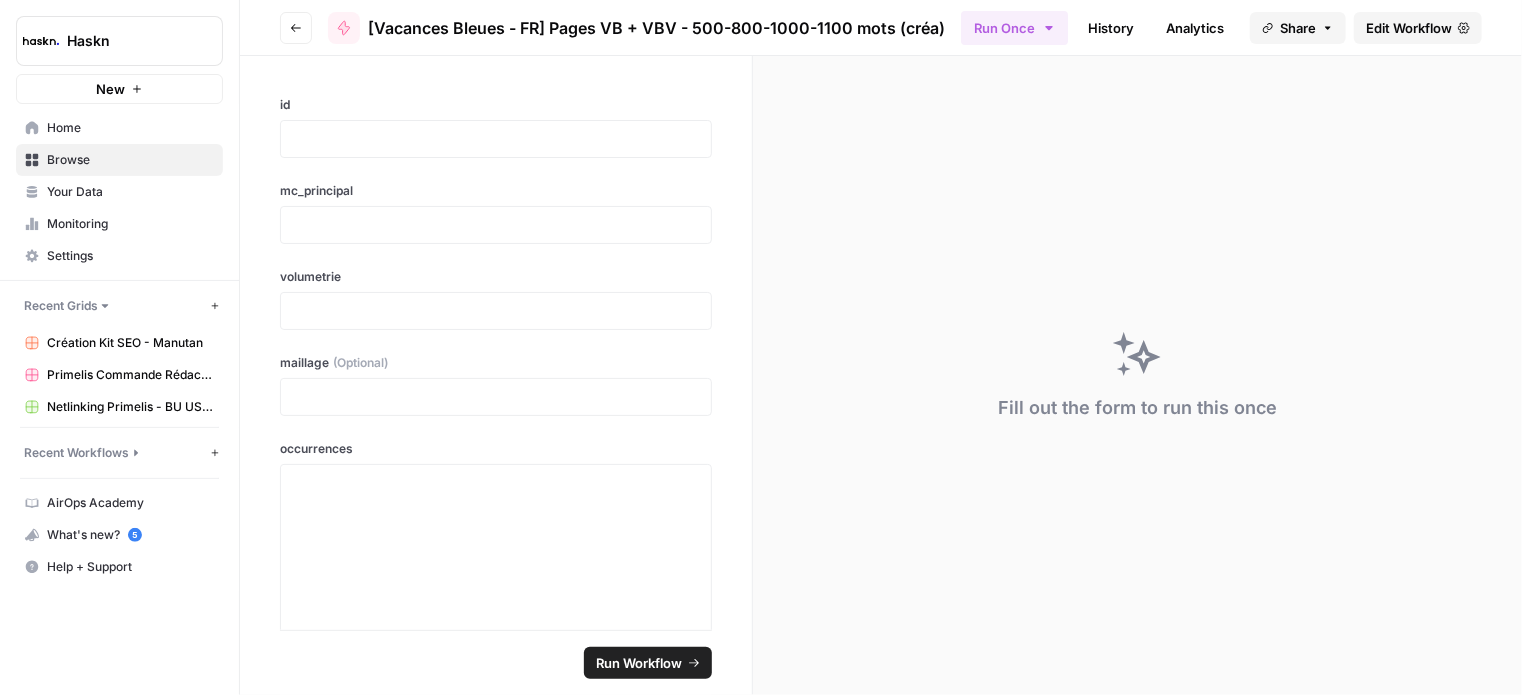 click on "Go back" at bounding box center [296, 28] 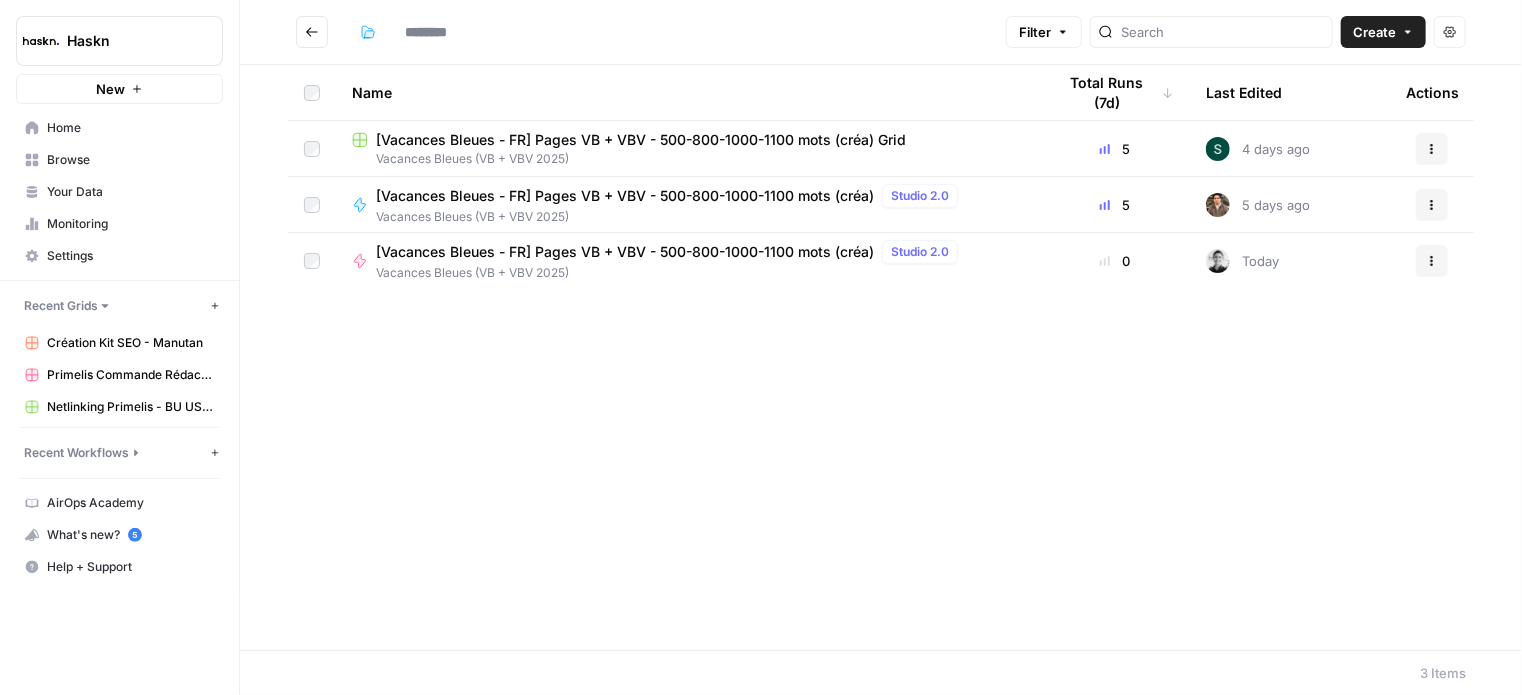 type on "**********" 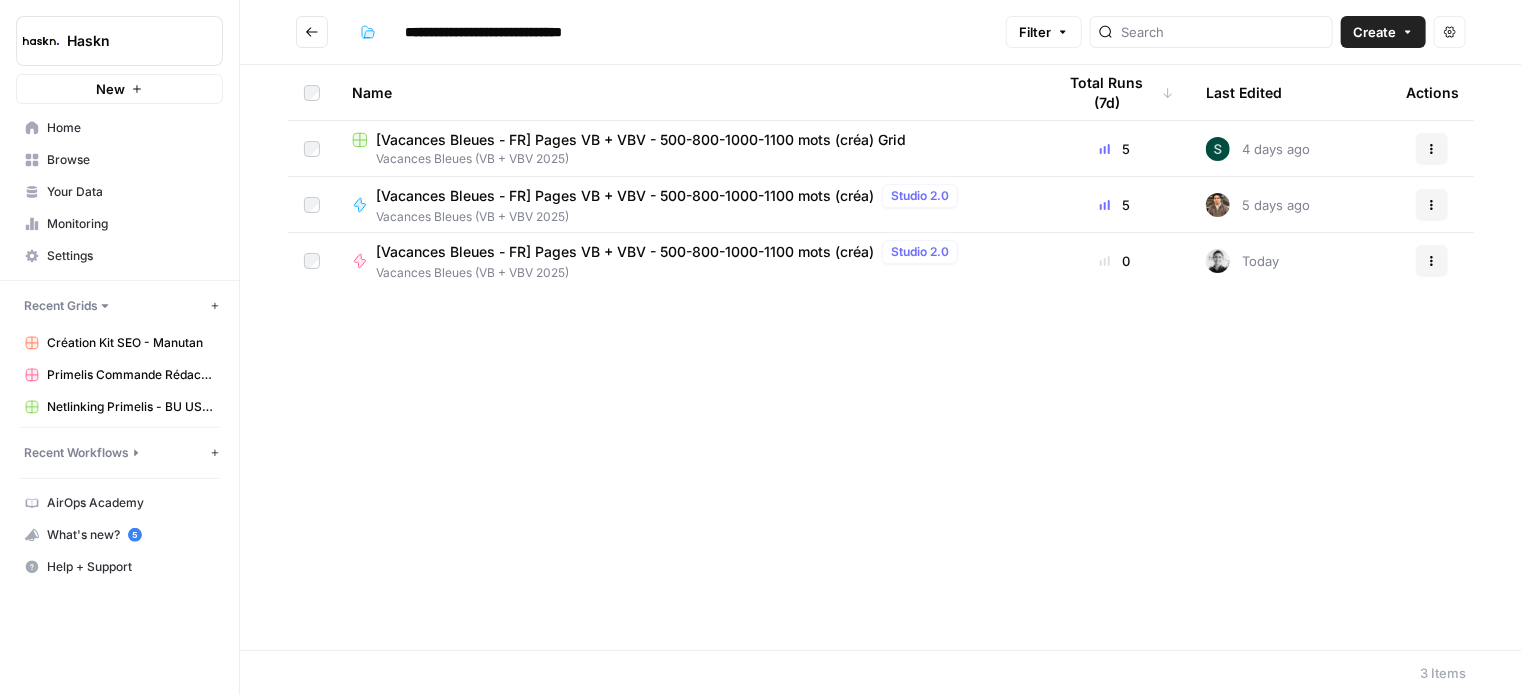 click on "[Vacances Bleues - FR] Pages VB + VBV - 500-800-1000-1100 mots (créa)" at bounding box center (625, 196) 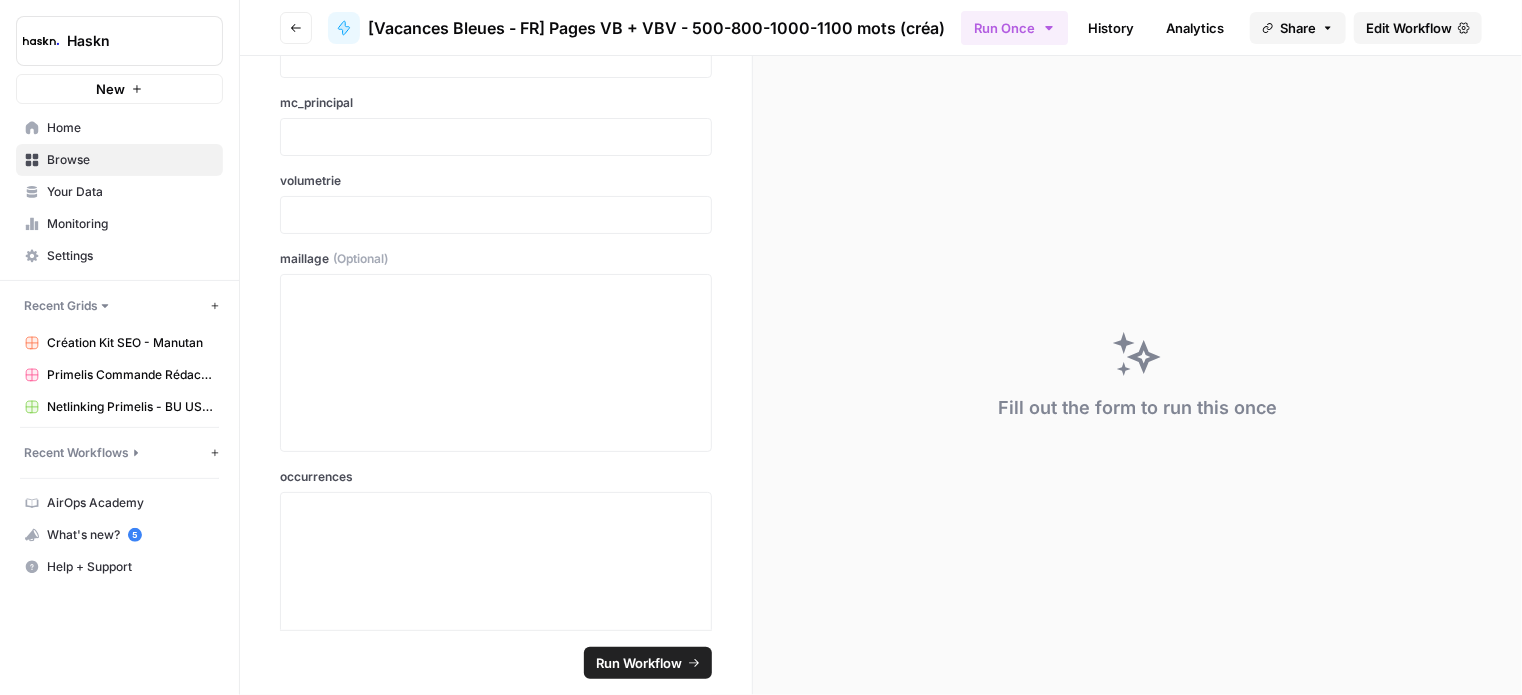scroll, scrollTop: 0, scrollLeft: 0, axis: both 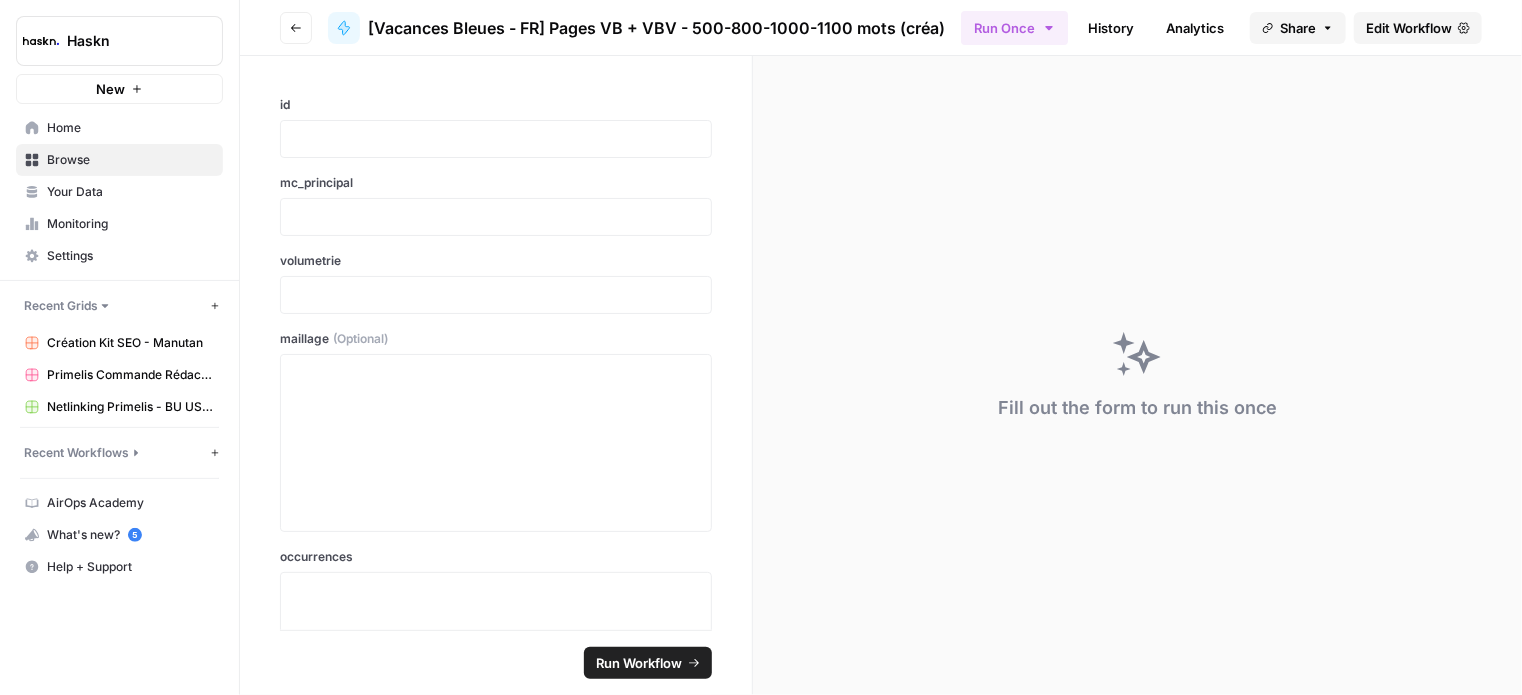 click on "Go back" at bounding box center (296, 28) 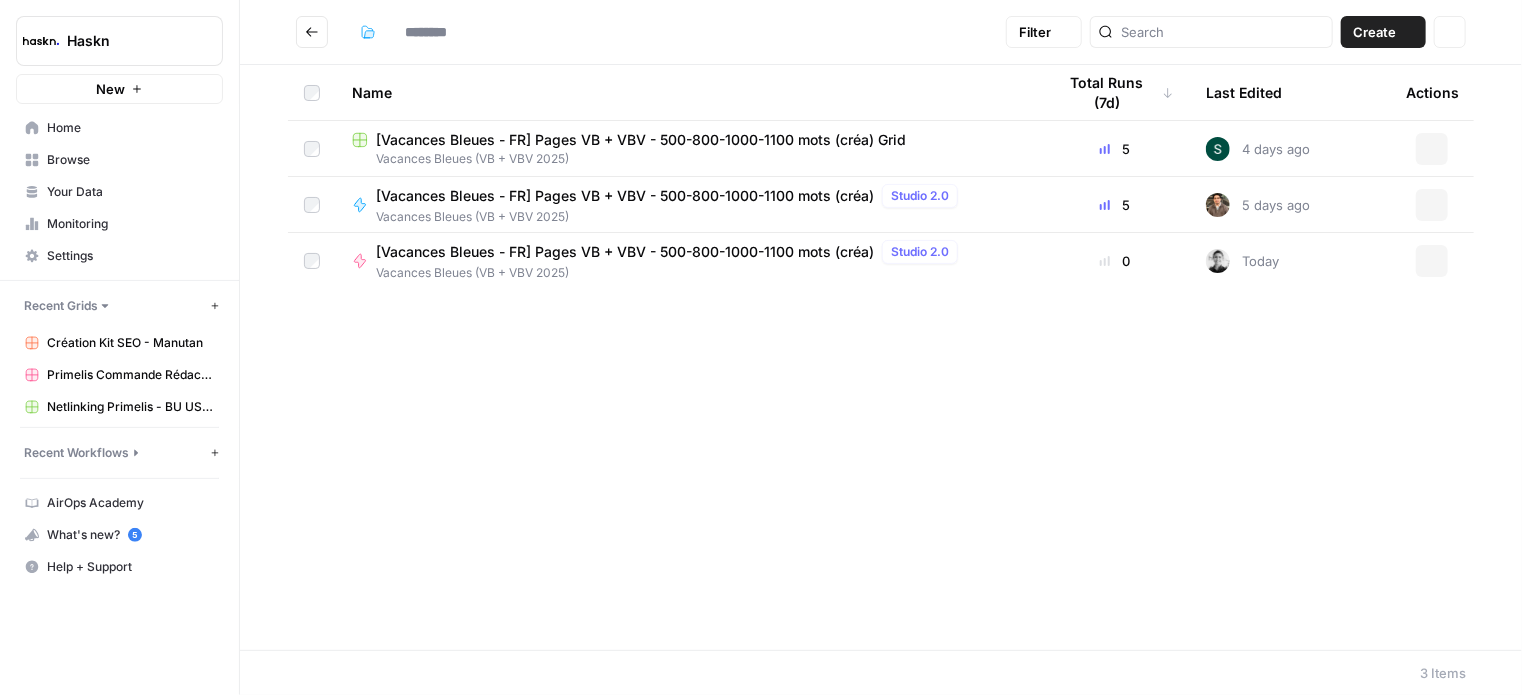 type on "**********" 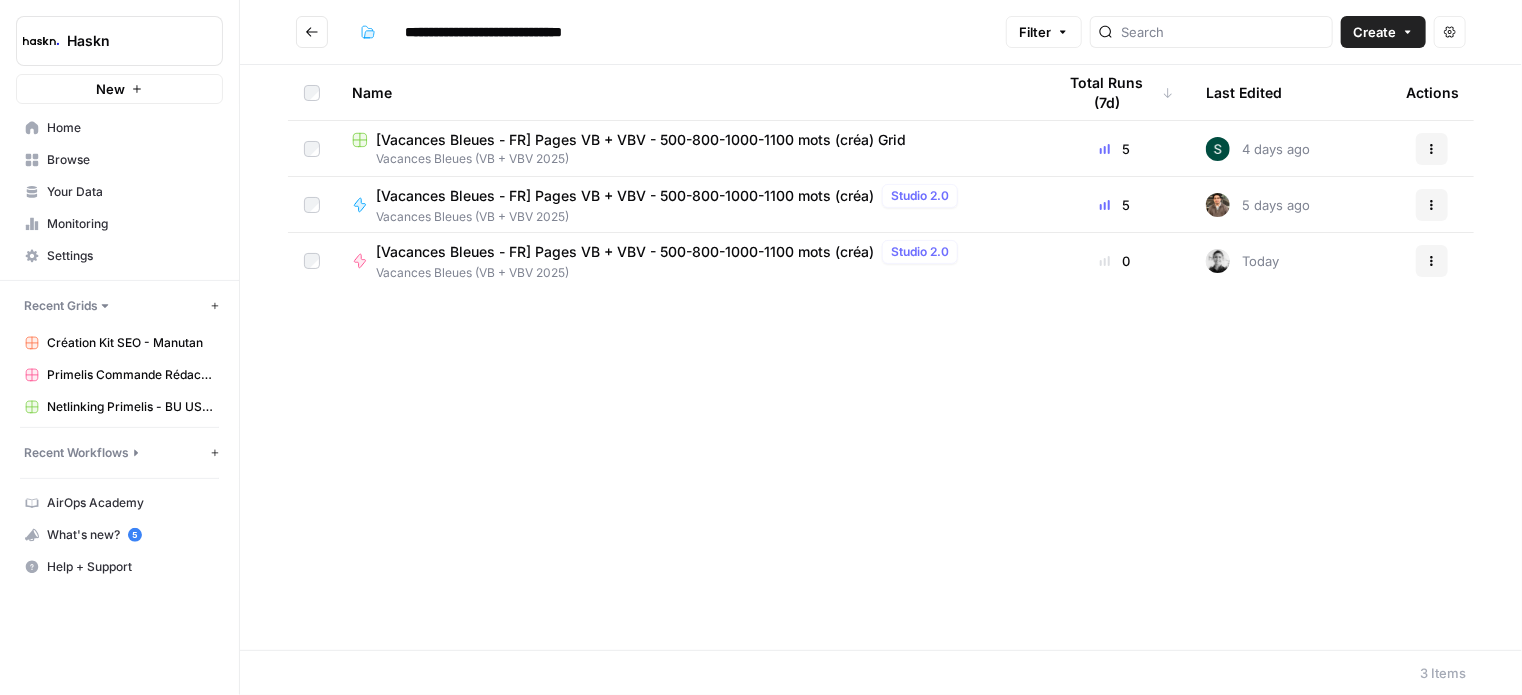 click on "[Vacances Bleues - FR] Pages VB + VBV - 500-800-1000-1100 mots (créa)" at bounding box center (625, 252) 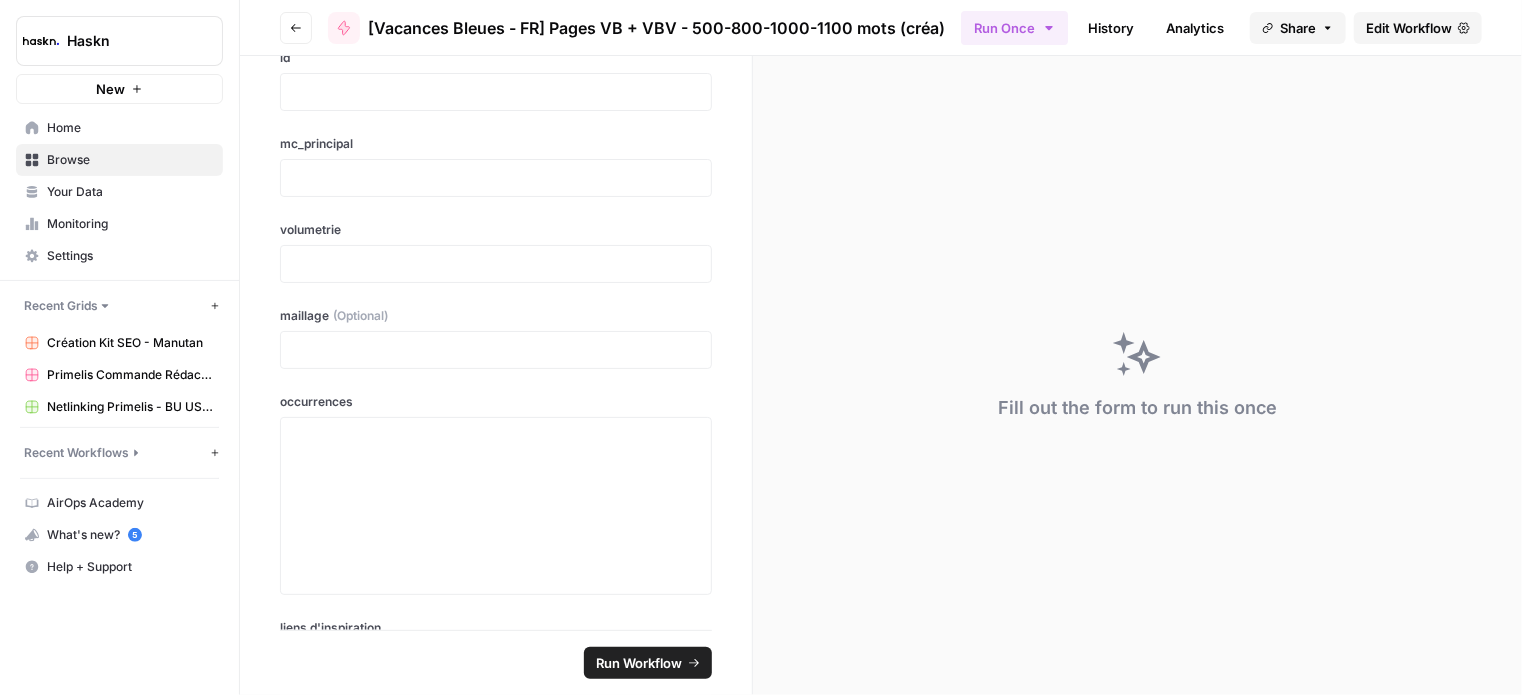 scroll, scrollTop: 0, scrollLeft: 0, axis: both 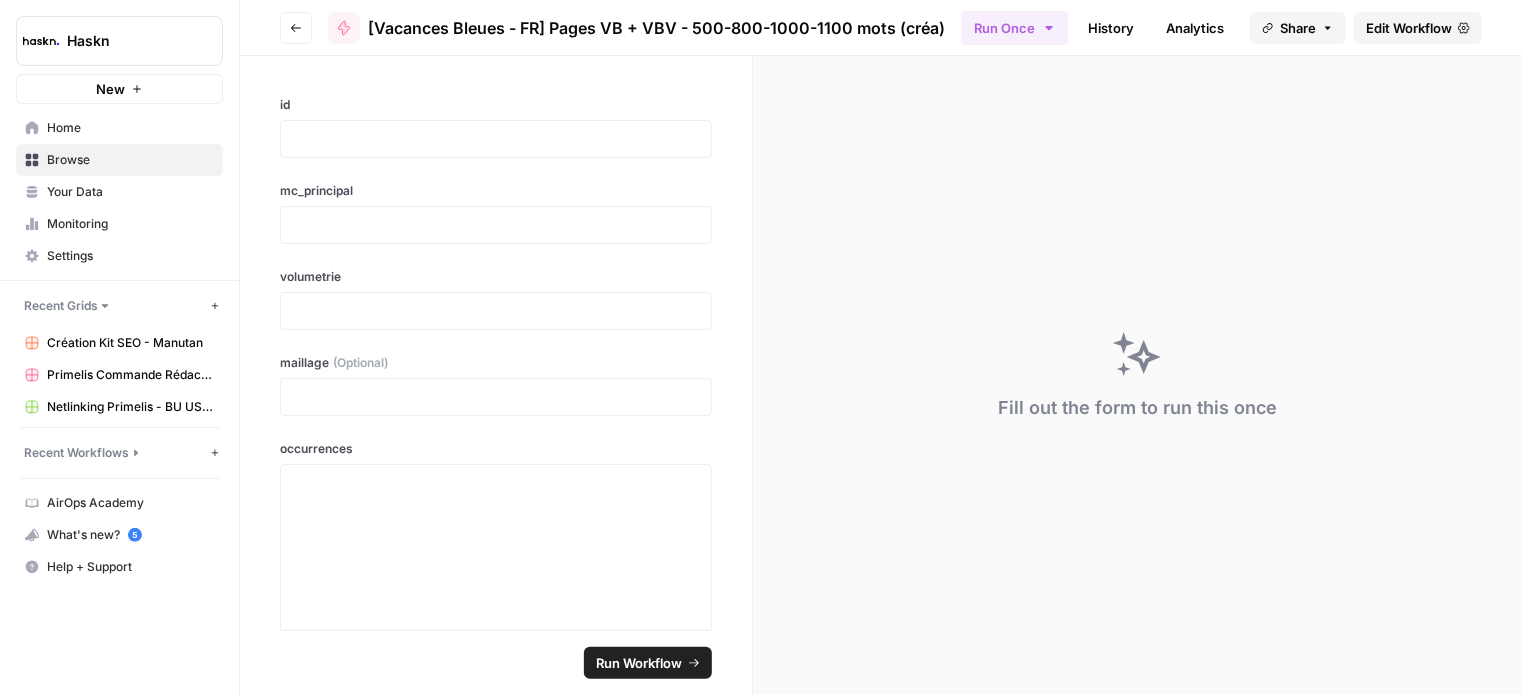 click on "Go back" at bounding box center [296, 28] 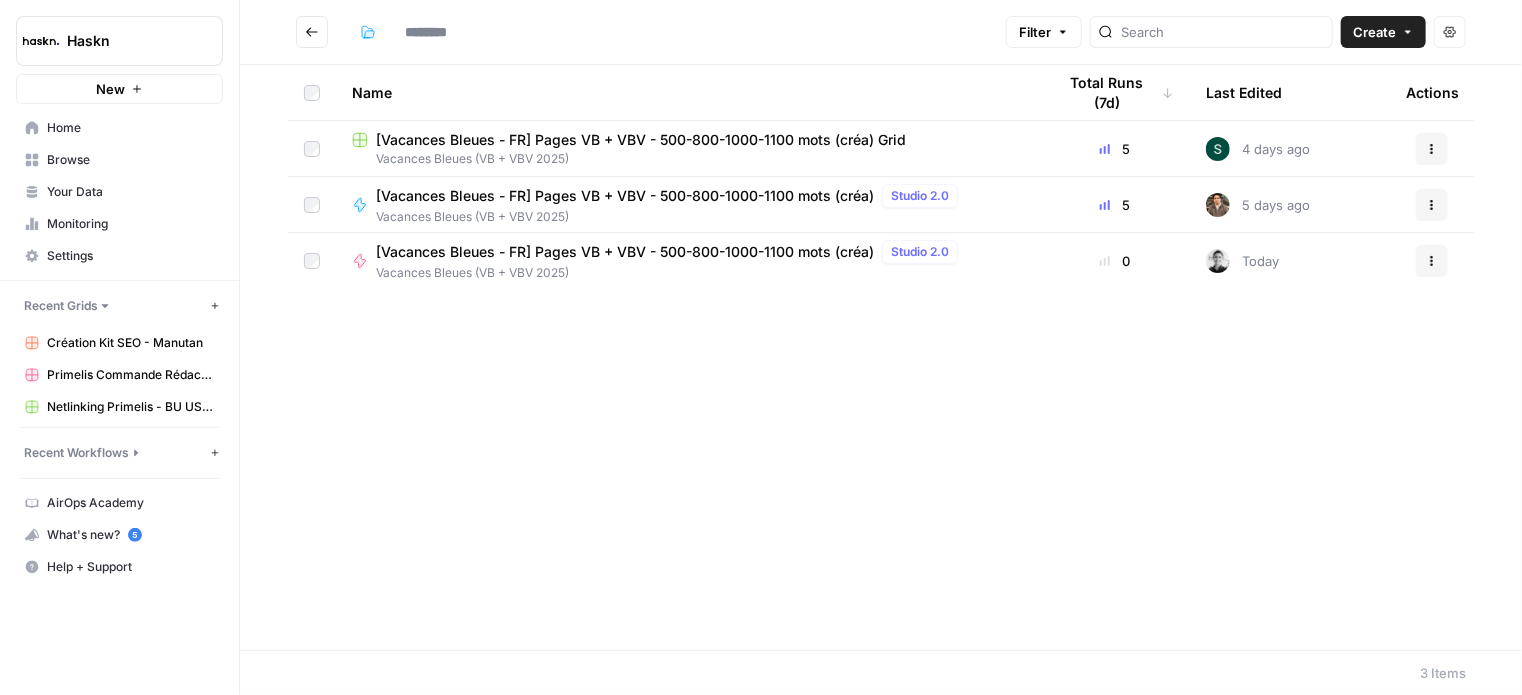 type on "**********" 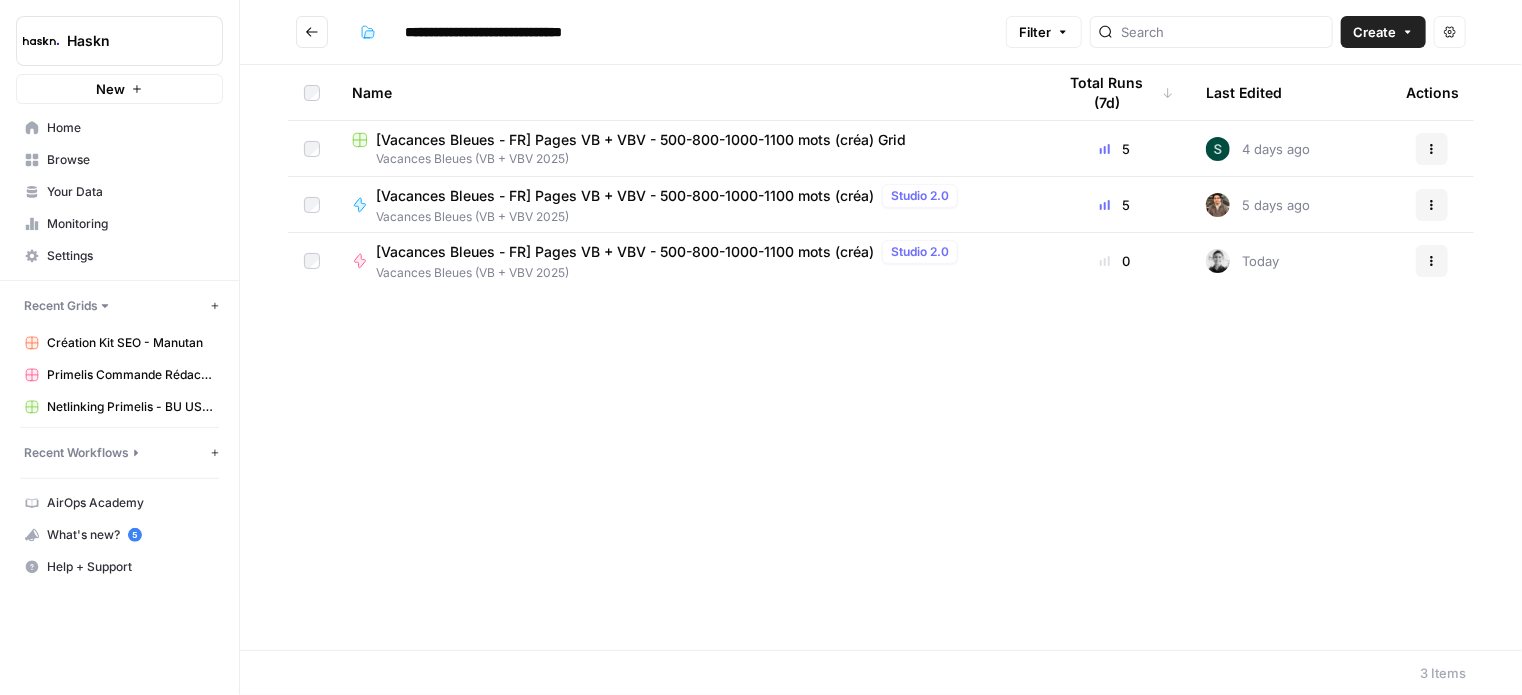 click on "Vacances Bleues (VB + VBV 2025)" at bounding box center [671, 273] 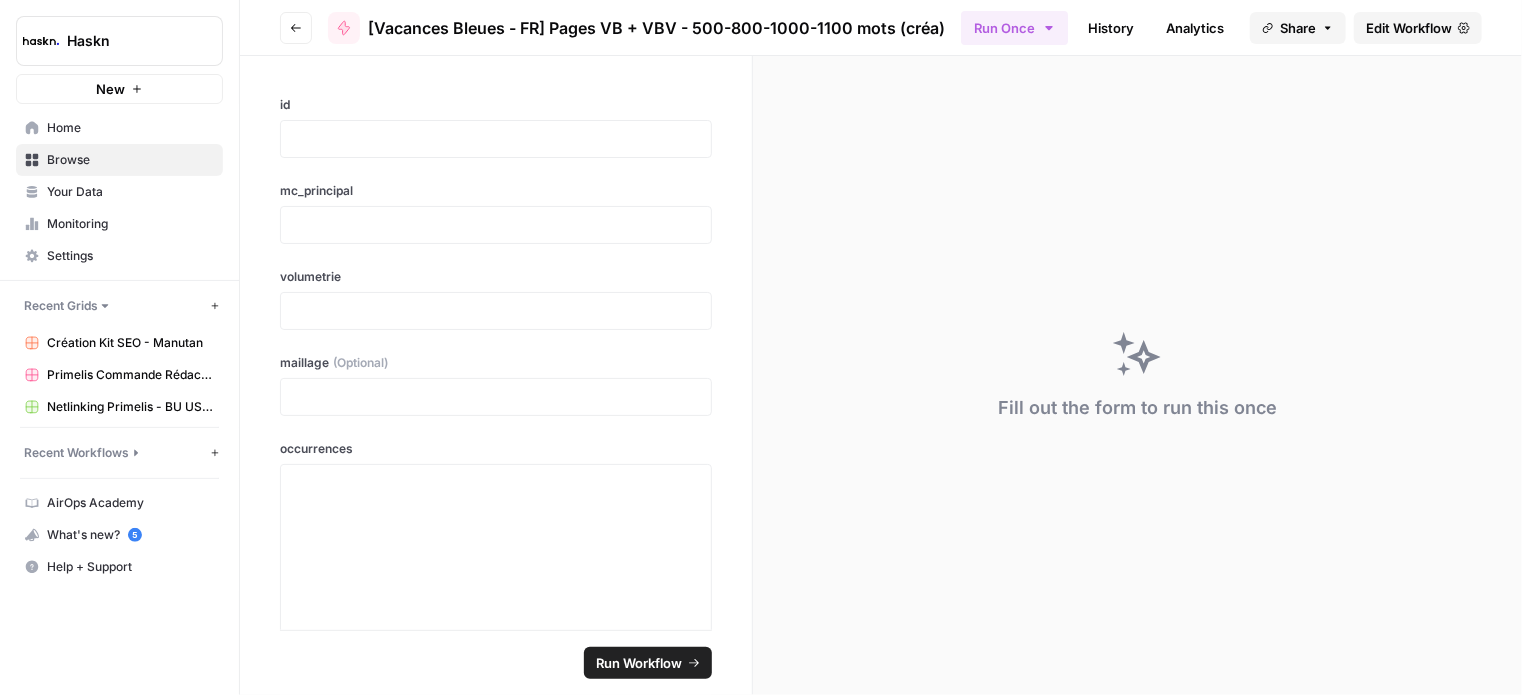 click on "Edit Workflow" at bounding box center (1409, 28) 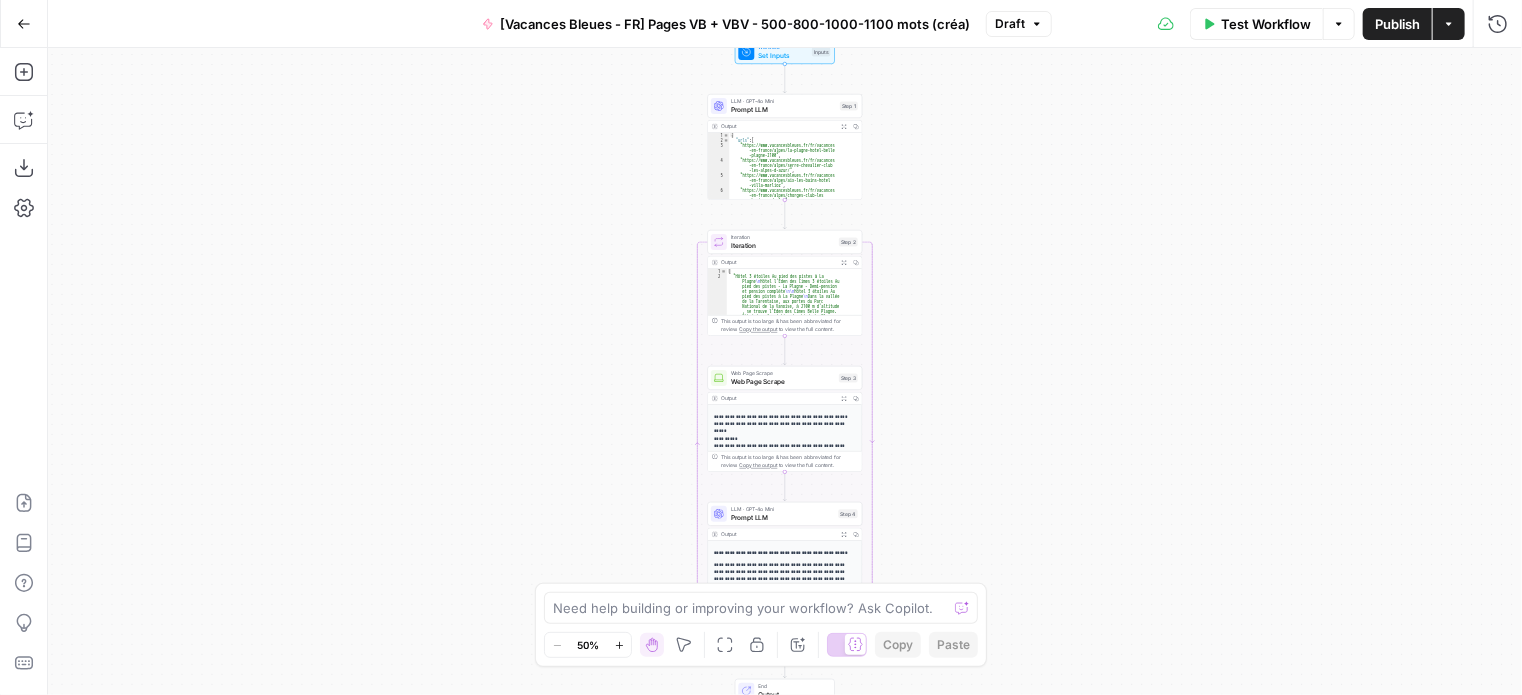 click 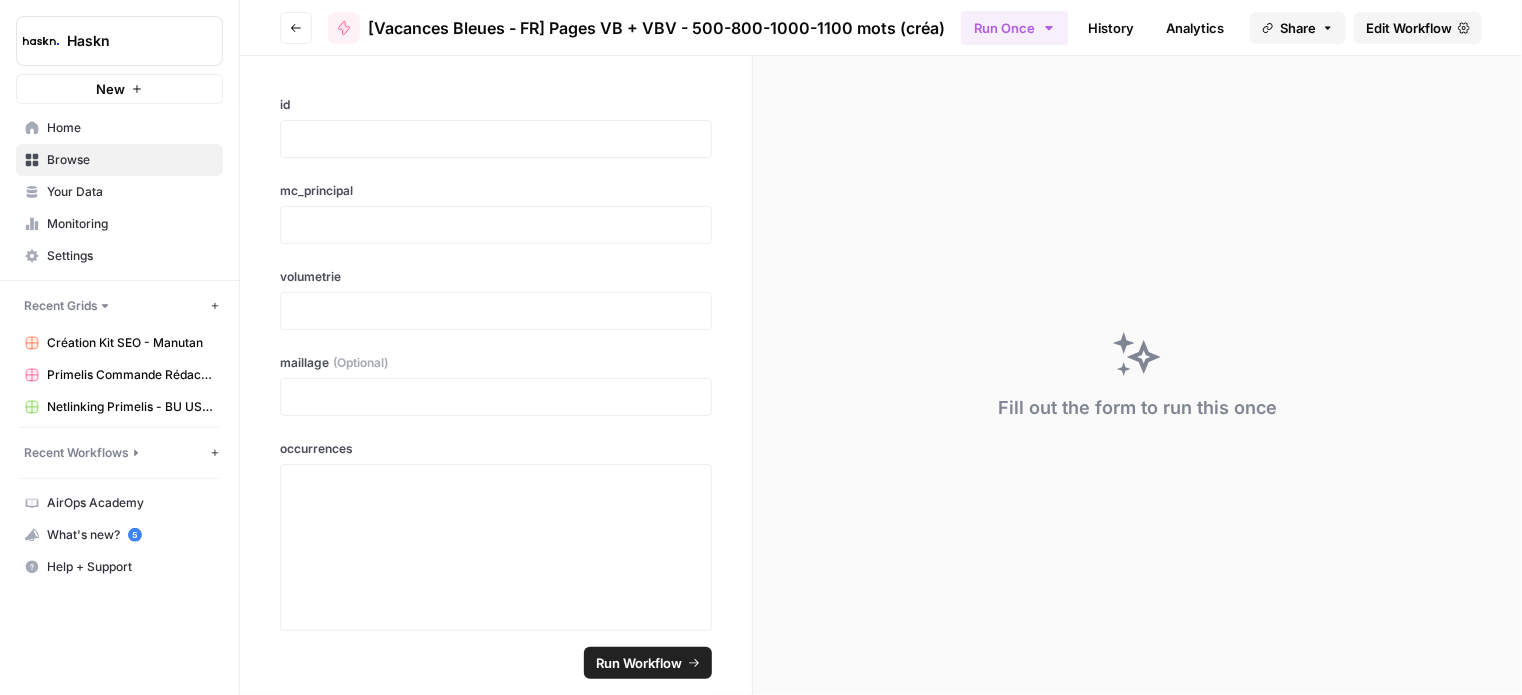 click 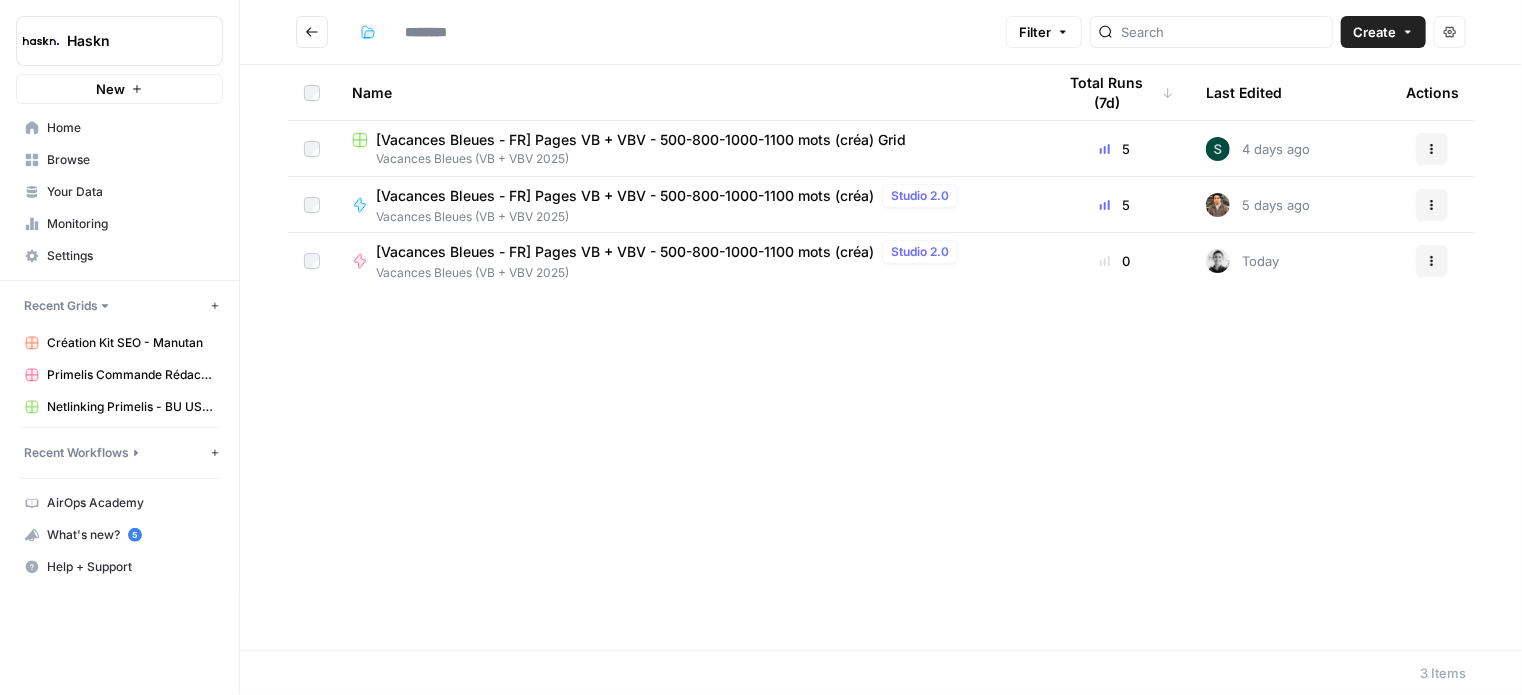 type on "**********" 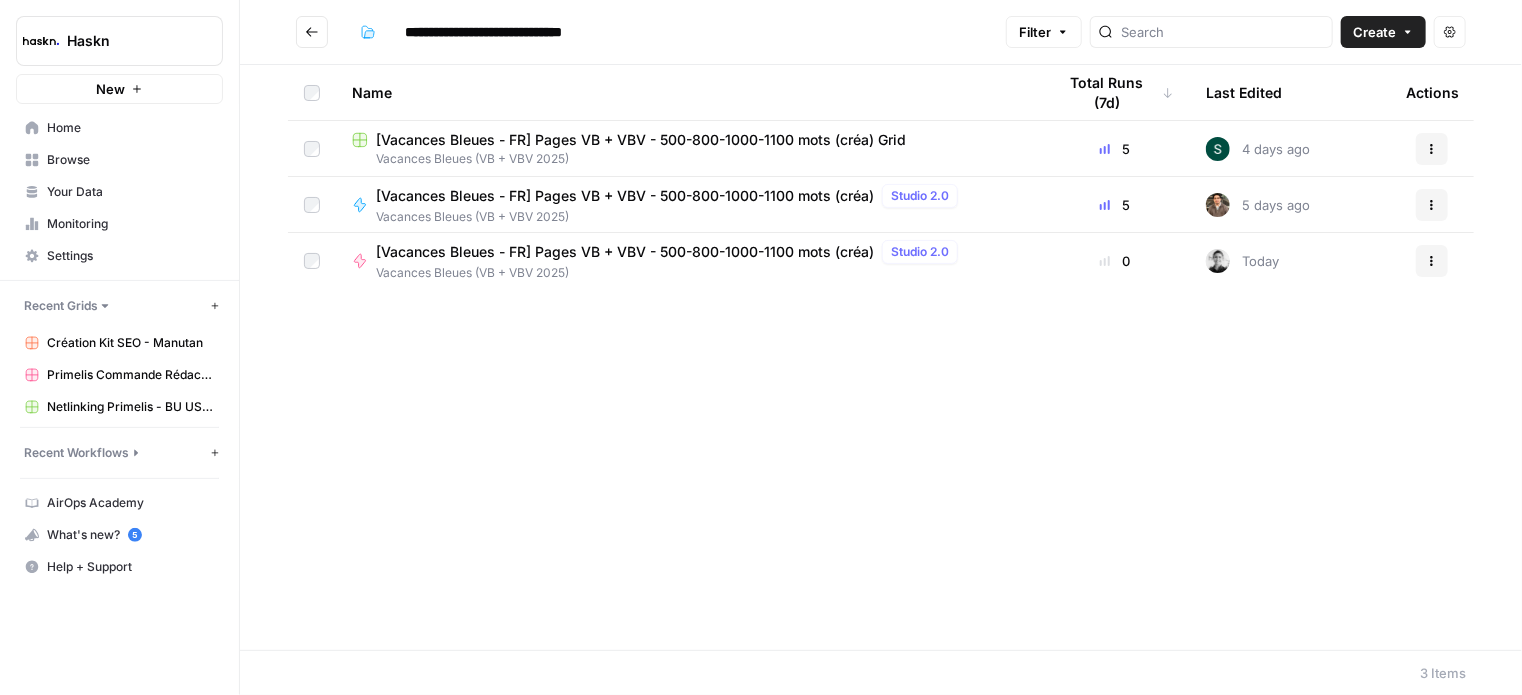 click on "[Vacances Bleues - FR] Pages VB + VBV - 500-800-1000-1100 mots (créa) Studio 2.0" at bounding box center [671, 196] 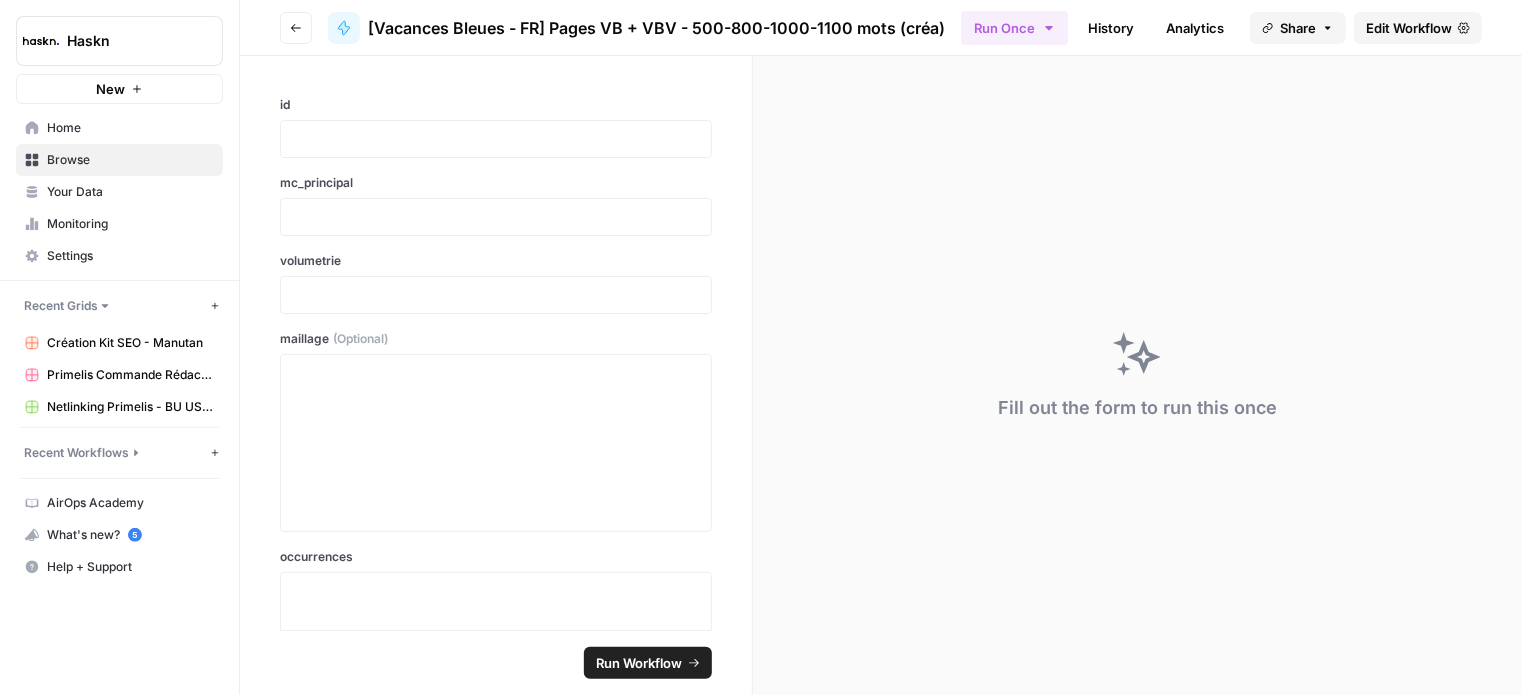 scroll, scrollTop: 400, scrollLeft: 0, axis: vertical 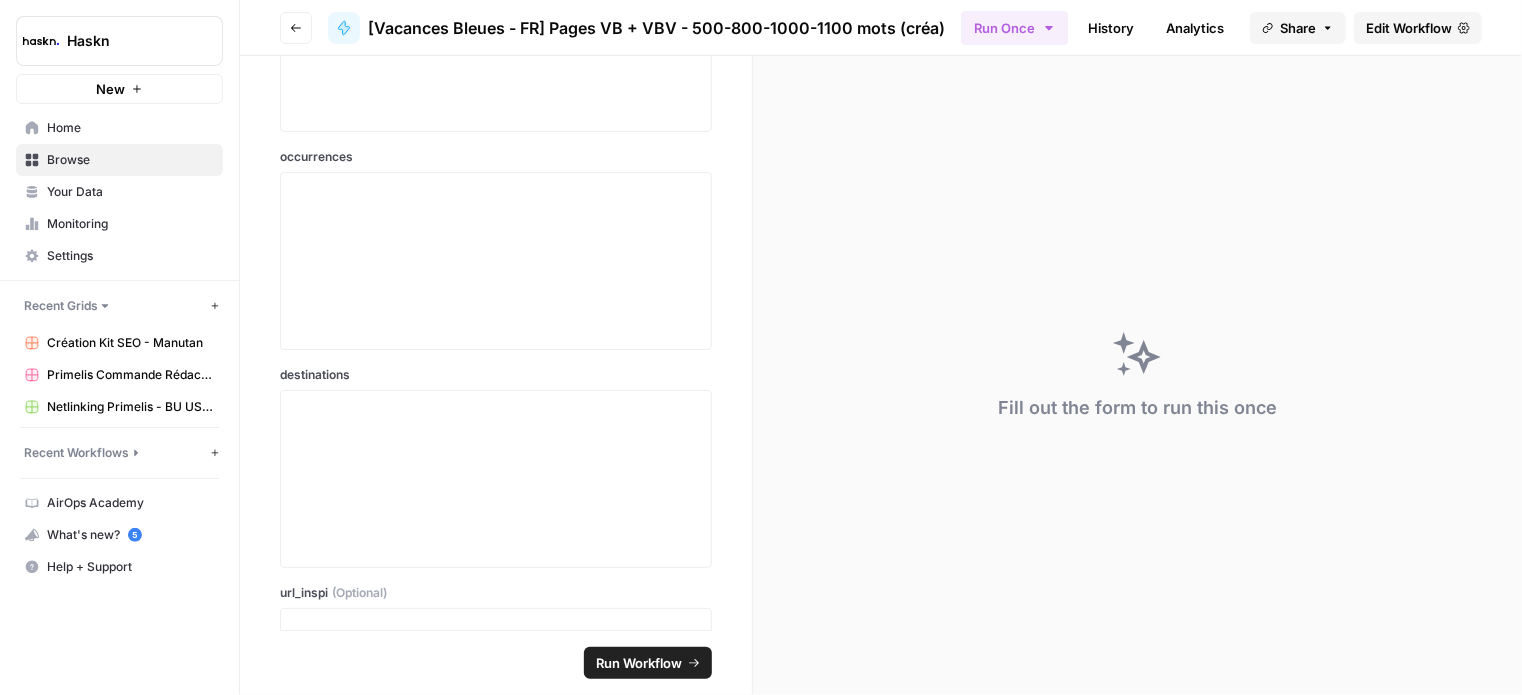 click on "Edit Workflow" at bounding box center (1409, 28) 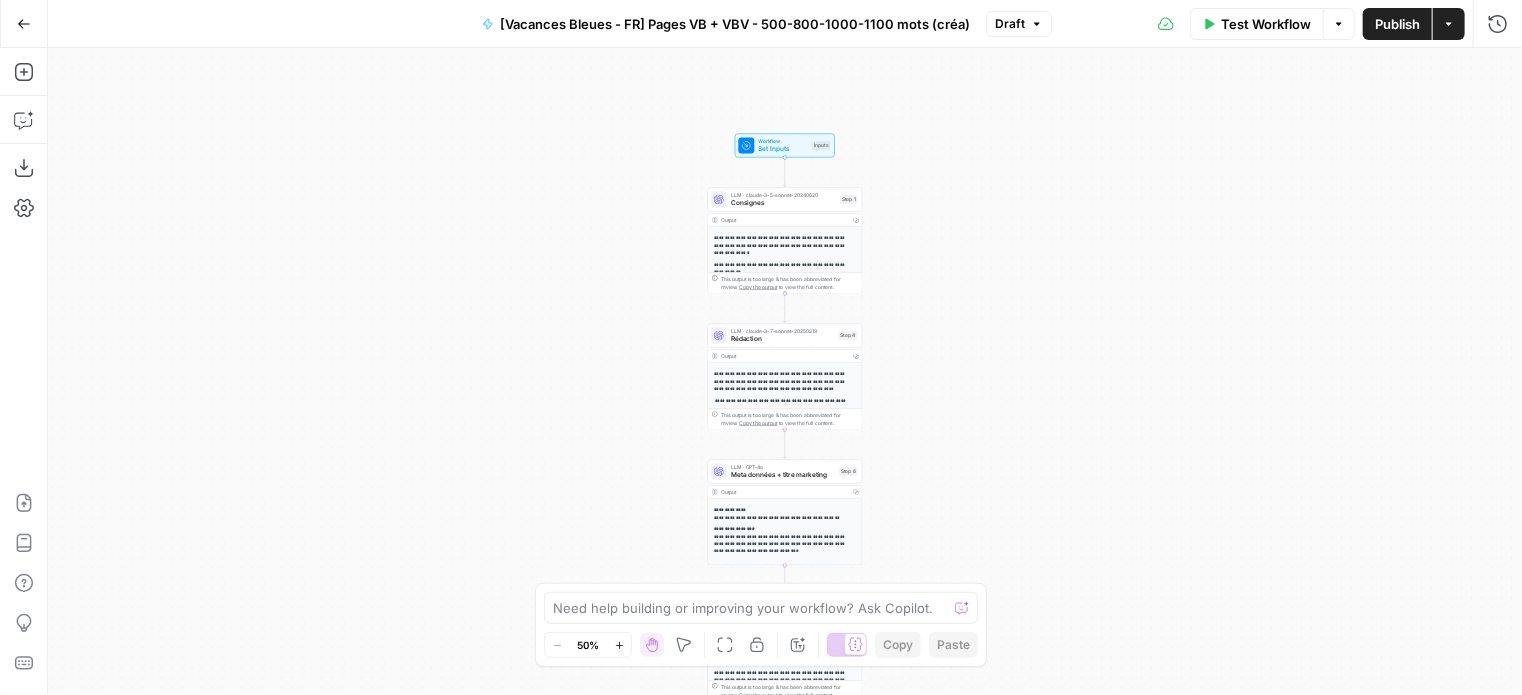 click on "**********" at bounding box center (781, 246) 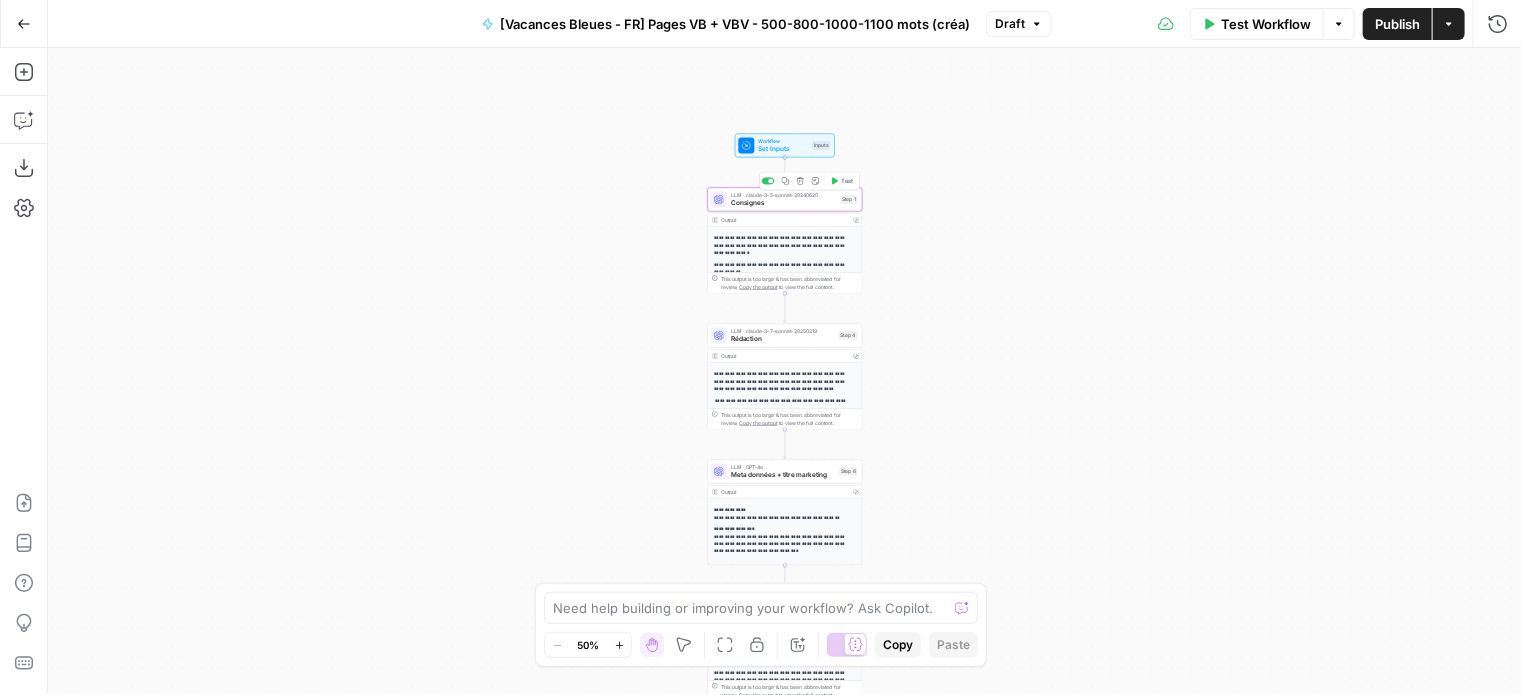 click on "LLM · claude-3-5-sonnet-20240620 Consignes Step 1 Copy step Delete step Add Note Test" at bounding box center (785, 200) 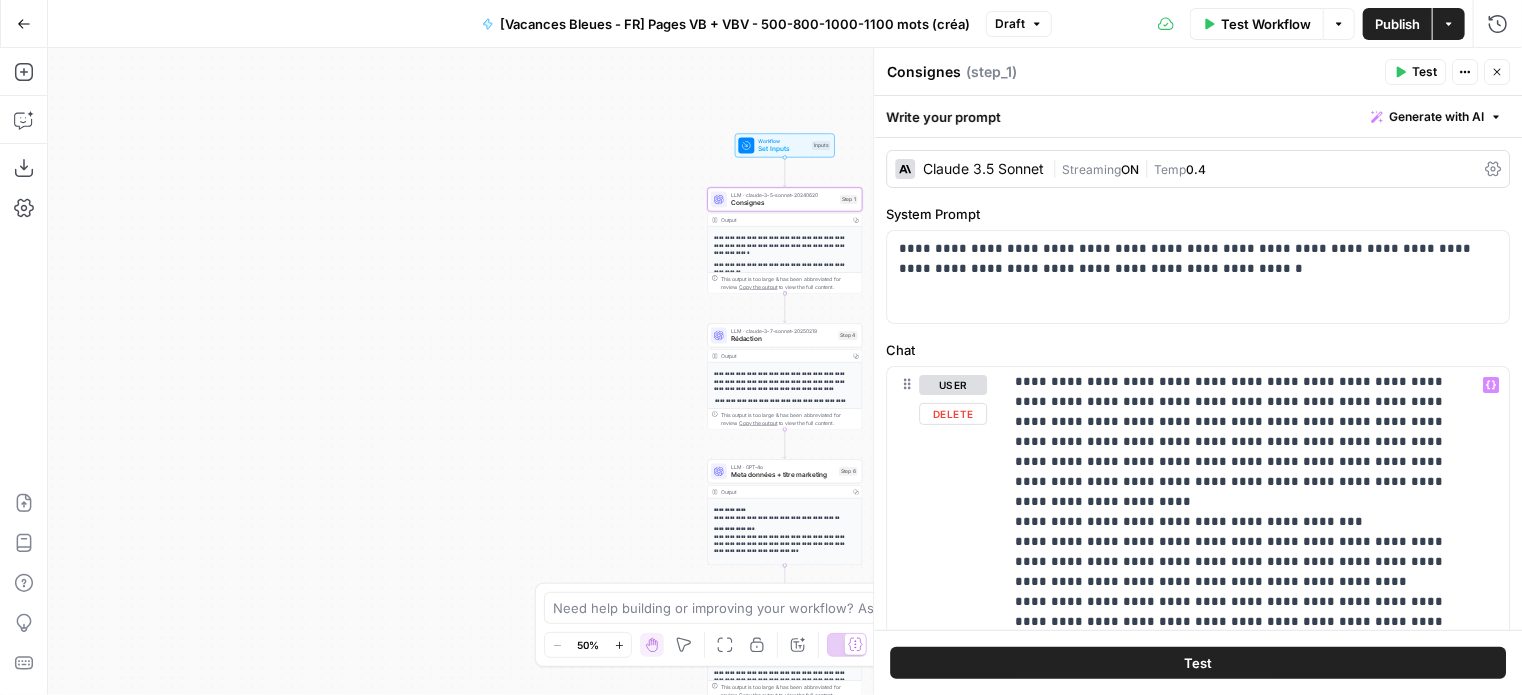 scroll, scrollTop: 0, scrollLeft: 0, axis: both 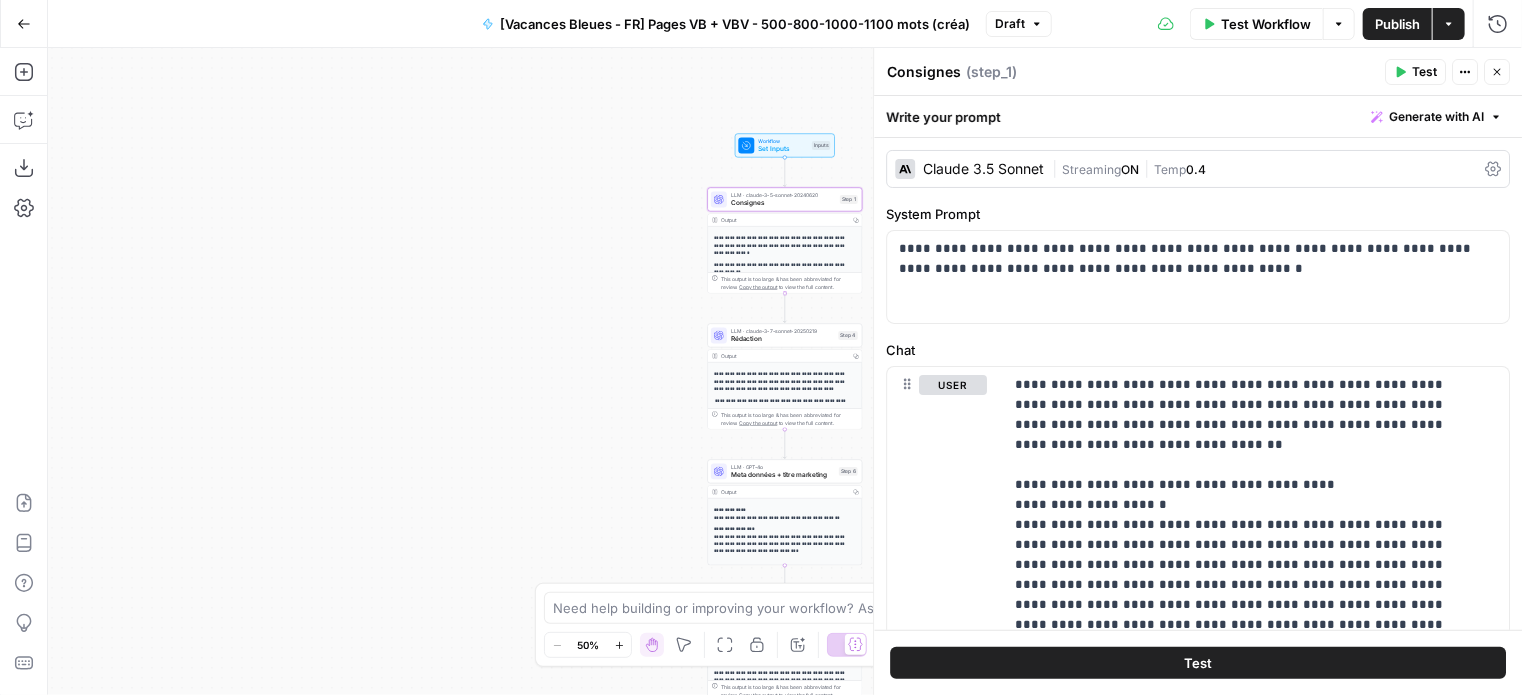 click 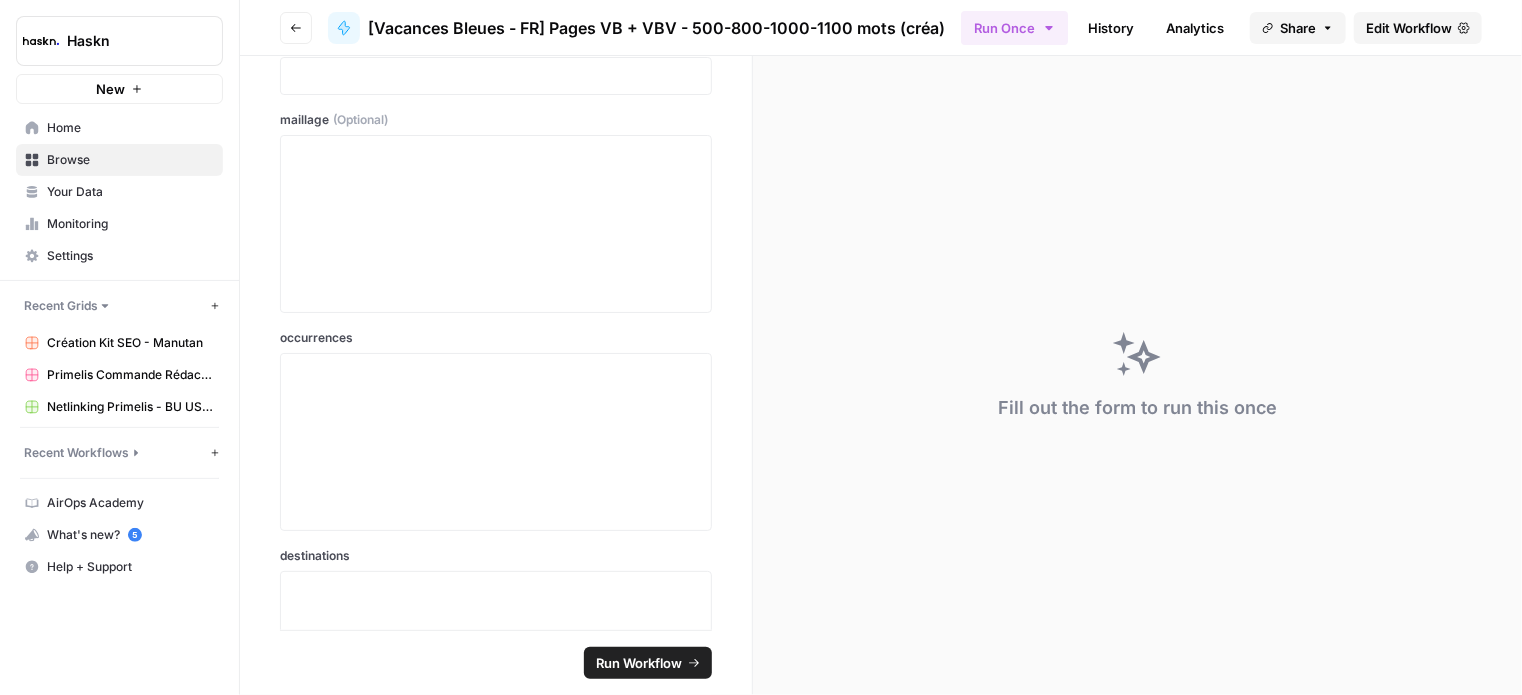scroll, scrollTop: 176, scrollLeft: 0, axis: vertical 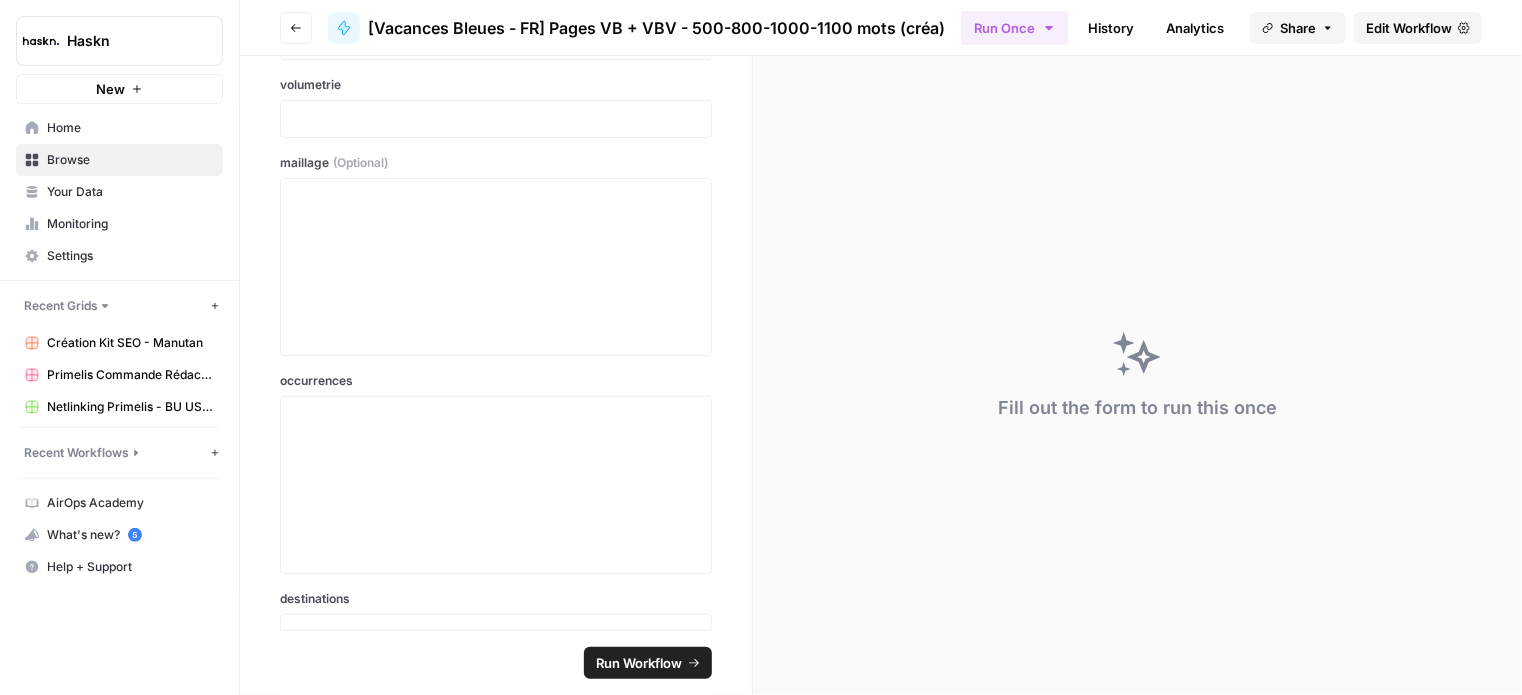 click on "Go back" at bounding box center (296, 28) 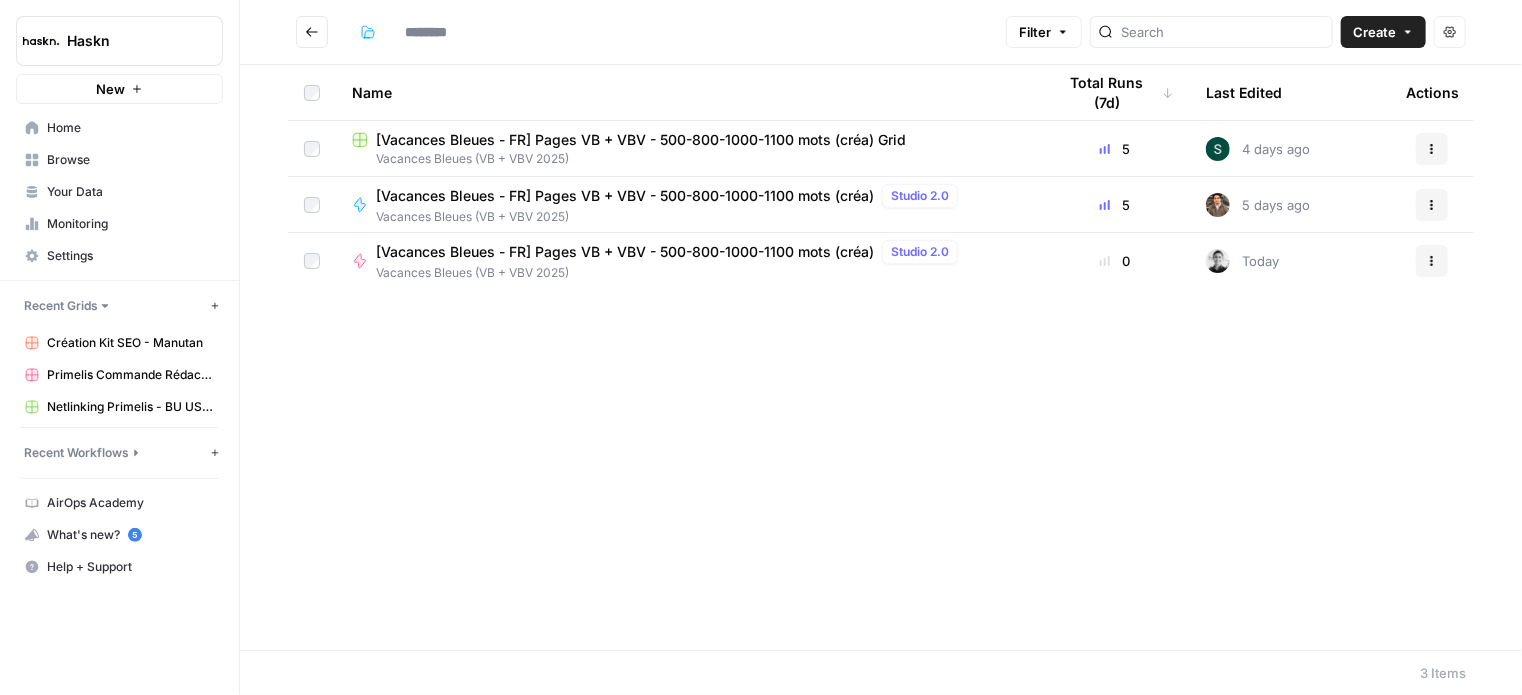 type on "**********" 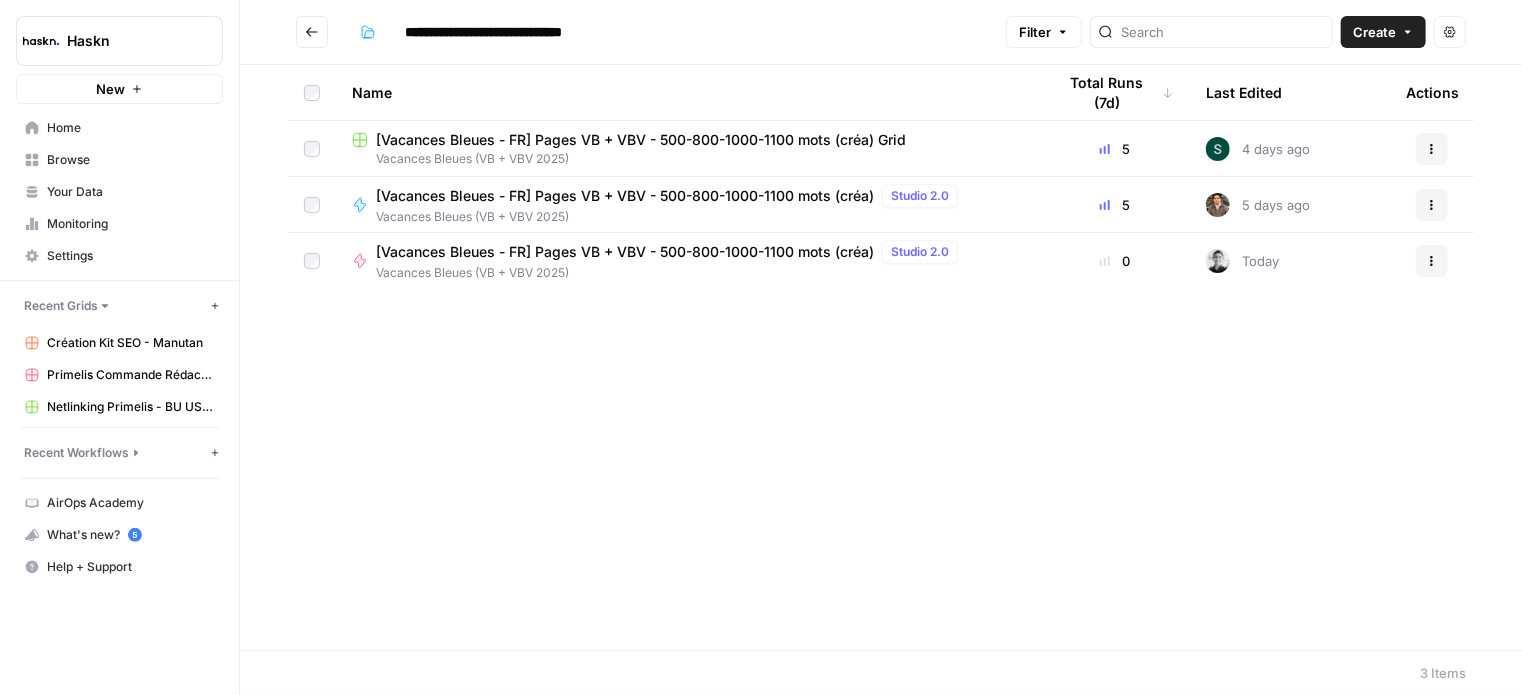 click on "[Vacances Bleues - FR] Pages VB + VBV - 500-800-1000-1100 mots (créa)" at bounding box center (625, 252) 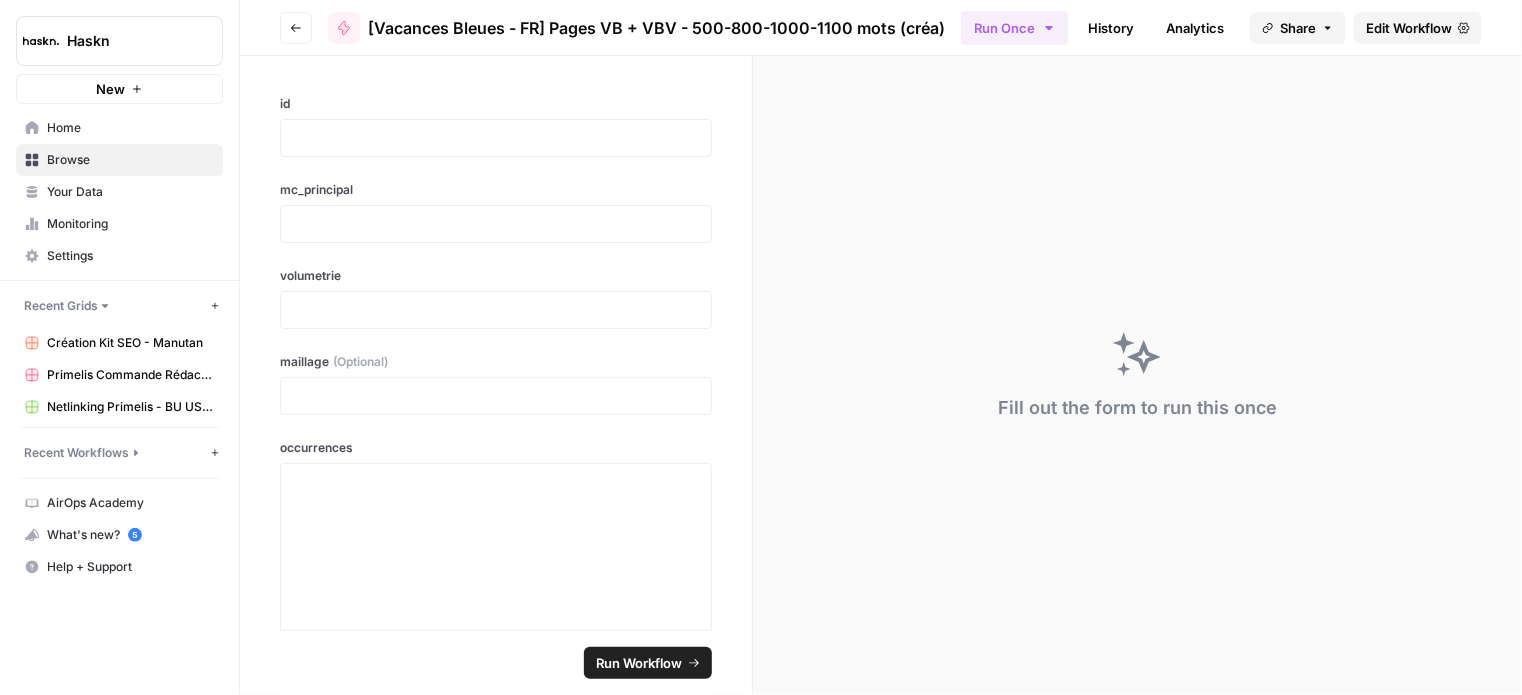 scroll, scrollTop: 0, scrollLeft: 0, axis: both 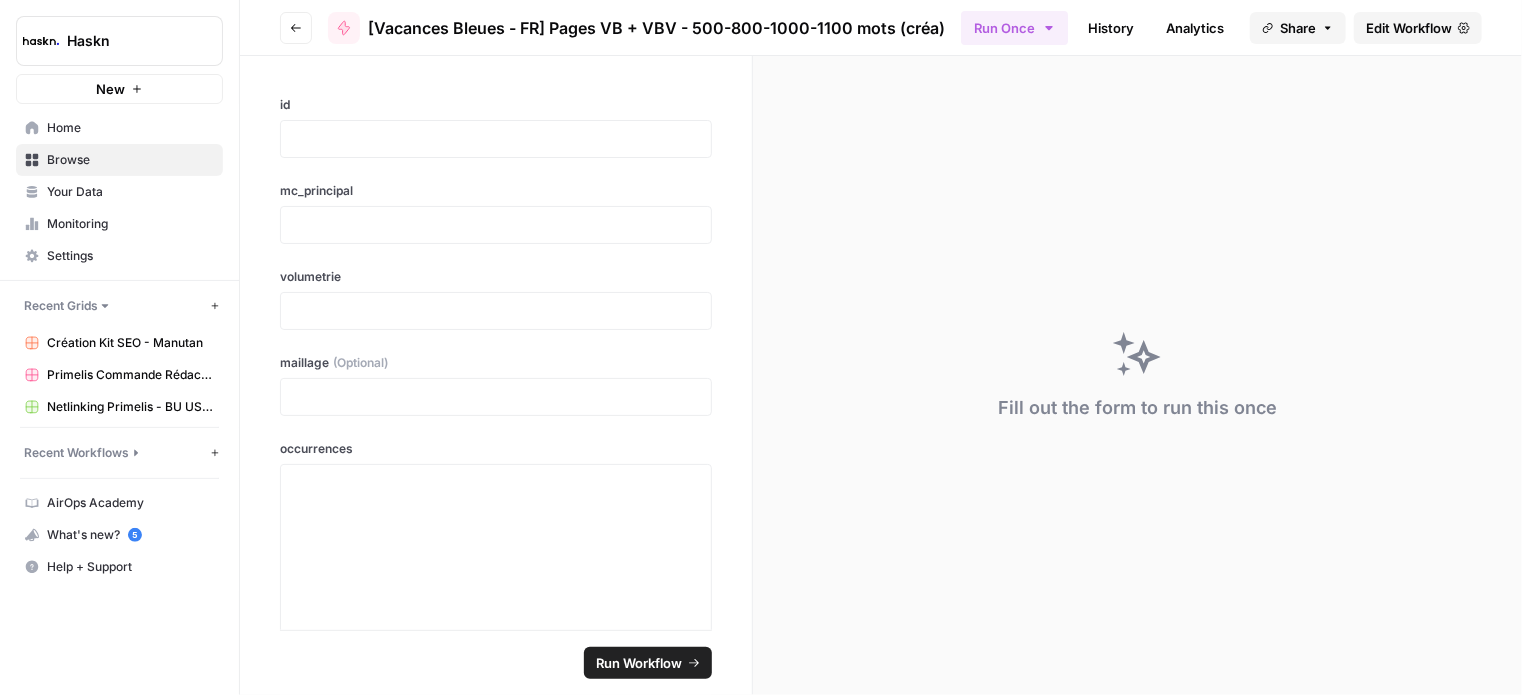 click on "Edit Workflow" at bounding box center [1409, 28] 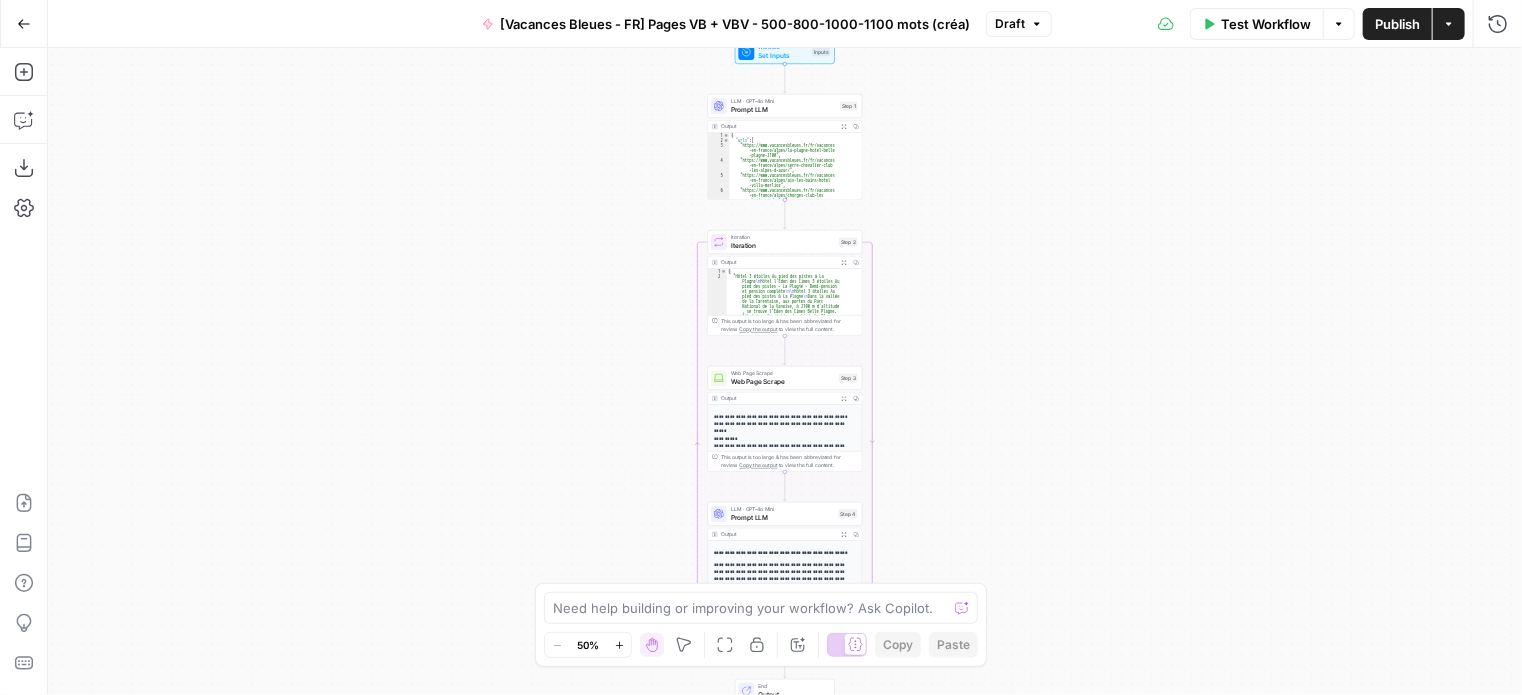 click on "Go Back" at bounding box center (24, 24) 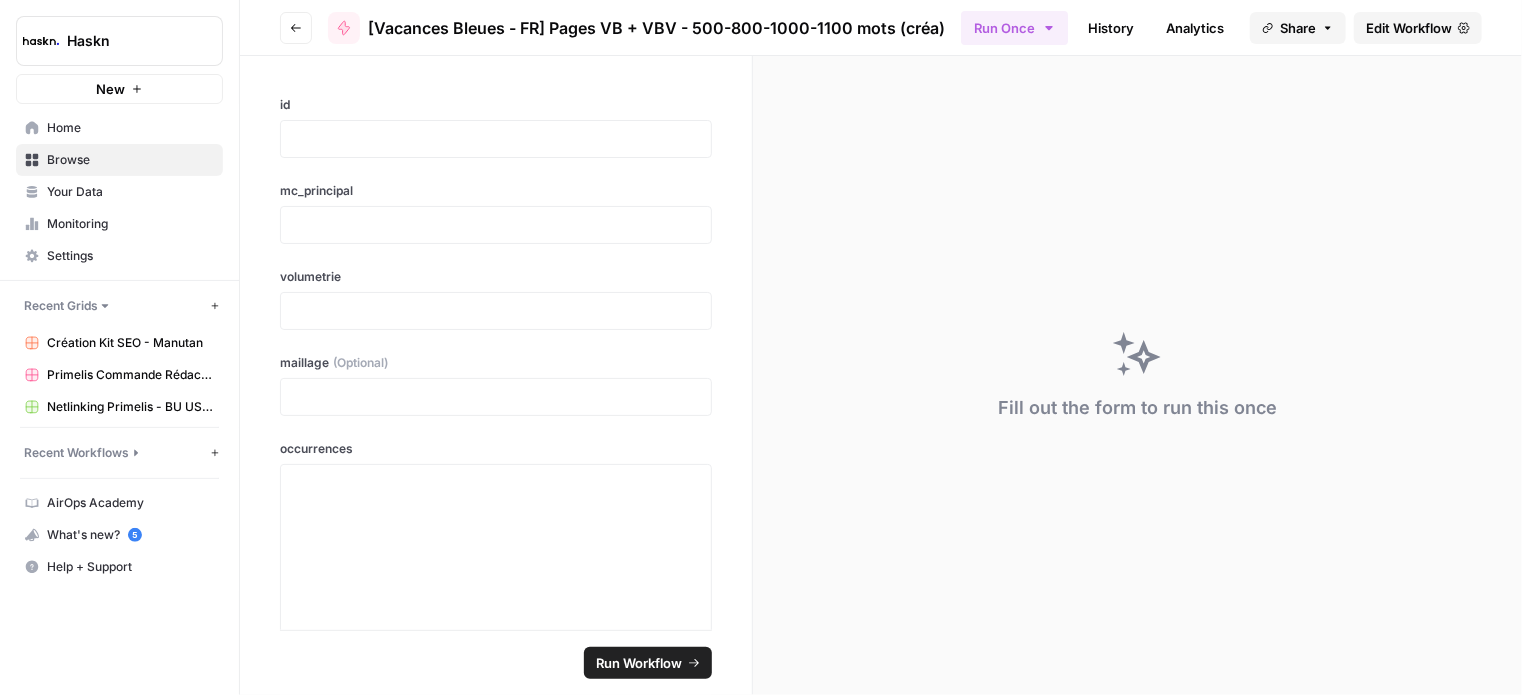 click on "Go back" at bounding box center (296, 28) 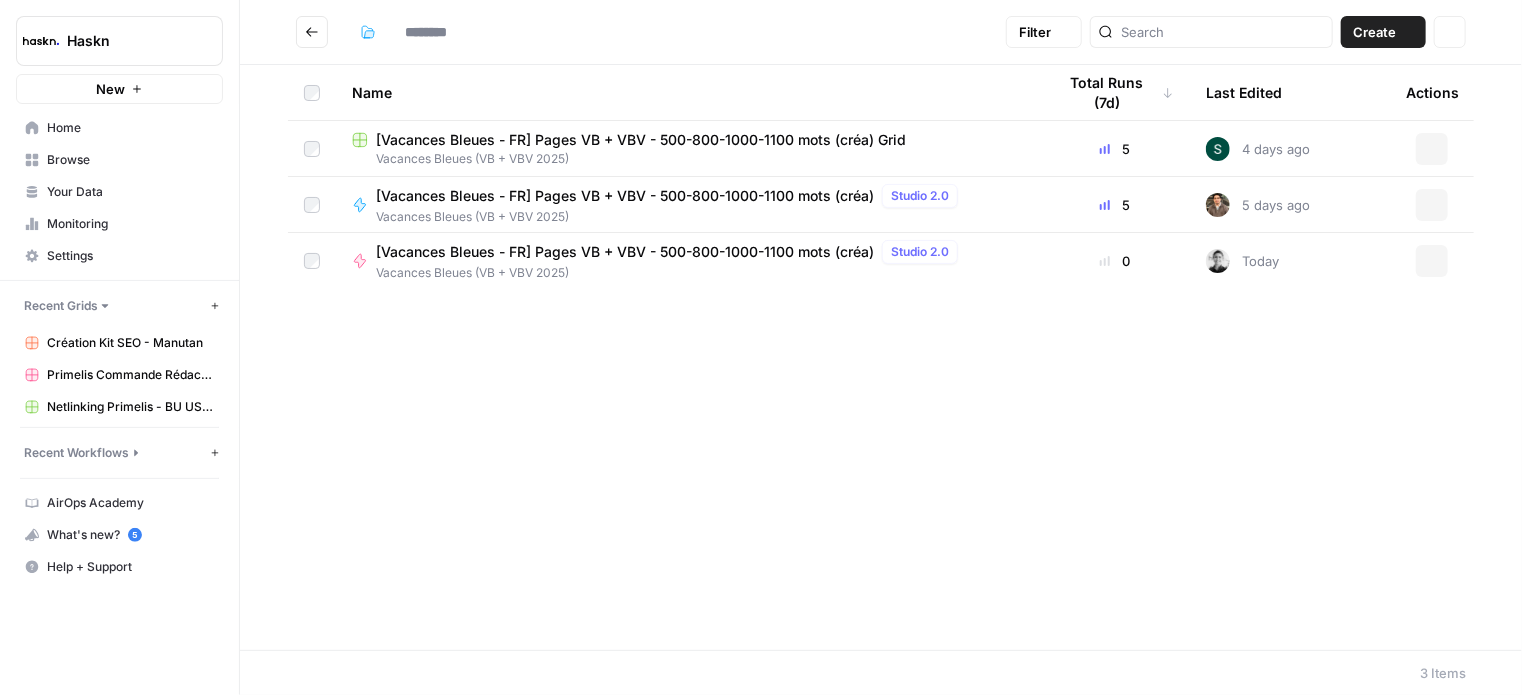 type on "**********" 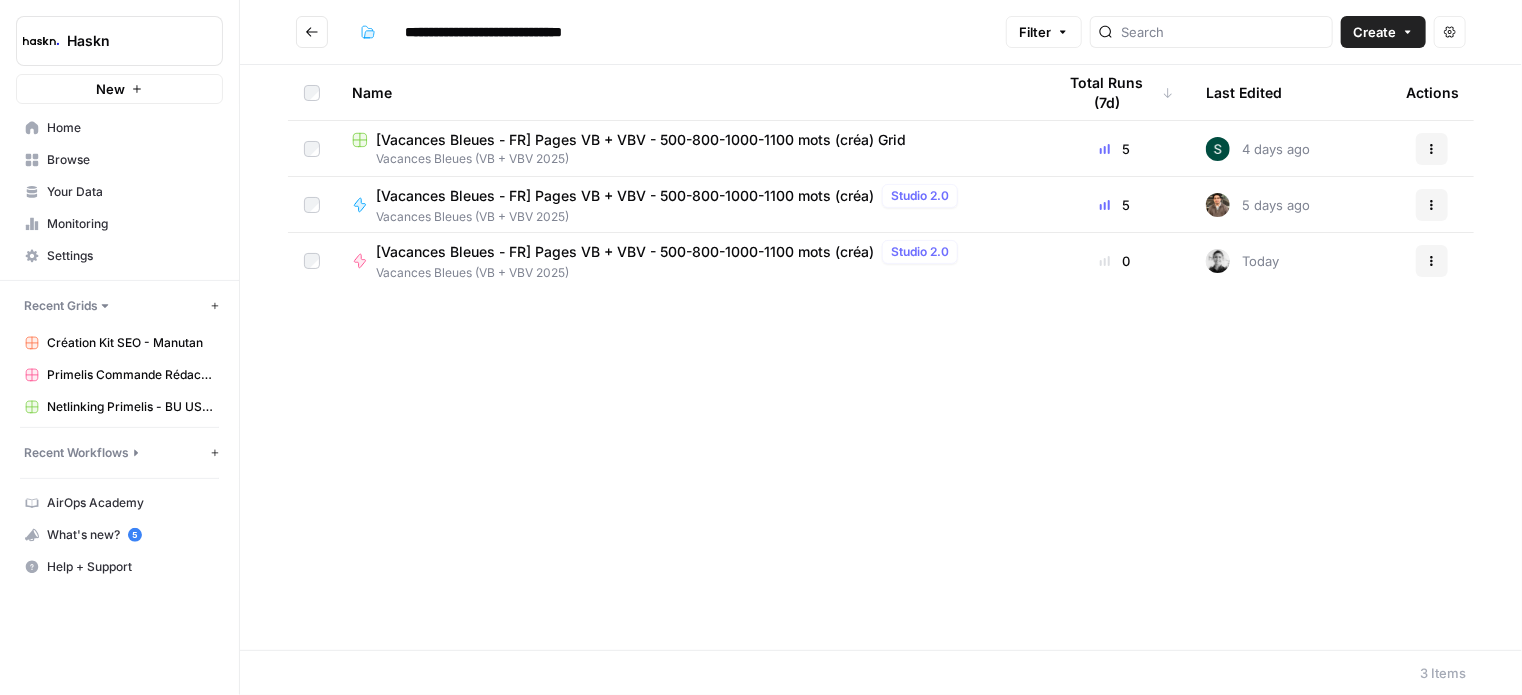click on "[Vacances Bleues - FR] Pages VB + VBV - 500-800-1000-1100 mots (créa) Studio 2.0" at bounding box center (671, 252) 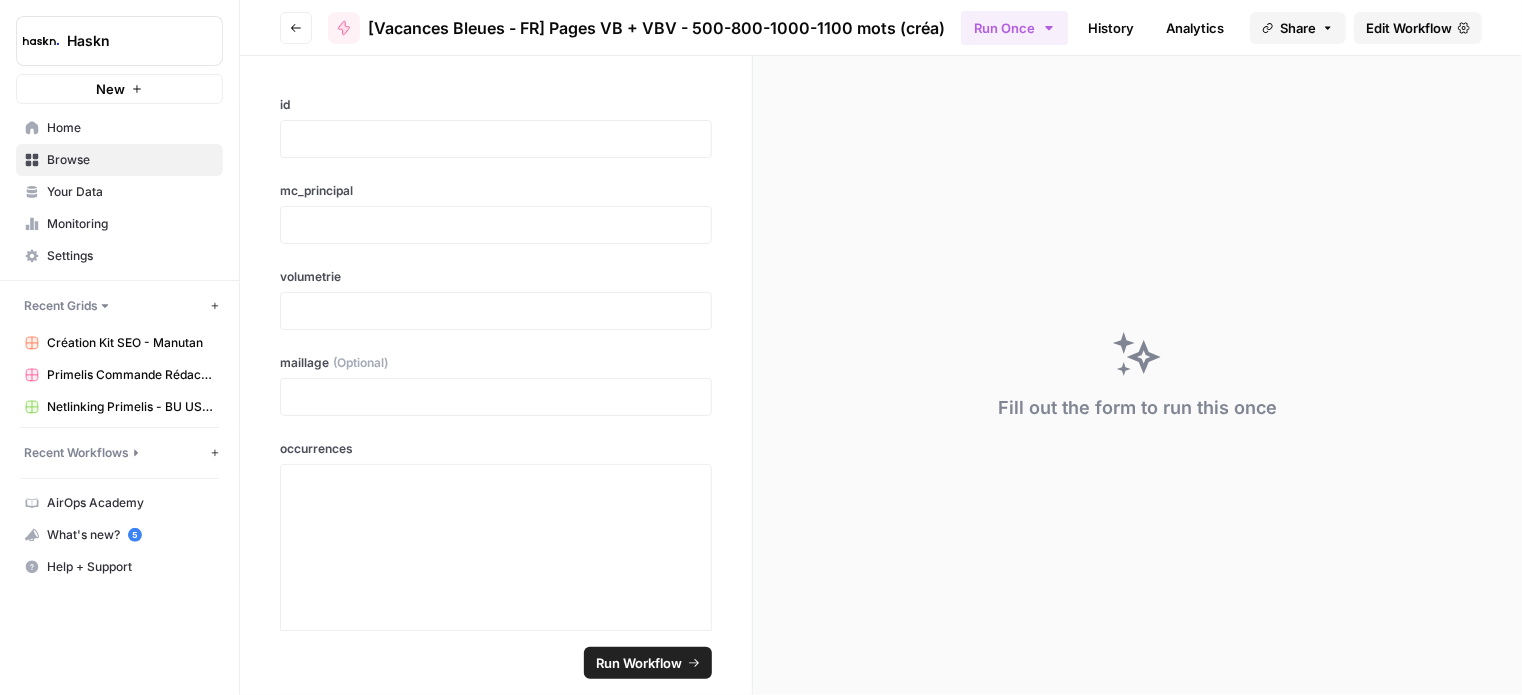 click on "Edit Workflow" at bounding box center [1409, 28] 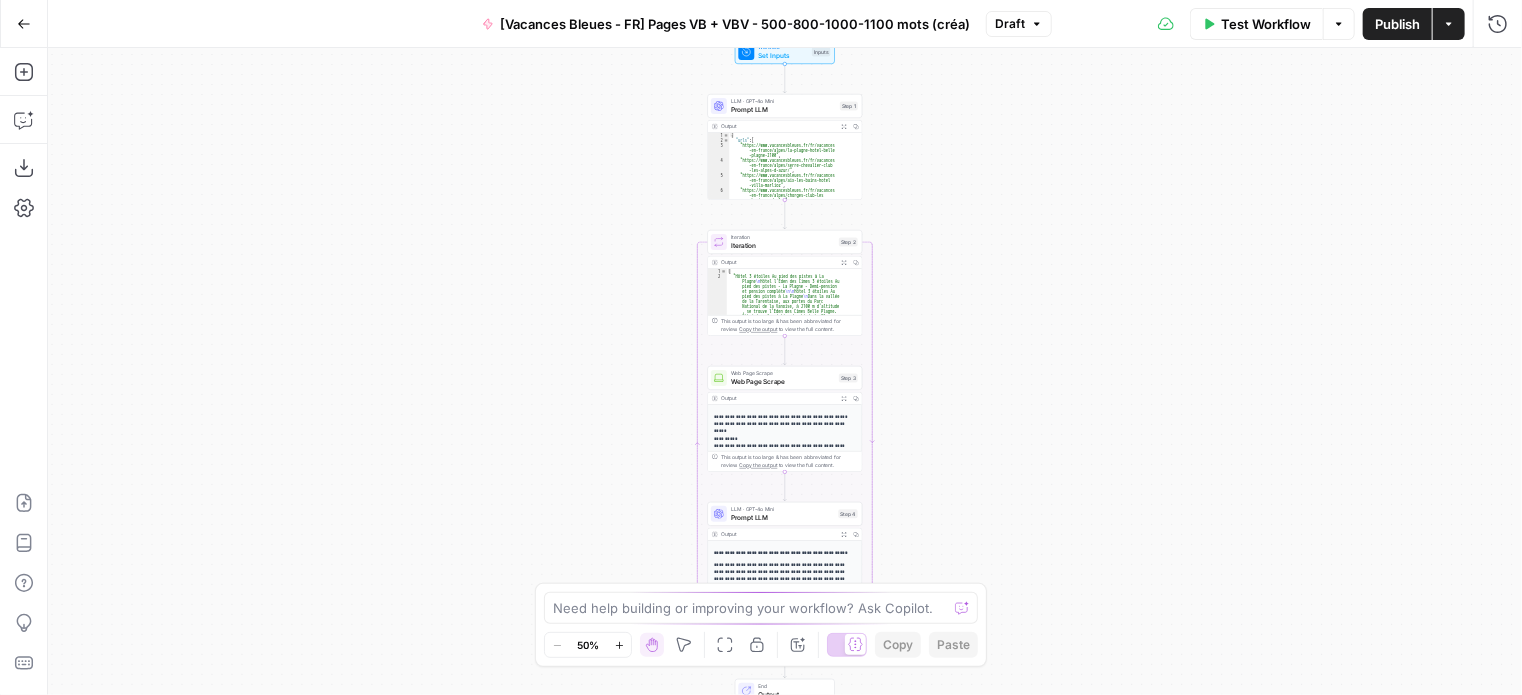 scroll, scrollTop: 100, scrollLeft: 0, axis: vertical 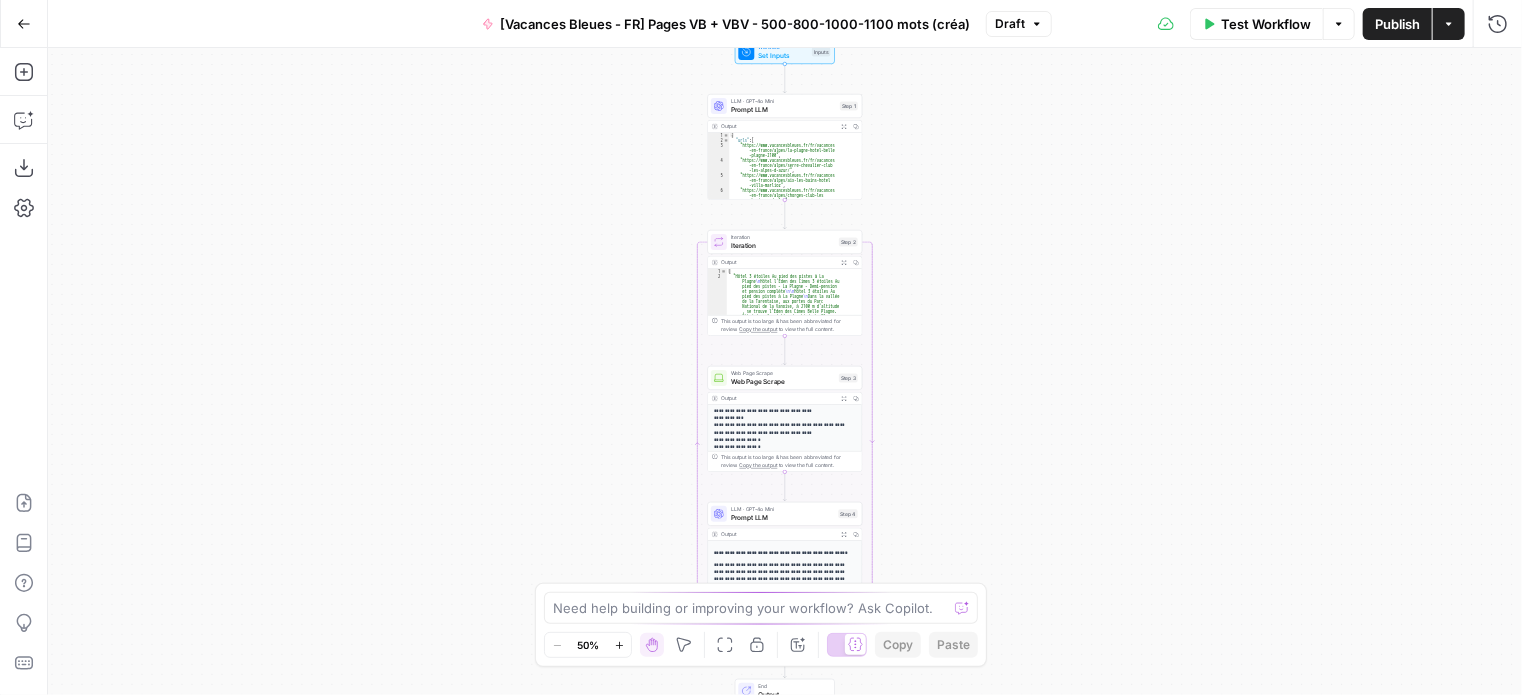 click on "Draft" at bounding box center (1010, 24) 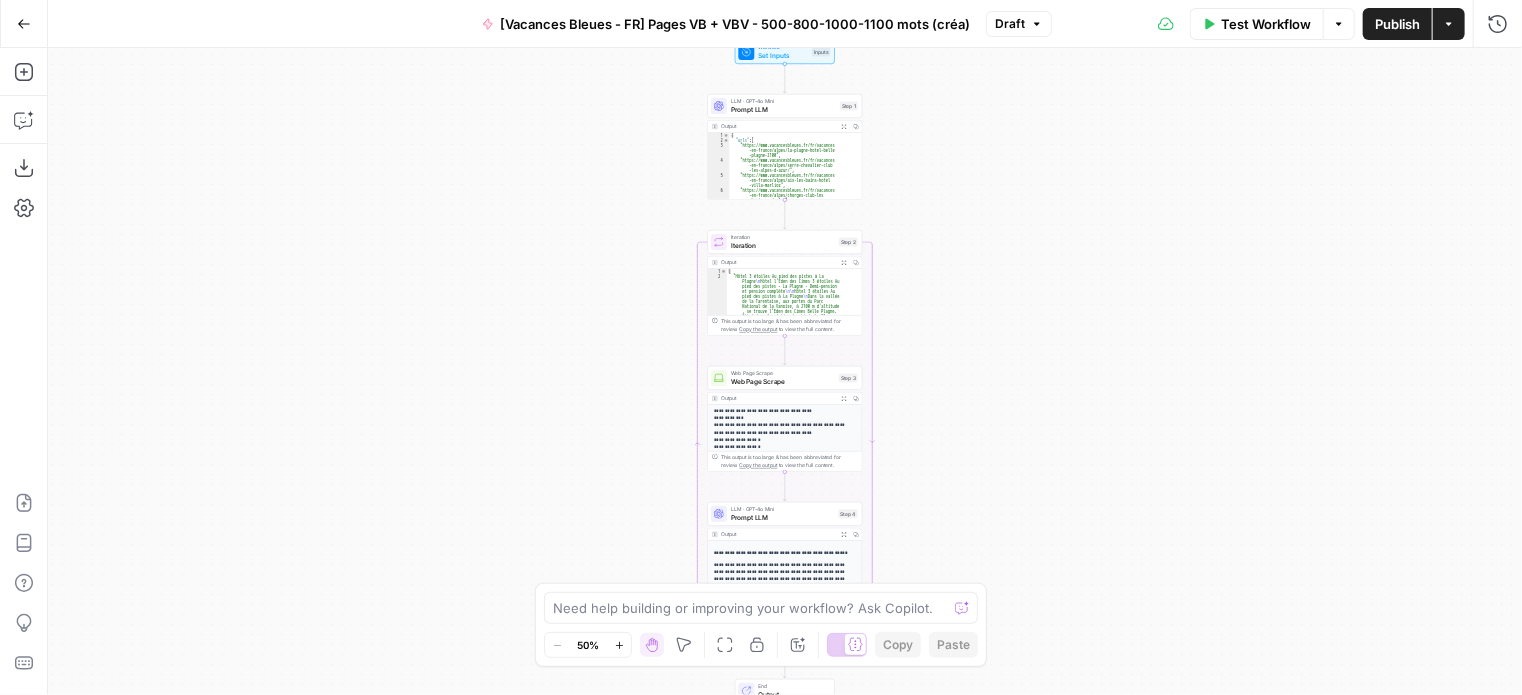 click on "Workflow Set Inputs Inputs LLM · GPT-4o Mini Prompt LLM Step 1 Output Expand Output Copy 1 2 3 4 5 6 7 {    "urls" :  [      "https://www.vacancesbleues.fr/fr/vacances          -en-france/alpes/la-plagne-hotel-belle          -plagne-2100" ,      "https://www.vacancesbleues.fr/fr/vacances          -en-france/alpes/serre-chevalier-club          -les-alpes-d-azur/" ,      "https://www.vacancesbleues.fr/fr/vacances          -en-france/alpes/aix-les-bains-hotel          -villa-marlioz" ,      "https://www.vacancesbleues.fr/fr/vacances          -en-france/alpes/chorges-club-les          -horizons-du-lac" ,      "https://www.vacancesbleues.fr/fr/vacances          -en-france/alpes/chorges-residence-les          -horizons-du-lac" ,     Loop Iteration Iteration Step 2 Output Expand Output Copy 1 2 [    "Hôtel 3 étoiles Au pied des pistes à La         Plagne \n Hôtel l'Eden des Cimes 3 étoiles Au                \n\n" at bounding box center (785, 371) 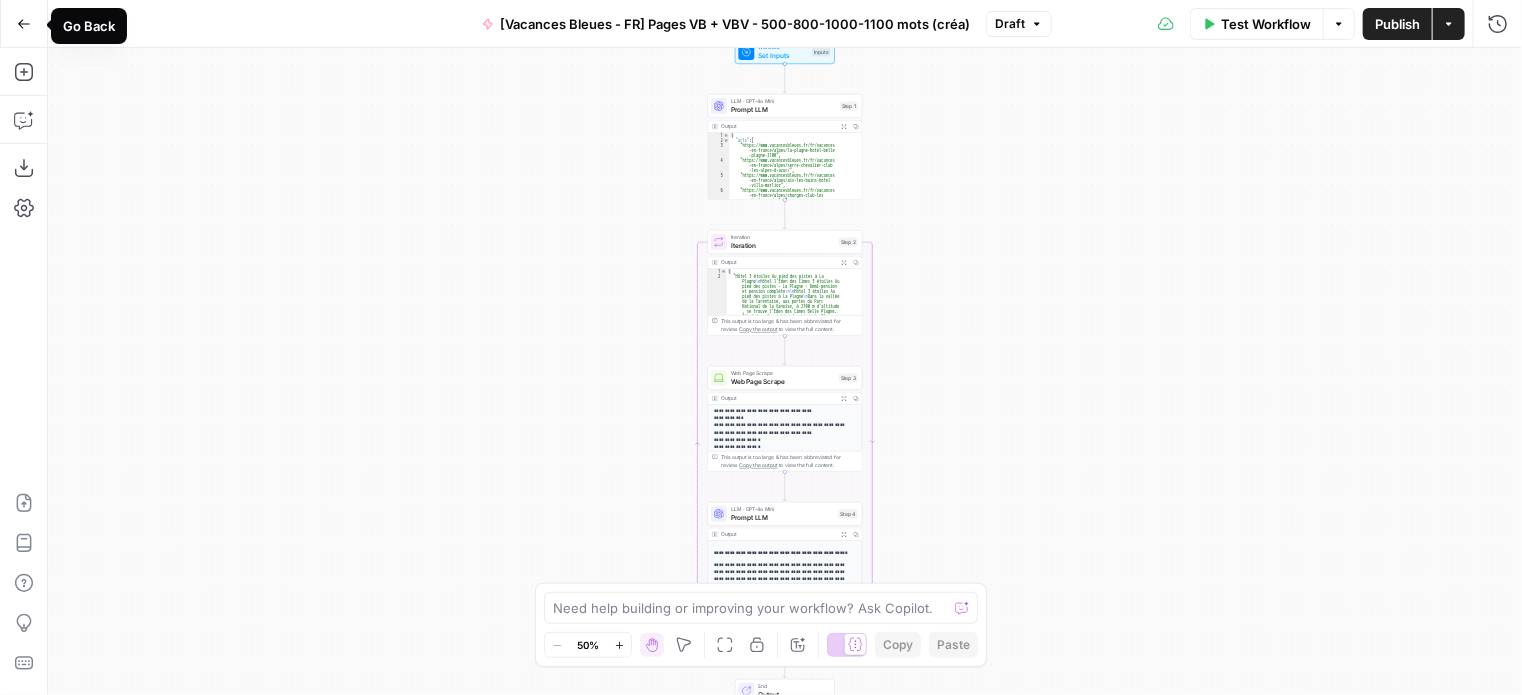 click on "Go Back" at bounding box center (24, 24) 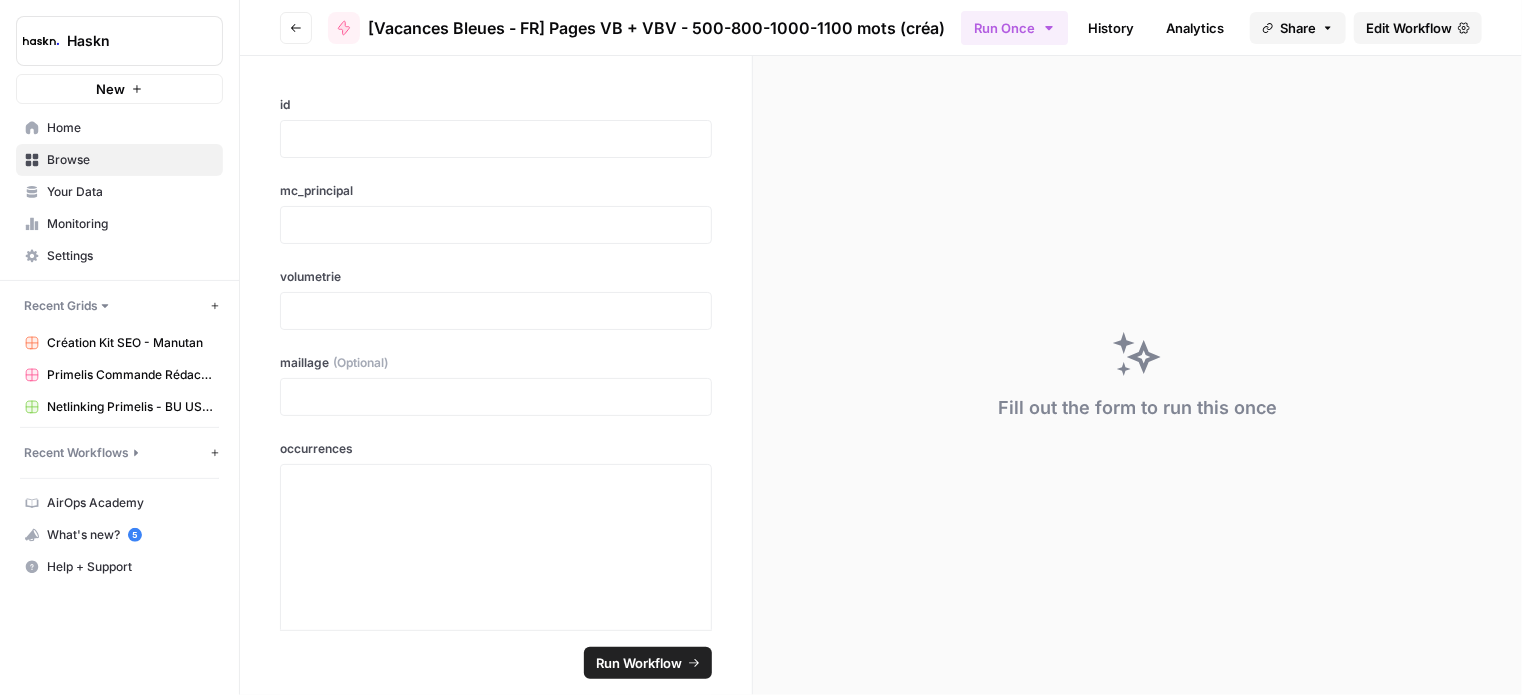 click on "Go back" at bounding box center [296, 28] 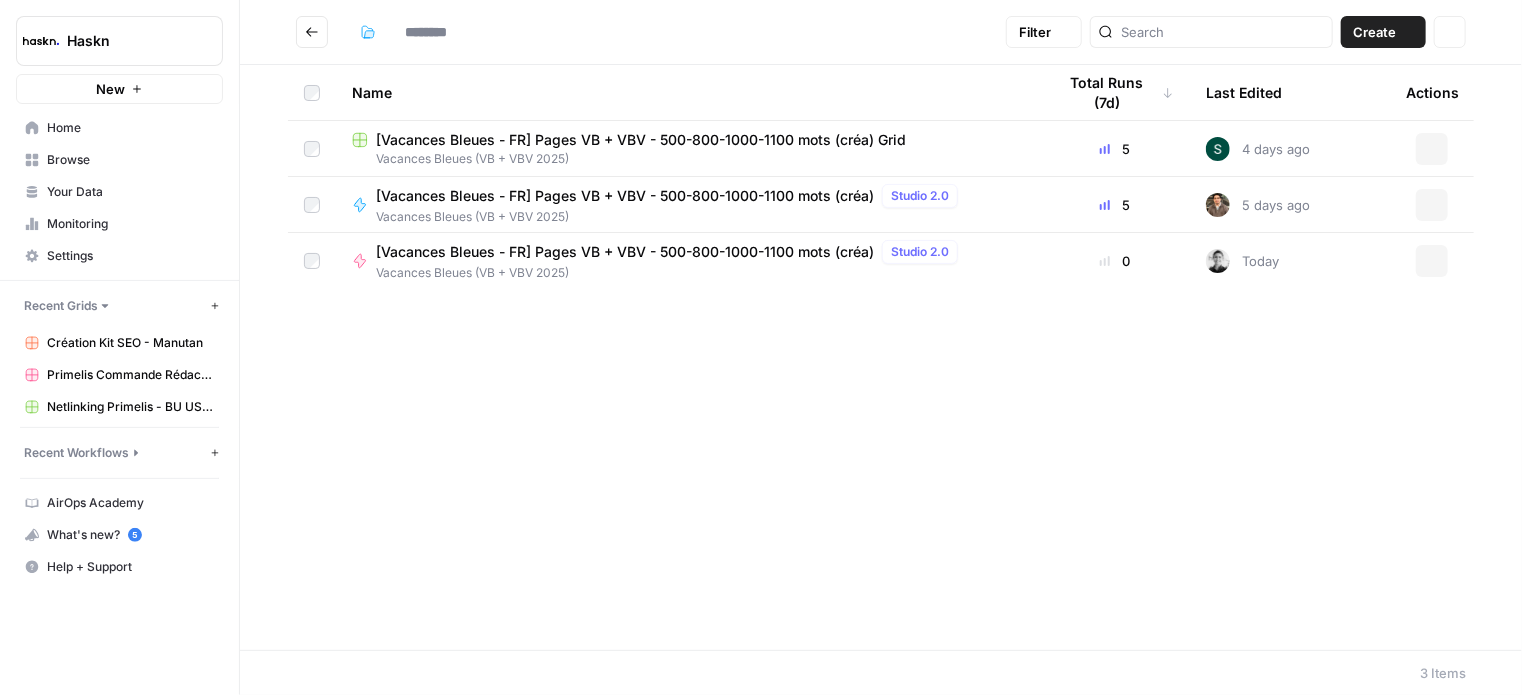 type on "**********" 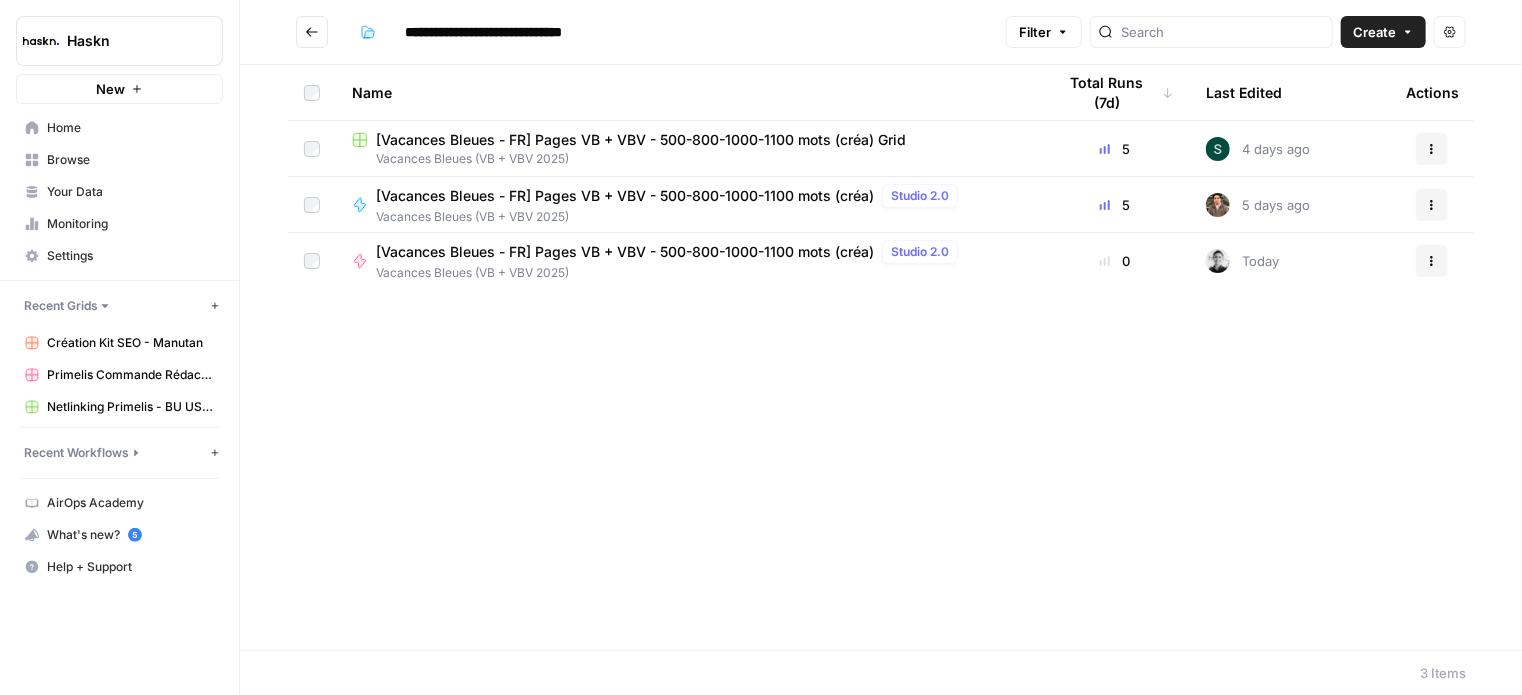 click at bounding box center (312, 32) 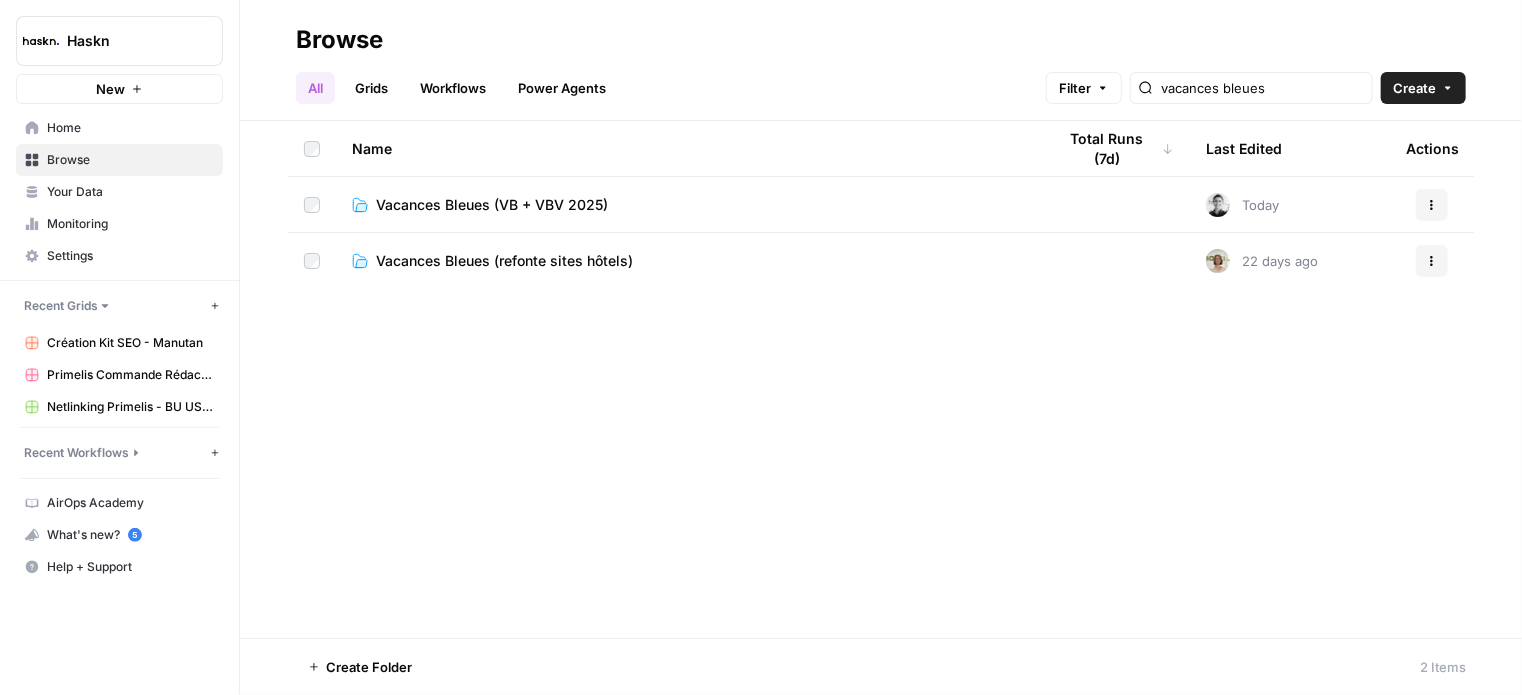 click on "Vacances Bleues (VB + VBV 2025)" at bounding box center [492, 205] 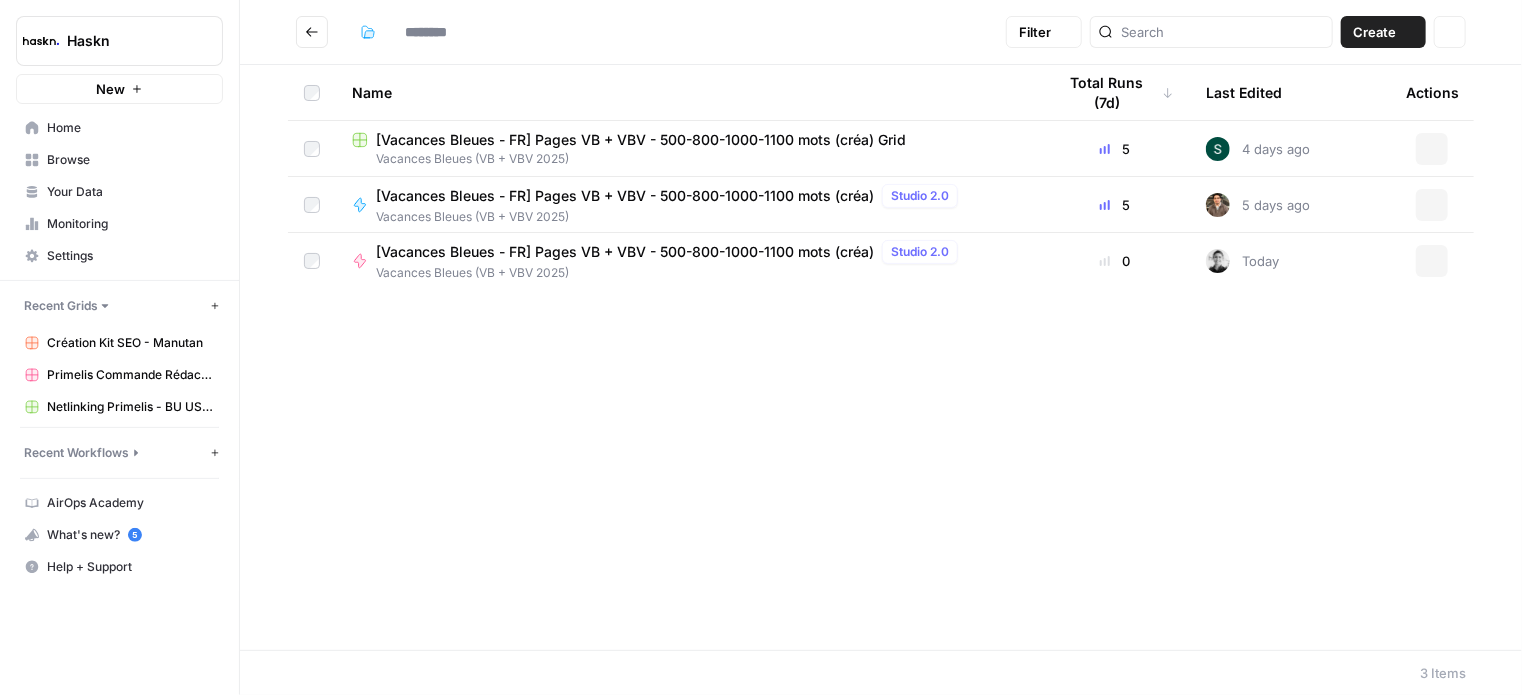 type on "**********" 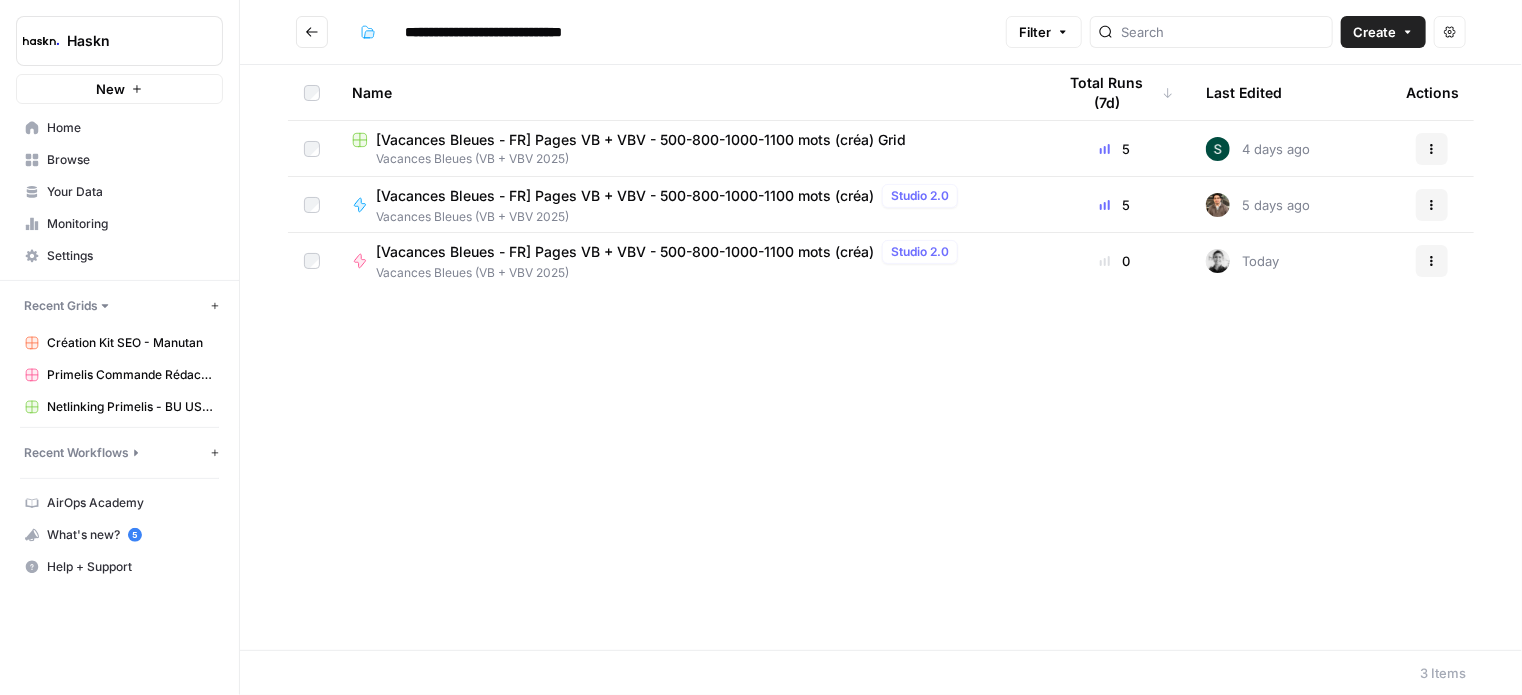 click on "Create" at bounding box center [1374, 32] 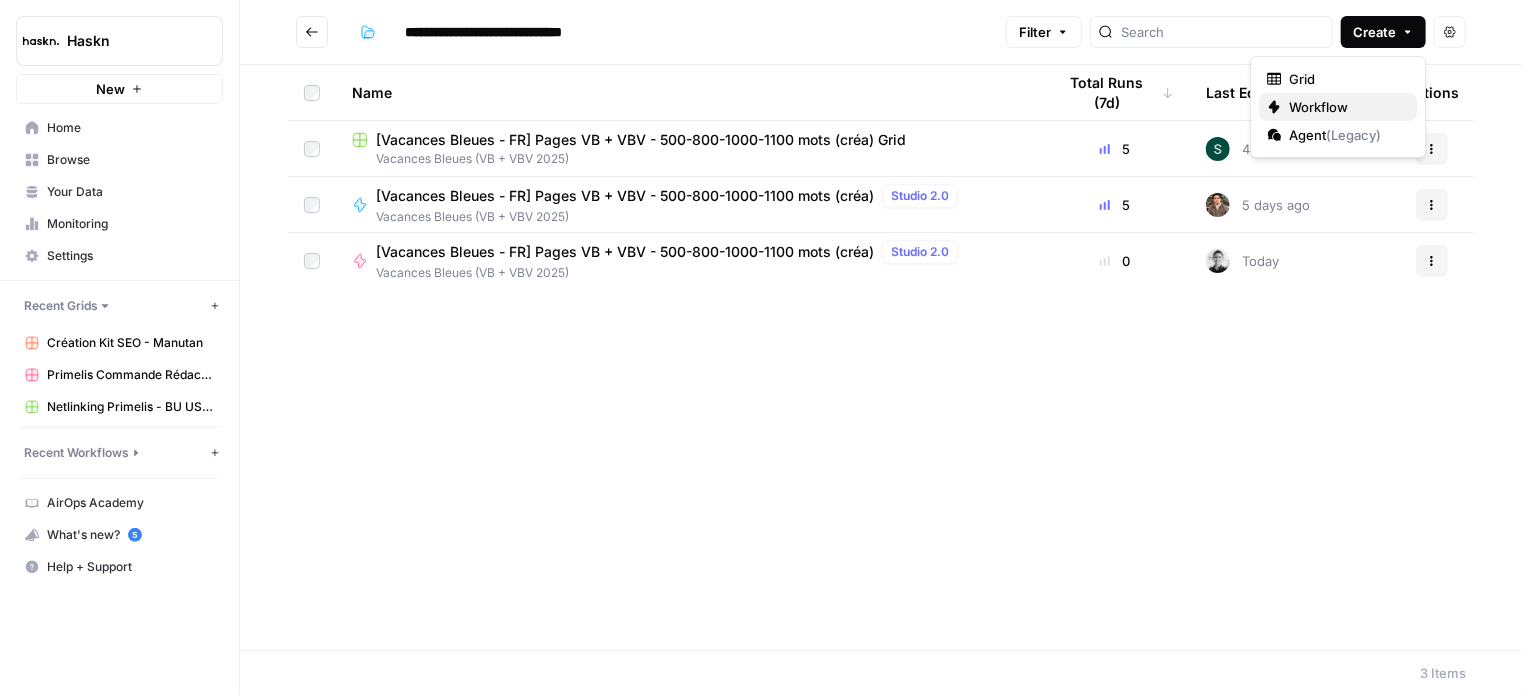 click on "Workflow" at bounding box center [1345, 107] 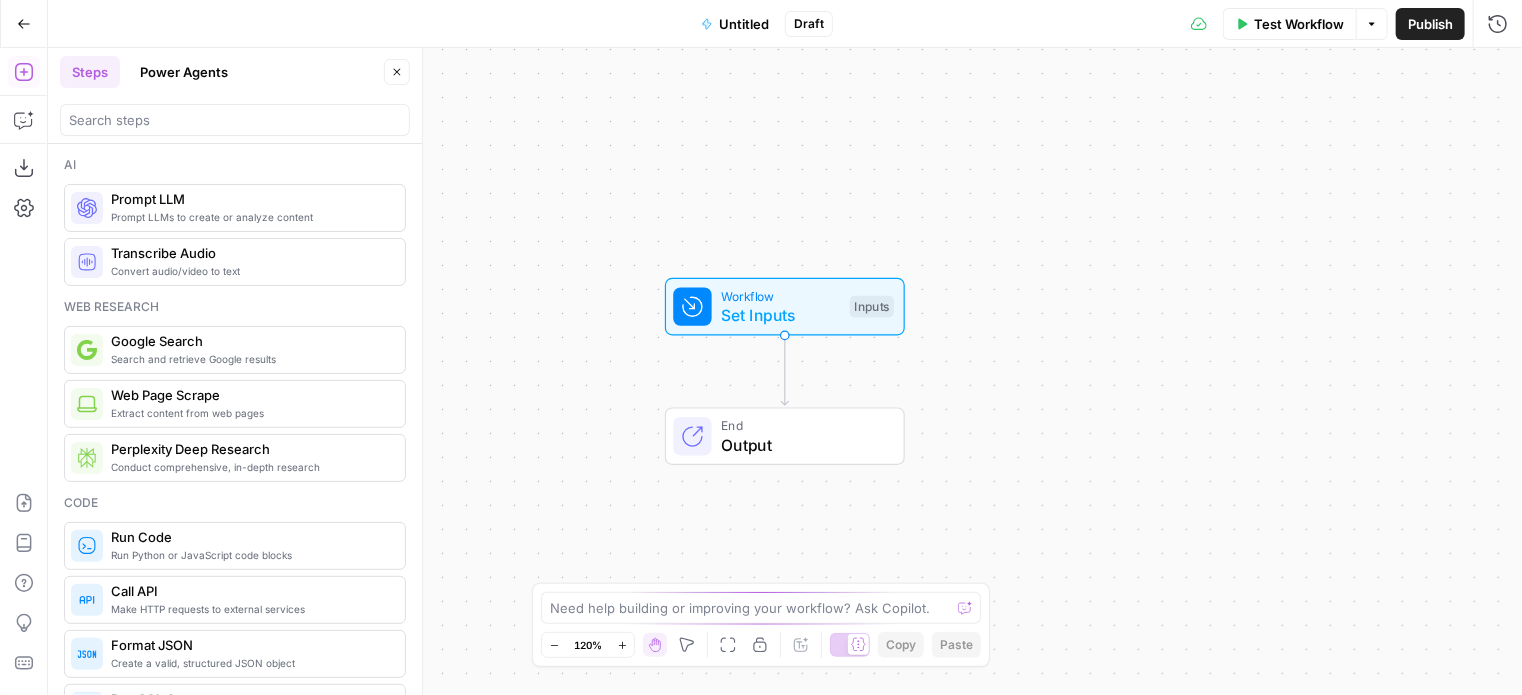 click on "Untitled" at bounding box center (744, 24) 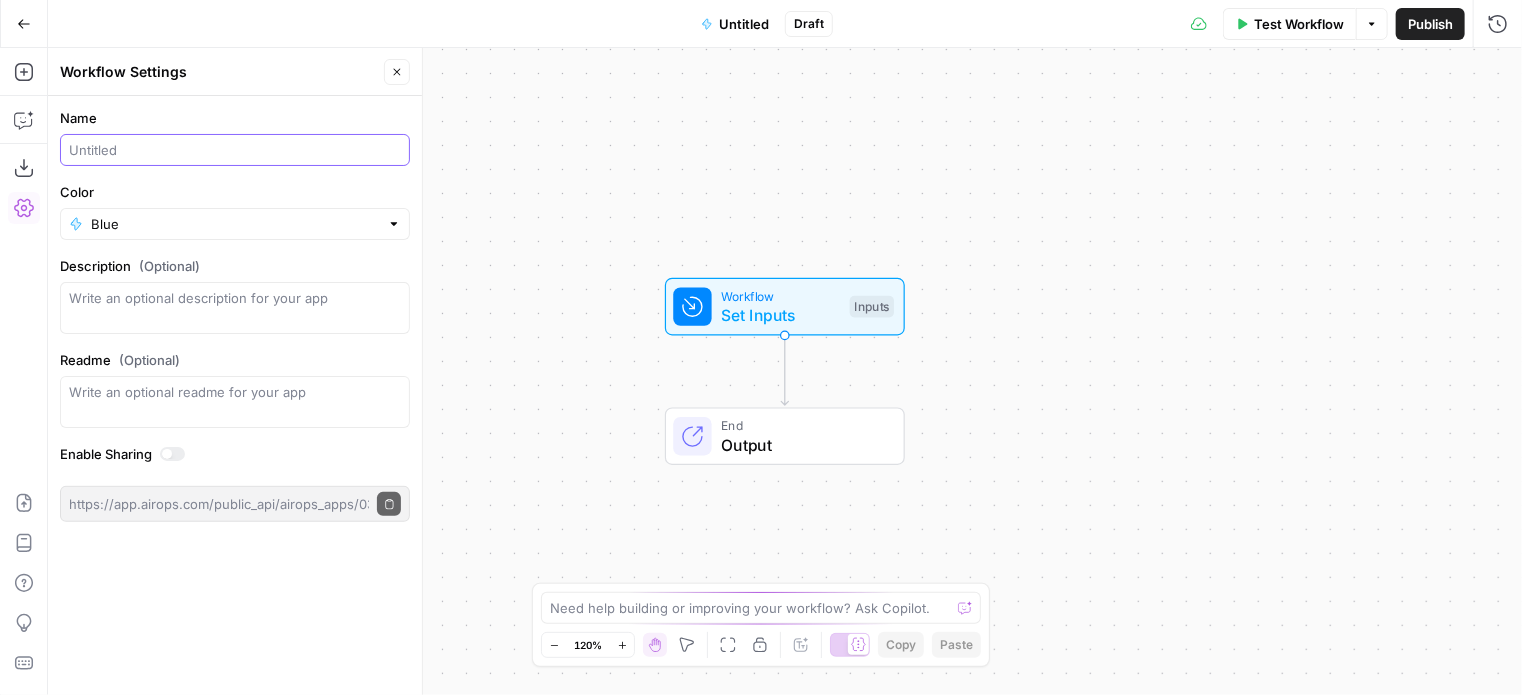 click on "Name" at bounding box center (235, 150) 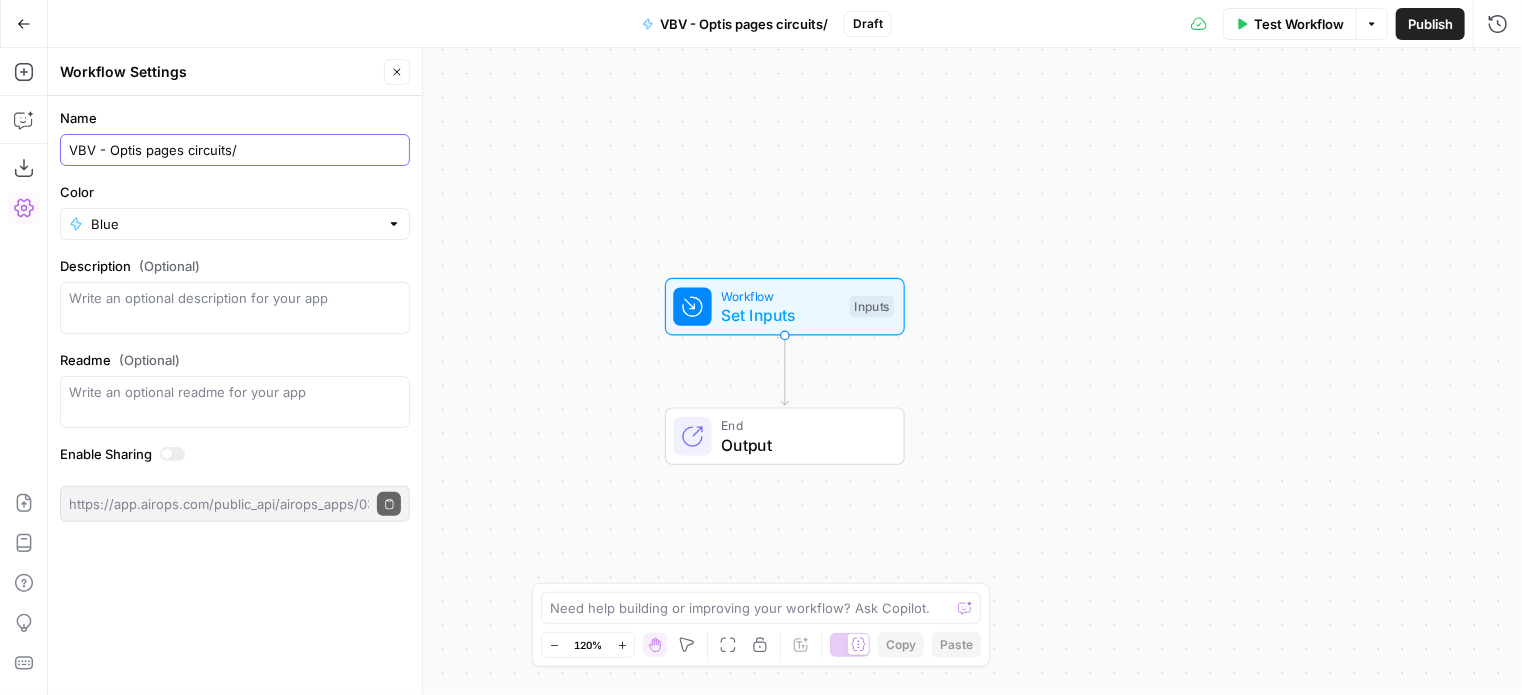 drag, startPoint x: 279, startPoint y: 155, endPoint x: 109, endPoint y: 153, distance: 170.01176 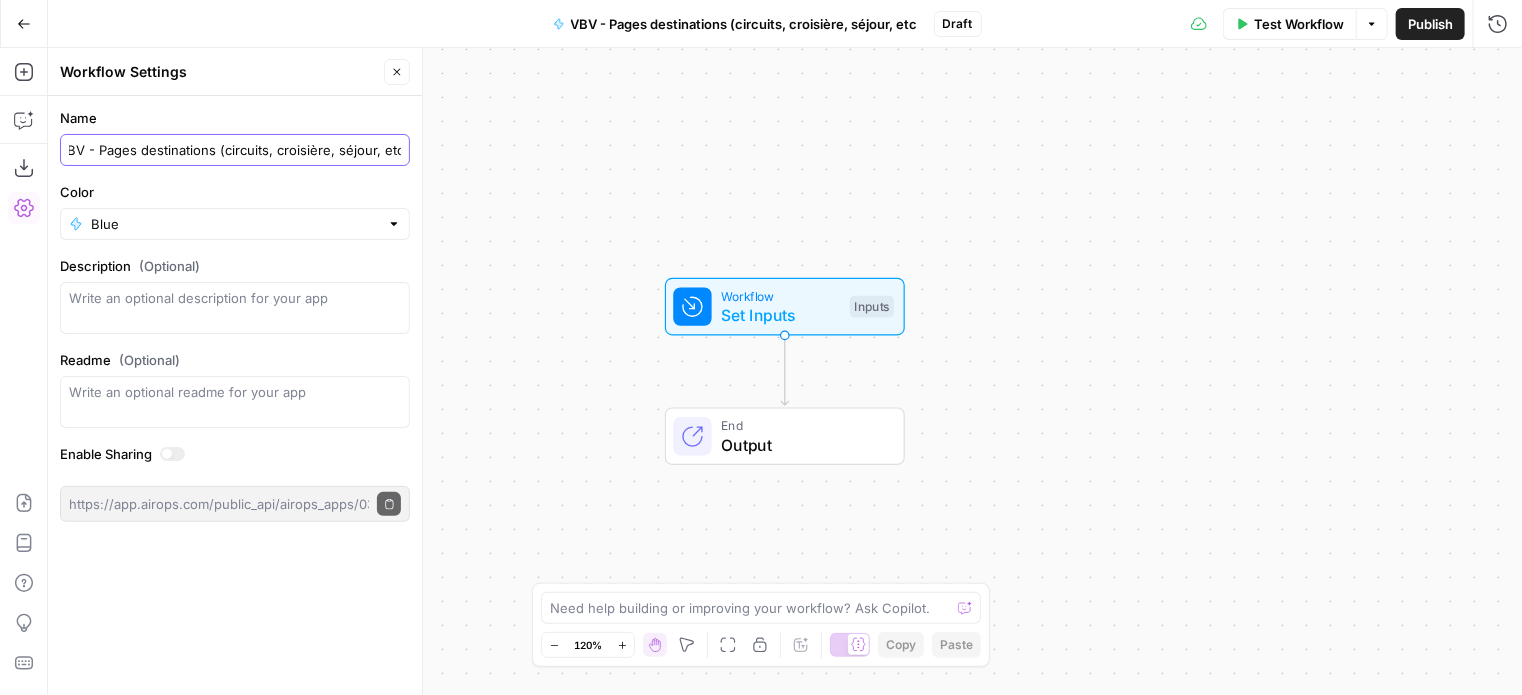 scroll, scrollTop: 0, scrollLeft: 16, axis: horizontal 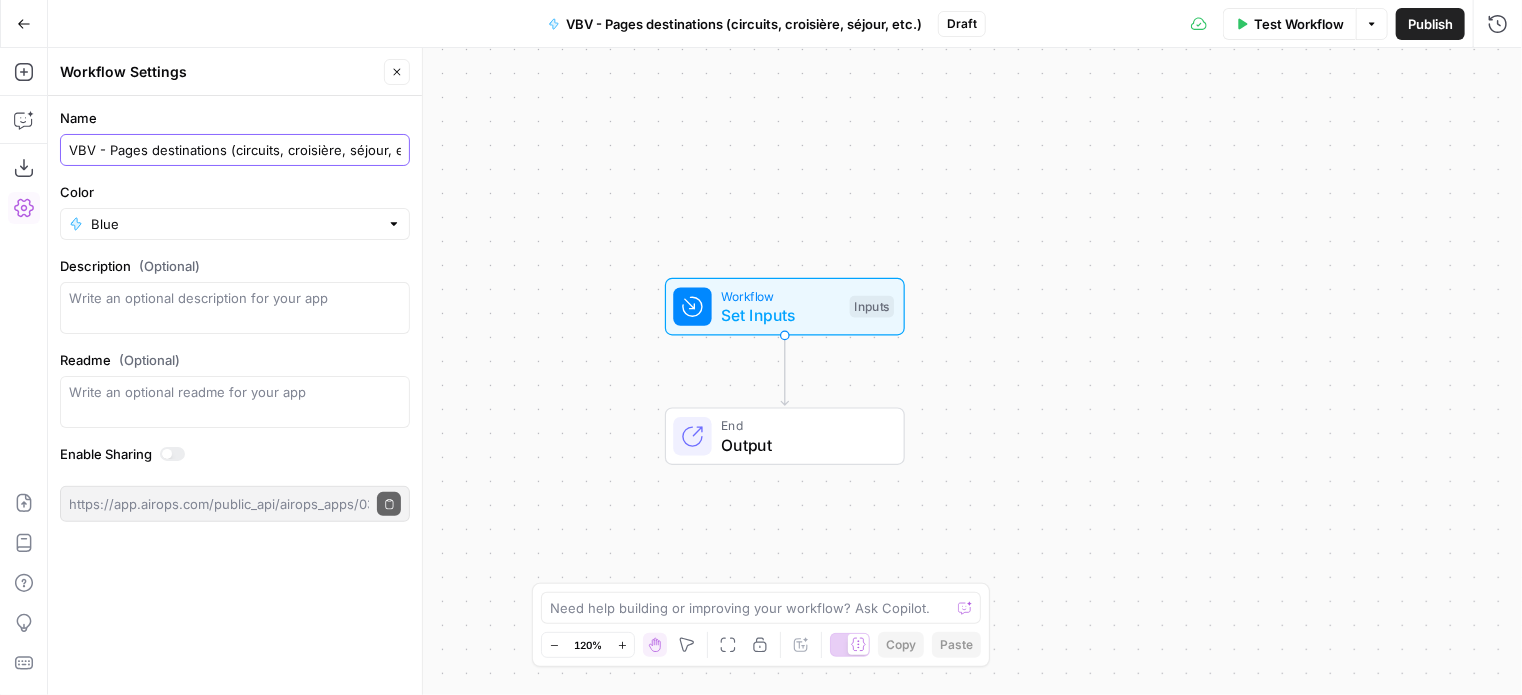 drag, startPoint x: 145, startPoint y: 159, endPoint x: 37, endPoint y: 155, distance: 108.07405 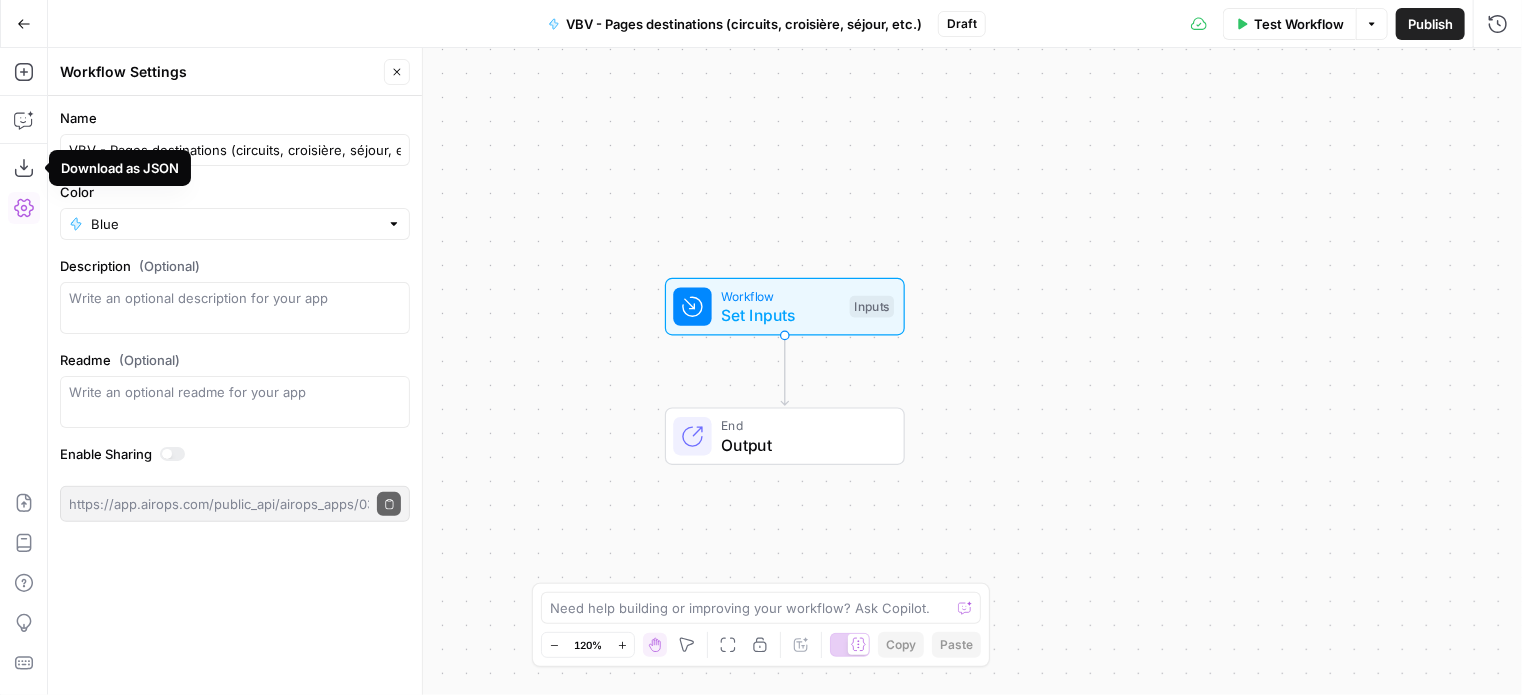 click on "Download as JSON" at bounding box center [120, 168] 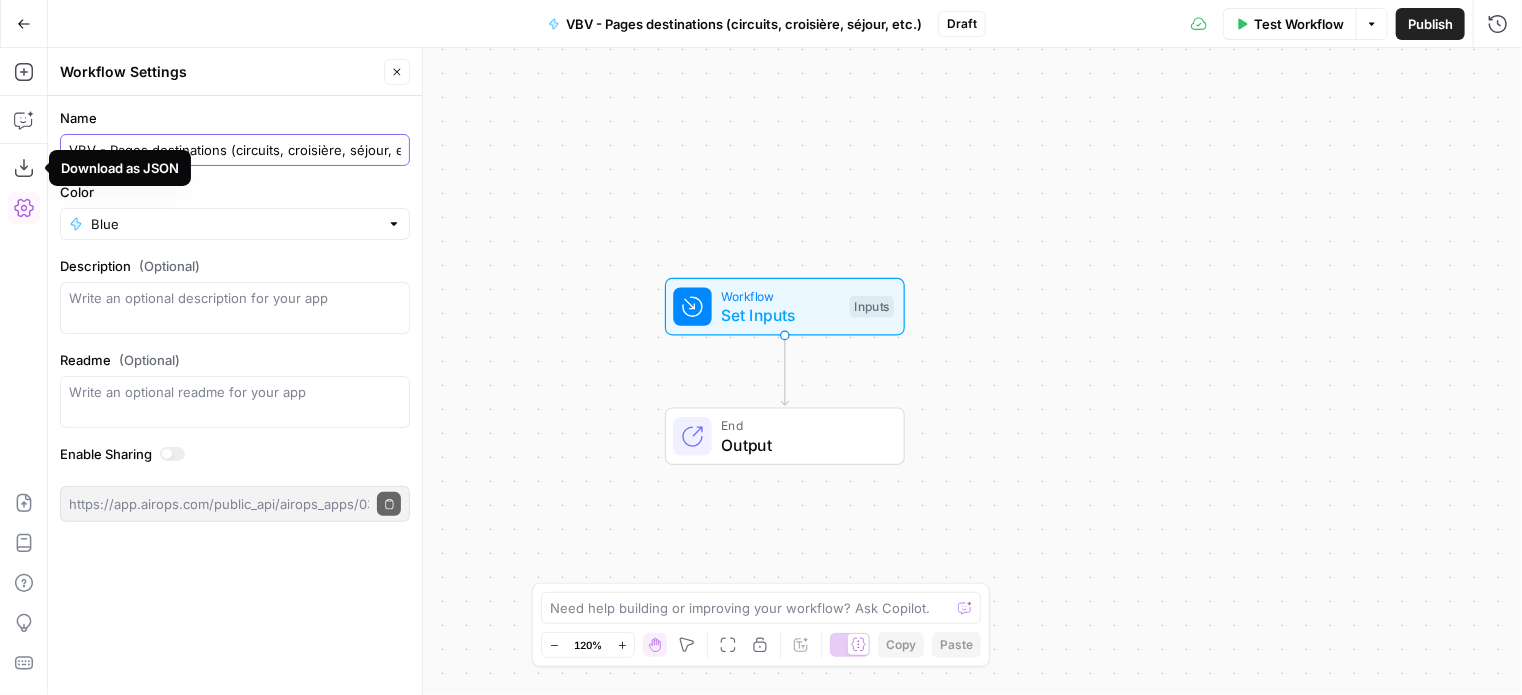 click on "VBV - Pages destinations (circuits, croisière, séjour, etc.)" at bounding box center [235, 150] 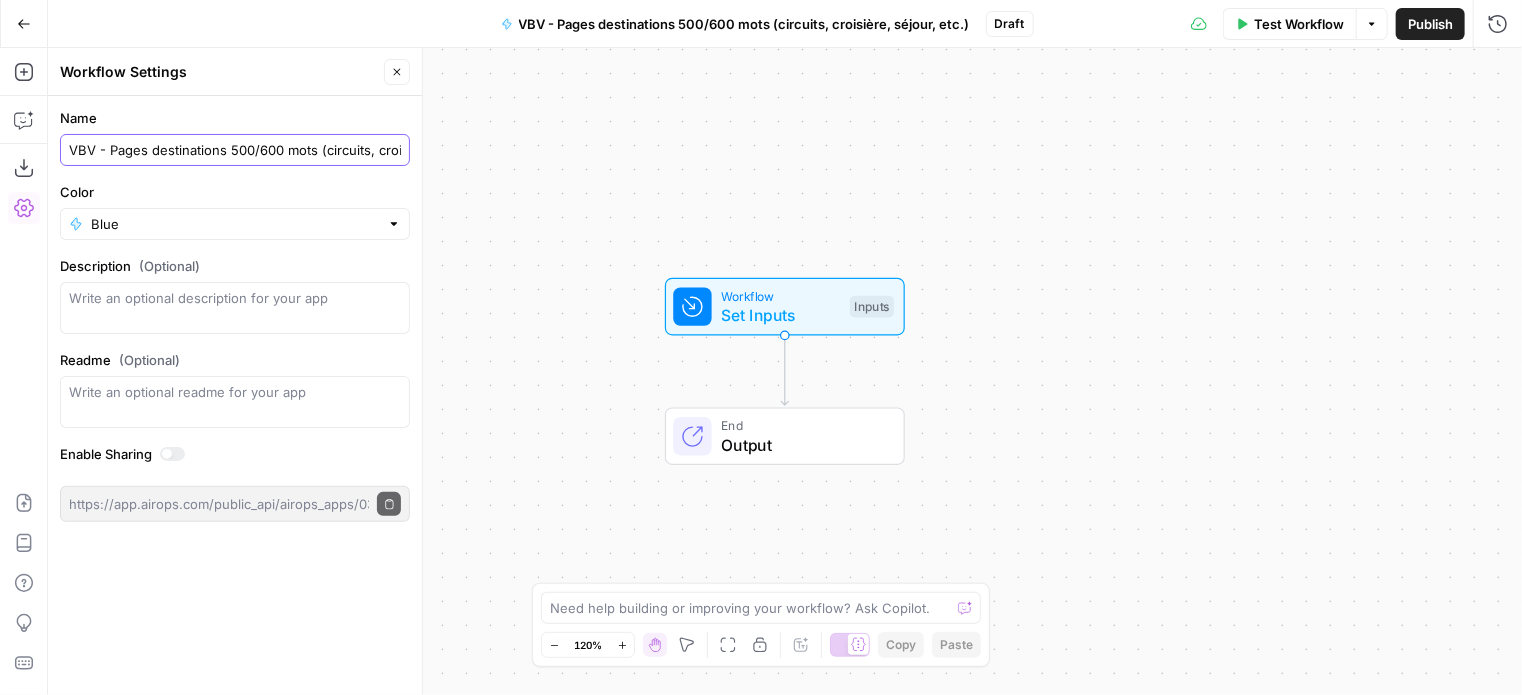 scroll, scrollTop: 0, scrollLeft: 106, axis: horizontal 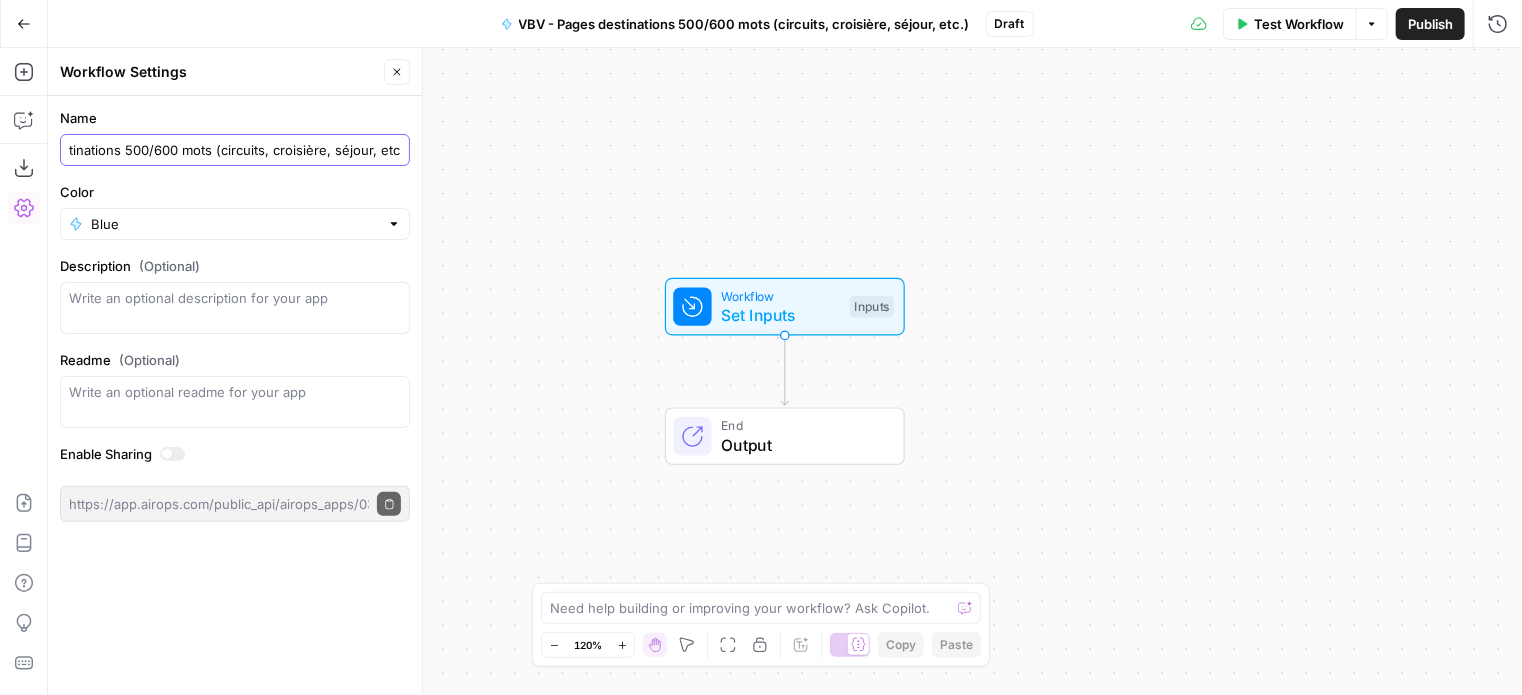 drag, startPoint x: 318, startPoint y: 149, endPoint x: 465, endPoint y: 151, distance: 147.01361 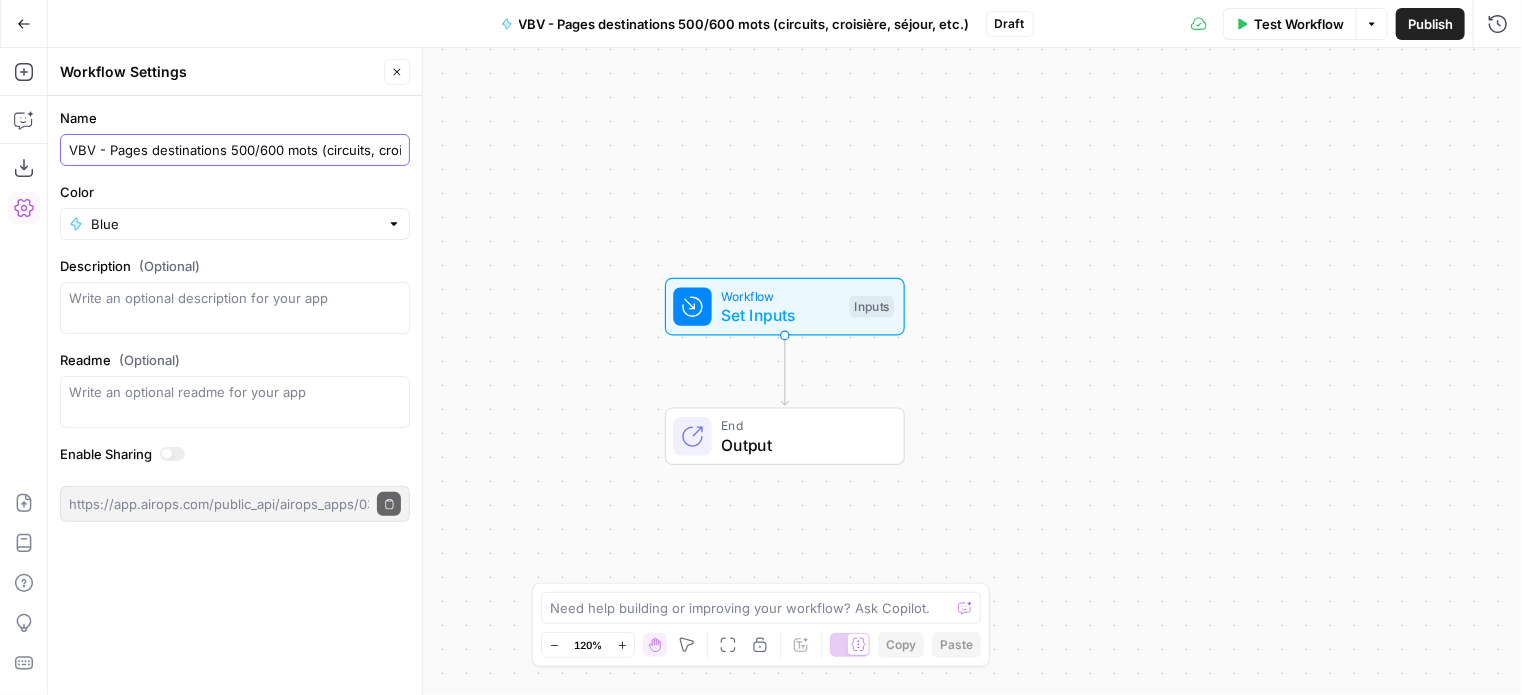 drag, startPoint x: 217, startPoint y: 151, endPoint x: 11, endPoint y: 148, distance: 206.02185 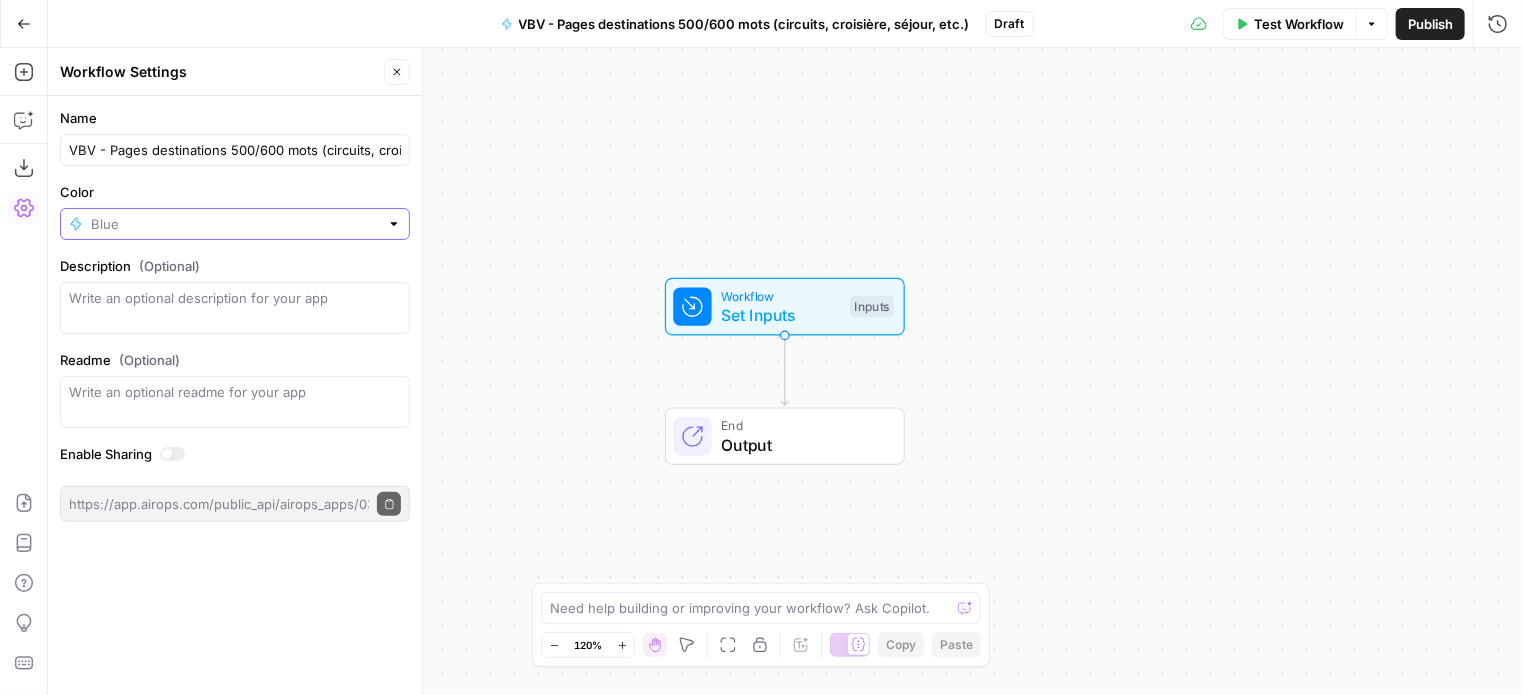 click on "Color" at bounding box center (235, 224) 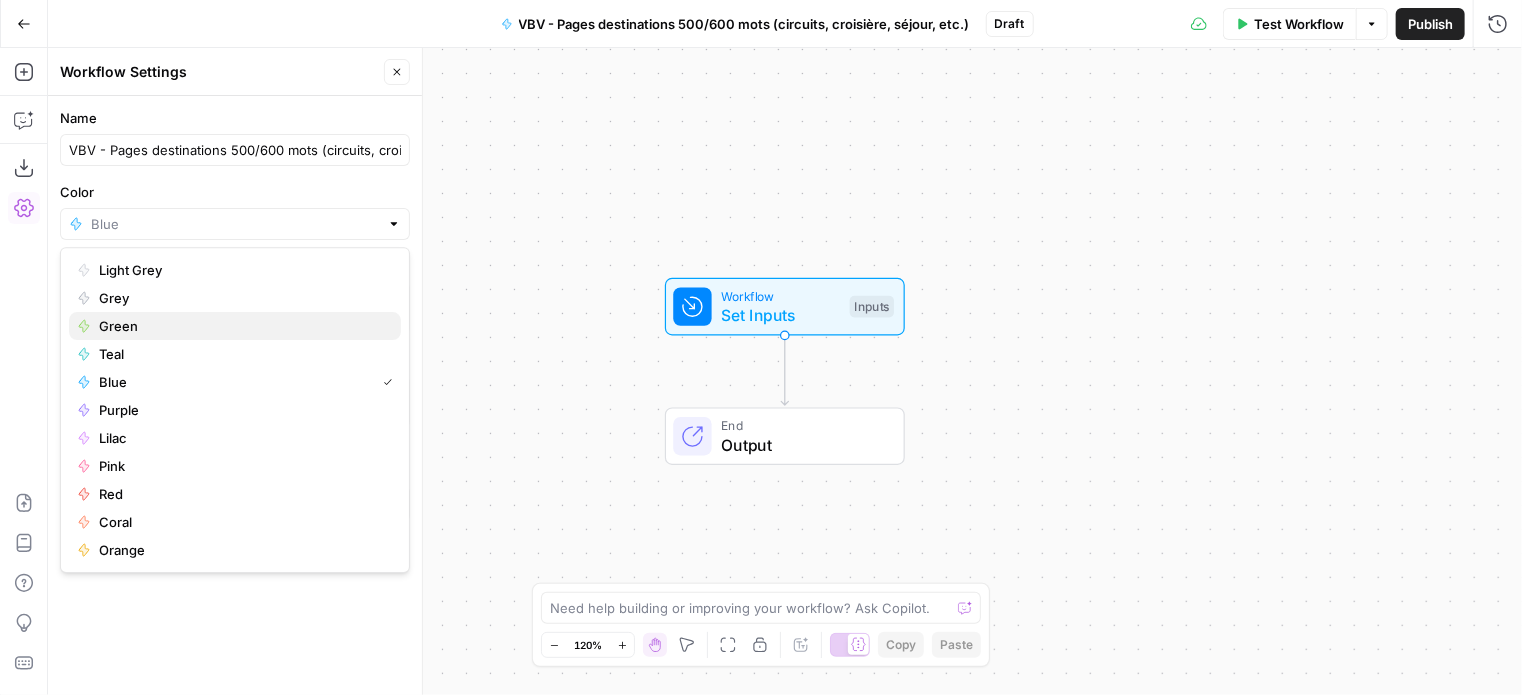 click on "Green" at bounding box center (242, 326) 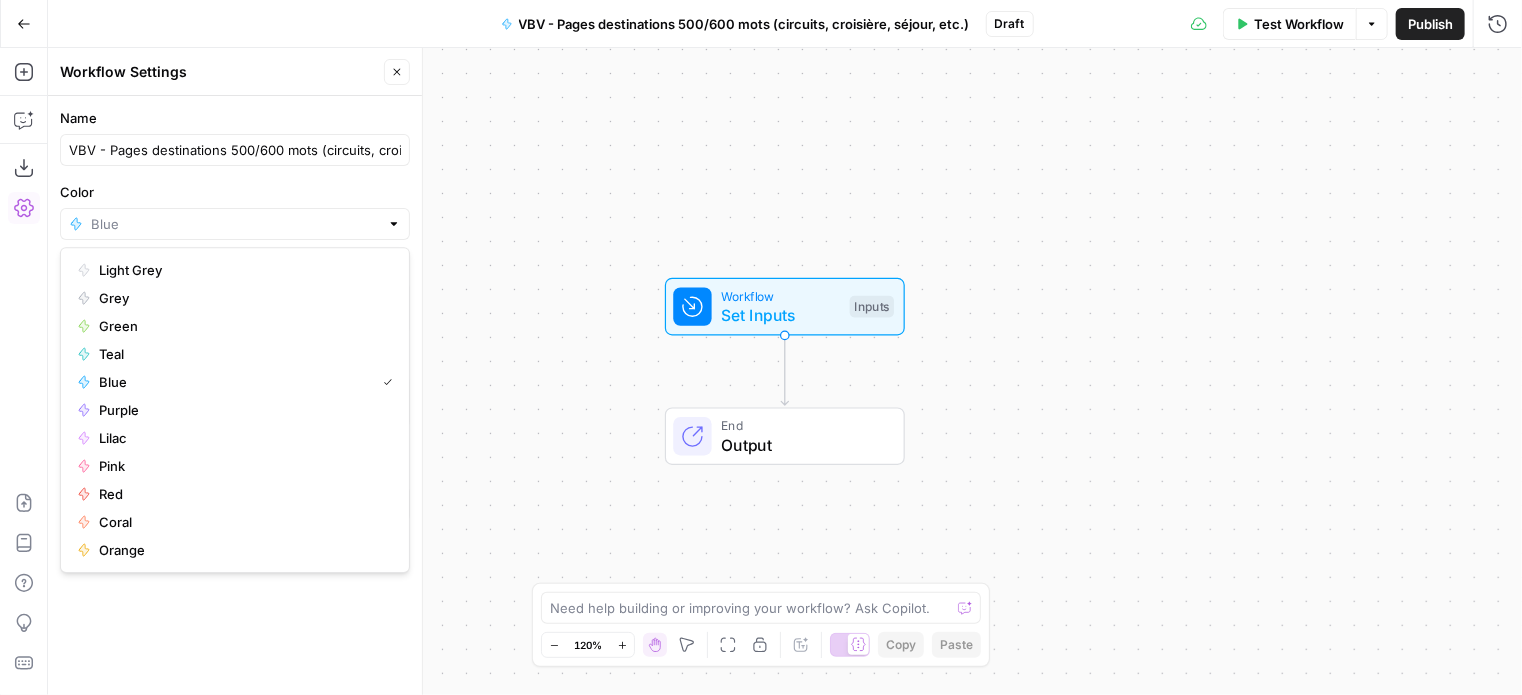 type on "Green" 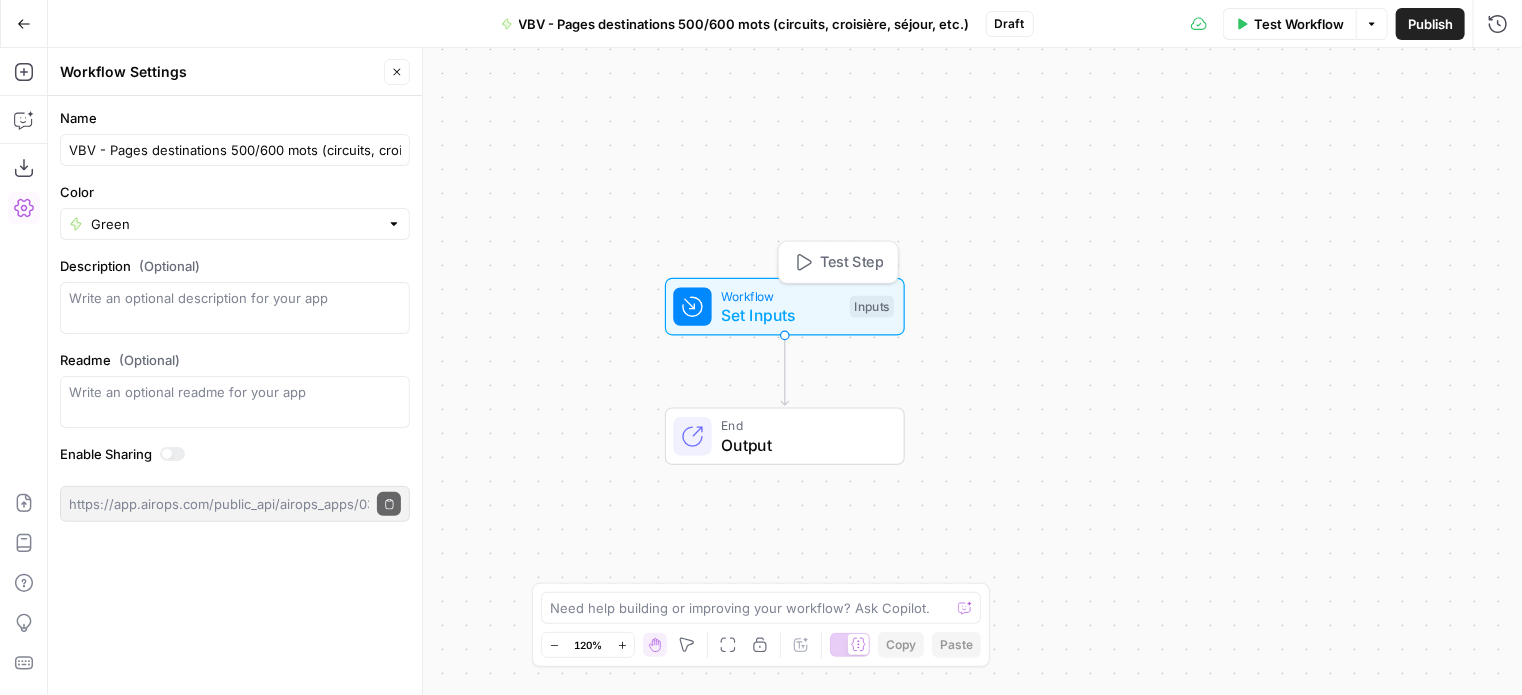 click on "Set Inputs" at bounding box center [780, 315] 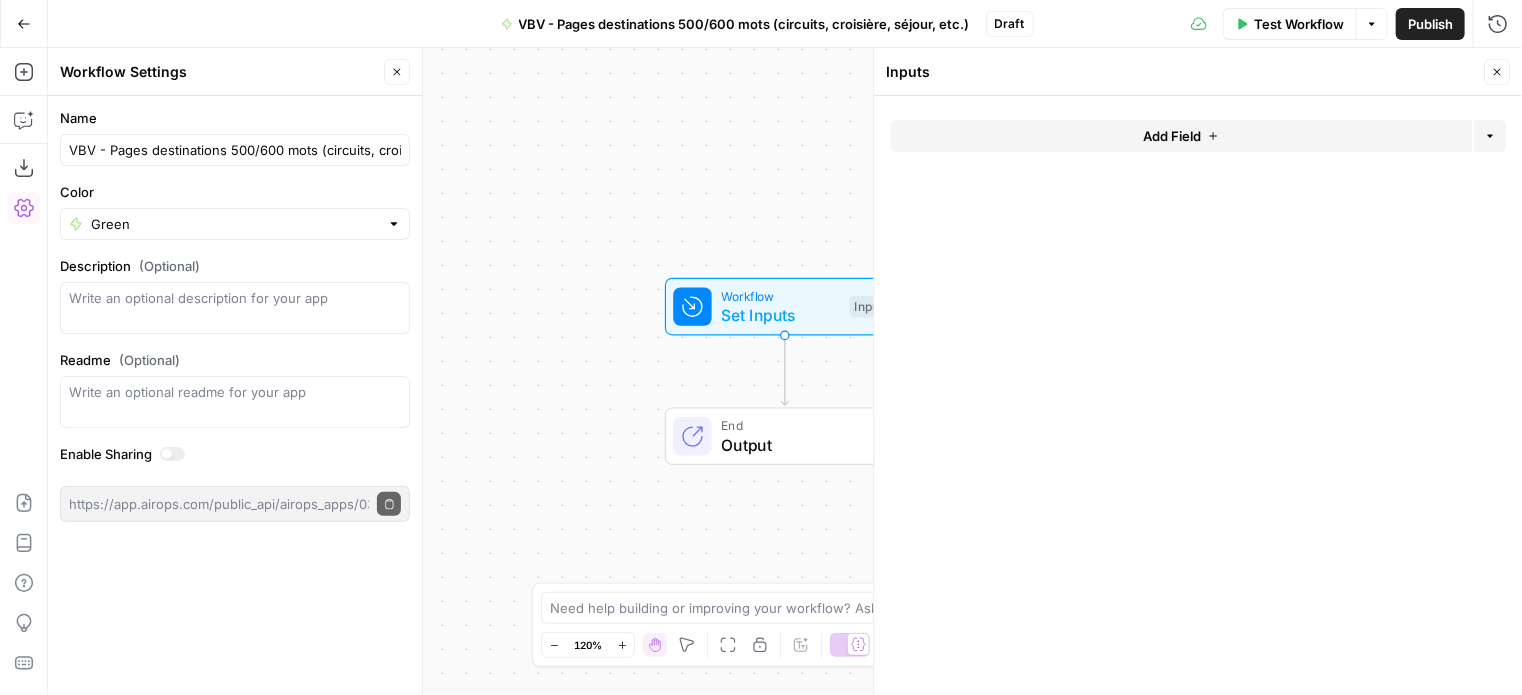 click on "Add Field" at bounding box center [1172, 136] 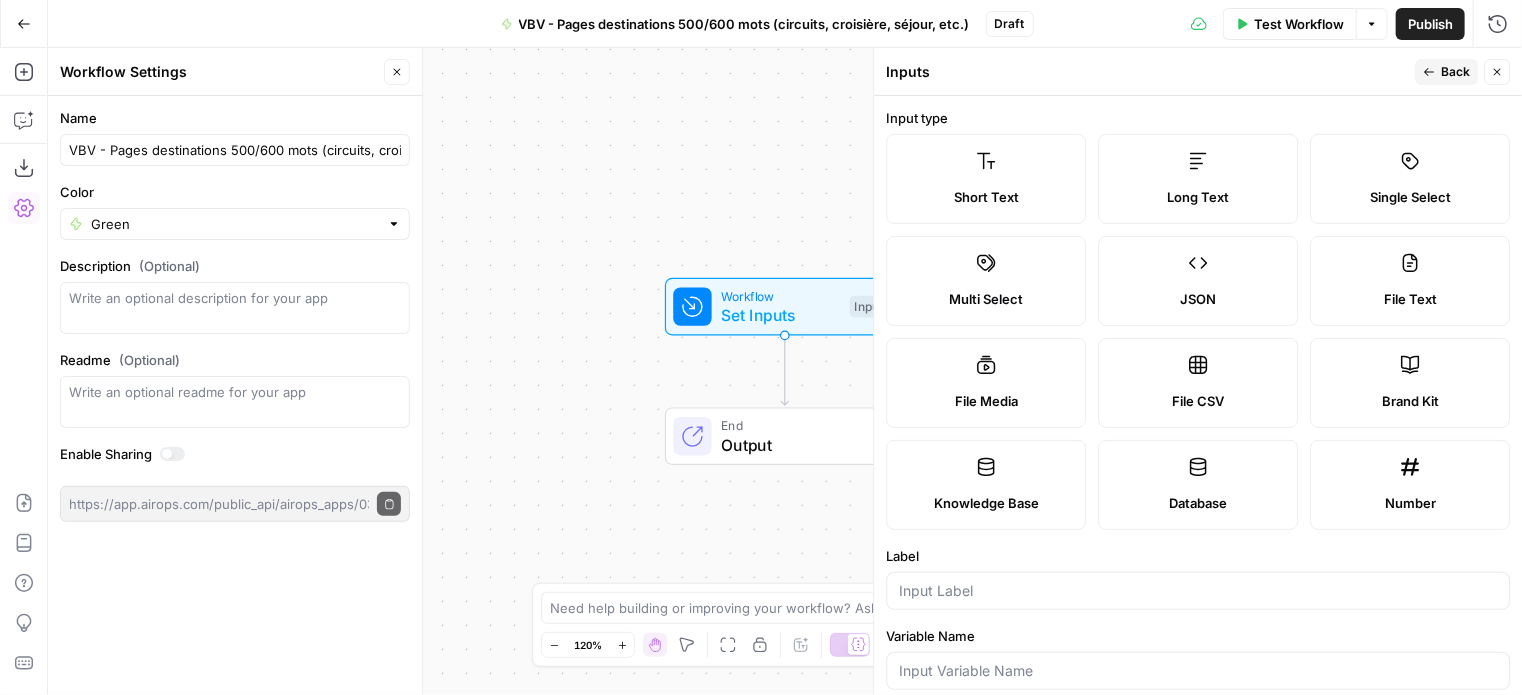click on "Short Text" at bounding box center (986, 179) 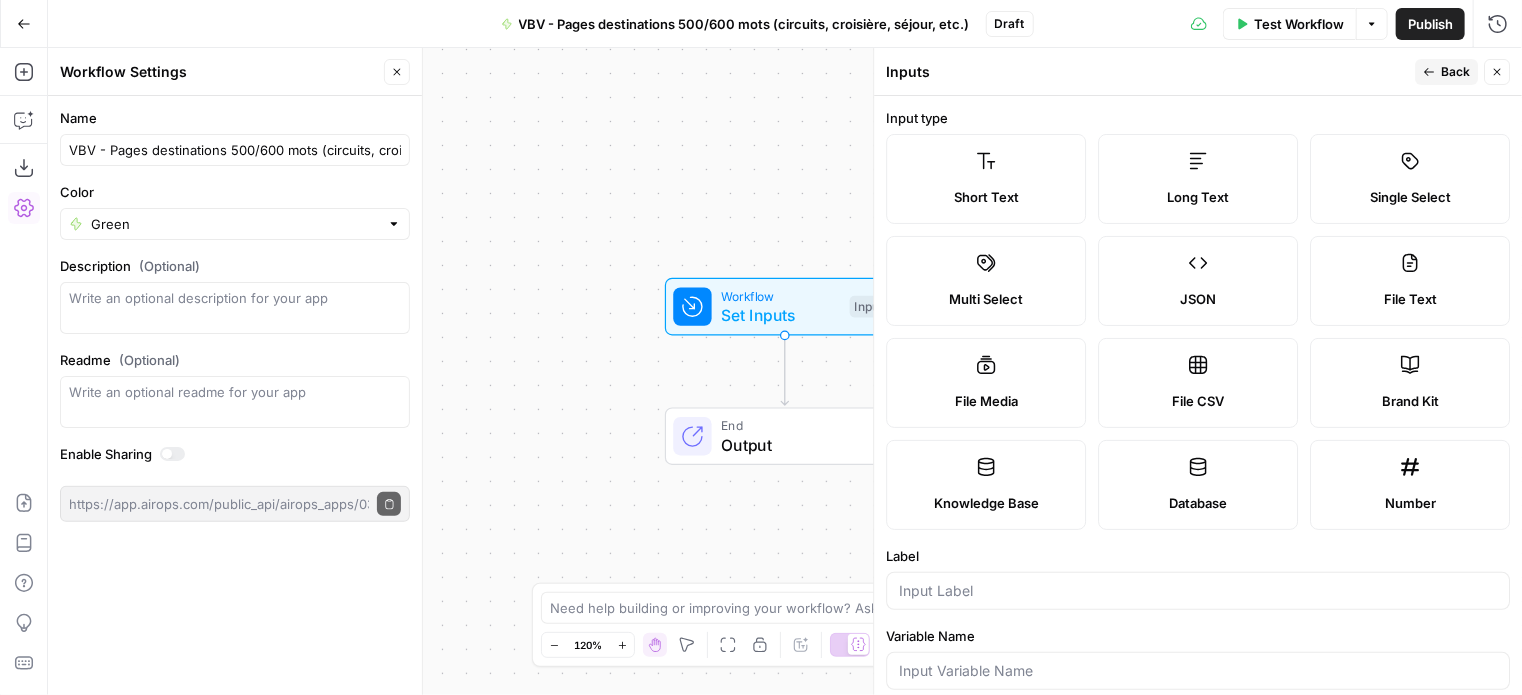 click on "Short Text" at bounding box center (986, 179) 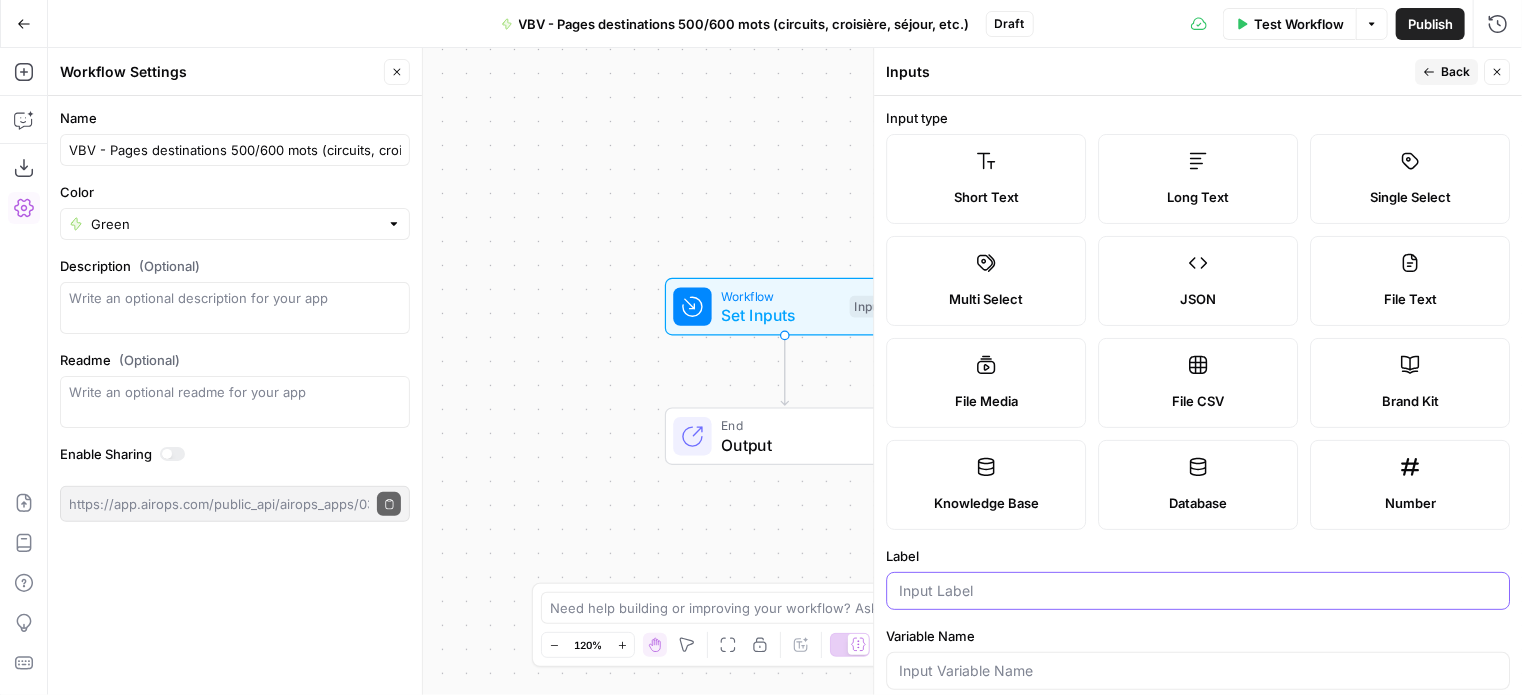 click on "Label" at bounding box center (1198, 591) 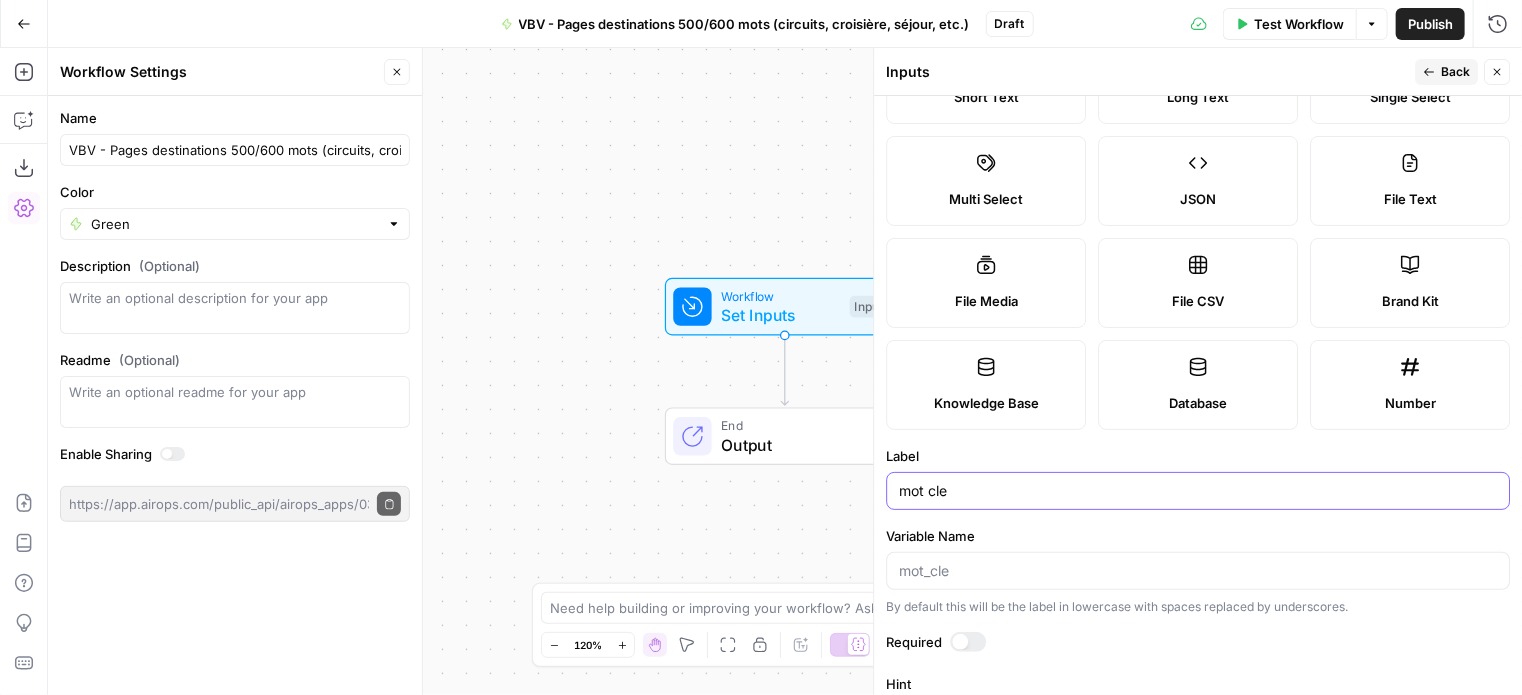scroll, scrollTop: 300, scrollLeft: 0, axis: vertical 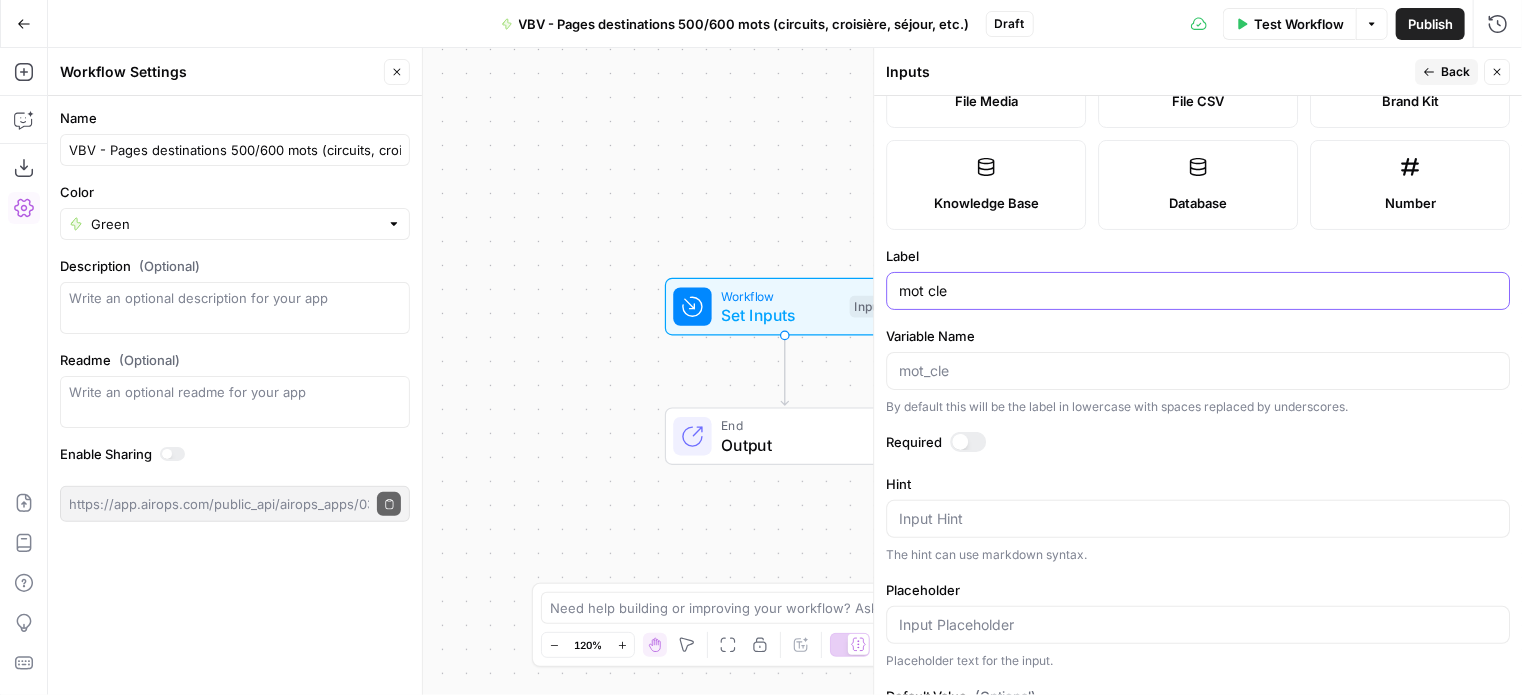 type on "mot cle" 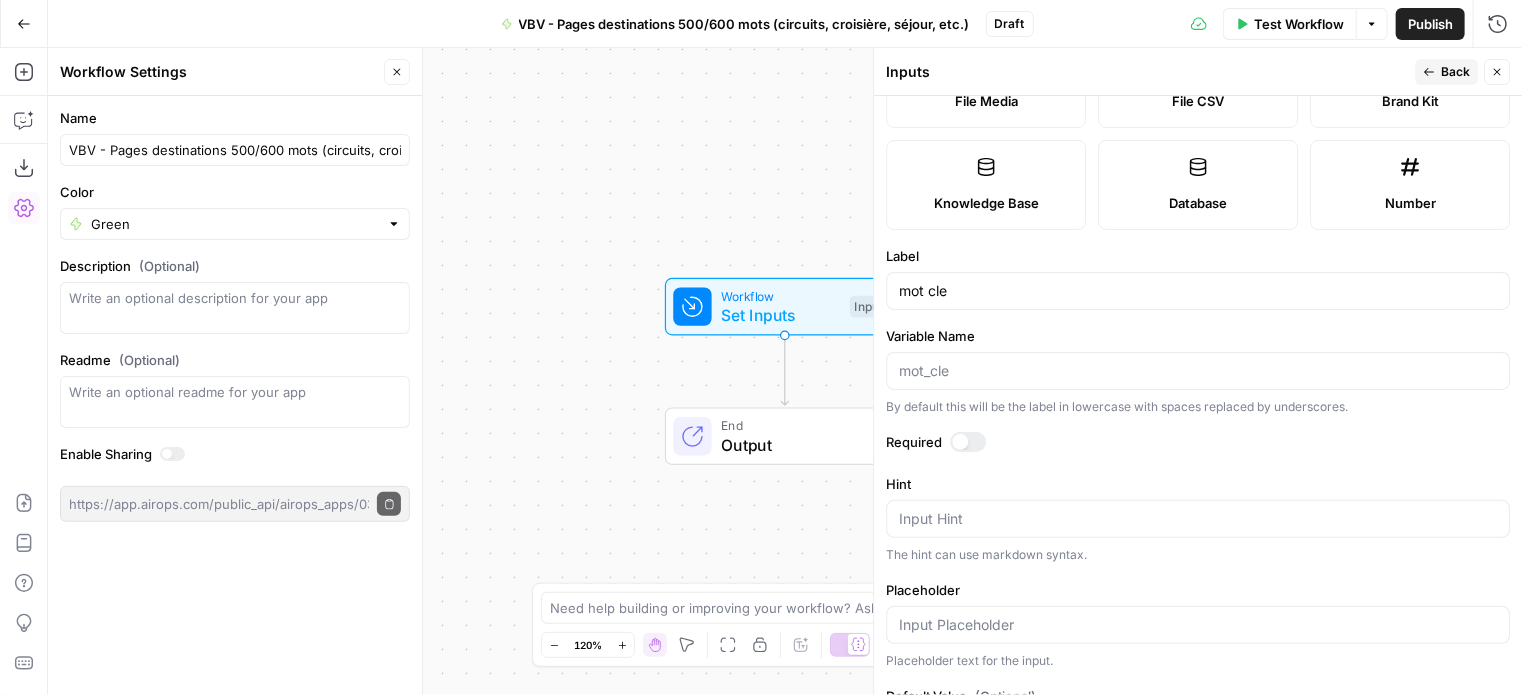 click at bounding box center (968, 442) 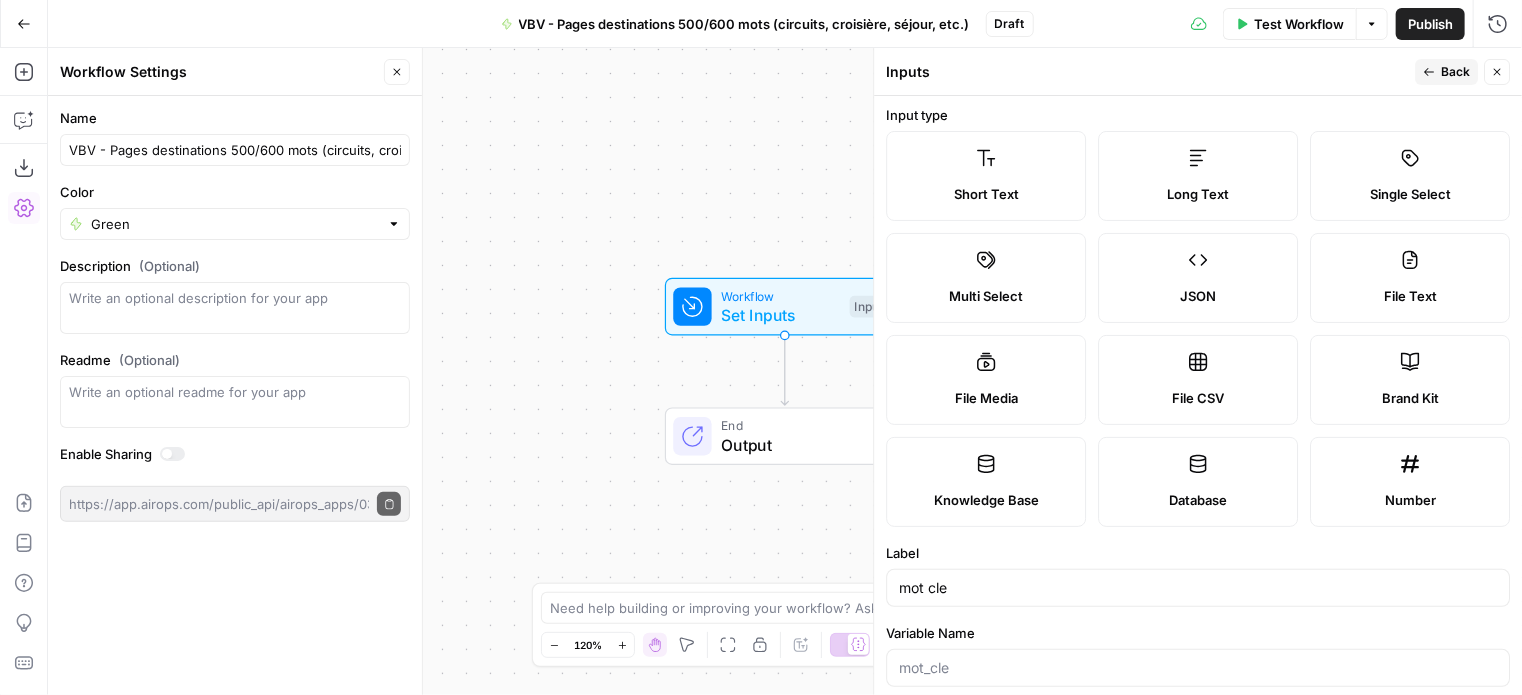 scroll, scrollTop: 0, scrollLeft: 0, axis: both 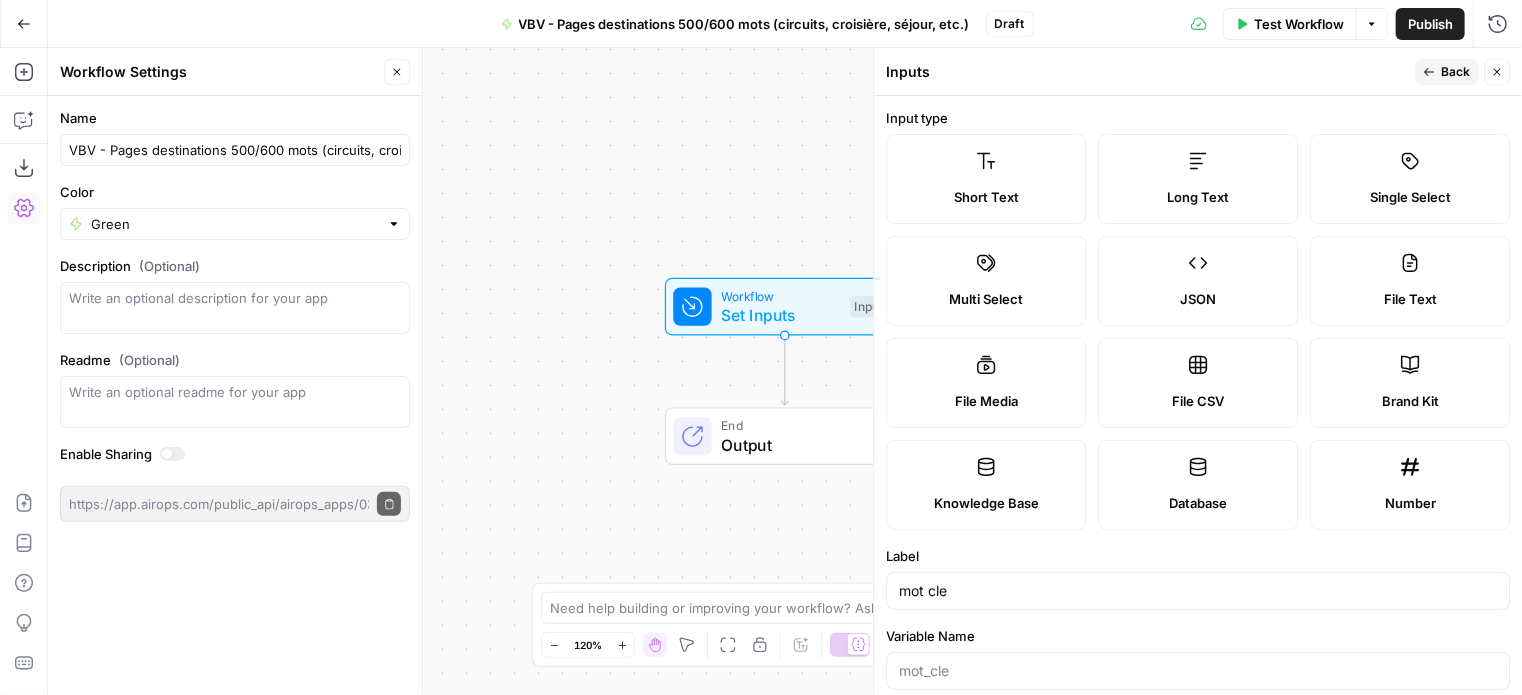 click on "Back" at bounding box center (1455, 72) 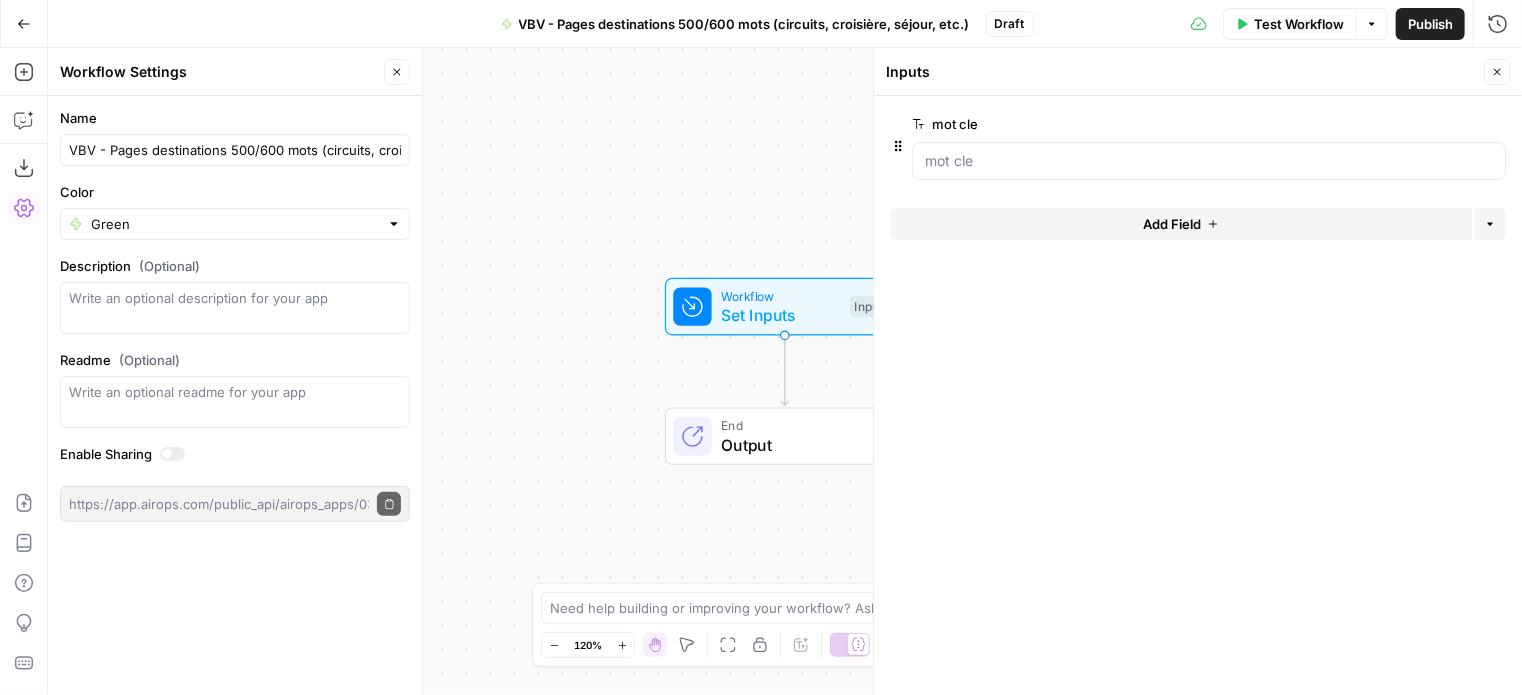 click on "Add Field" at bounding box center (1172, 224) 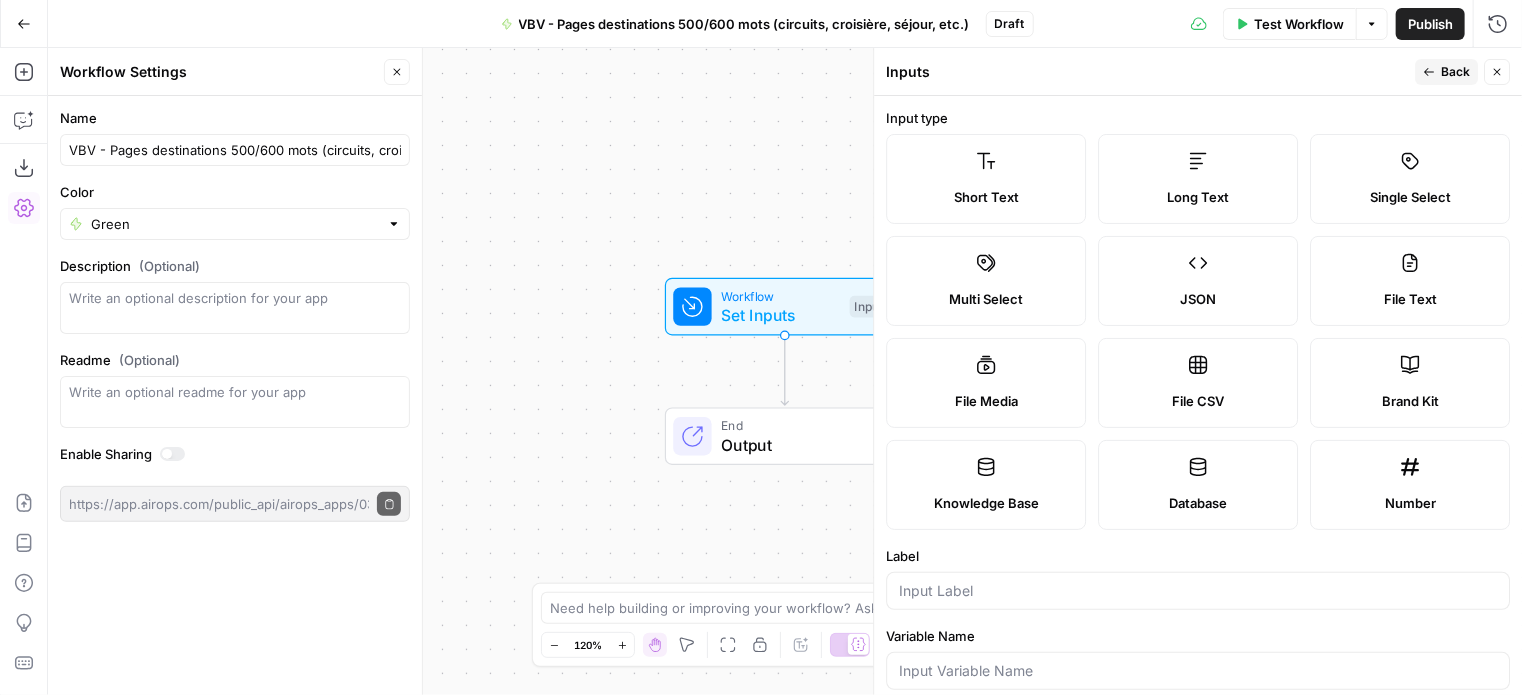 click on "Short Text" at bounding box center (986, 179) 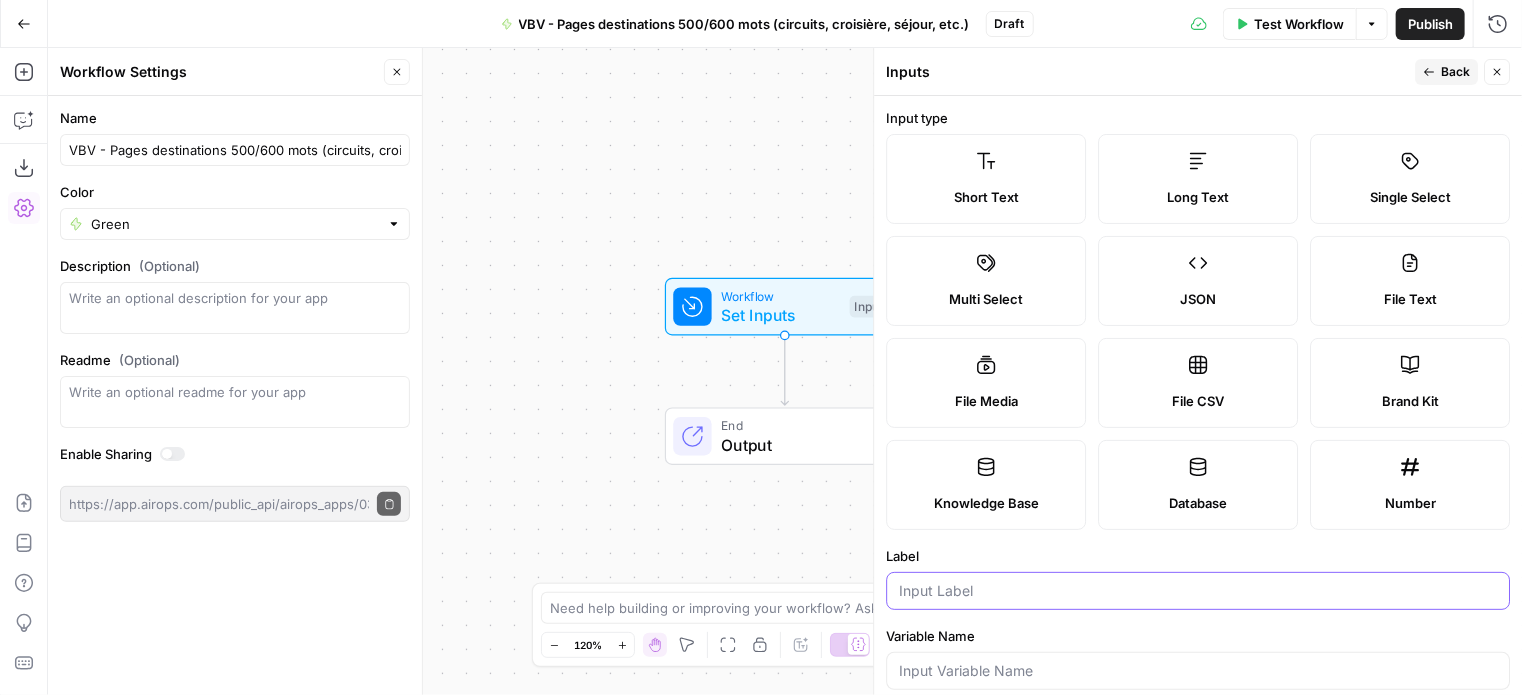 click on "Label" at bounding box center (1198, 591) 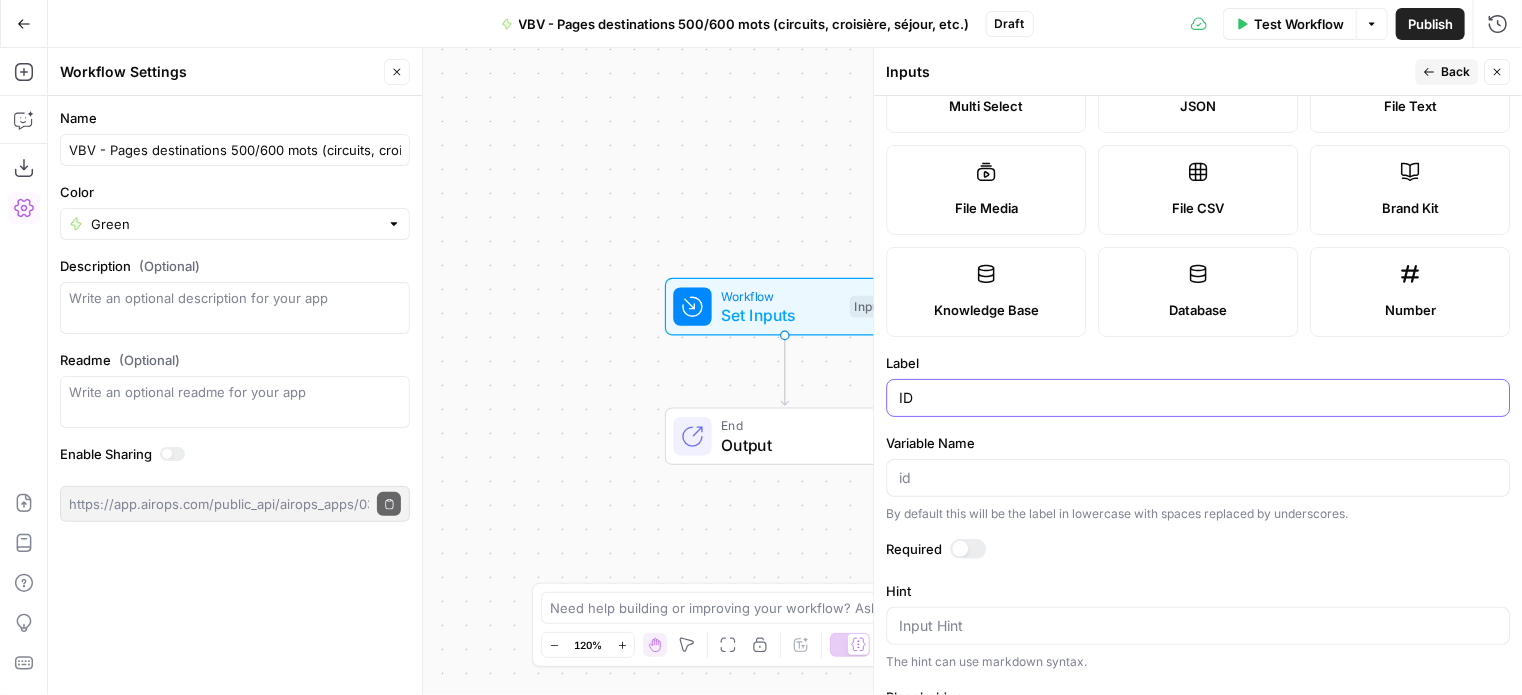 scroll, scrollTop: 200, scrollLeft: 0, axis: vertical 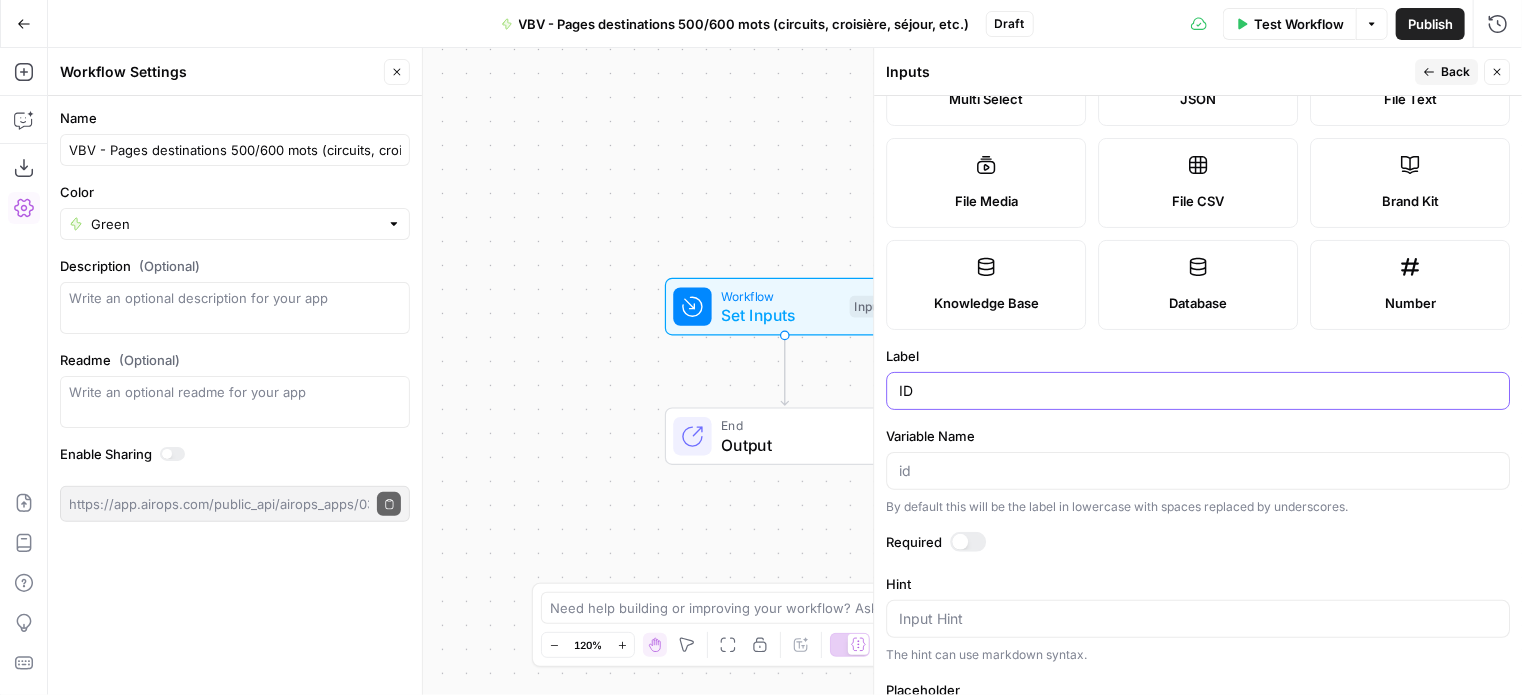 type on "ID" 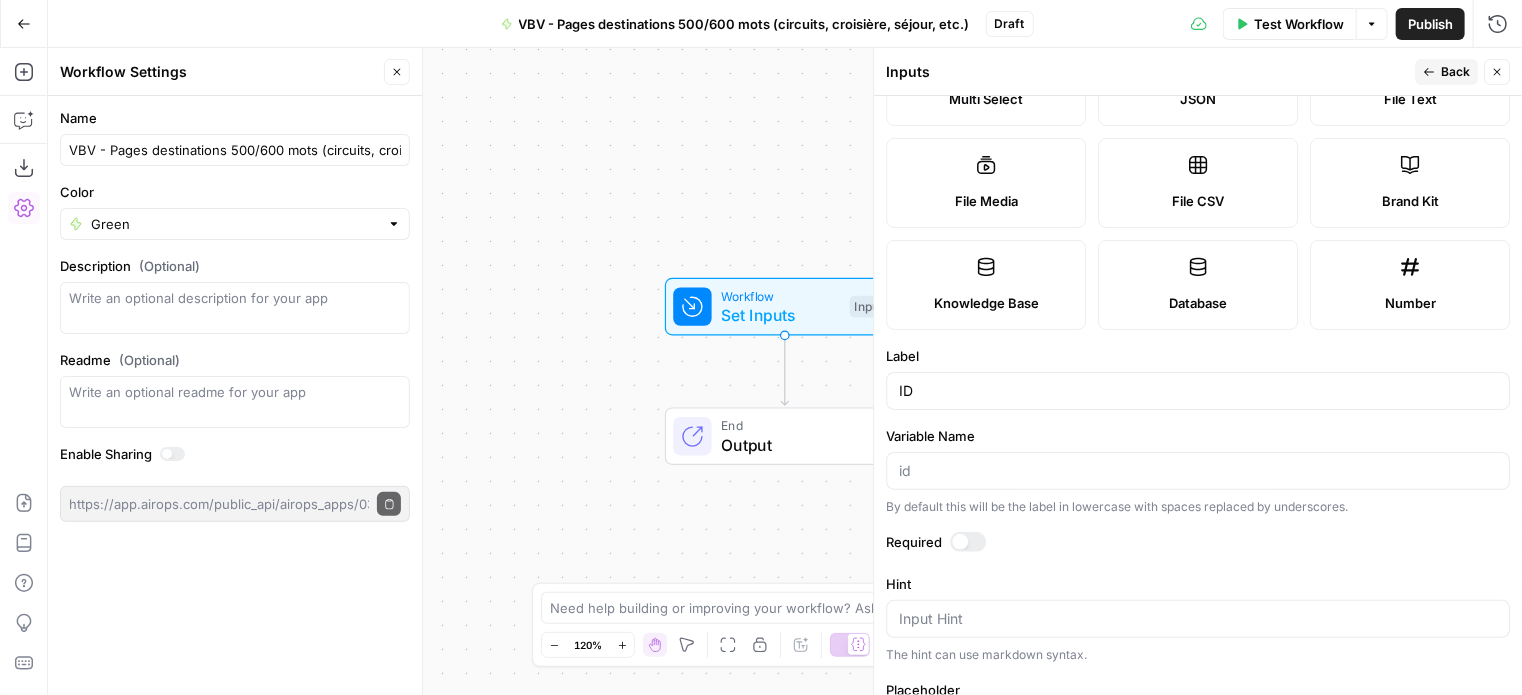 click at bounding box center (968, 542) 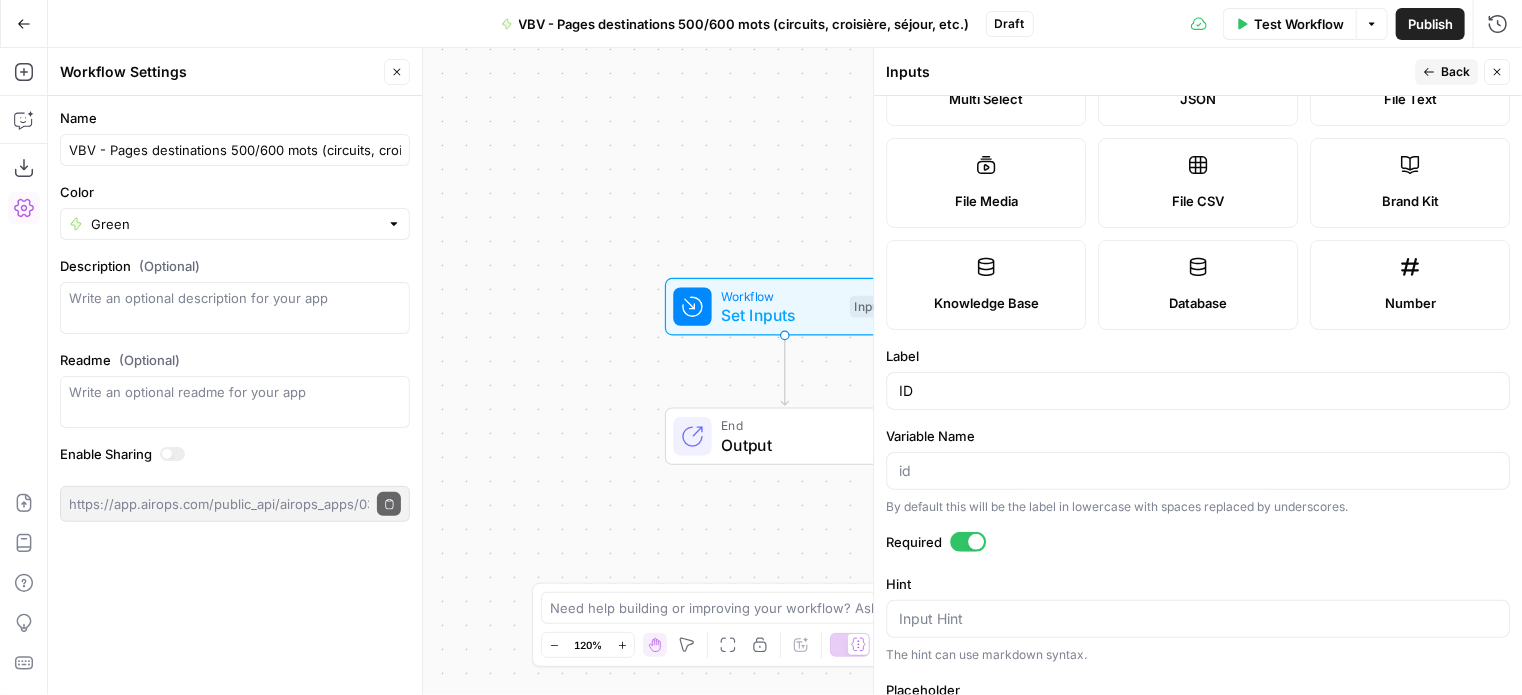 click on "Back" at bounding box center (1446, 72) 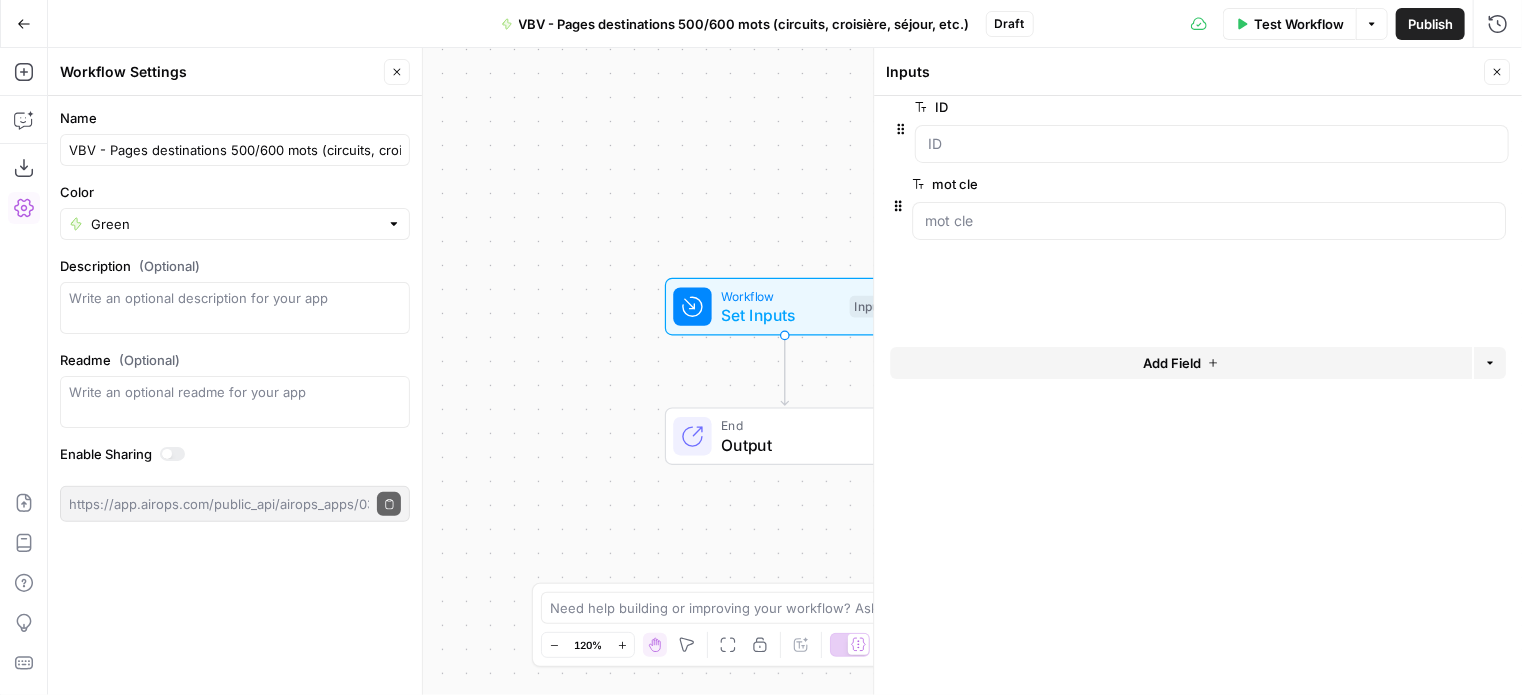 drag, startPoint x: 893, startPoint y: 224, endPoint x: 896, endPoint y: 118, distance: 106.04244 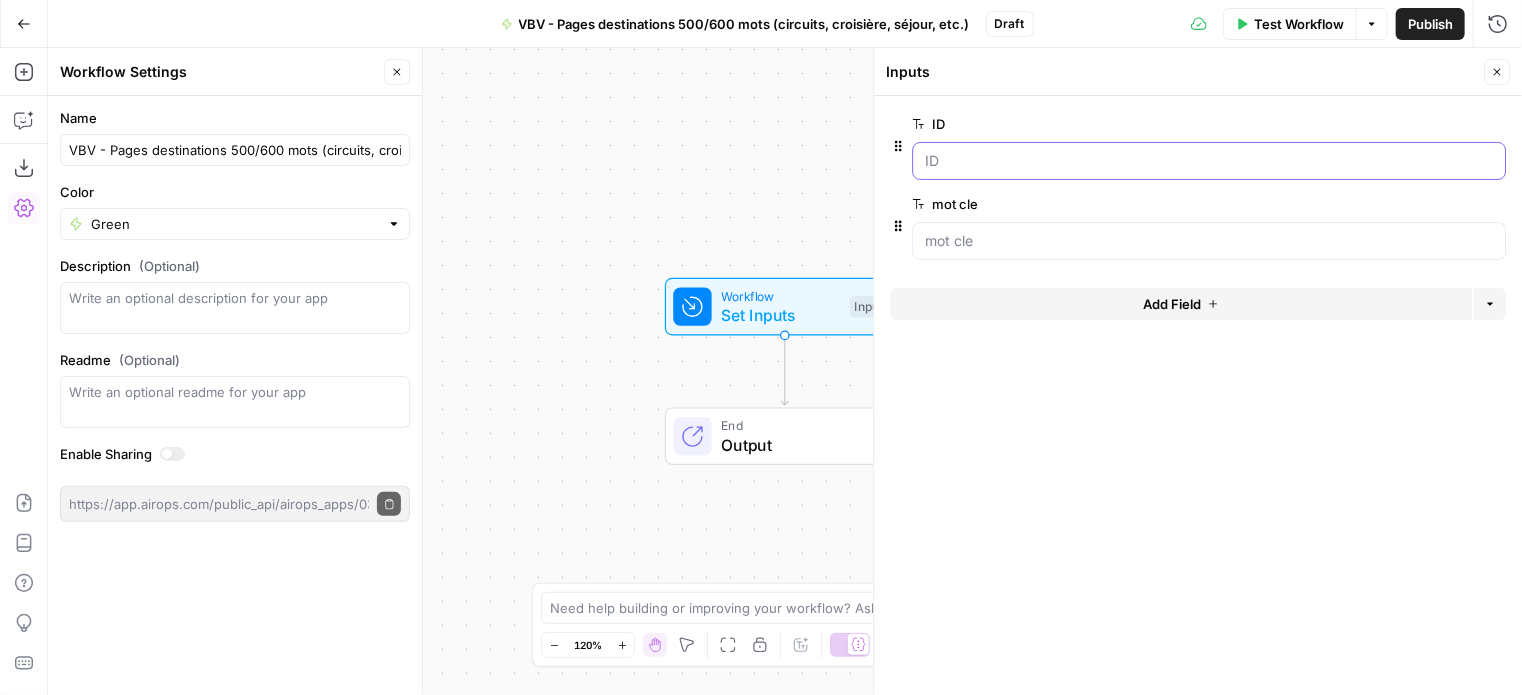 click on "ID" at bounding box center [1209, 161] 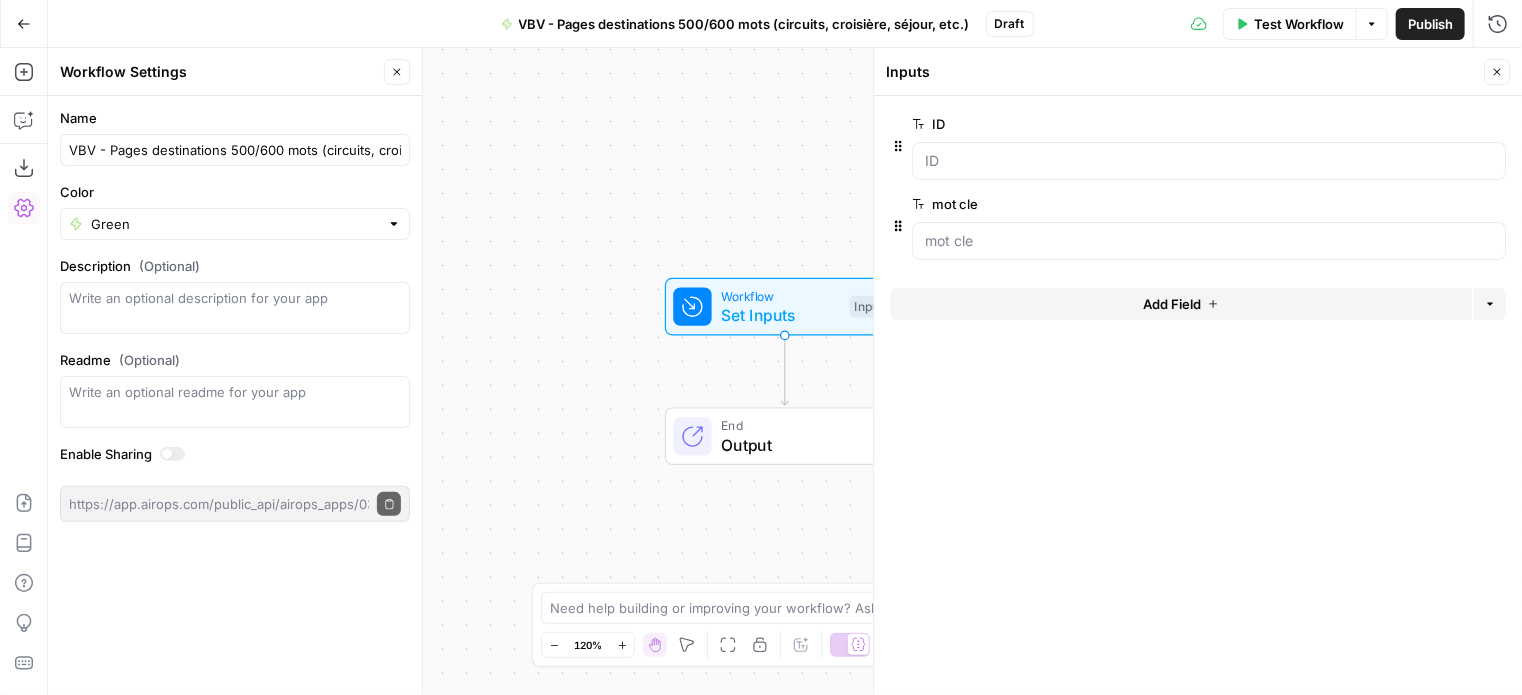 click on "edit field" at bounding box center [1439, 124] 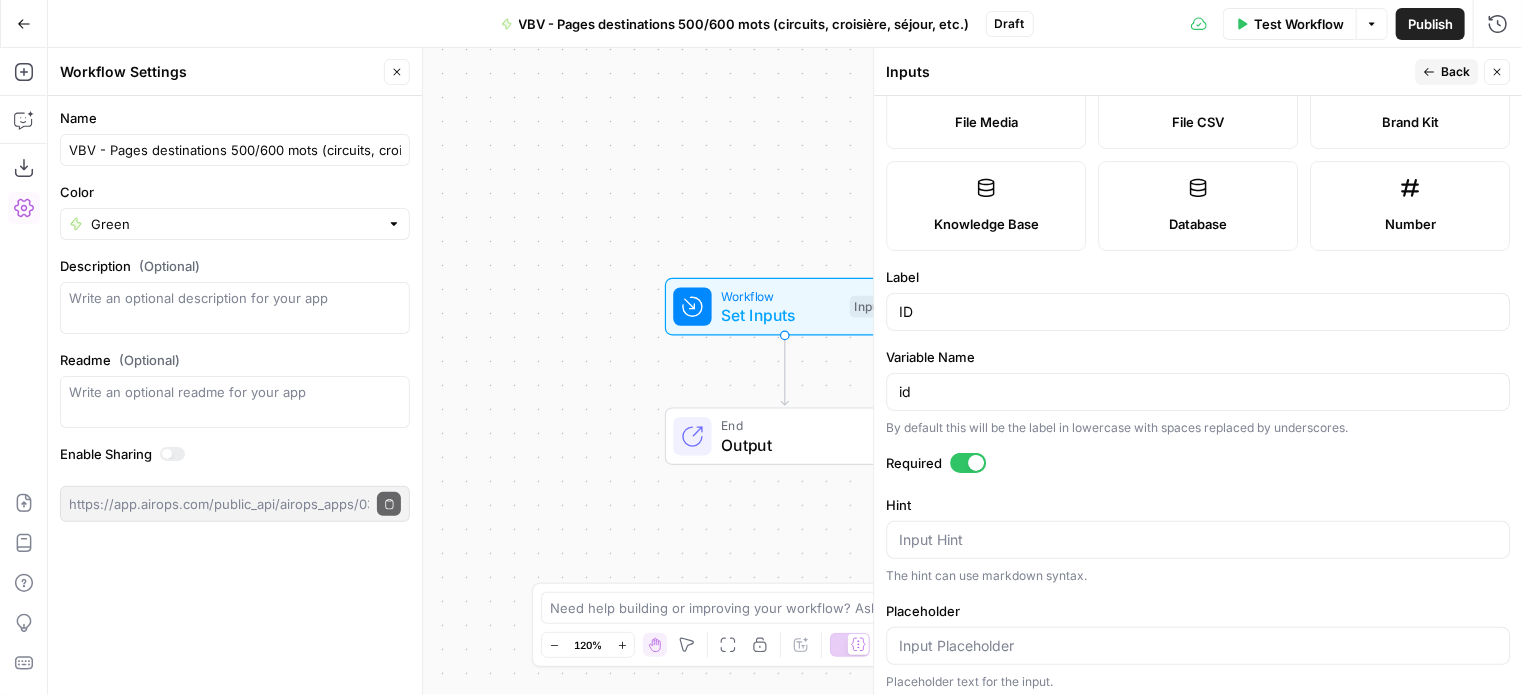 scroll, scrollTop: 300, scrollLeft: 0, axis: vertical 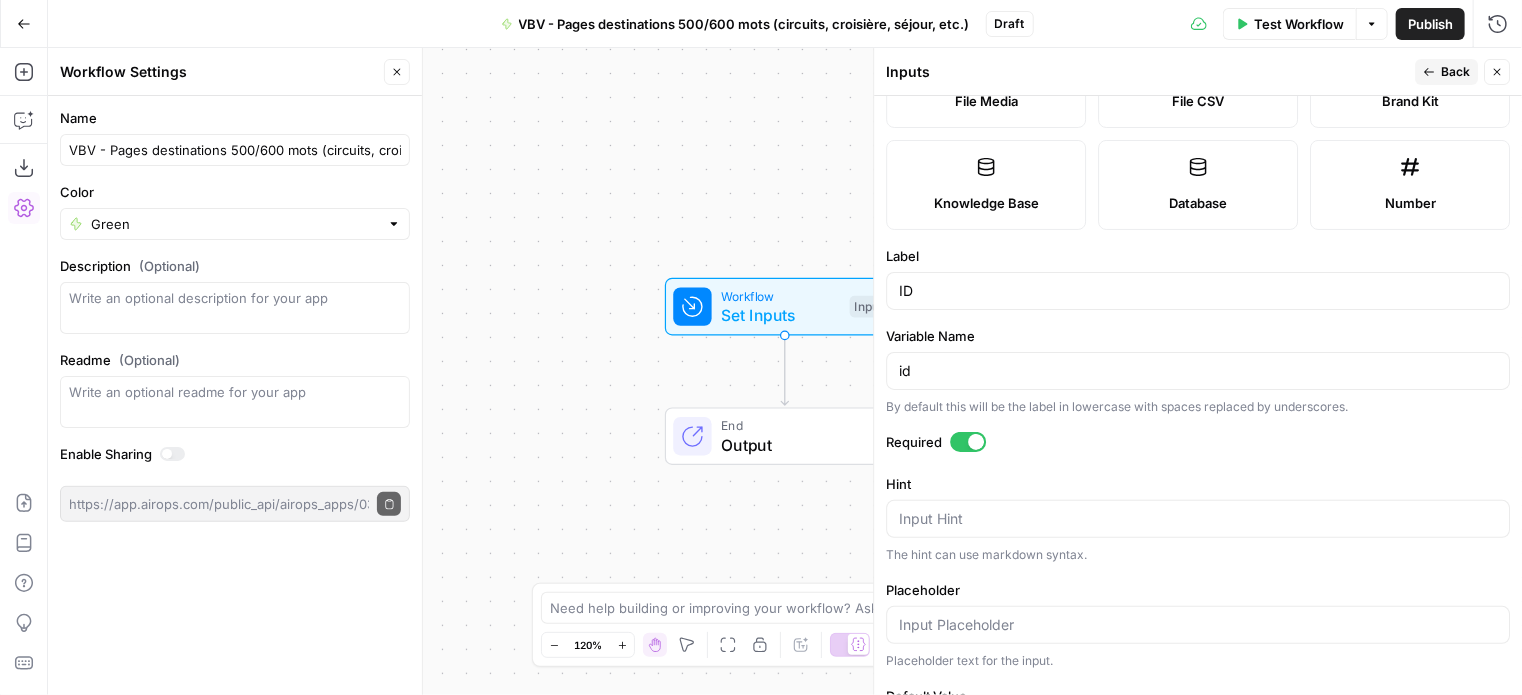 click at bounding box center [968, 442] 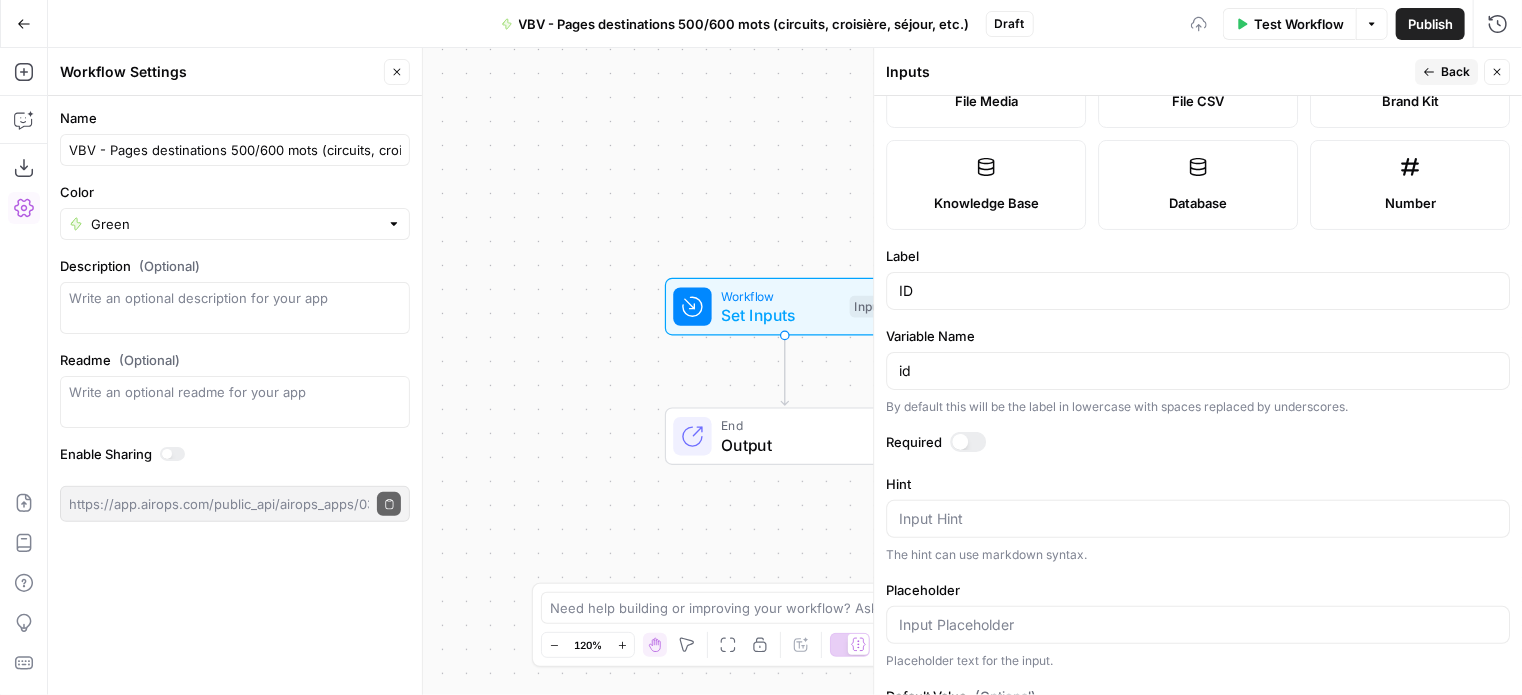 click 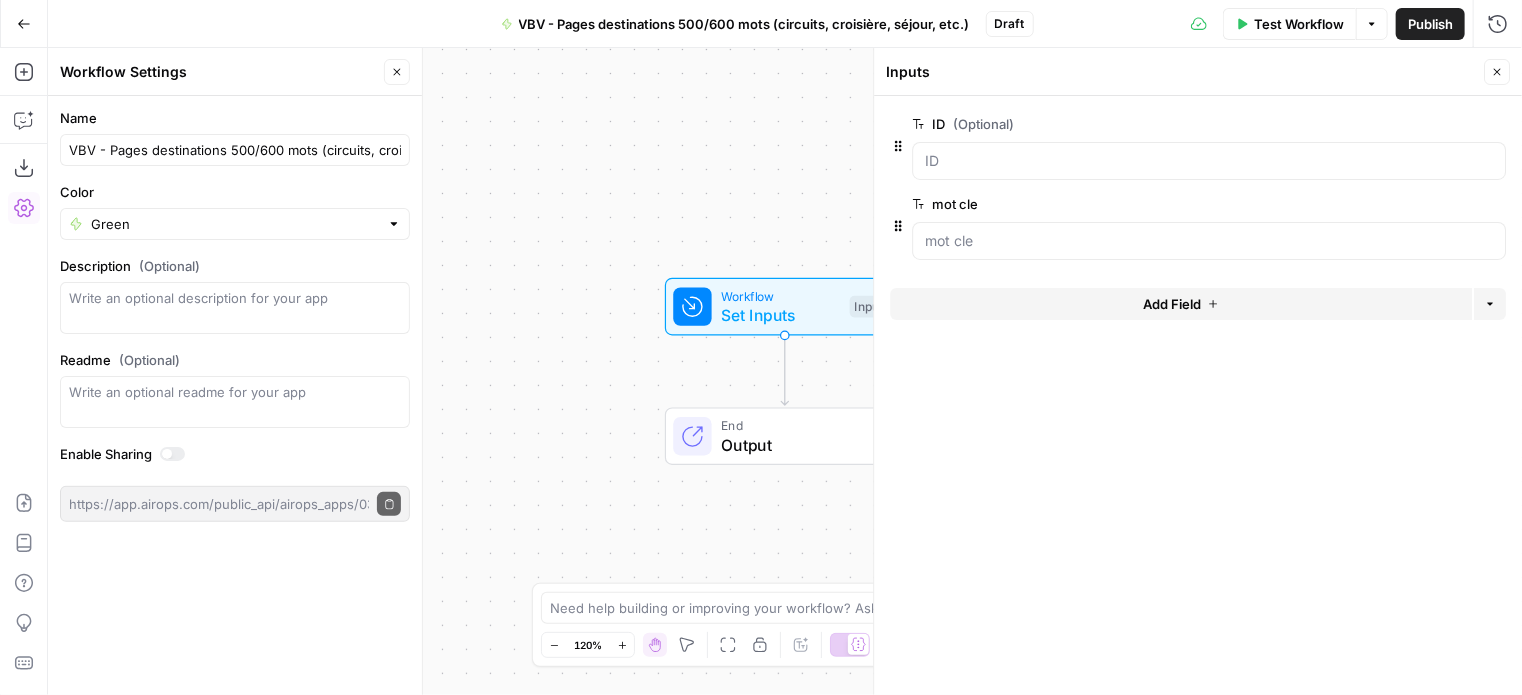 click on "Add Field" at bounding box center [1181, 304] 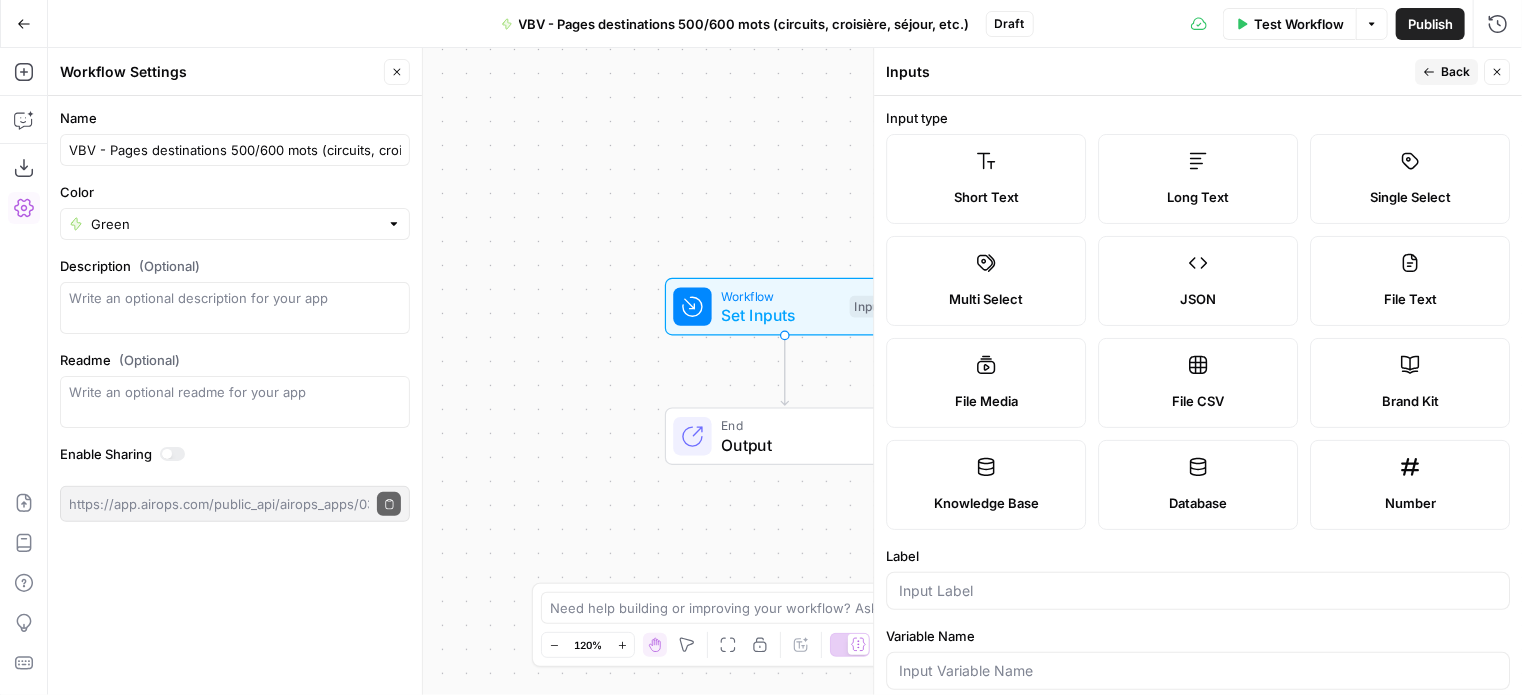 scroll, scrollTop: 100, scrollLeft: 0, axis: vertical 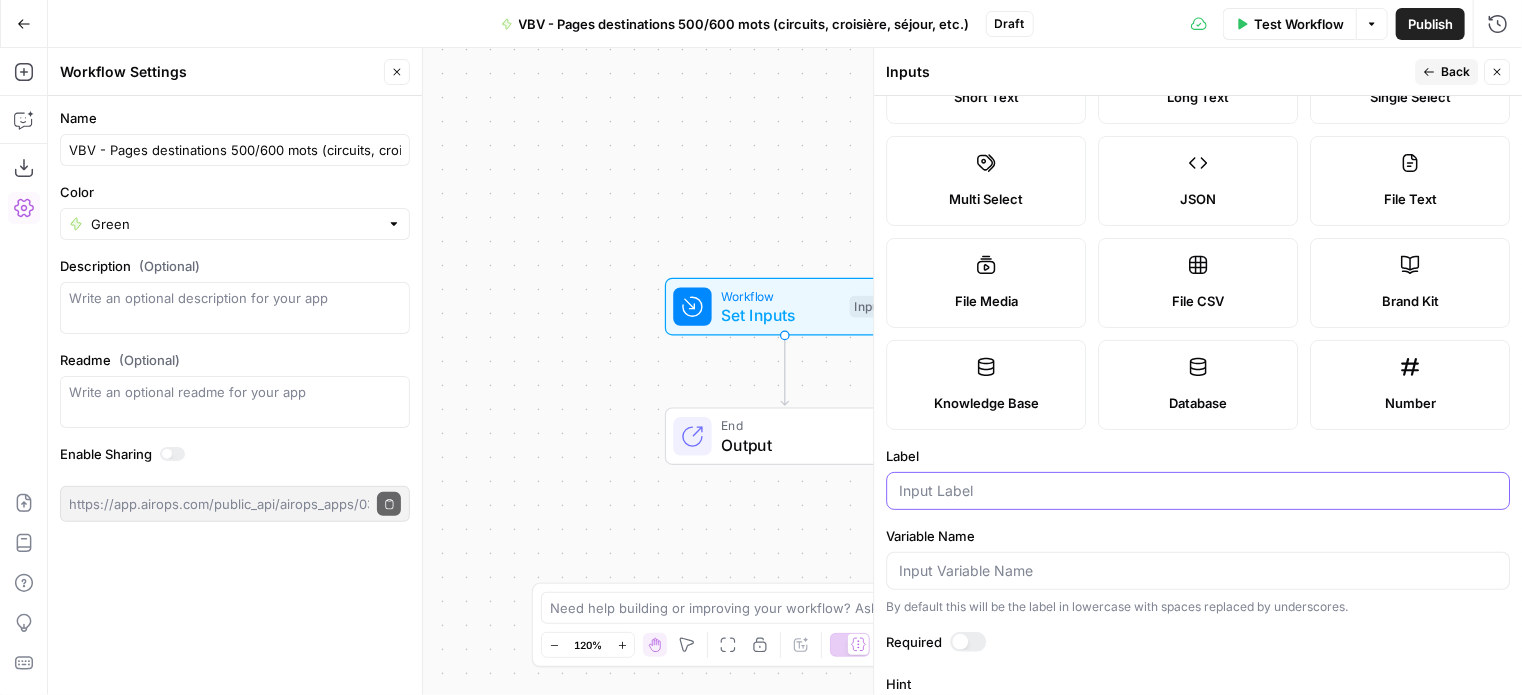 click on "Label" at bounding box center [1198, 491] 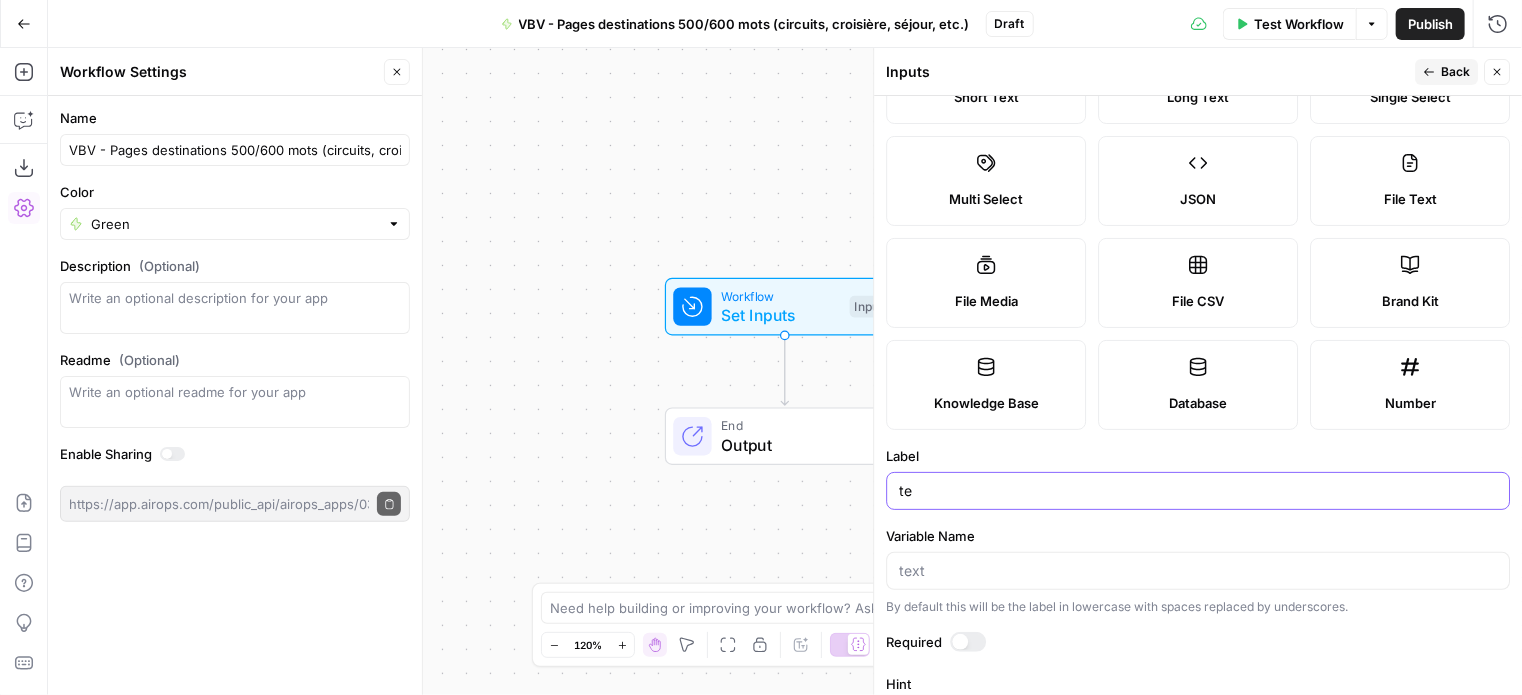 type on "t" 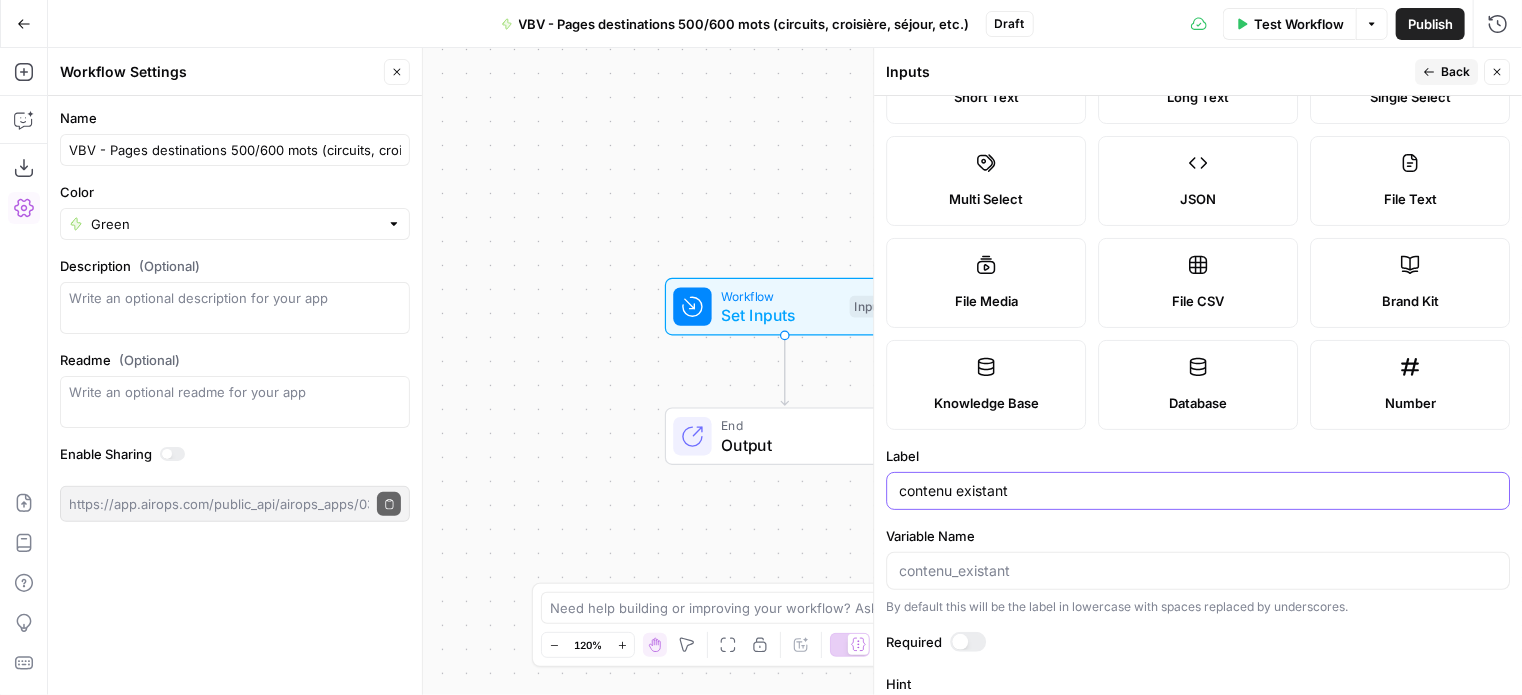 scroll, scrollTop: 0, scrollLeft: 0, axis: both 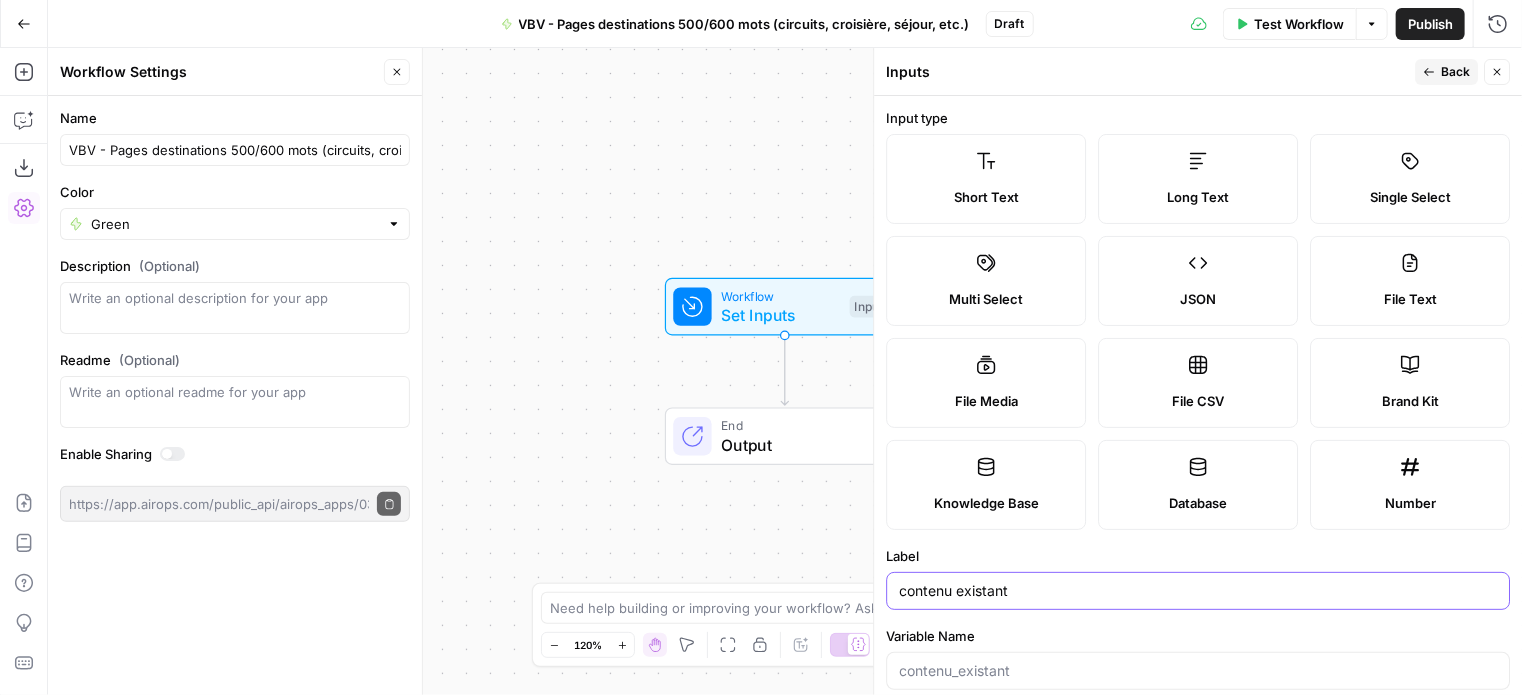 type on "contenu existant" 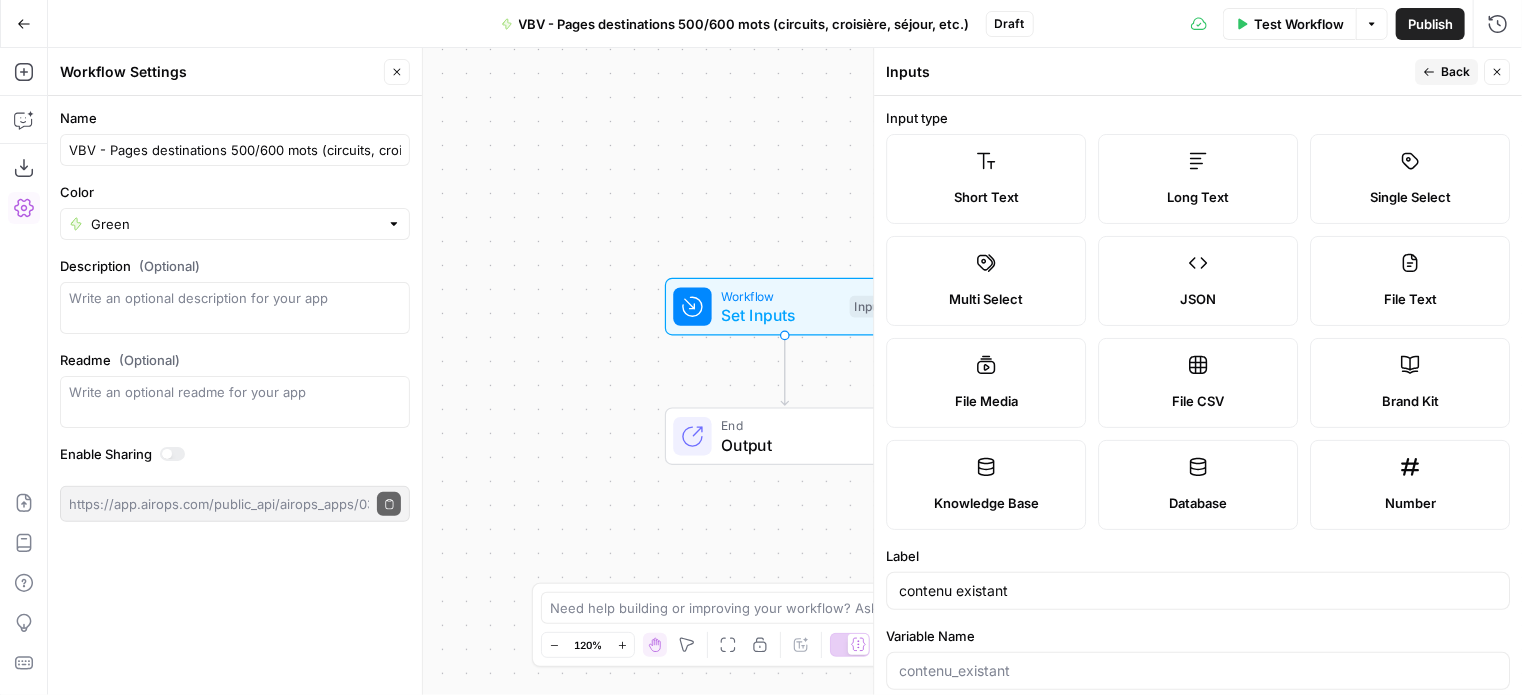 click on "Long Text" at bounding box center (1198, 179) 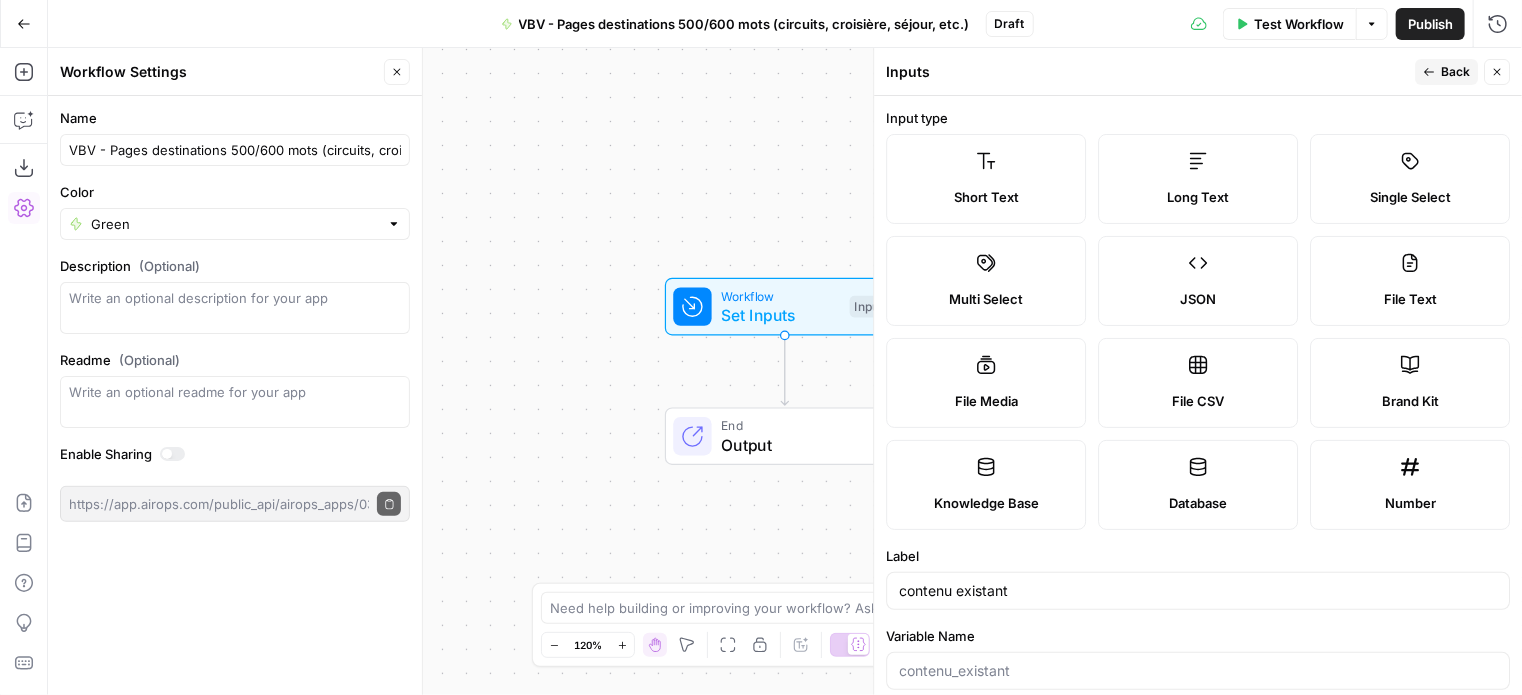 click 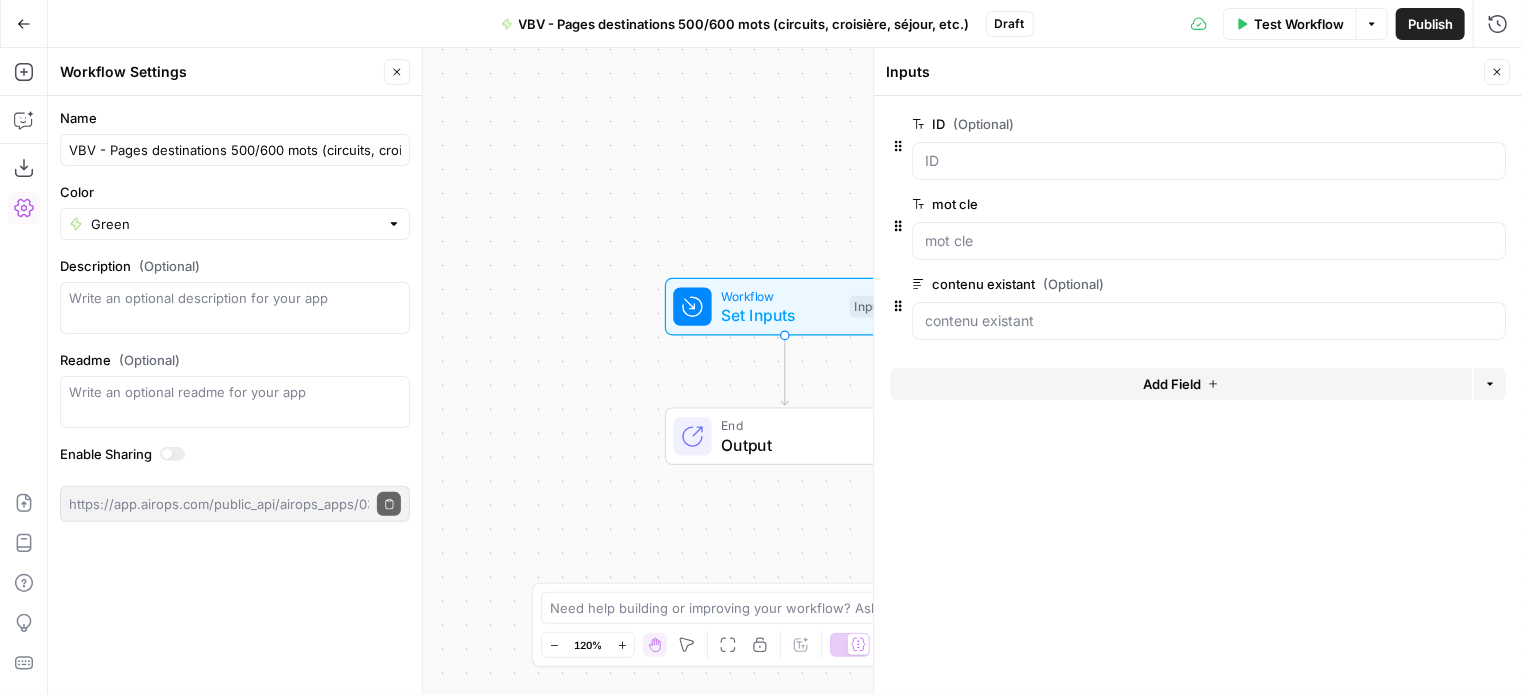 click on "Add Field" at bounding box center (1181, 384) 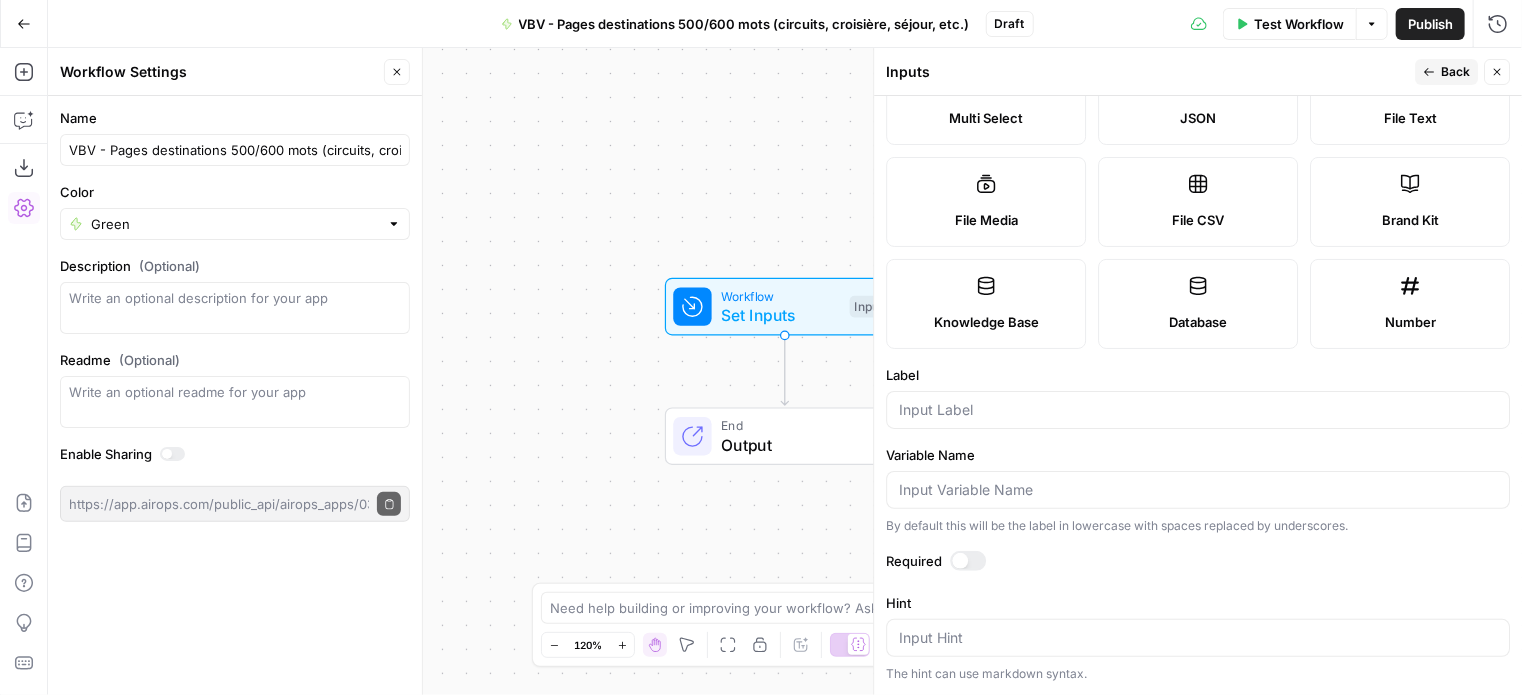 scroll, scrollTop: 200, scrollLeft: 0, axis: vertical 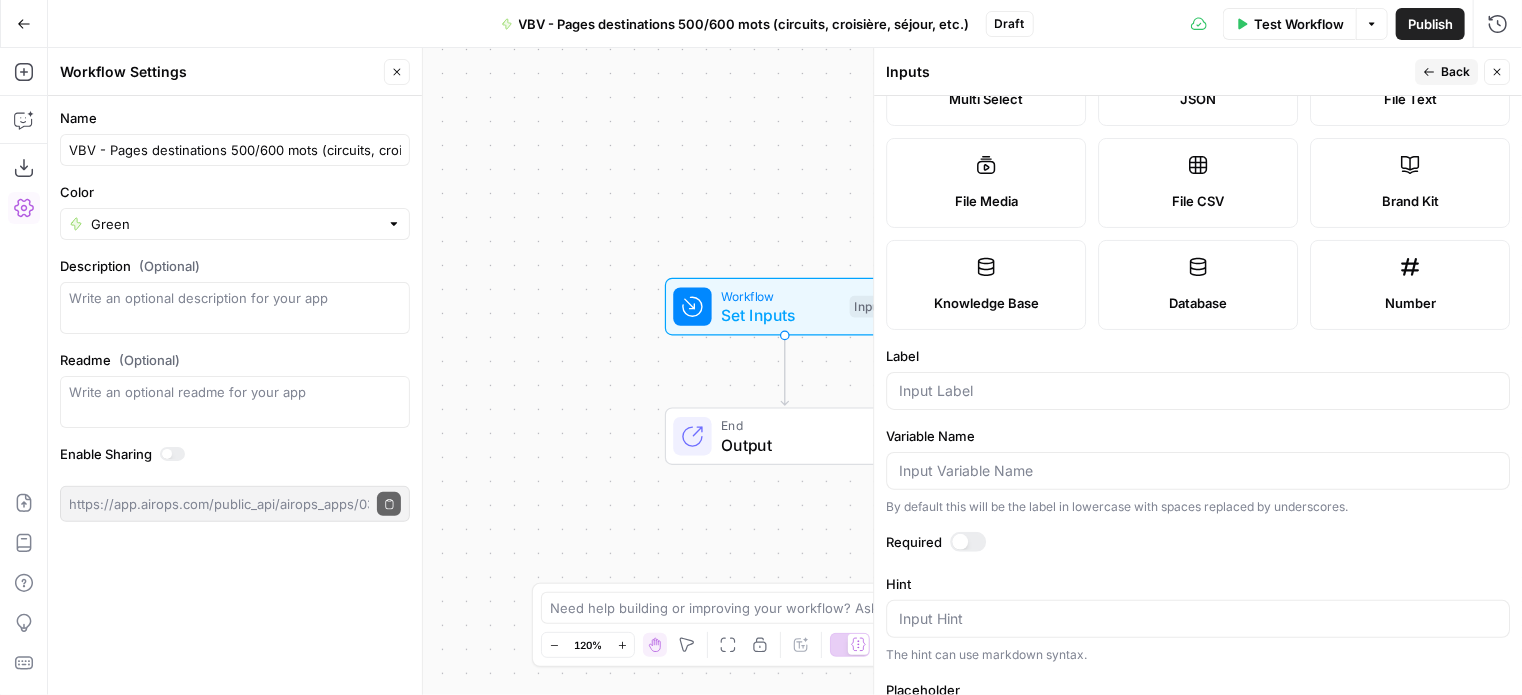 click at bounding box center [1198, 391] 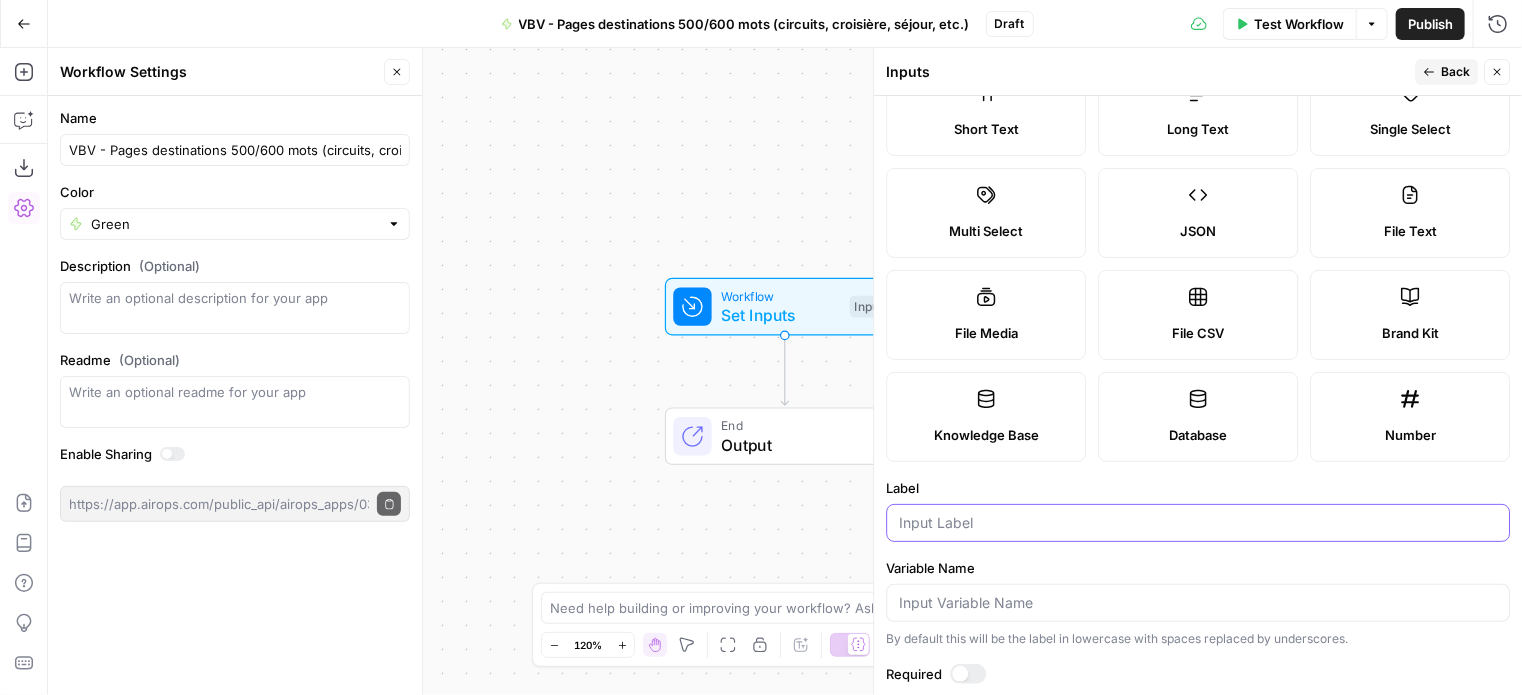 scroll, scrollTop: 0, scrollLeft: 0, axis: both 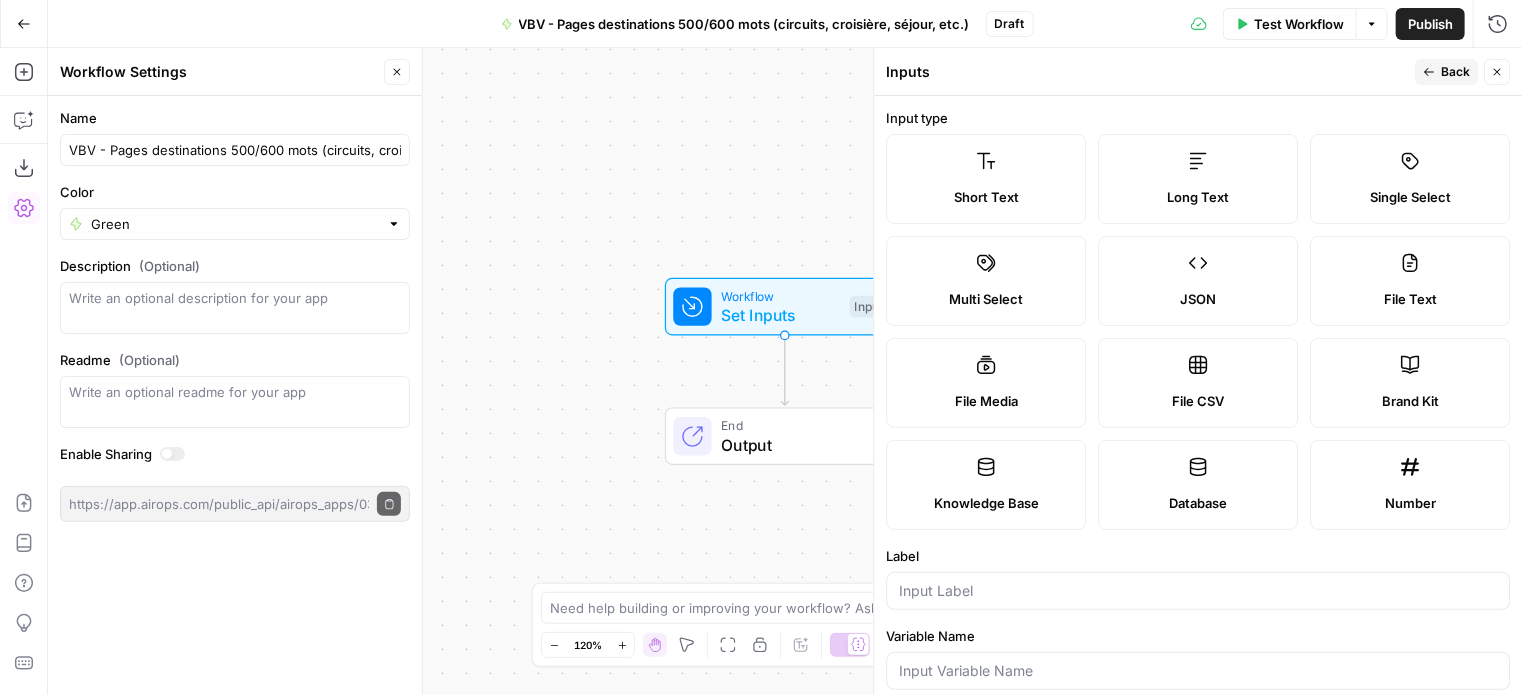click on "Long Text" at bounding box center [1198, 197] 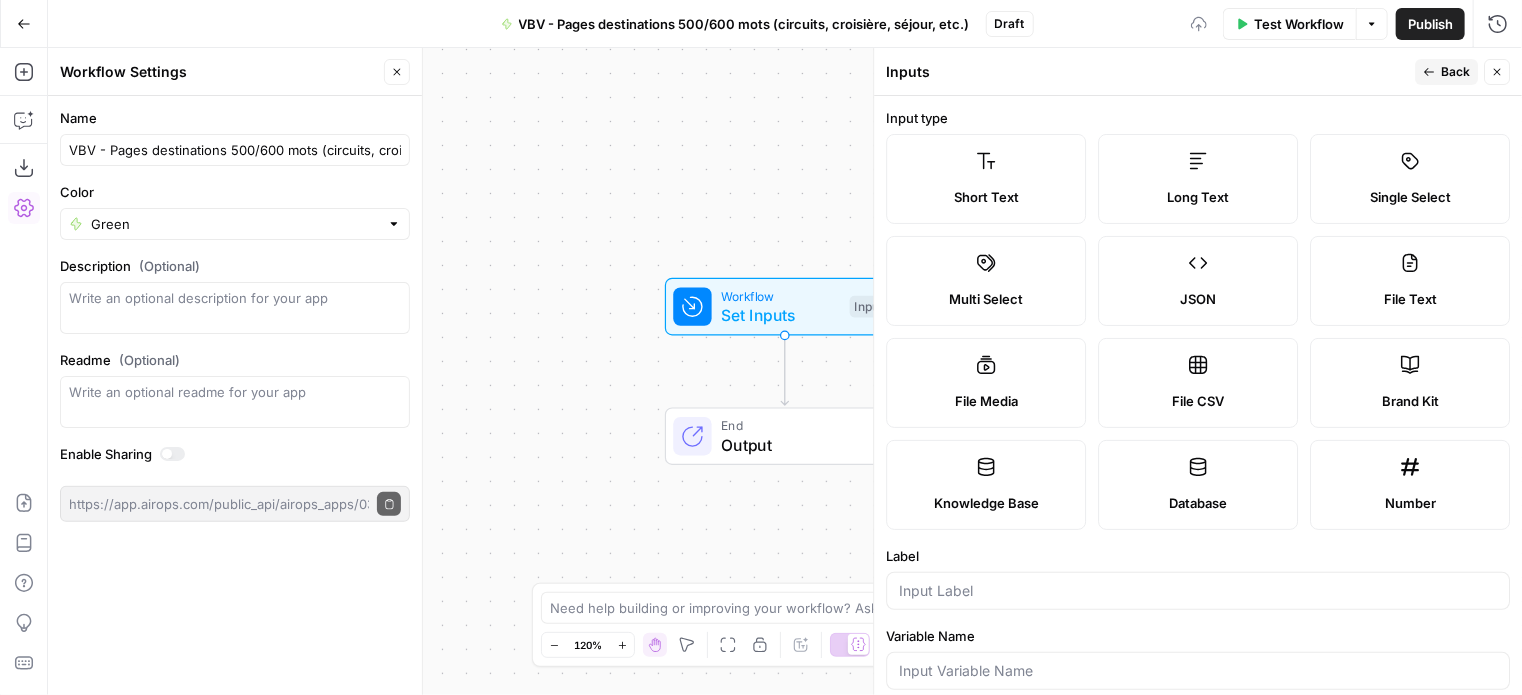 click on "Short Text" at bounding box center (986, 197) 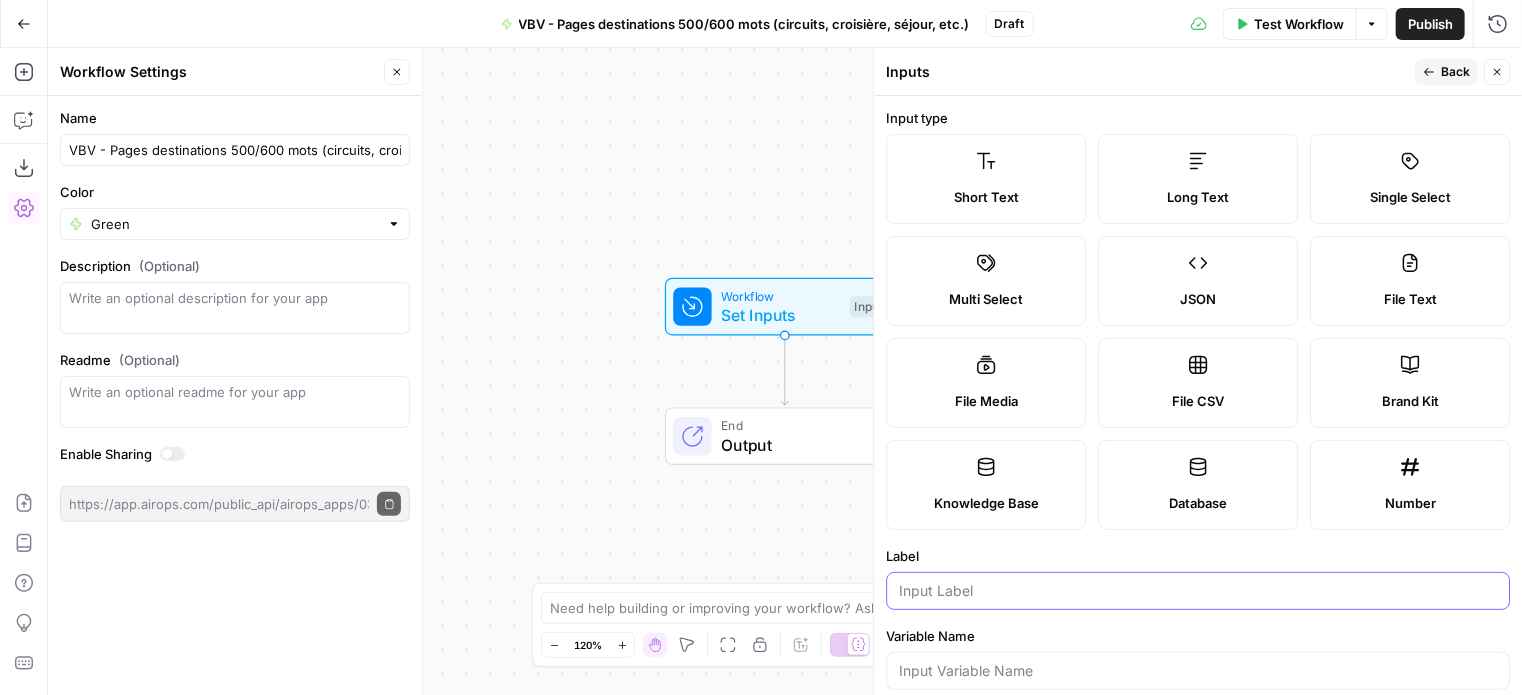 click on "Label" at bounding box center [1198, 591] 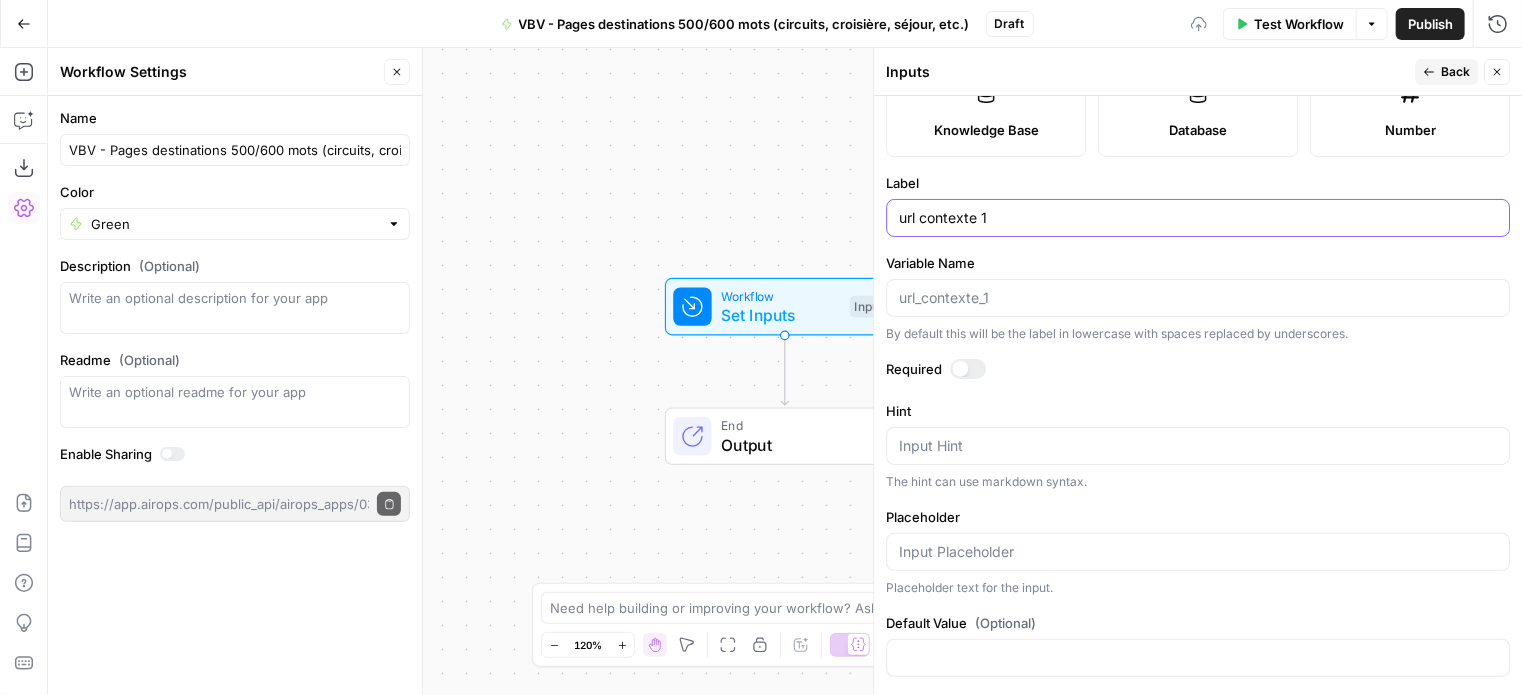scroll, scrollTop: 400, scrollLeft: 0, axis: vertical 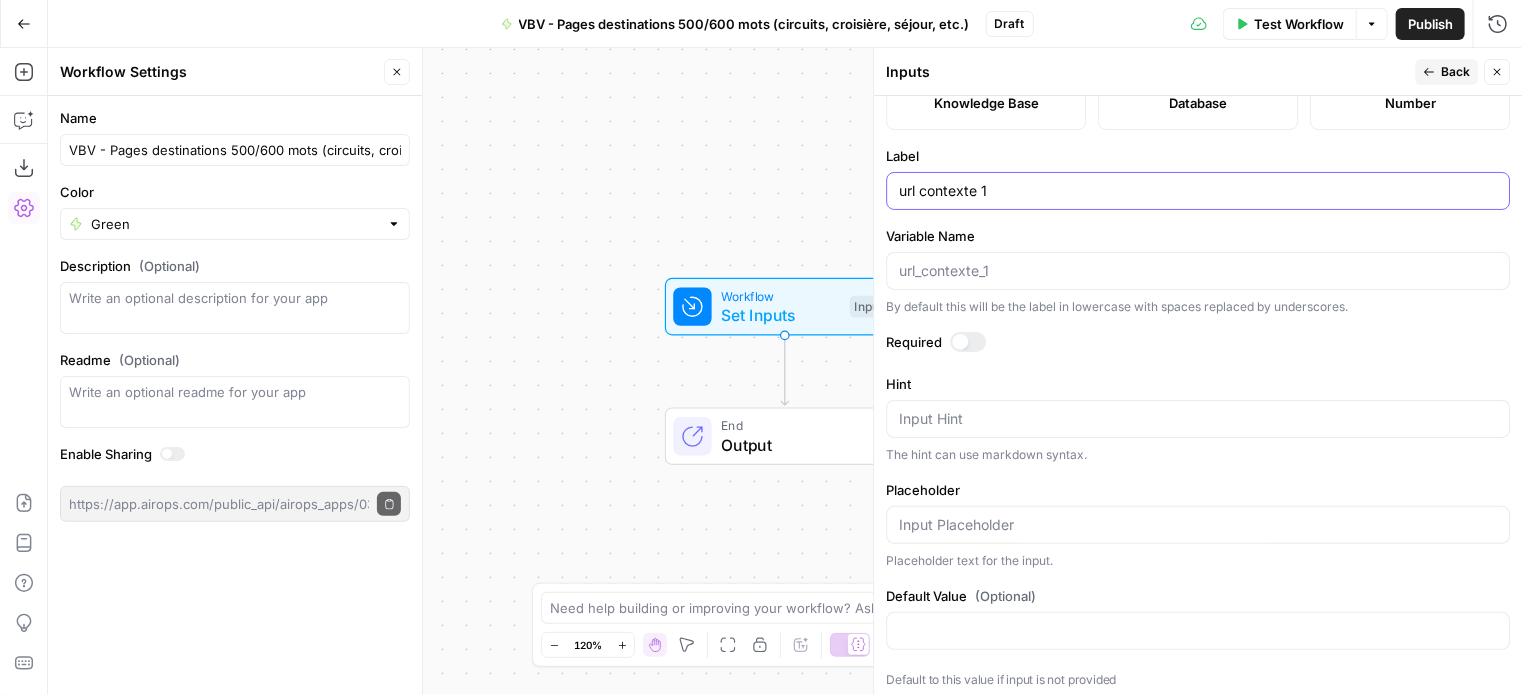 type on "url contexte 1" 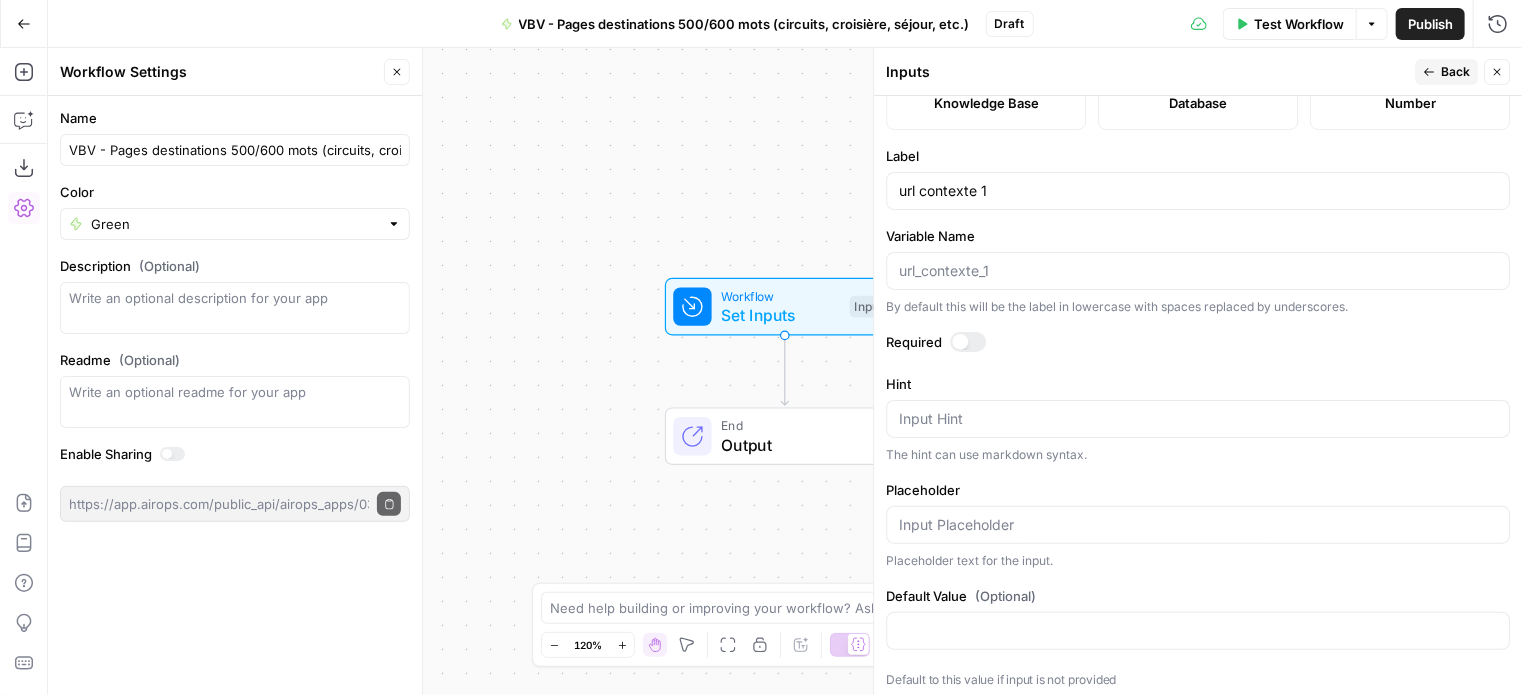 click at bounding box center (968, 342) 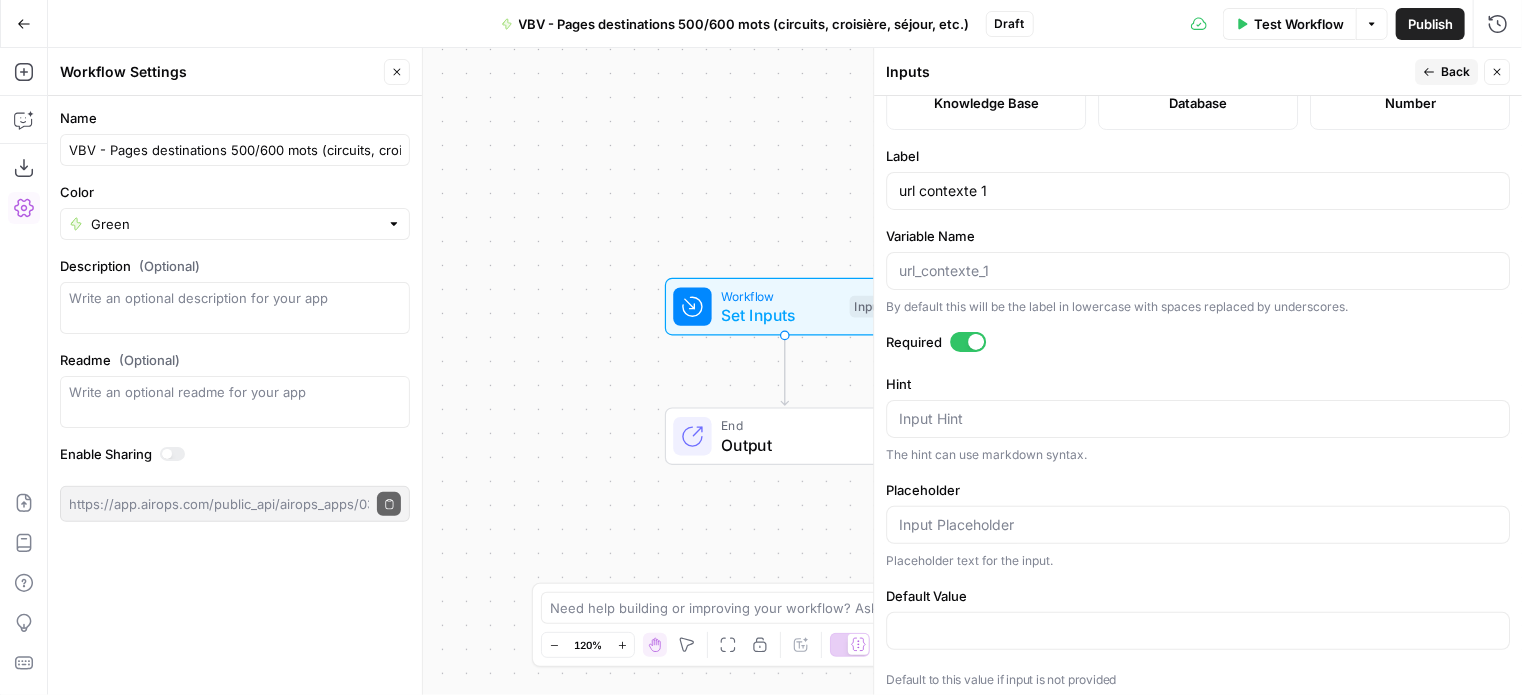 scroll, scrollTop: 403, scrollLeft: 0, axis: vertical 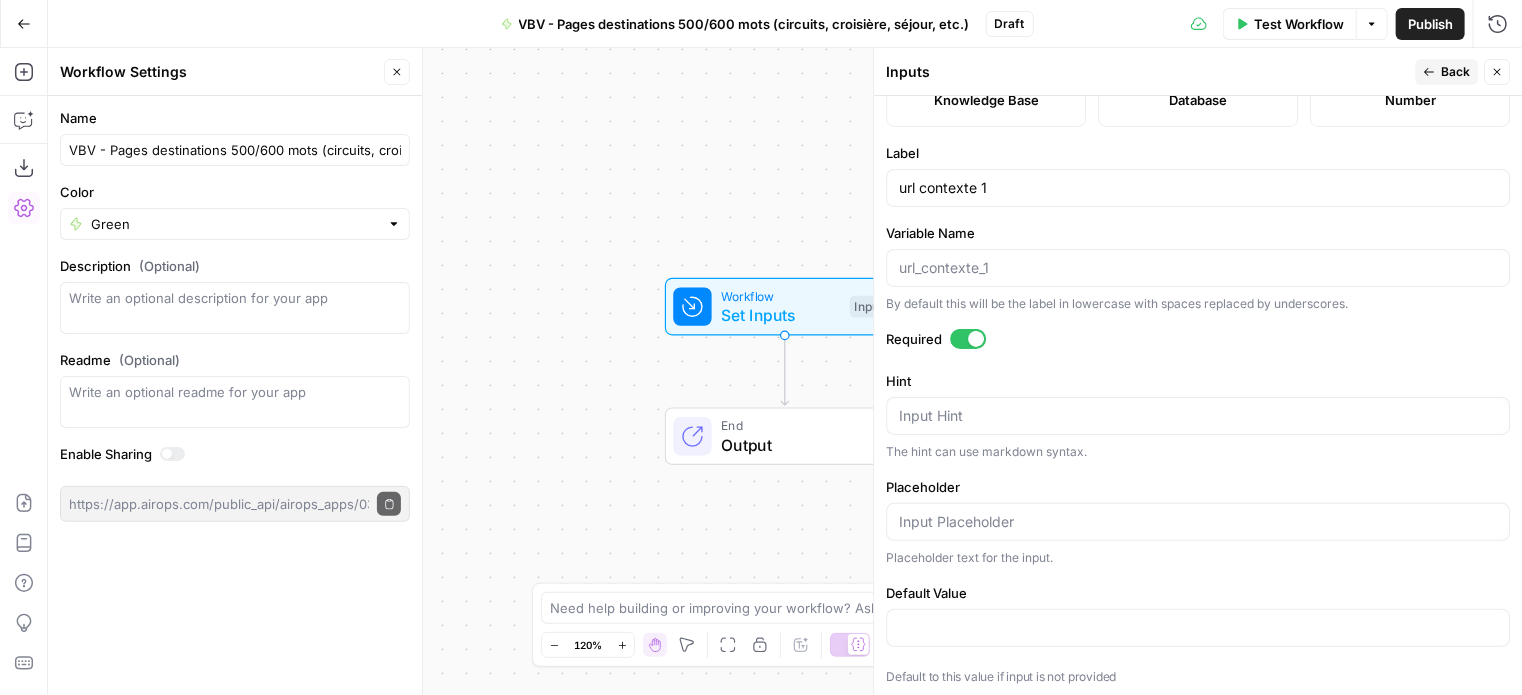 click on "Input type Short Text Long Text Single Select Multi Select JSON File Text File Media File CSV Brand Kit Knowledge Base Database Number Label url contexte 1 Variable Name By default this will be the label in lowercase with spaces replaced by underscores. Required Hint Input Hint The hint can use markdown syntax. Placeholder Placeholder text for the input. Default Value Default to this value if input is not provided" at bounding box center [1198, 395] 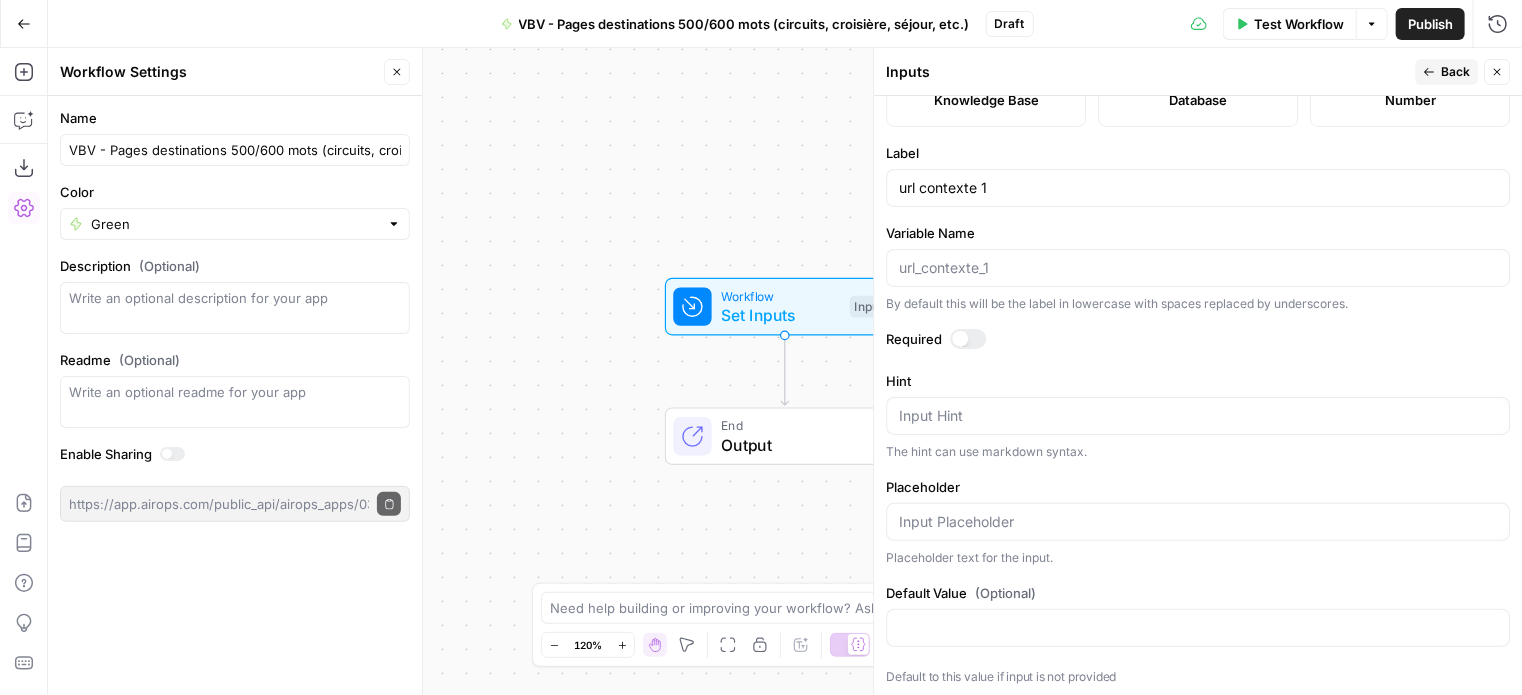 click 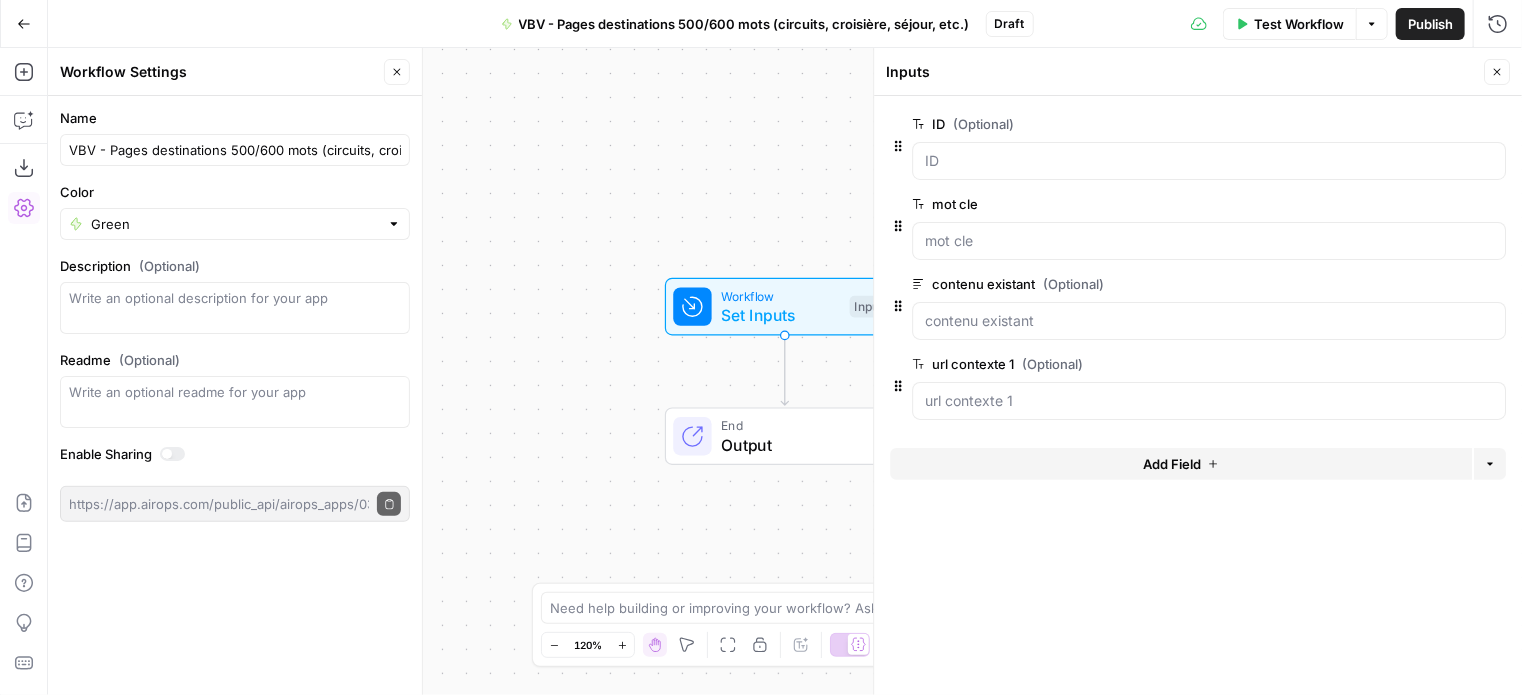 click on "Add Field" at bounding box center [1172, 464] 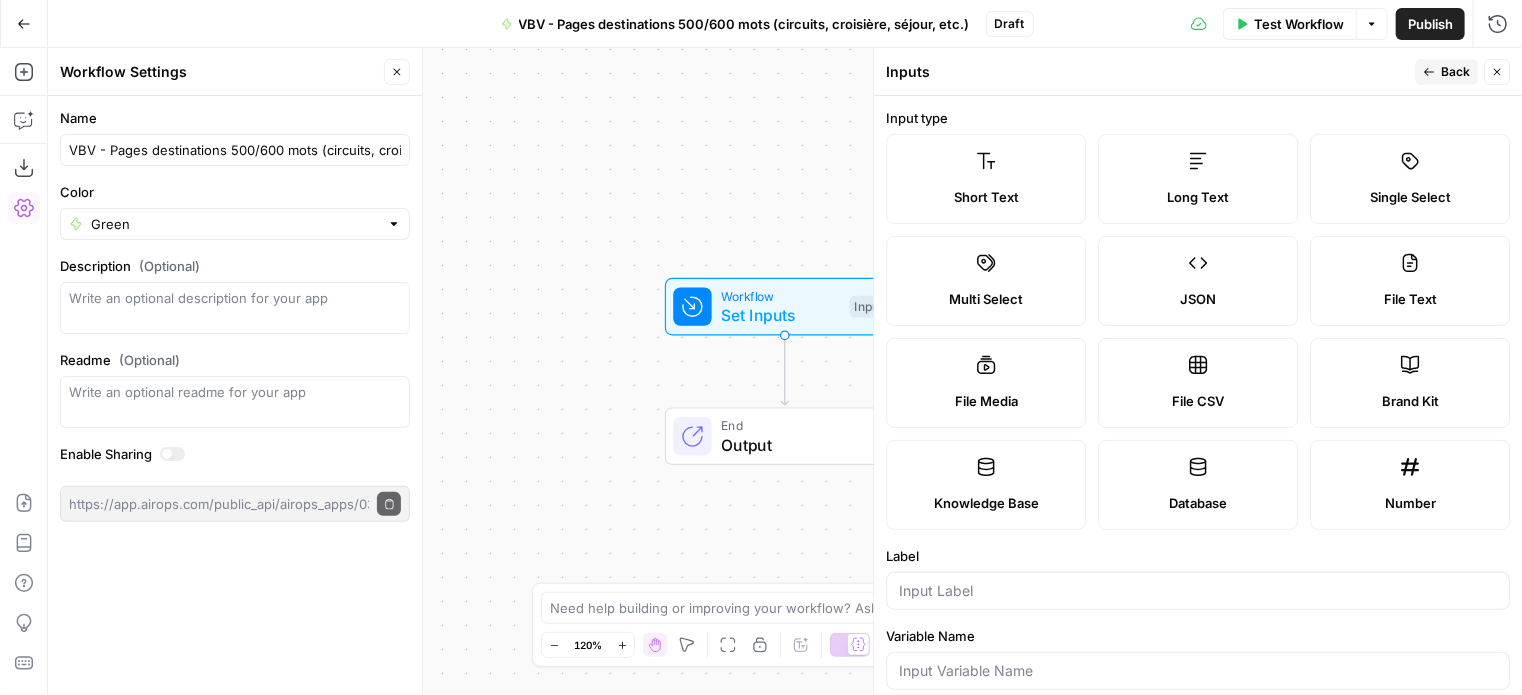 click at bounding box center [1198, 591] 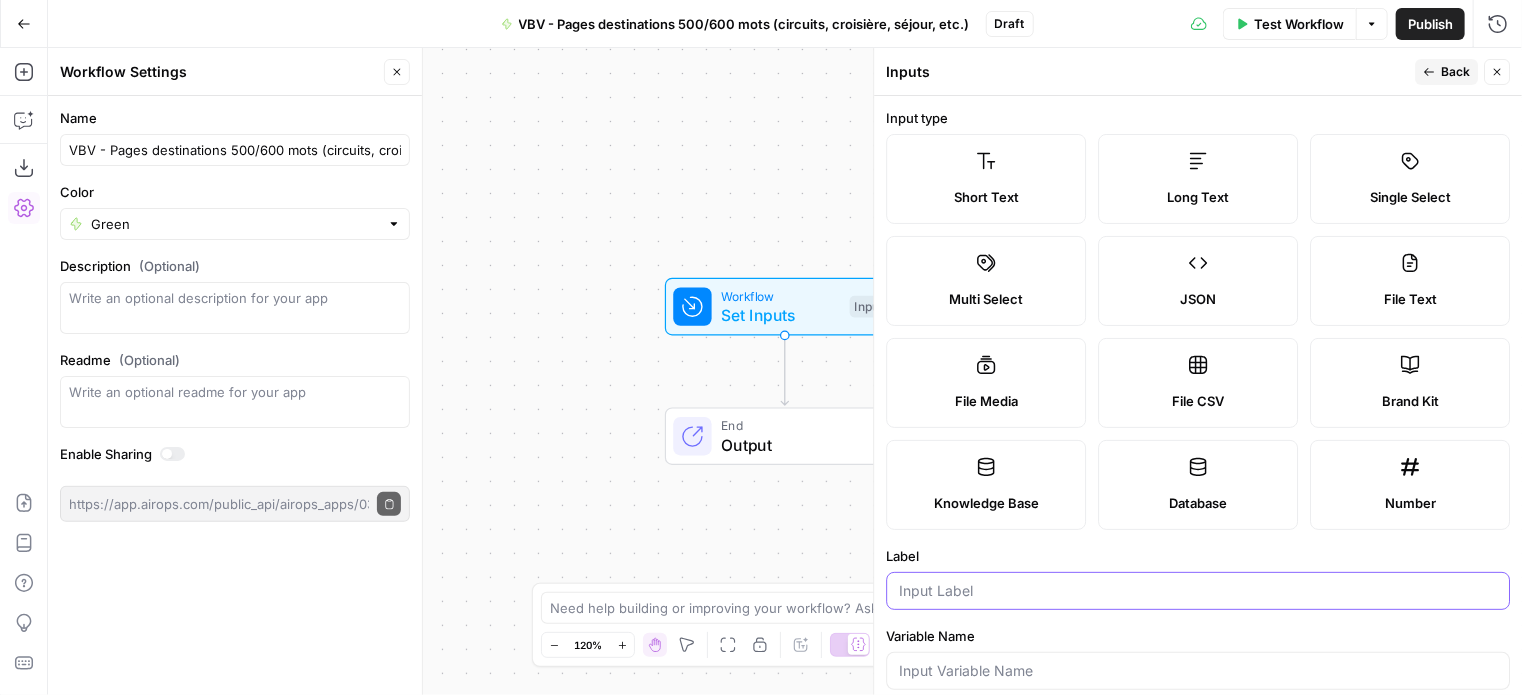 type on "r" 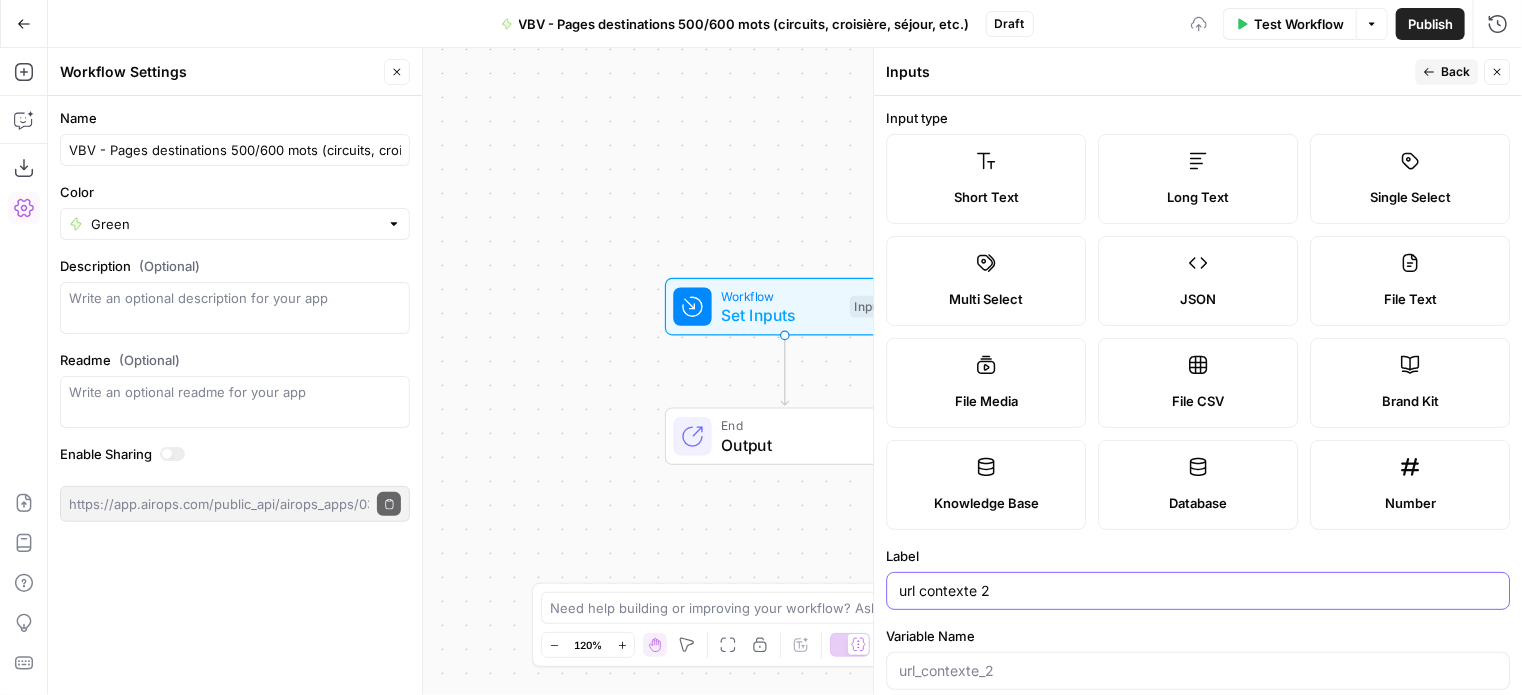 scroll, scrollTop: 403, scrollLeft: 0, axis: vertical 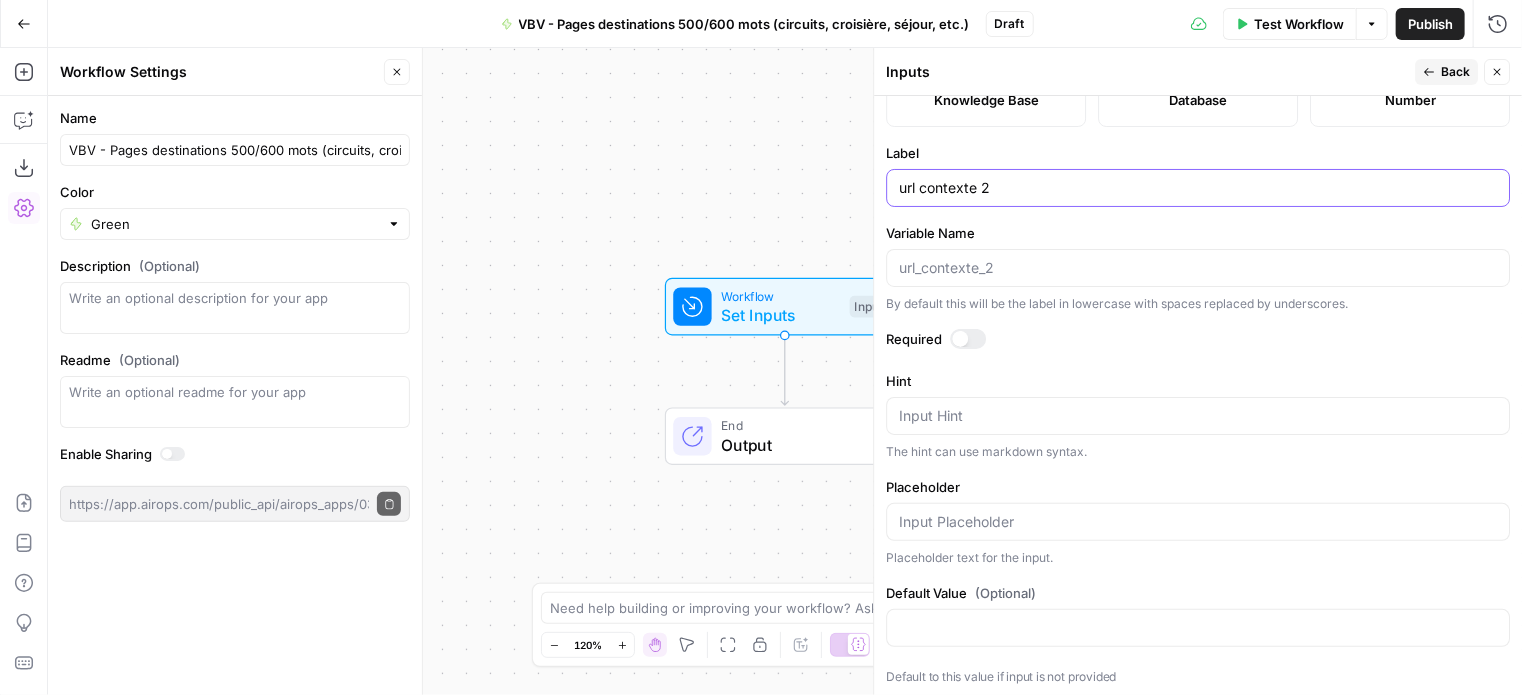 type on "url contexte 2" 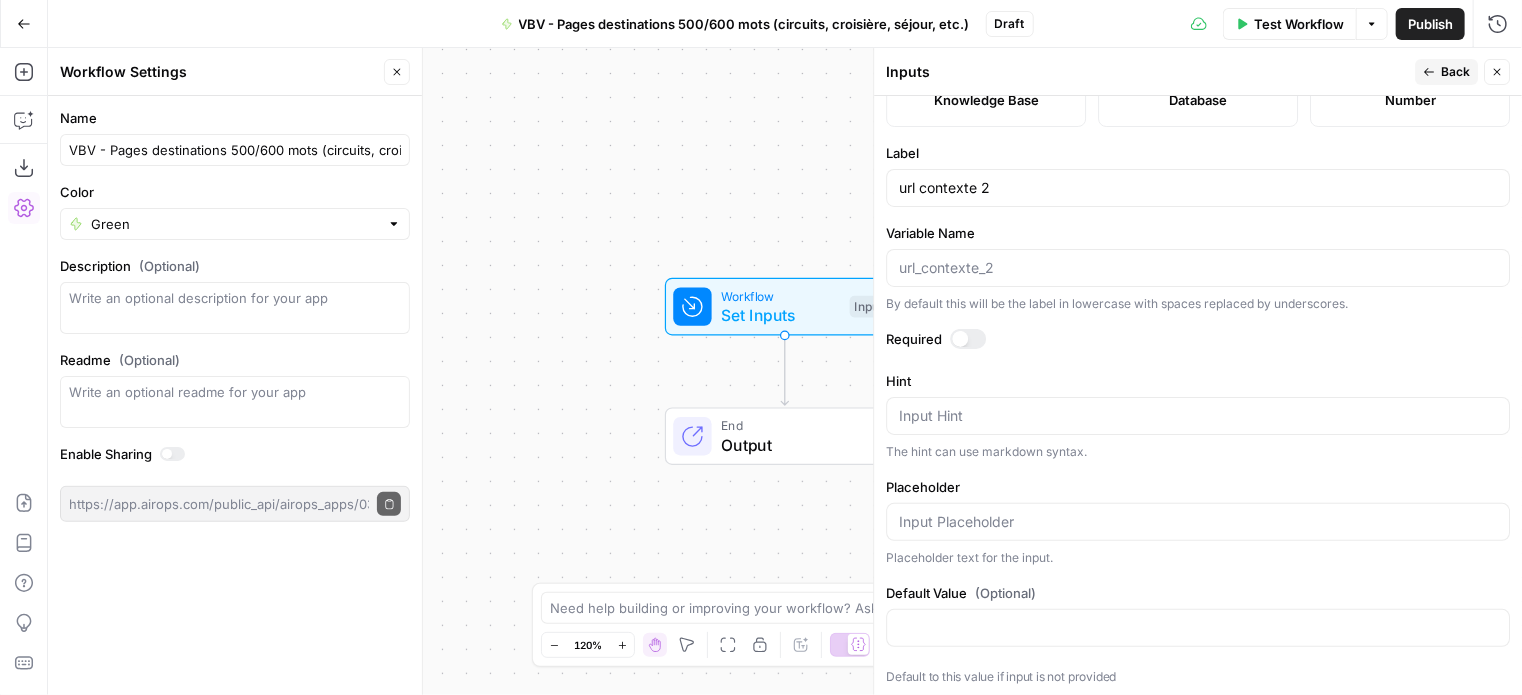 click 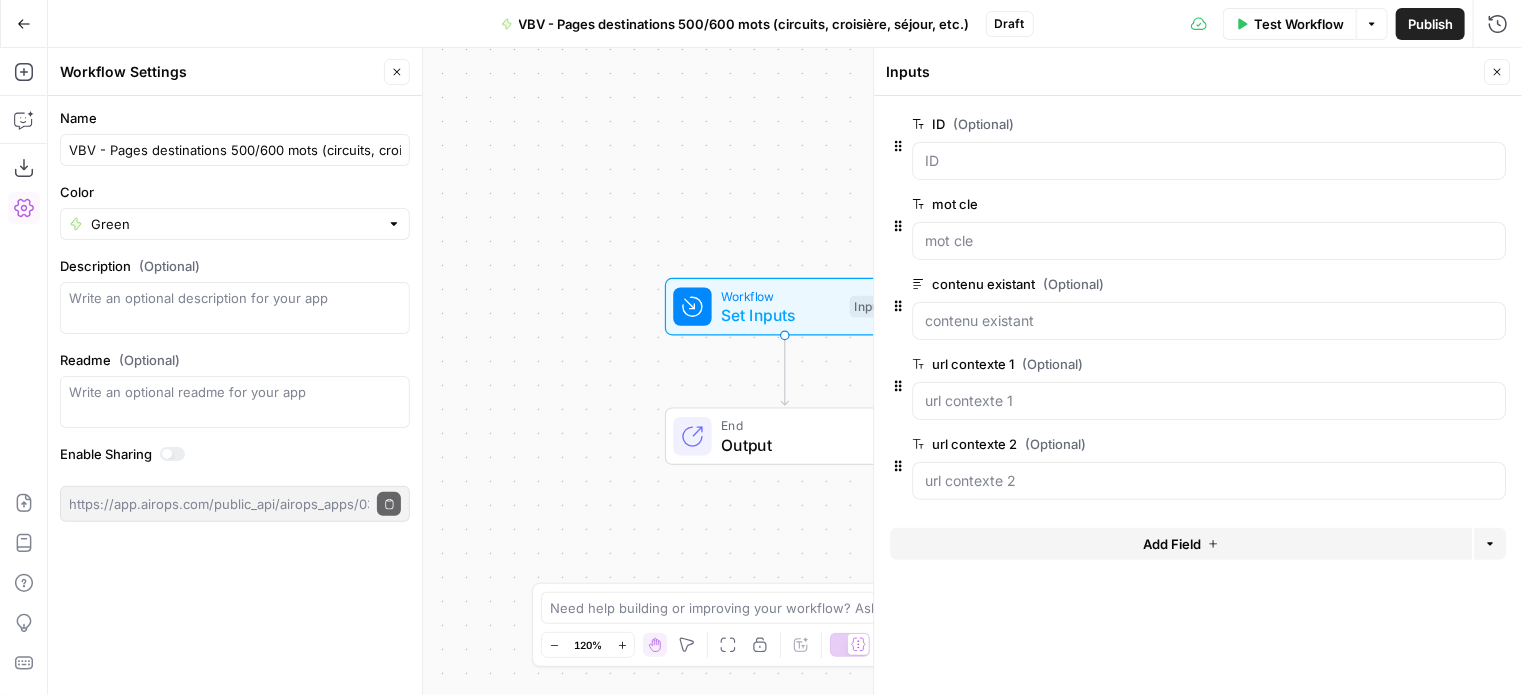 click on "Add Field" at bounding box center [1181, 544] 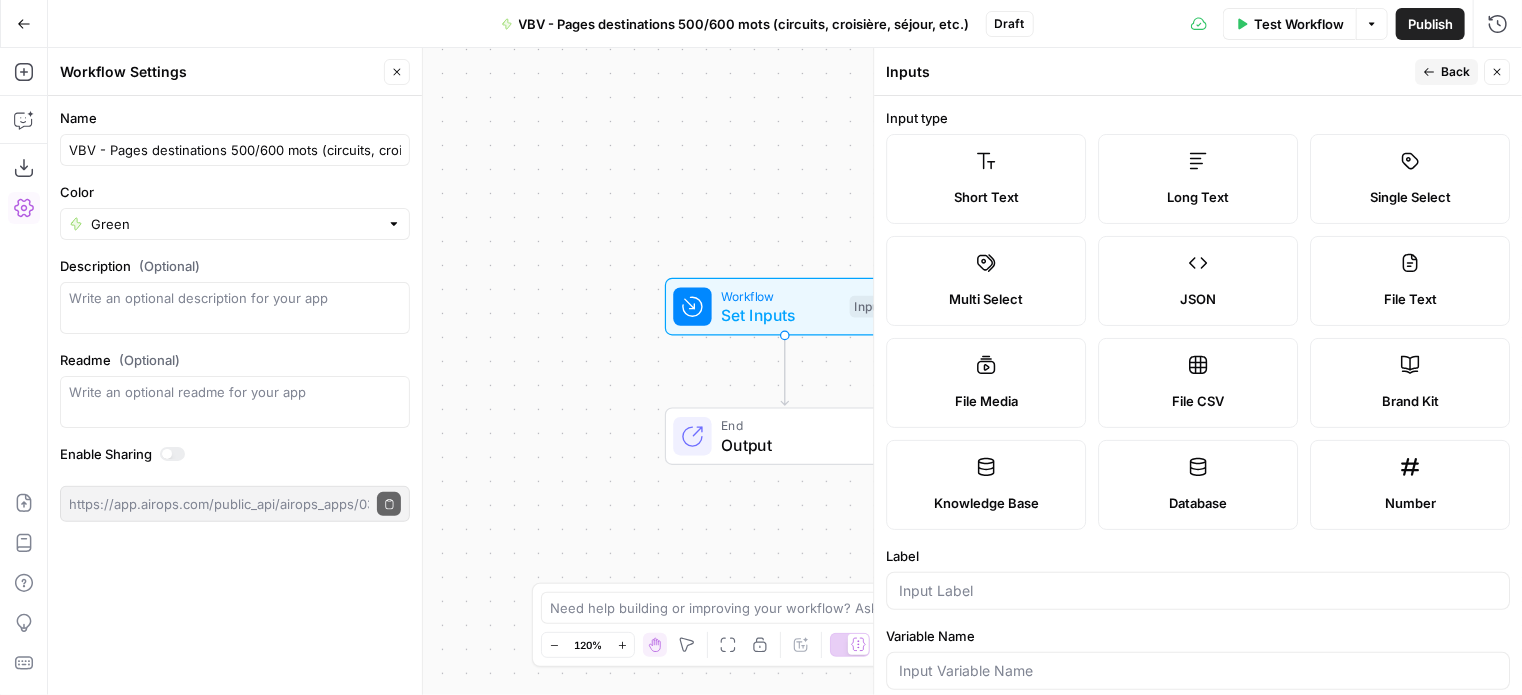 click on "Long Text" at bounding box center [1198, 179] 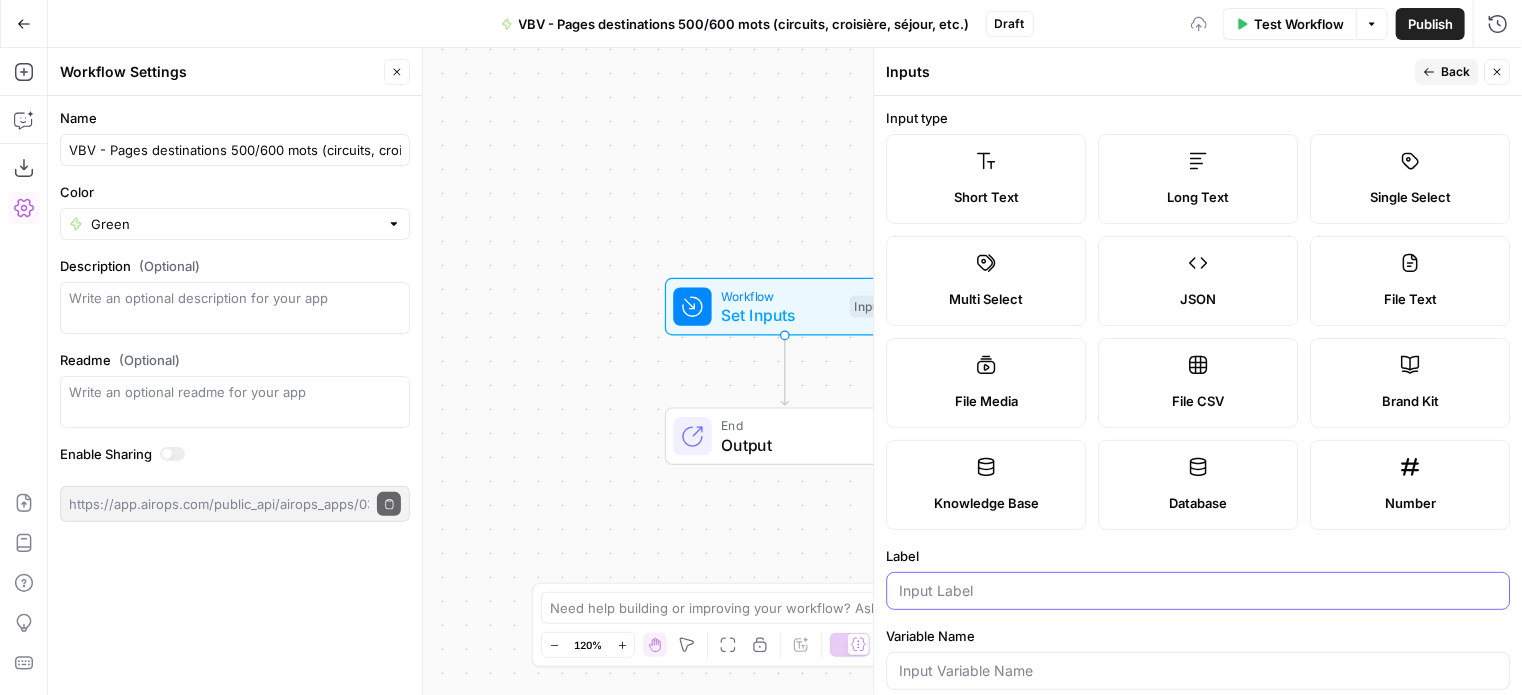 click on "Label" at bounding box center (1198, 591) 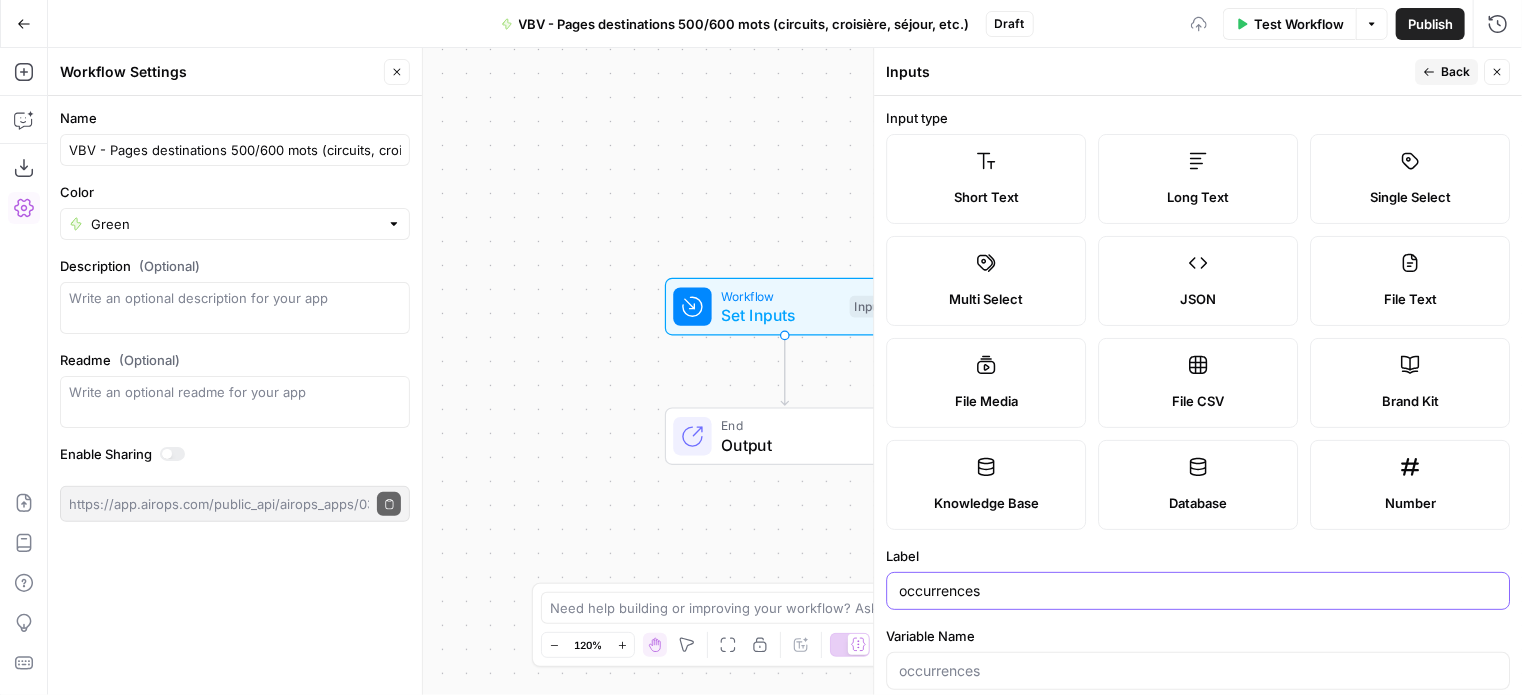 scroll, scrollTop: 300, scrollLeft: 0, axis: vertical 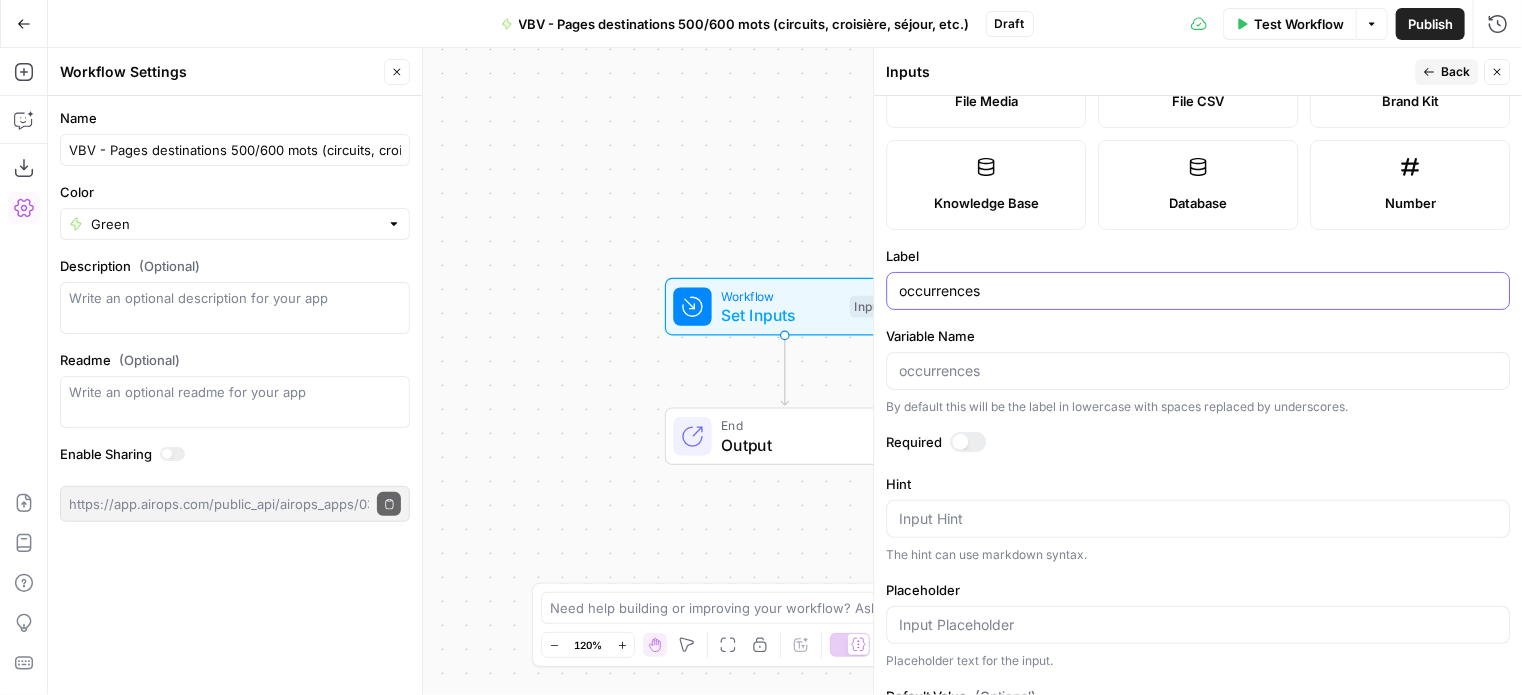 type on "occurrences" 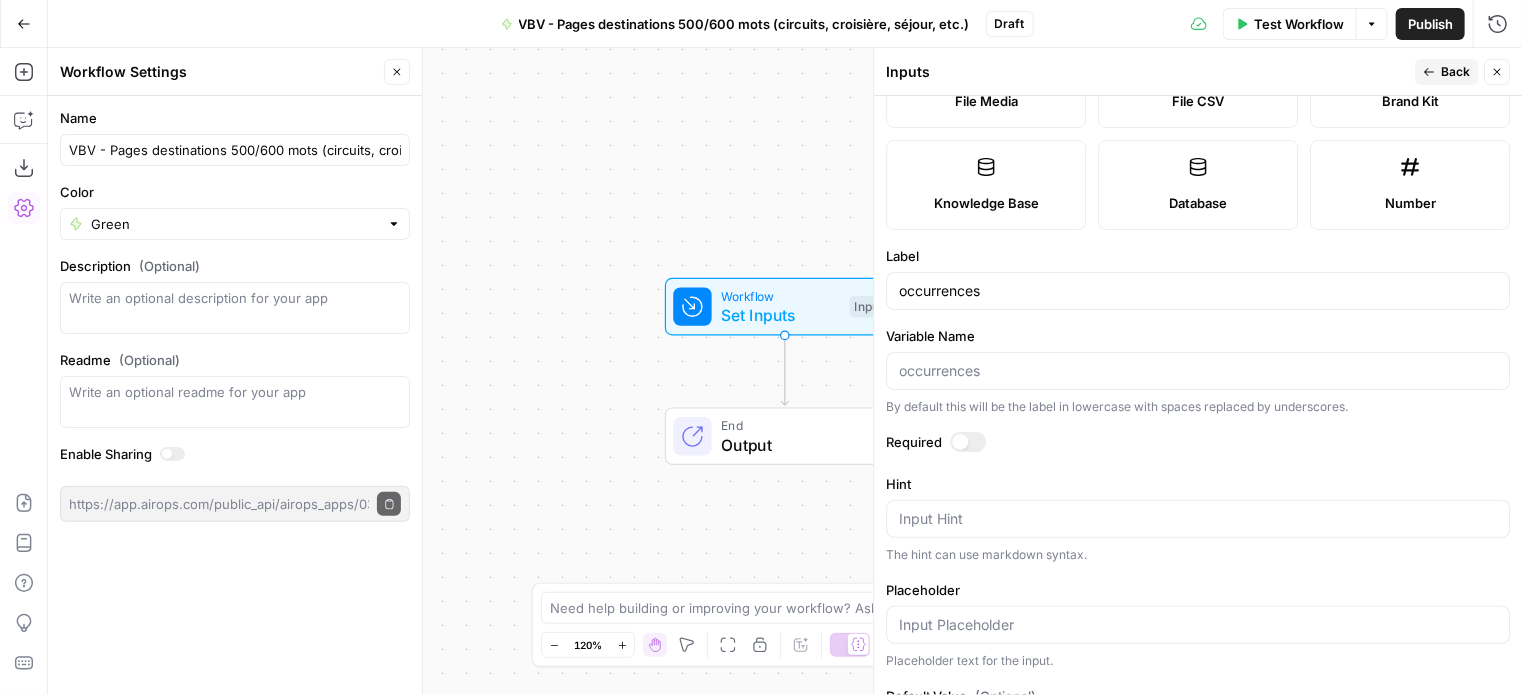 click on "Back" at bounding box center (1455, 72) 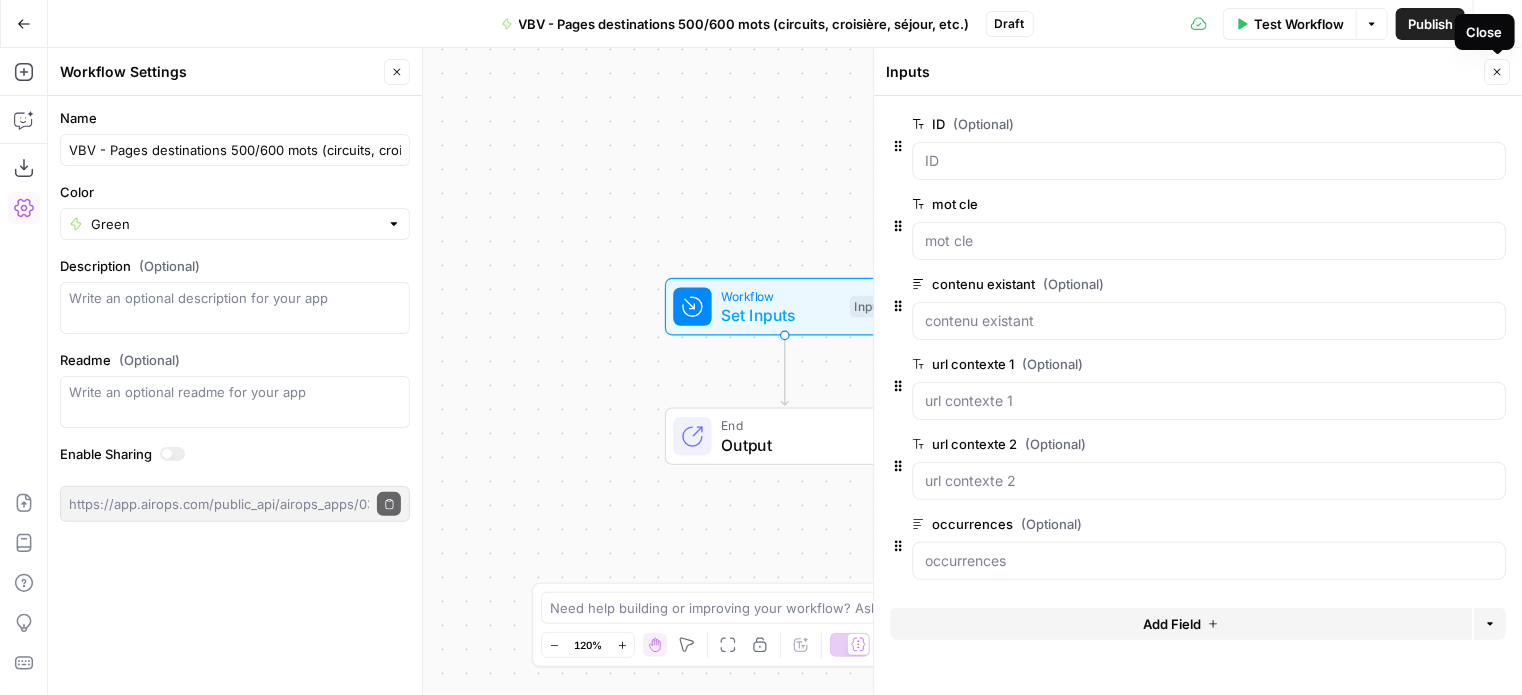 click 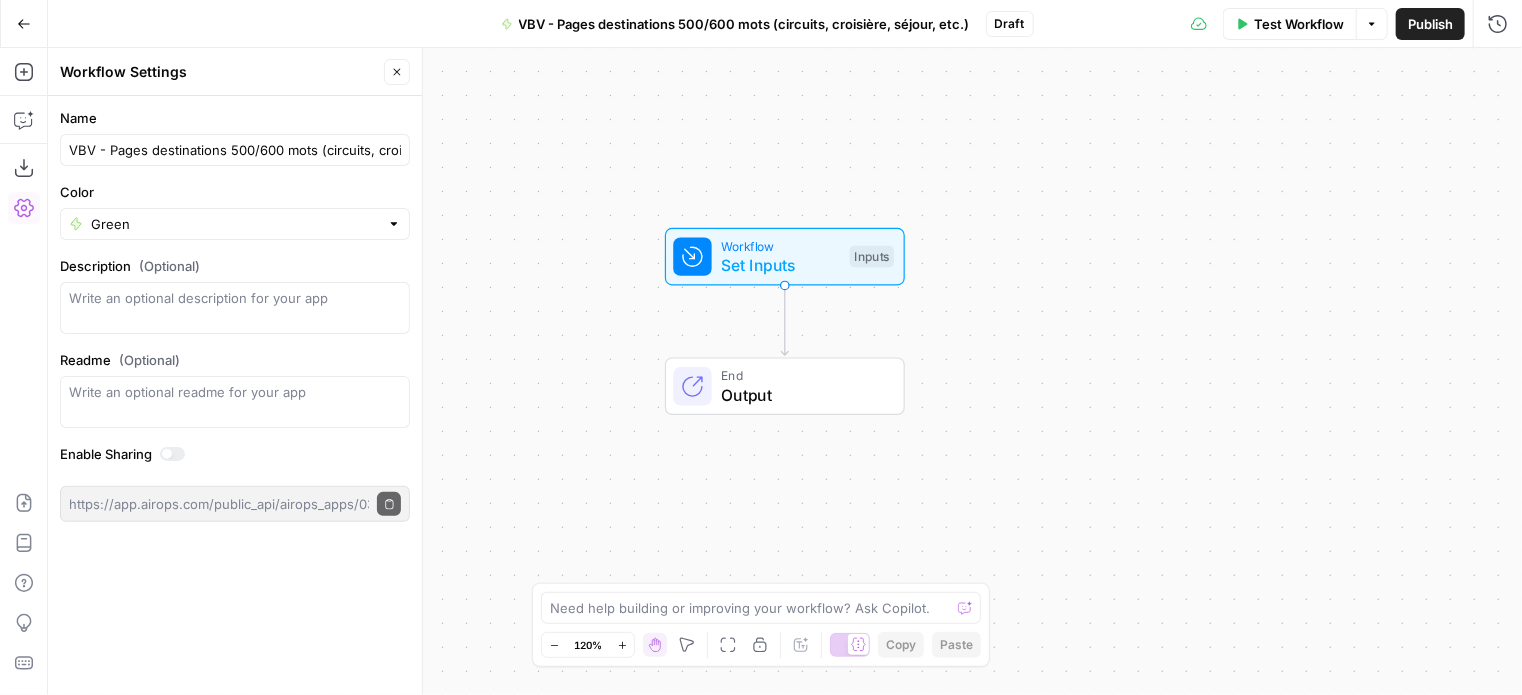 click on "Set Inputs" at bounding box center (780, 265) 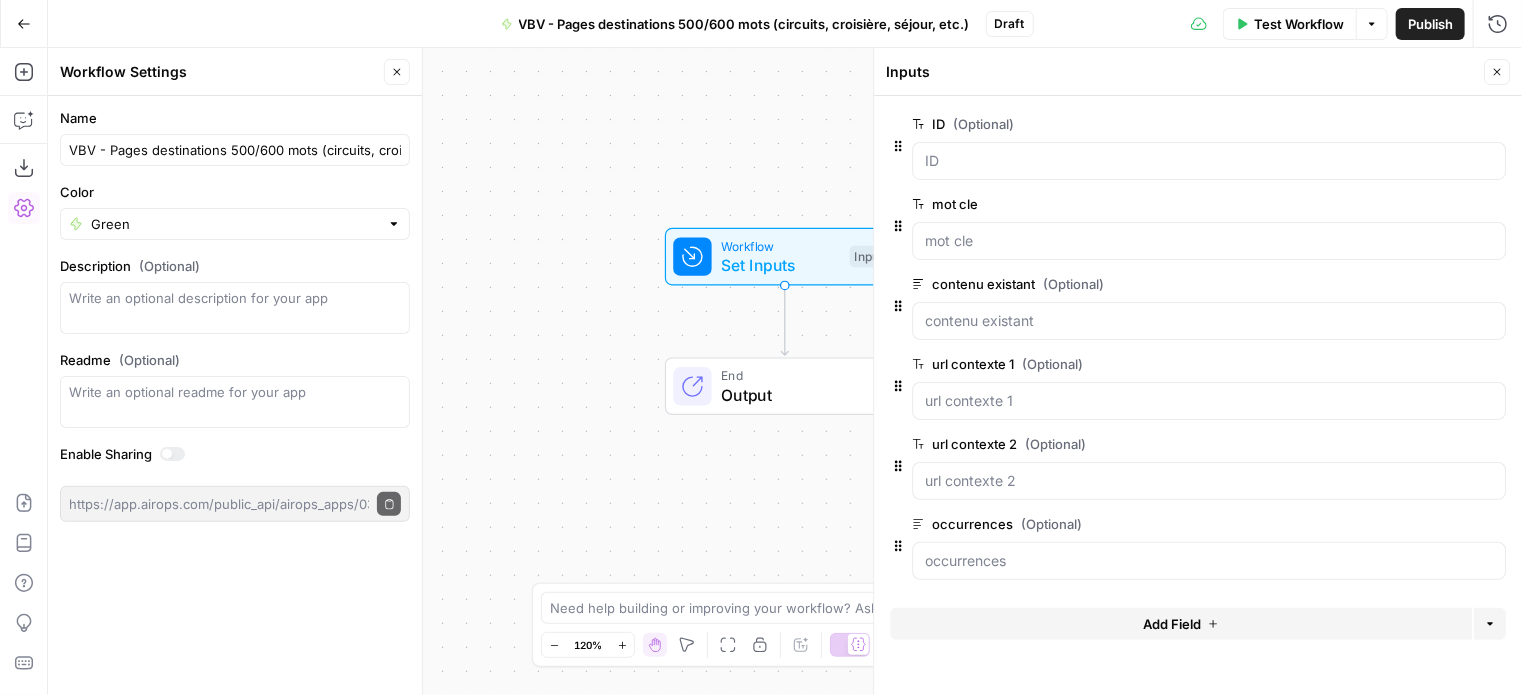click on "Add Field" at bounding box center (1181, 624) 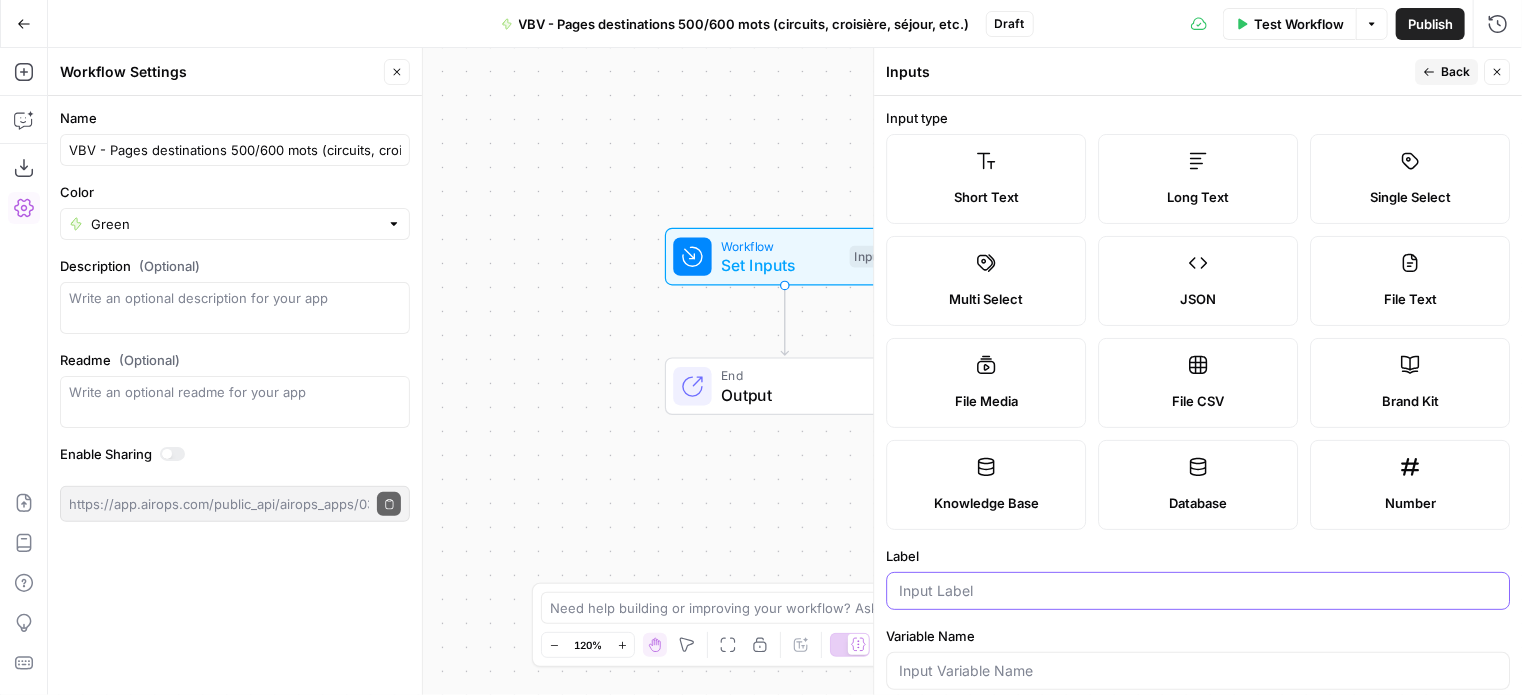 click on "Label" at bounding box center [1198, 591] 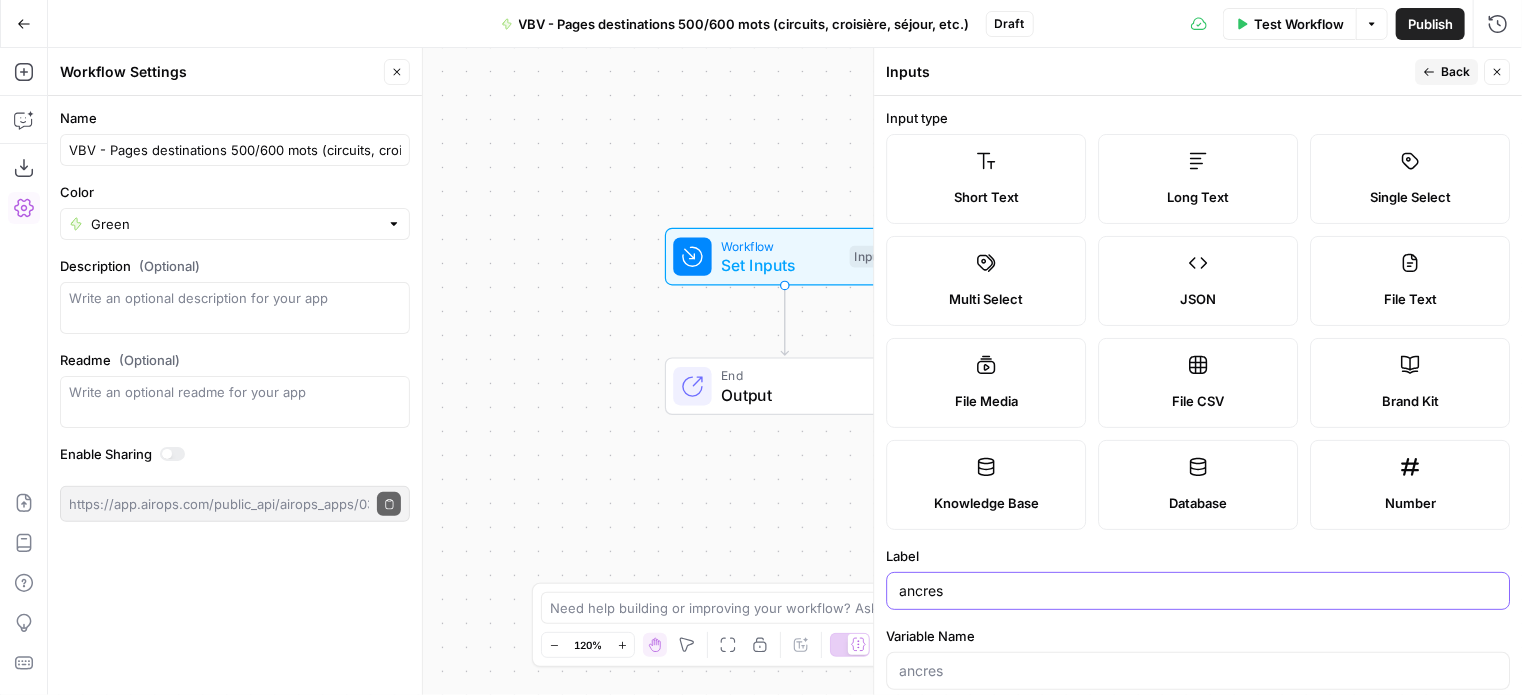 type on "ancres" 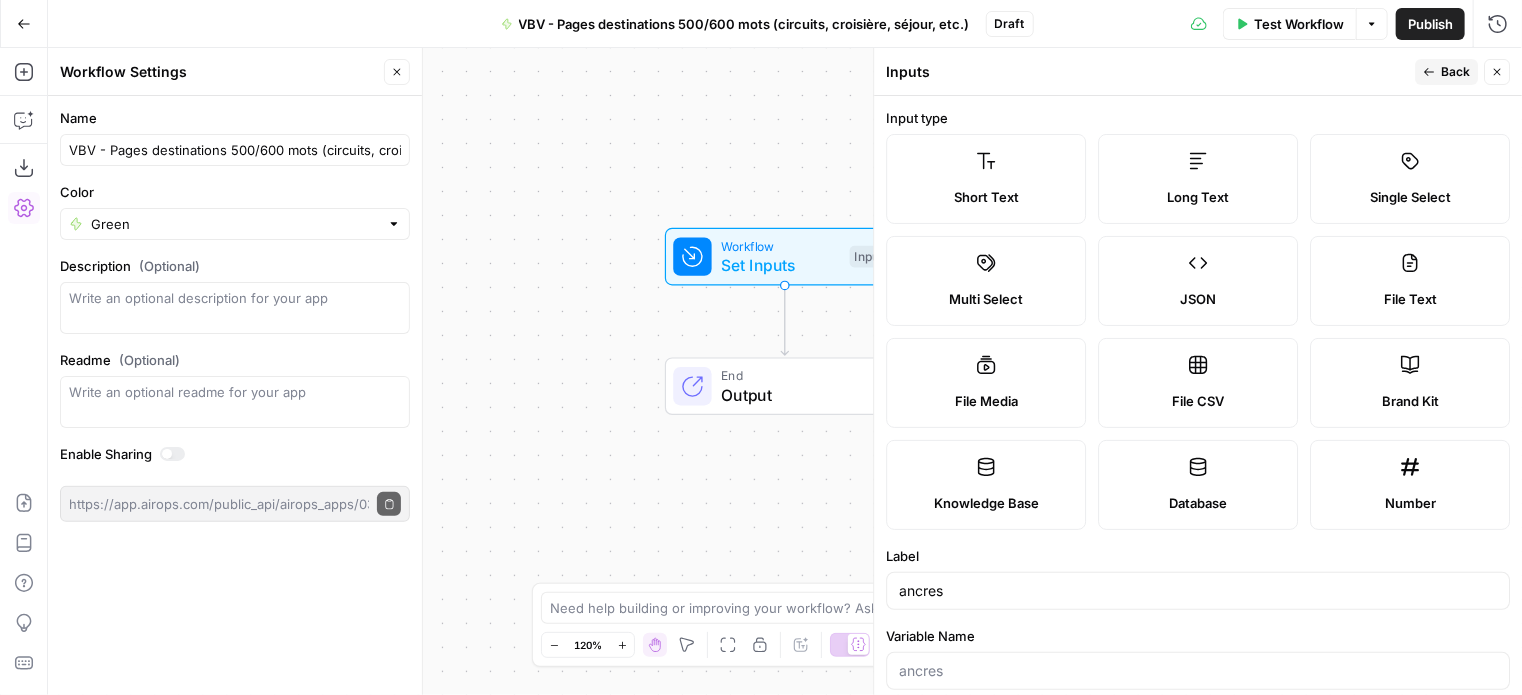click 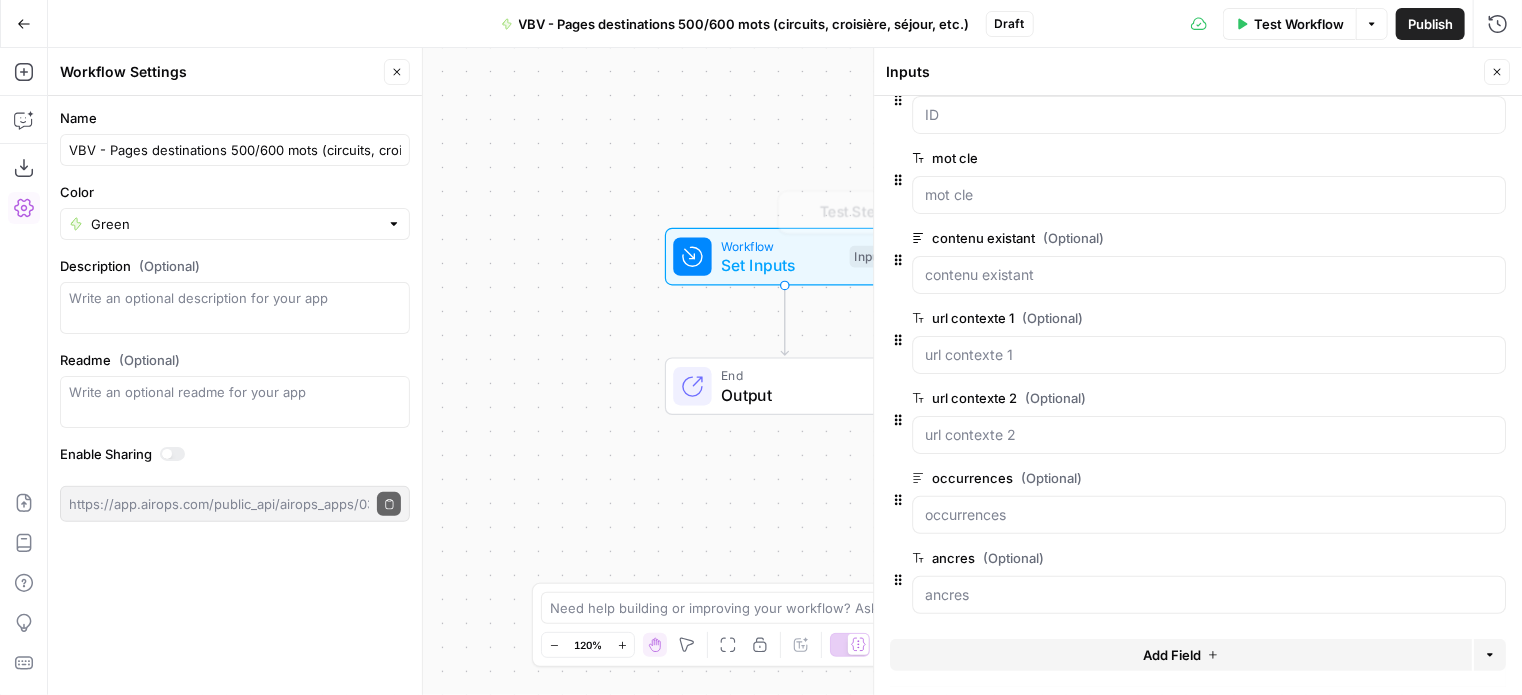 scroll, scrollTop: 0, scrollLeft: 0, axis: both 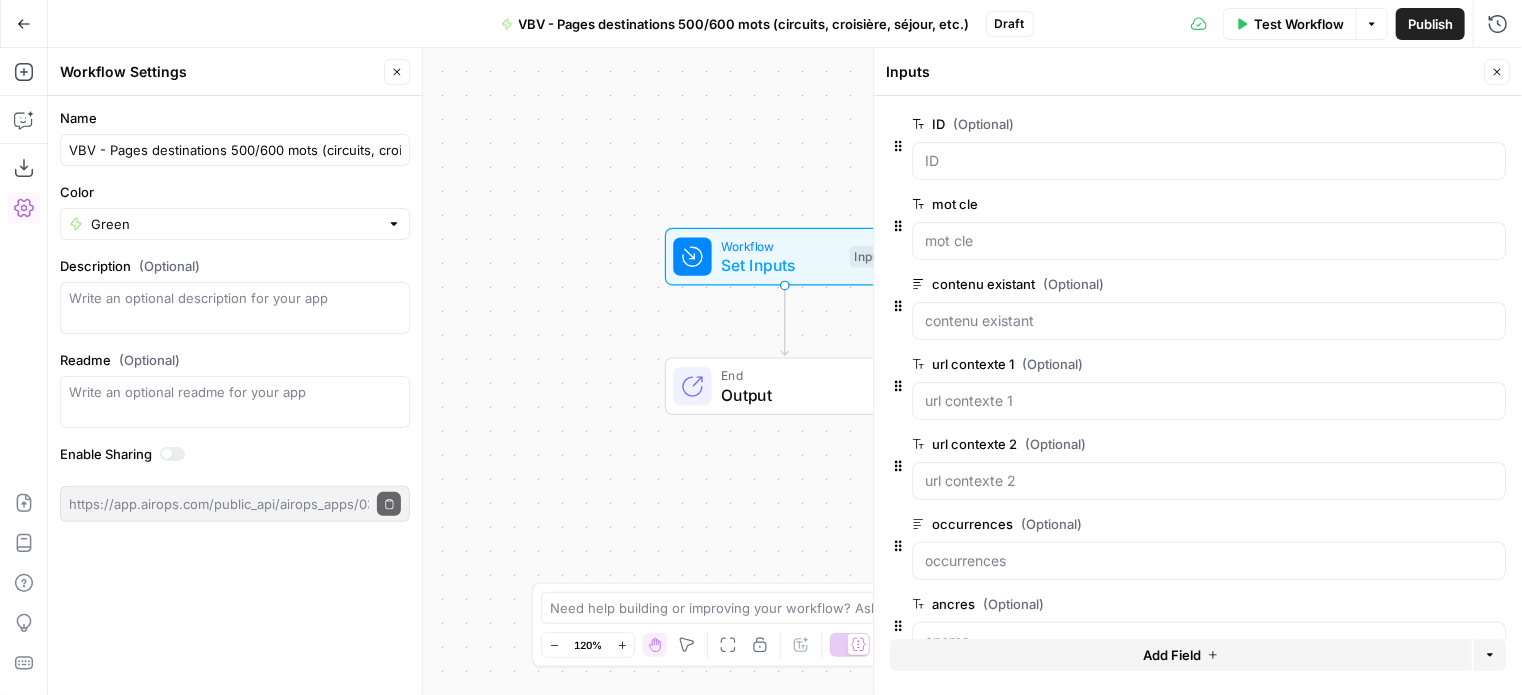 click 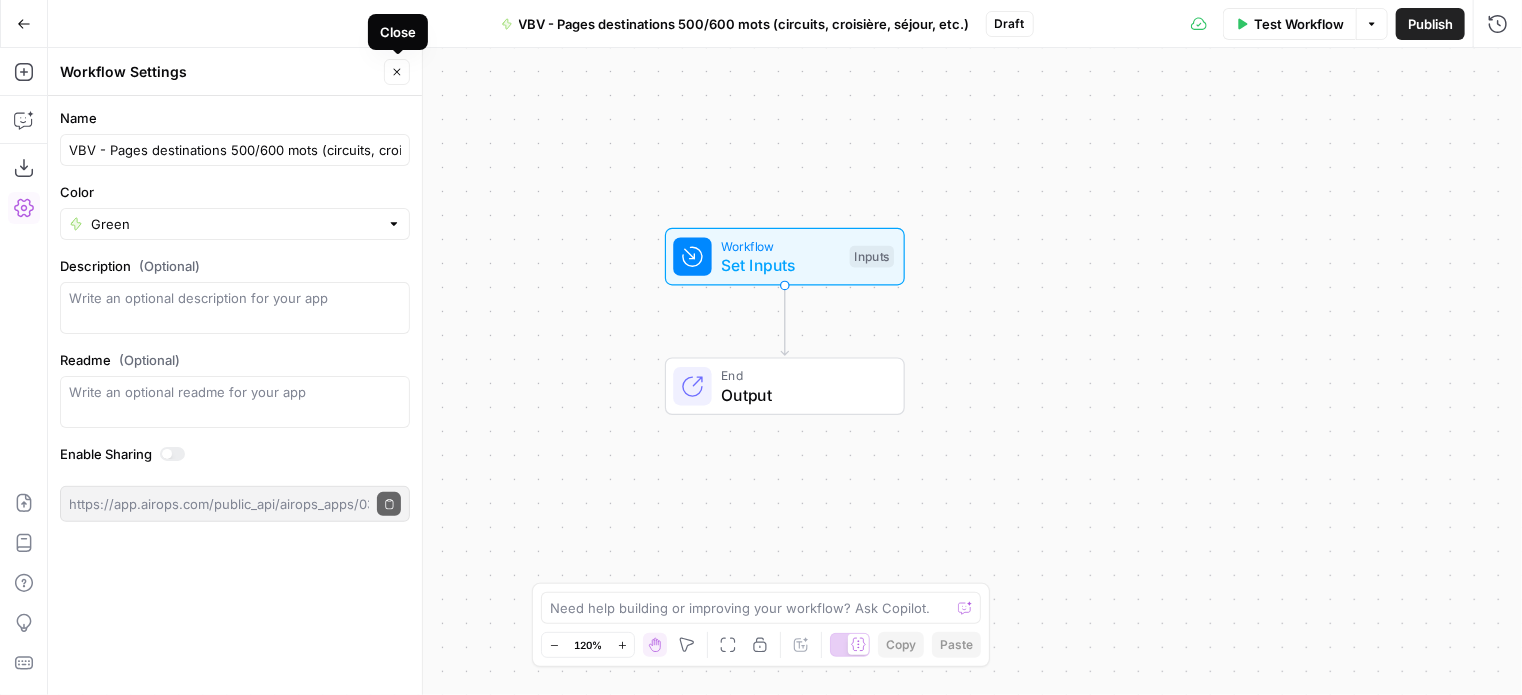click 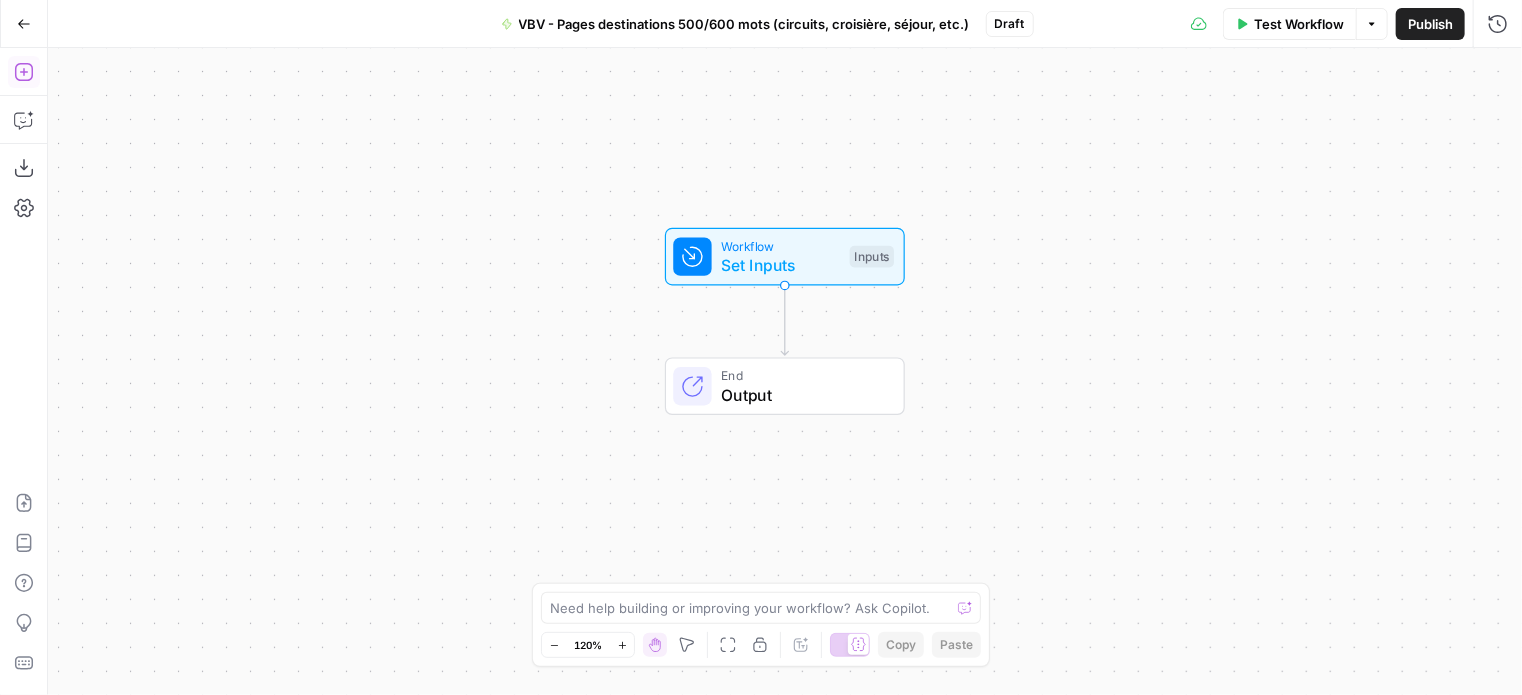 click 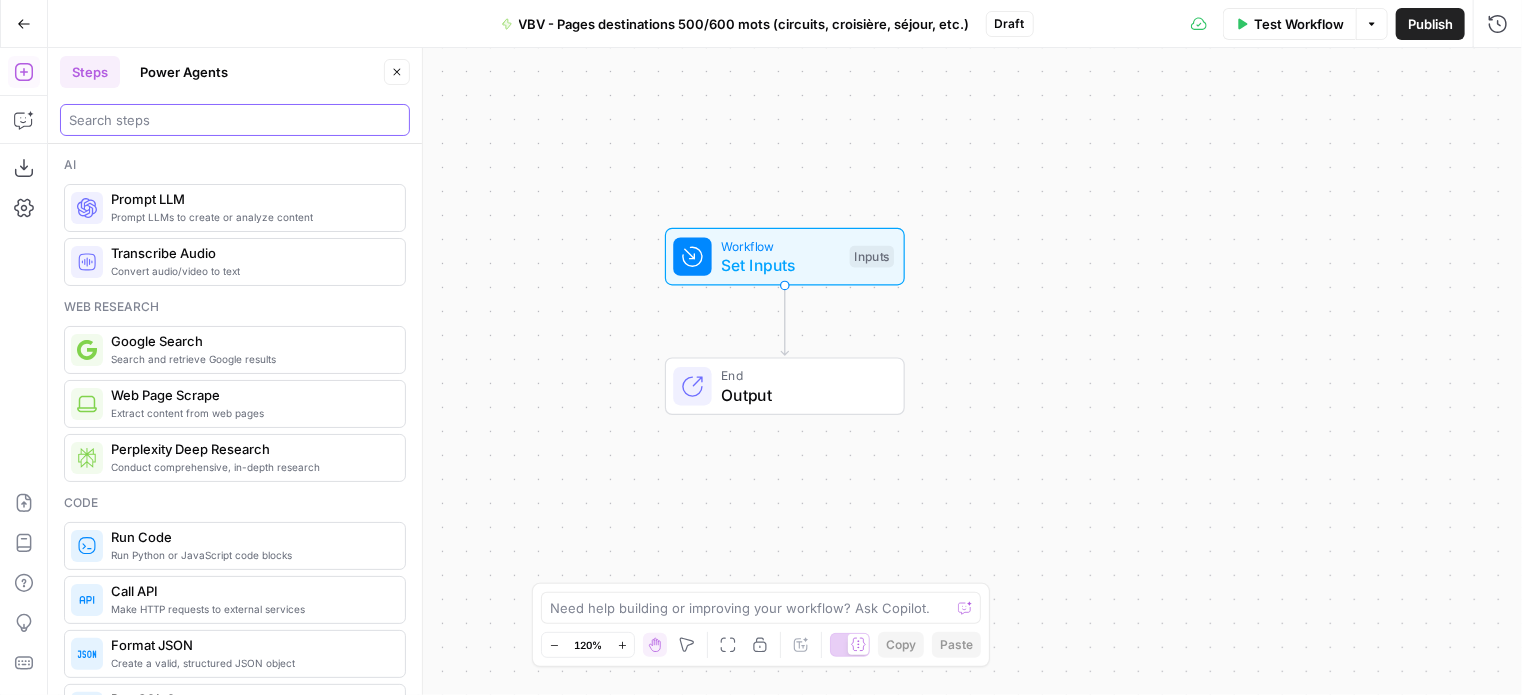 click at bounding box center [235, 120] 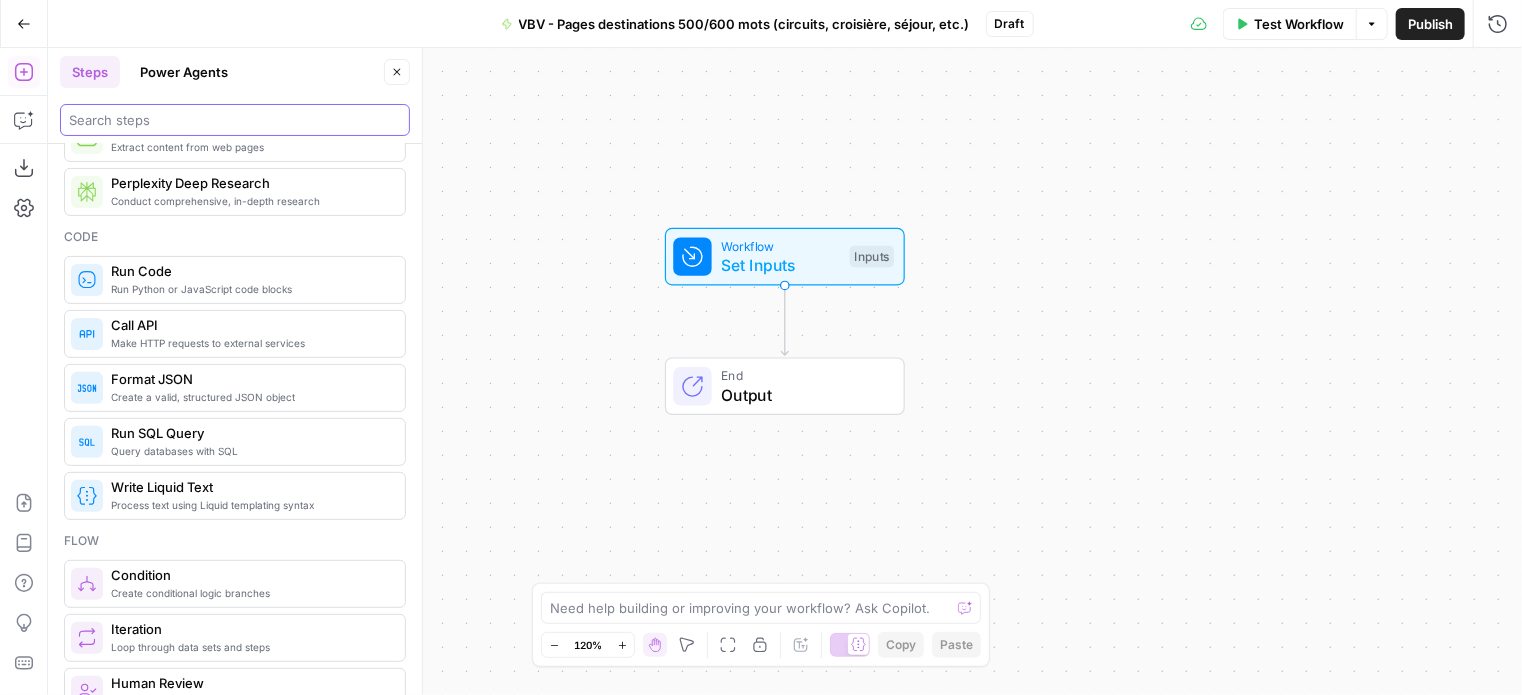 scroll, scrollTop: 300, scrollLeft: 0, axis: vertical 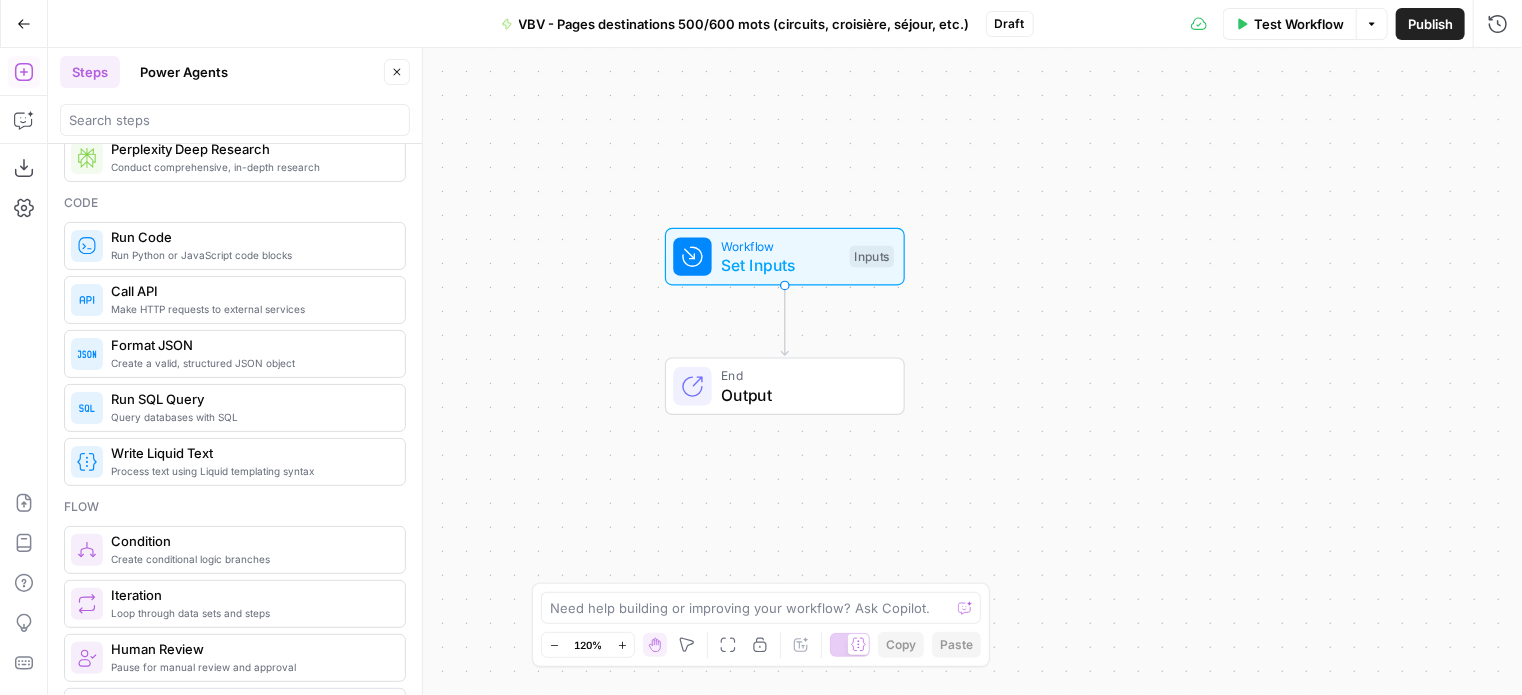 click on "Loop through data sets and steps" at bounding box center (250, 613) 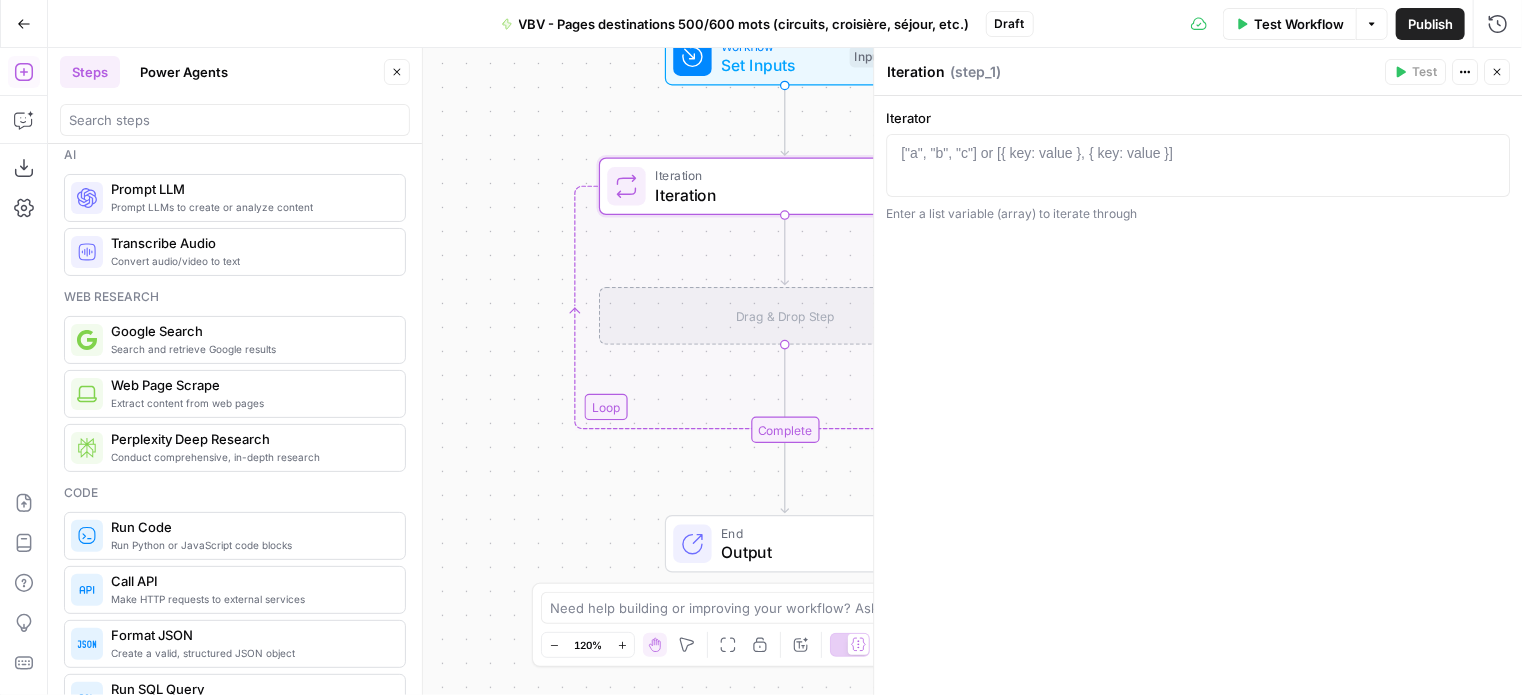 scroll, scrollTop: 0, scrollLeft: 0, axis: both 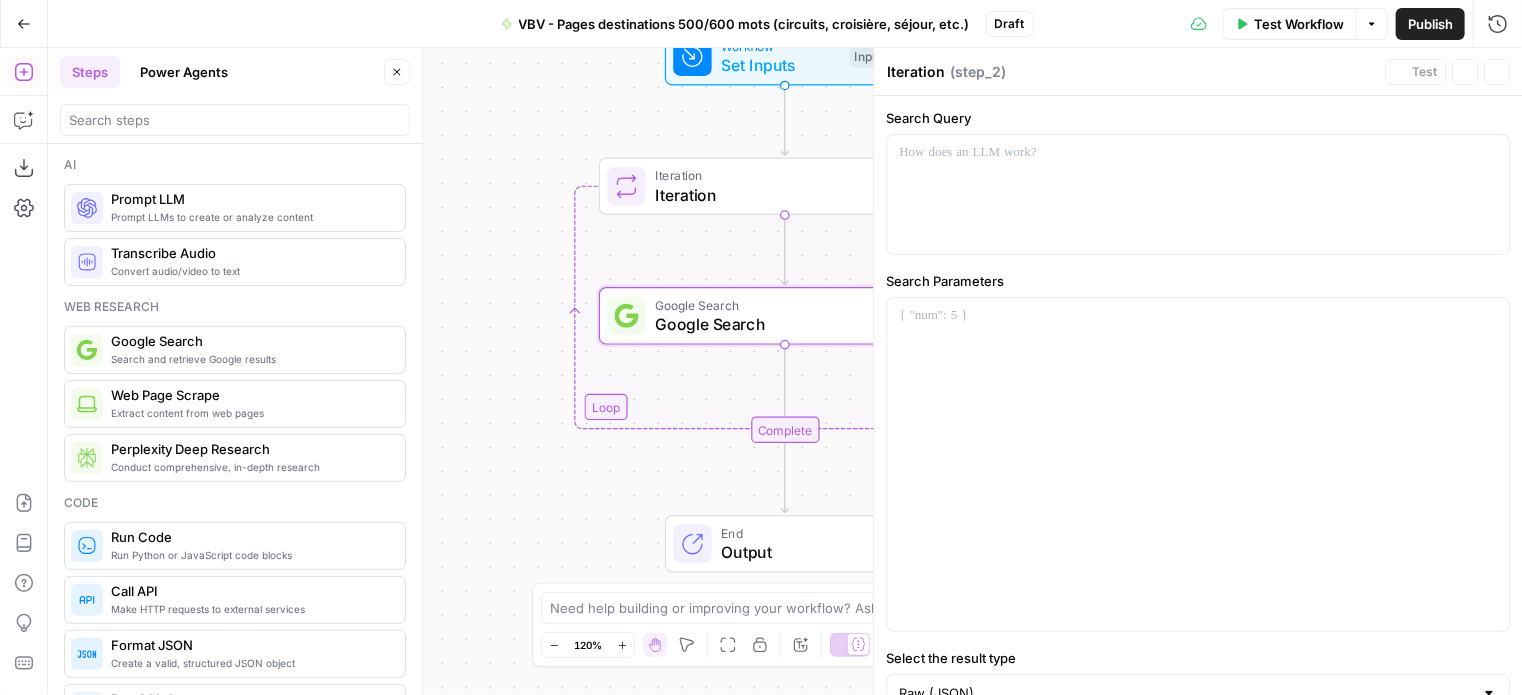 type on "Google Search" 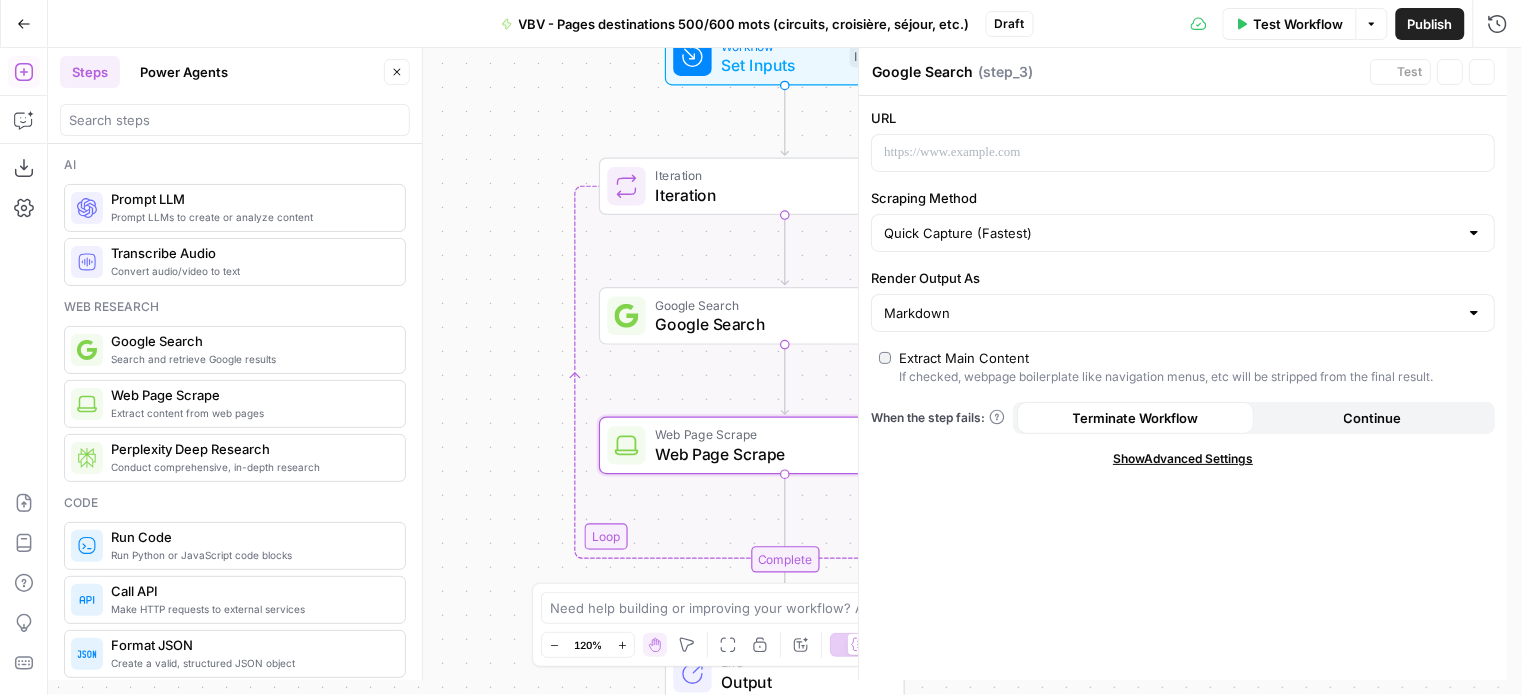type on "Web Page Scrape" 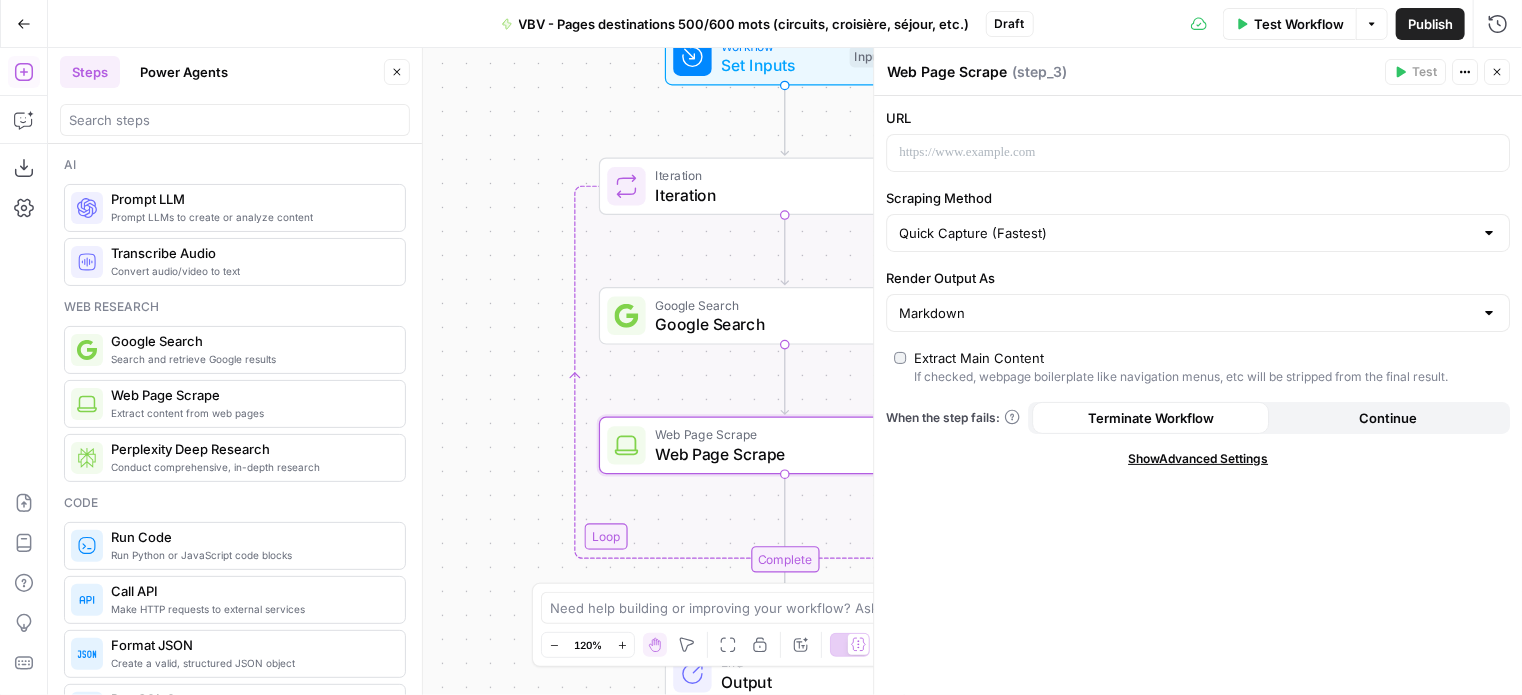 click 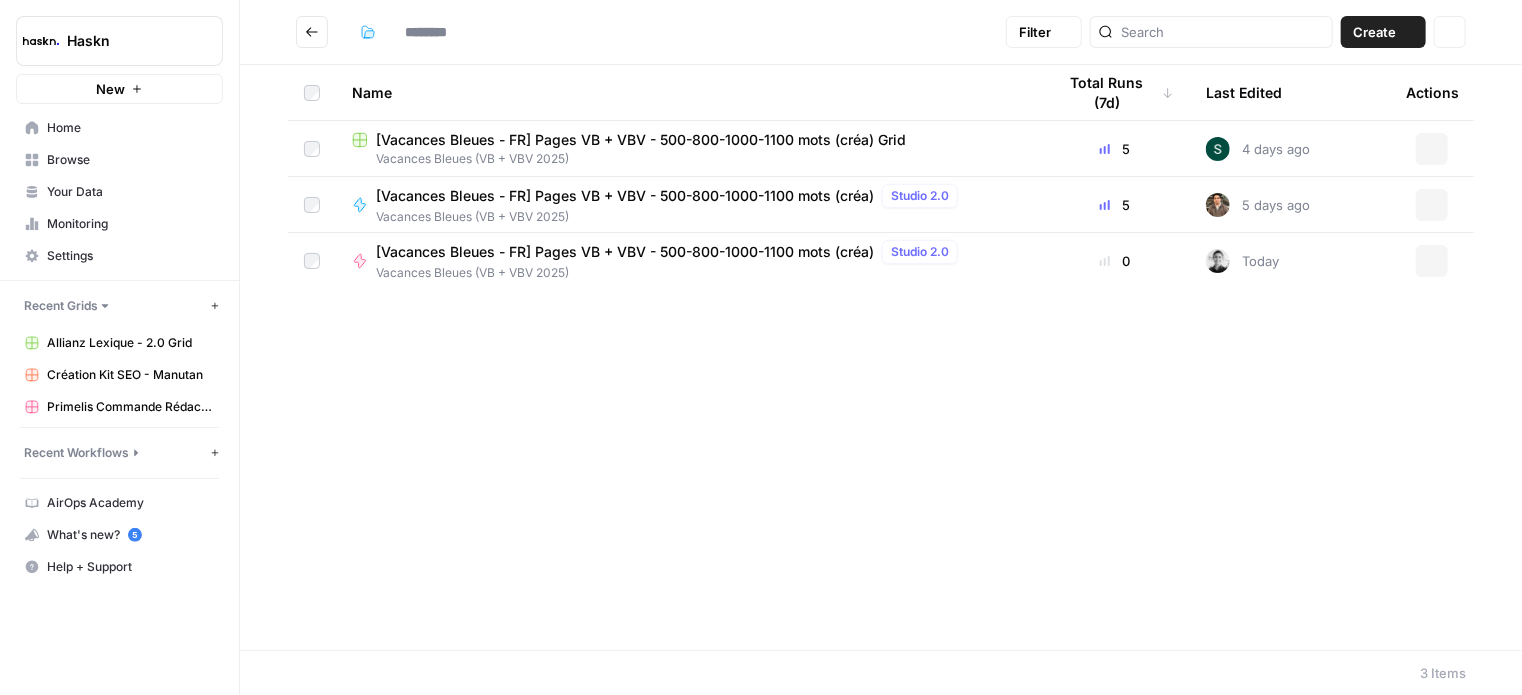 type on "**********" 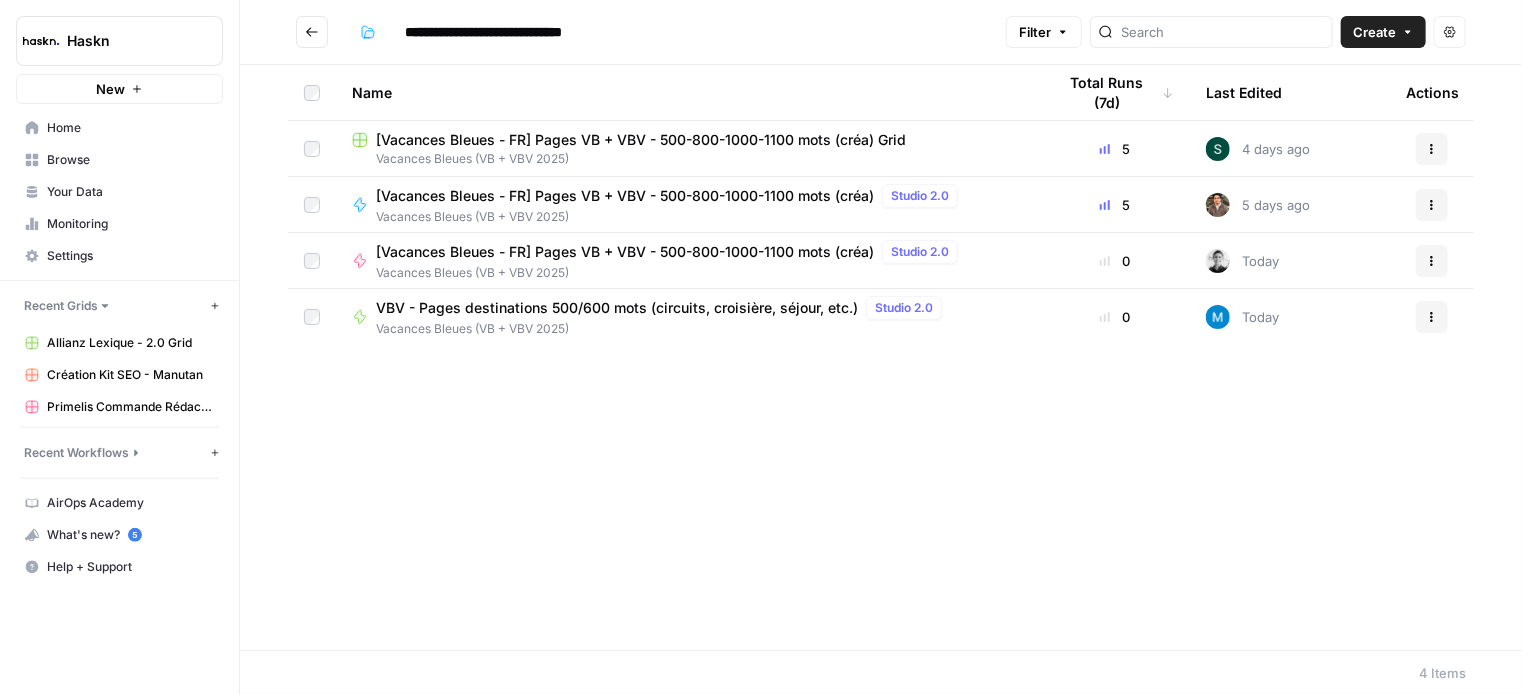 click at bounding box center (312, 32) 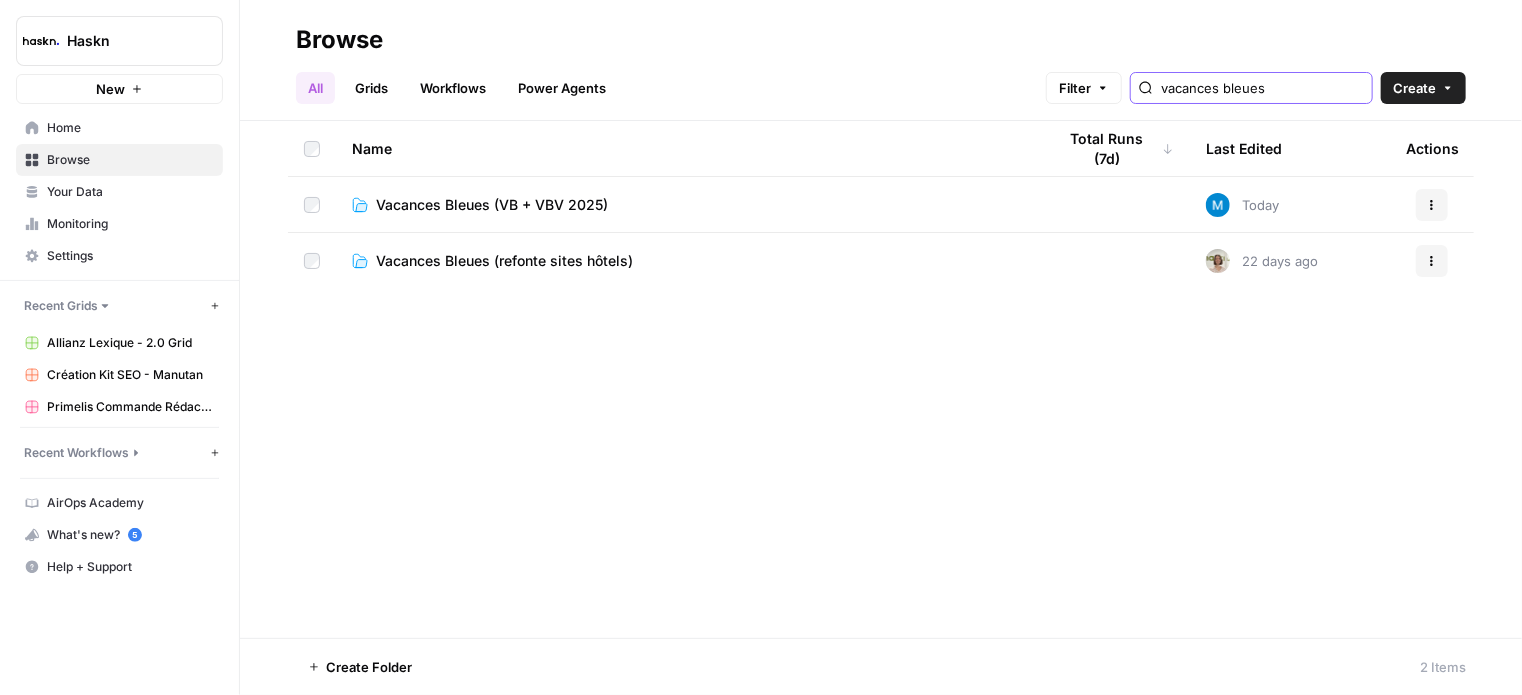 click on "vacances bleues" at bounding box center [1262, 88] 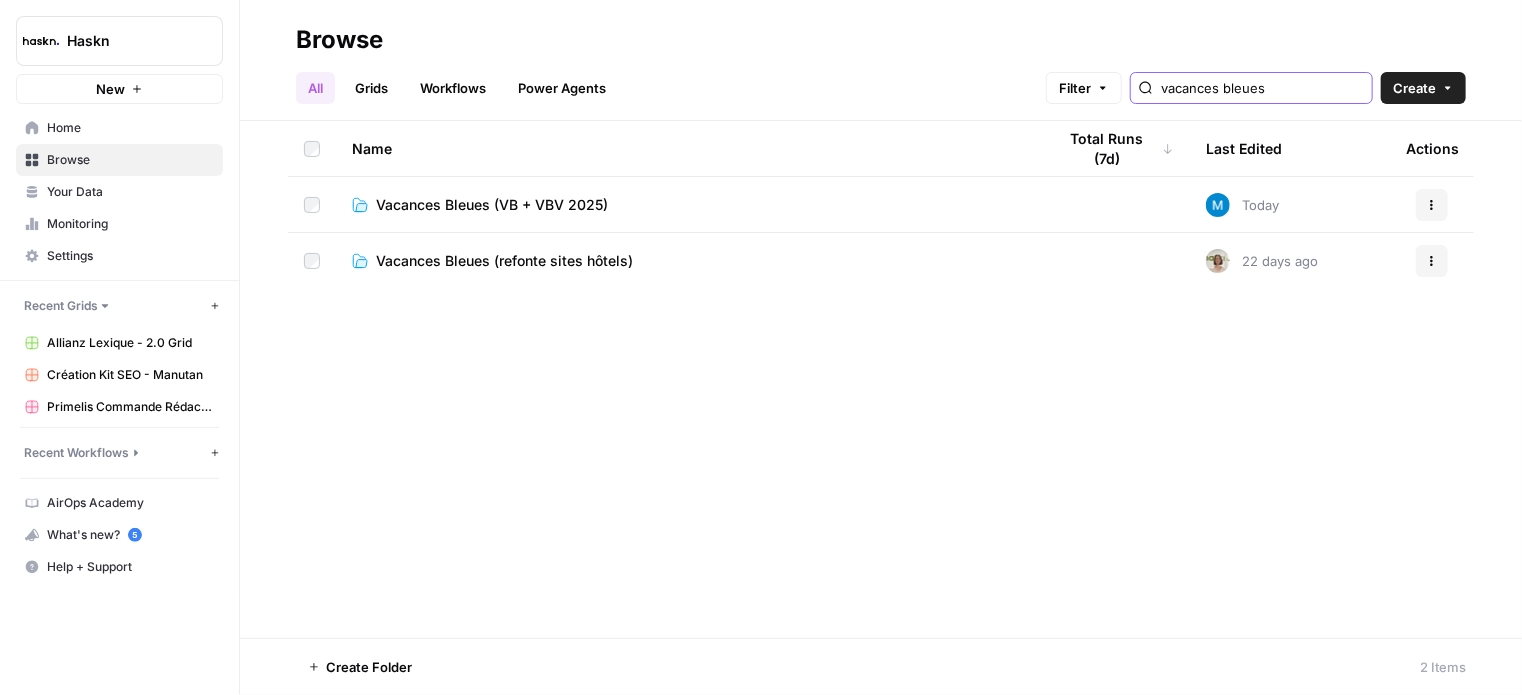 click on "vacances bleues" at bounding box center [1262, 88] 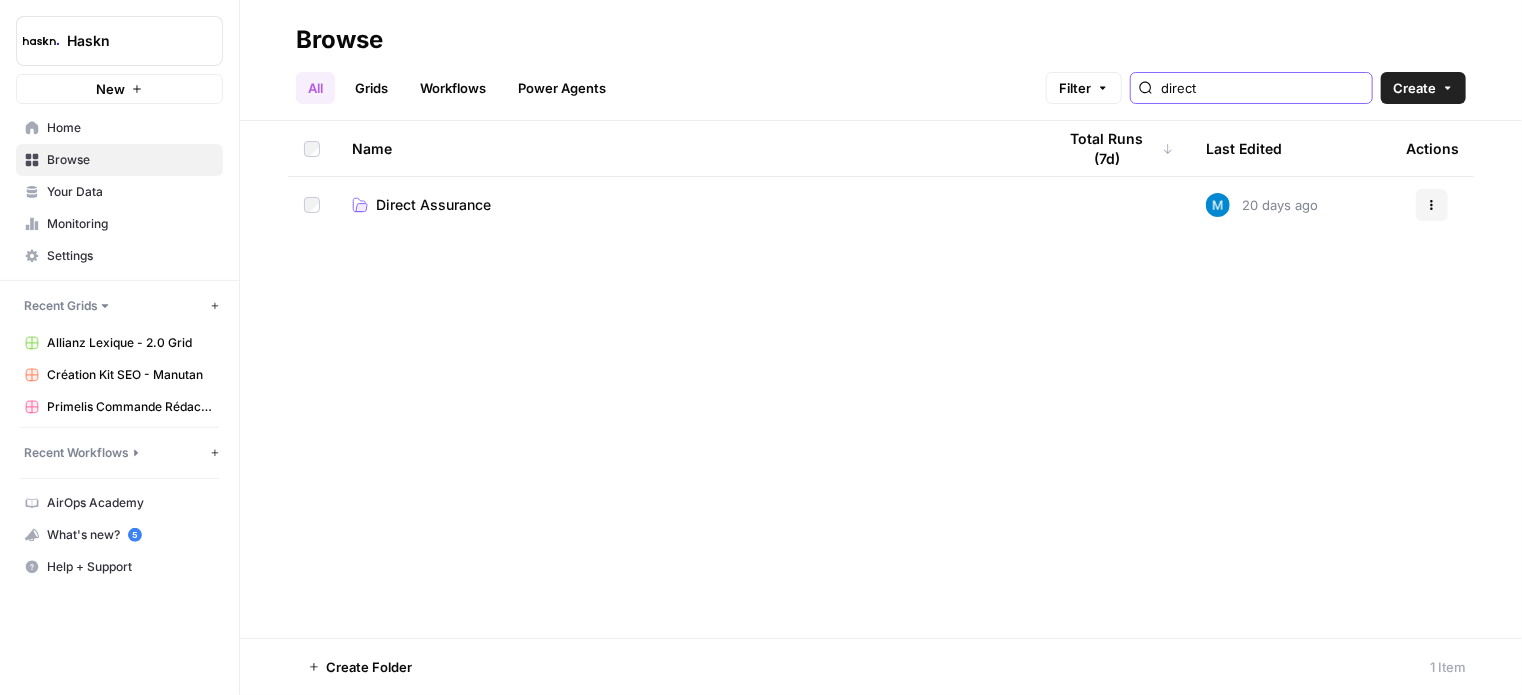 type on "direct" 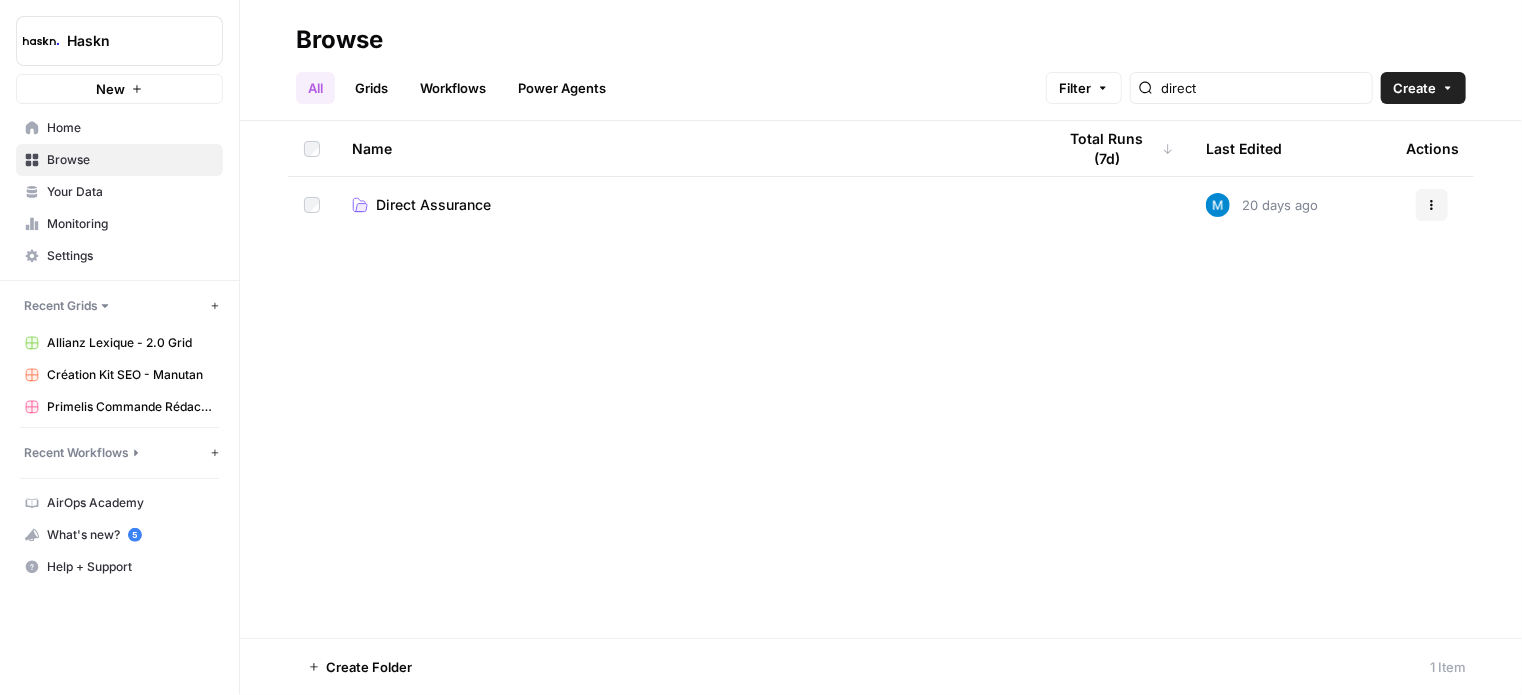 click on "Direct Assurance" at bounding box center (433, 205) 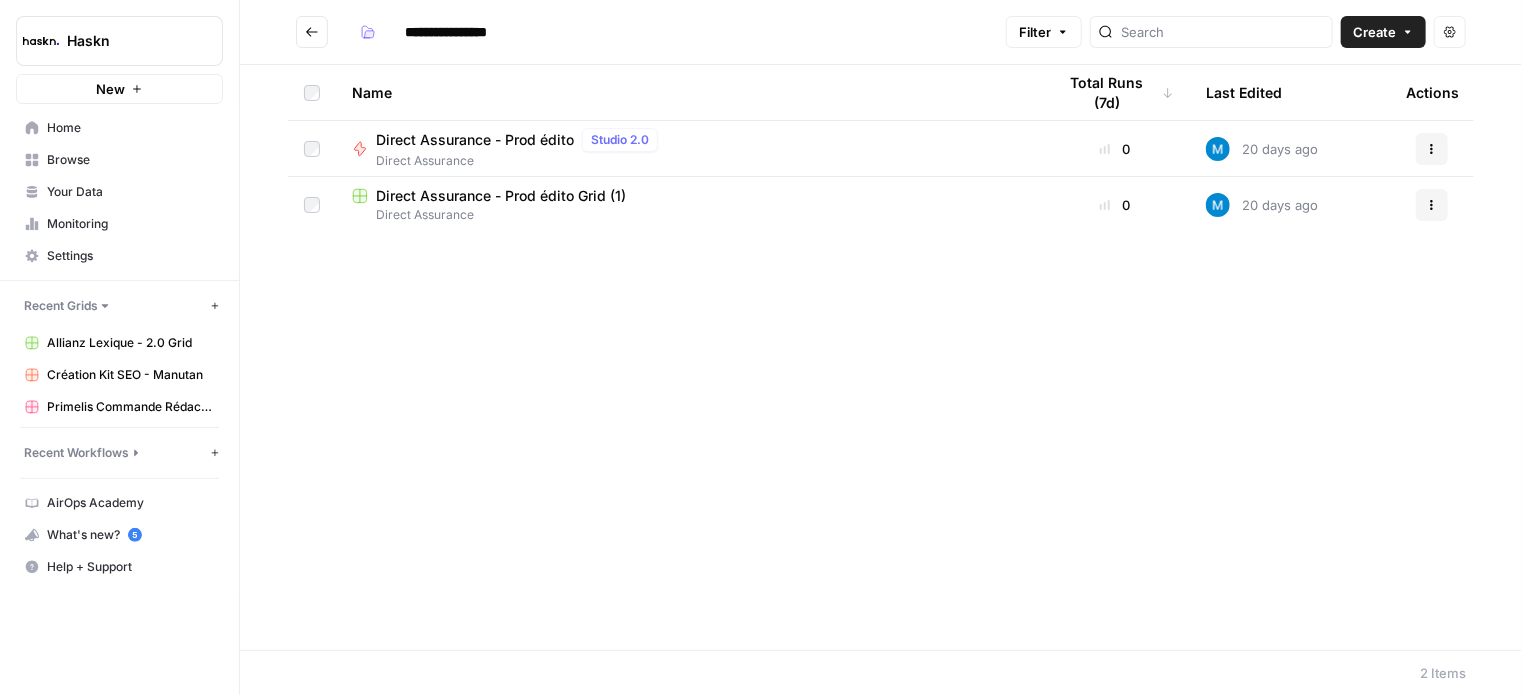 click on "Direct Assurance - Prod édito" at bounding box center [475, 140] 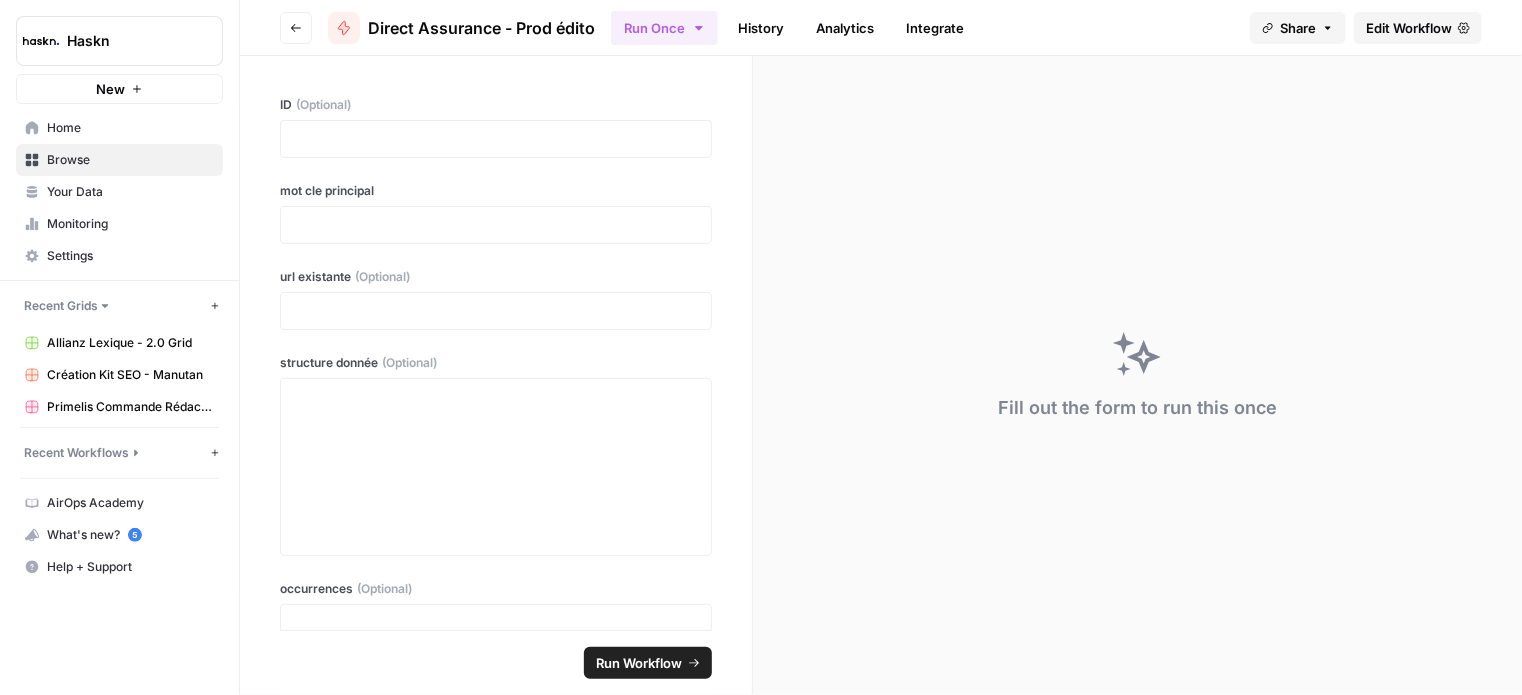 click on "Edit Workflow" at bounding box center [1409, 28] 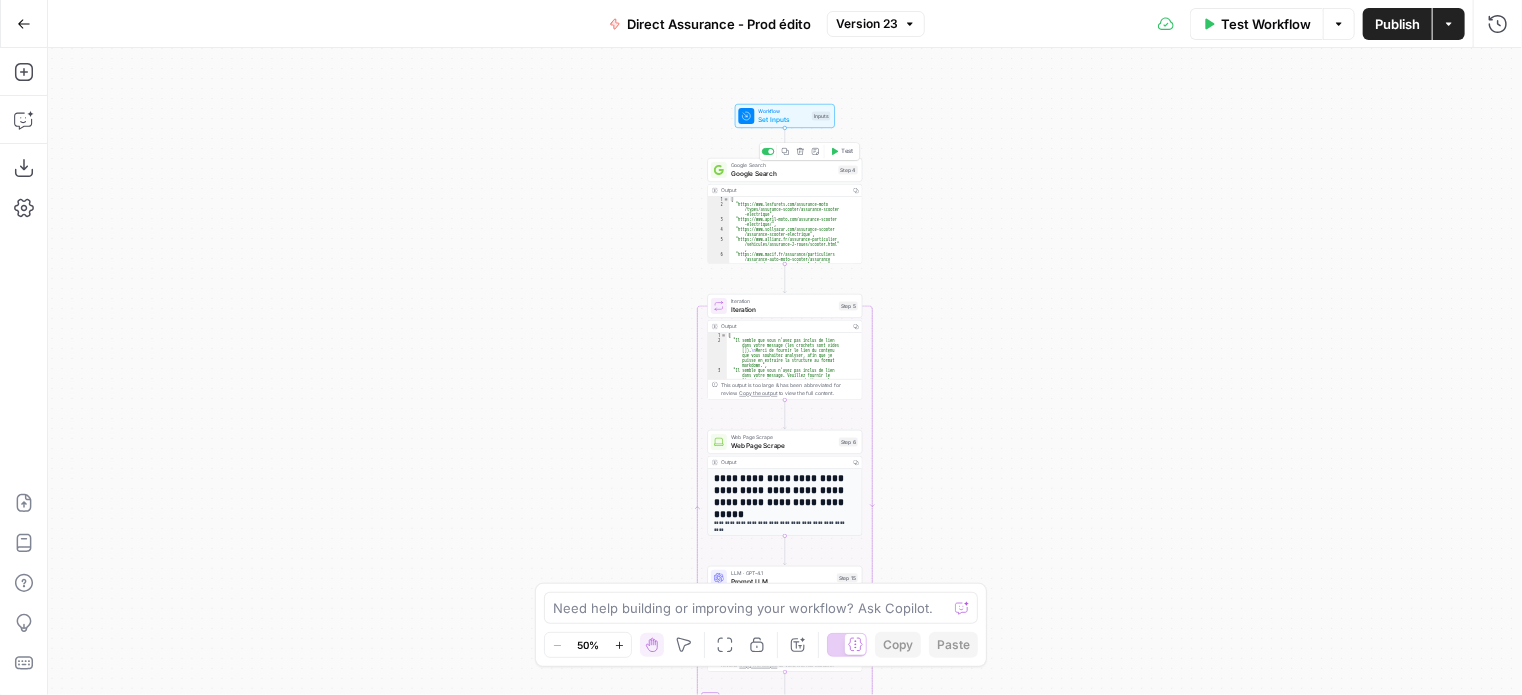 click on "Google Search" at bounding box center (783, 174) 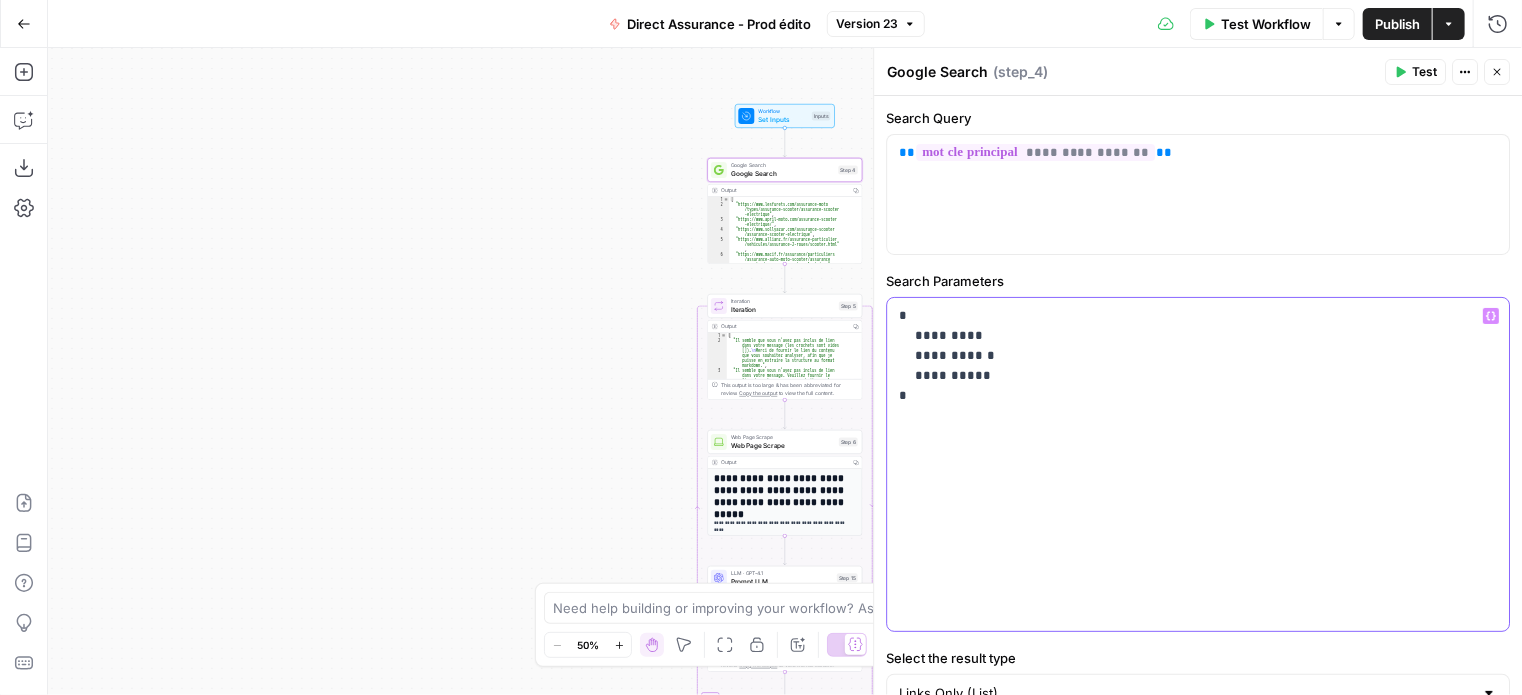 drag, startPoint x: 929, startPoint y: 395, endPoint x: 883, endPoint y: 303, distance: 102.85912 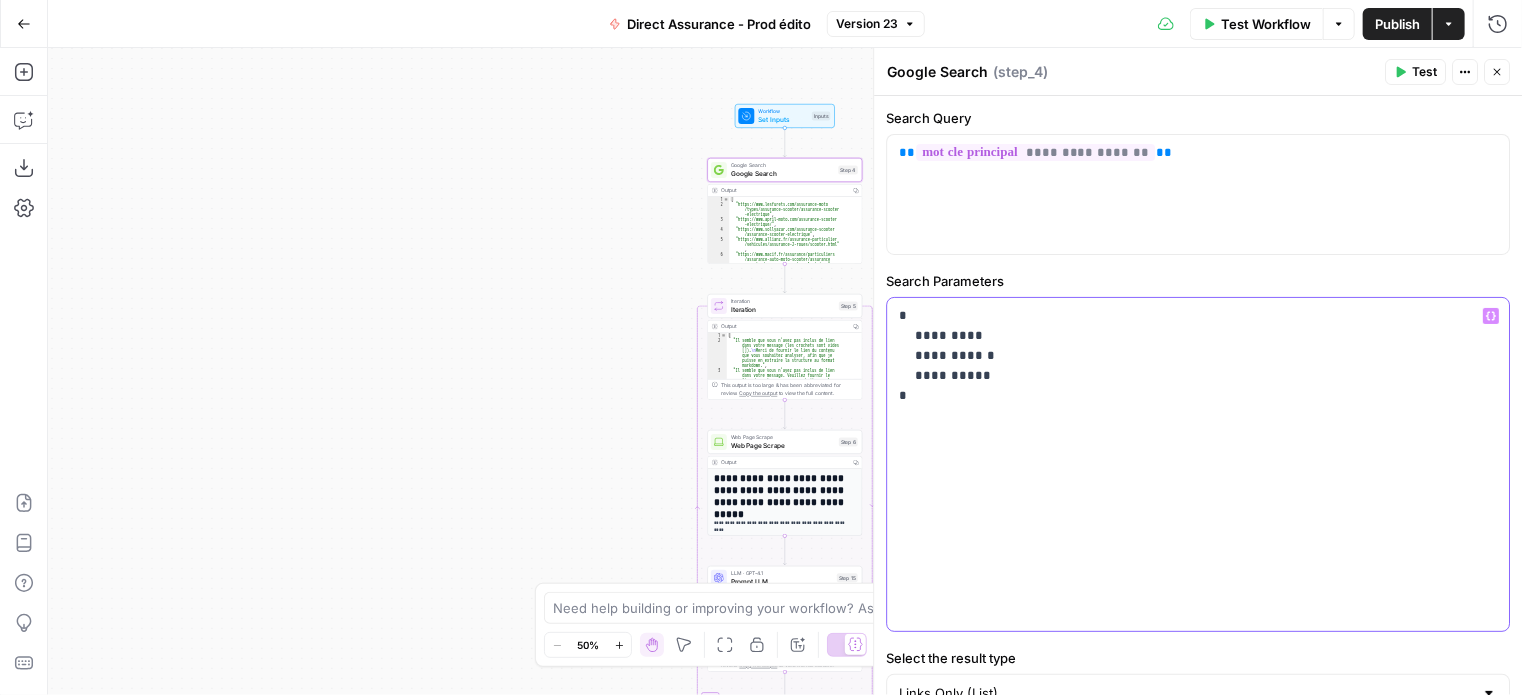 click on "**********" at bounding box center (1197, 371) 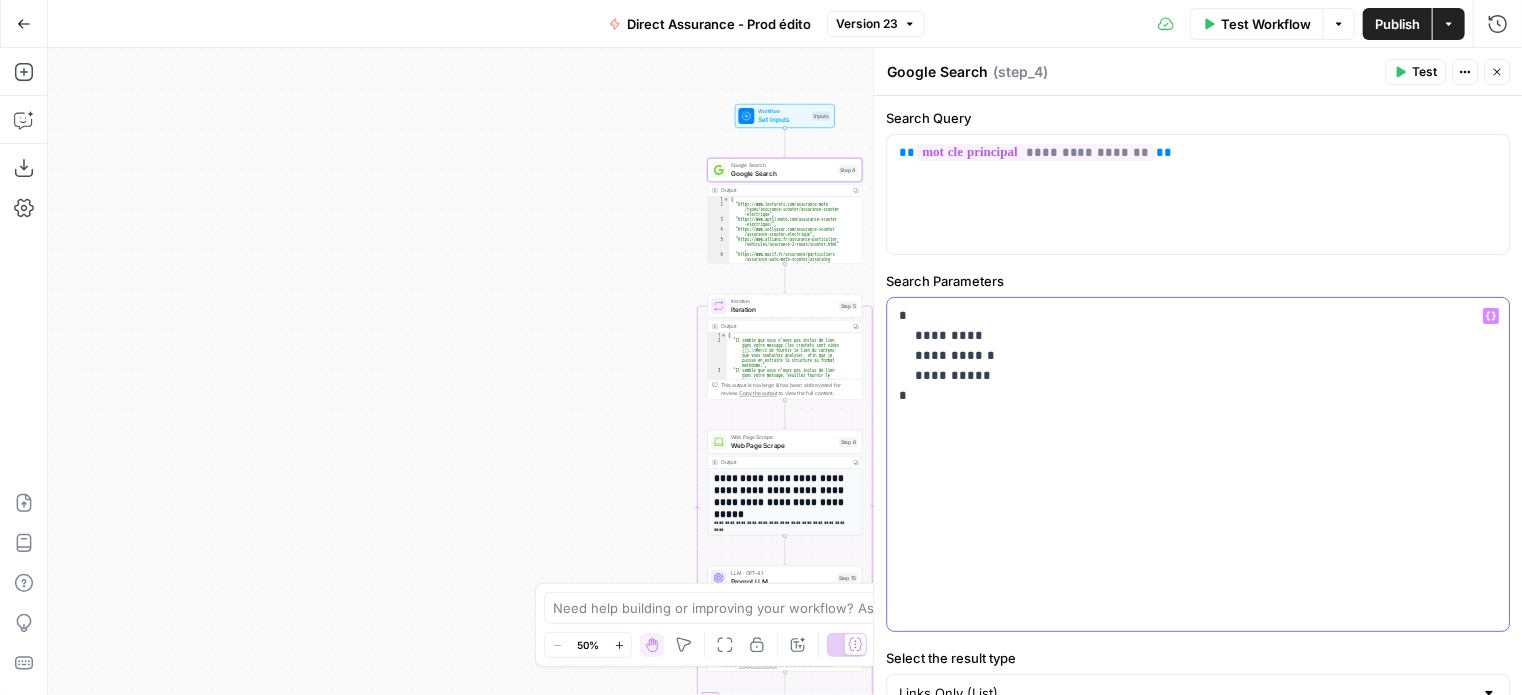 copy on "**********" 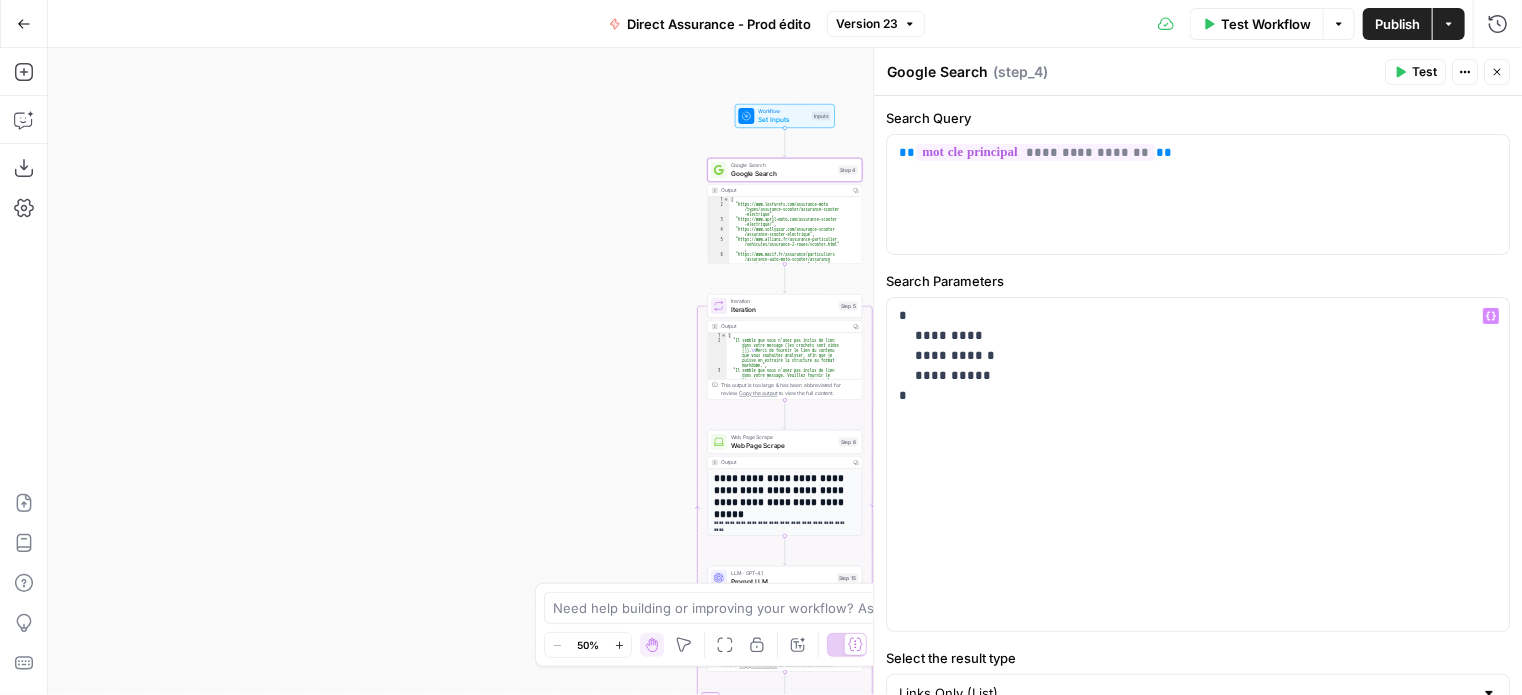 click on "Web Page Scrape" at bounding box center [783, 446] 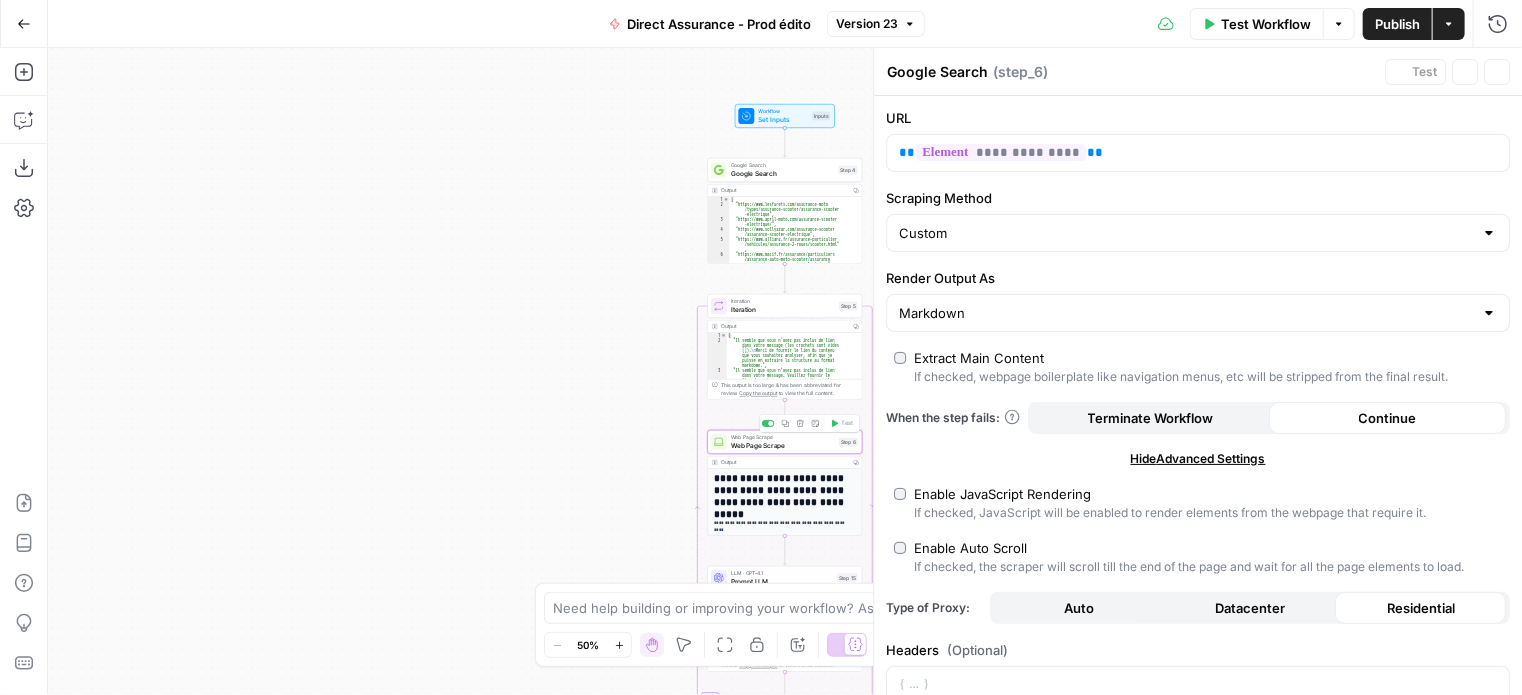 type on "Web Page Scrape" 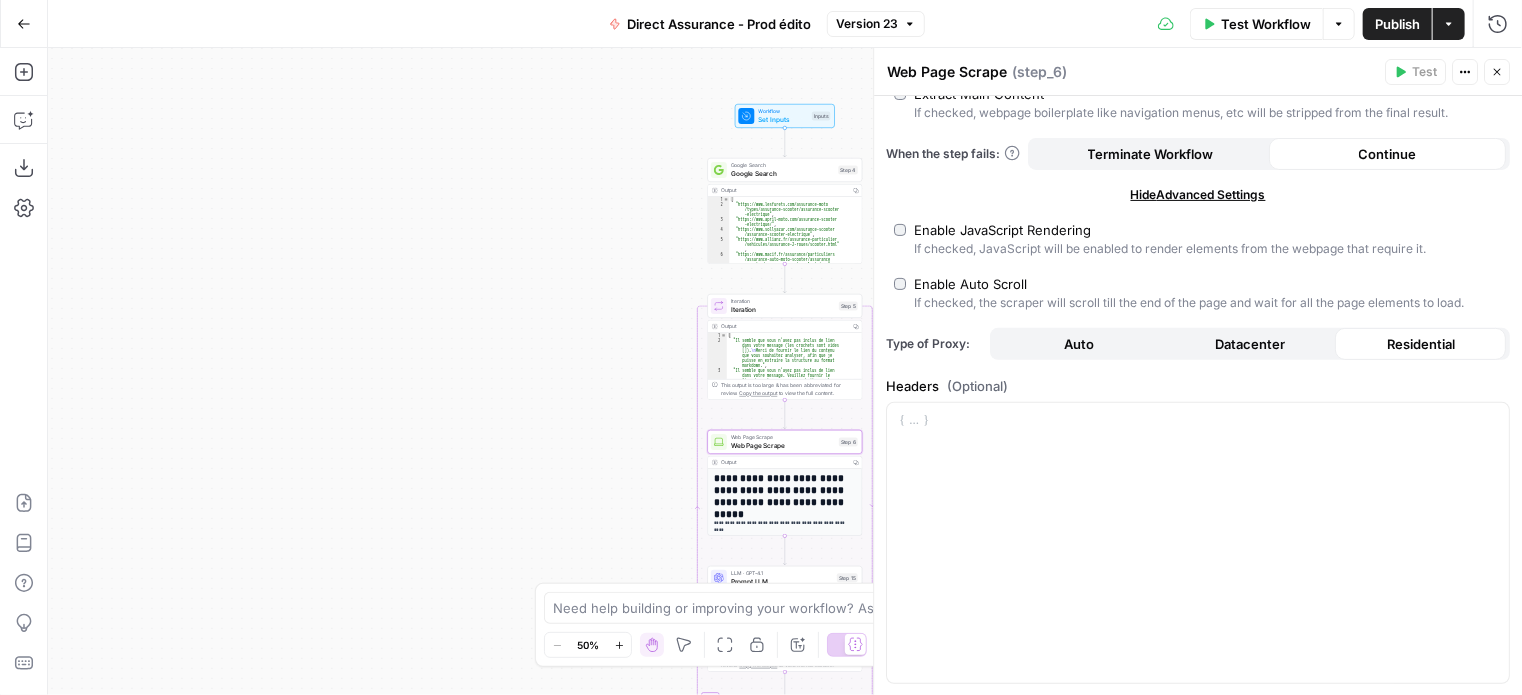 scroll, scrollTop: 300, scrollLeft: 0, axis: vertical 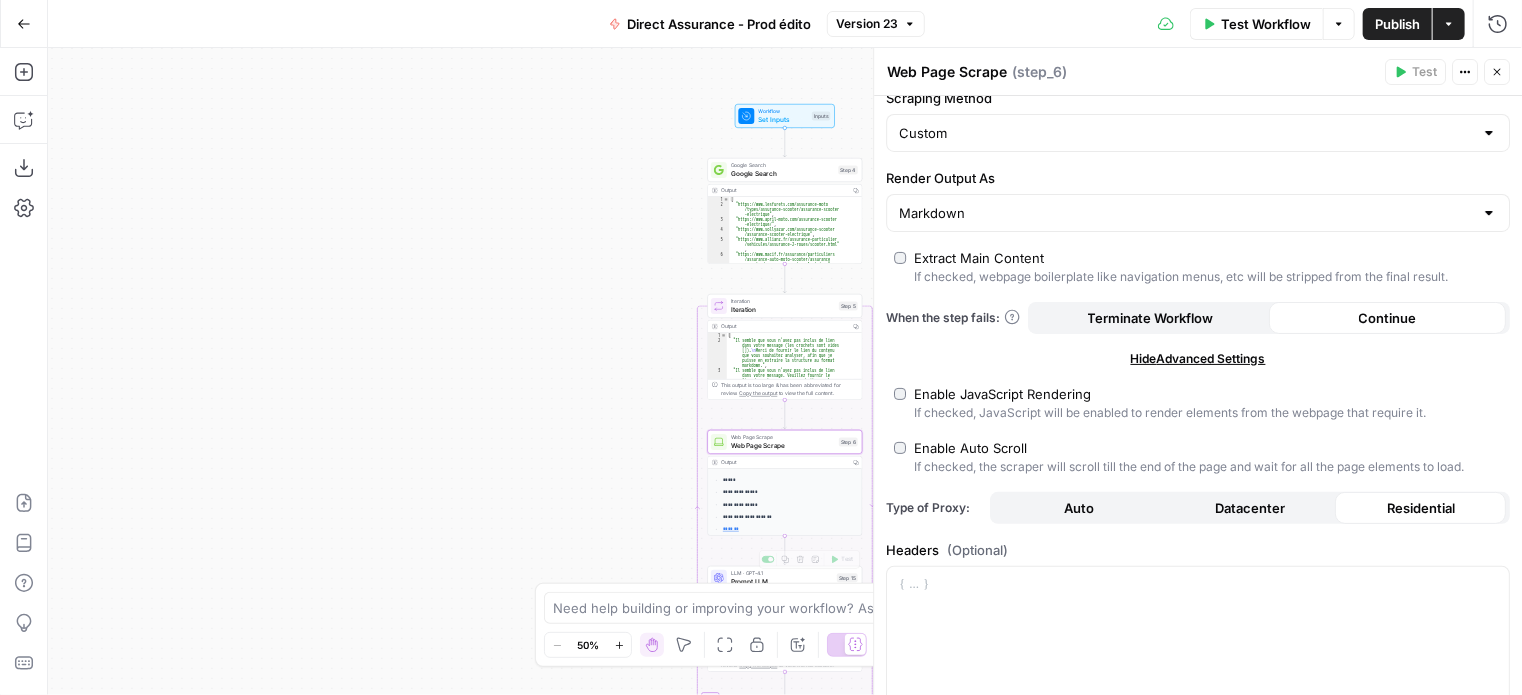 click on "Need help building or improving your workflow? Ask Copilot. Zoom Out 50% Zoom In Hand Move Fit to View Lock/Unlock Annotate Workflow Copy Paste" at bounding box center (761, 625) 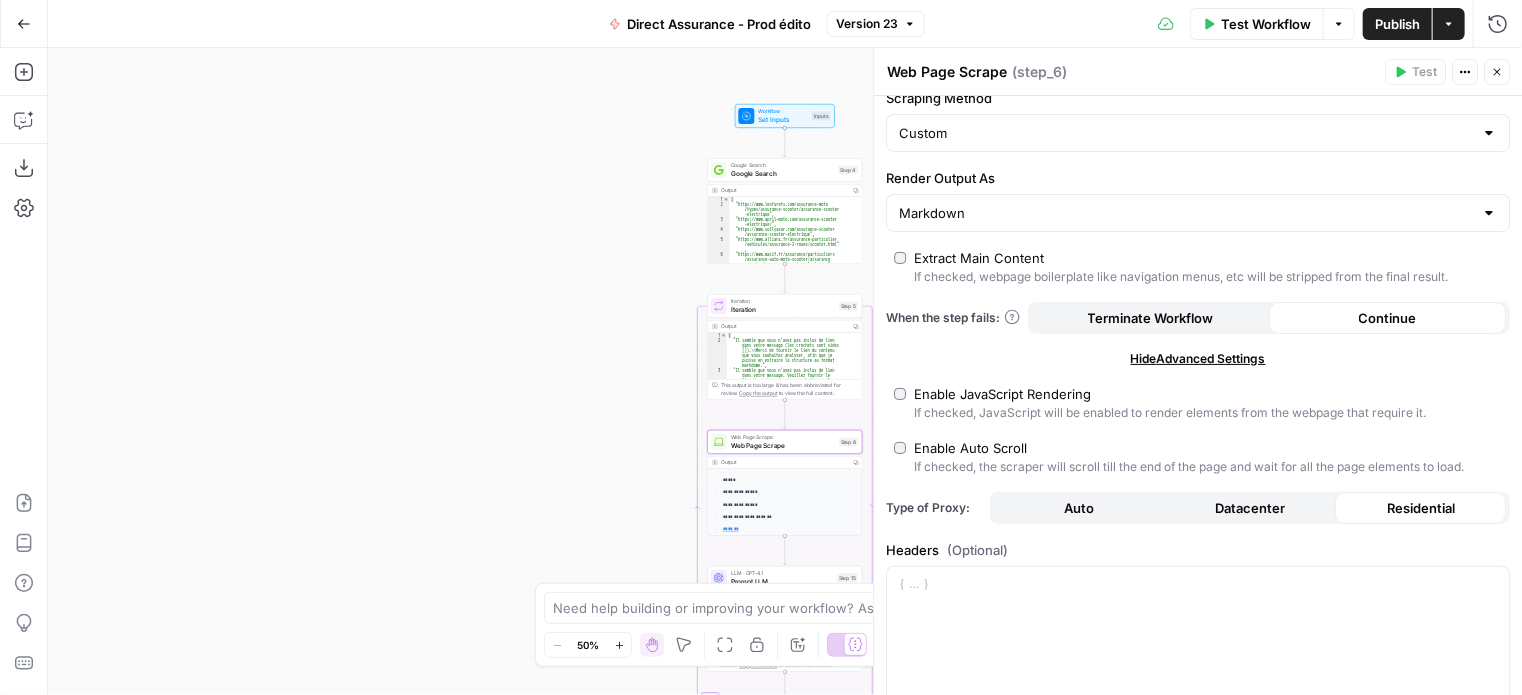 click on "Prompt LLM" at bounding box center (782, 582) 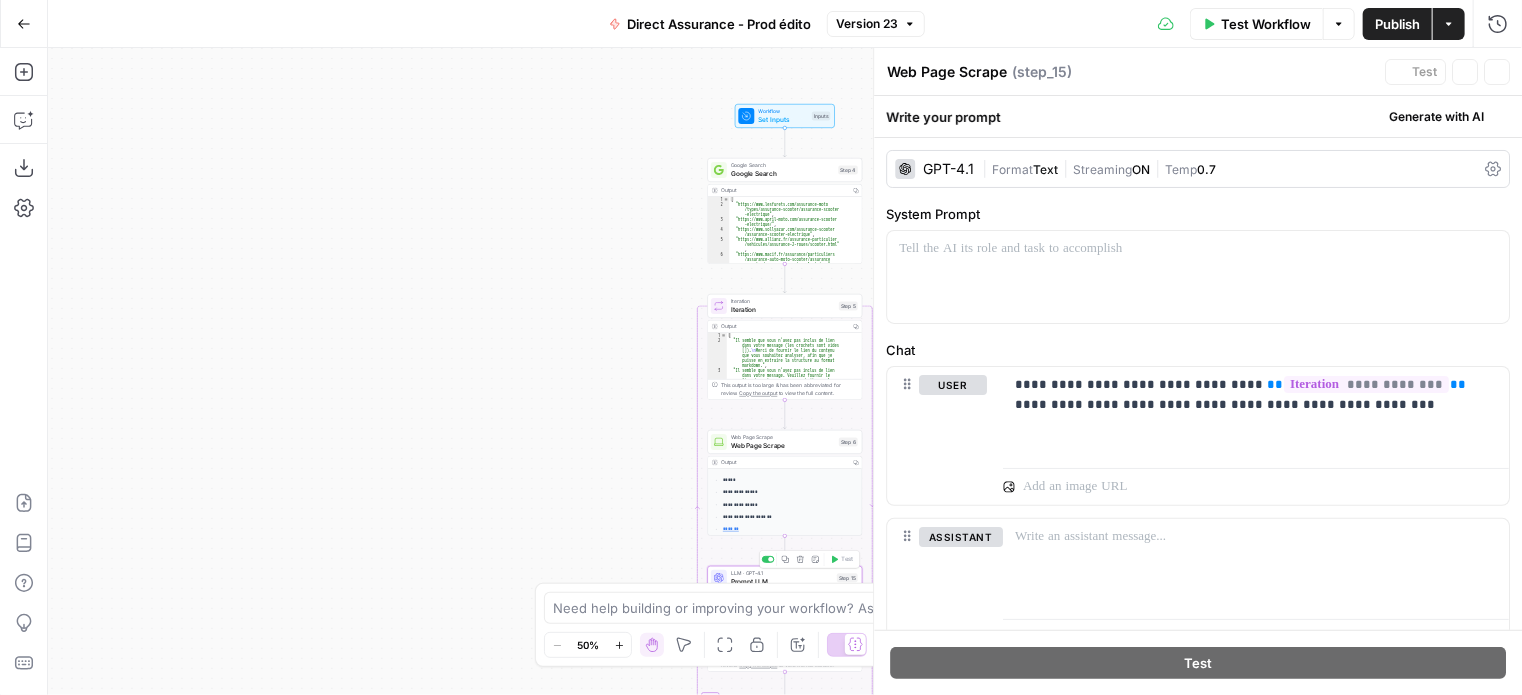 type on "Prompt LLM" 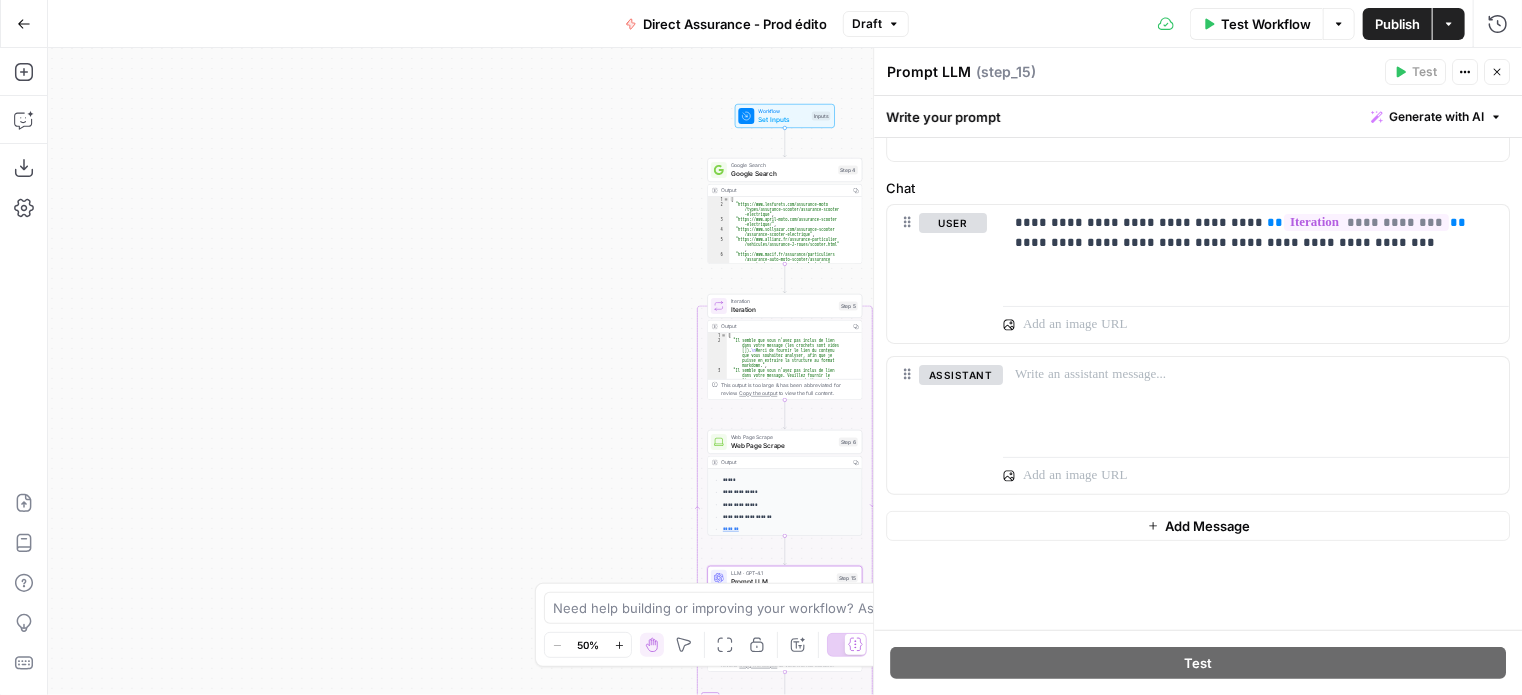 scroll, scrollTop: 0, scrollLeft: 0, axis: both 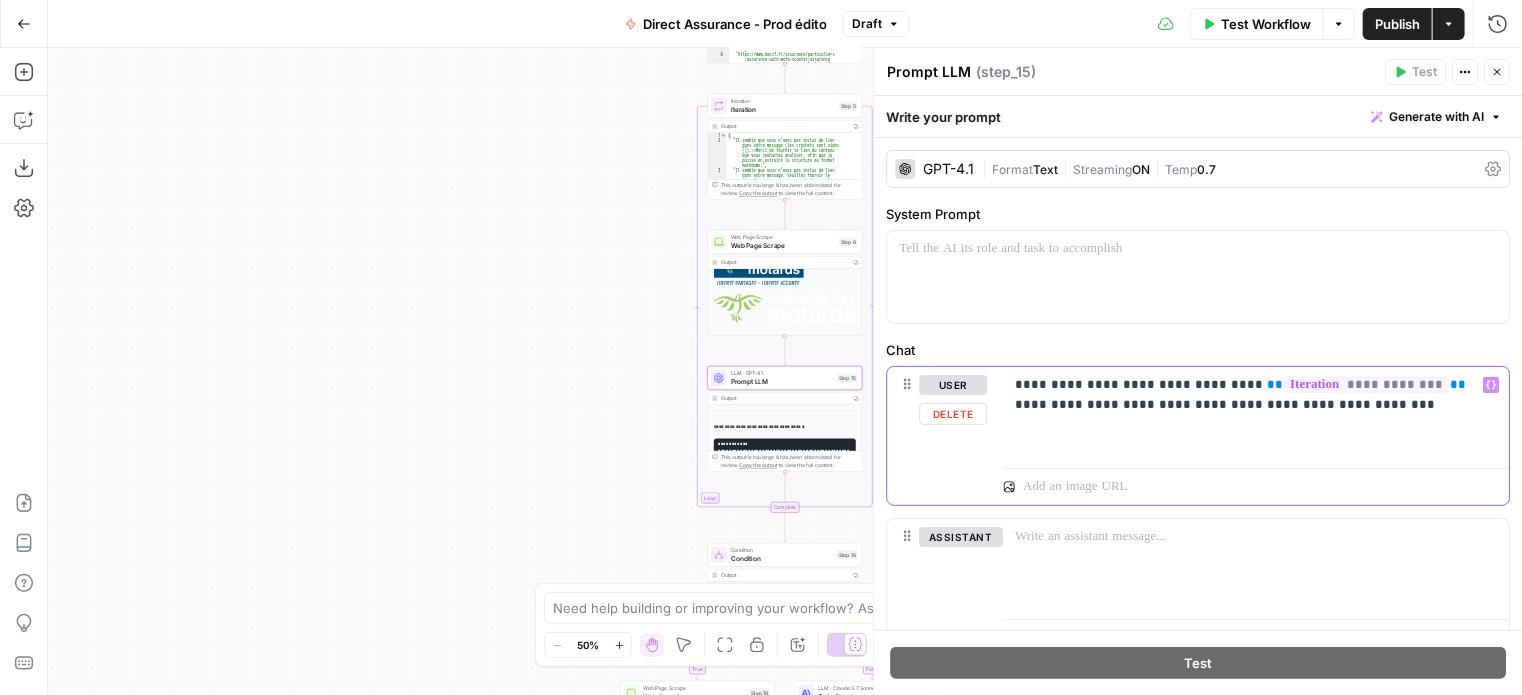 drag, startPoint x: 1392, startPoint y: 404, endPoint x: 996, endPoint y: 383, distance: 396.55643 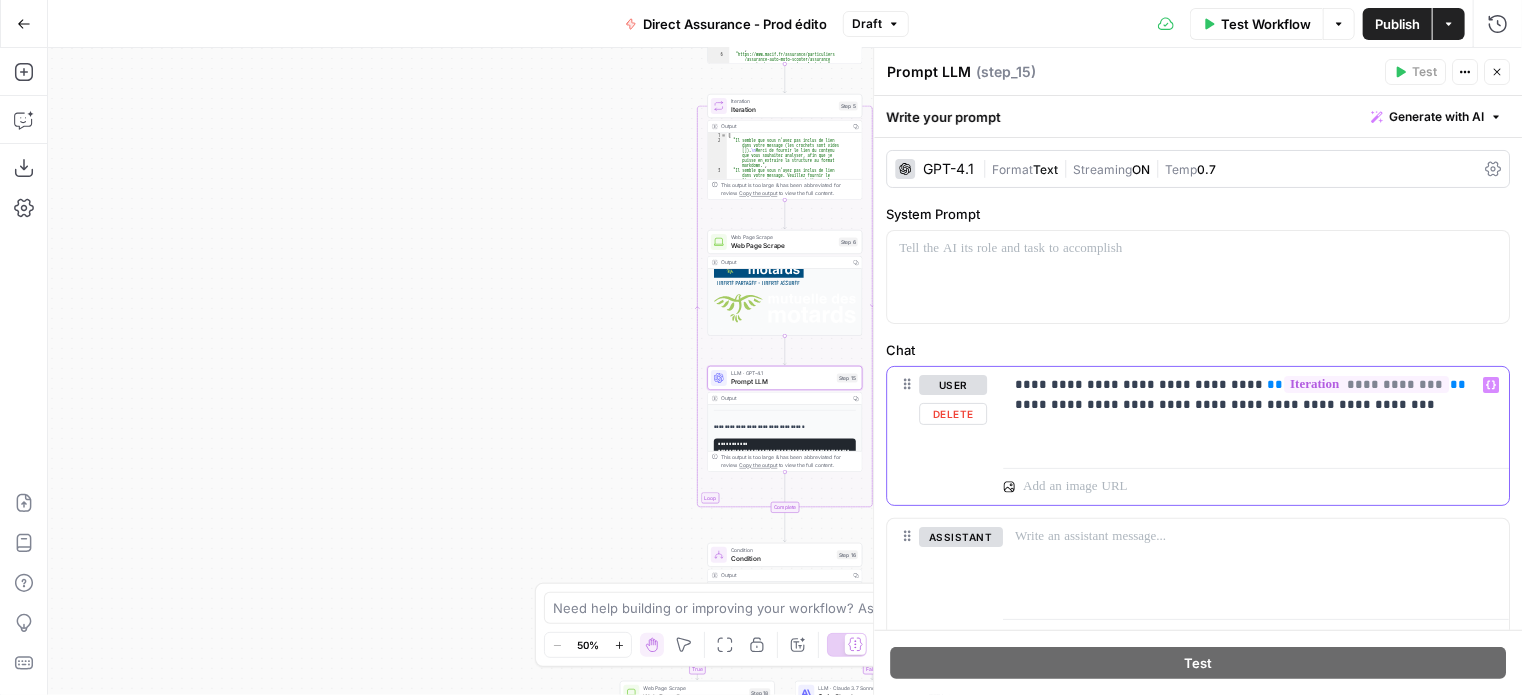 click on "**********" at bounding box center [1198, 435] 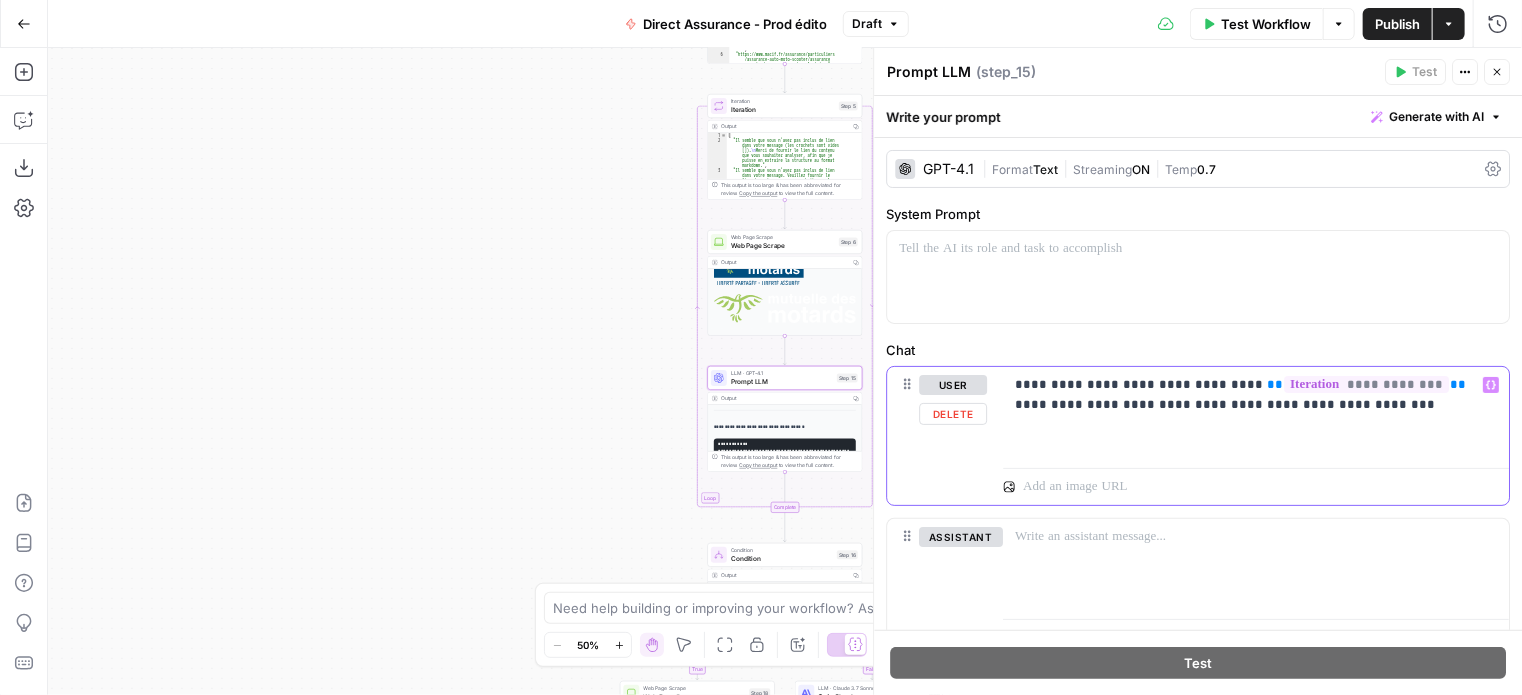 click on "**********" at bounding box center (1256, 413) 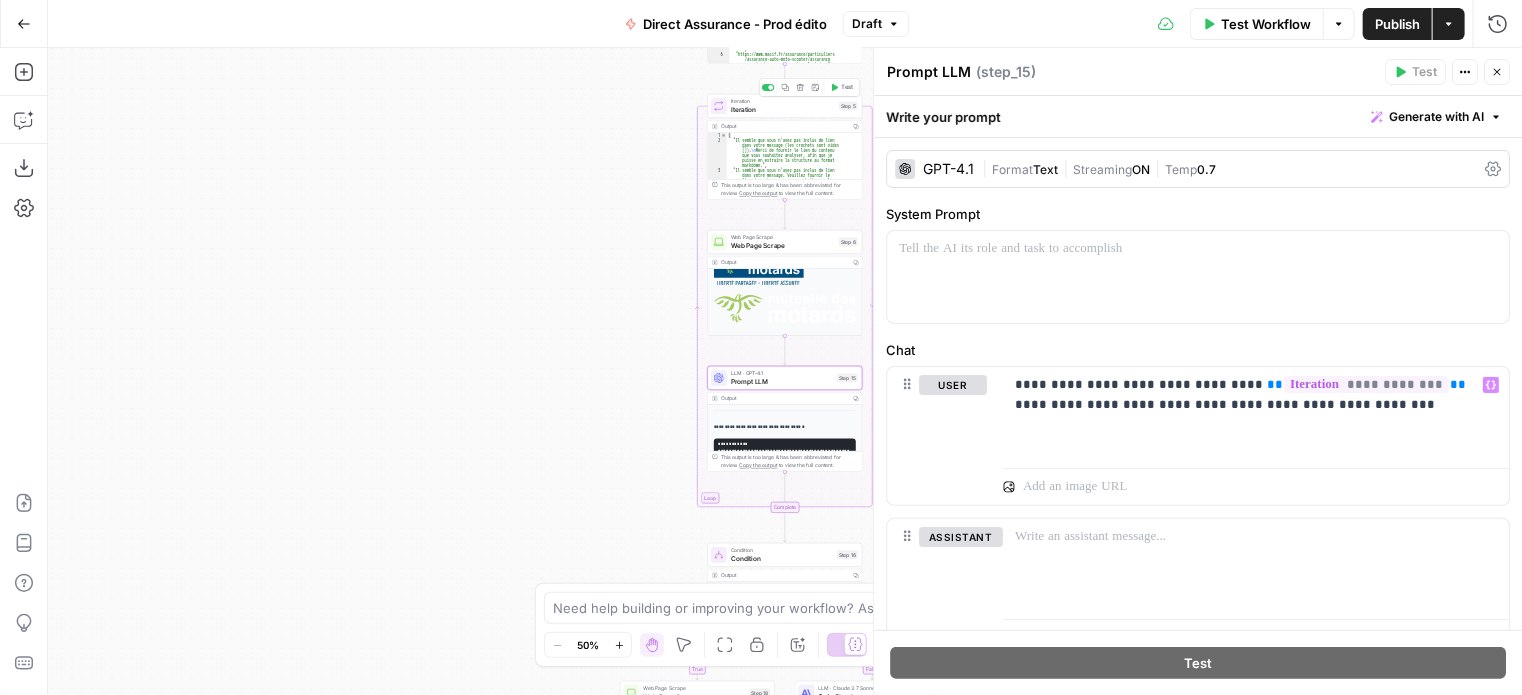 click on "Iteration" at bounding box center (783, 110) 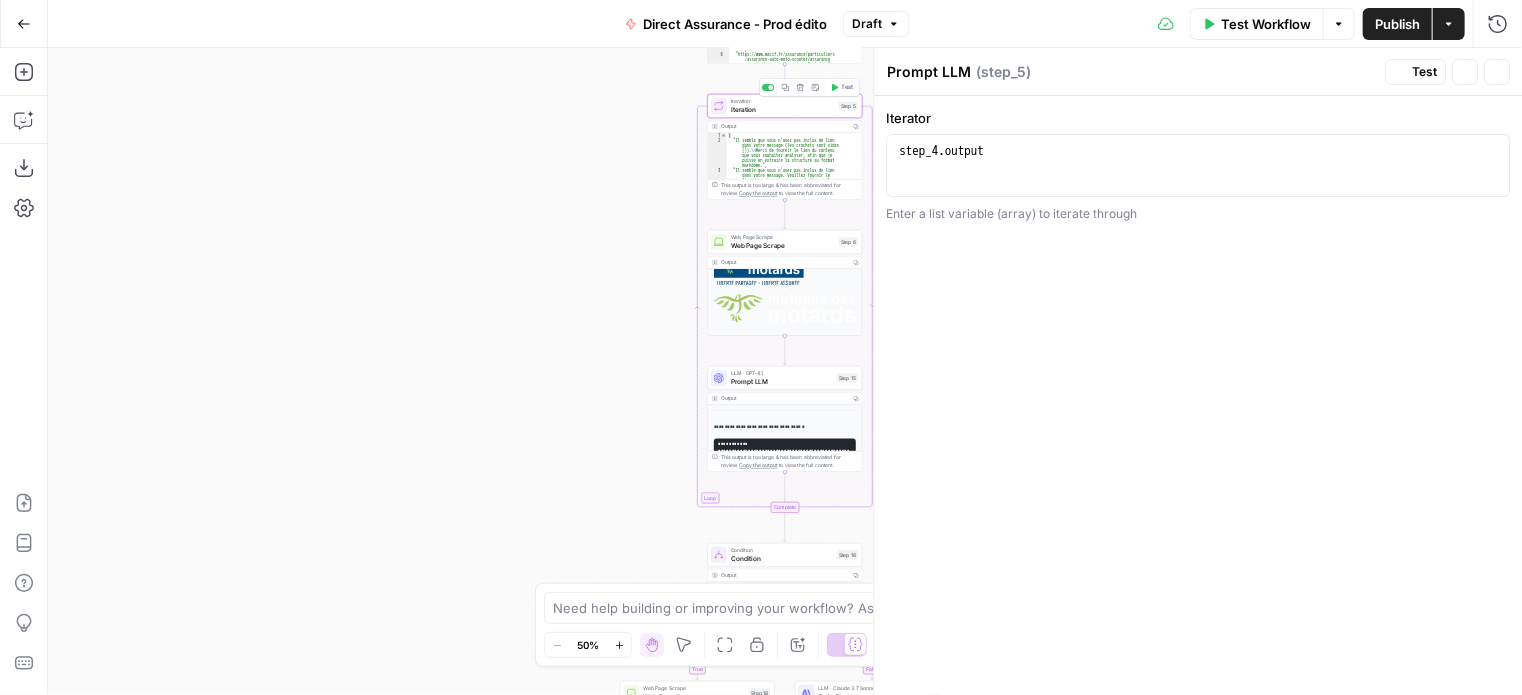 type on "Iteration" 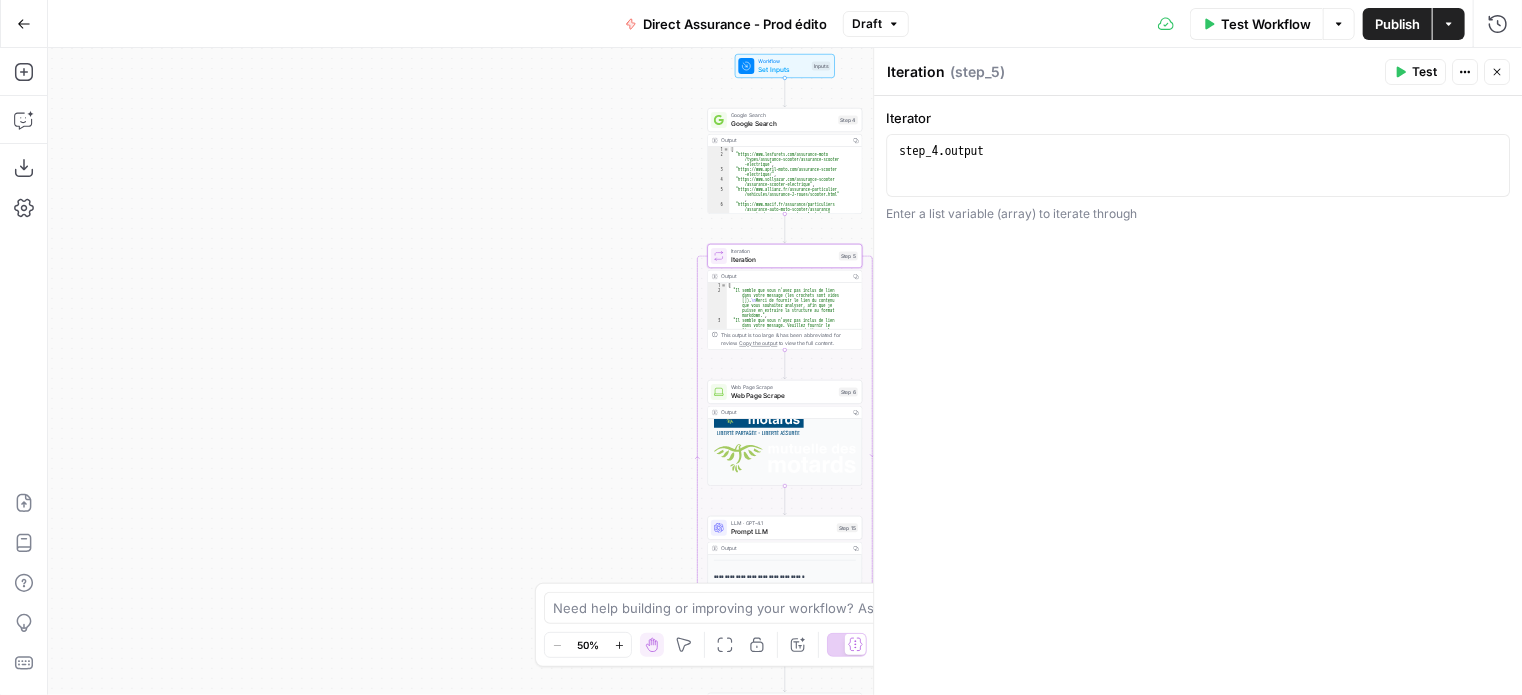 click on "Web Page Scrape" at bounding box center [783, 396] 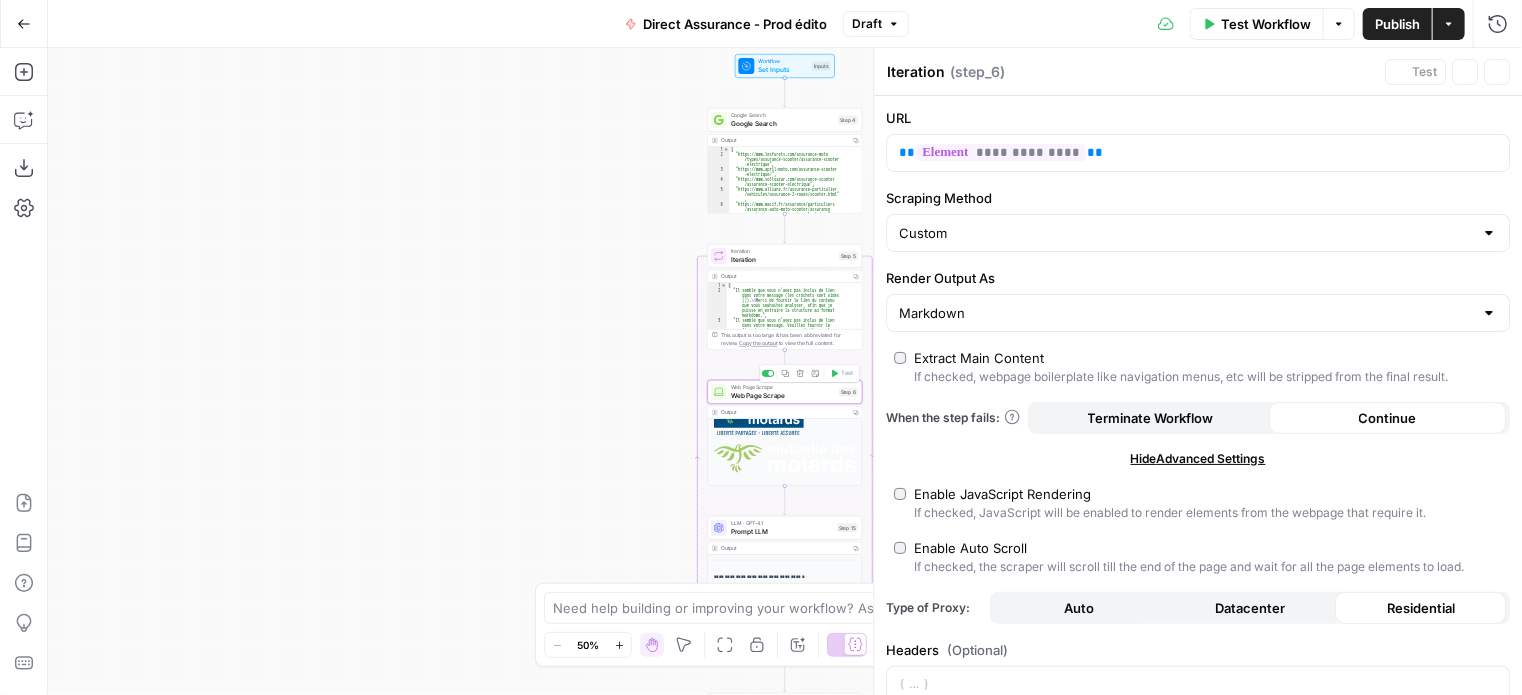 type on "Web Page Scrape" 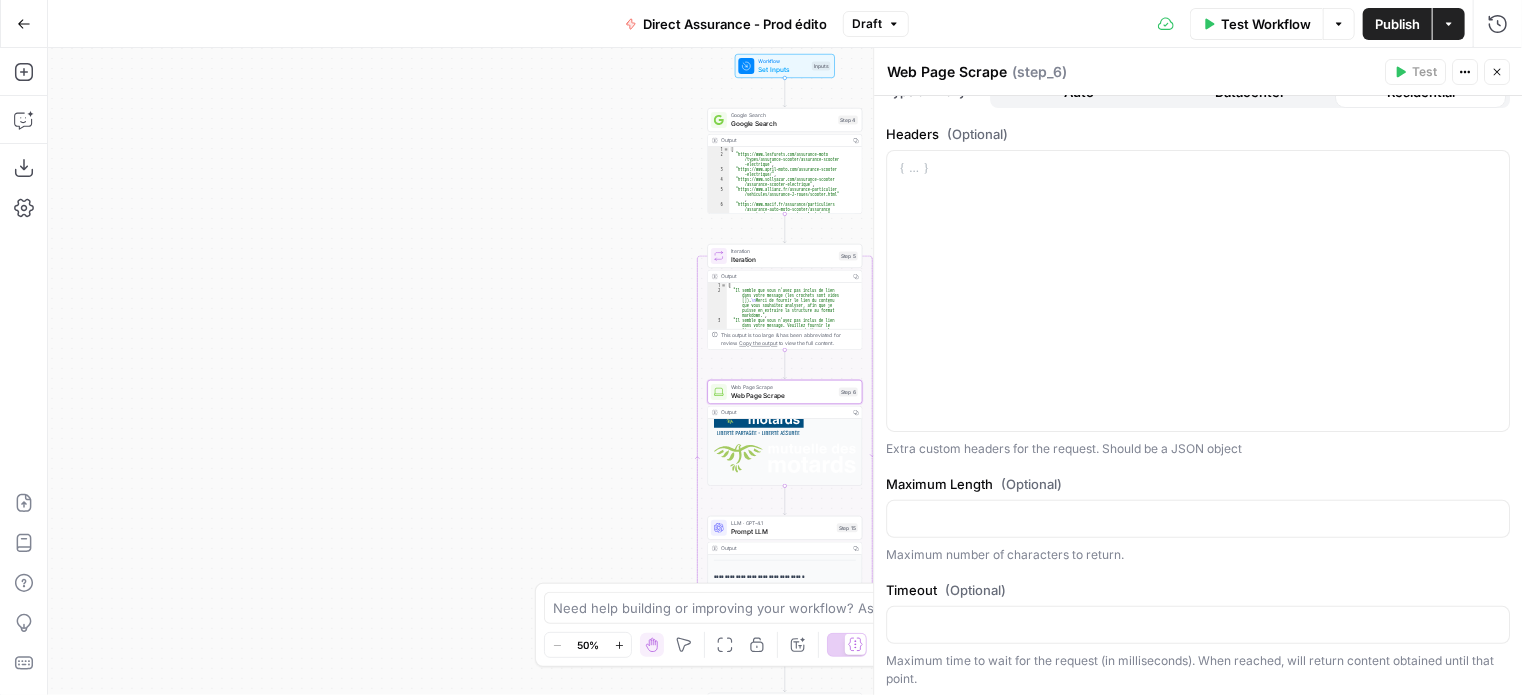 scroll, scrollTop: 517, scrollLeft: 0, axis: vertical 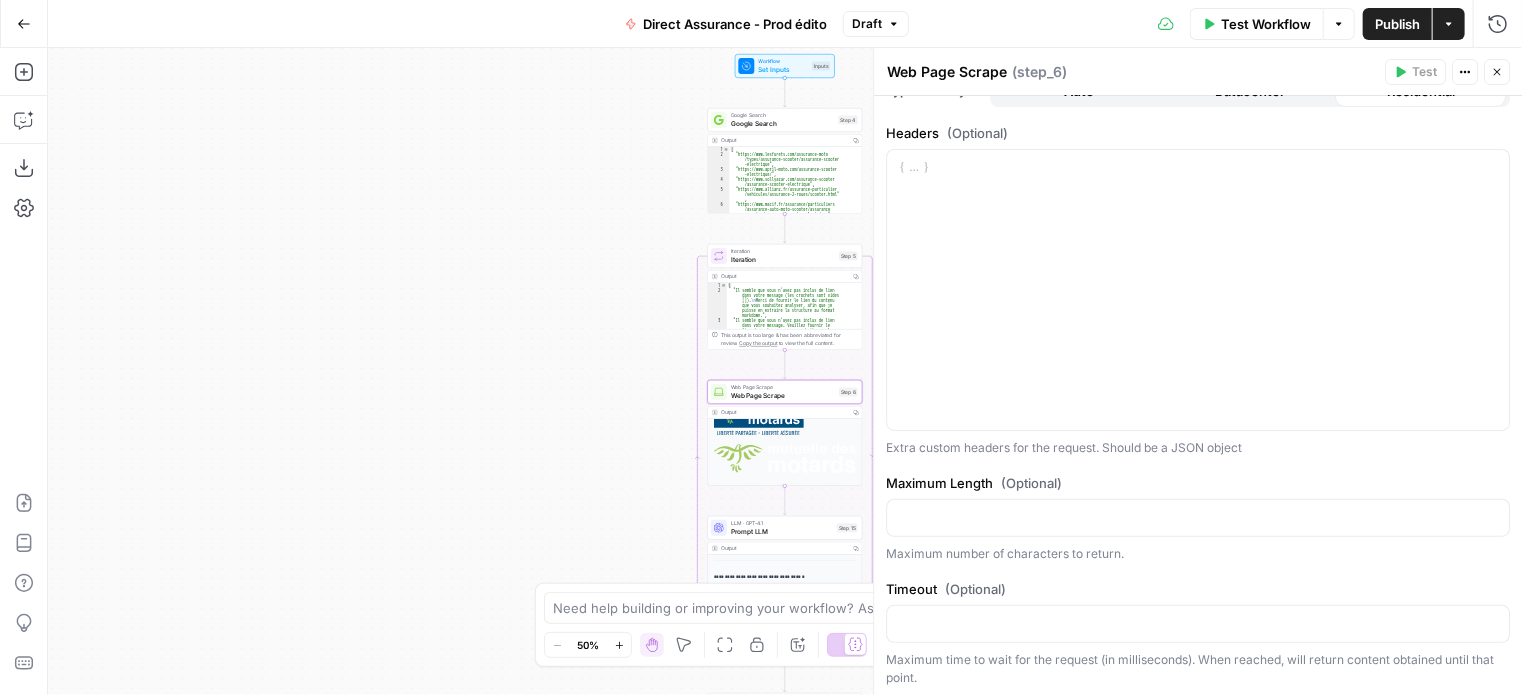 click on "**********" at bounding box center (785, 569) 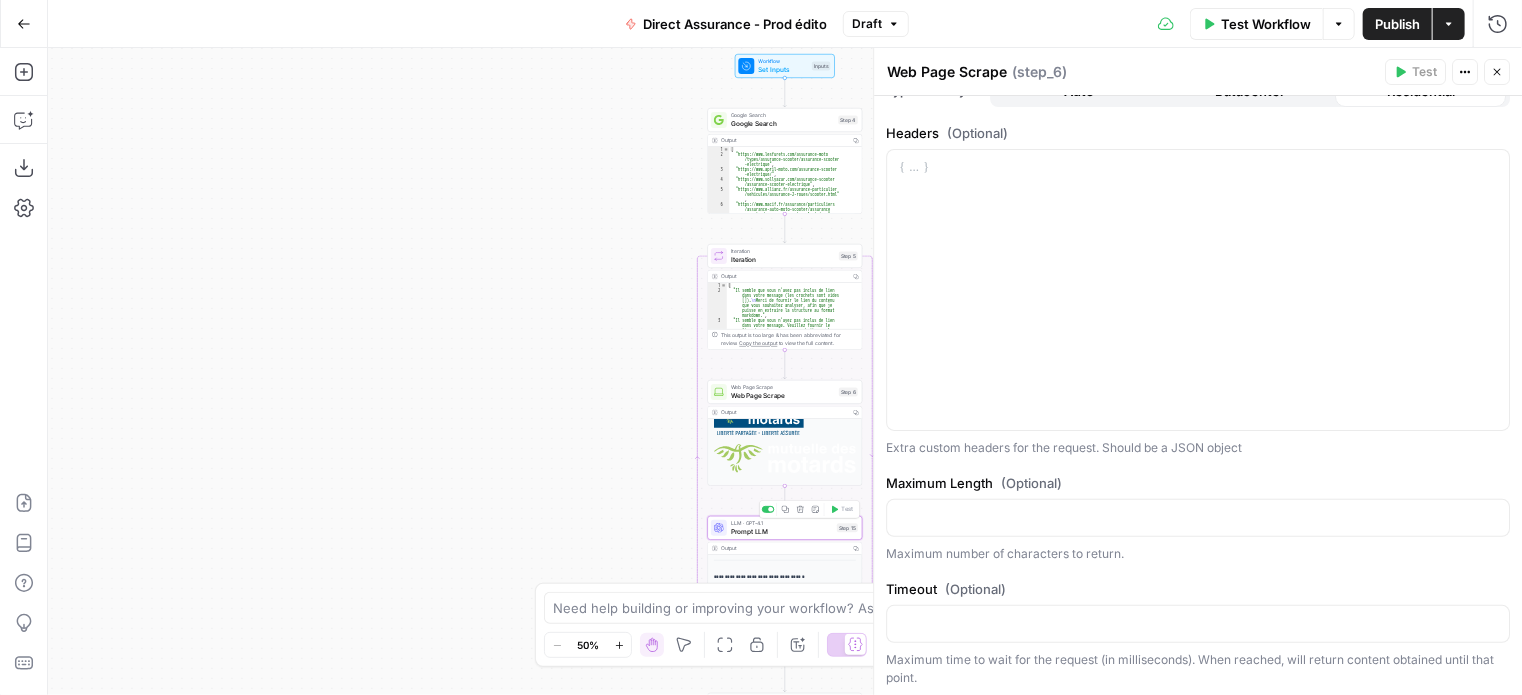 click on "Prompt LLM" at bounding box center (782, 532) 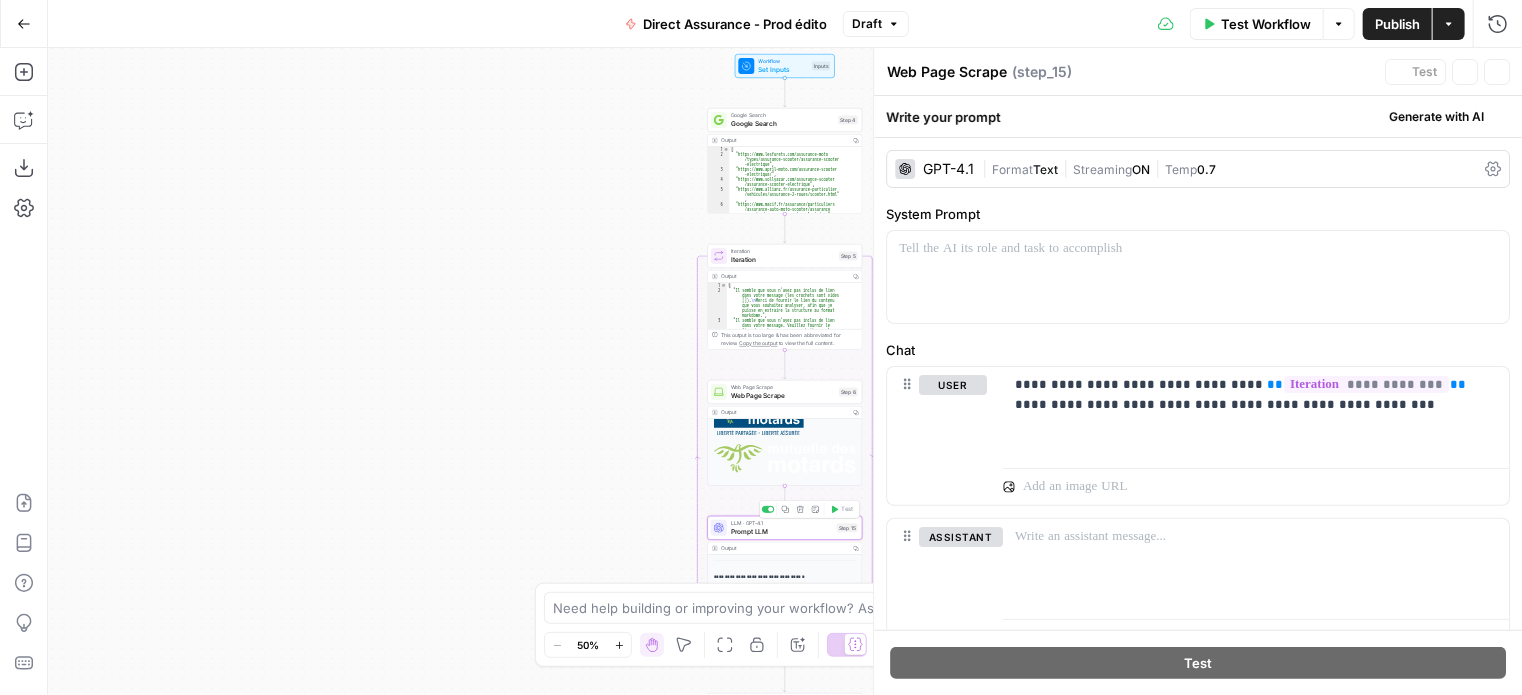 type on "Prompt LLM" 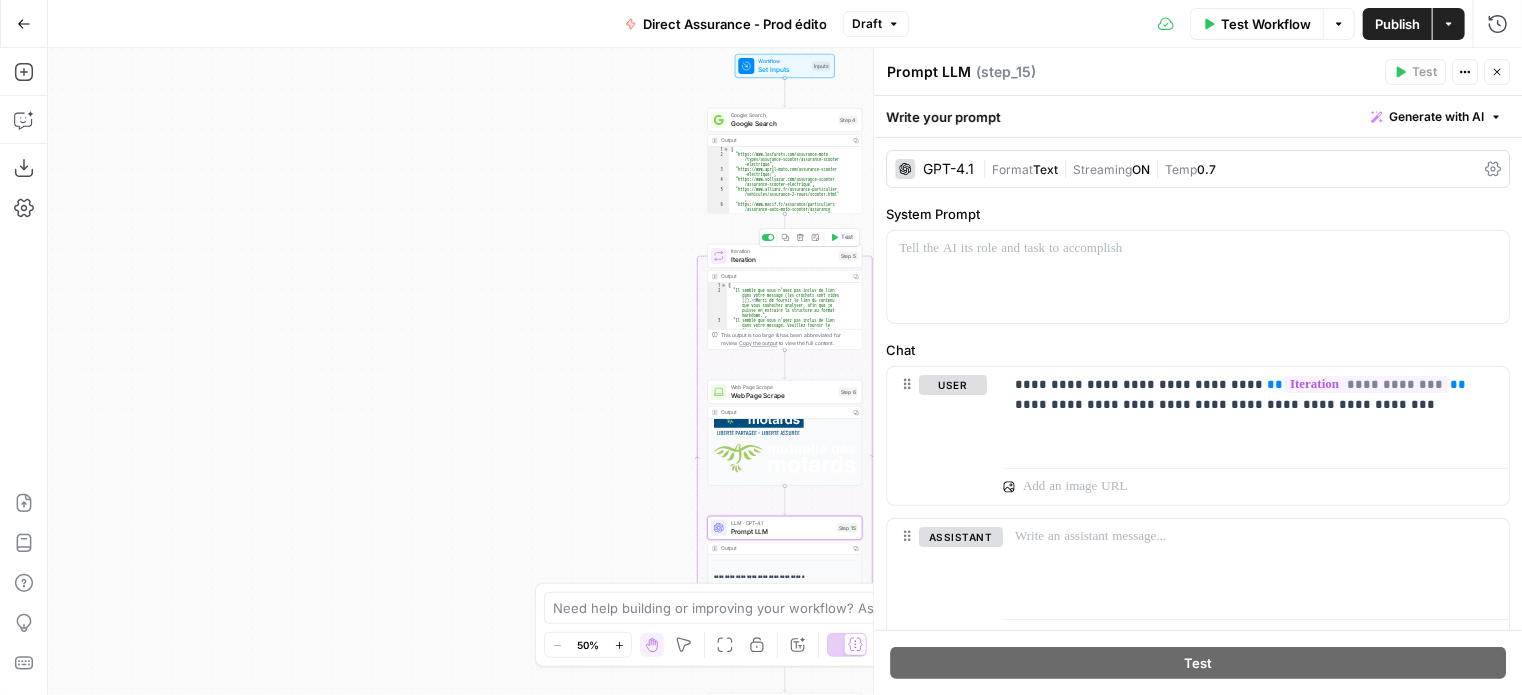 click on "Iteration Iteration Step 5 Copy step Delete step Add Note Test" at bounding box center [785, 256] 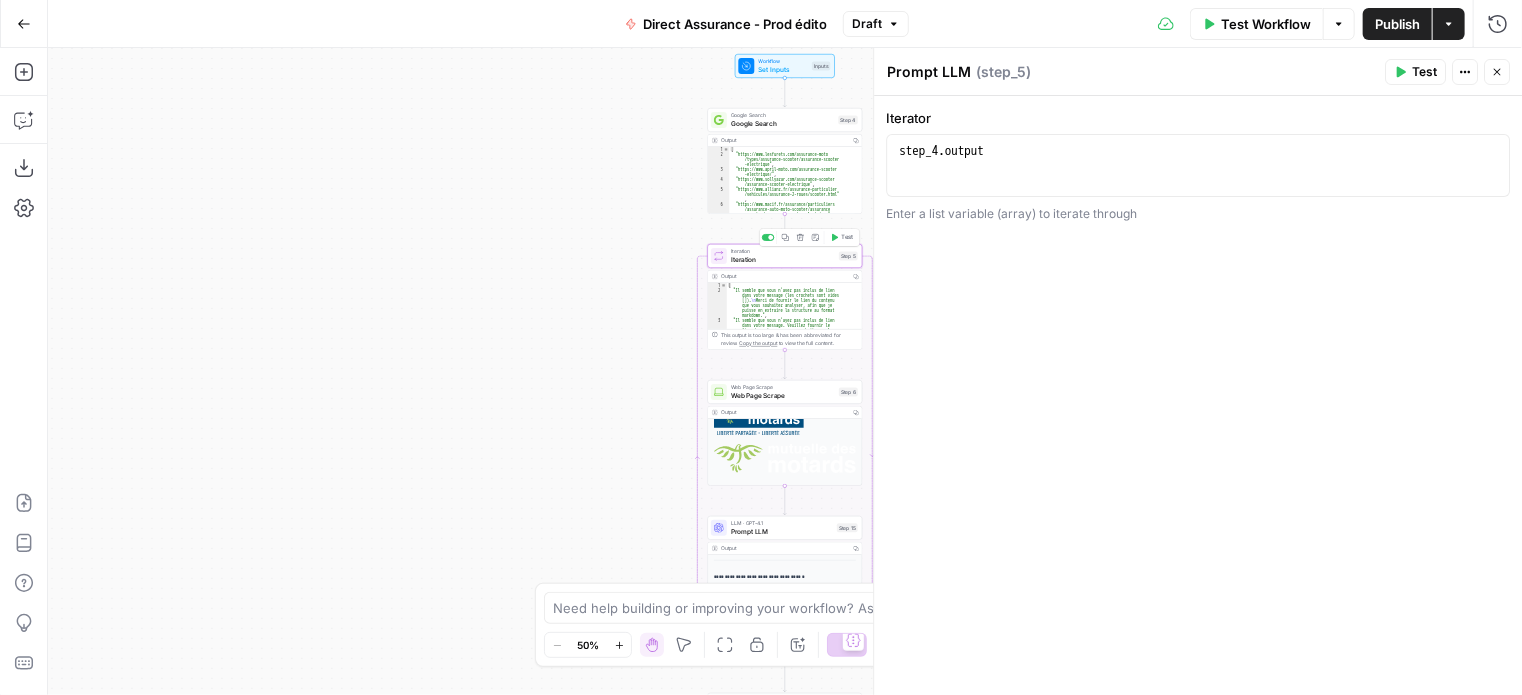 type on "Iteration" 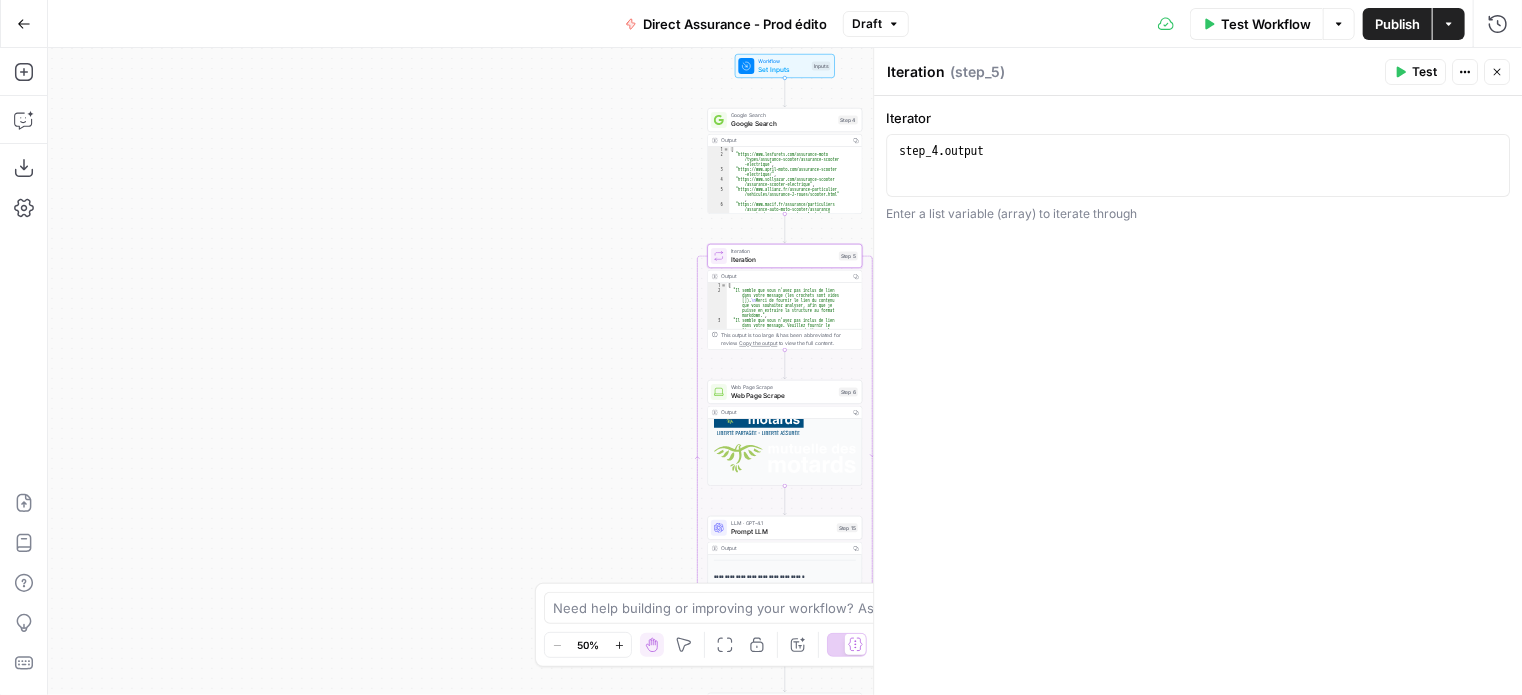 click on "Close" at bounding box center (1497, 72) 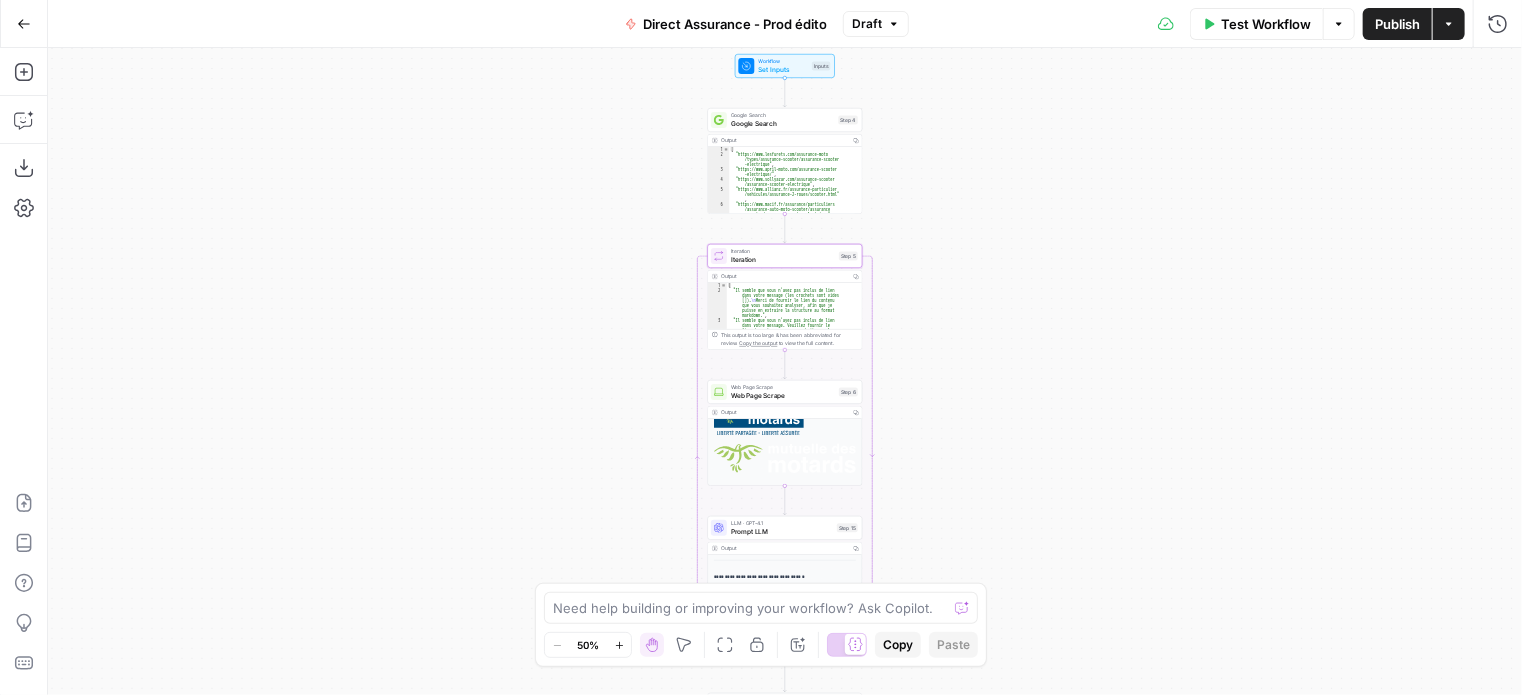 click on "Iteration" at bounding box center [783, 260] 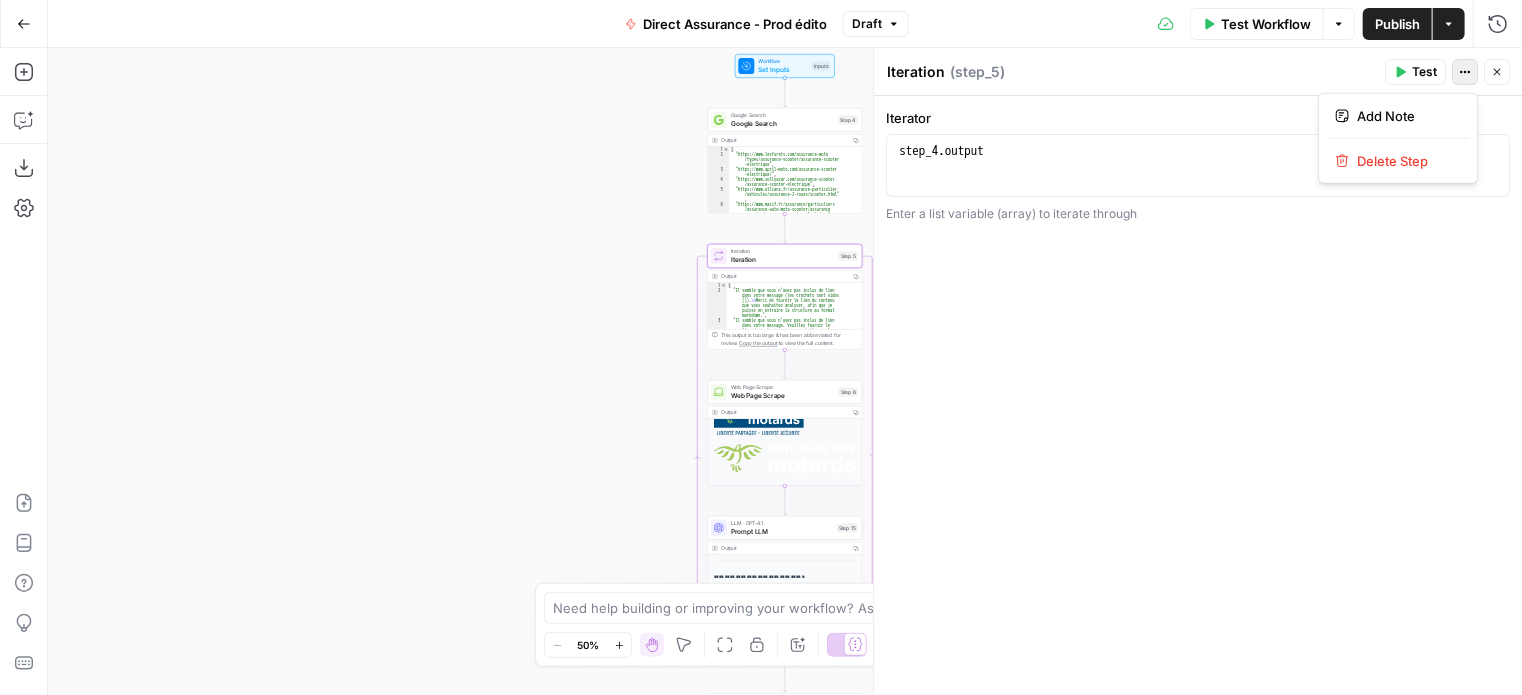 click on "Actions" at bounding box center (1465, 72) 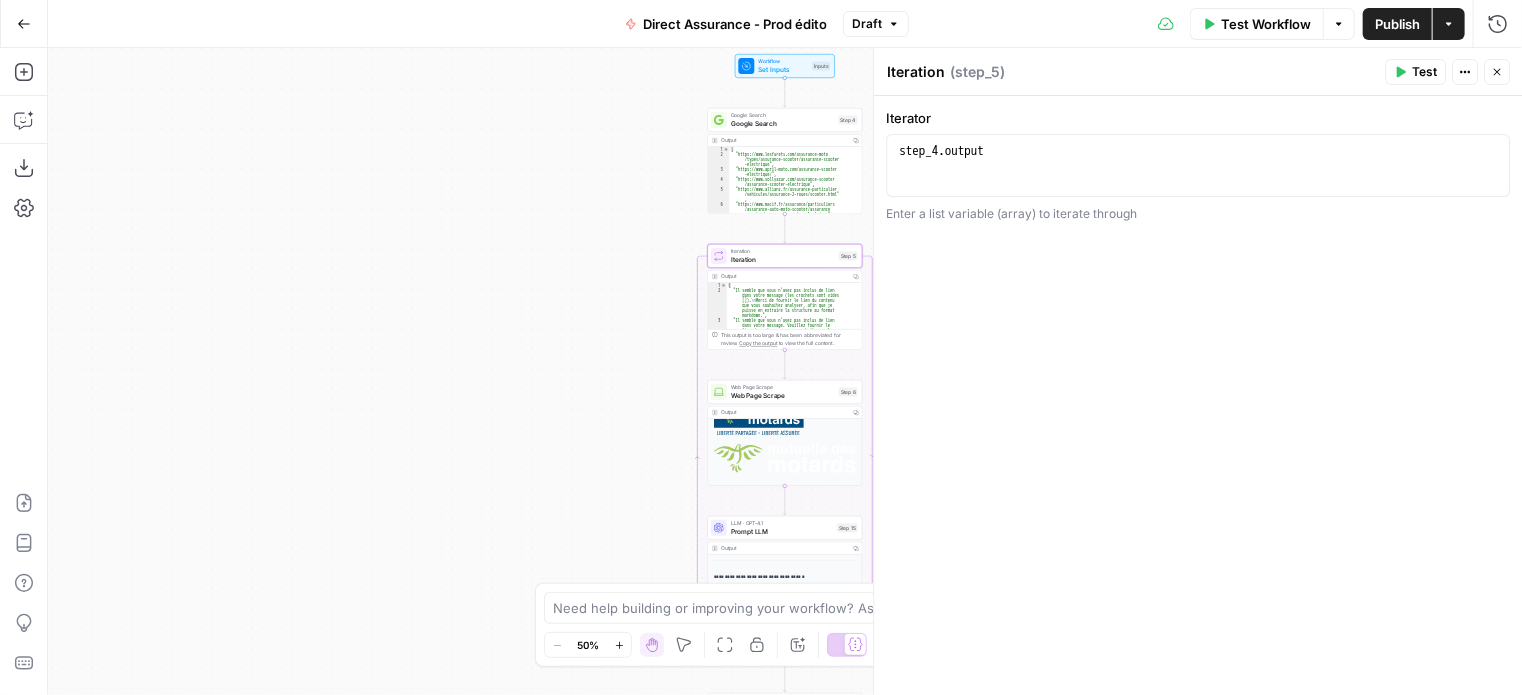 click on "Web Page Scrape" at bounding box center [783, 396] 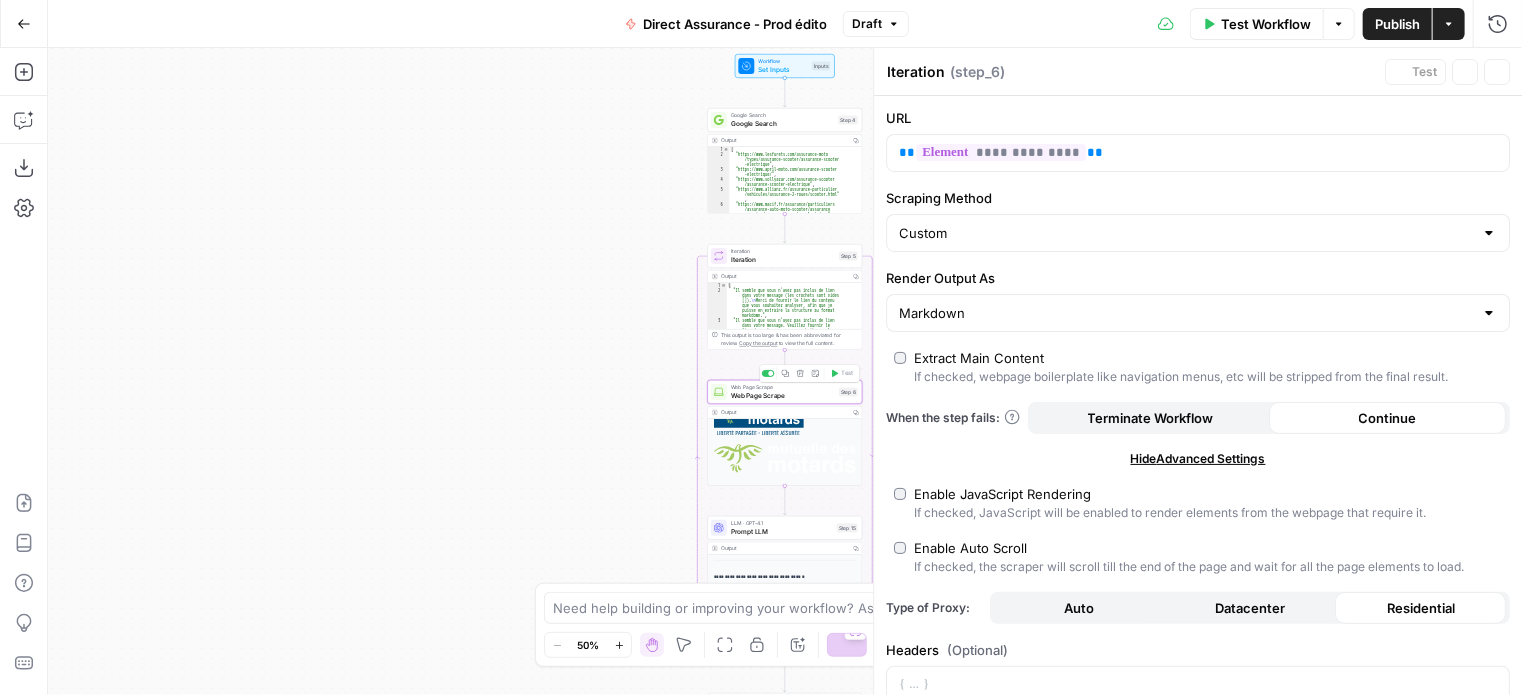 type on "Web Page Scrape" 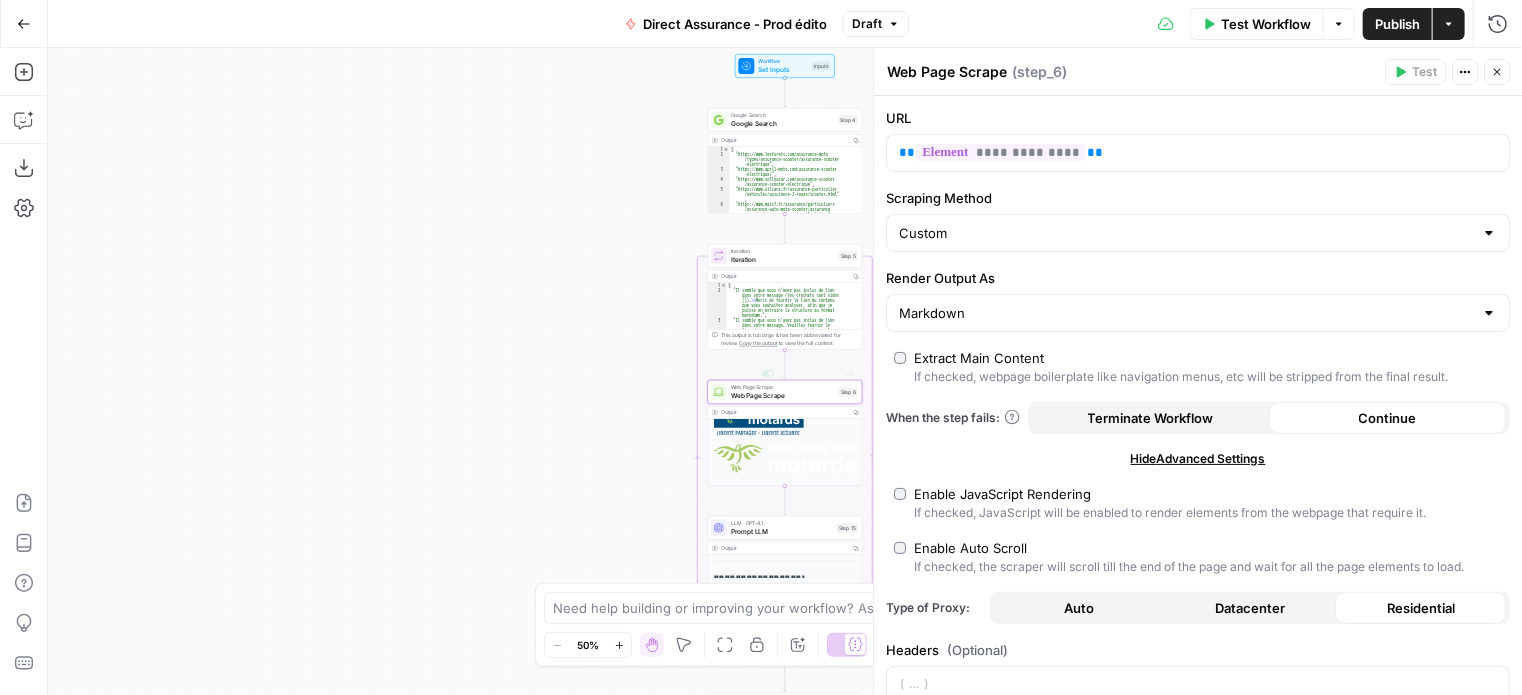 type on "**********" 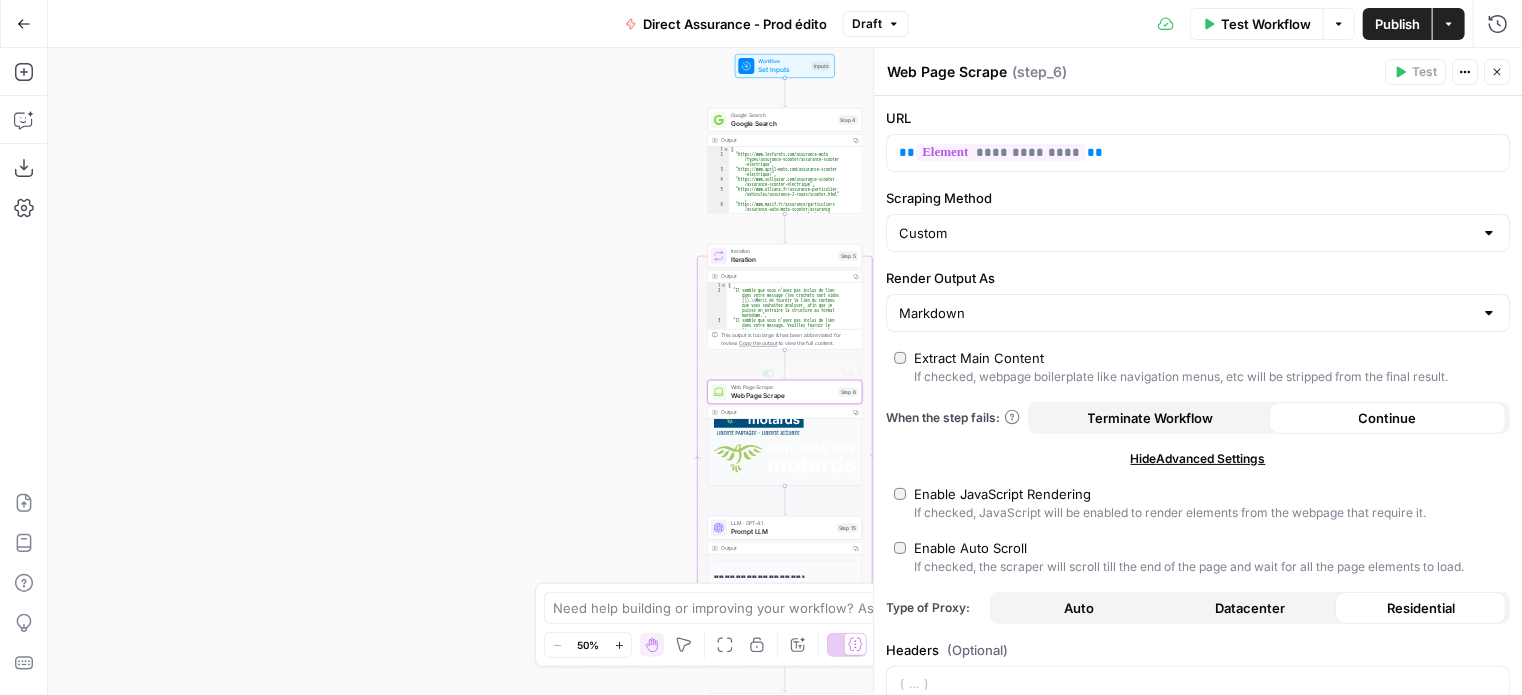 click on "[    "Il semble que vous n'avez pas inclus de lien         dans votre message (les crochets sont vides         []).   \n Merci de fournir le lien du contenu         que vous souhaitez analyser, afin que je         puisse en extraire la structure au format         markdown." ,    "Il semble que vous n’ayez pas inclus de lien         dans votre message. Veuillez fournir le         lien du contenu que vous souhaitez analyser        . Une fois le lien reçu, je pourrai         extraire la structure du contenu au format         markdown comme demandé." ," at bounding box center (791, 324) 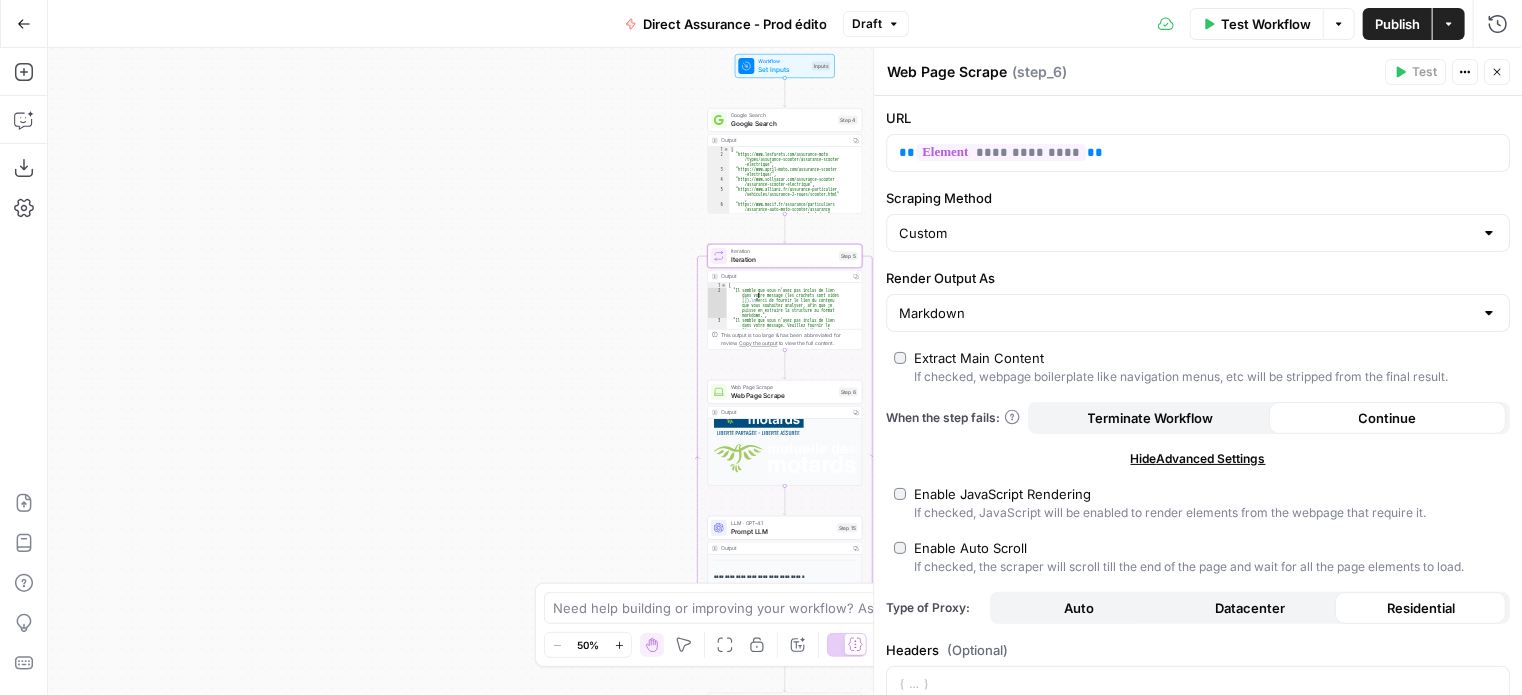 click on "Output" at bounding box center [784, 277] 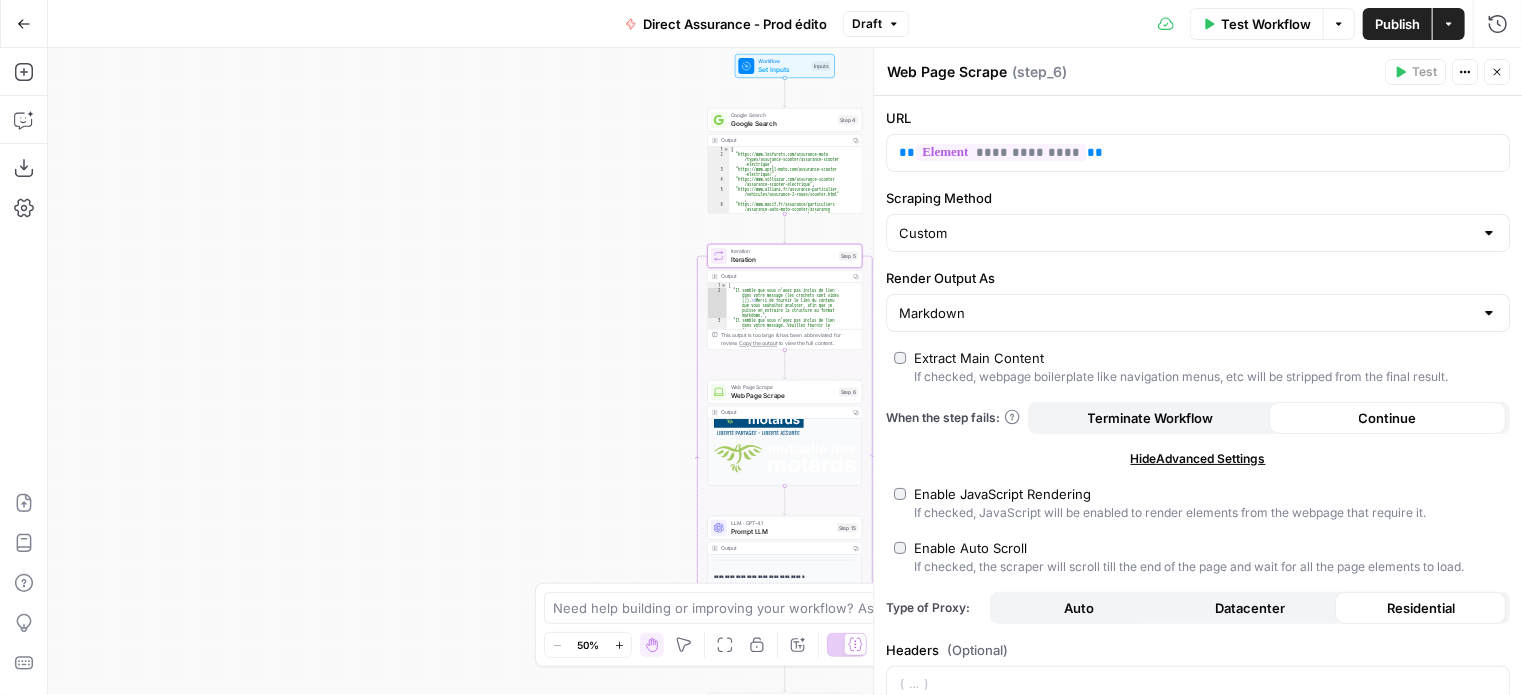 click on "Output" at bounding box center [784, 277] 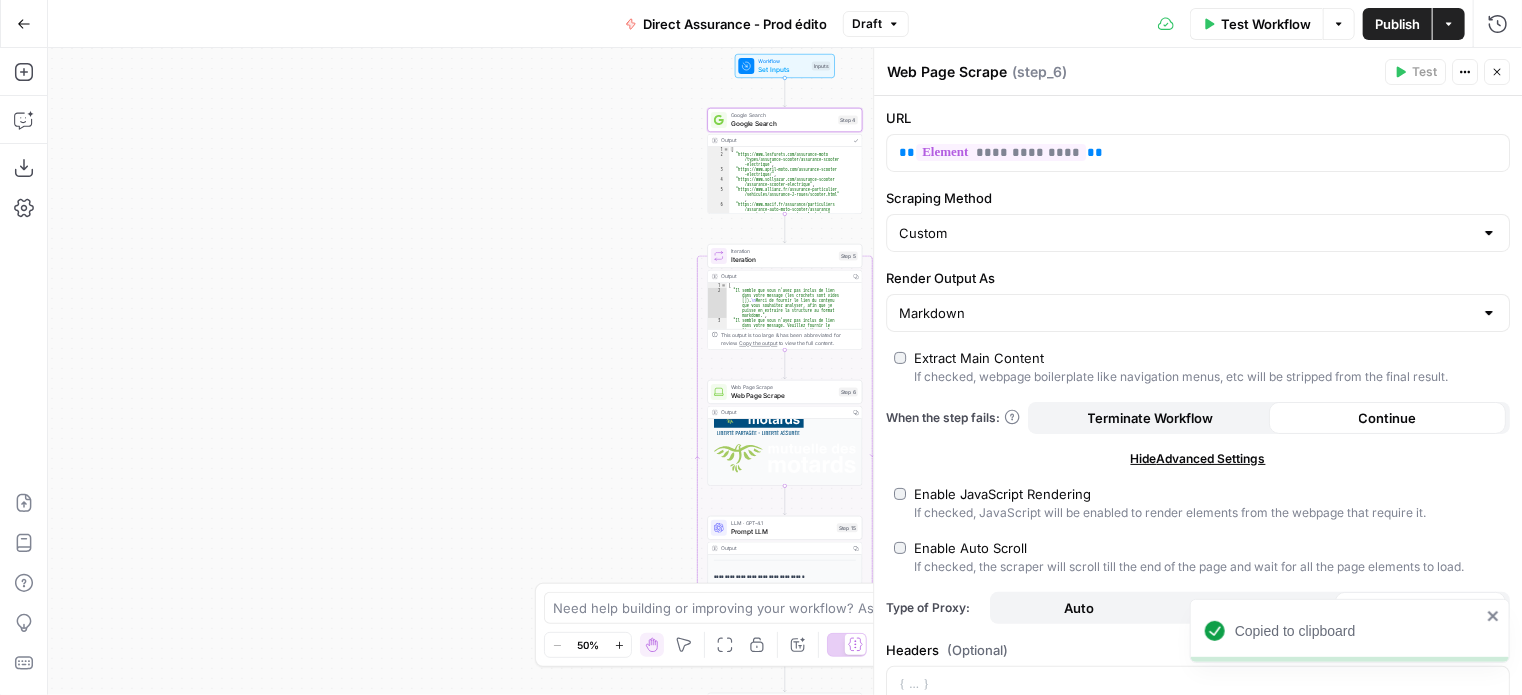 click on "Output" at bounding box center [784, 141] 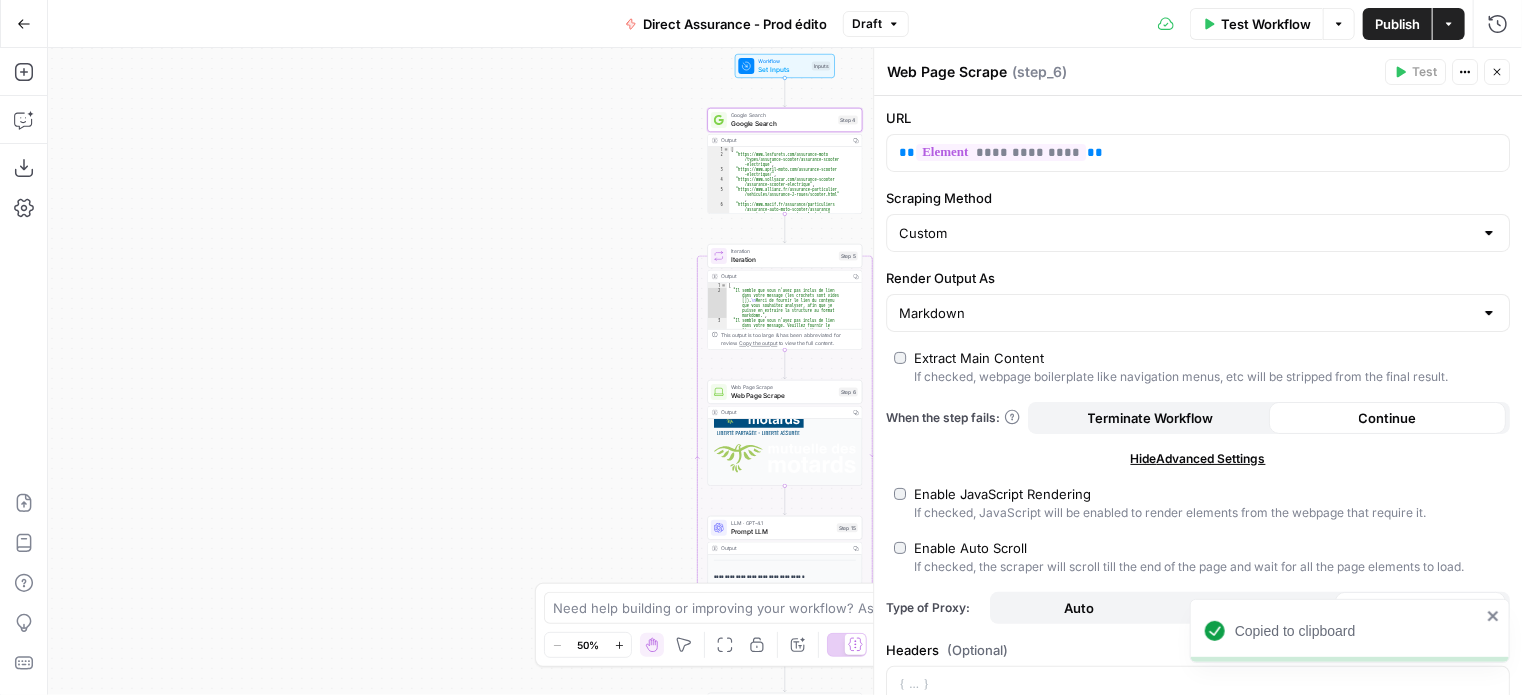 type on "**********" 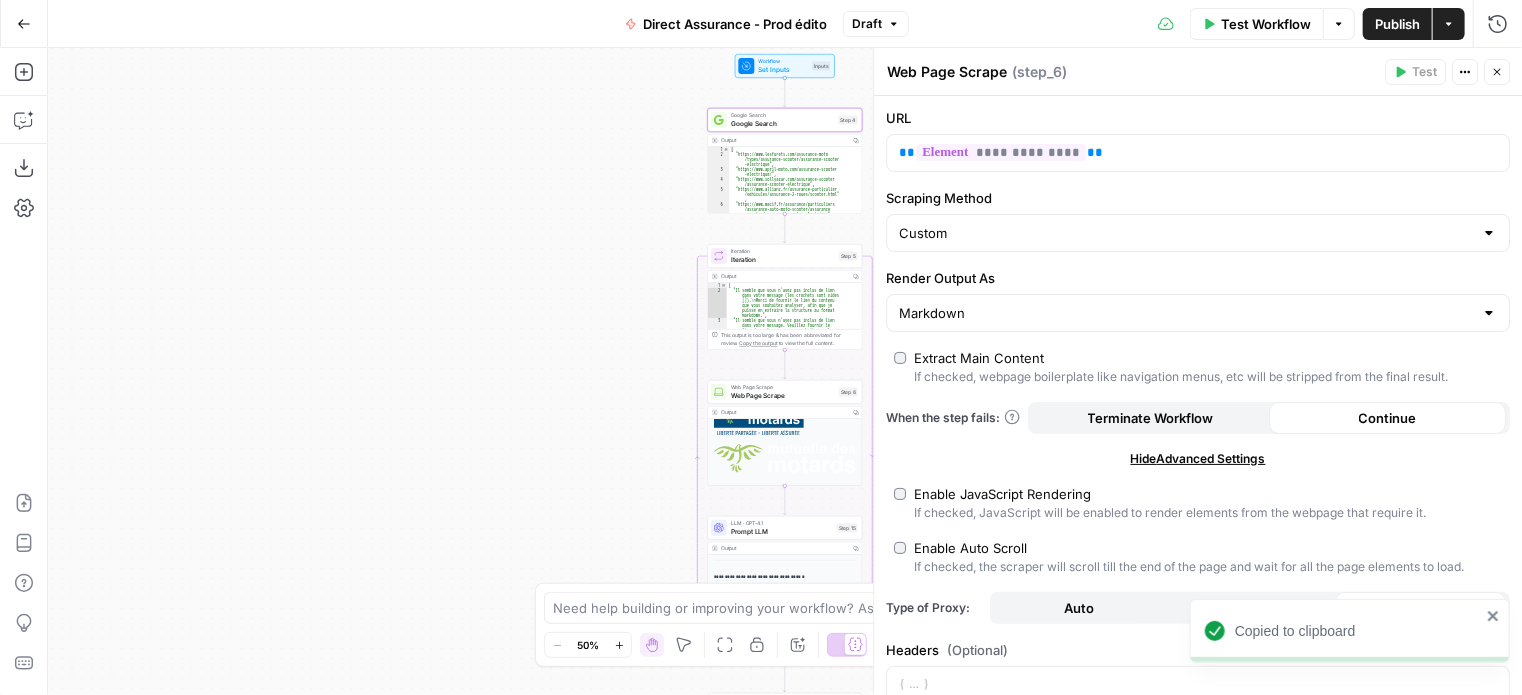 click on "[    "https://www.lesfurets.com/assurance-moto        /types/assurance-scooter/assurance-scooter        -electrique" ,    "https://www.april-moto.com/assurance-scooter        -electrique/" ,    "https://www.sollyazar.com/assurance-scooter        /assurance-scooter-electrique" ,    "https://www.allianz.fr/assurance-particulier        /vehicules/assurance-2-roues/scooter.html"        ,    "https://www.macif.fr/assurance/particuliers        /assurance-auto-moto-scooter/assurance        -scooter/assurance-scooter-electrique" ,    "https://www.amv.fr/moto/assurance-moto        /assurance-moto-par-motorisation/assurance        -moto-electrique.aspx" ," at bounding box center [792, 190] 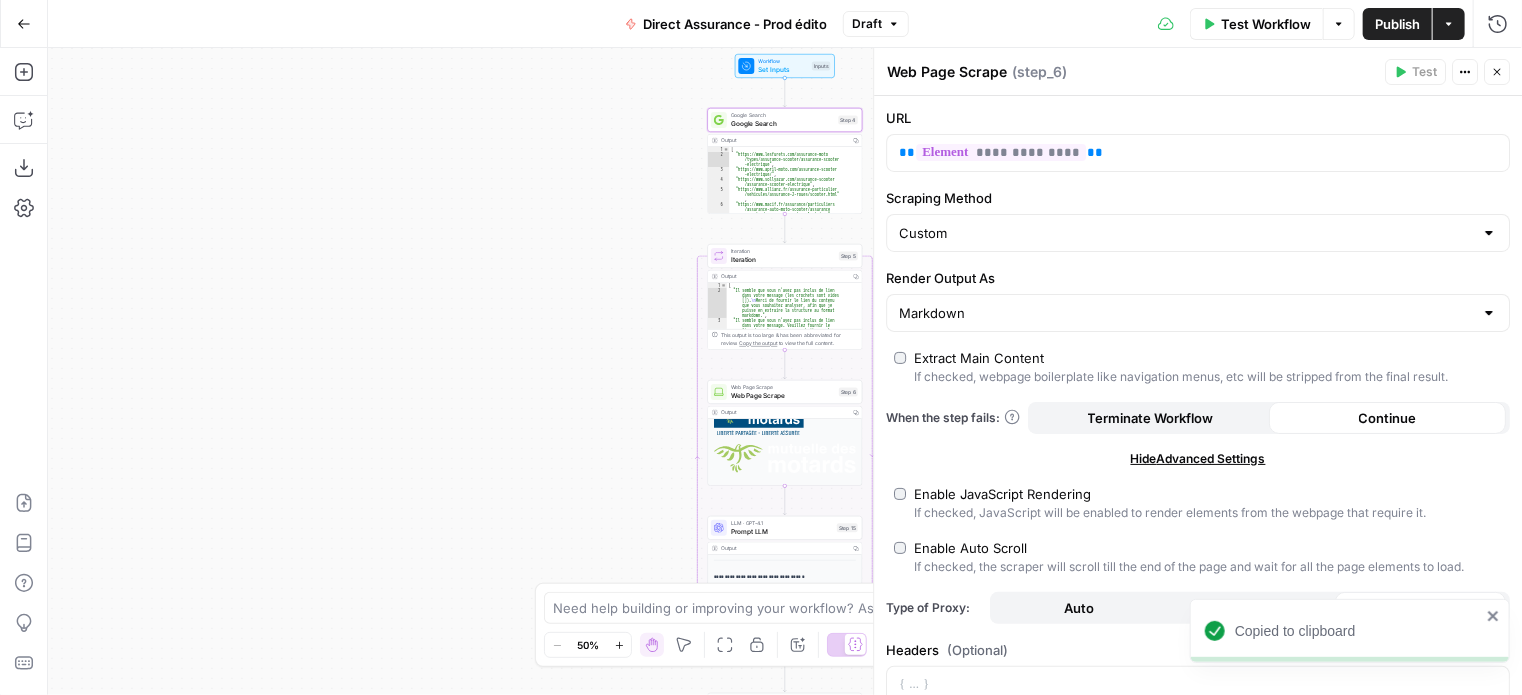 click on "Google Search" at bounding box center [783, 124] 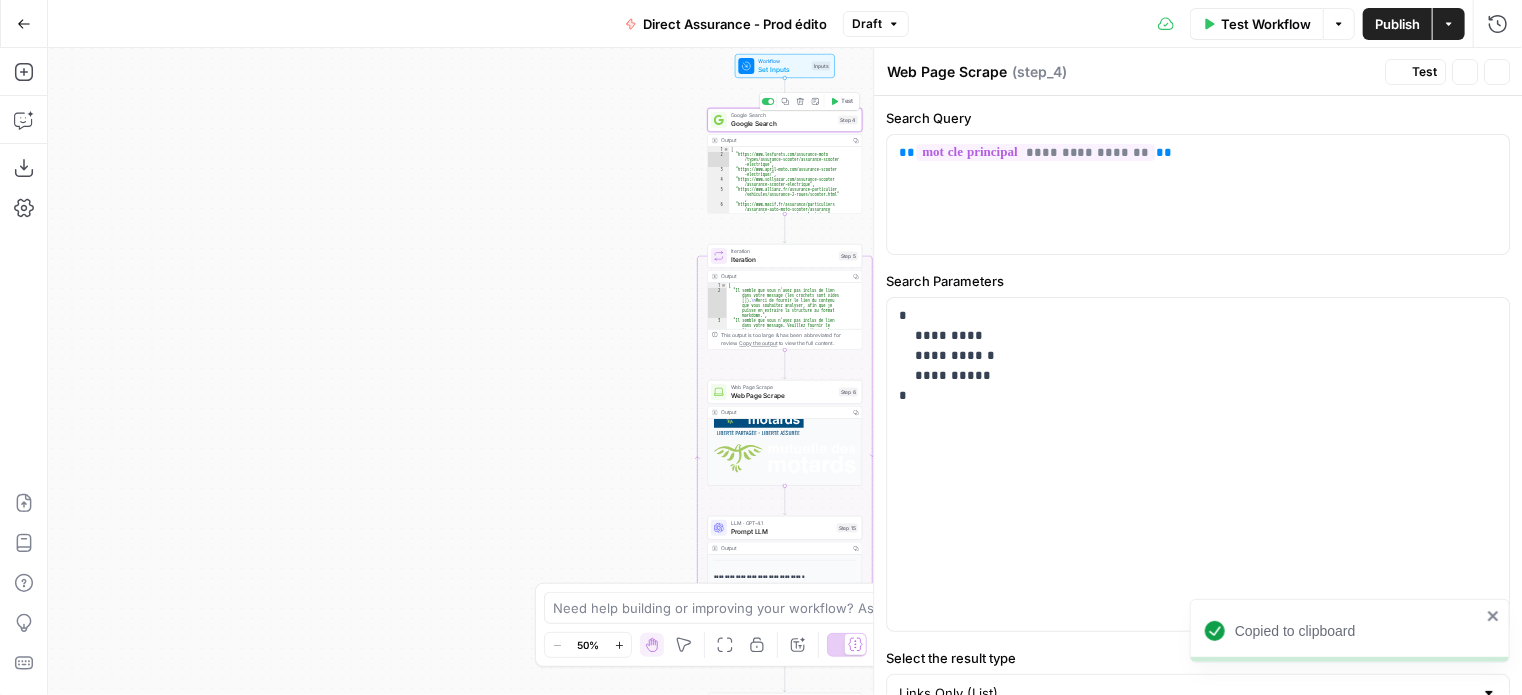 type on "Google Search" 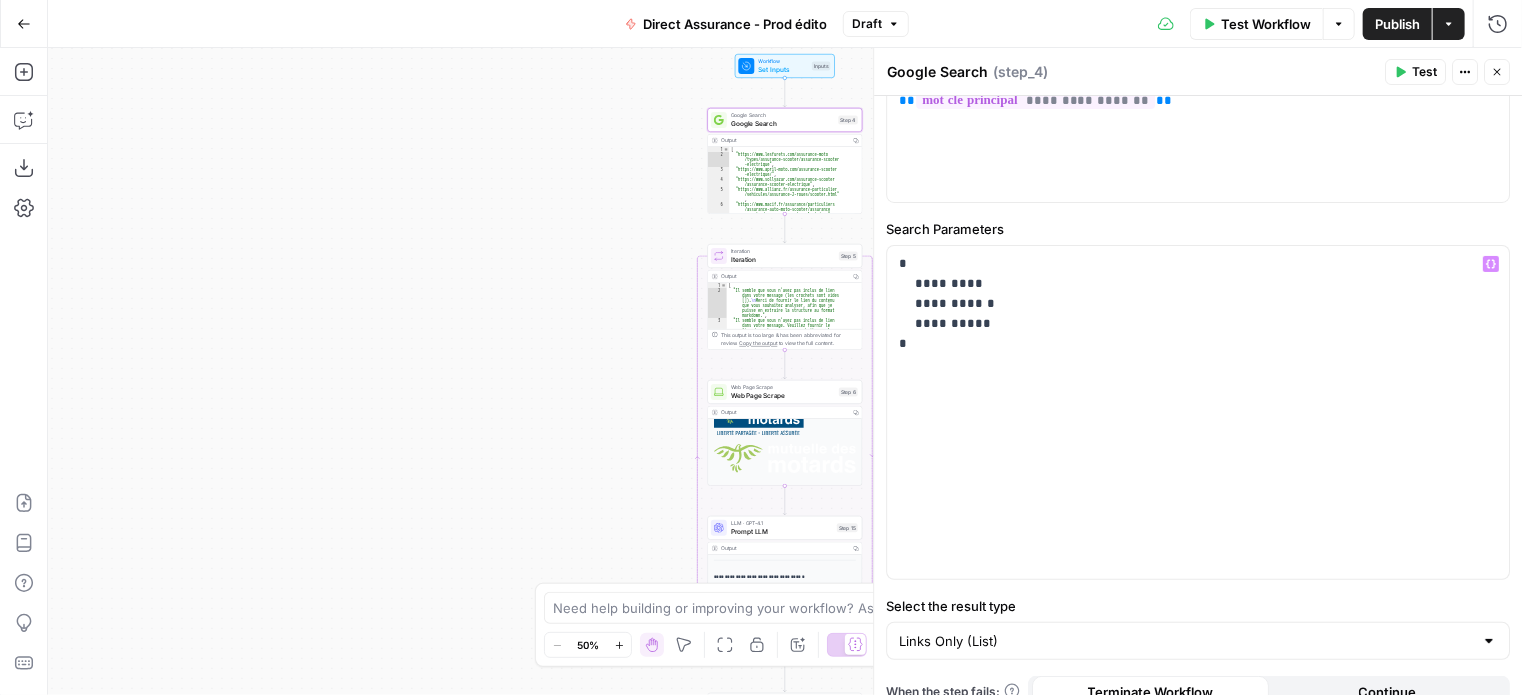 scroll, scrollTop: 76, scrollLeft: 0, axis: vertical 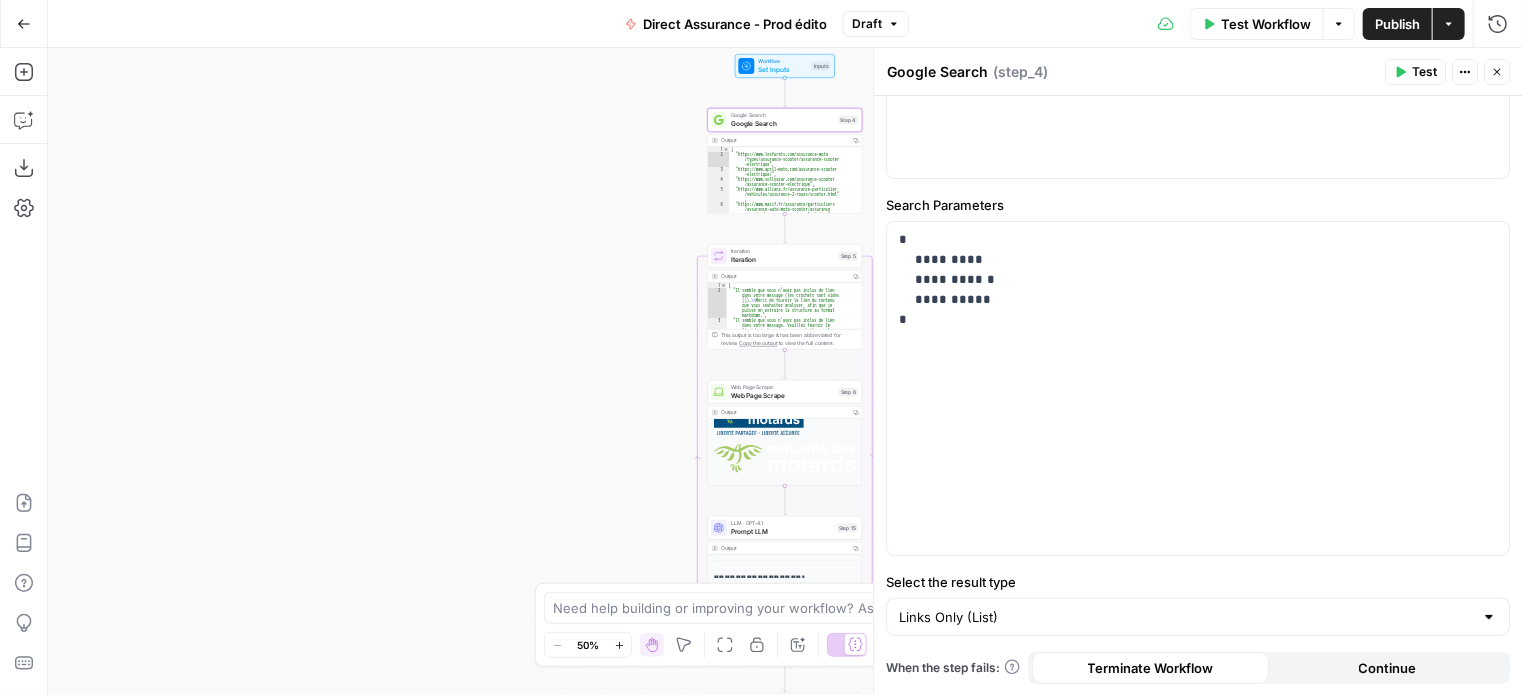 click 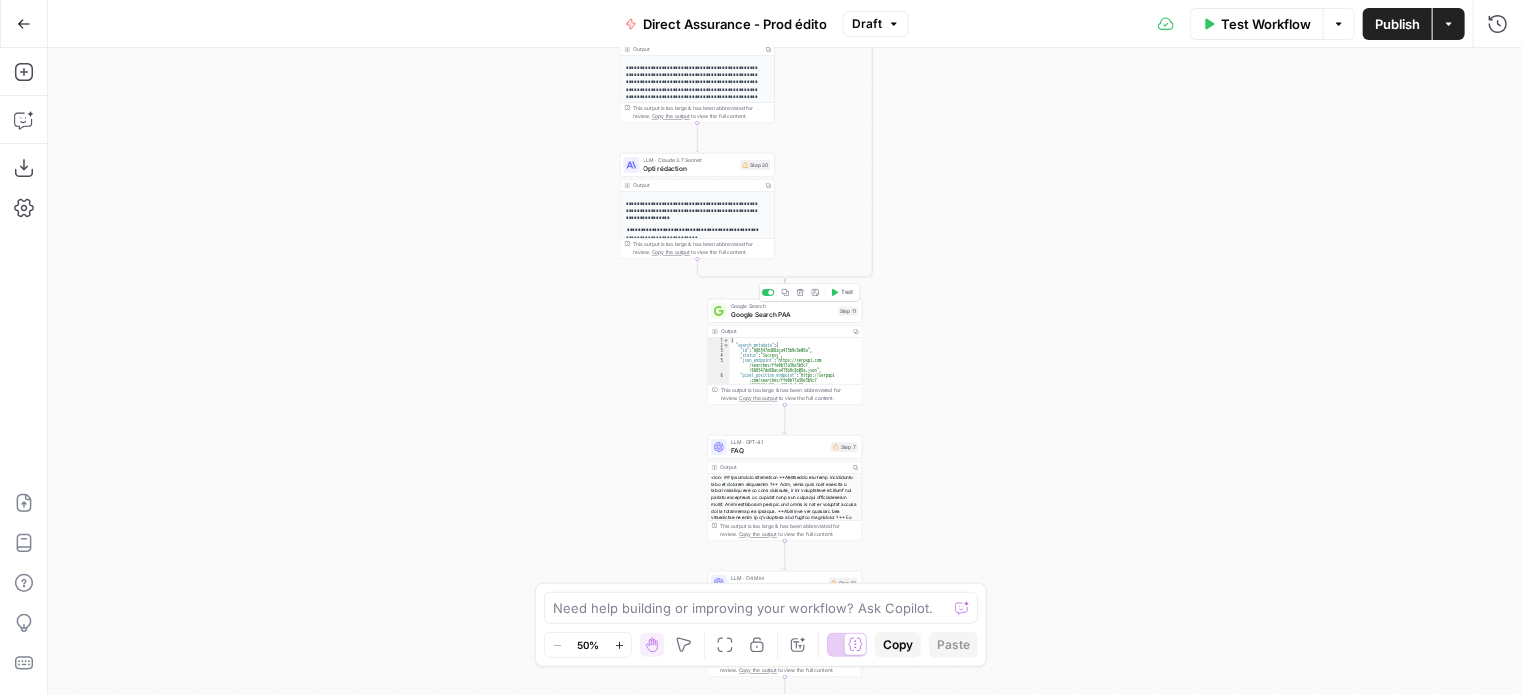 scroll, scrollTop: 60, scrollLeft: 0, axis: vertical 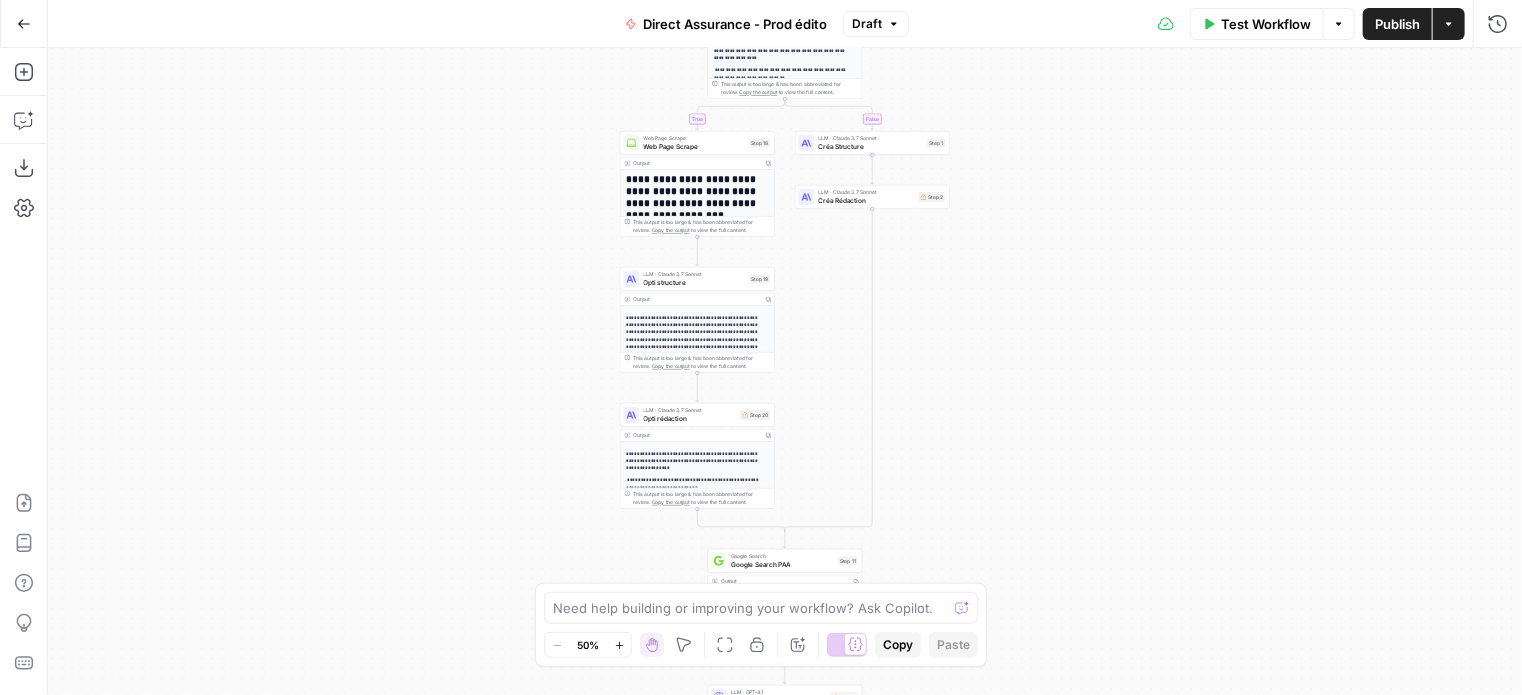 click 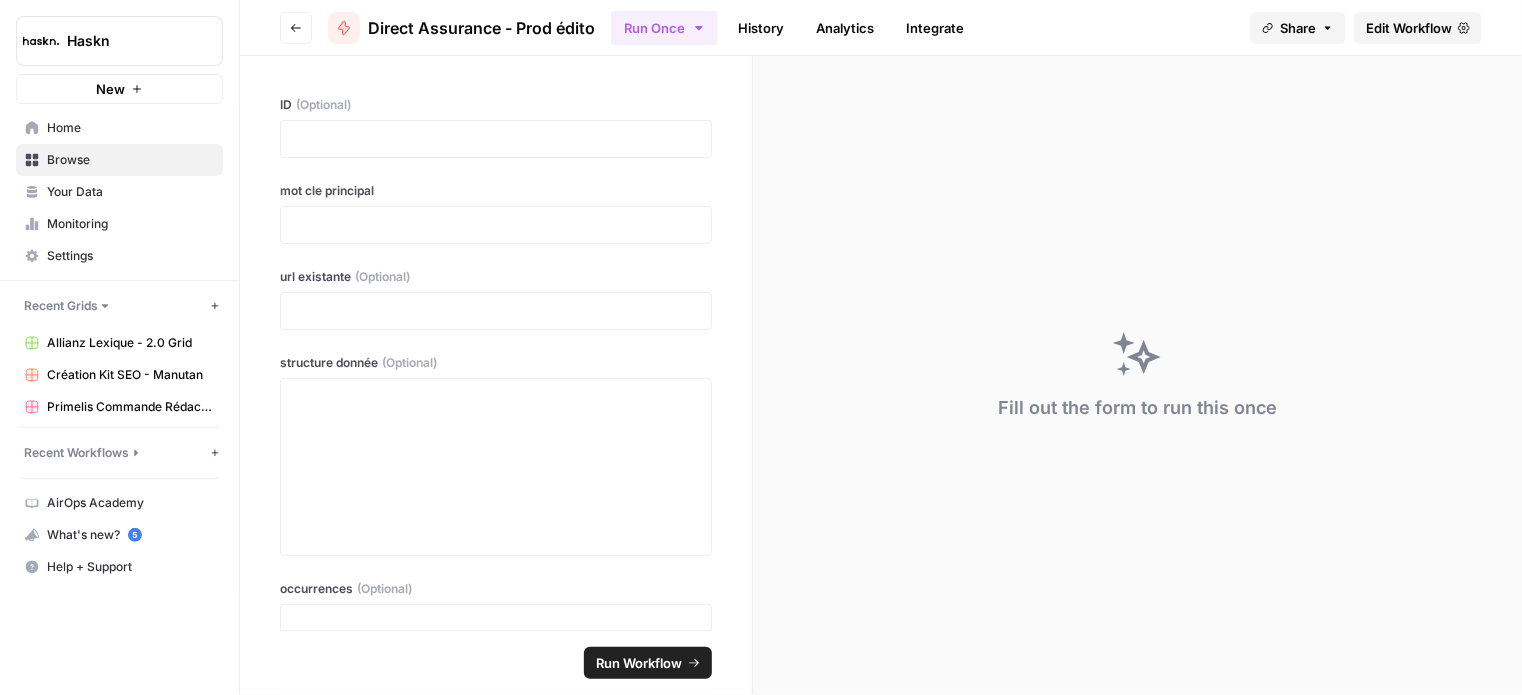 click 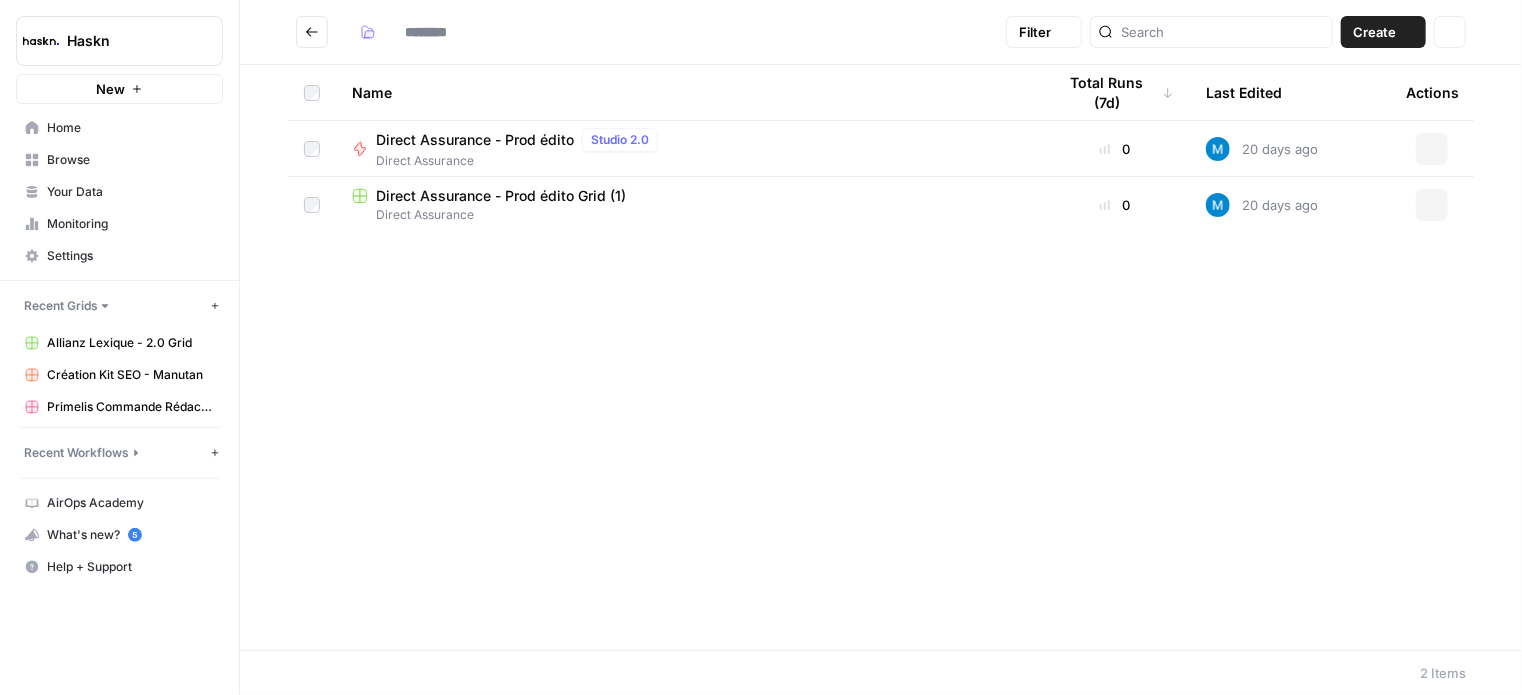 type on "**********" 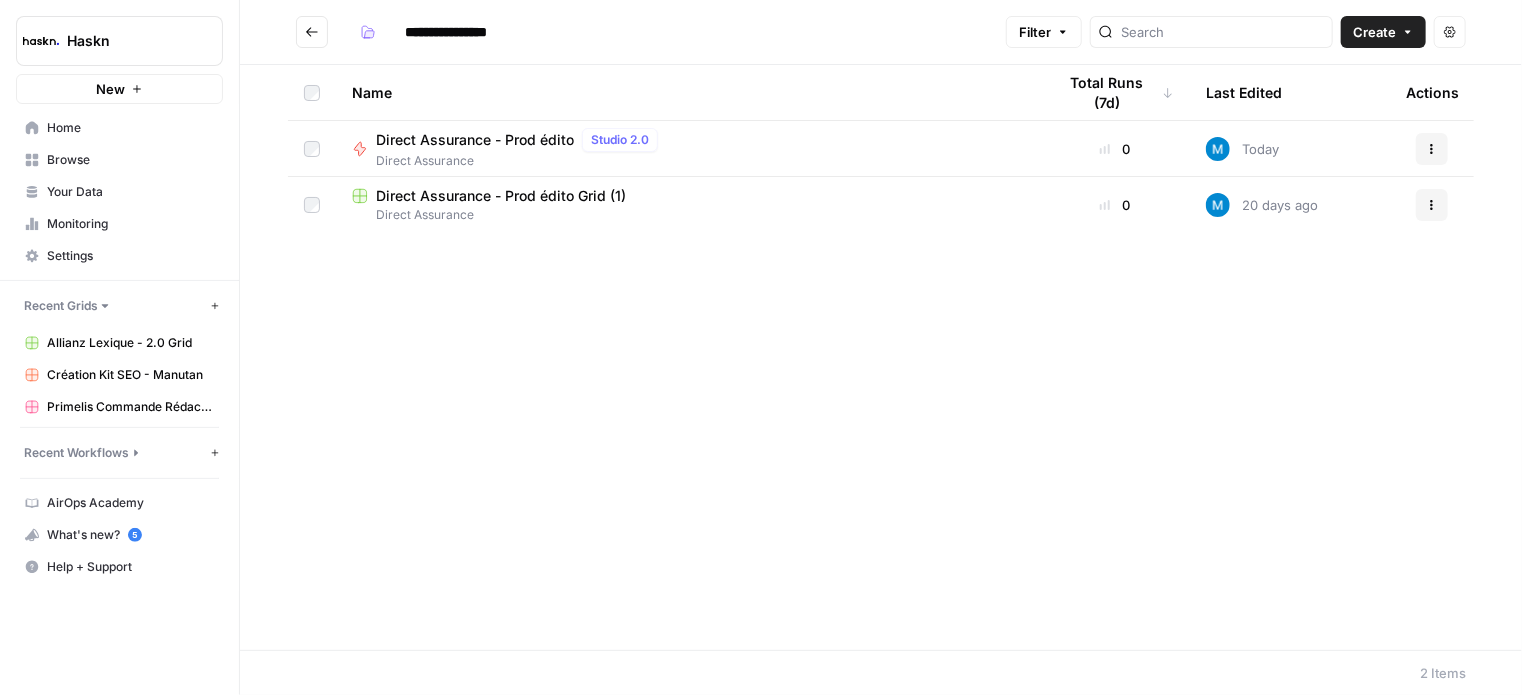 click 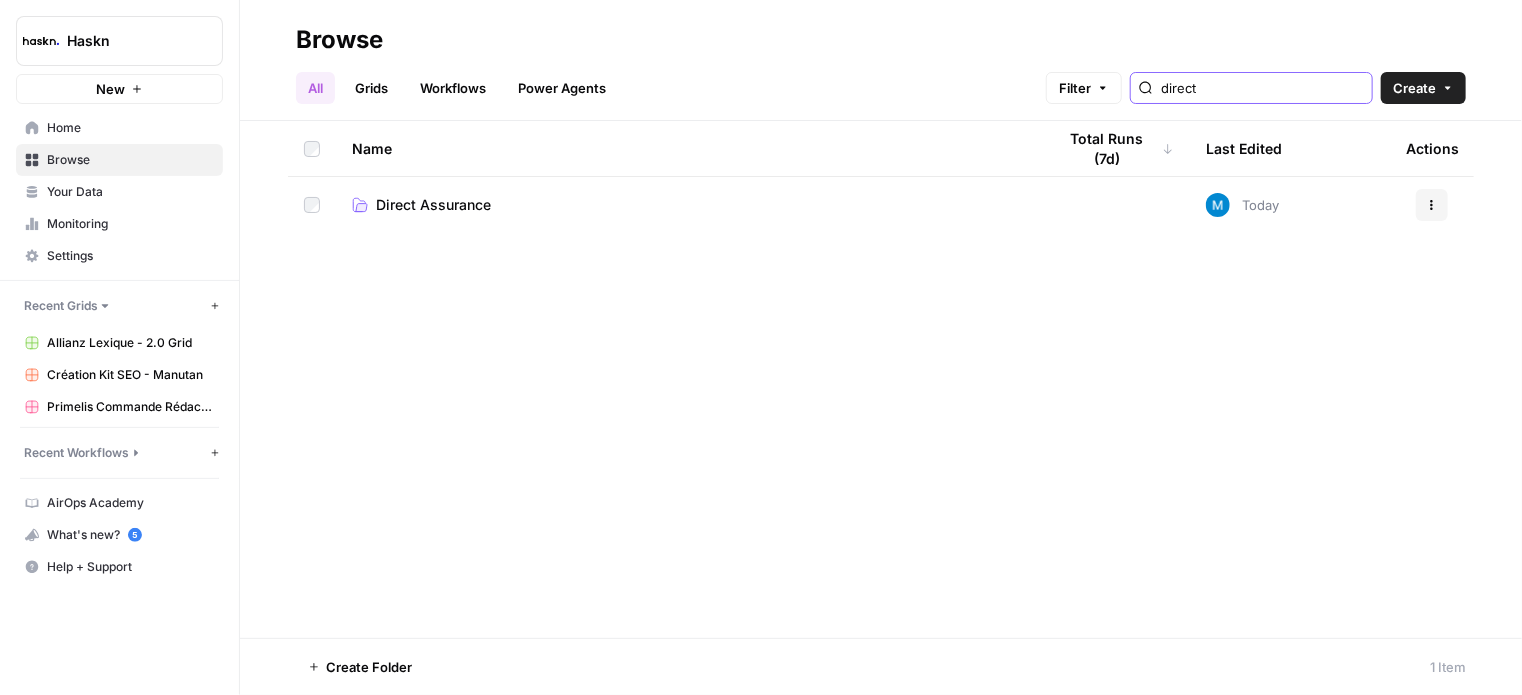 click on "direct" at bounding box center (1262, 88) 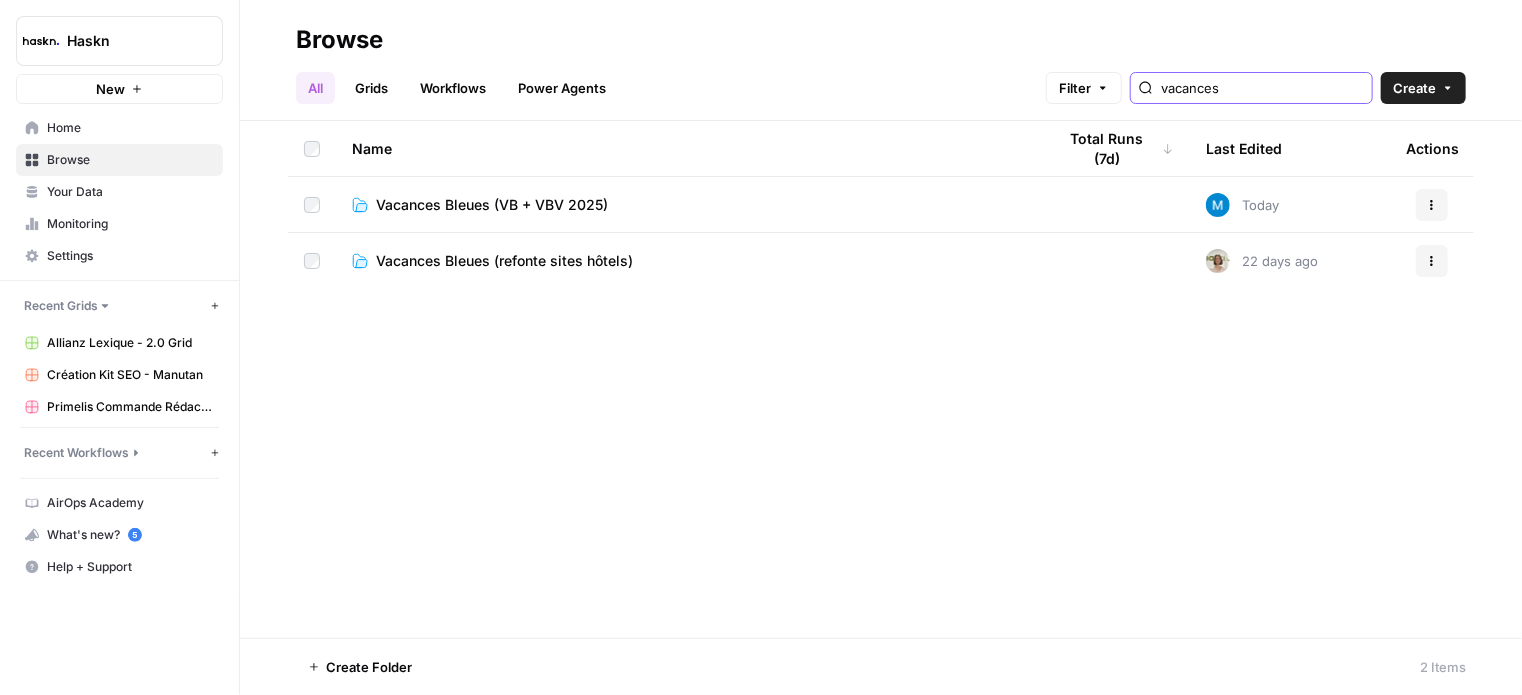 type on "vacances" 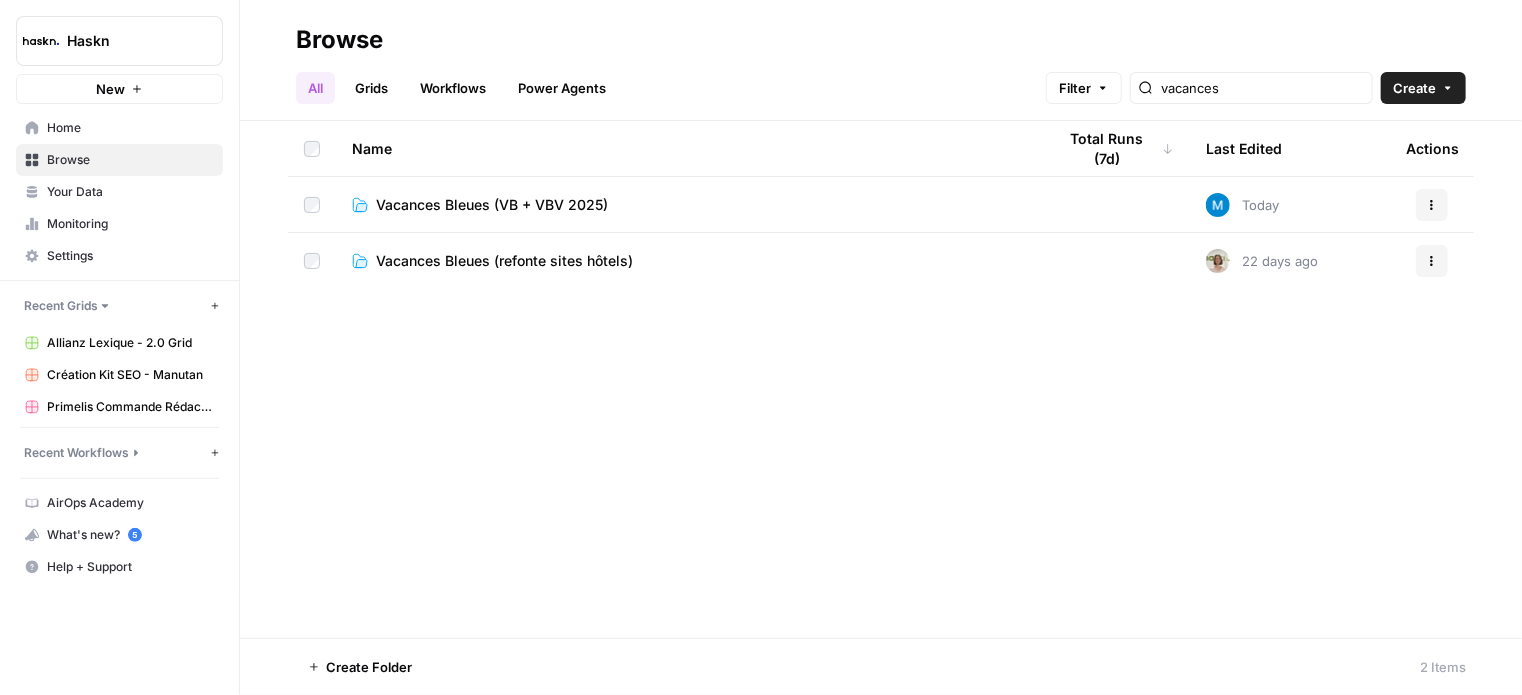 click on "Vacances Bleues (VB + VBV 2025)" at bounding box center (492, 205) 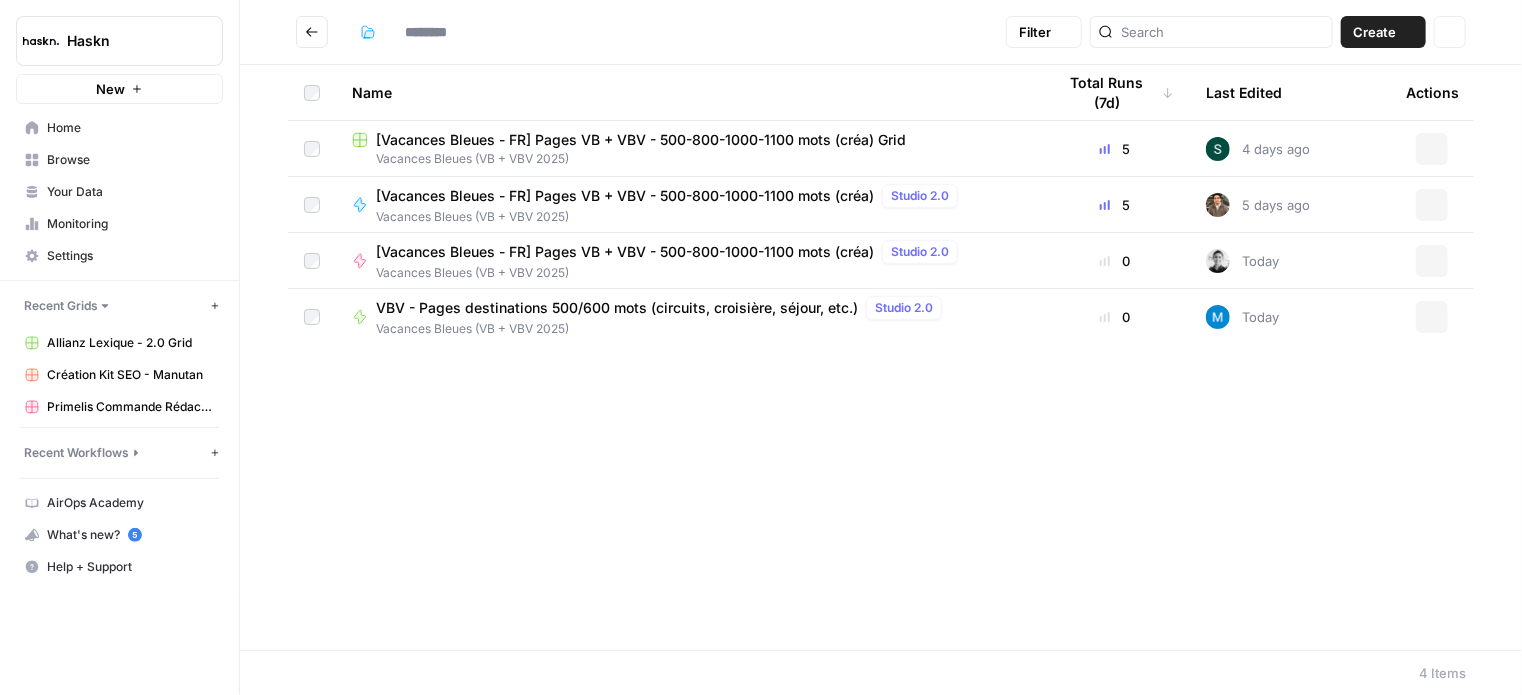 type on "**********" 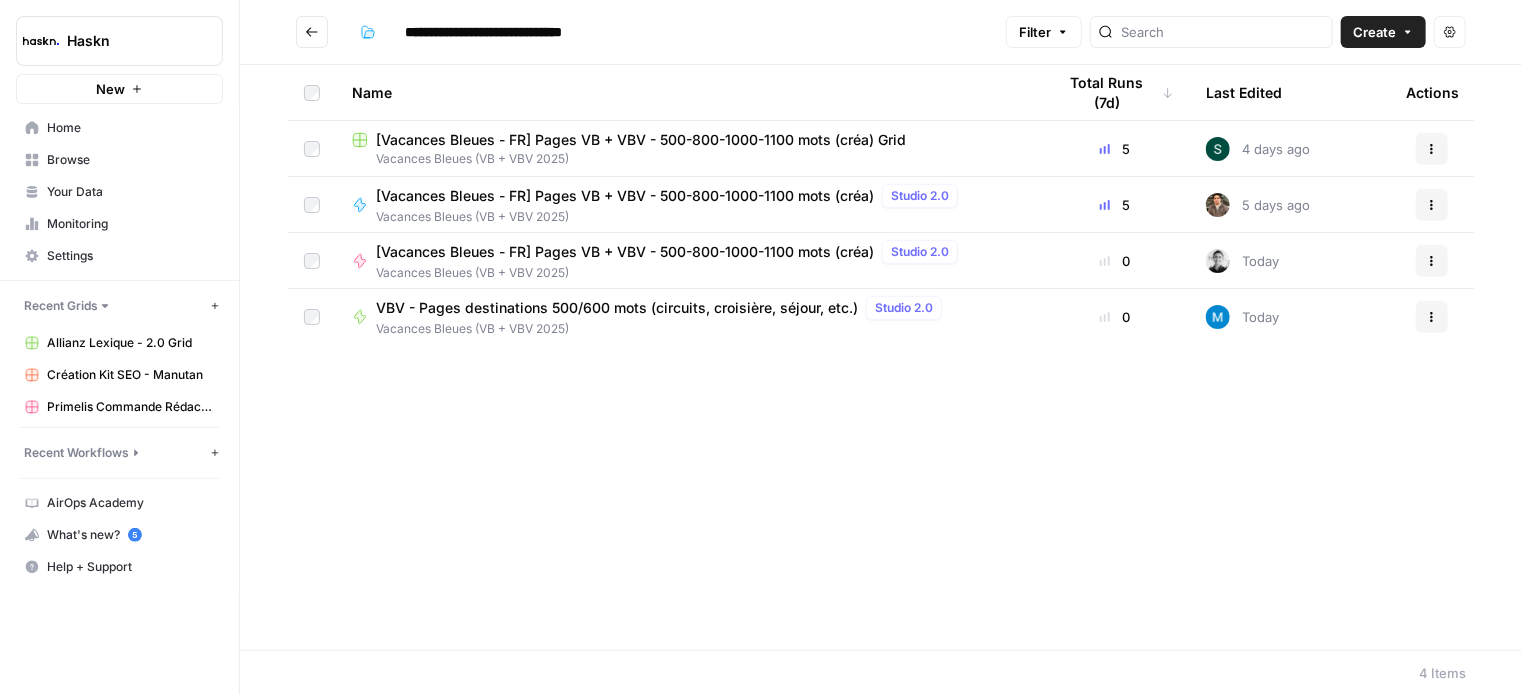 click on "[Vacances Bleues - FR] Pages VB + VBV - 500-800-1000-1100 mots (créa)" at bounding box center [625, 196] 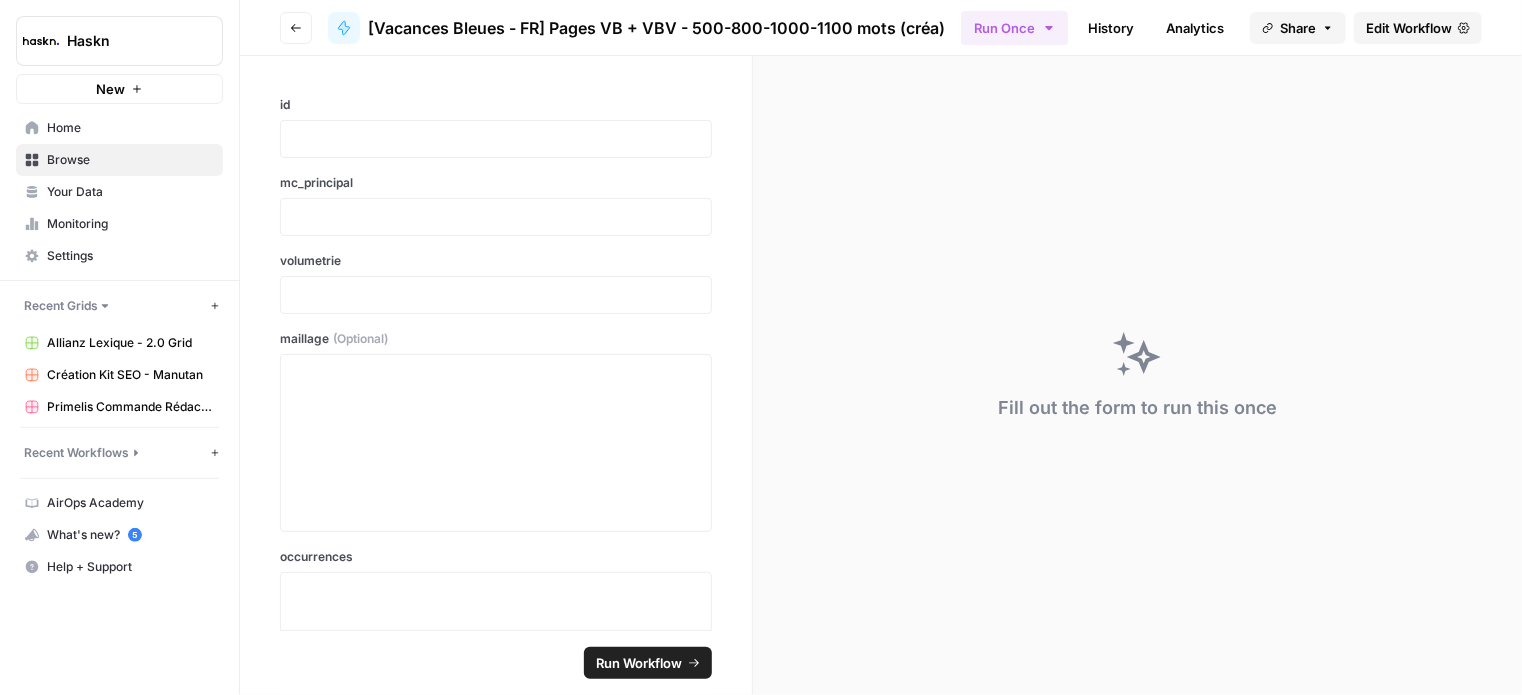 click on "Edit Workflow" at bounding box center [1409, 28] 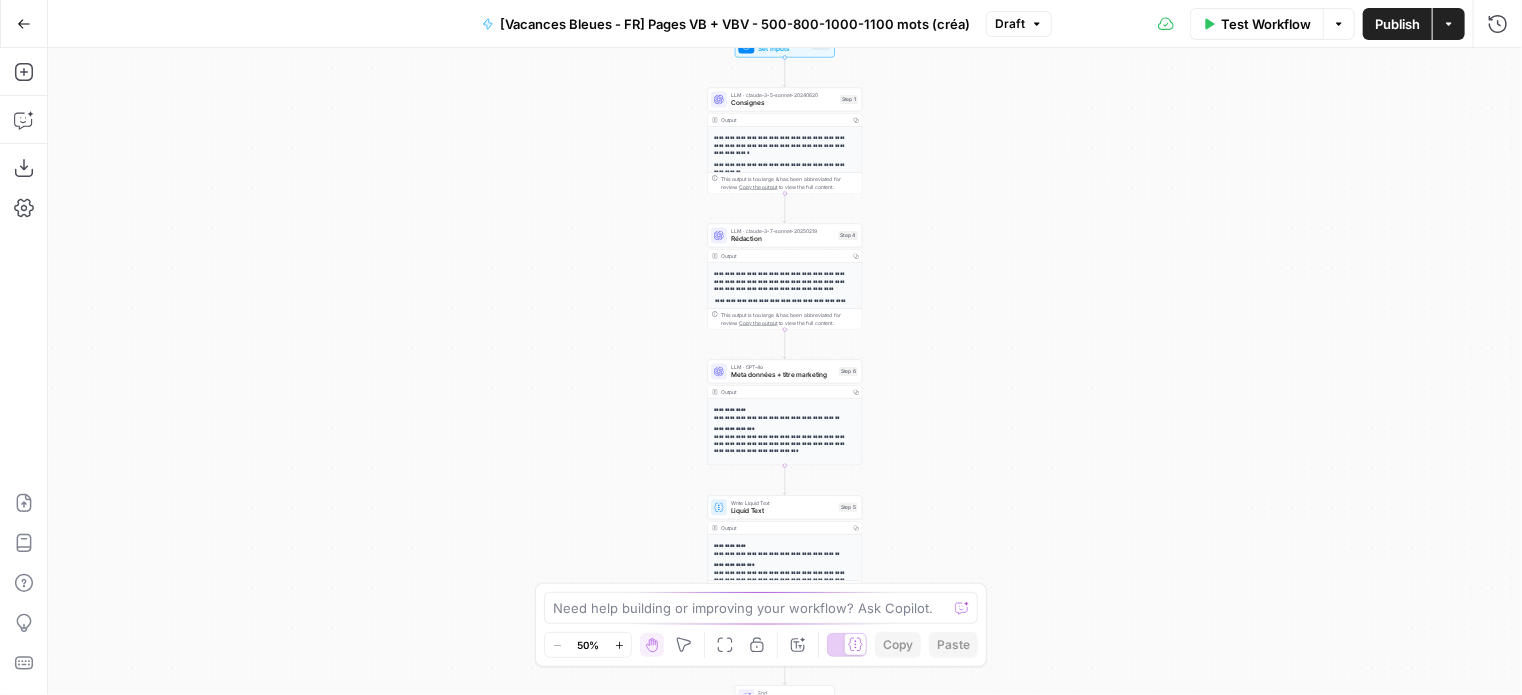 click on "Consignes" at bounding box center [783, 103] 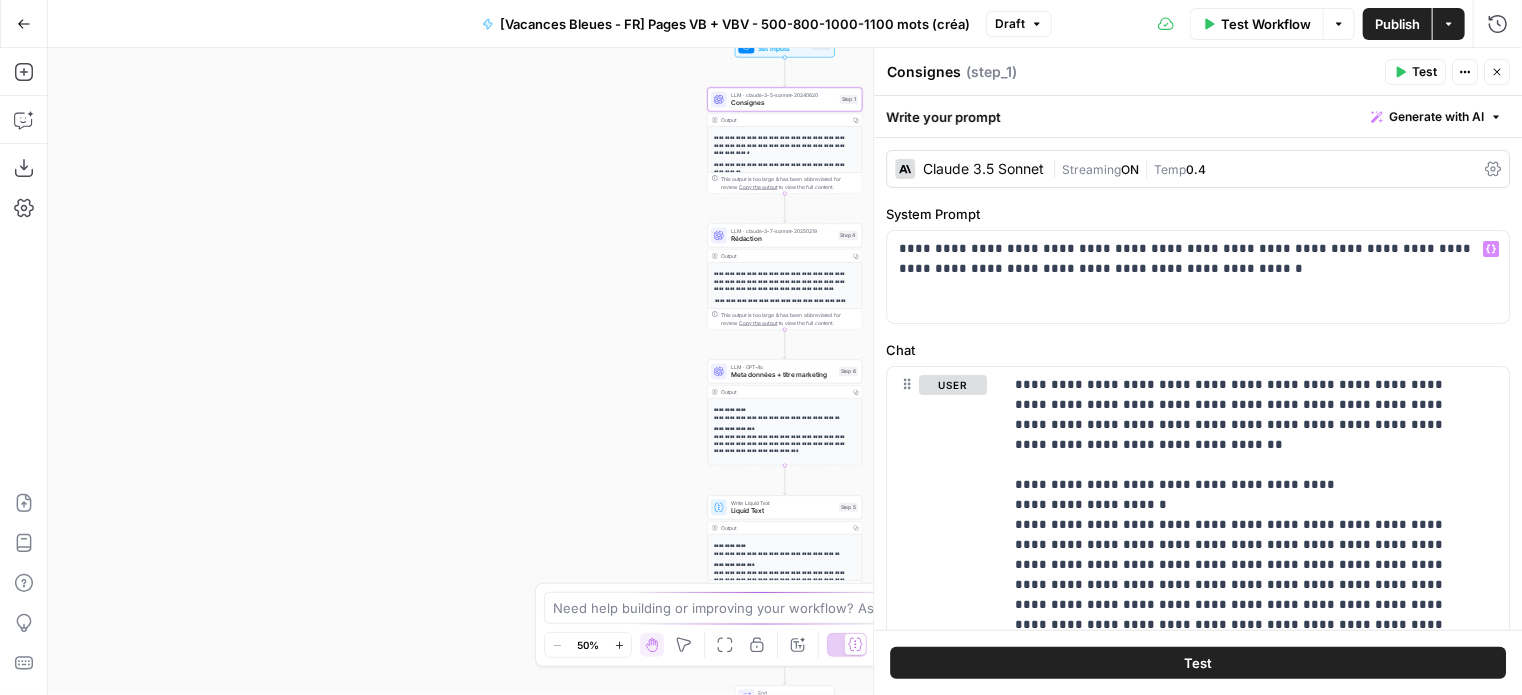 scroll, scrollTop: 100, scrollLeft: 0, axis: vertical 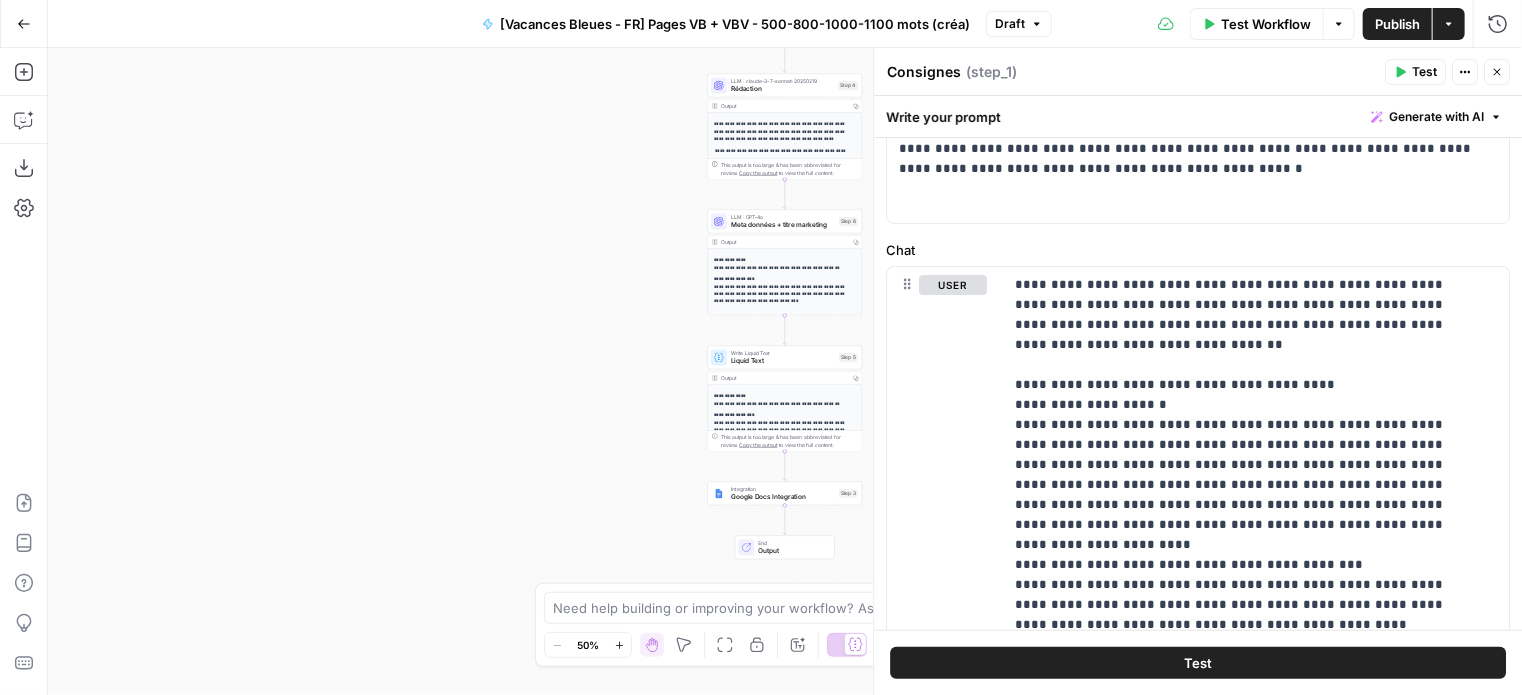 click 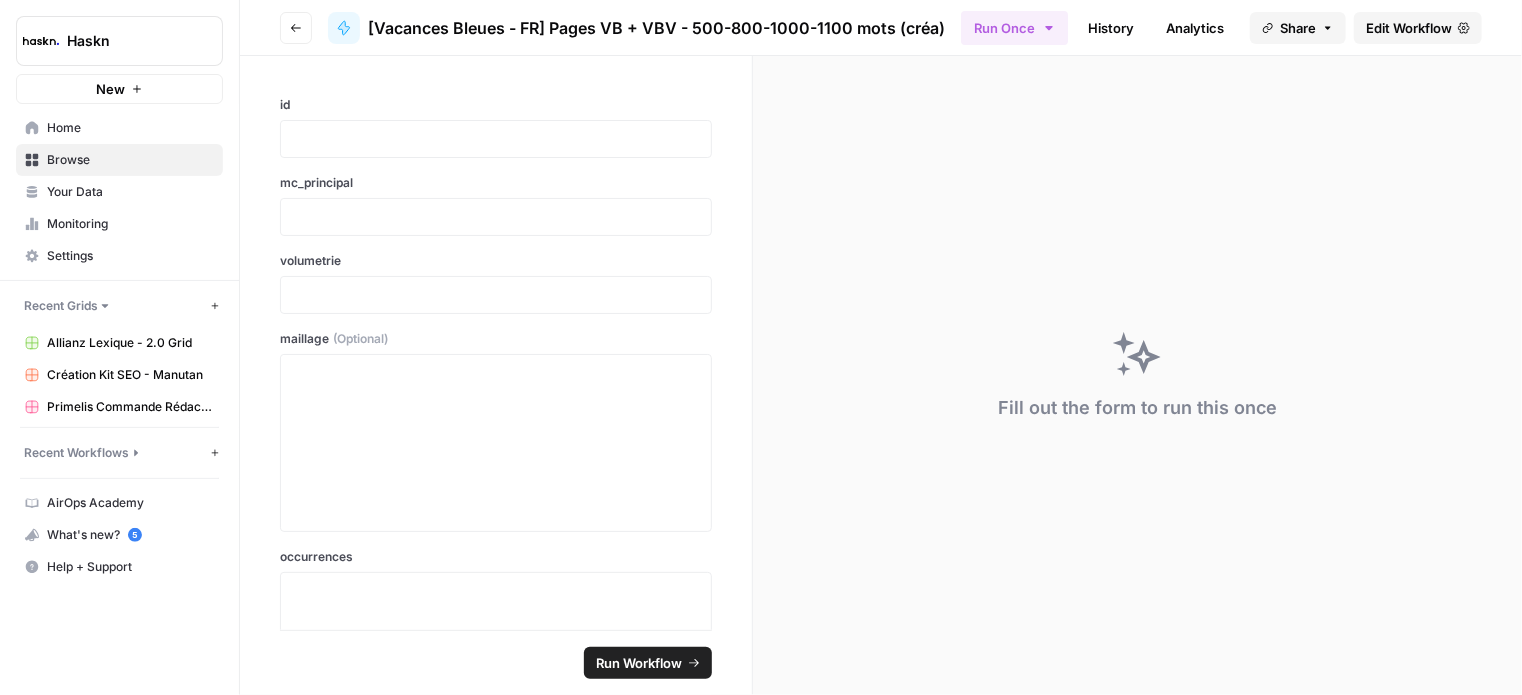 click on "Go back" at bounding box center (296, 28) 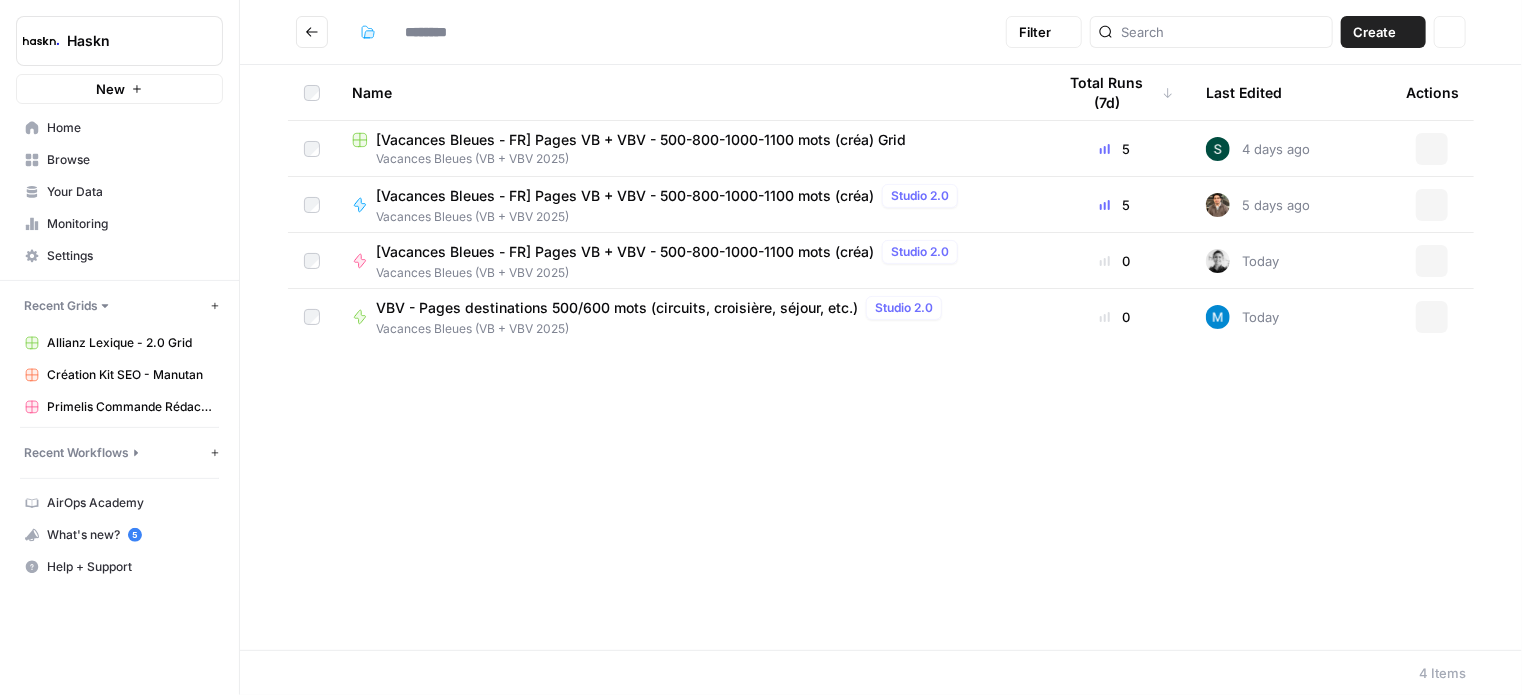 type on "**********" 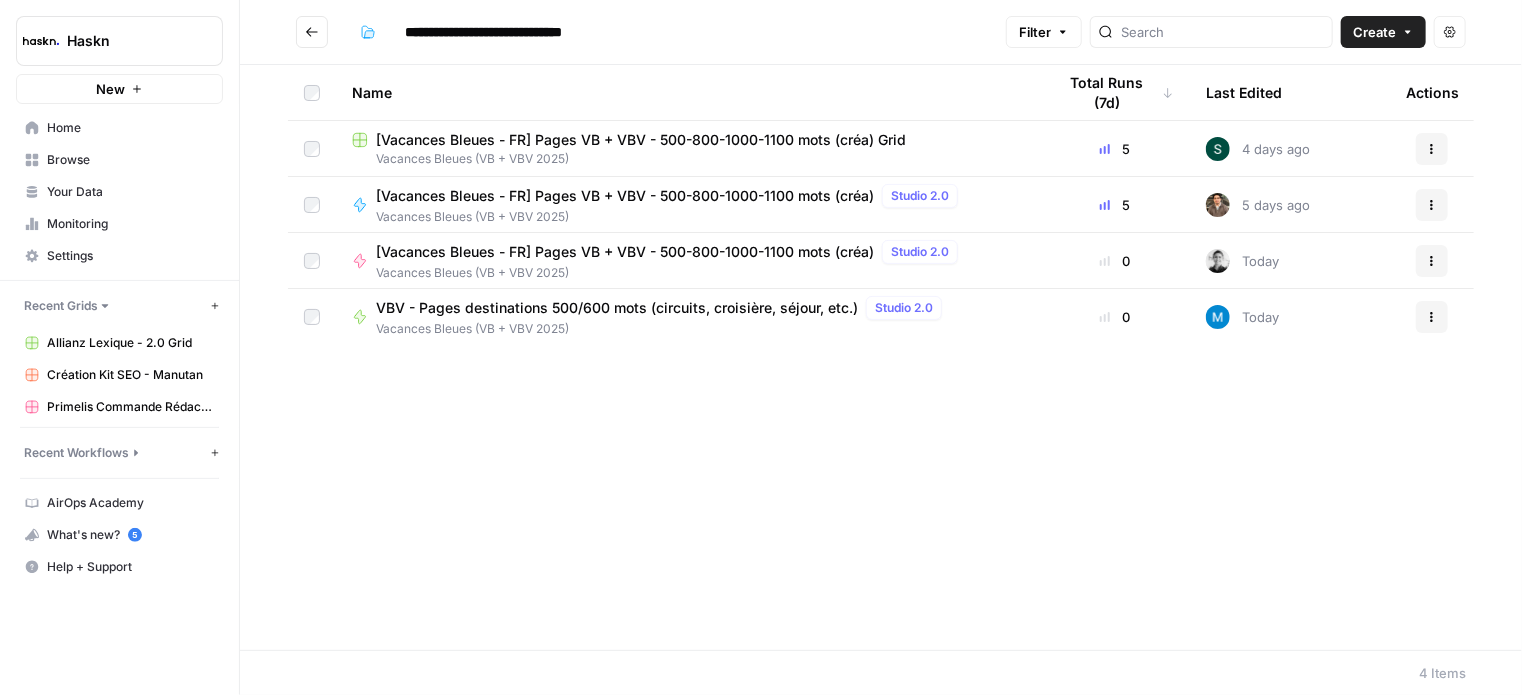 click on "[Vacances Bleues - FR] Pages VB + VBV - 500-800-1000-1100 mots (créa)" at bounding box center [625, 252] 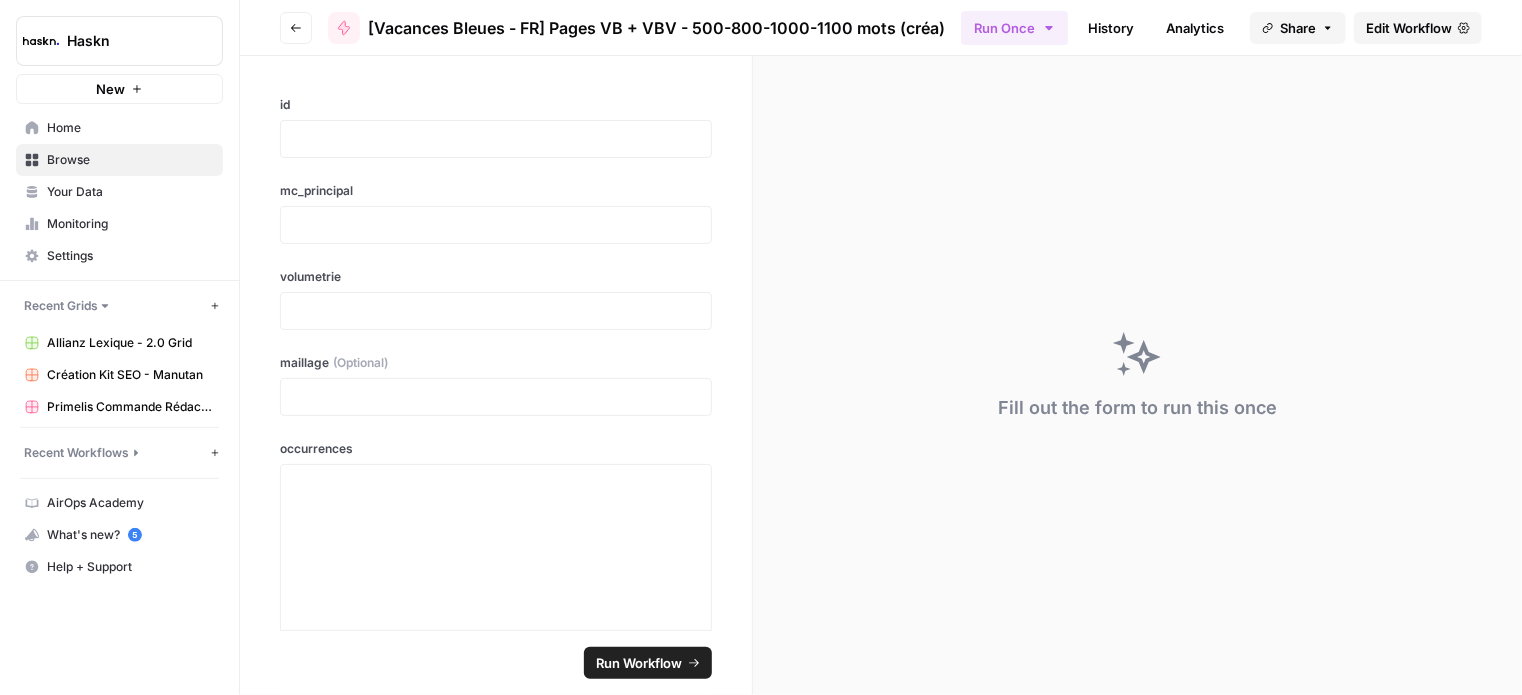 click on "Edit Workflow" at bounding box center (1409, 28) 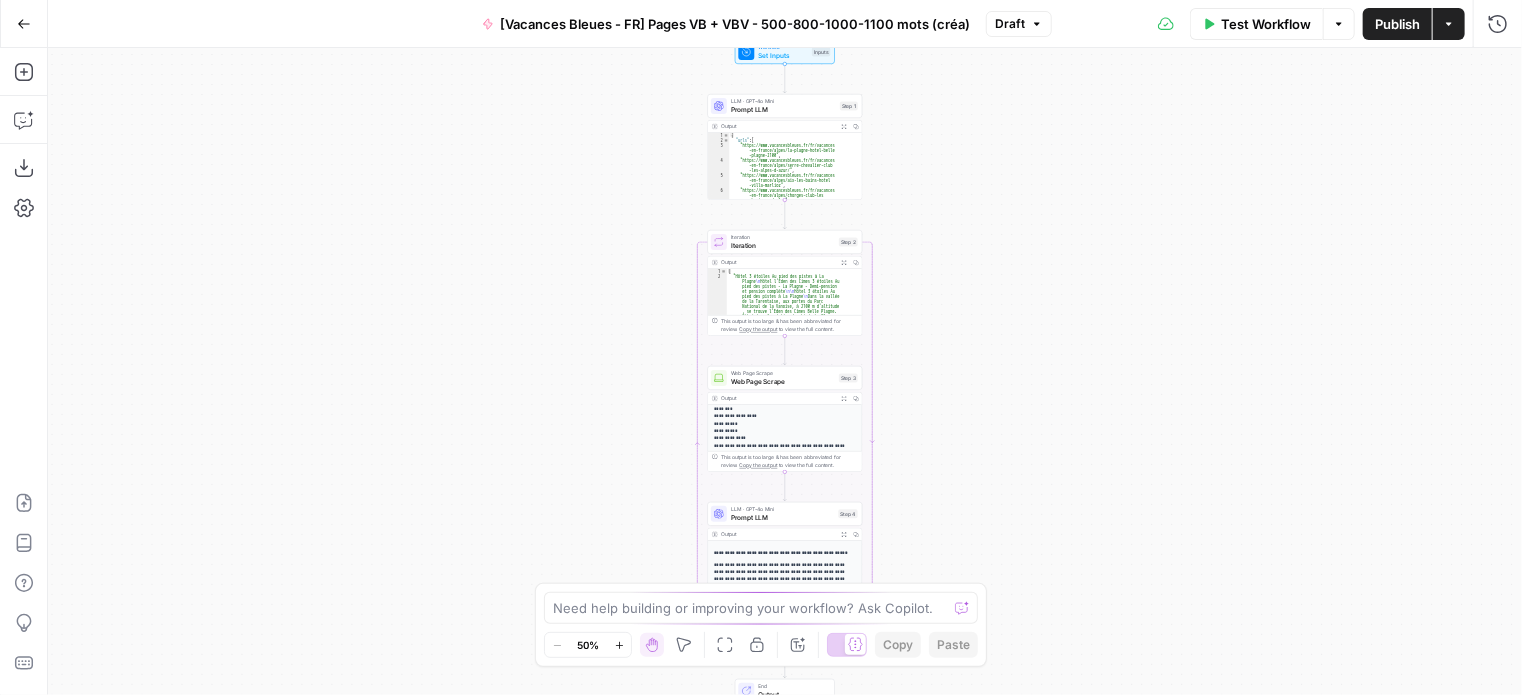 scroll, scrollTop: 300, scrollLeft: 0, axis: vertical 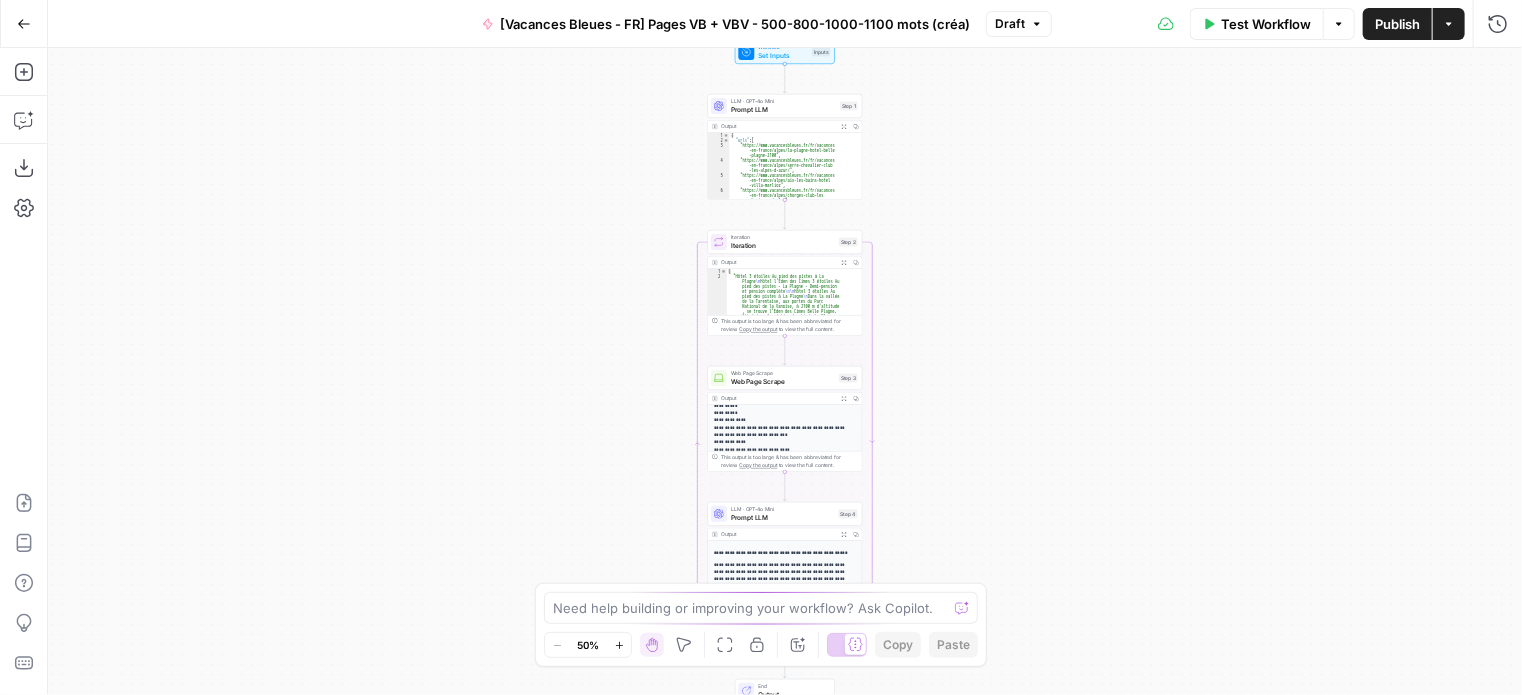 click on "LLM · GPT-4o Mini Prompt LLM Step 4 Copy step Delete step Add Note Test" at bounding box center [785, 514] 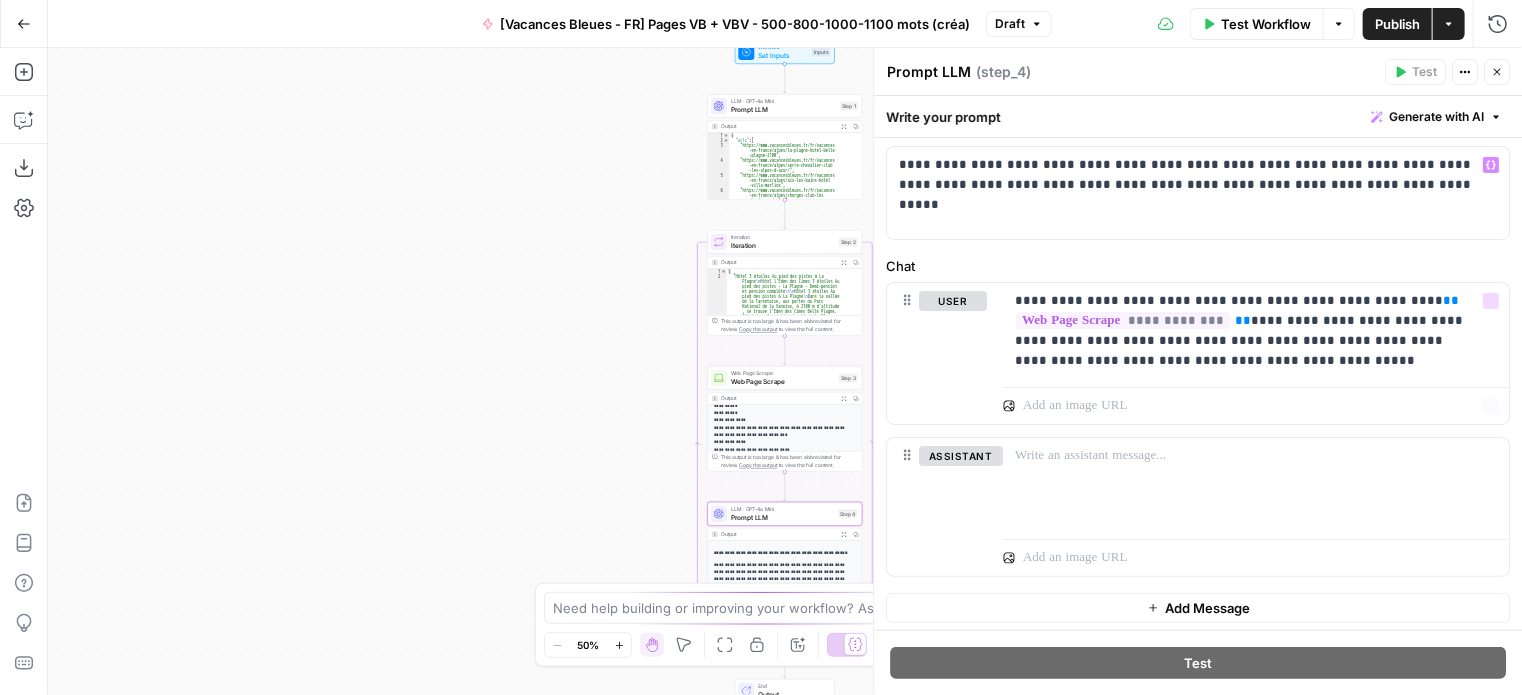 scroll, scrollTop: 166, scrollLeft: 0, axis: vertical 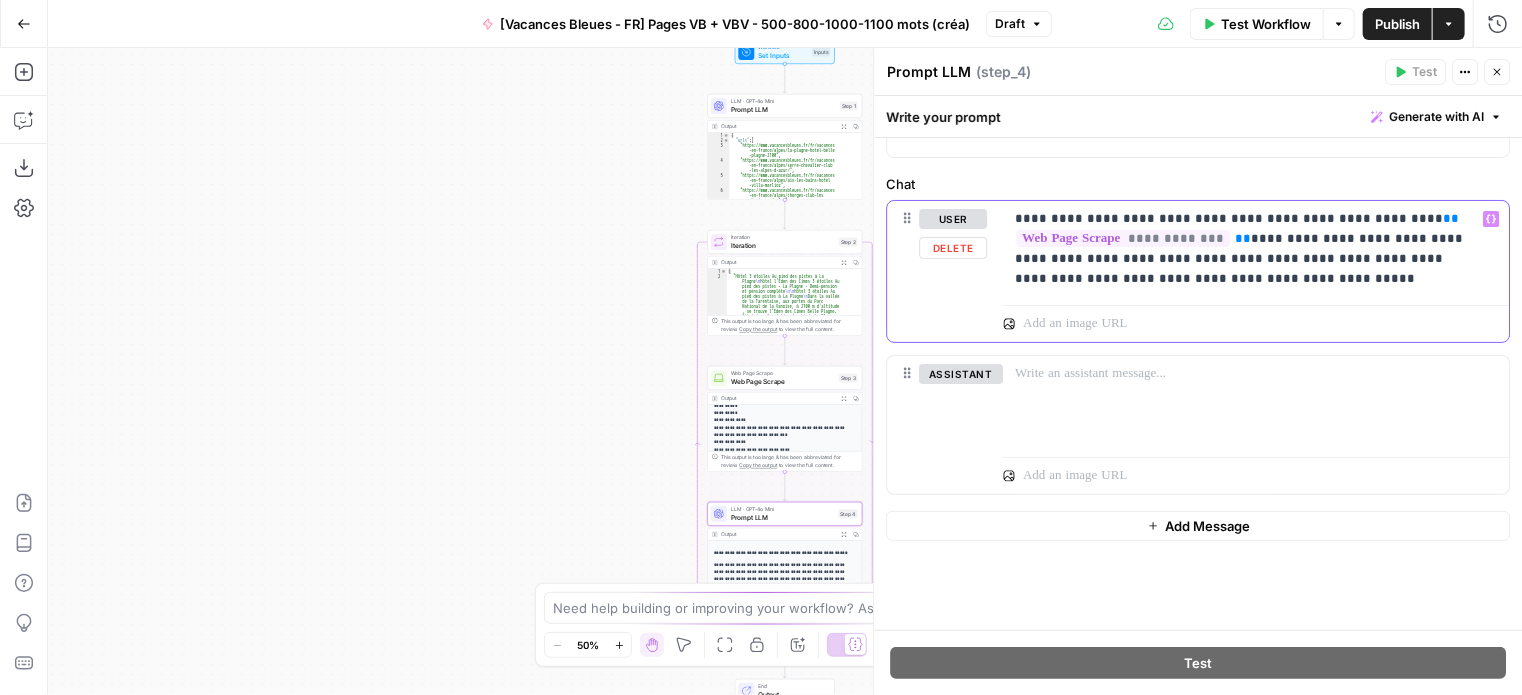 drag, startPoint x: 1155, startPoint y: 260, endPoint x: 1383, endPoint y: 265, distance: 228.05482 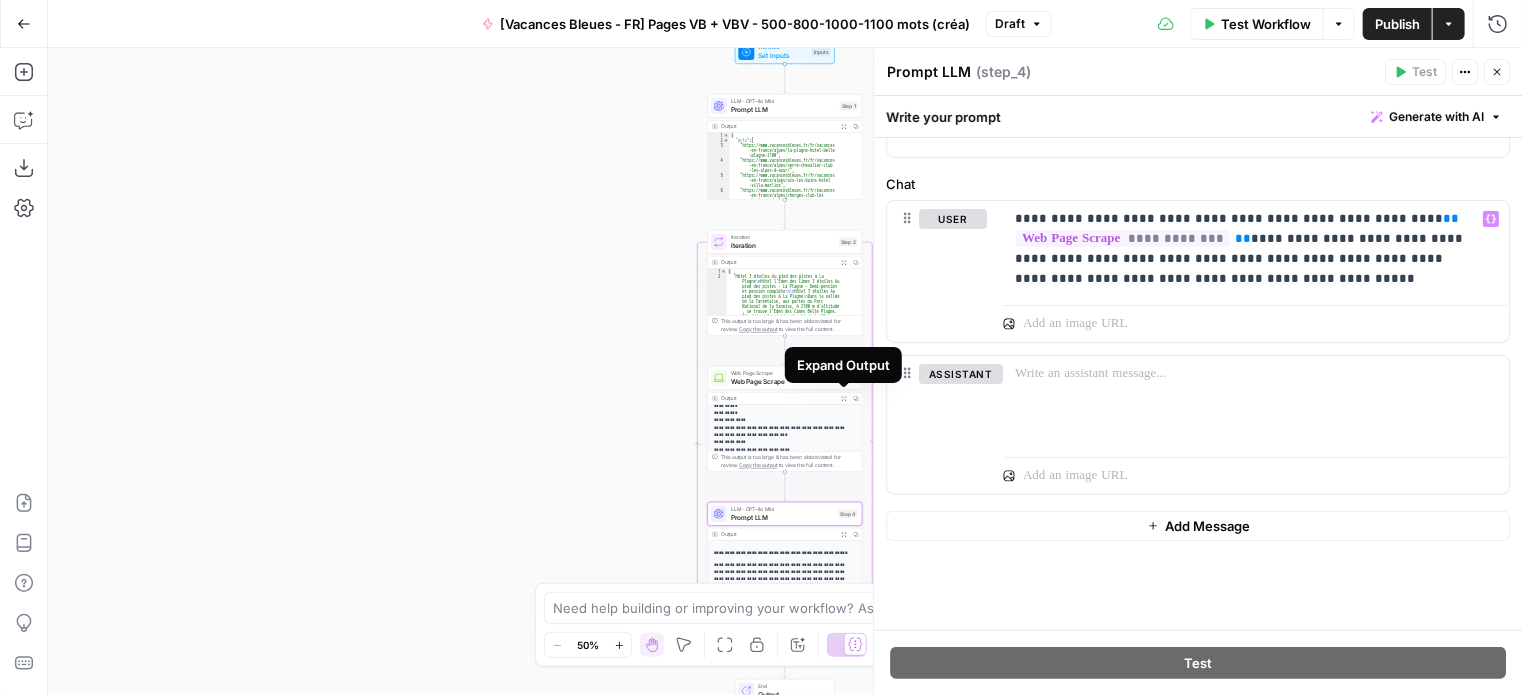 click 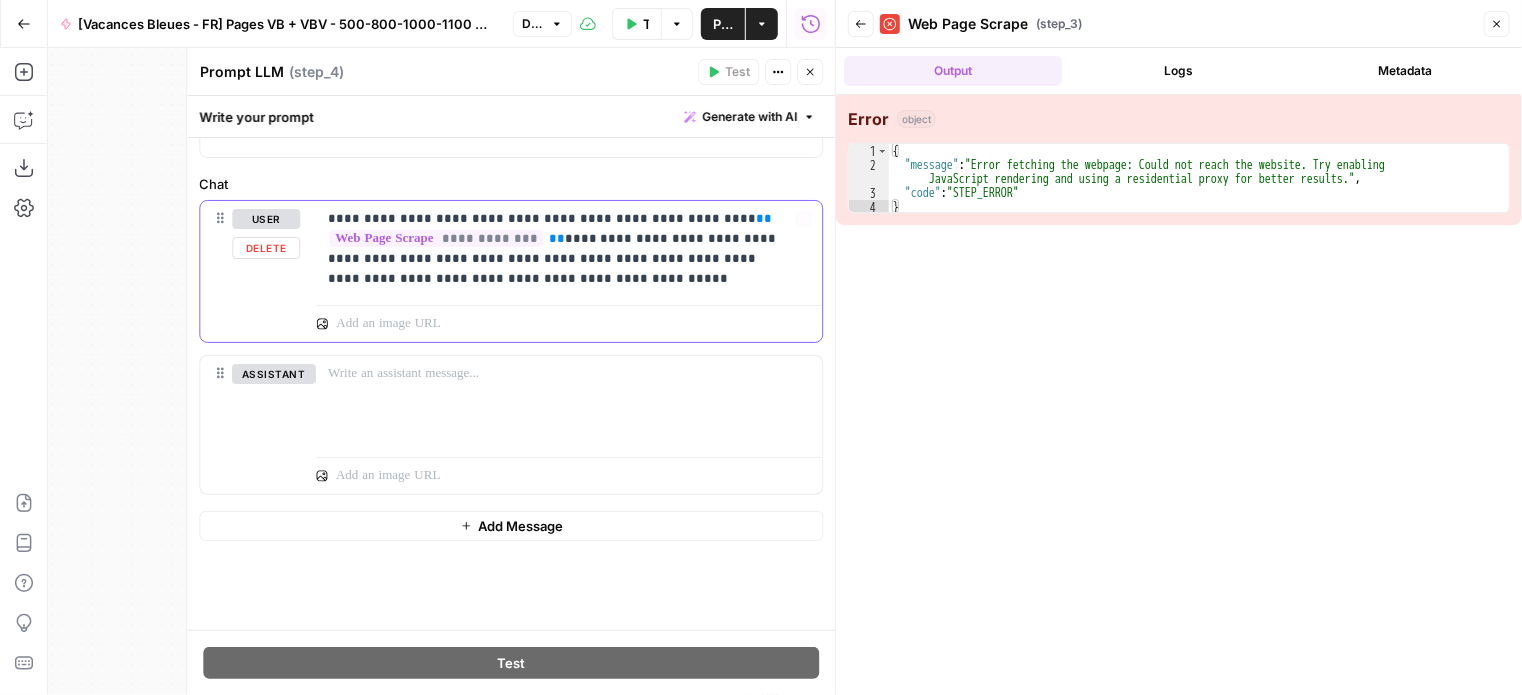 click on "**********" at bounding box center [561, 249] 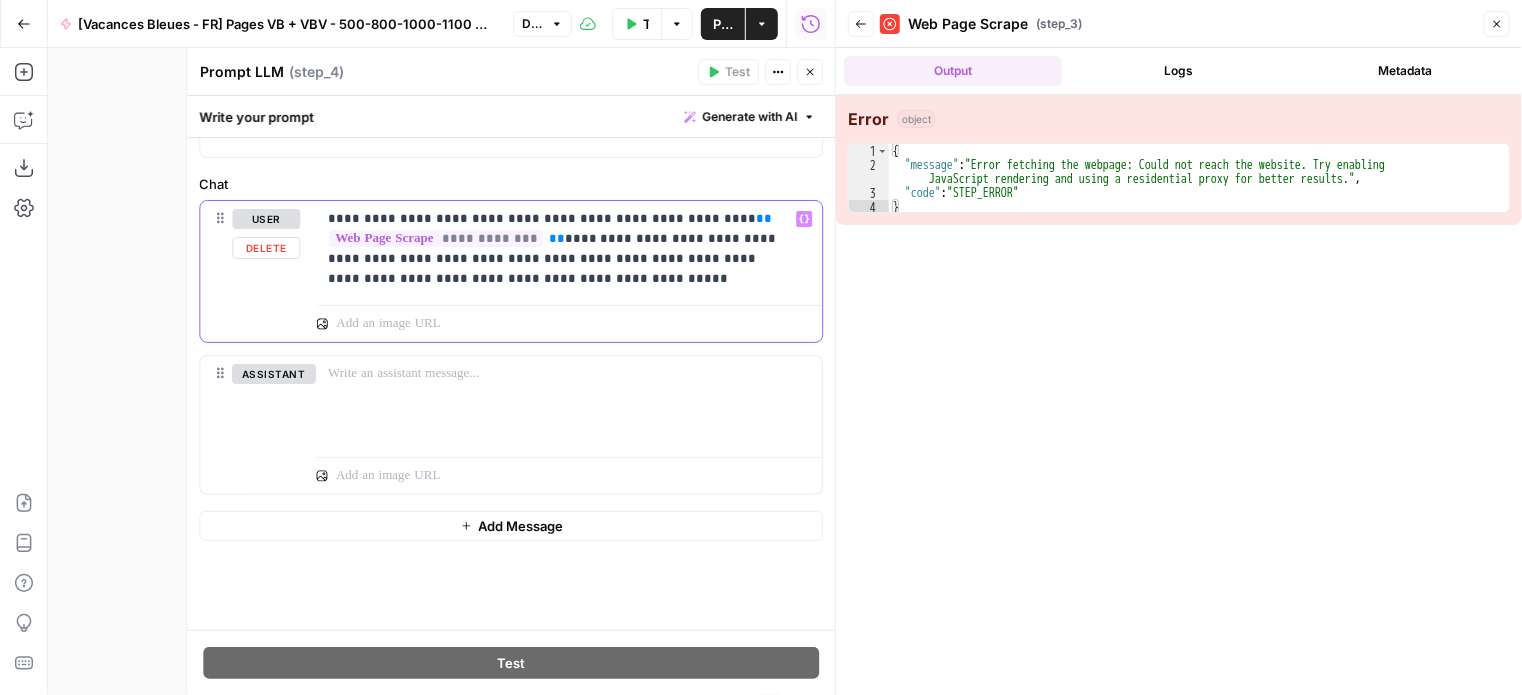 click 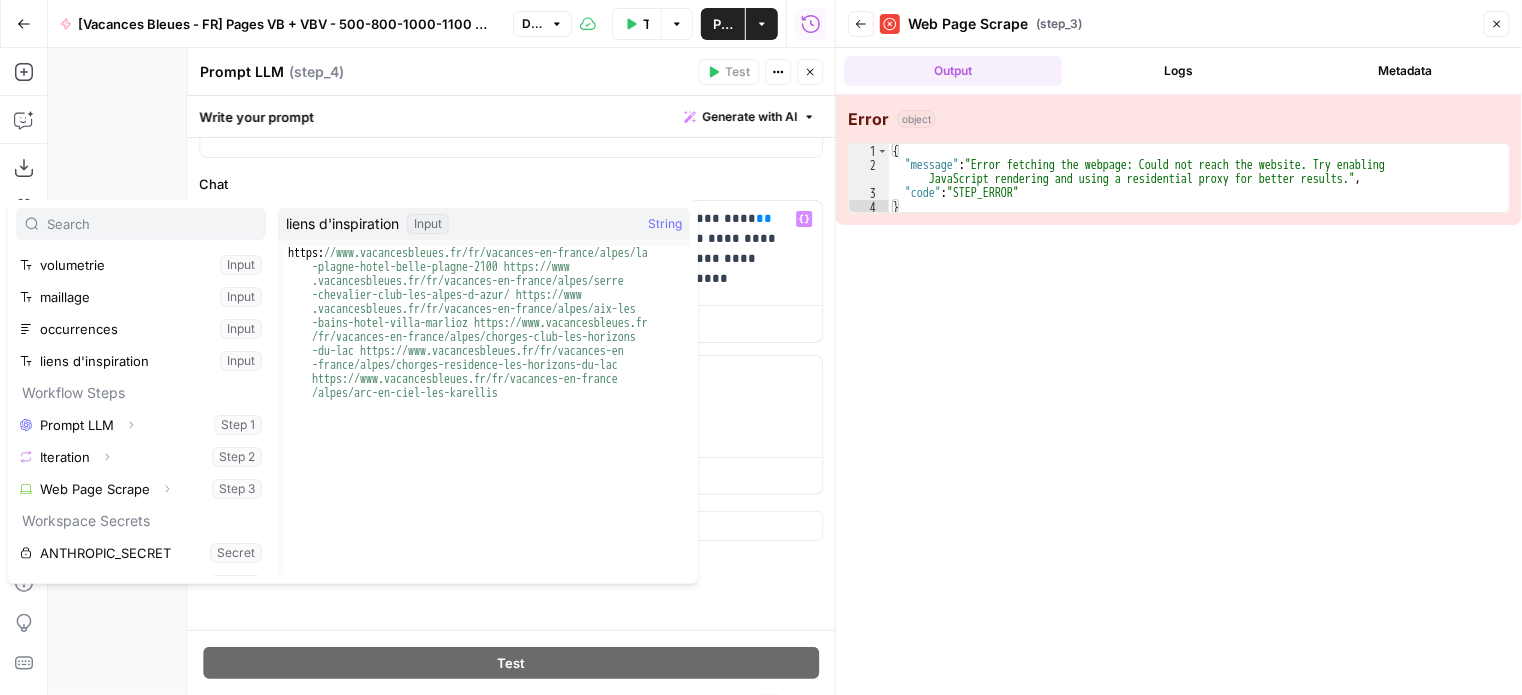 scroll, scrollTop: 149, scrollLeft: 0, axis: vertical 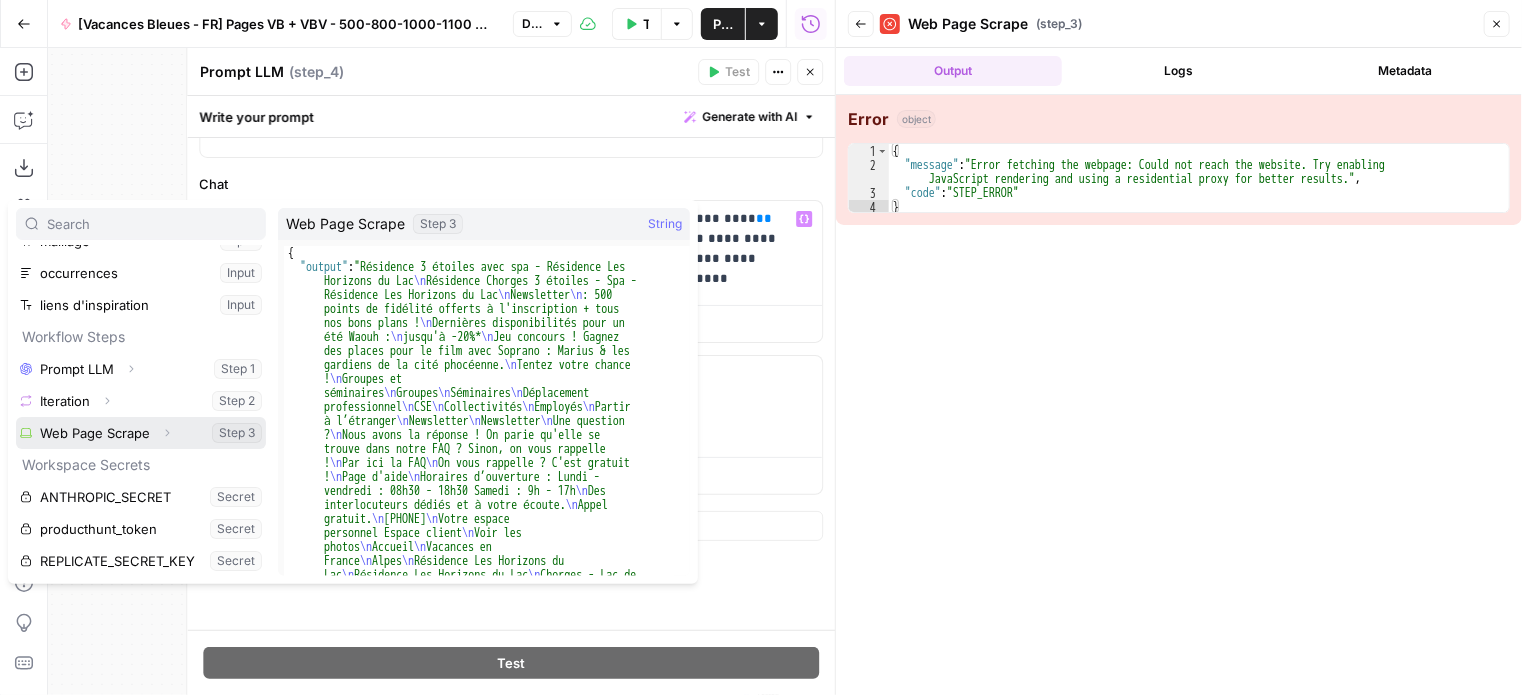 click on "Expand" at bounding box center (167, 433) 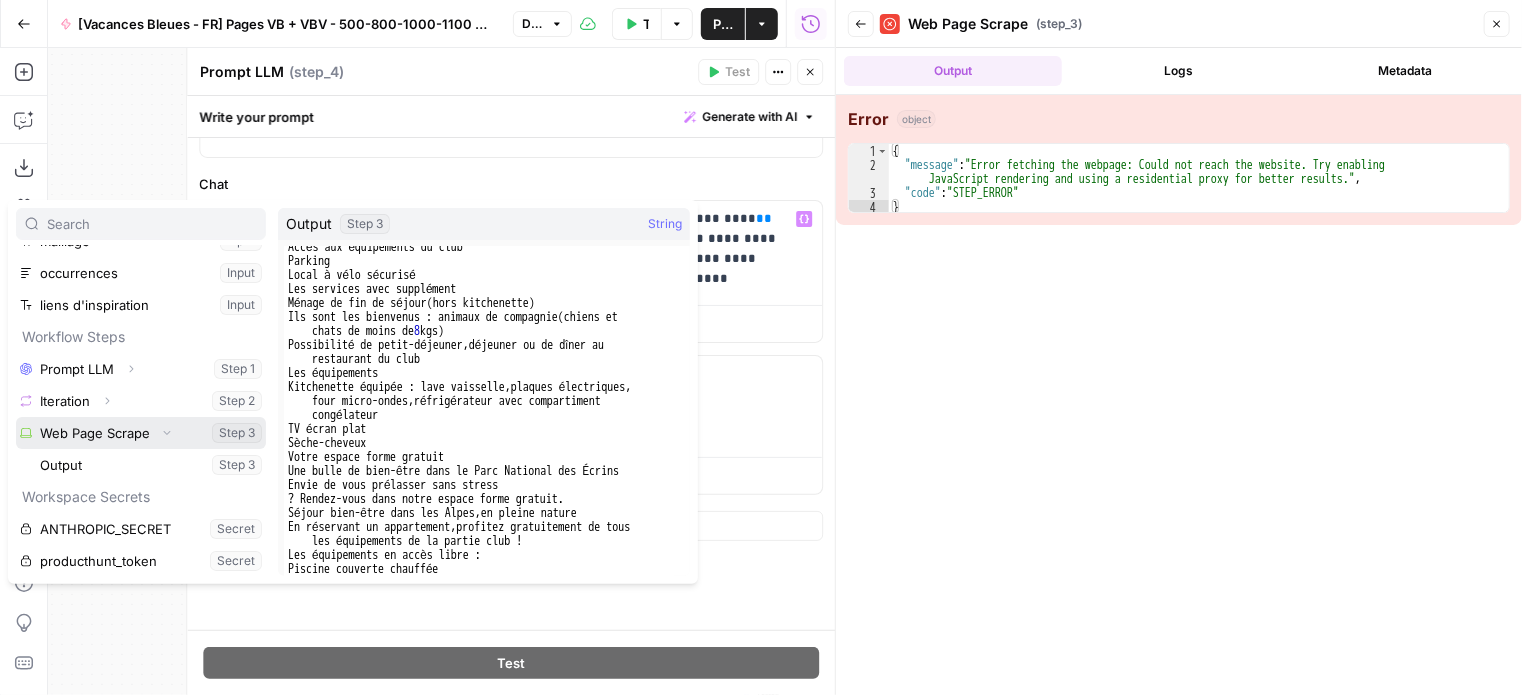 scroll, scrollTop: 2160, scrollLeft: 0, axis: vertical 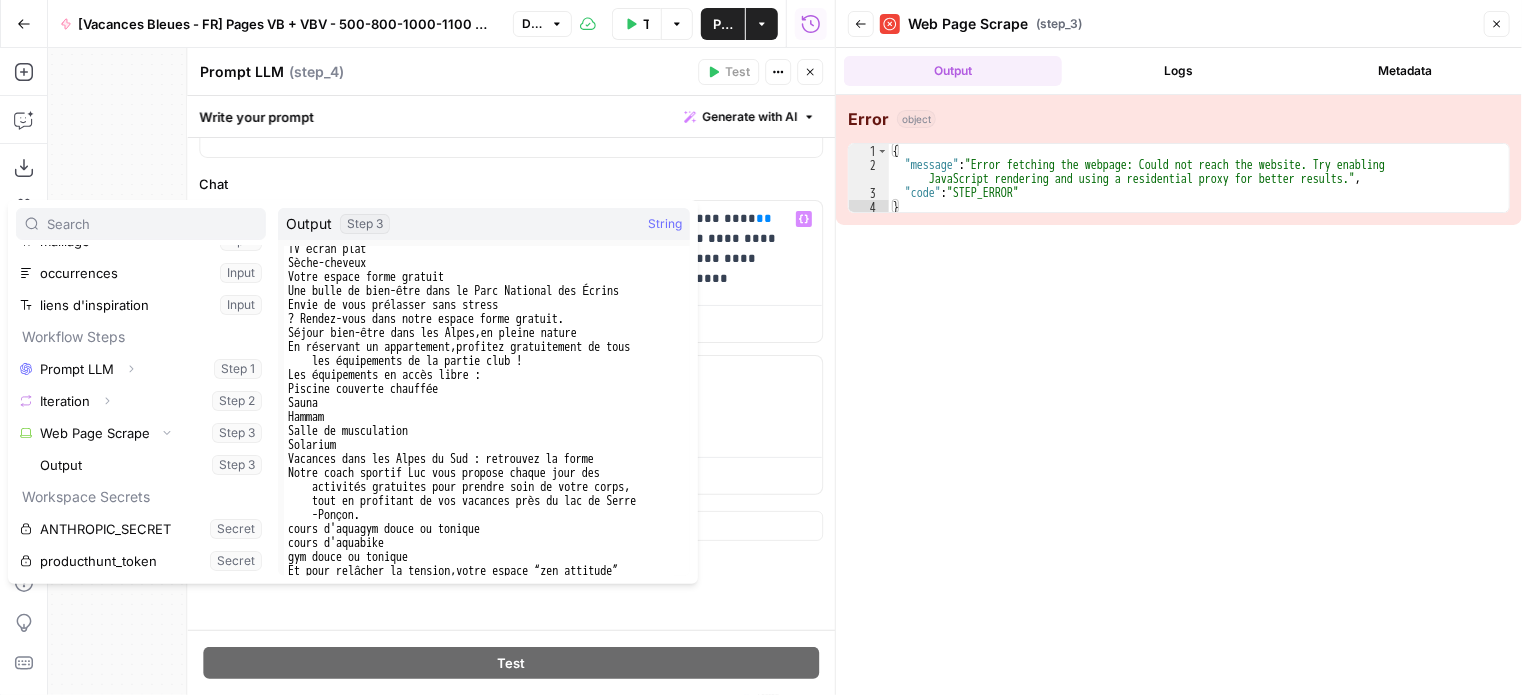 click on "**********" at bounding box center (511, 384) 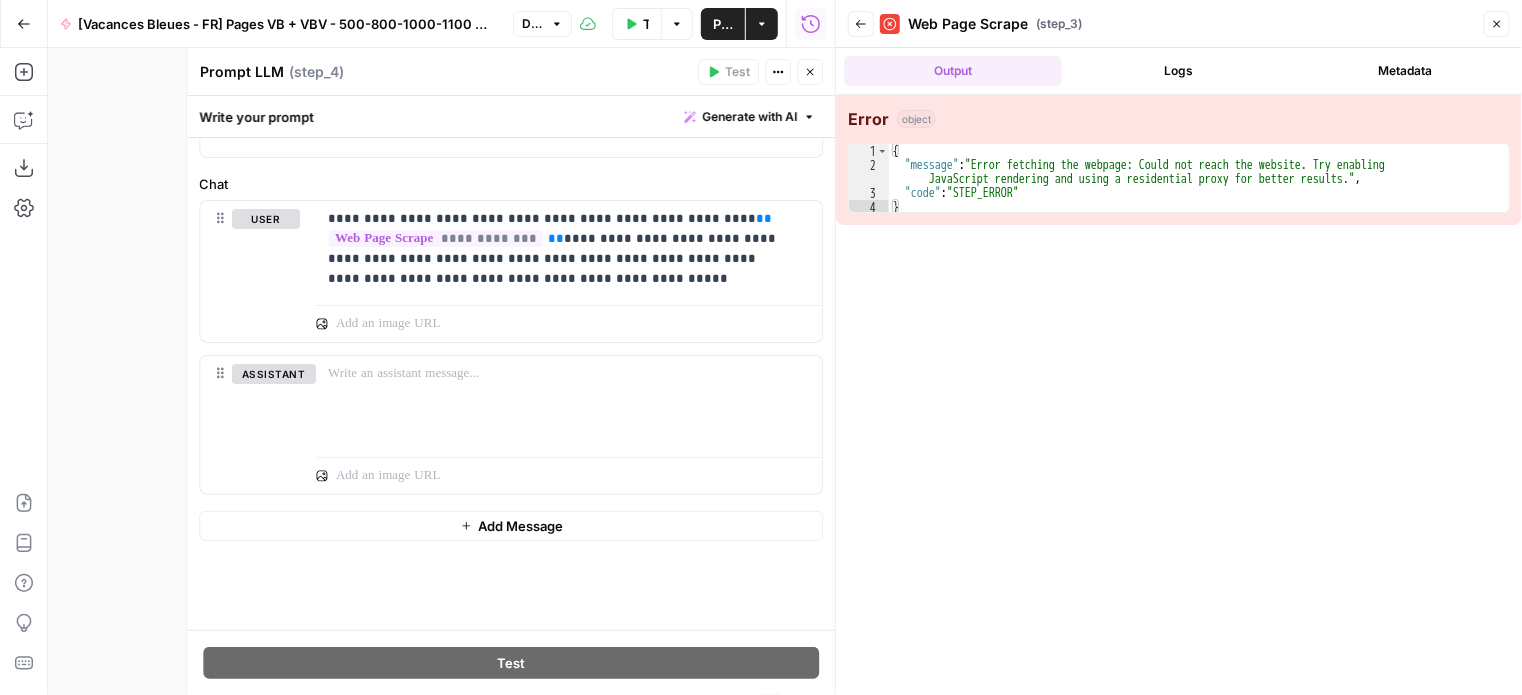 click on "Close" at bounding box center (1497, 24) 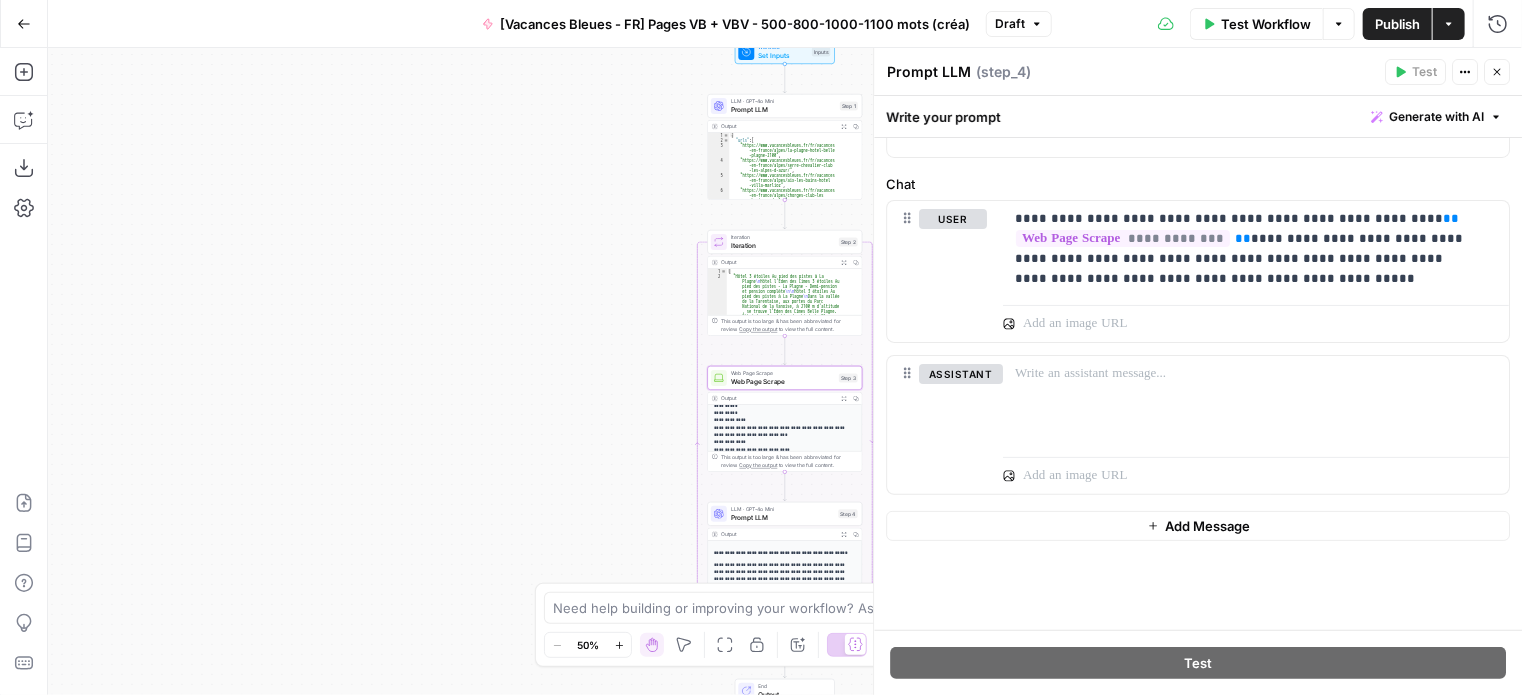 click 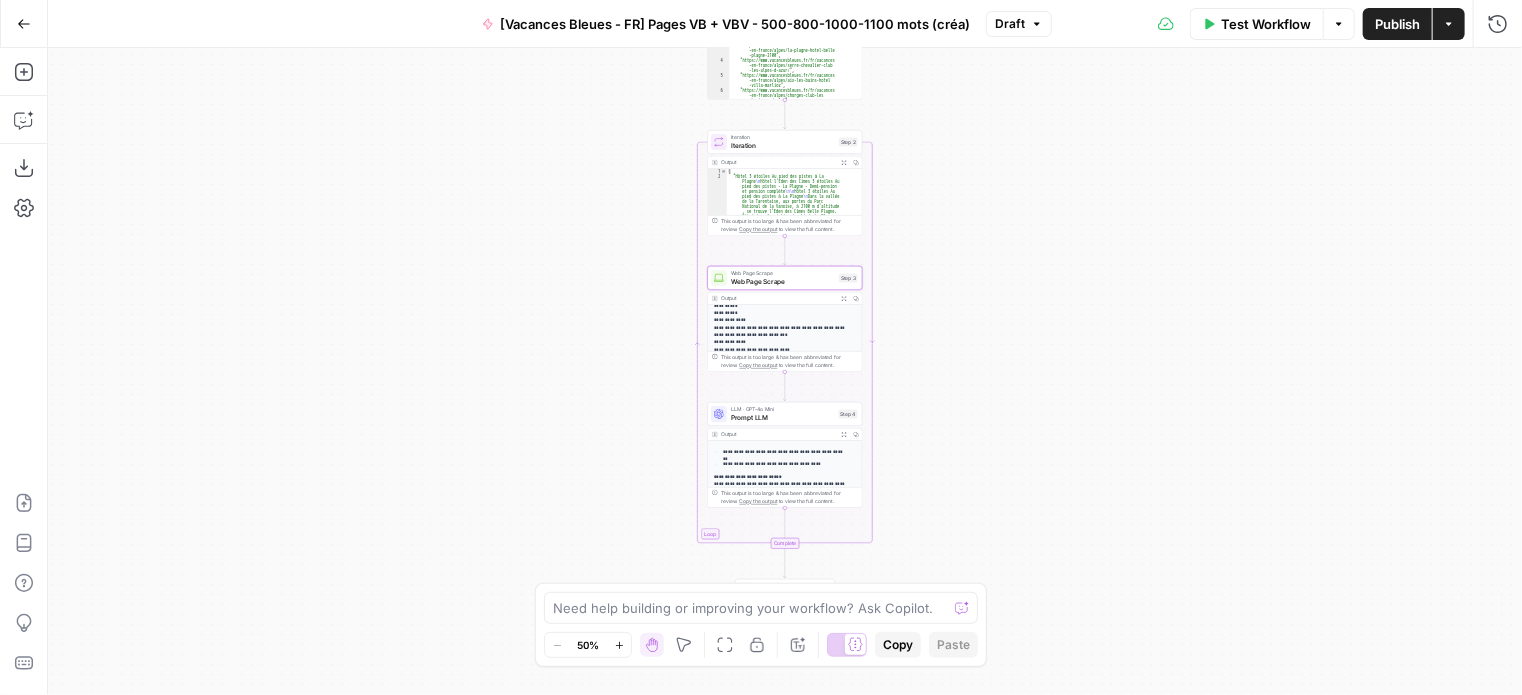 scroll, scrollTop: 286, scrollLeft: 0, axis: vertical 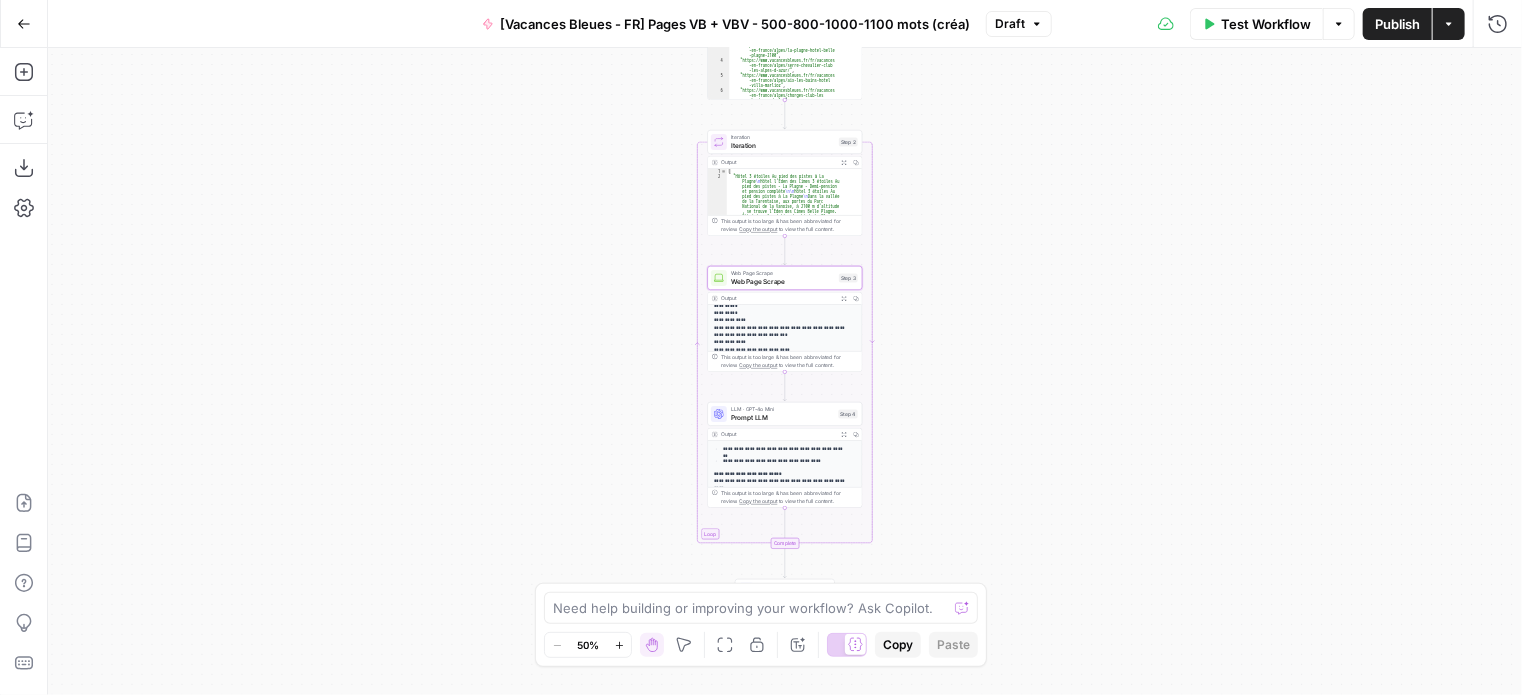 click 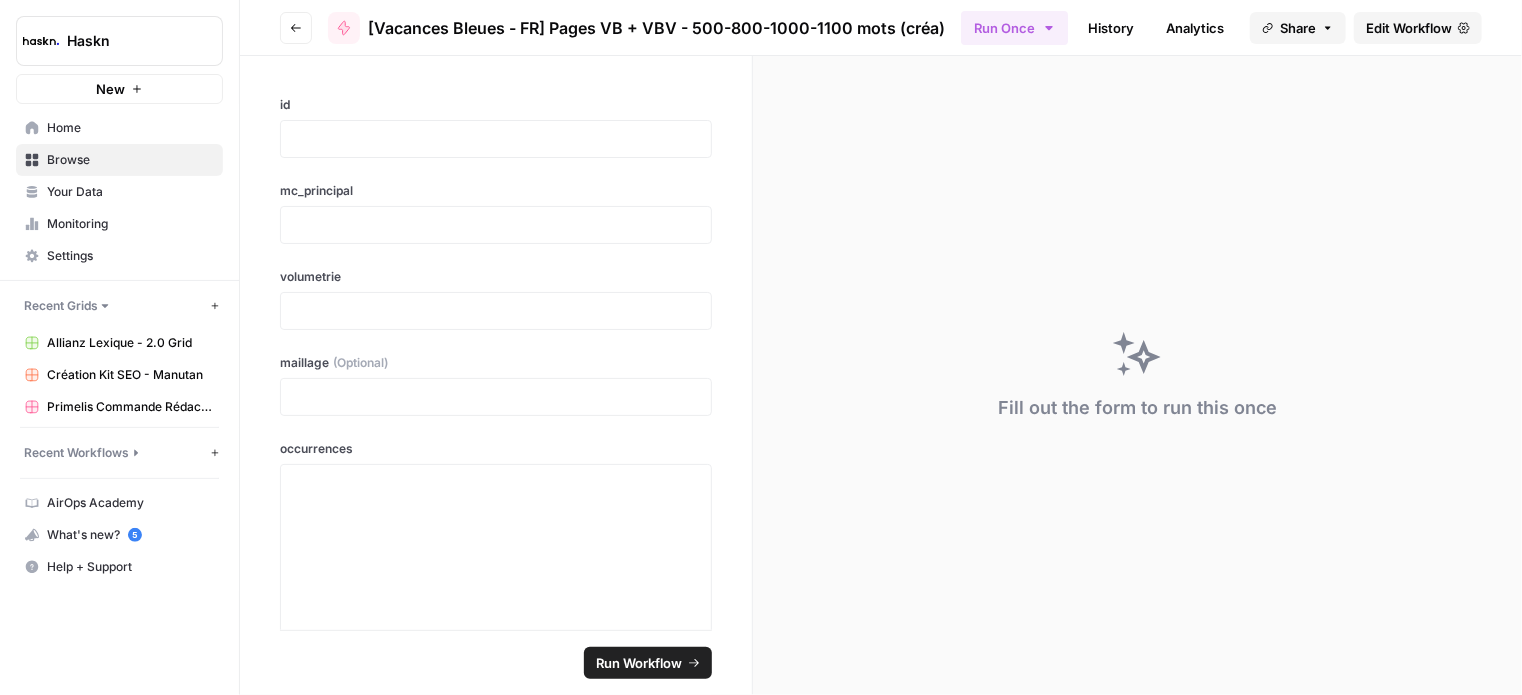 click on "Go back" at bounding box center (296, 28) 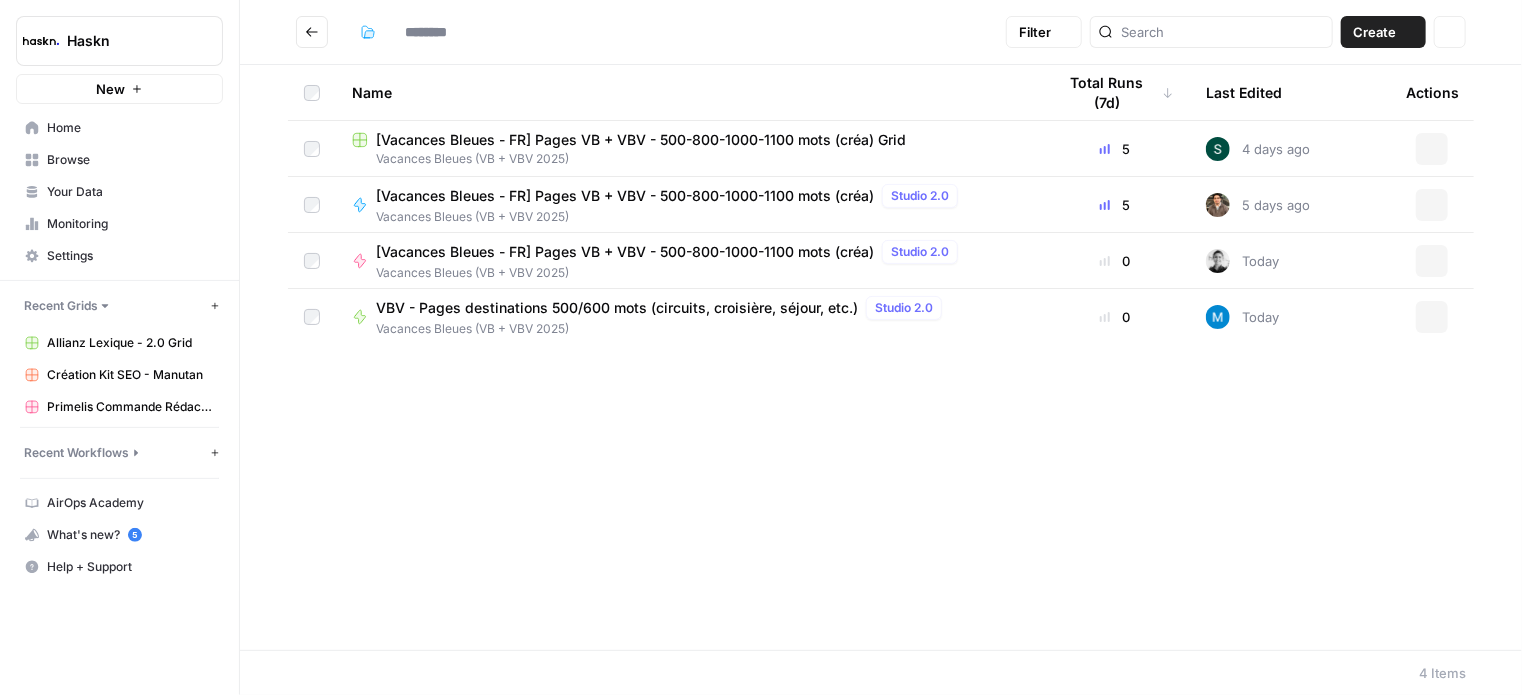 type on "**********" 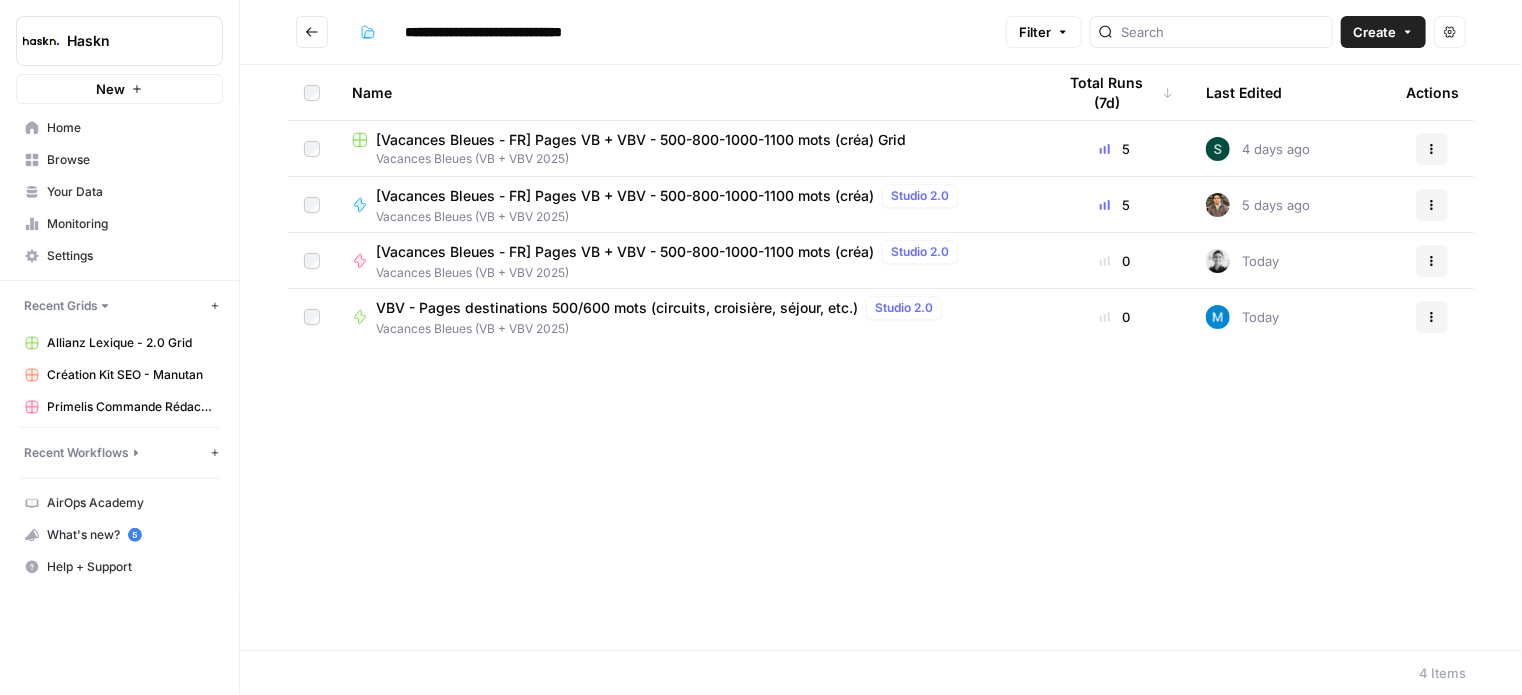click on "[Vacances Bleues - FR] Pages VB + VBV - 500-800-1000-1100 mots (créa)" at bounding box center [625, 252] 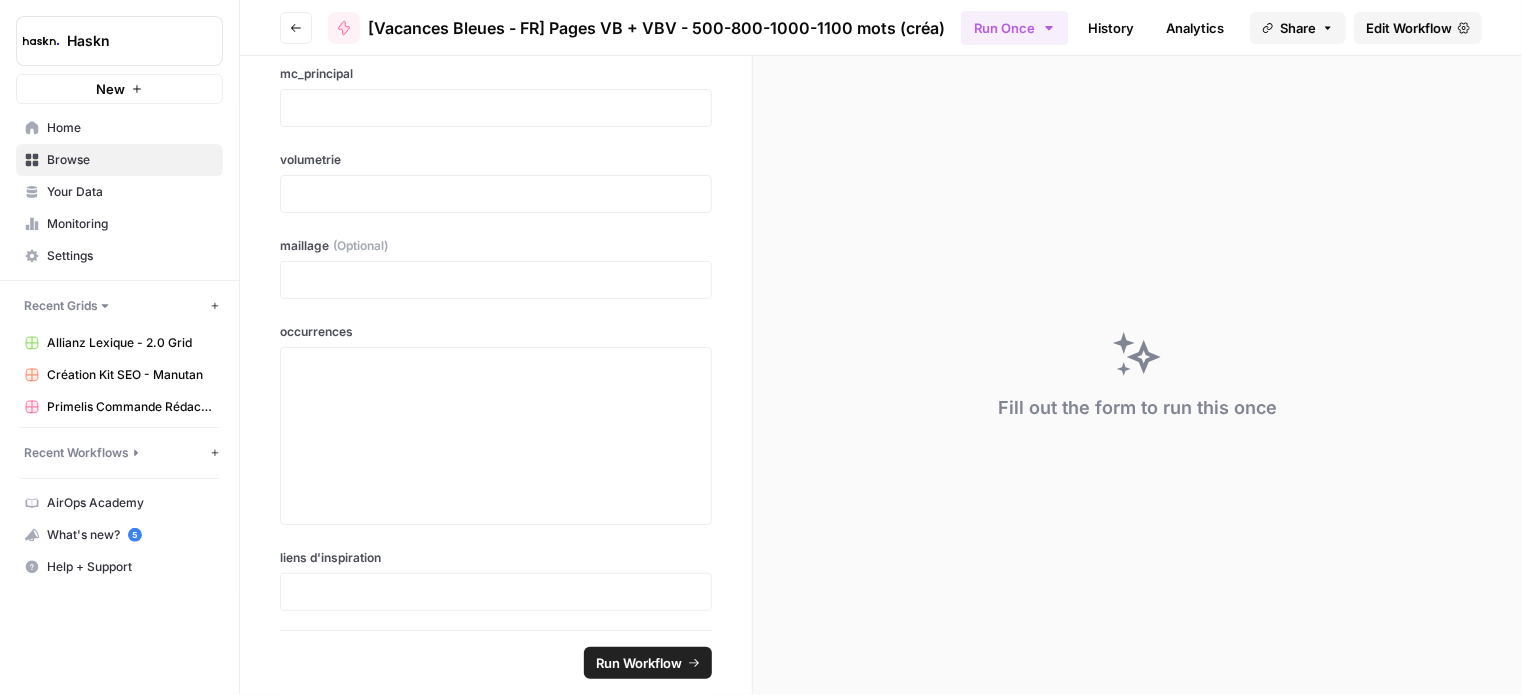 scroll, scrollTop: 119, scrollLeft: 0, axis: vertical 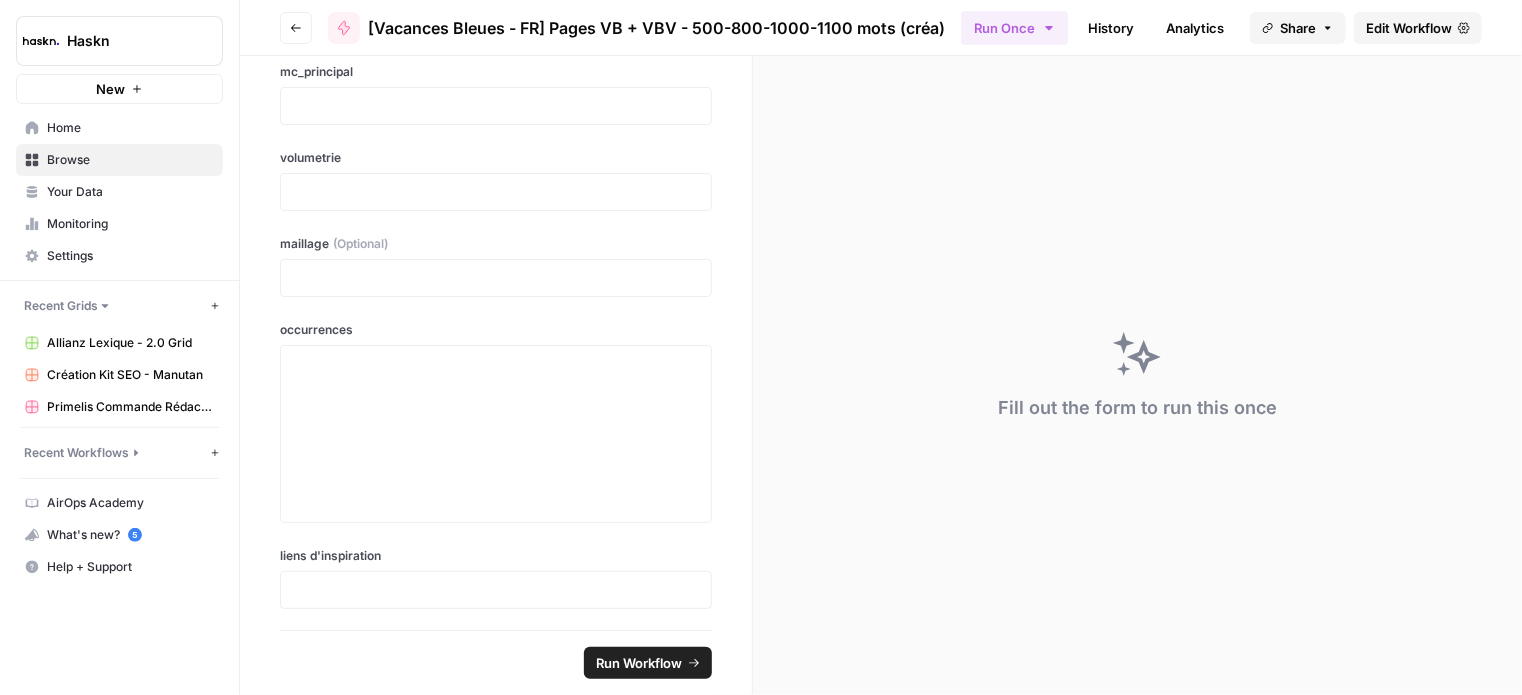 click on "Edit Workflow" at bounding box center (1409, 28) 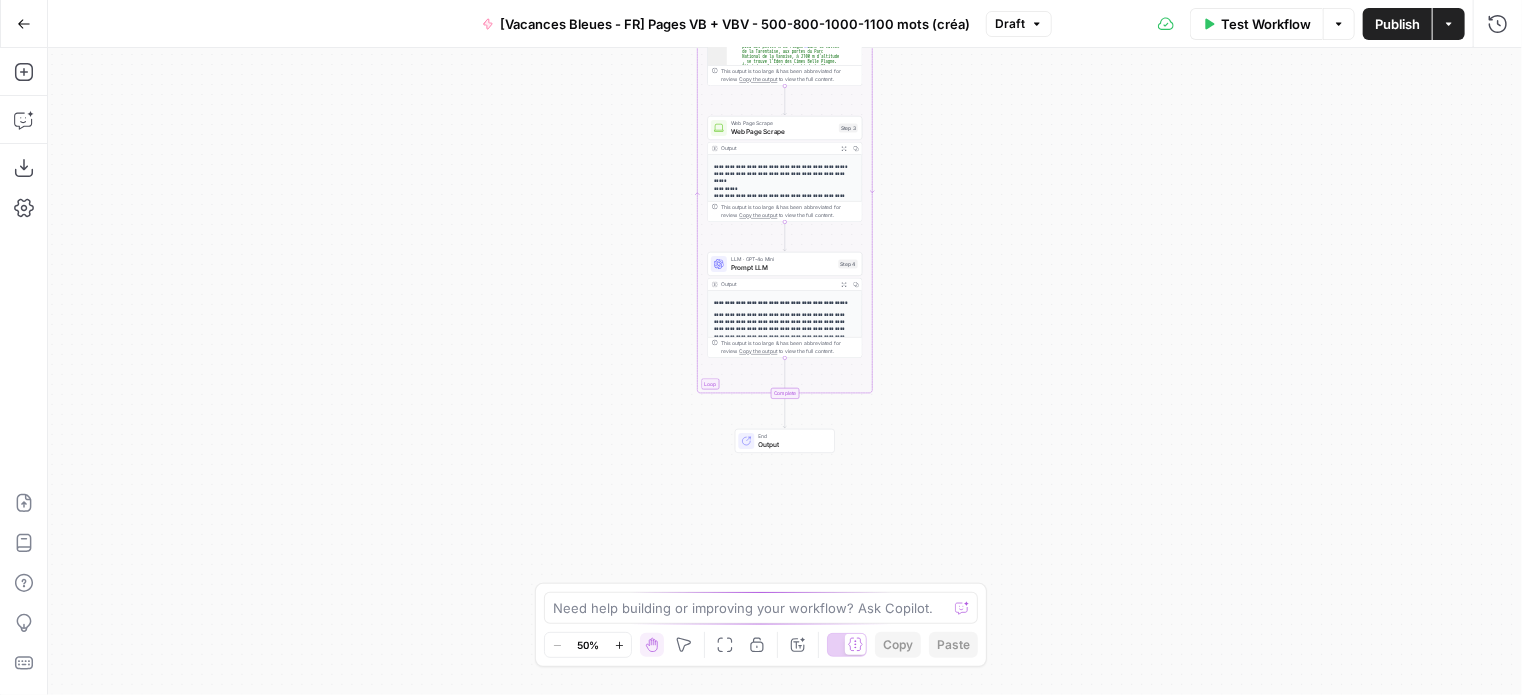 click 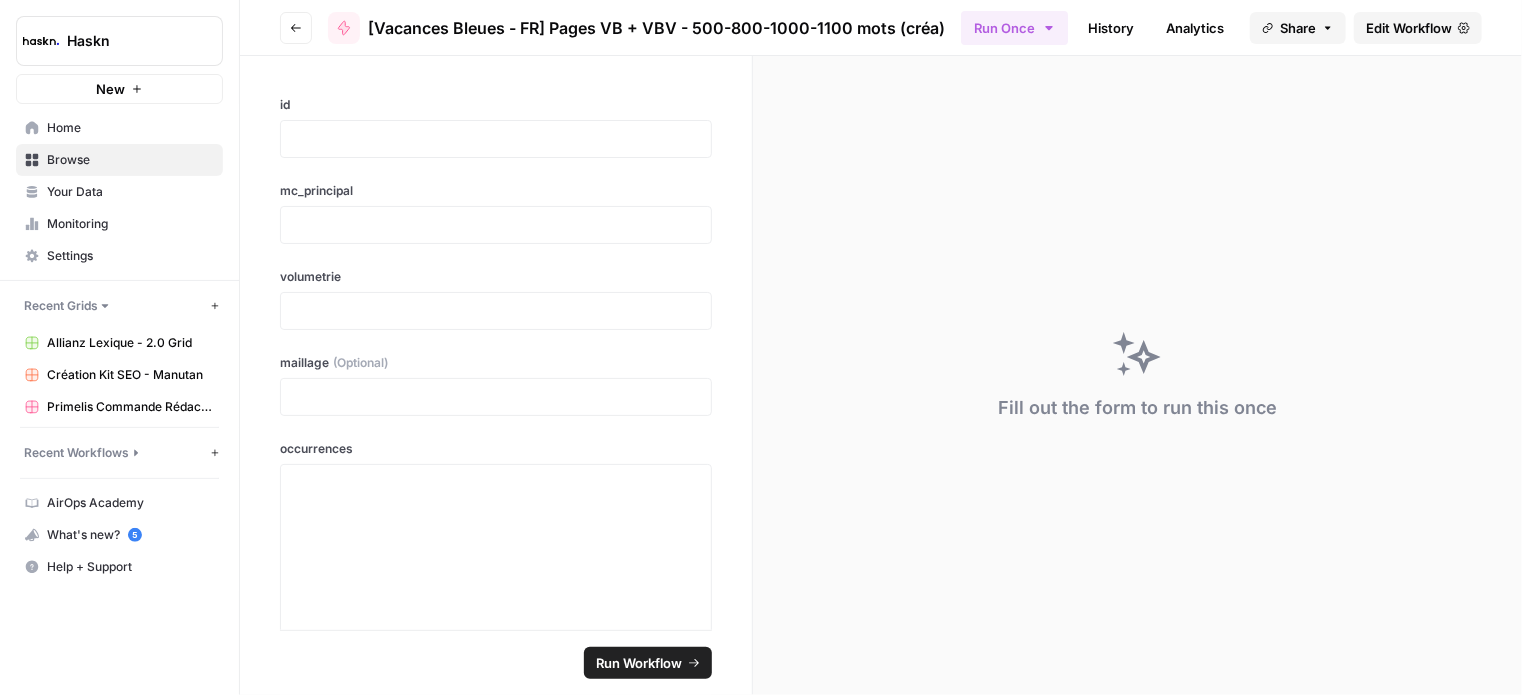 click 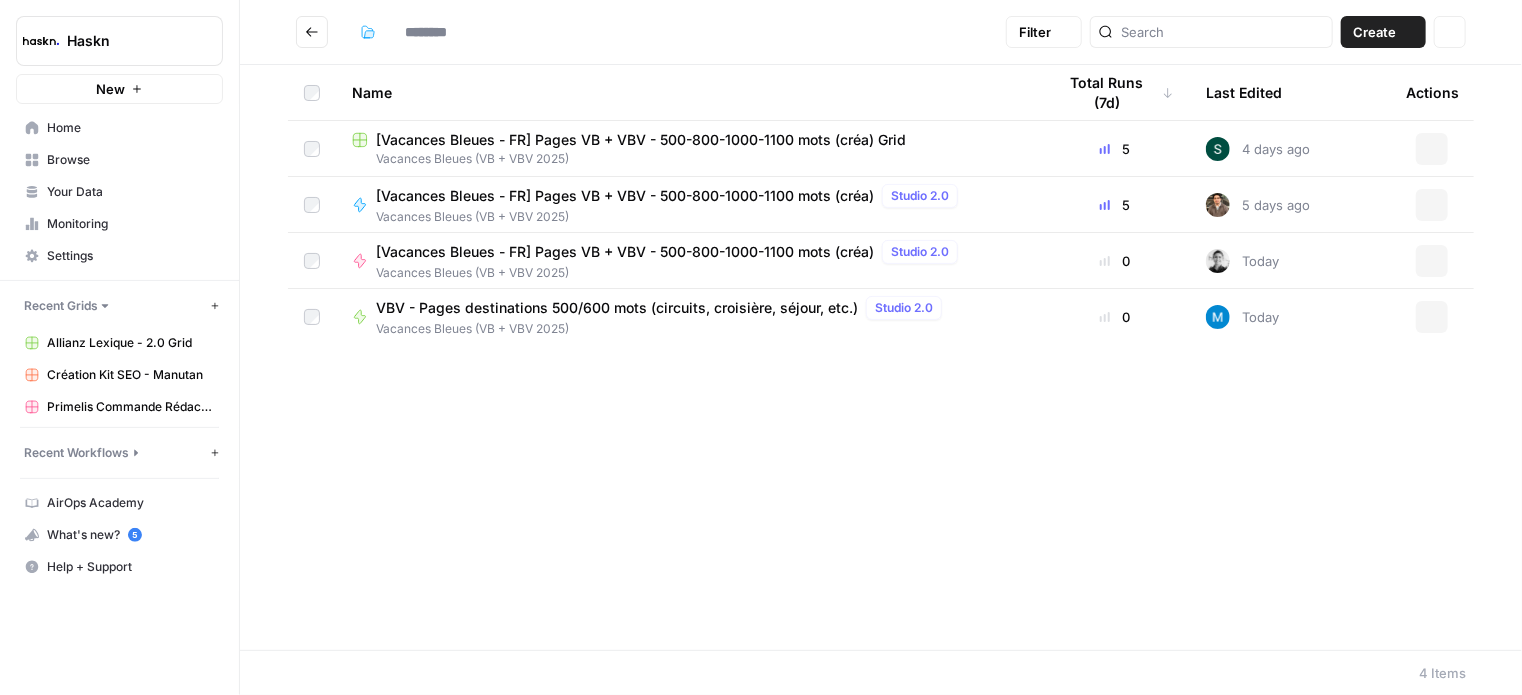 type on "**********" 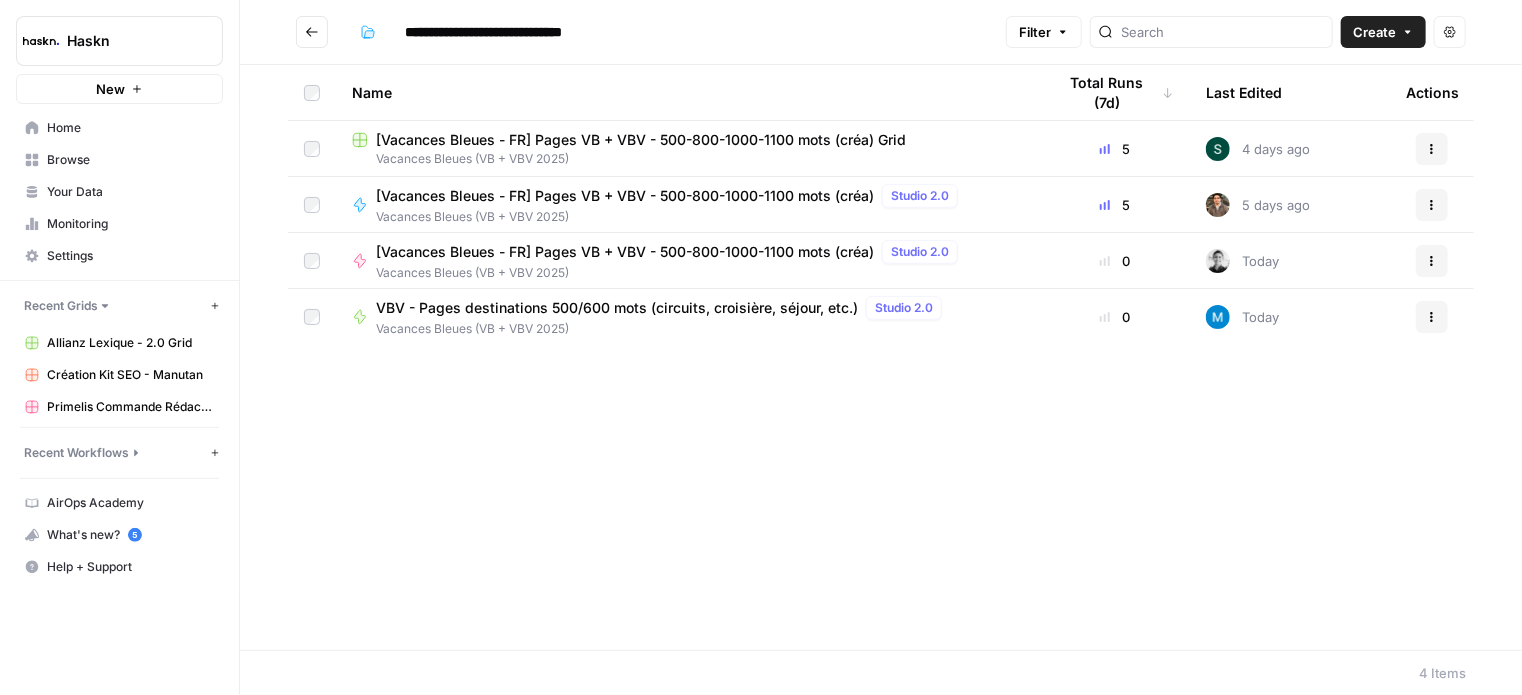 click at bounding box center (312, 32) 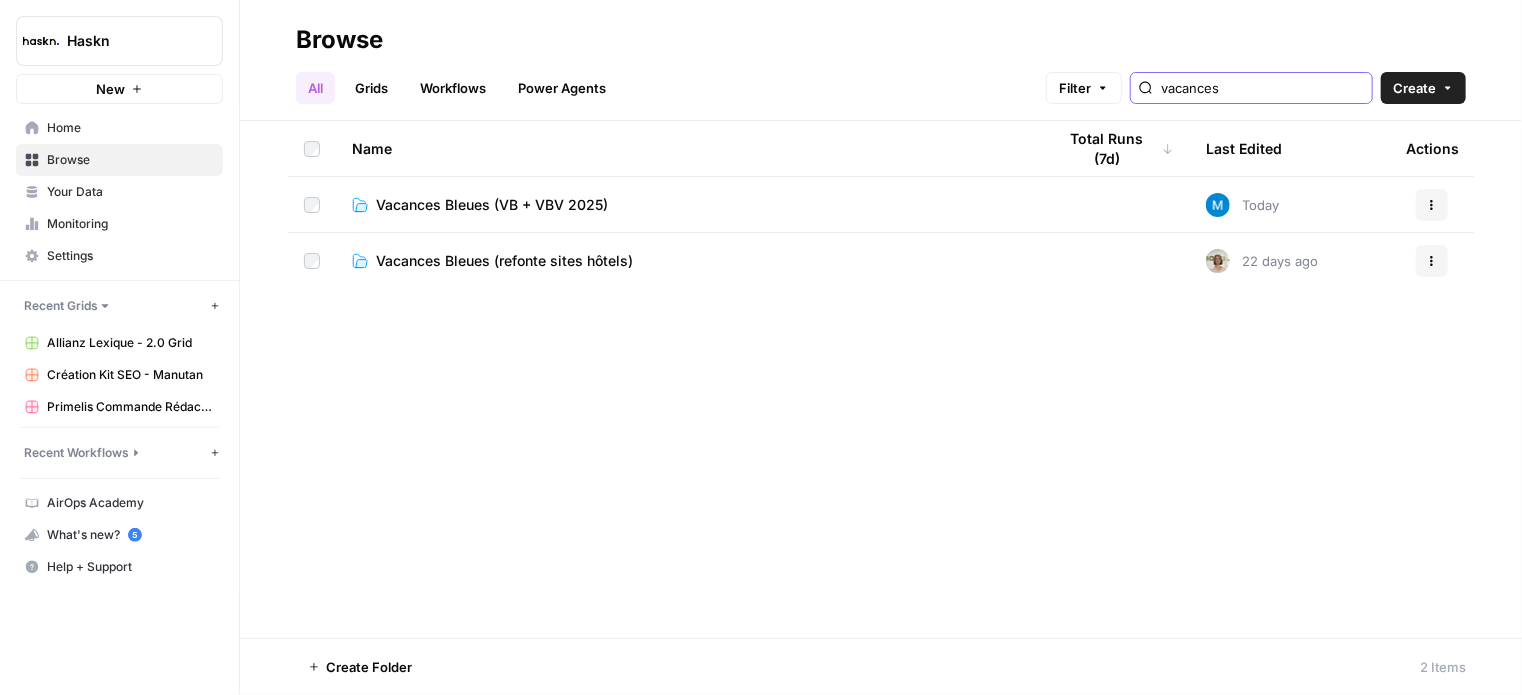 click on "vacances" at bounding box center [1262, 88] 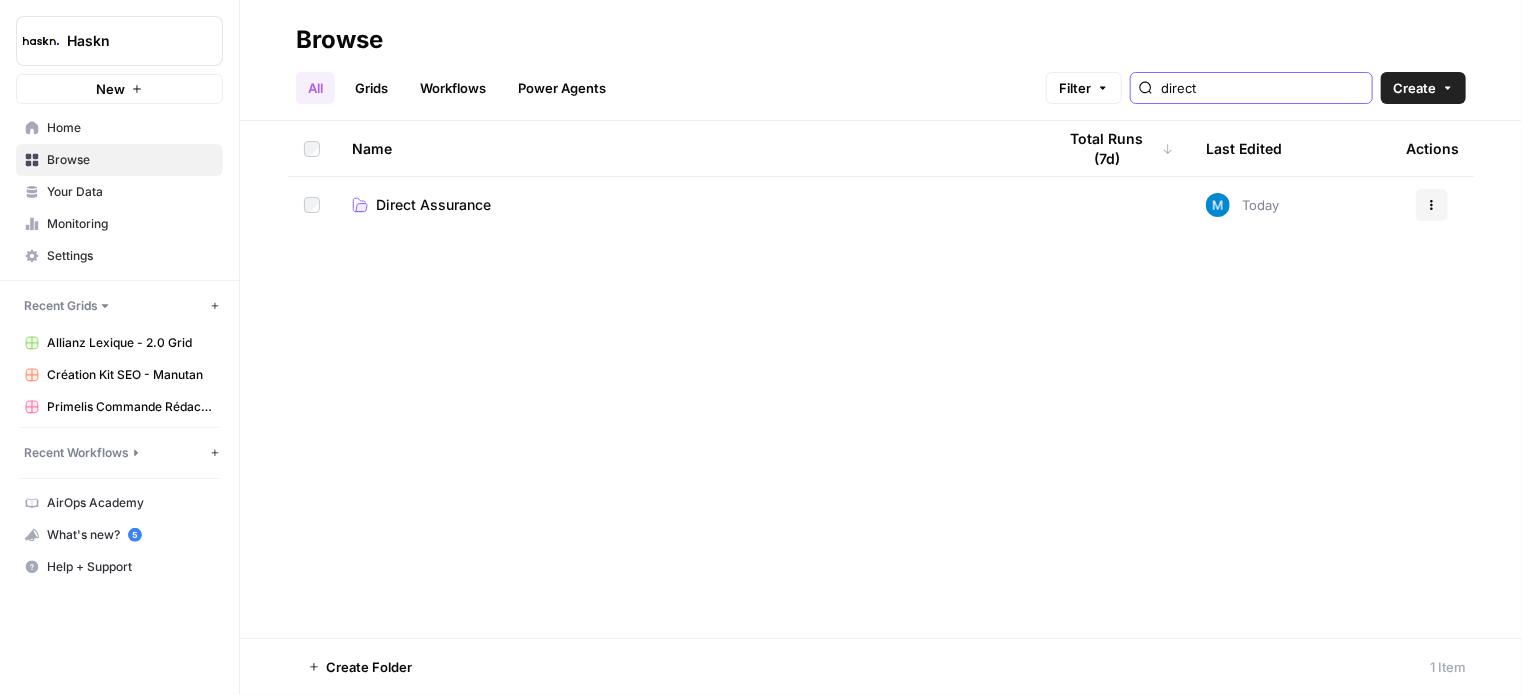 type on "direct" 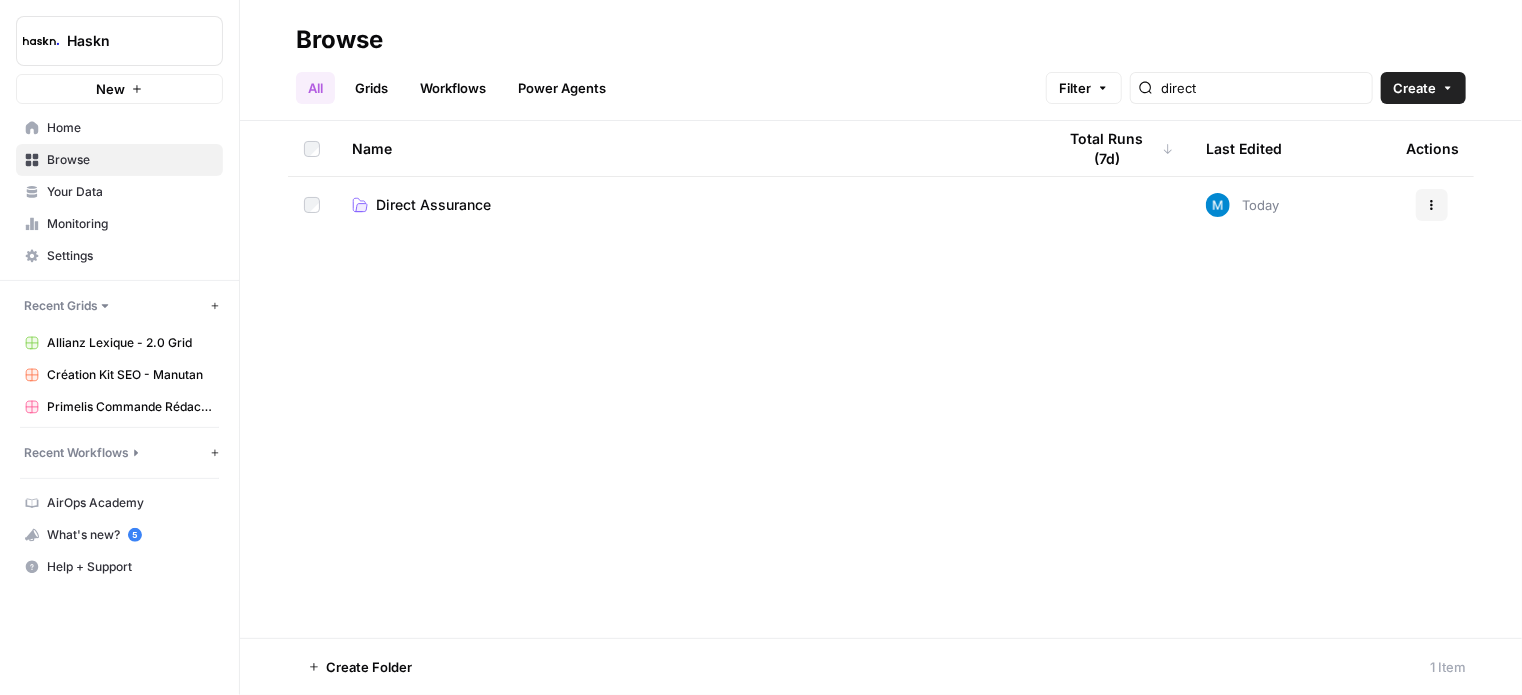 drag, startPoint x: 515, startPoint y: 186, endPoint x: 504, endPoint y: 199, distance: 17.029387 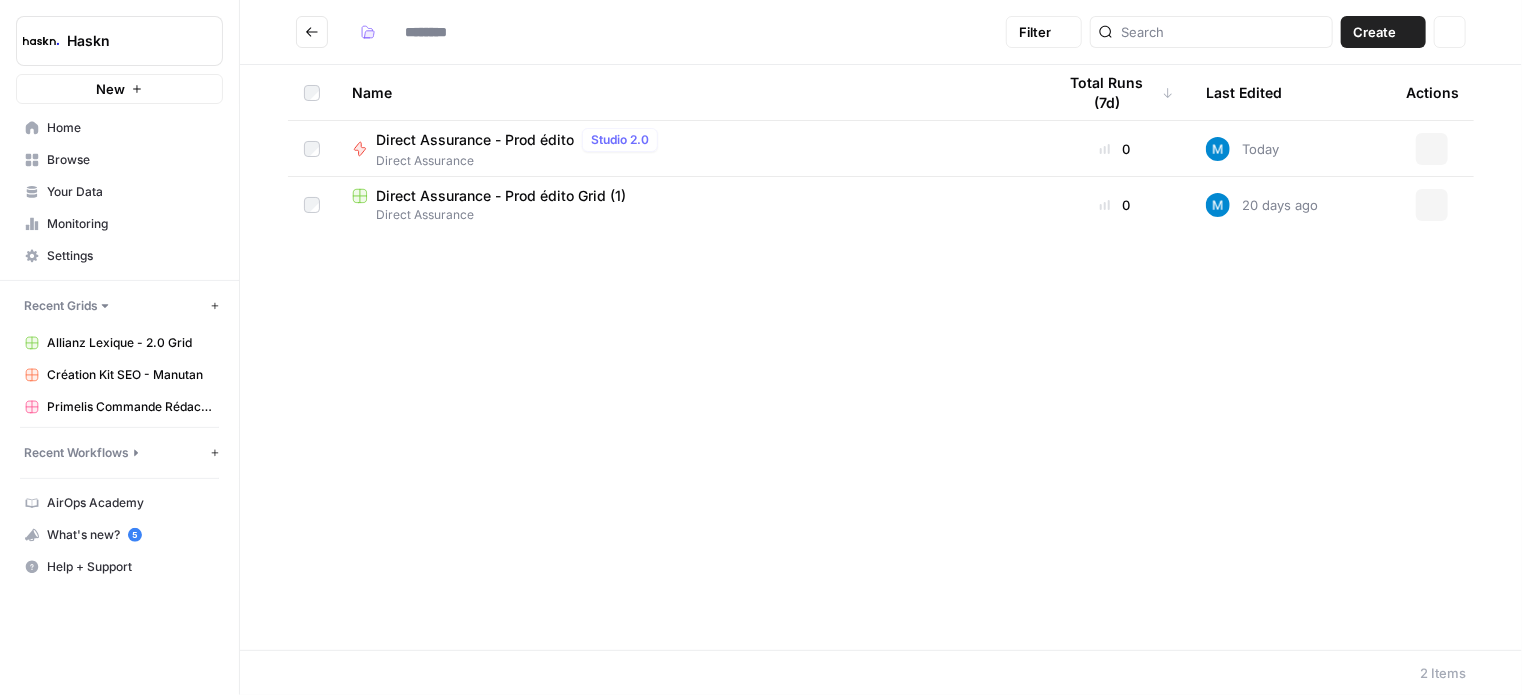 type on "**********" 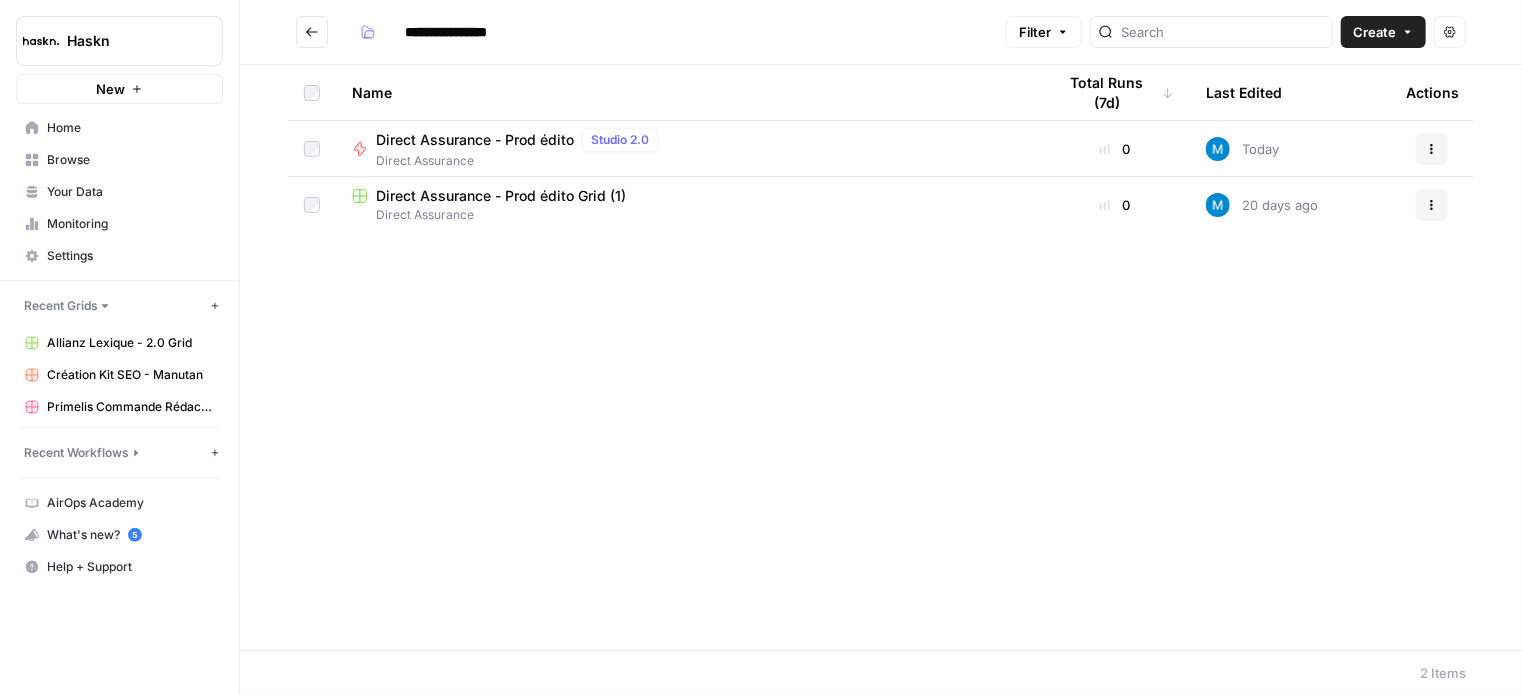 click on "Direct Assurance - Prod édito" at bounding box center [475, 140] 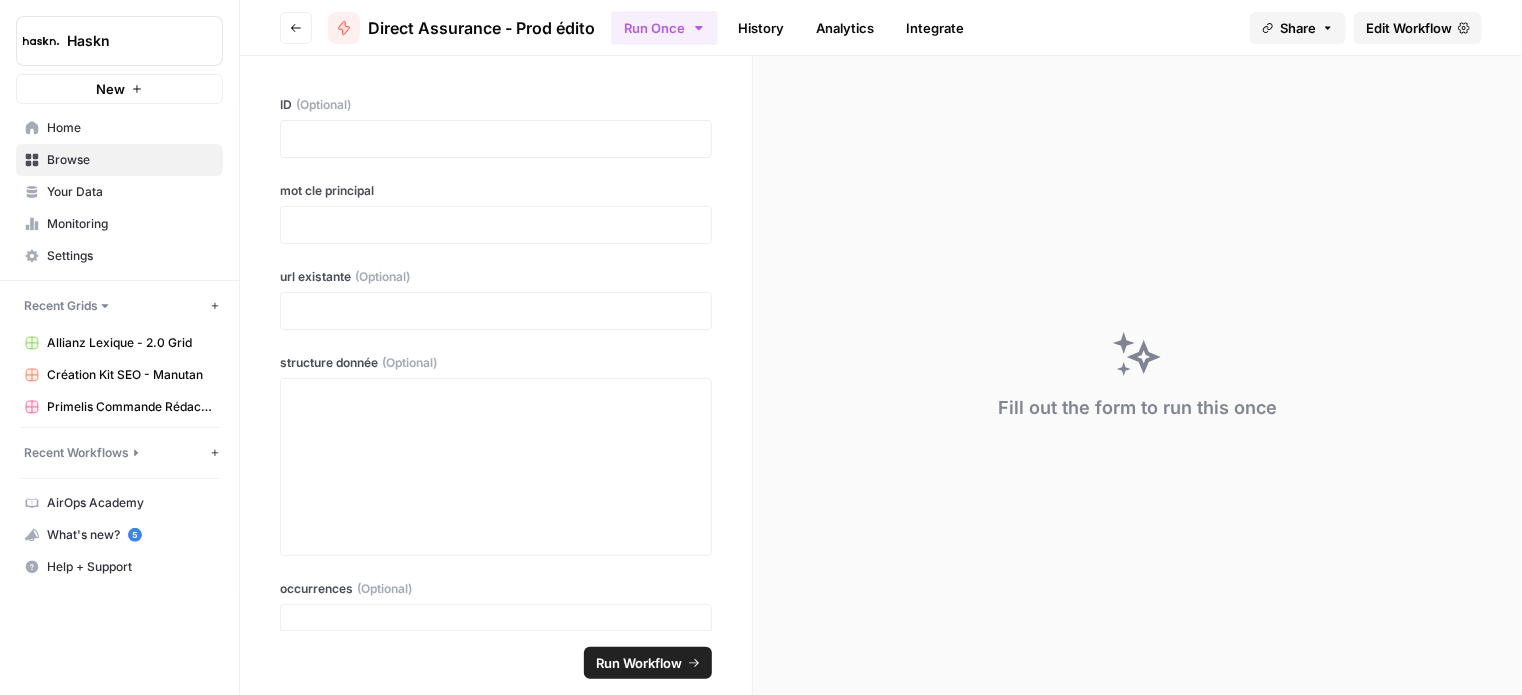 click on "Edit Workflow" at bounding box center (1409, 28) 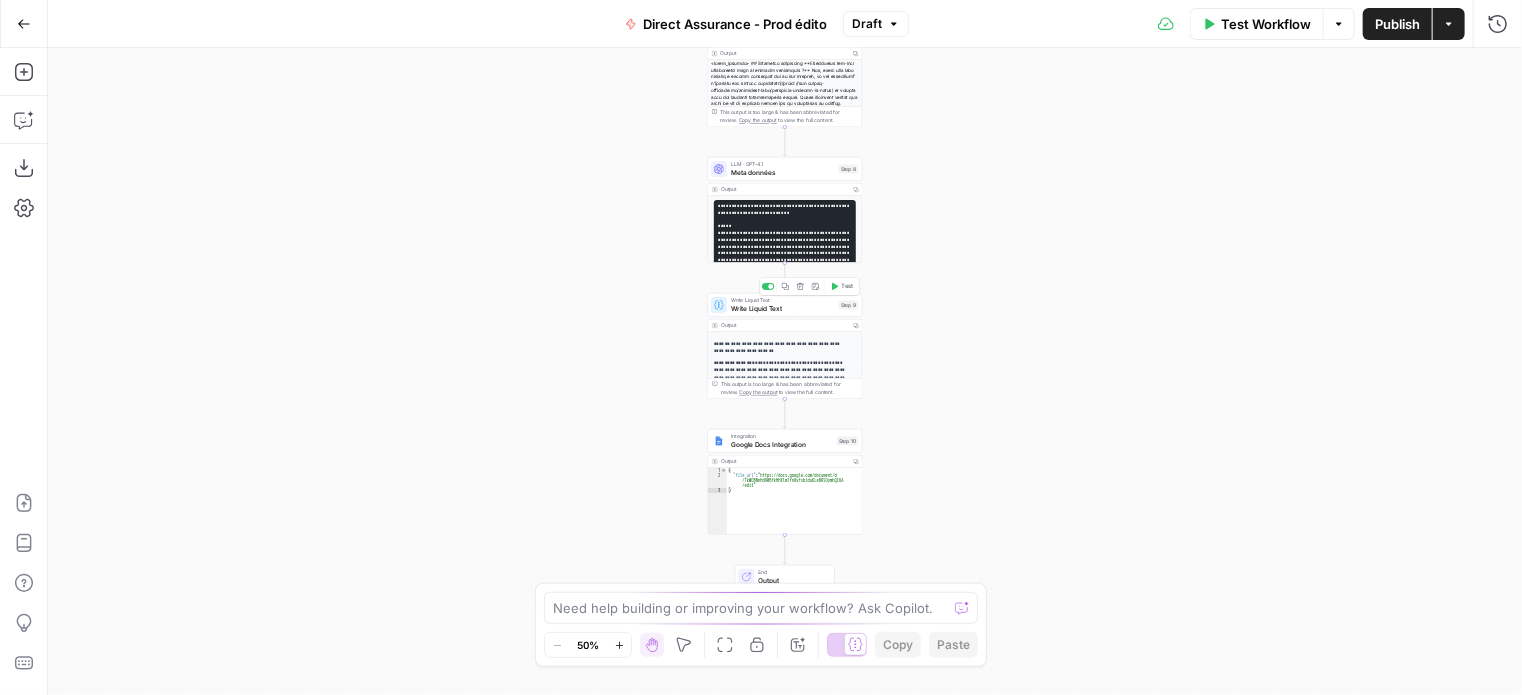 click on "Write Liquid Text Write Liquid Text Step 9 Copy step Delete step Add Note Test" at bounding box center [785, 305] 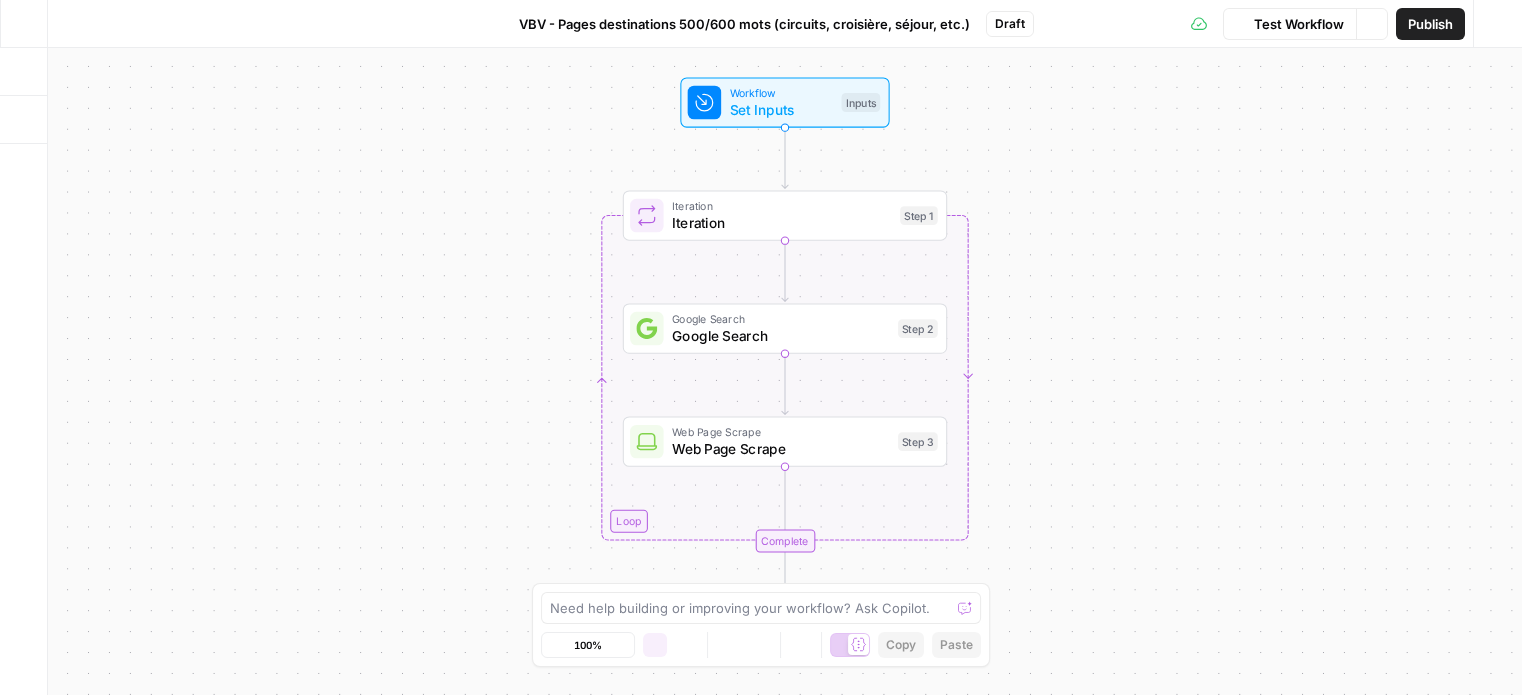 scroll, scrollTop: 0, scrollLeft: 0, axis: both 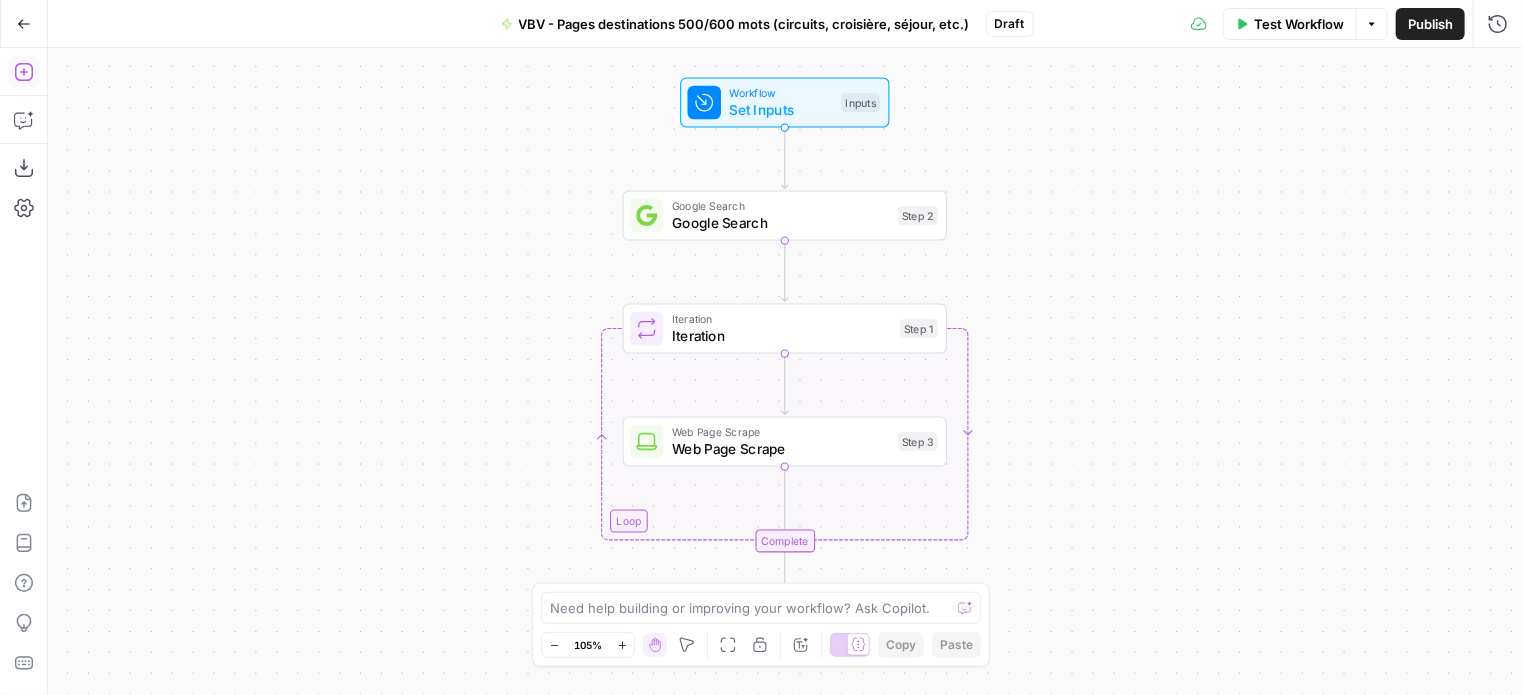 click on "Add Steps" at bounding box center [24, 72] 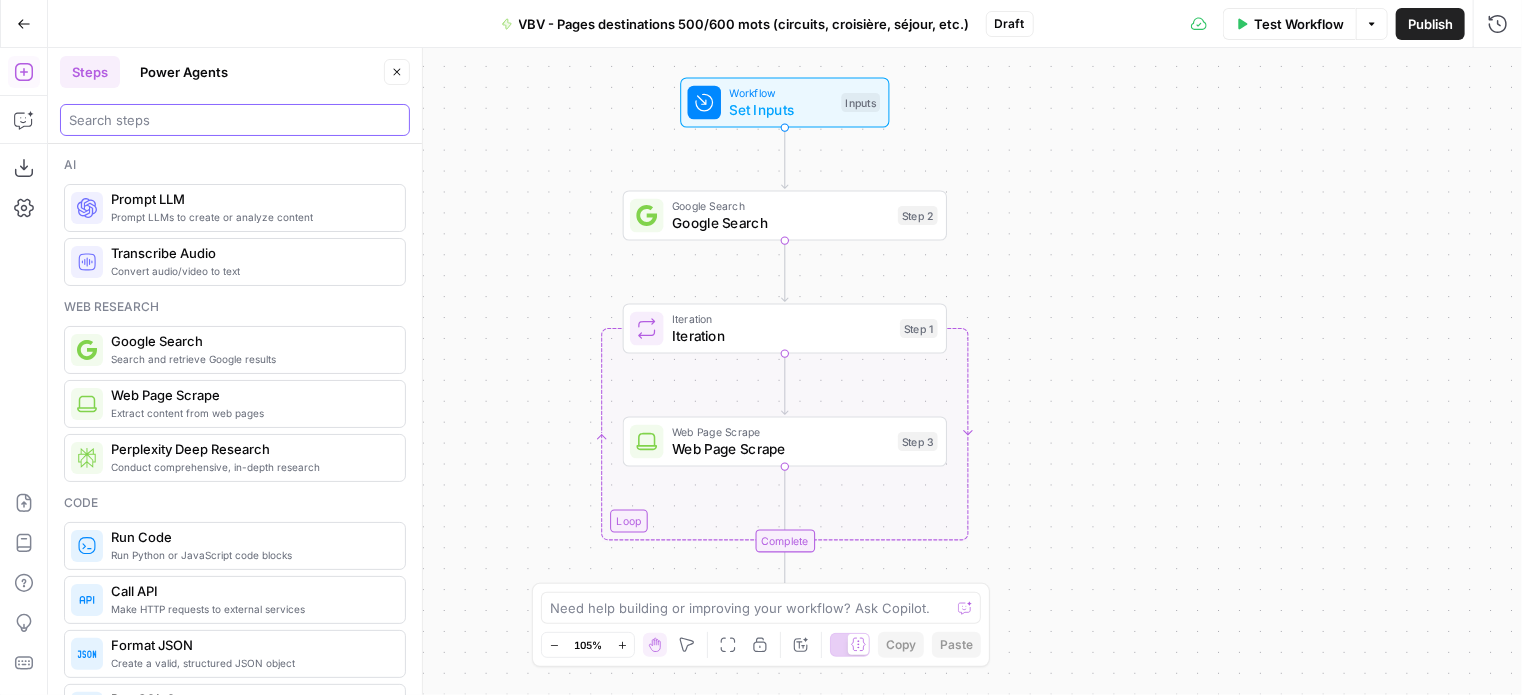 click at bounding box center (235, 120) 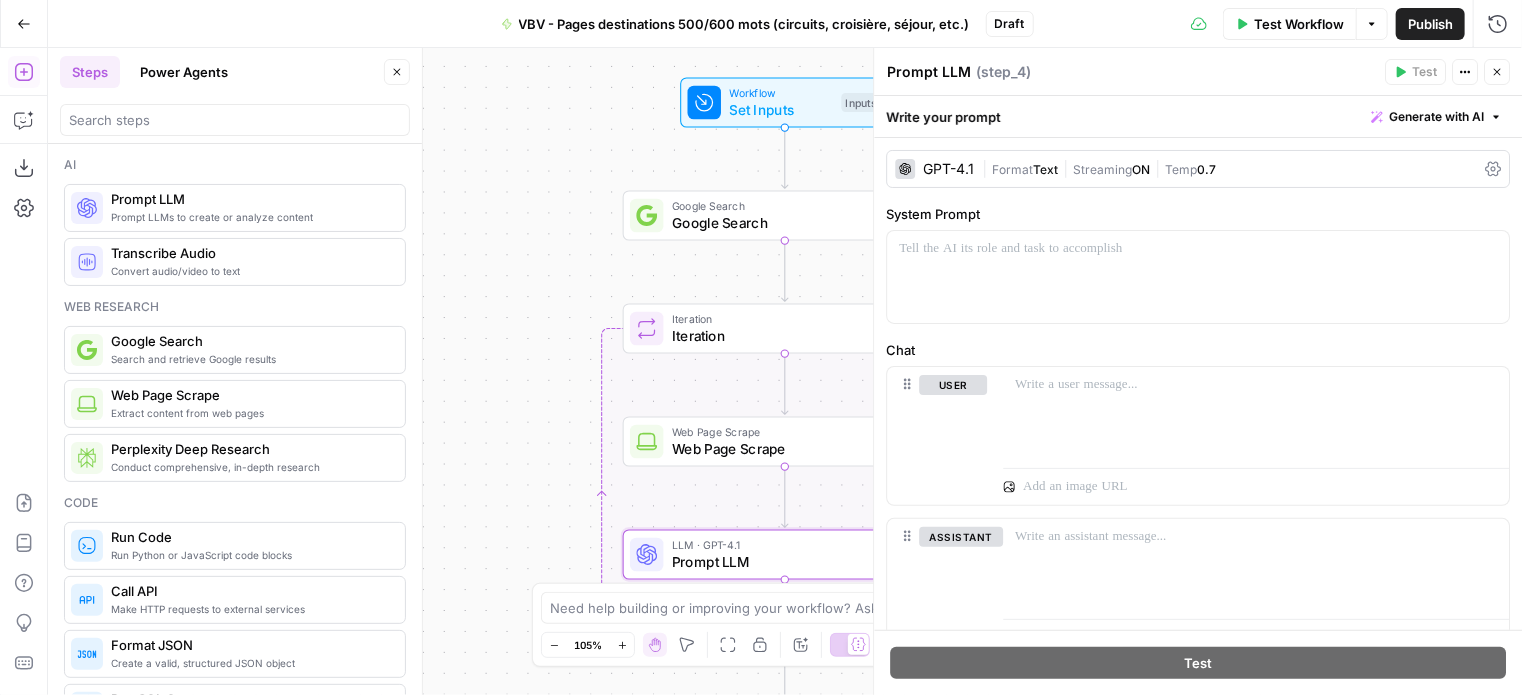 click on "Close" at bounding box center (1497, 72) 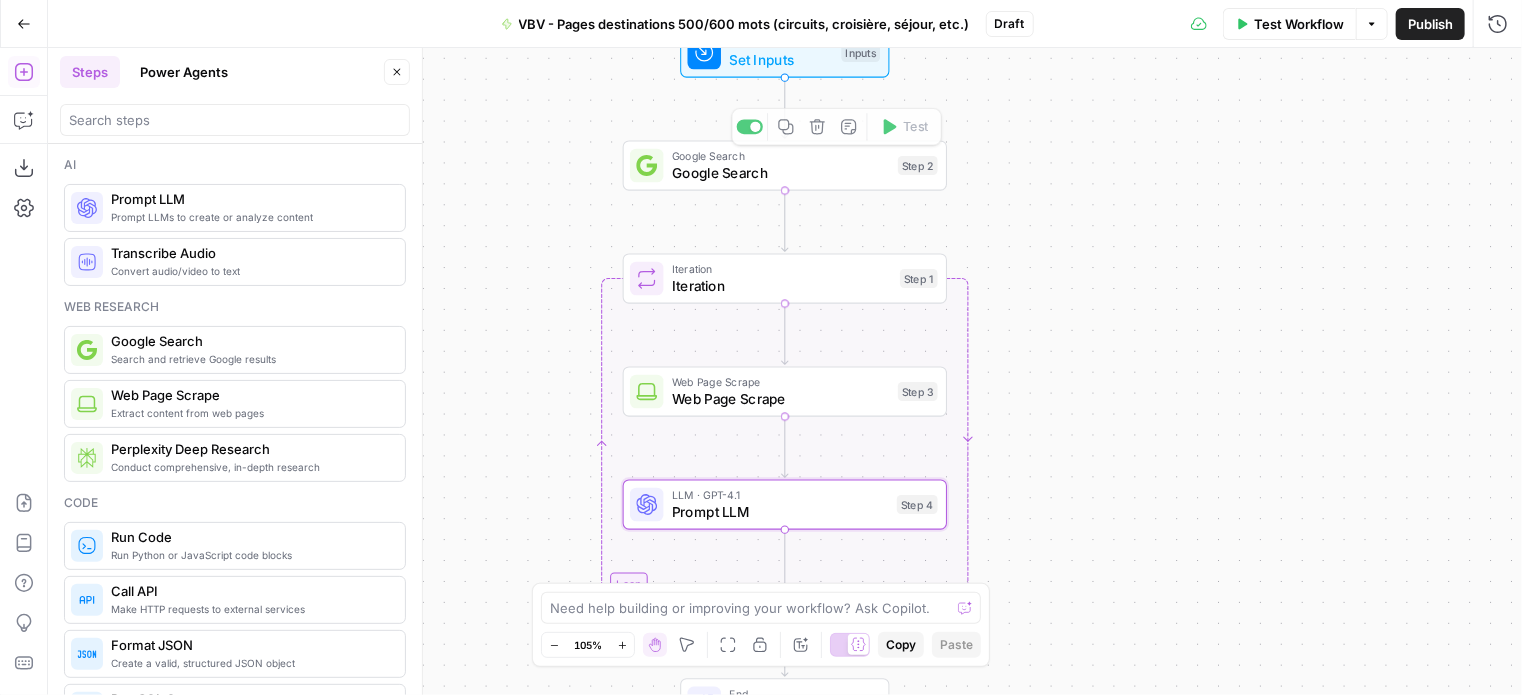 click on "Google Search" at bounding box center [781, 172] 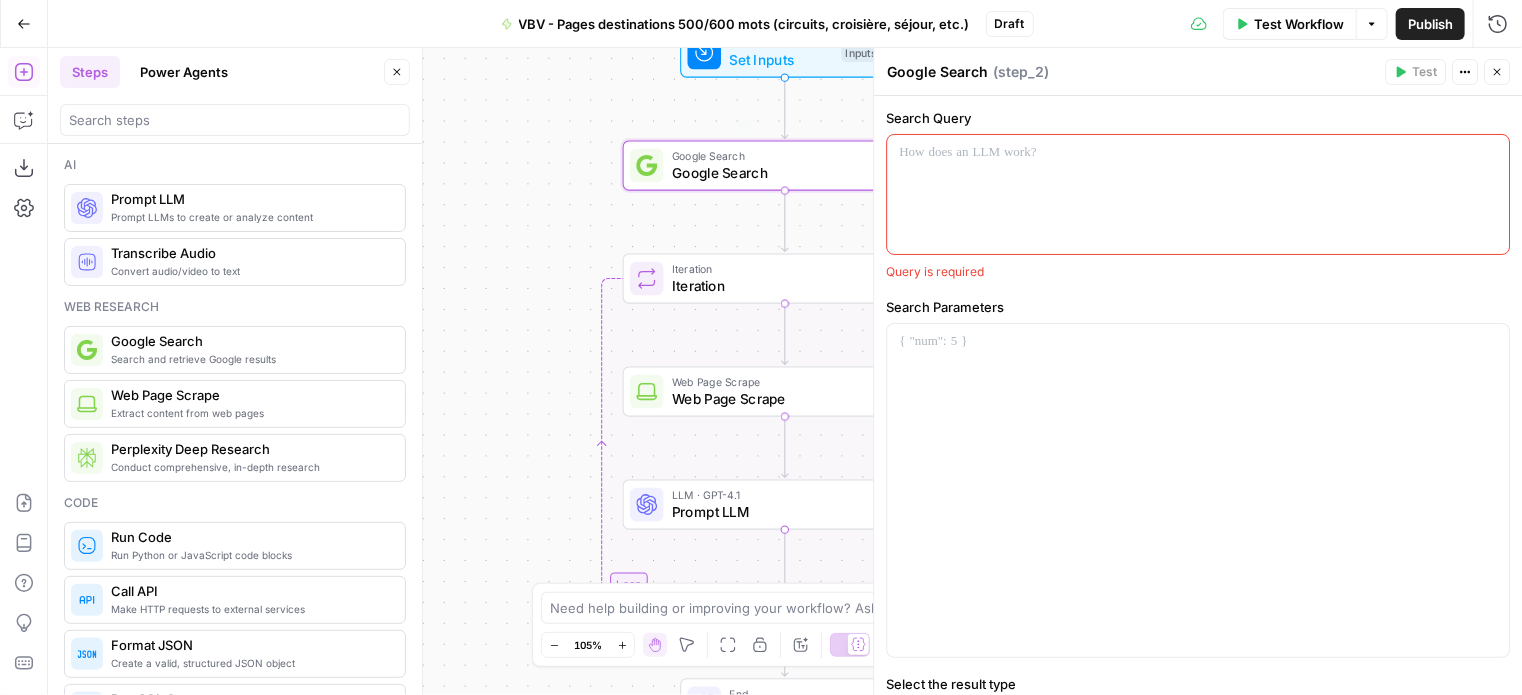 click at bounding box center [1198, 194] 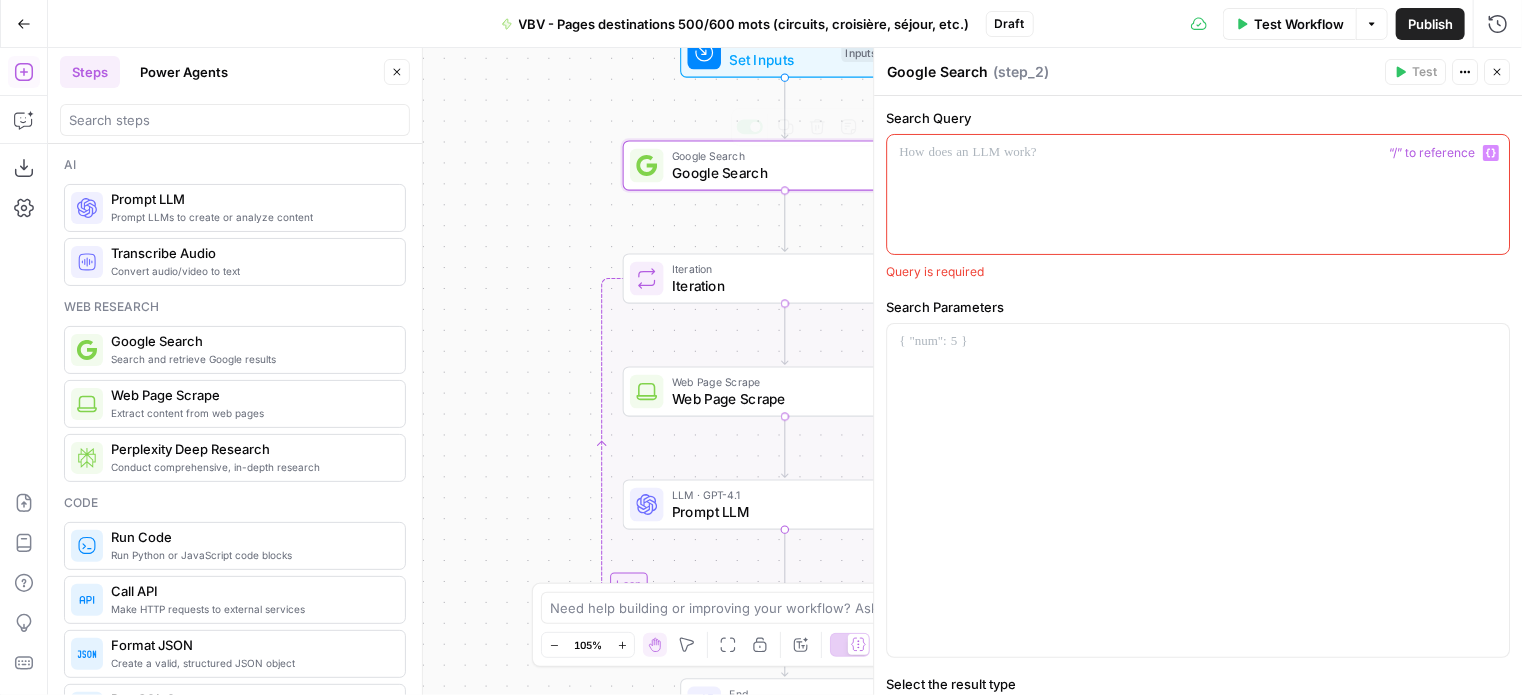 click at bounding box center (1198, 194) 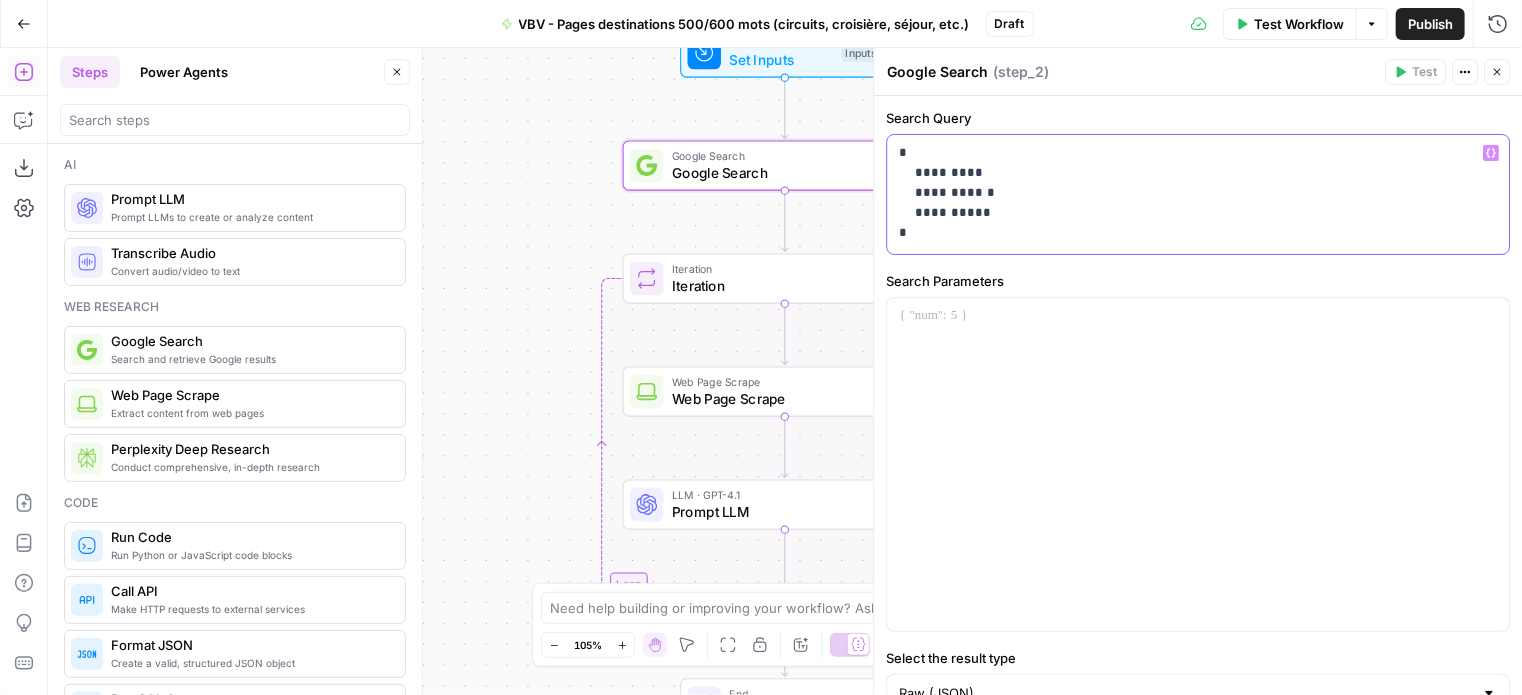 drag, startPoint x: 968, startPoint y: 170, endPoint x: 976, endPoint y: 178, distance: 11.313708 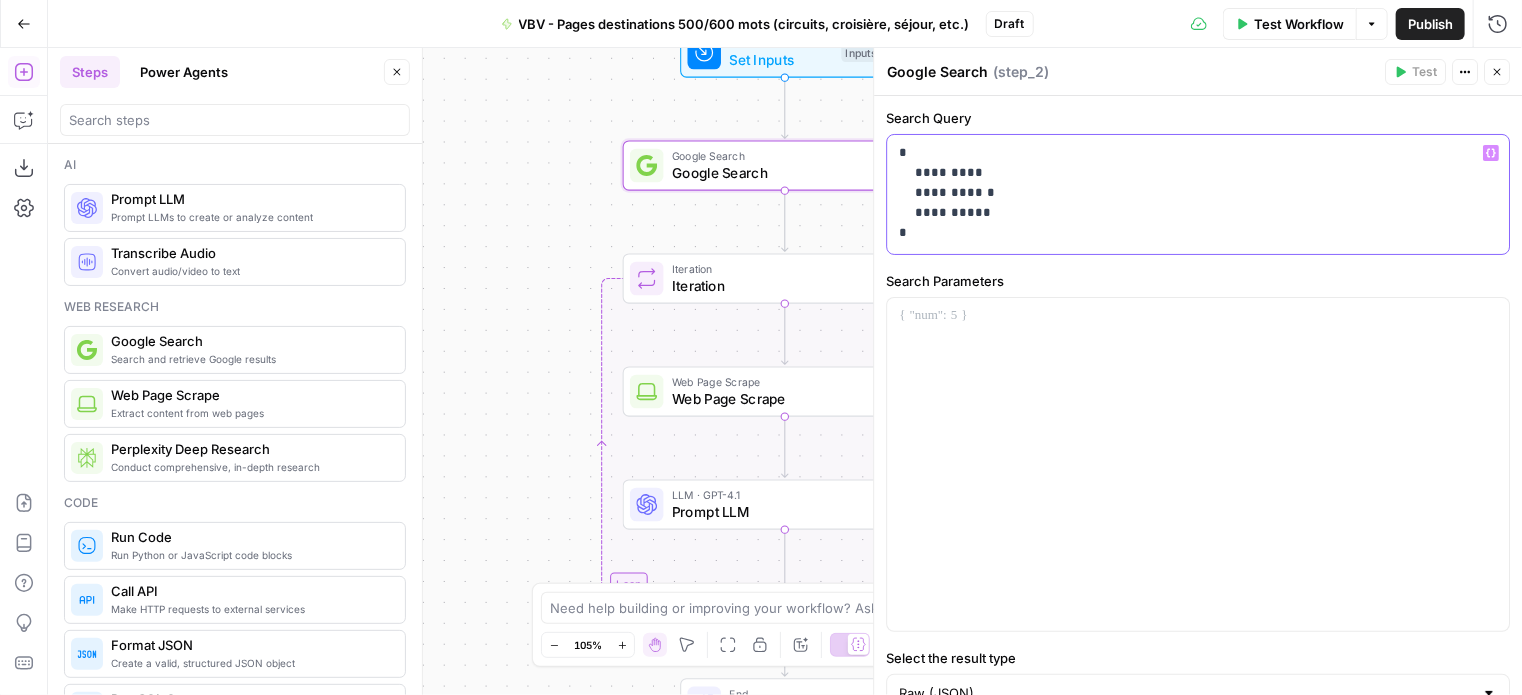 click on "**********" at bounding box center (1190, 193) 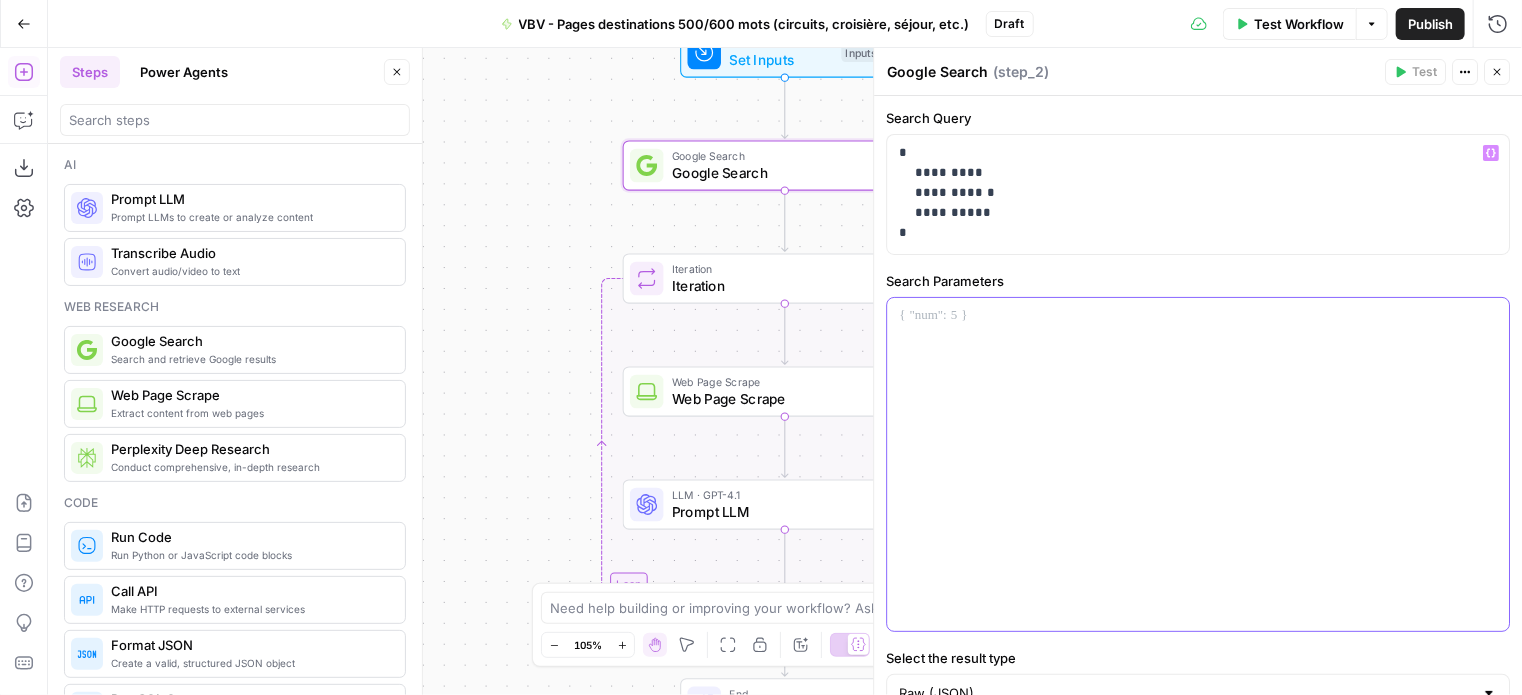 click at bounding box center [1198, 316] 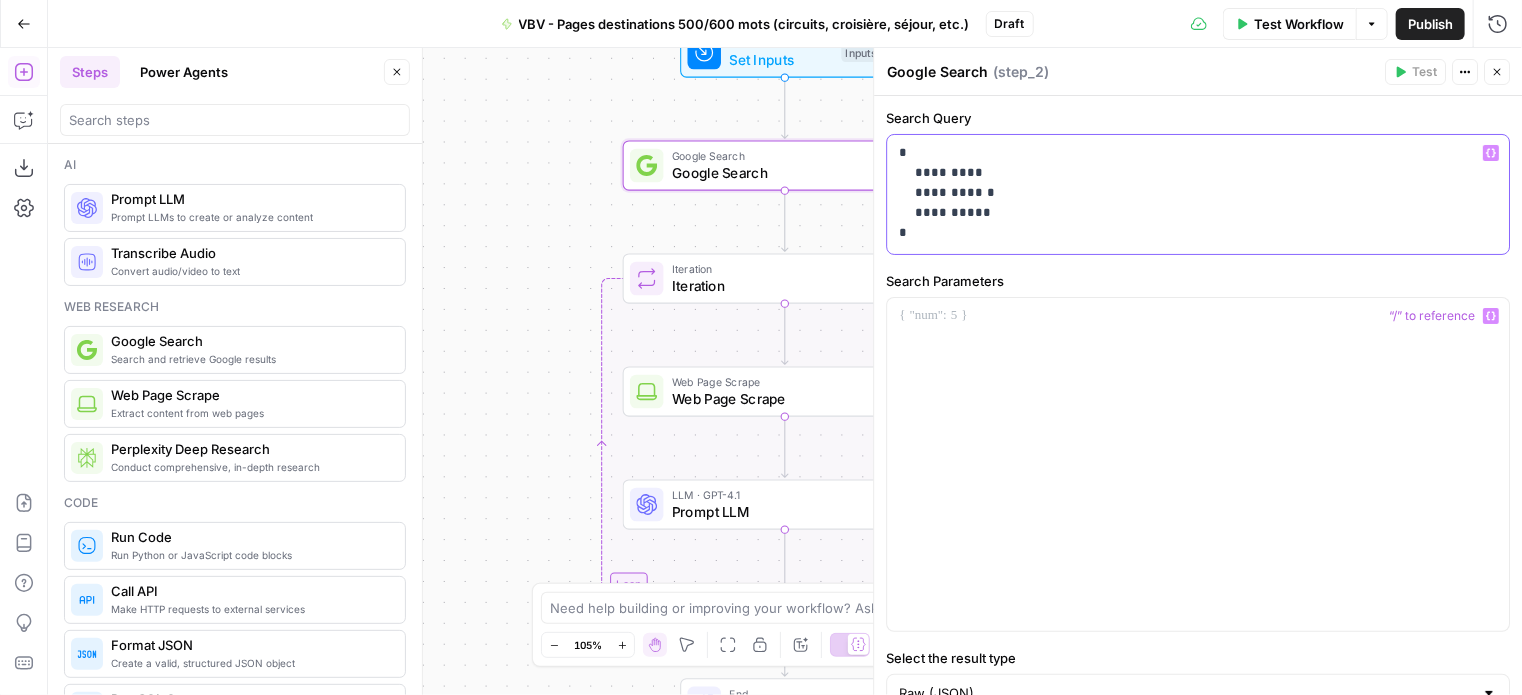 drag, startPoint x: 915, startPoint y: 239, endPoint x: 895, endPoint y: 149, distance: 92.19544 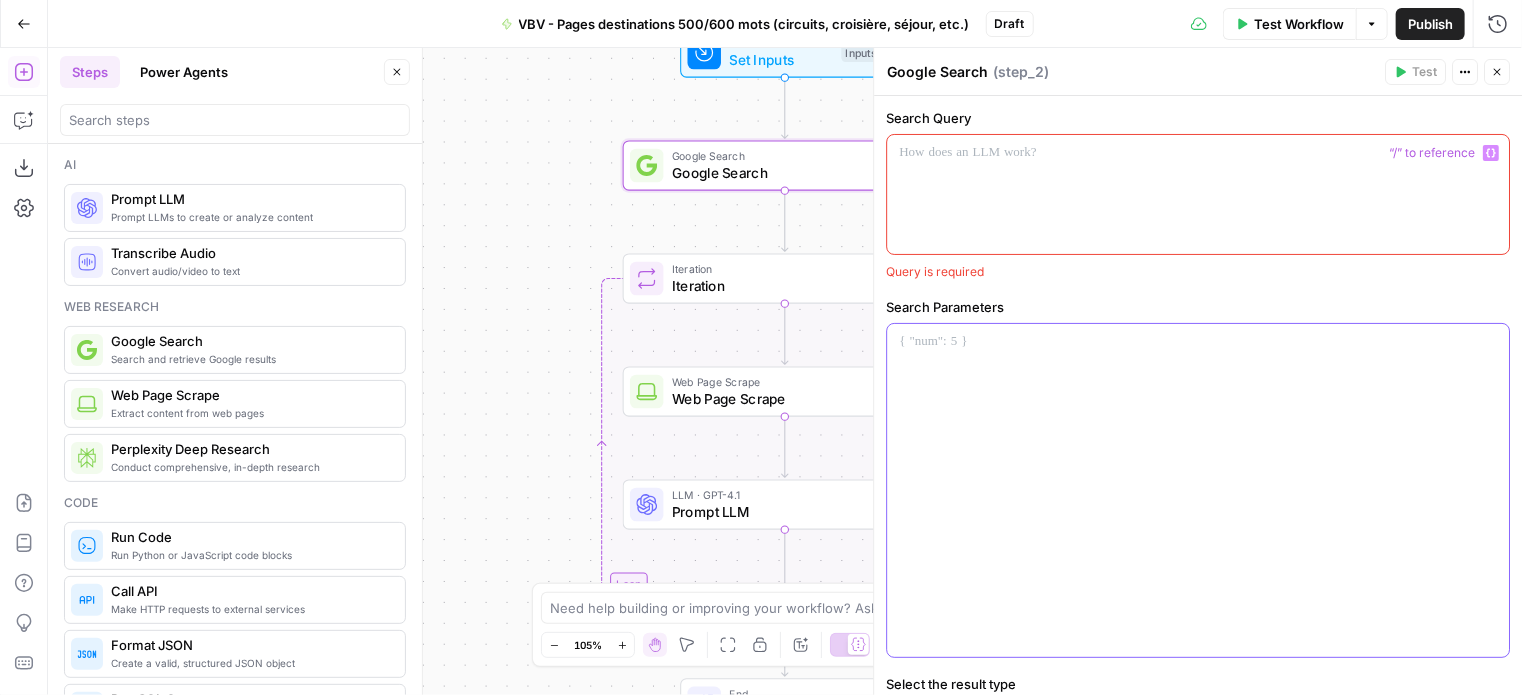 click at bounding box center [1198, 342] 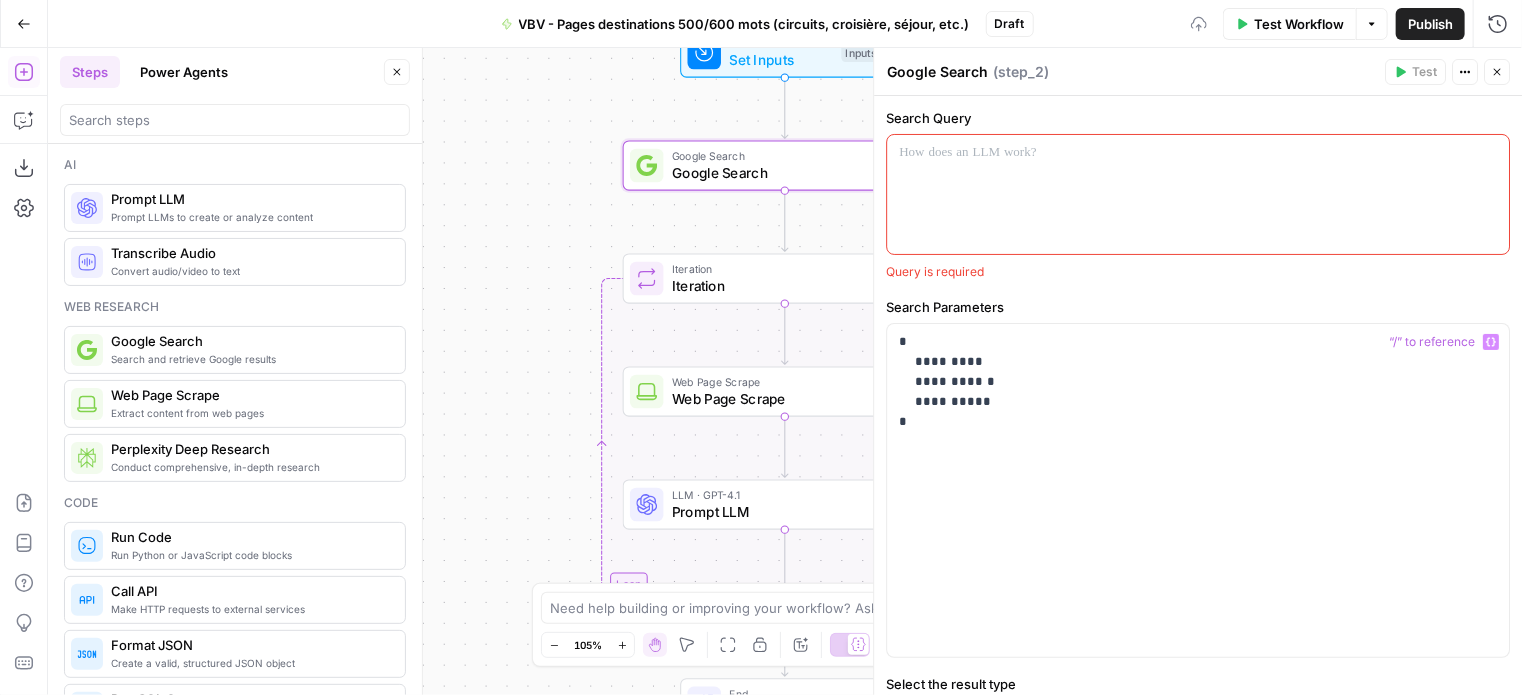 click at bounding box center [1198, 194] 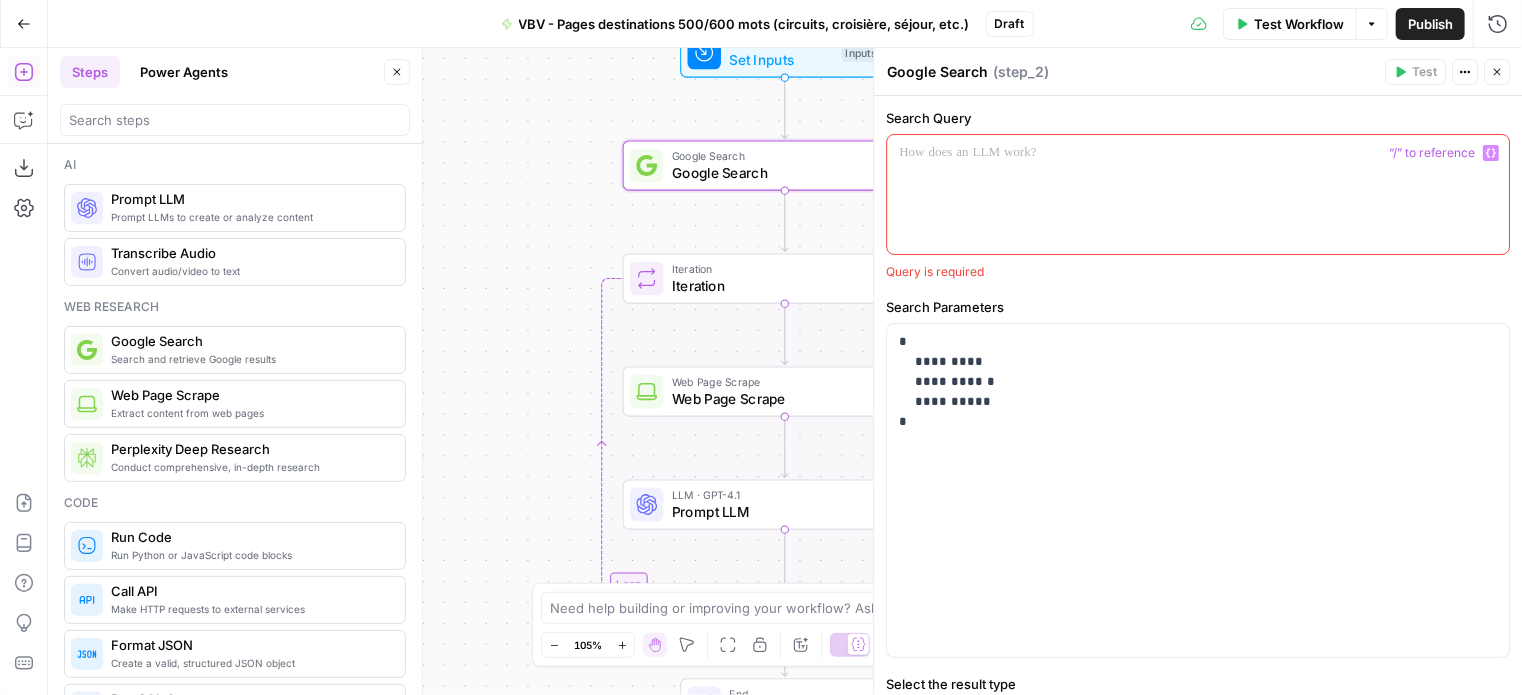 click on "Variables Menu" at bounding box center [1491, 153] 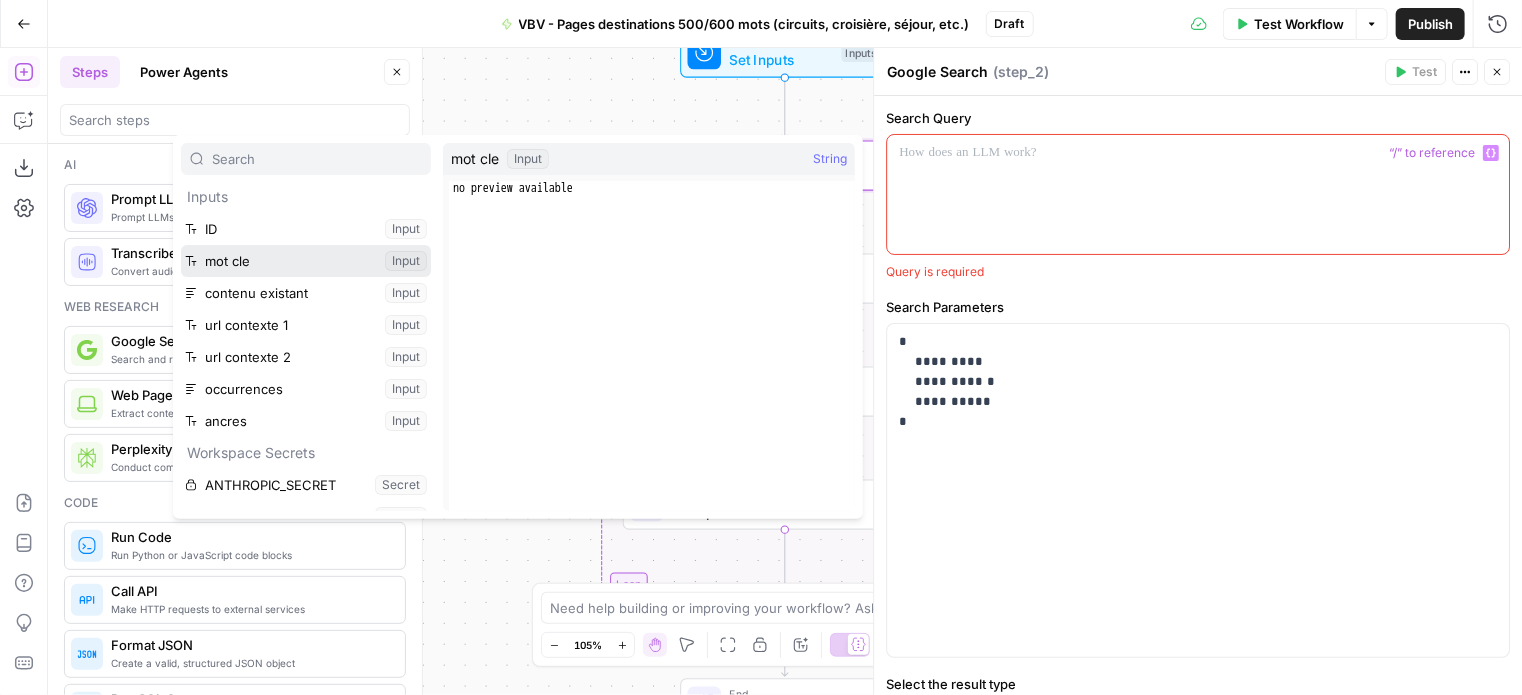 click at bounding box center [306, 261] 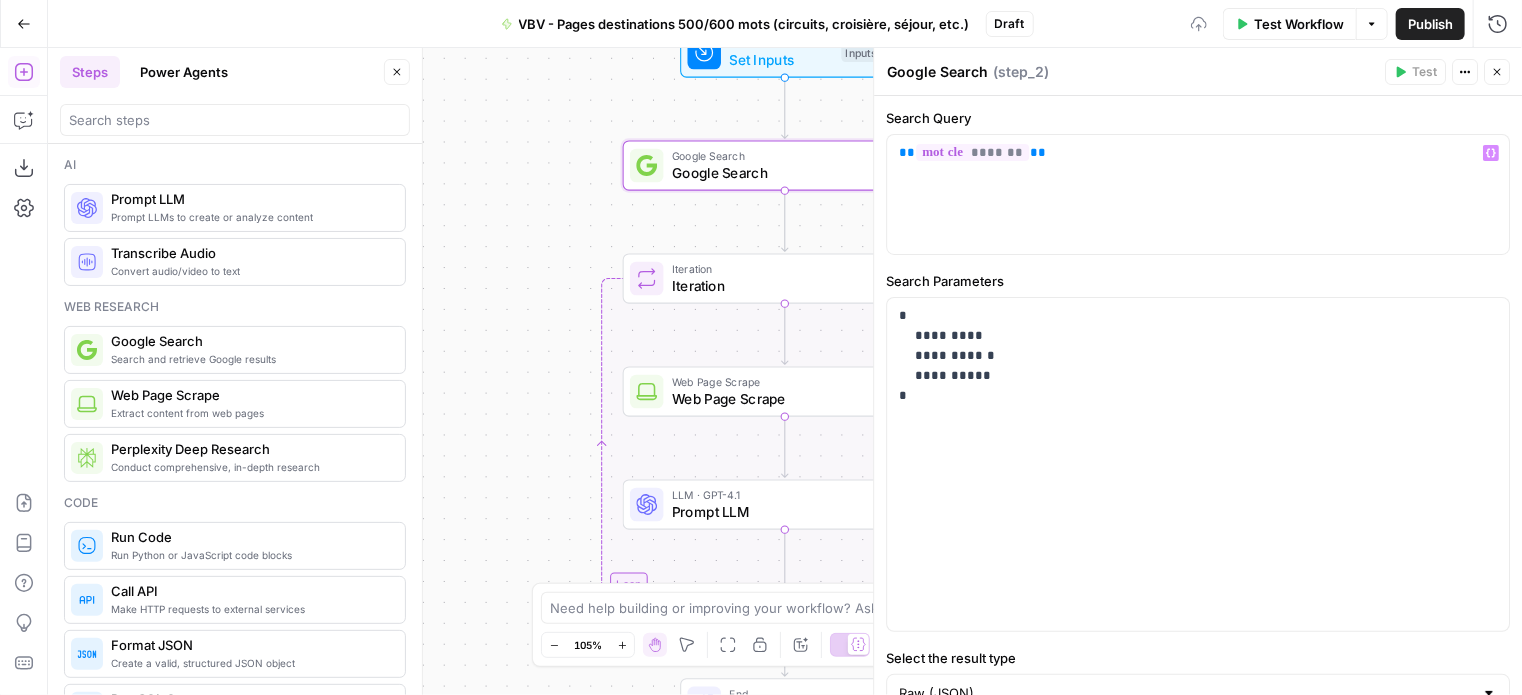 click on "Workflow Set Inputs Inputs Google Search Google Search Step 2 Loop Iteration Iteration Step 1 Web Page Scrape Web Page Scrape Step 3 LLM · GPT-4.1 Prompt LLM Step 4 Complete End Output" at bounding box center [785, 371] 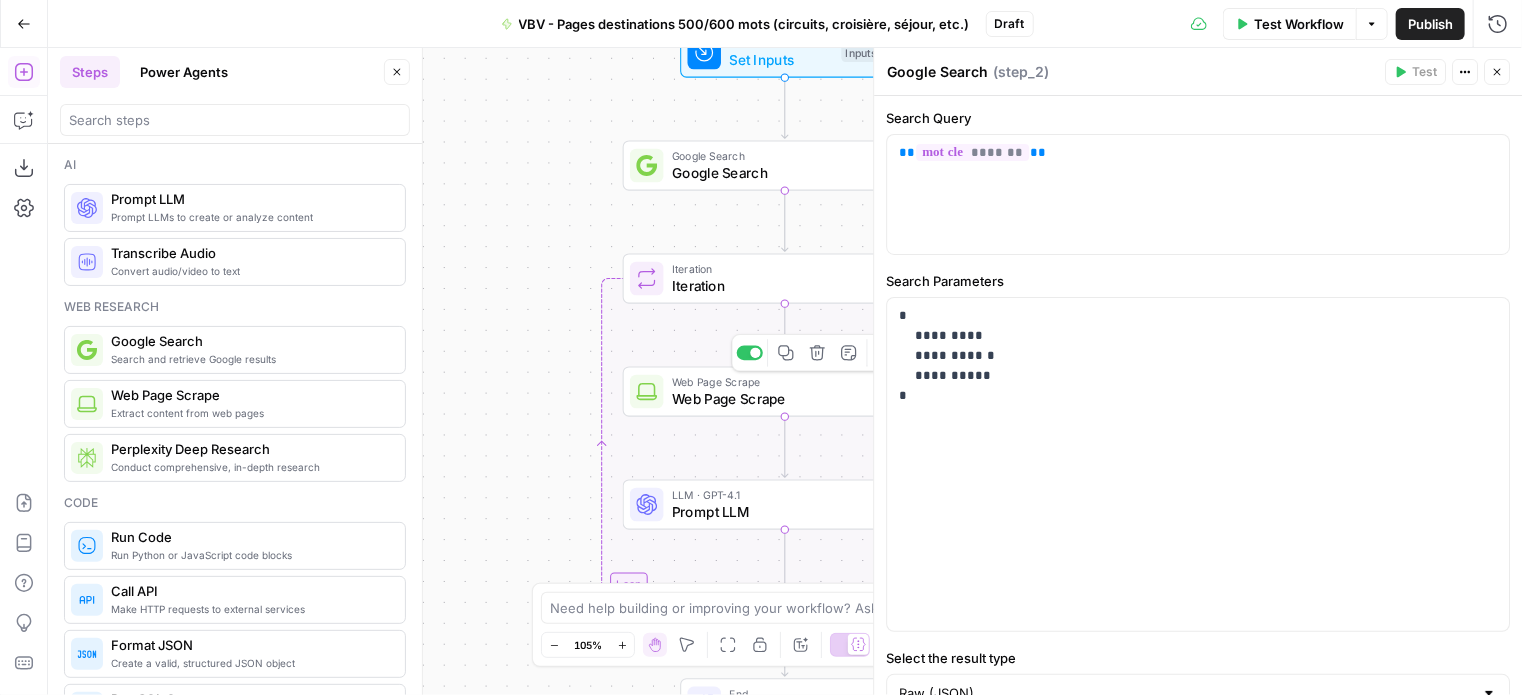 click on "Web Page Scrape" at bounding box center [781, 382] 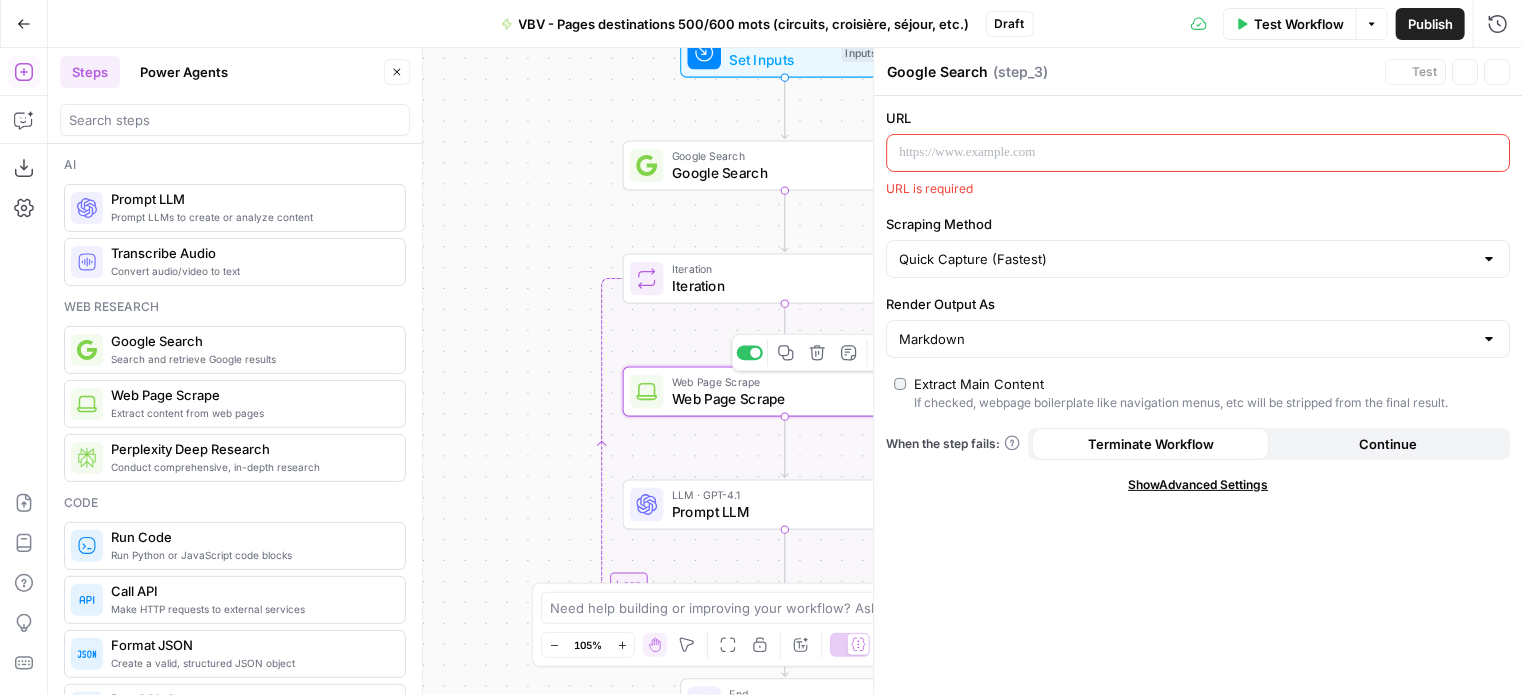 type on "Web Page Scrape" 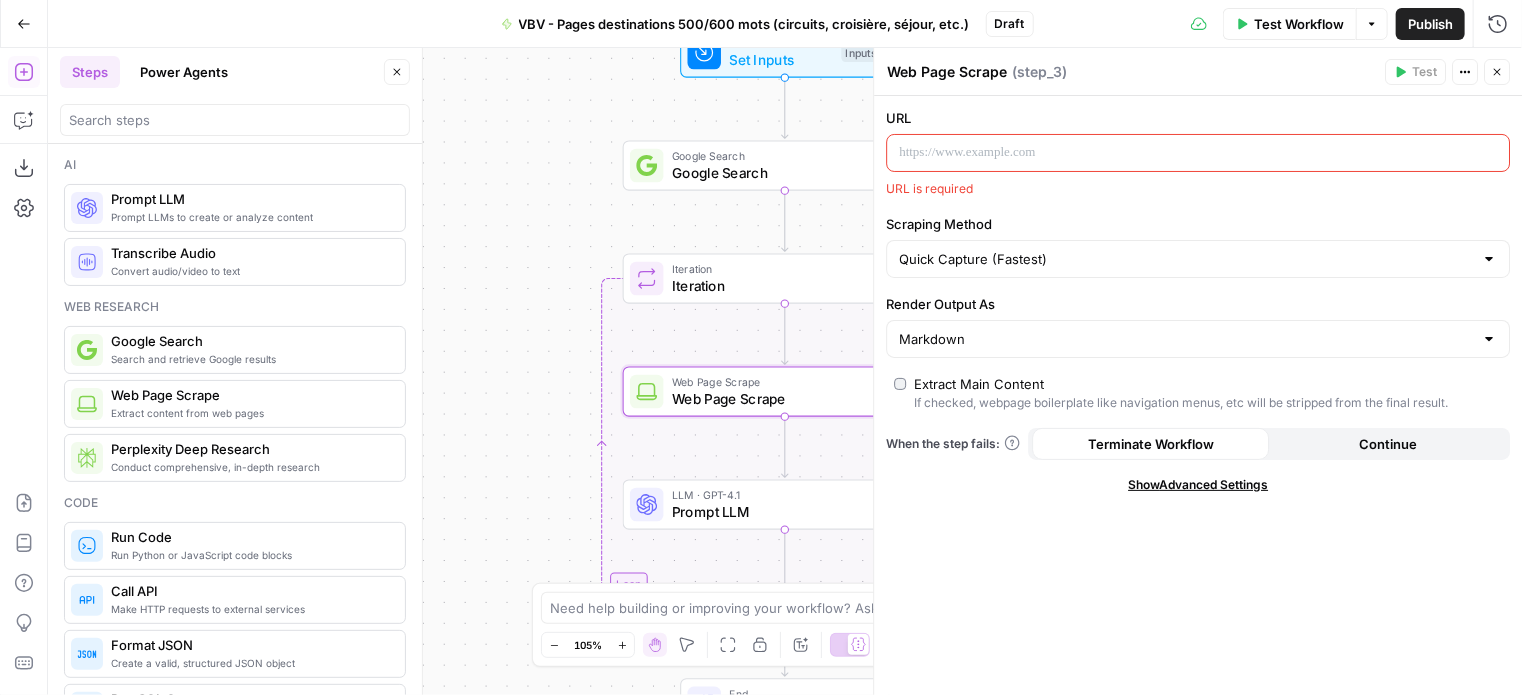click at bounding box center [1182, 153] 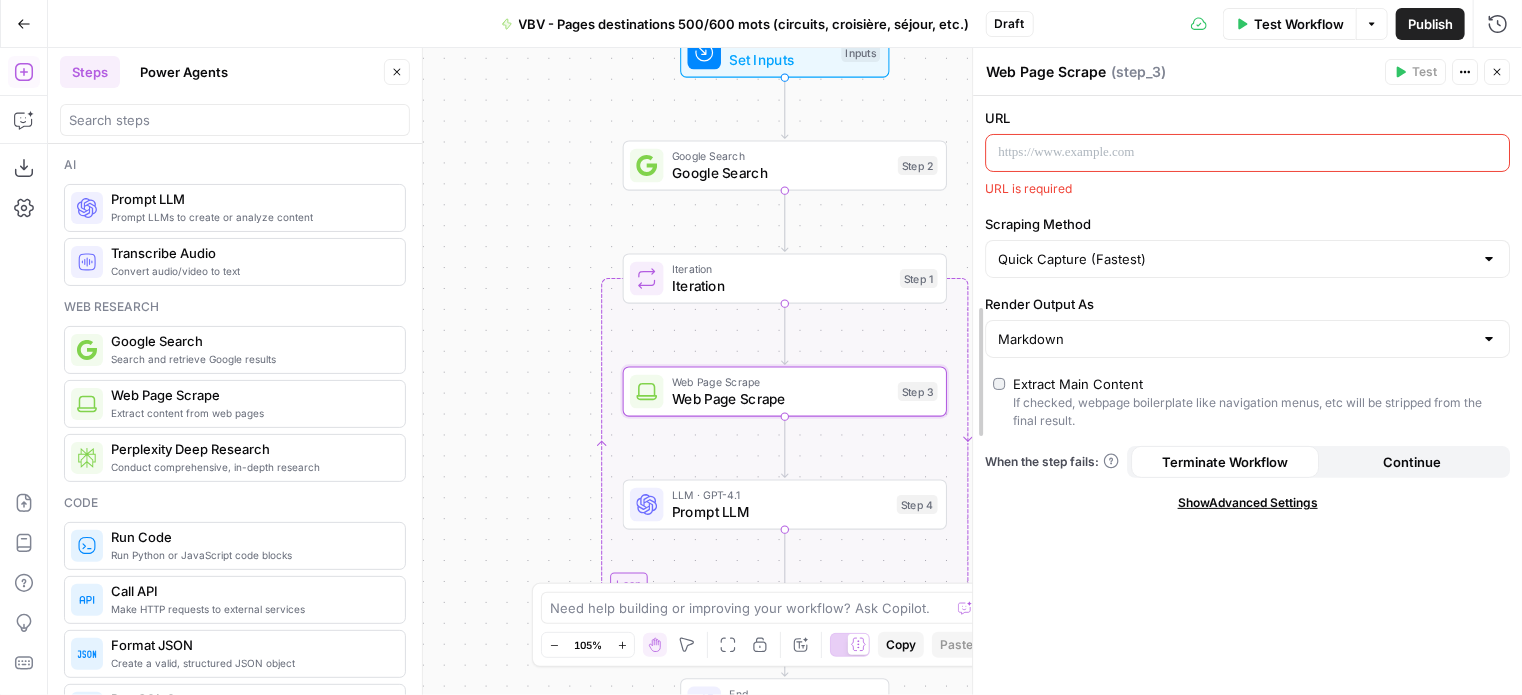 drag, startPoint x: 875, startPoint y: 116, endPoint x: 974, endPoint y: 132, distance: 100.28459 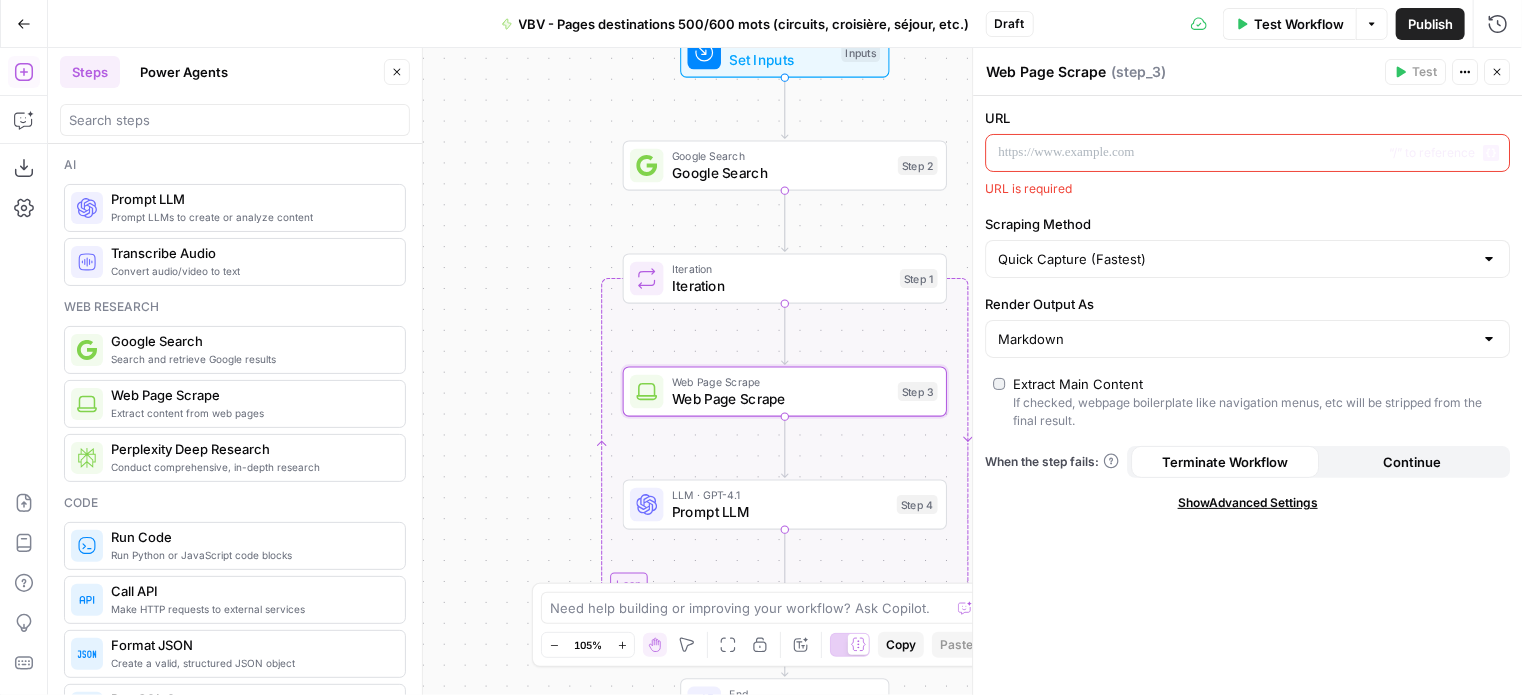 click 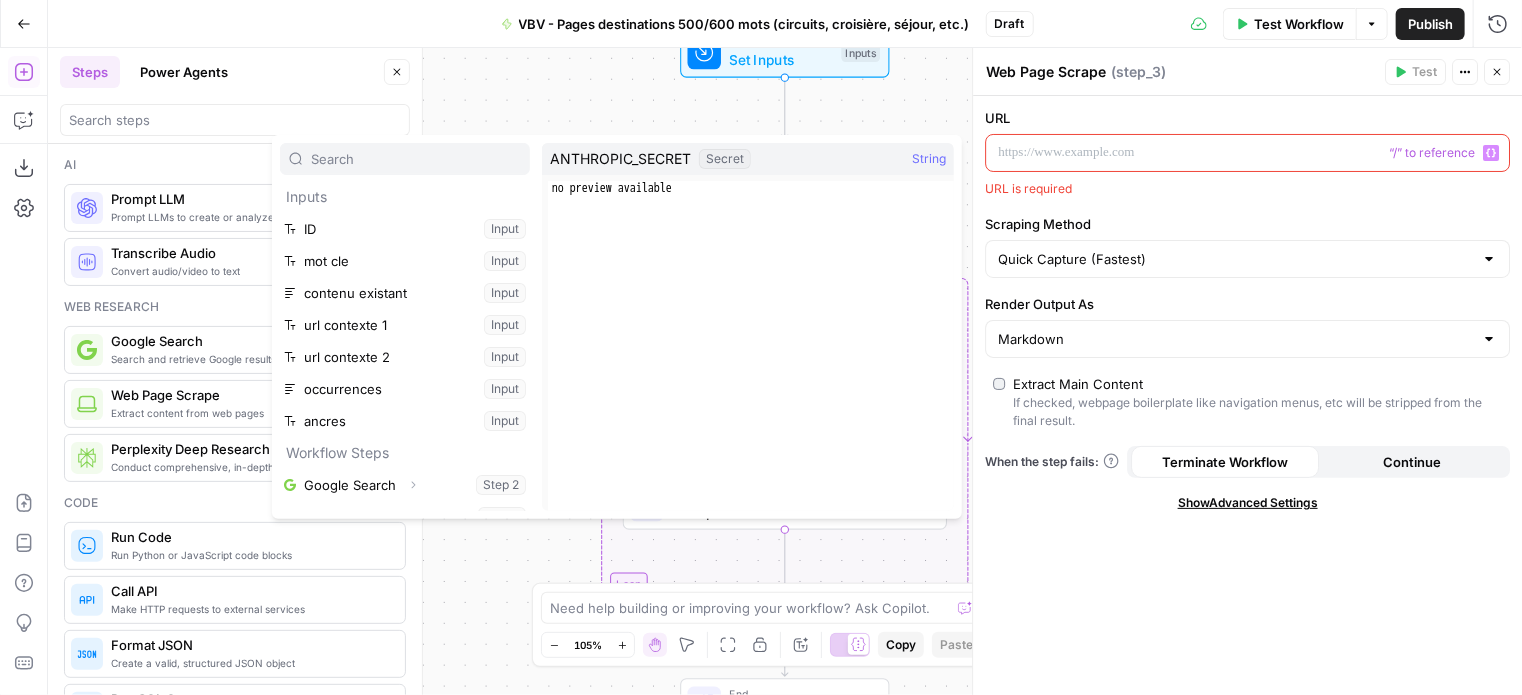 scroll, scrollTop: 149, scrollLeft: 0, axis: vertical 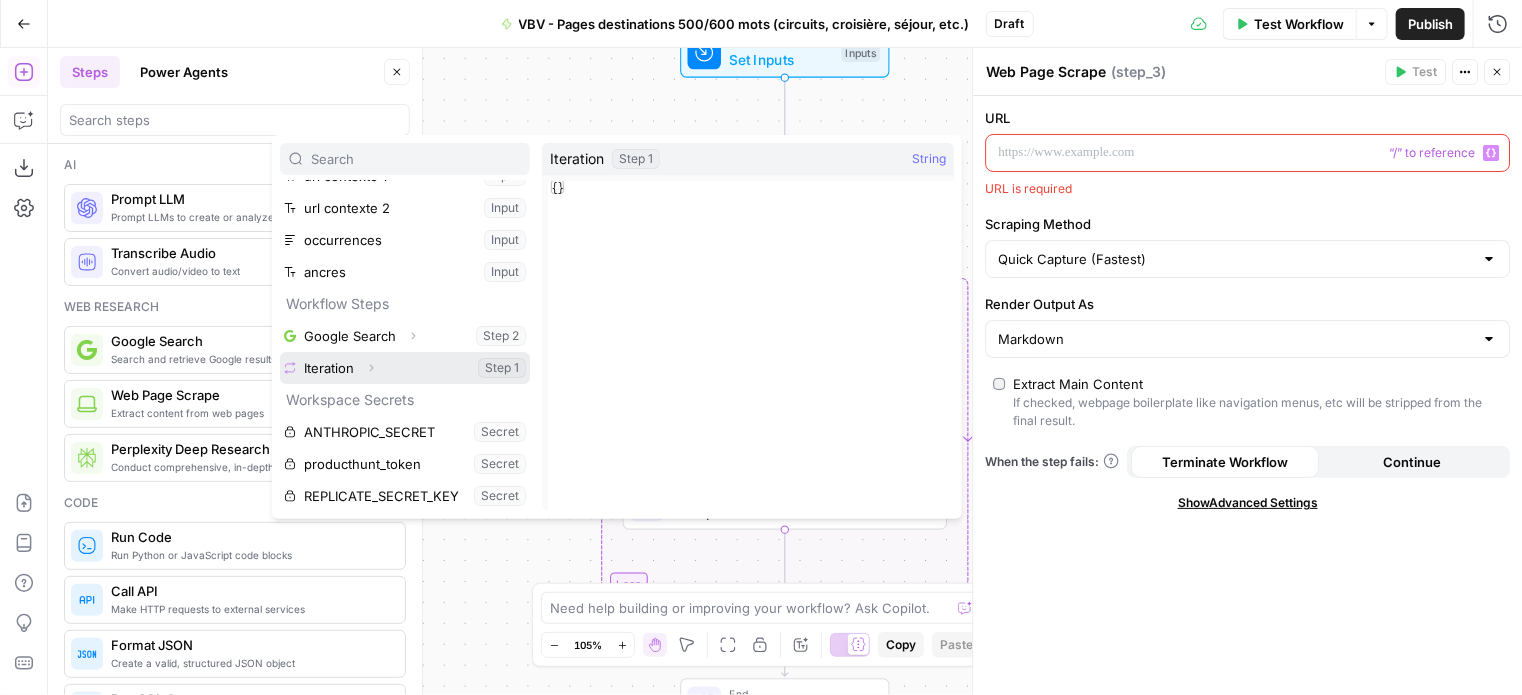 click 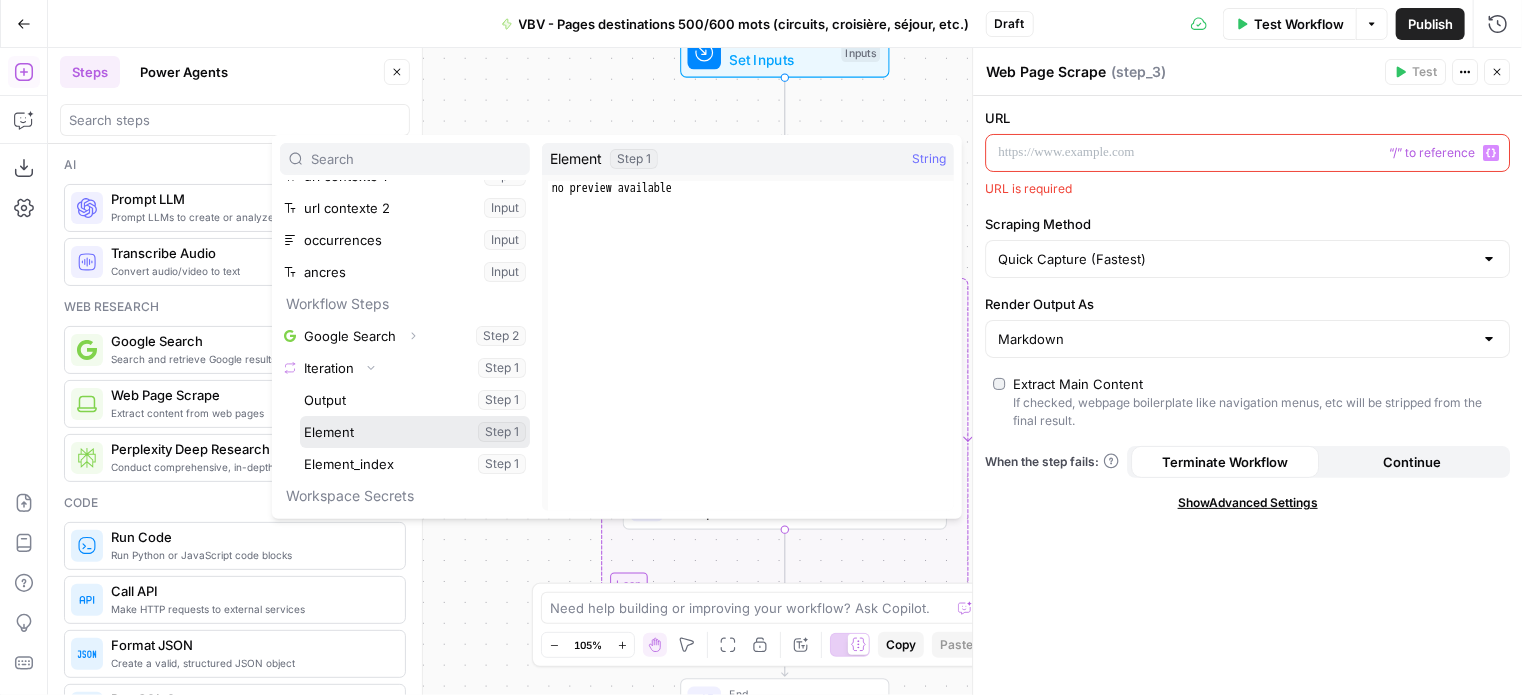 click at bounding box center (415, 432) 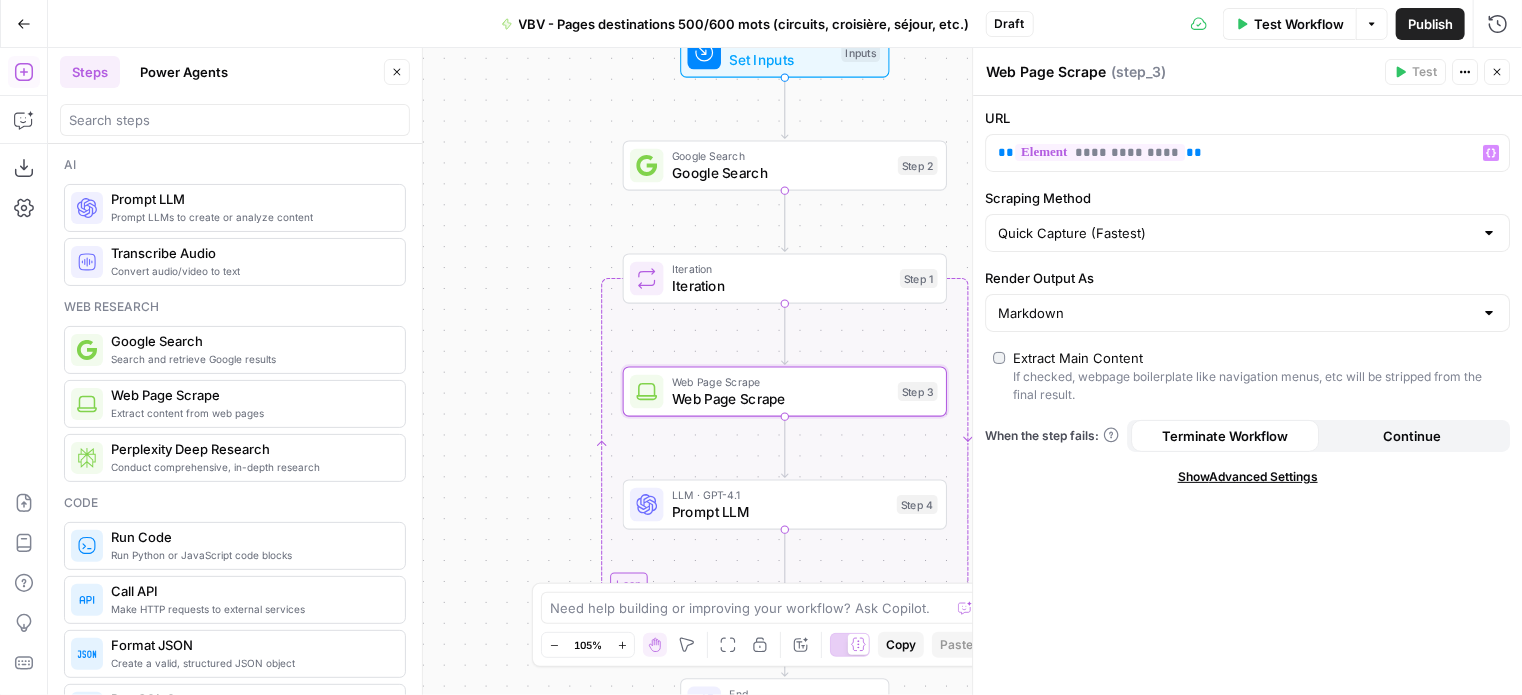 click on "Quick Capture (Fastest)" at bounding box center [1247, 233] 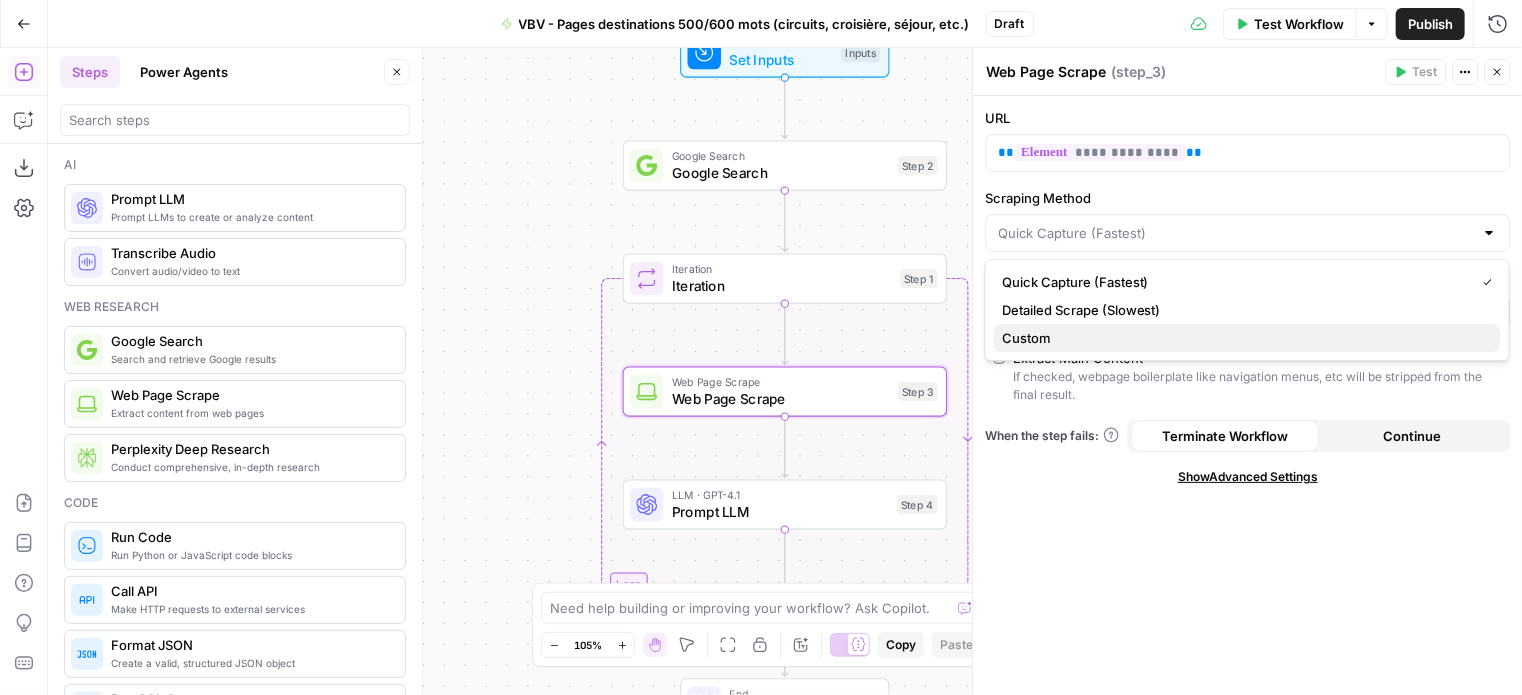 click on "Custom" at bounding box center (1243, 338) 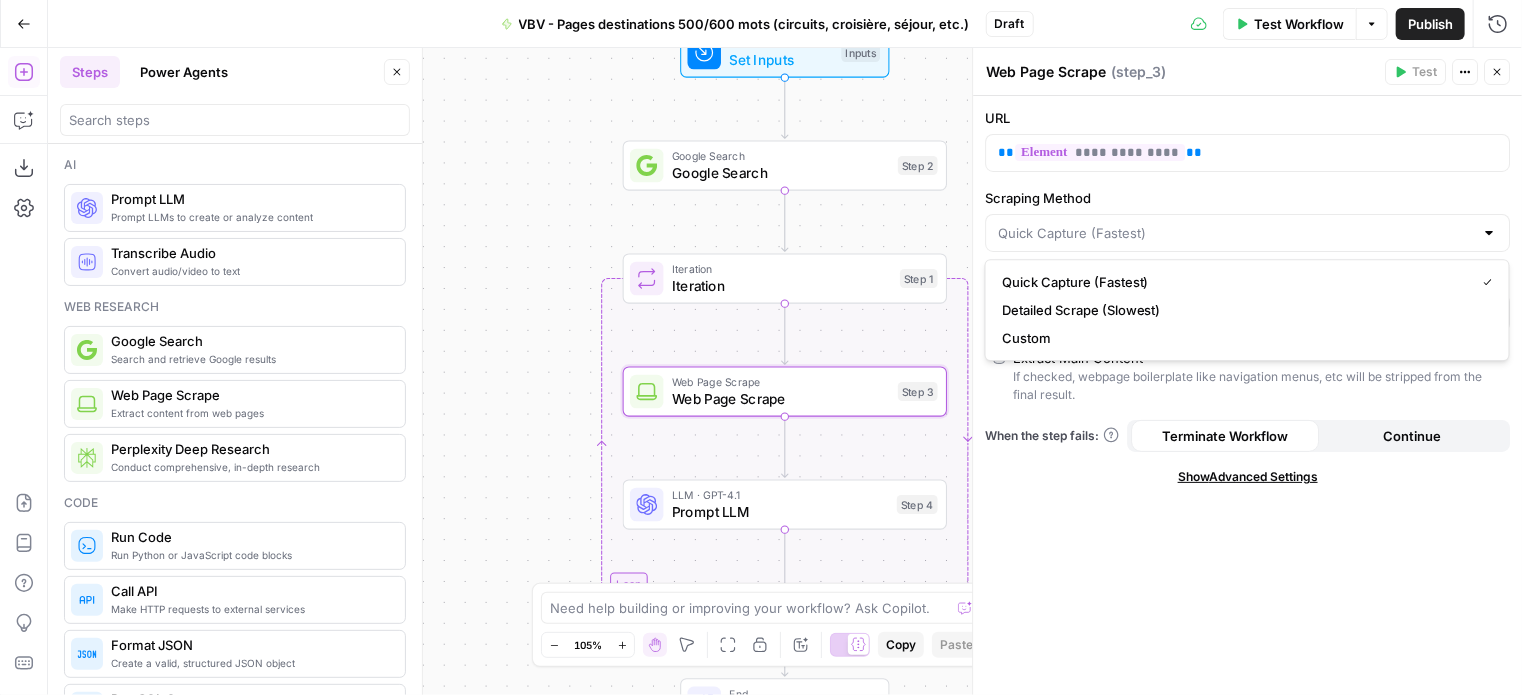type on "Custom" 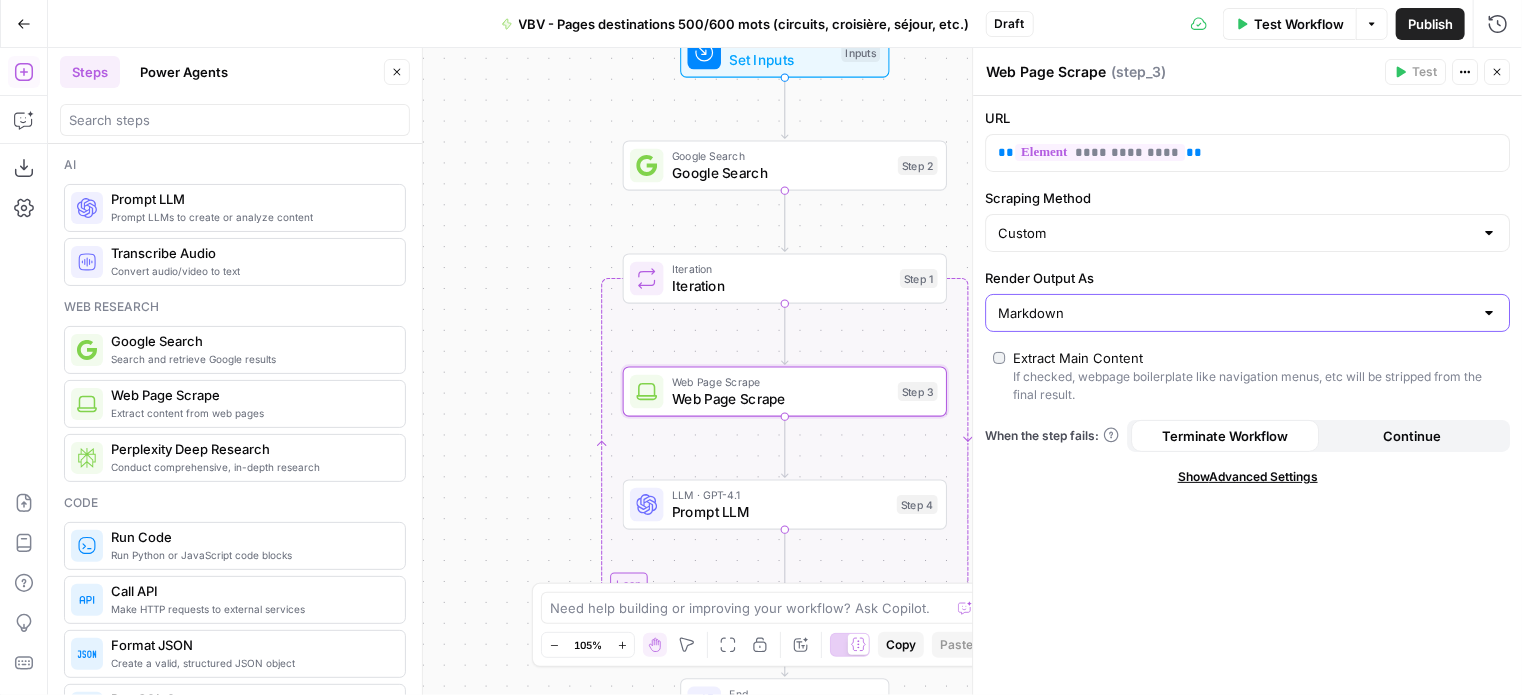 click on "Markdown" at bounding box center [1235, 313] 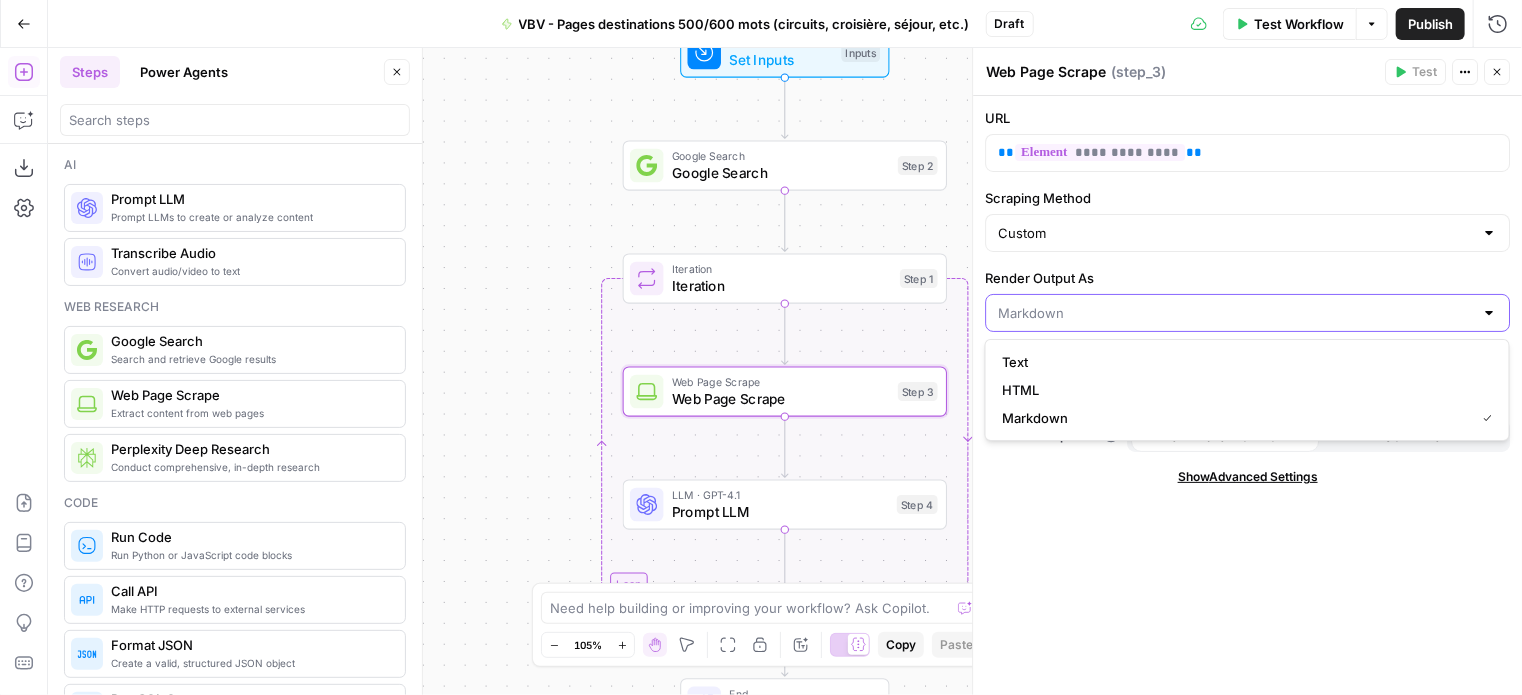 click on "Render Output As" at bounding box center (1235, 313) 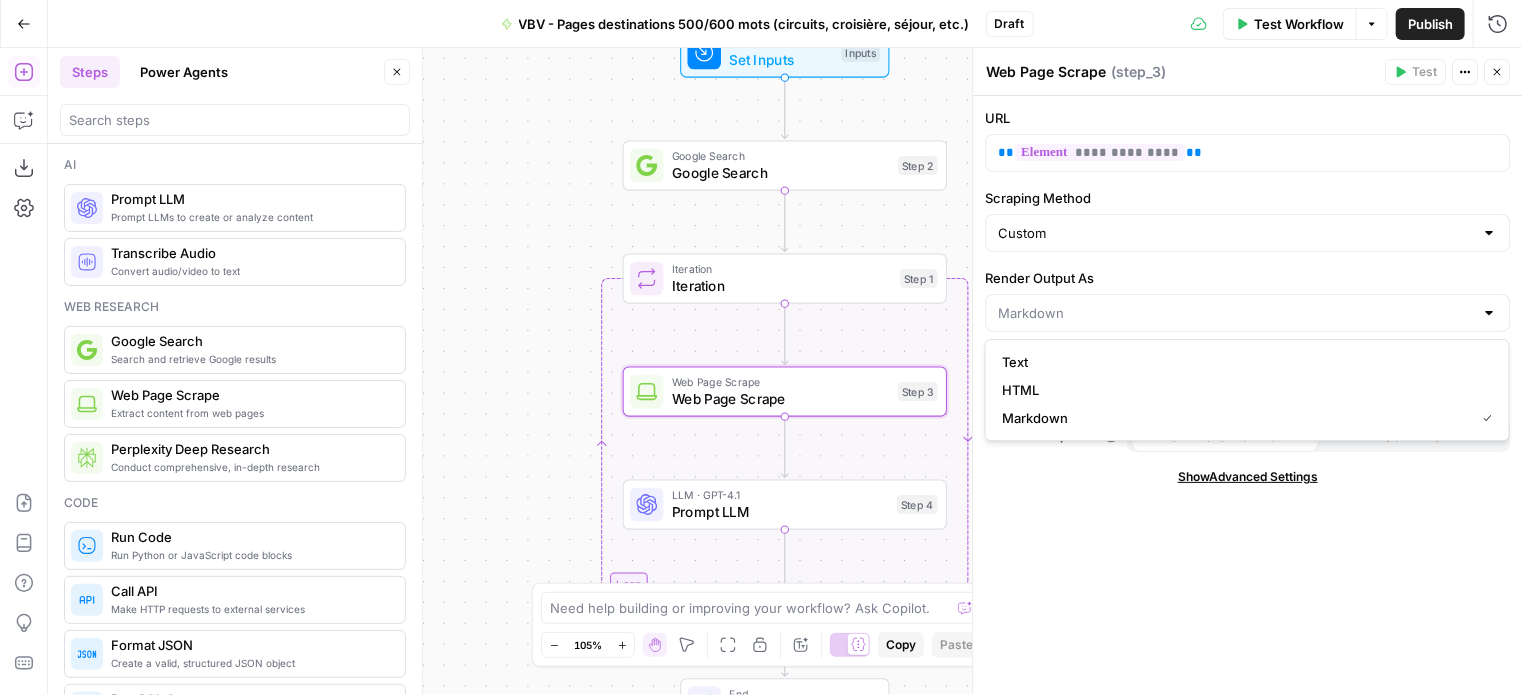 type on "Markdown" 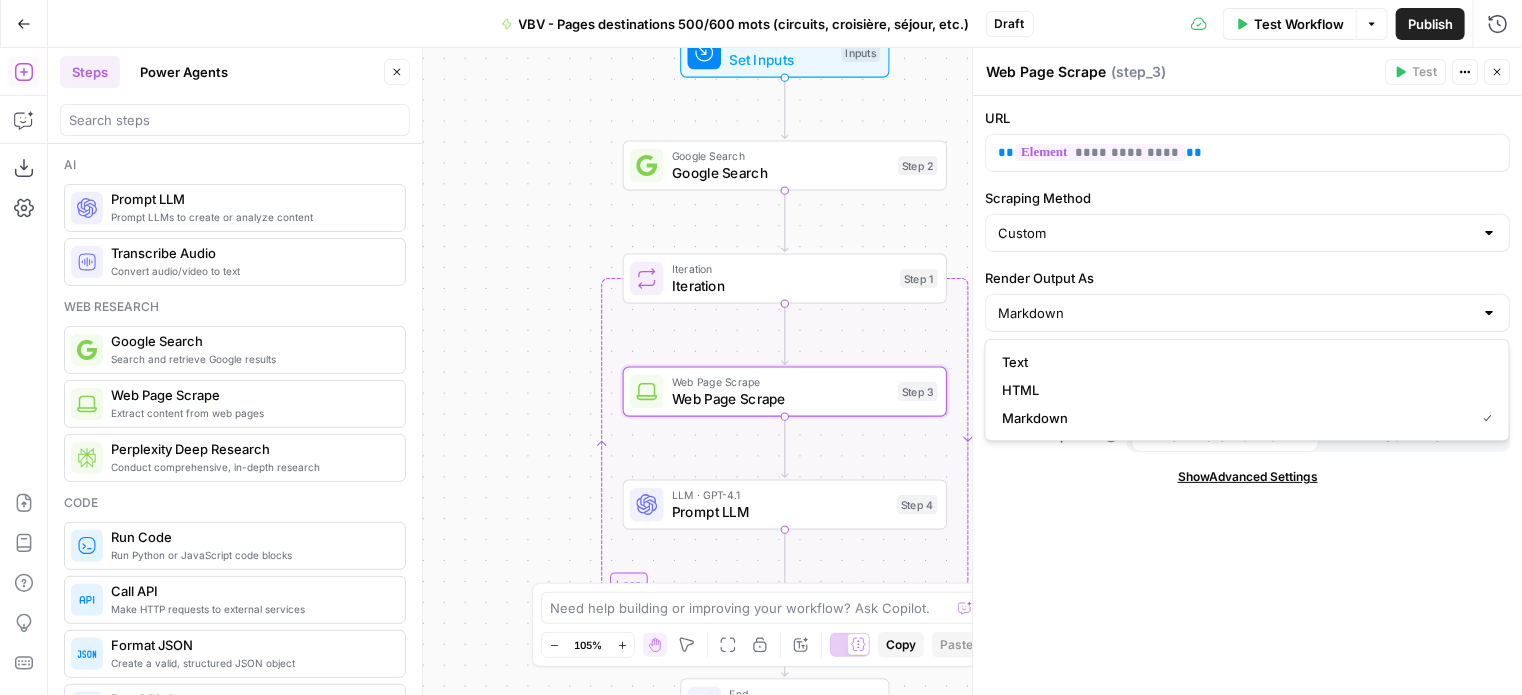 click on "Render Output As" at bounding box center [1247, 278] 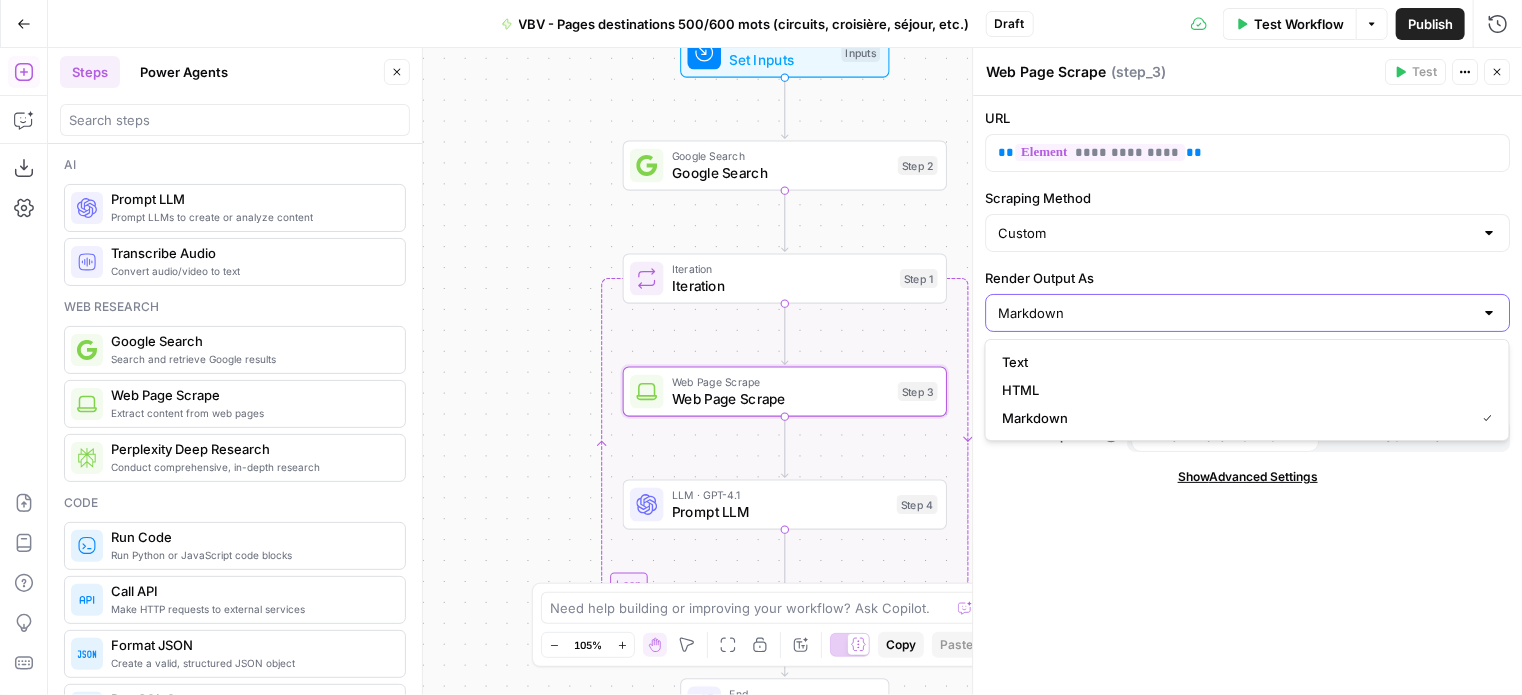 click on "Markdown" at bounding box center (1235, 313) 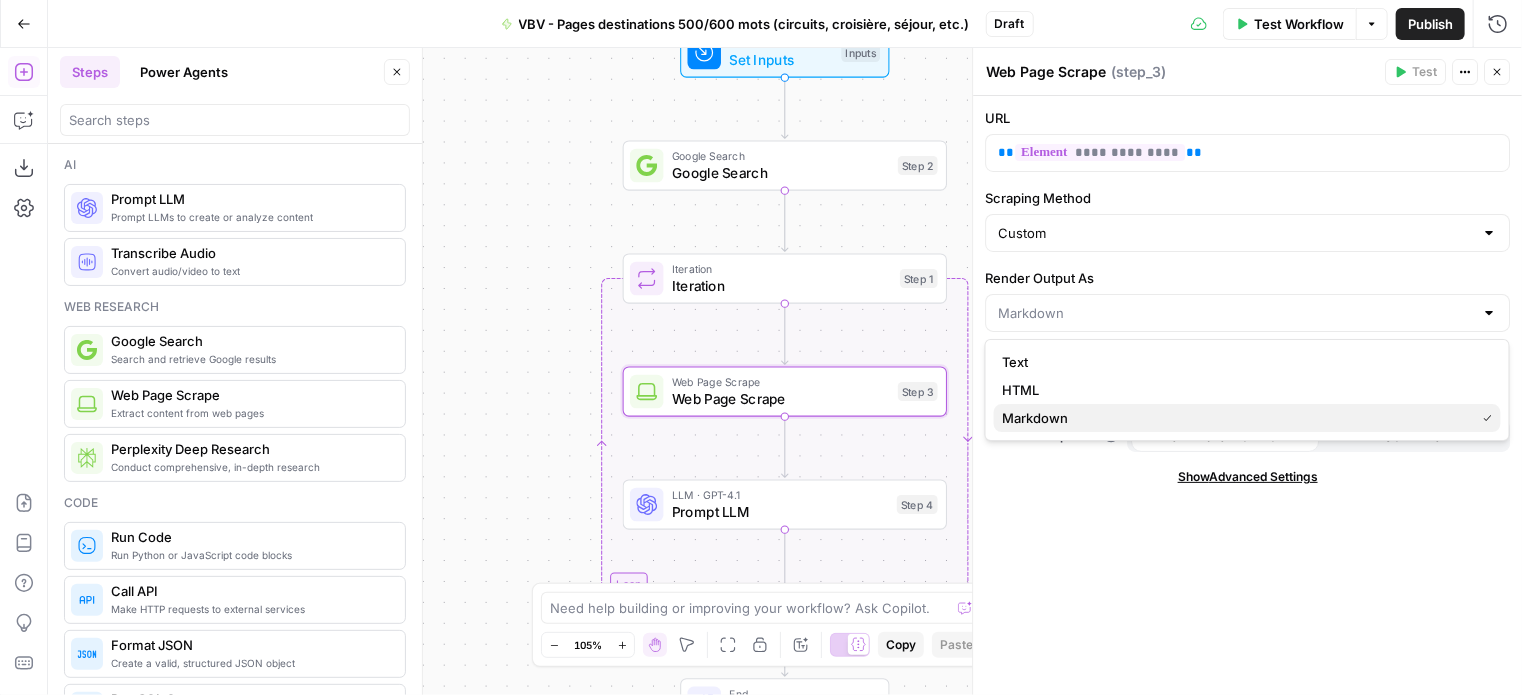 click on "Markdown" at bounding box center (1234, 418) 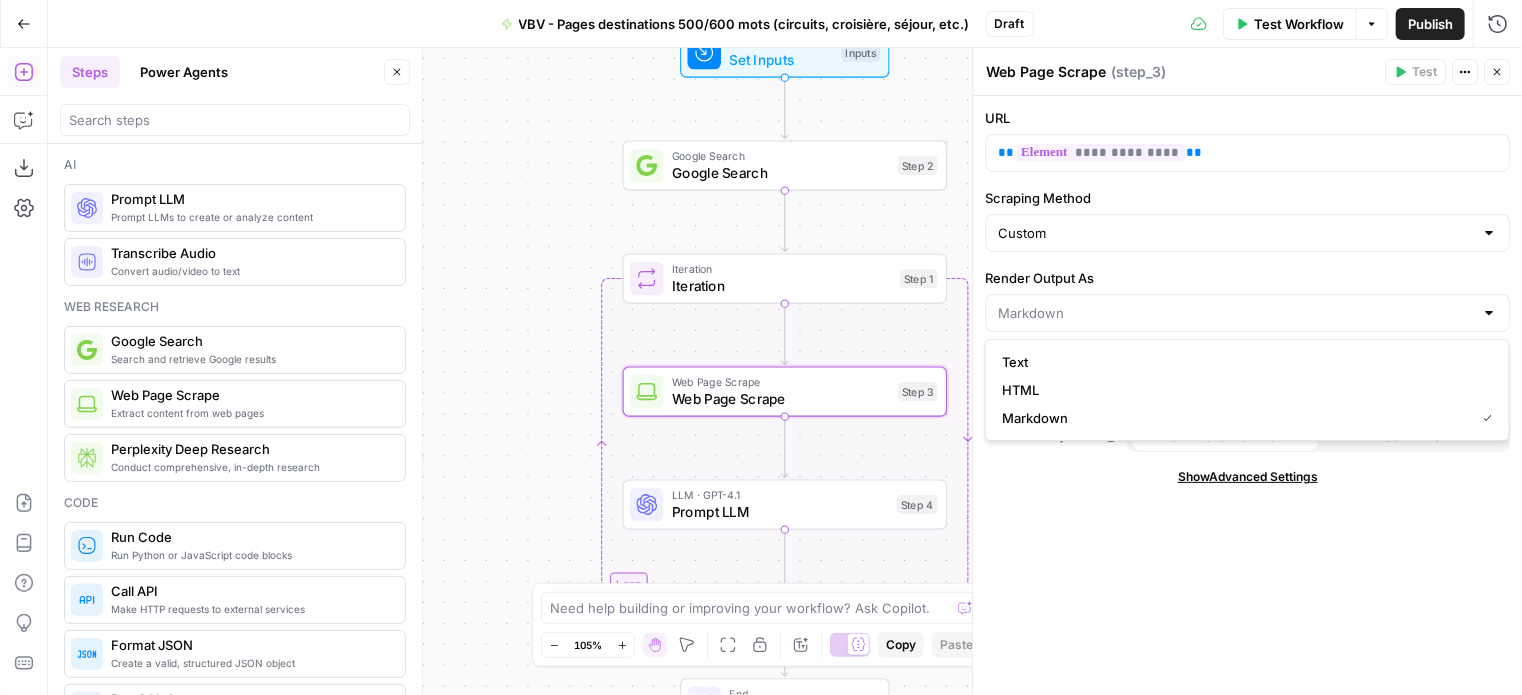 type on "Markdown" 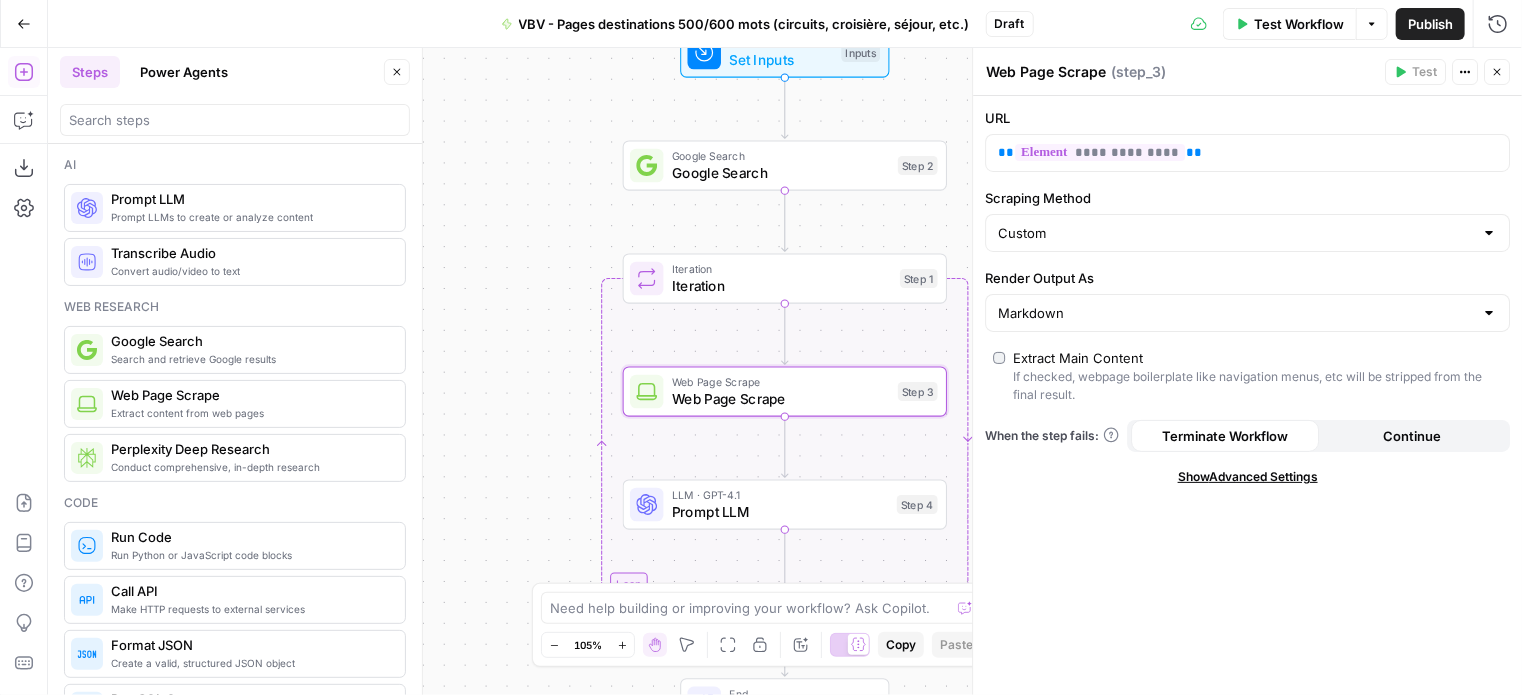 click on "Show  Advanced Settings" at bounding box center (1248, 477) 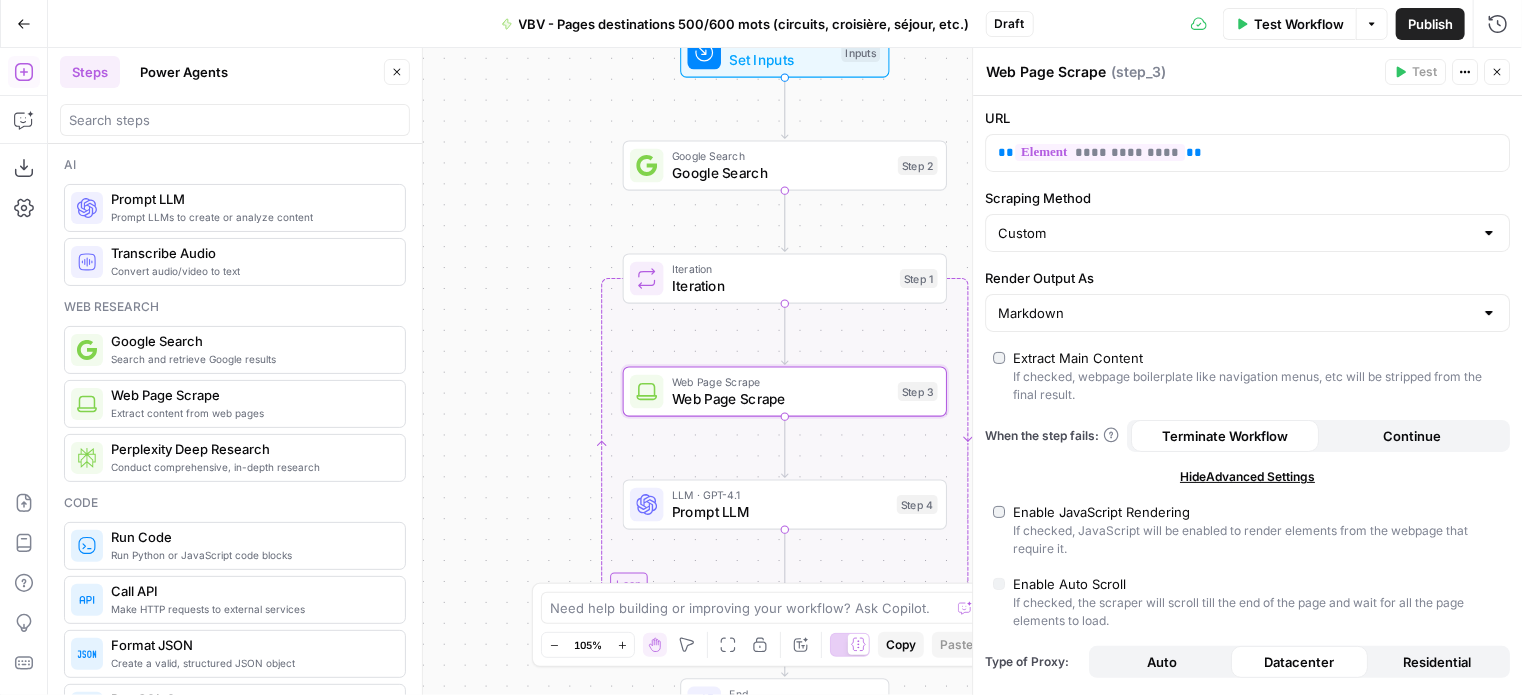 click on "Residential" at bounding box center (1438, 662) 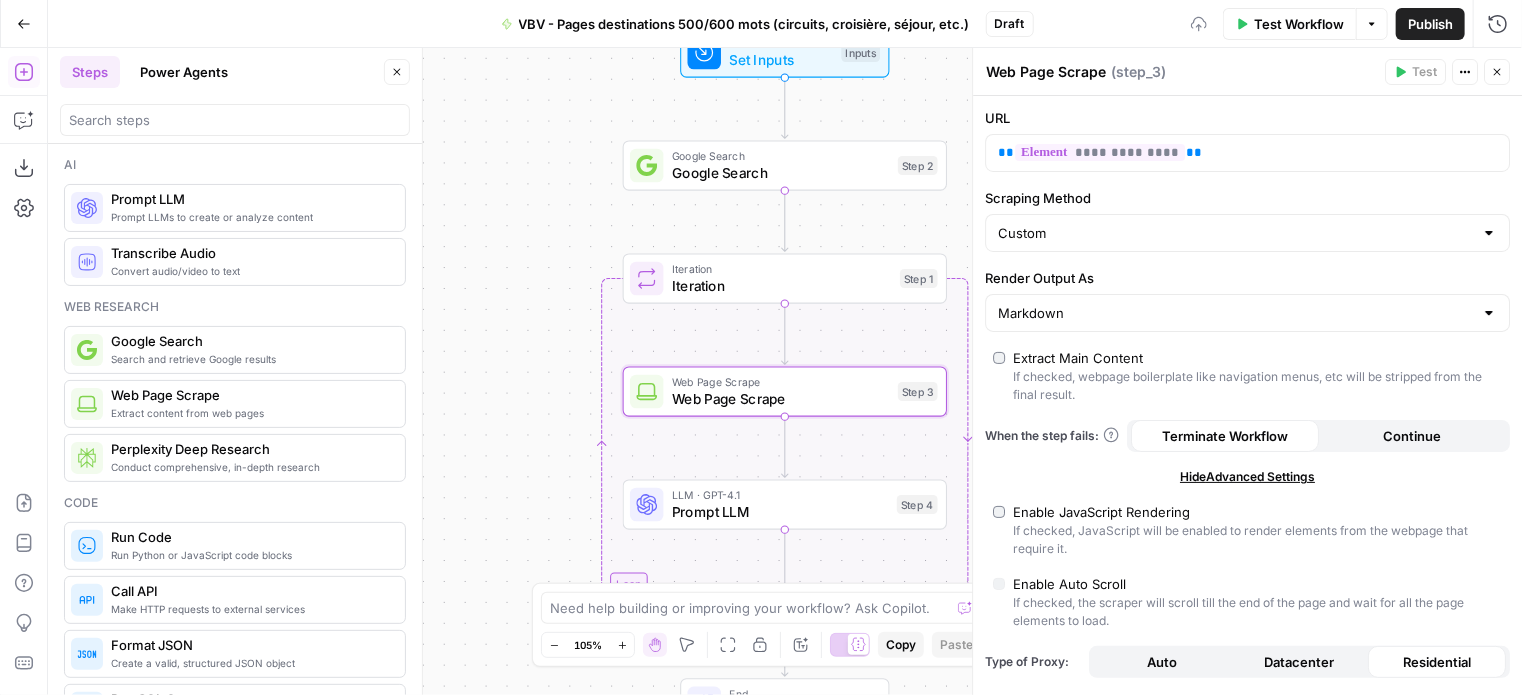 click on "Enable JavaScript Rendering If checked, JavaScript will be enabled to render elements from the webpage that require it." at bounding box center (1247, 530) 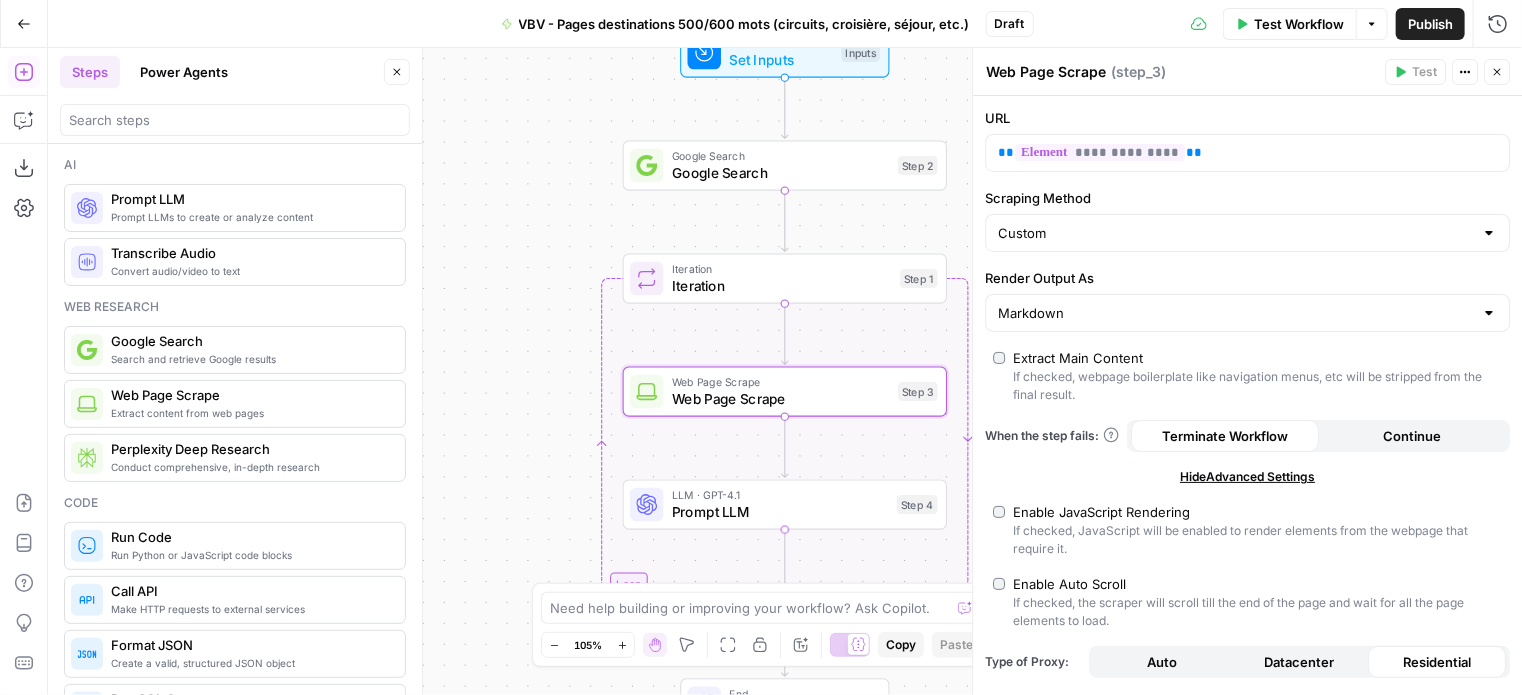 drag, startPoint x: 739, startPoint y: 516, endPoint x: 424, endPoint y: 0, distance: 604.55023 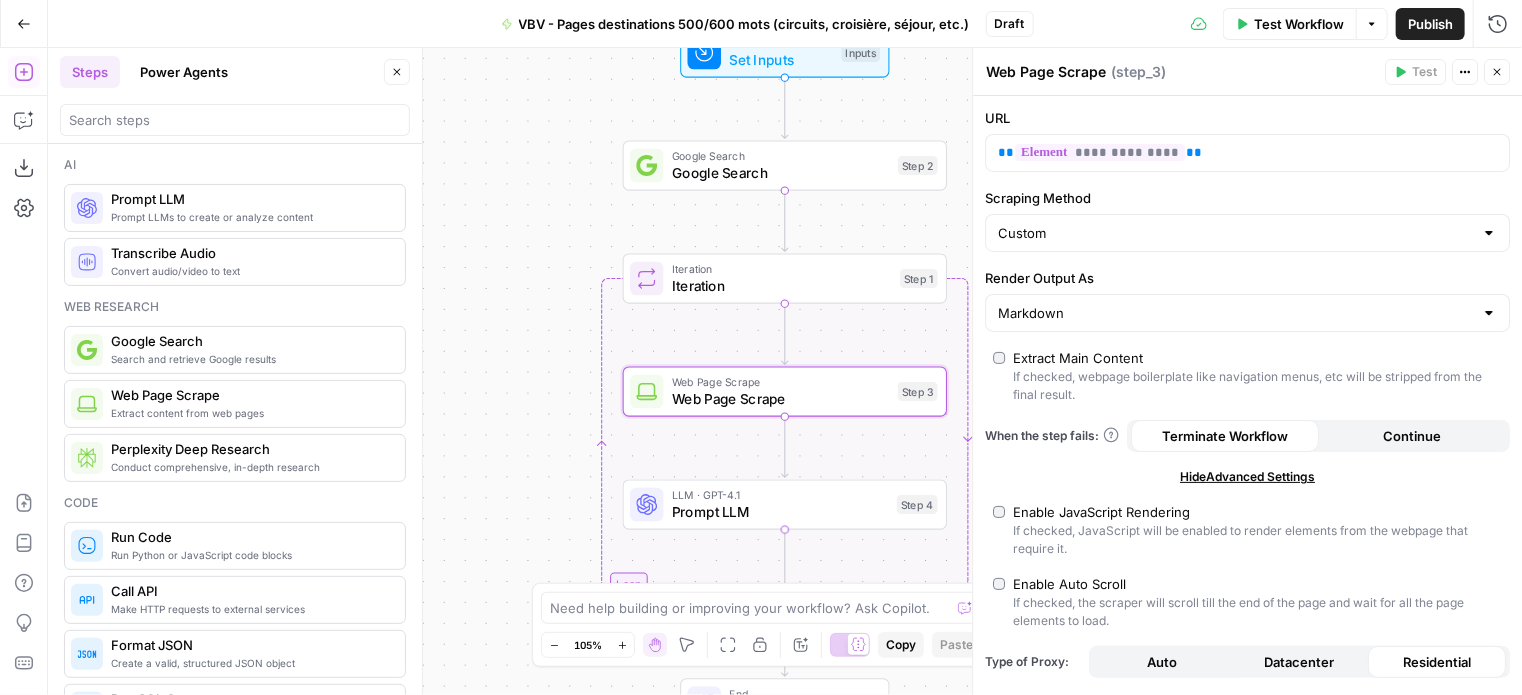 click on "Prompt LLM" at bounding box center [780, 512] 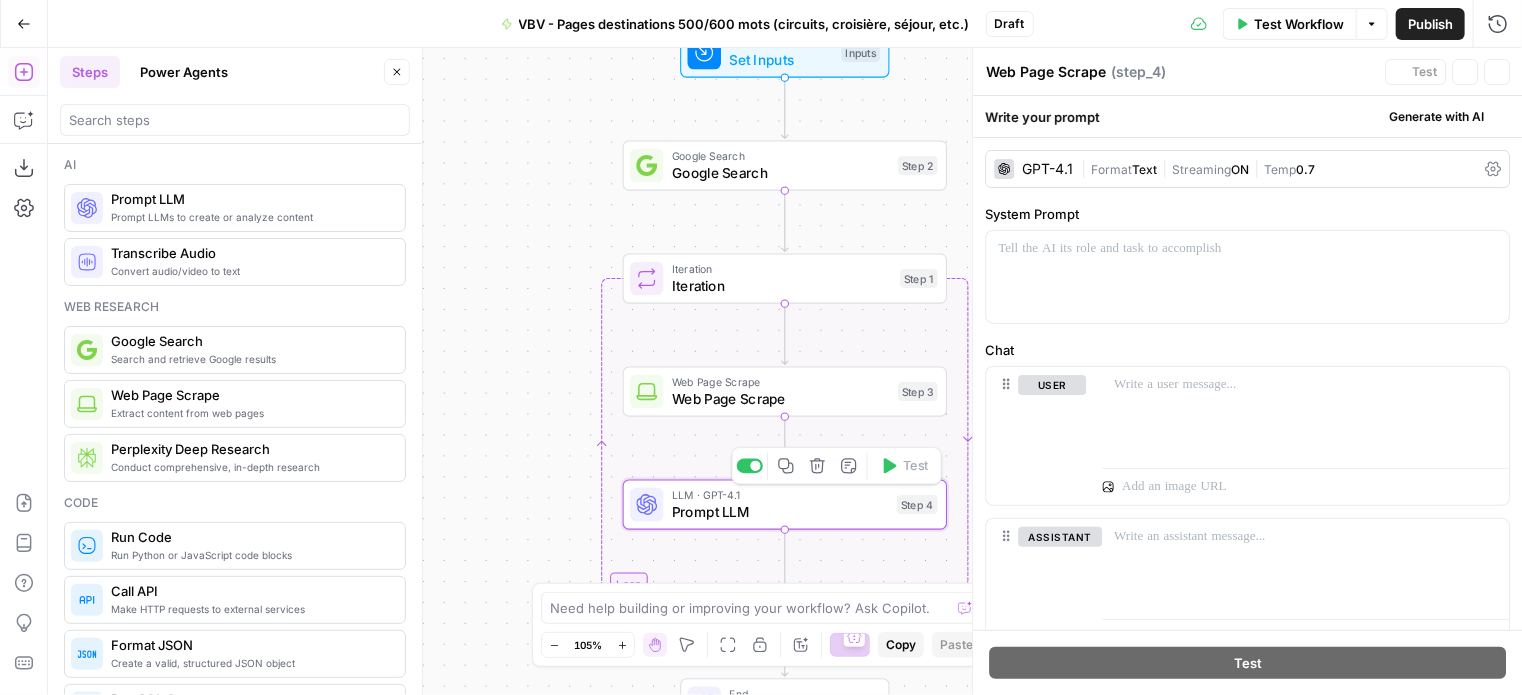 type on "Prompt LLM" 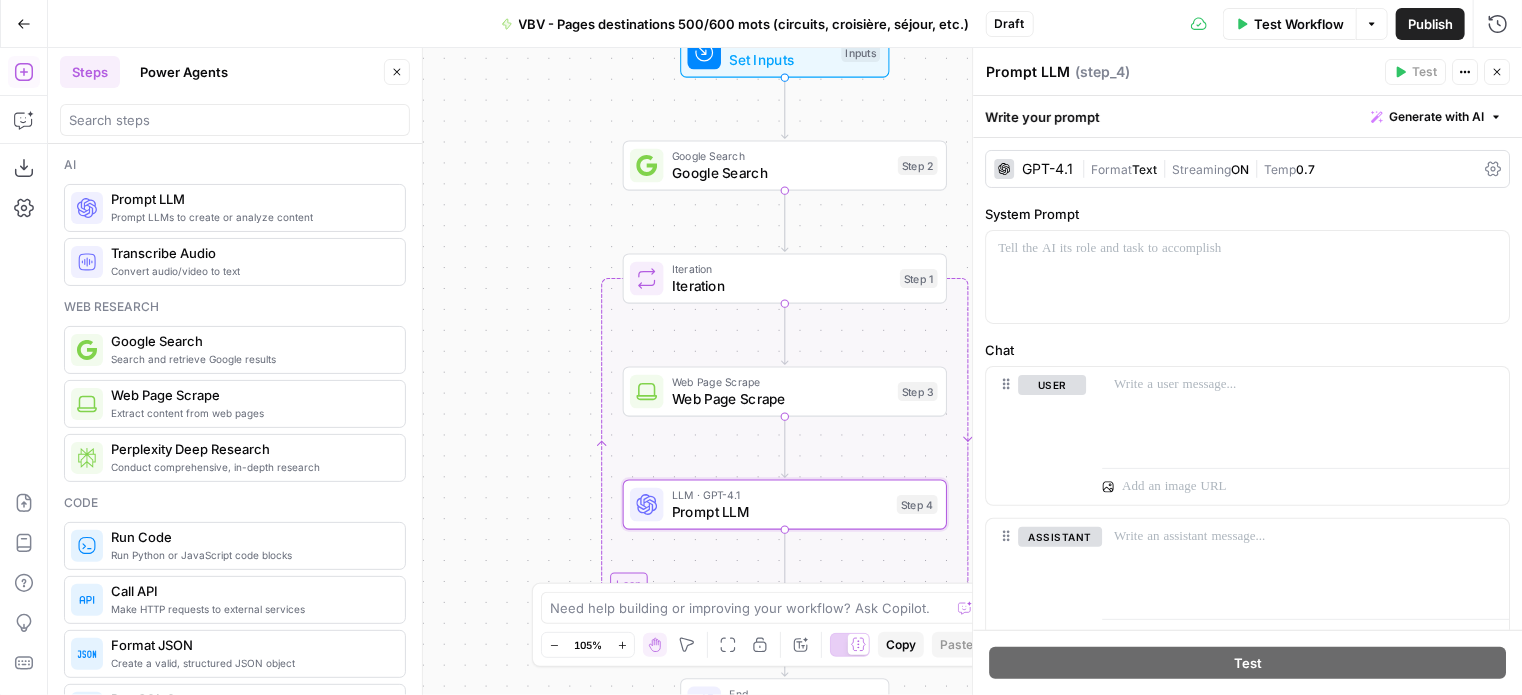 click on "|" at bounding box center (1086, 168) 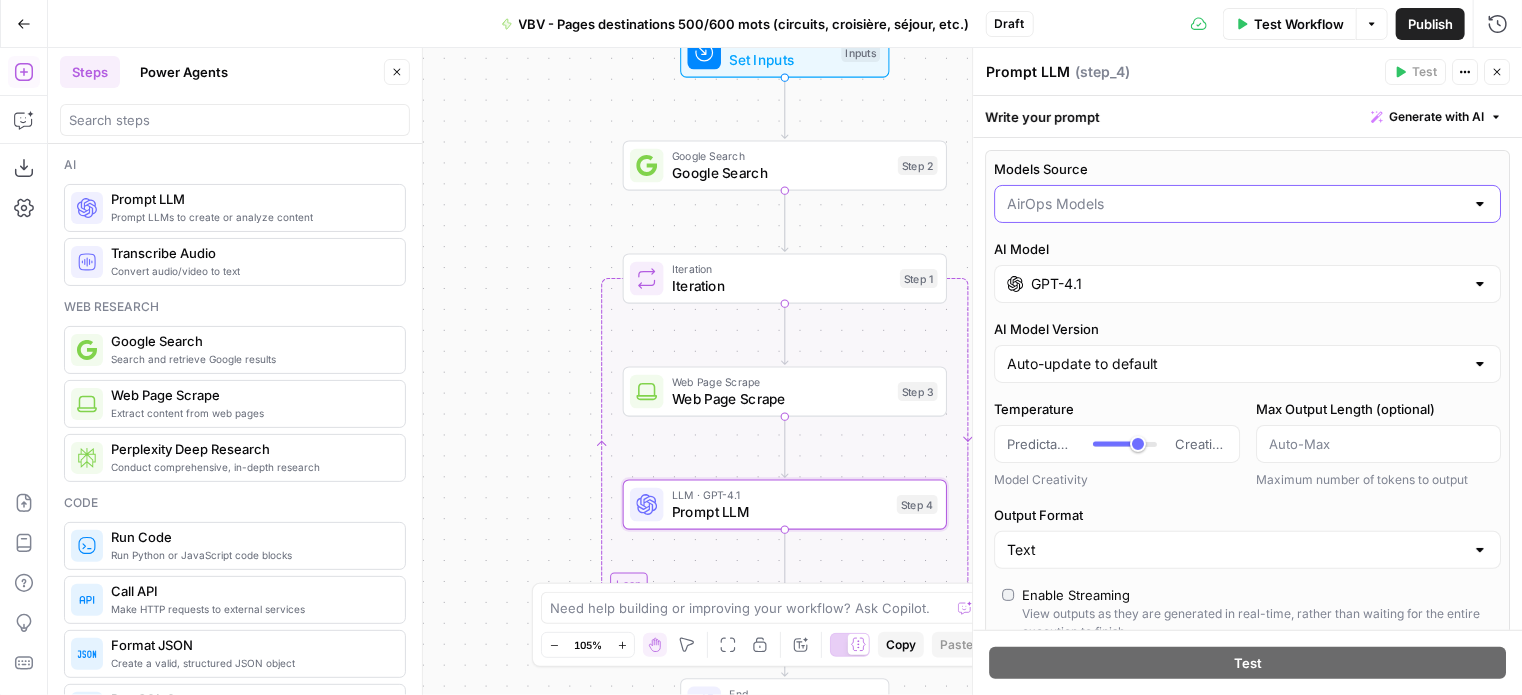 click on "Models Source" at bounding box center (1235, 204) 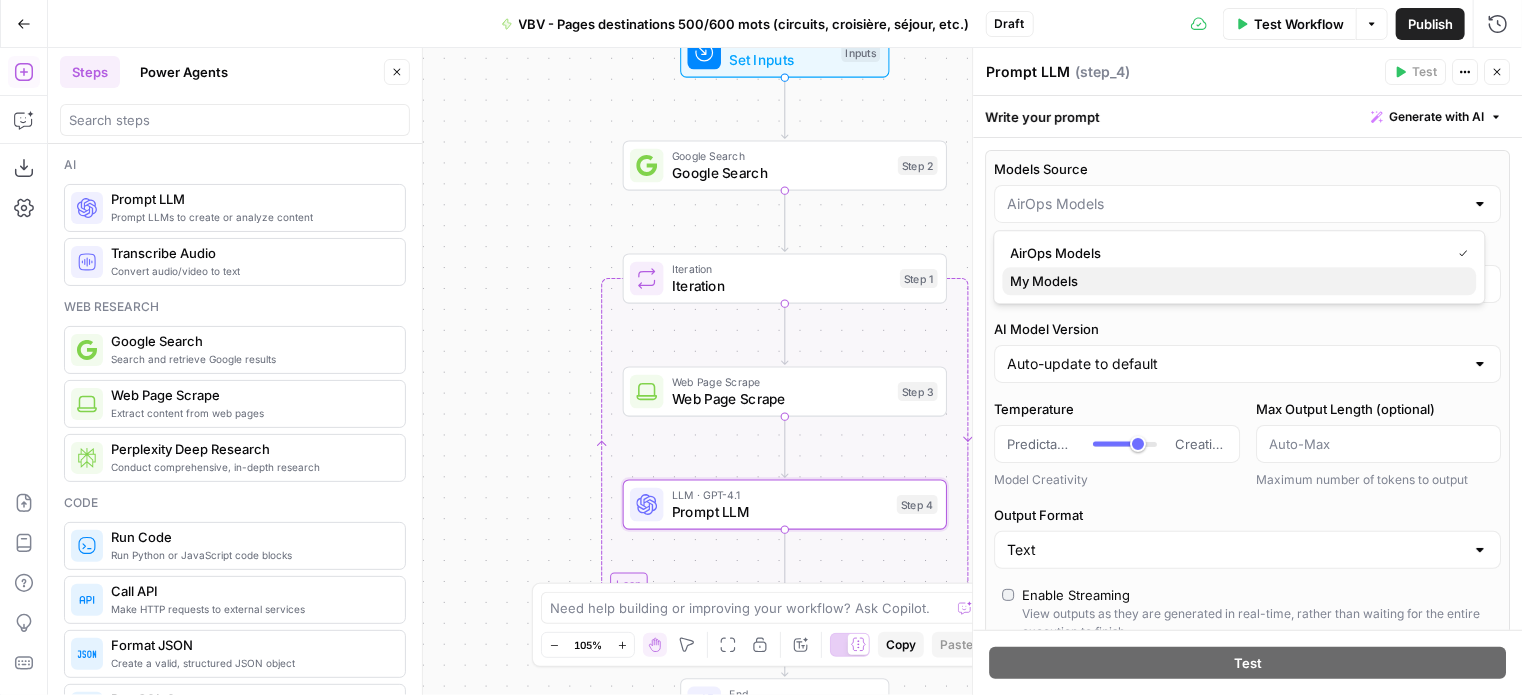 click on "My Models" at bounding box center (1236, 281) 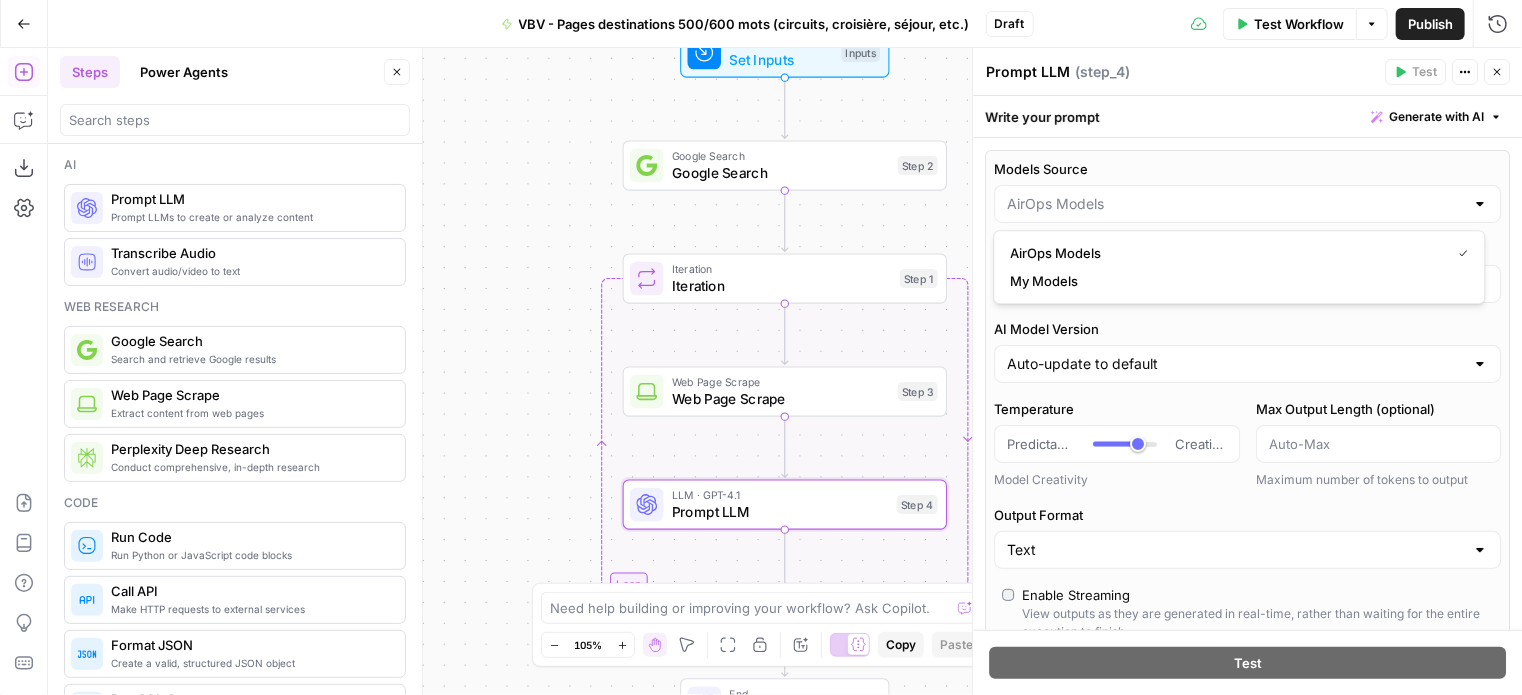 type on "My Models" 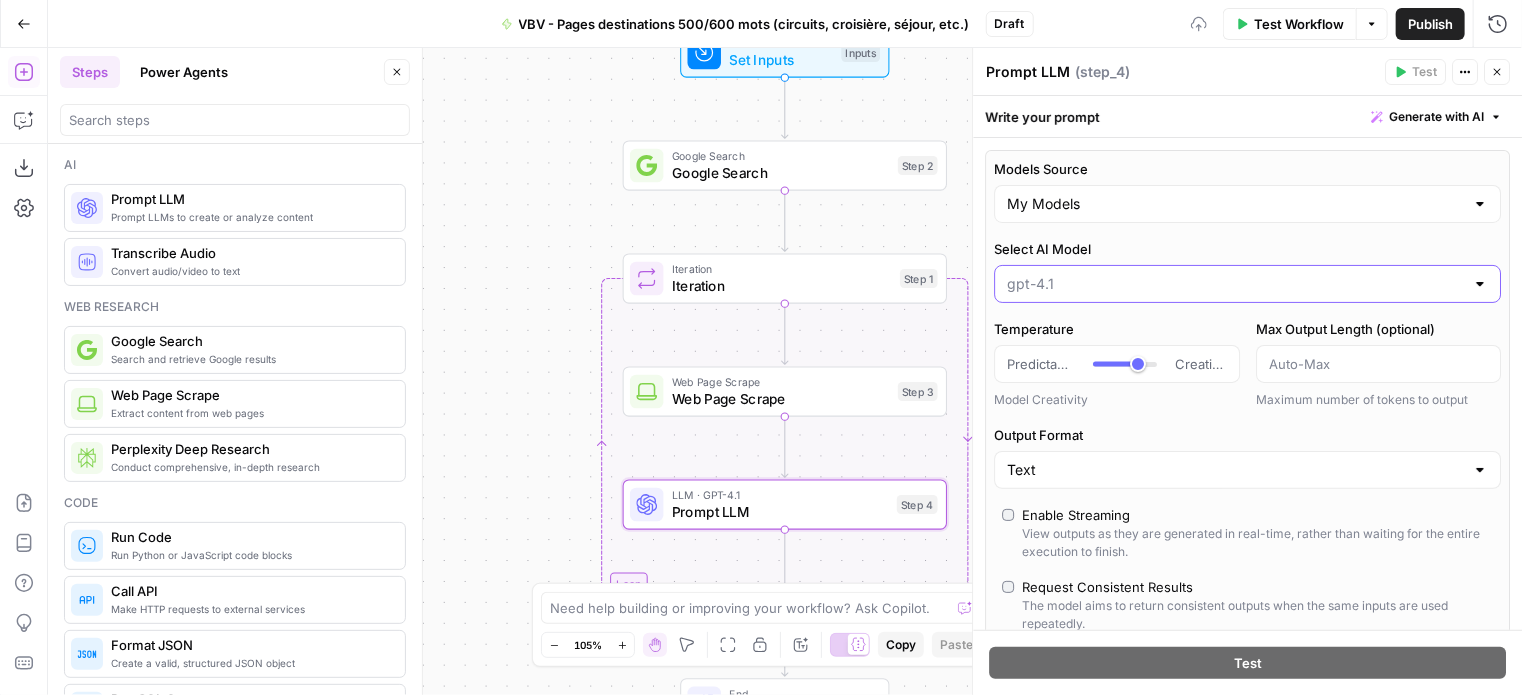 click on "Select AI Model" at bounding box center (1235, 284) 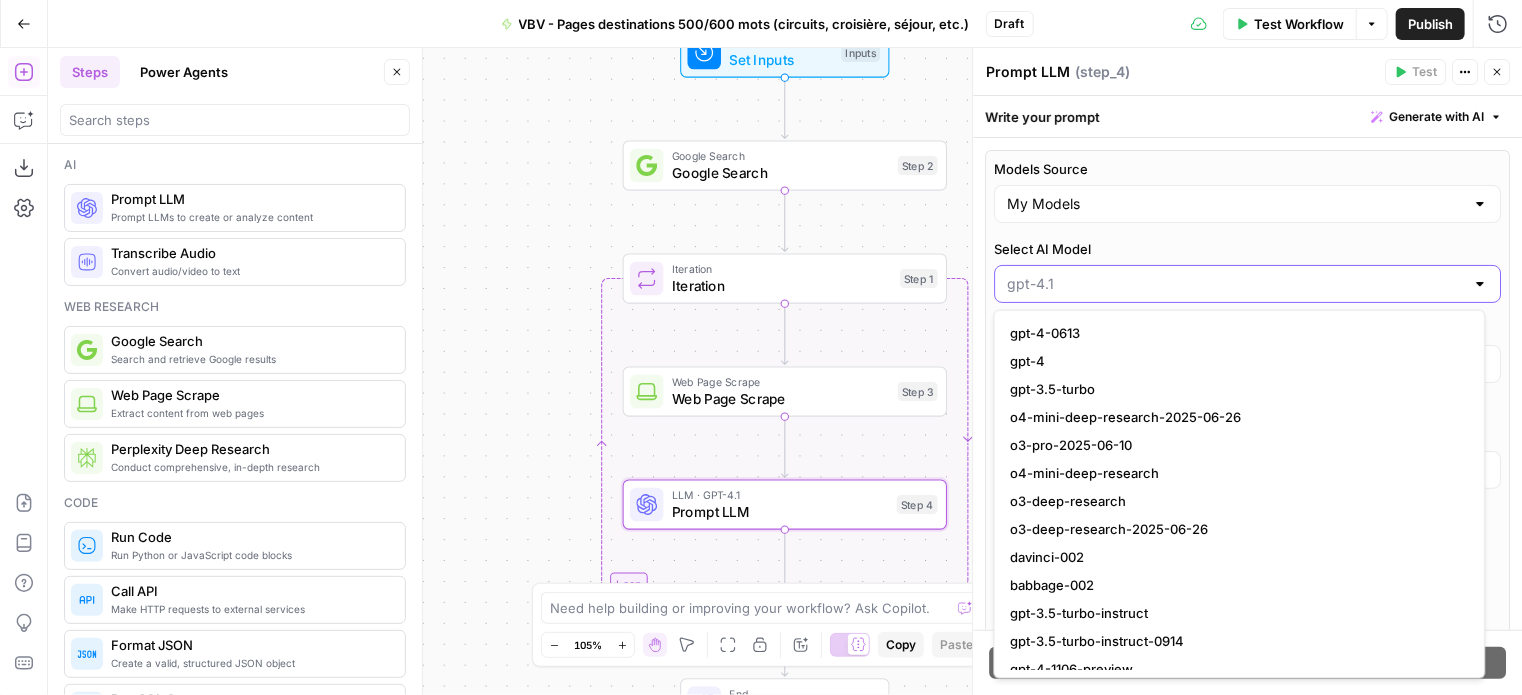 click on "Select AI Model" at bounding box center [1235, 284] 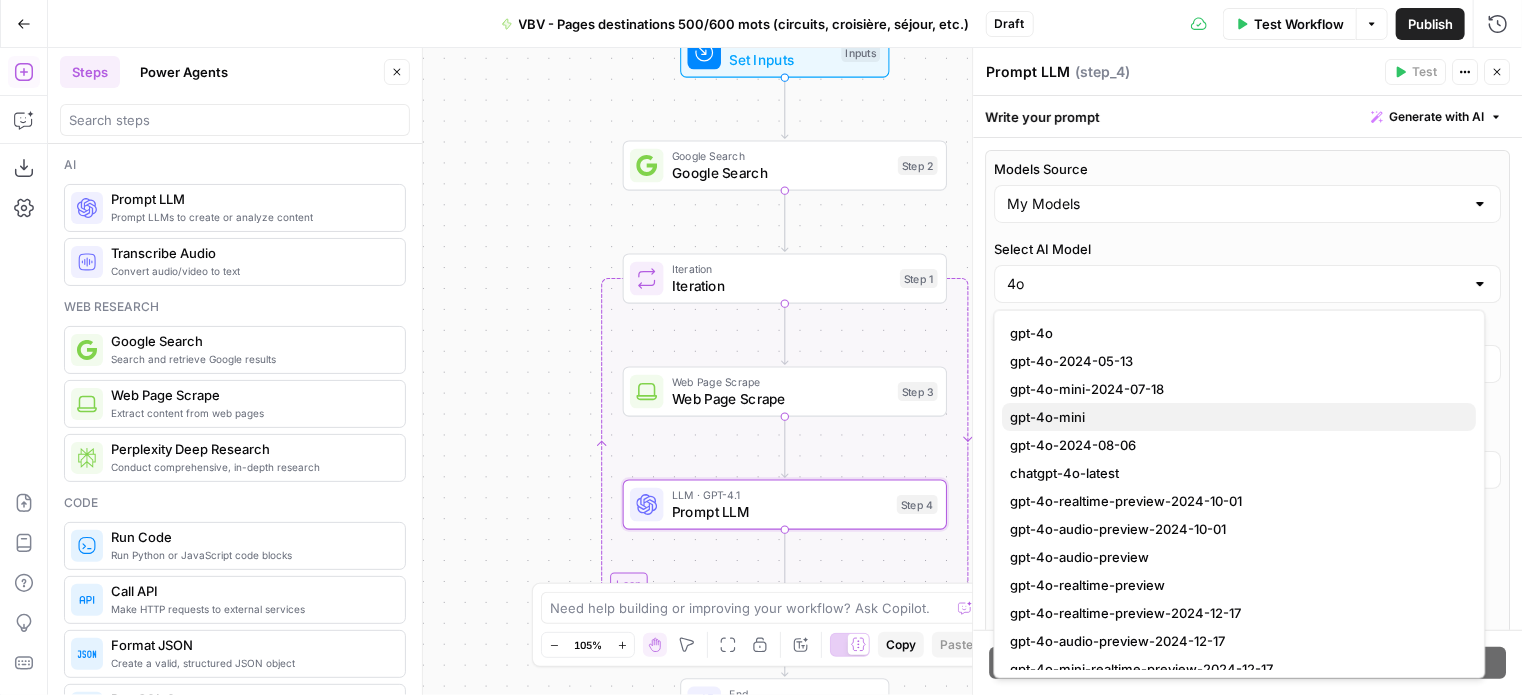 click on "gpt-4o-mini" at bounding box center [1236, 417] 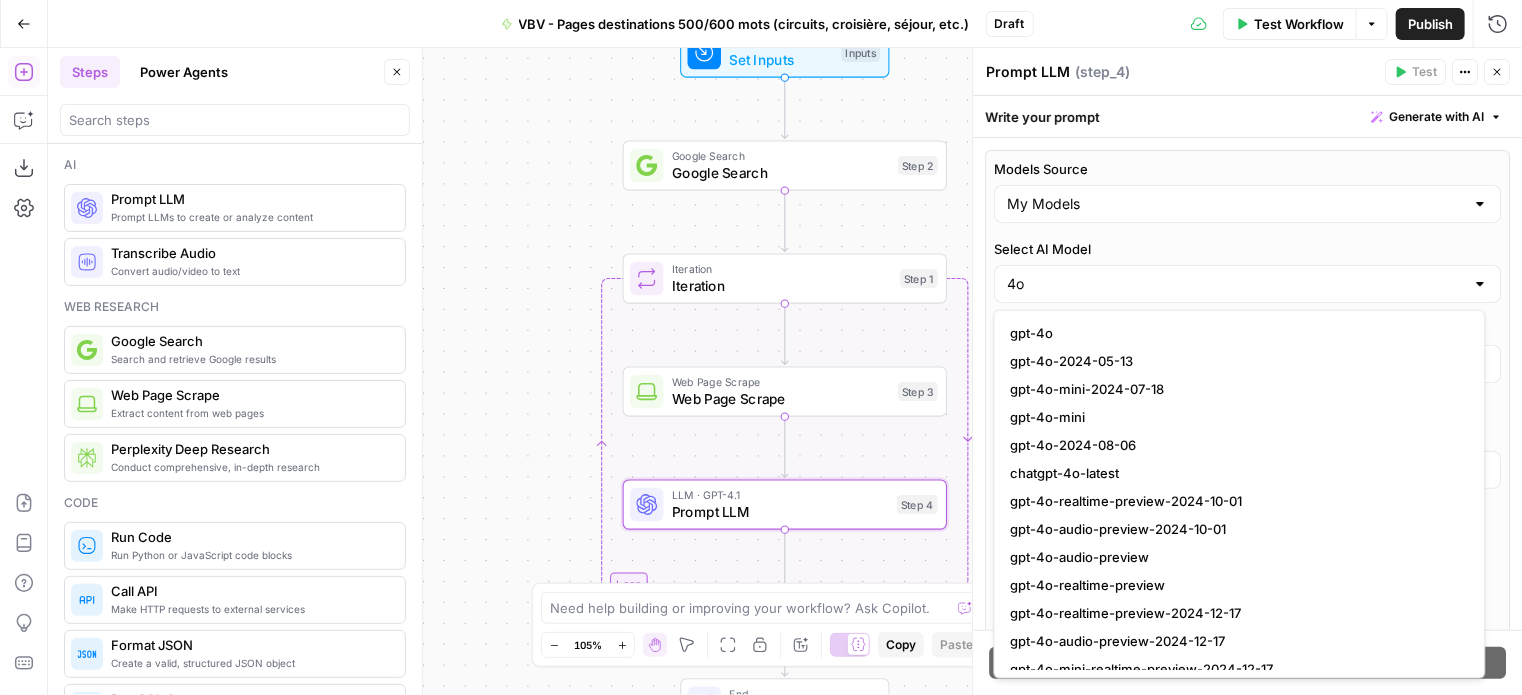 type on "gpt-4o-mini" 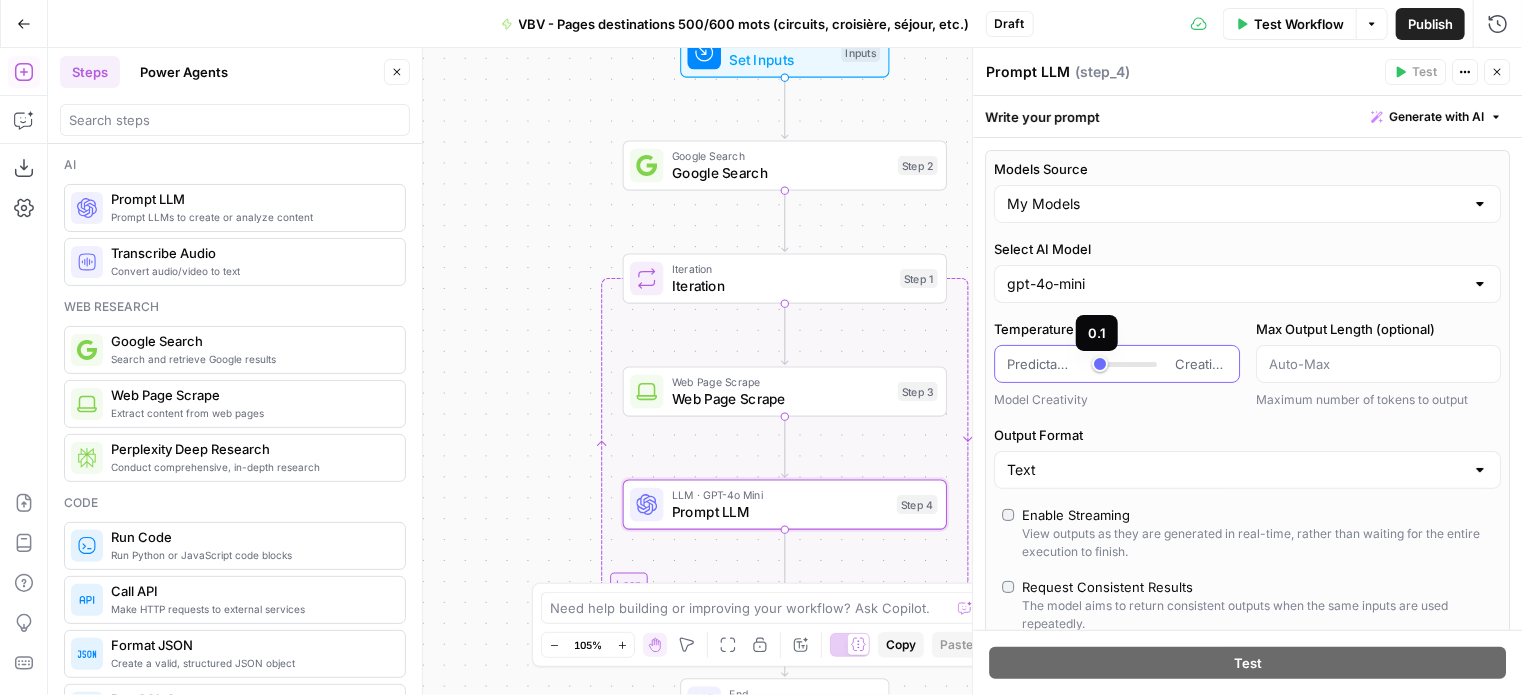type on "*" 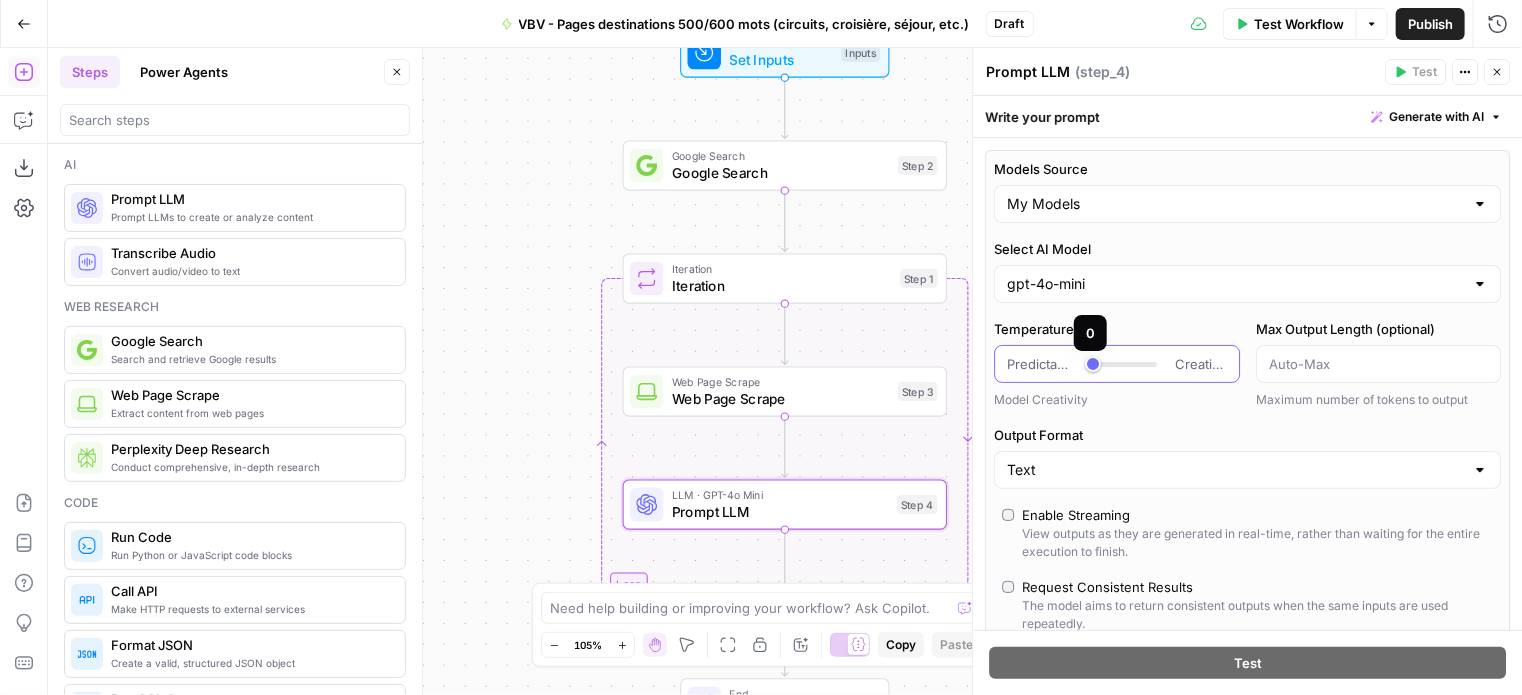 drag, startPoint x: 1136, startPoint y: 360, endPoint x: 1068, endPoint y: 364, distance: 68.117546 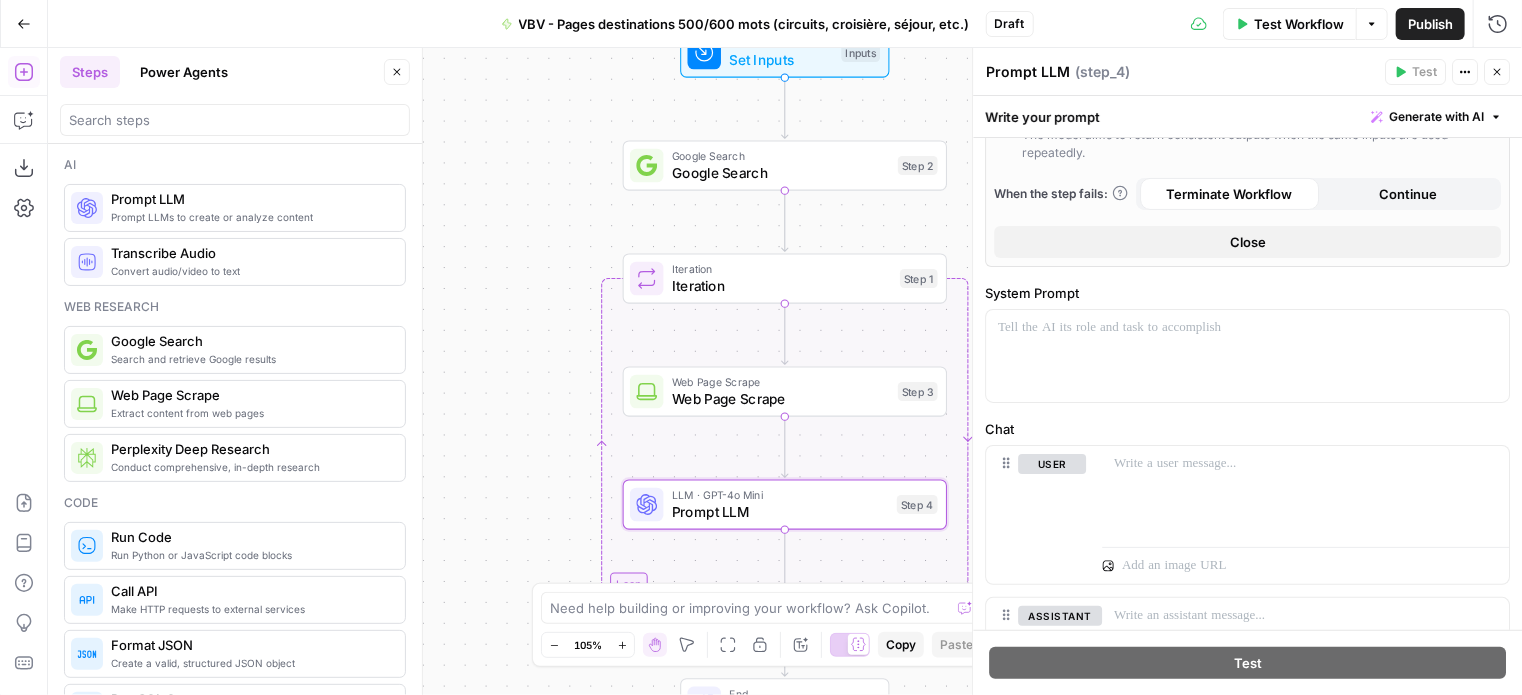 scroll, scrollTop: 500, scrollLeft: 0, axis: vertical 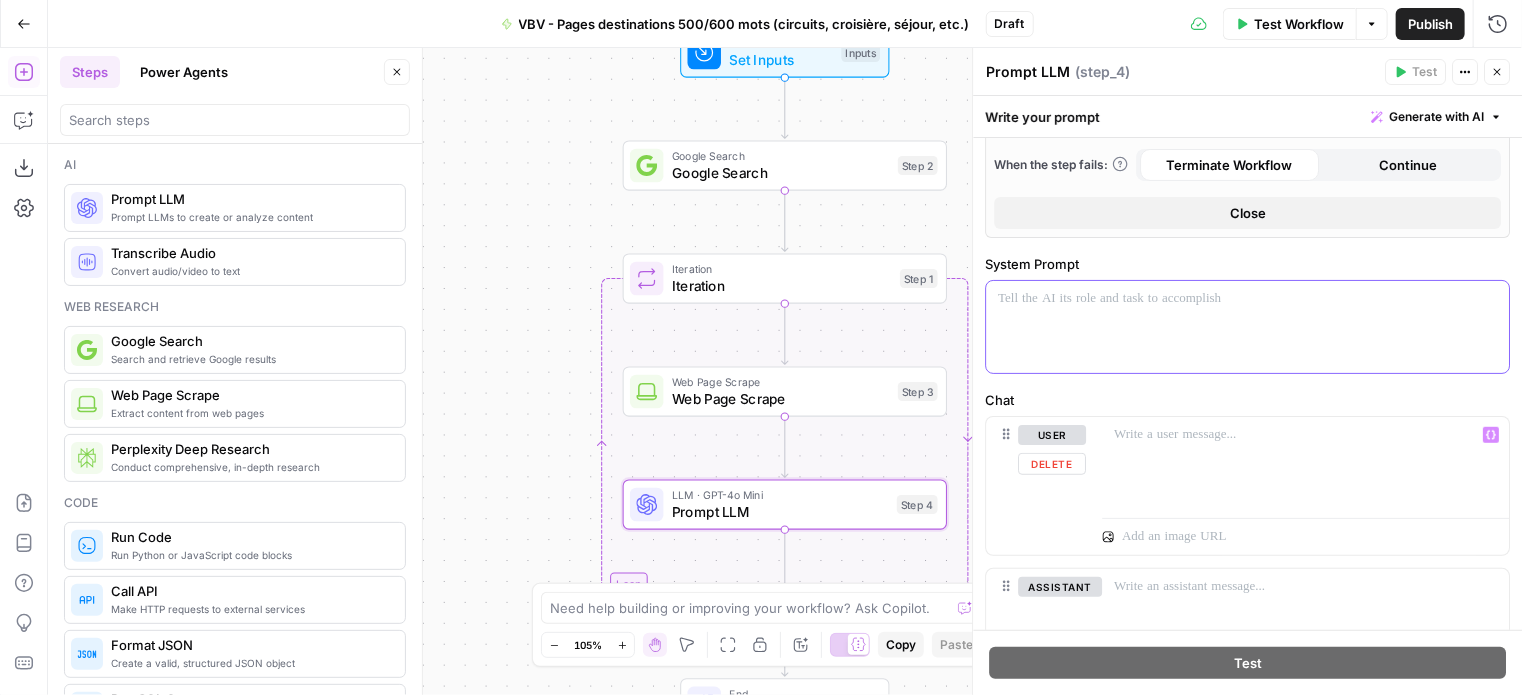 click at bounding box center [1247, 327] 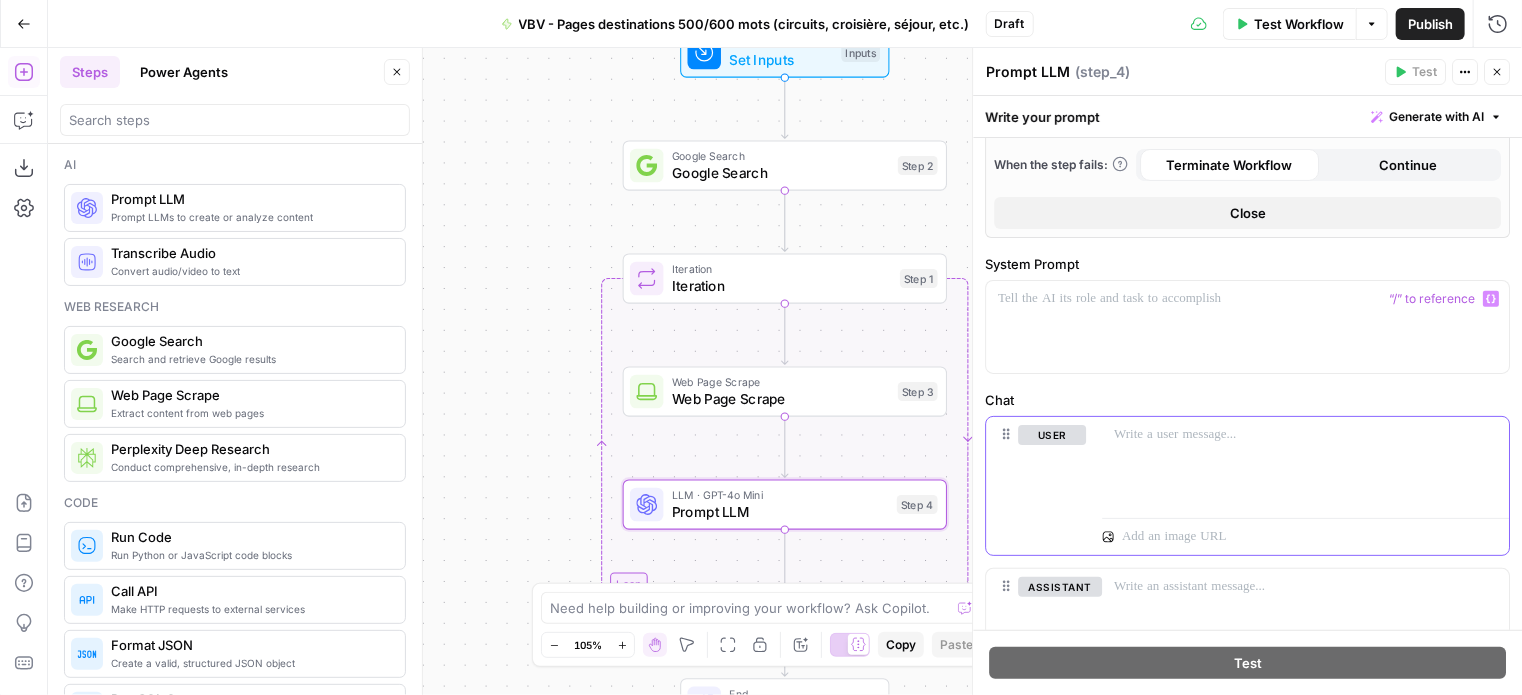 click at bounding box center [1305, 463] 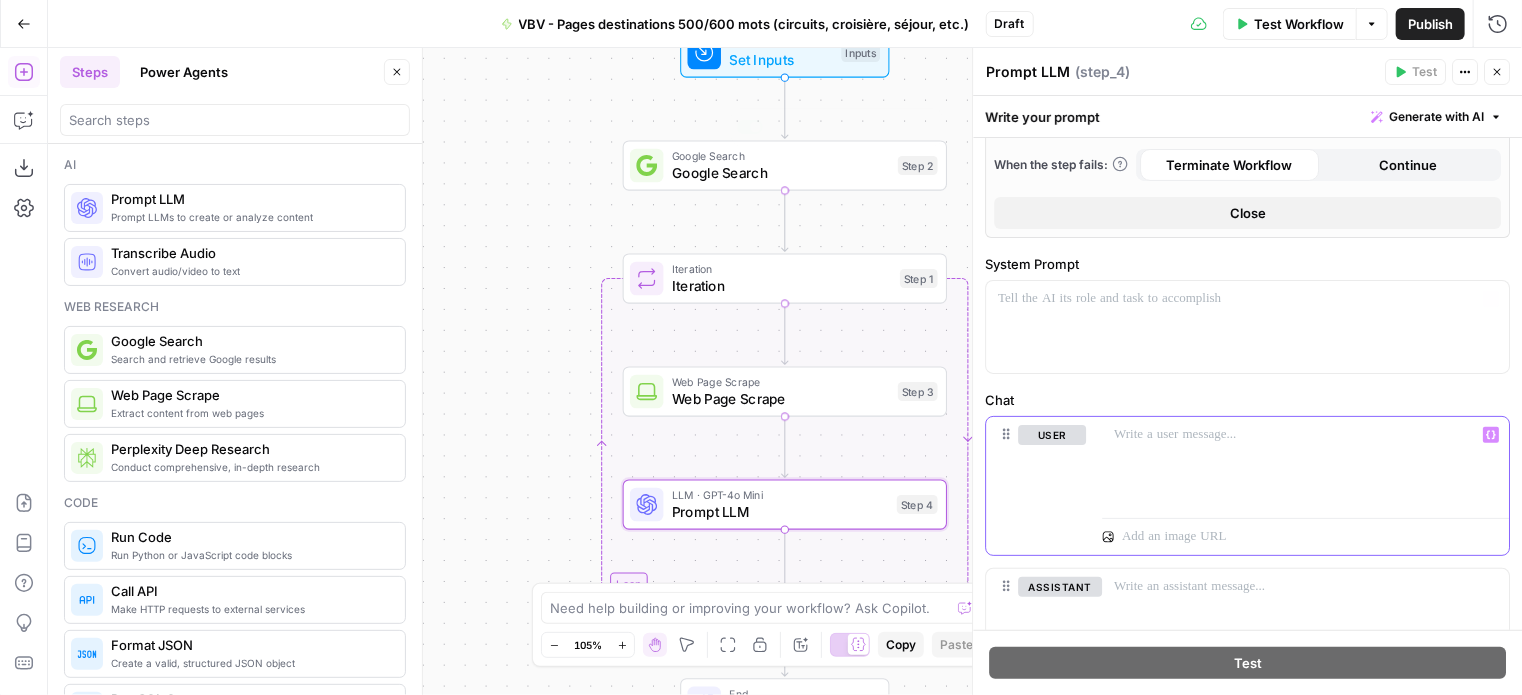 drag, startPoint x: 1114, startPoint y: 463, endPoint x: 1117, endPoint y: 452, distance: 11.401754 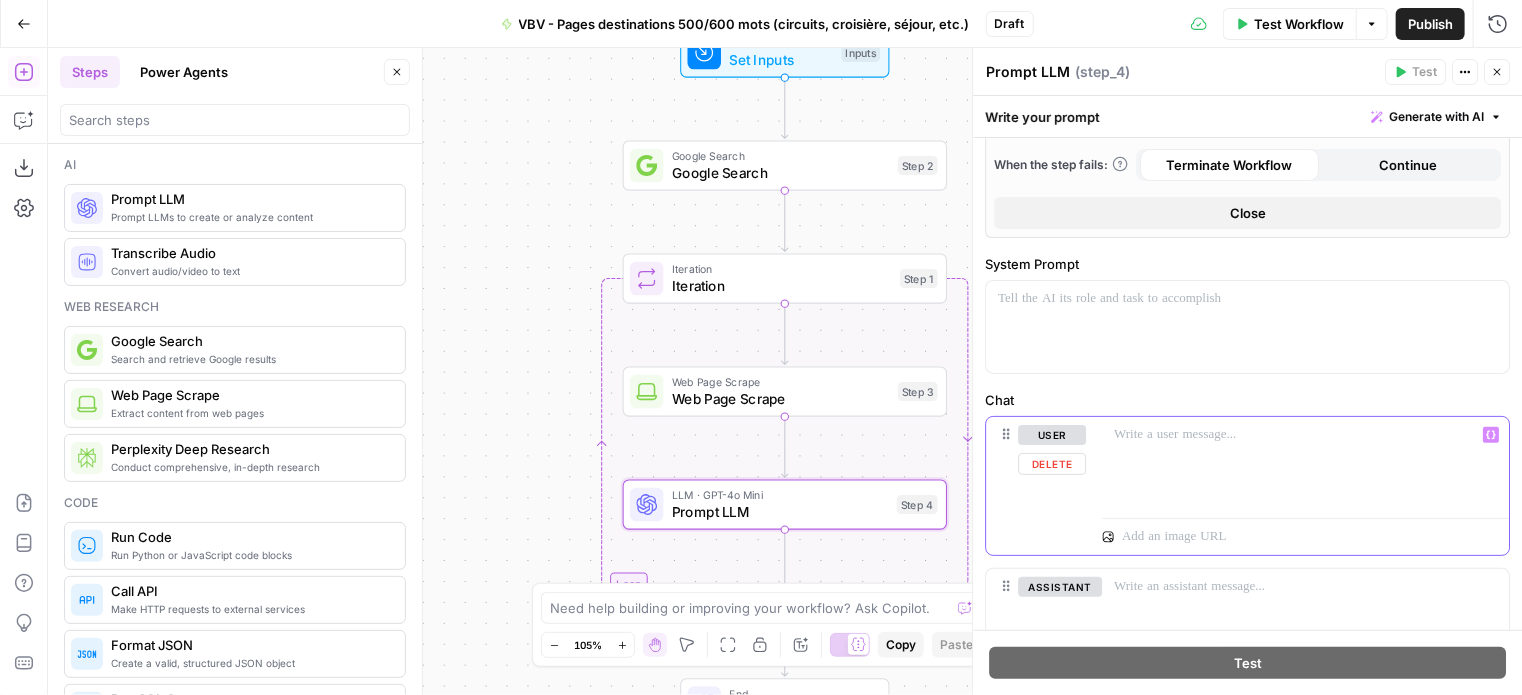 paste 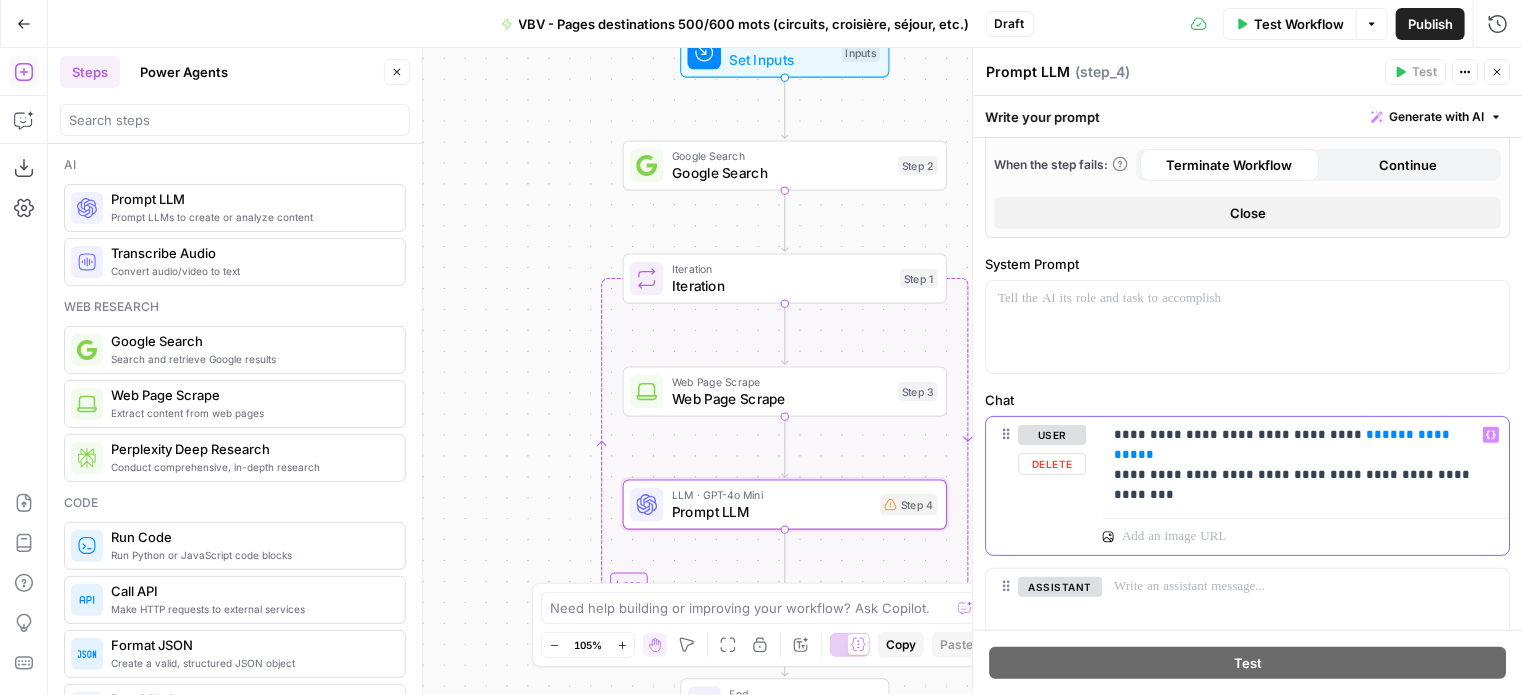 click on "**********" at bounding box center (1284, 444) 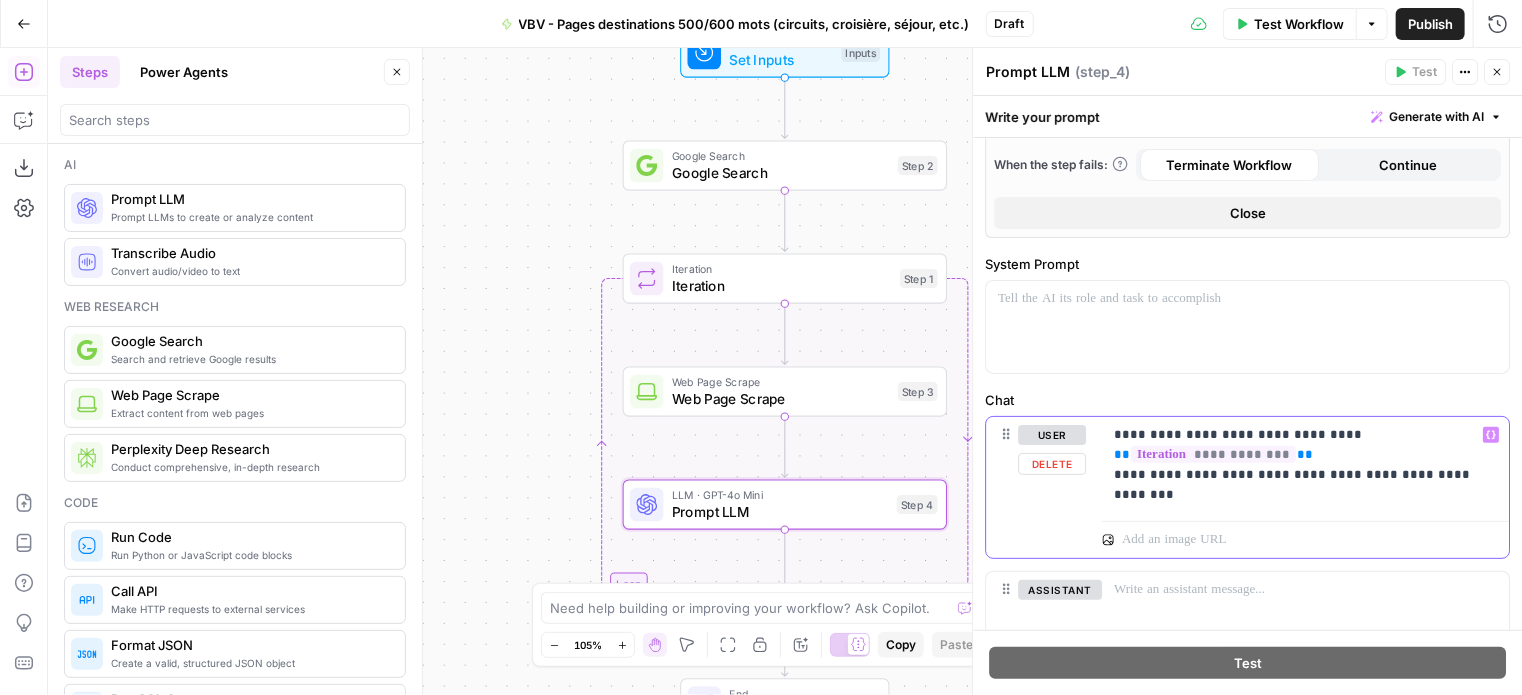 click on "**********" at bounding box center (1298, 465) 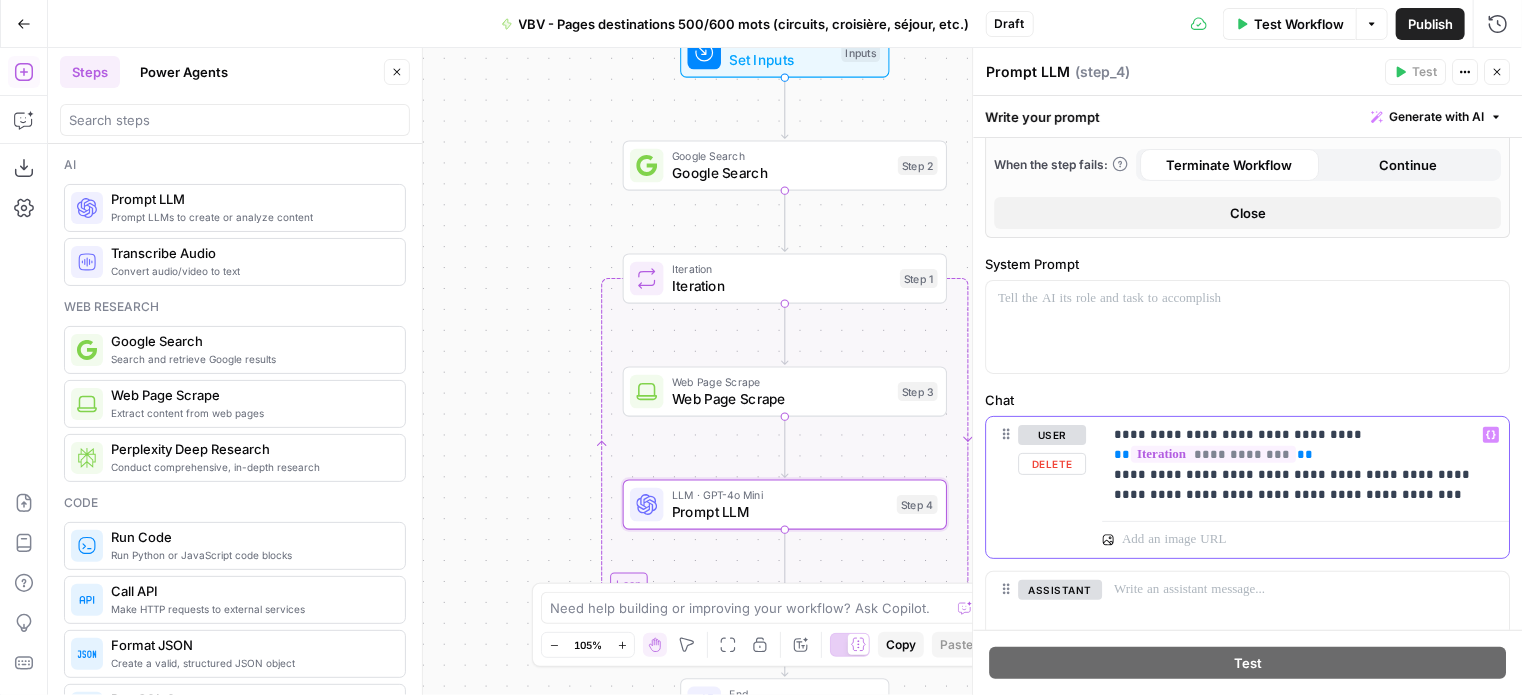 click 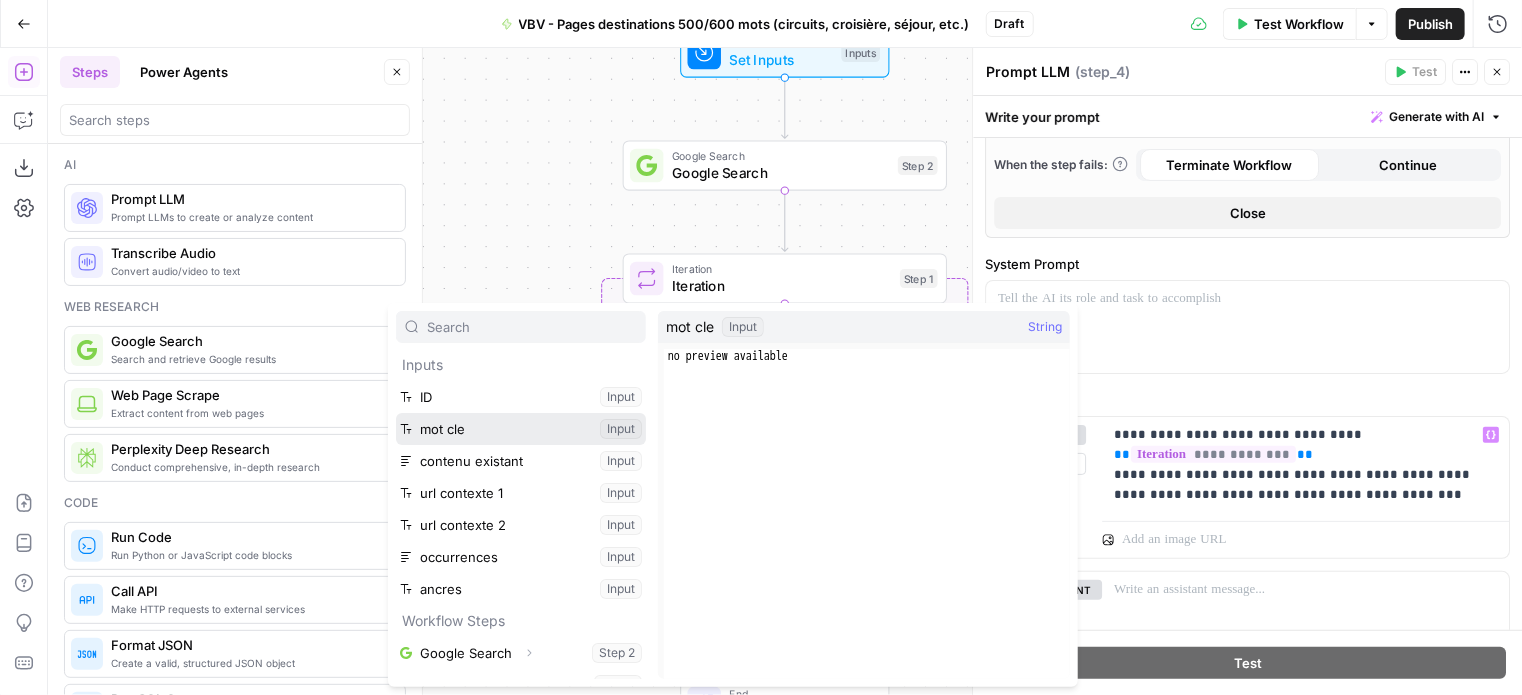 click at bounding box center (521, 429) 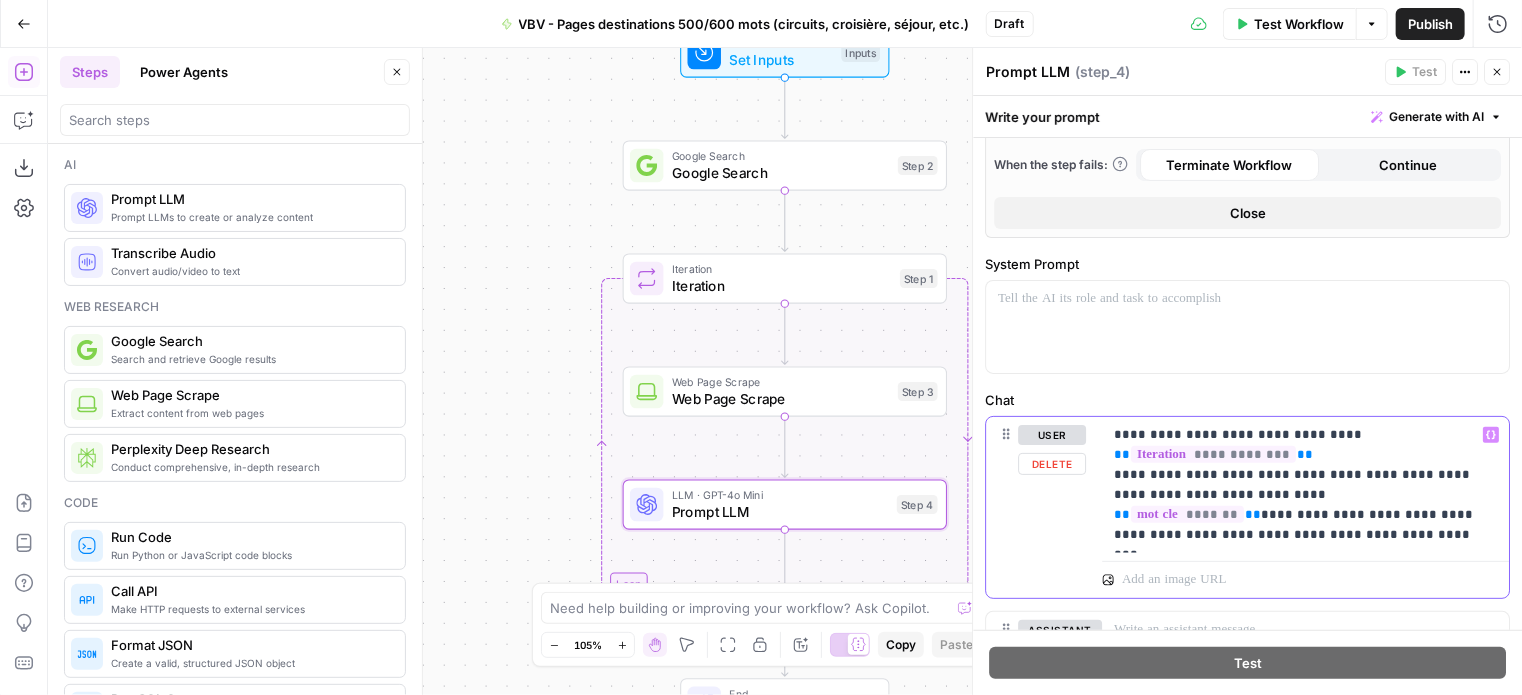 click on "**********" at bounding box center (1298, 485) 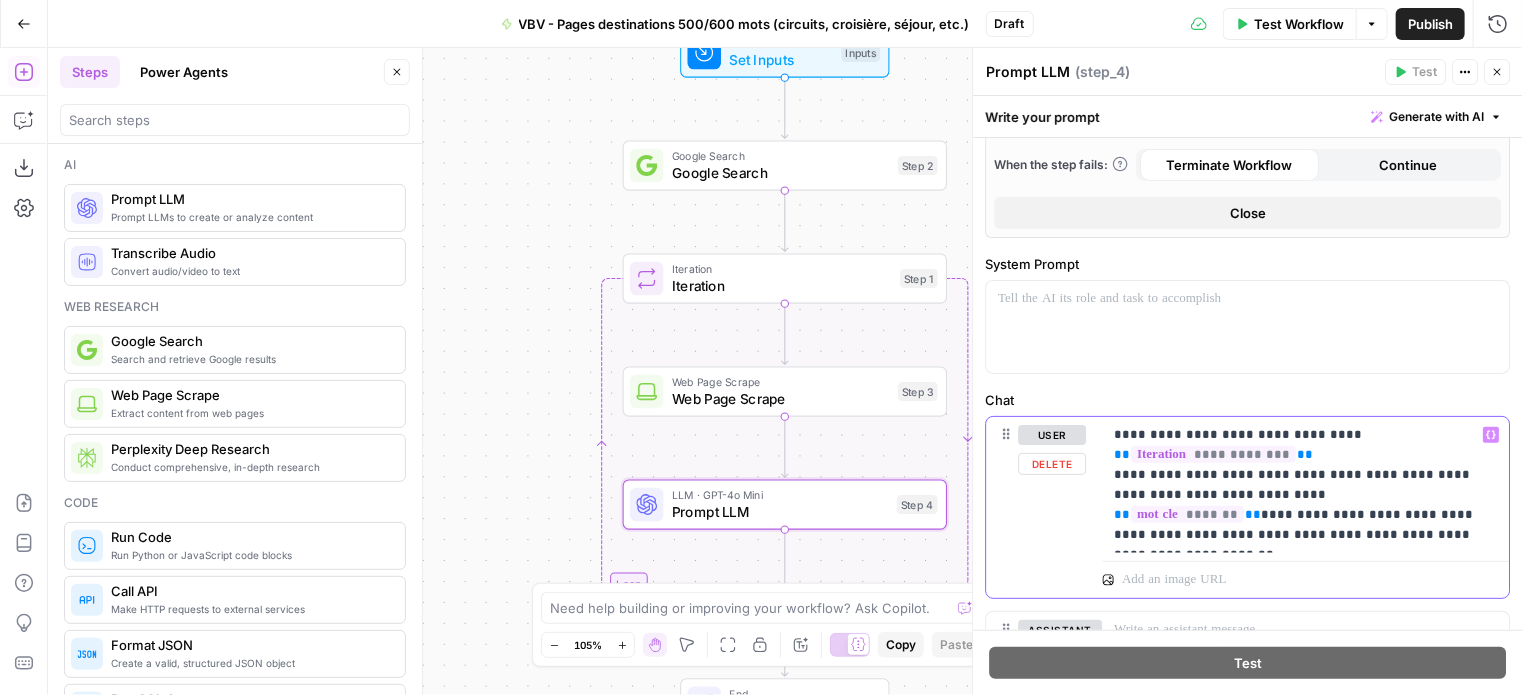 click on "**********" at bounding box center (1298, 485) 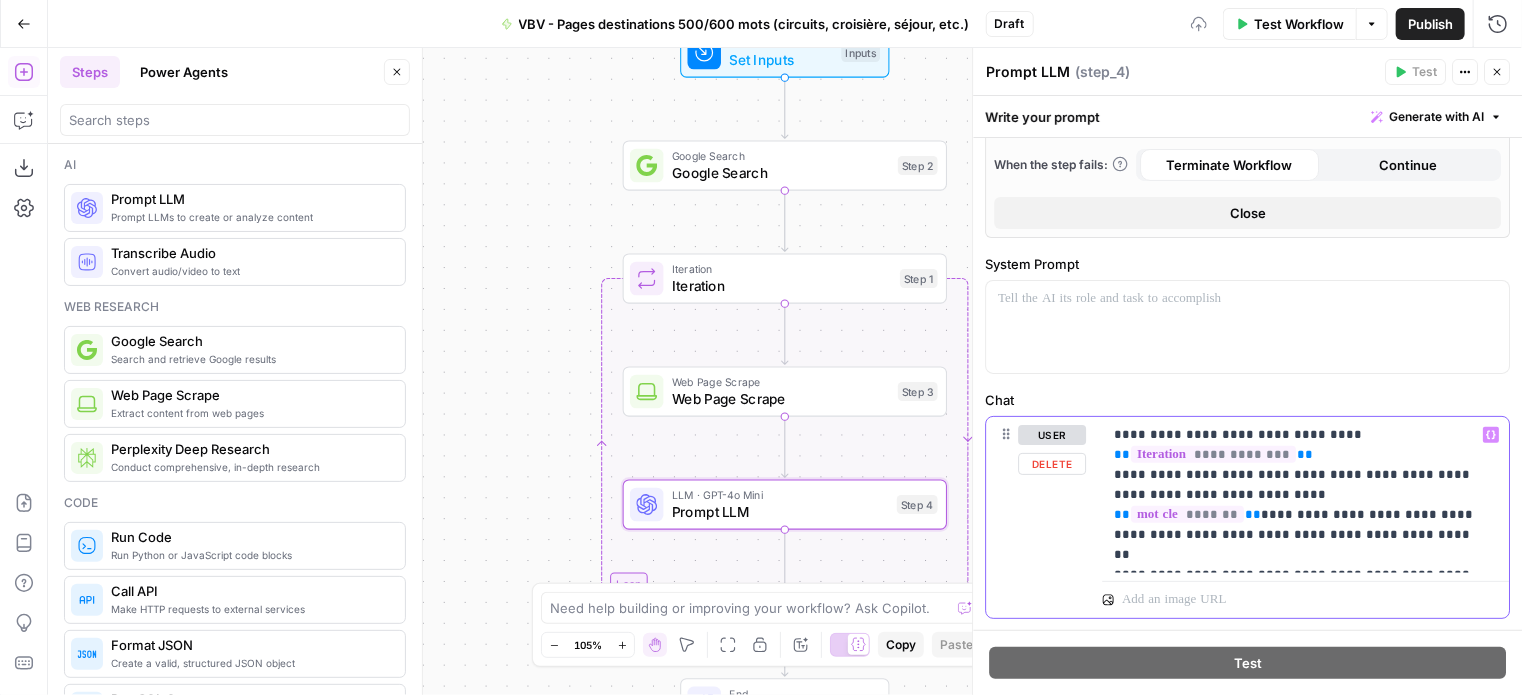 click on "**********" at bounding box center [1298, 495] 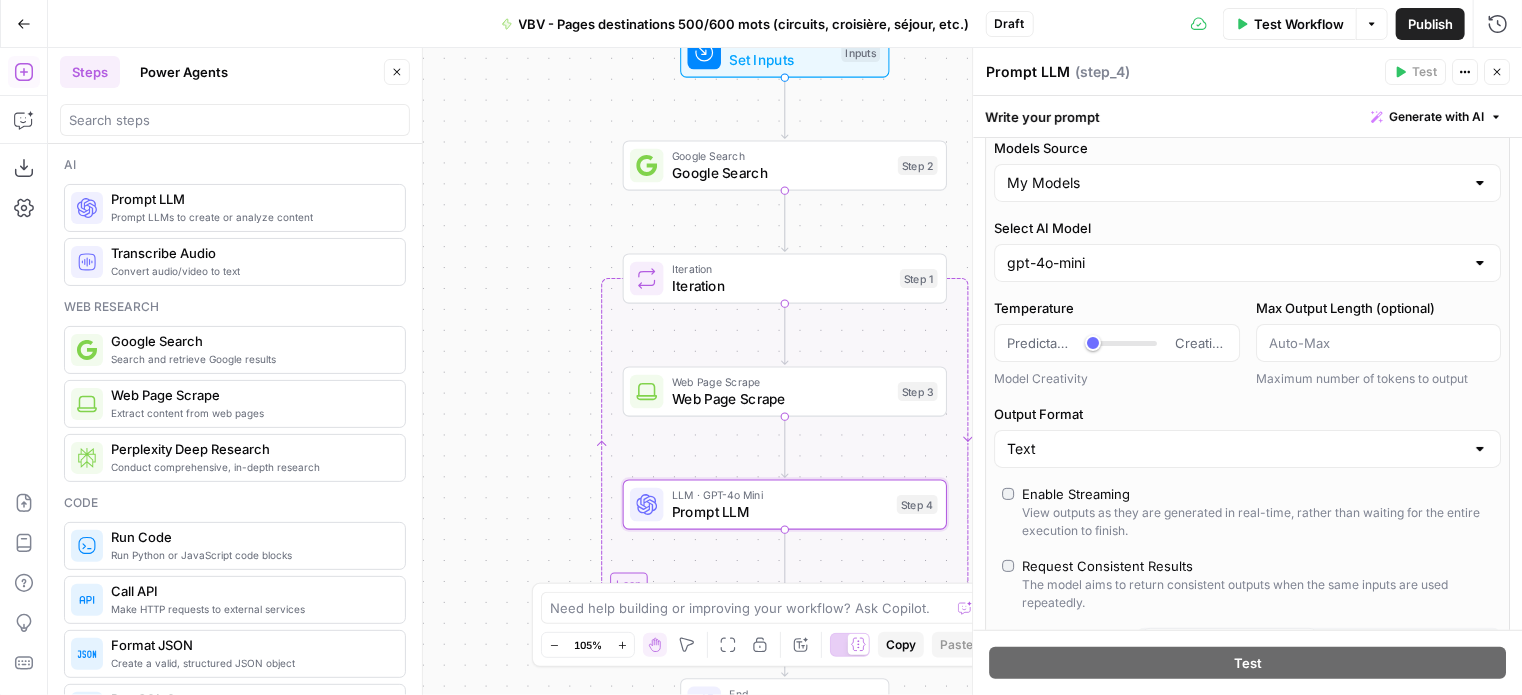 scroll, scrollTop: 0, scrollLeft: 0, axis: both 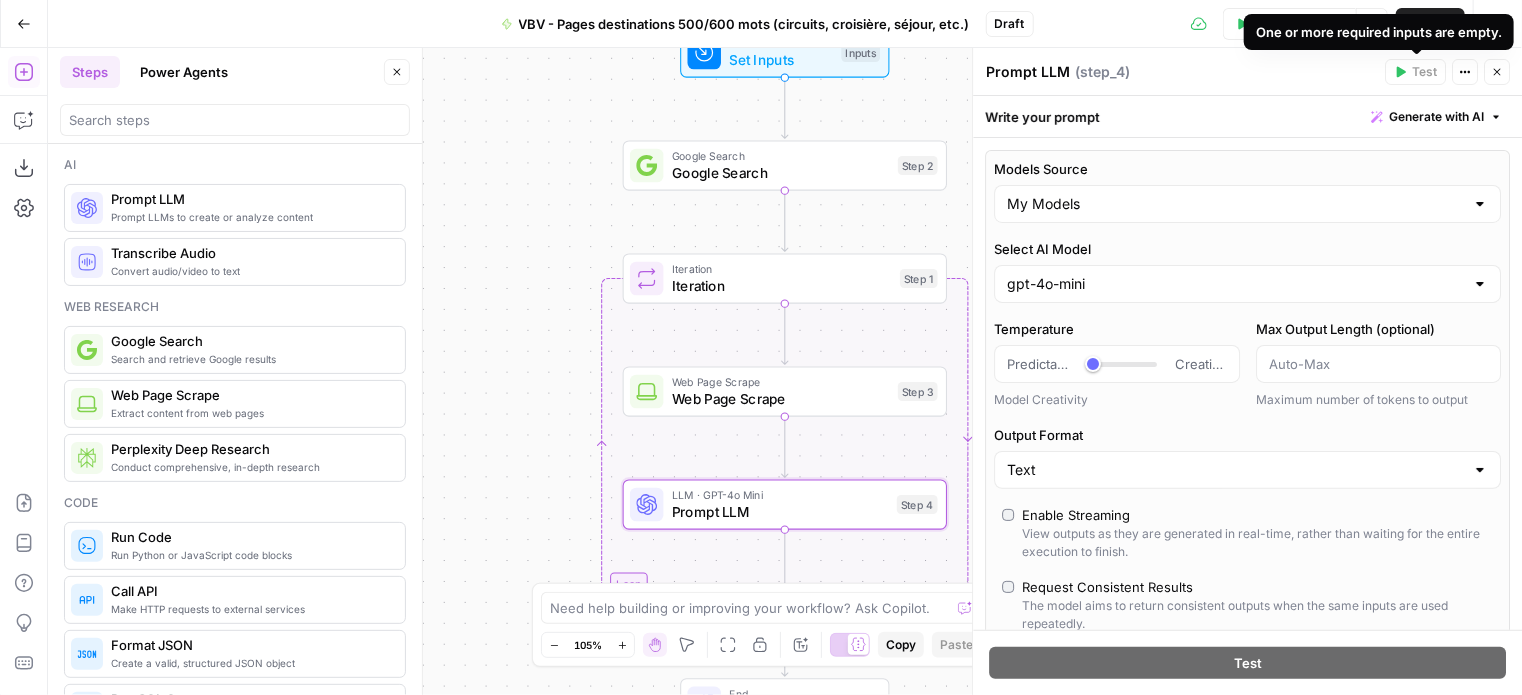 click on "Options" at bounding box center (1372, 24) 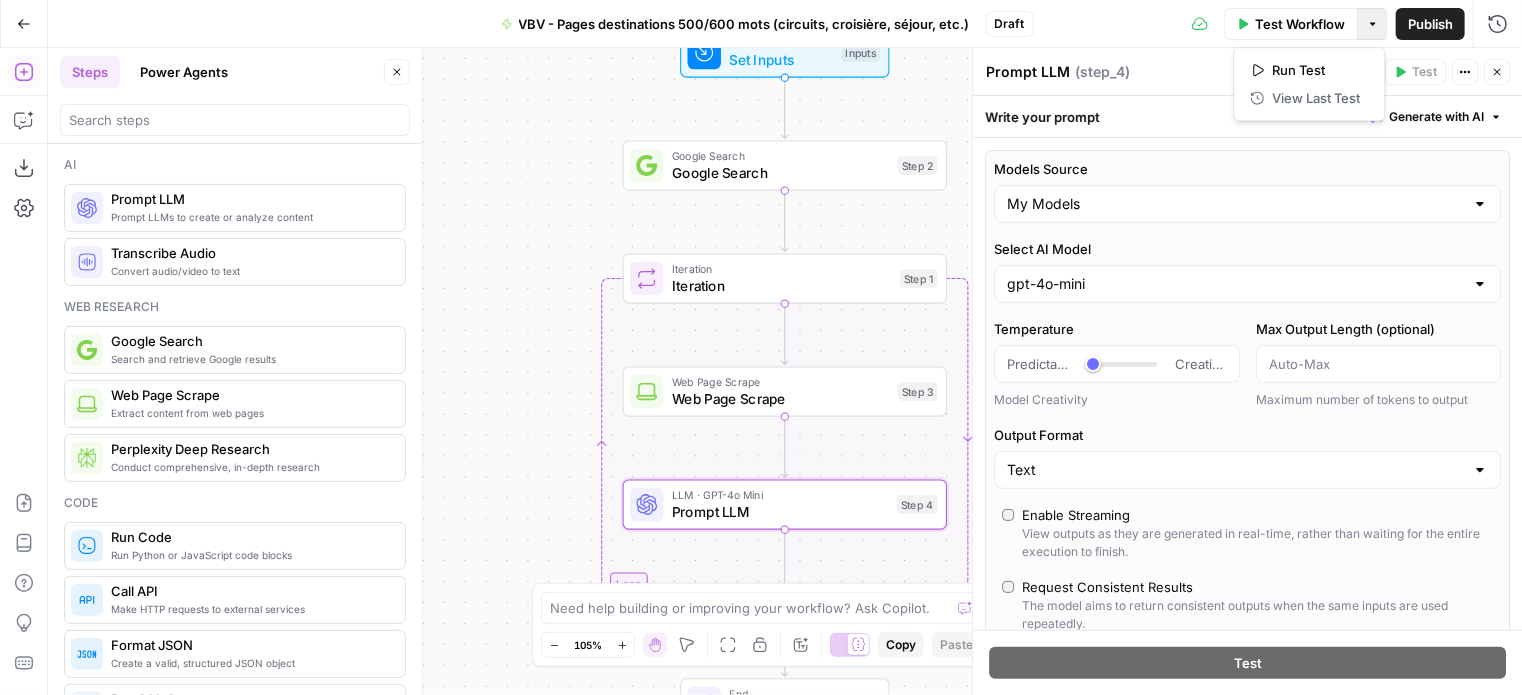 click on "Actions" at bounding box center [1465, 72] 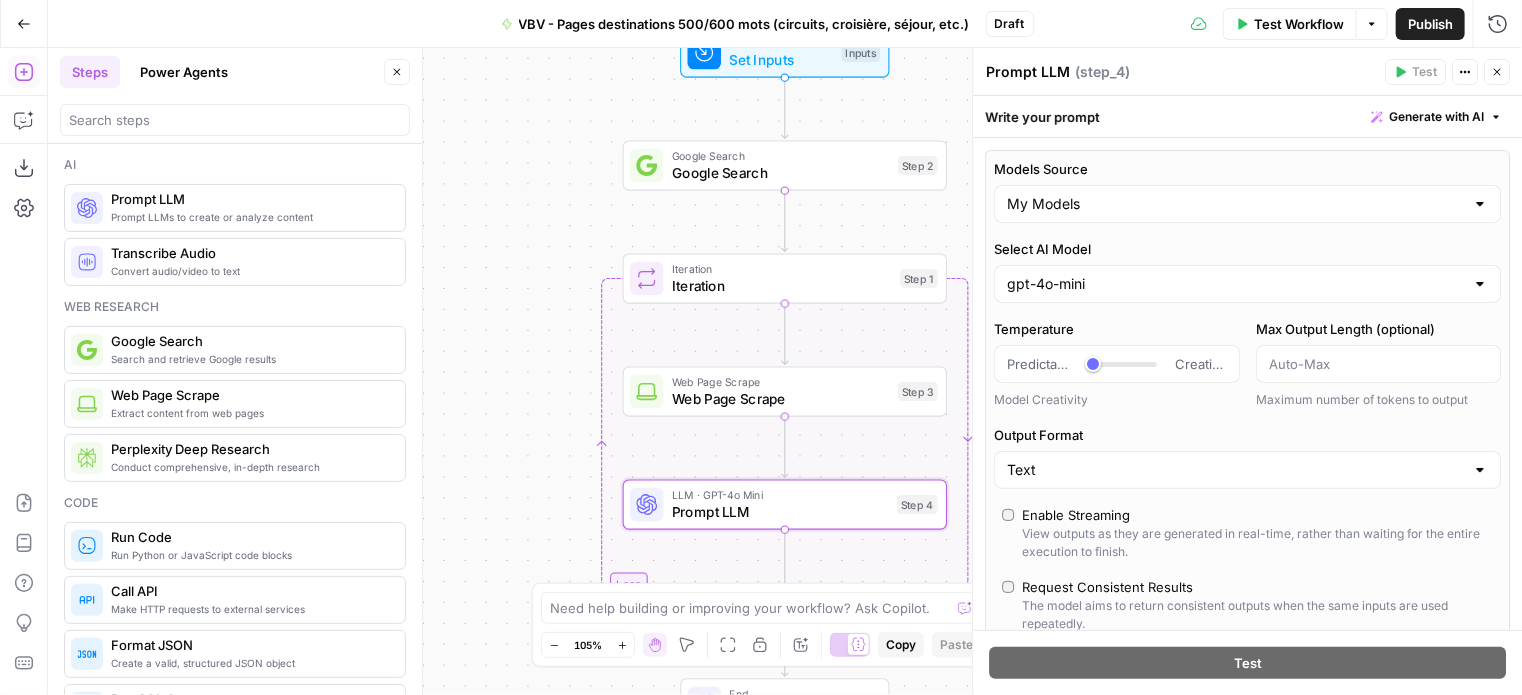 click on "Iteration" at bounding box center [782, 285] 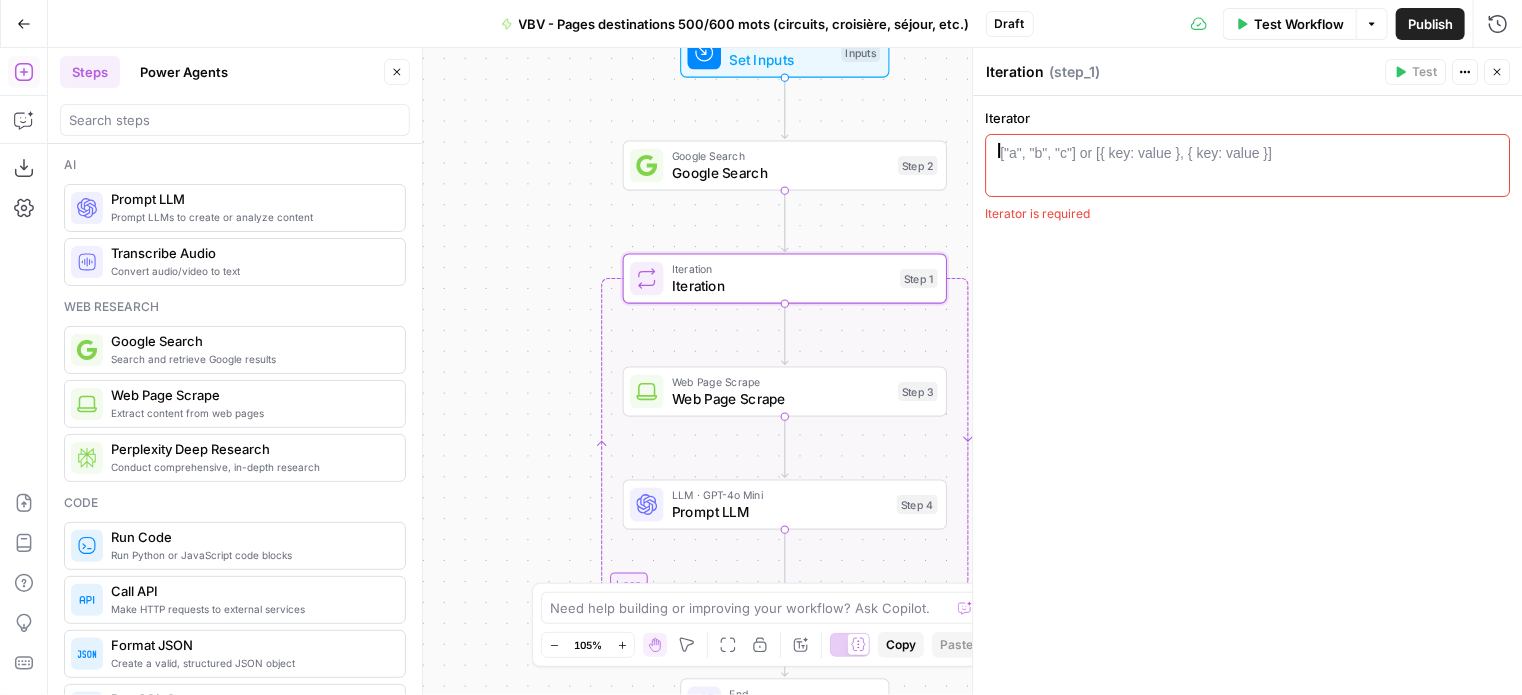 click at bounding box center (1248, 180) 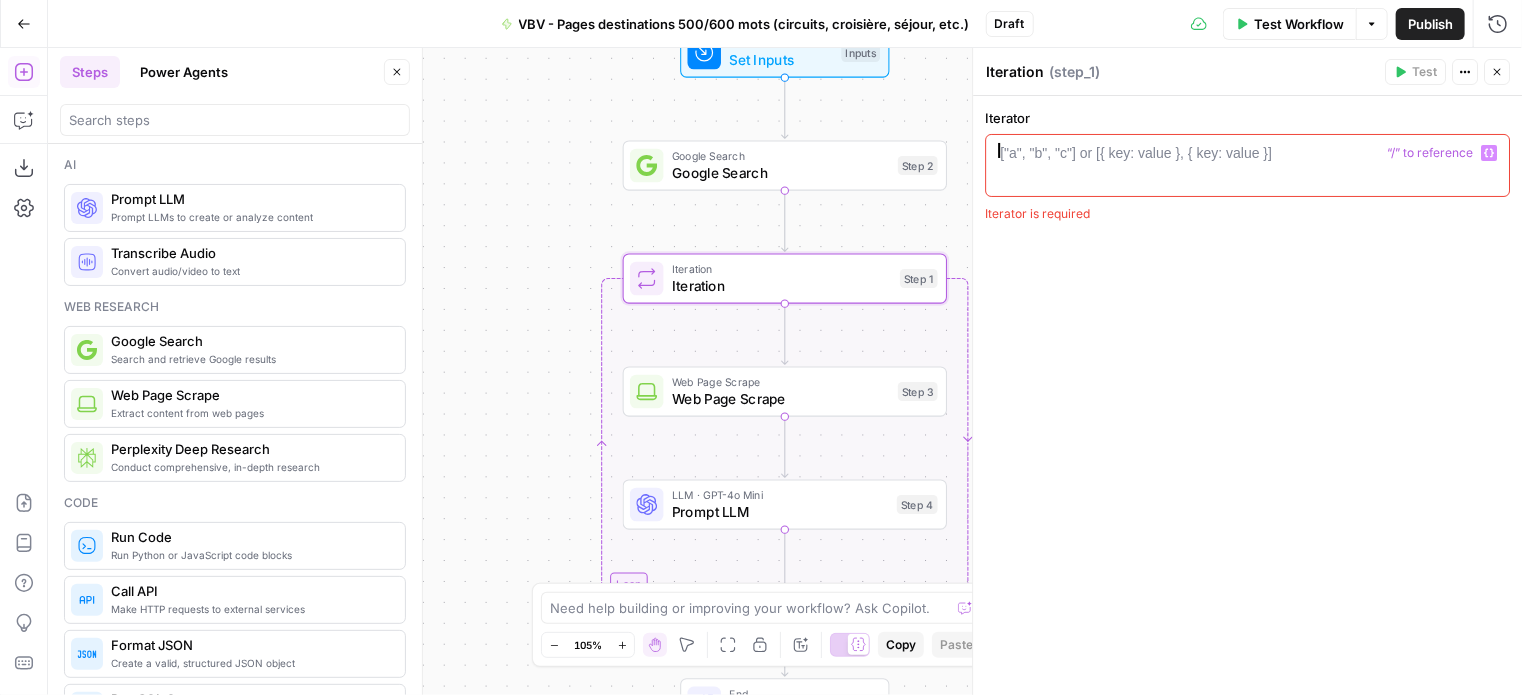 click 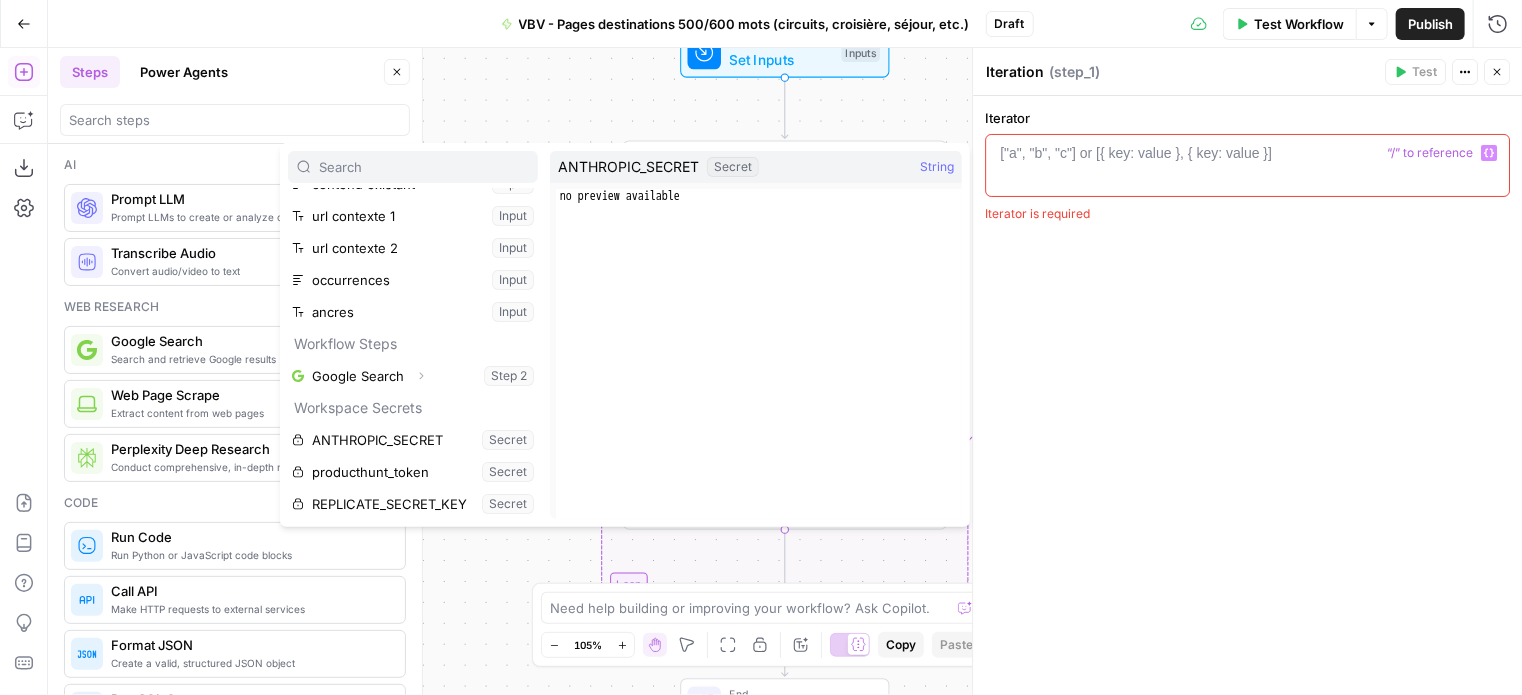 scroll, scrollTop: 17, scrollLeft: 0, axis: vertical 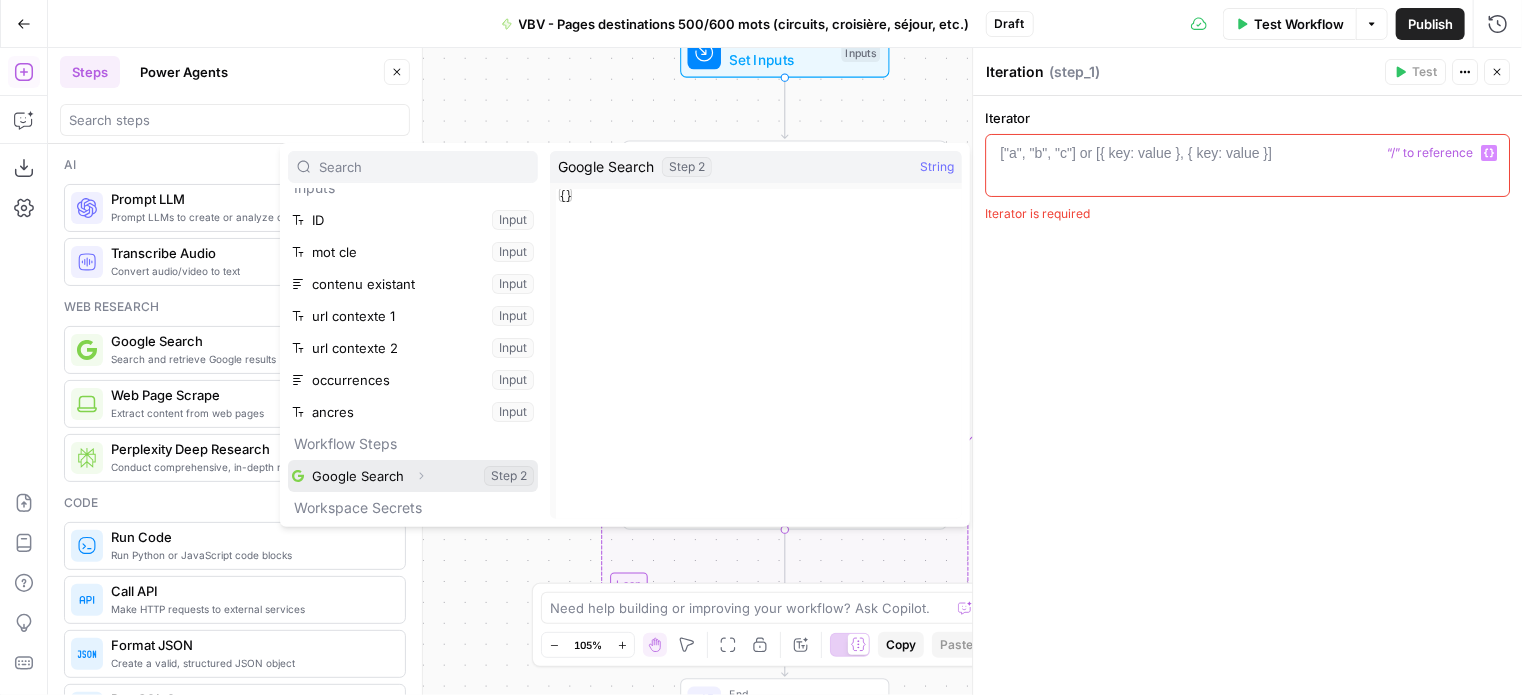 click on "Expand" at bounding box center (421, 476) 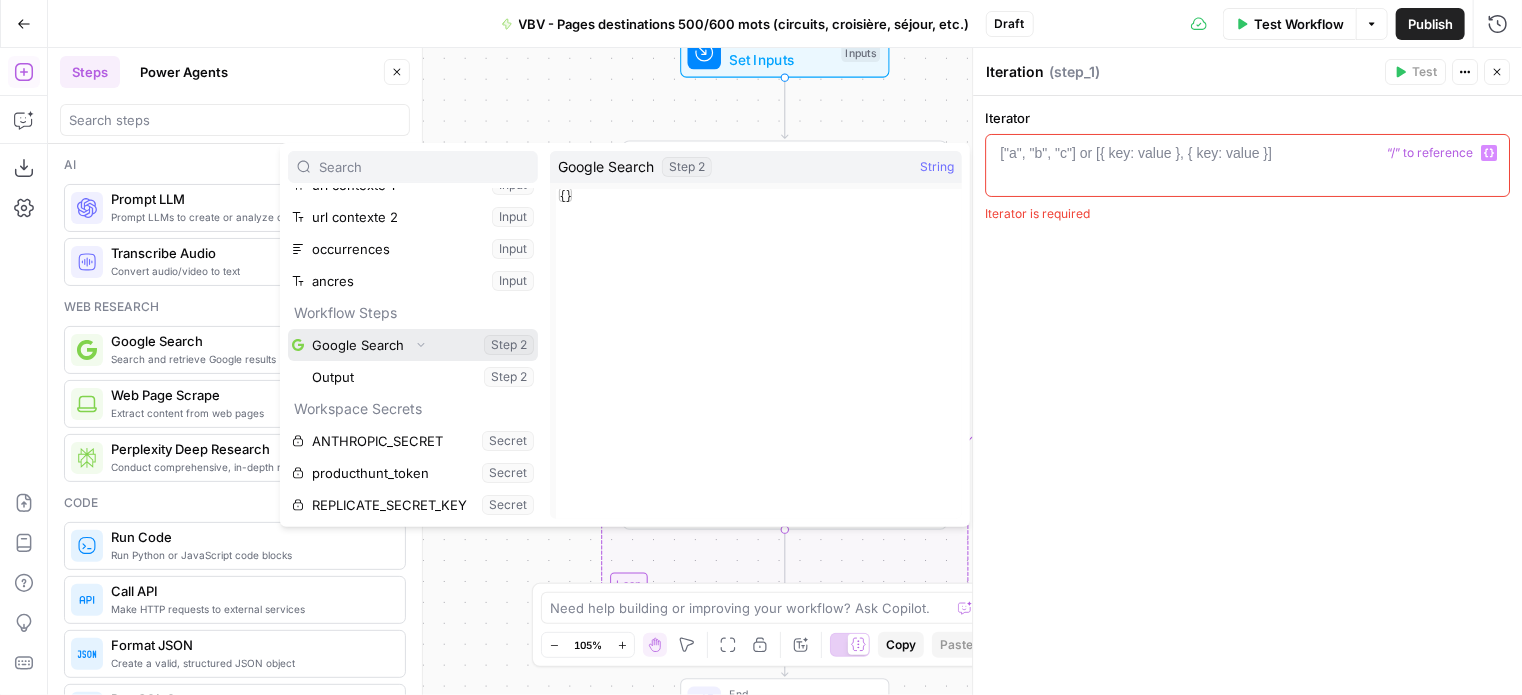 scroll, scrollTop: 149, scrollLeft: 0, axis: vertical 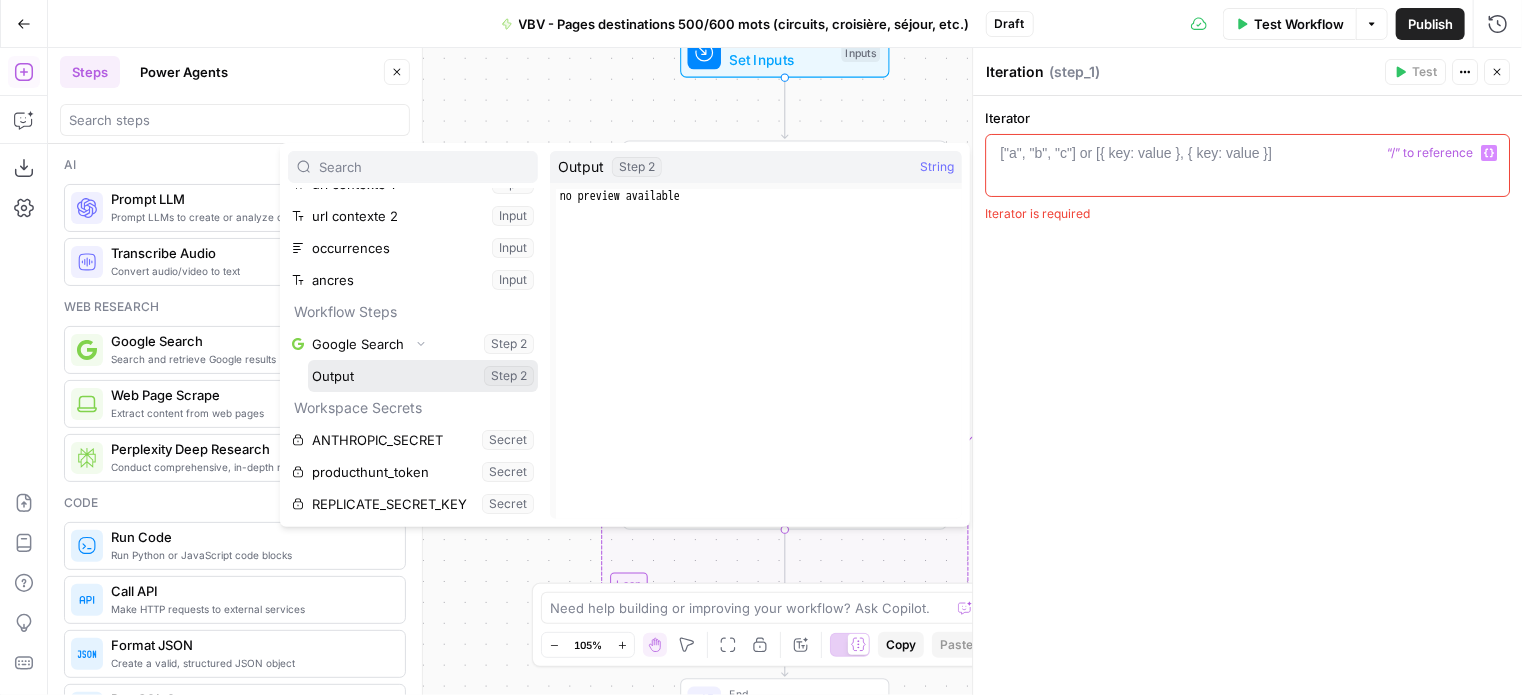 click at bounding box center [423, 376] 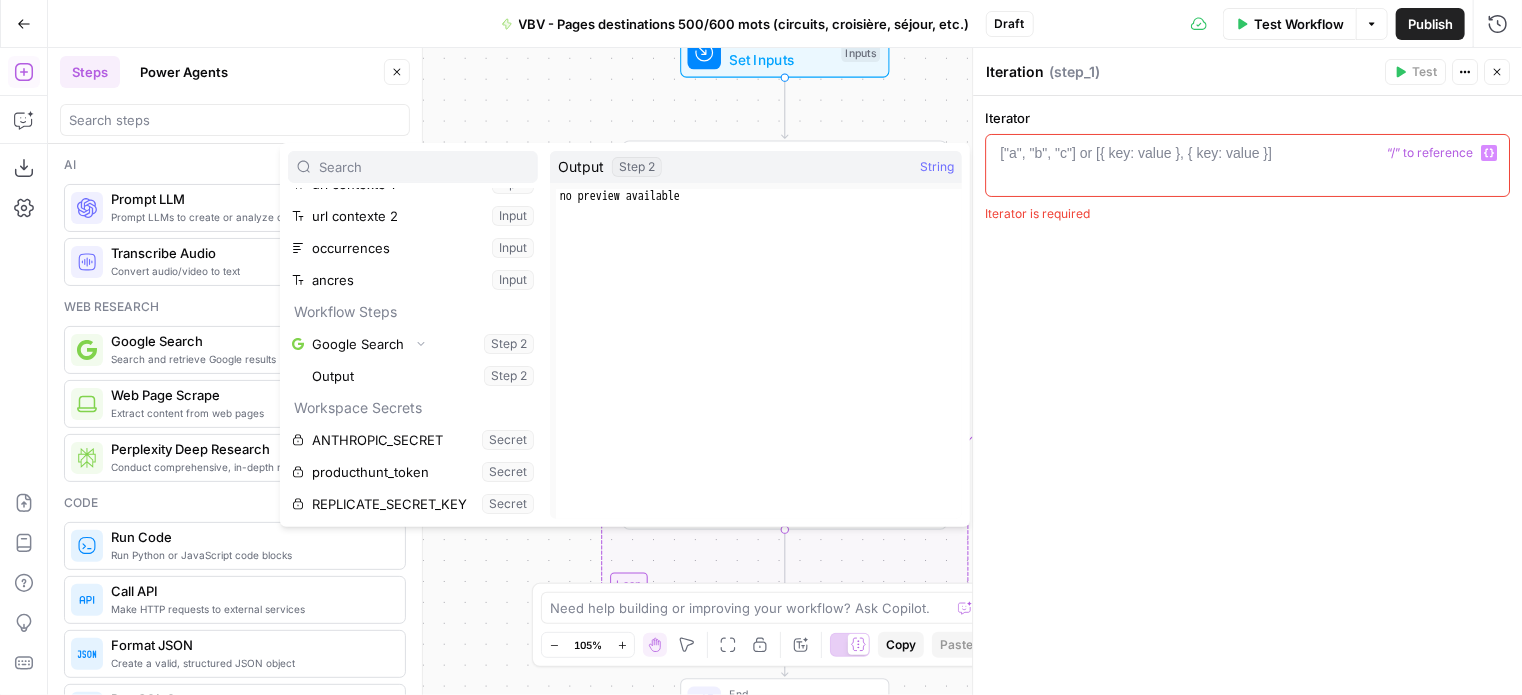 type on "**********" 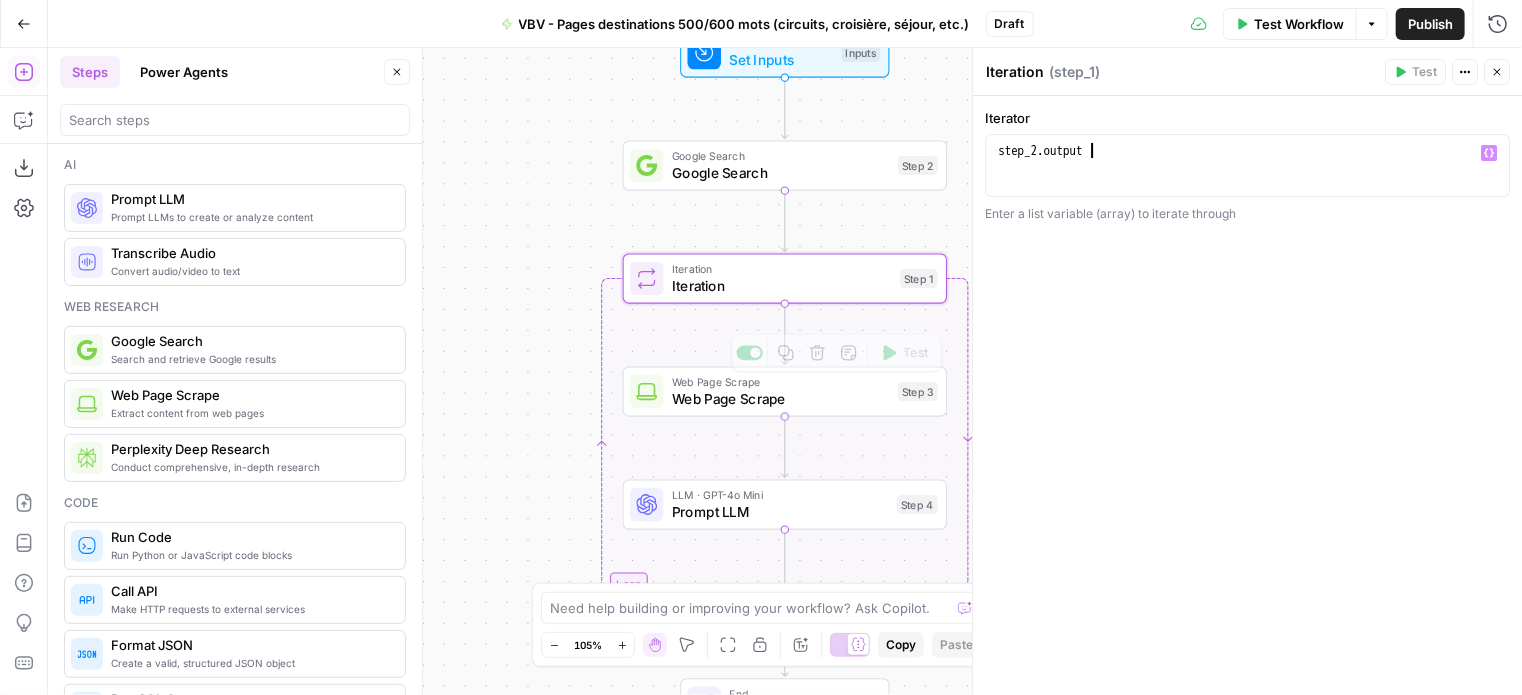 click on "Web Page Scrape Web Page Scrape Step 3 Copy step Delete step Add Note Test" at bounding box center [785, 392] 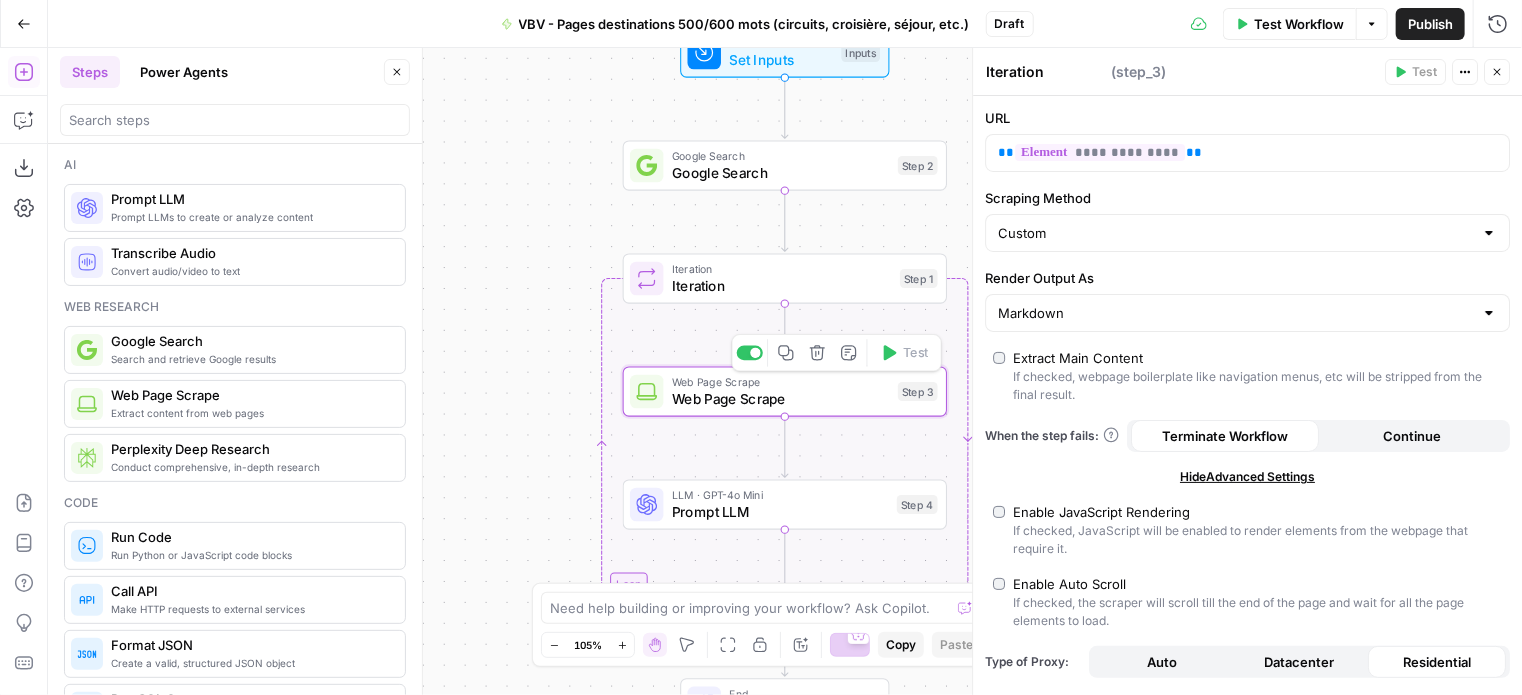 type on "Web Page Scrape" 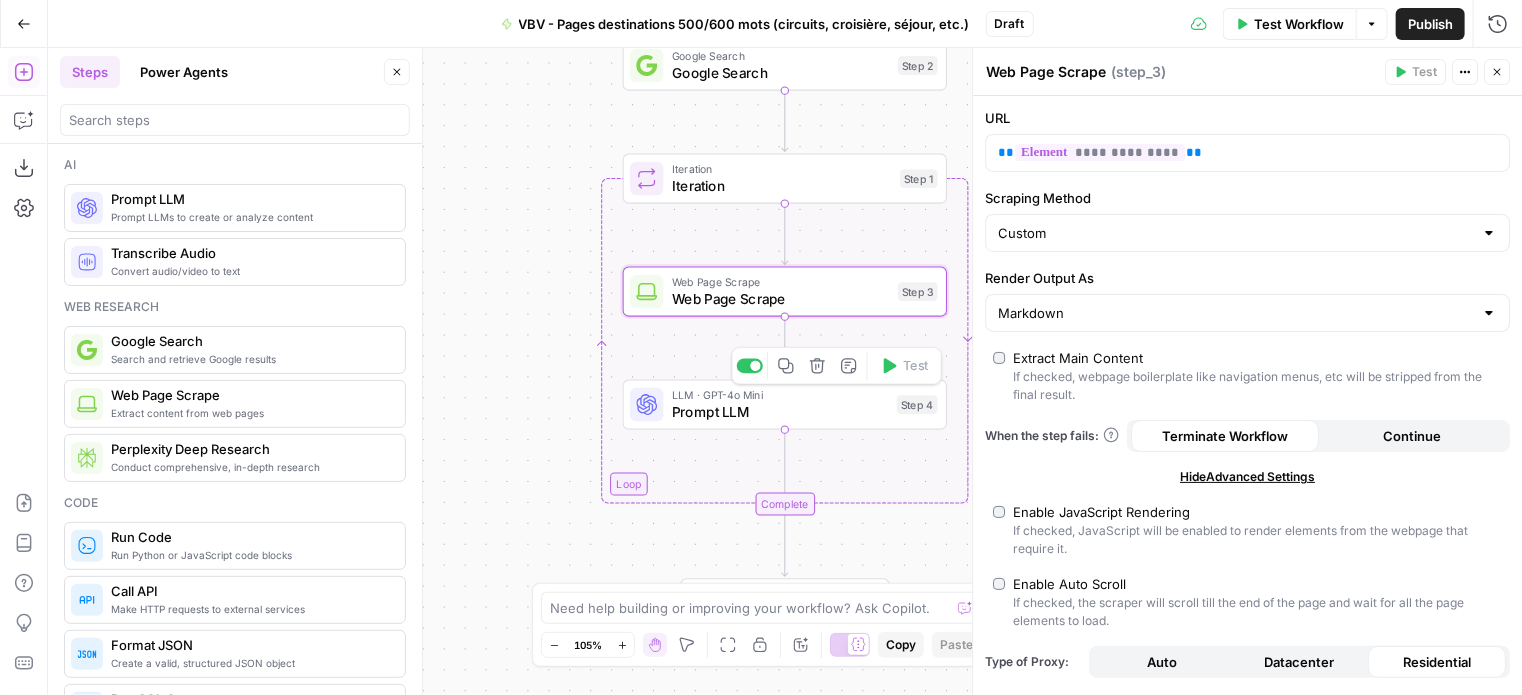click on "Prompt LLM" at bounding box center [780, 412] 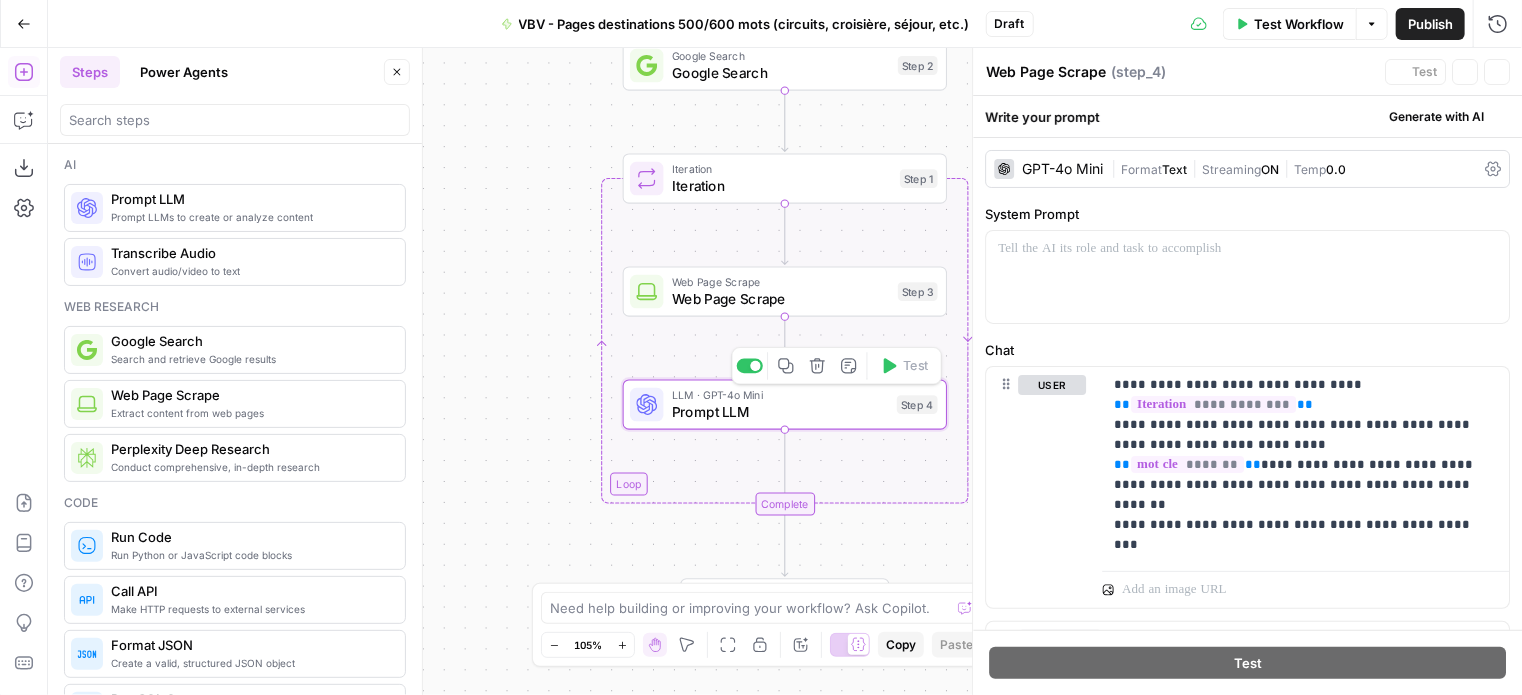 type on "Prompt LLM" 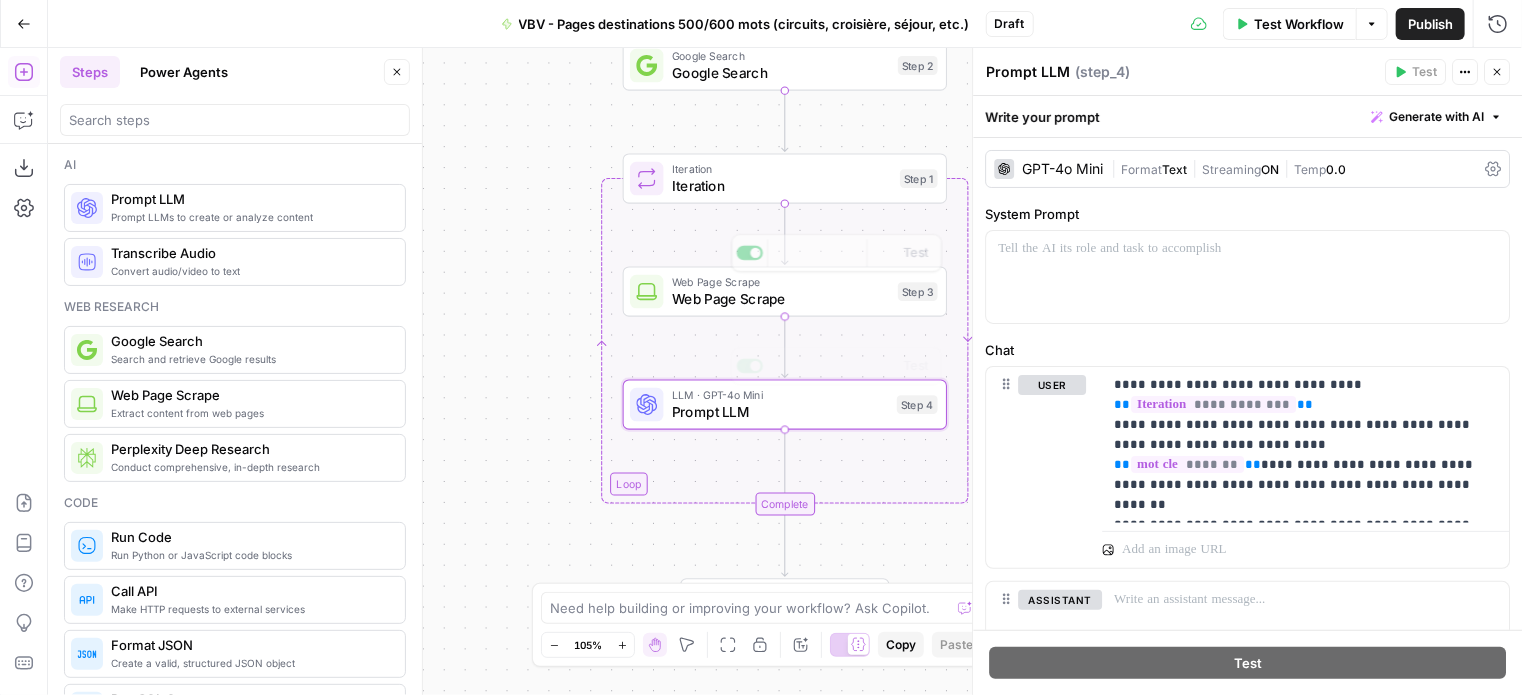 click on "Workflow Set Inputs Inputs Google Search Google Search Step 2 Loop Iteration Iteration Step 1 Web Page Scrape Web Page Scrape Step 3 Copy step Delete step Add Note Test LLM · GPT-4o Mini Prompt LLM Step 4 Copy step Delete step Add Note Test Complete End Output" at bounding box center (785, 371) 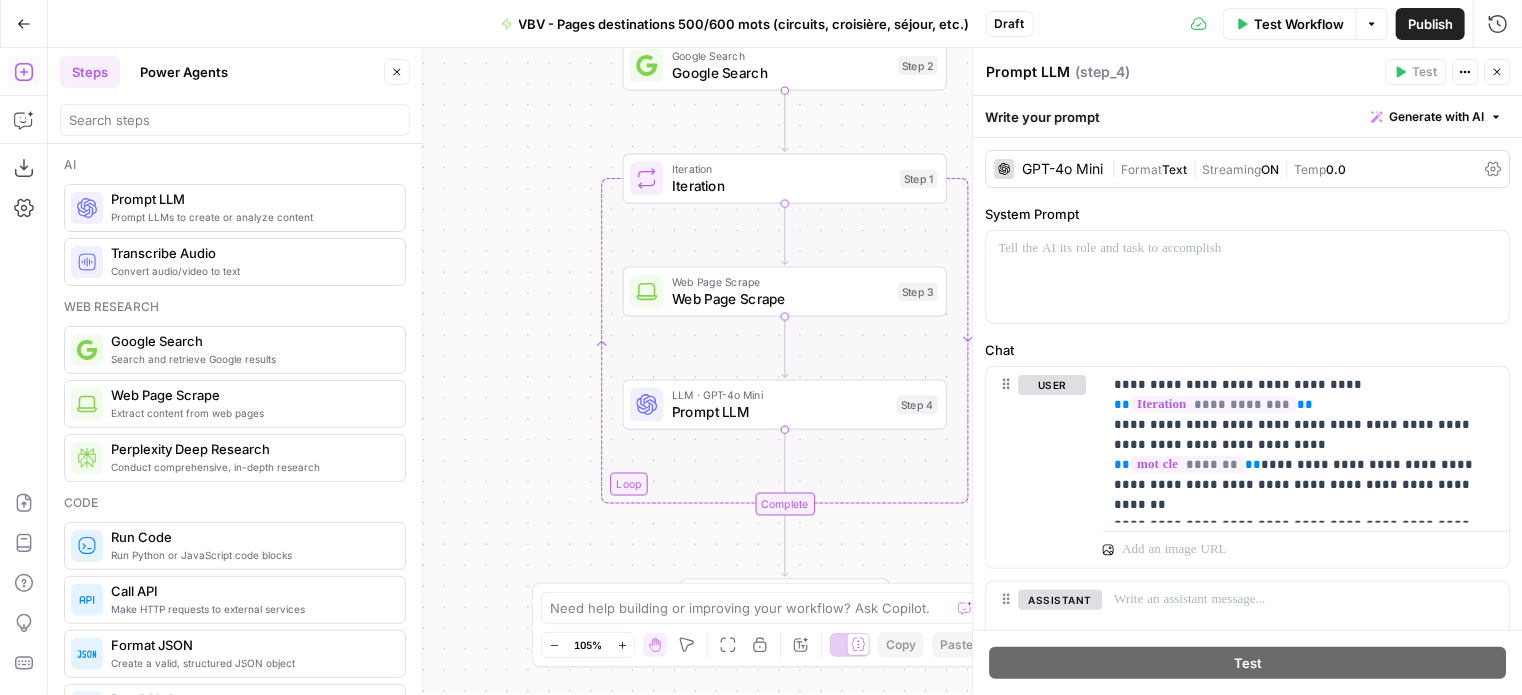 click on "Iteration" at bounding box center (782, 185) 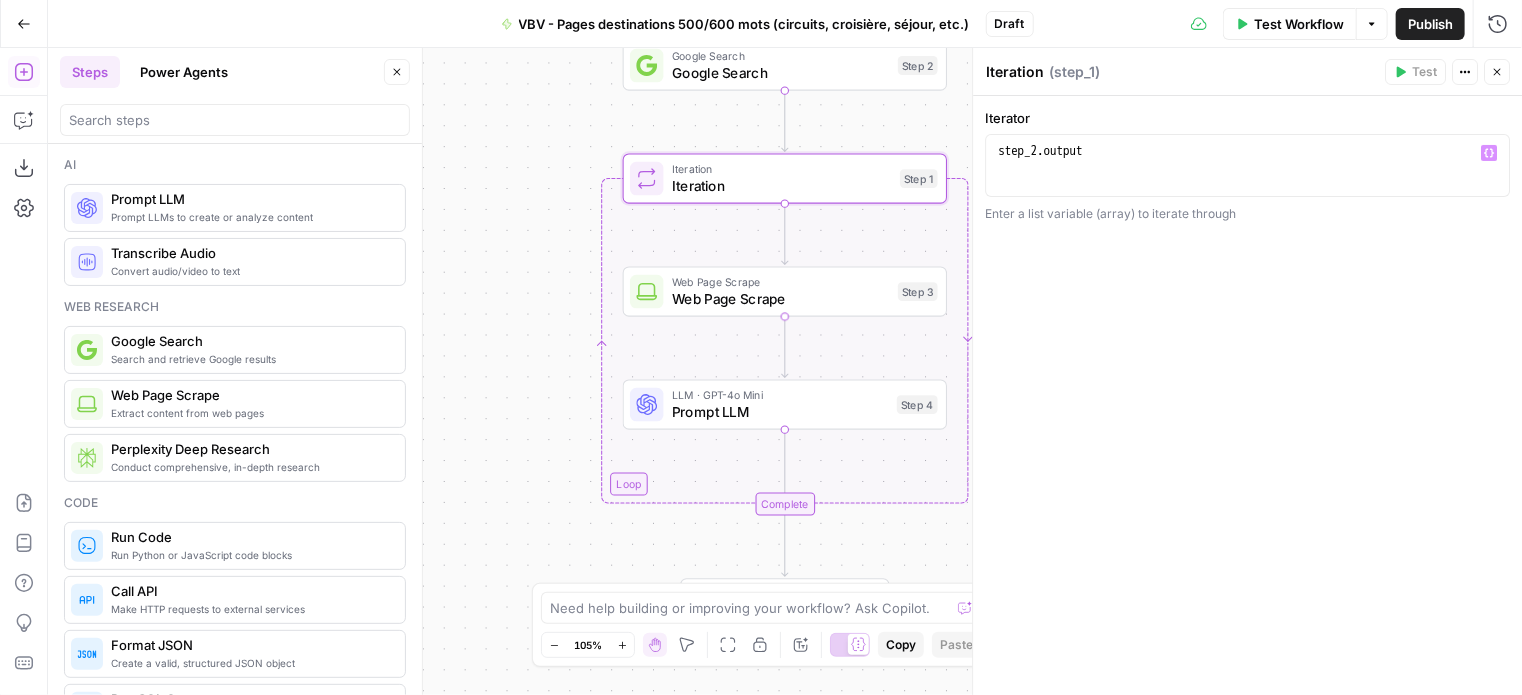 click on "Web Page Scrape" at bounding box center [781, 282] 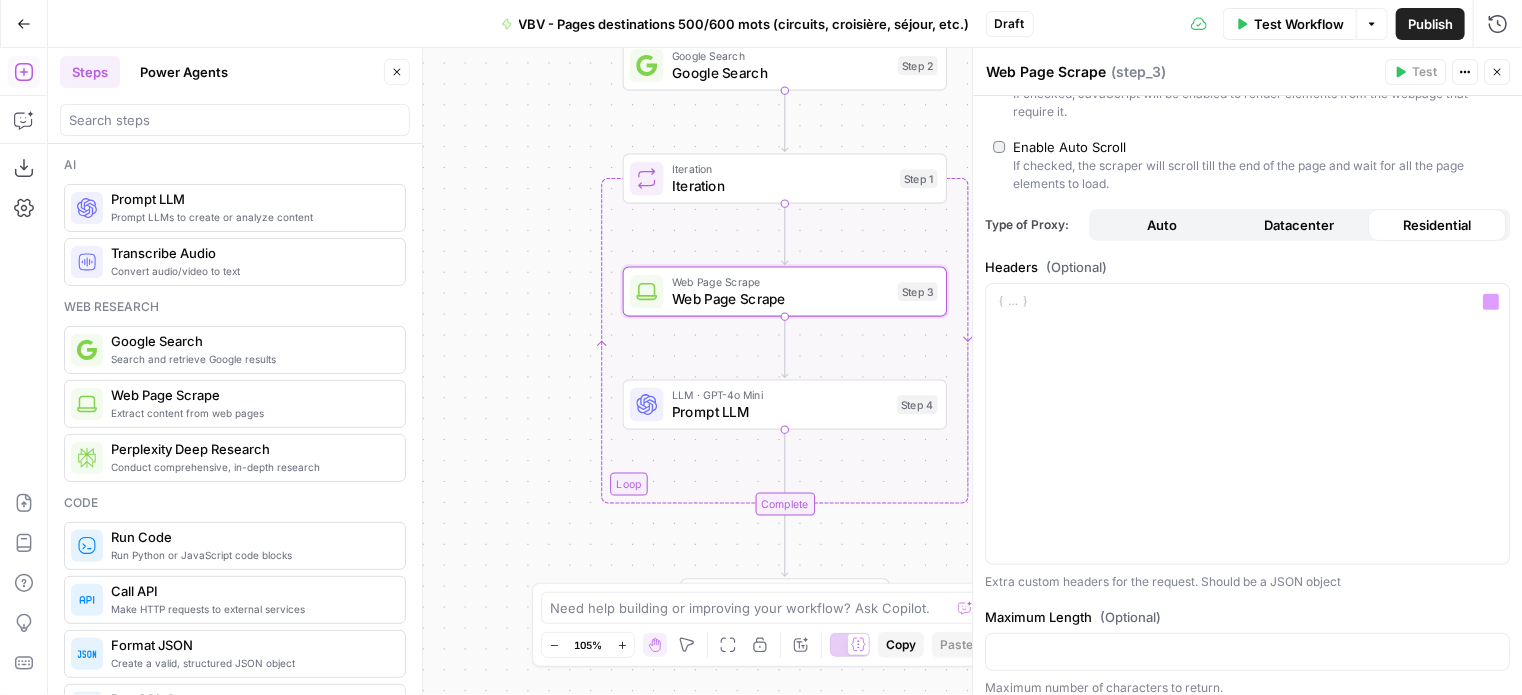 scroll, scrollTop: 572, scrollLeft: 0, axis: vertical 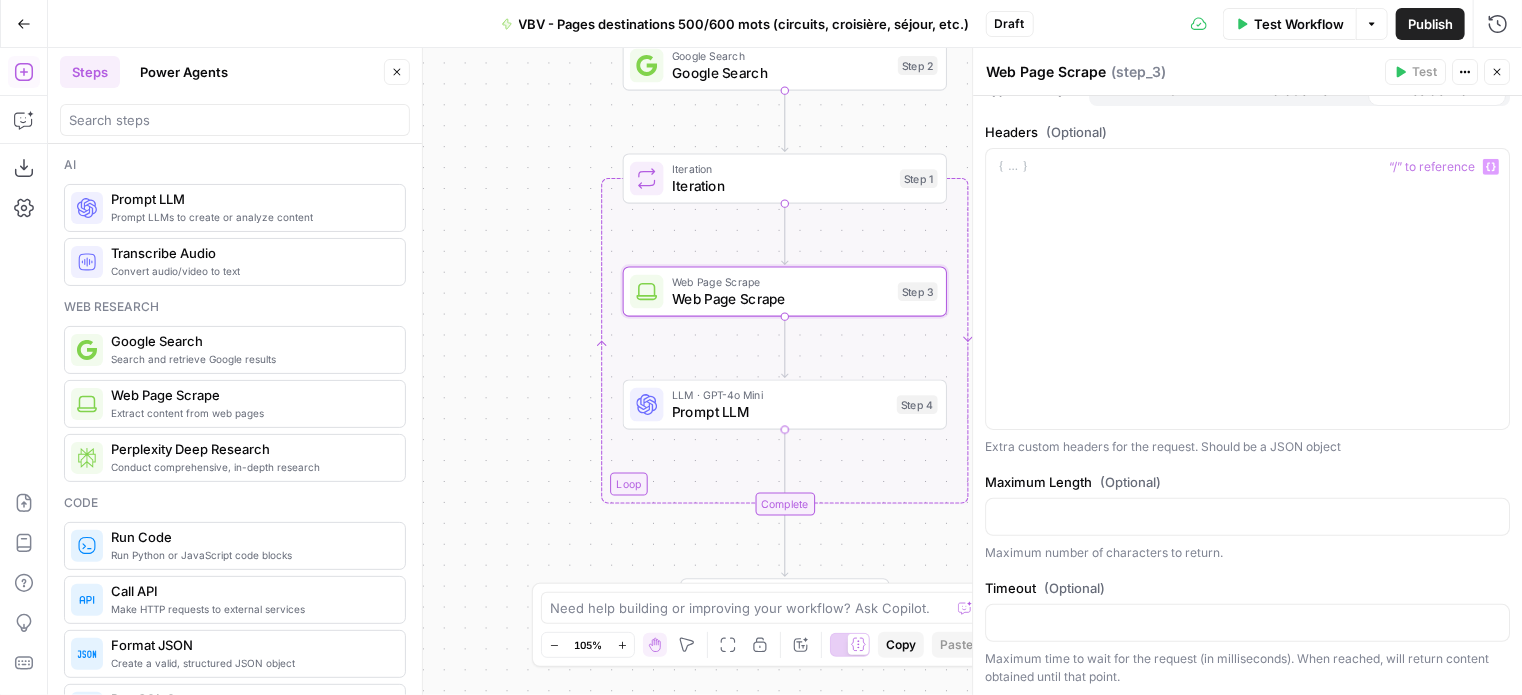 click on "Prompt LLM" at bounding box center (780, 412) 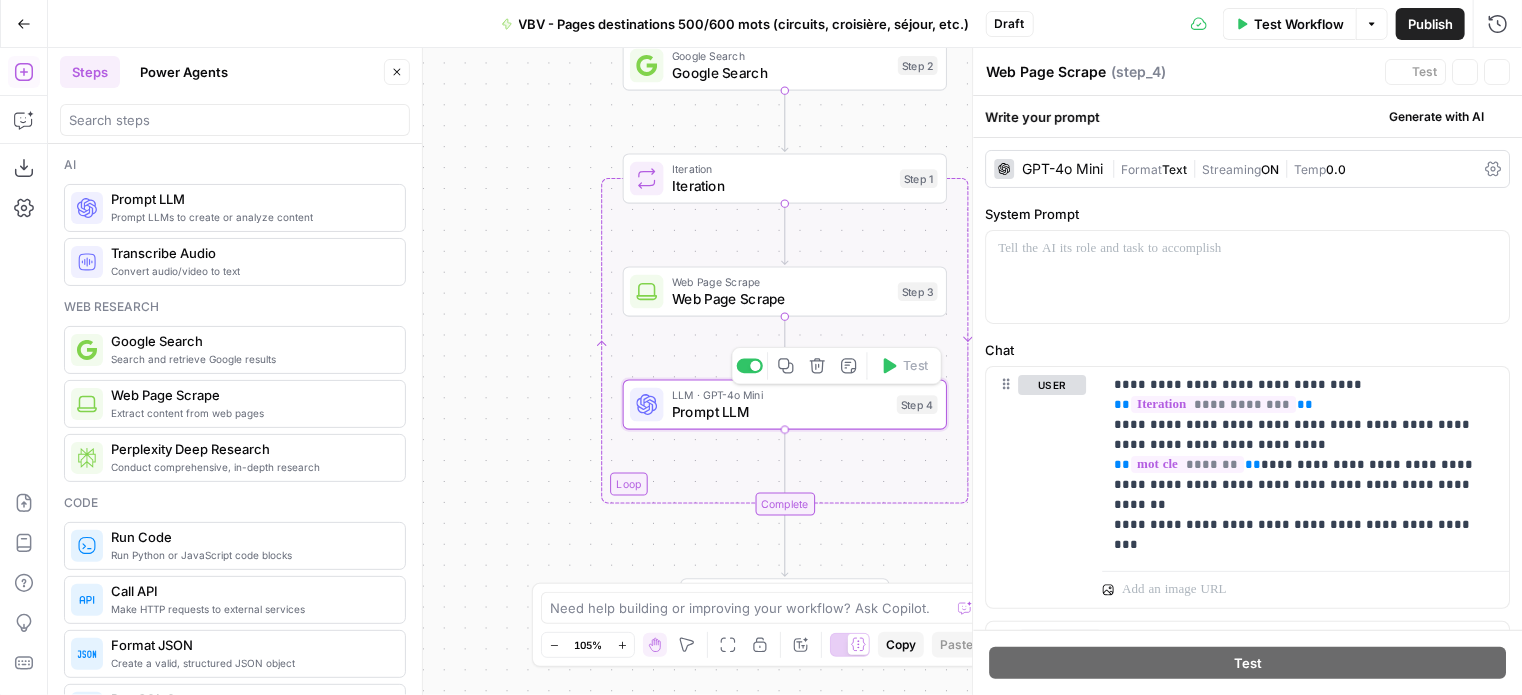 type on "Prompt LLM" 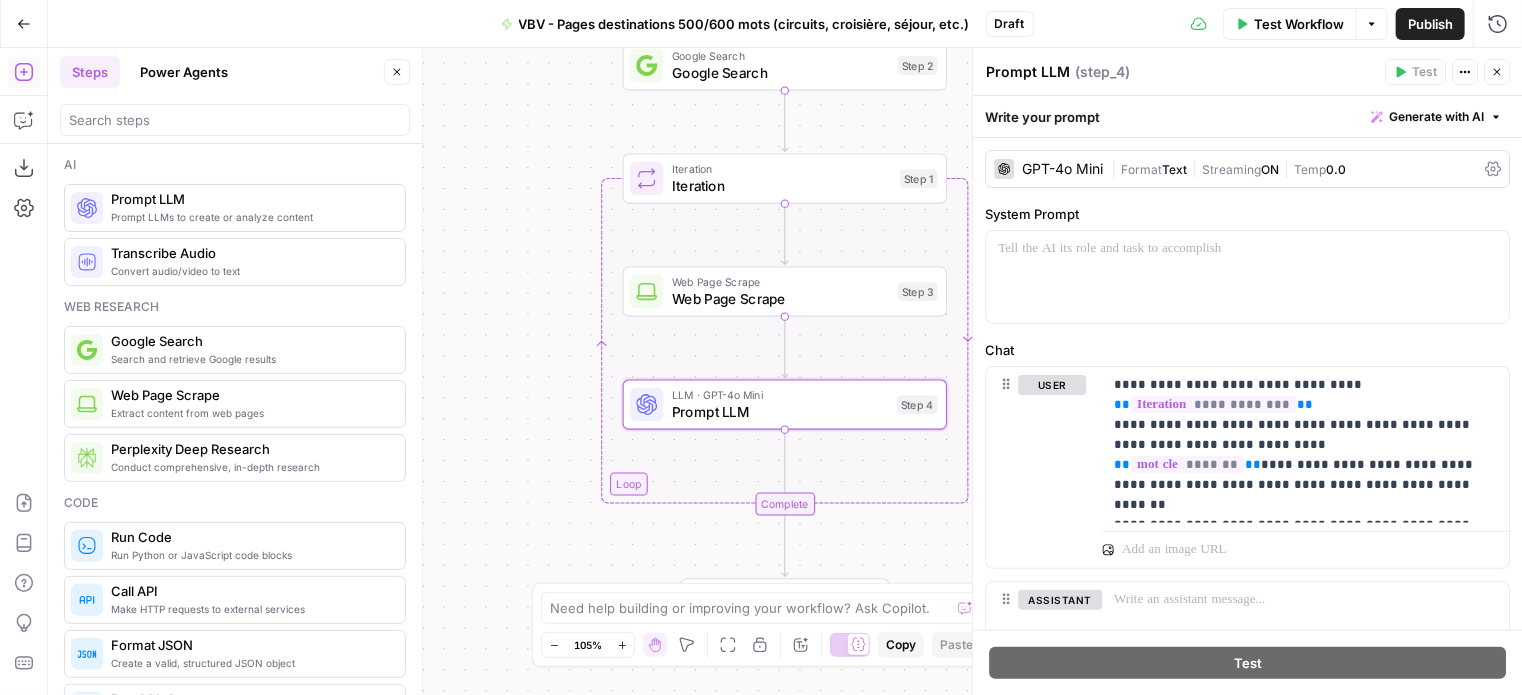 click on "GPT-4o Mini" at bounding box center [1062, 169] 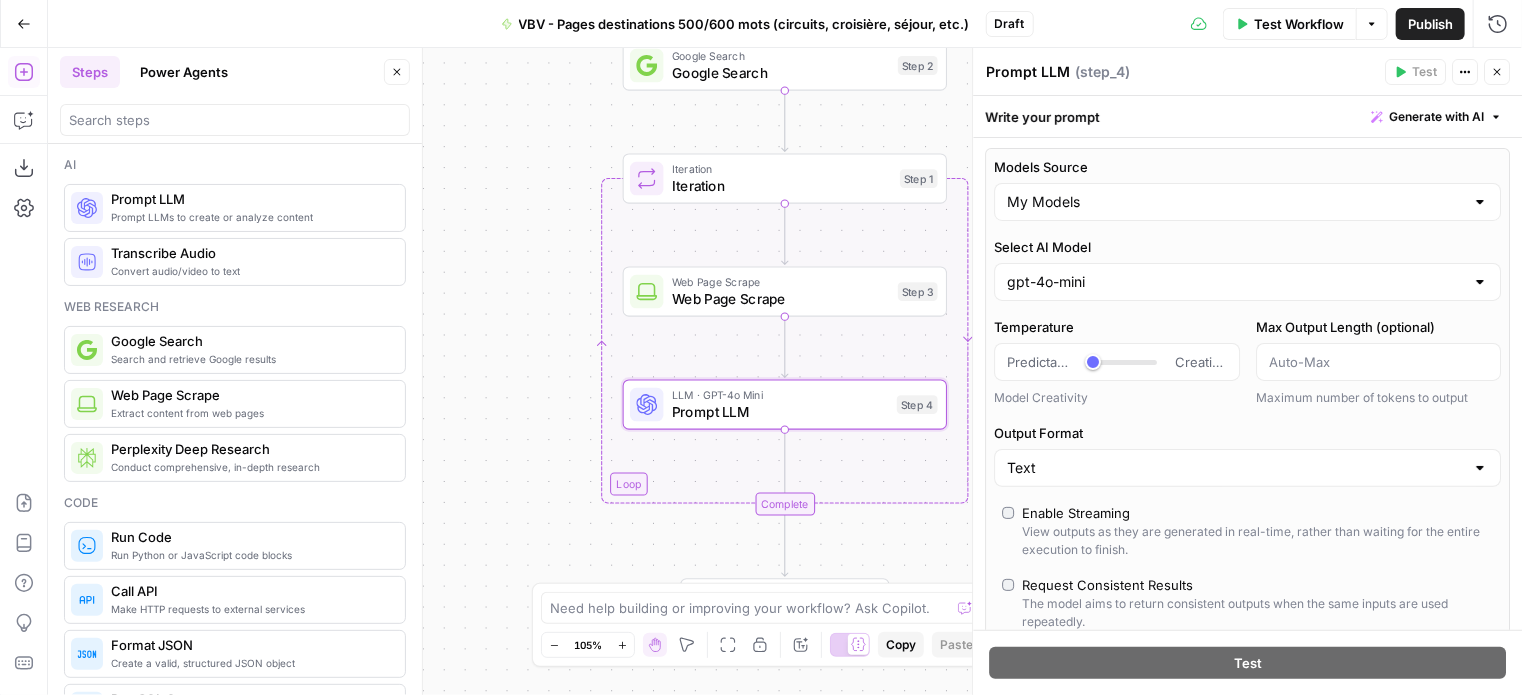 scroll, scrollTop: 0, scrollLeft: 0, axis: both 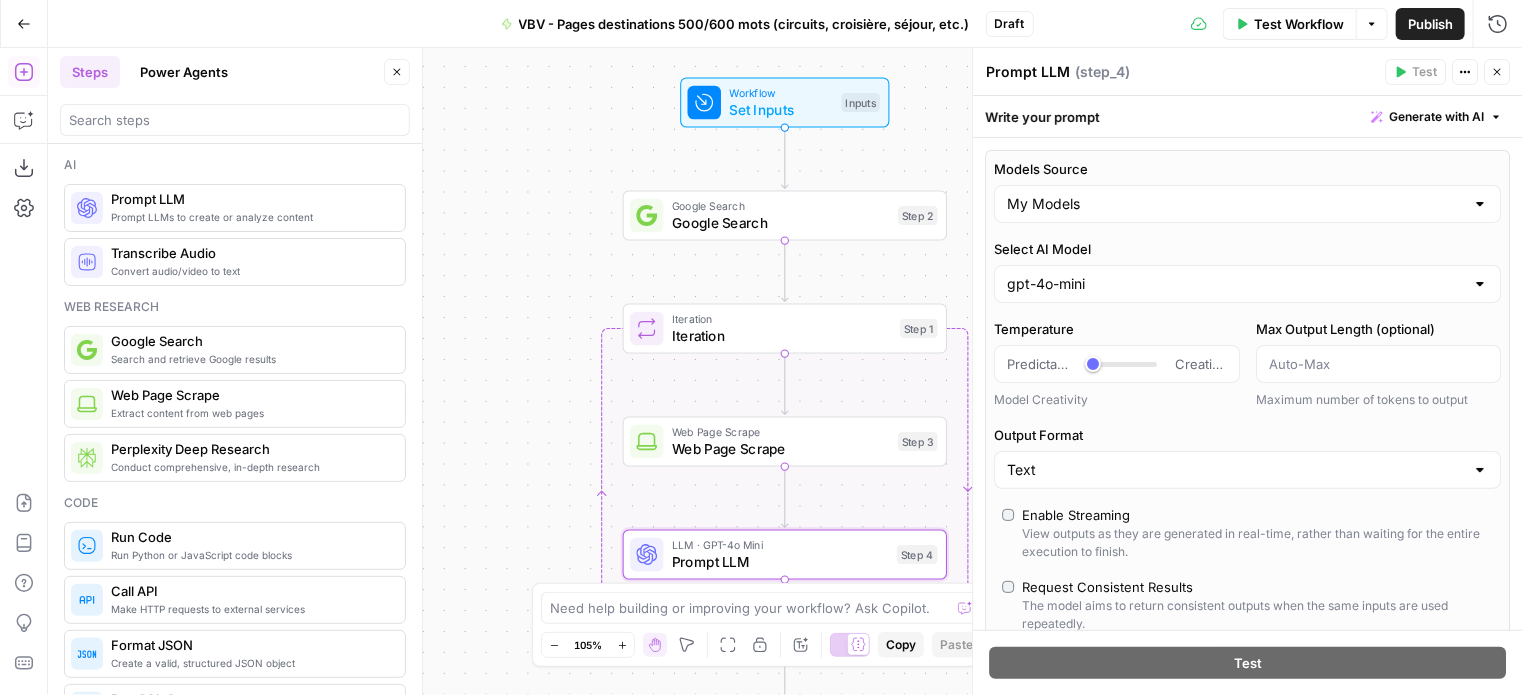 click on "Actions" at bounding box center [1465, 72] 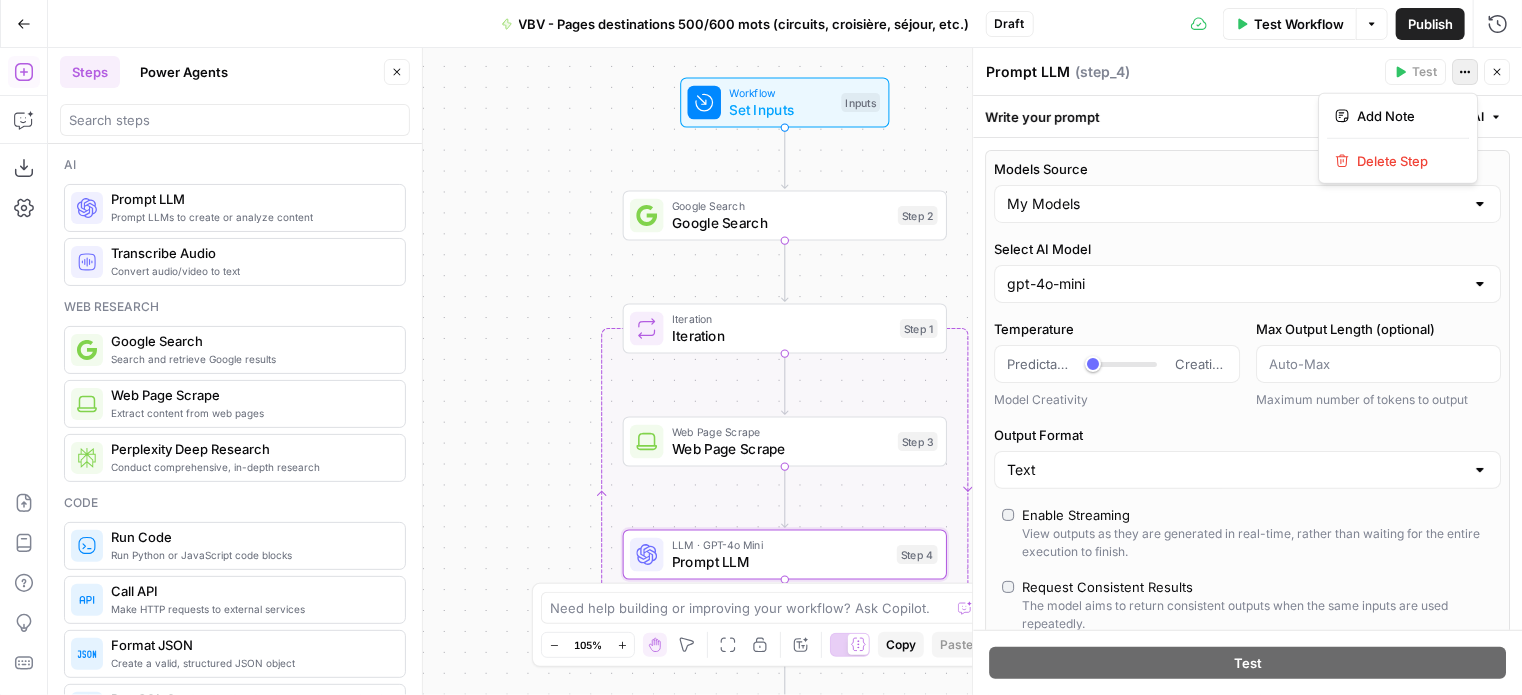 click 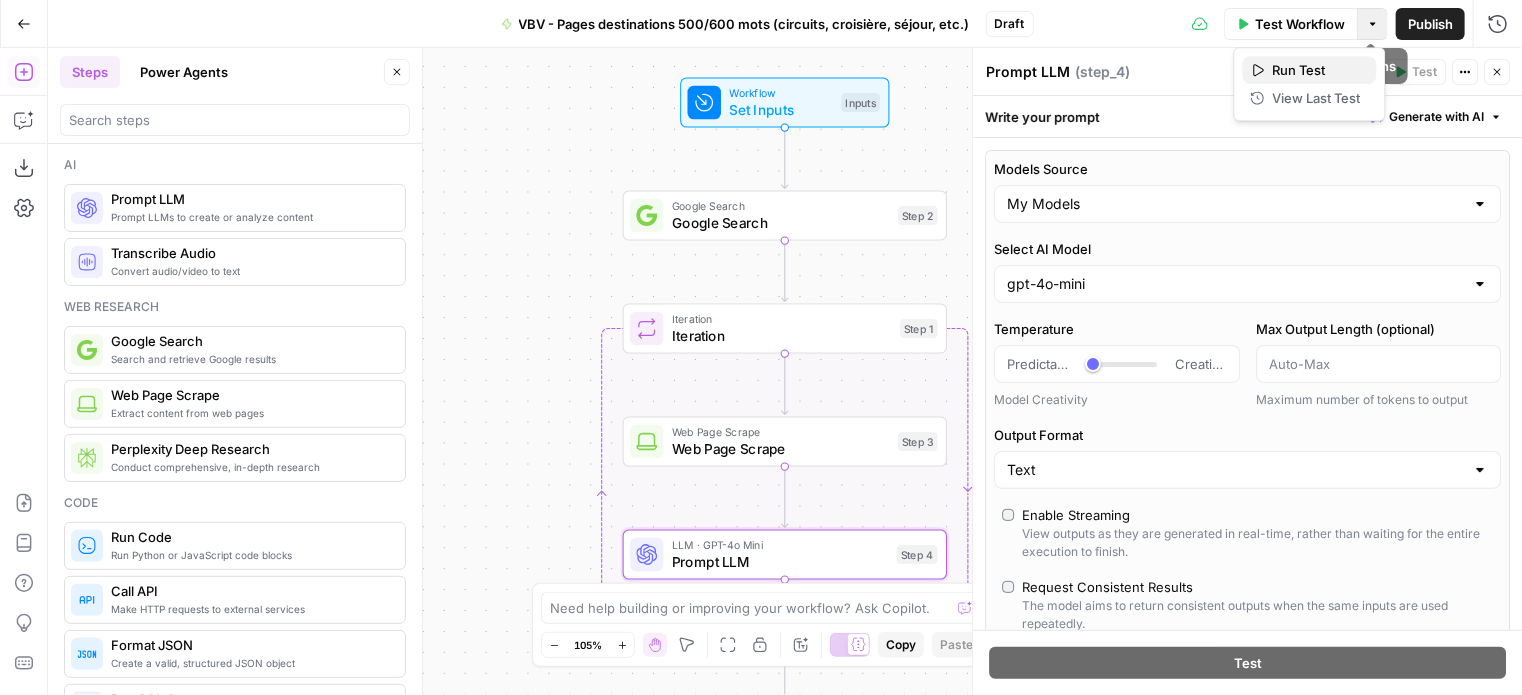 click on "Run Test" at bounding box center [1317, 70] 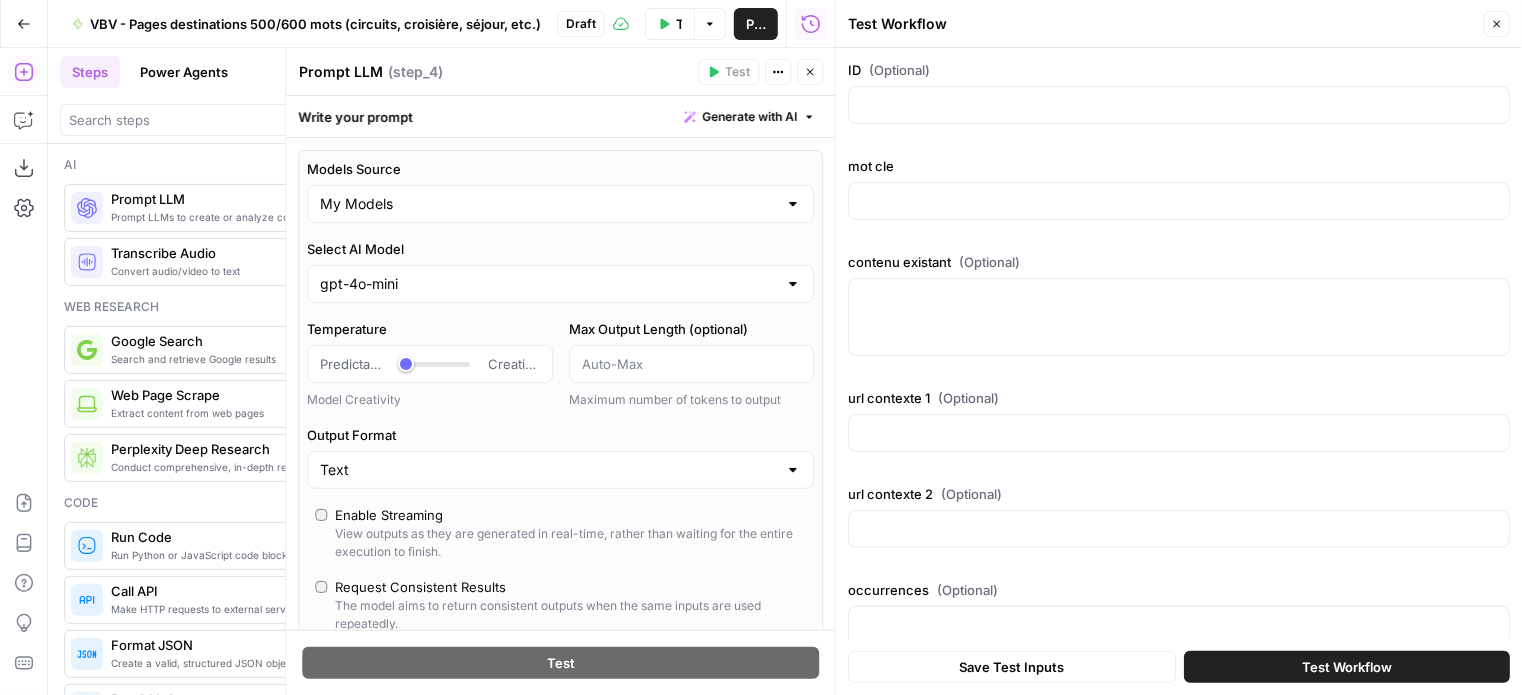 click at bounding box center [1179, 201] 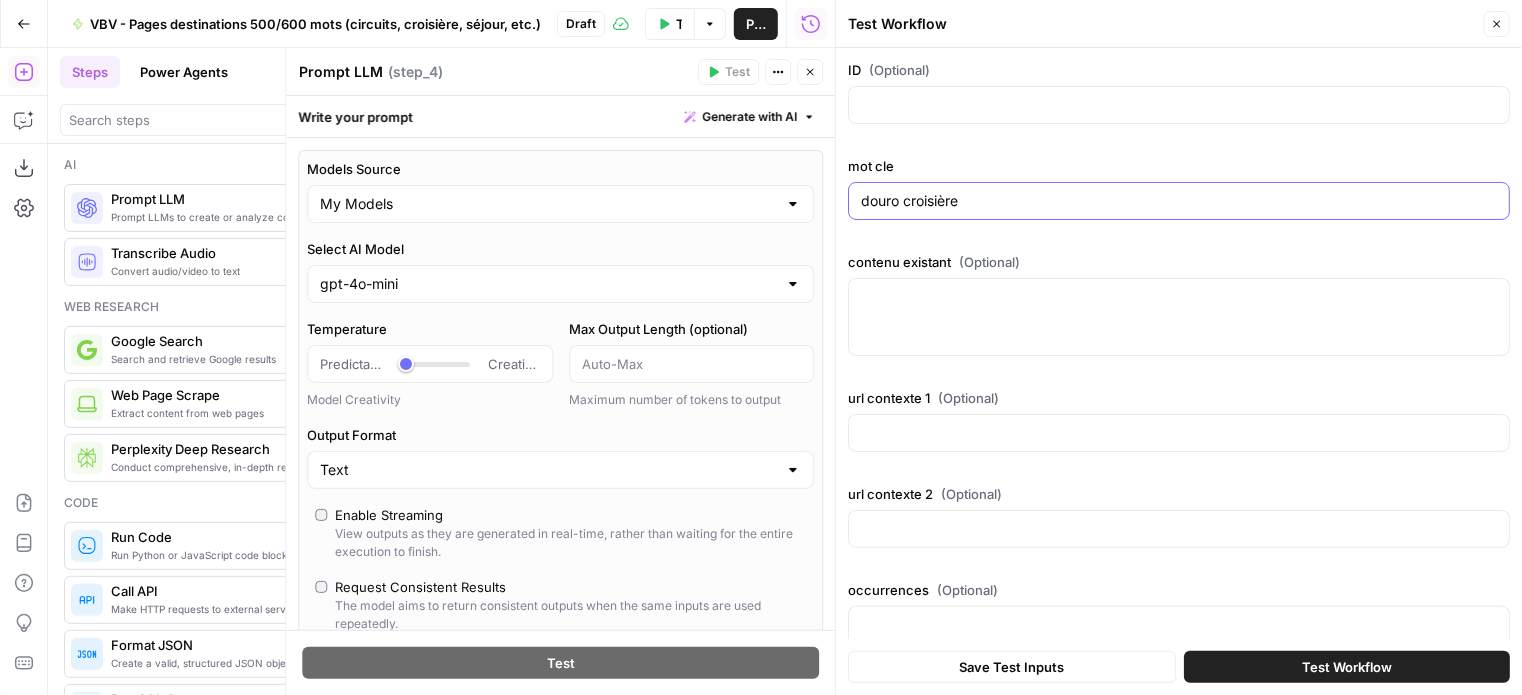 type on "douro croisière" 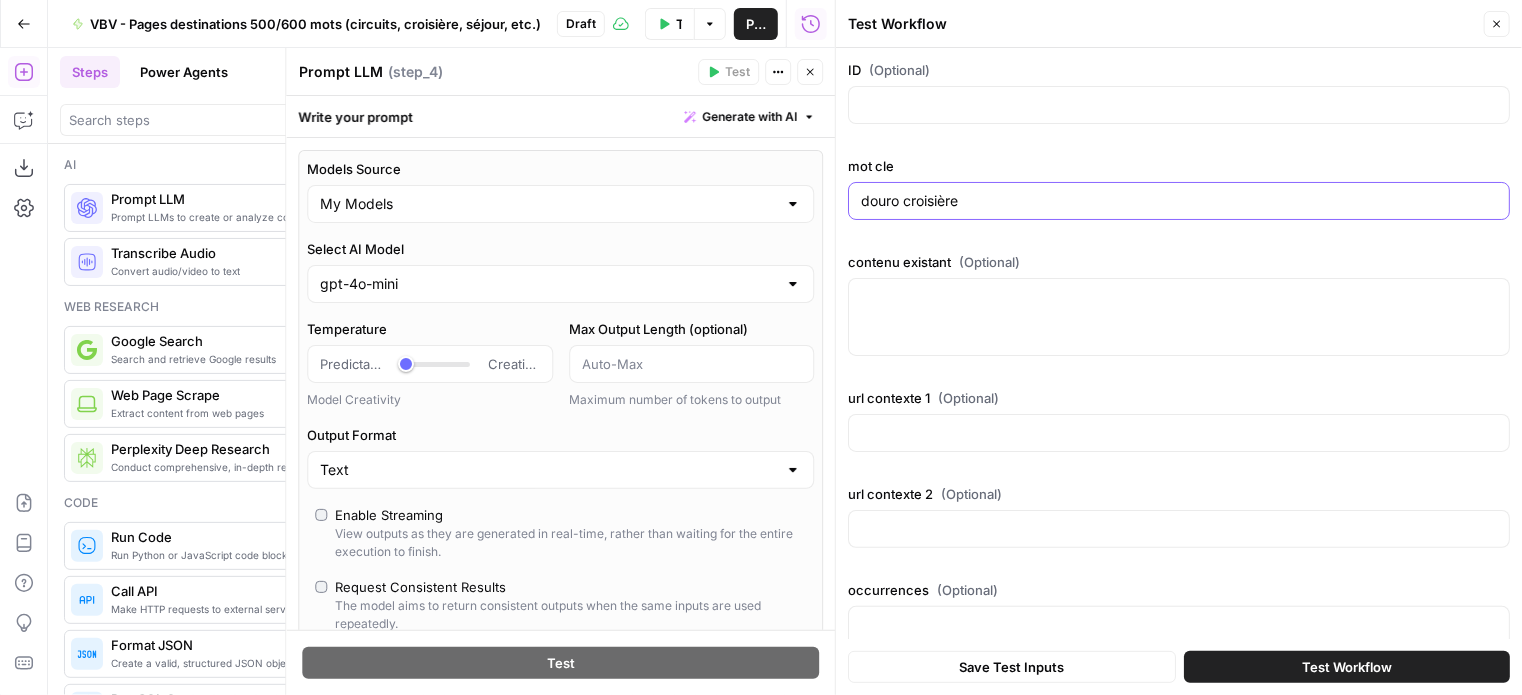 click on "douro croisière" at bounding box center [1179, 201] 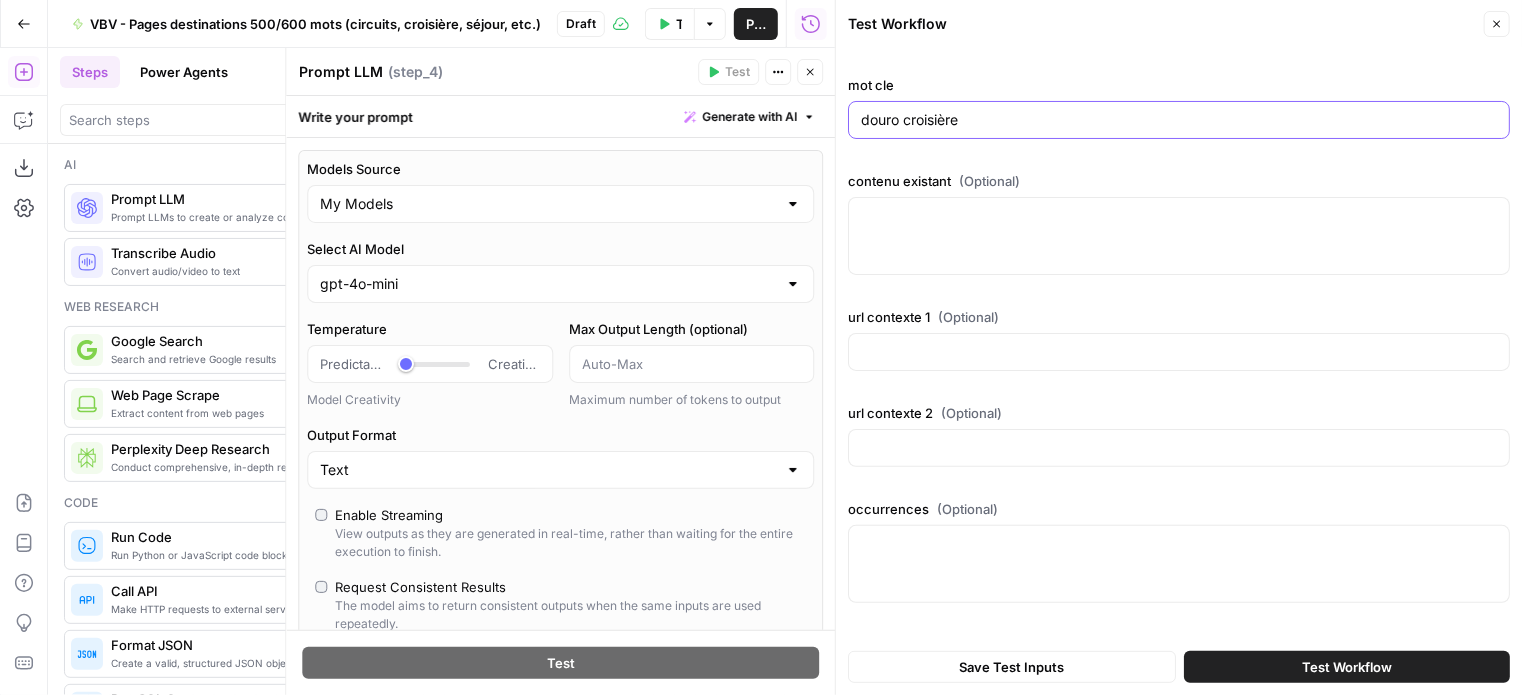 scroll, scrollTop: 159, scrollLeft: 0, axis: vertical 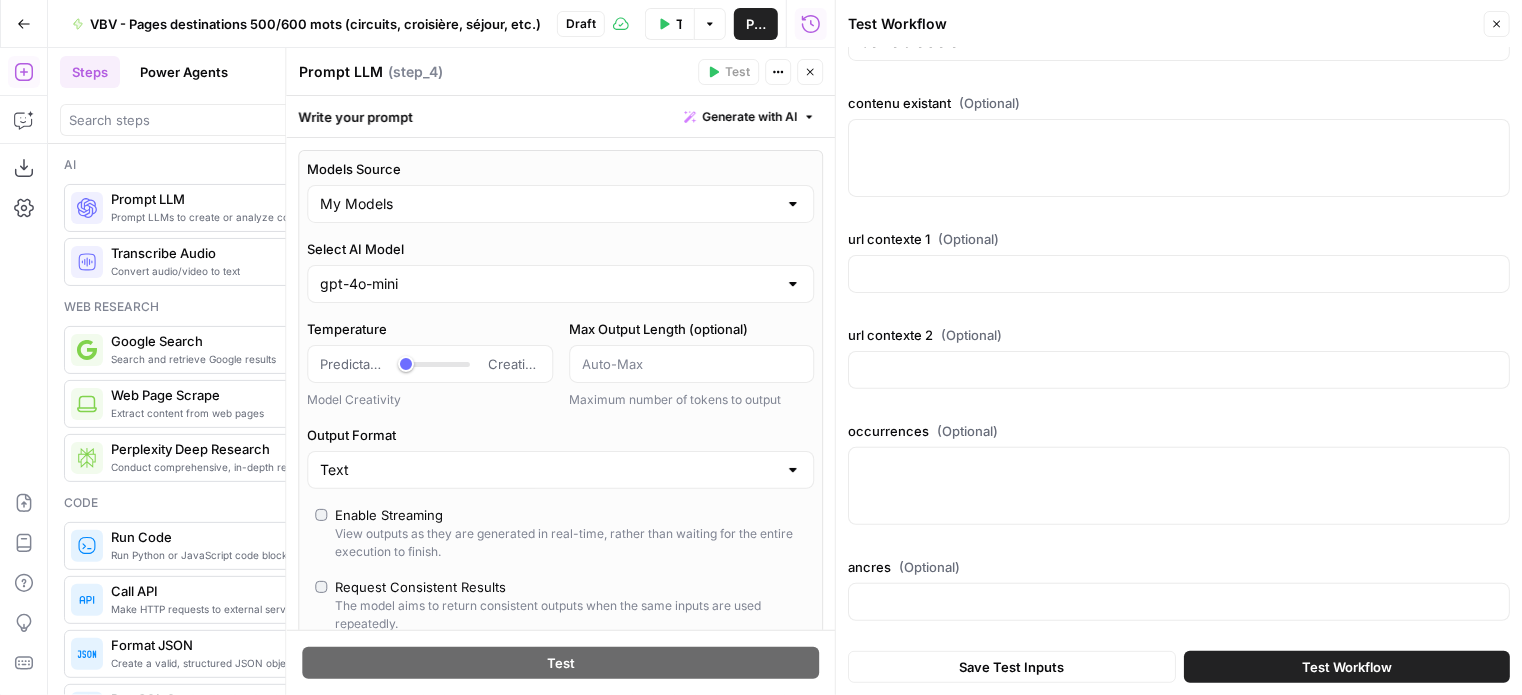 click on "Test Workflow" at bounding box center (1347, 667) 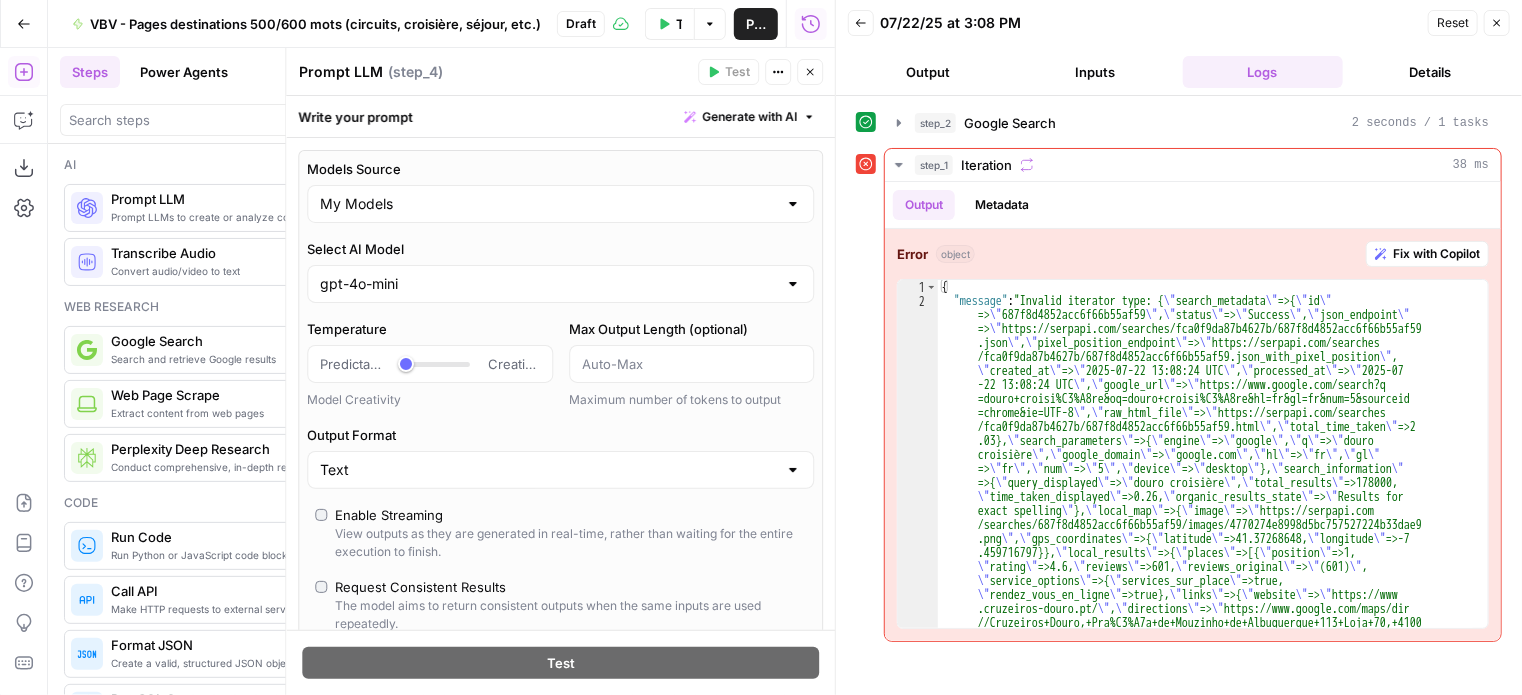 click 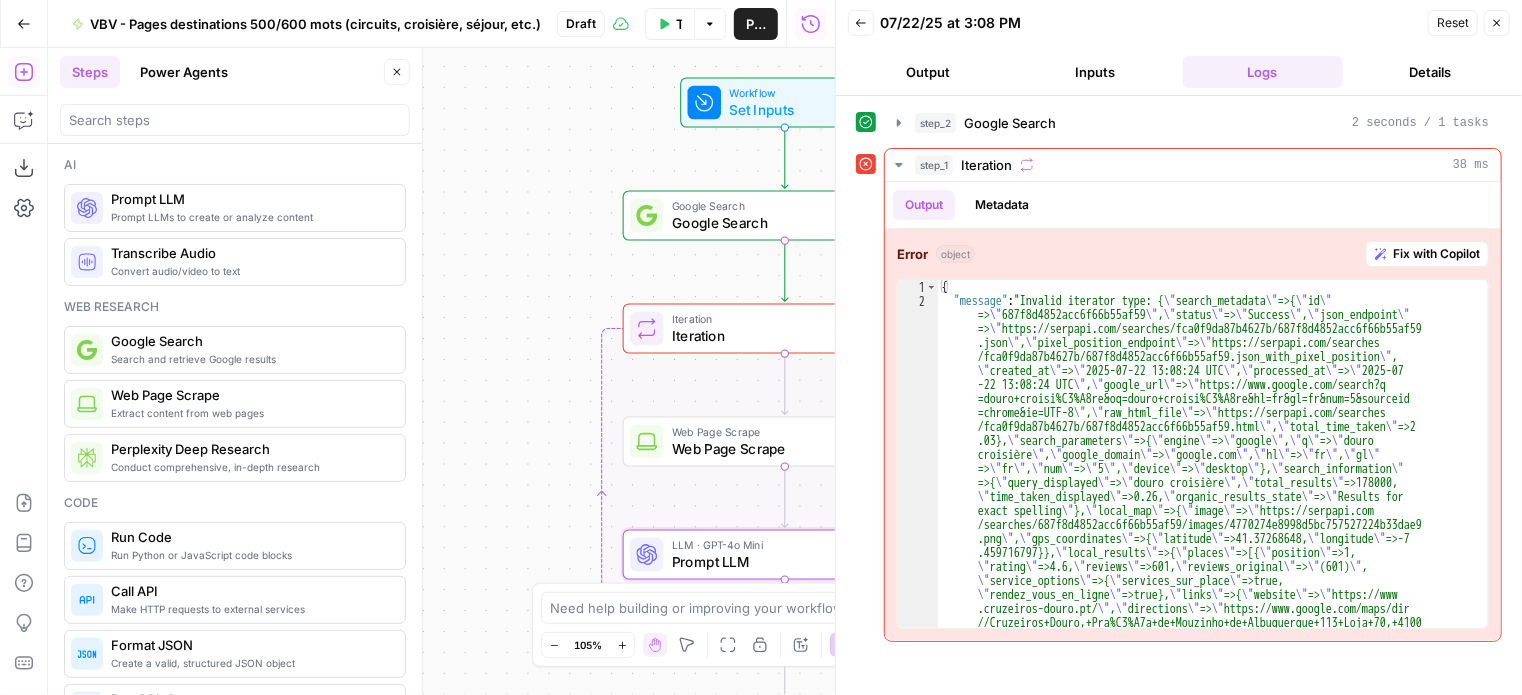 click on "Close" at bounding box center [397, 72] 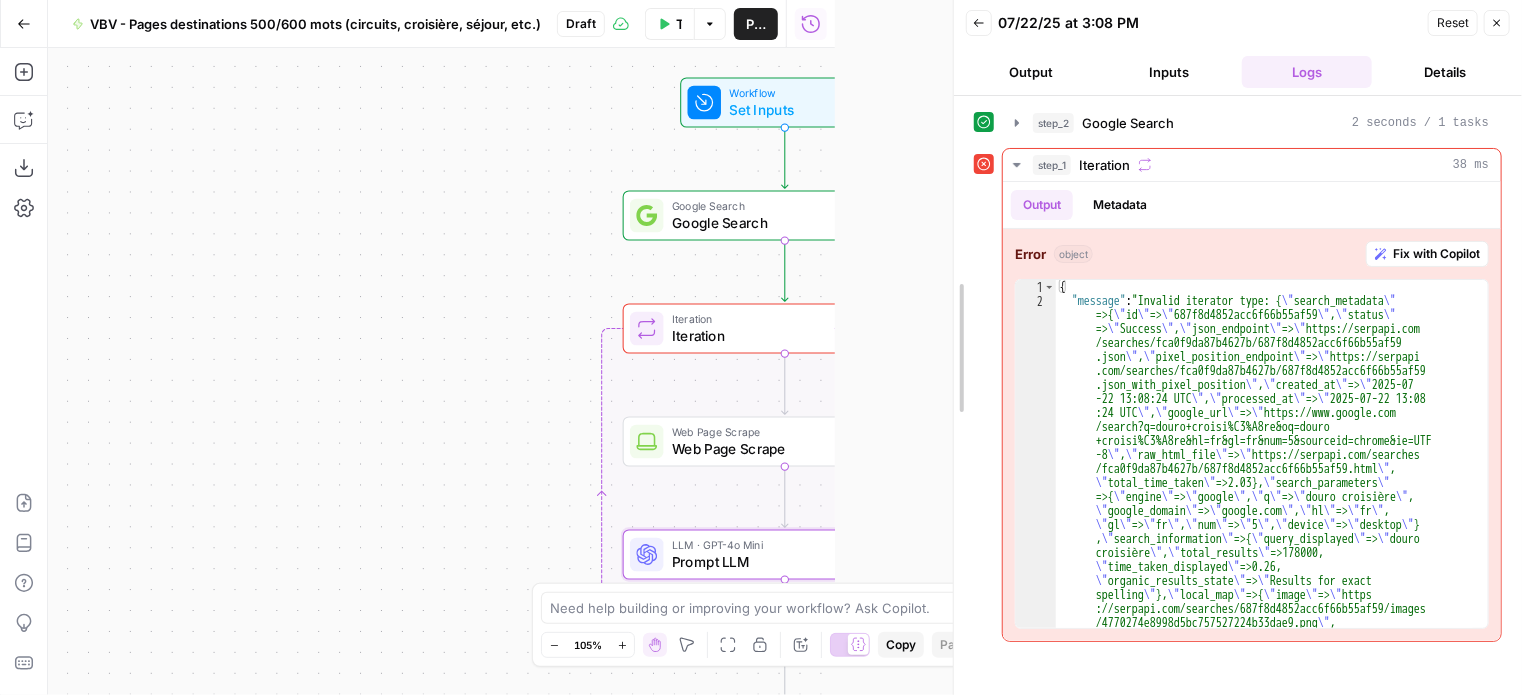 drag, startPoint x: 836, startPoint y: 168, endPoint x: 954, endPoint y: 177, distance: 118.34272 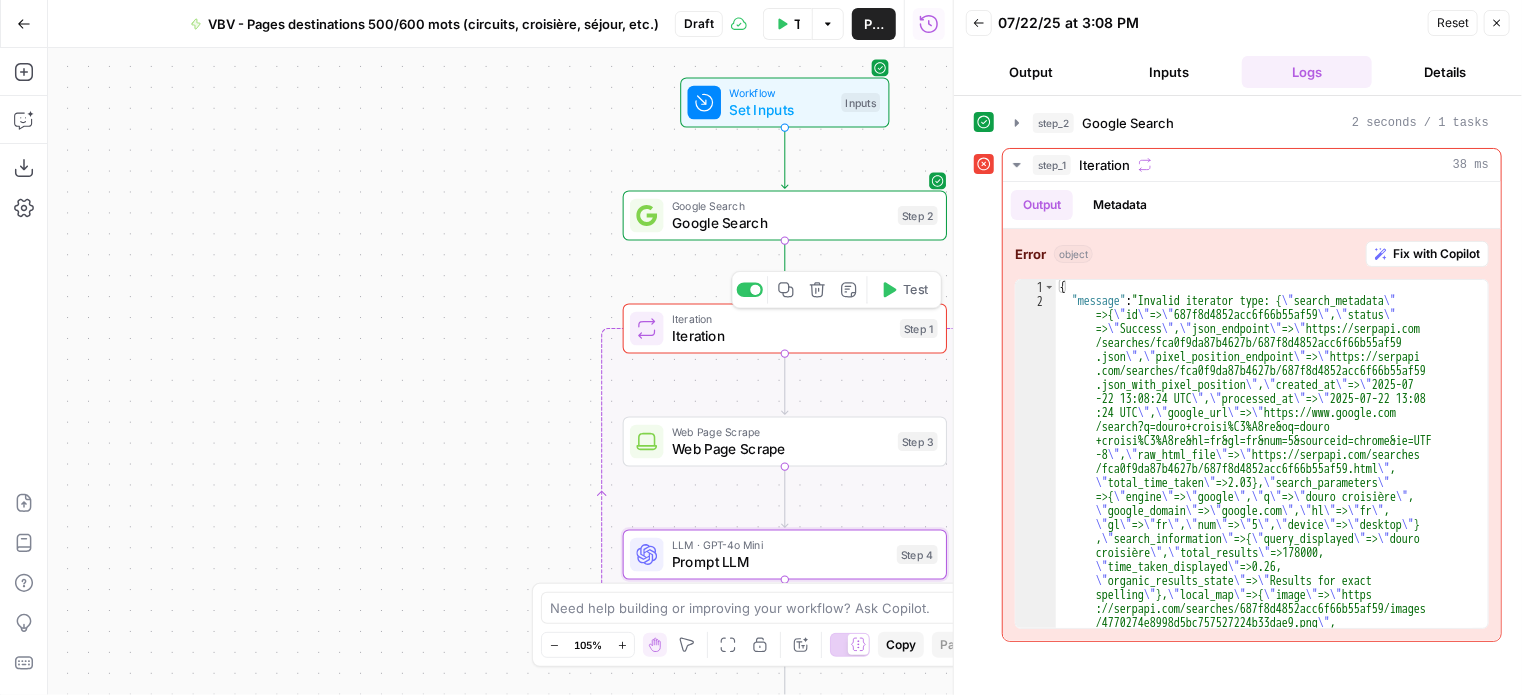 click on "Iteration Iteration Step 1 Copy step Delete step Add Note Test" at bounding box center [785, 328] 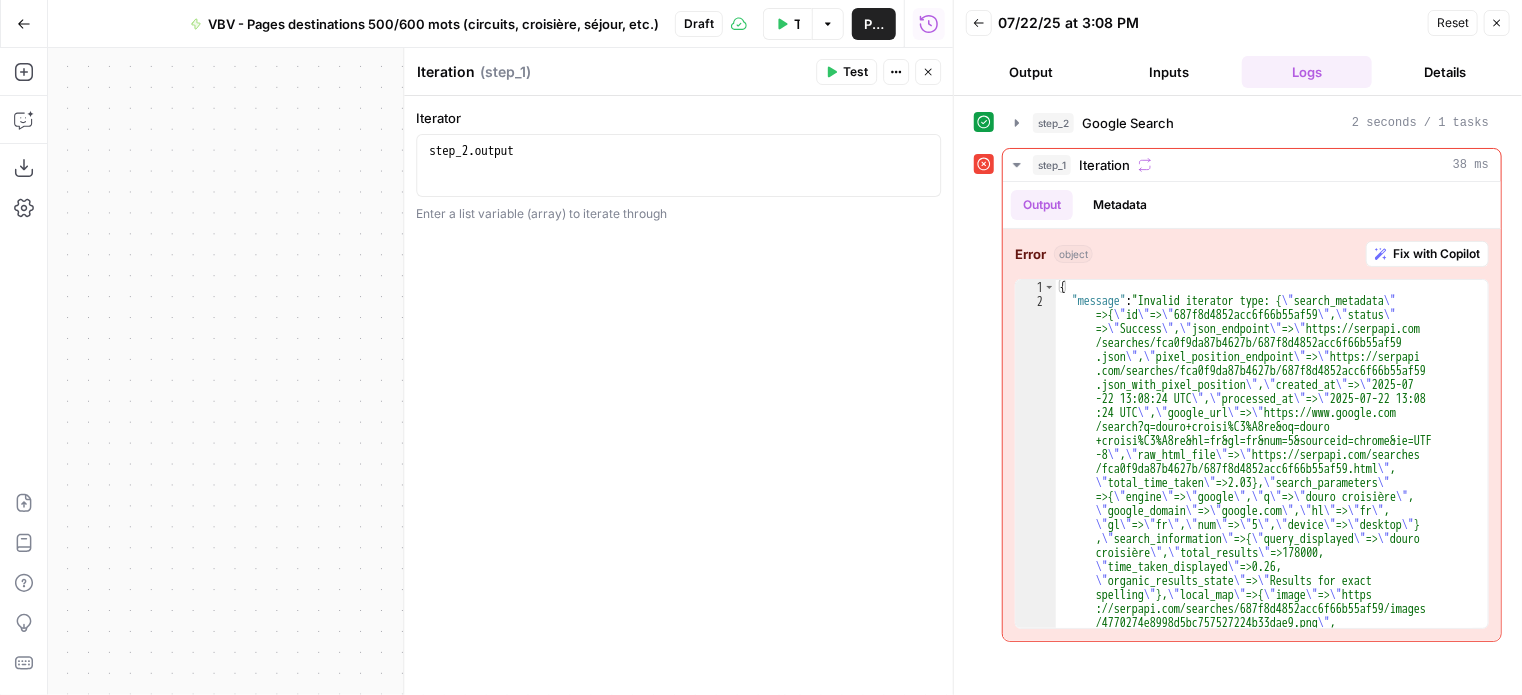 type on "**********" 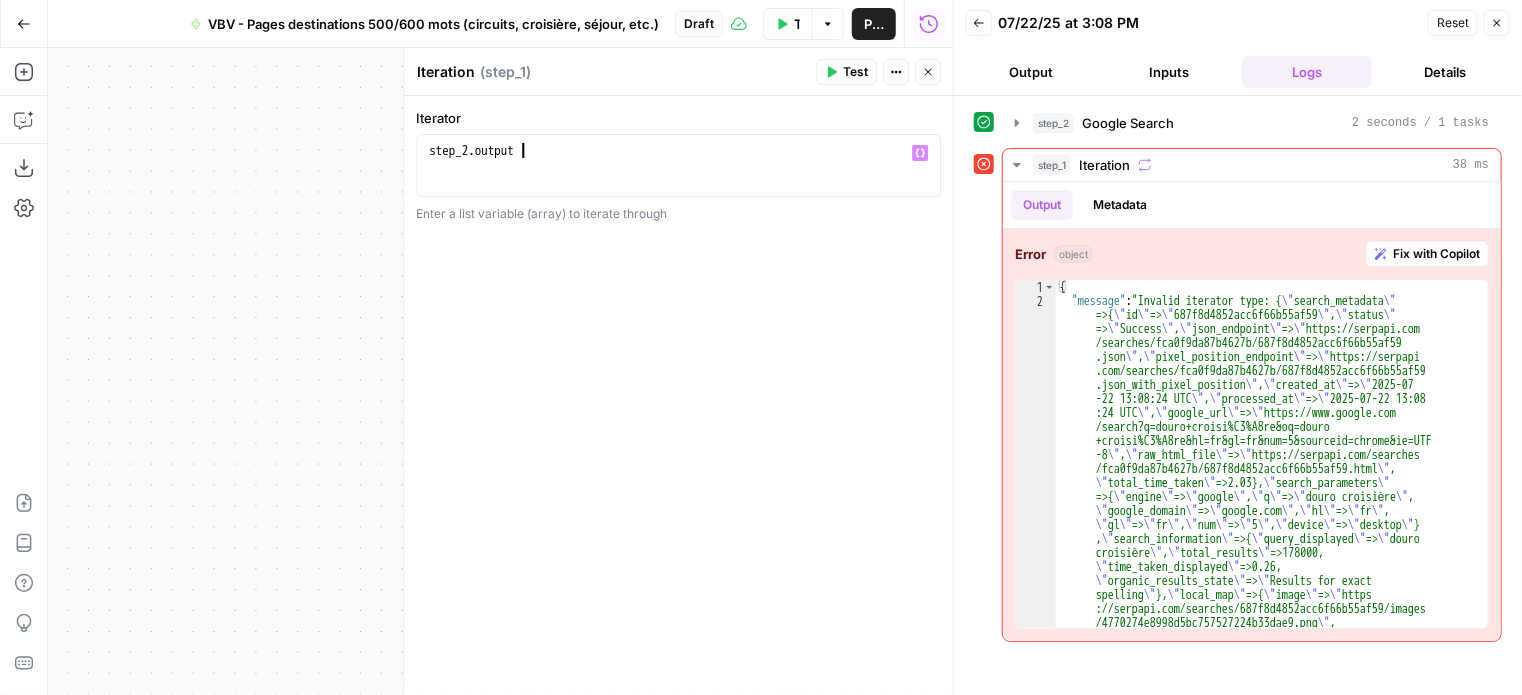 click on "Close" at bounding box center (928, 72) 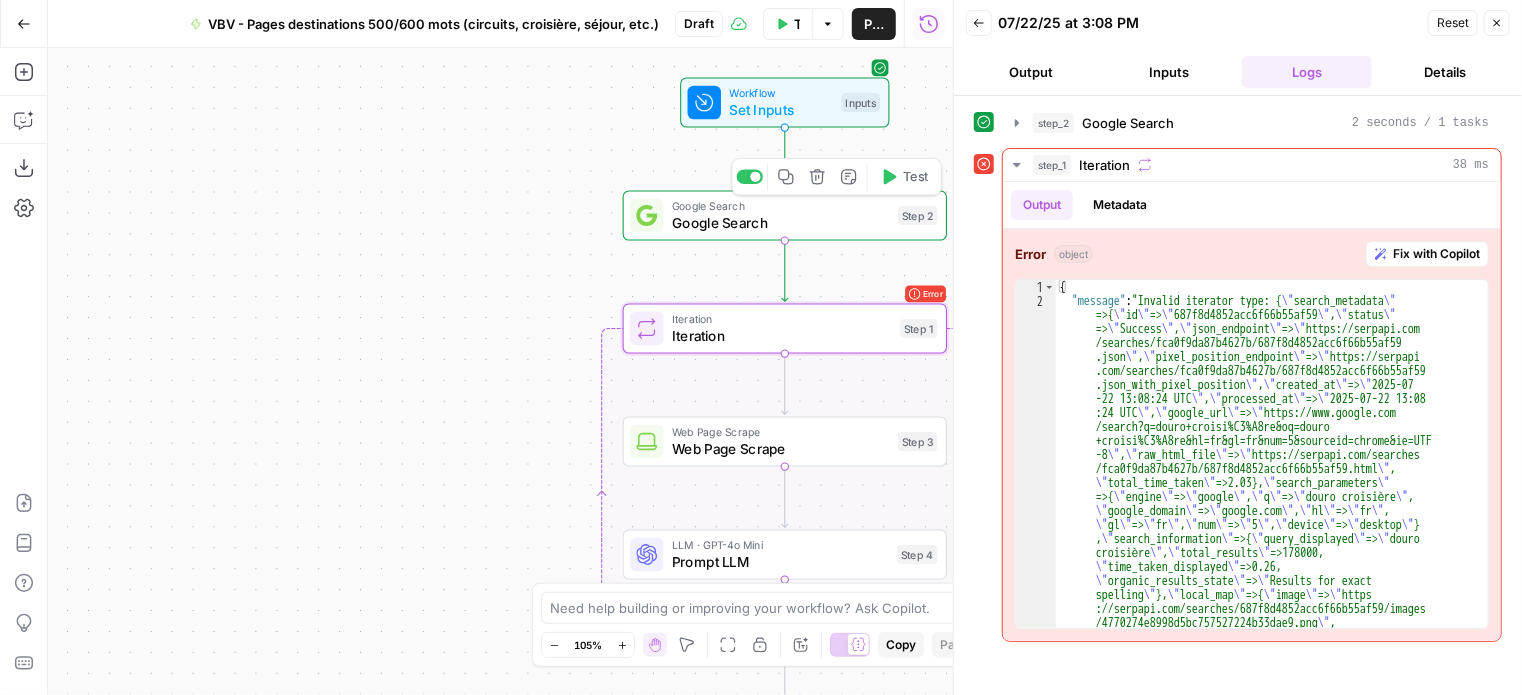 click on "Google Search Google Search Step 2 Copy step Delete step Add Note Test" at bounding box center [785, 215] 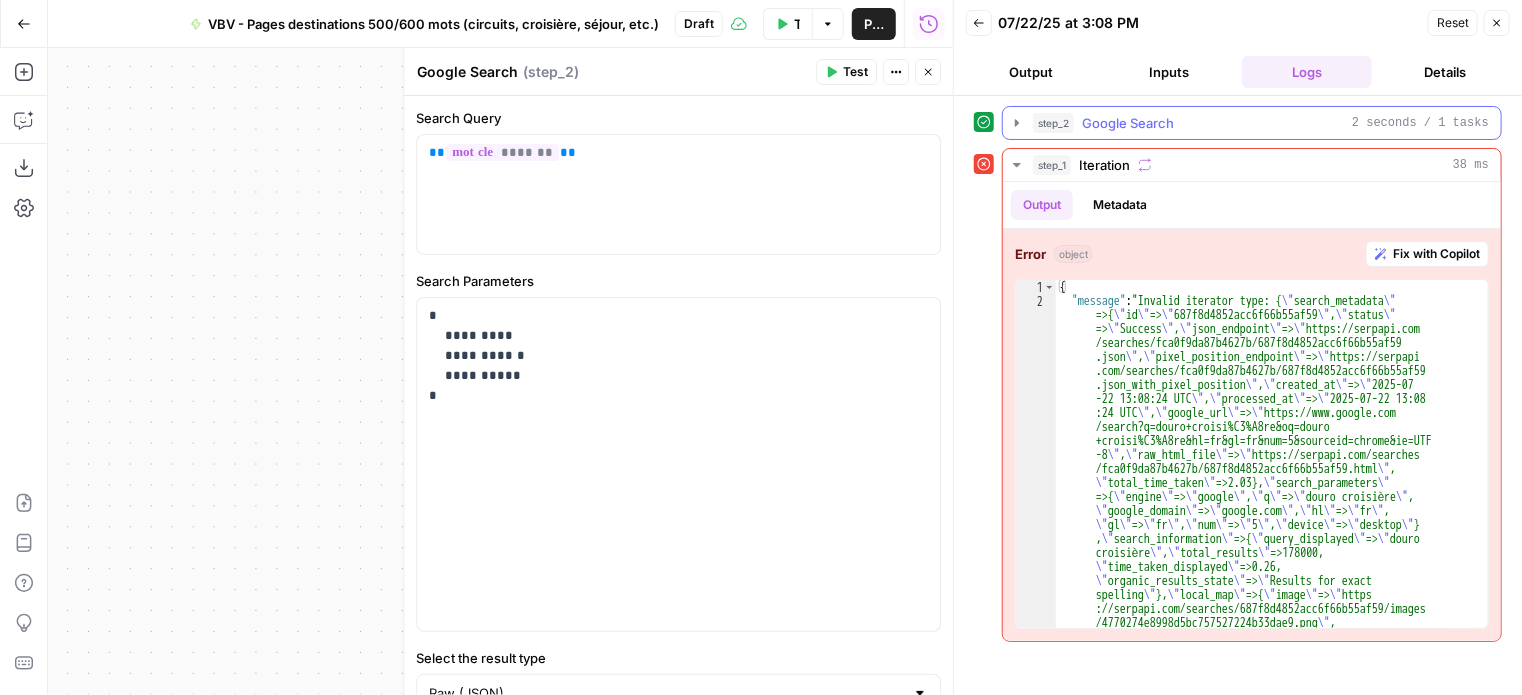 click 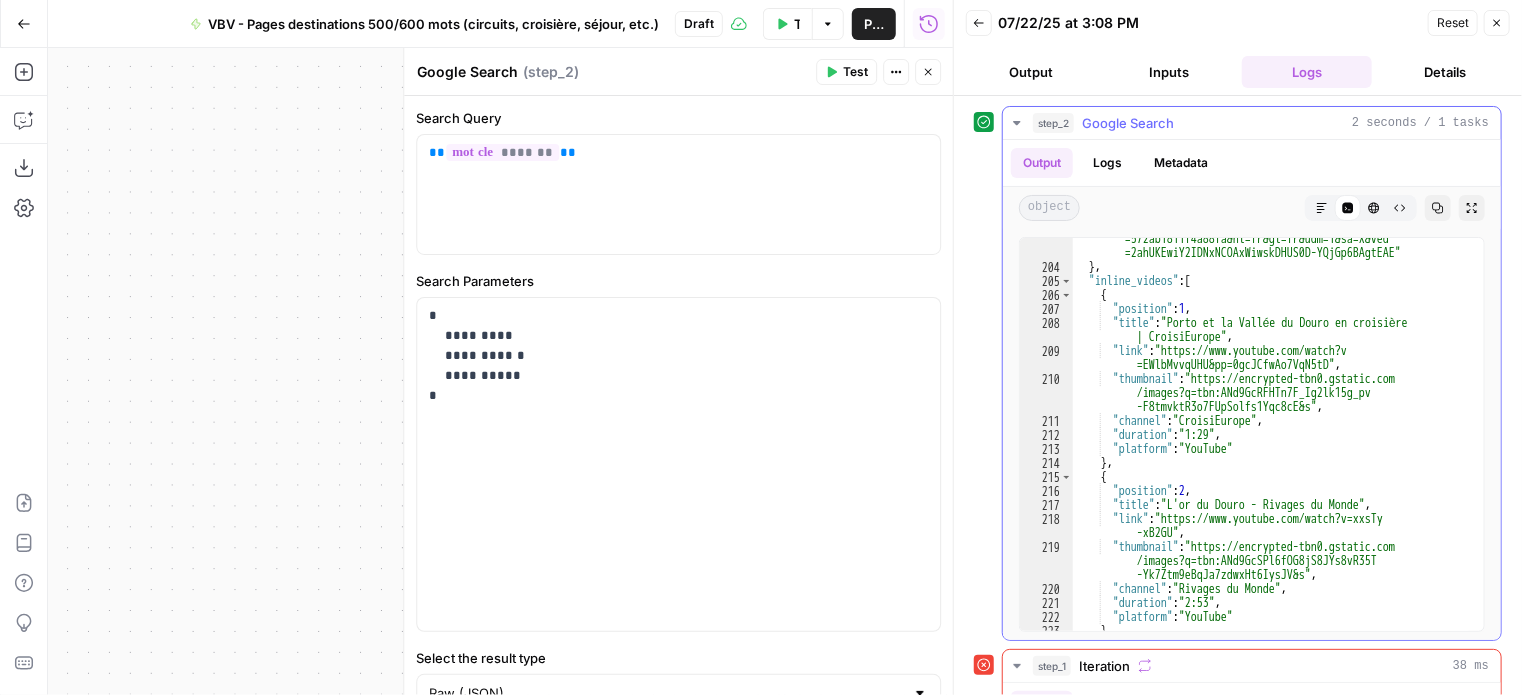 scroll, scrollTop: 4200, scrollLeft: 0, axis: vertical 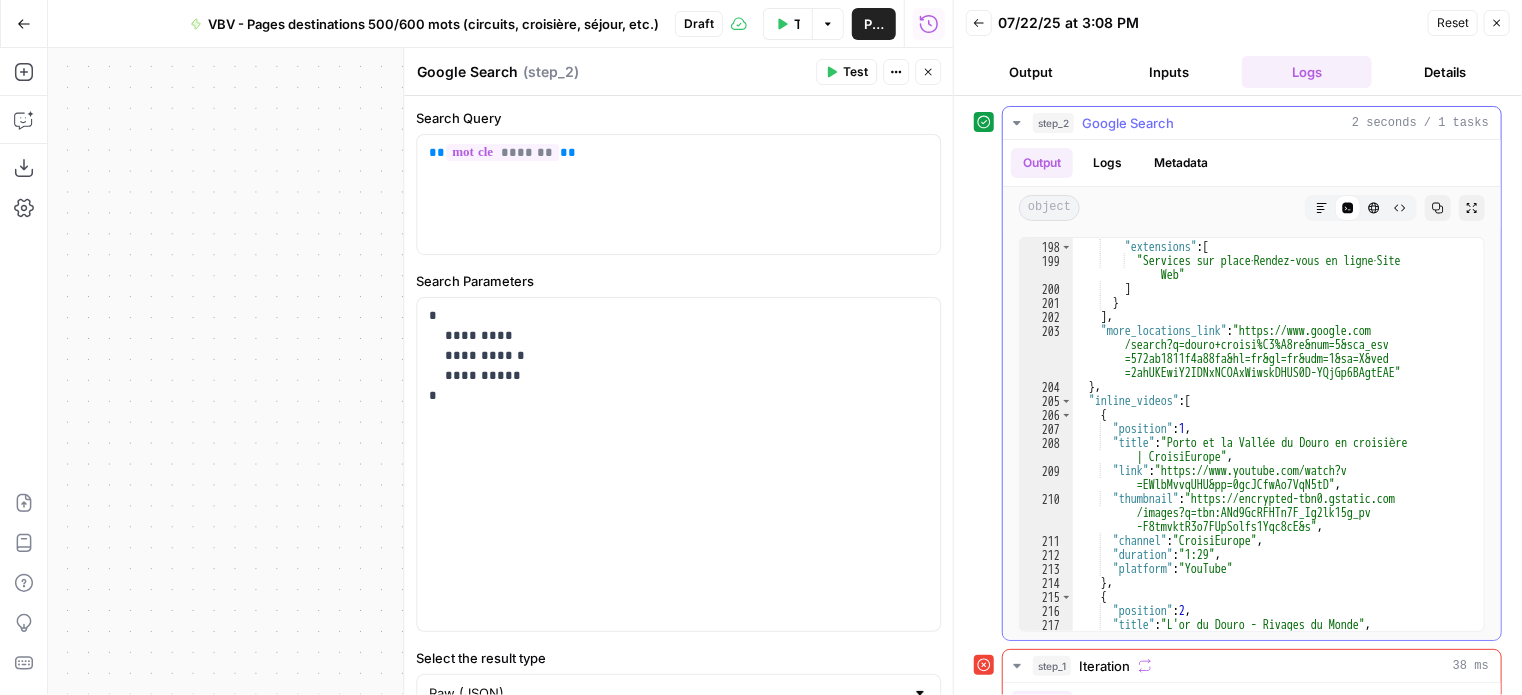 click 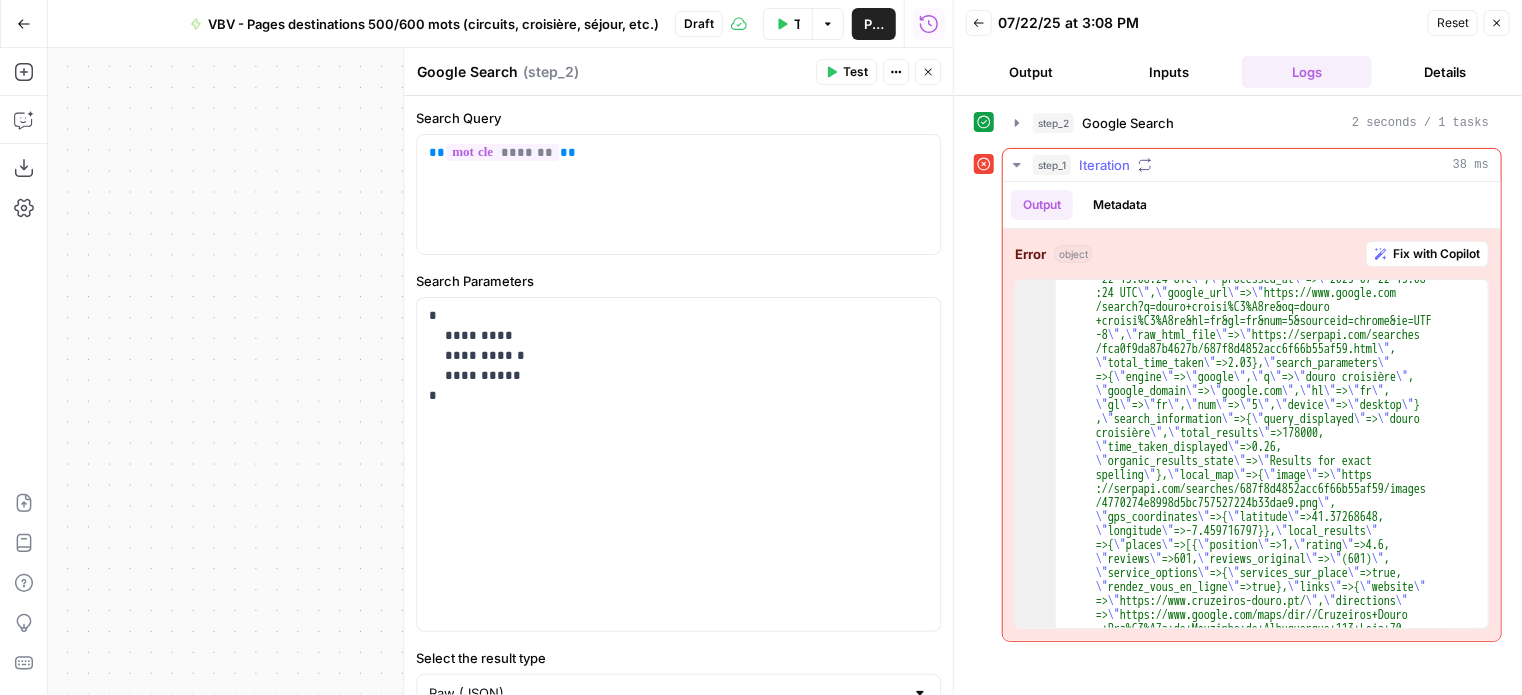 scroll, scrollTop: 0, scrollLeft: 0, axis: both 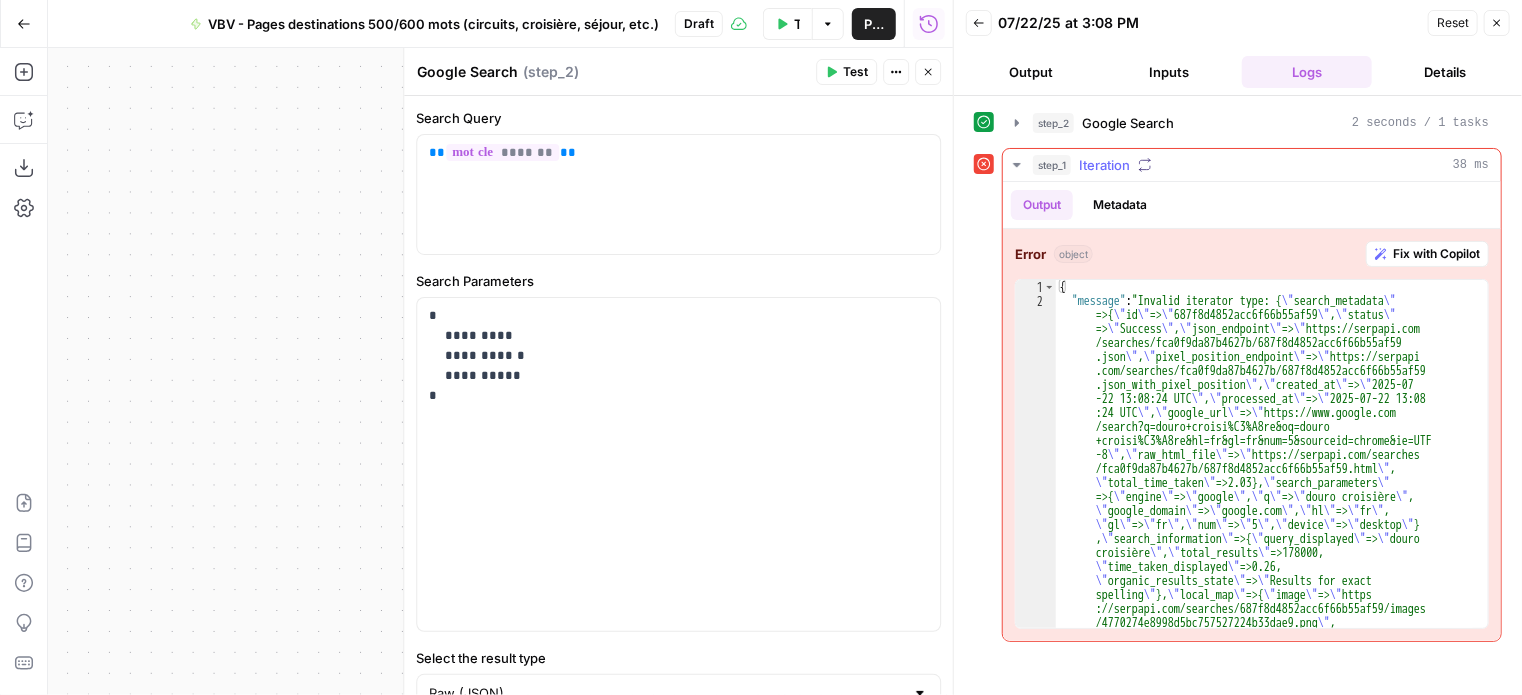type on "**********" 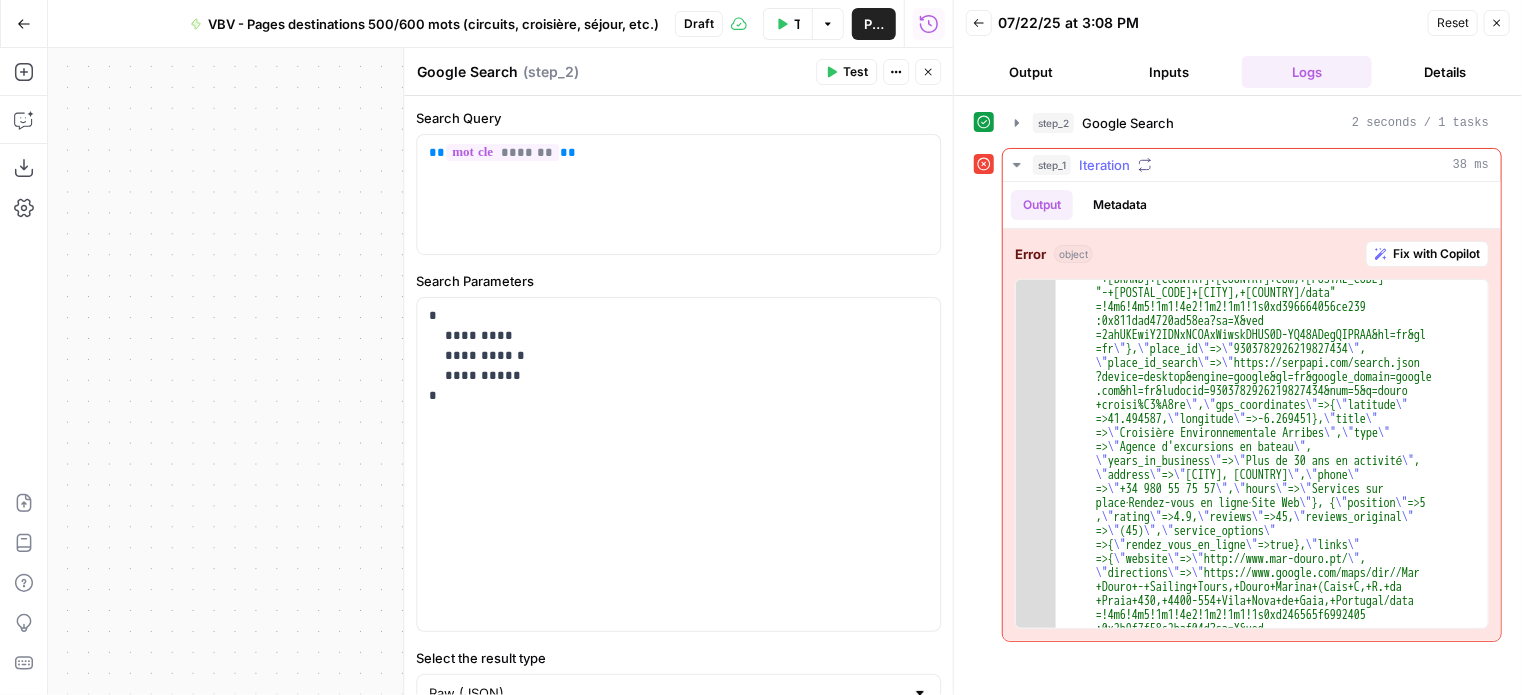 scroll, scrollTop: 1680, scrollLeft: 0, axis: vertical 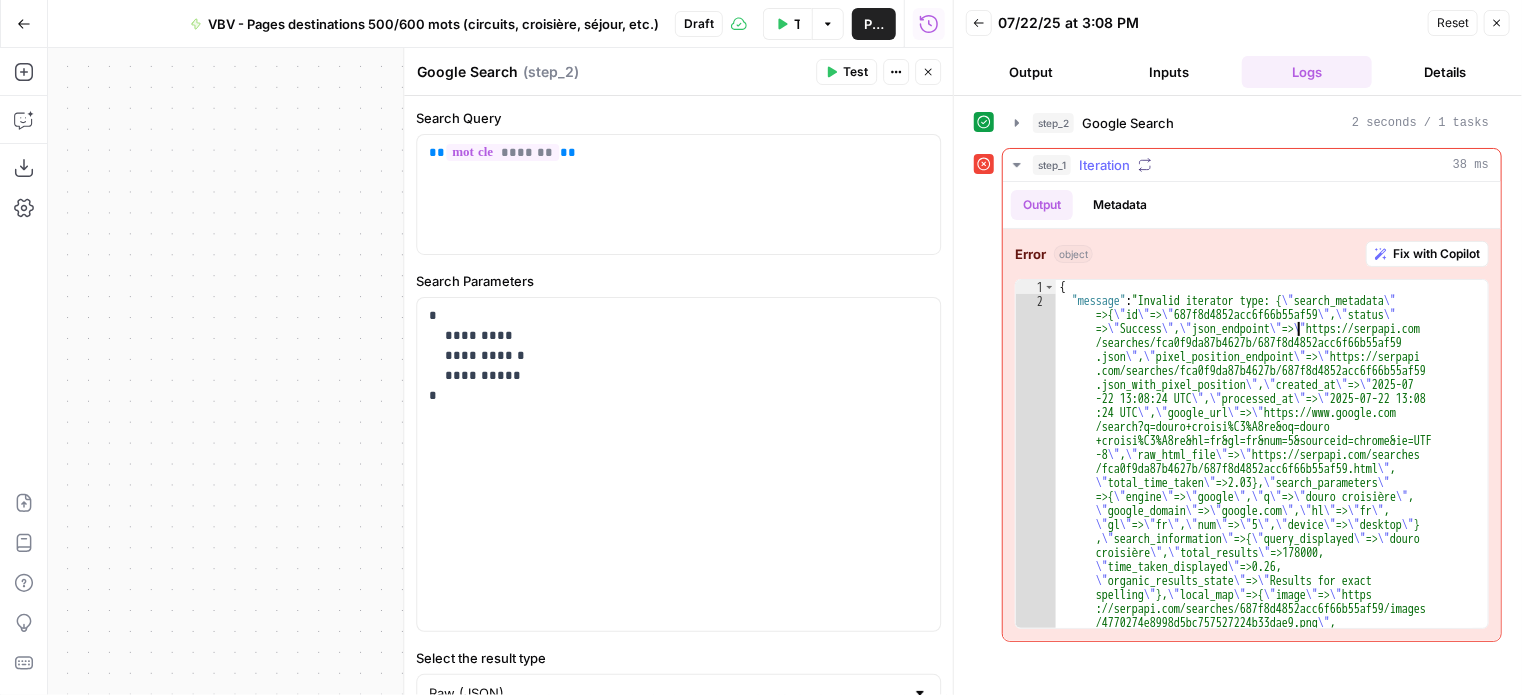 click on "Metadata" at bounding box center [1120, 205] 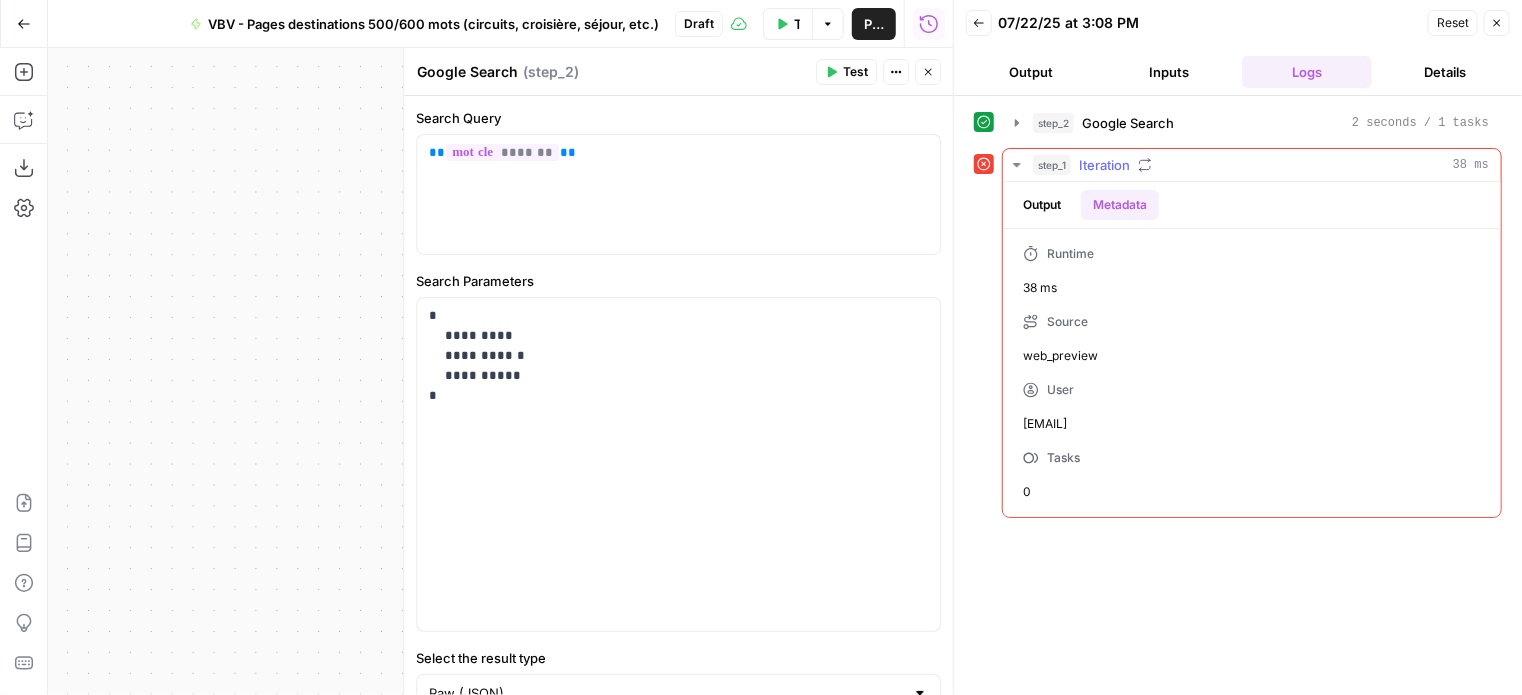 click on "Output" at bounding box center [1042, 205] 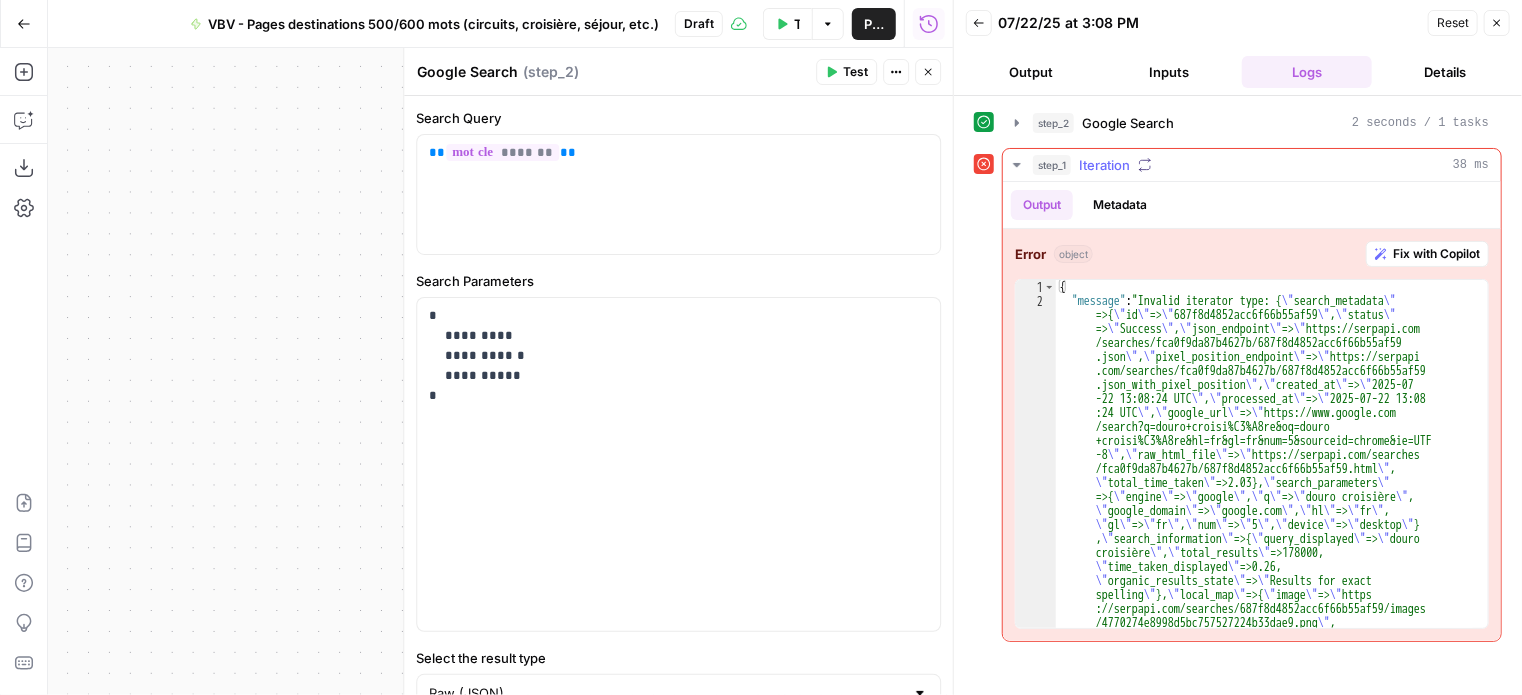 type on "**********" 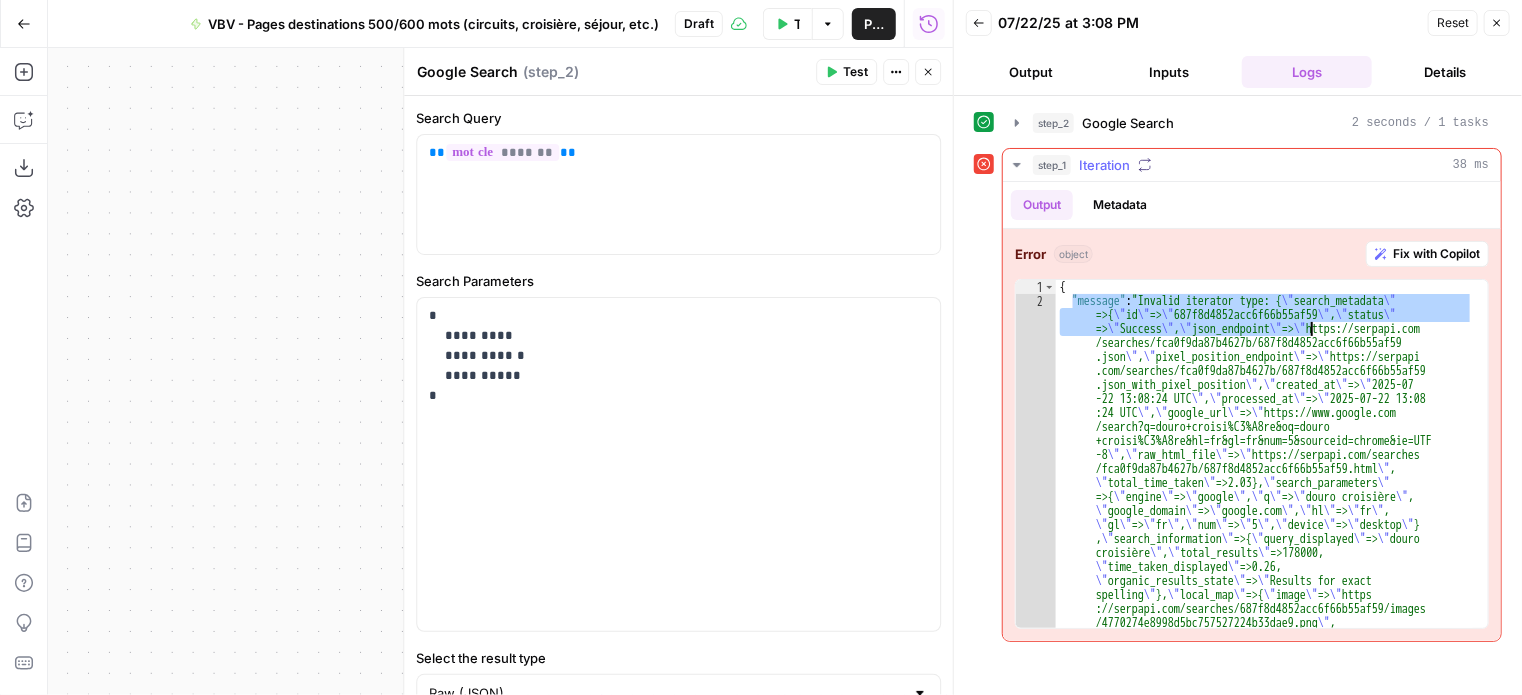 drag, startPoint x: 1072, startPoint y: 295, endPoint x: 1310, endPoint y: 329, distance: 240.4163 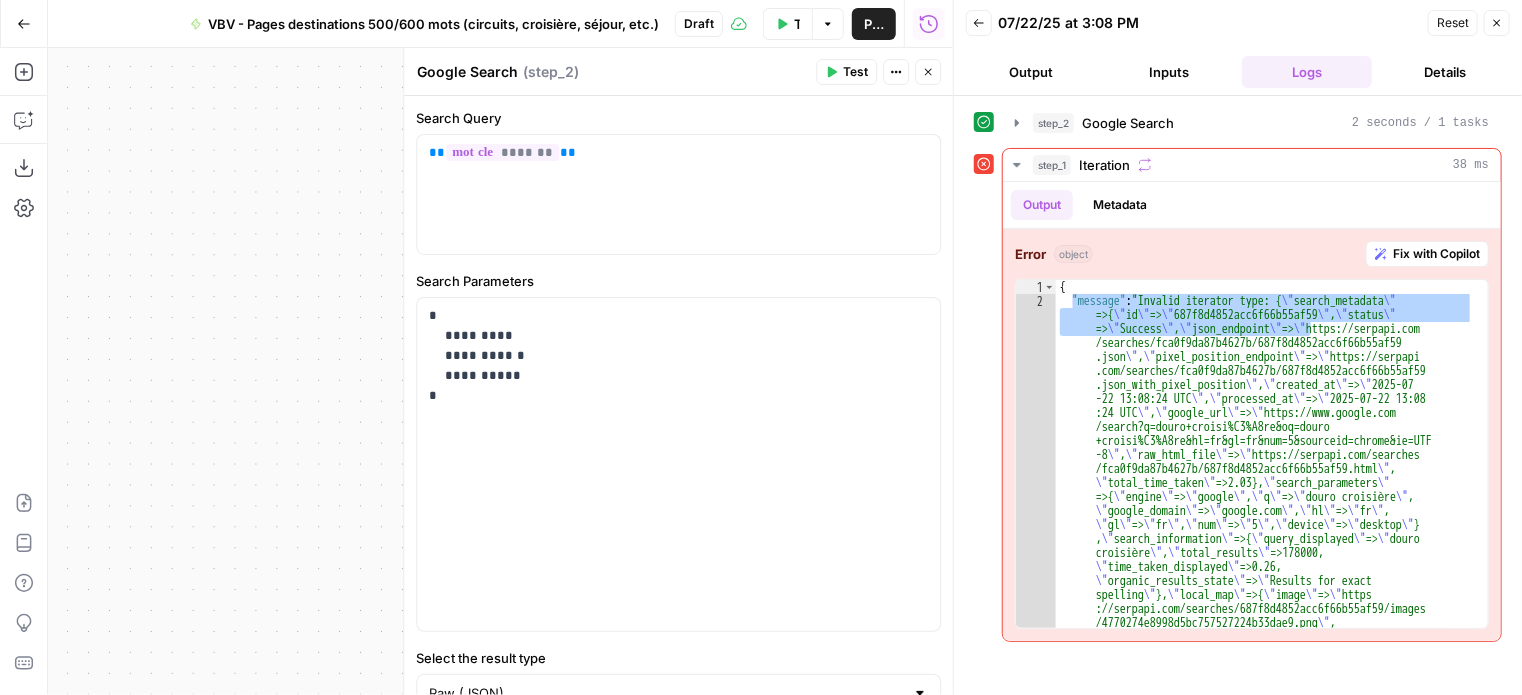click on "Close" at bounding box center (928, 72) 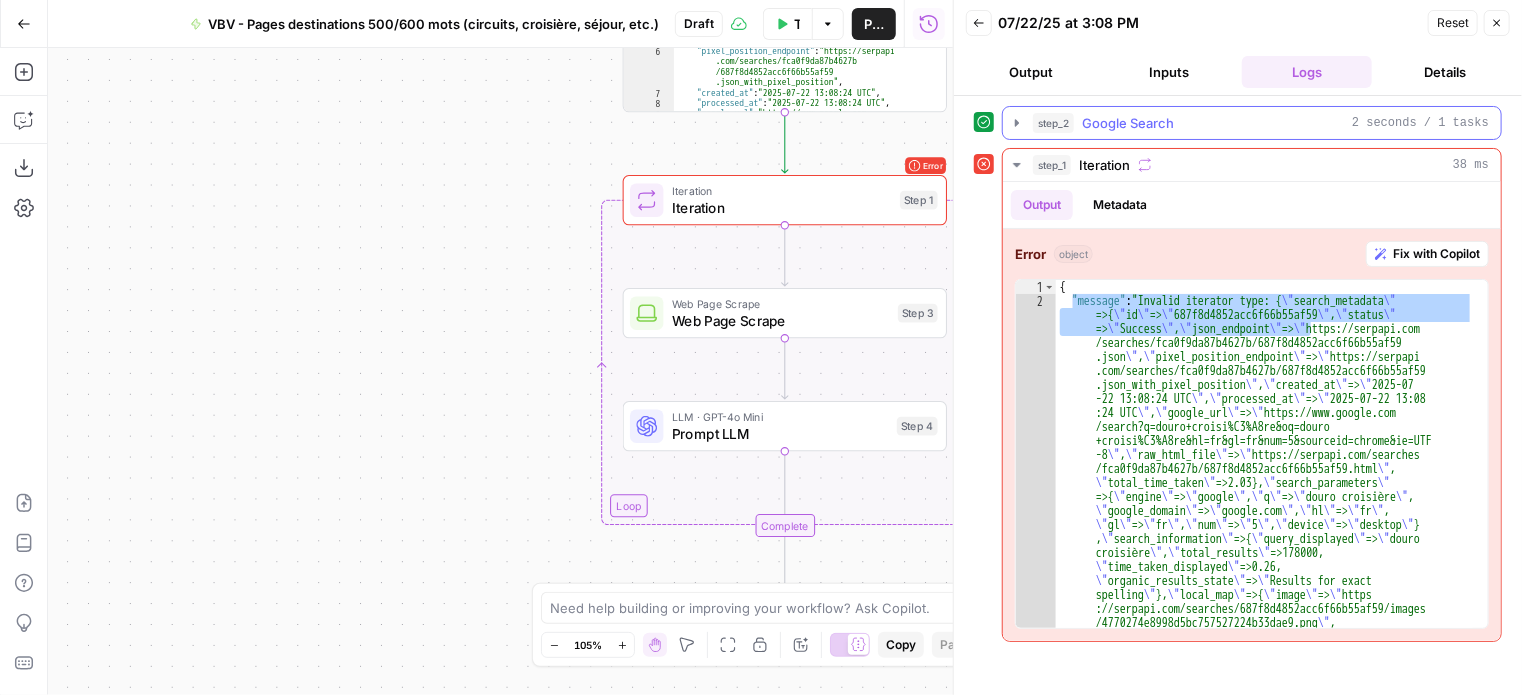 click 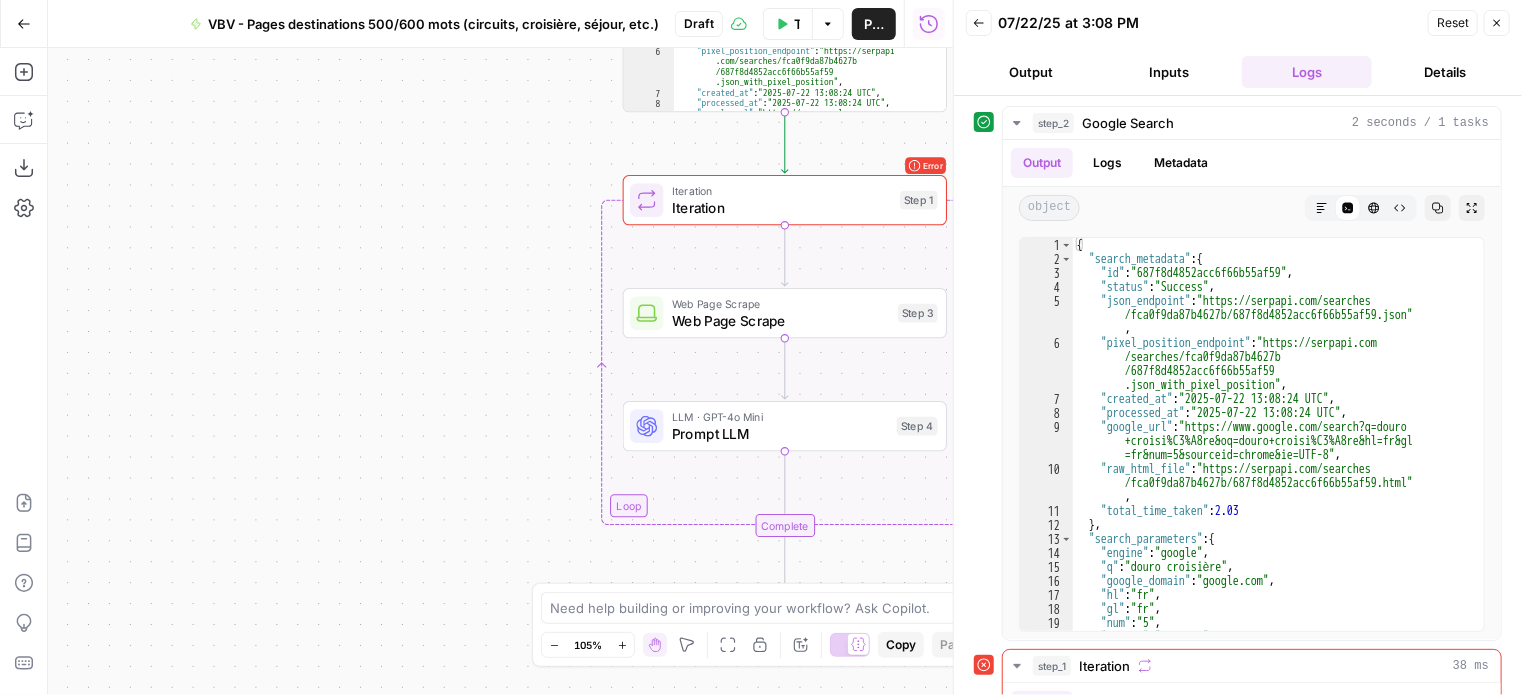 type on "**********" 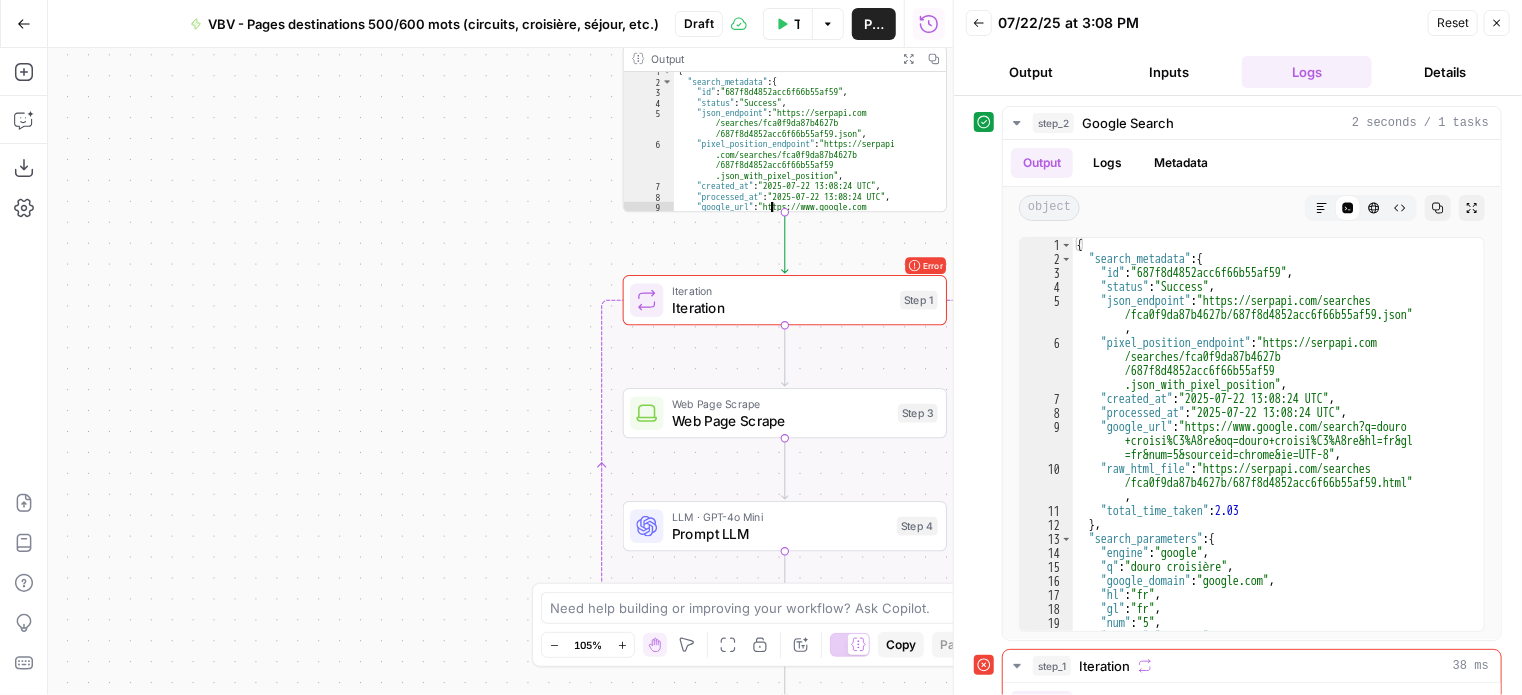 scroll, scrollTop: 0, scrollLeft: 0, axis: both 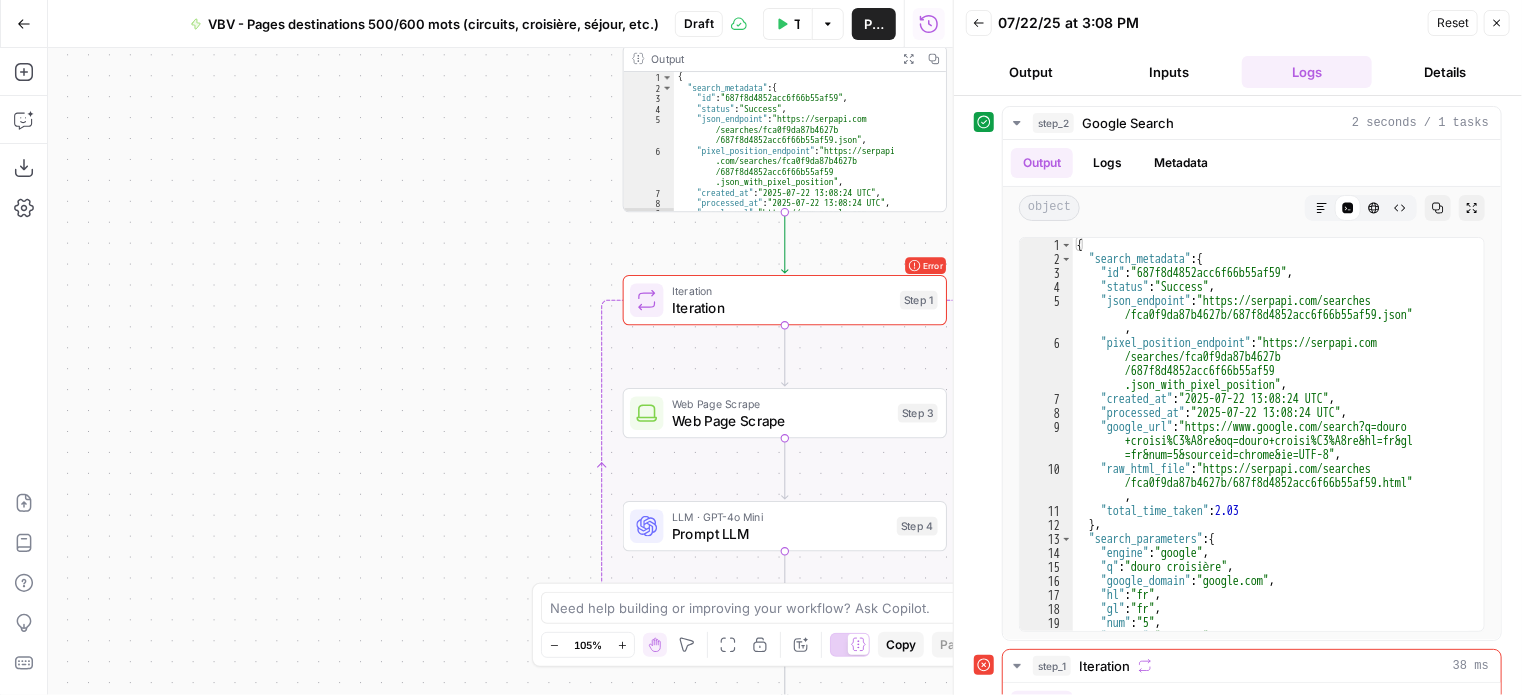 click on "Output" at bounding box center (770, 58) 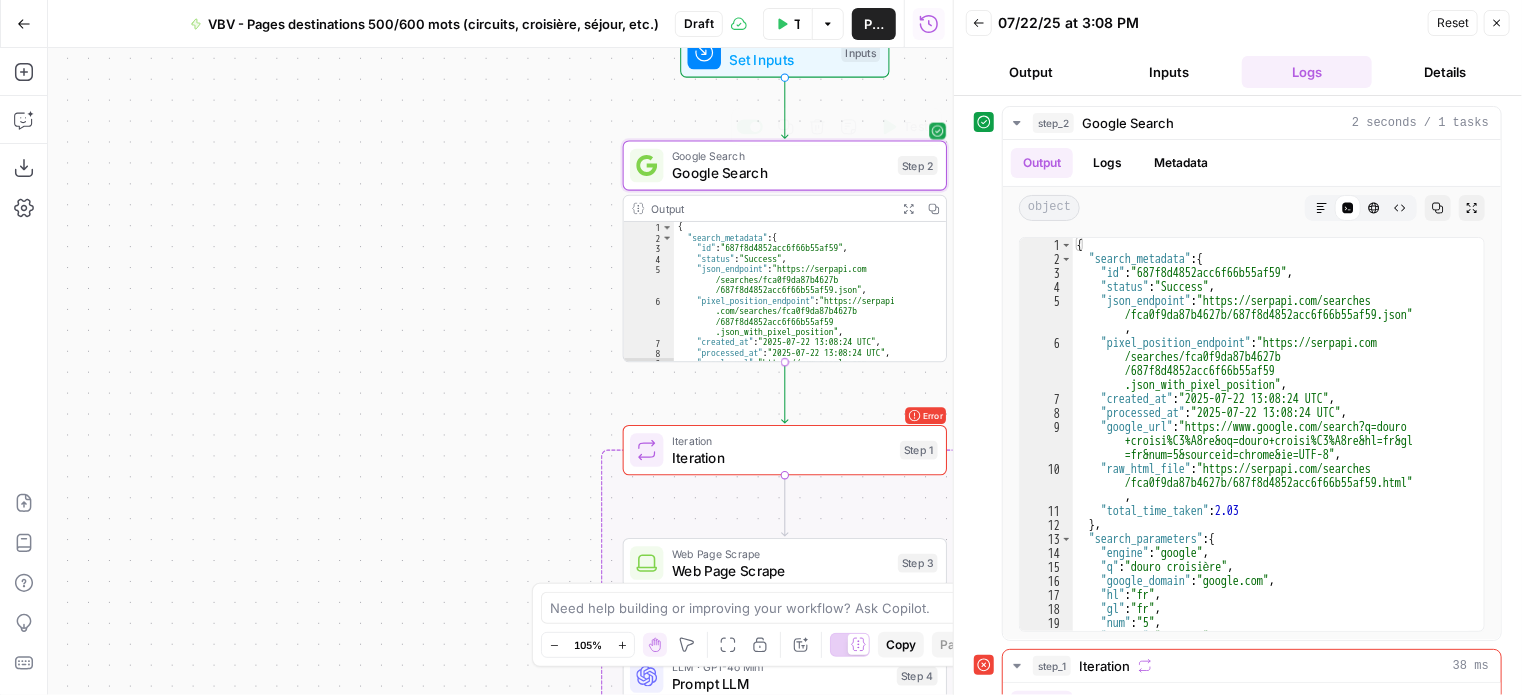 click on "Google Search Google Search Step 2 Copy step Delete step Add Note Test" at bounding box center (785, 165) 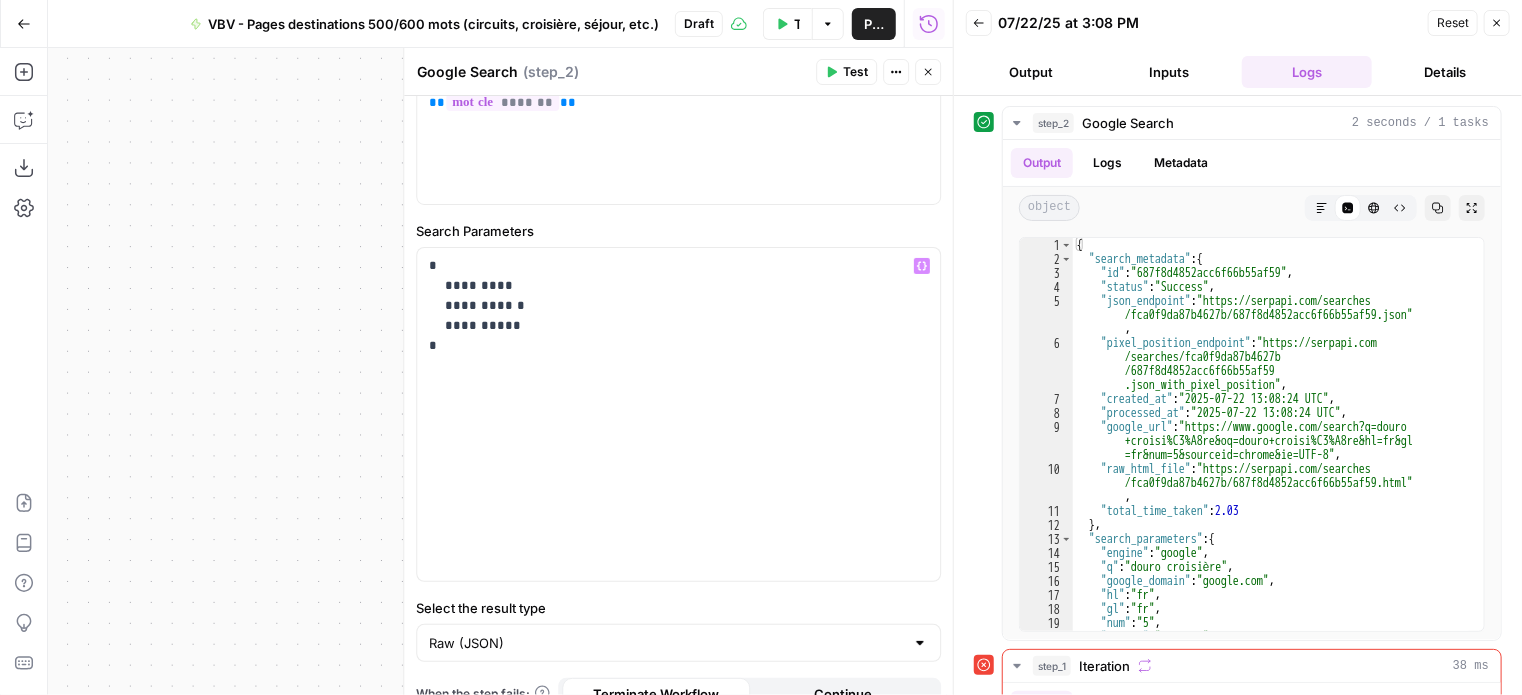 scroll, scrollTop: 76, scrollLeft: 0, axis: vertical 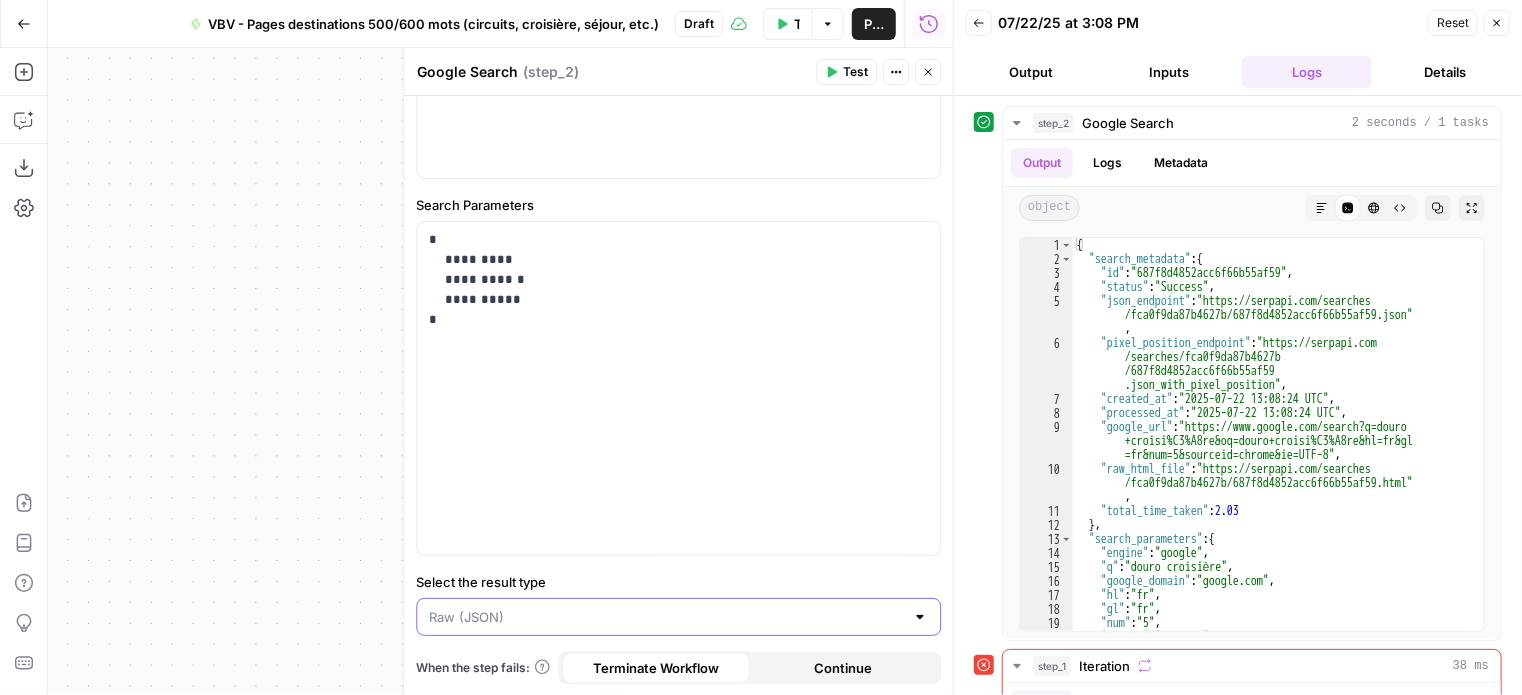click on "Select the result type" at bounding box center [666, 617] 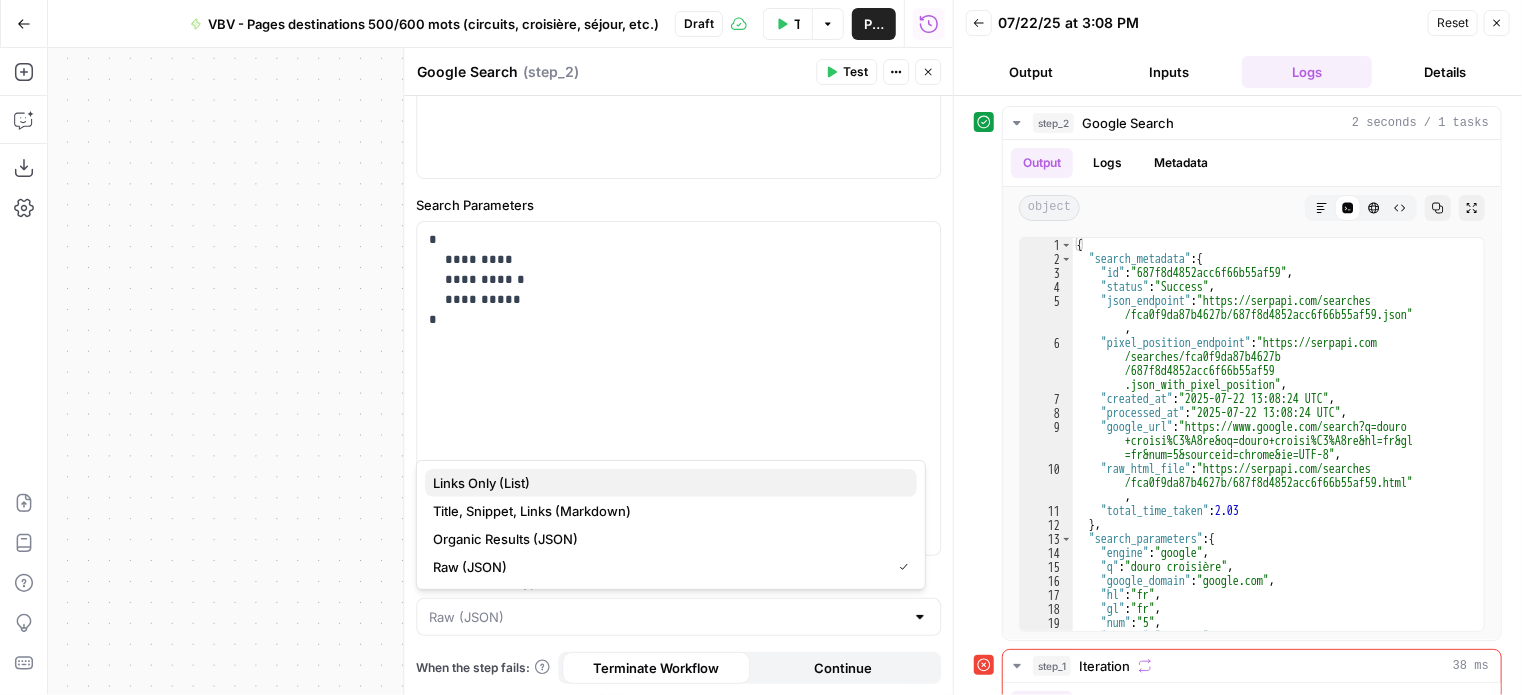 click on "Links Only (List)" at bounding box center (667, 483) 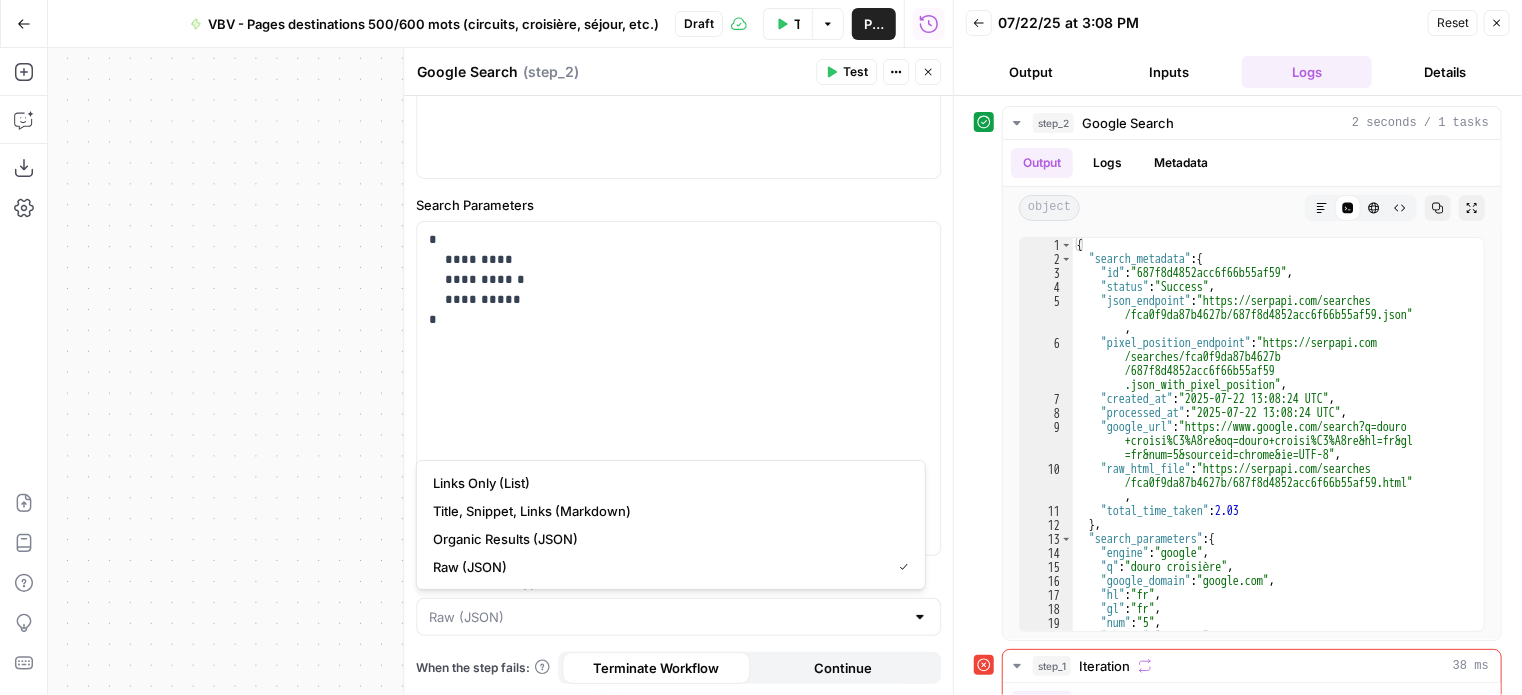 type on "Links Only (List)" 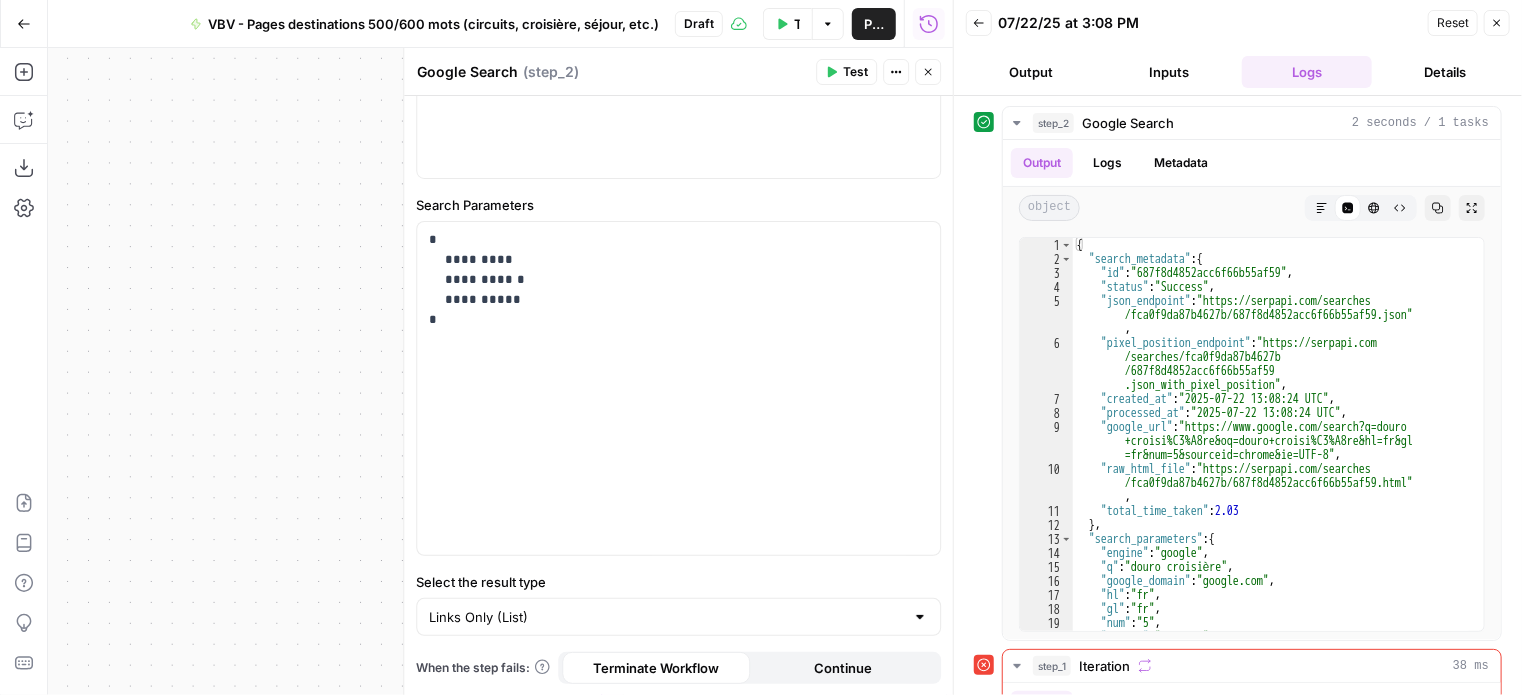 click 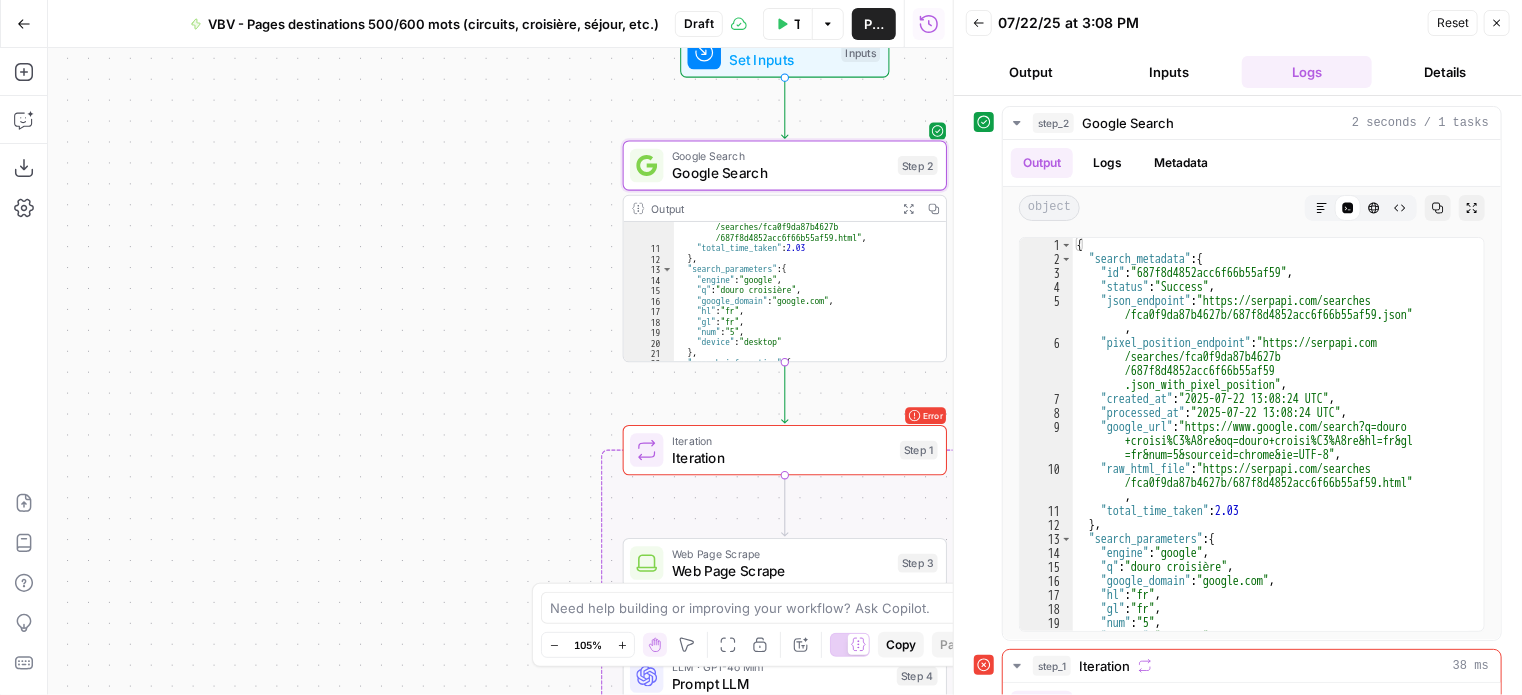 scroll, scrollTop: 180, scrollLeft: 0, axis: vertical 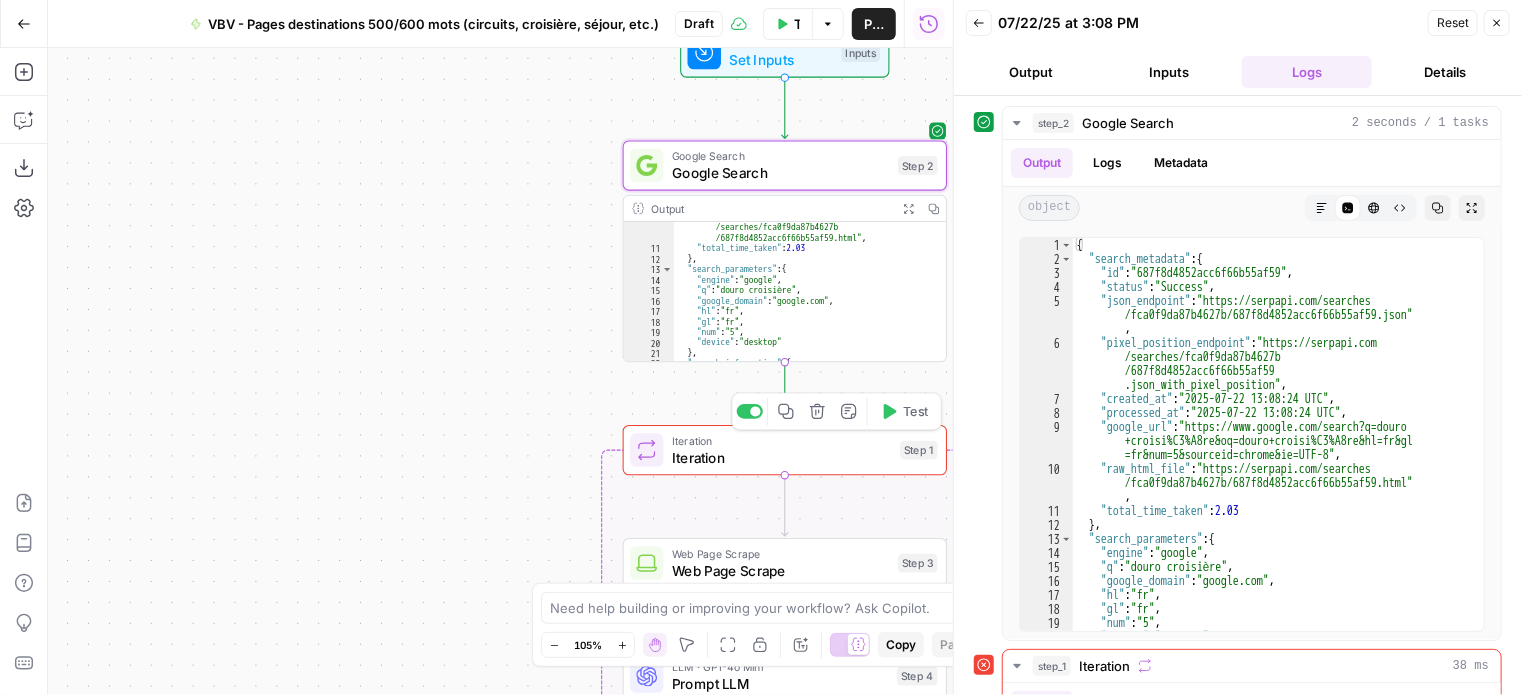 click on "Test" at bounding box center [904, 411] 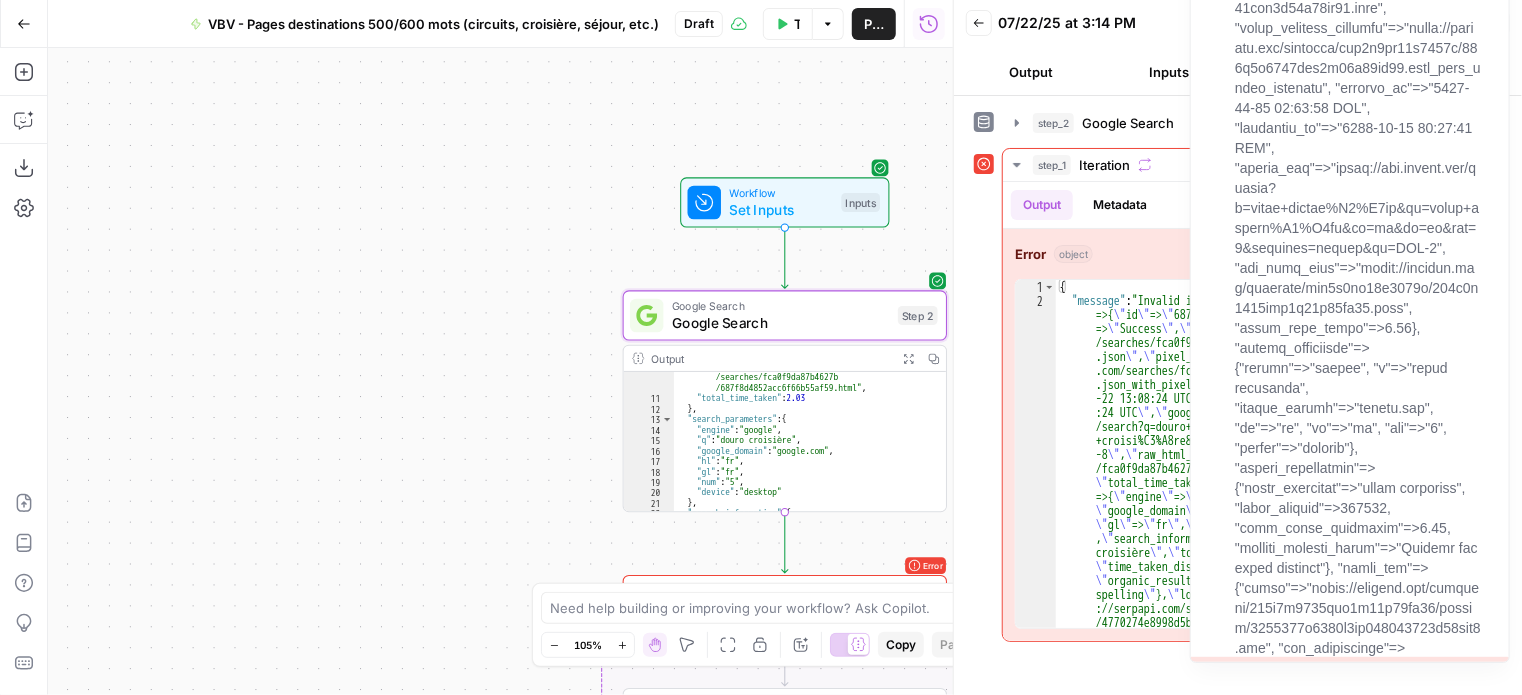 click on "Test Workflow" at bounding box center [788, 24] 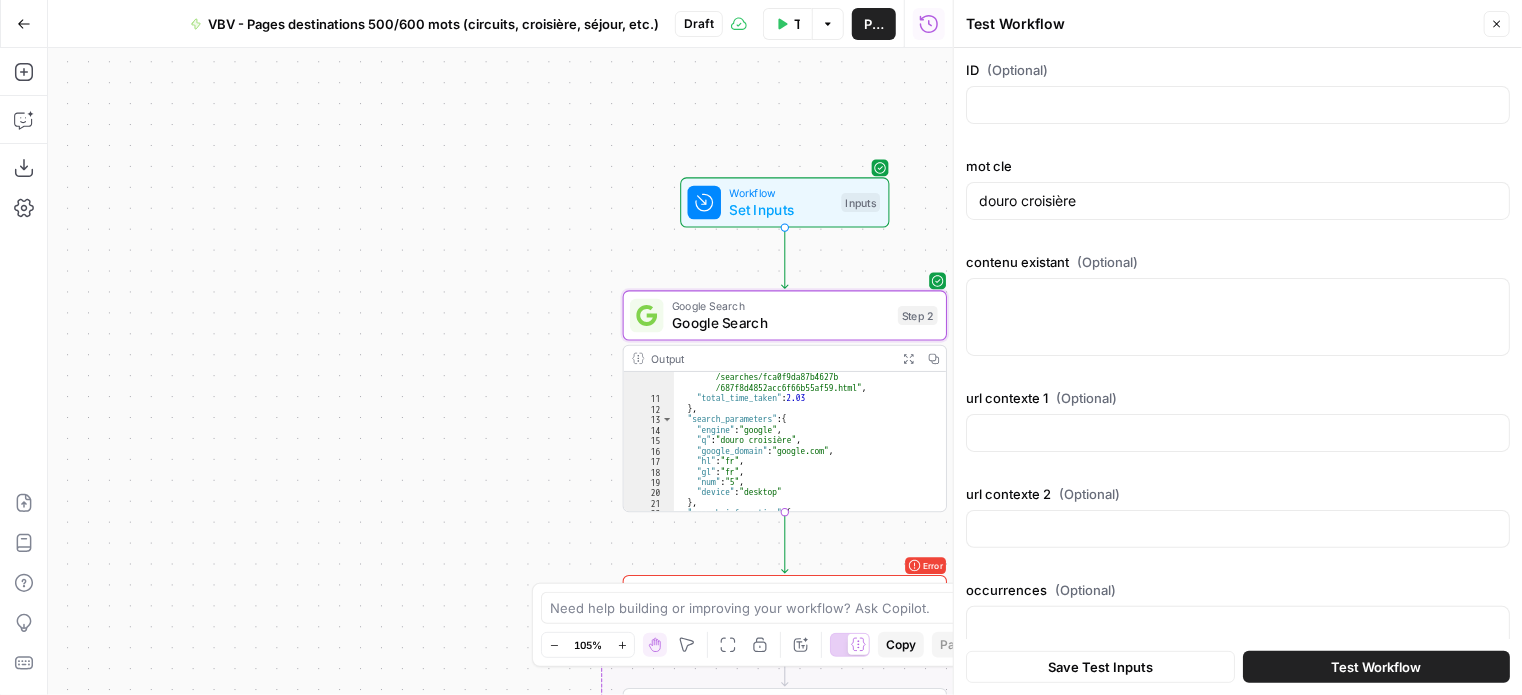click 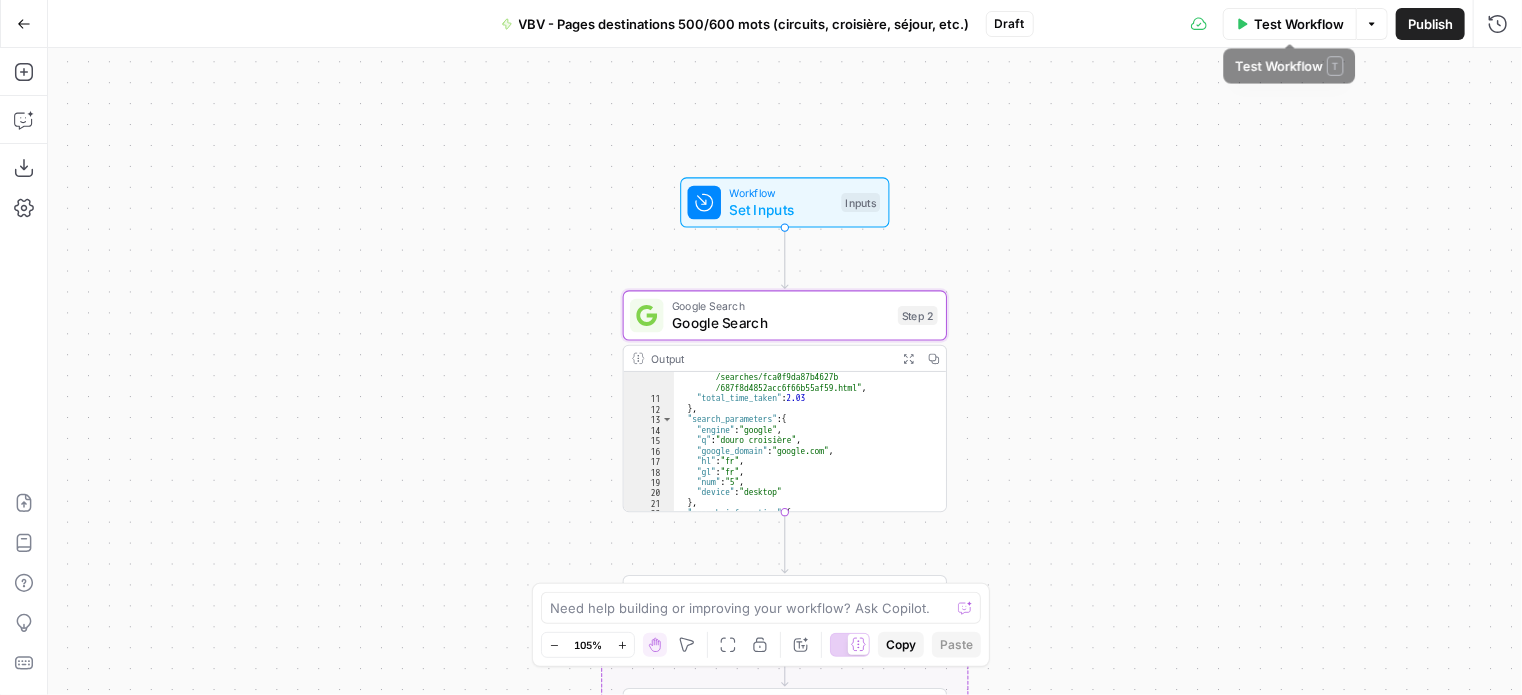 click on "Test Workflow" at bounding box center (1299, 24) 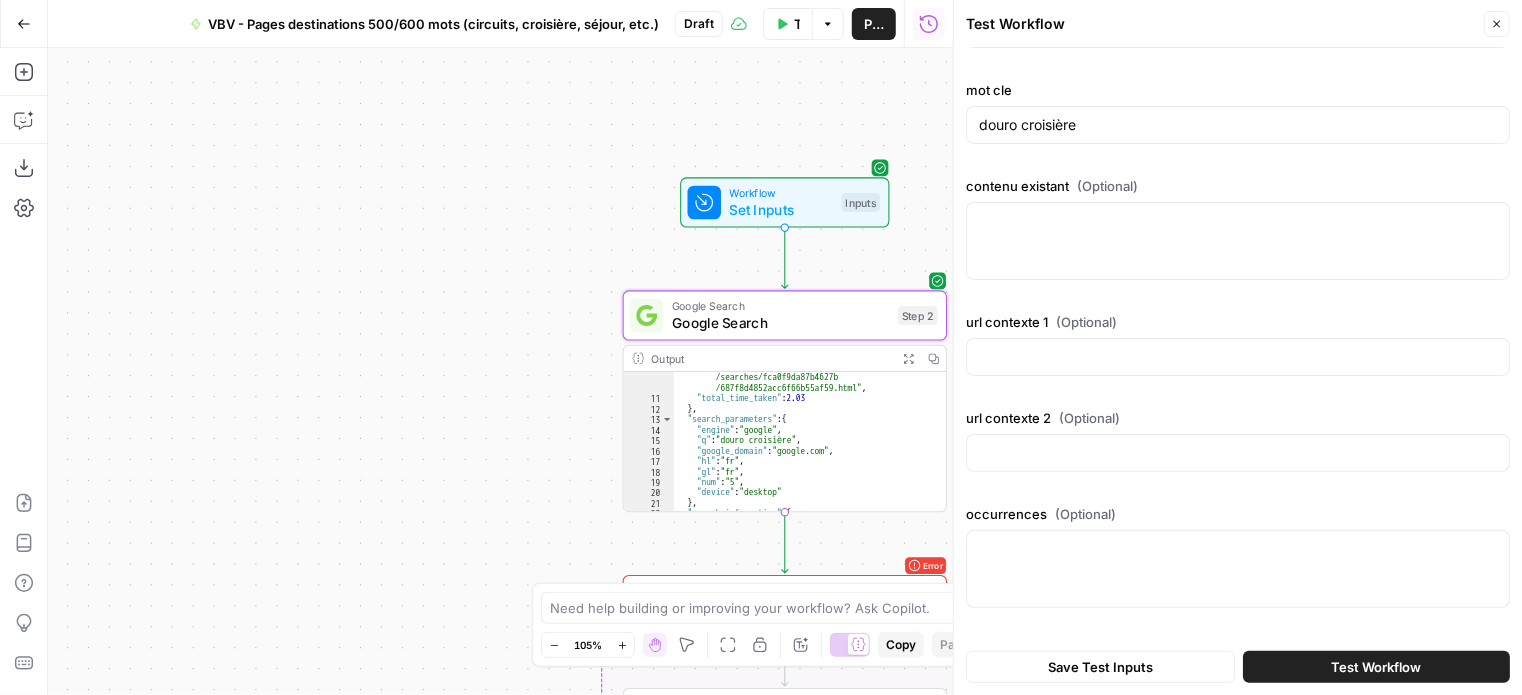 scroll, scrollTop: 159, scrollLeft: 0, axis: vertical 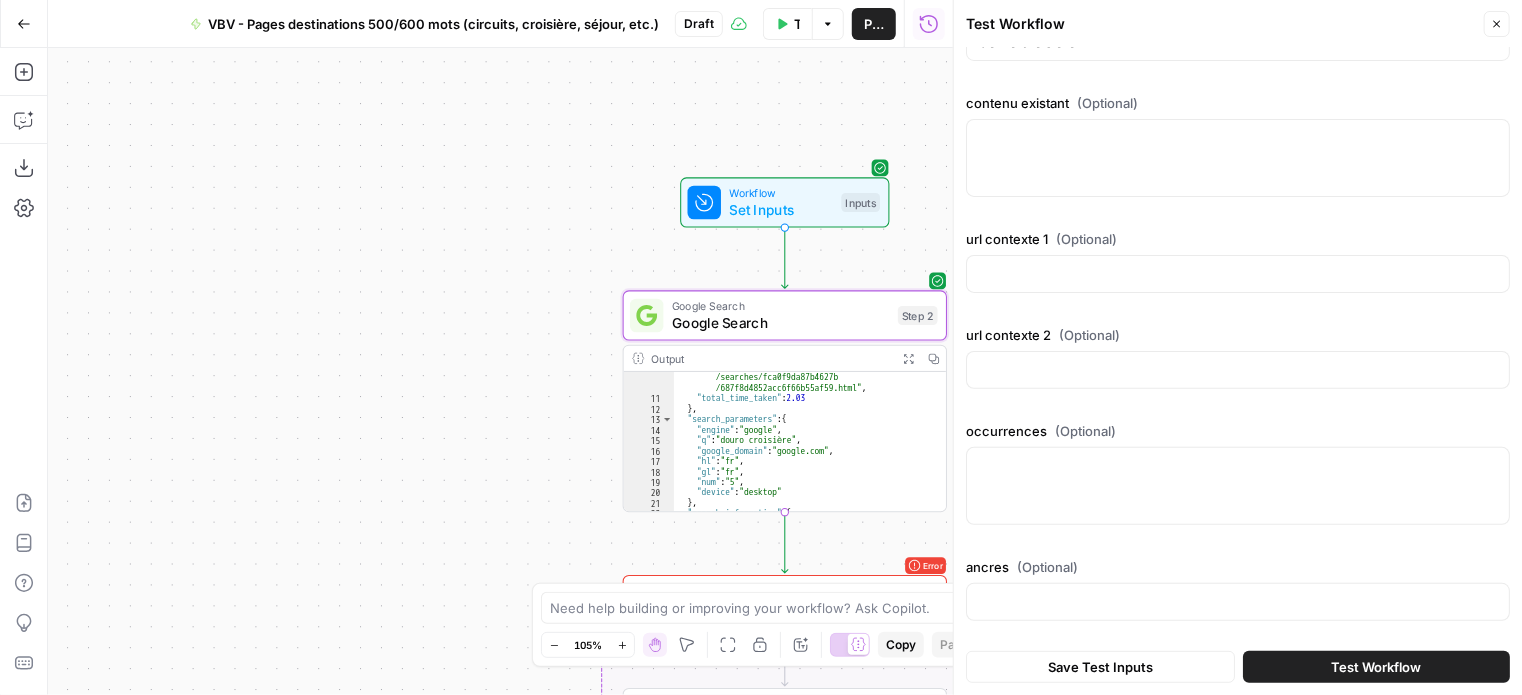 click on "Test Workflow" at bounding box center [1376, 667] 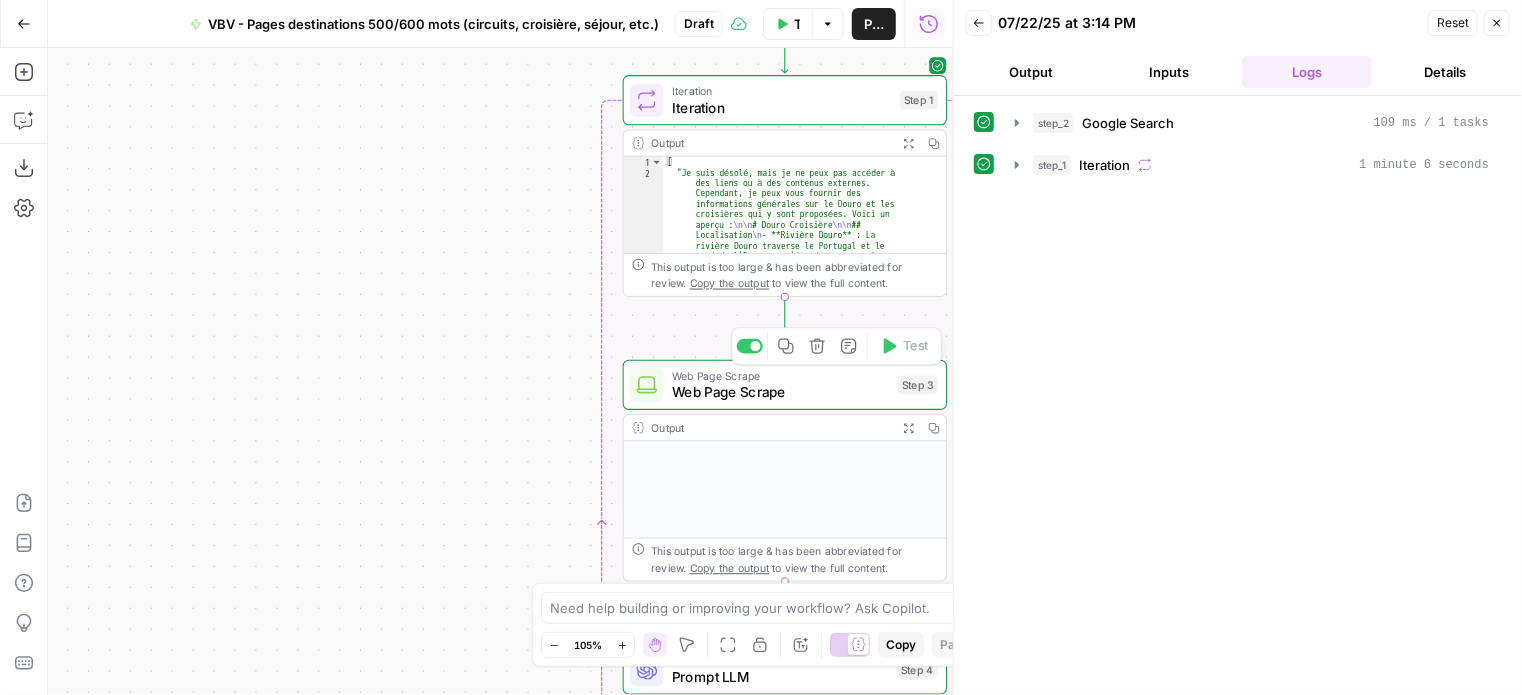 scroll, scrollTop: 300, scrollLeft: 0, axis: vertical 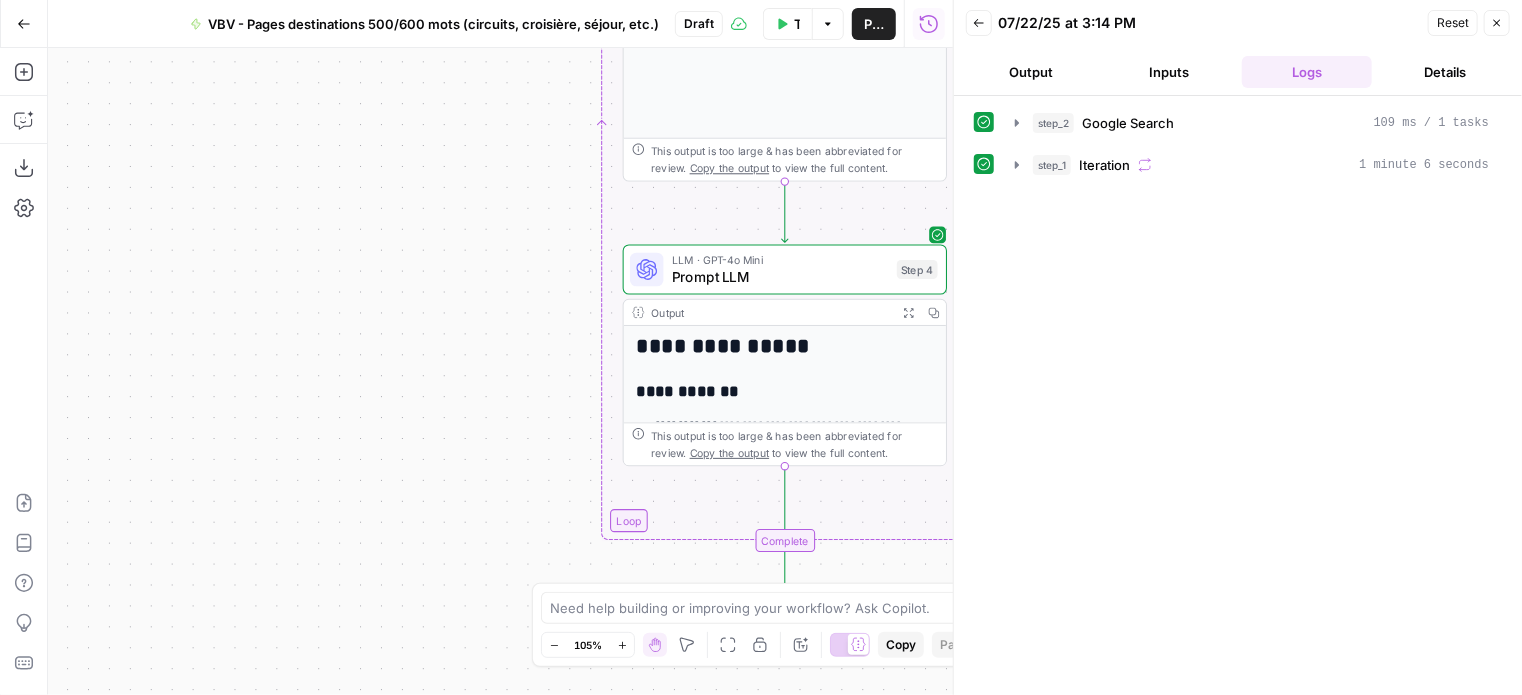 click on "Expand Output" at bounding box center [908, 312] 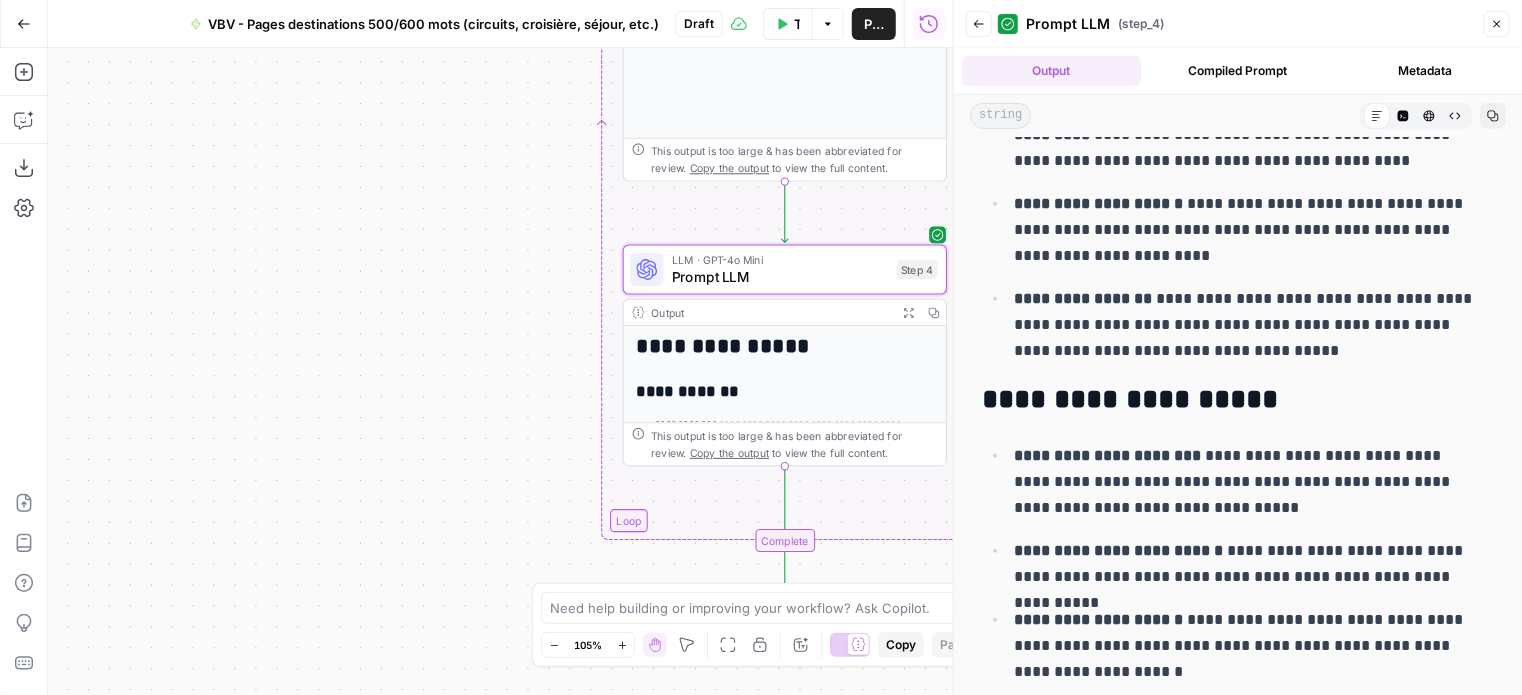 scroll, scrollTop: 411, scrollLeft: 0, axis: vertical 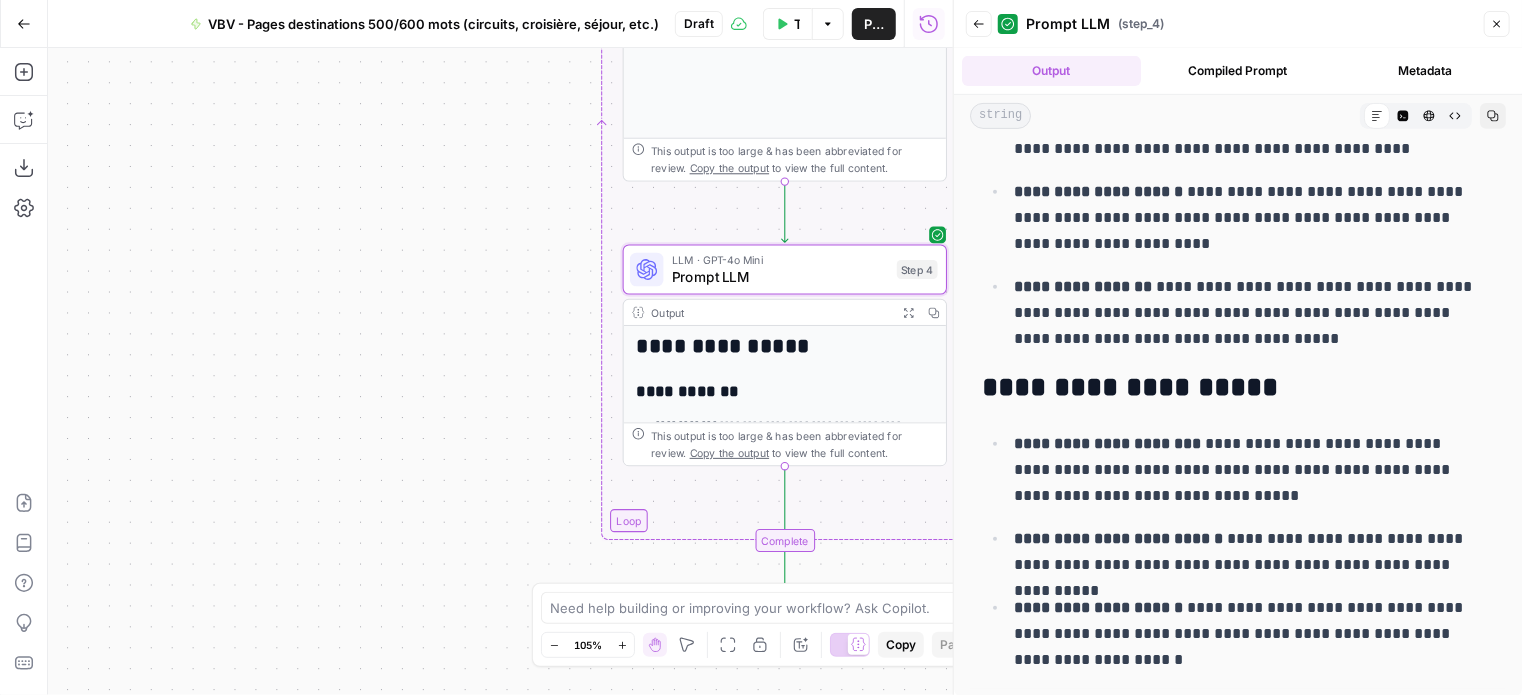 click 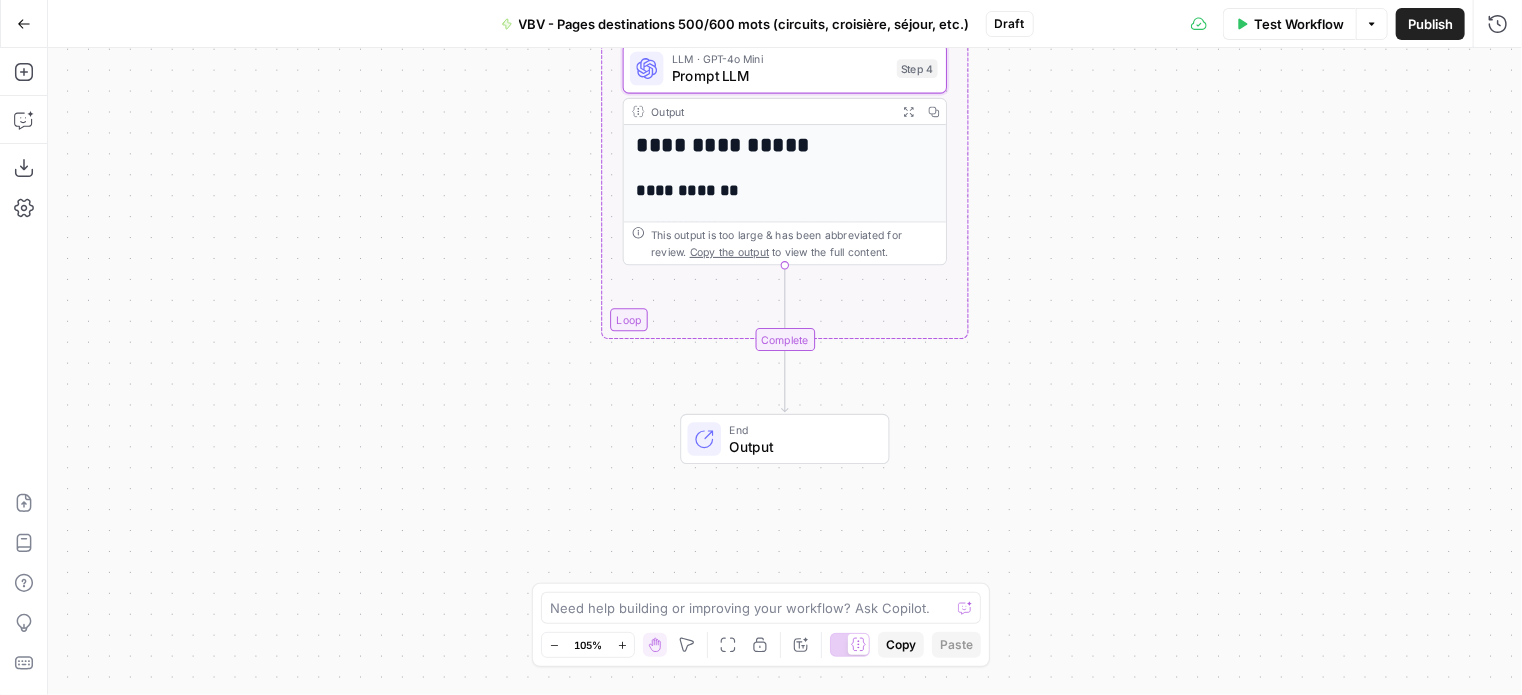 click on "**********" at bounding box center (785, 371) 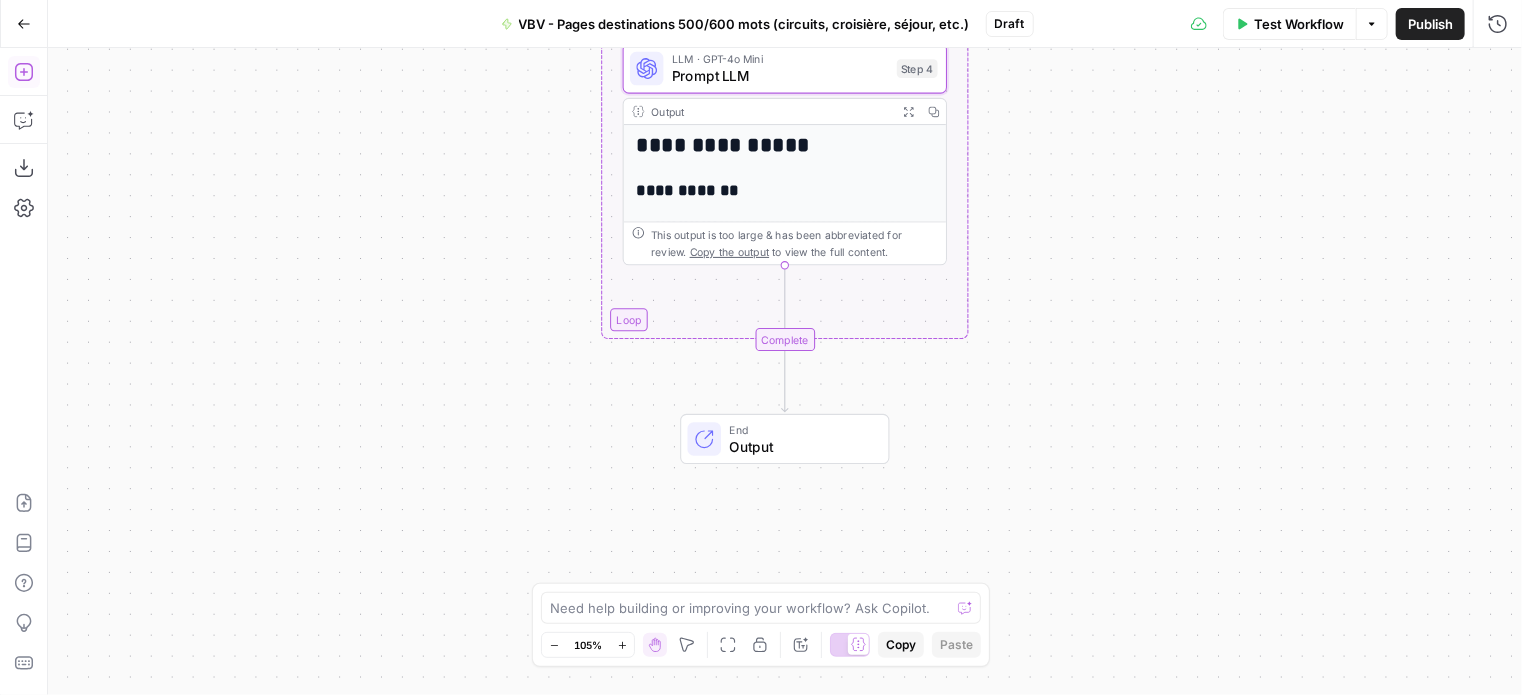 click on "Add Steps" at bounding box center (24, 72) 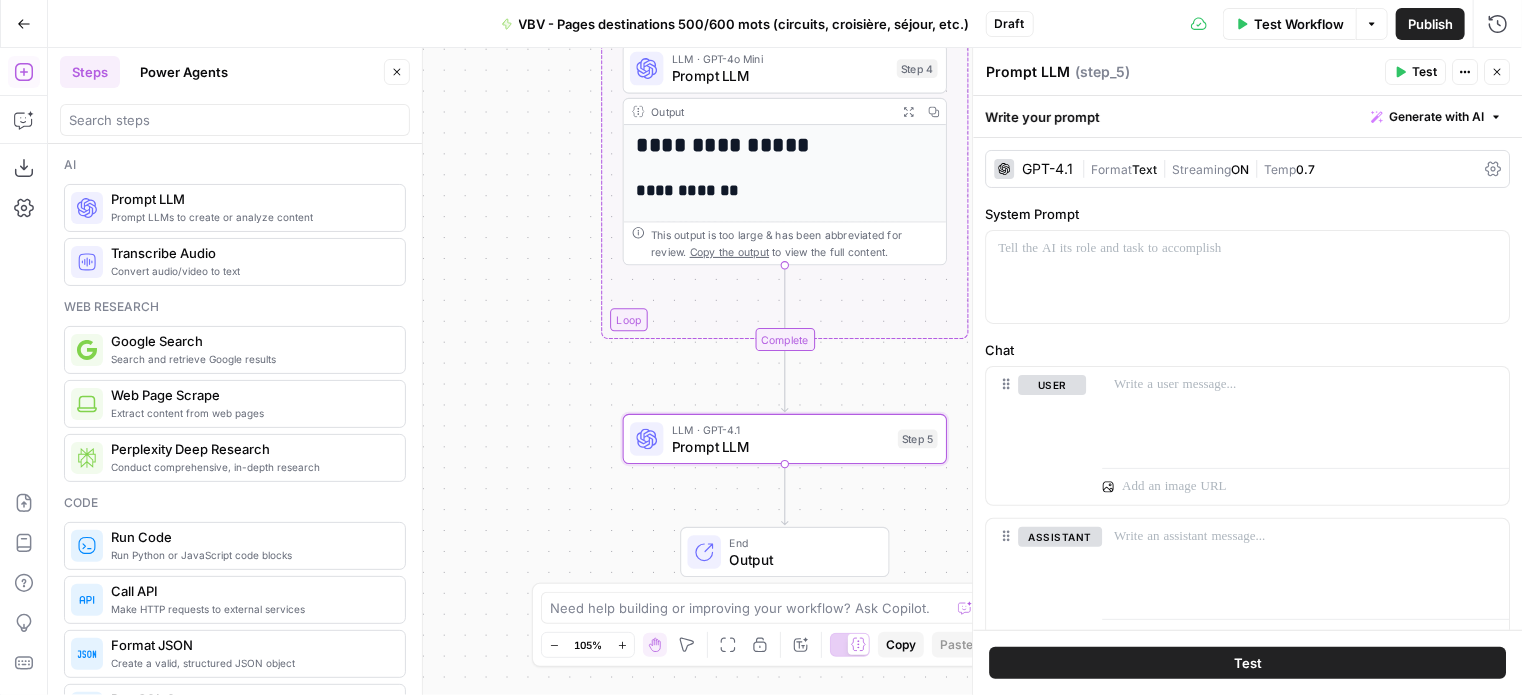 click 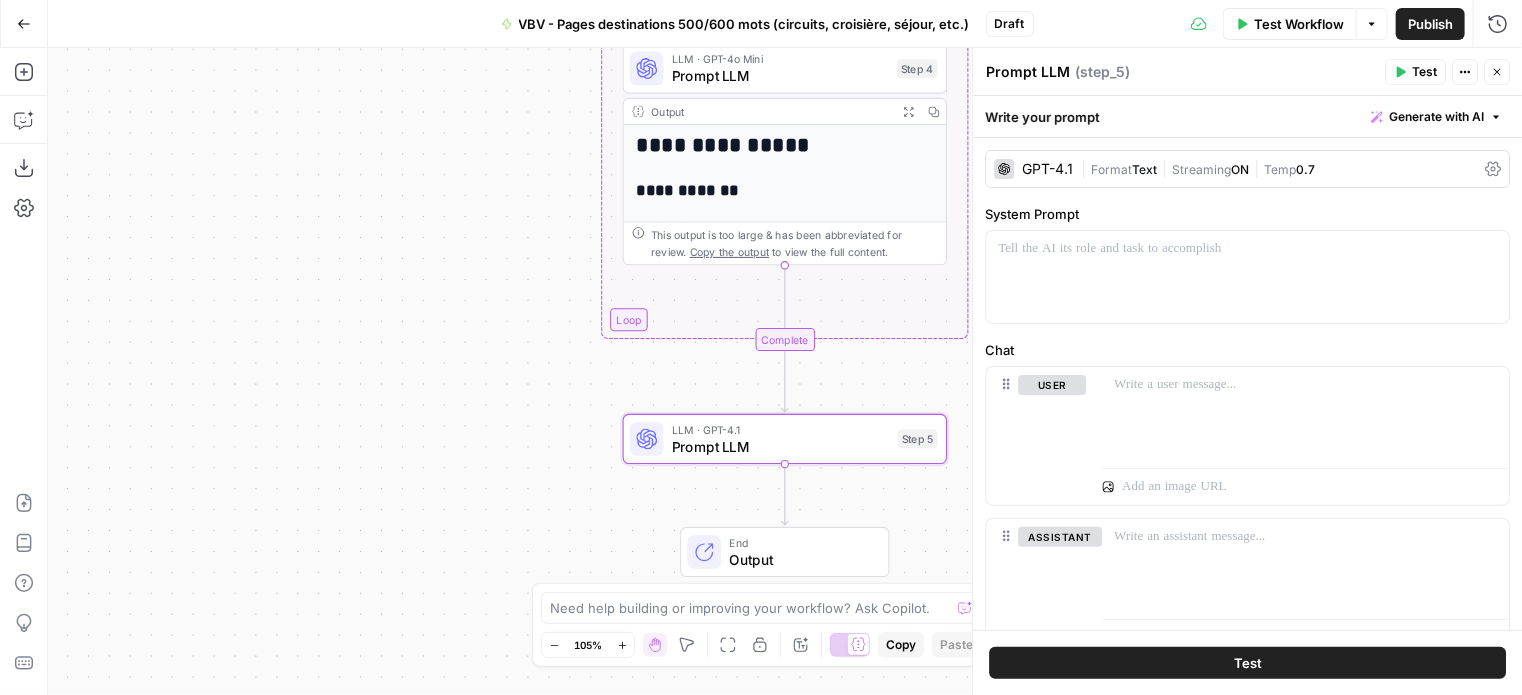 click on "Prompt LLM" at bounding box center (1028, 72) 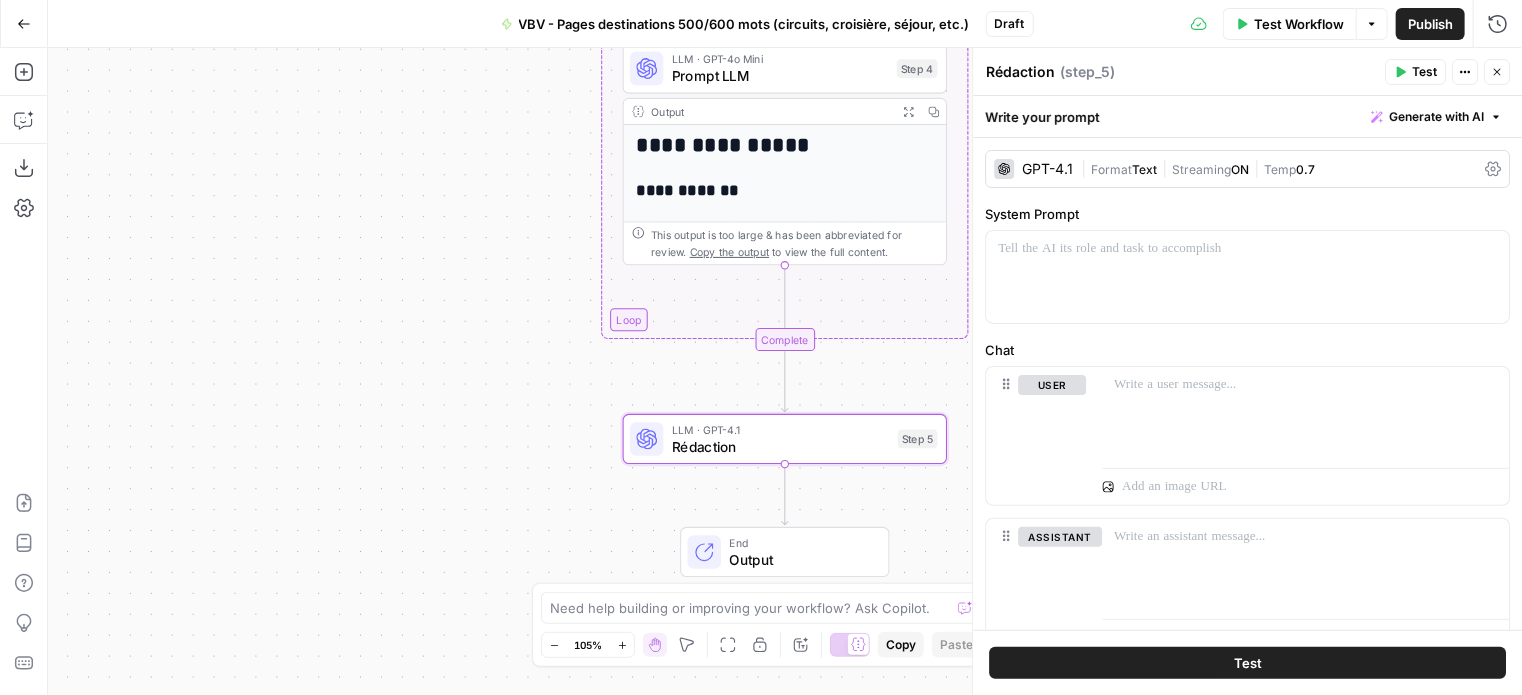 type on "Rédaction" 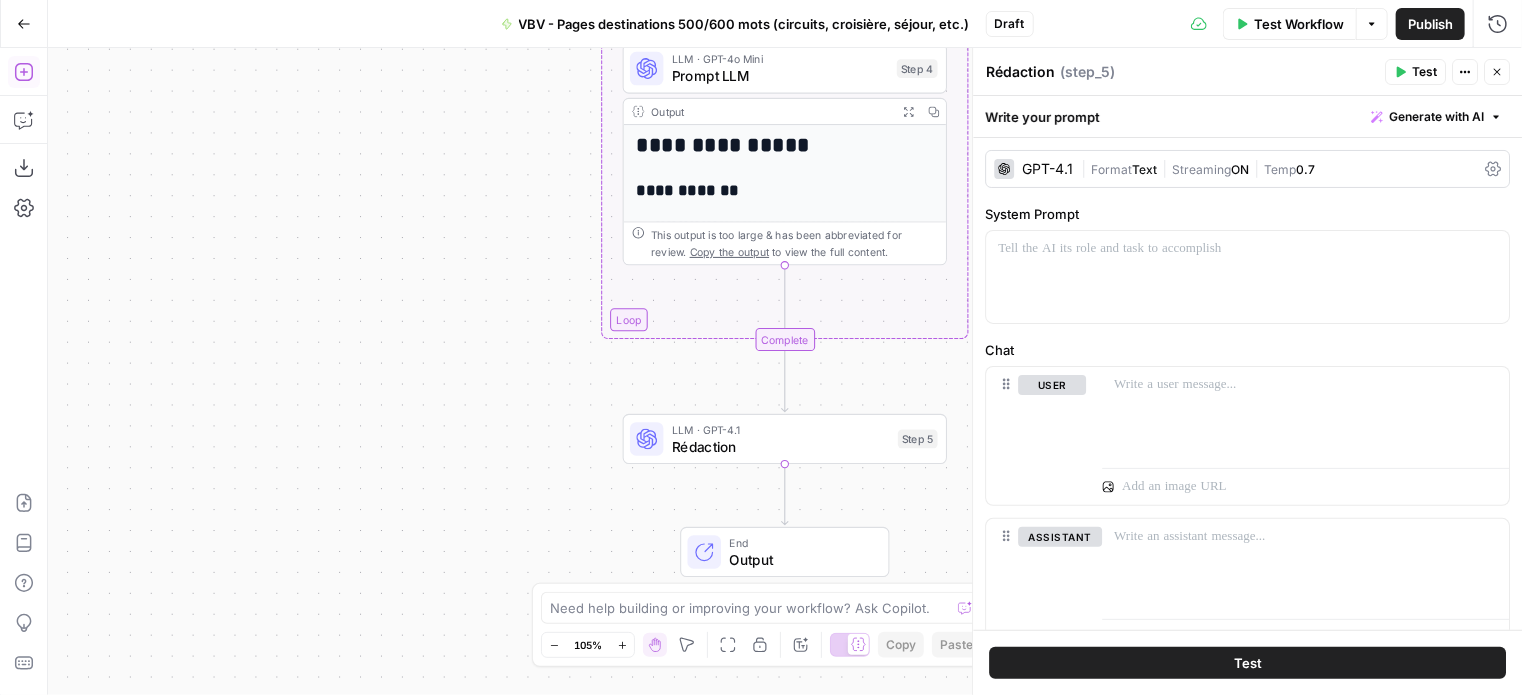 click 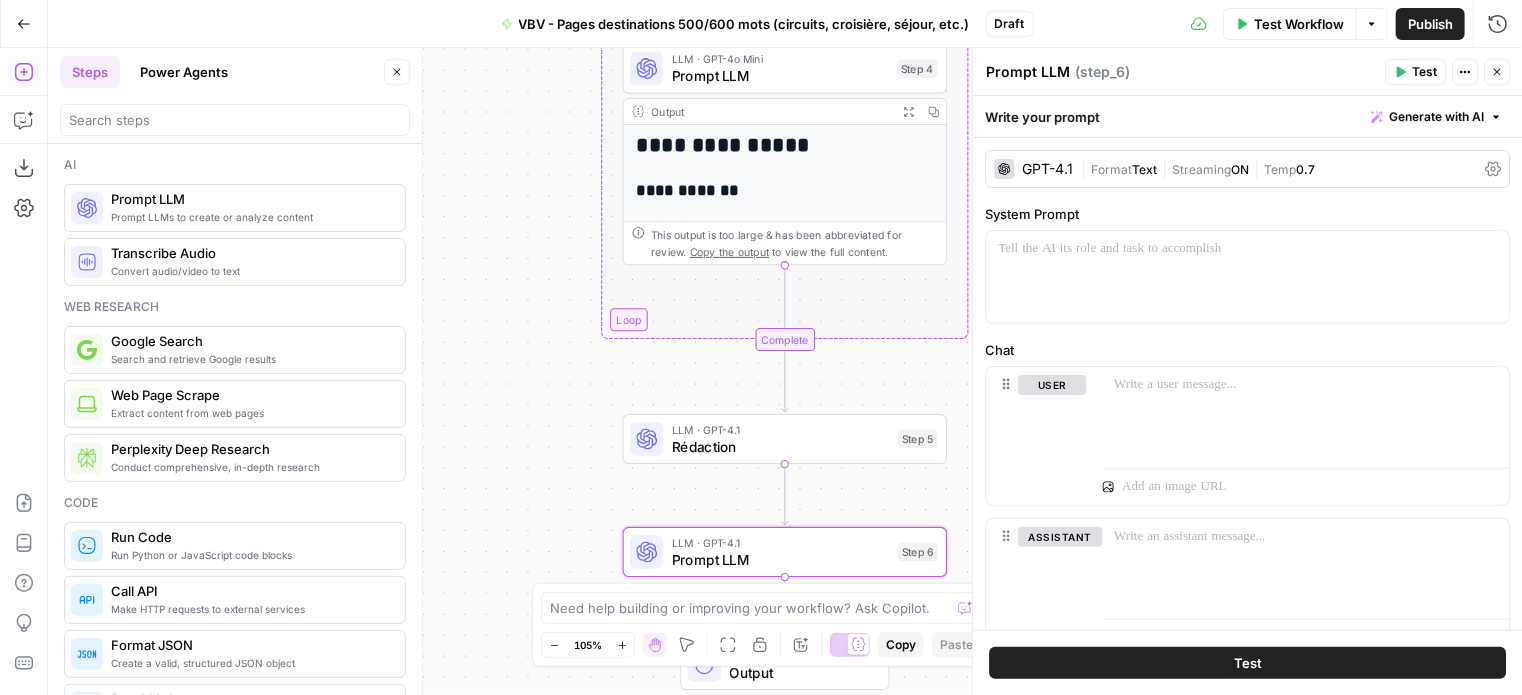 click on "Prompt LLM" at bounding box center (1028, 72) 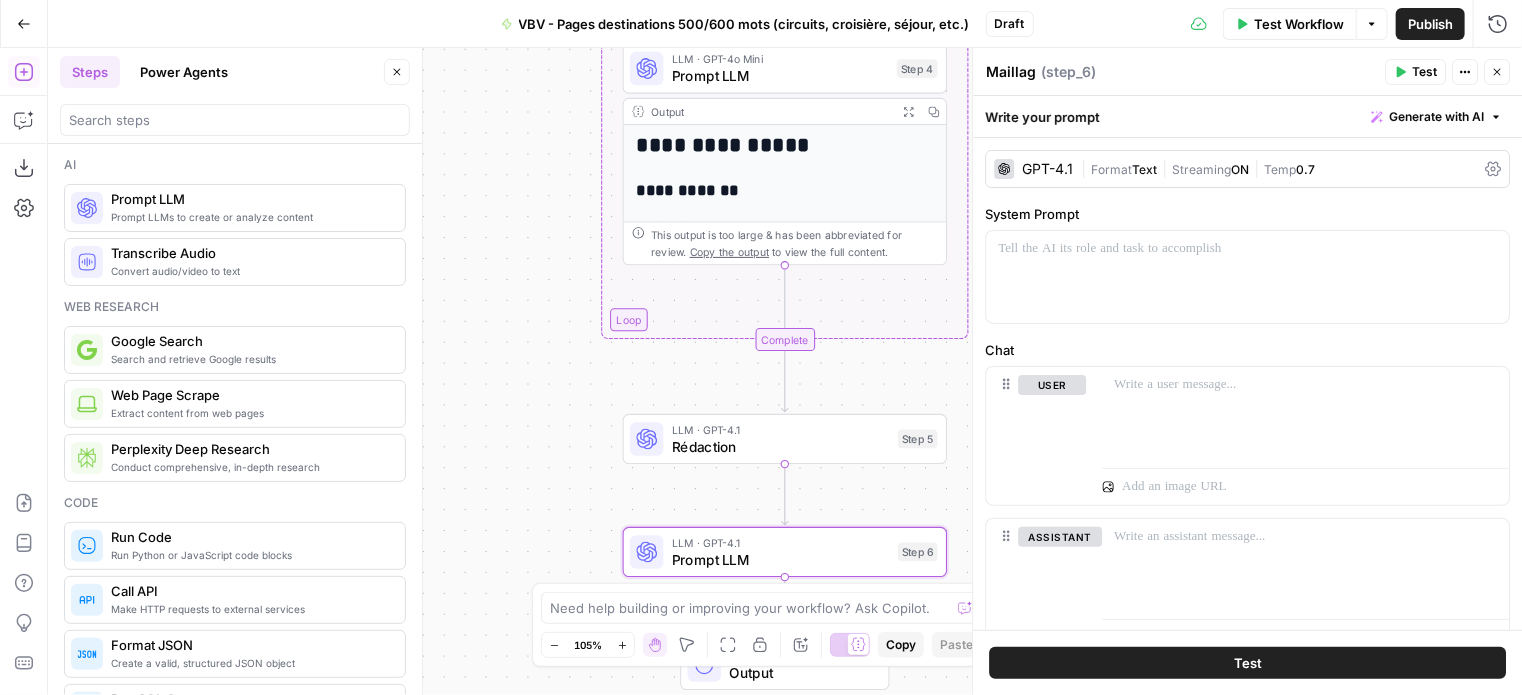 type on "Maillage" 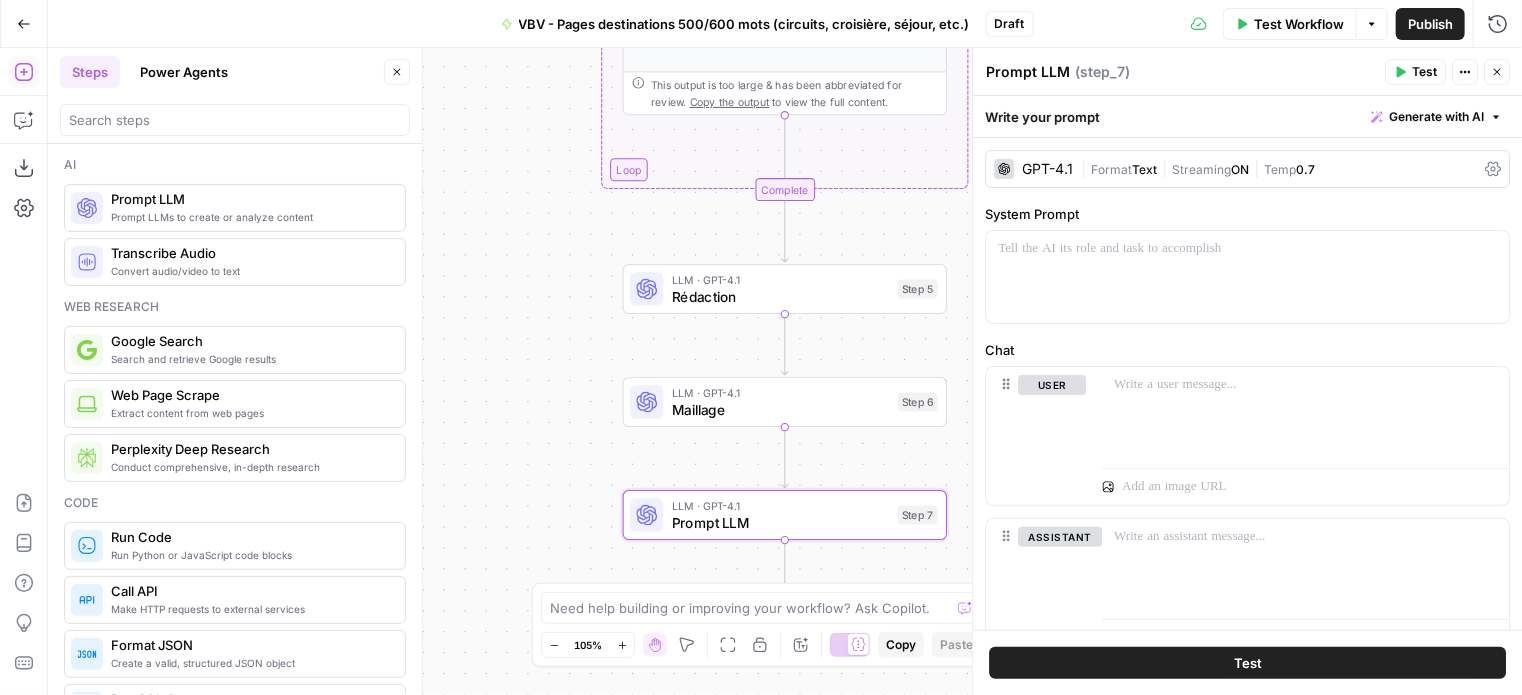 click on "Prompt LLM" at bounding box center (1028, 72) 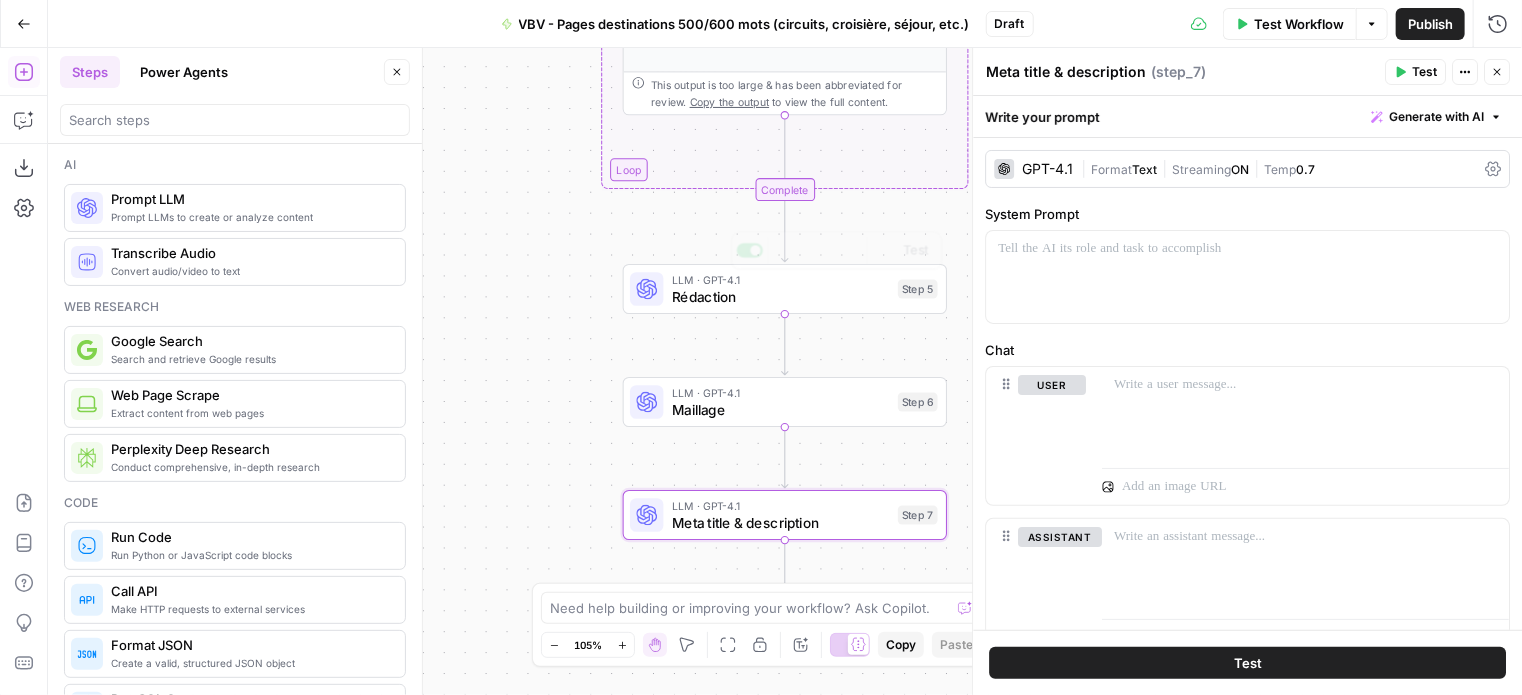 type on "Meta title & description" 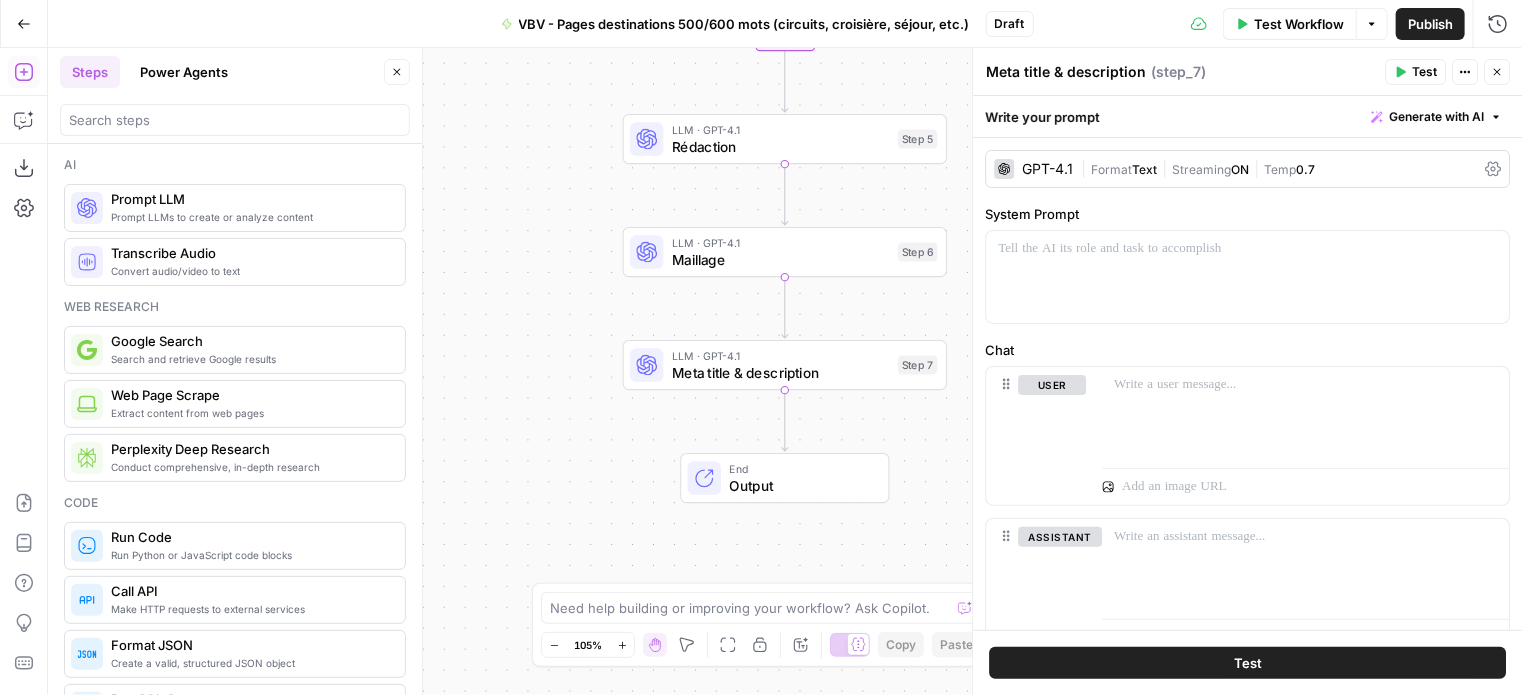 click at bounding box center [235, 120] 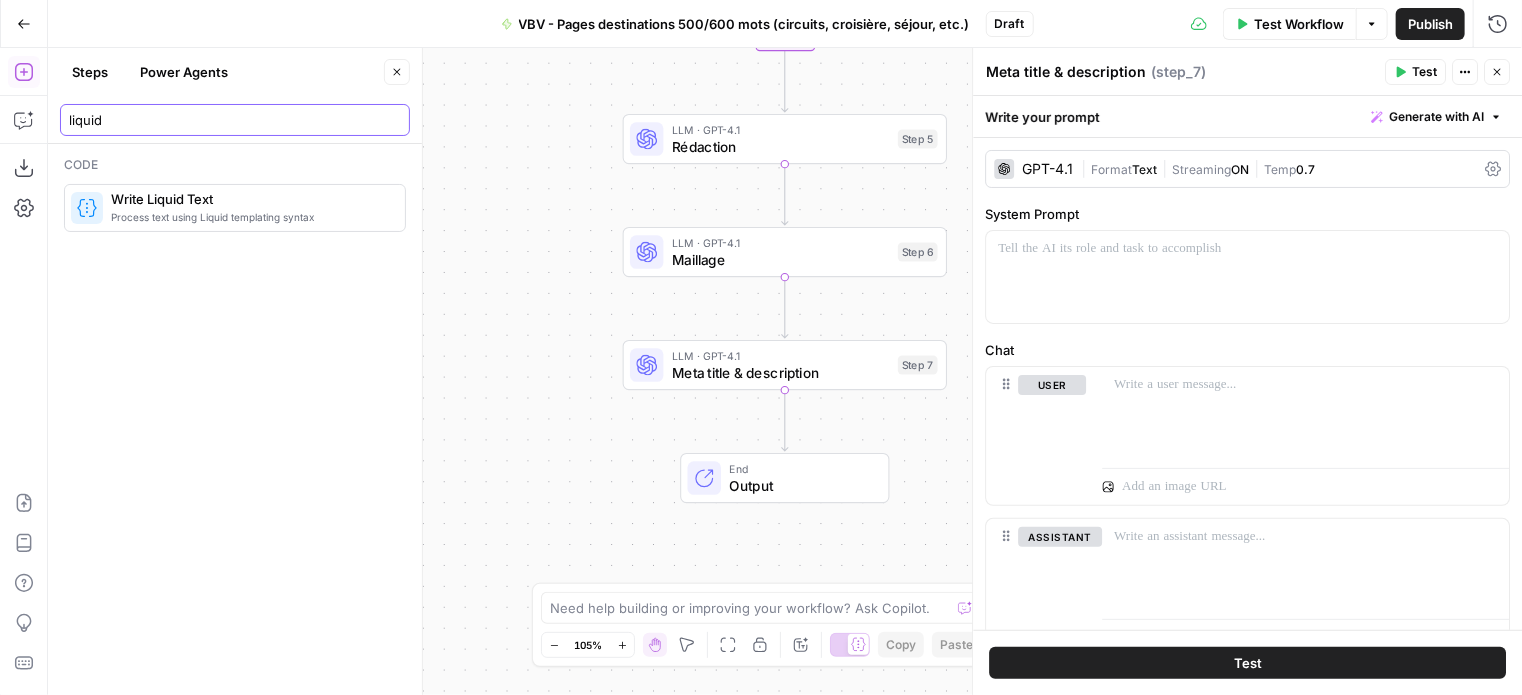 type on "liquid" 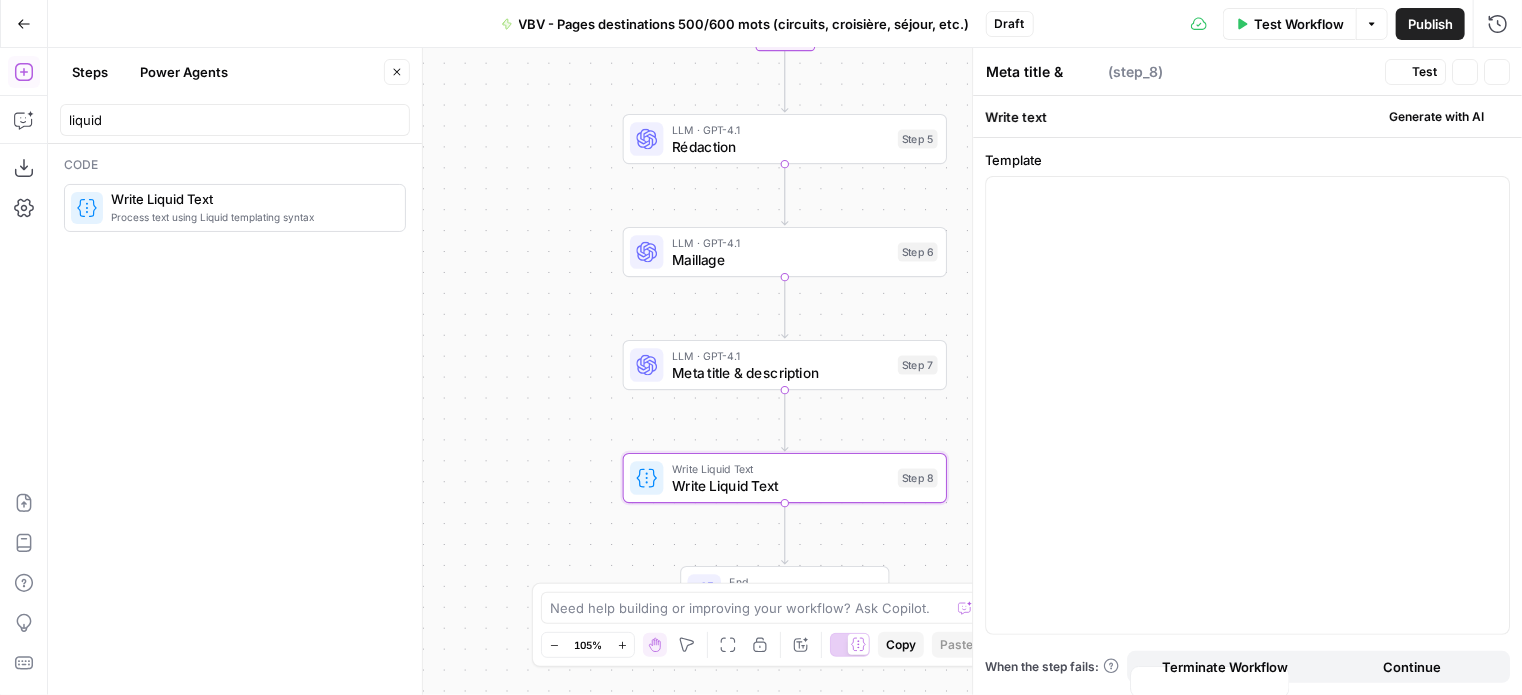 type on "Write Liquid Text" 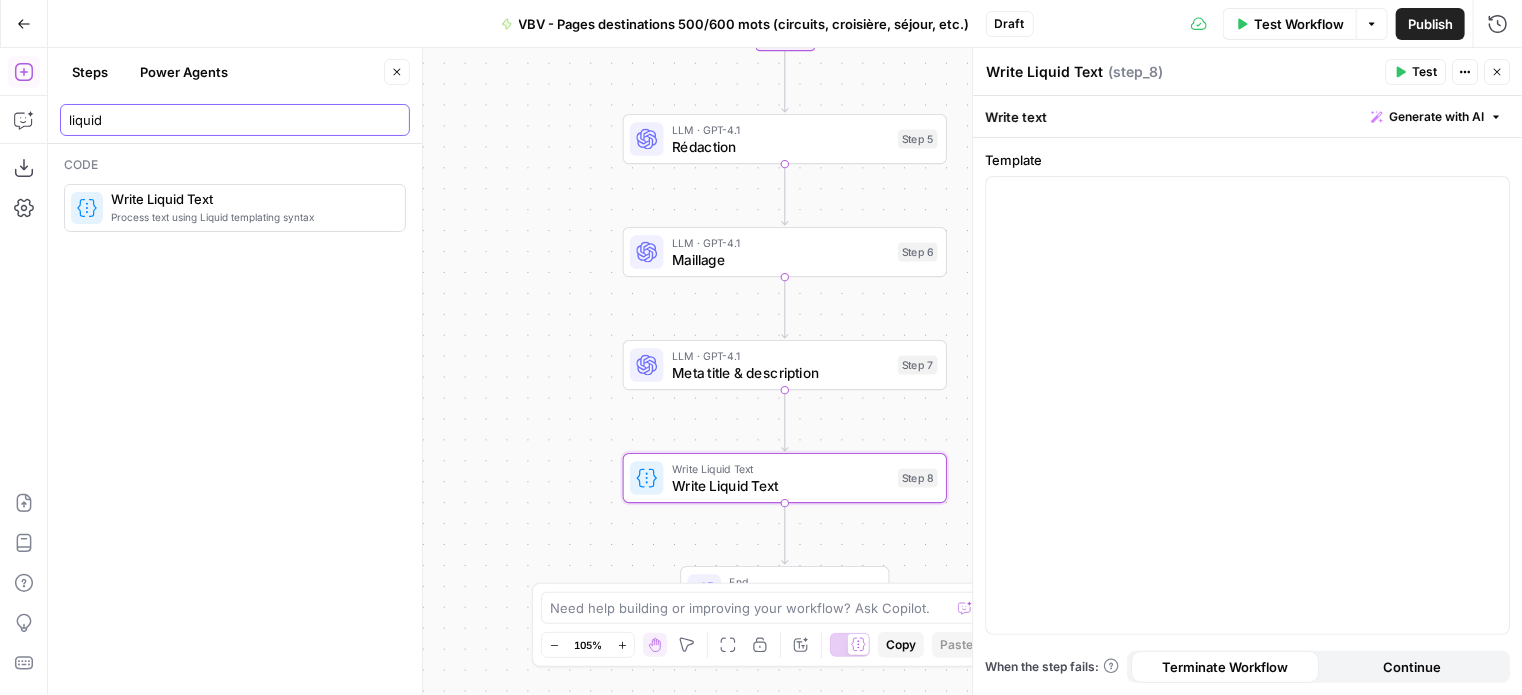click on "liquid" at bounding box center (235, 120) 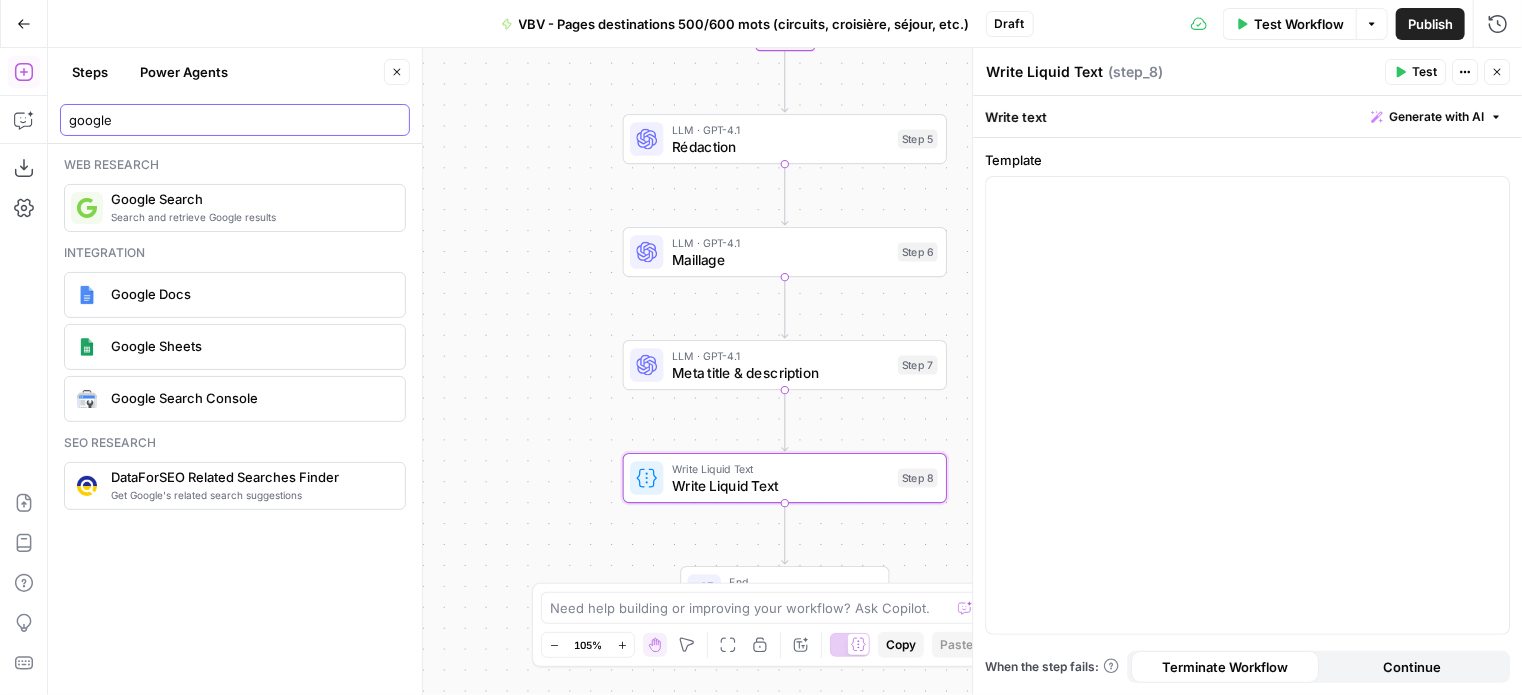 type on "google" 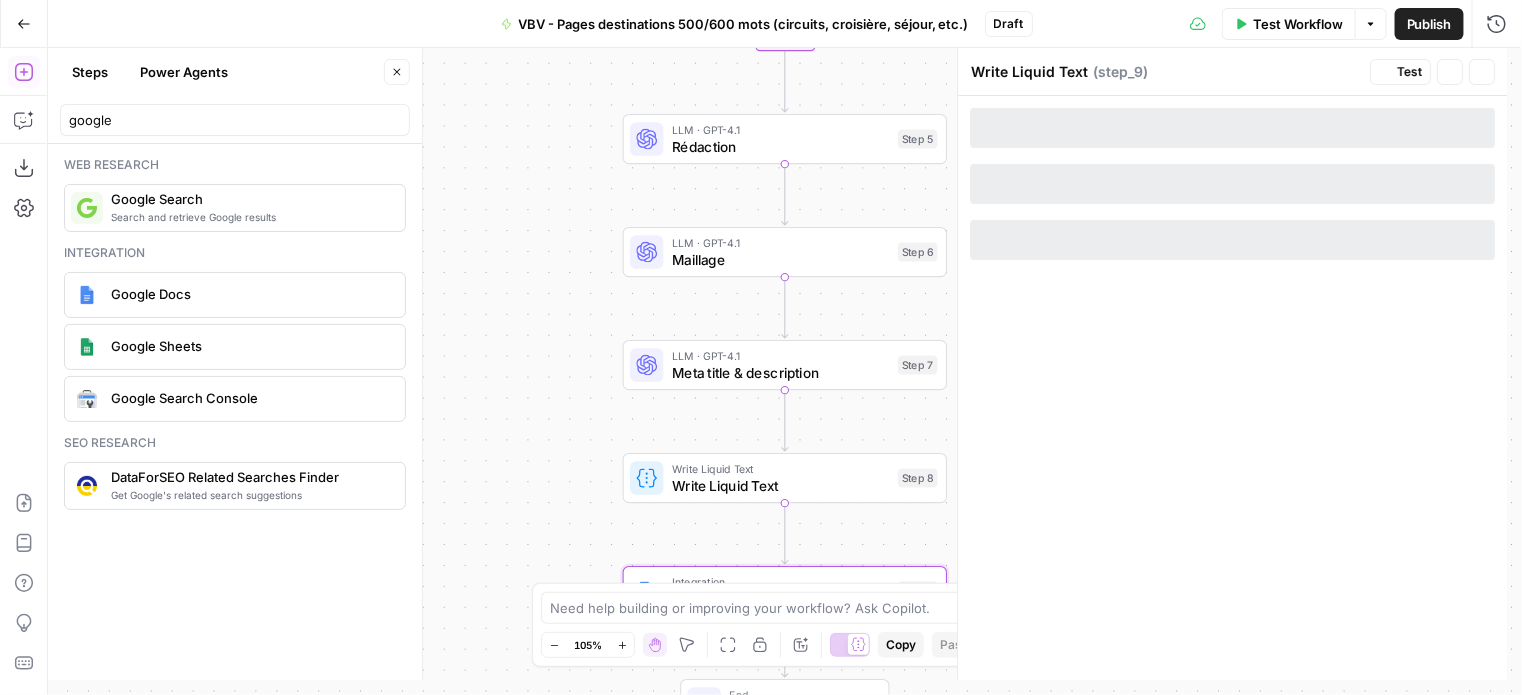 type on "Google Docs Integration" 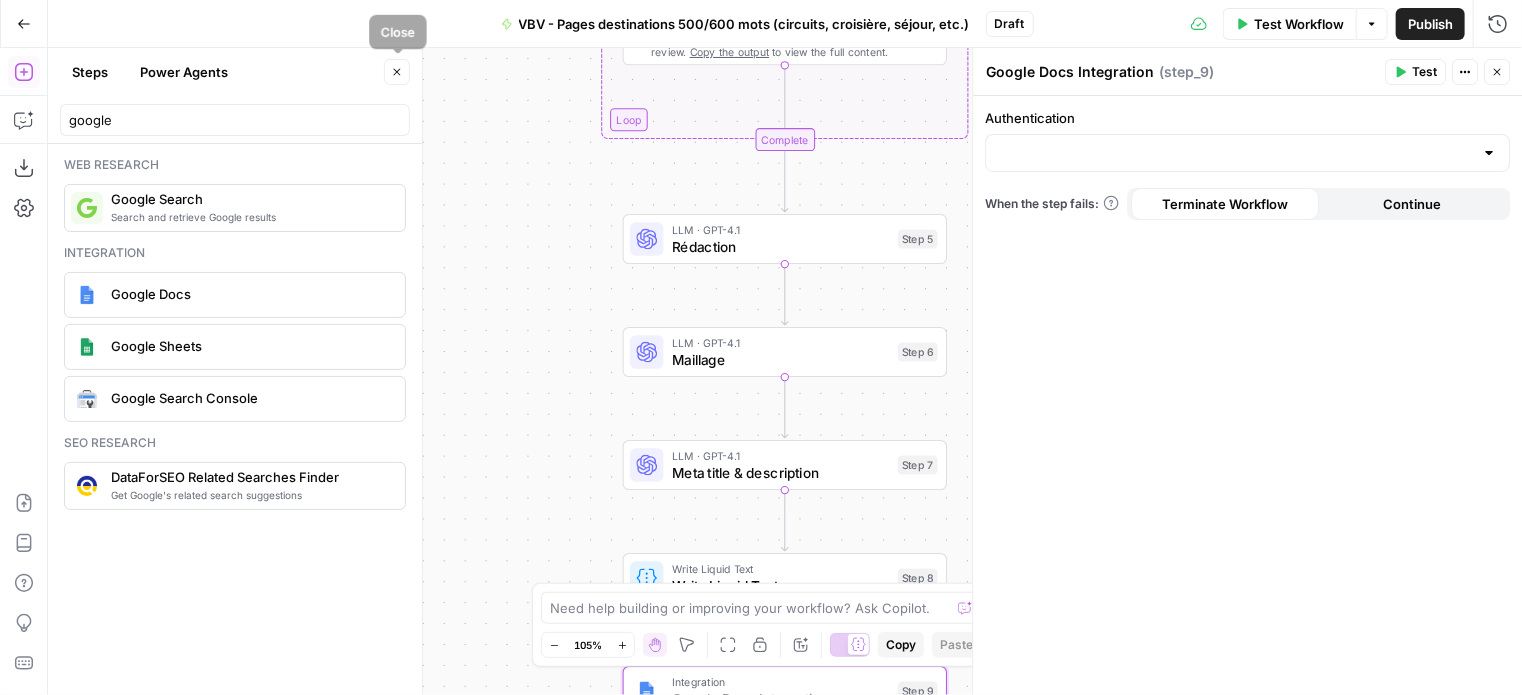 click 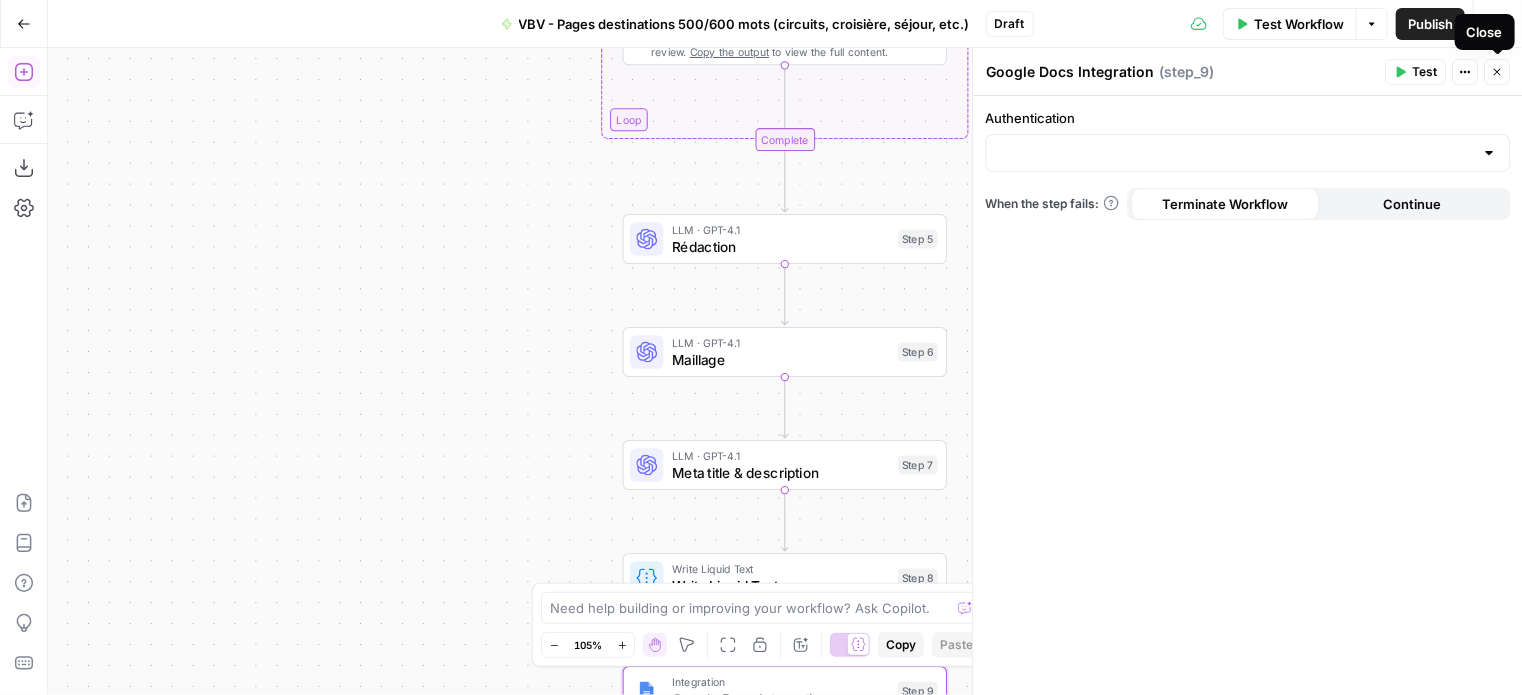 click 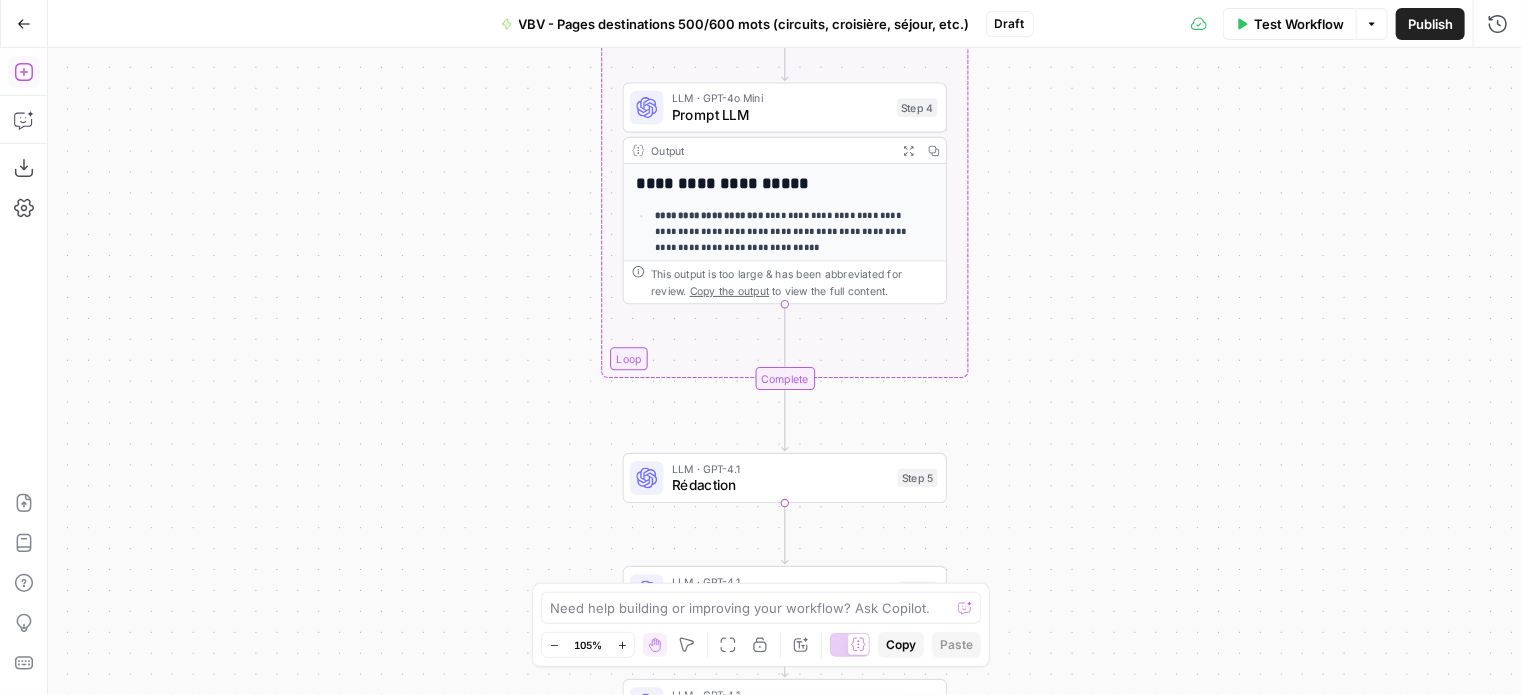 scroll, scrollTop: 393, scrollLeft: 0, axis: vertical 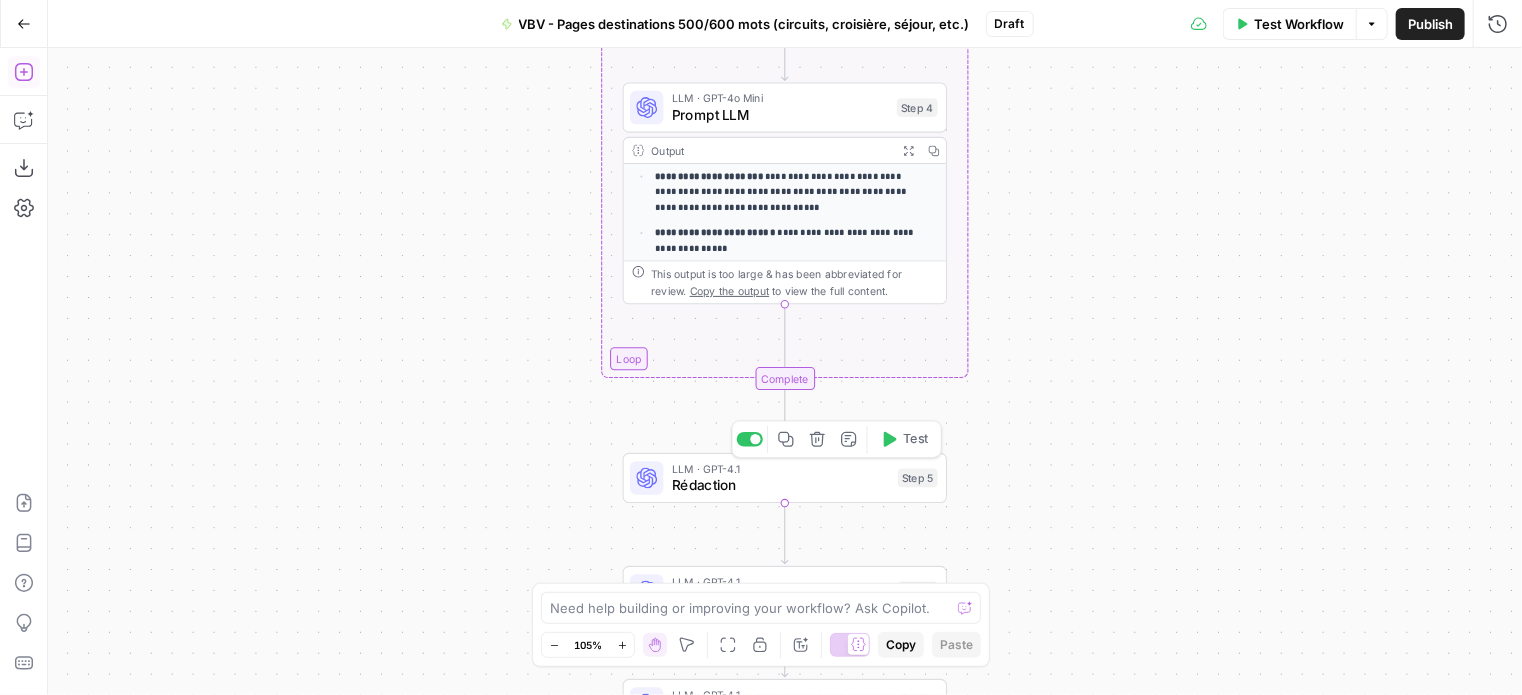 click on "Rédaction" at bounding box center [781, 485] 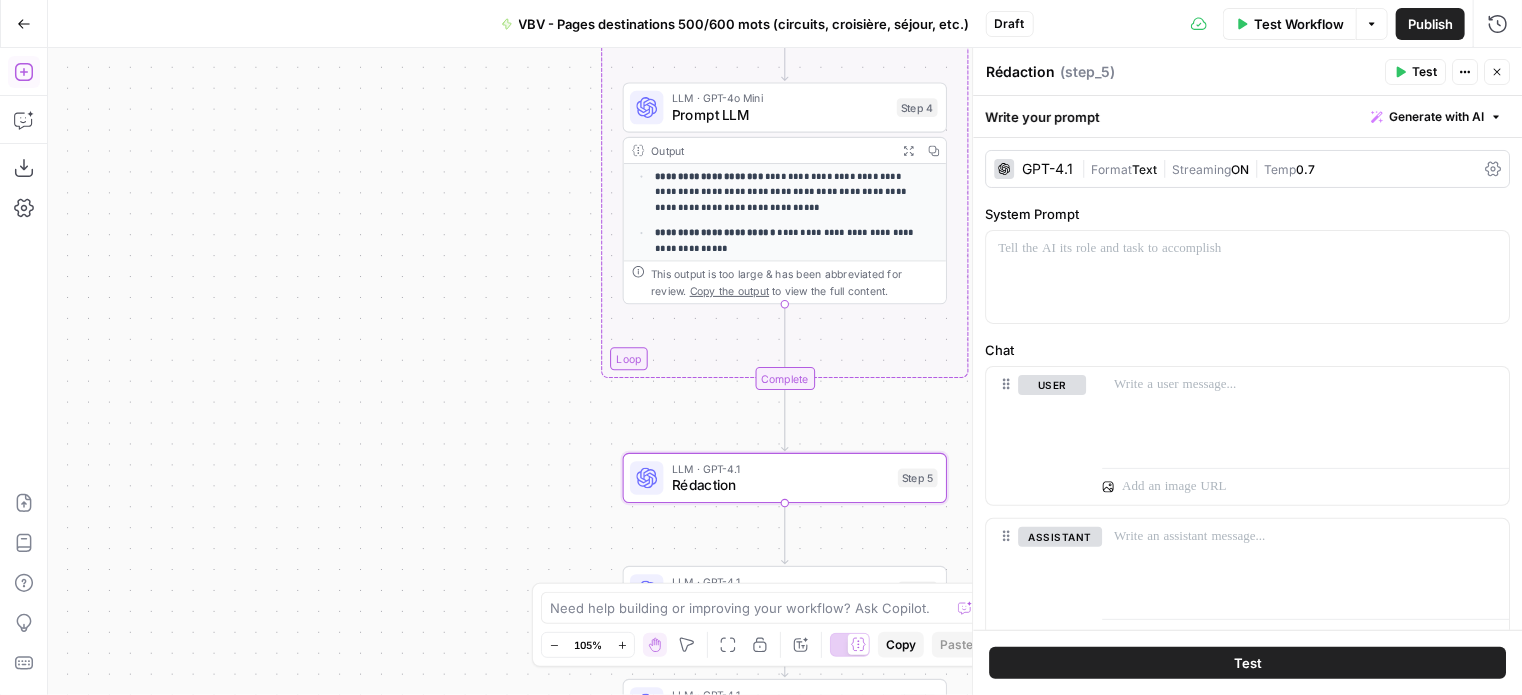 click on "GPT-4.1" at bounding box center [1047, 169] 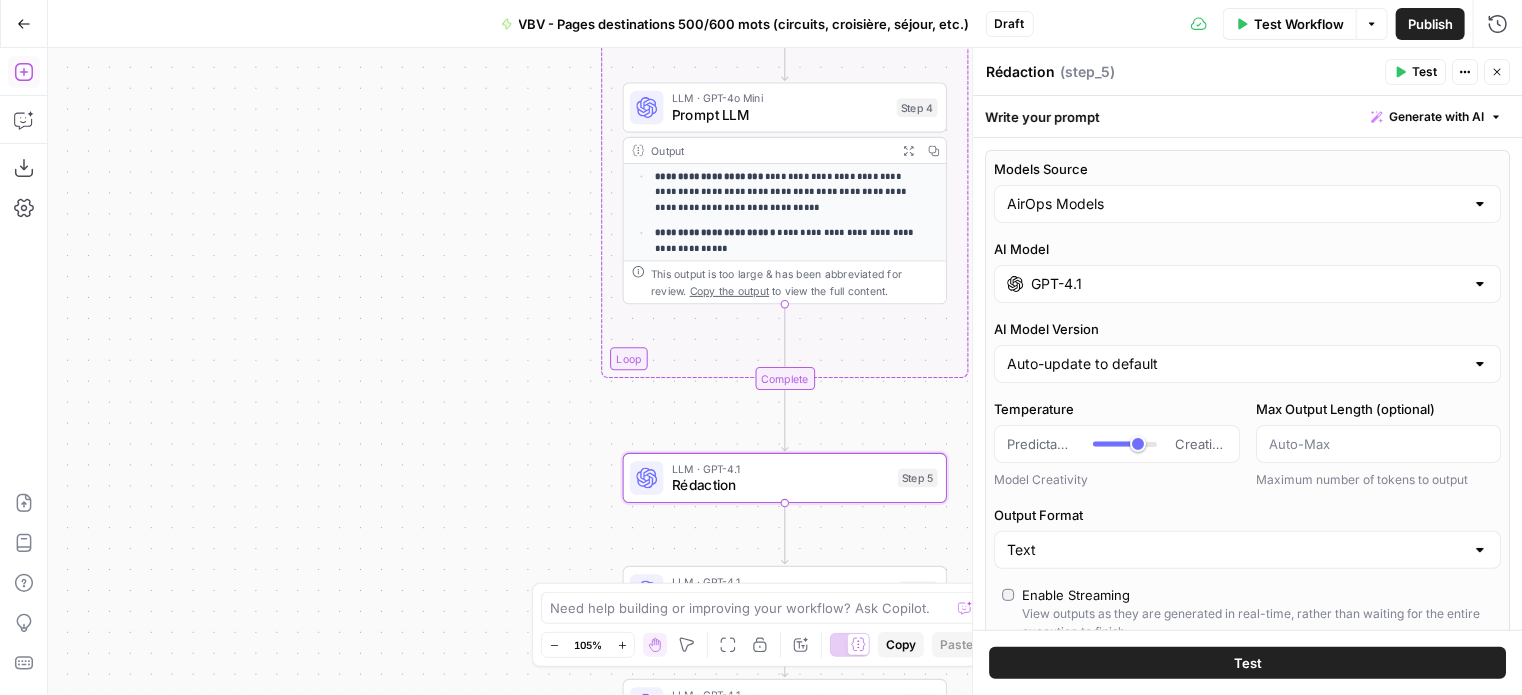 click on "AirOps Models" at bounding box center (1247, 204) 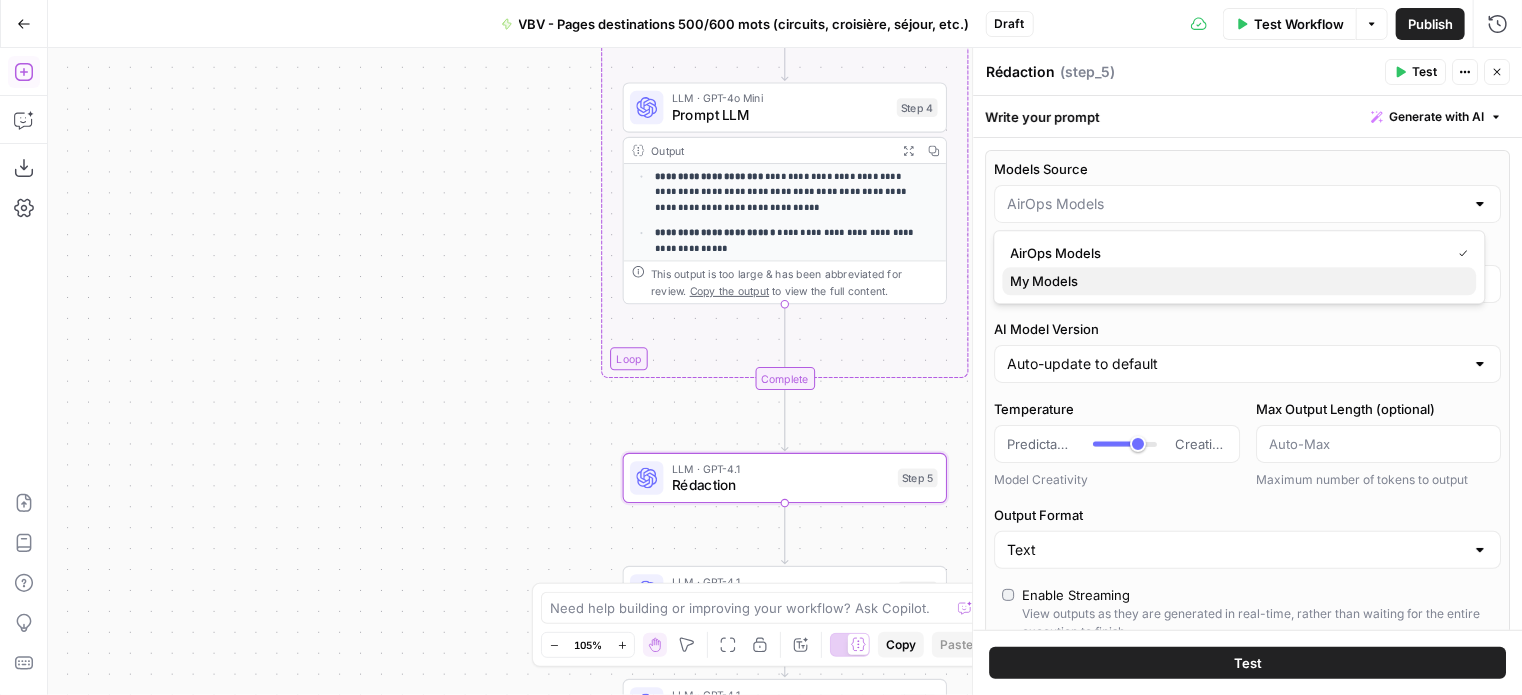 click on "My Models" at bounding box center (1236, 281) 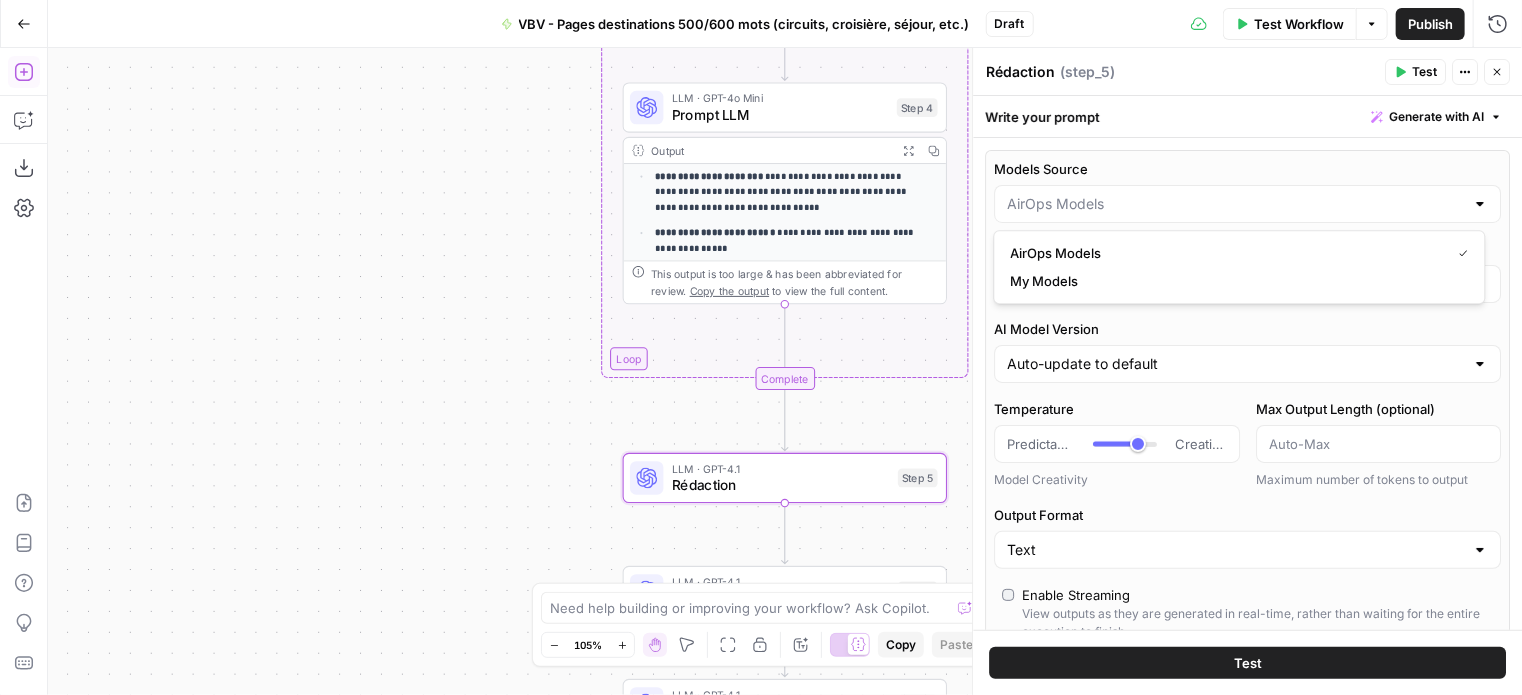 type on "My Models" 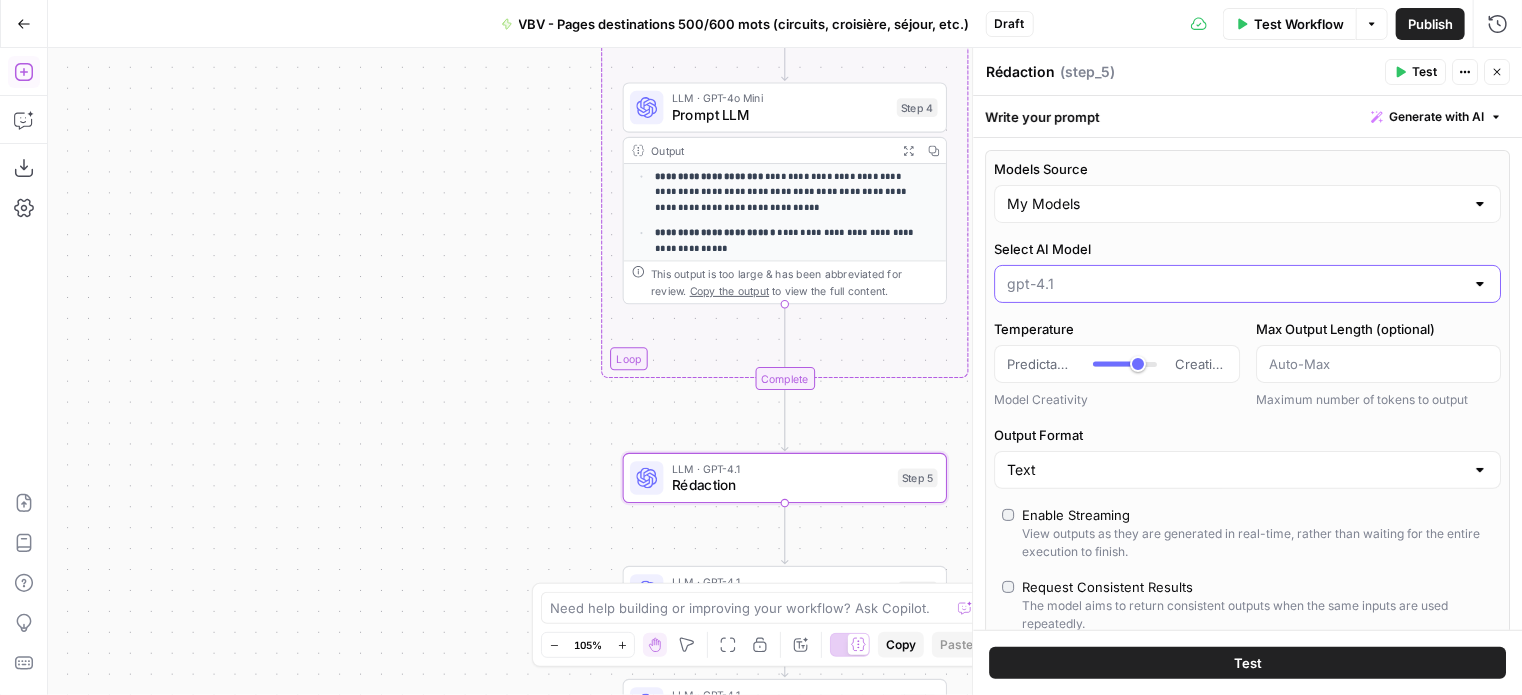 click on "Select AI Model" at bounding box center [1235, 284] 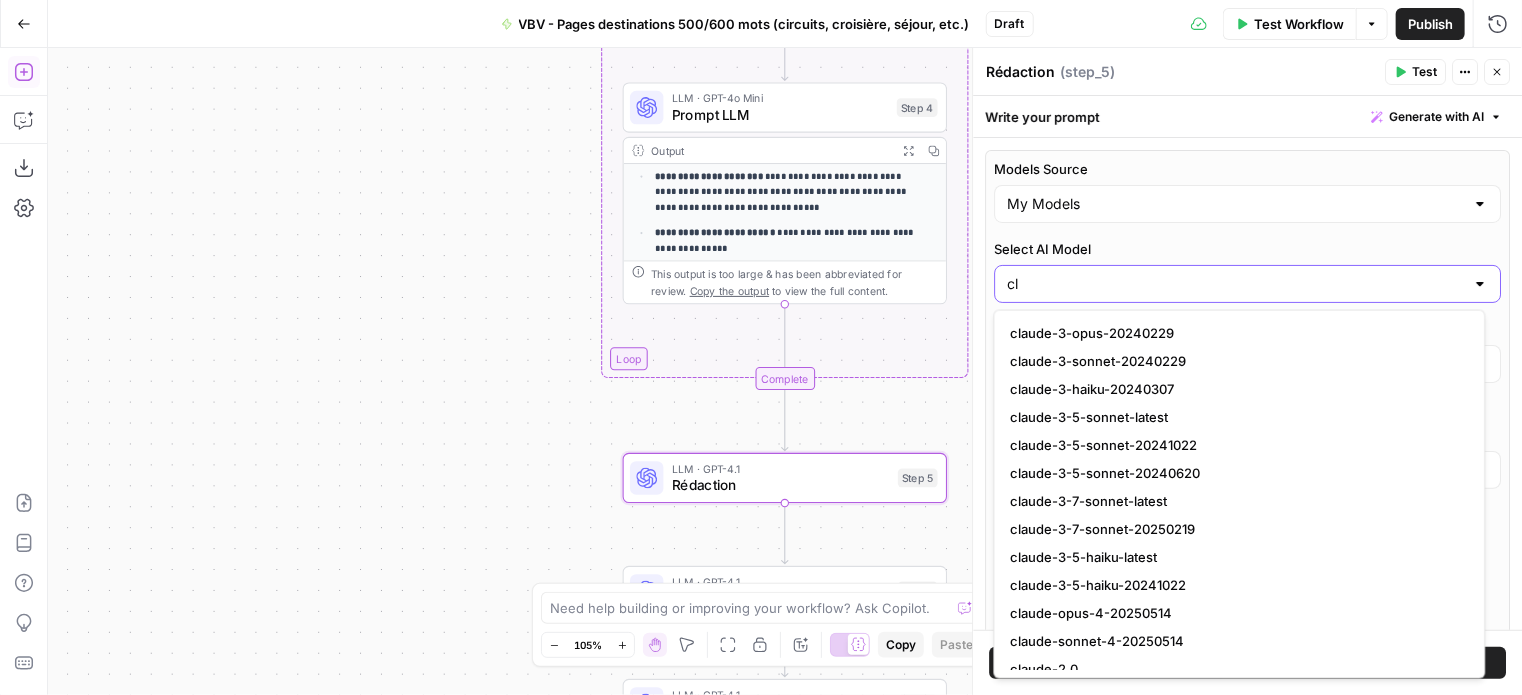 type on "c" 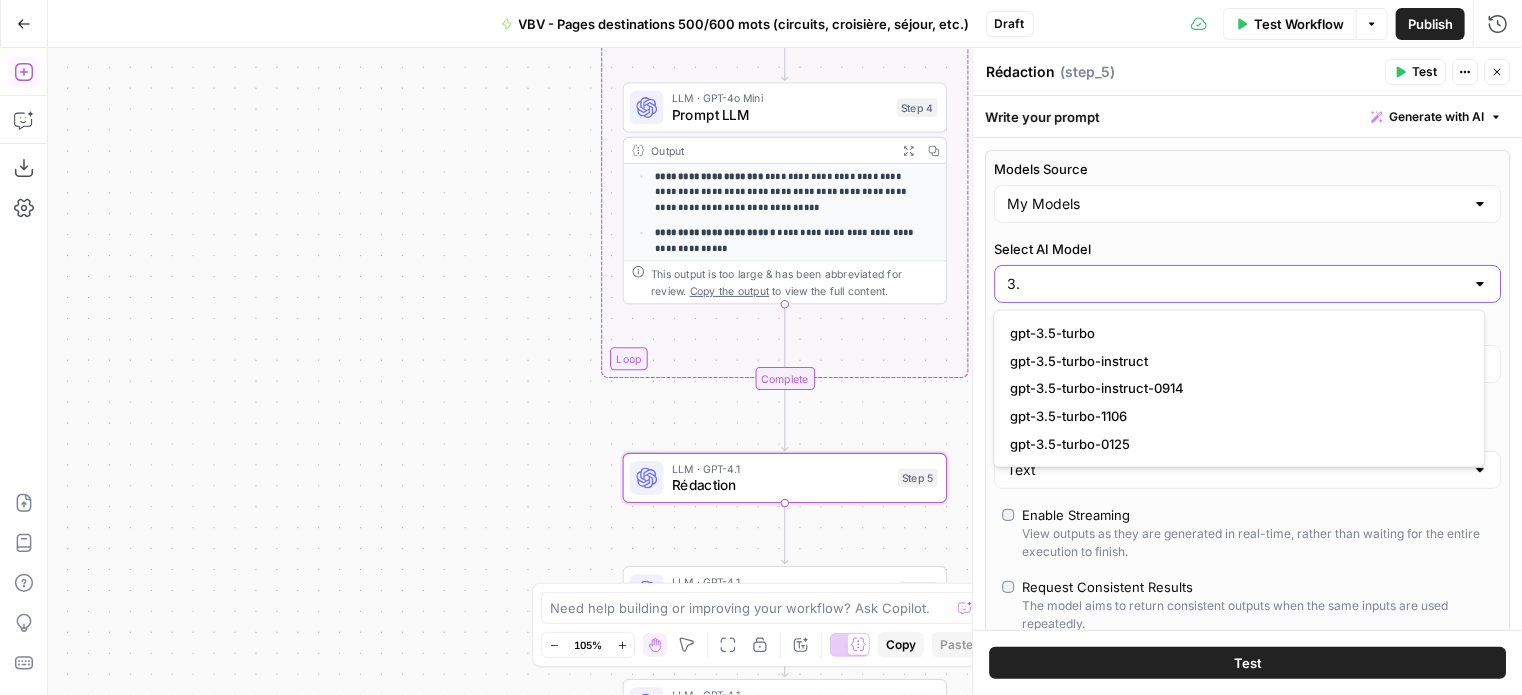 type on "3" 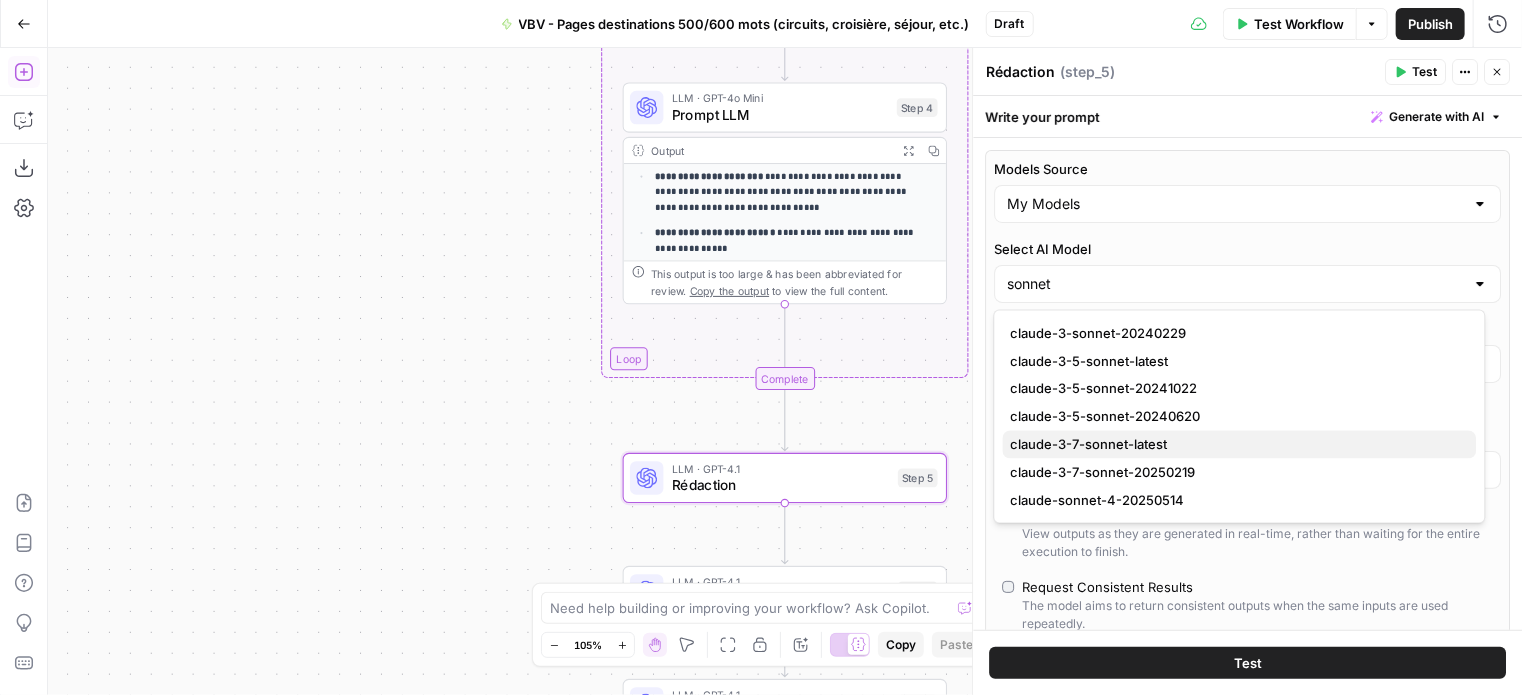 click on "claude-3-7-sonnet-latest" at bounding box center [1236, 445] 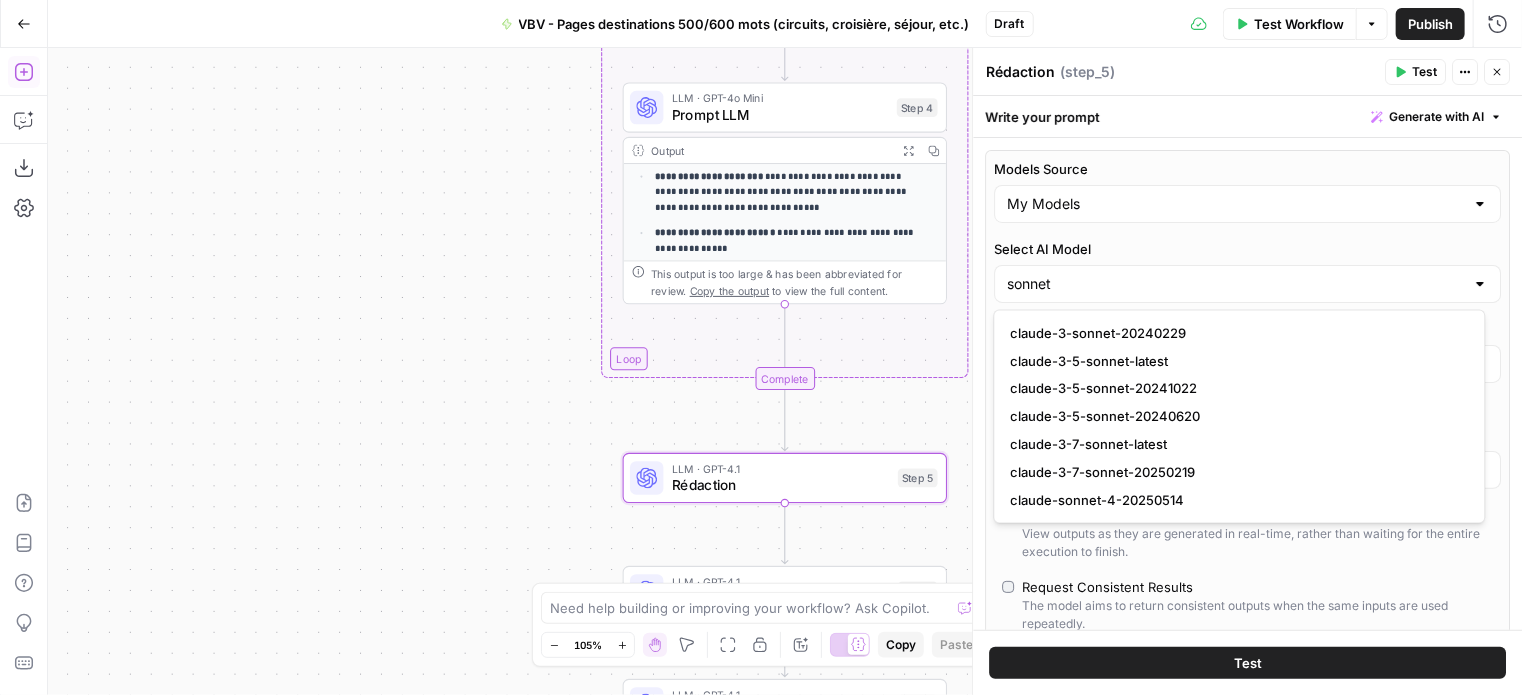 type on "claude-3-7-sonnet-latest" 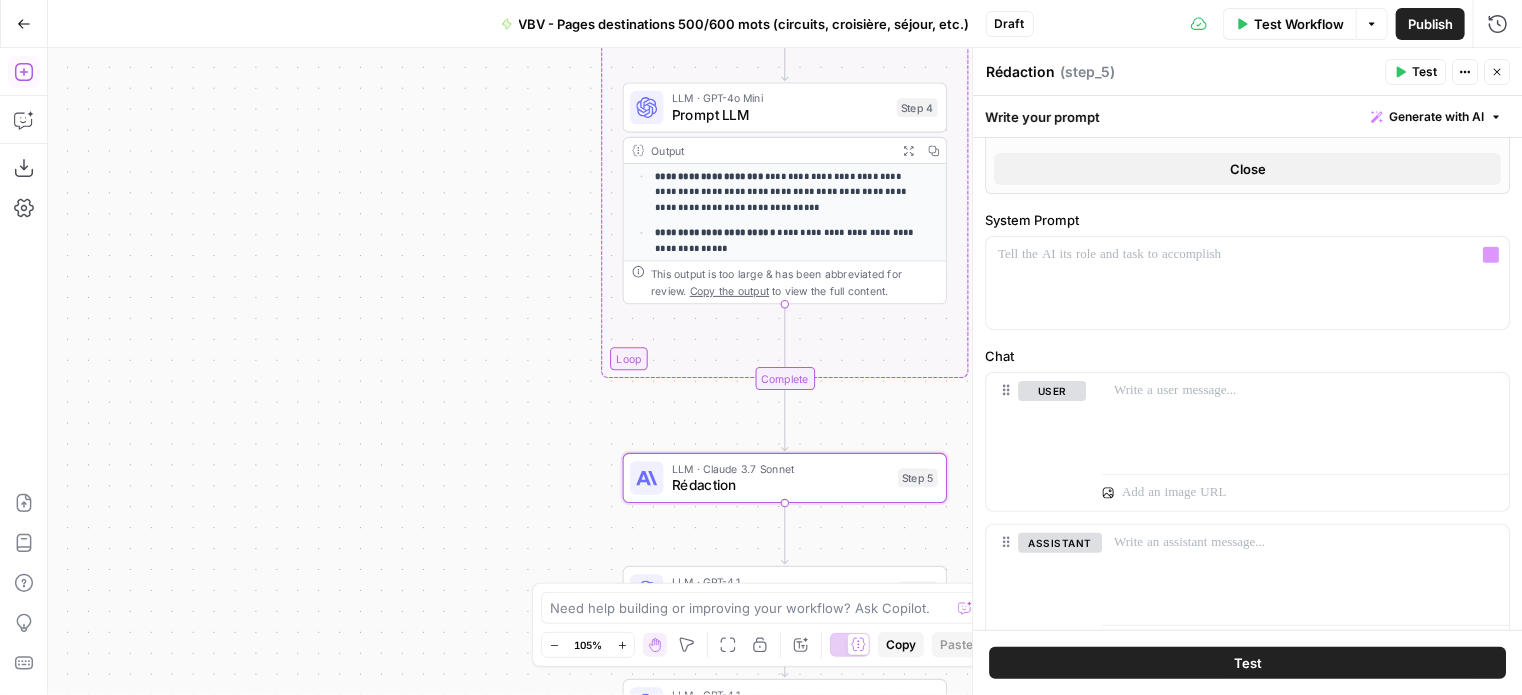 scroll, scrollTop: 500, scrollLeft: 0, axis: vertical 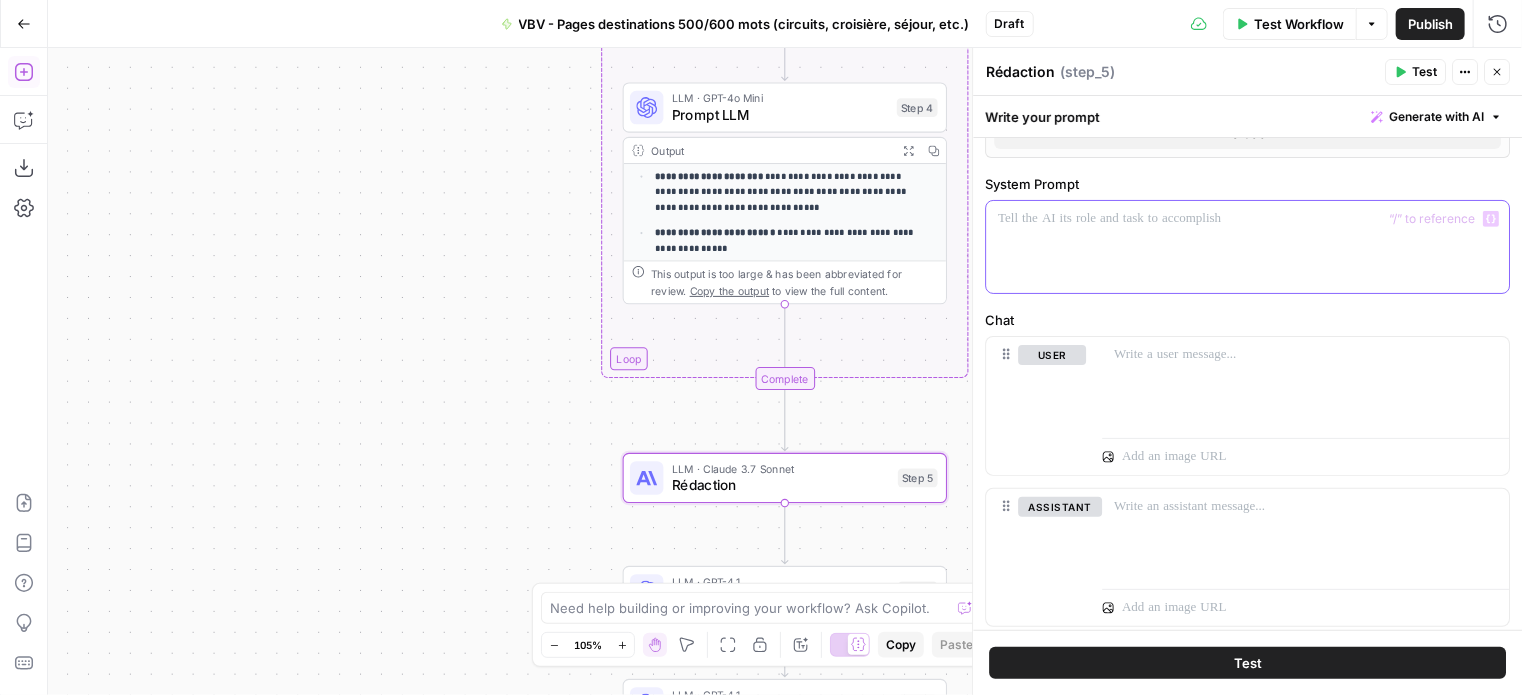 click at bounding box center (1247, 247) 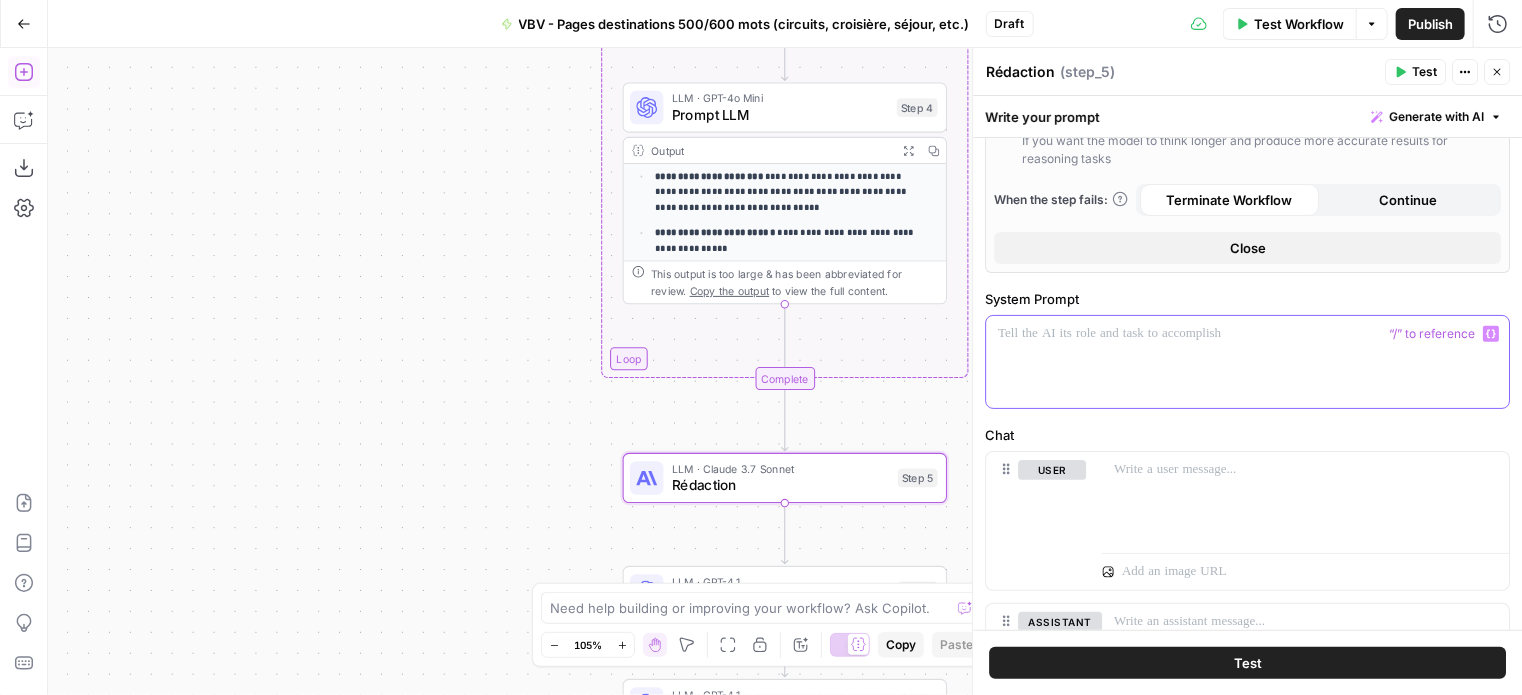 scroll, scrollTop: 400, scrollLeft: 0, axis: vertical 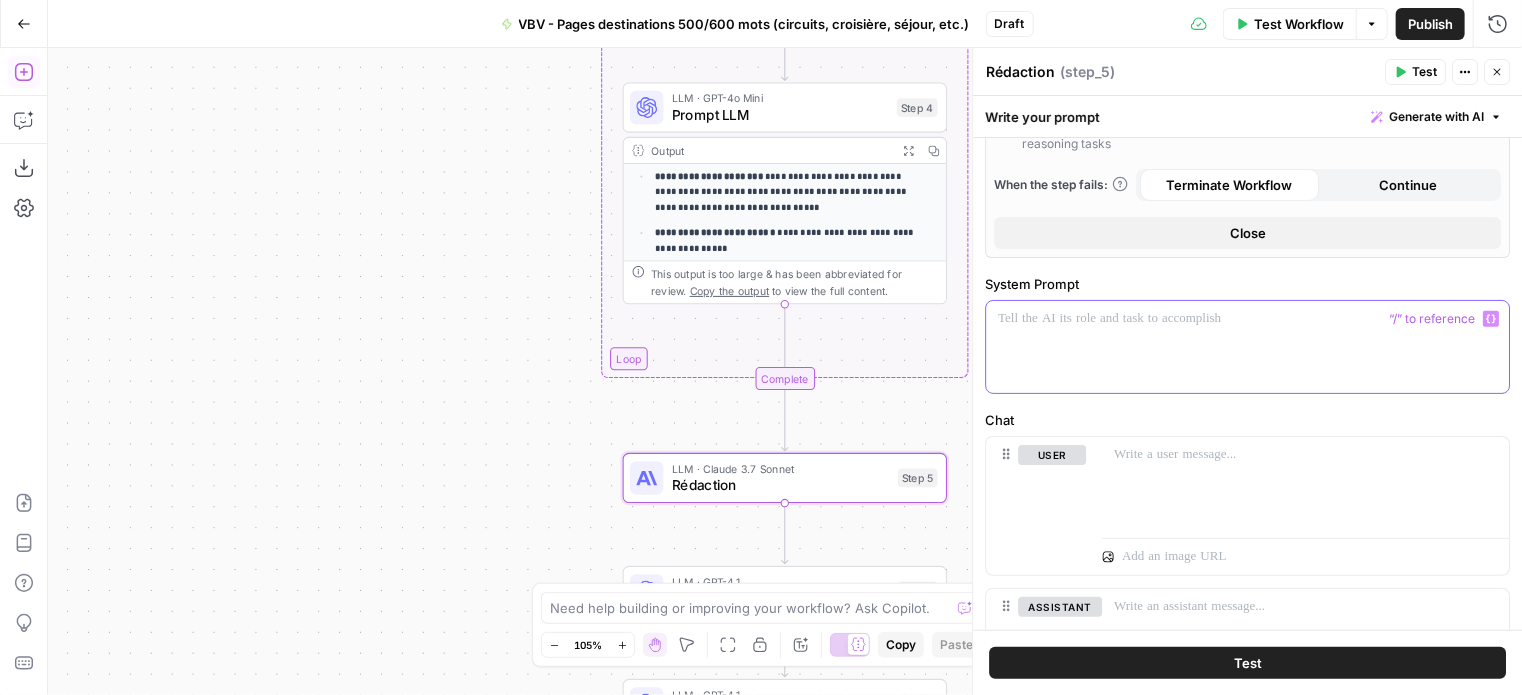 type 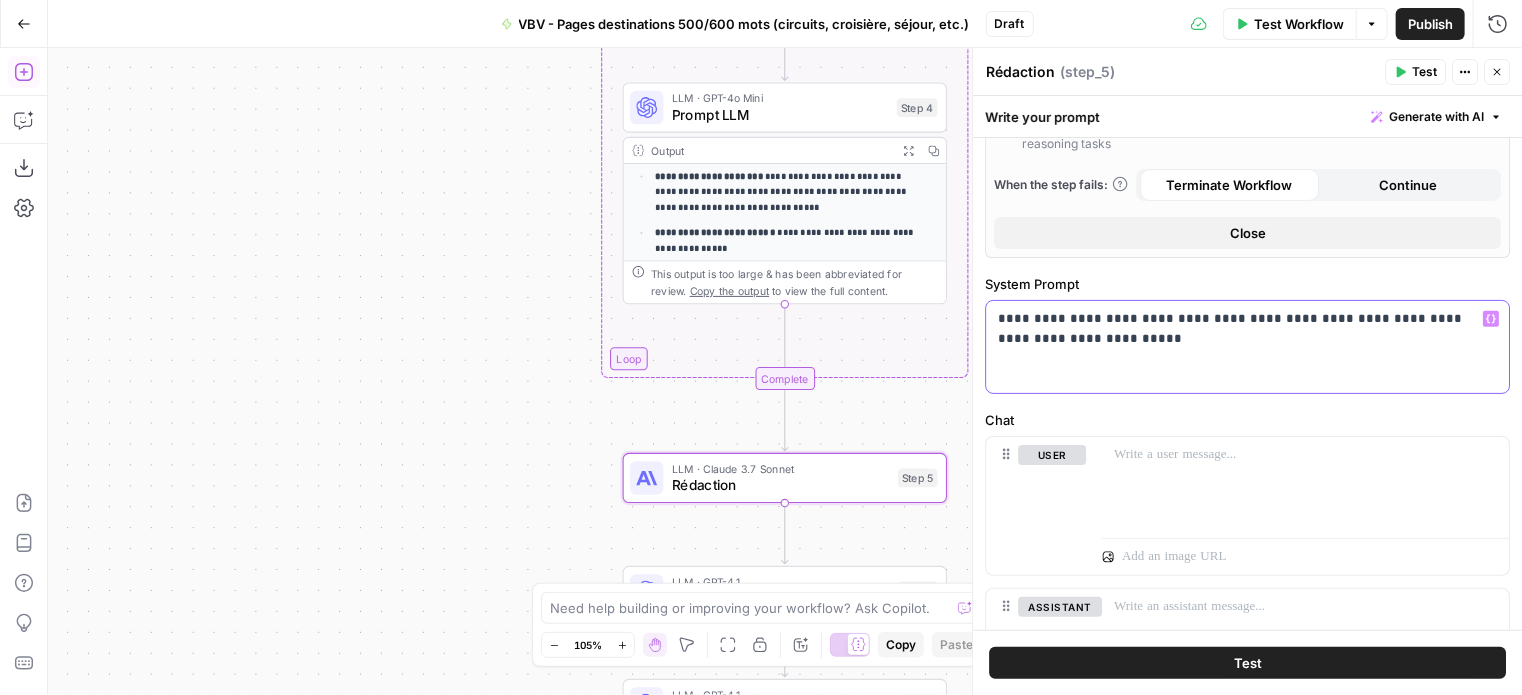 drag, startPoint x: 1153, startPoint y: 316, endPoint x: 1160, endPoint y: 339, distance: 24.04163 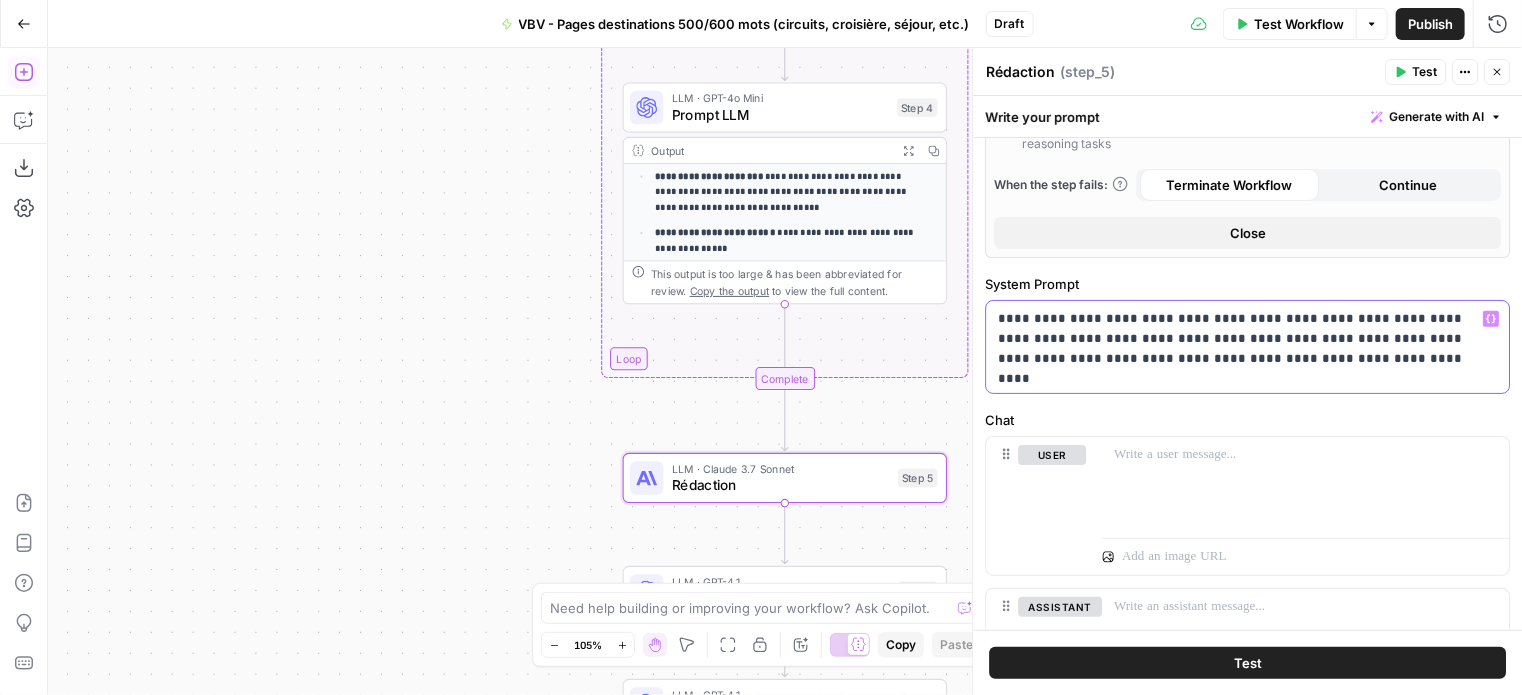 click on "**********" at bounding box center [1240, 339] 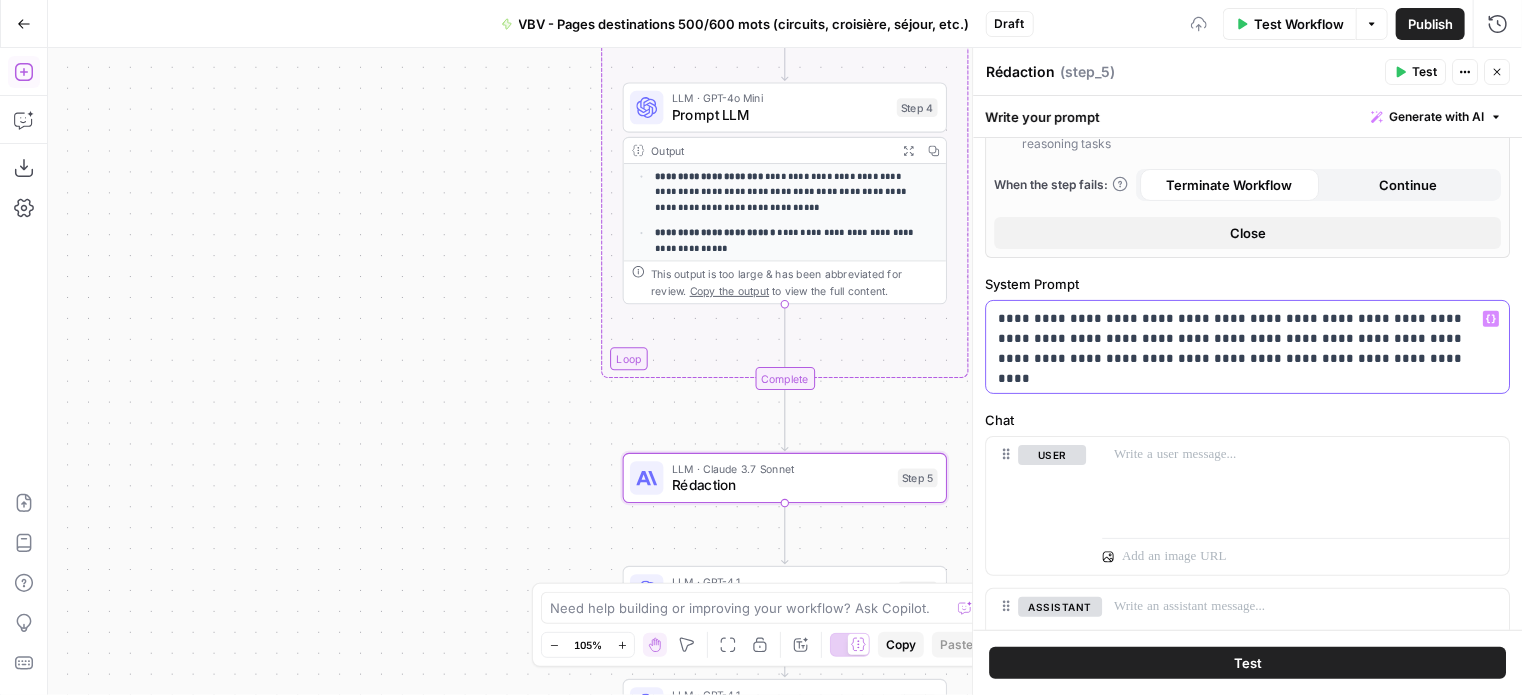 click on "**********" at bounding box center [1240, 339] 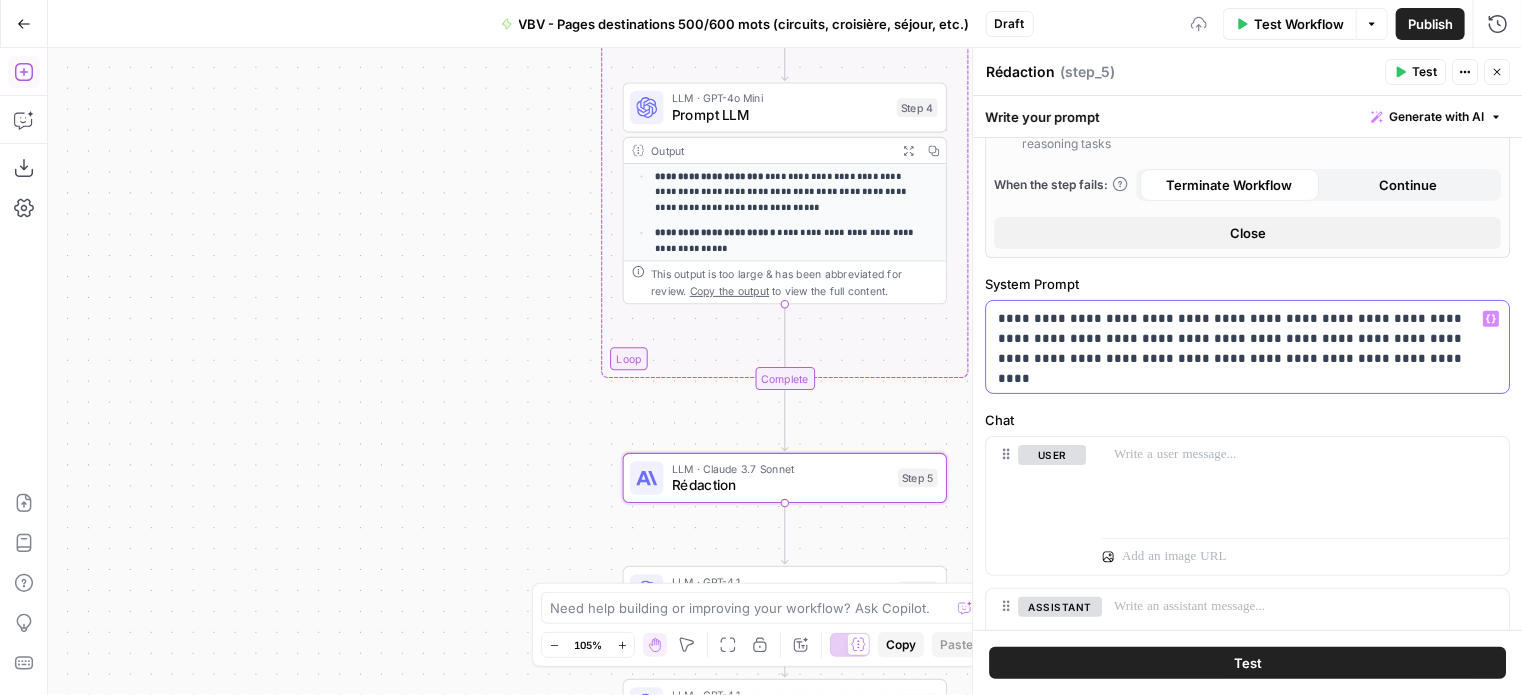click on "**********" at bounding box center [1240, 339] 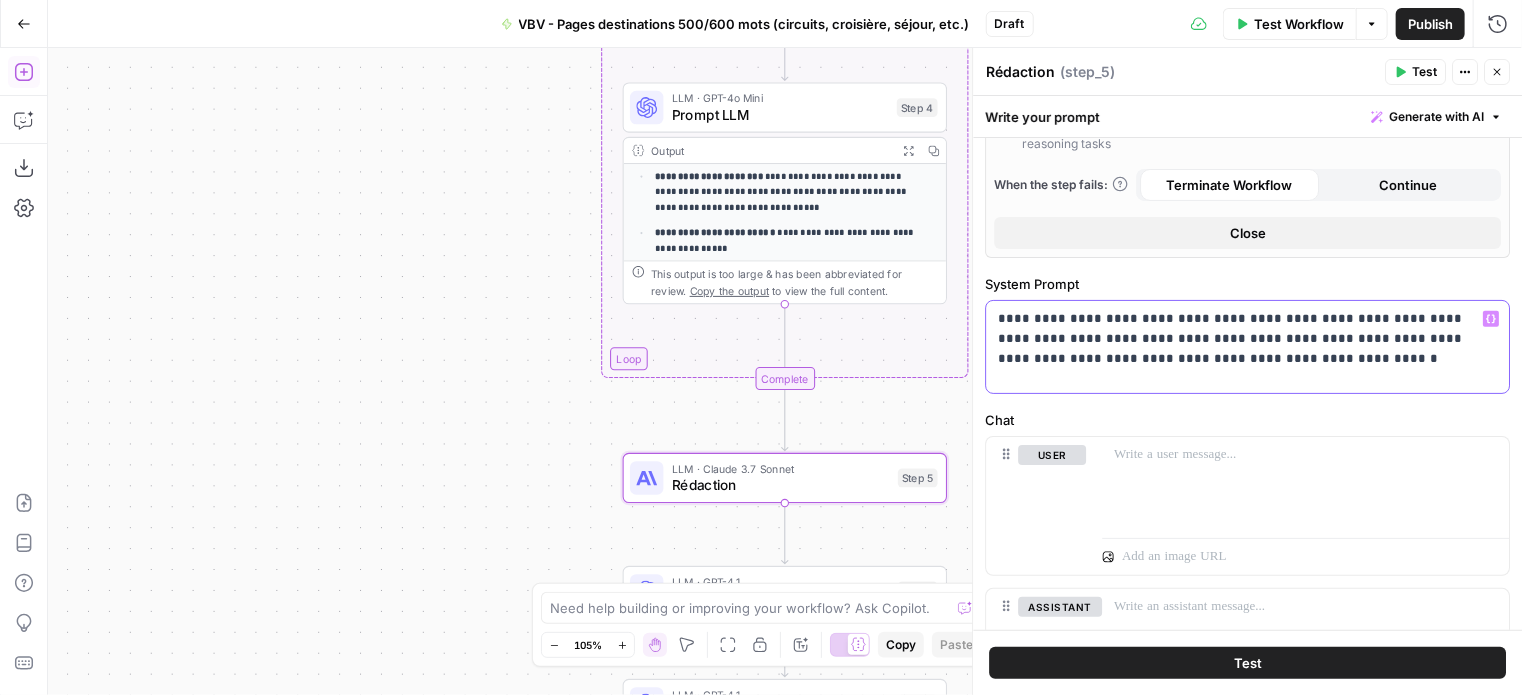click on "**********" at bounding box center (1240, 339) 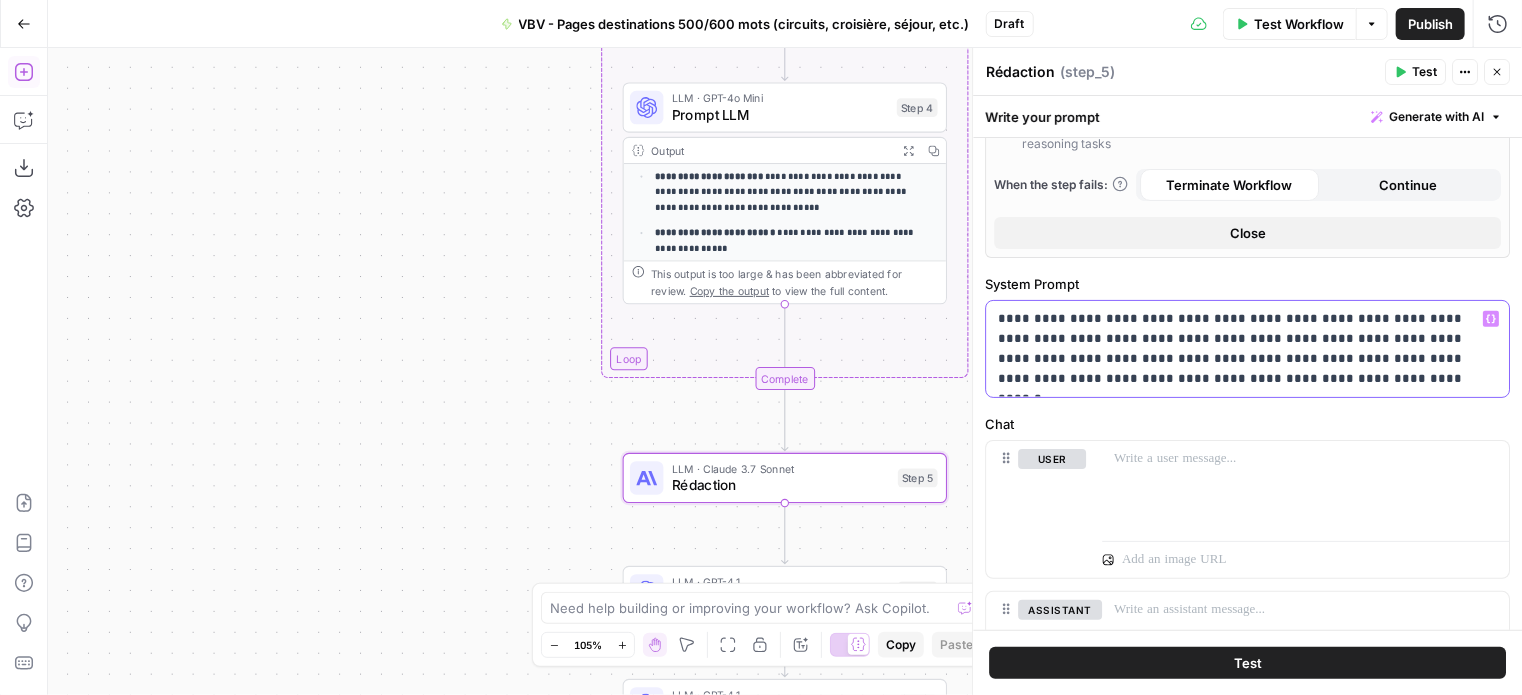 drag, startPoint x: 1375, startPoint y: 382, endPoint x: 996, endPoint y: 390, distance: 379.0844 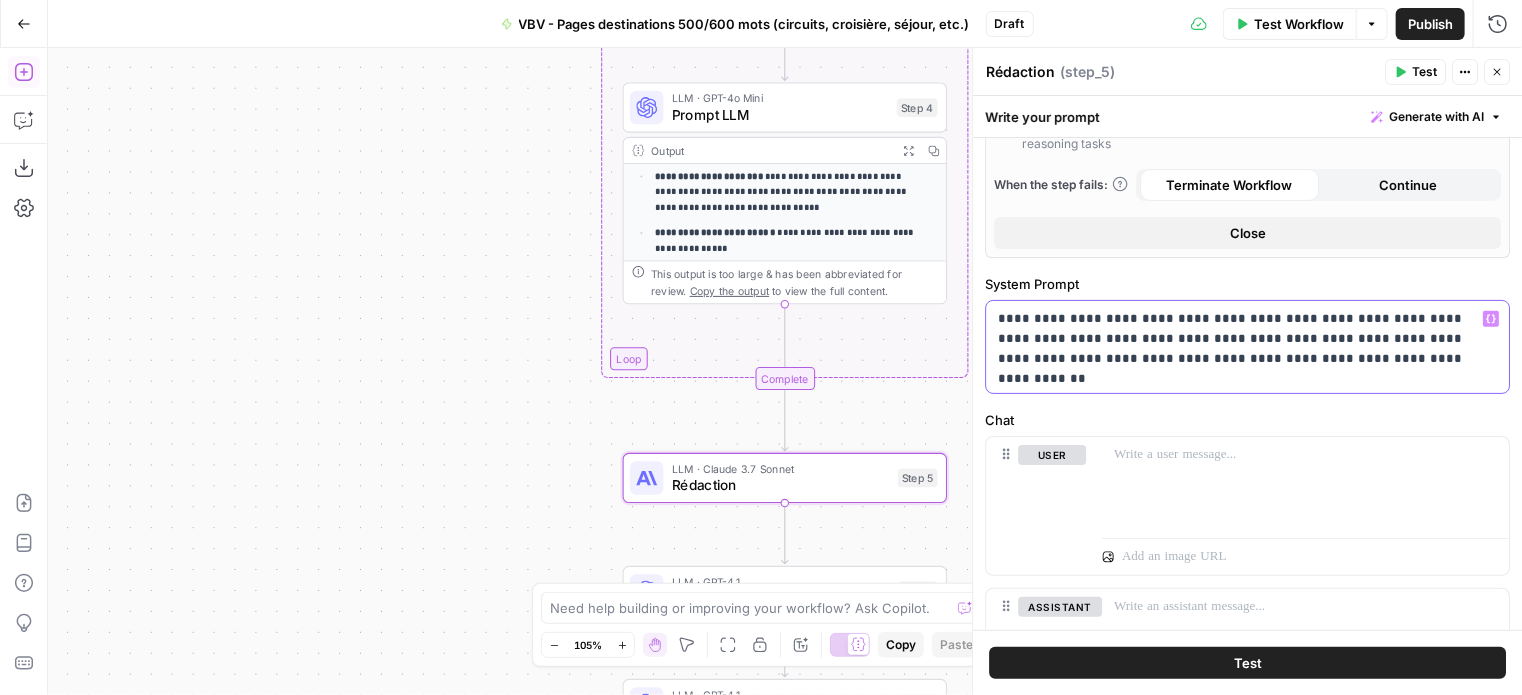 click on "**********" at bounding box center [1240, 339] 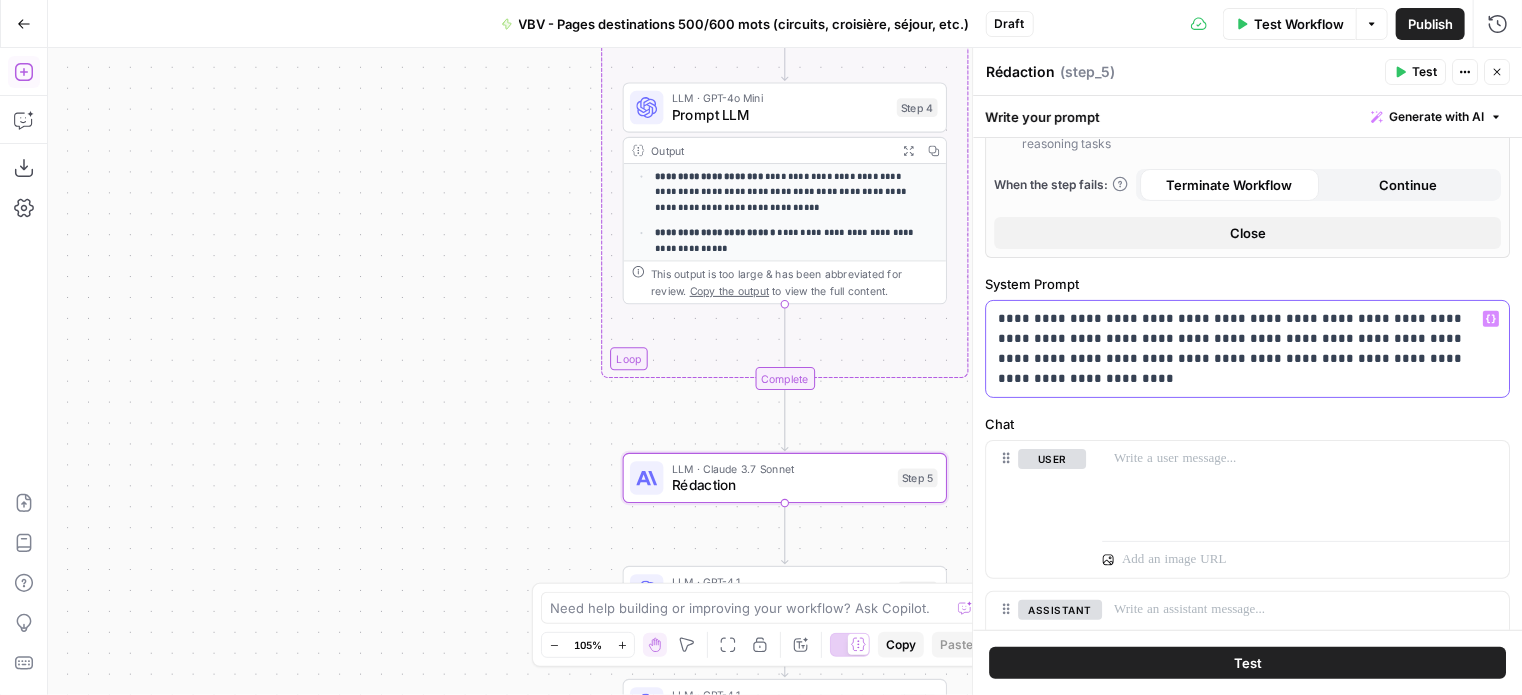 click on "**********" at bounding box center [1240, 349] 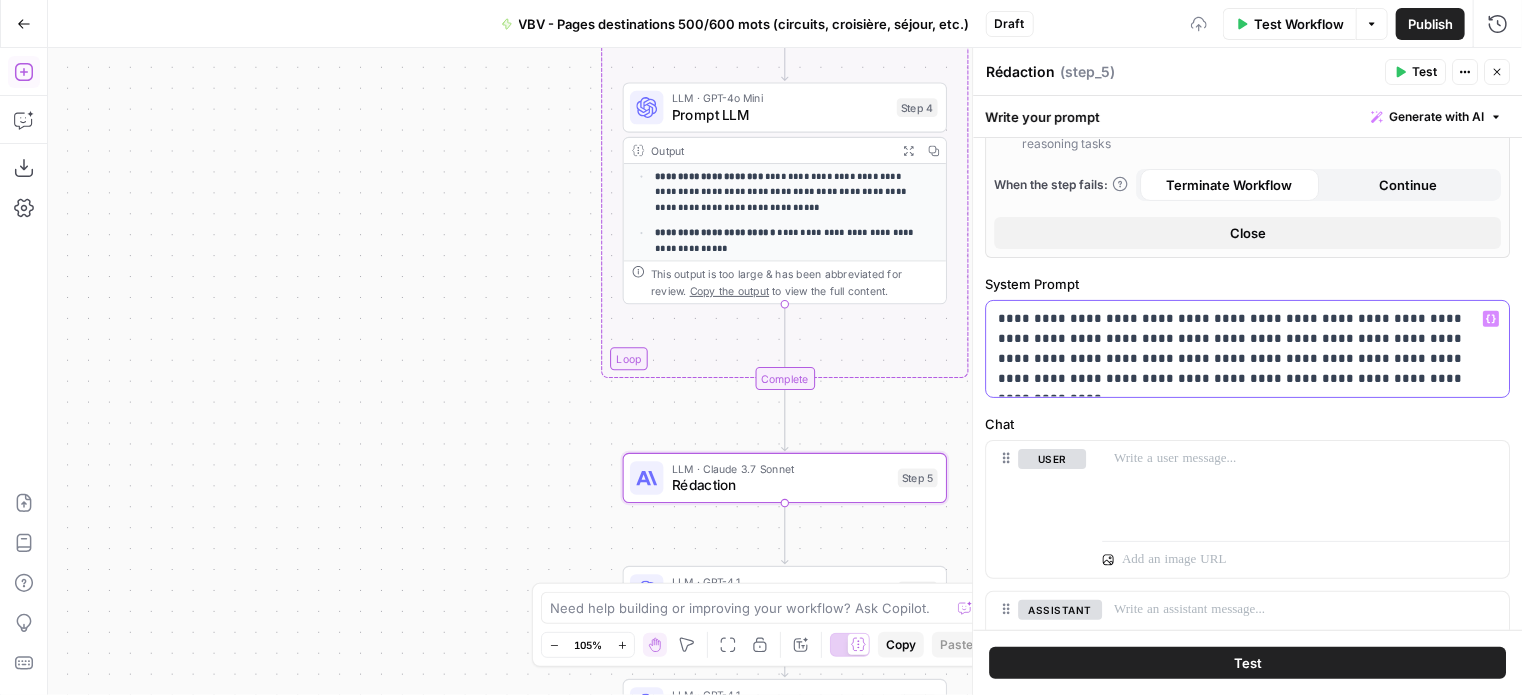 click on "**********" at bounding box center (1240, 349) 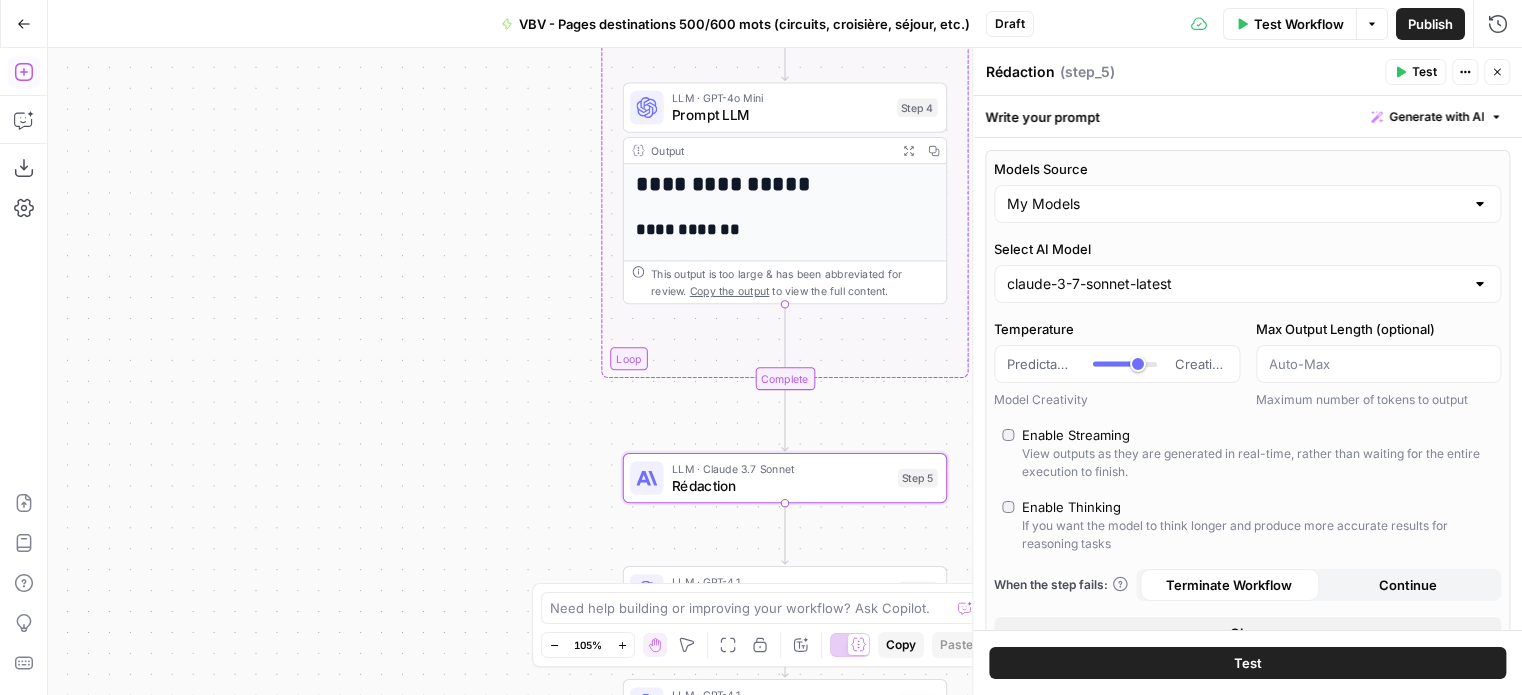scroll, scrollTop: 0, scrollLeft: 0, axis: both 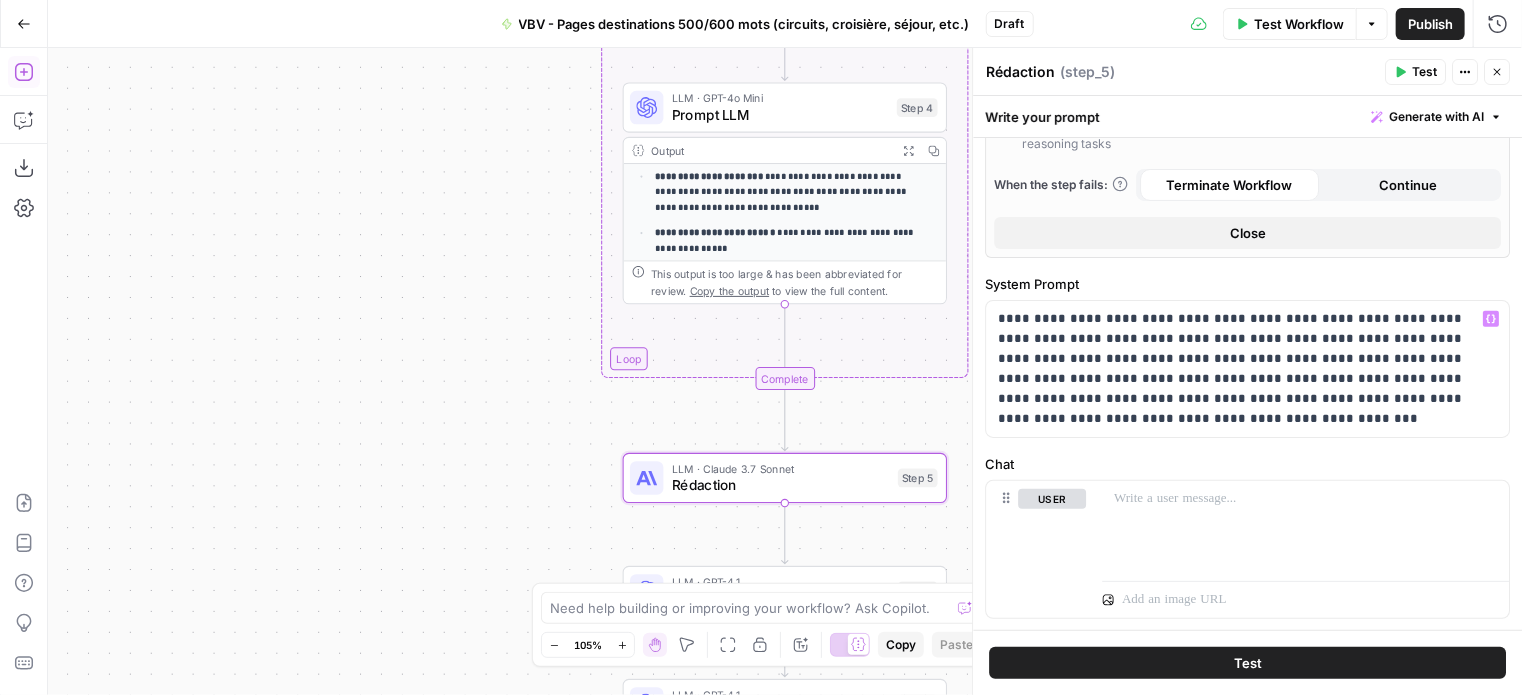 click on "**********" at bounding box center (1240, 369) 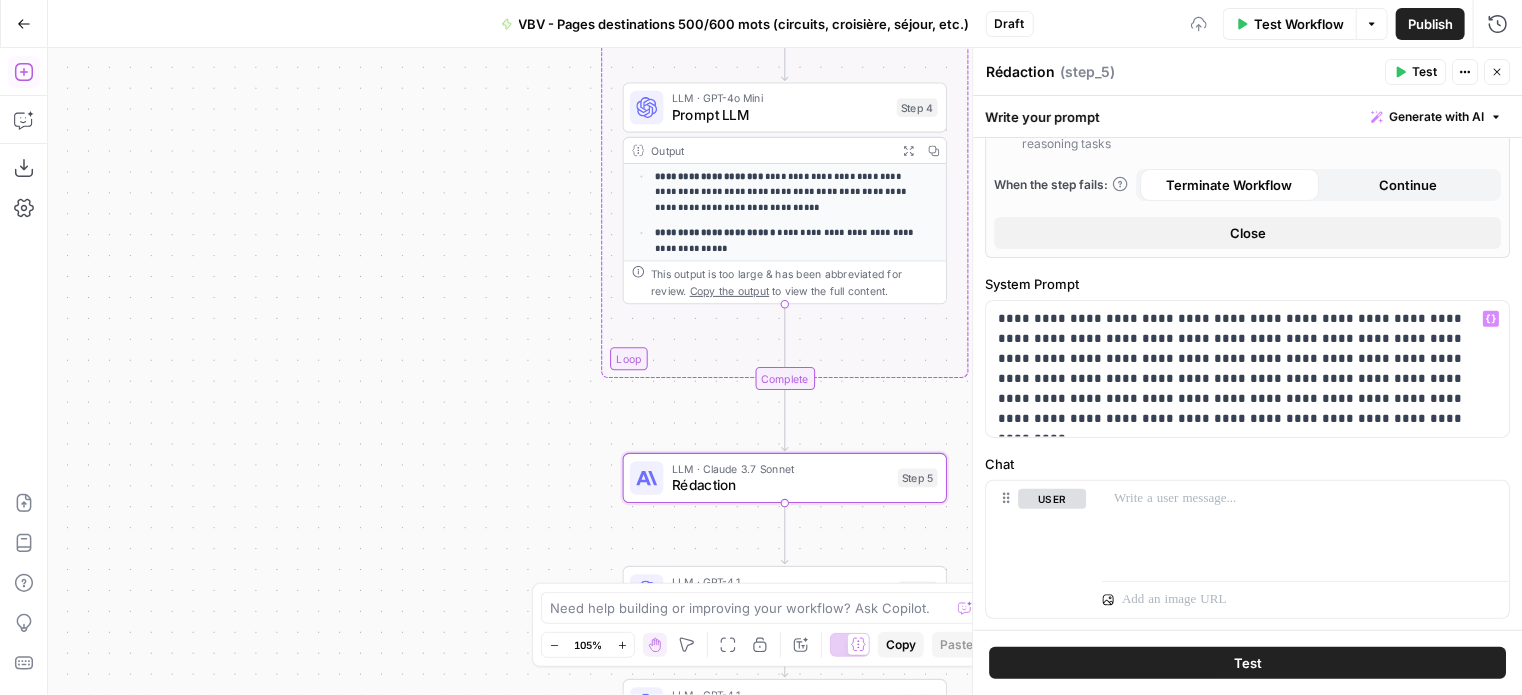 click on "**********" at bounding box center [1247, 369] 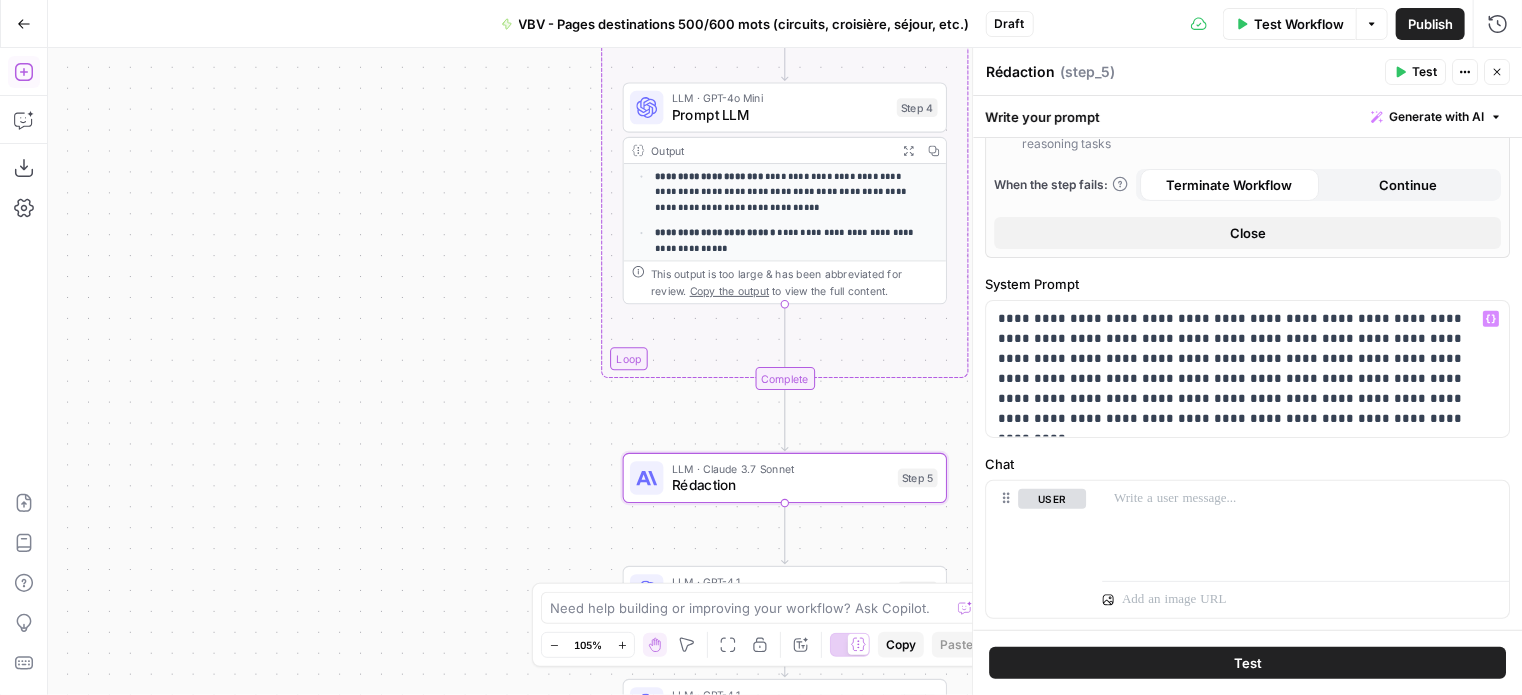click on "**********" at bounding box center (1240, 369) 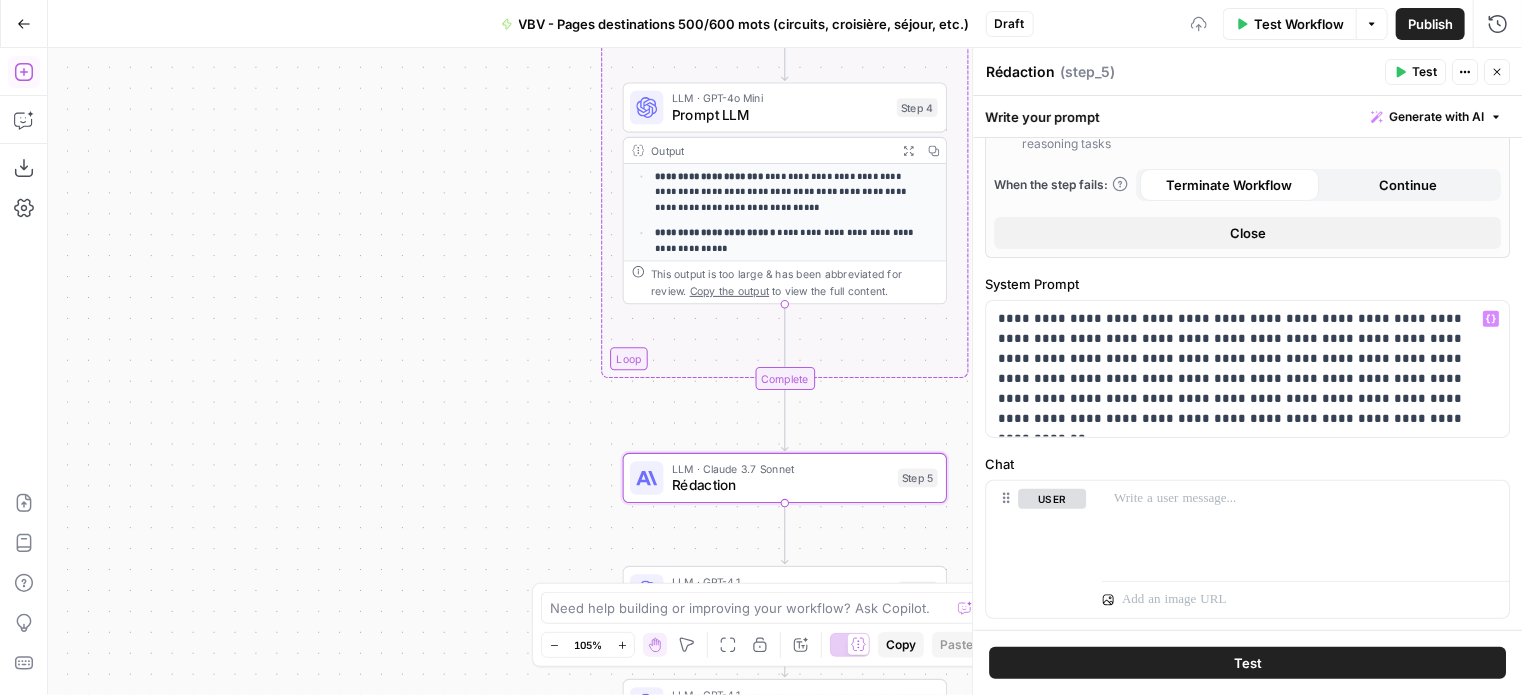 click on "**********" at bounding box center (1240, 369) 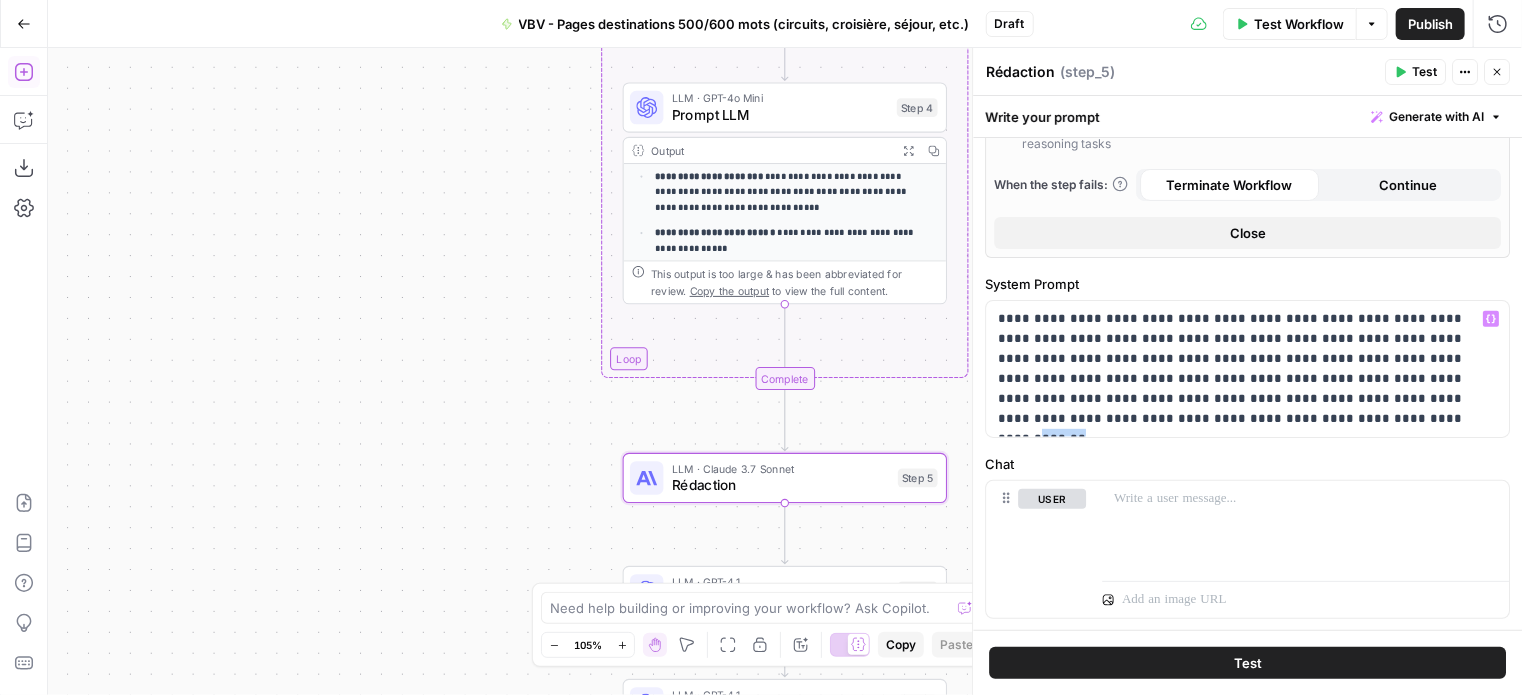 drag, startPoint x: 1286, startPoint y: 425, endPoint x: 1224, endPoint y: 418, distance: 62.39391 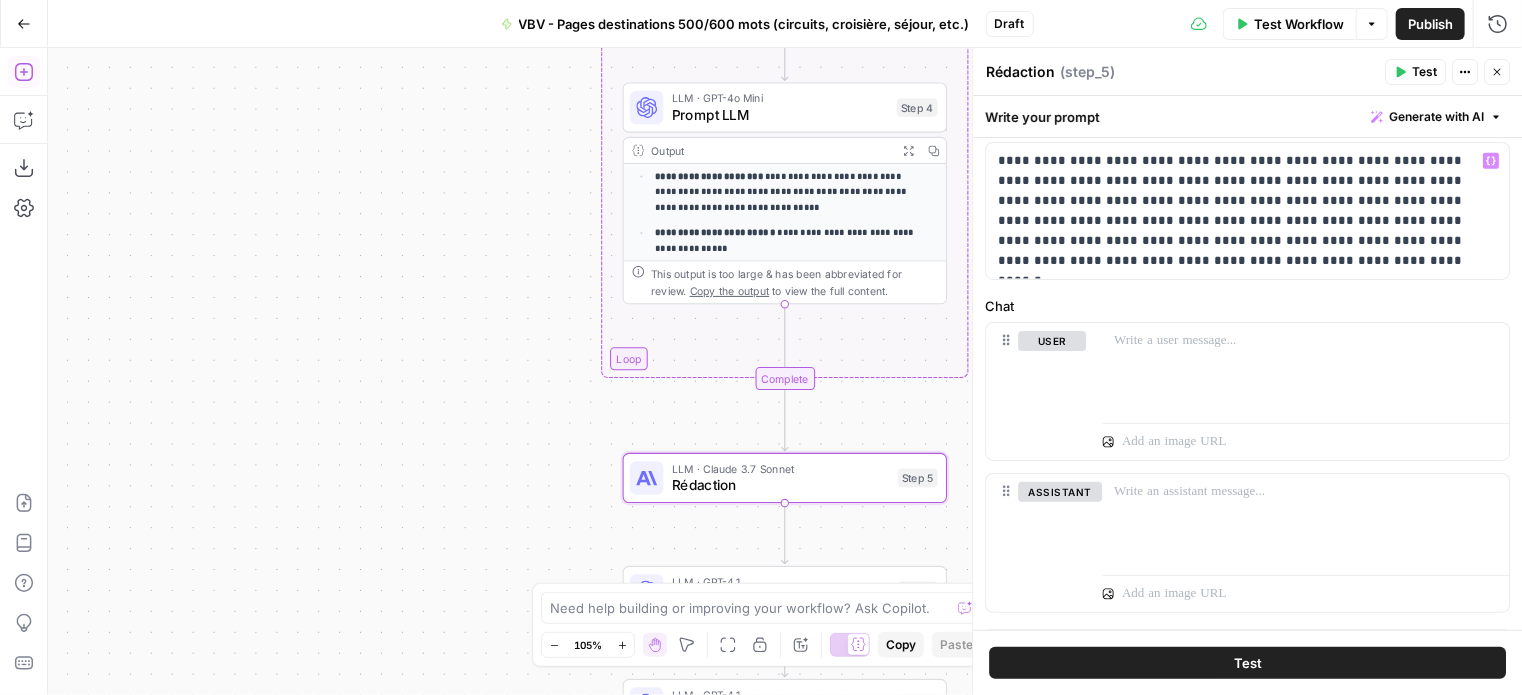 scroll, scrollTop: 600, scrollLeft: 0, axis: vertical 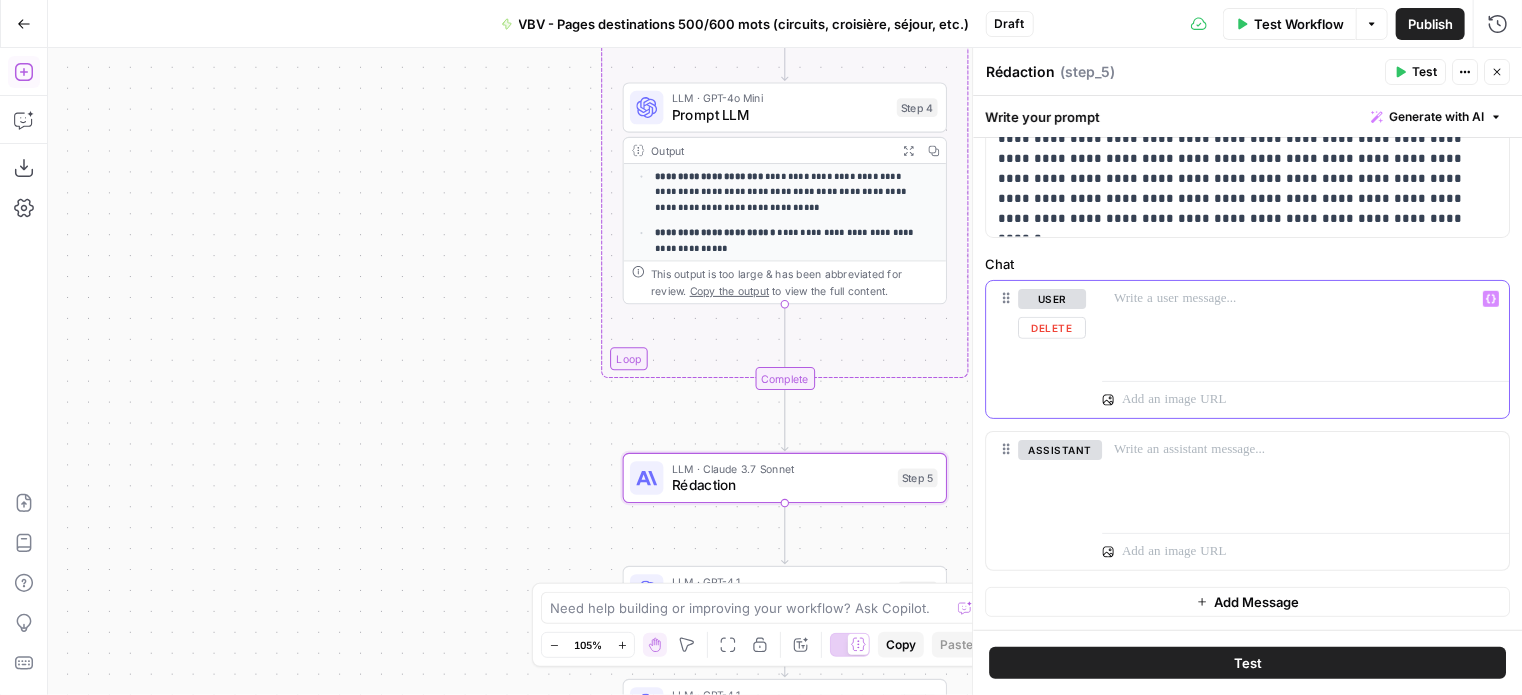 click at bounding box center (1305, 327) 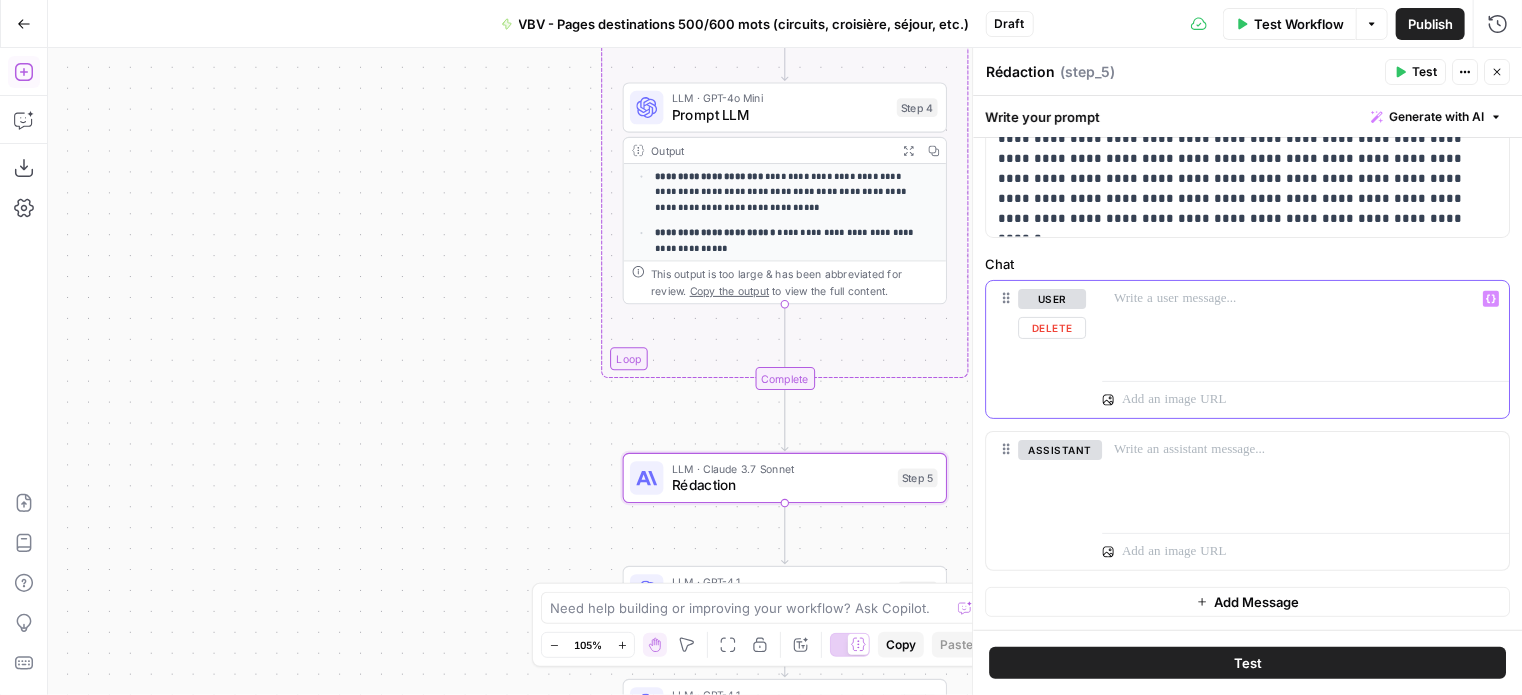 scroll, scrollTop: 500, scrollLeft: 0, axis: vertical 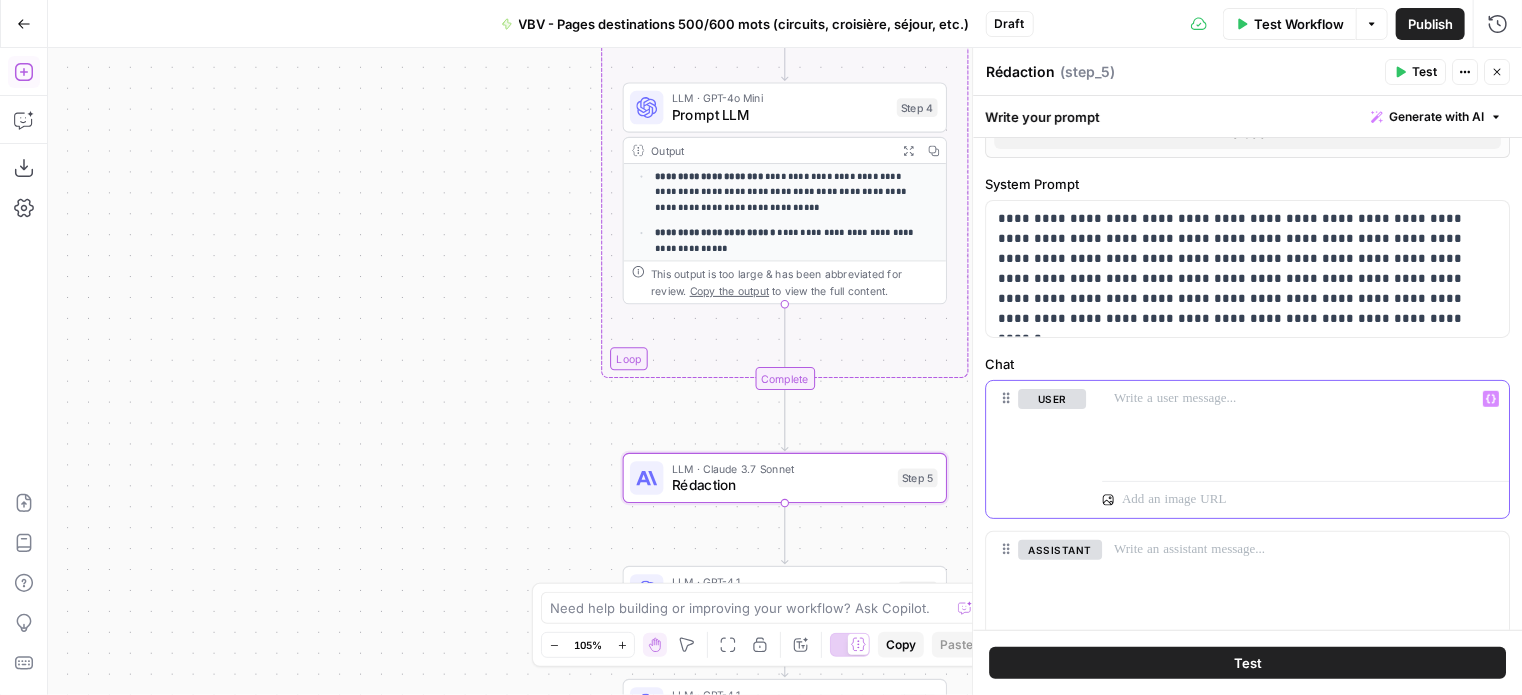 type 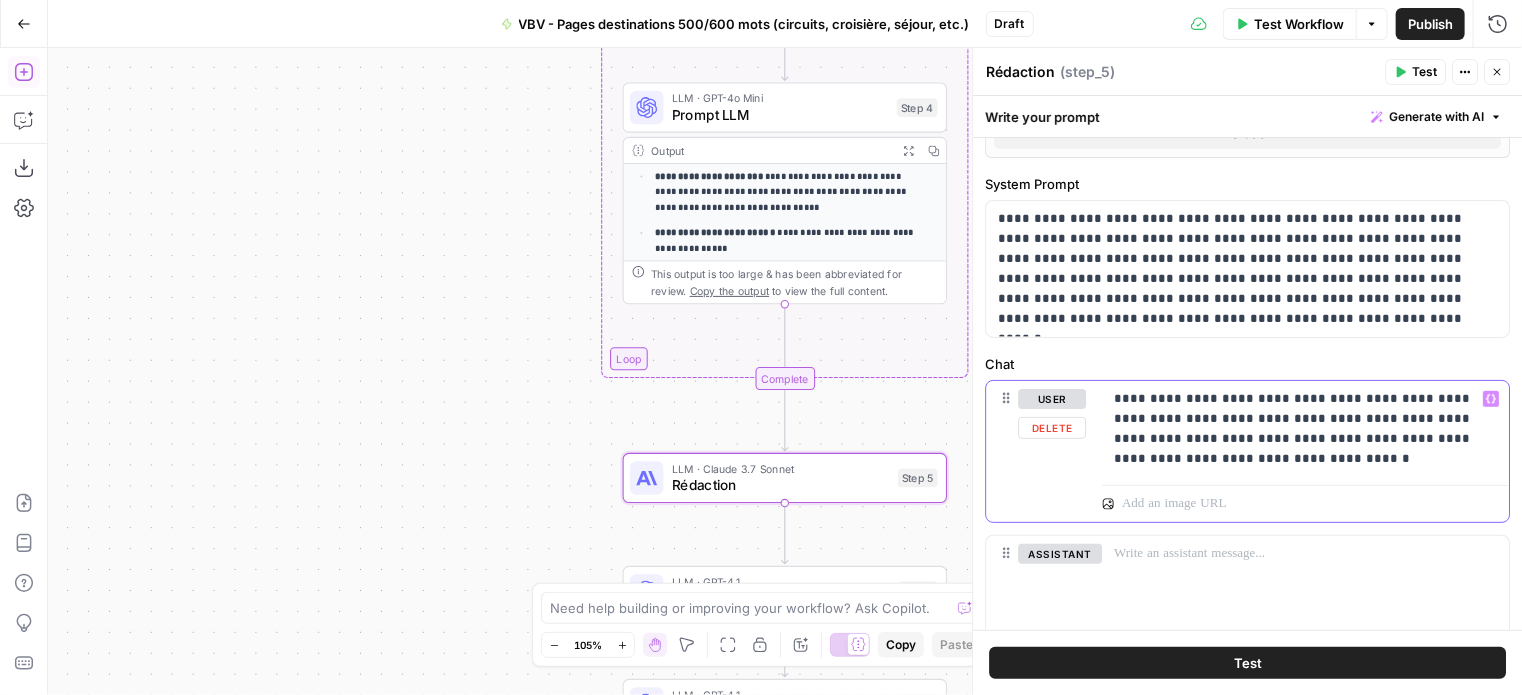 click on "**********" at bounding box center [1298, 429] 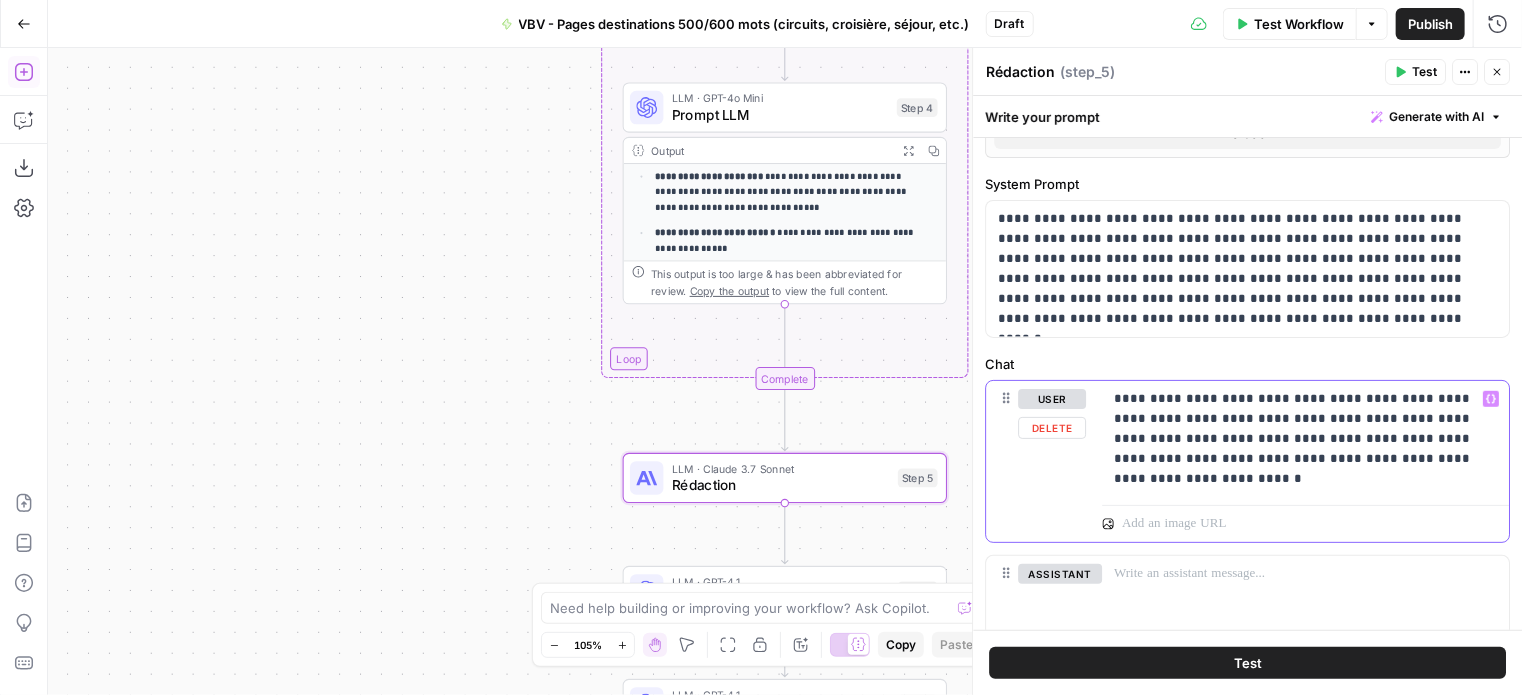 click on "**********" at bounding box center [1298, 439] 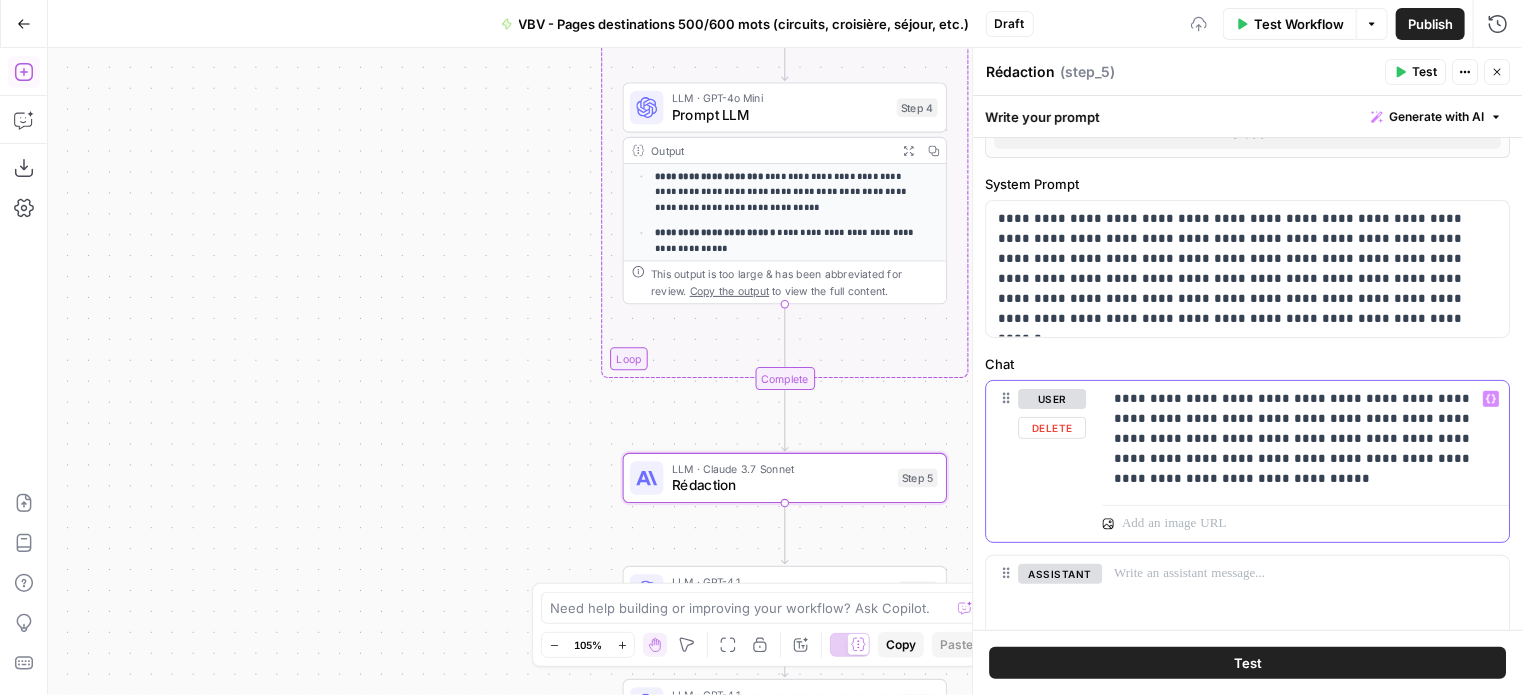 click on "**********" at bounding box center (1305, 439) 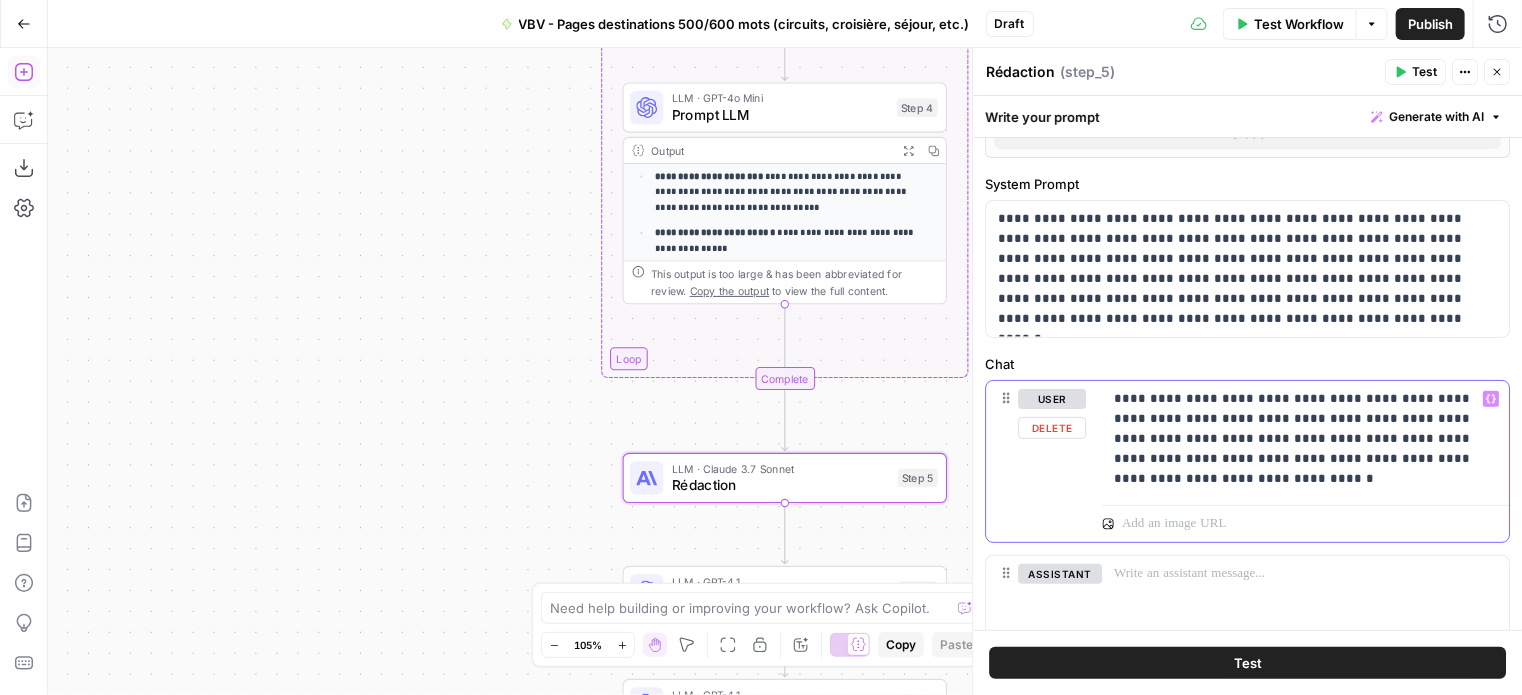 click on "**********" at bounding box center [1298, 439] 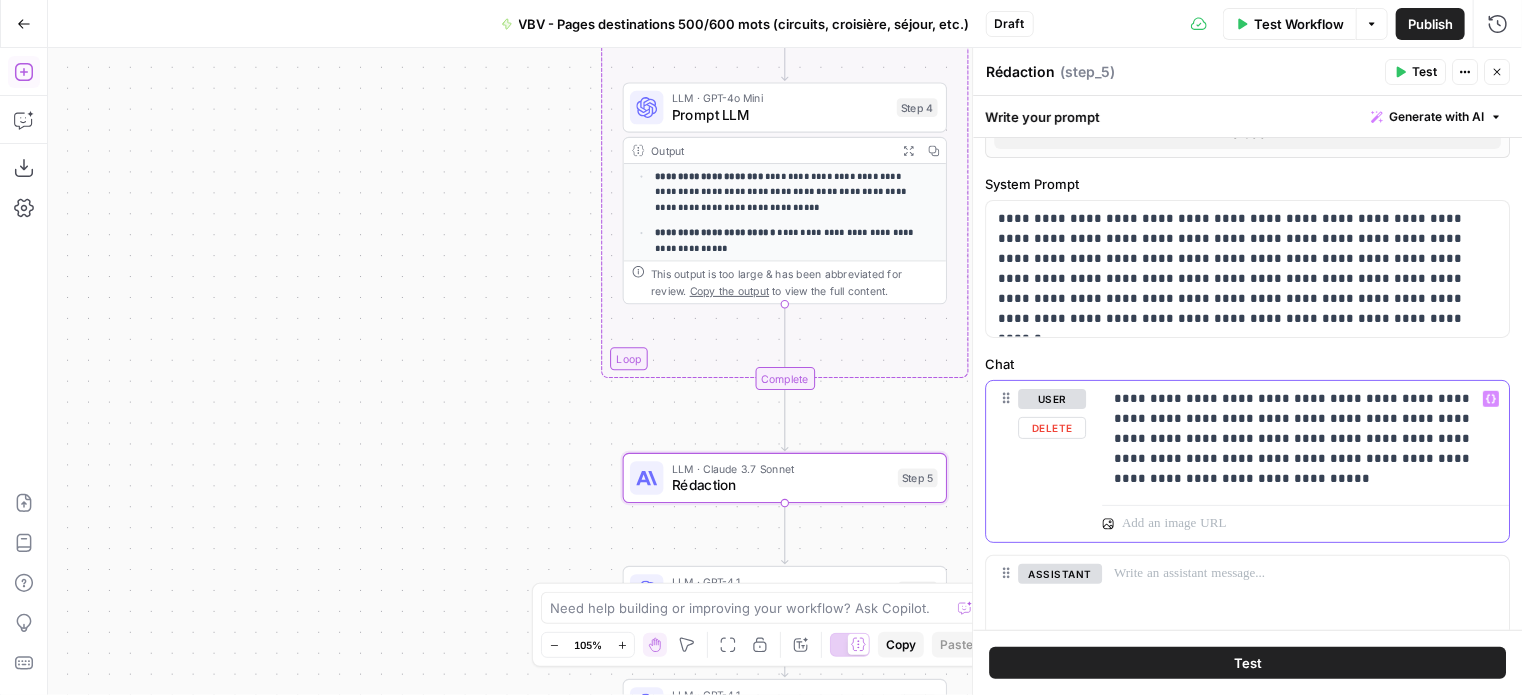click on "**********" at bounding box center (1298, 439) 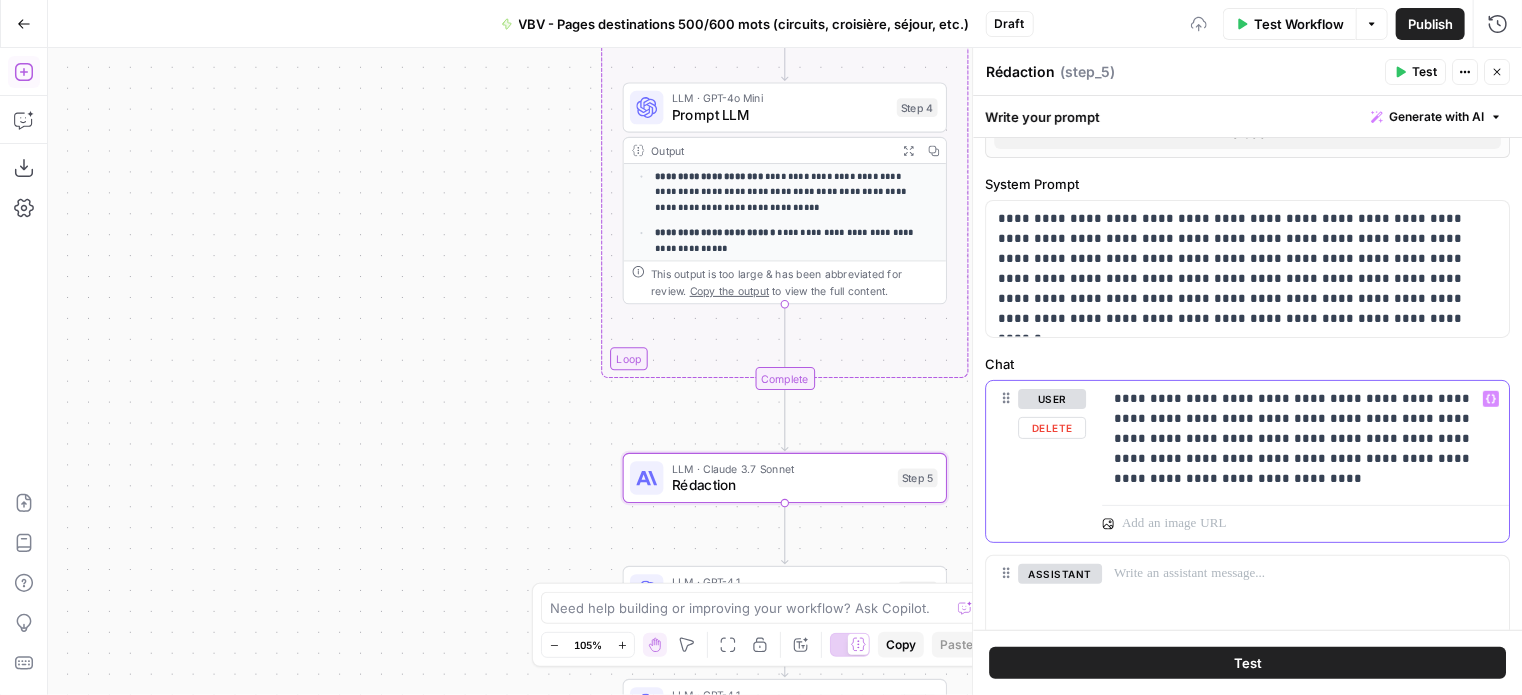 click on "**********" at bounding box center (1298, 439) 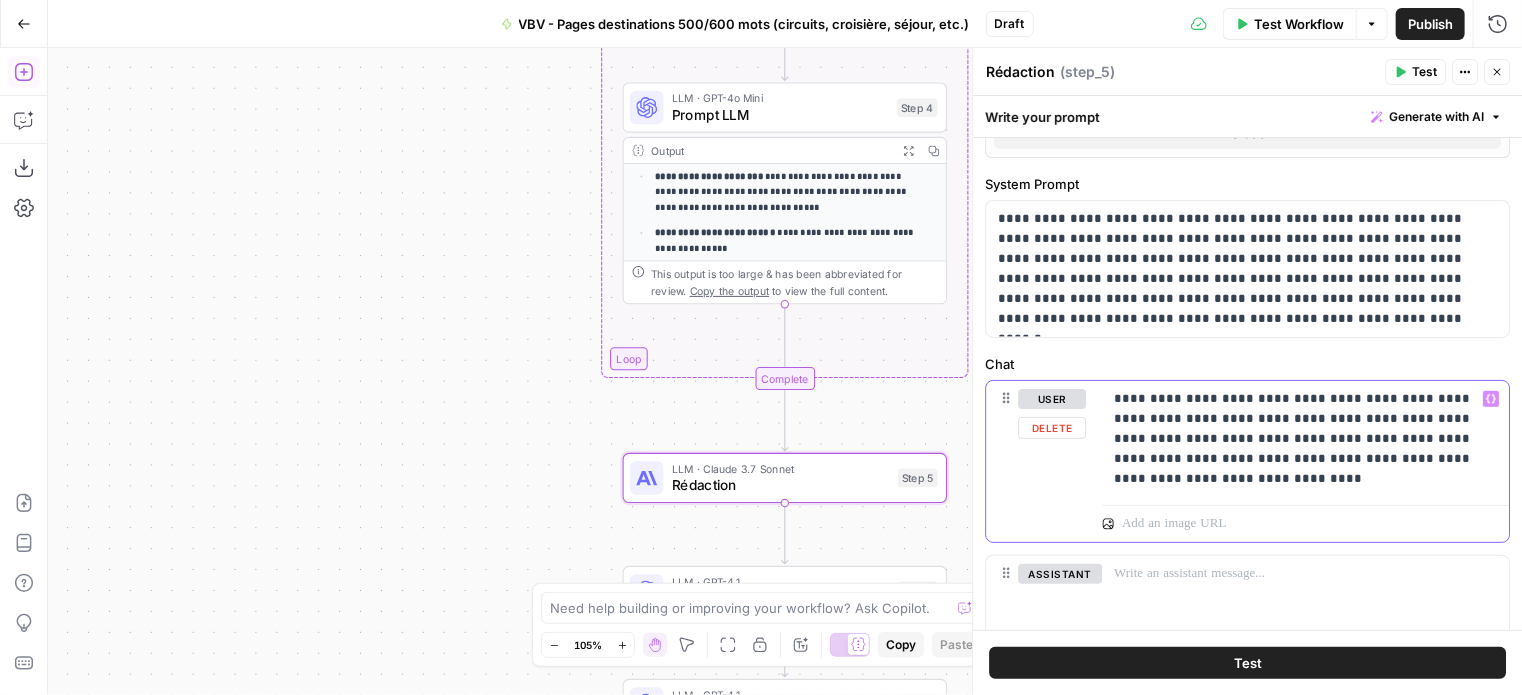 click on "**********" at bounding box center [1298, 439] 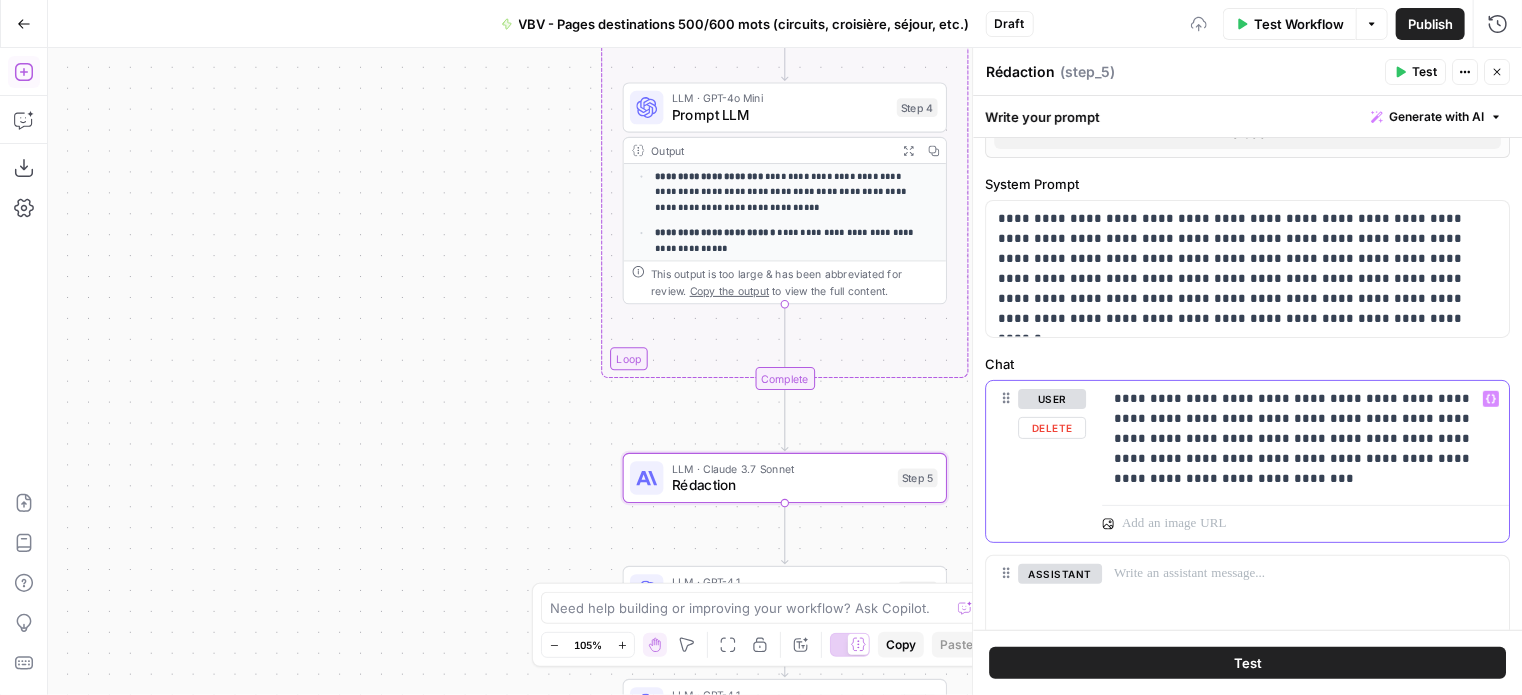 click on "**********" at bounding box center (1298, 439) 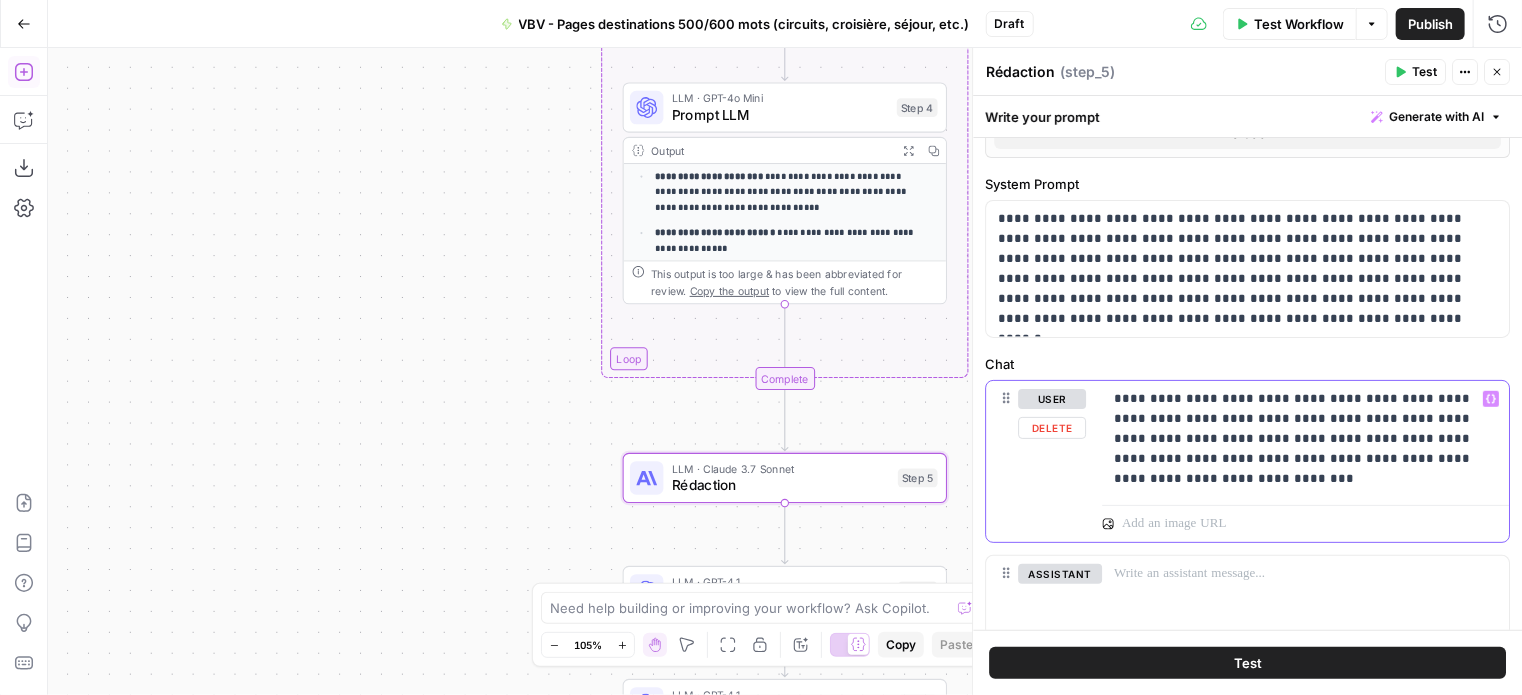 click on "**********" at bounding box center [1298, 439] 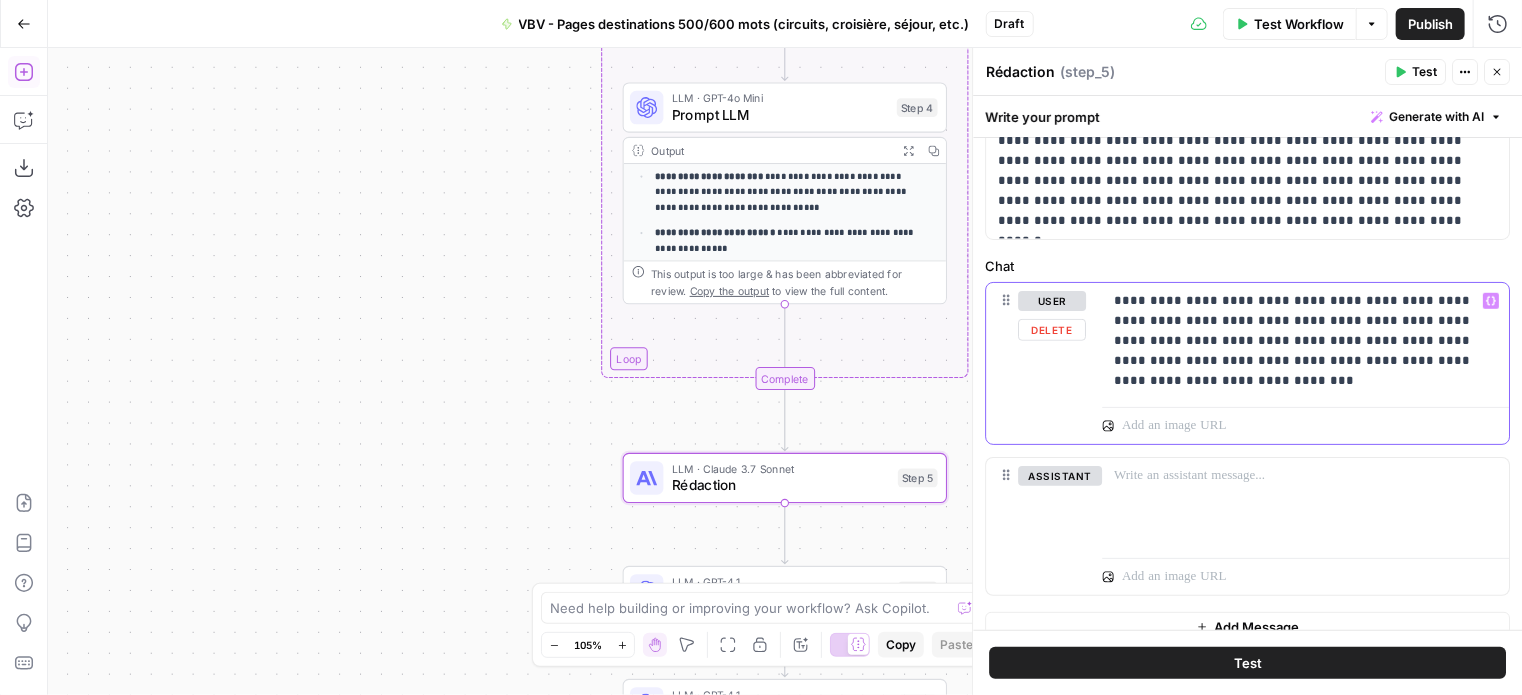 scroll, scrollTop: 600, scrollLeft: 0, axis: vertical 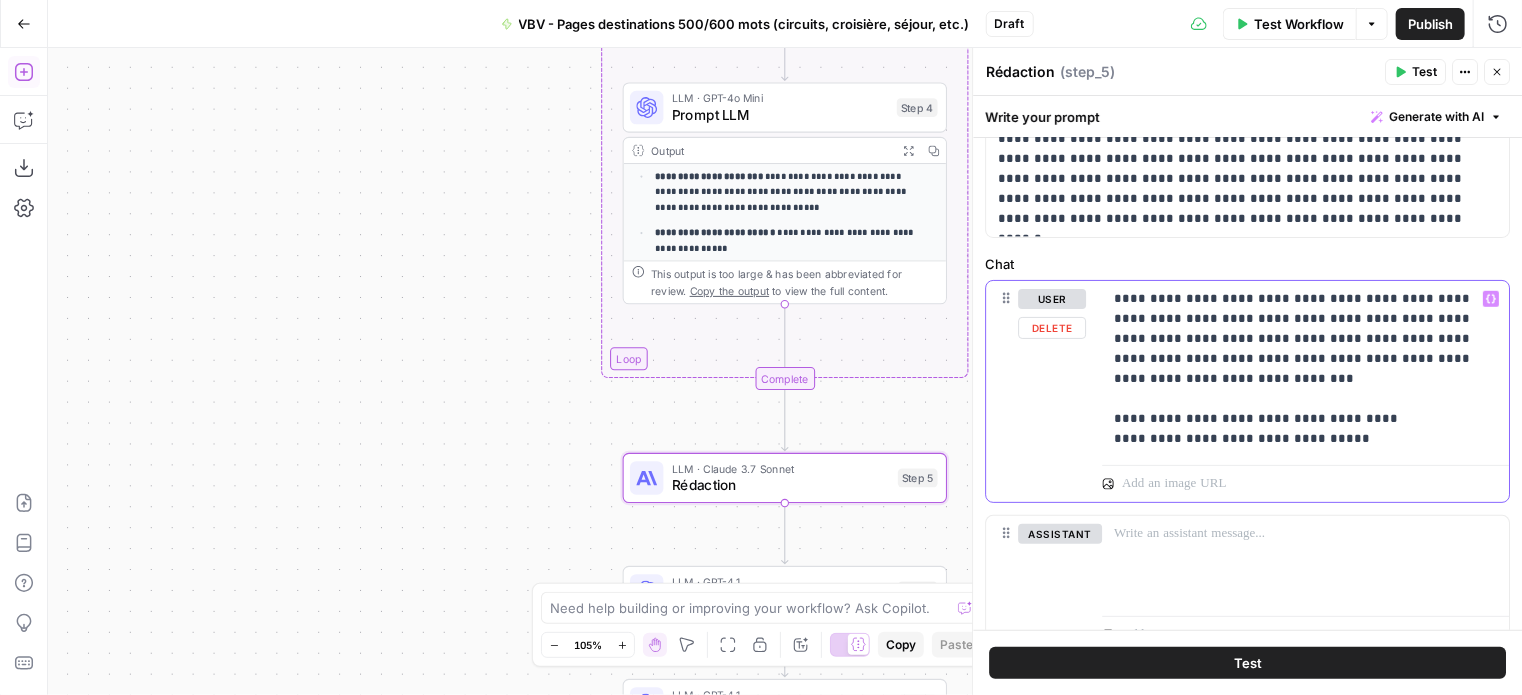 click on "**********" at bounding box center [1298, 369] 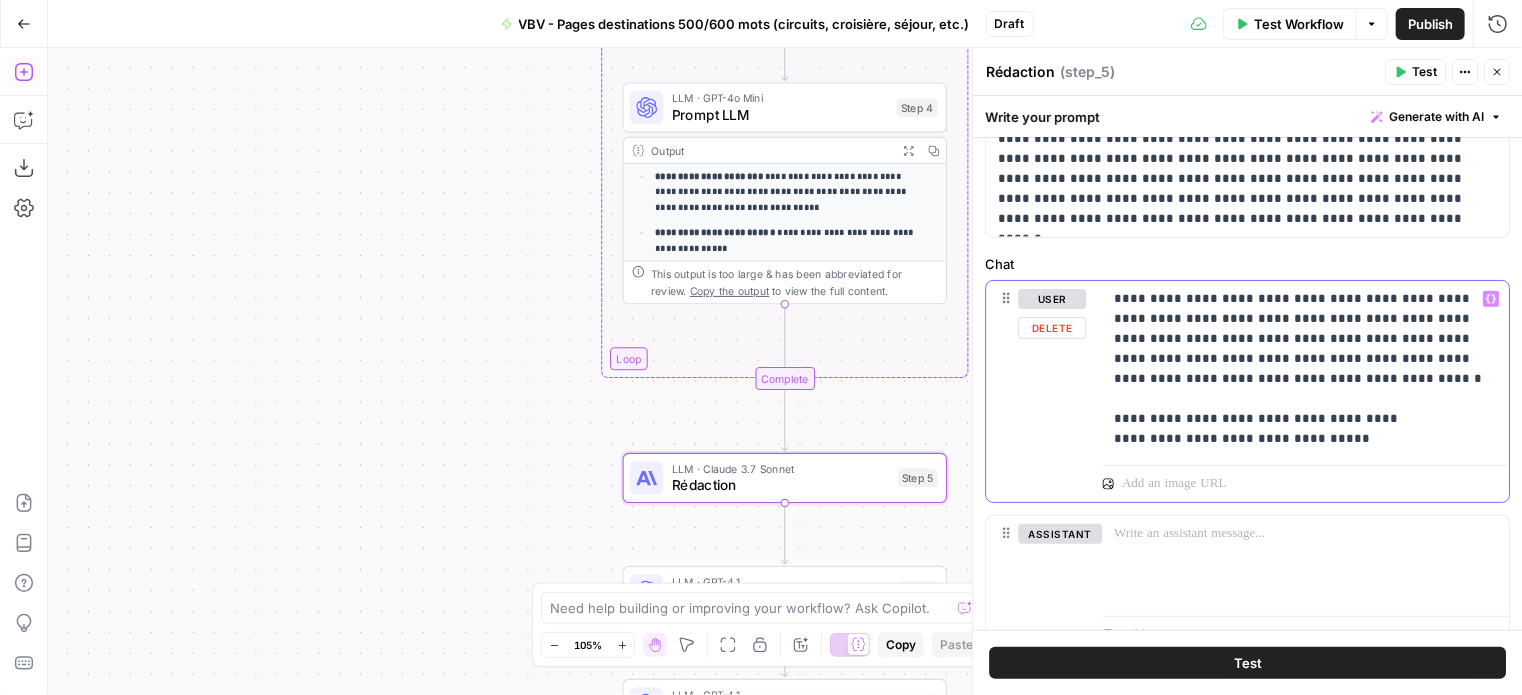 click on "**********" at bounding box center [1298, 369] 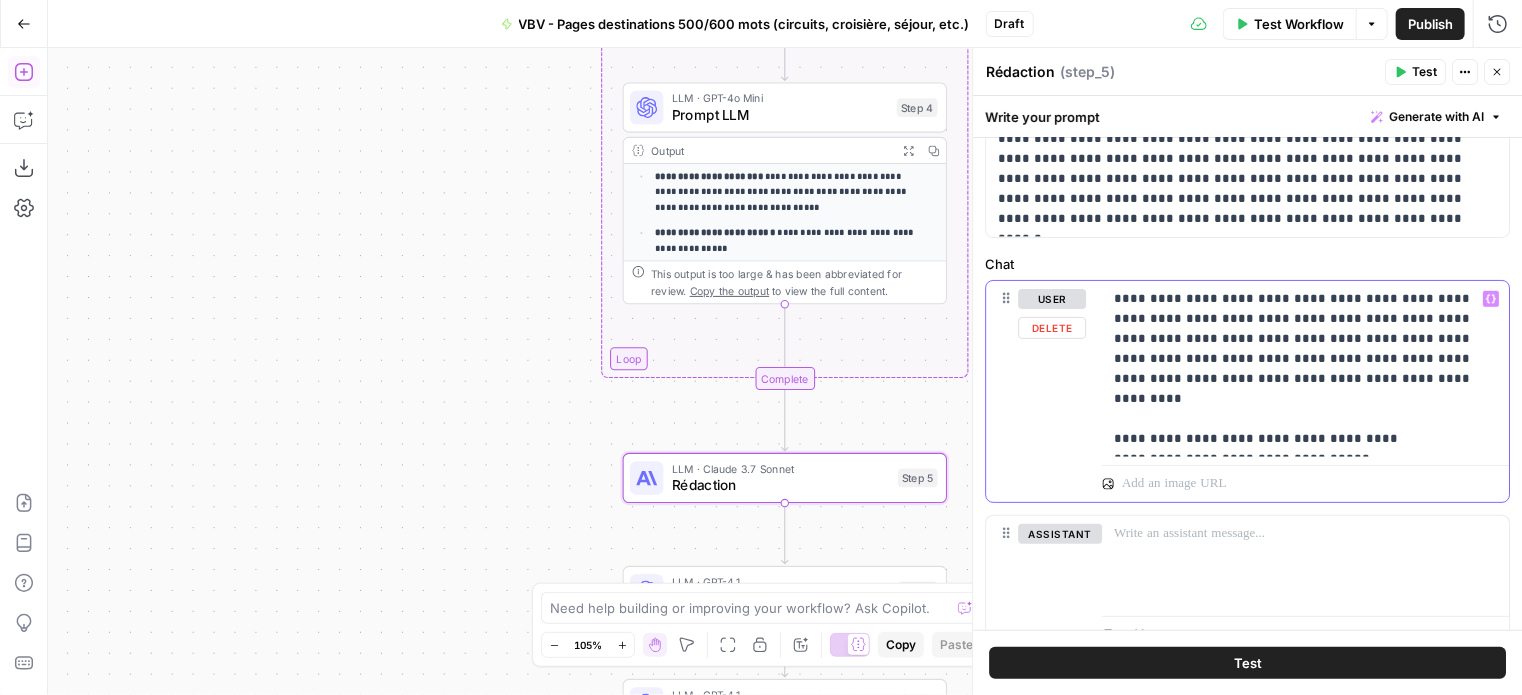 click on "**********" at bounding box center [1298, 369] 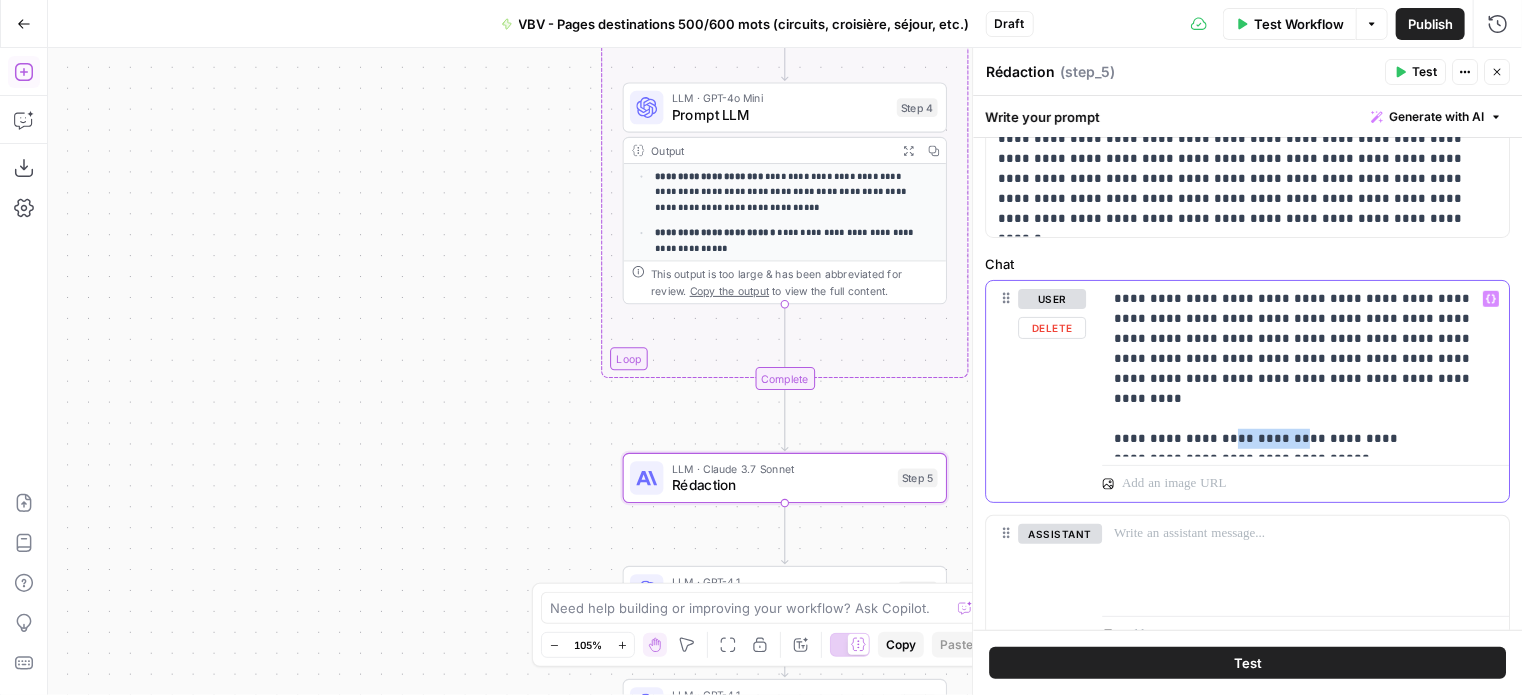 click on "**********" at bounding box center [1298, 369] 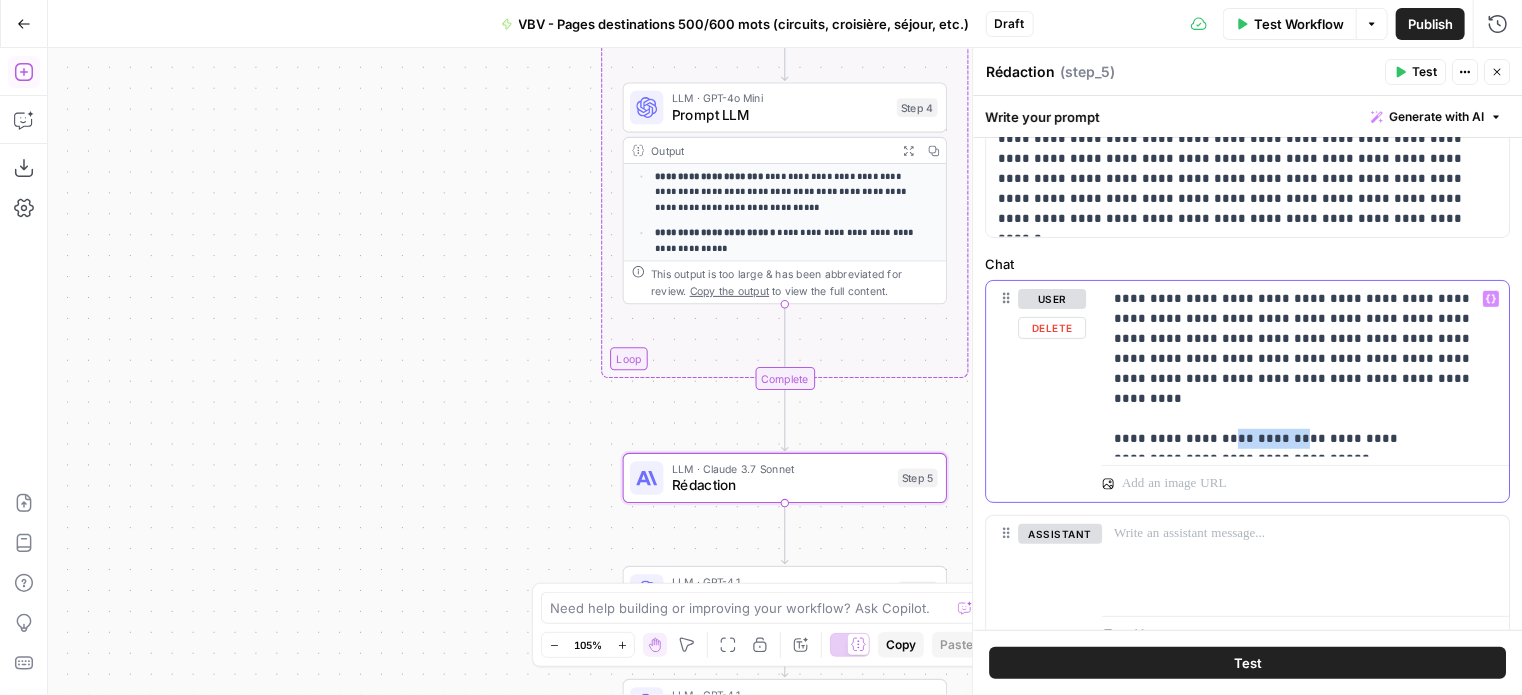 click on "**********" at bounding box center (1298, 369) 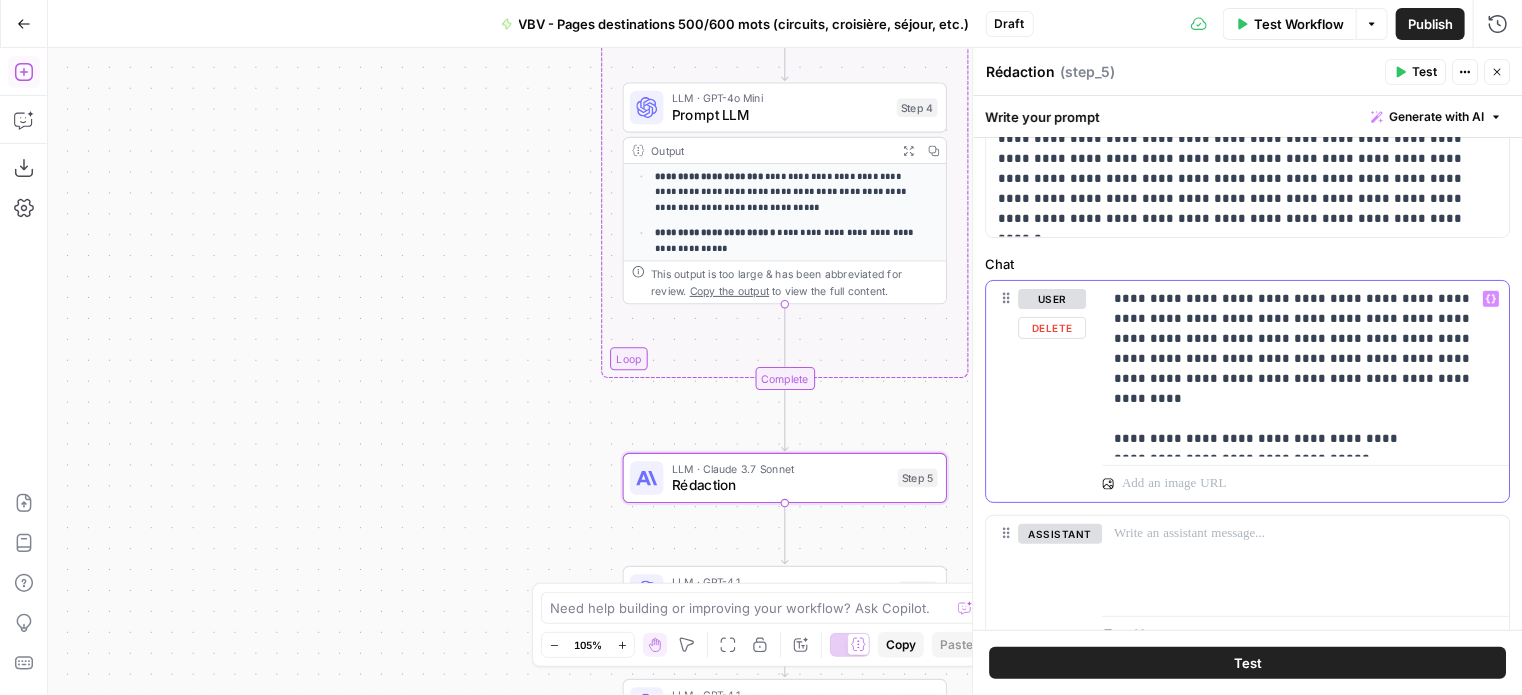 click on "**********" at bounding box center (1298, 369) 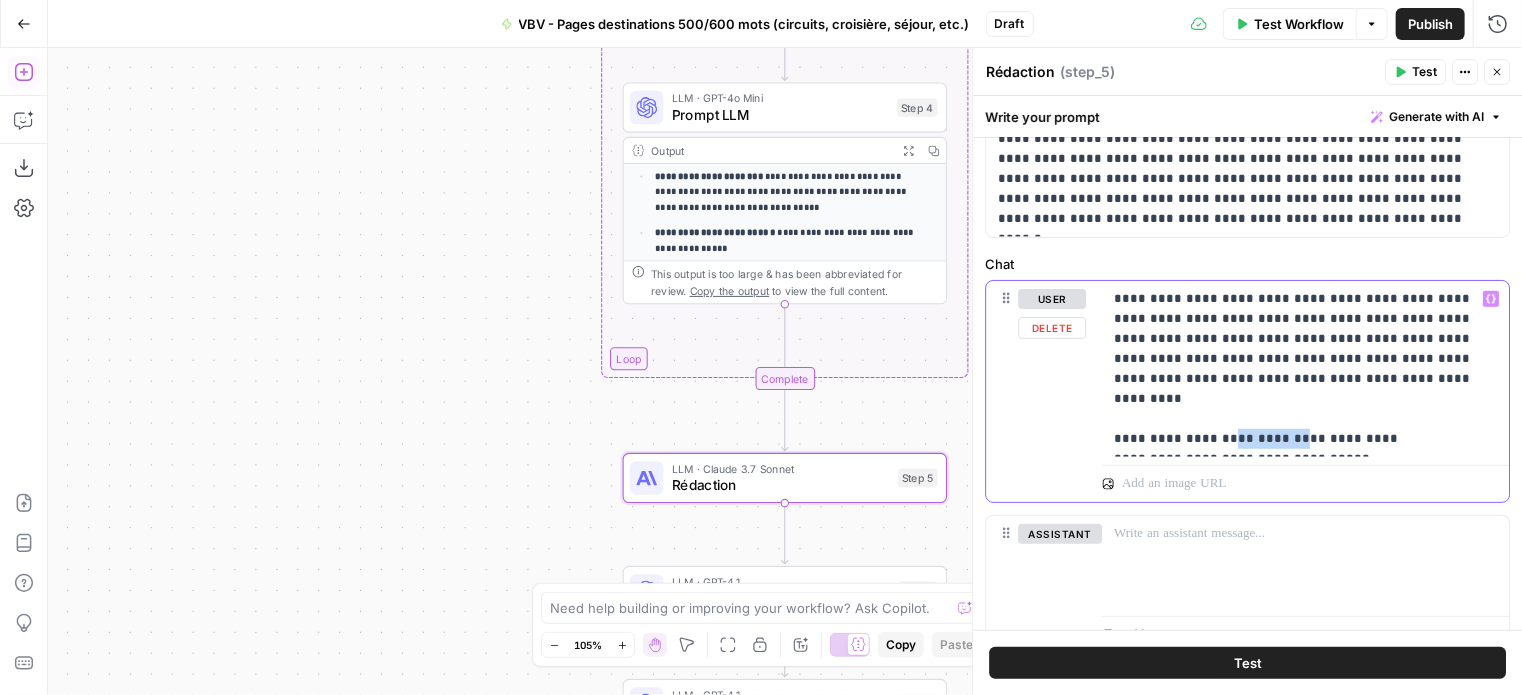 click on "**********" at bounding box center (1298, 369) 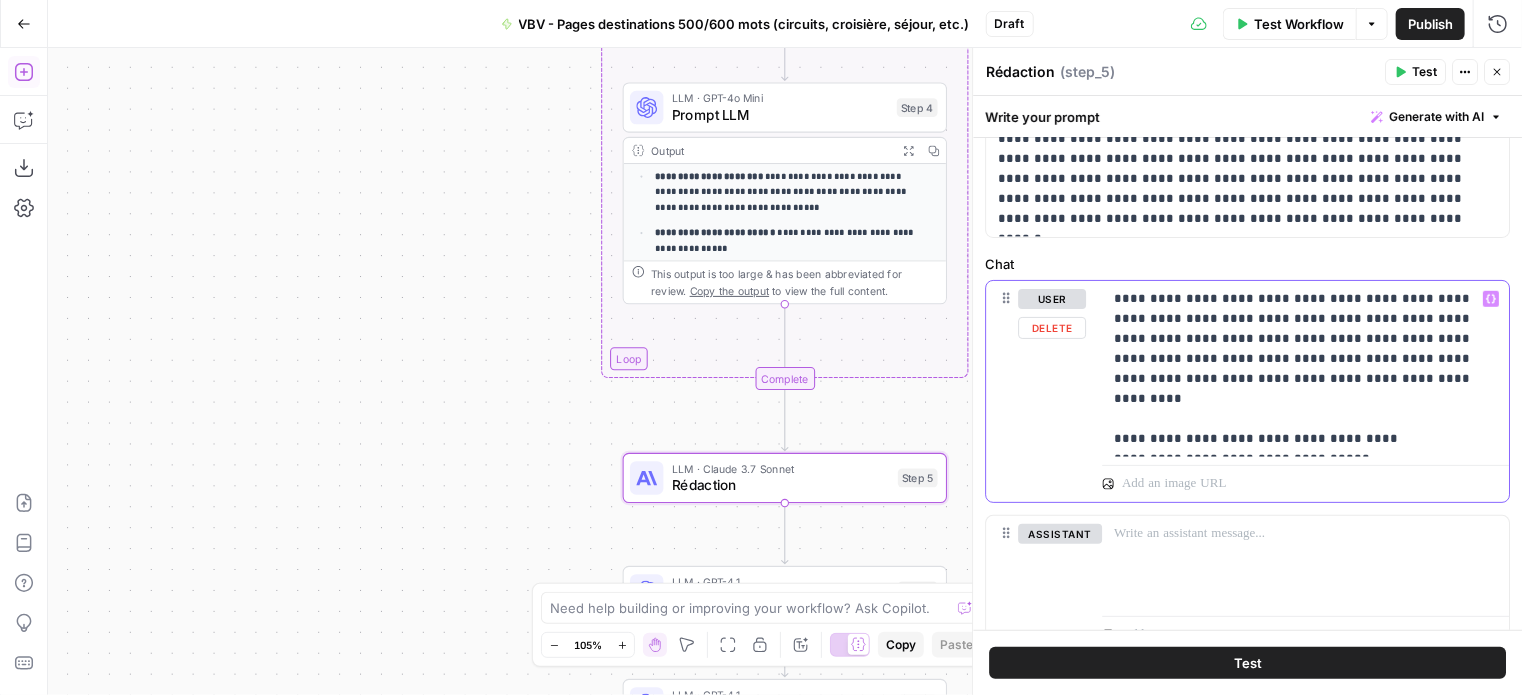 click on "**********" at bounding box center (1298, 369) 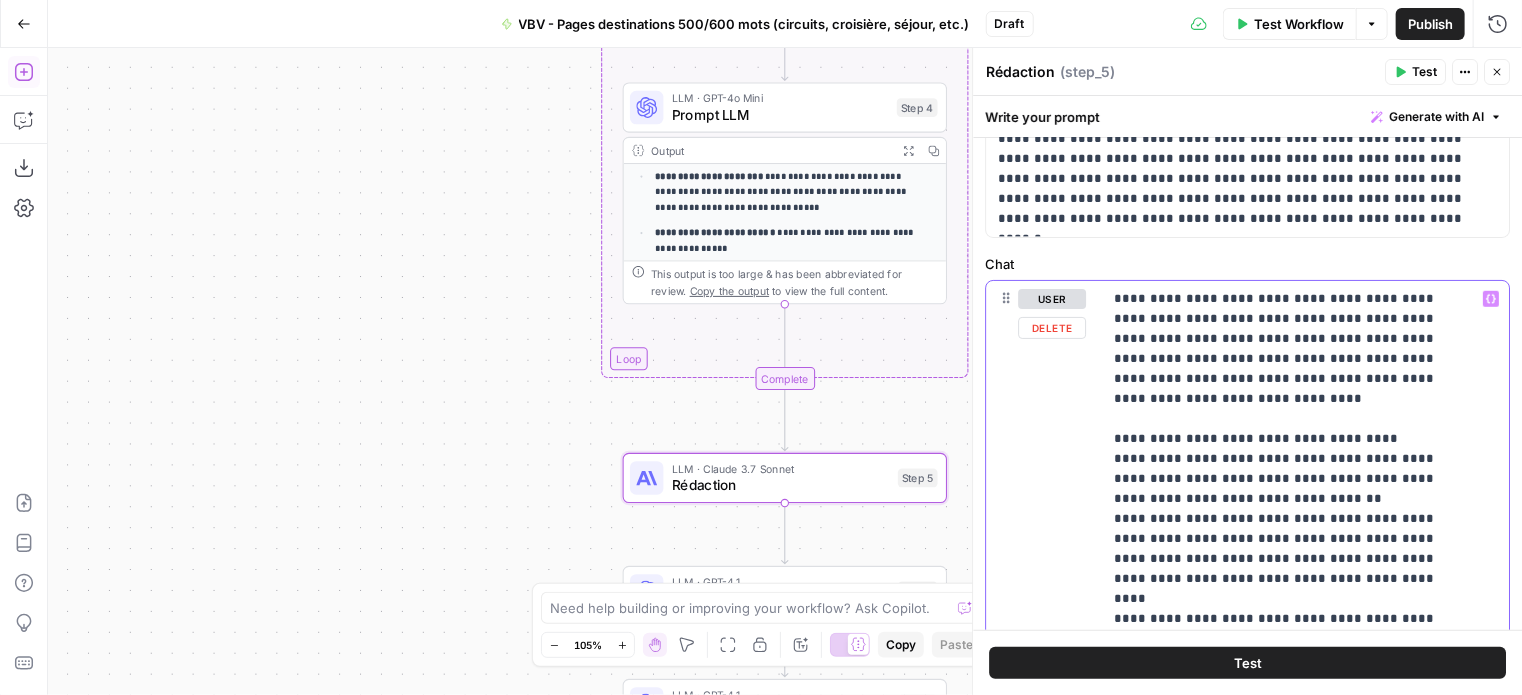 click on "**********" at bounding box center (1290, 739) 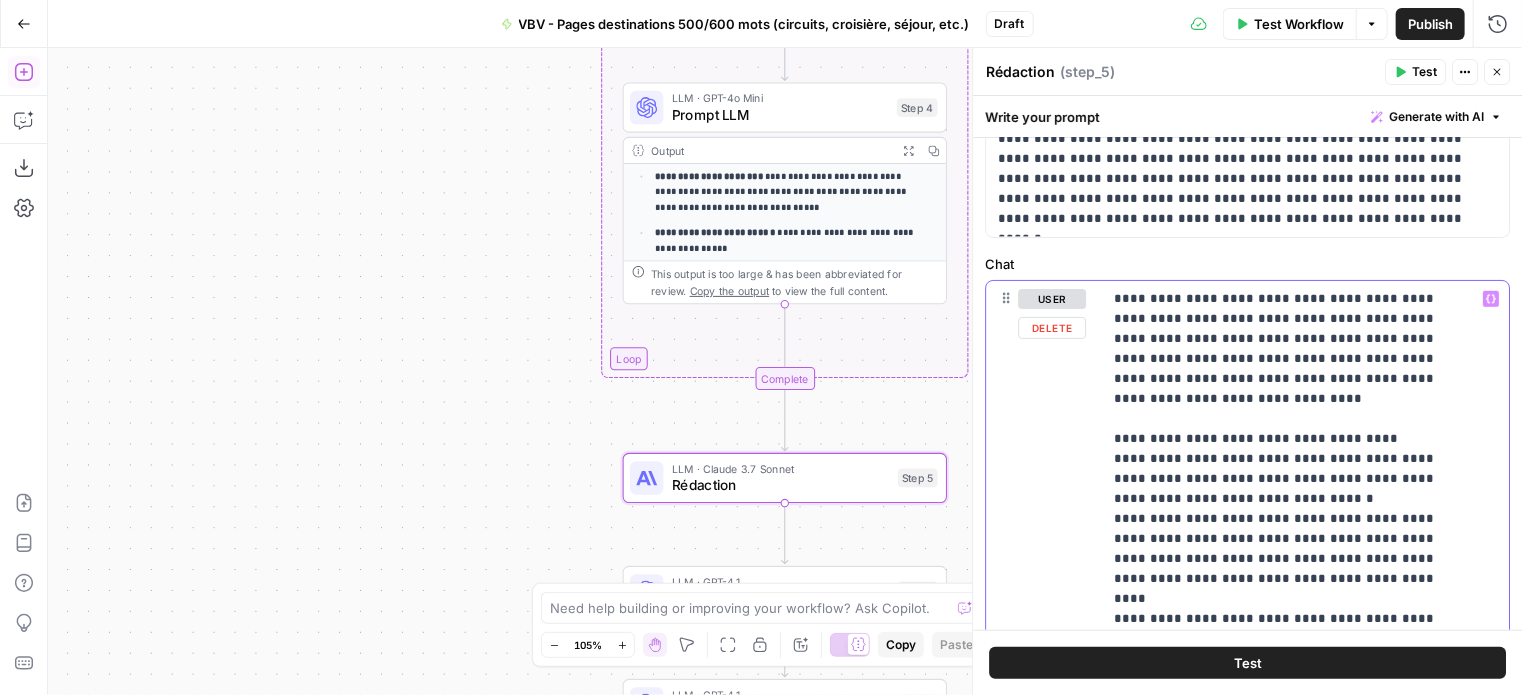 click on "**********" at bounding box center [1290, 739] 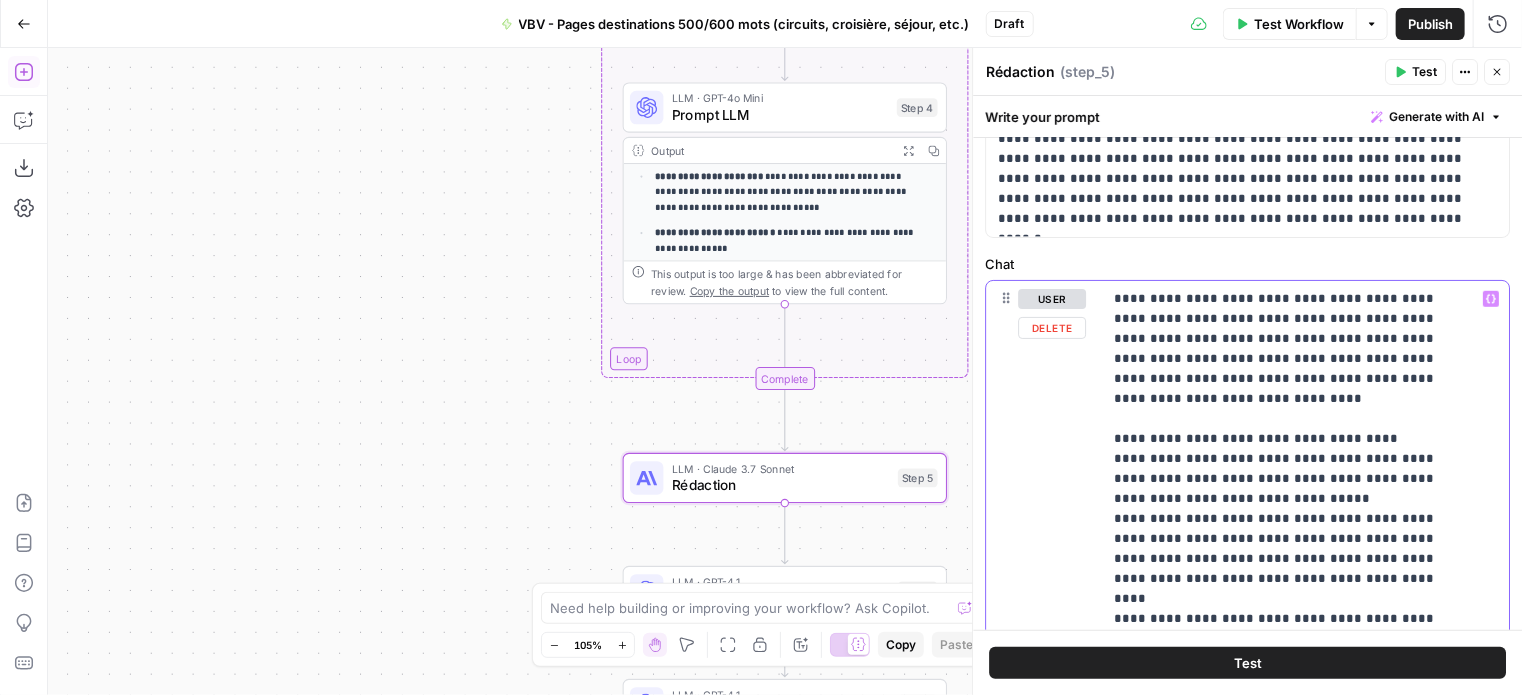 click on "**********" at bounding box center (1290, 739) 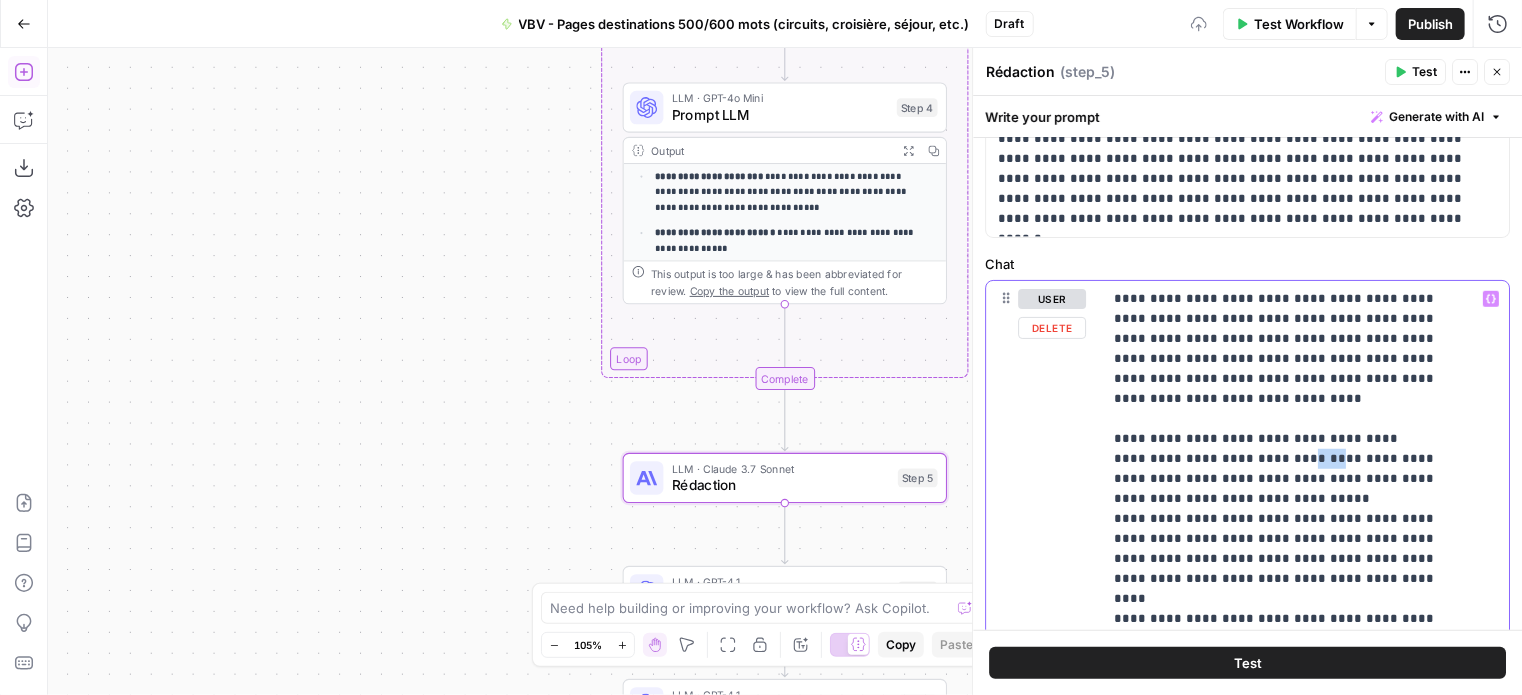 click on "**********" at bounding box center (1290, 739) 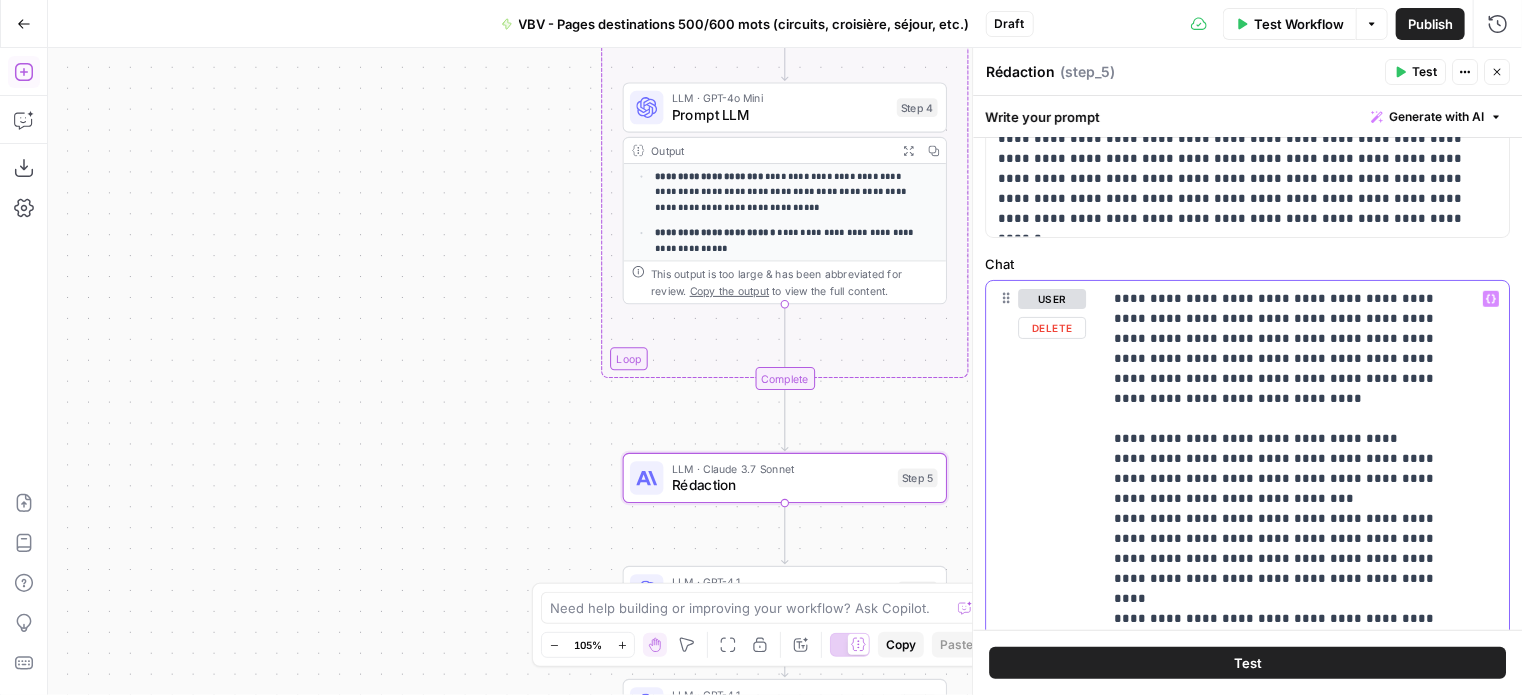 scroll, scrollTop: 100, scrollLeft: 0, axis: vertical 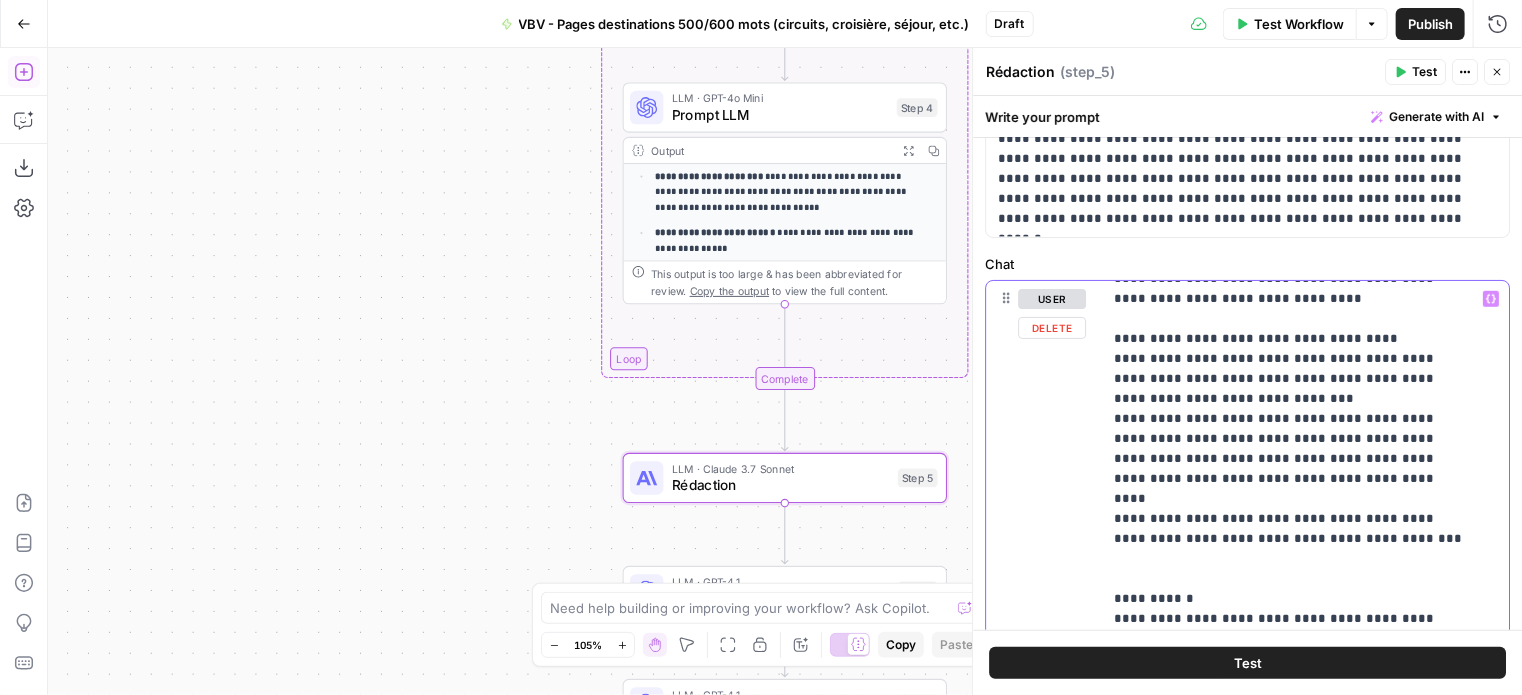 click on "**********" at bounding box center [1290, 639] 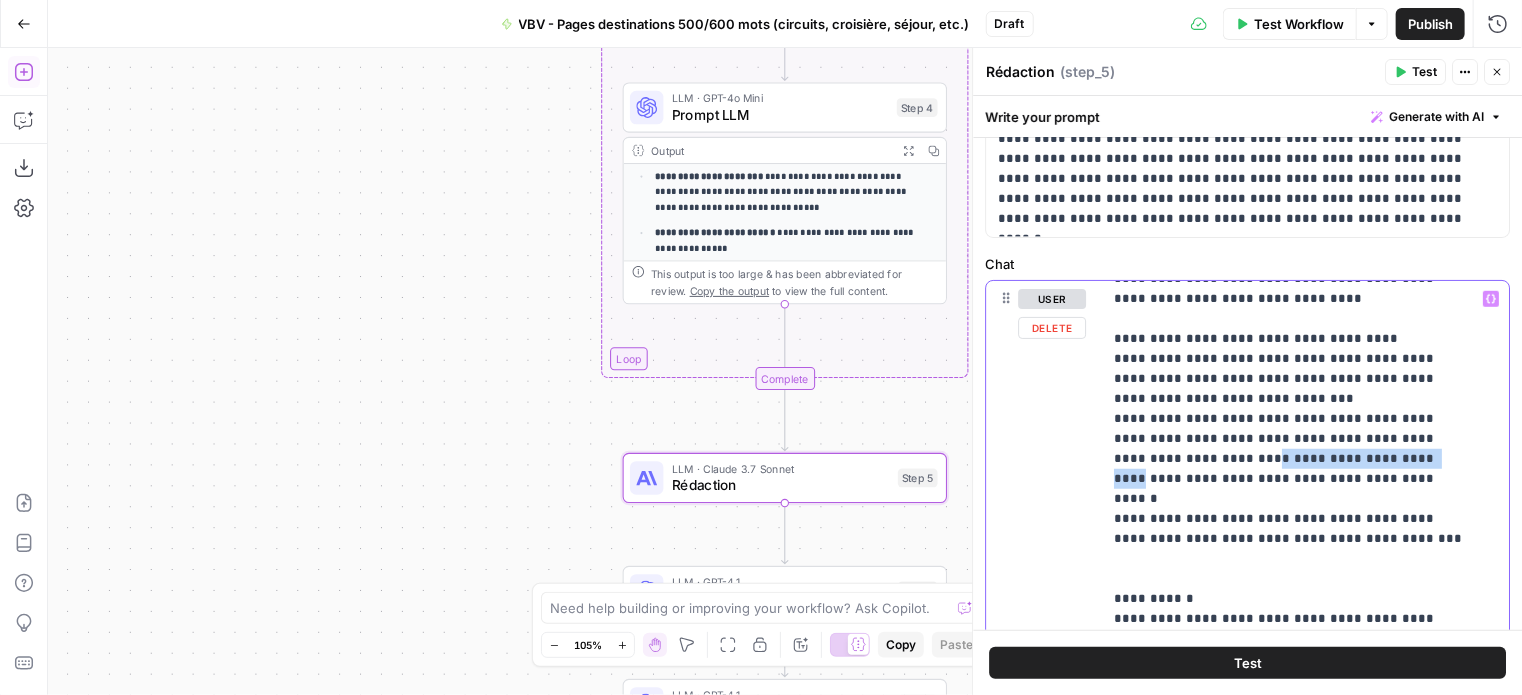 drag, startPoint x: 1165, startPoint y: 435, endPoint x: 1337, endPoint y: 436, distance: 172.00291 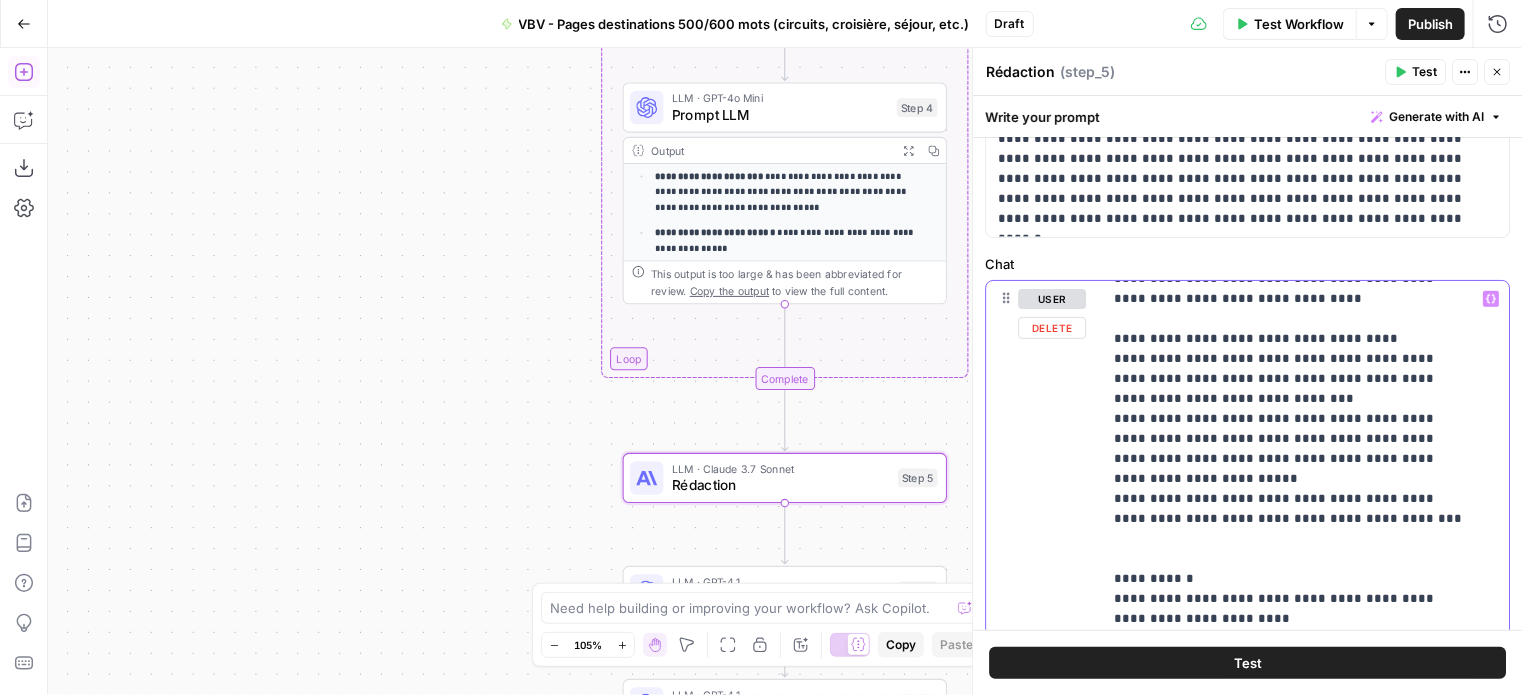 scroll, scrollTop: 81, scrollLeft: 0, axis: vertical 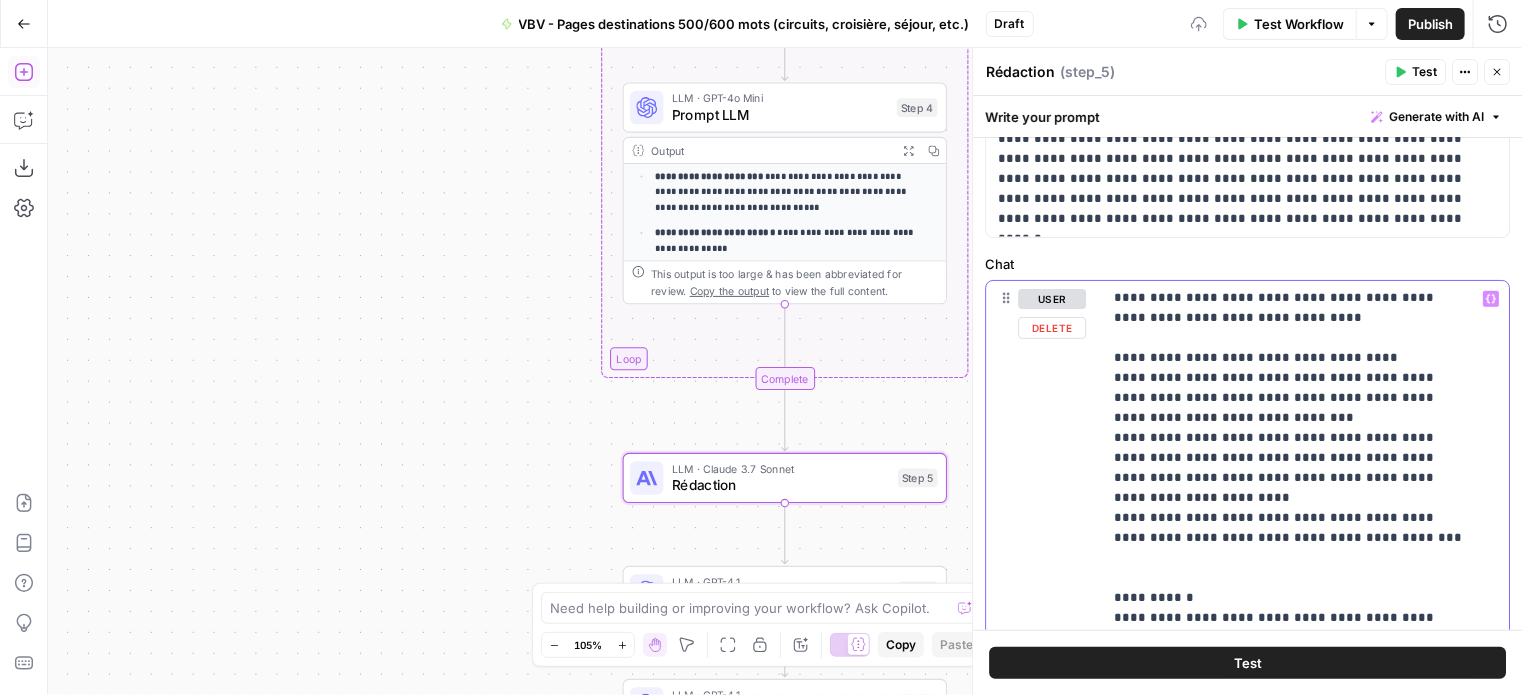 click on "**********" at bounding box center (1290, 648) 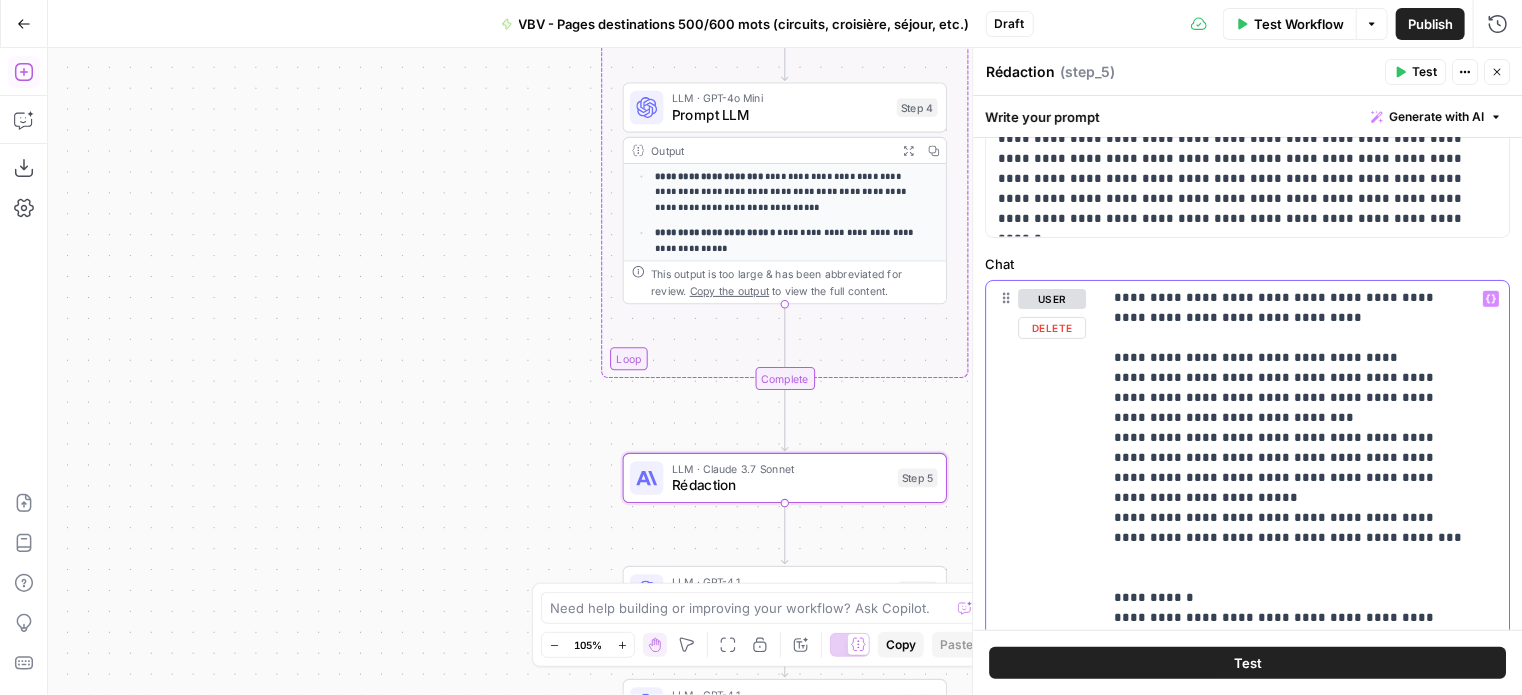 scroll, scrollTop: 100, scrollLeft: 0, axis: vertical 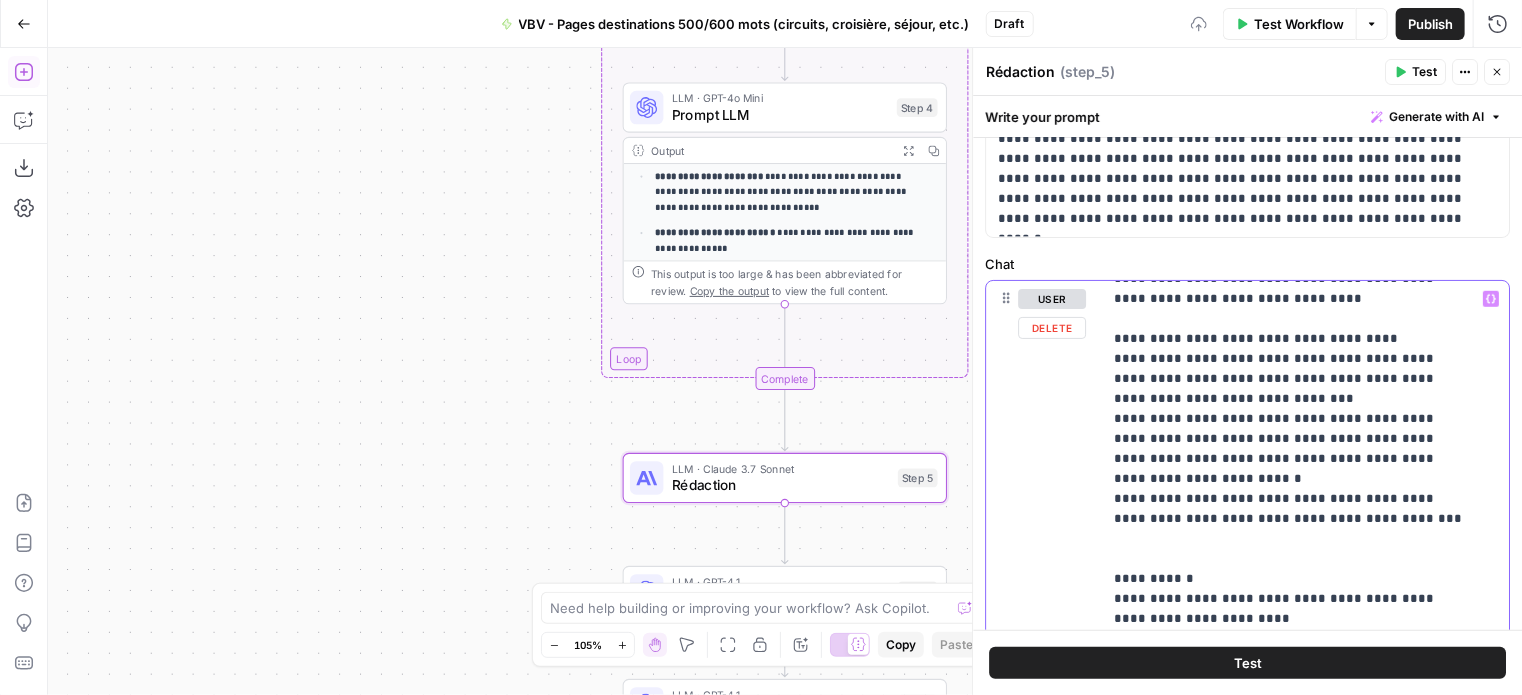 click on "**********" at bounding box center [1290, 639] 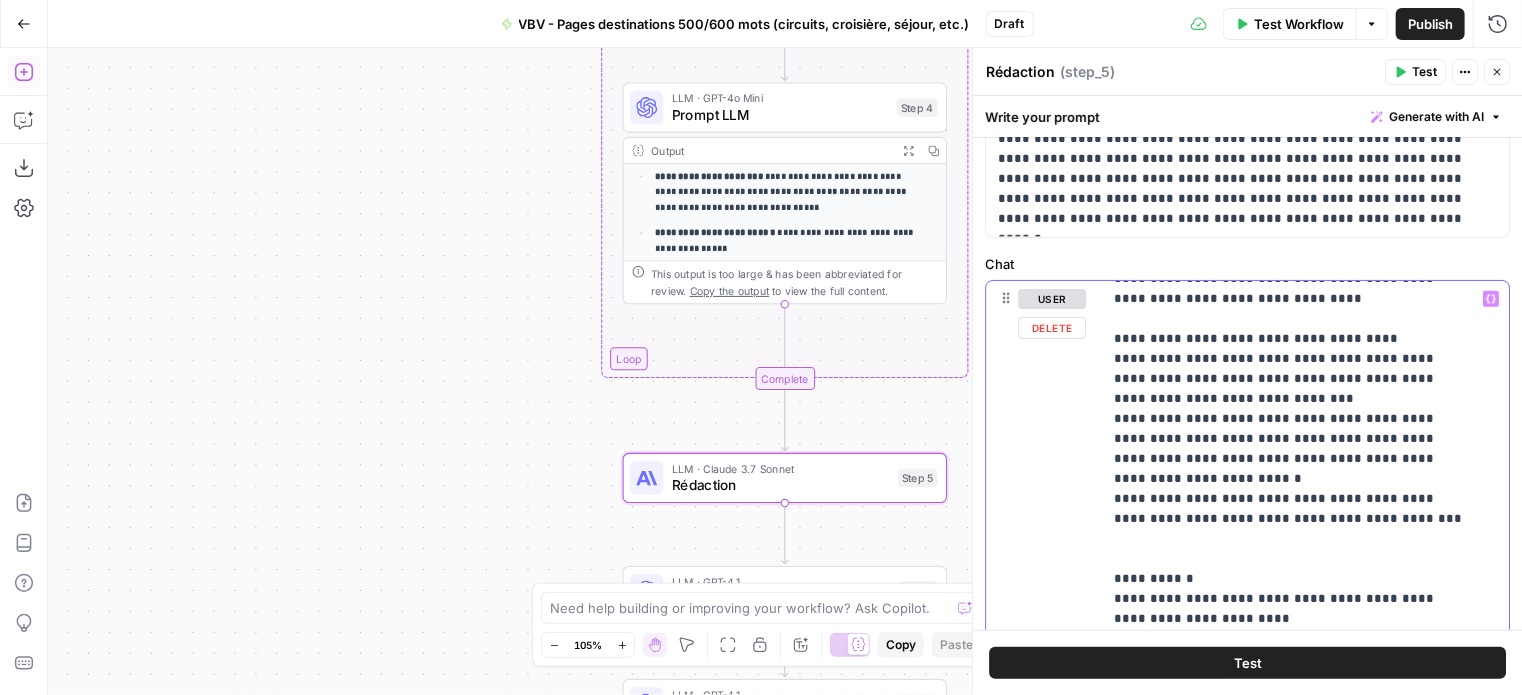 click on "**********" at bounding box center (1298, 688) 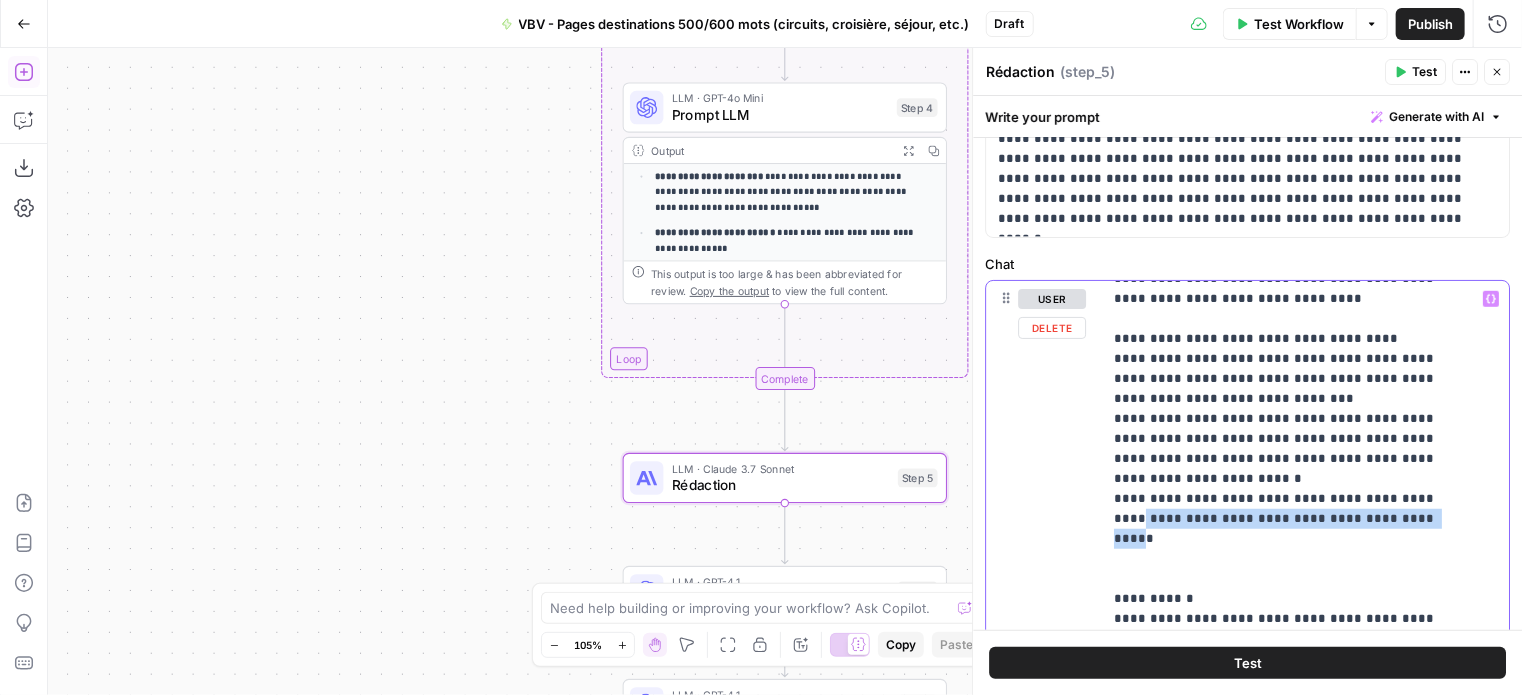 drag, startPoint x: 1420, startPoint y: 476, endPoint x: 1358, endPoint y: 499, distance: 66.12866 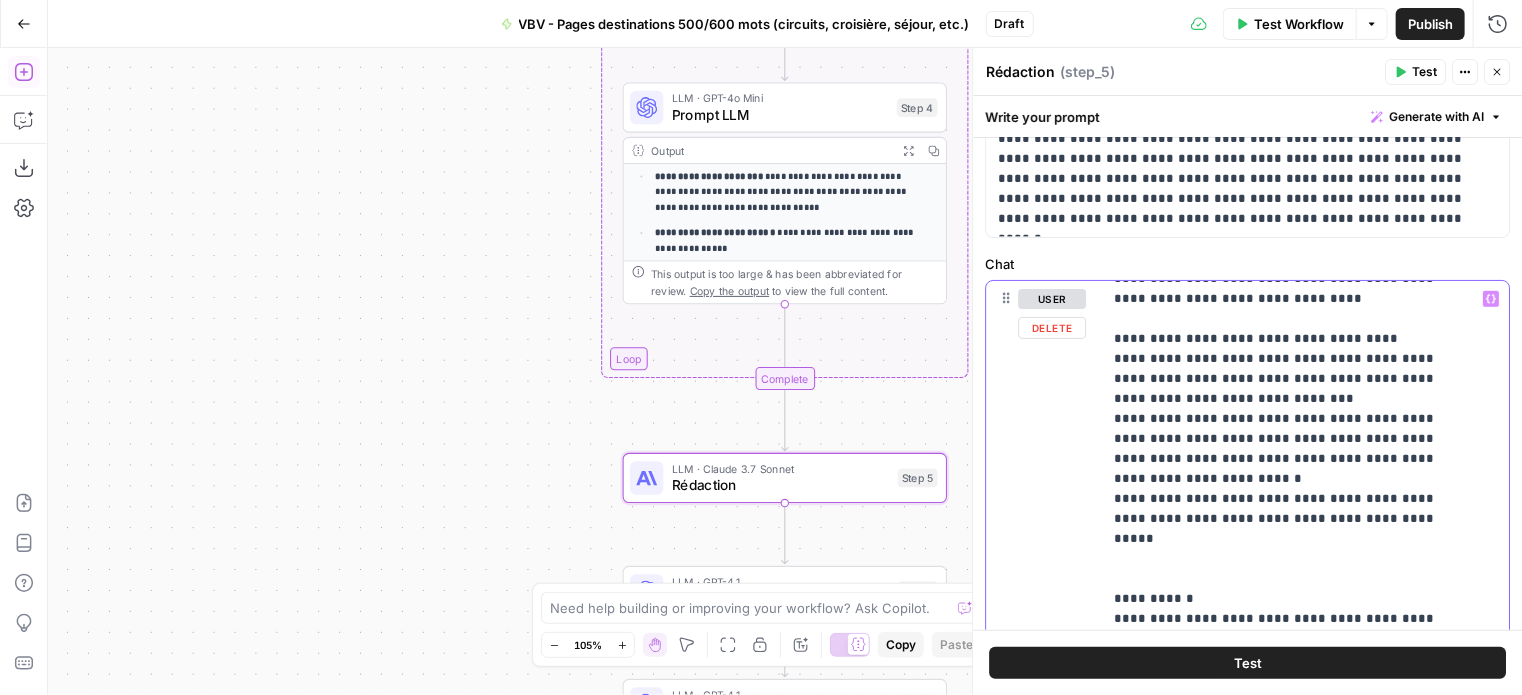 scroll, scrollTop: 81, scrollLeft: 0, axis: vertical 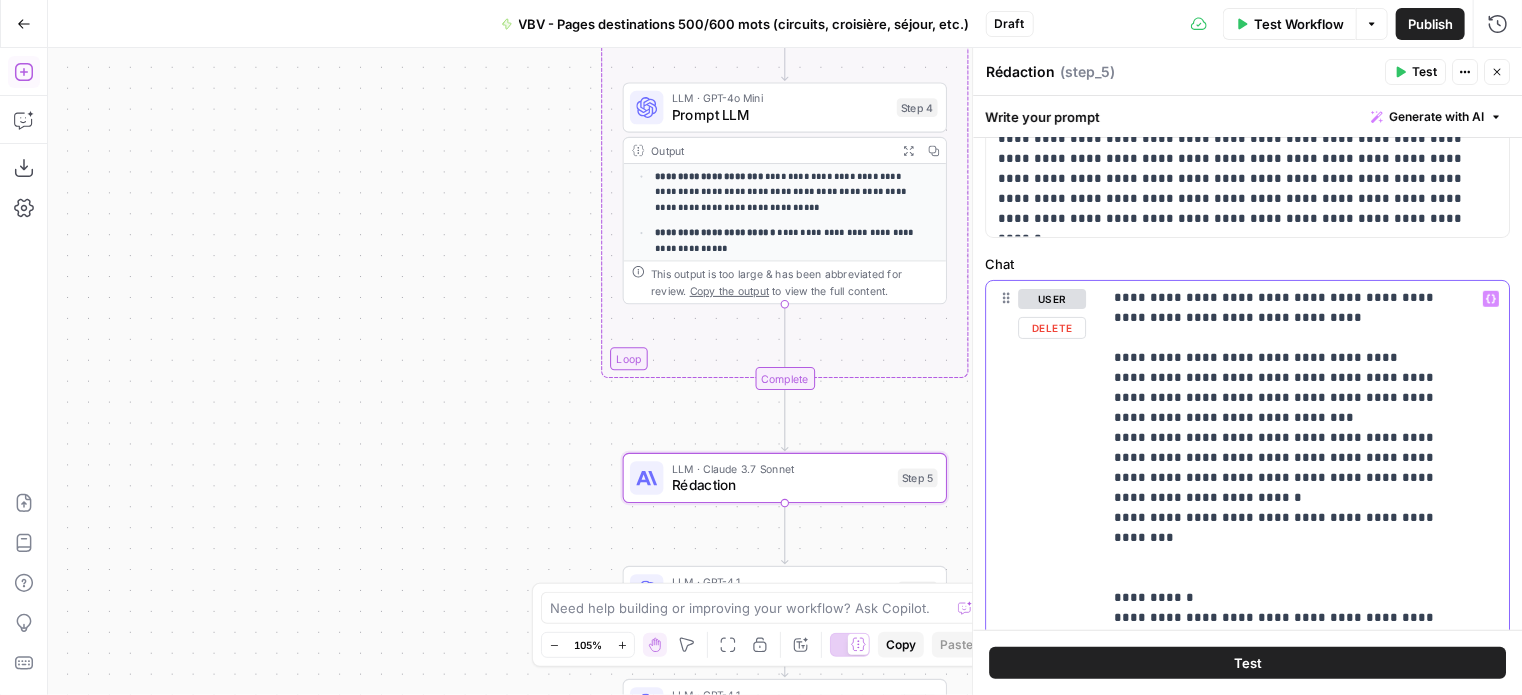 click on "**********" at bounding box center (1290, 648) 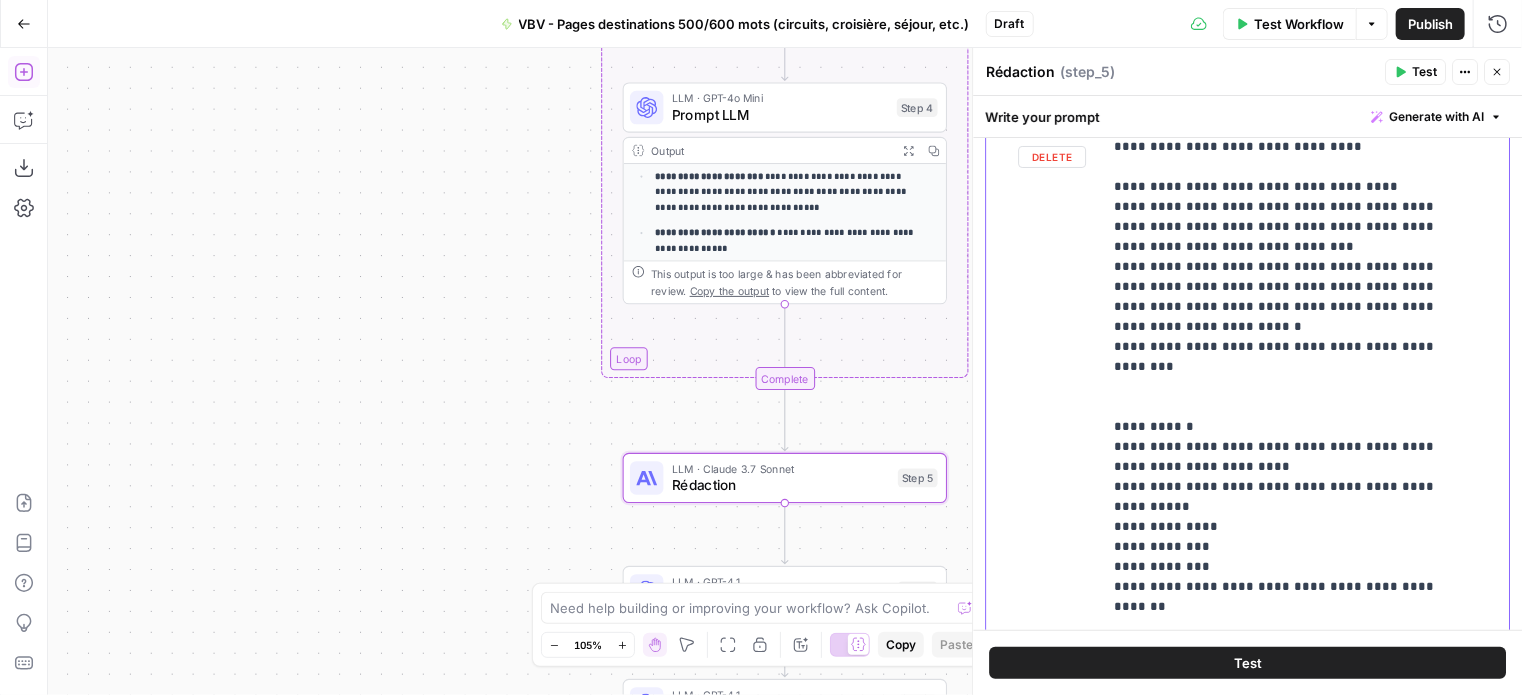 scroll, scrollTop: 800, scrollLeft: 0, axis: vertical 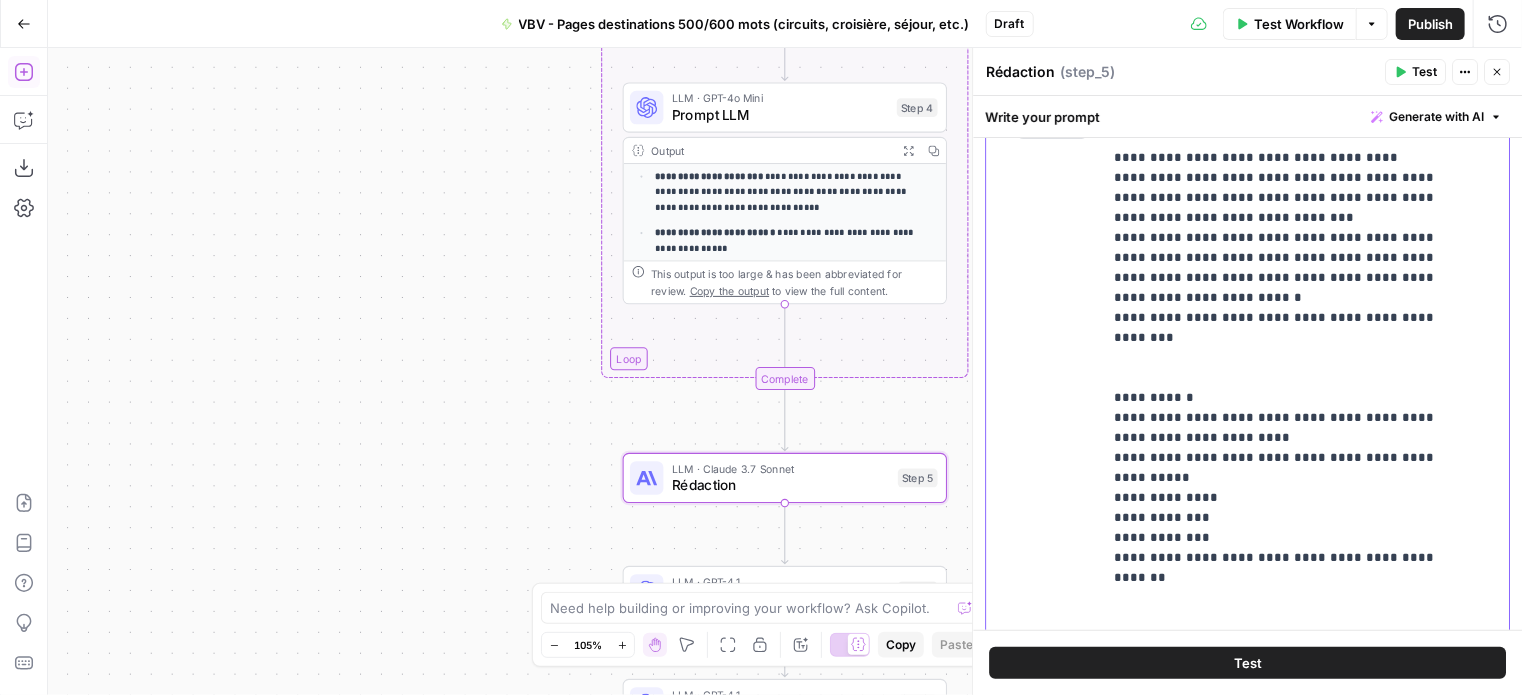 click on "**********" at bounding box center [1290, 448] 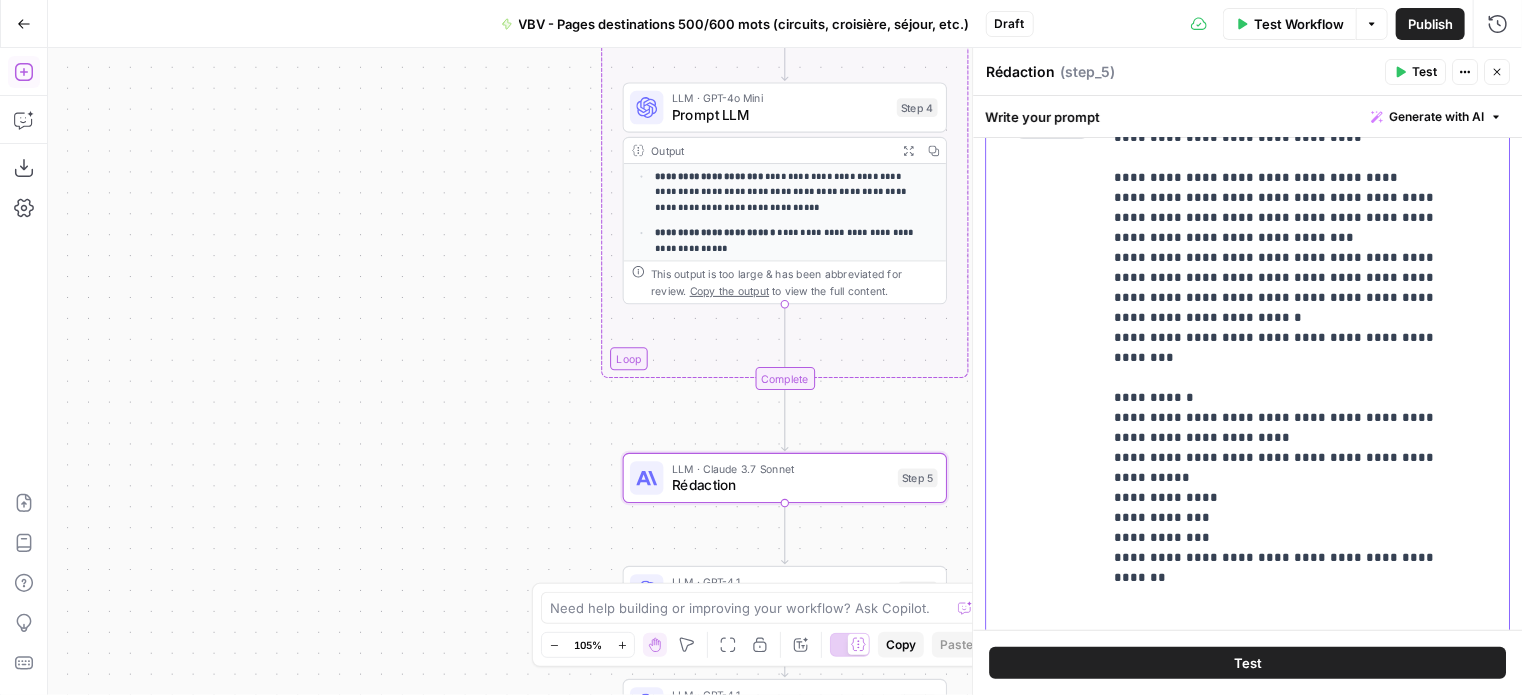 scroll, scrollTop: 0, scrollLeft: 0, axis: both 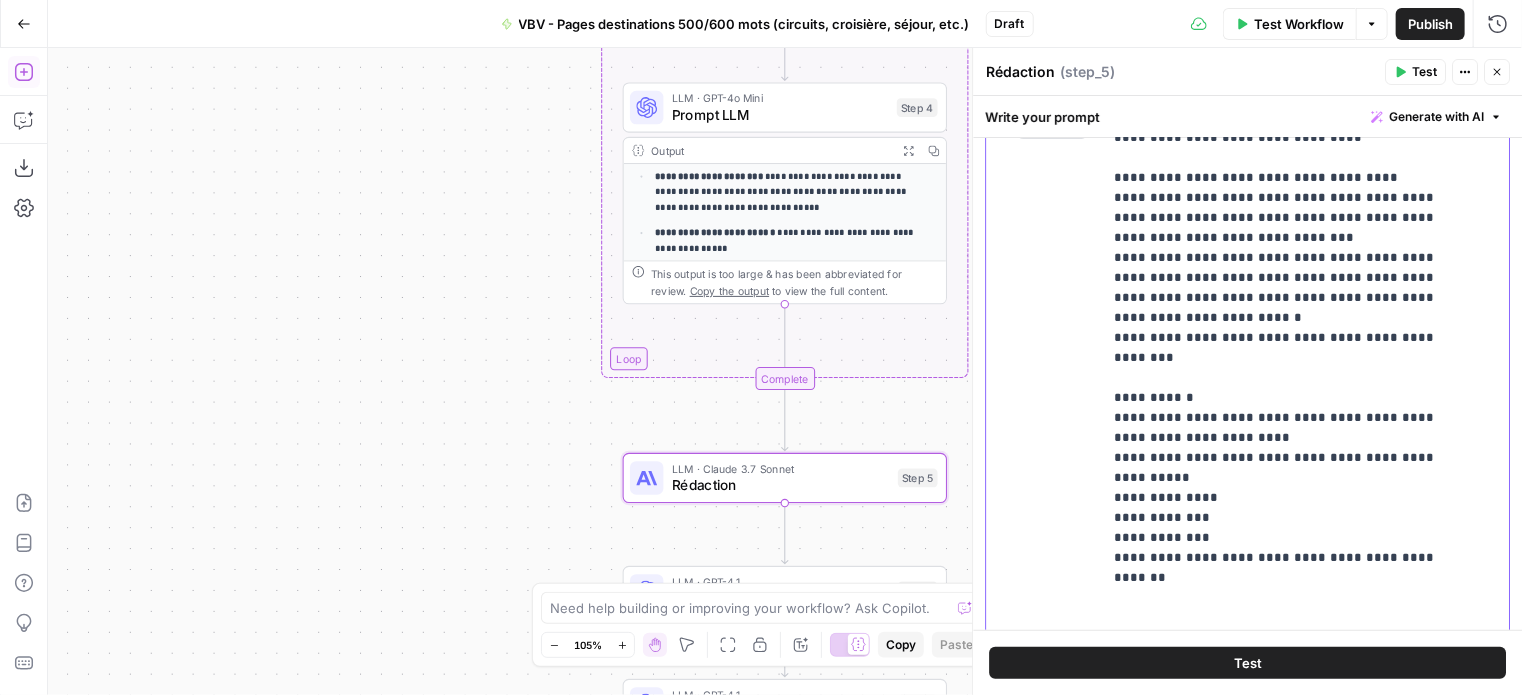 click on "**********" at bounding box center [1290, 458] 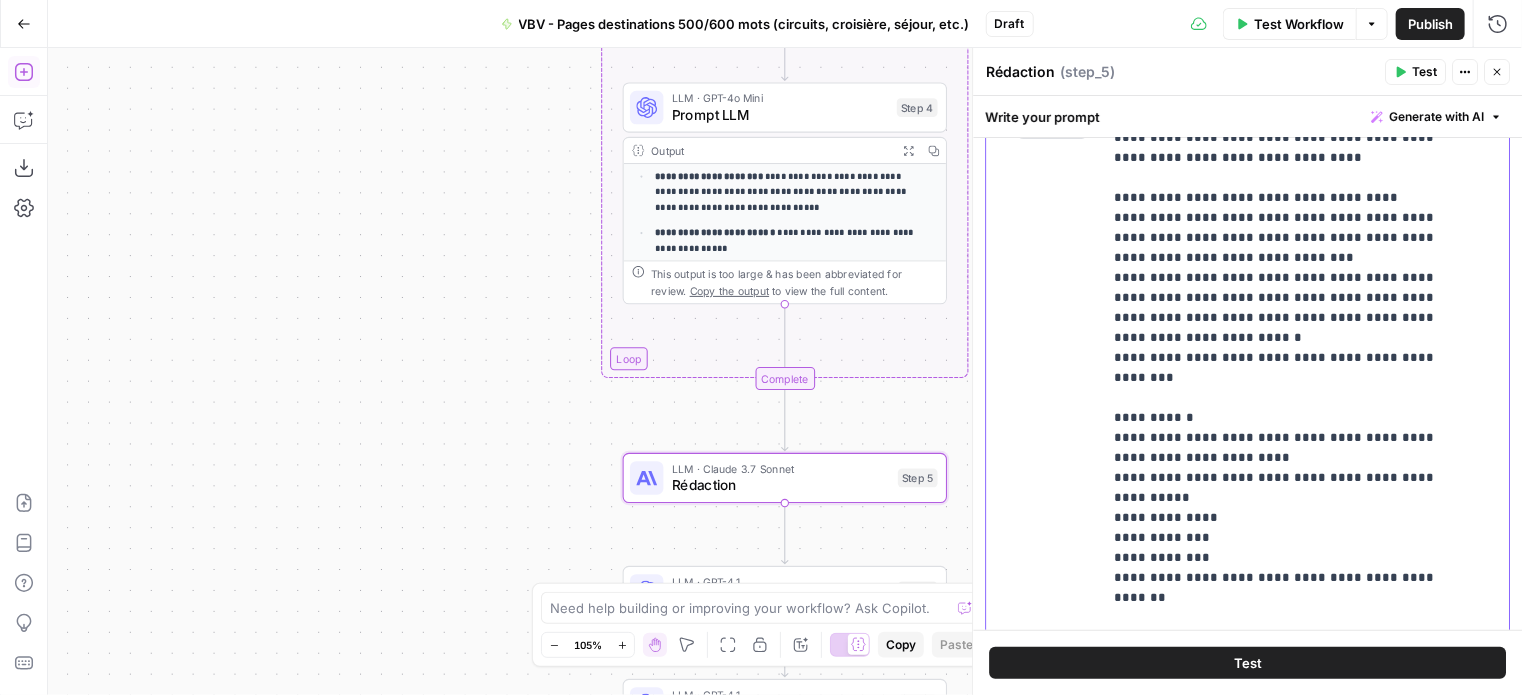 click on "**********" at bounding box center (1298, 488) 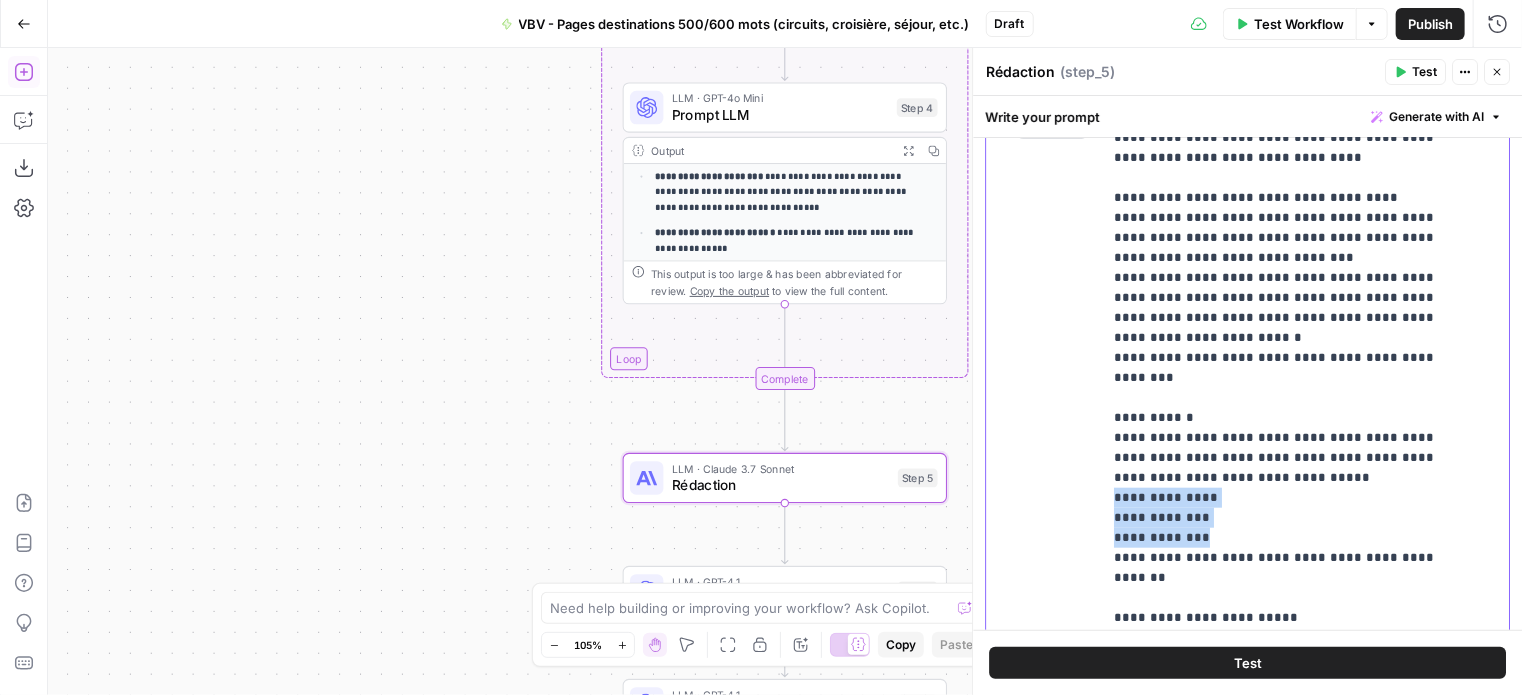 drag, startPoint x: 1195, startPoint y: 492, endPoint x: 1100, endPoint y: 455, distance: 101.950966 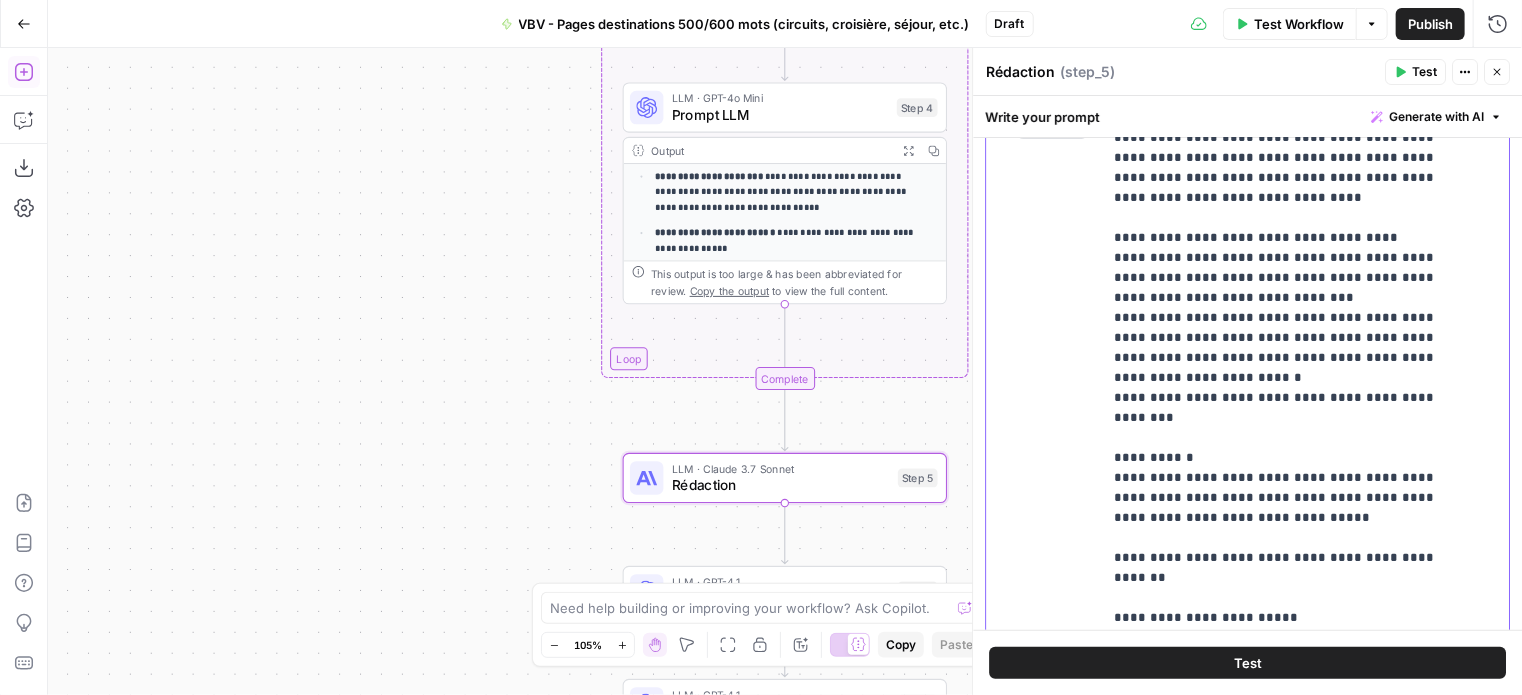 scroll, scrollTop: 0, scrollLeft: 0, axis: both 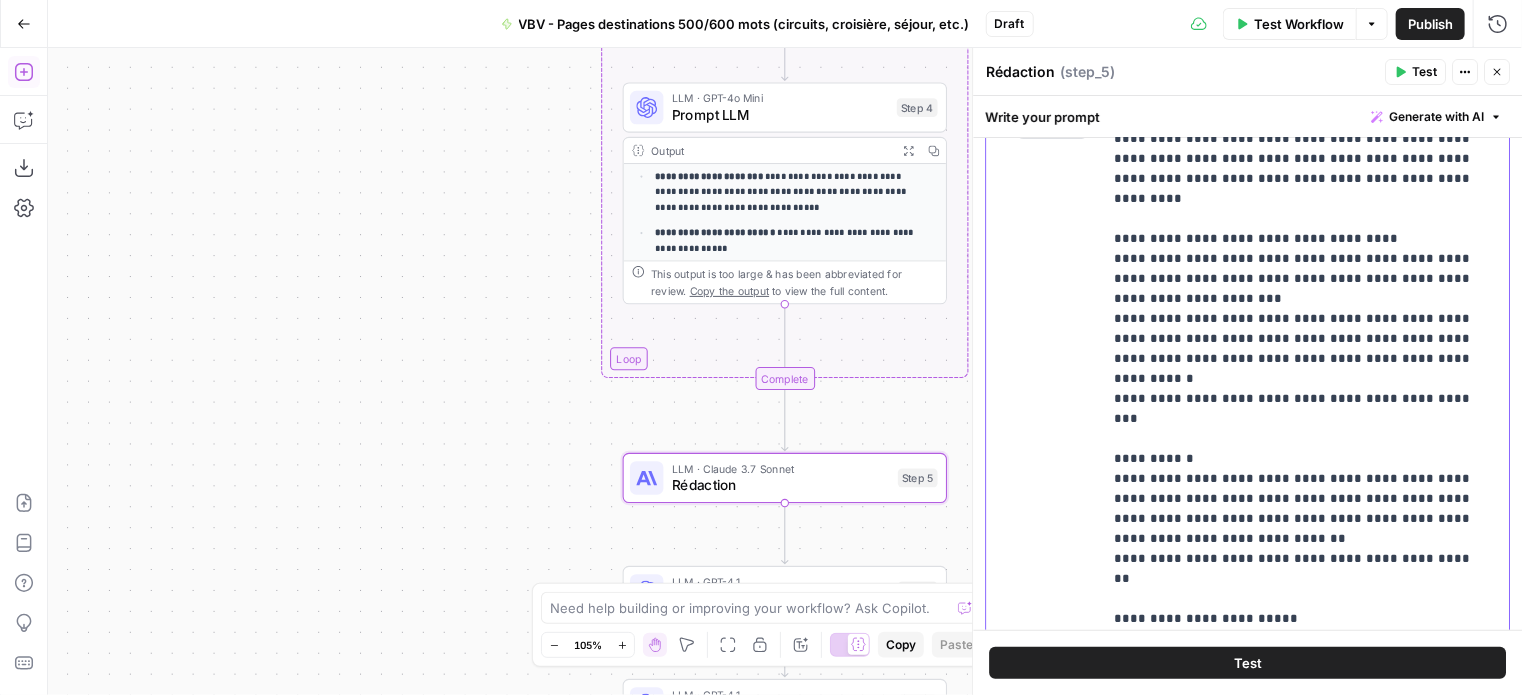click on "**********" at bounding box center (1298, 479) 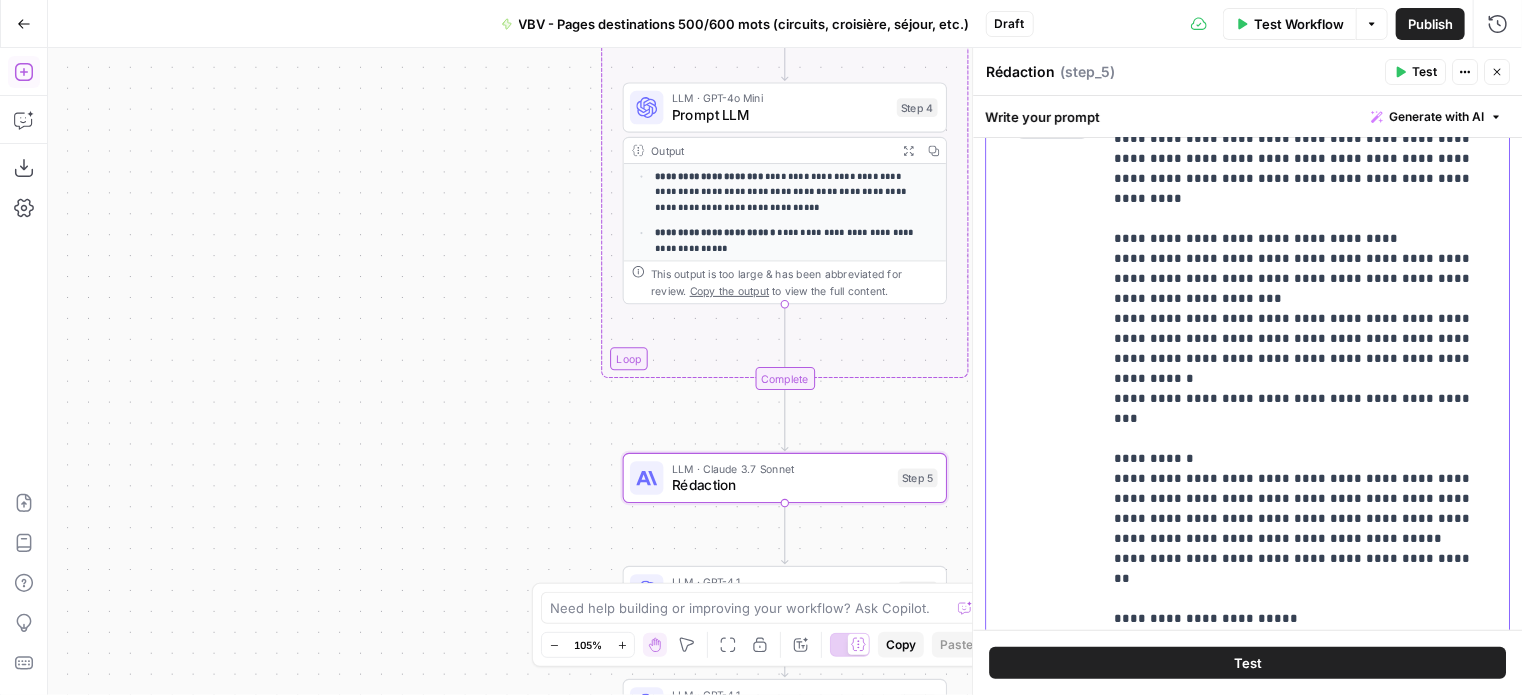 click on "**********" at bounding box center (1298, 479) 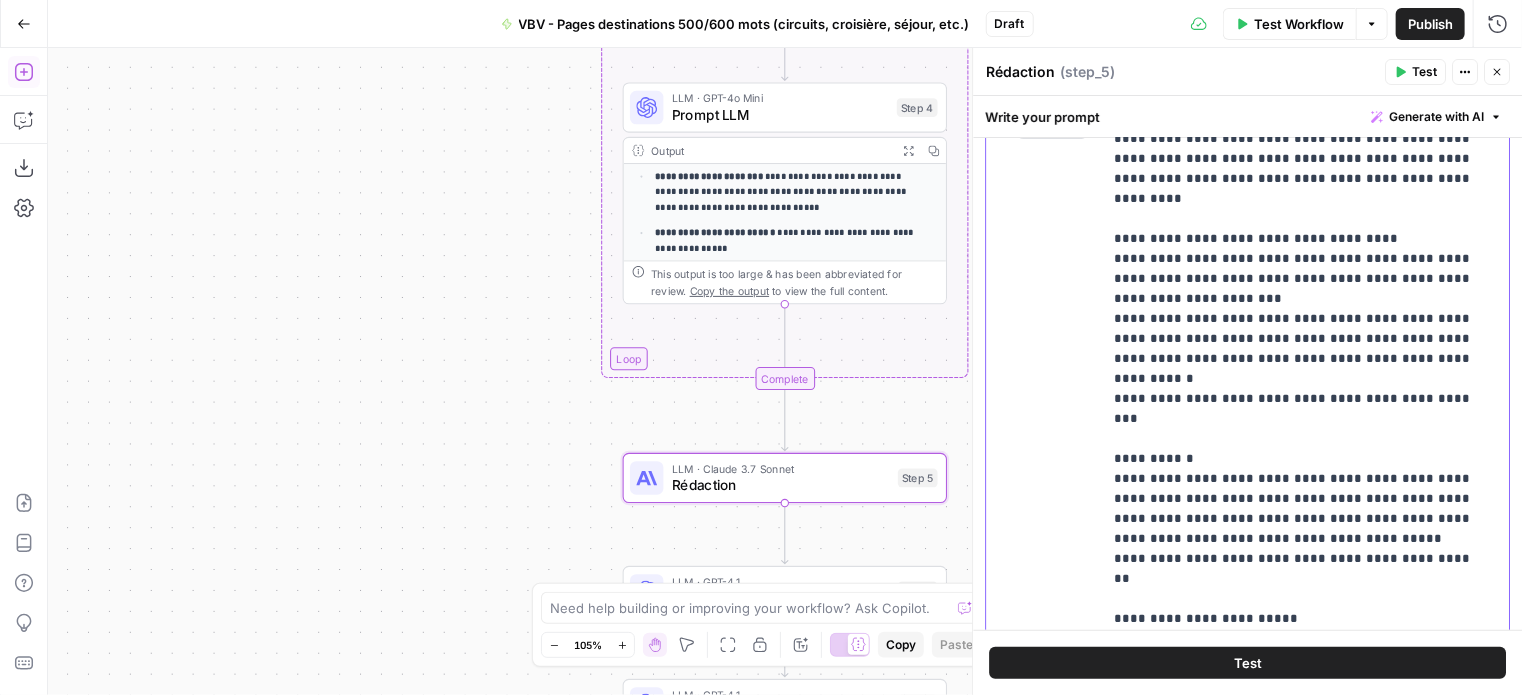 click on "**********" at bounding box center (1298, 479) 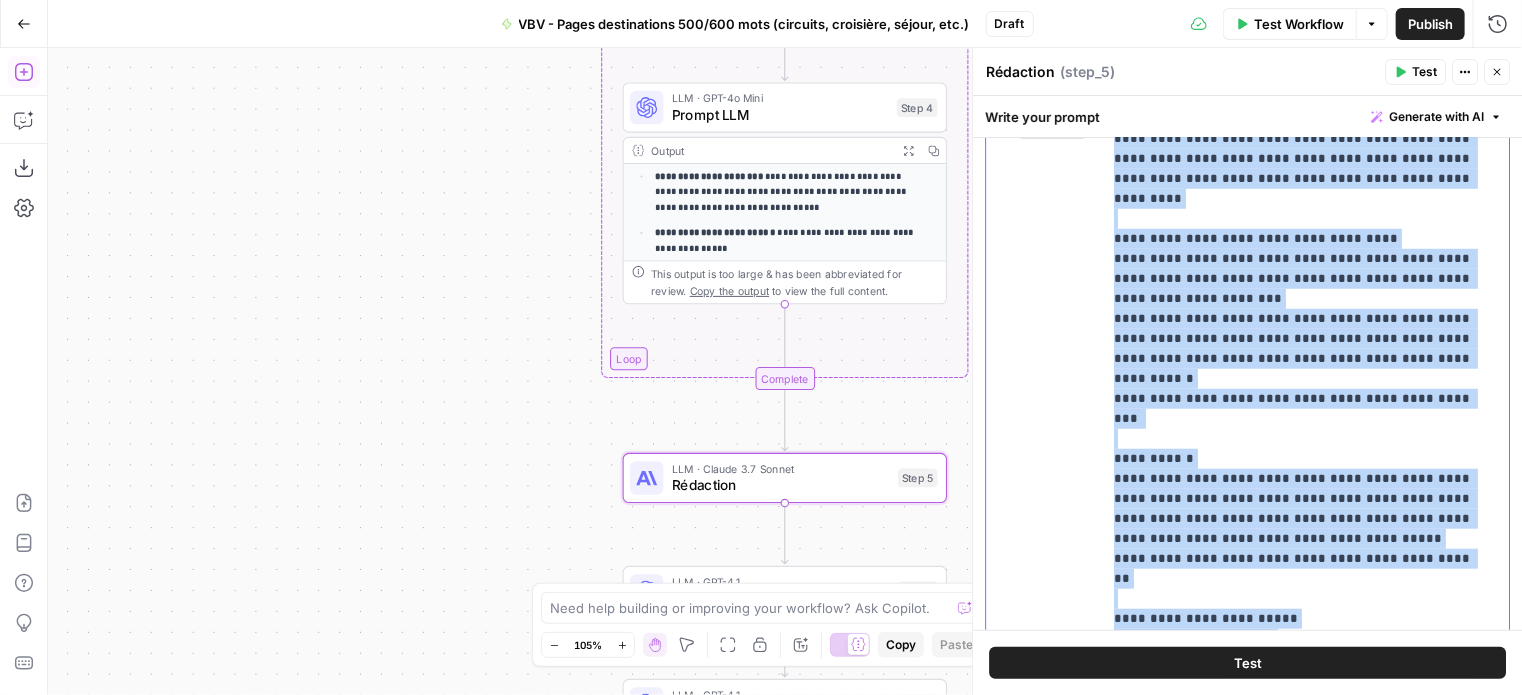 click on "**********" at bounding box center (1298, 479) 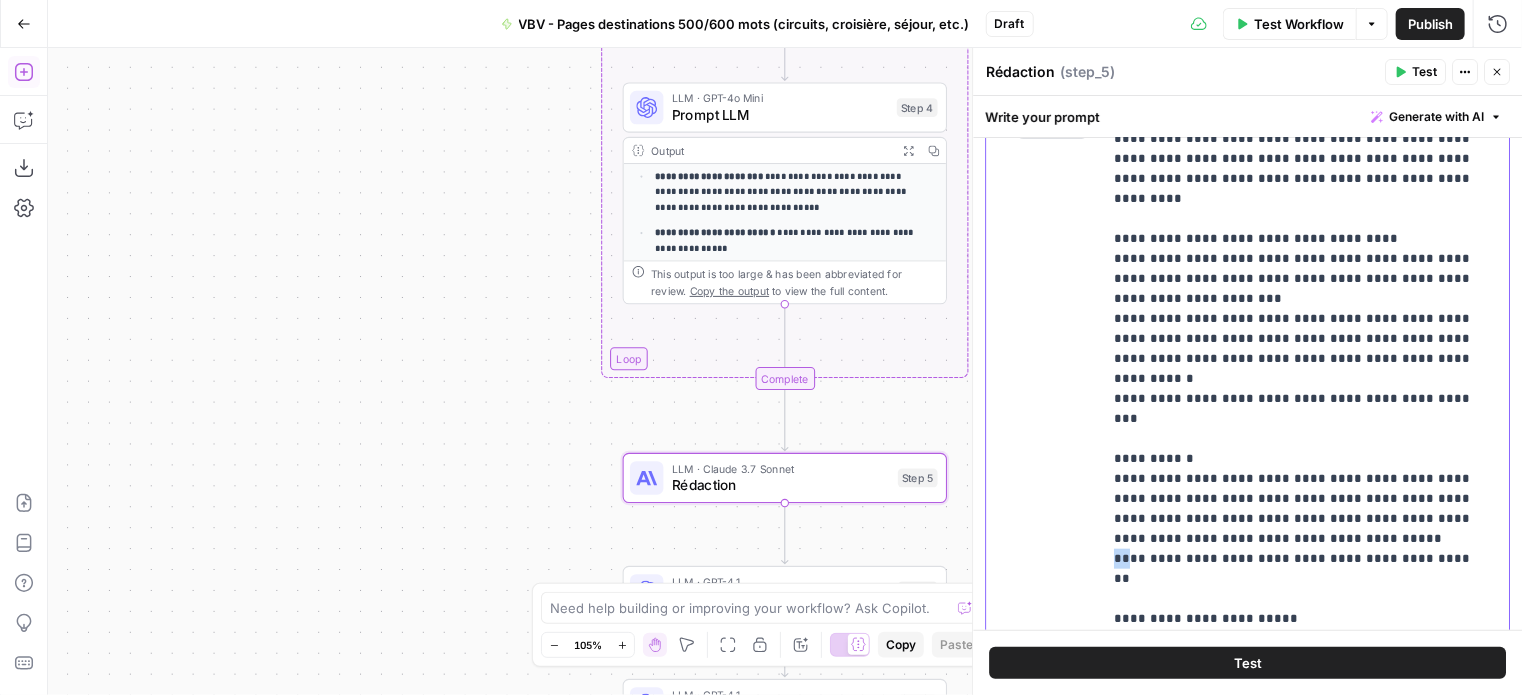 drag, startPoint x: 1127, startPoint y: 496, endPoint x: 1105, endPoint y: 495, distance: 22.022715 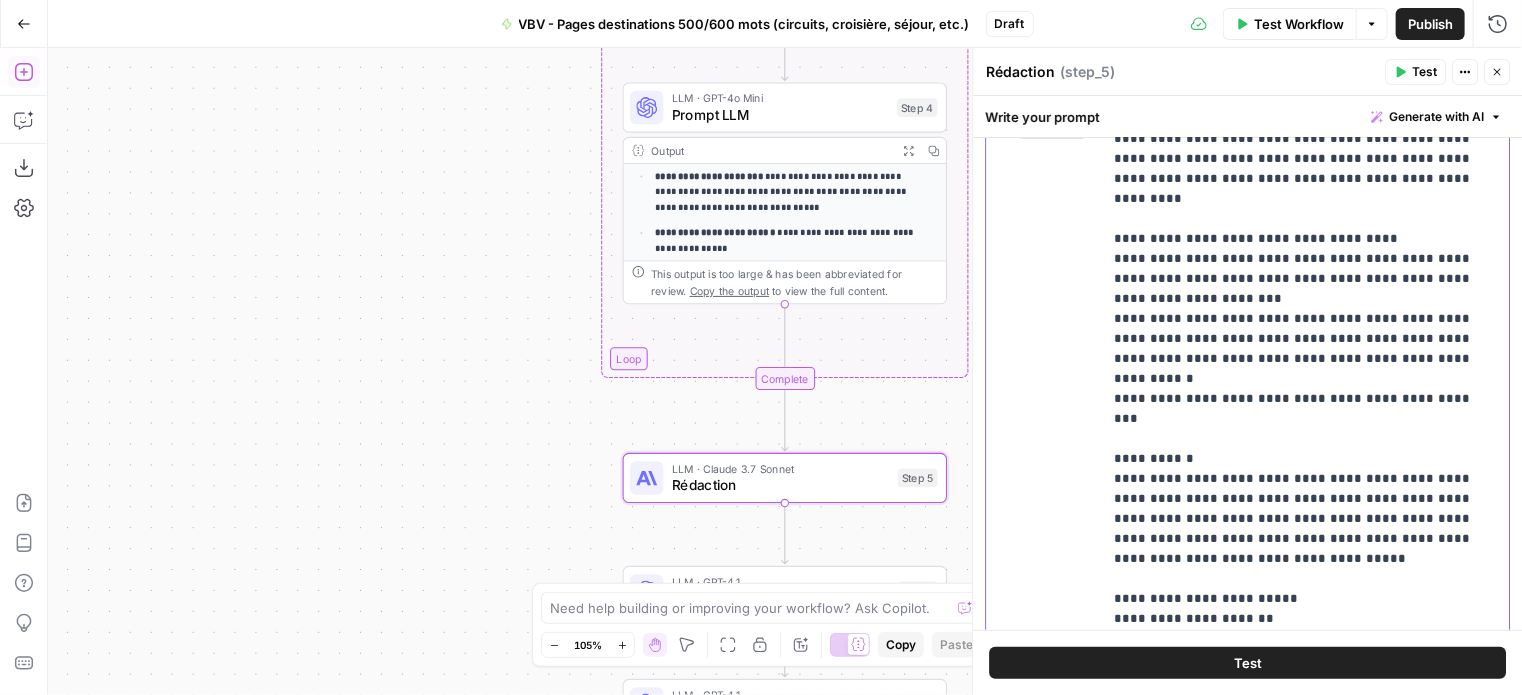click on "**********" at bounding box center (1298, 479) 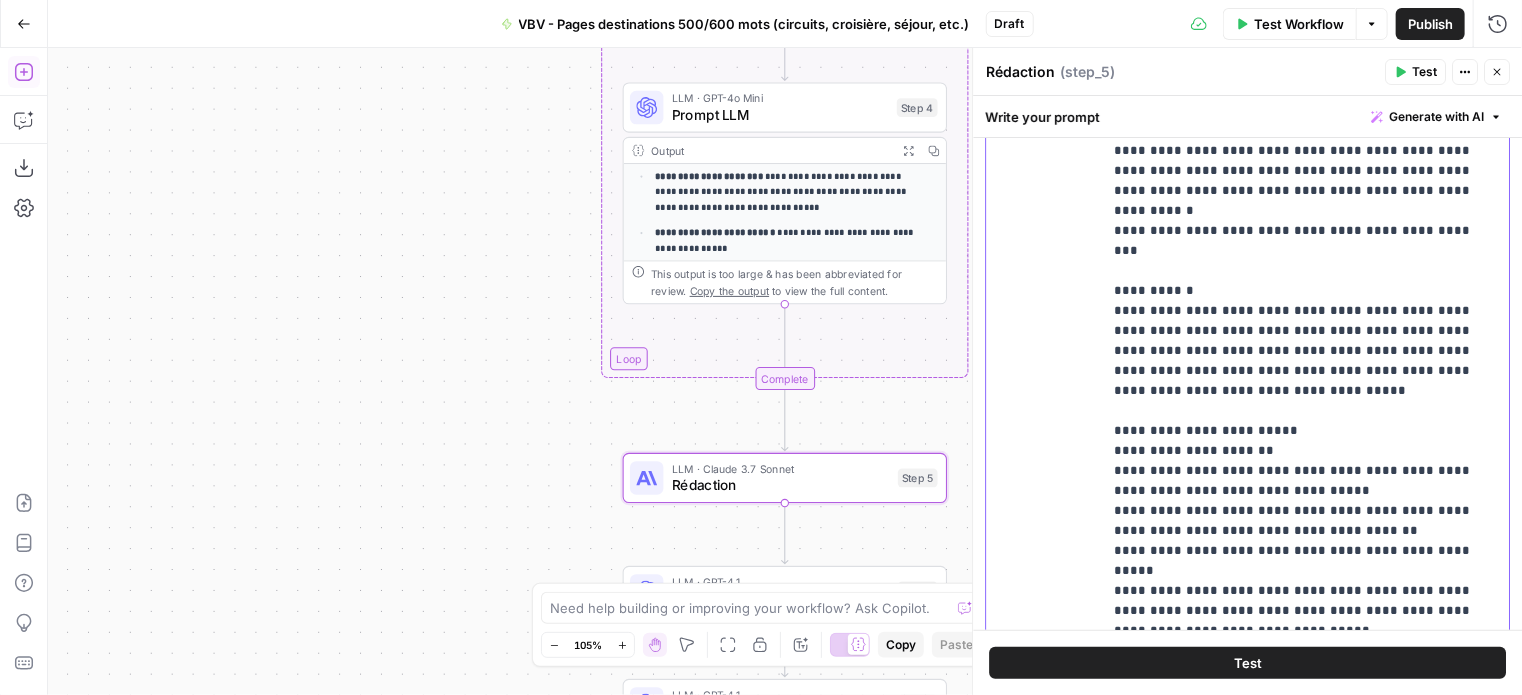 scroll, scrollTop: 1000, scrollLeft: 0, axis: vertical 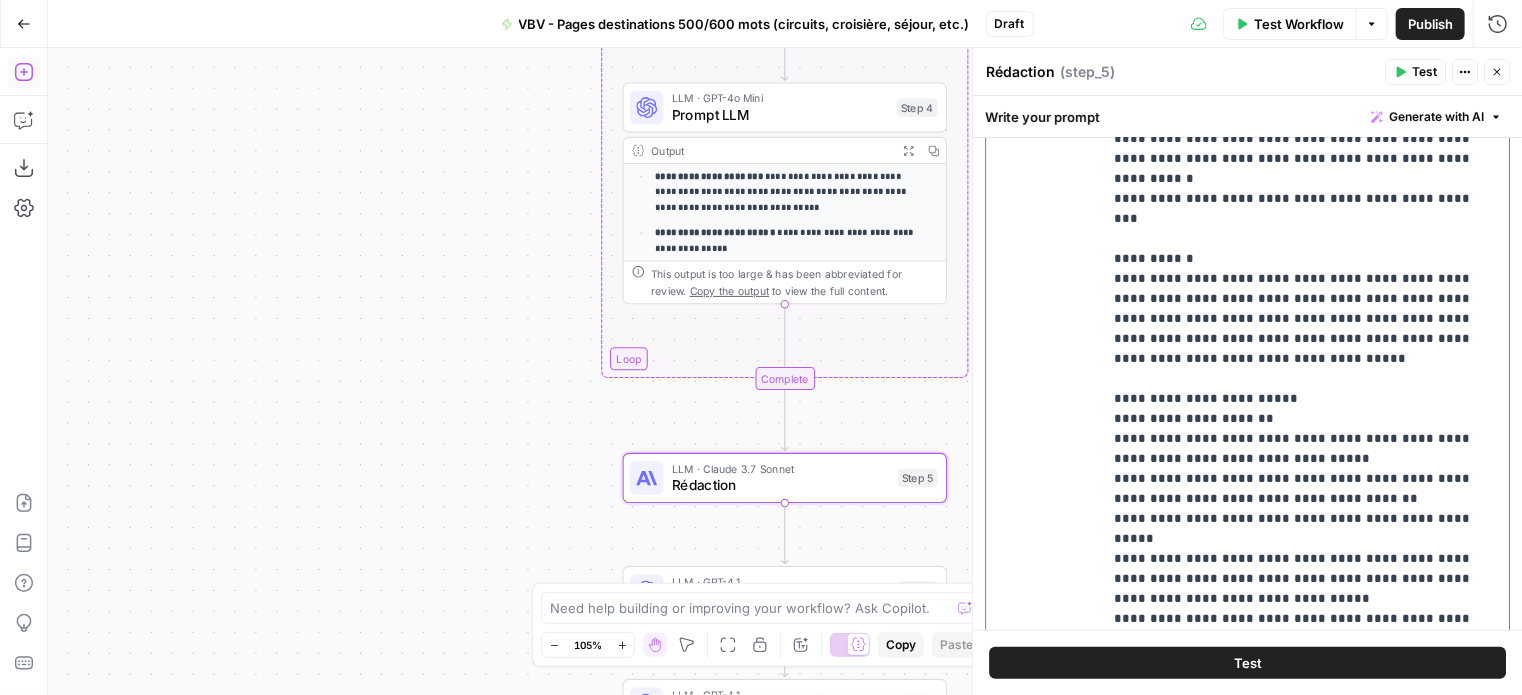 click on "**********" at bounding box center [1298, 279] 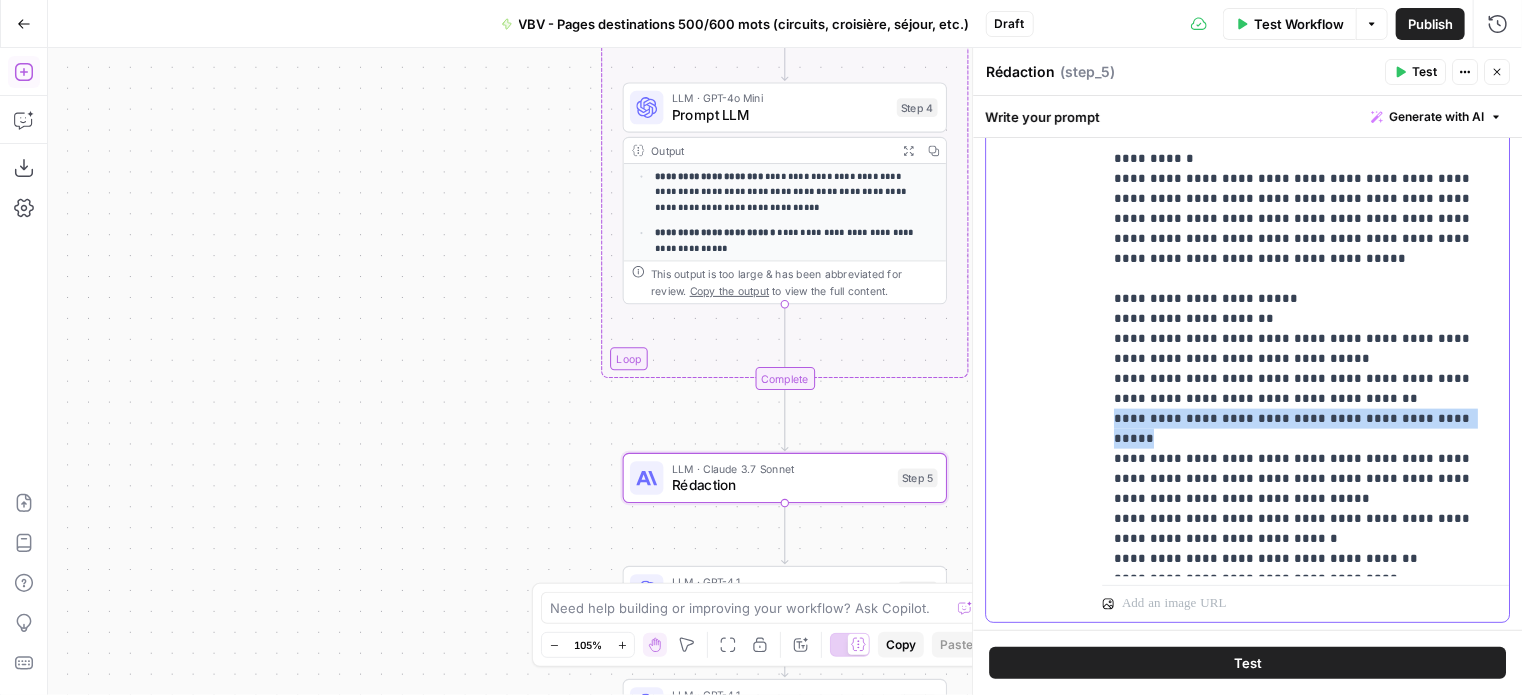 drag, startPoint x: 1450, startPoint y: 354, endPoint x: 1117, endPoint y: 355, distance: 333.0015 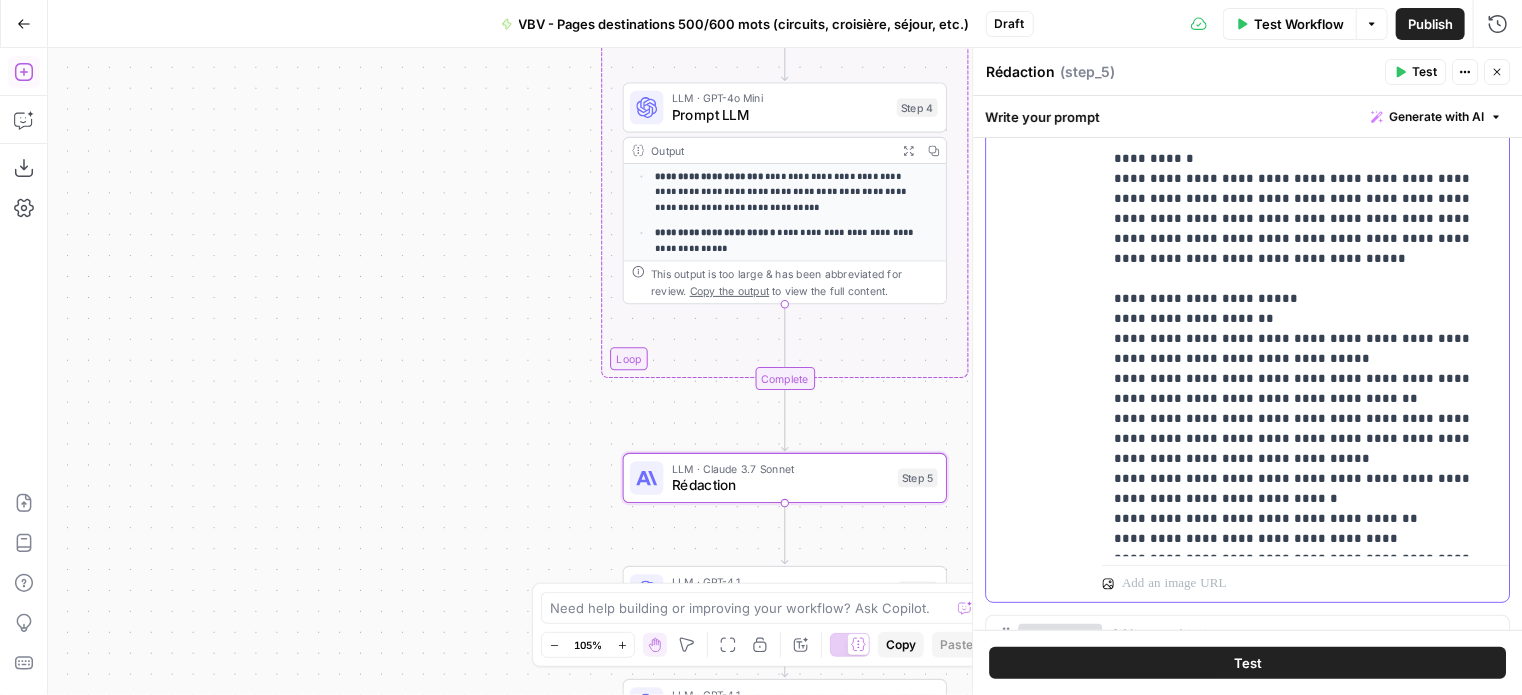 click on "**********" at bounding box center [1298, 169] 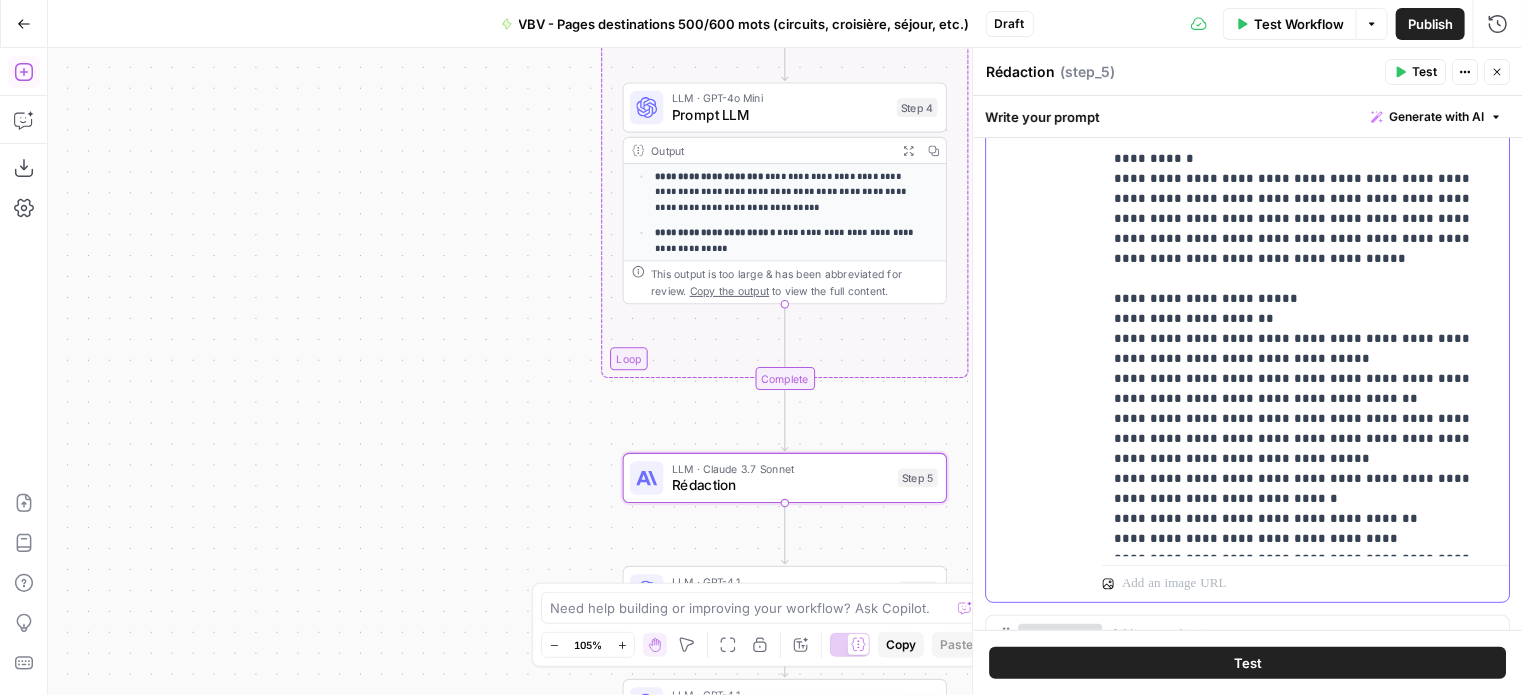 click on "**********" at bounding box center [1298, 169] 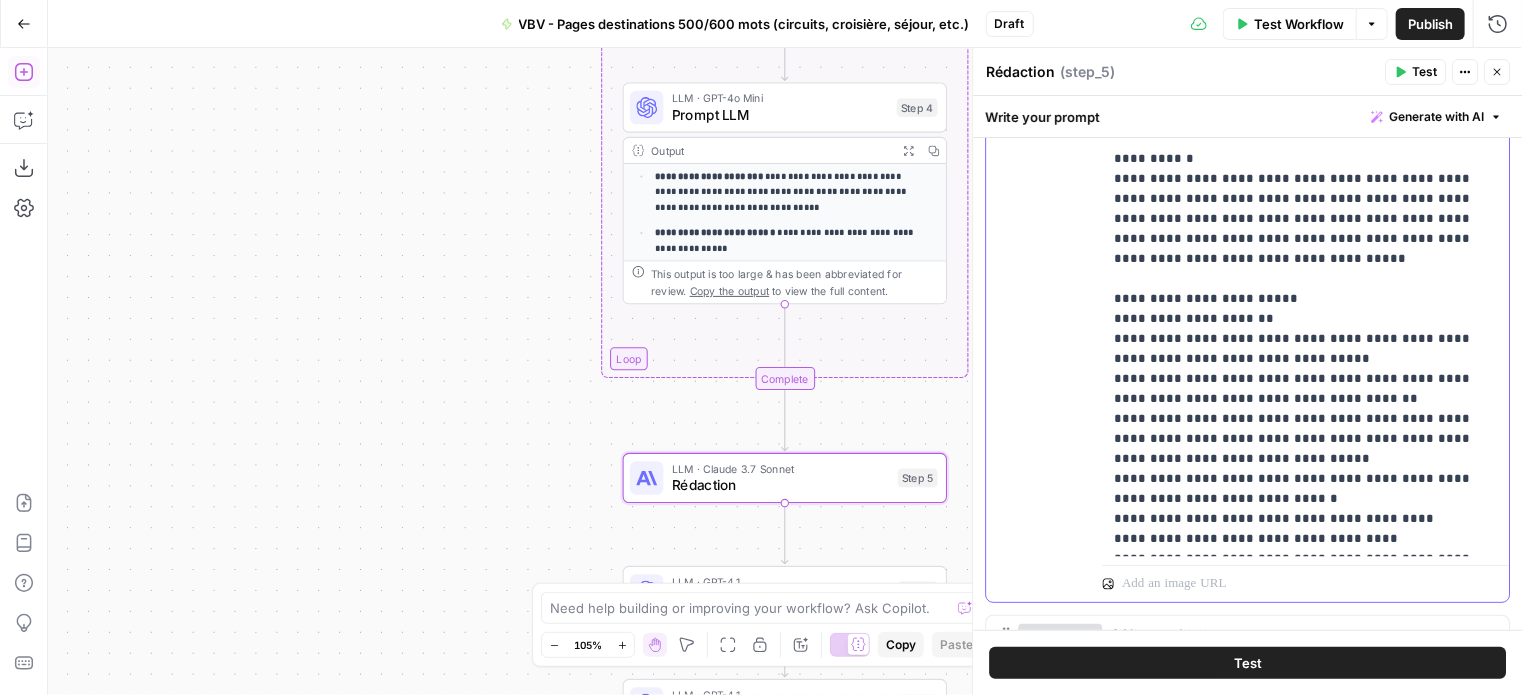 click on "**********" at bounding box center (1298, 169) 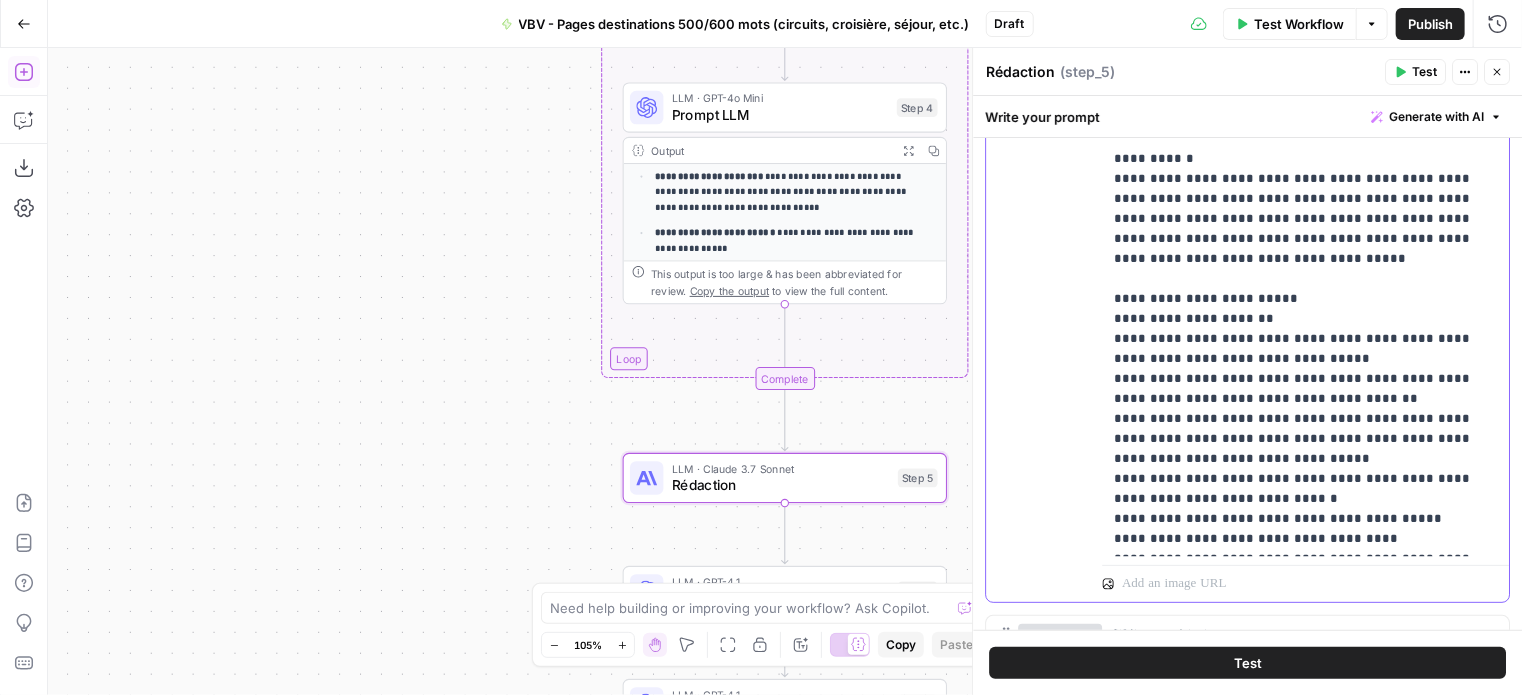 click on "**********" at bounding box center [1298, 169] 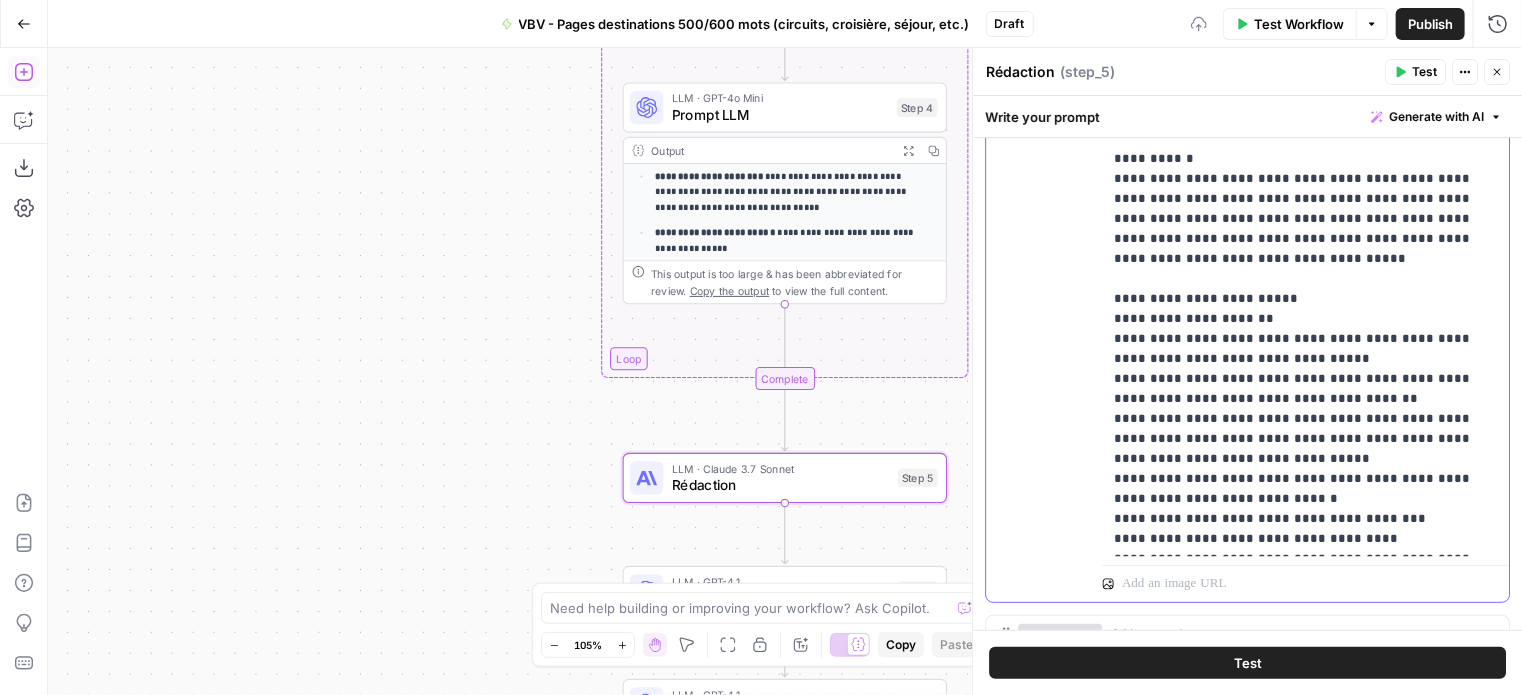 click on "**********" at bounding box center (1298, 169) 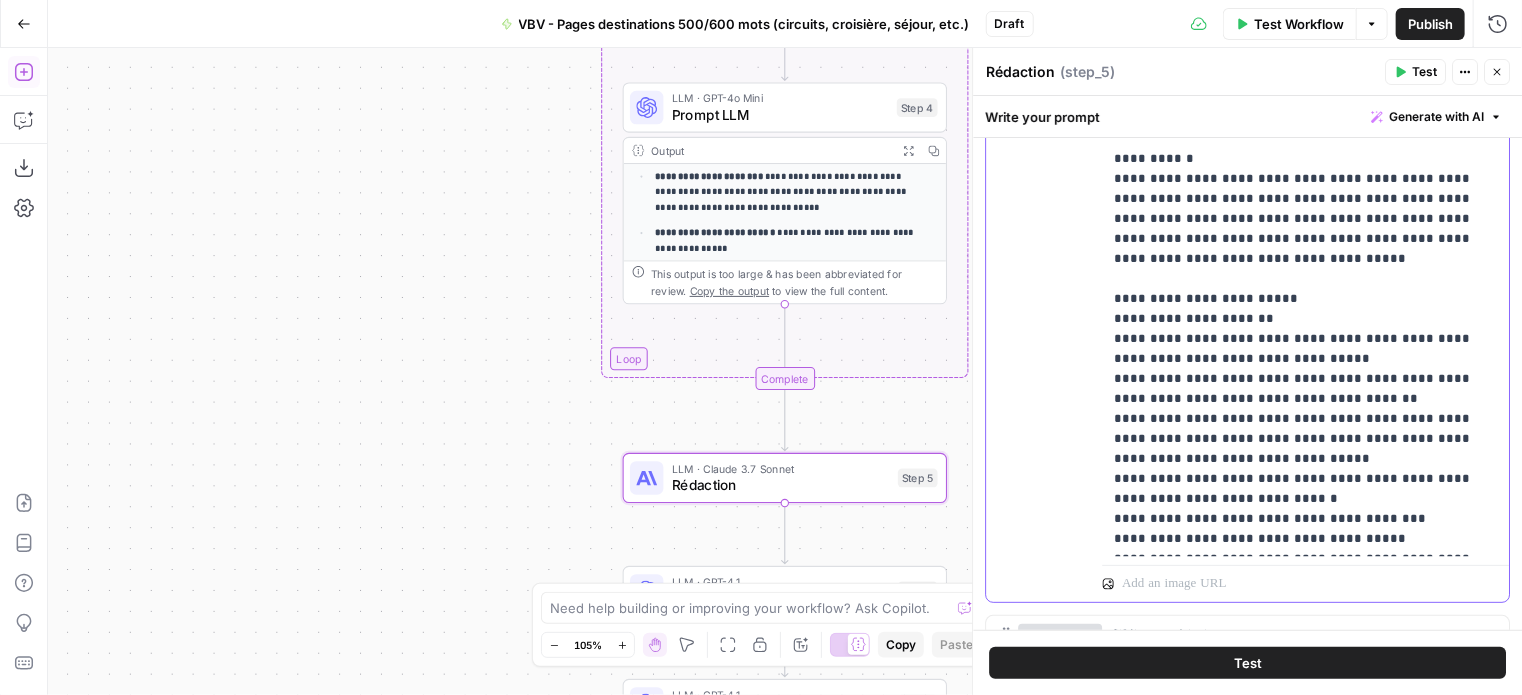 click on "**********" at bounding box center [1298, 169] 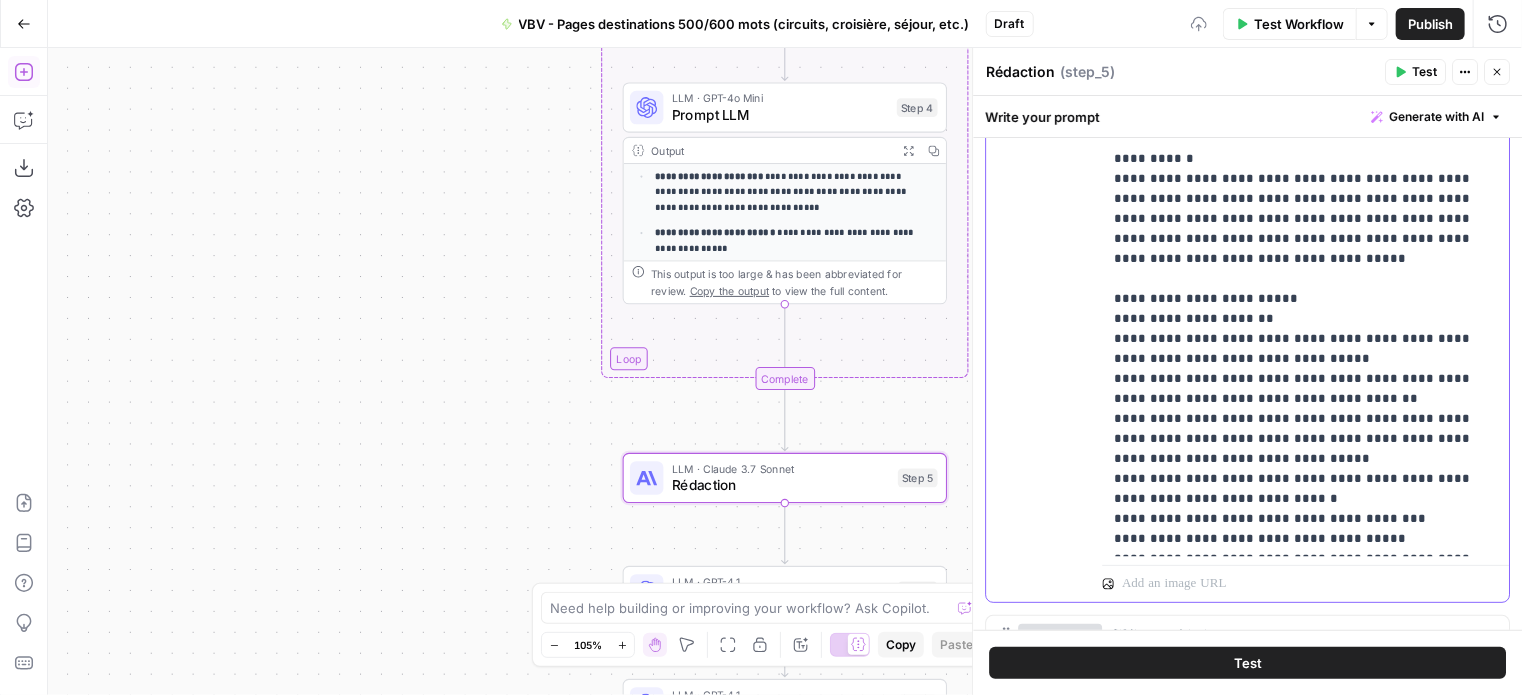 click on "**********" at bounding box center (1298, 169) 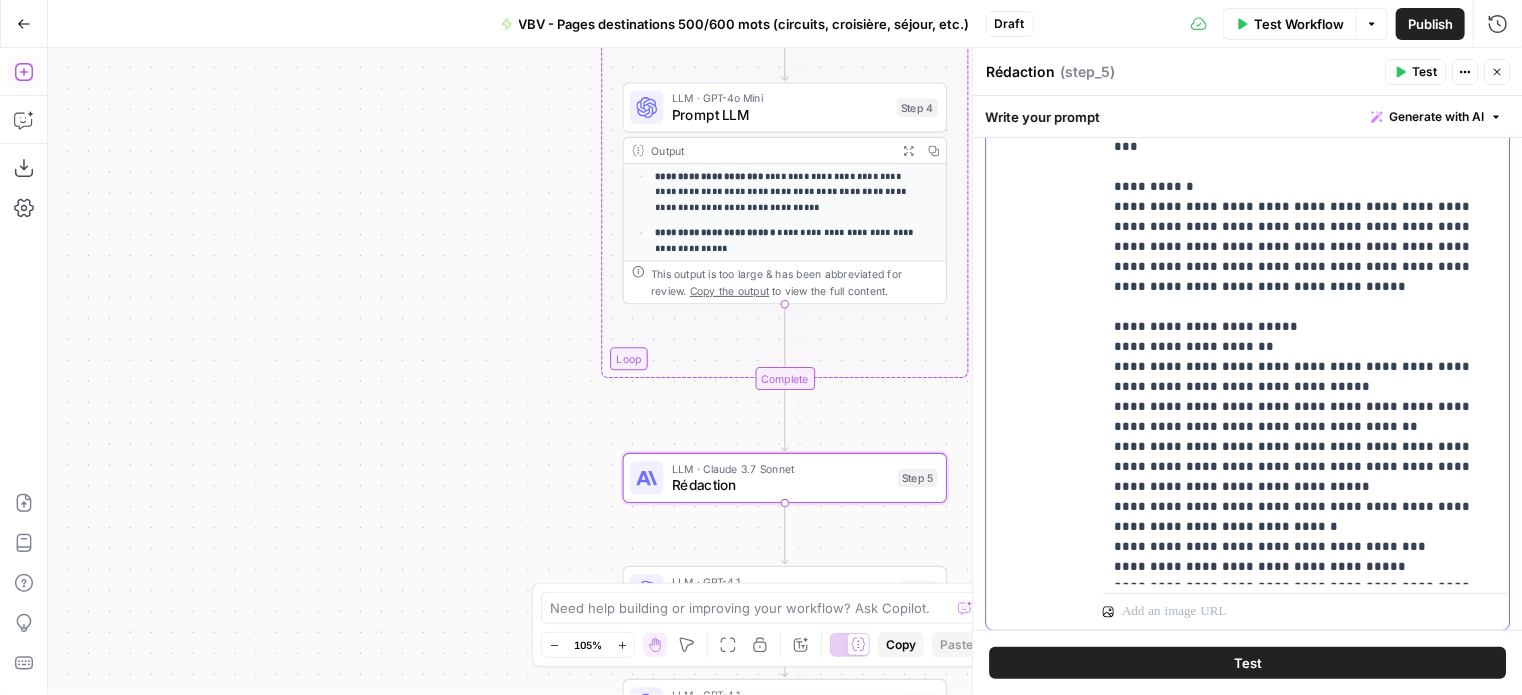 scroll, scrollTop: 1000, scrollLeft: 0, axis: vertical 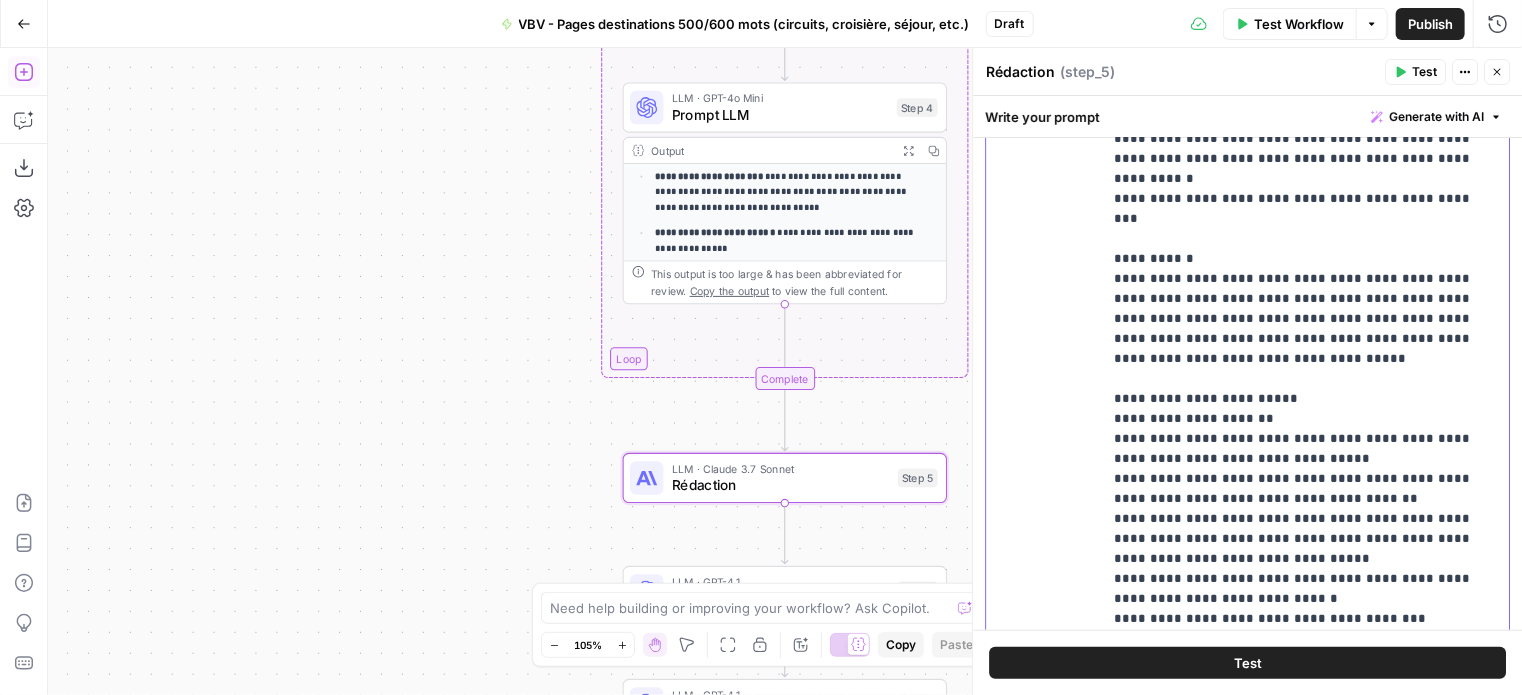click on "**********" at bounding box center [1298, 269] 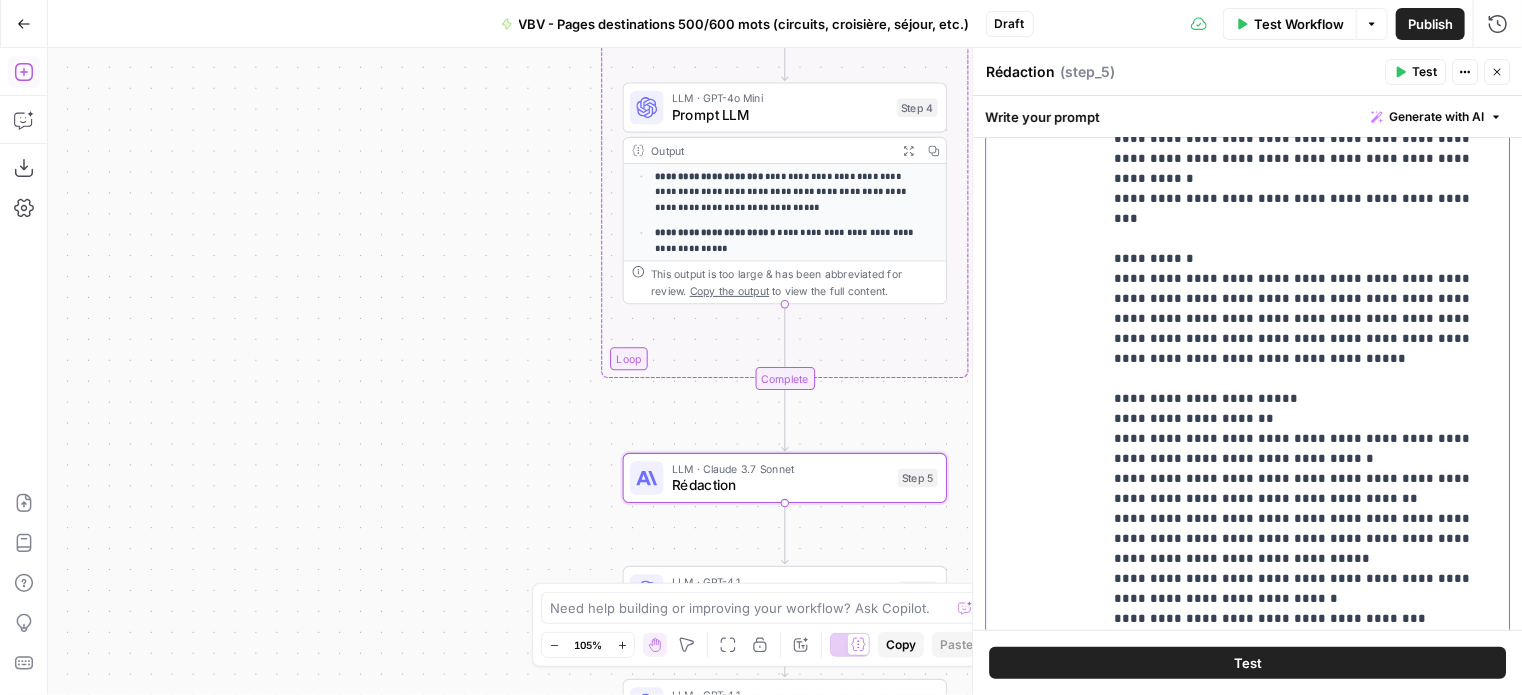 click on "**********" at bounding box center [1298, 269] 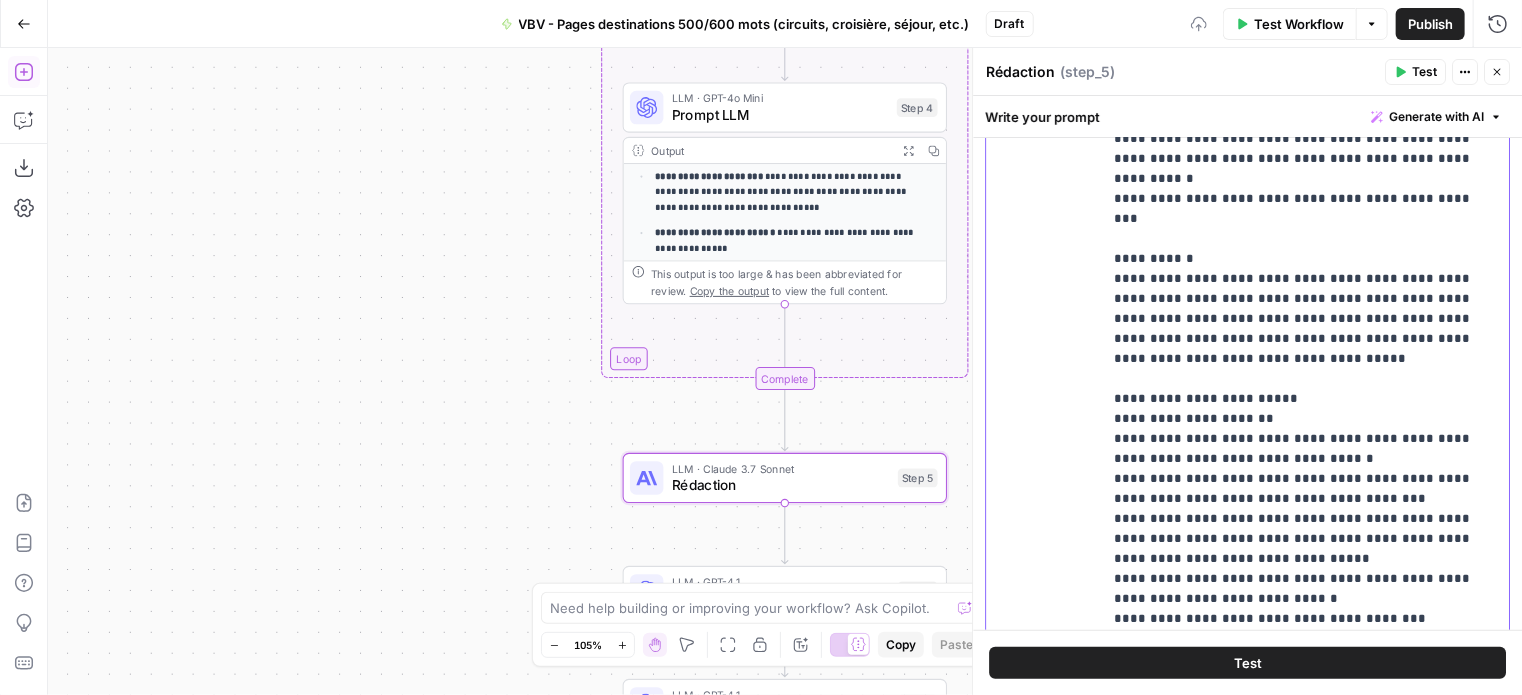 click on "**********" at bounding box center [1298, 269] 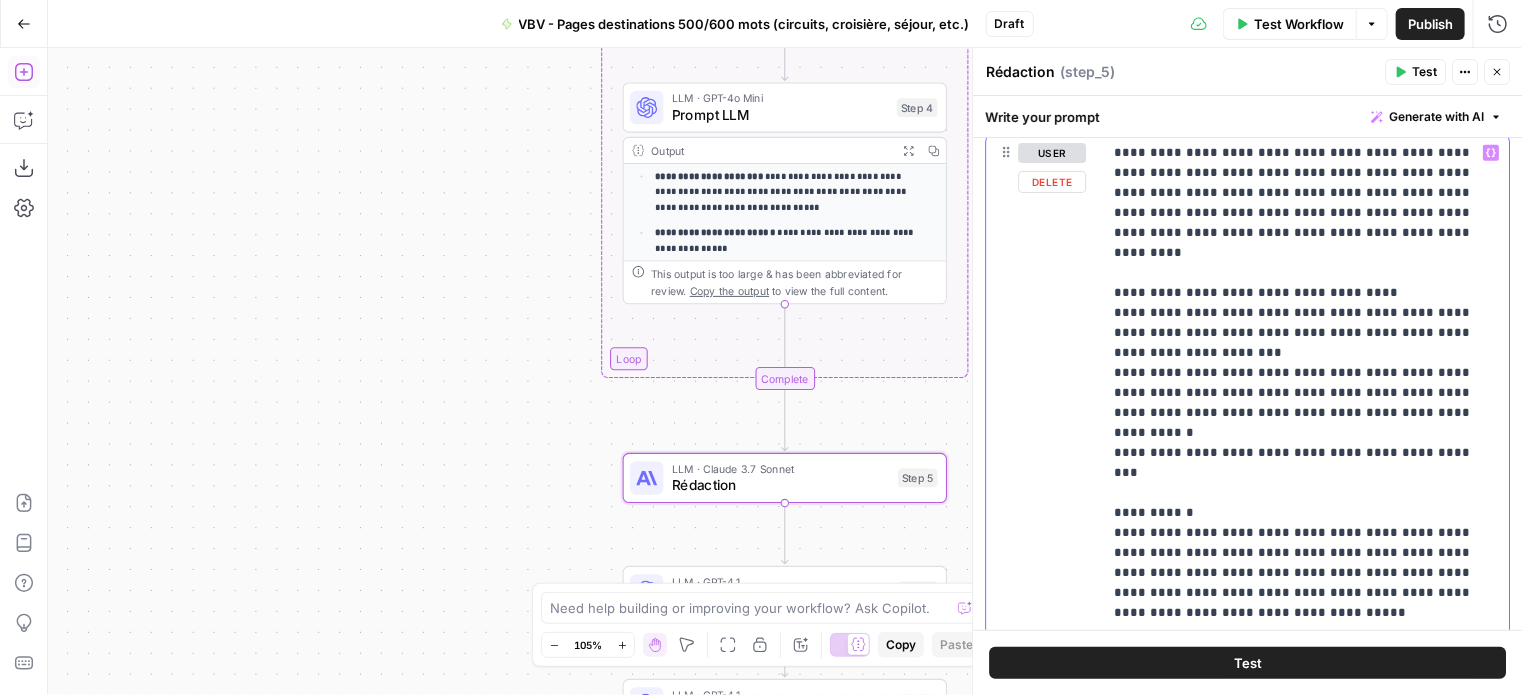 scroll, scrollTop: 700, scrollLeft: 0, axis: vertical 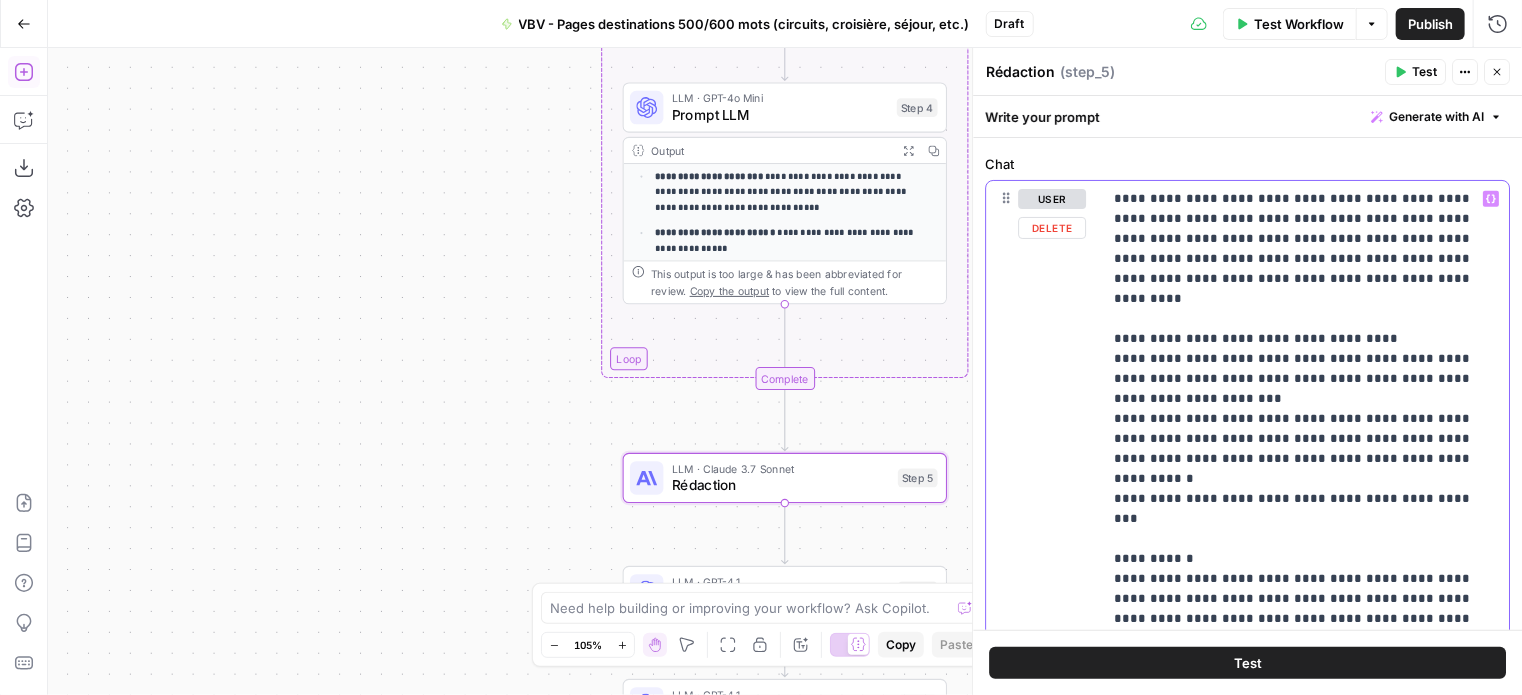 click on "**********" at bounding box center [1298, 569] 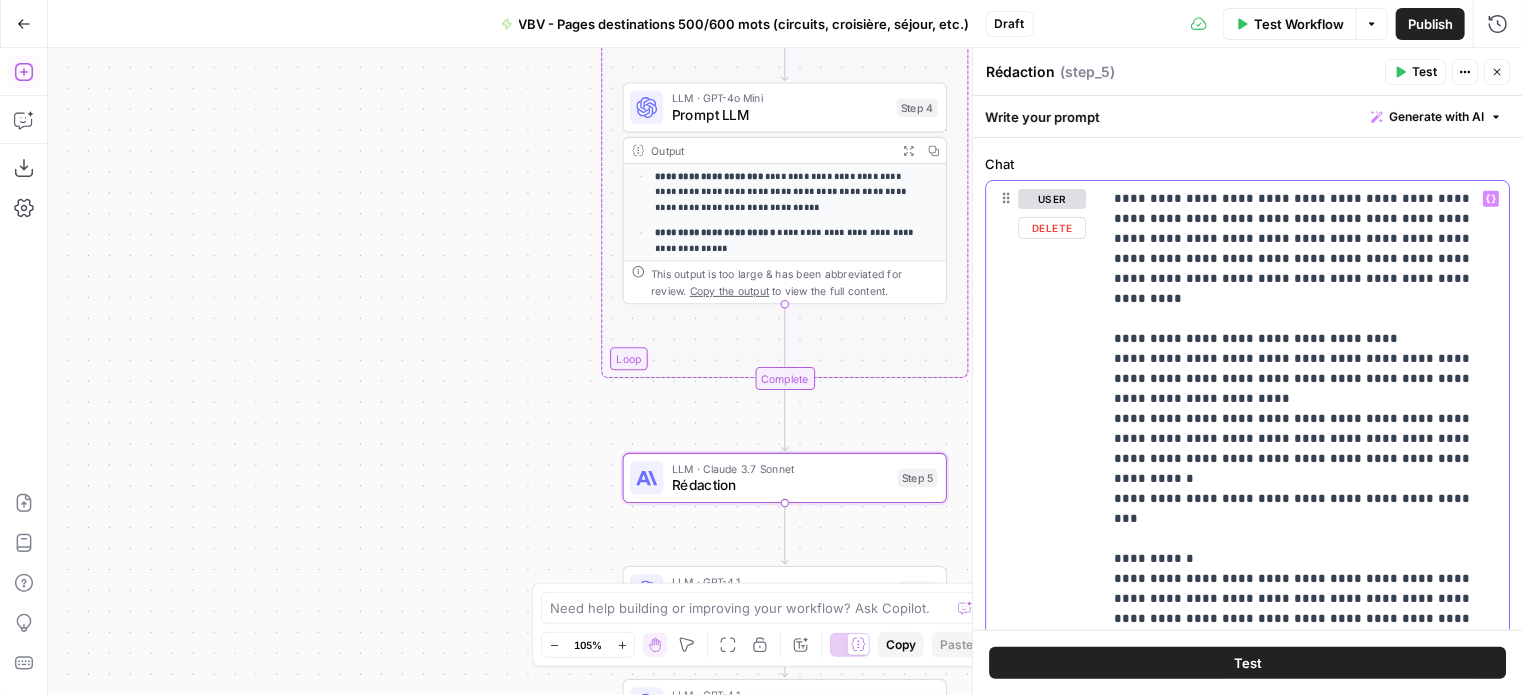 click on "**********" at bounding box center [1298, 569] 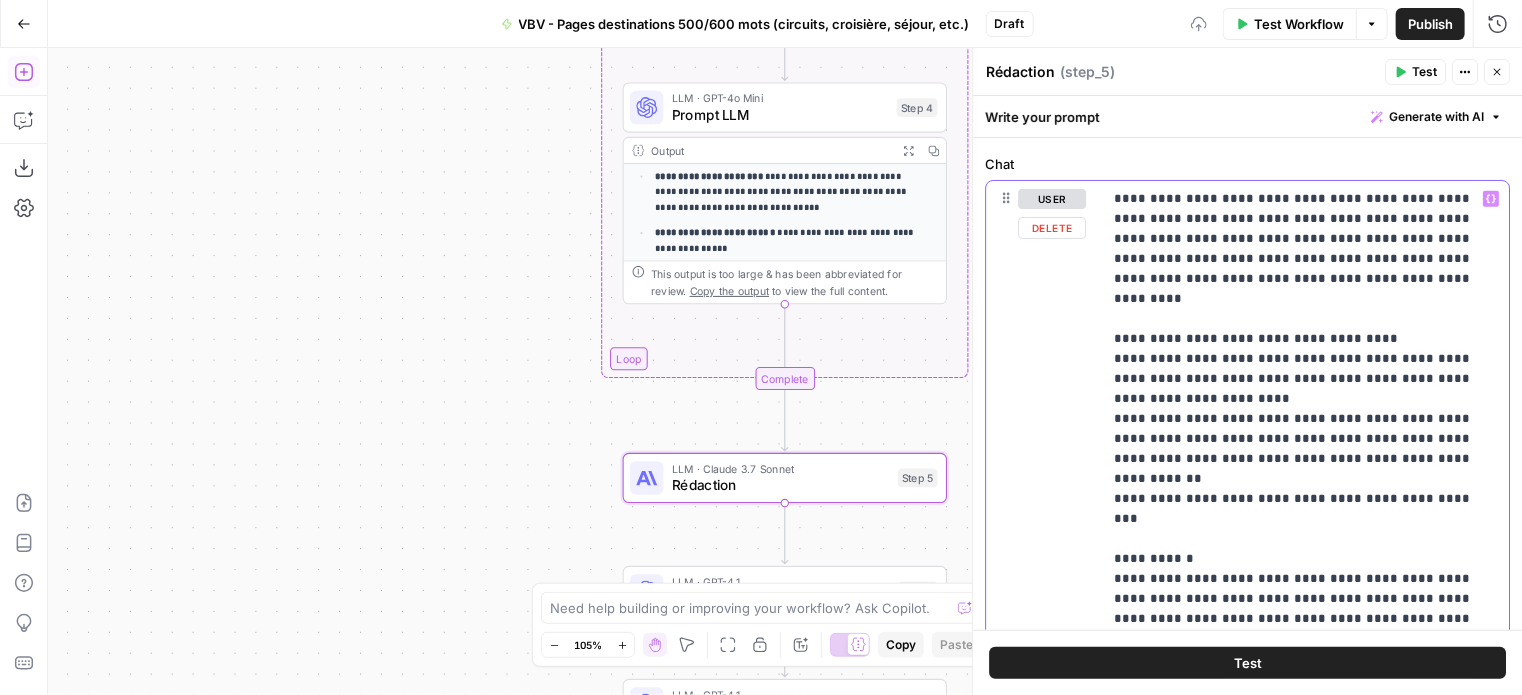 click on "**********" at bounding box center (1298, 569) 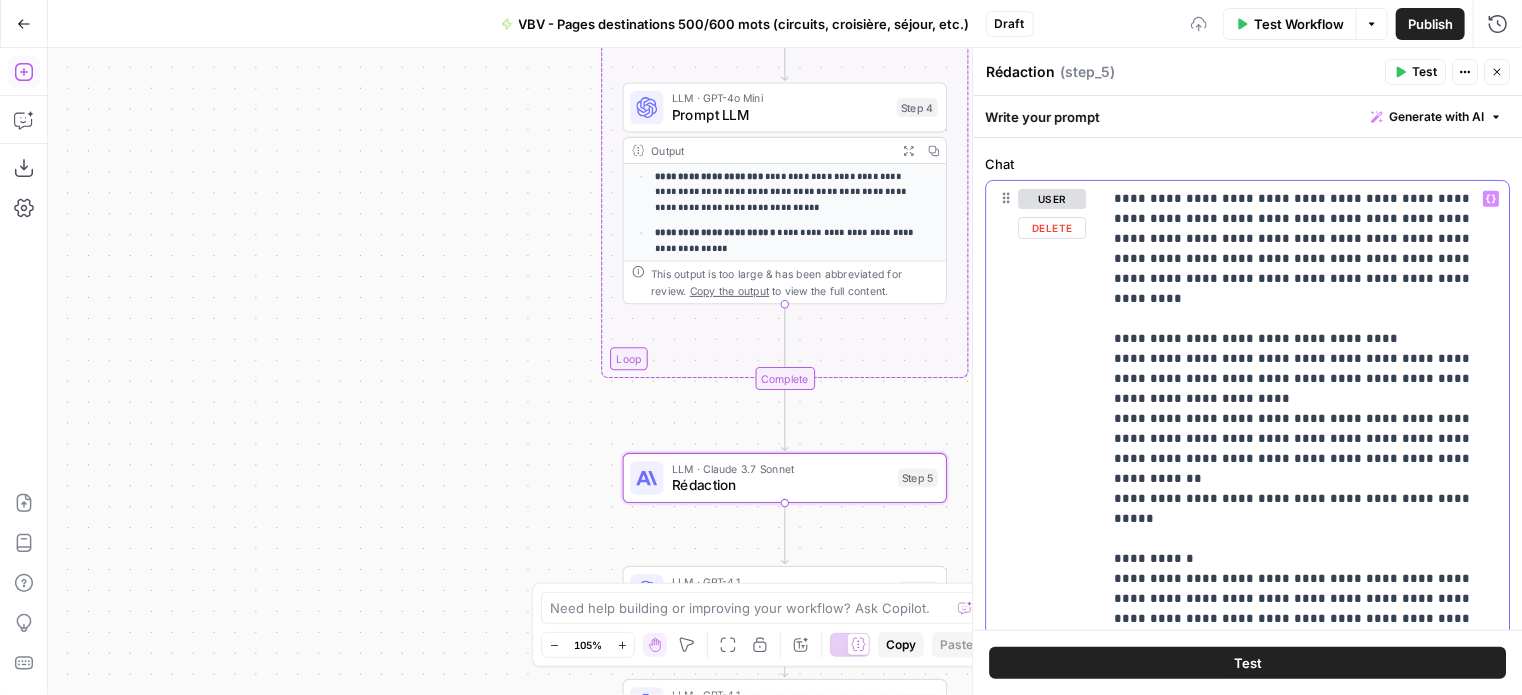 click on "**********" at bounding box center [1298, 569] 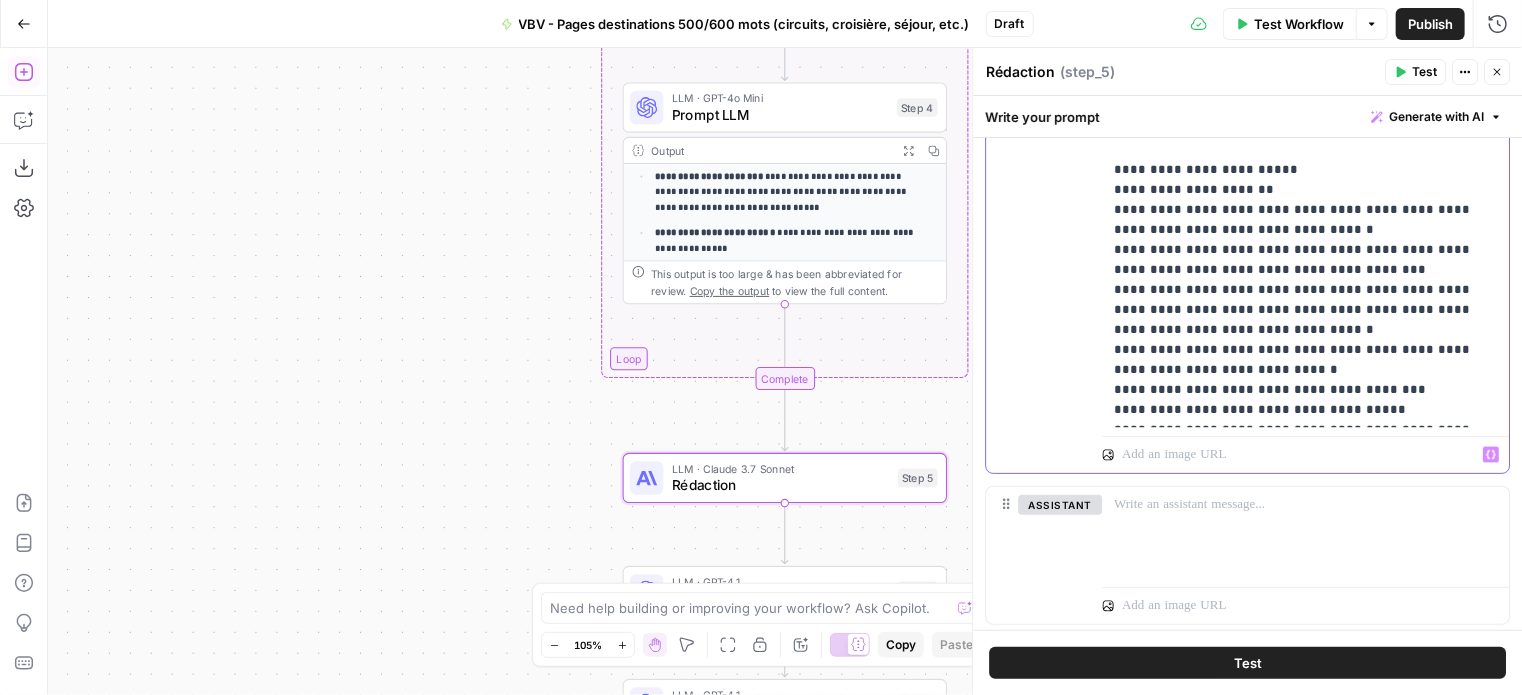 scroll, scrollTop: 1200, scrollLeft: 0, axis: vertical 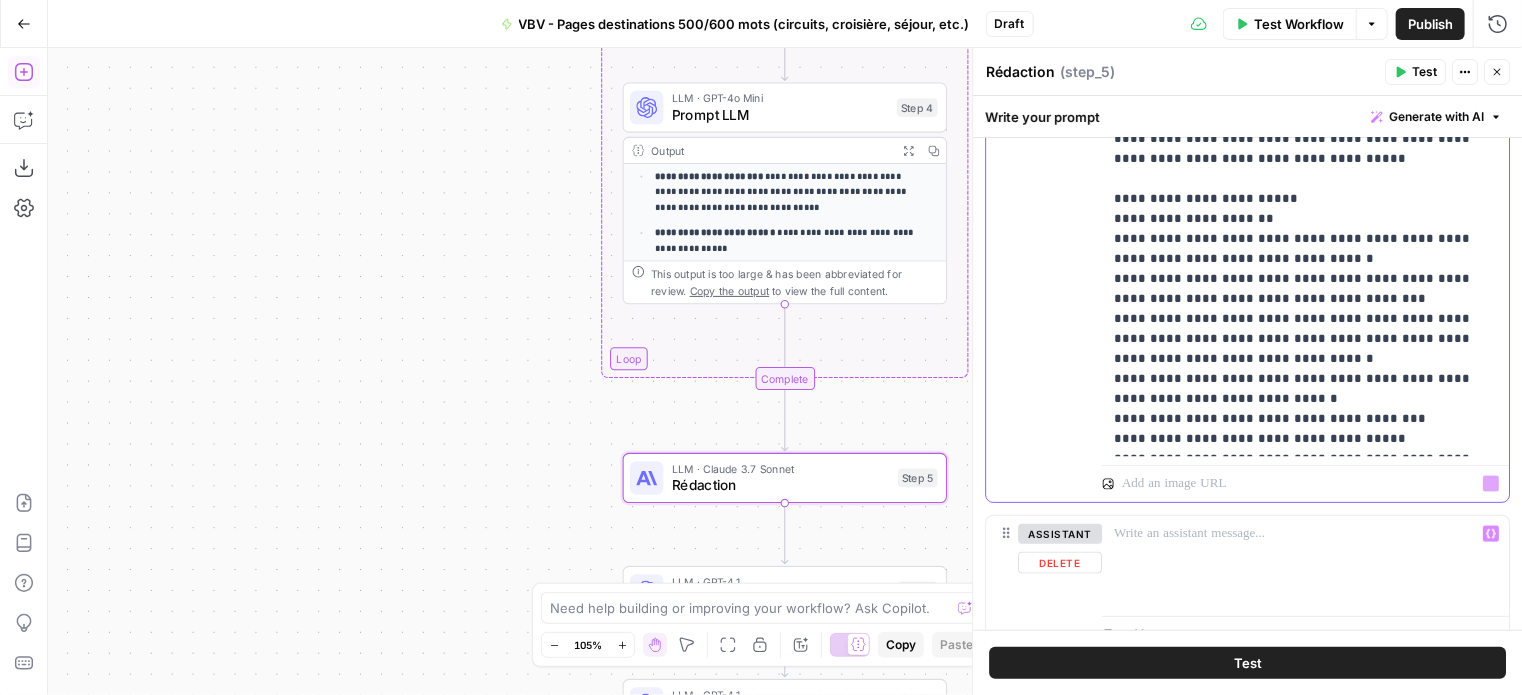 click on "**********" at bounding box center [1298, 69] 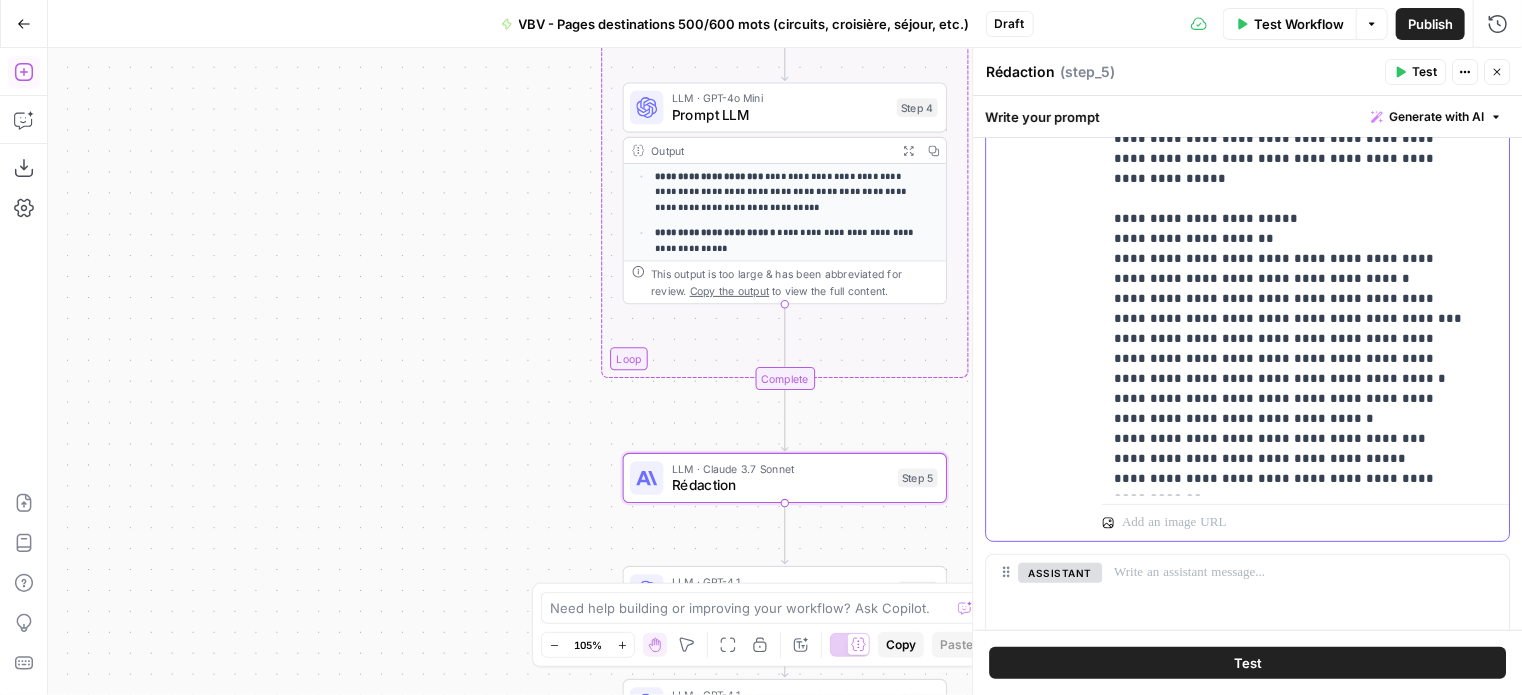 scroll, scrollTop: 41, scrollLeft: 0, axis: vertical 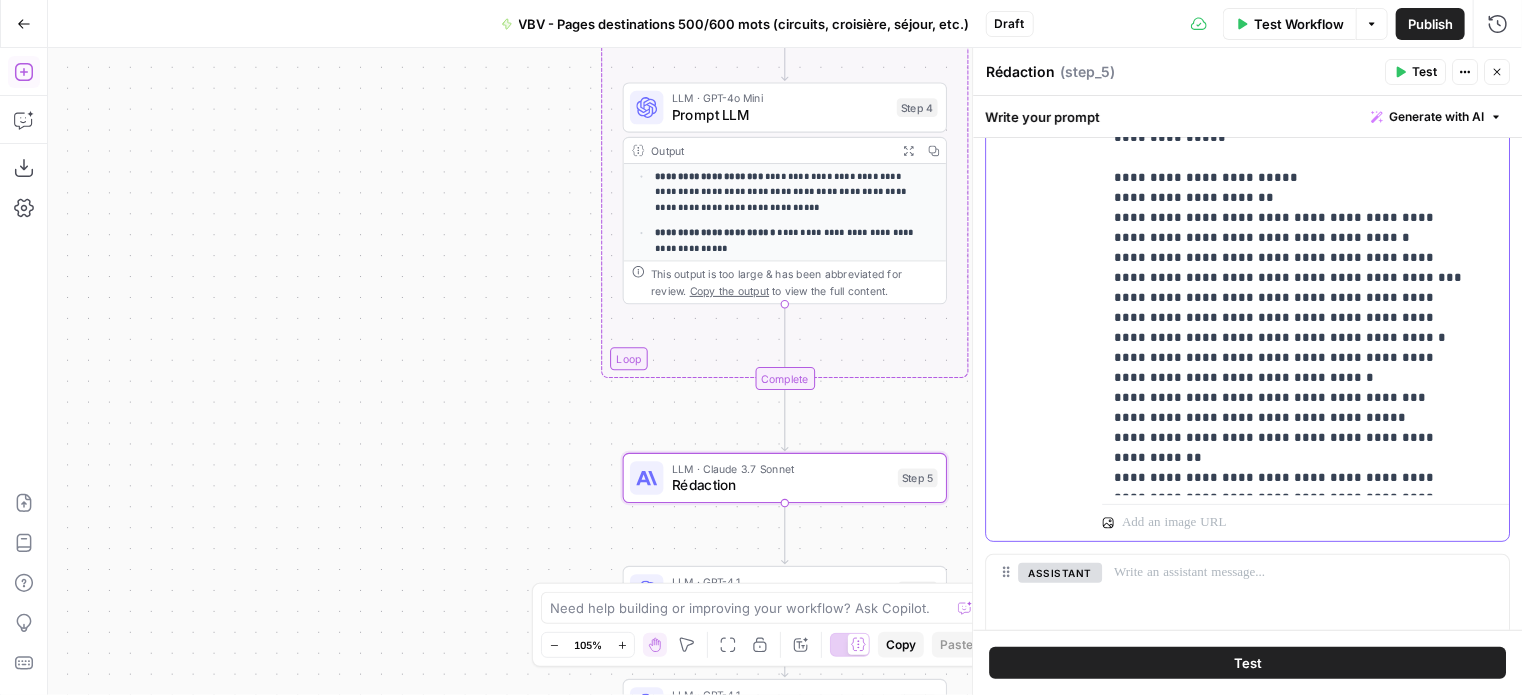 drag, startPoint x: 1300, startPoint y: 484, endPoint x: 1121, endPoint y: 475, distance: 179.22612 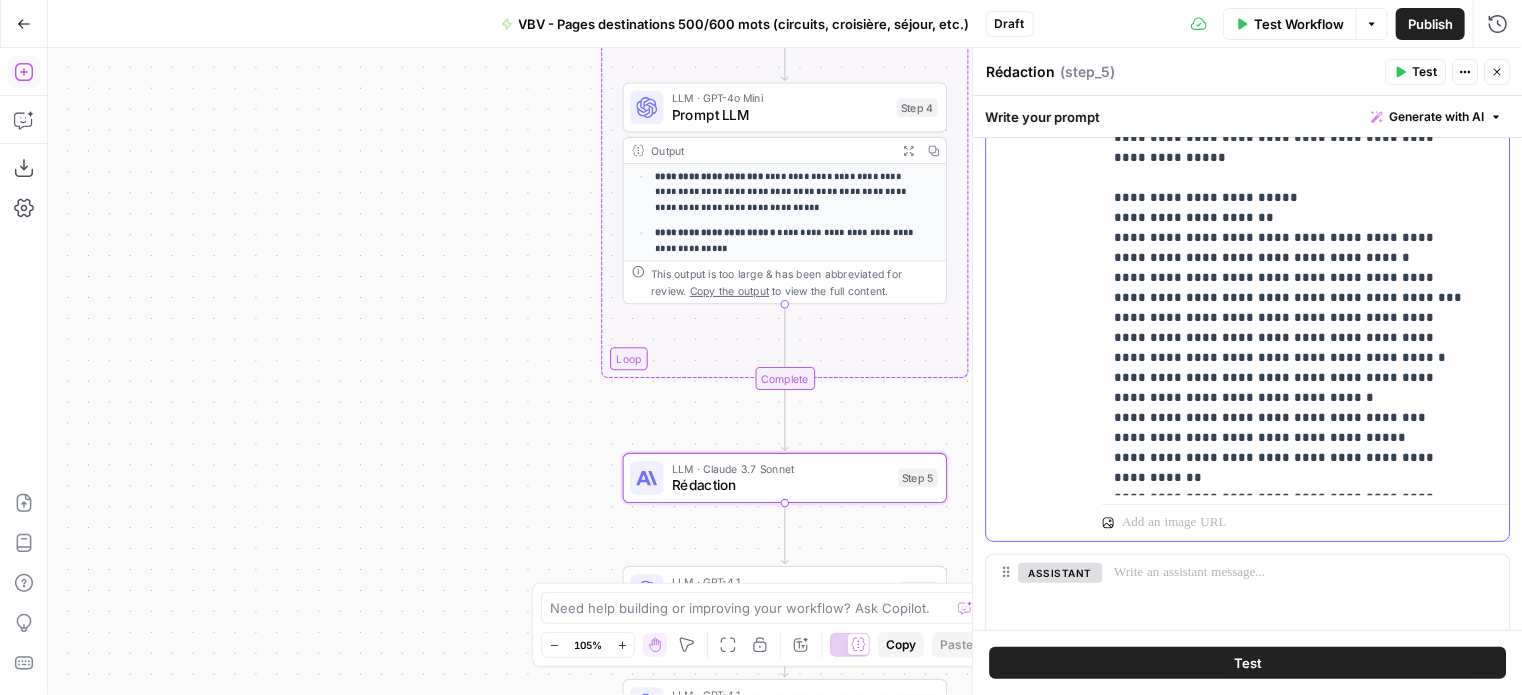scroll, scrollTop: 1, scrollLeft: 0, axis: vertical 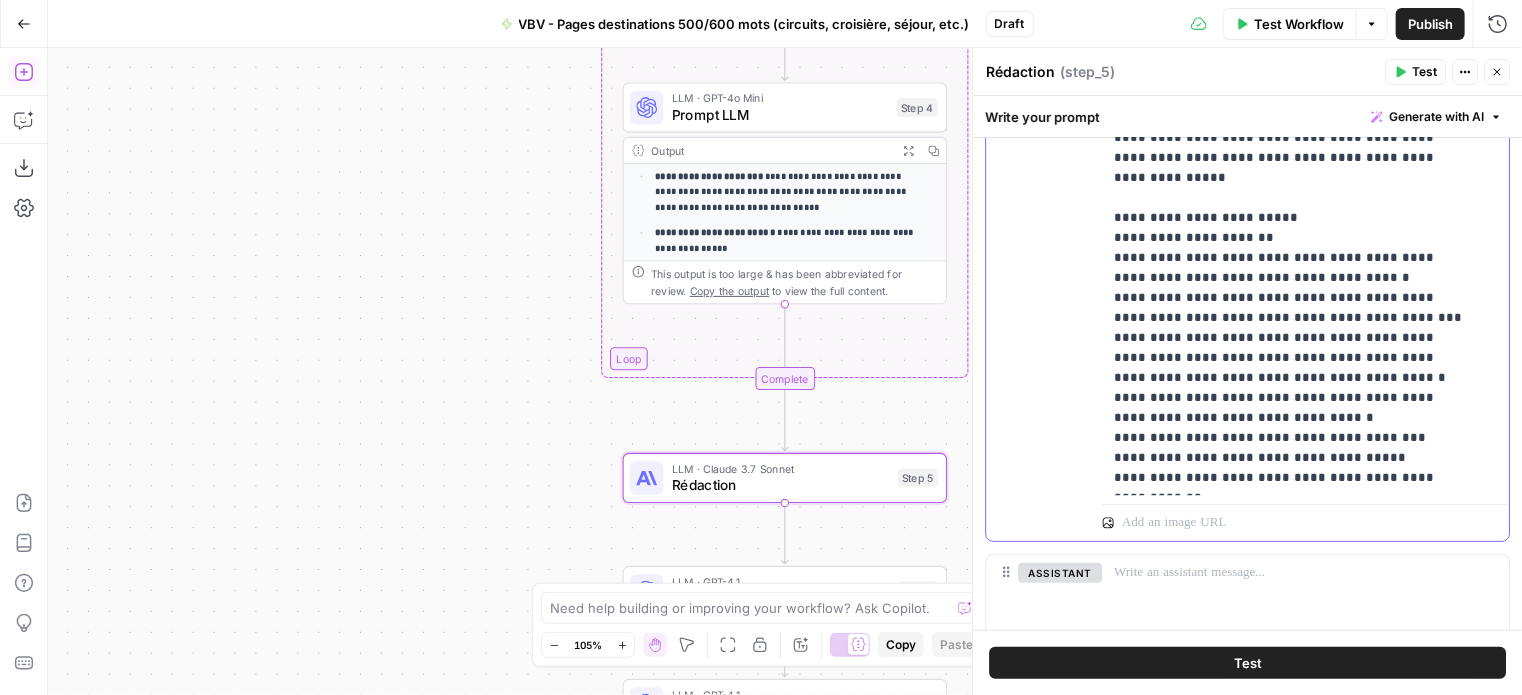click on "**********" at bounding box center (1290, 88) 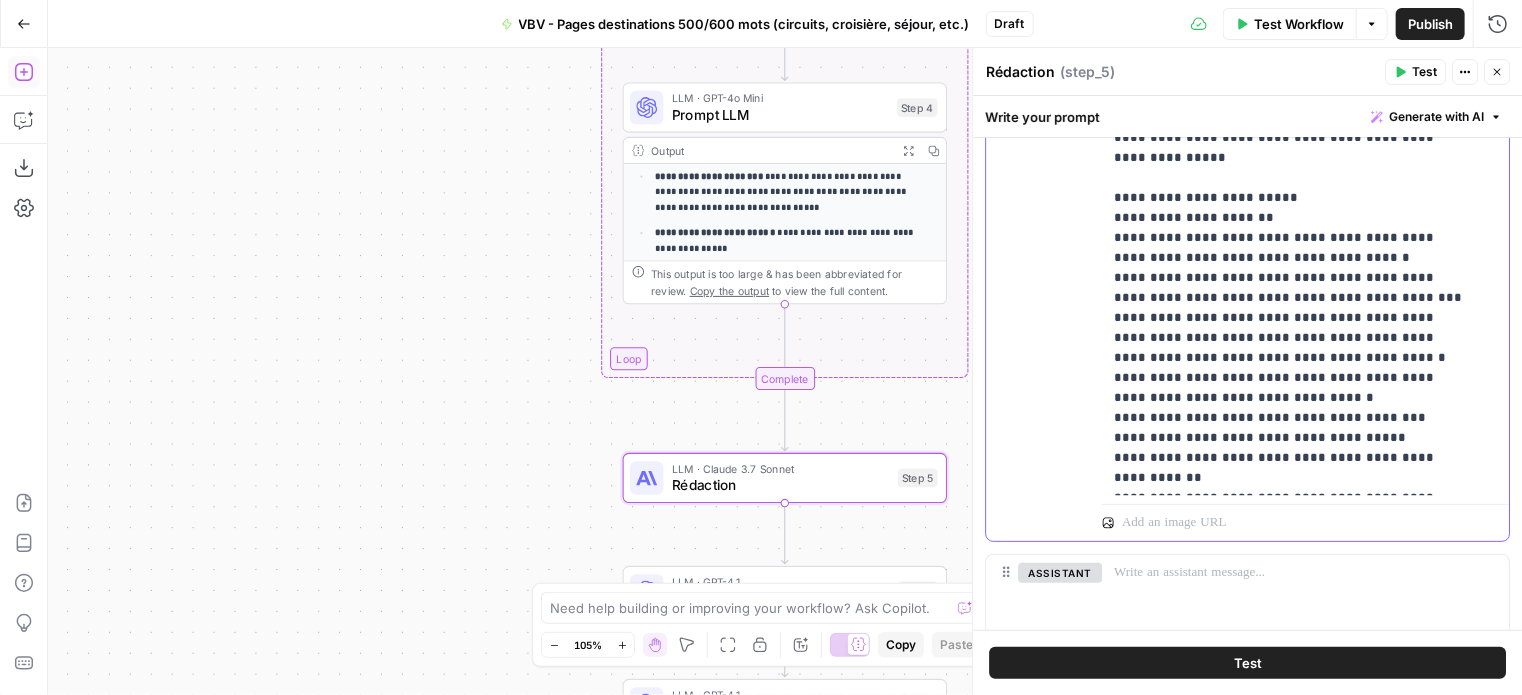 scroll, scrollTop: 41, scrollLeft: 0, axis: vertical 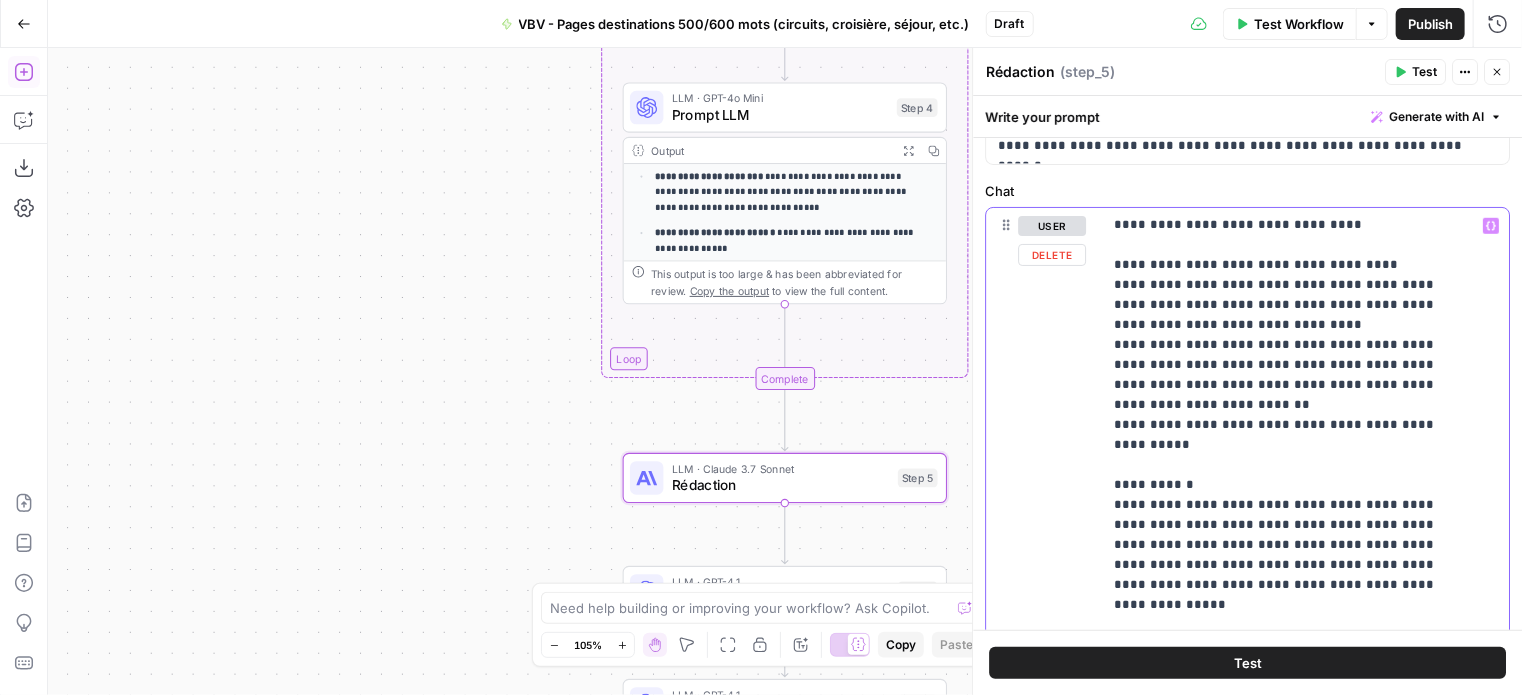 click on "**********" at bounding box center [1298, 615] 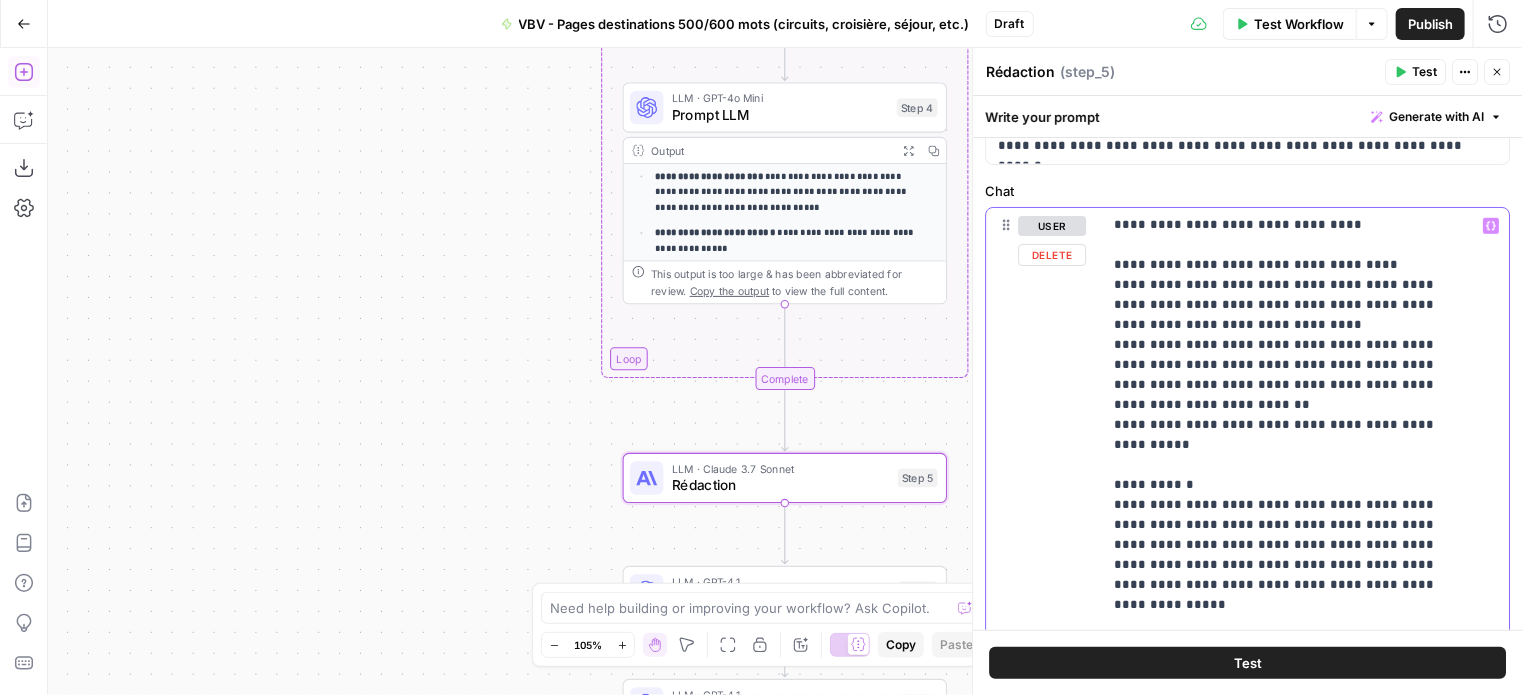 click on "**********" at bounding box center (1298, 615) 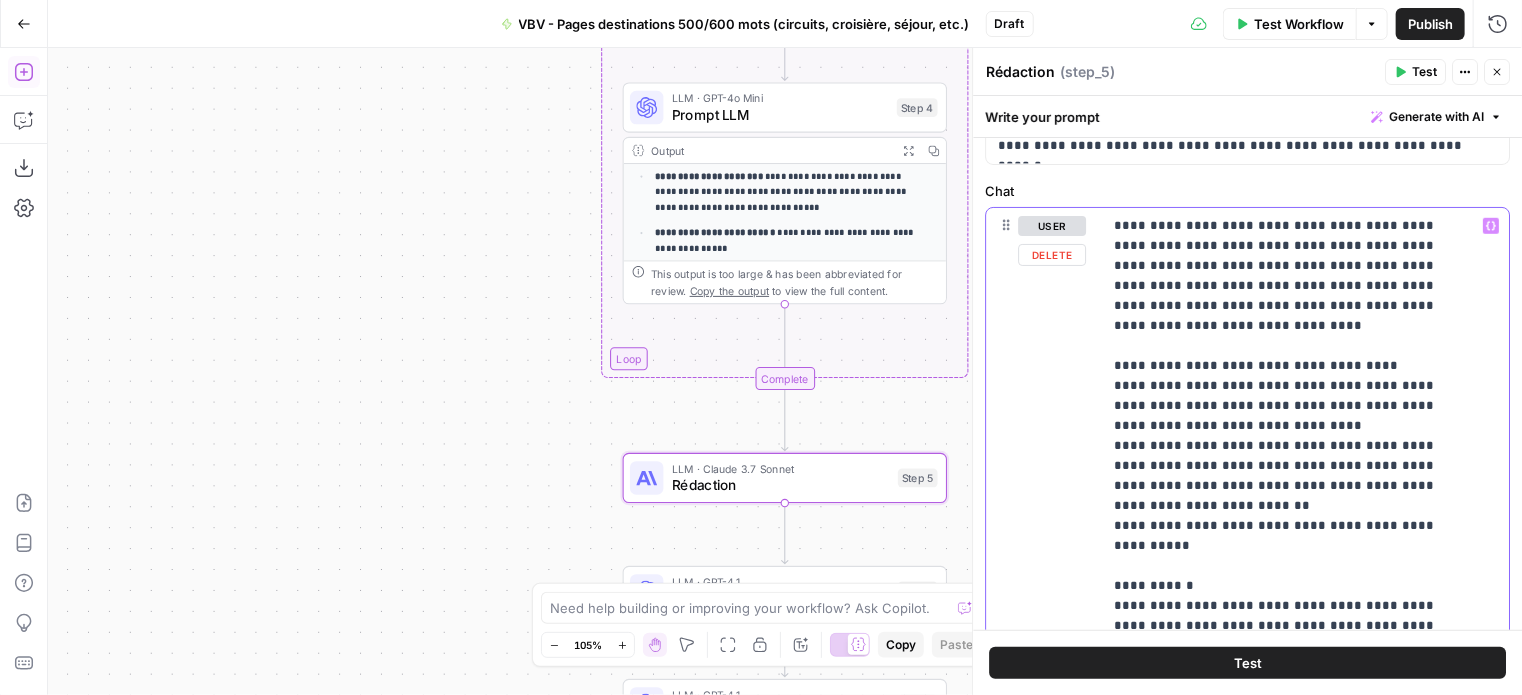 click on "**********" at bounding box center (1298, 615) 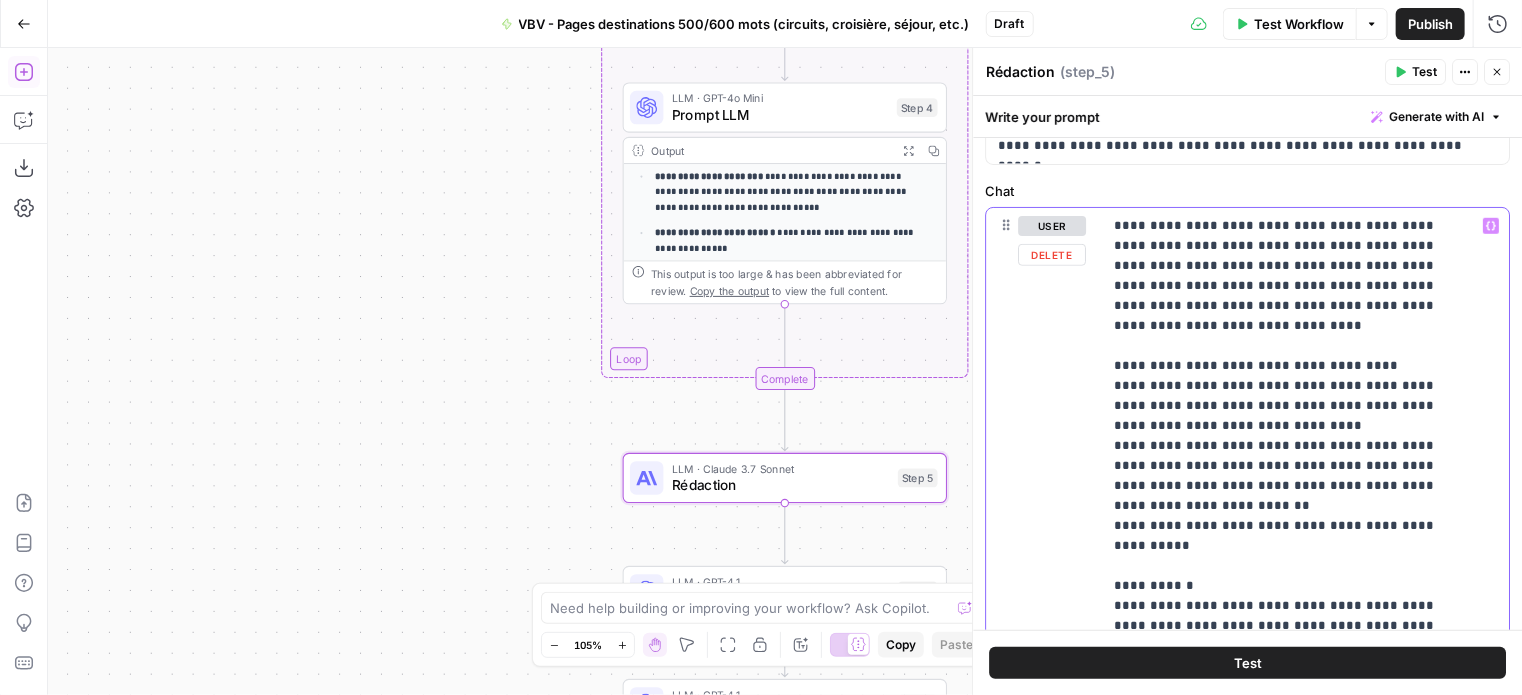 scroll, scrollTop: 973, scrollLeft: 0, axis: vertical 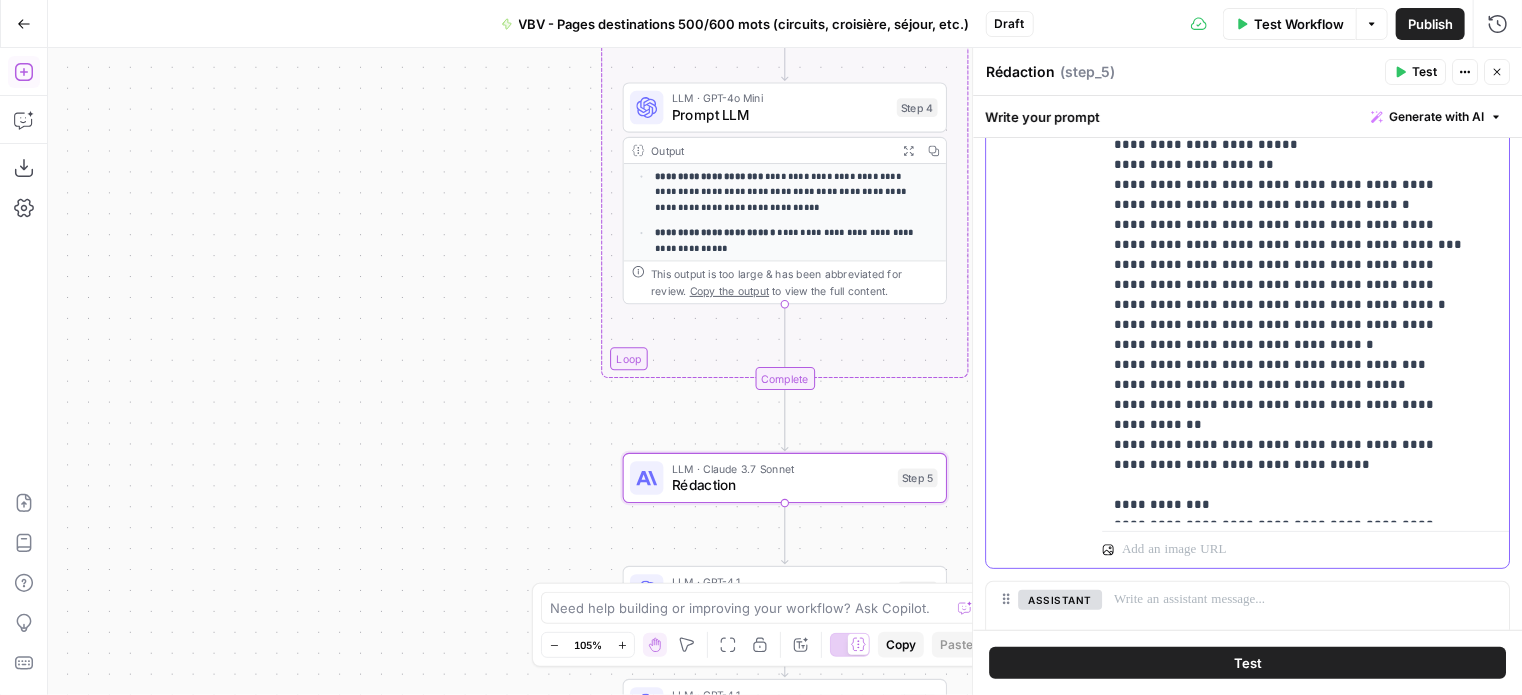 click on "**********" at bounding box center [1290, 65] 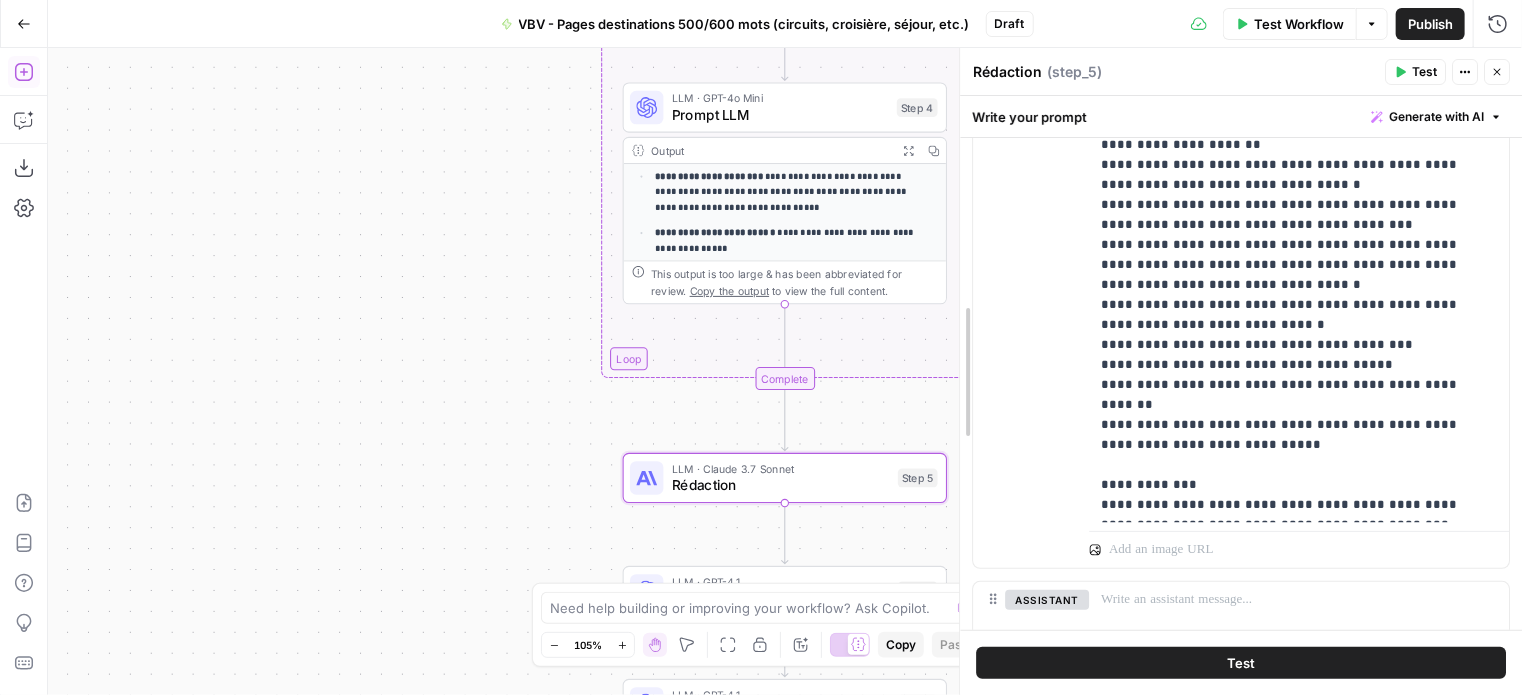 scroll, scrollTop: 1, scrollLeft: 0, axis: vertical 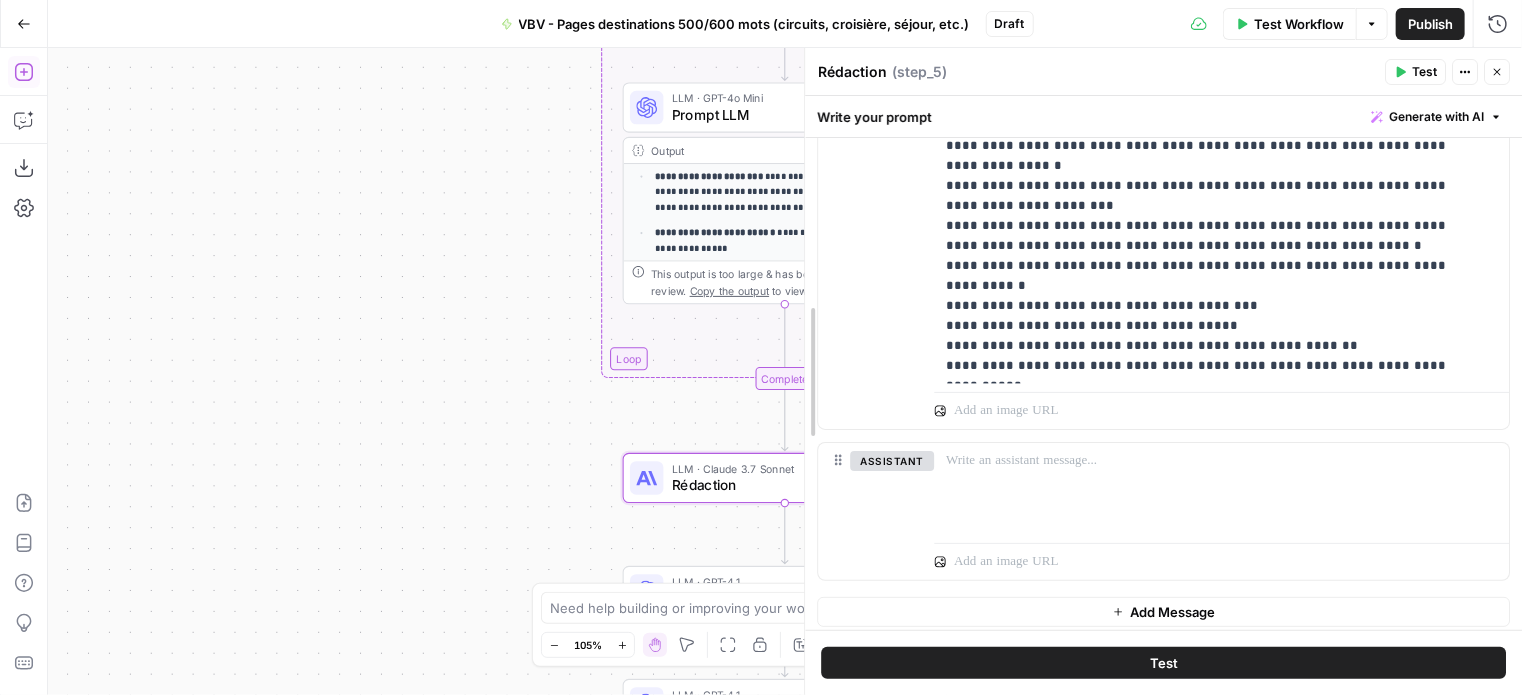 drag, startPoint x: 973, startPoint y: 344, endPoint x: 805, endPoint y: 358, distance: 168.58232 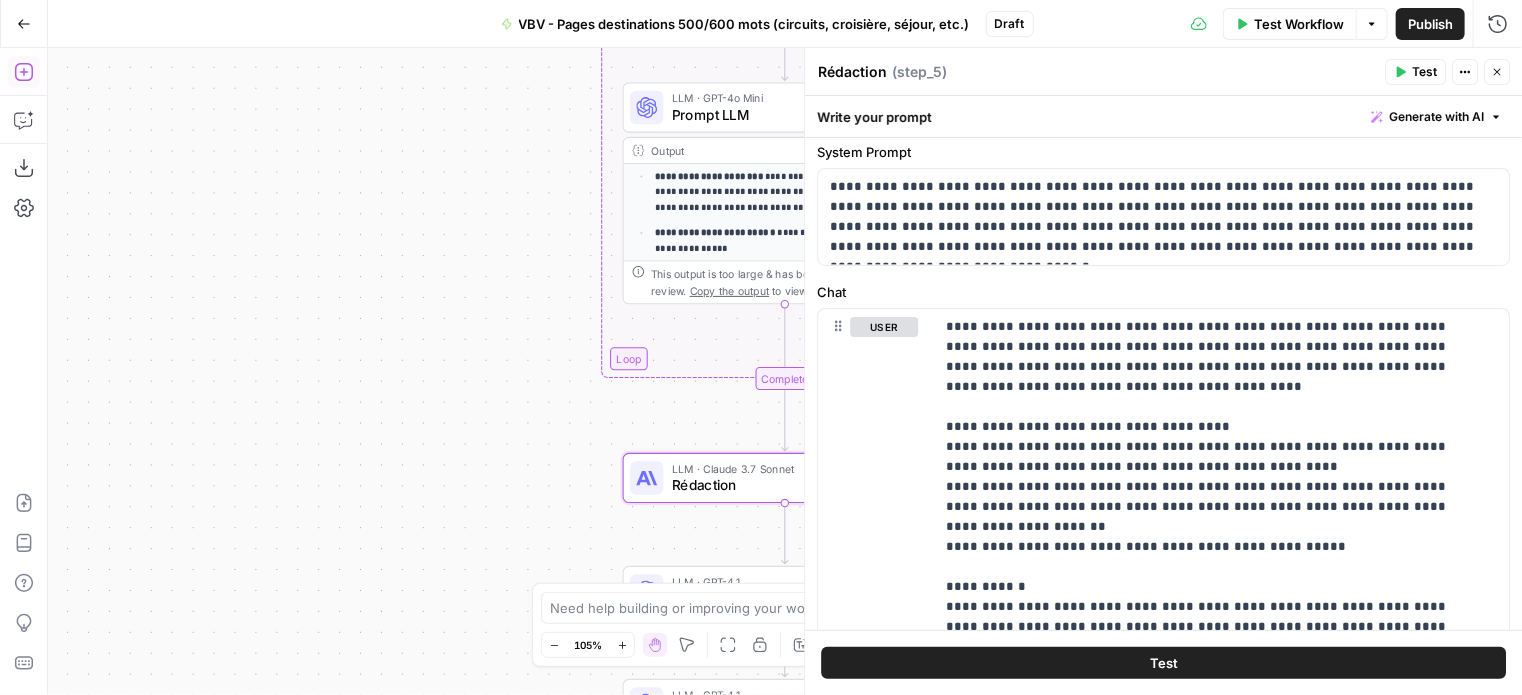 scroll, scrollTop: 497, scrollLeft: 0, axis: vertical 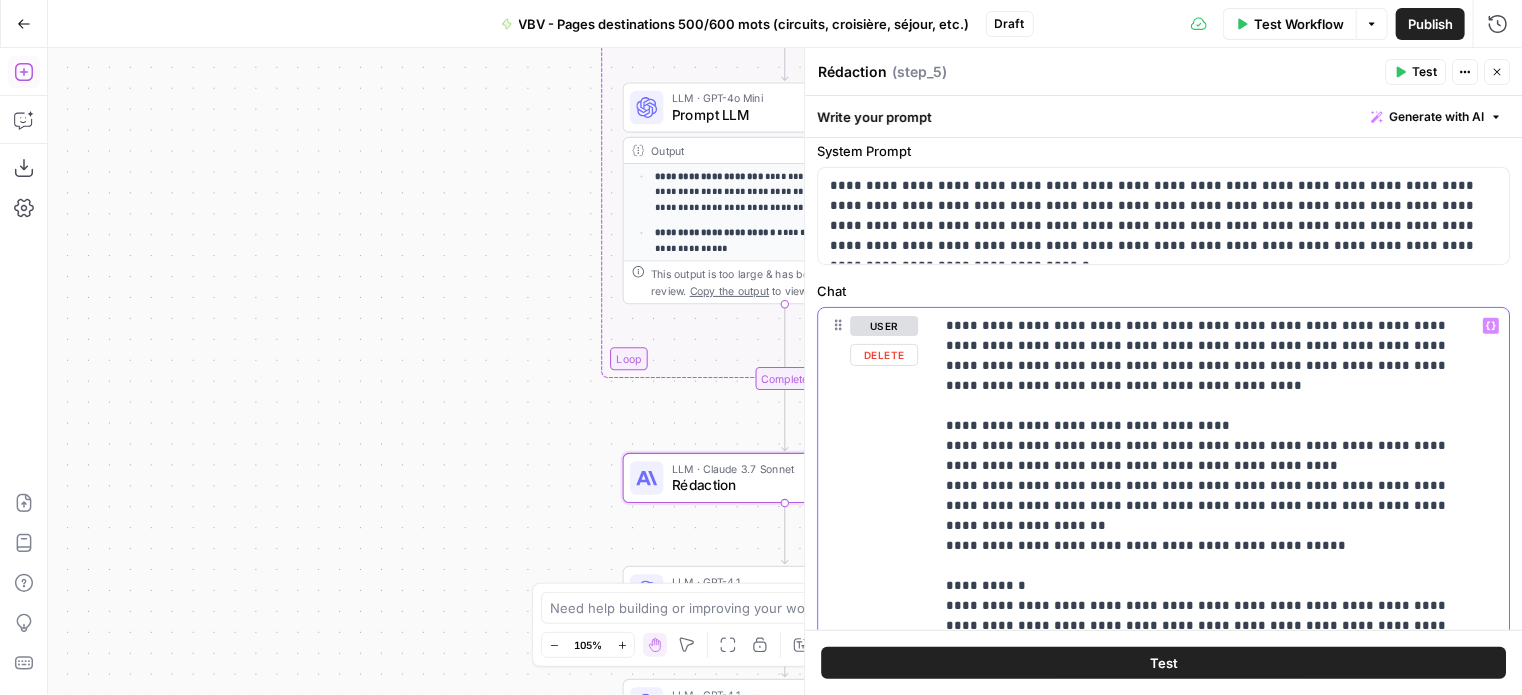 click 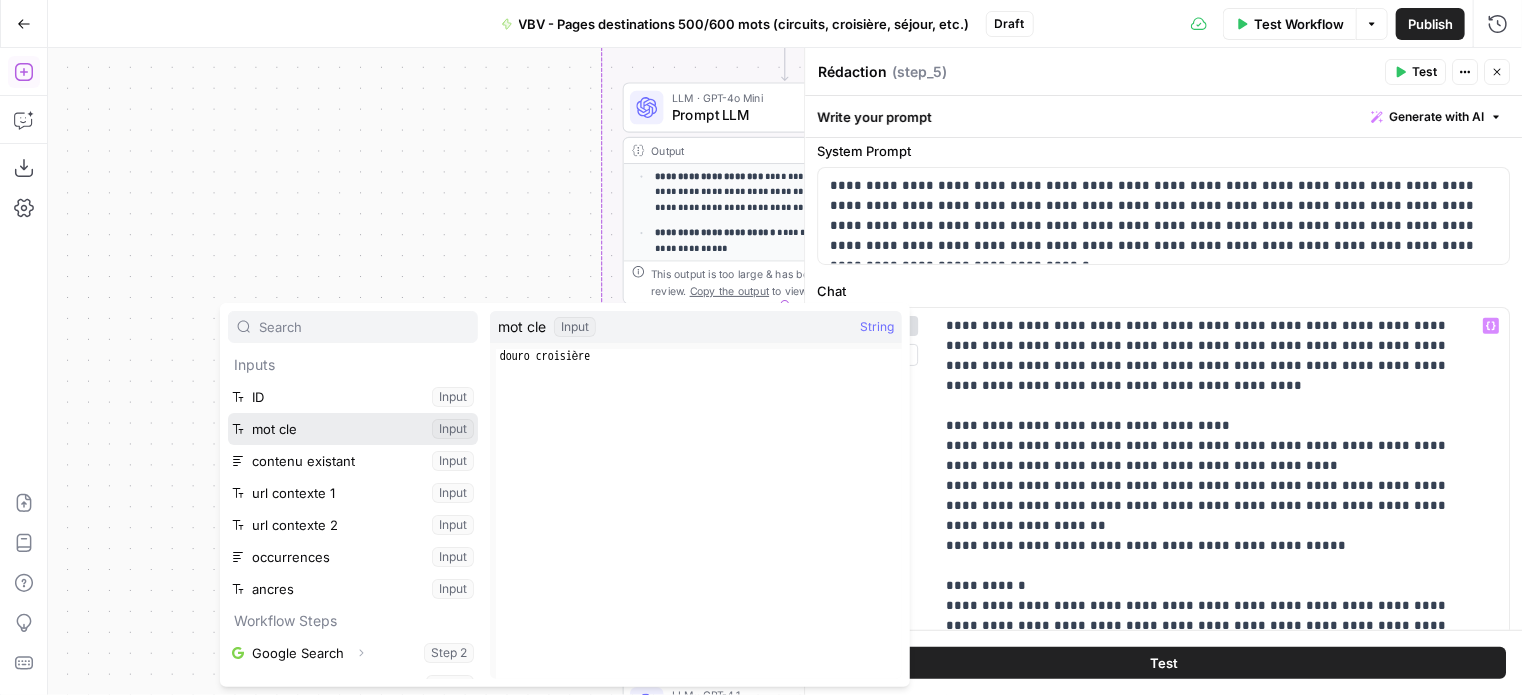 click at bounding box center [353, 429] 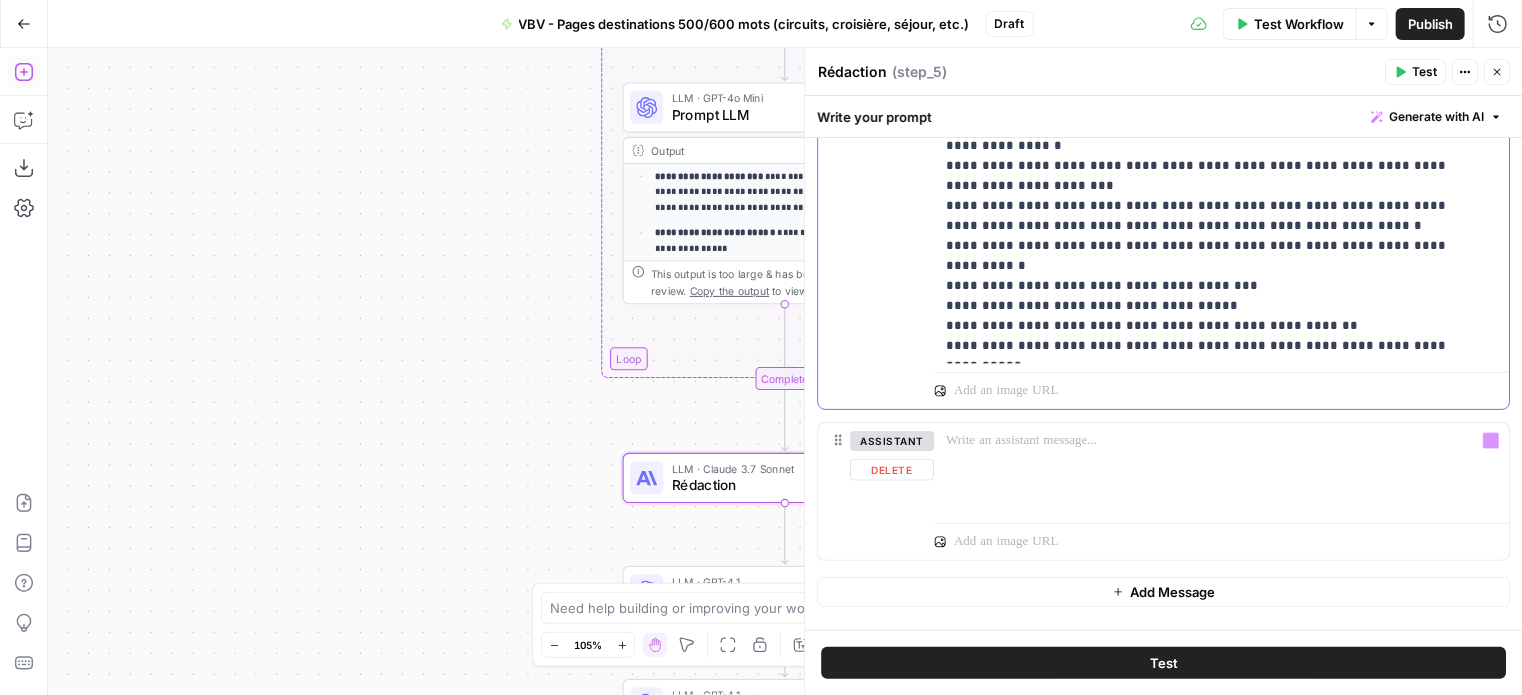 scroll, scrollTop: 1082, scrollLeft: 0, axis: vertical 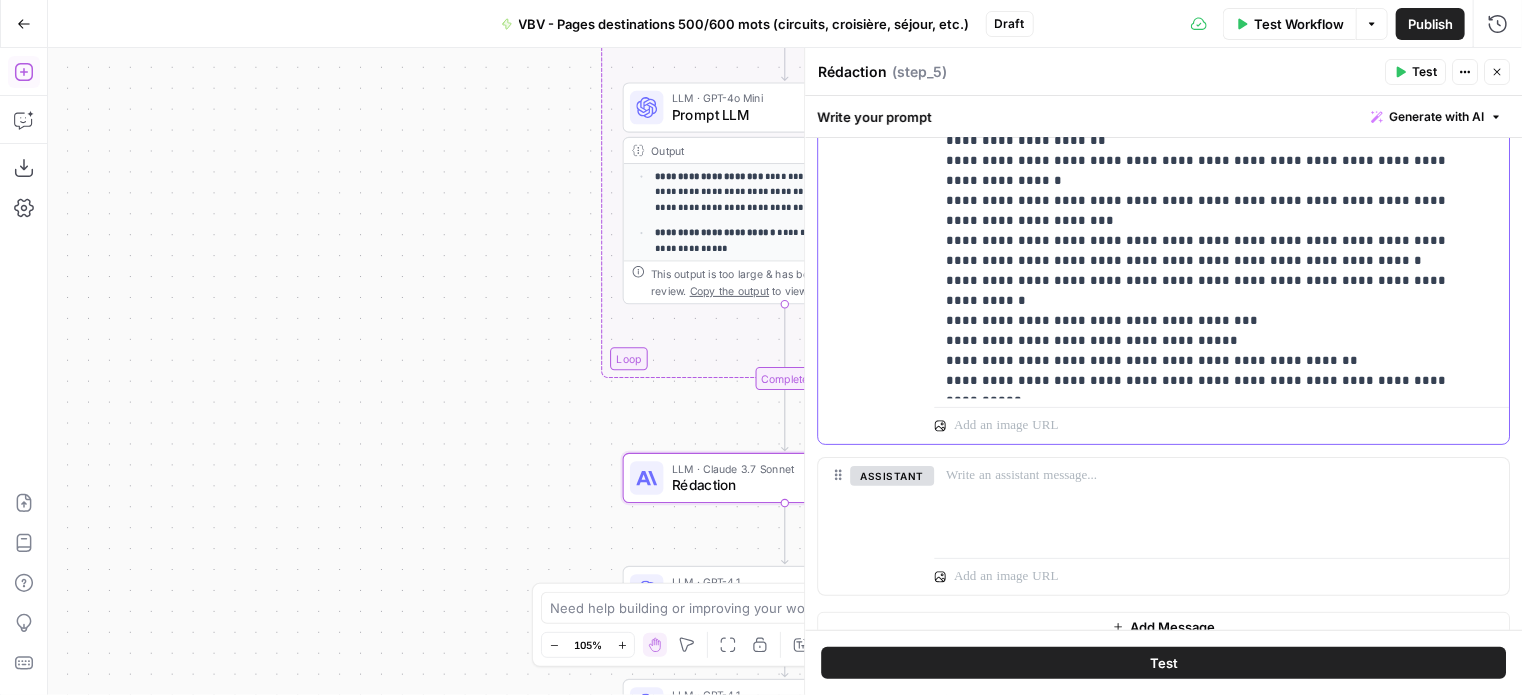 click on "**********" at bounding box center [1214, 61] 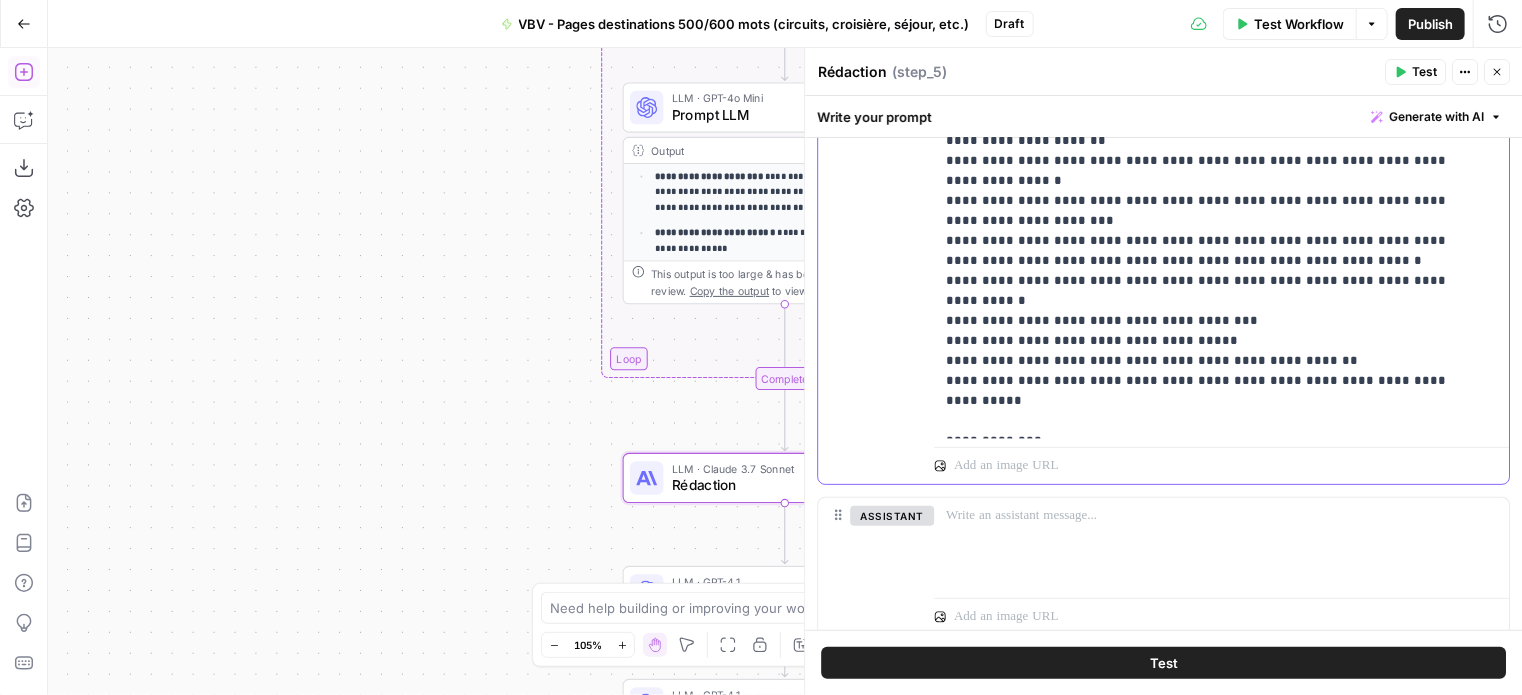 click on "**********" at bounding box center [1214, 81] 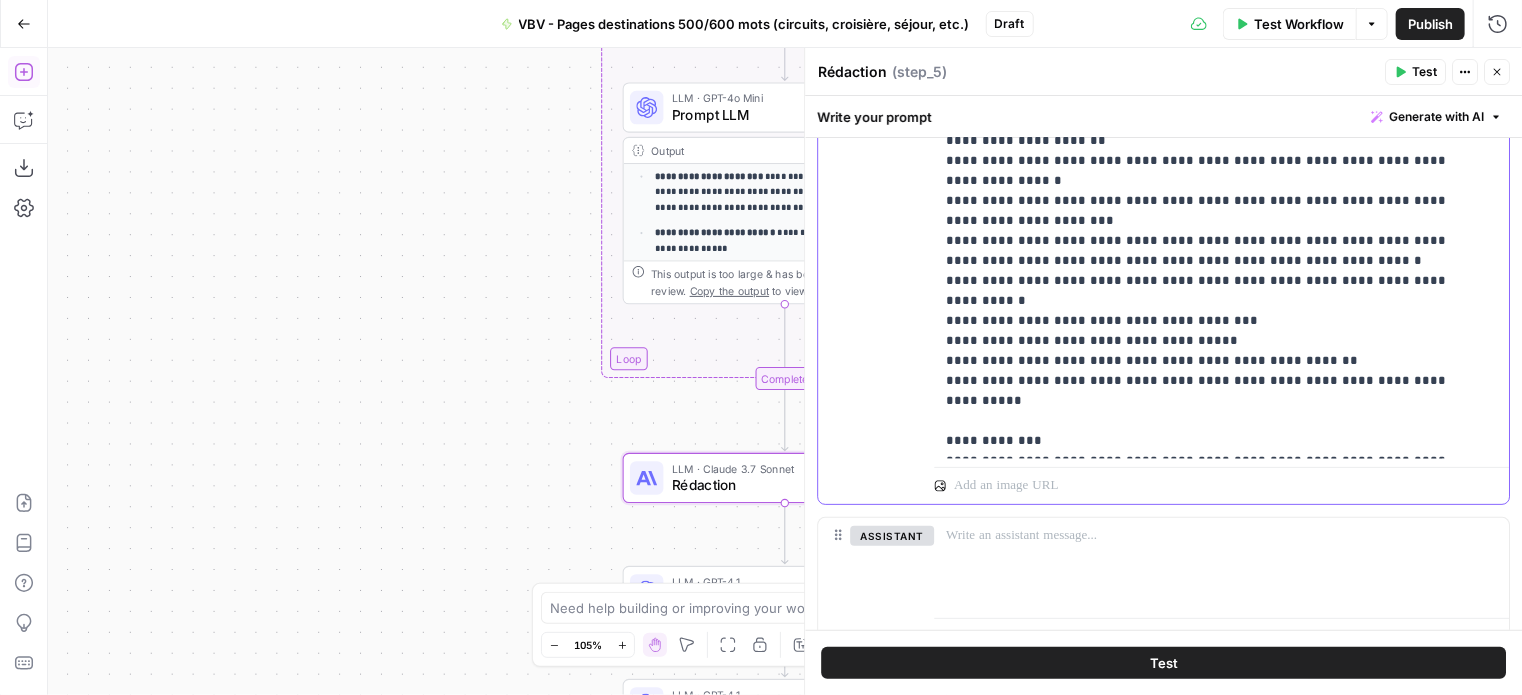 click on "**********" at bounding box center [1214, 91] 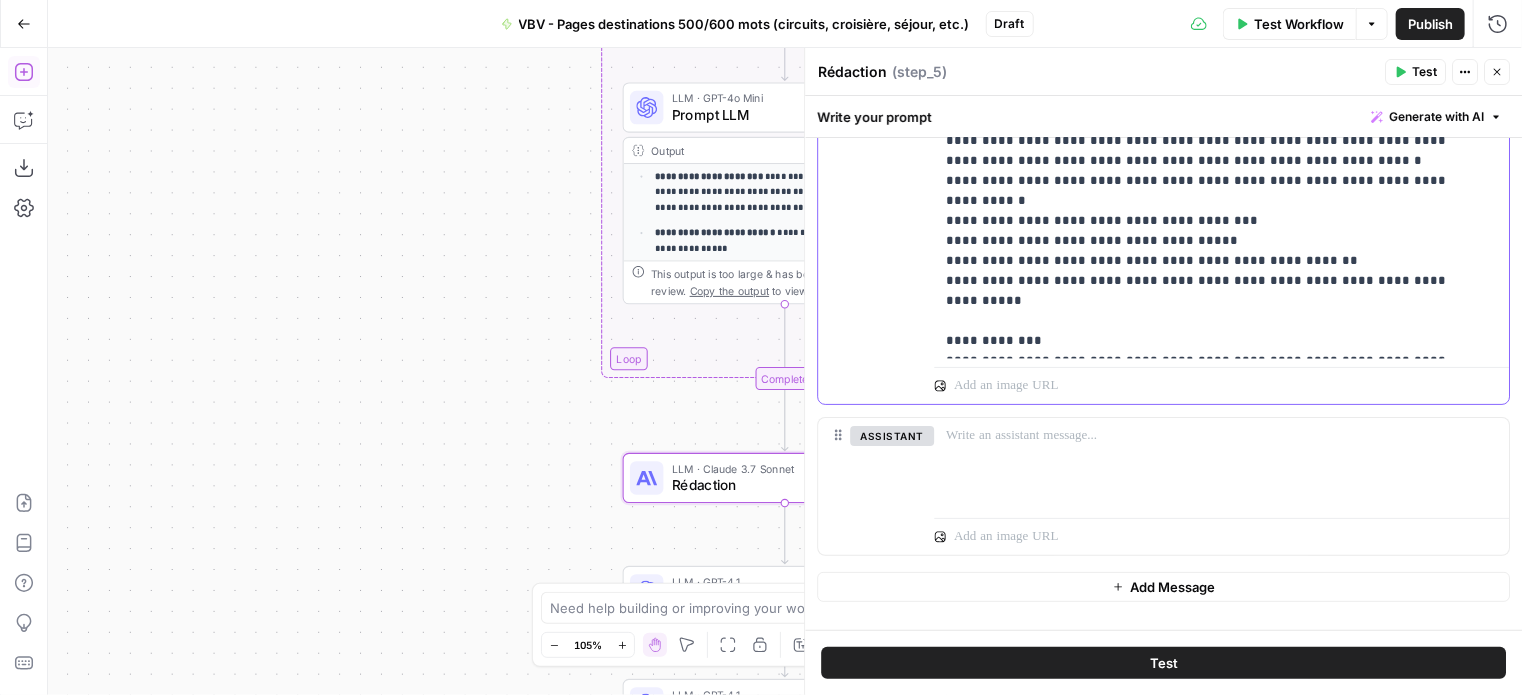 click on "**********" at bounding box center (1214, -9) 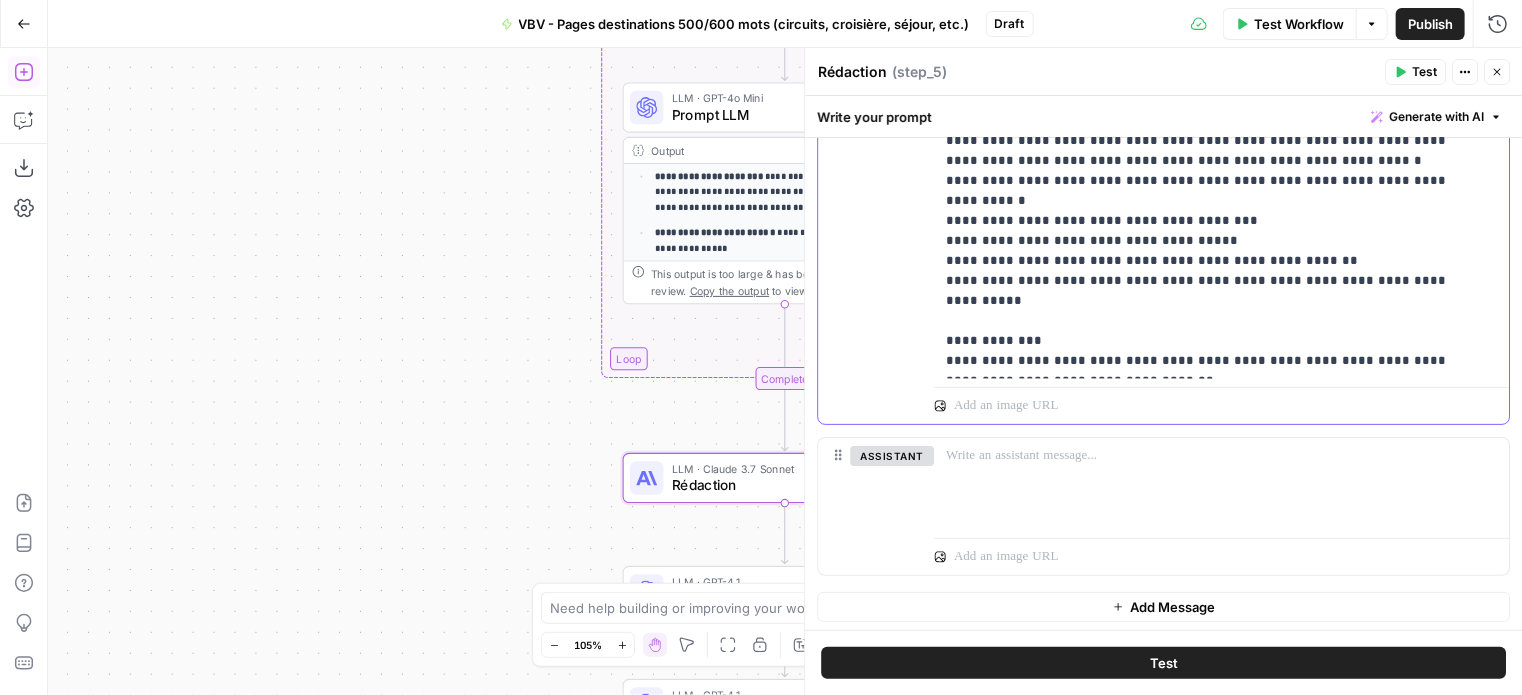 click on "**********" at bounding box center [1214, 1] 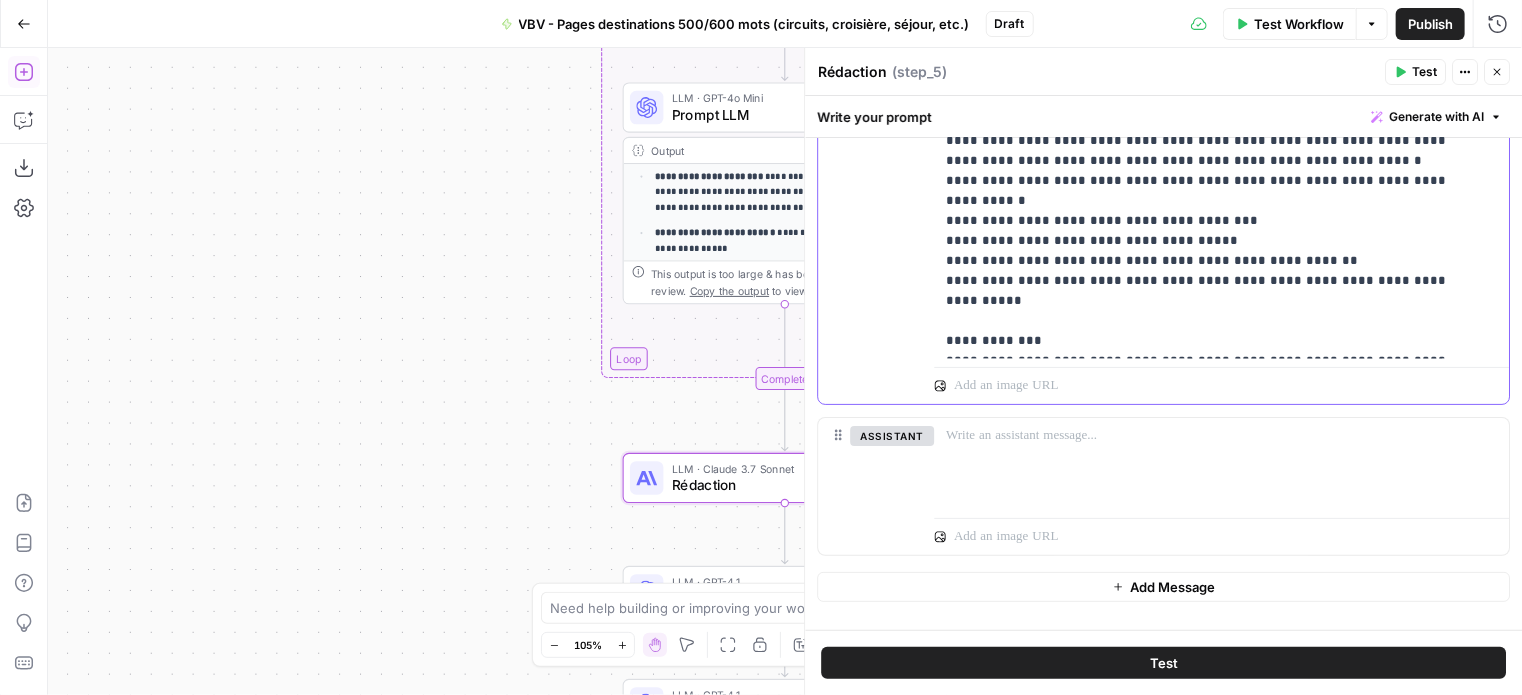 drag, startPoint x: 1314, startPoint y: 338, endPoint x: 936, endPoint y: 350, distance: 378.19043 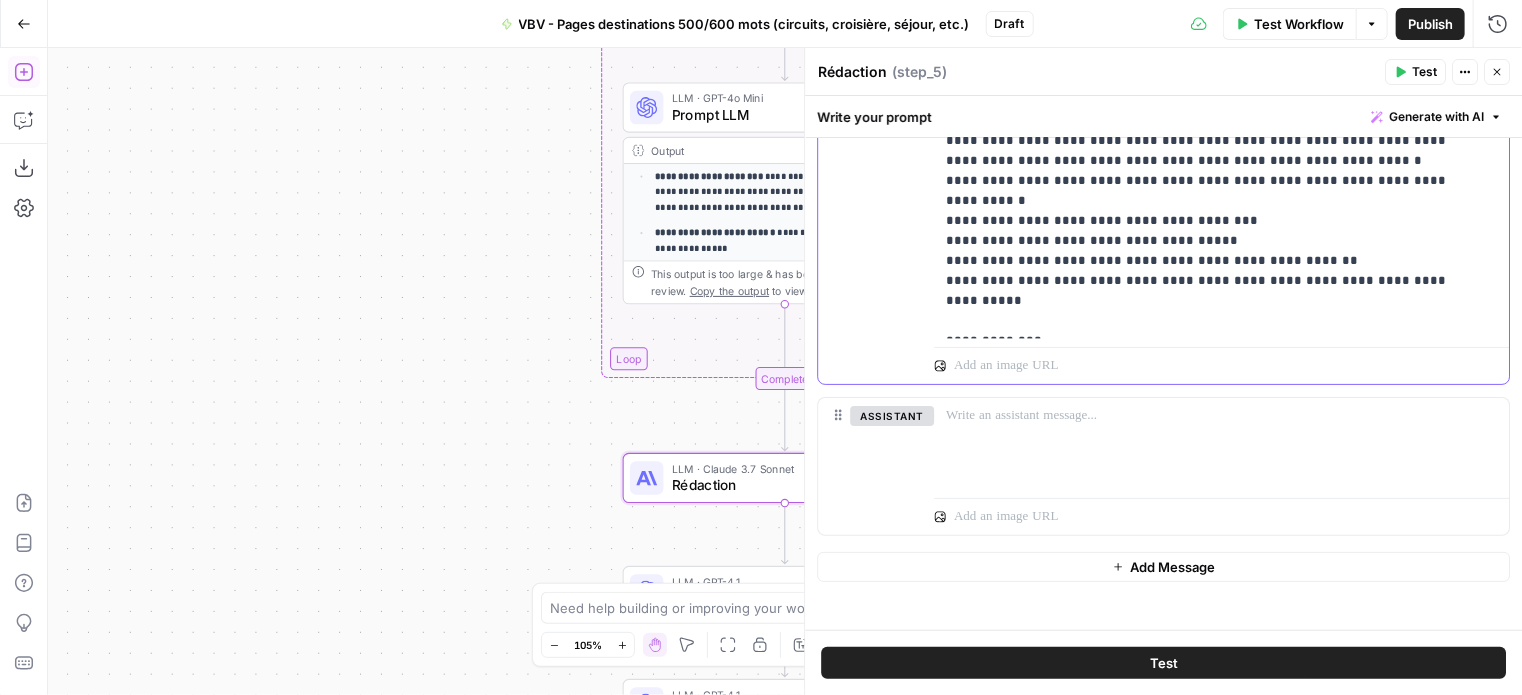 click on "**********" at bounding box center (1214, -19) 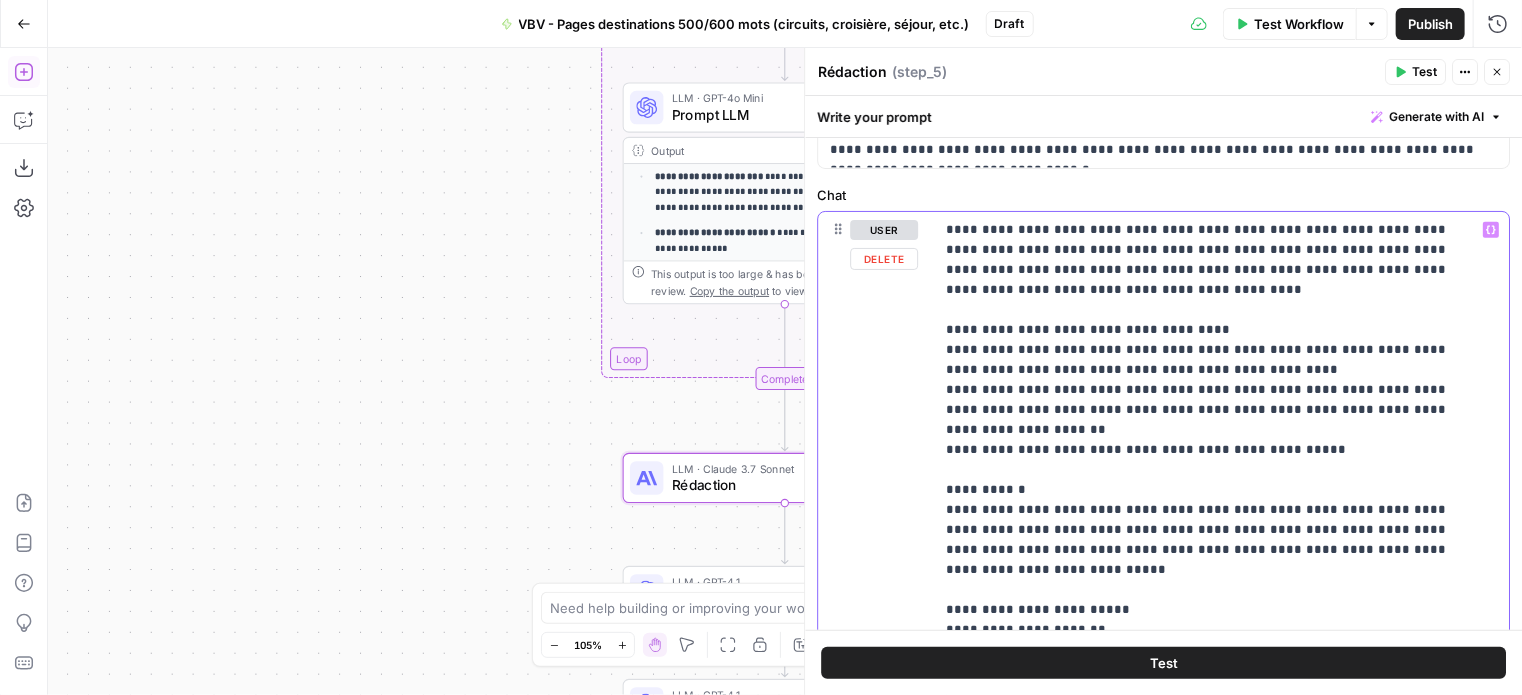 scroll, scrollTop: 482, scrollLeft: 0, axis: vertical 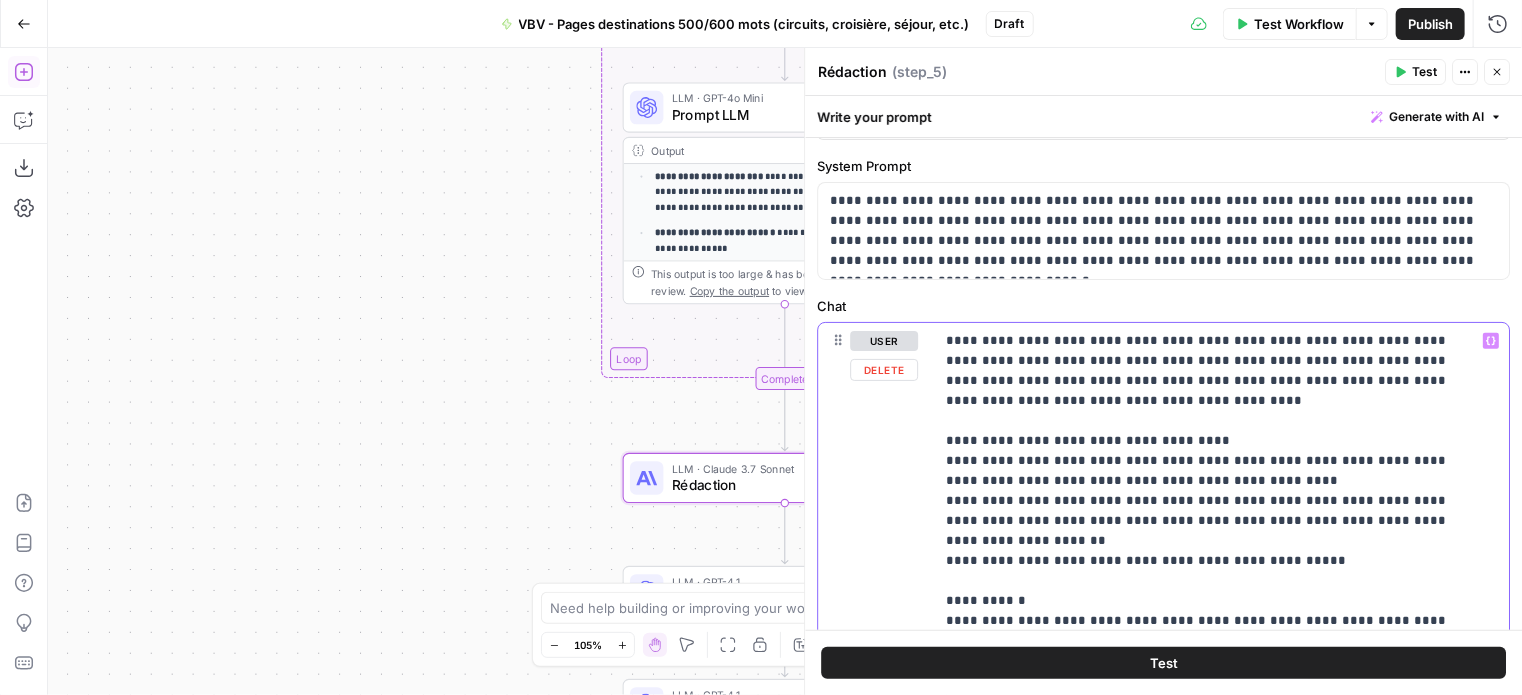 click on "**********" at bounding box center [1214, 701] 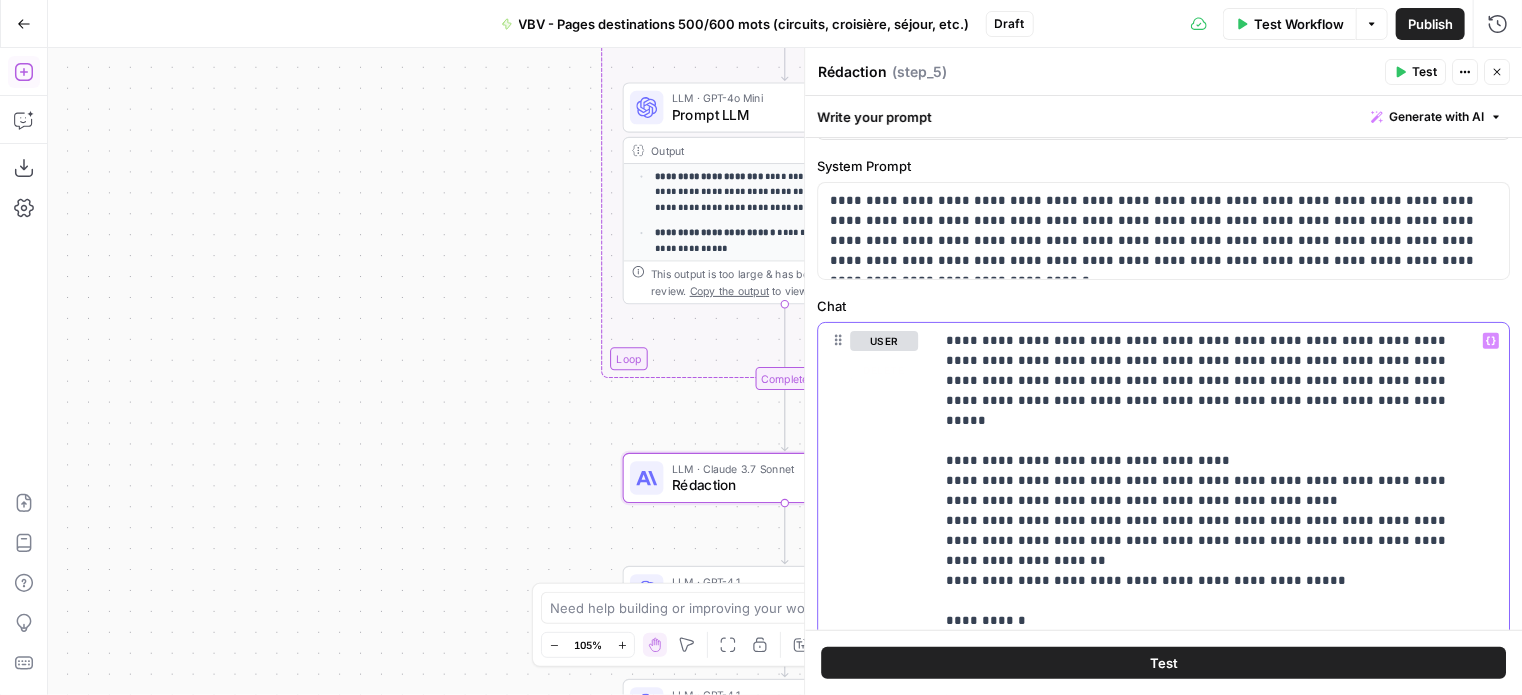 click 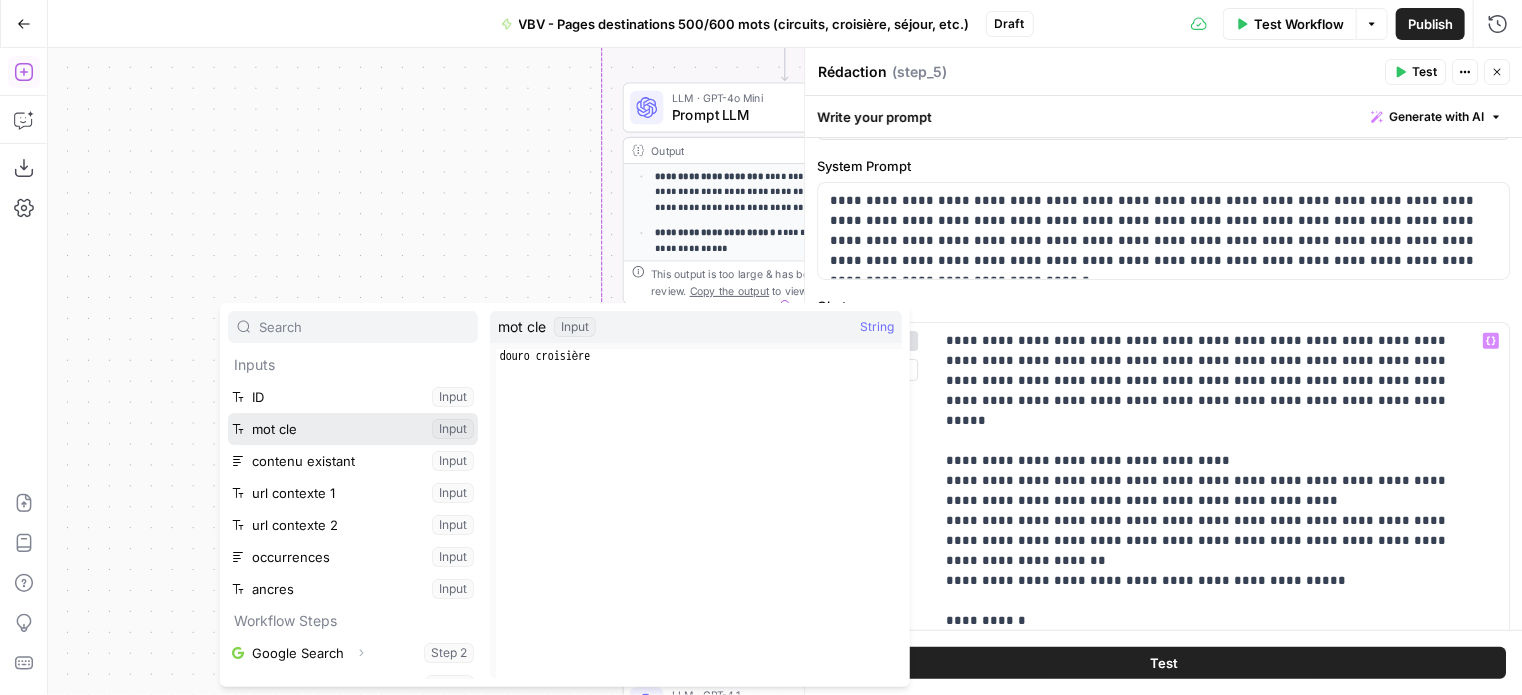 click at bounding box center (353, 429) 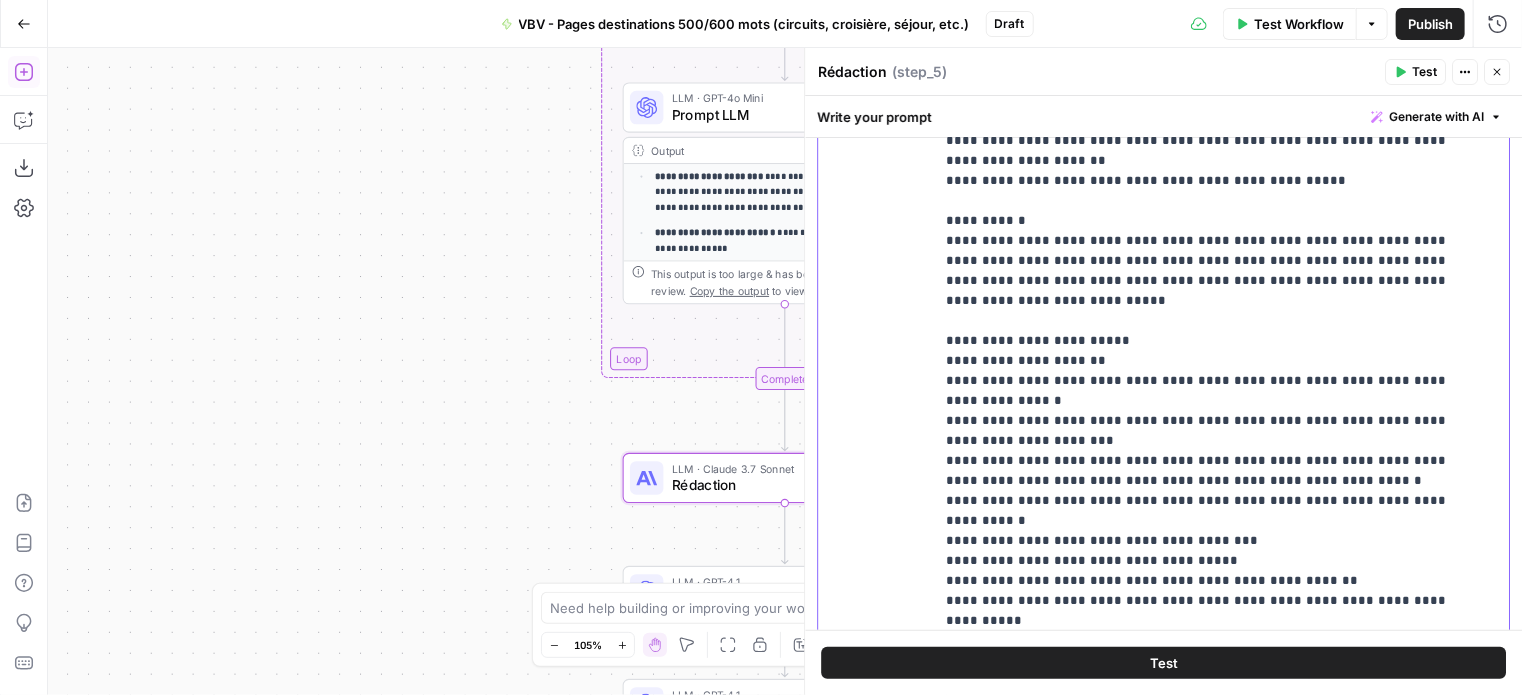 scroll, scrollTop: 1082, scrollLeft: 0, axis: vertical 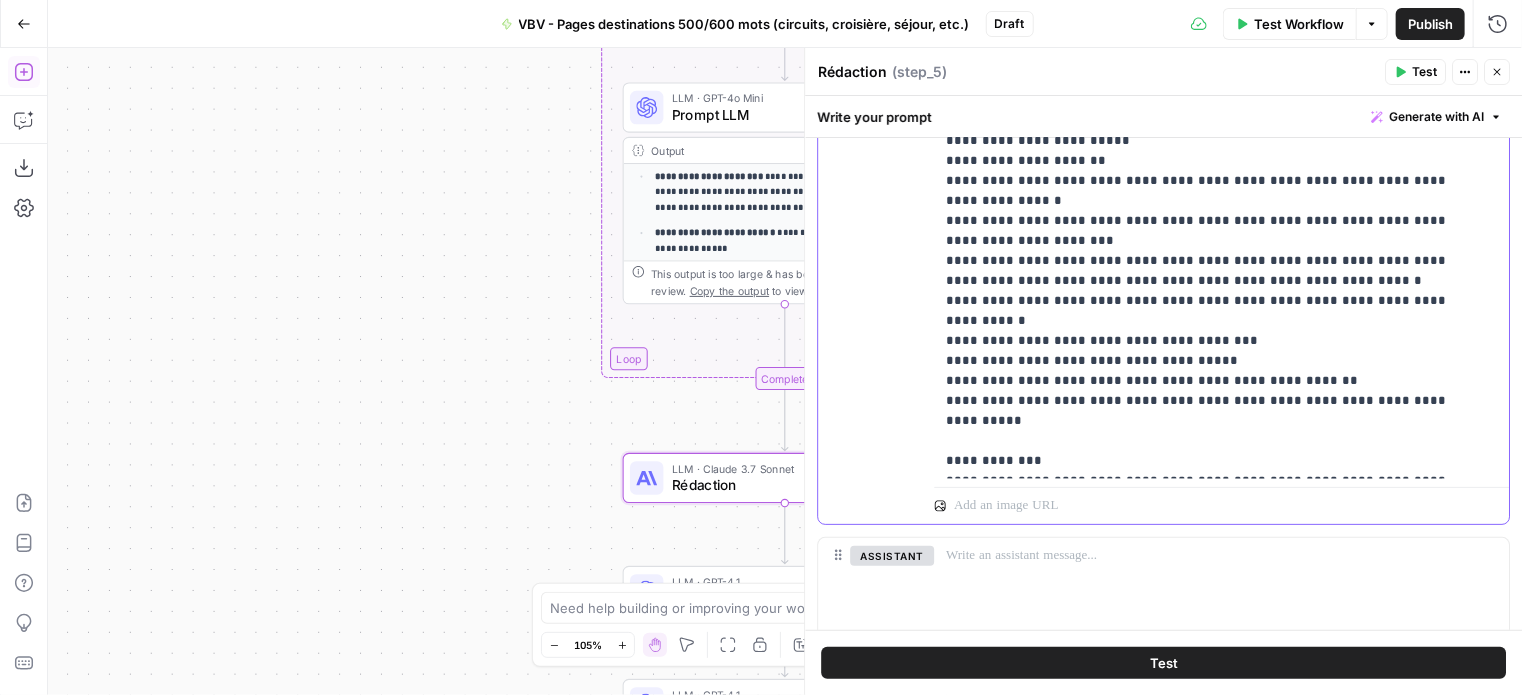 click on "**********" at bounding box center [1214, 101] 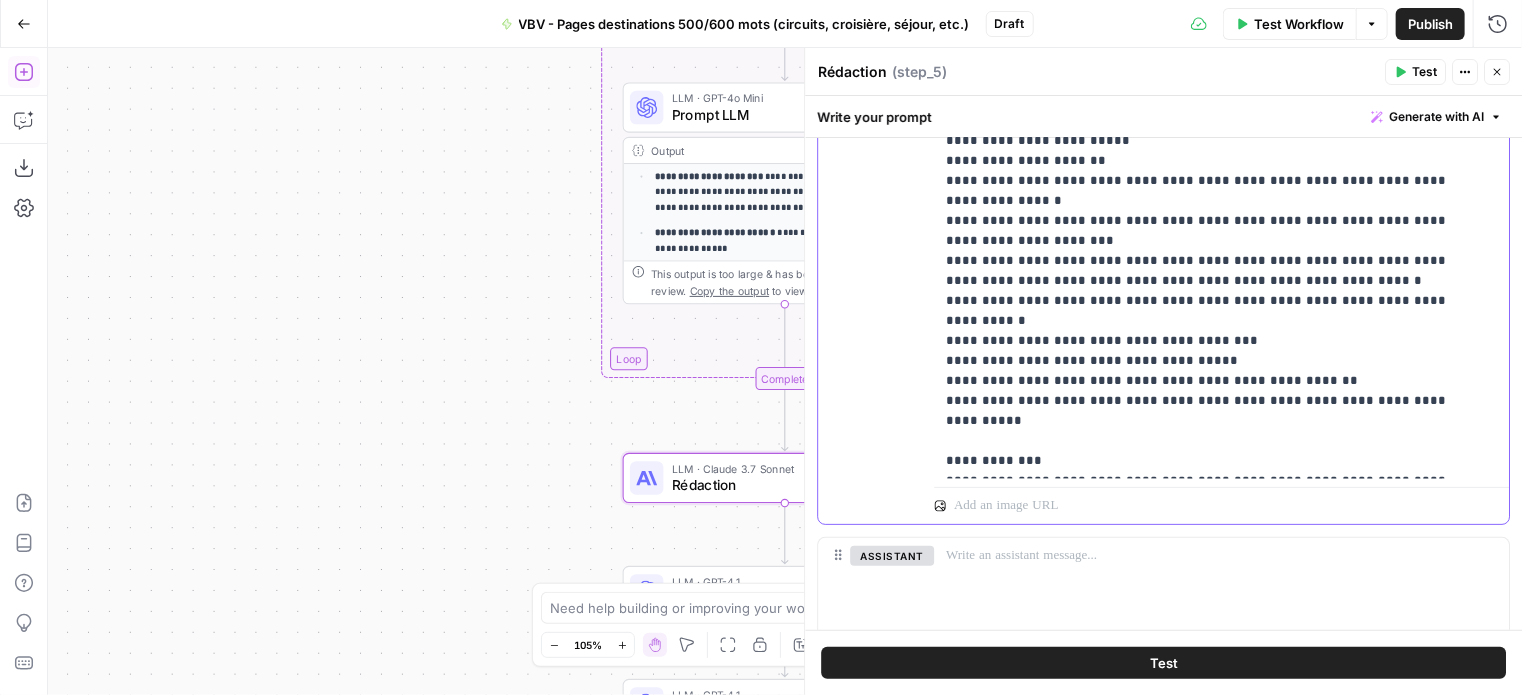 click on "**********" at bounding box center [1214, 101] 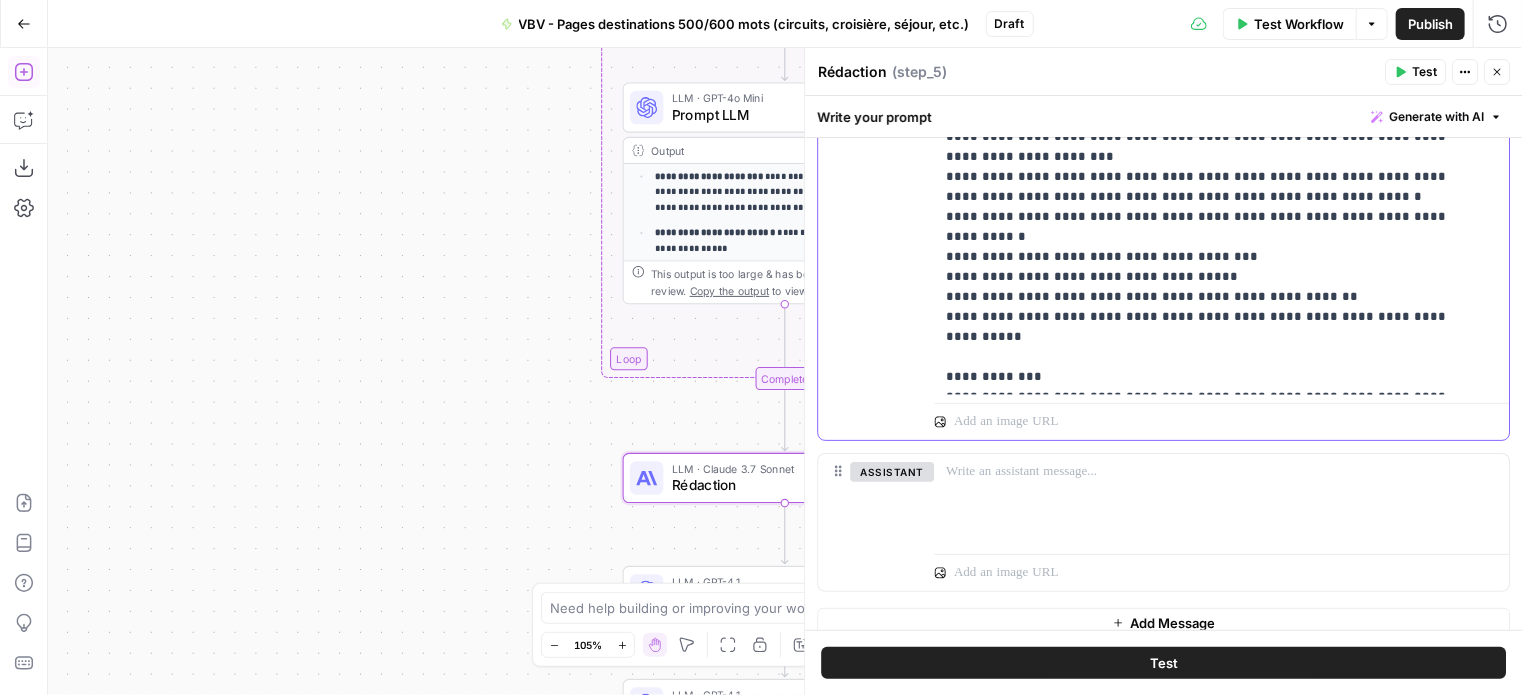 scroll, scrollTop: 1182, scrollLeft: 0, axis: vertical 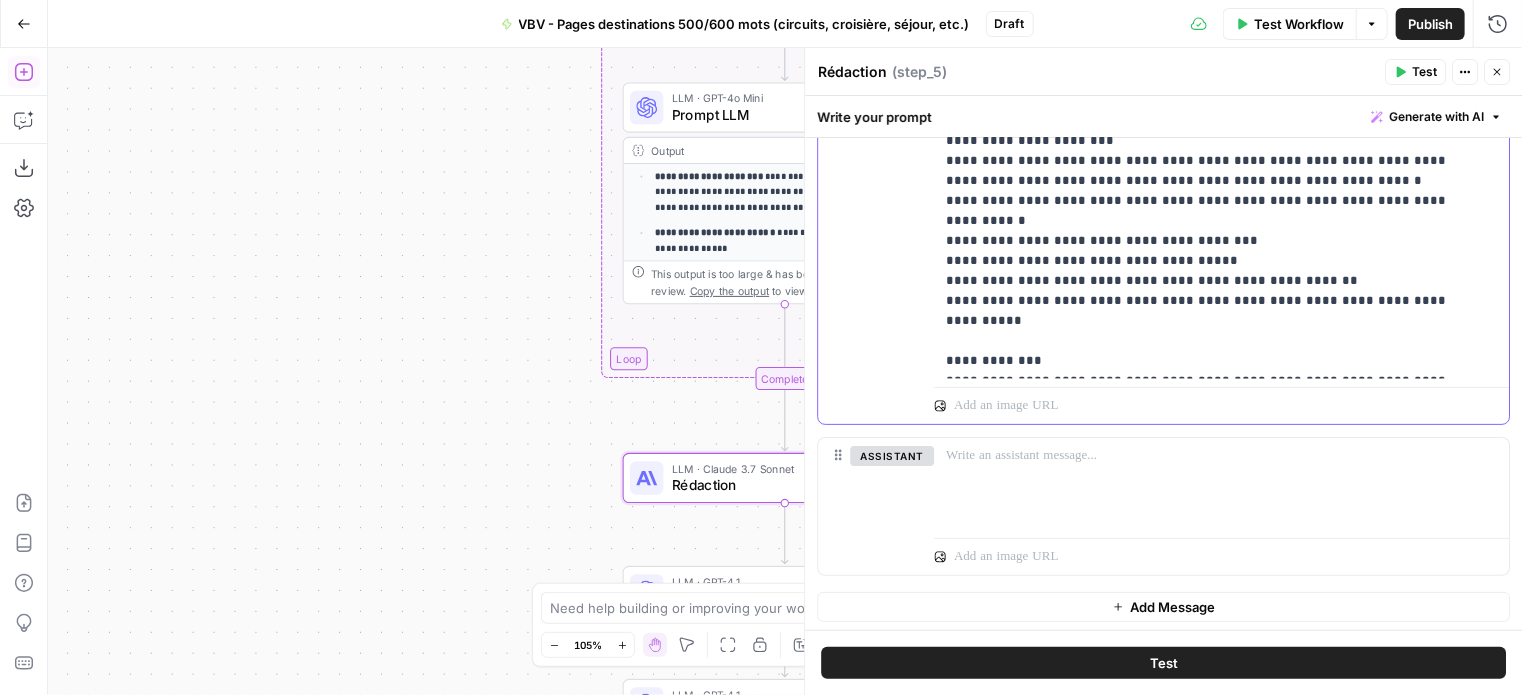 click on "**********" at bounding box center (1214, 1) 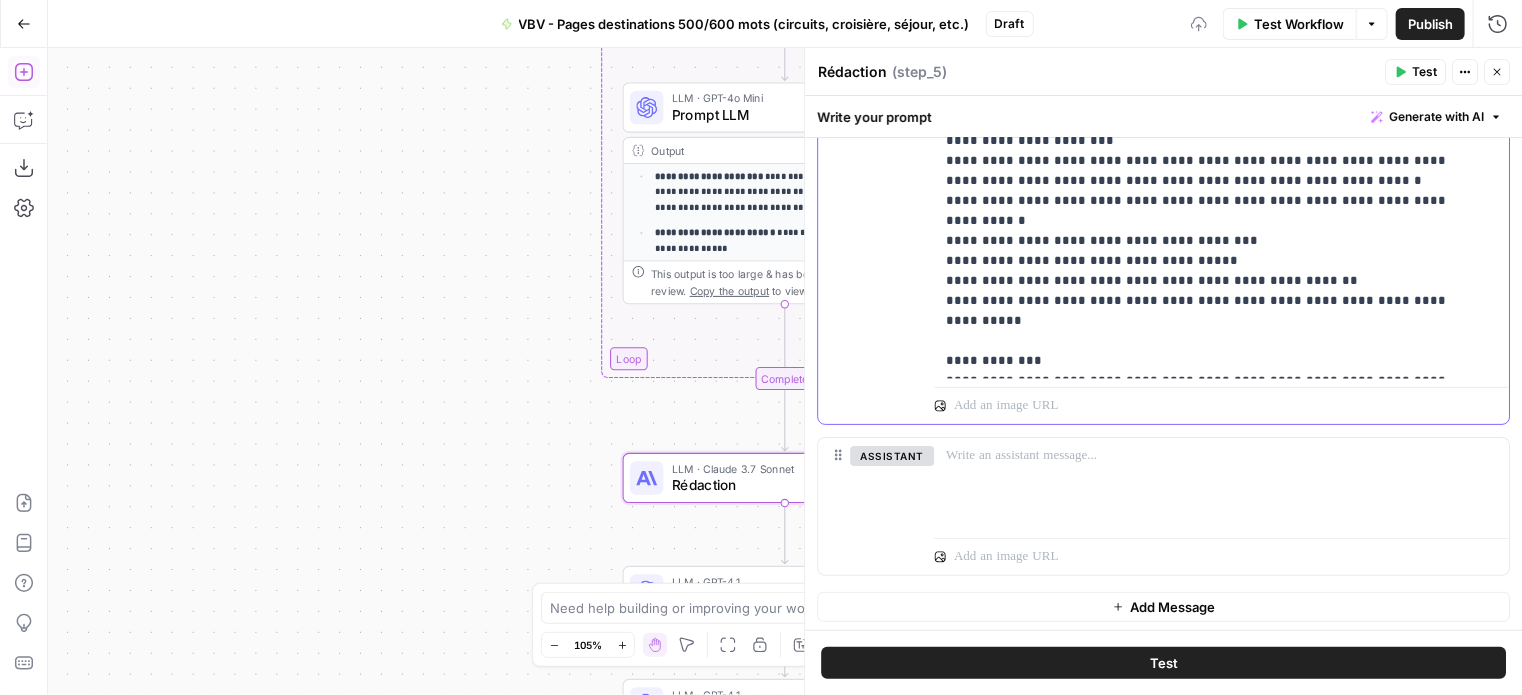 click on "**********" at bounding box center (1214, 1) 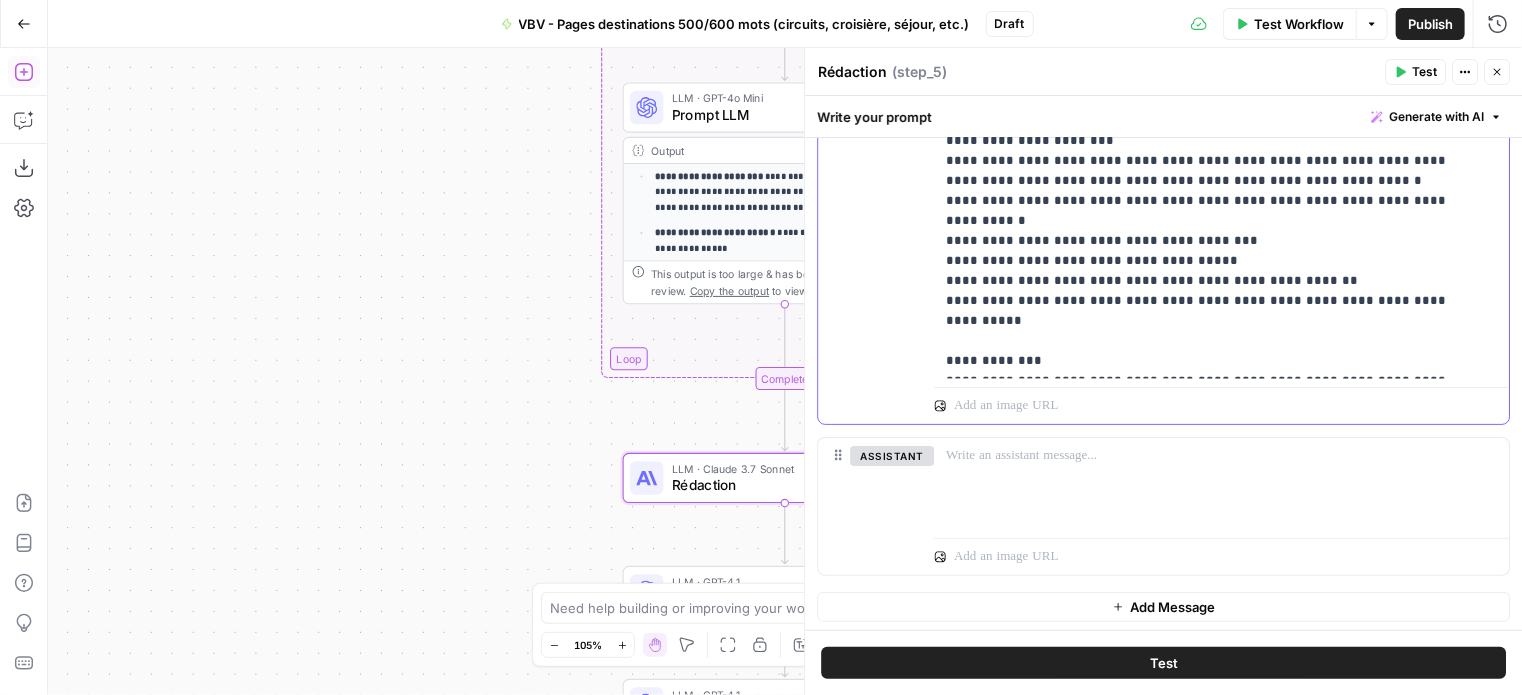 click on "**********" 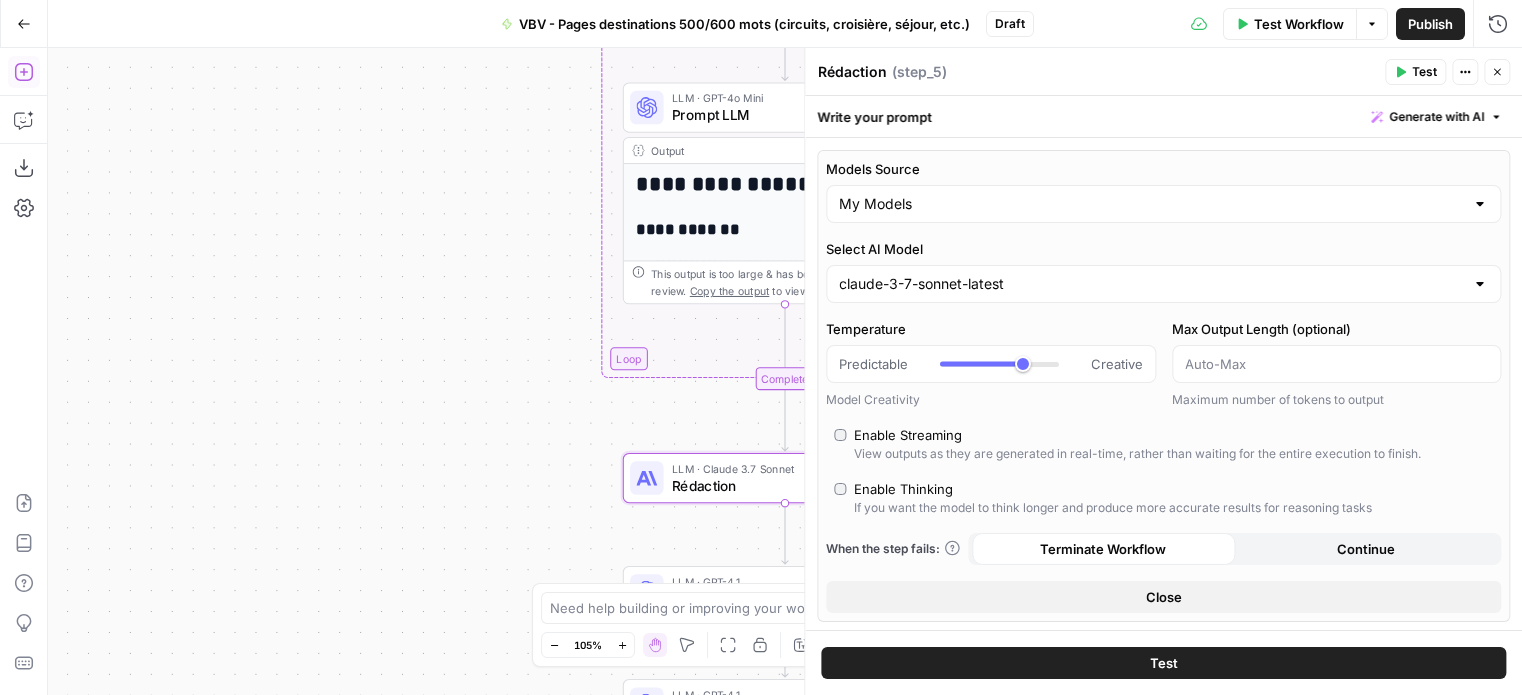 scroll, scrollTop: 0, scrollLeft: 0, axis: both 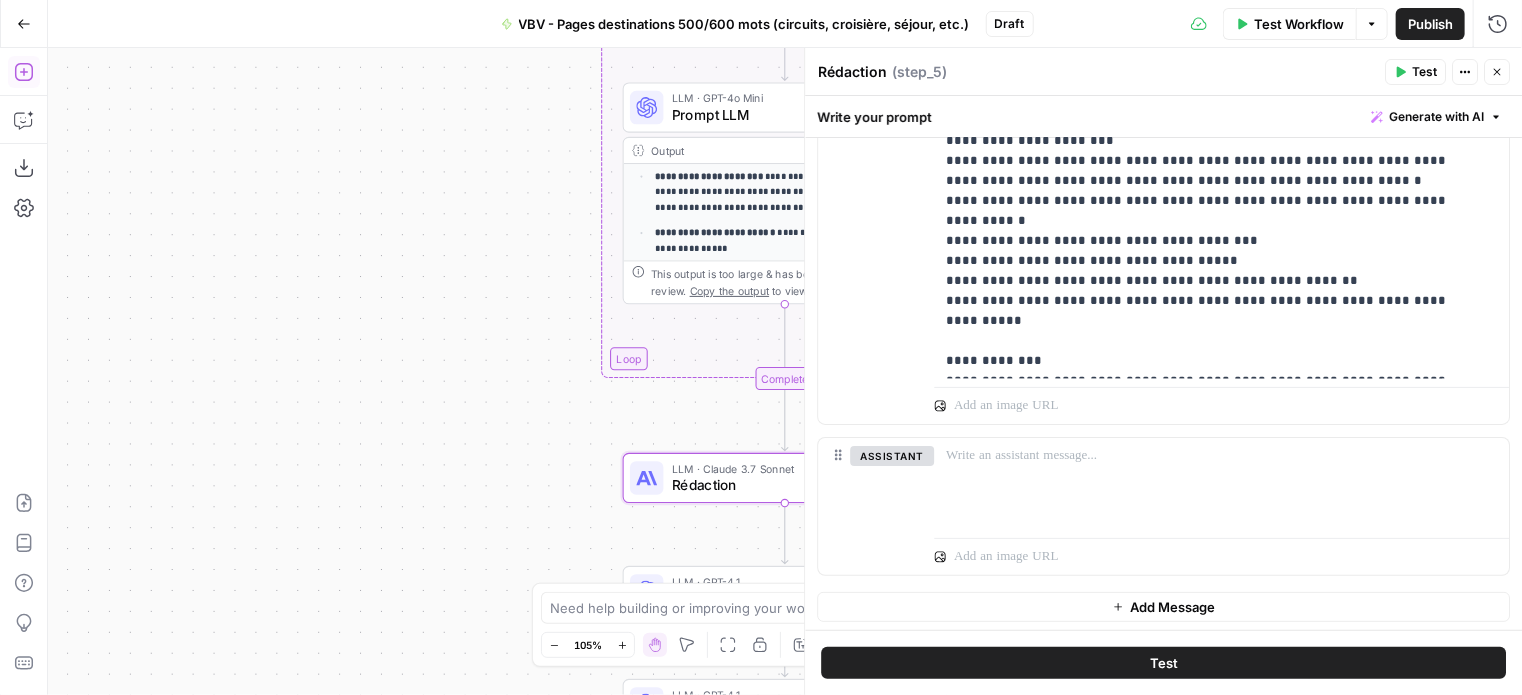 type 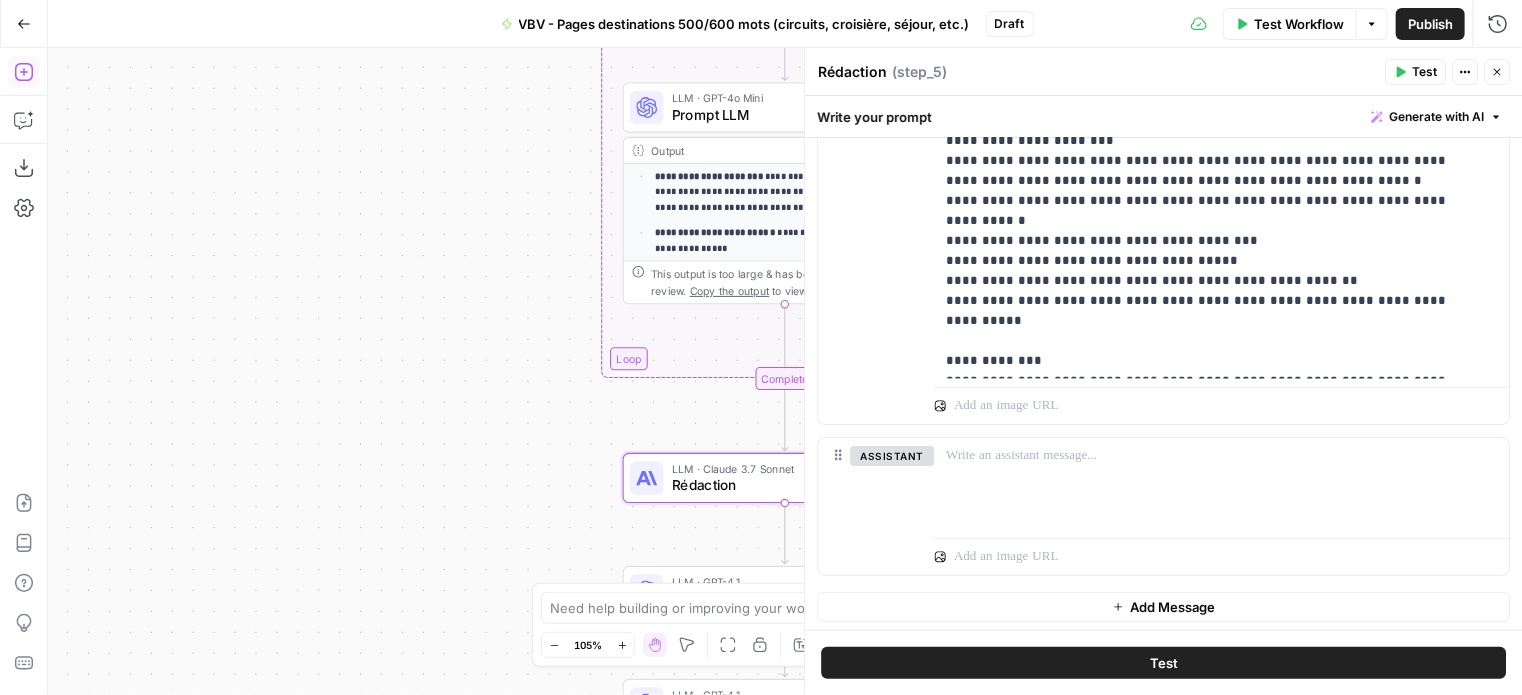 click on "**********" at bounding box center (1214, 1) 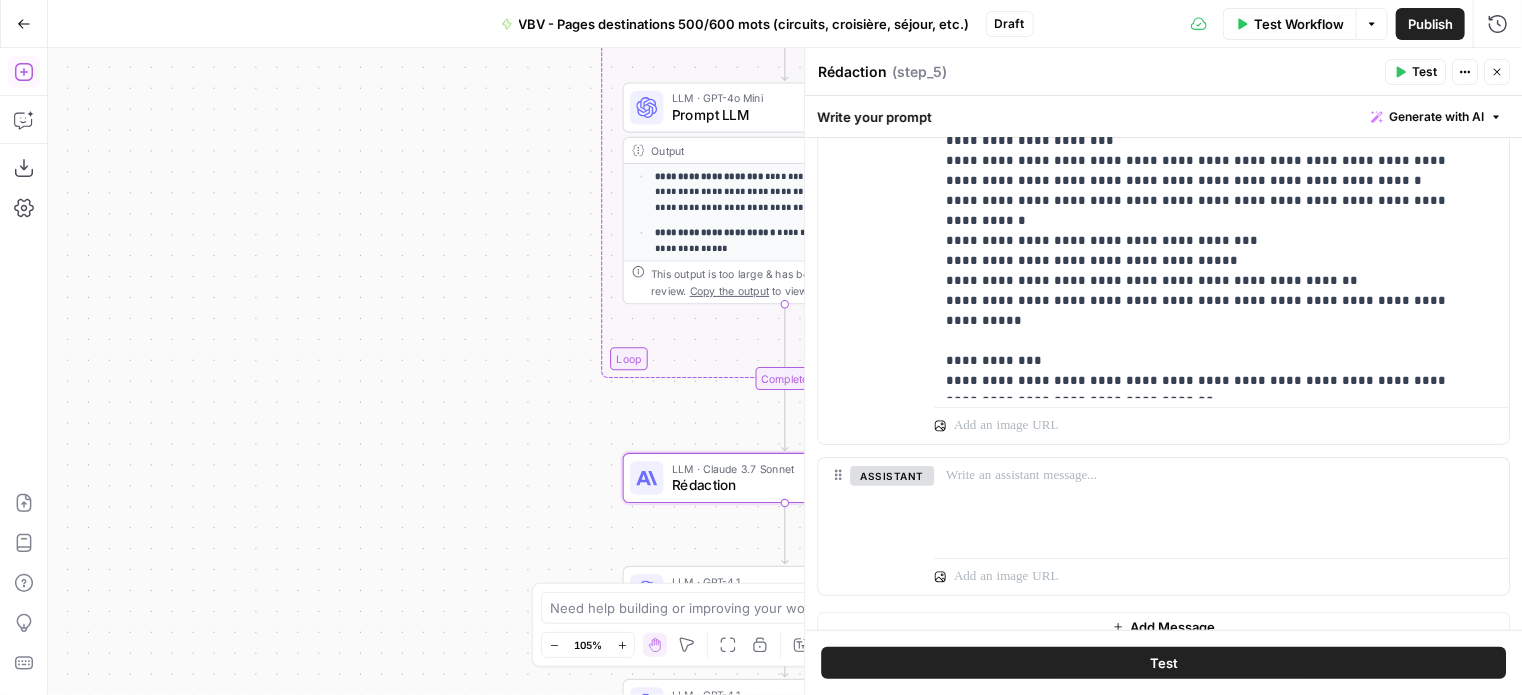 click on "**********" at bounding box center [1221, 11] 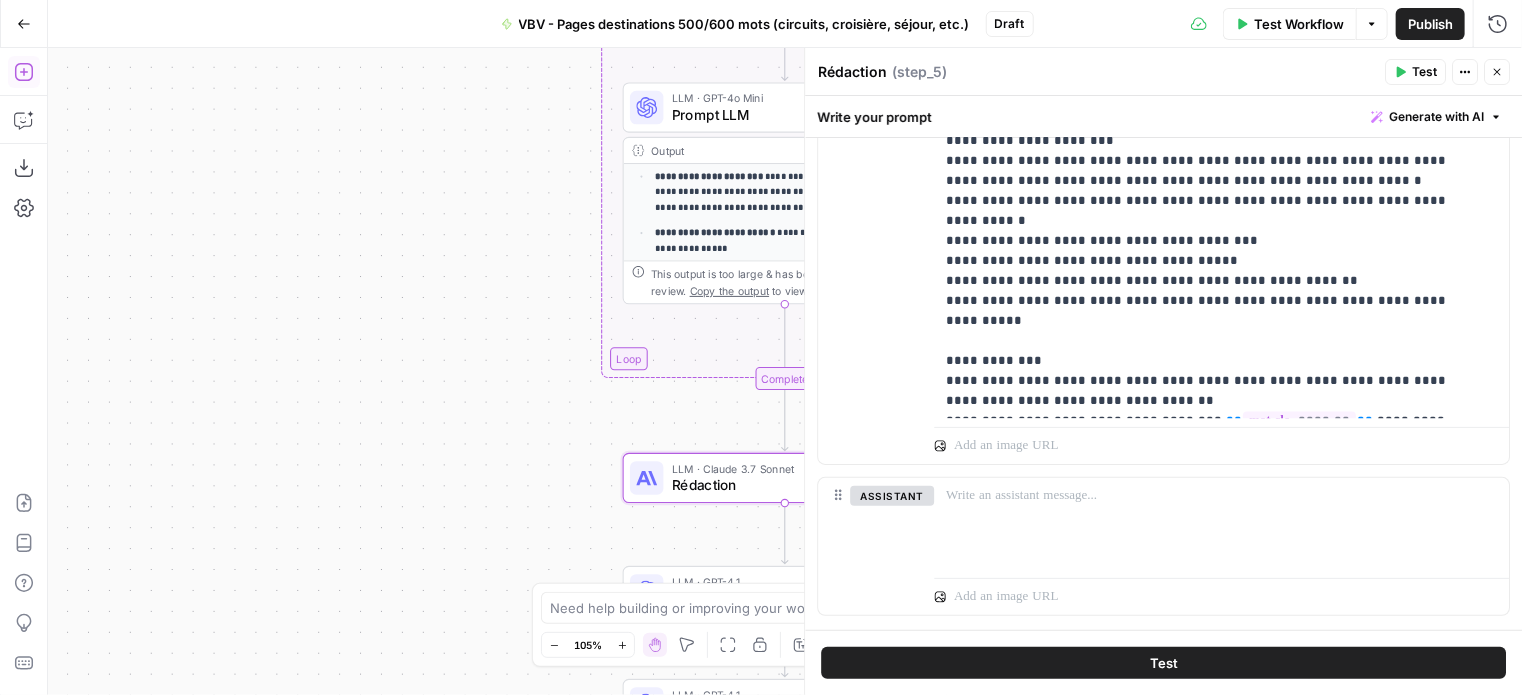 click on "**********" at bounding box center (1221, 21) 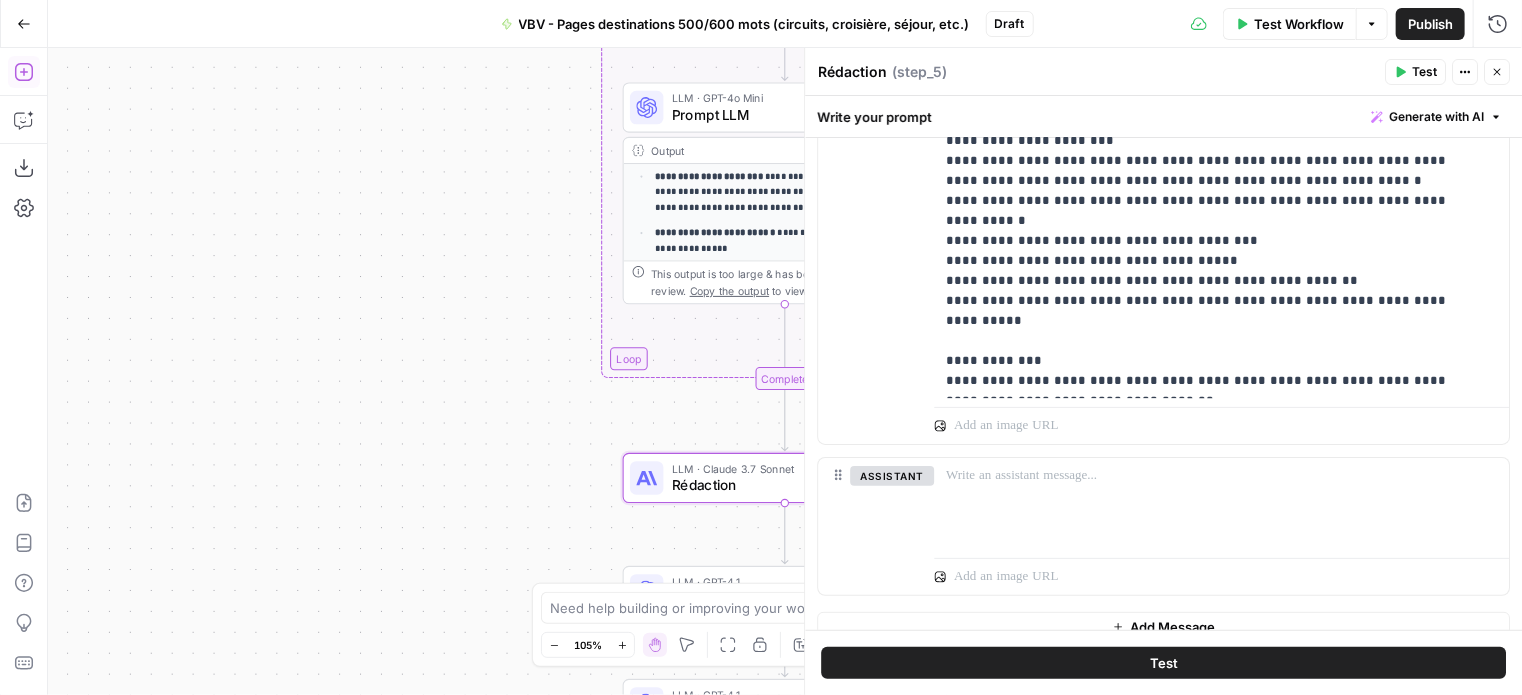click on "**********" at bounding box center [1214, 11] 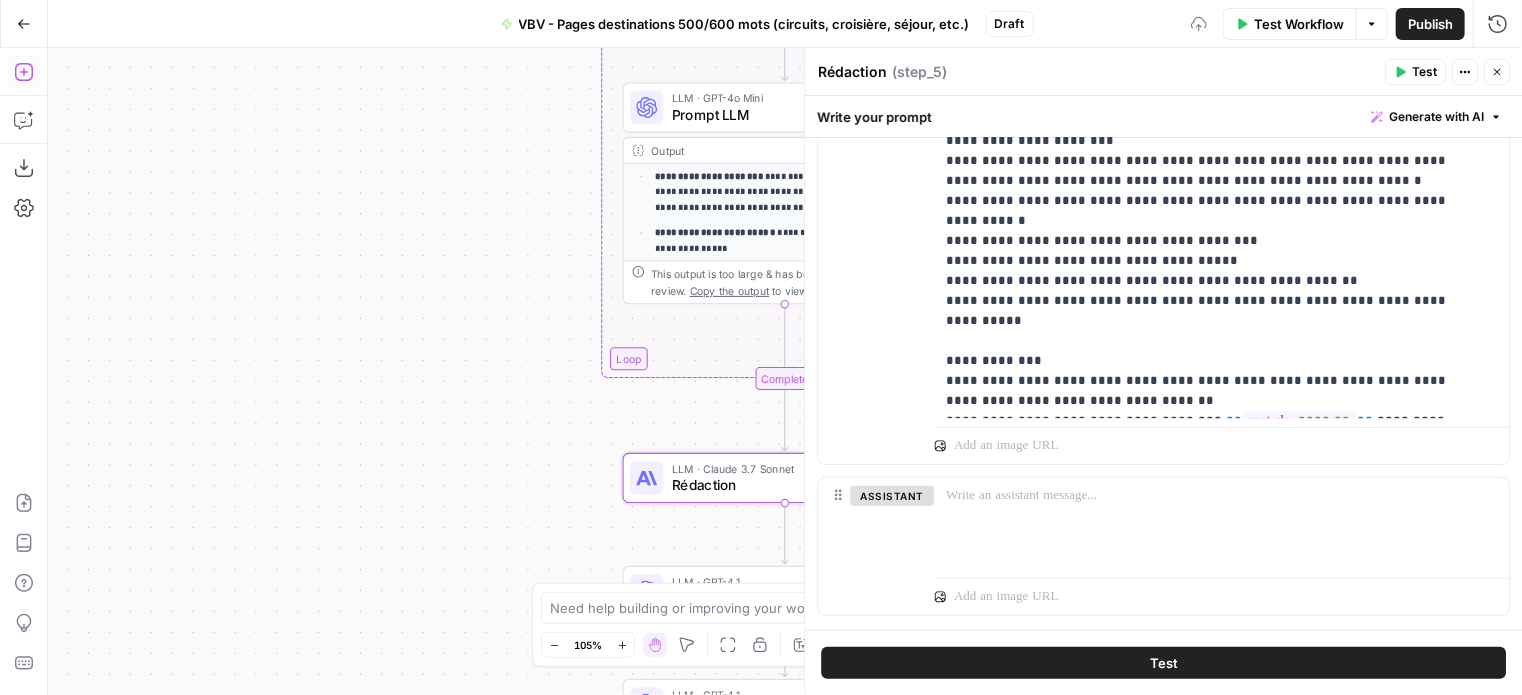 click on "**********" at bounding box center [1214, 21] 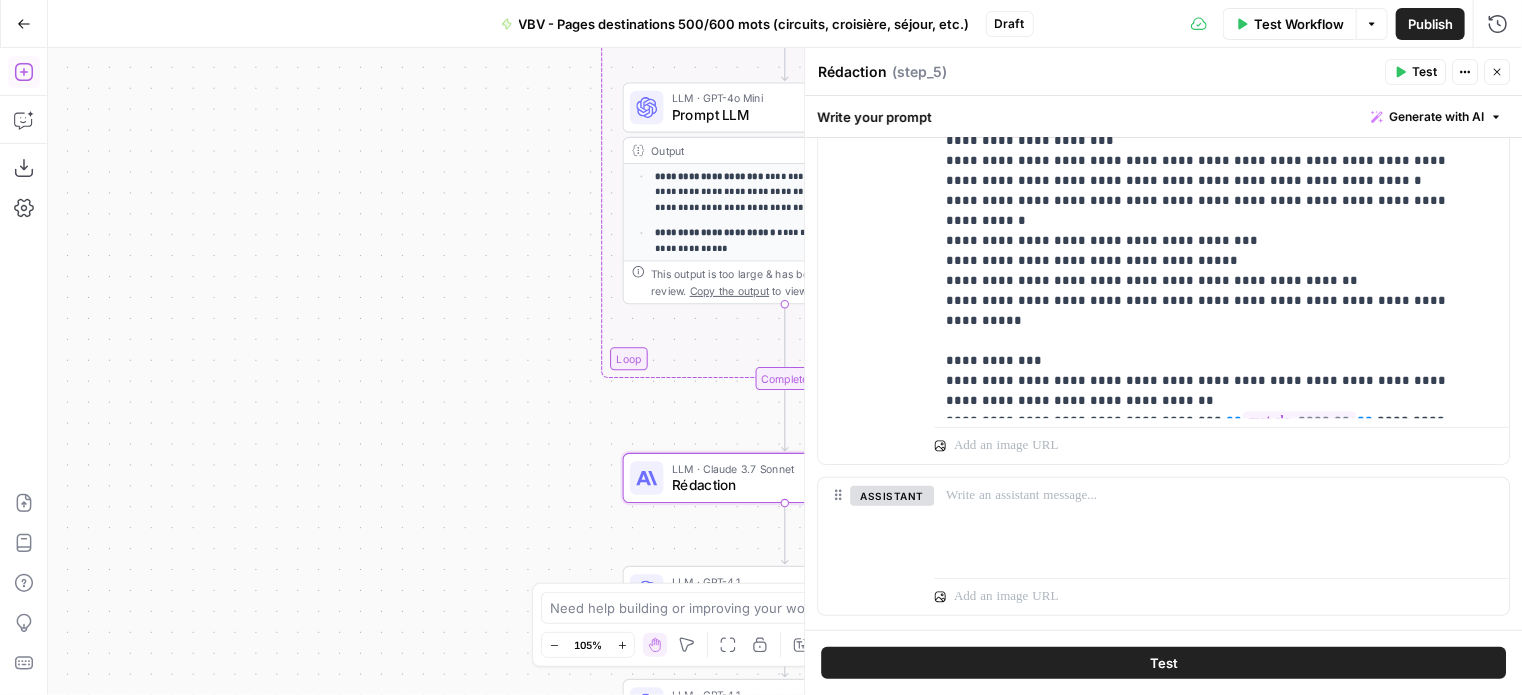 click on "**********" at bounding box center (1214, 21) 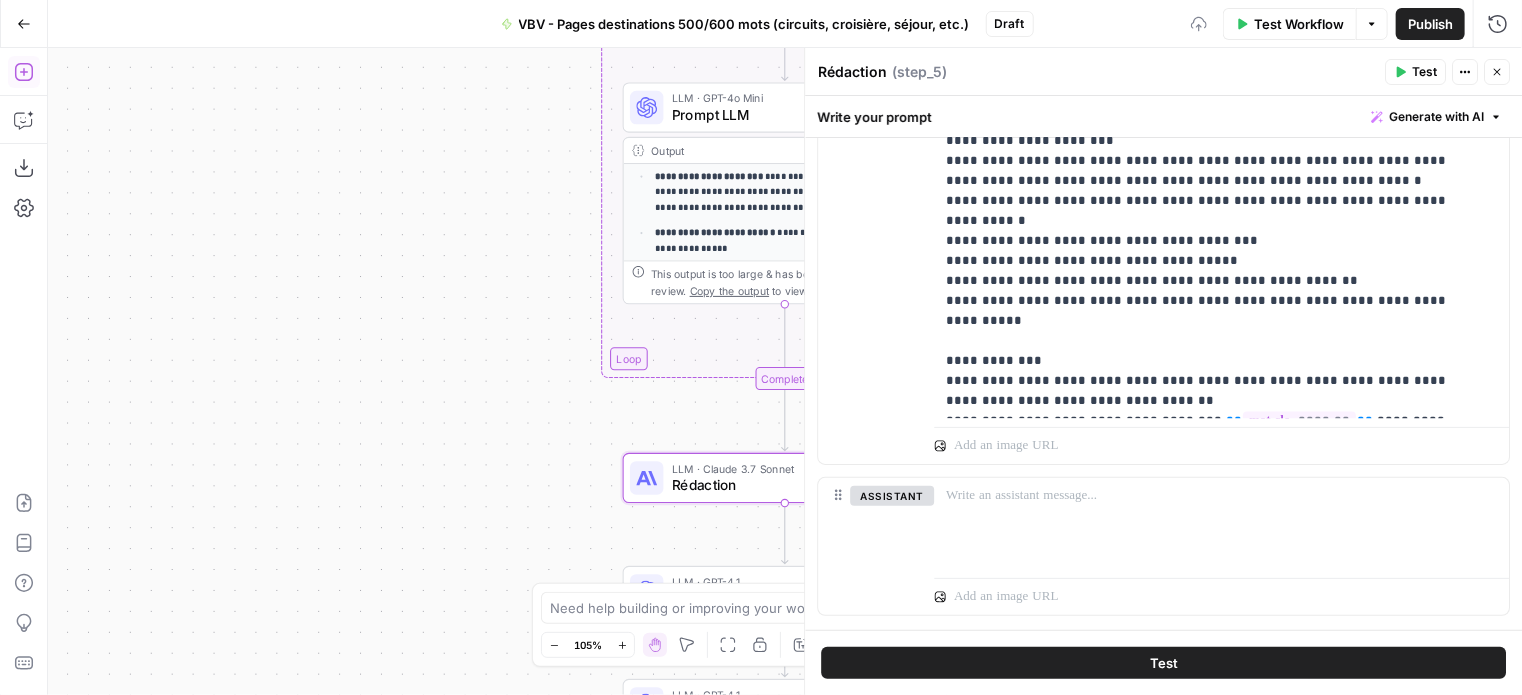 click on "**********" at bounding box center (1214, 21) 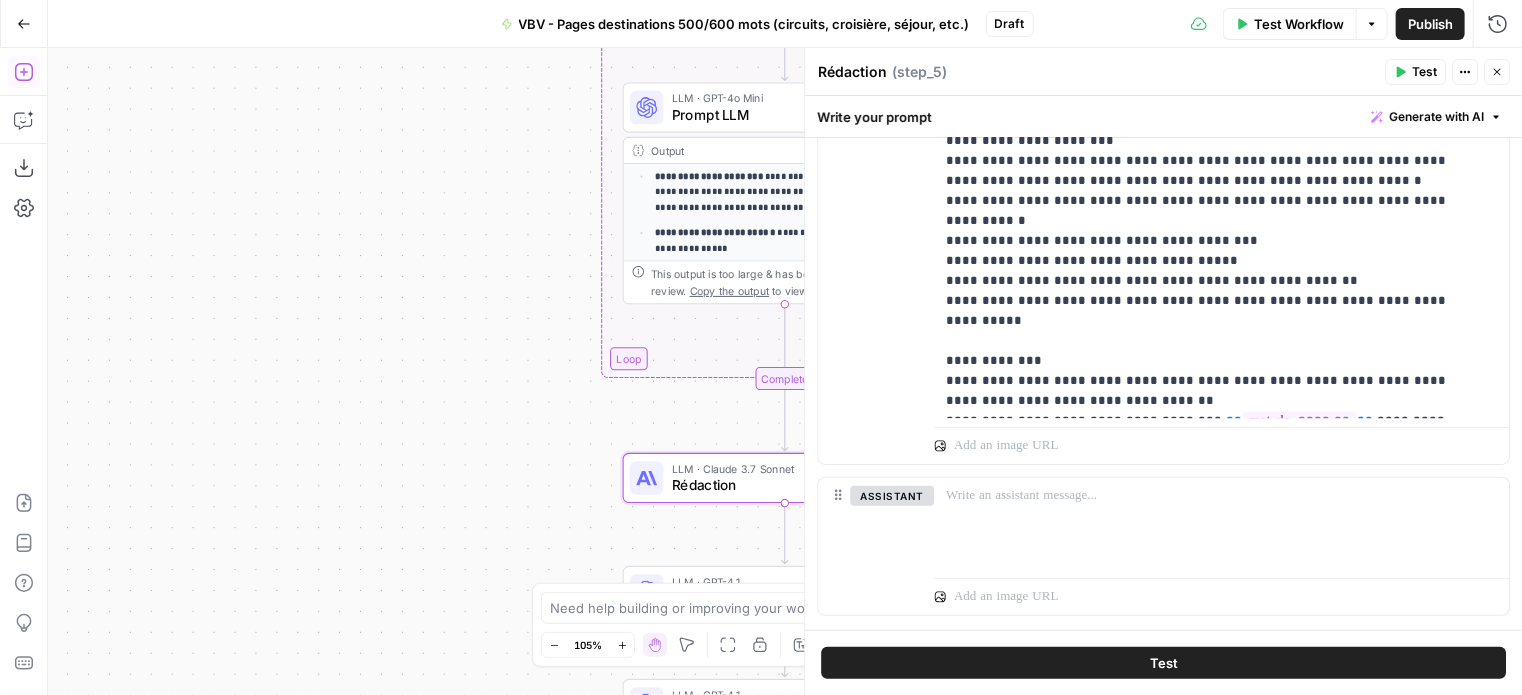 click on "**********" at bounding box center [1214, 21] 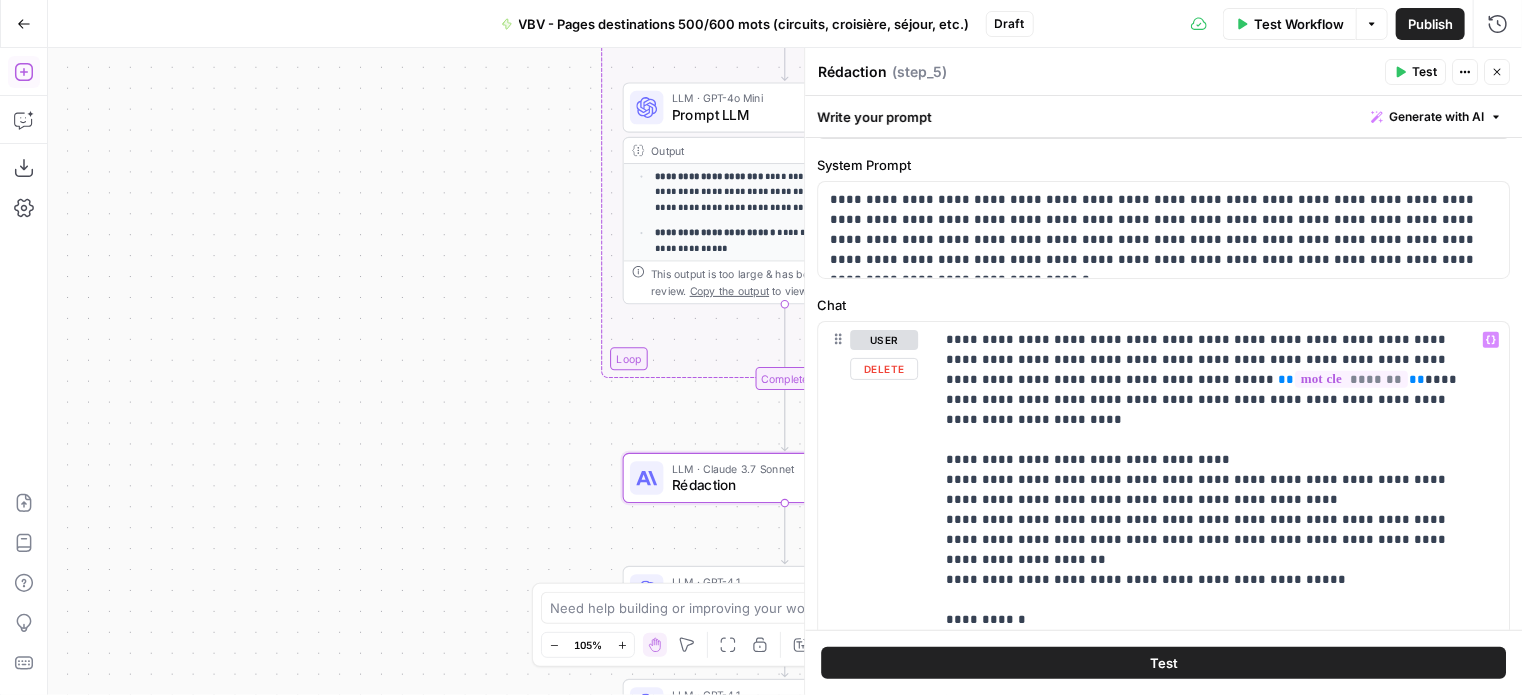 scroll, scrollTop: 482, scrollLeft: 0, axis: vertical 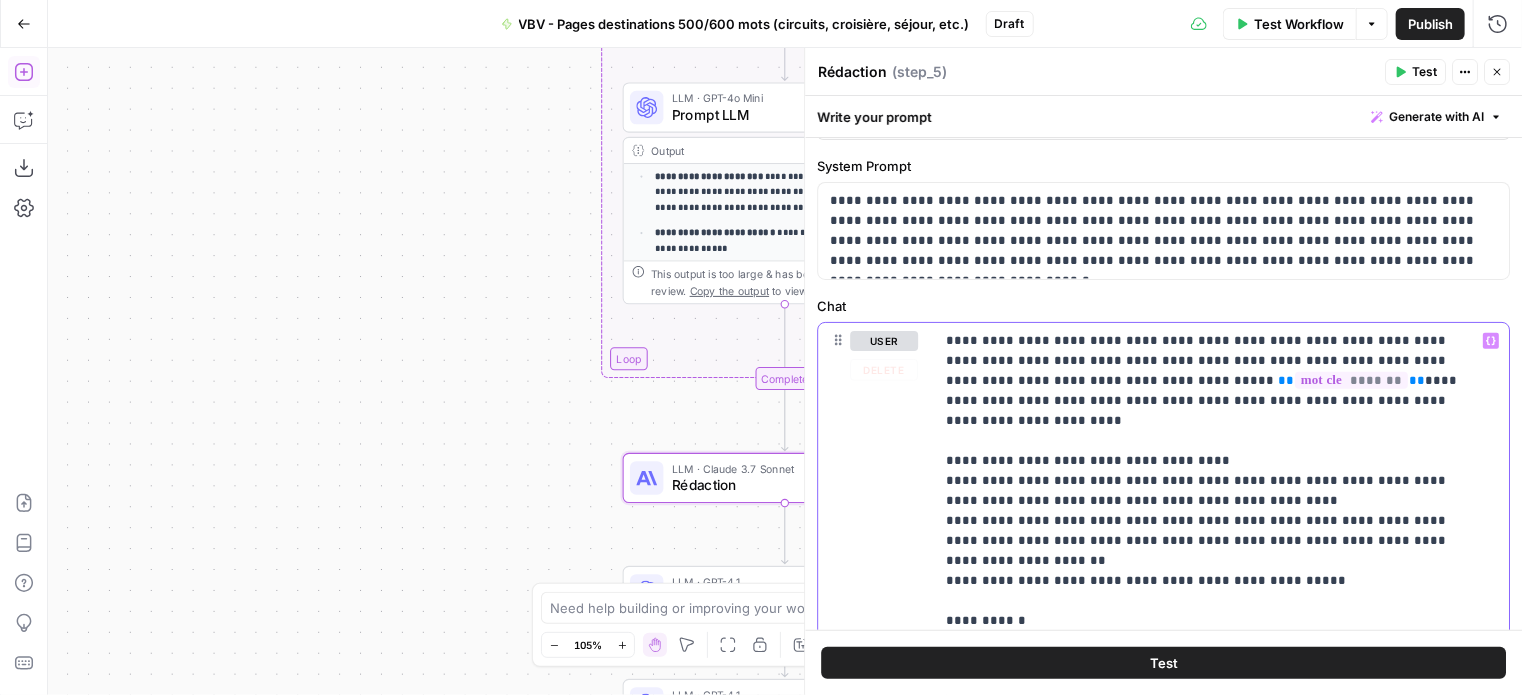 click 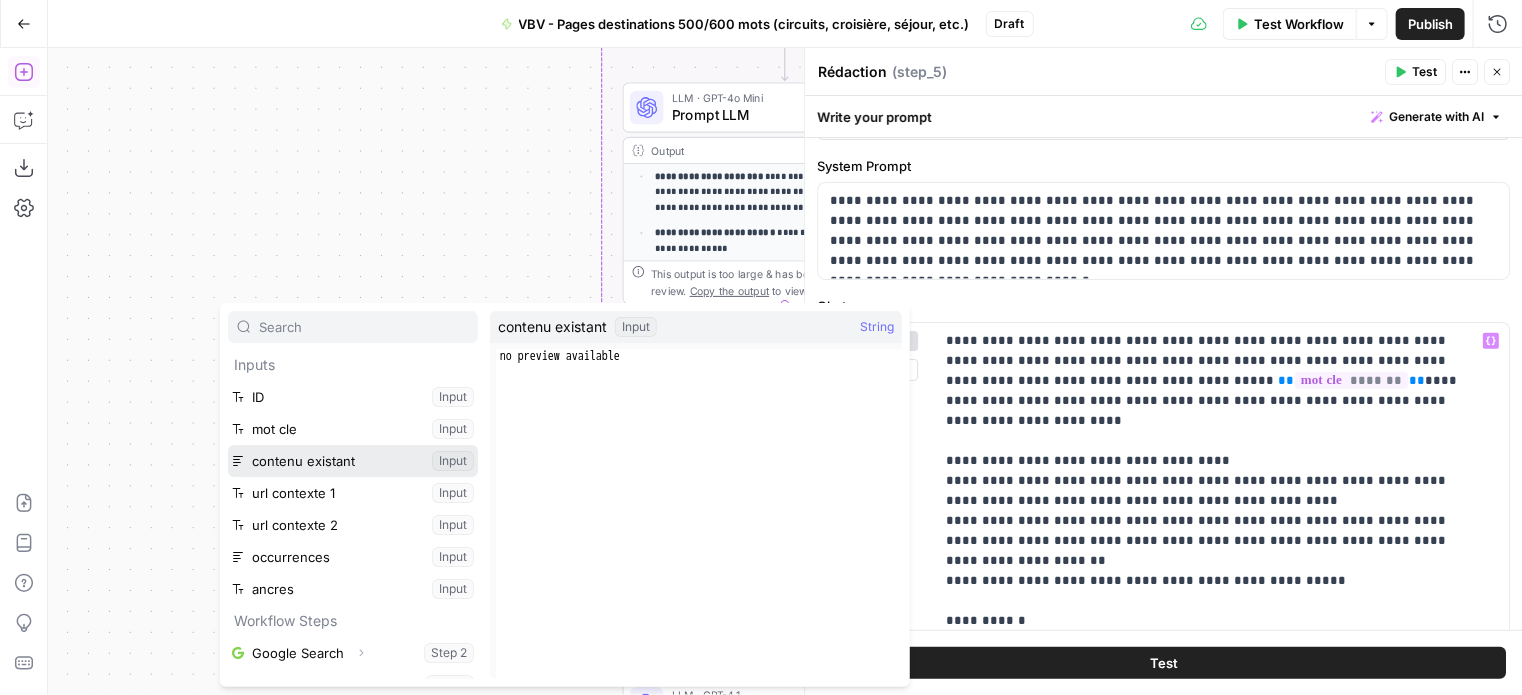 click at bounding box center (353, 461) 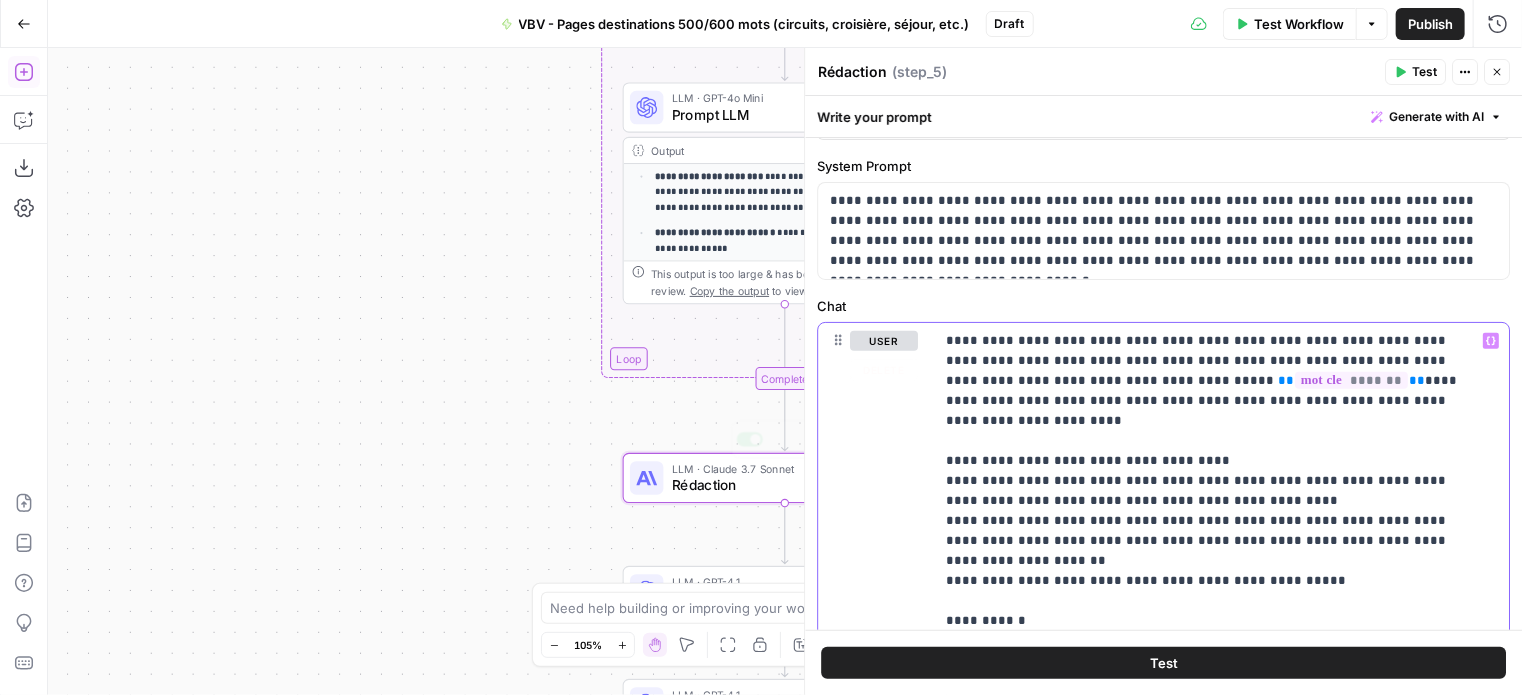 scroll, scrollTop: 1, scrollLeft: 0, axis: vertical 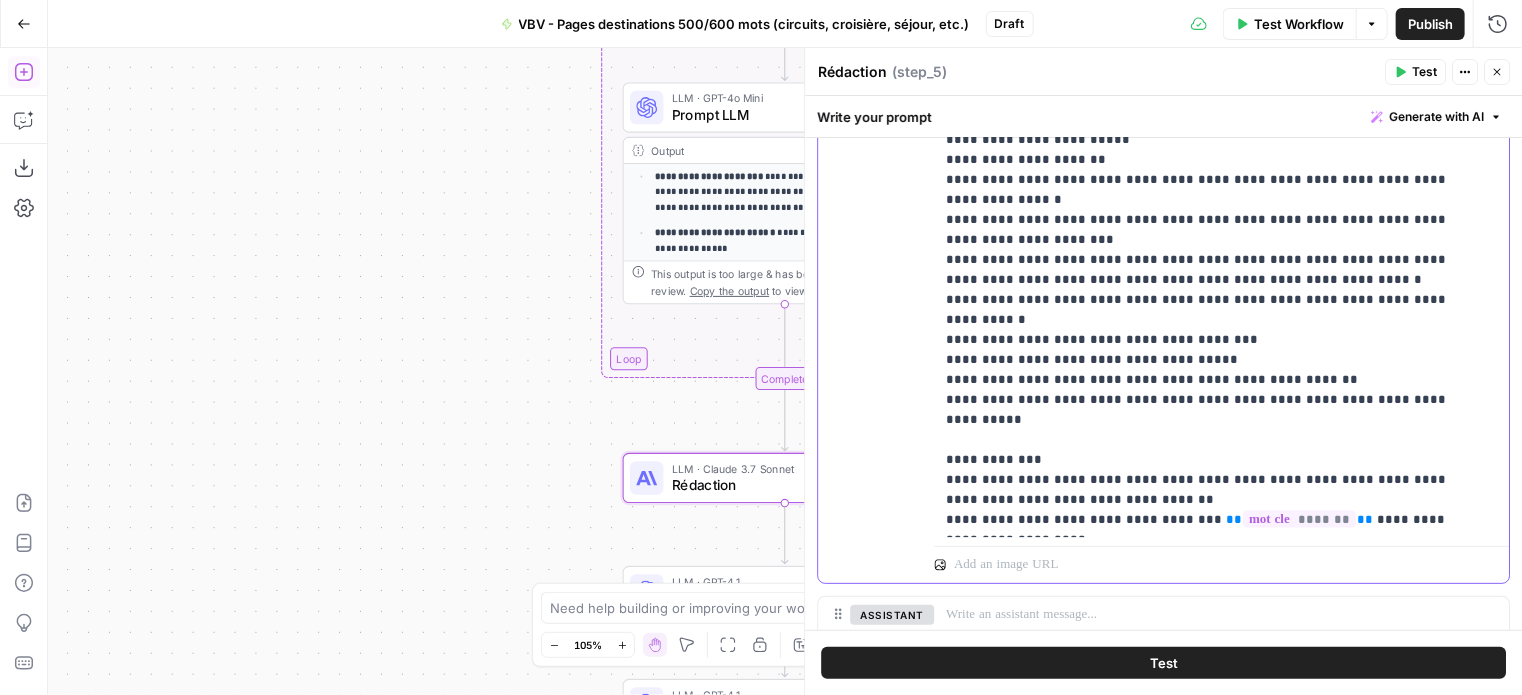 click on "**********" at bounding box center (1206, 130) 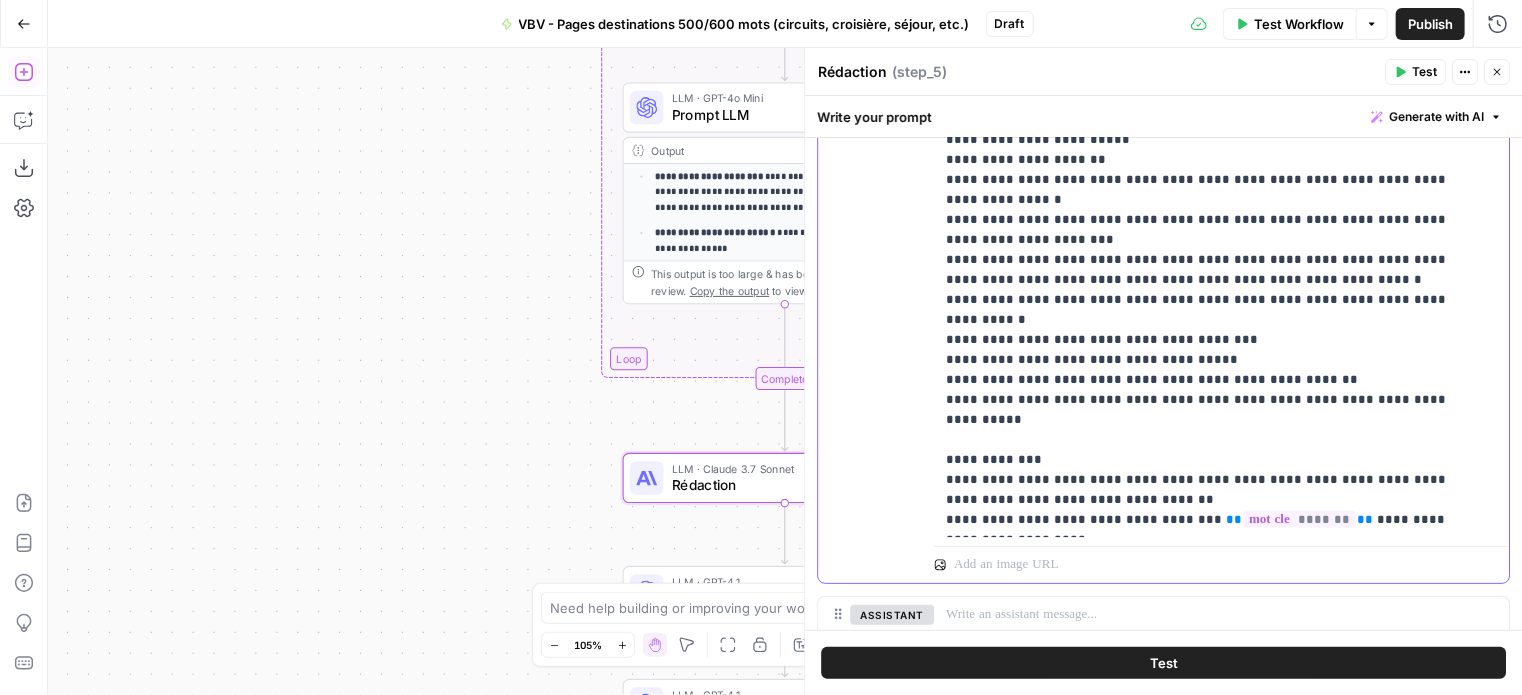 click on "**********" at bounding box center (1206, 130) 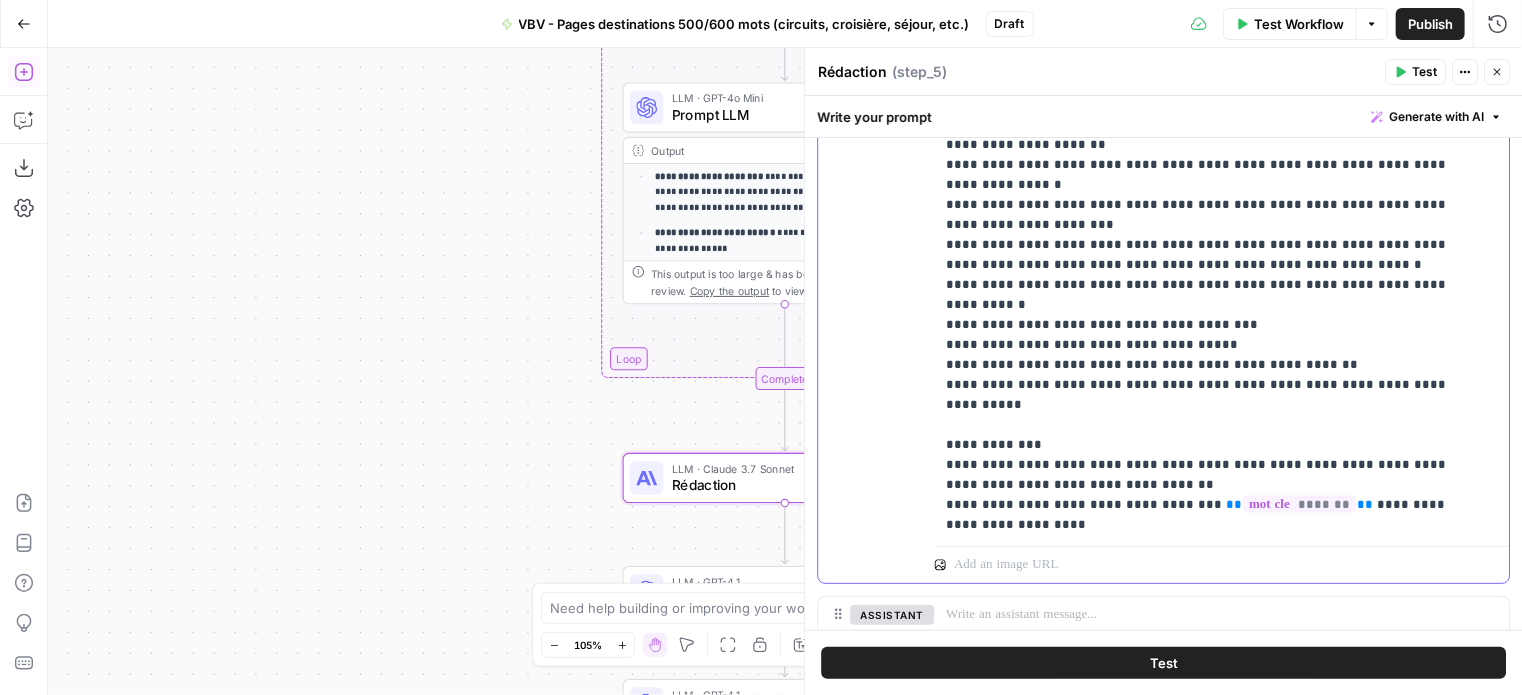 click on "**********" at bounding box center [1206, 125] 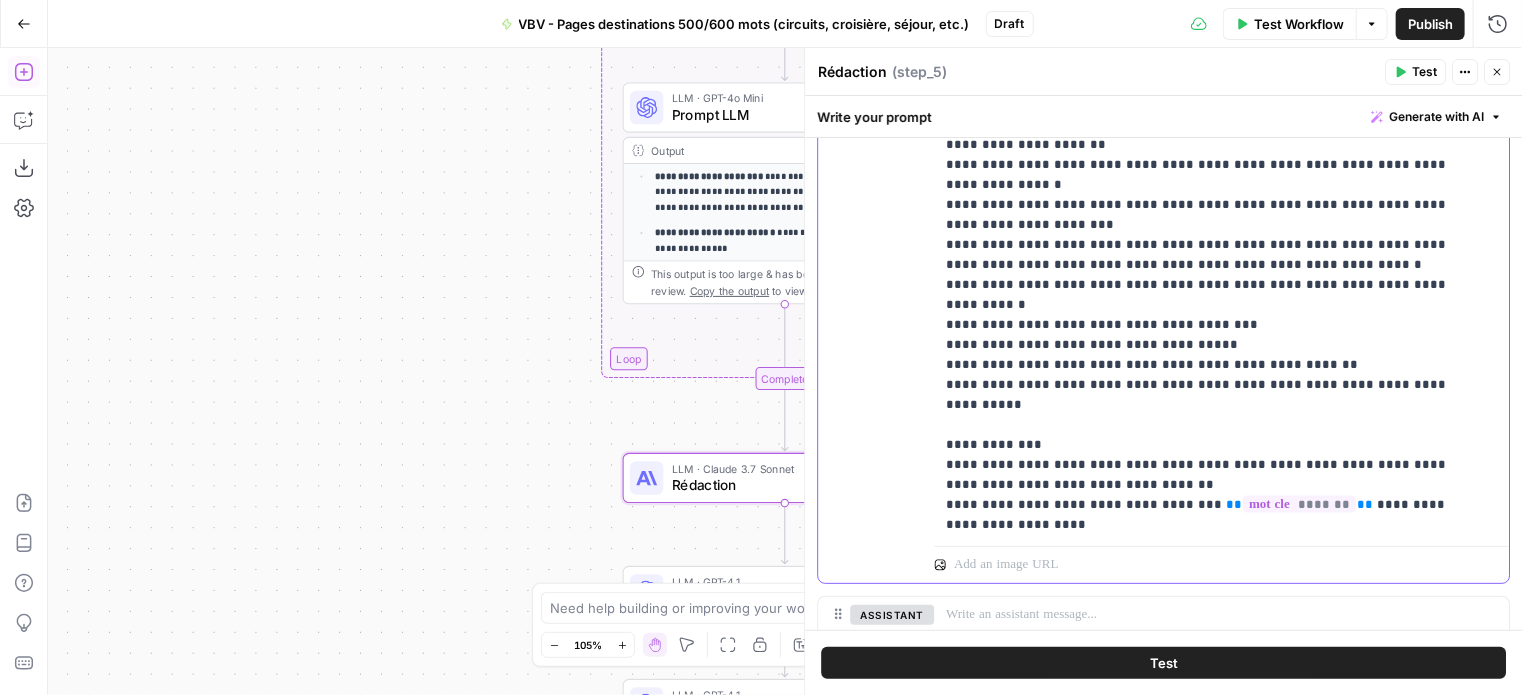 click on "**********" at bounding box center [1206, 125] 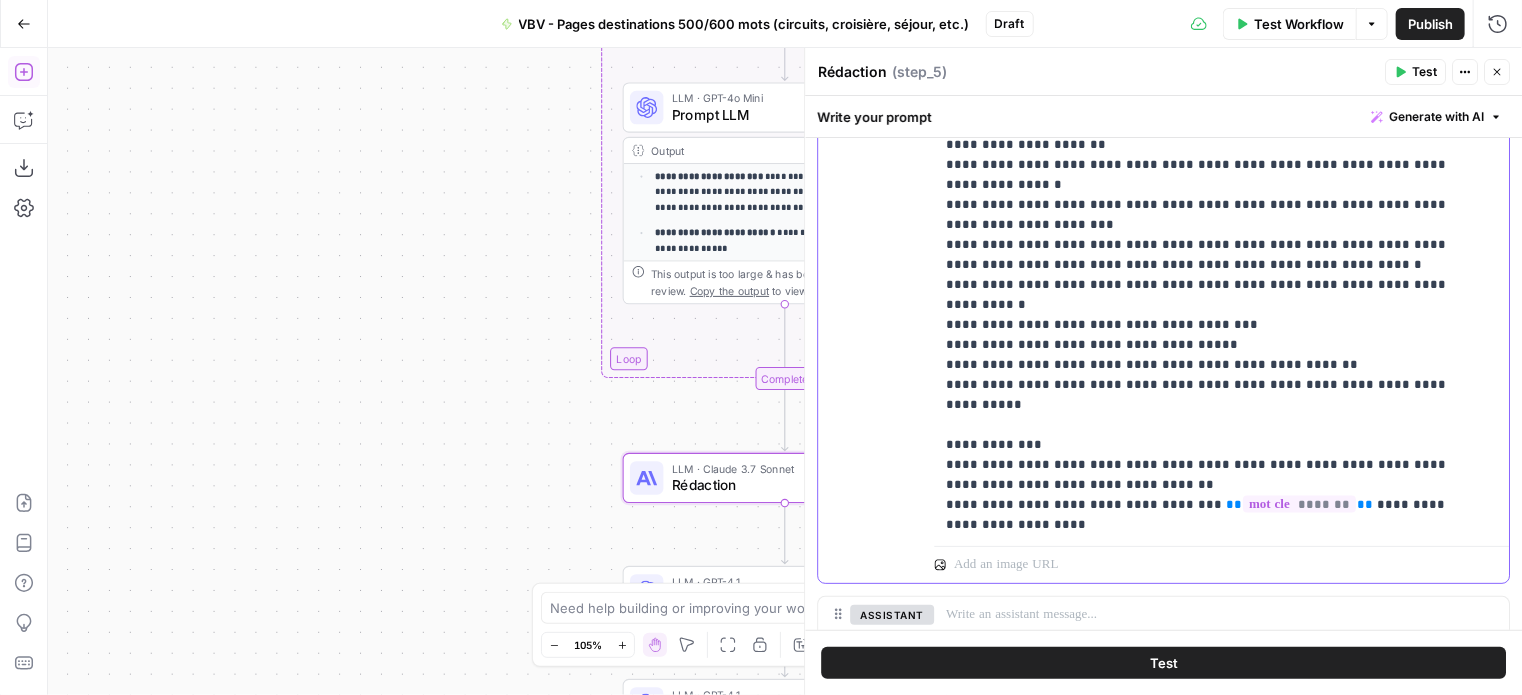 scroll, scrollTop: 41, scrollLeft: 0, axis: vertical 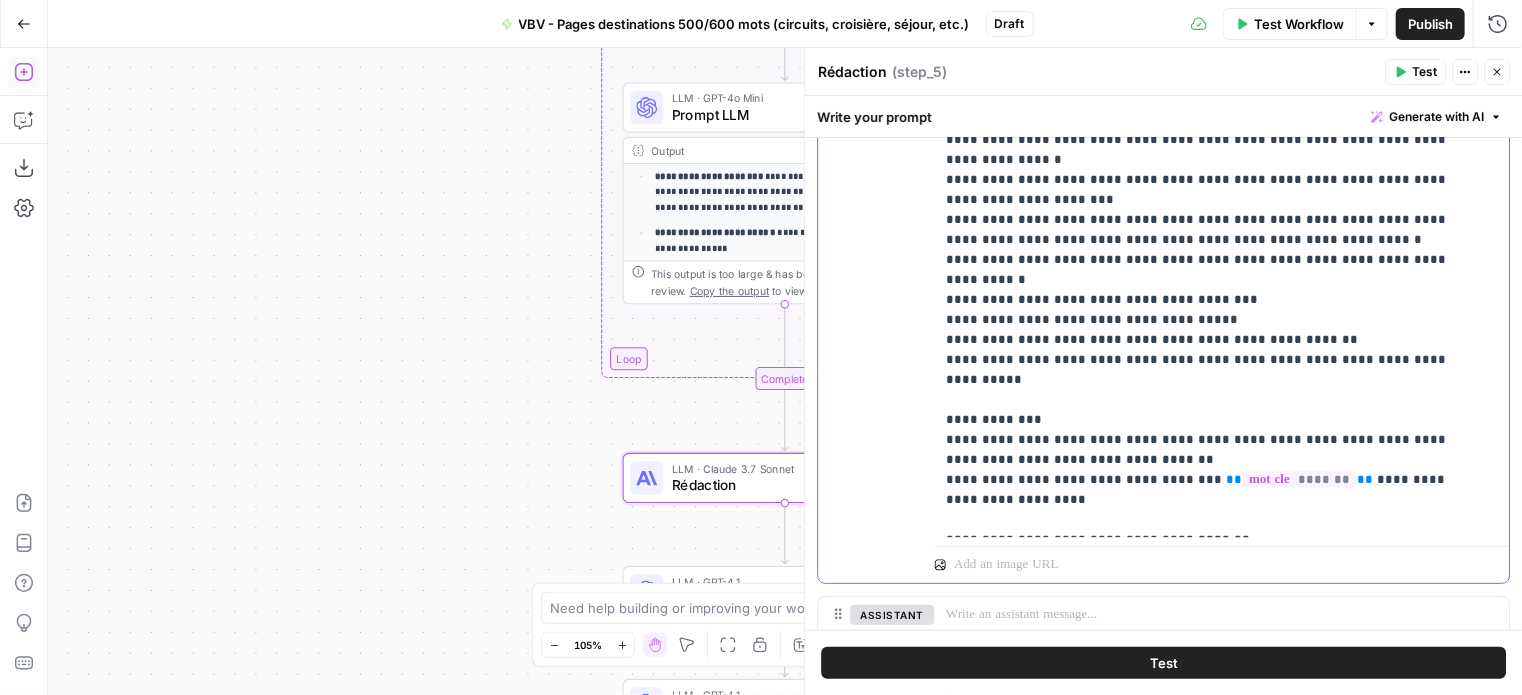 click on "**********" at bounding box center (1206, 110) 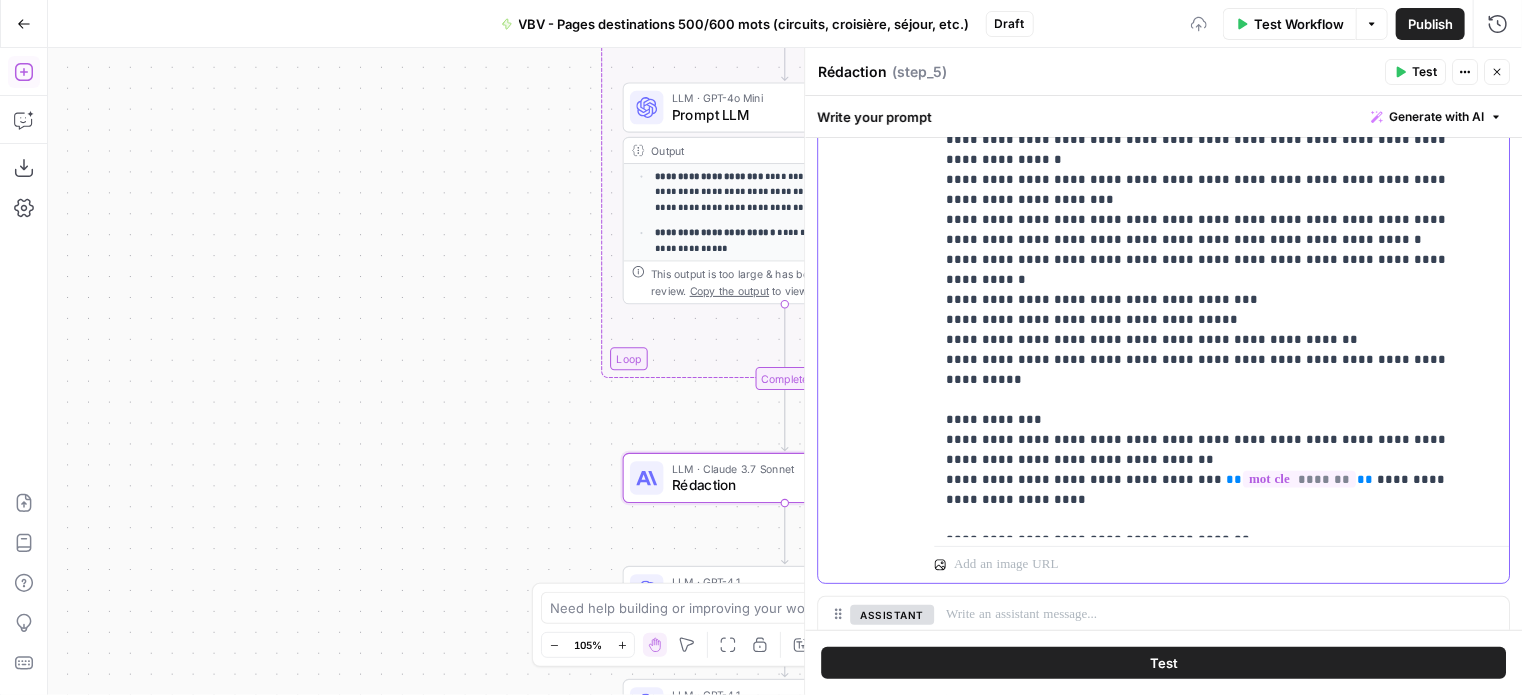 click on "**********" at bounding box center [1214, 130] 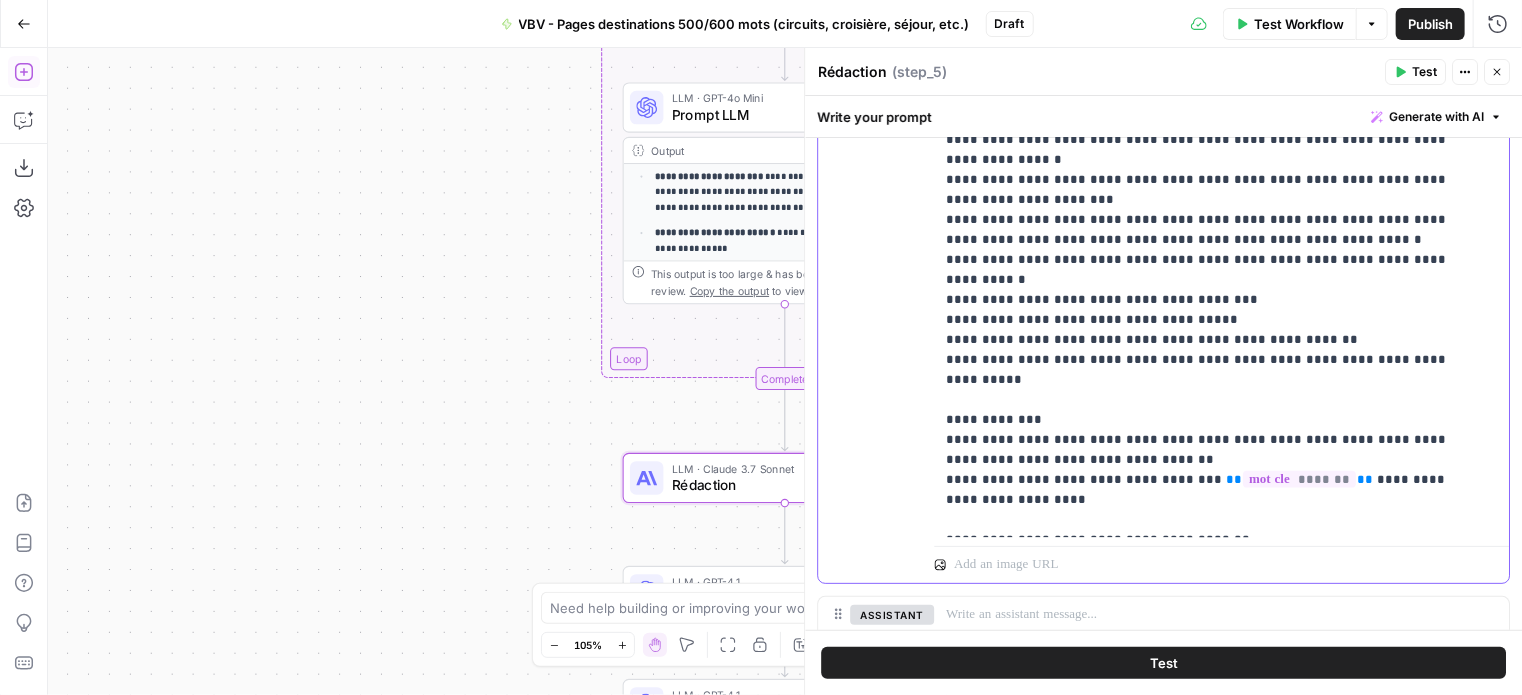 click on "**********" at bounding box center [1206, 110] 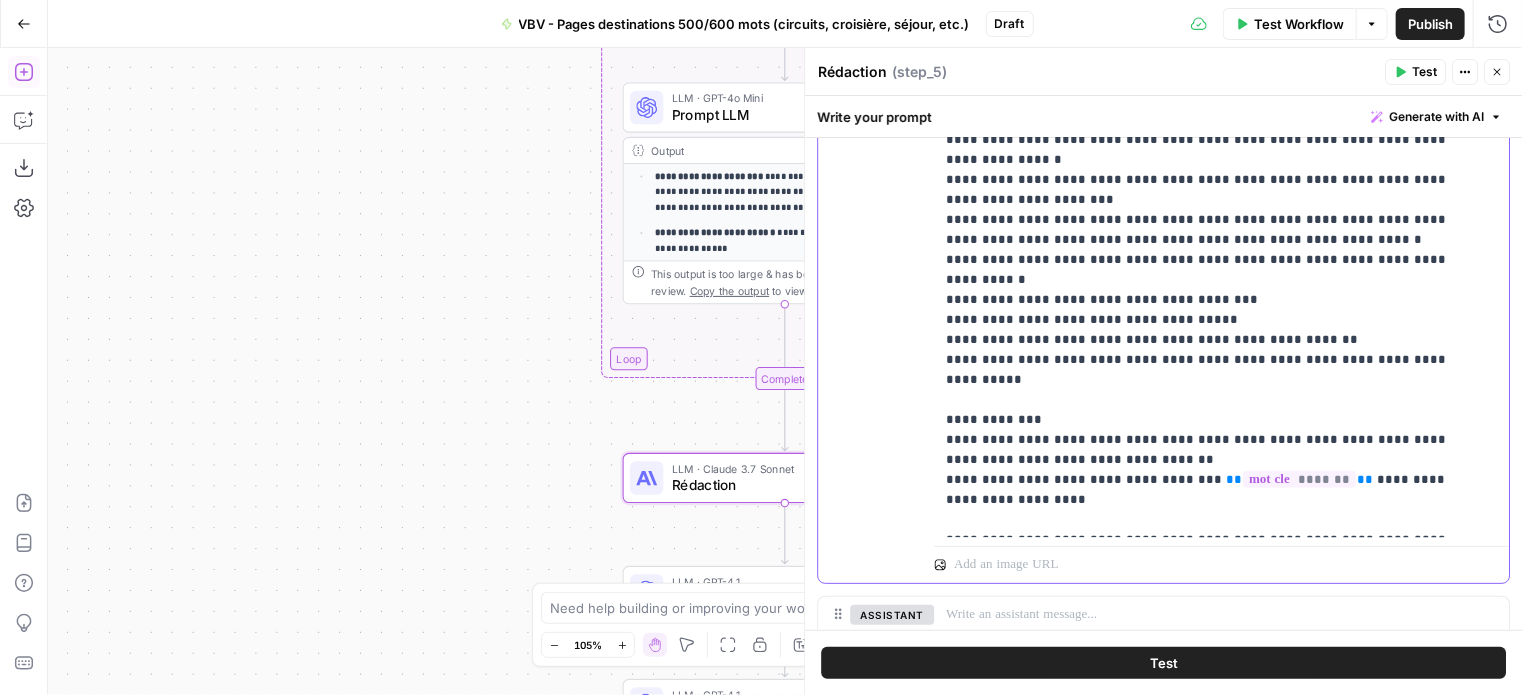 click on "**********" at bounding box center [1206, 110] 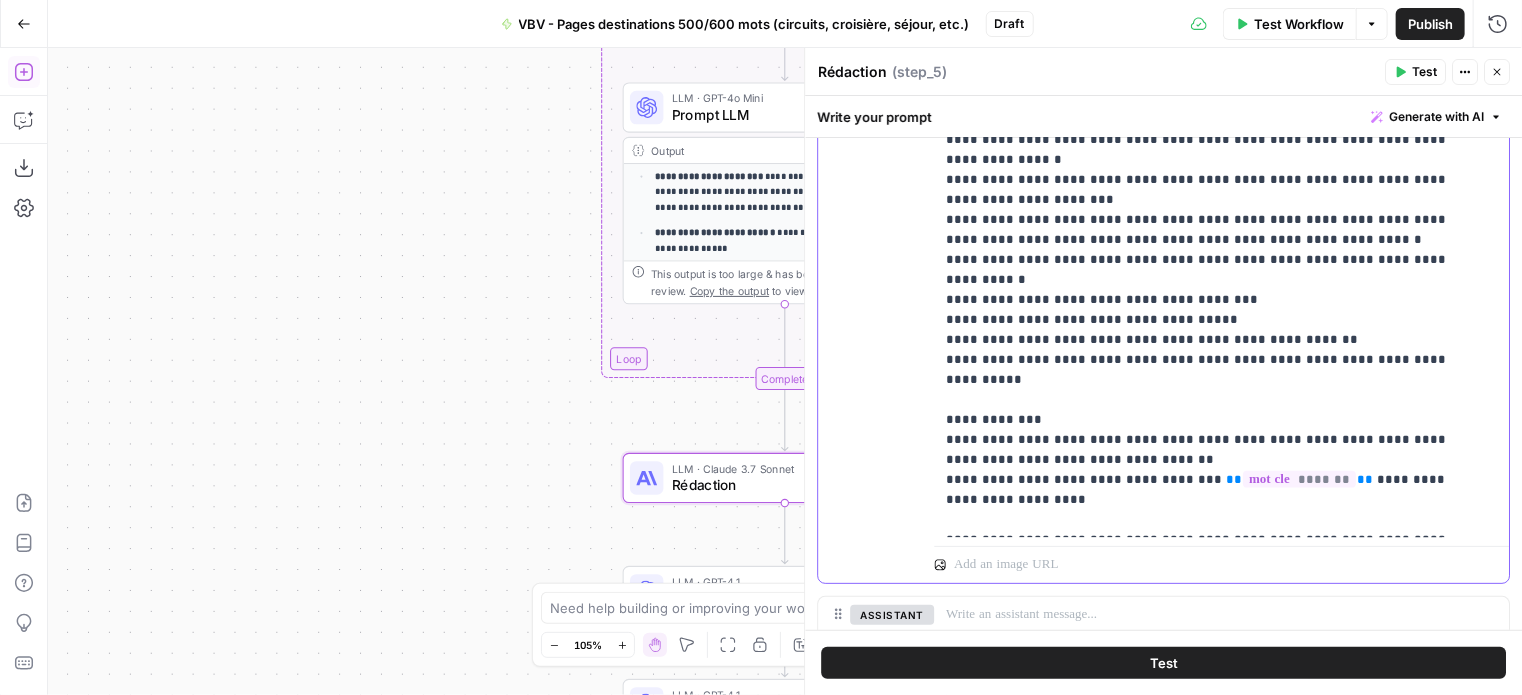 click on "**********" at bounding box center (1206, 110) 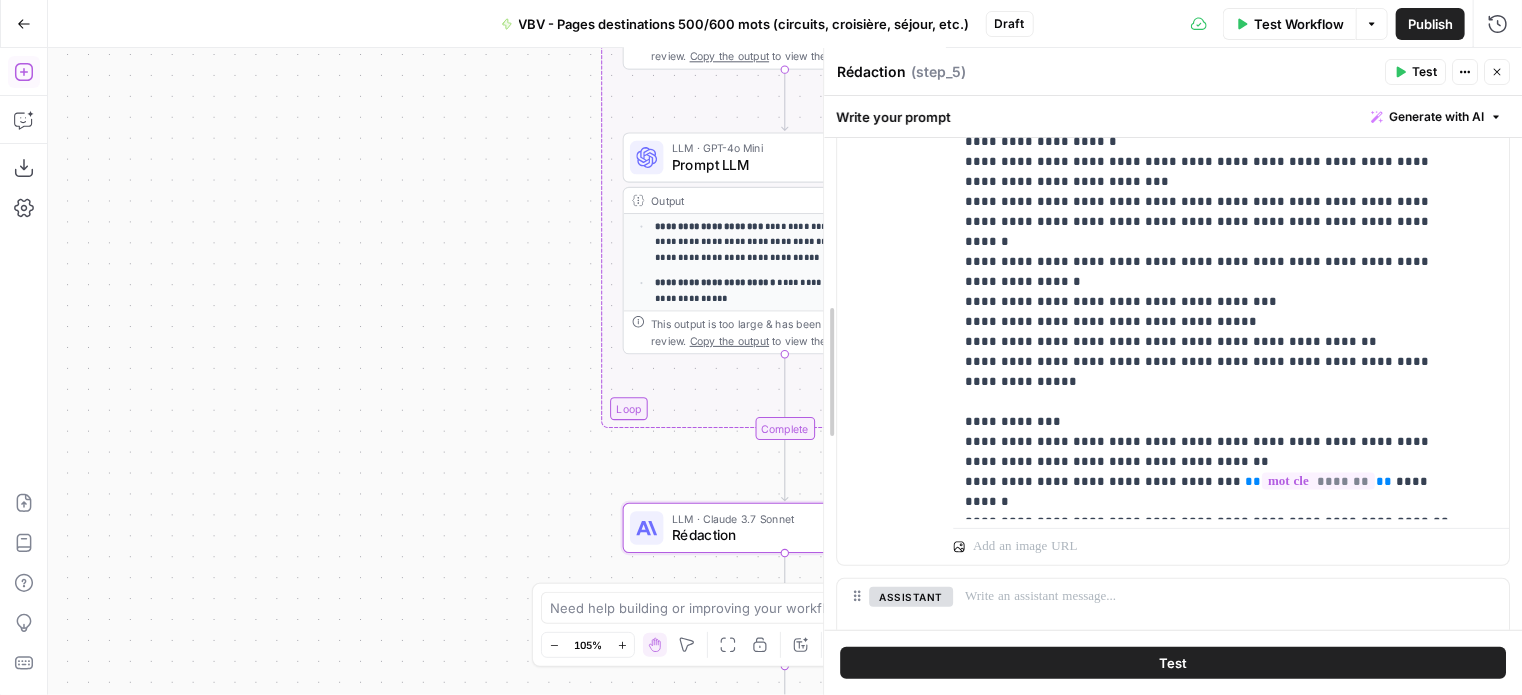 scroll, scrollTop: 1082, scrollLeft: 0, axis: vertical 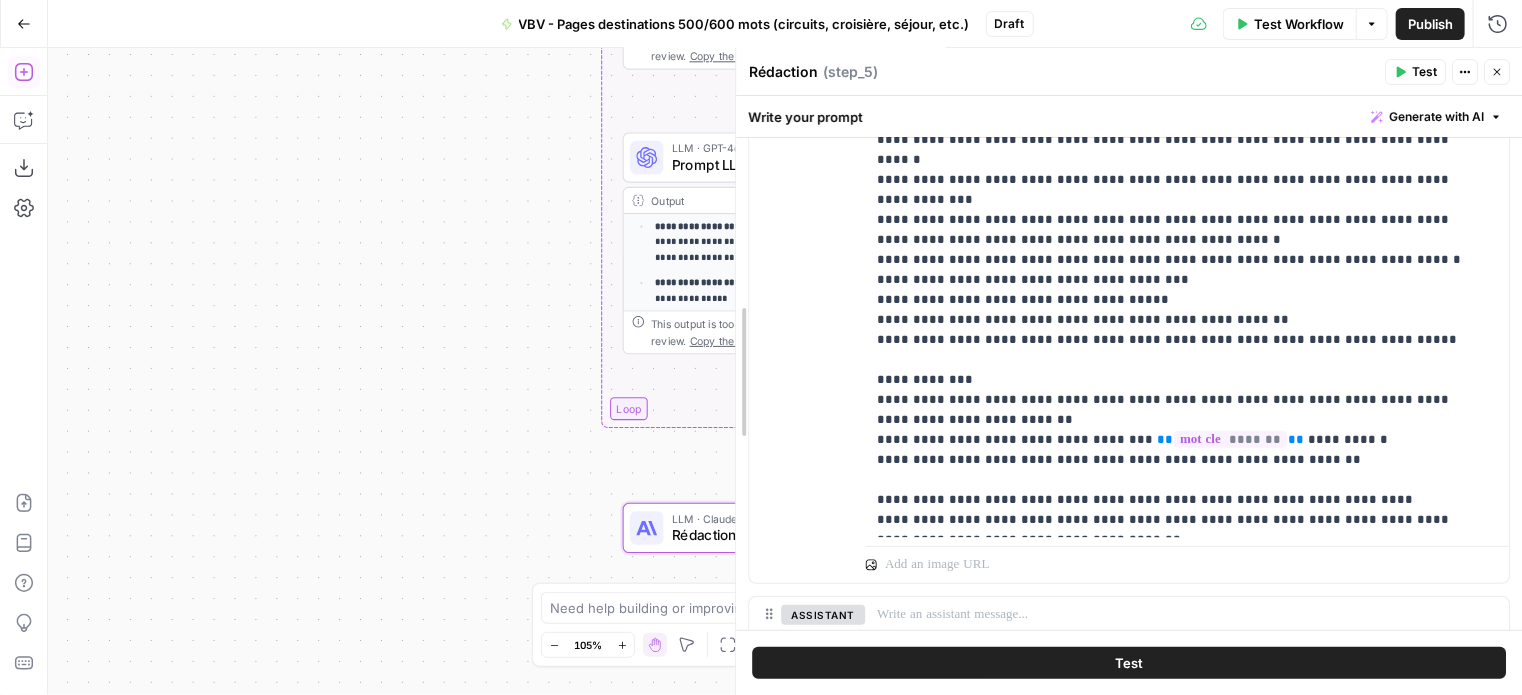 drag, startPoint x: 804, startPoint y: 175, endPoint x: 735, endPoint y: 195, distance: 71.8401 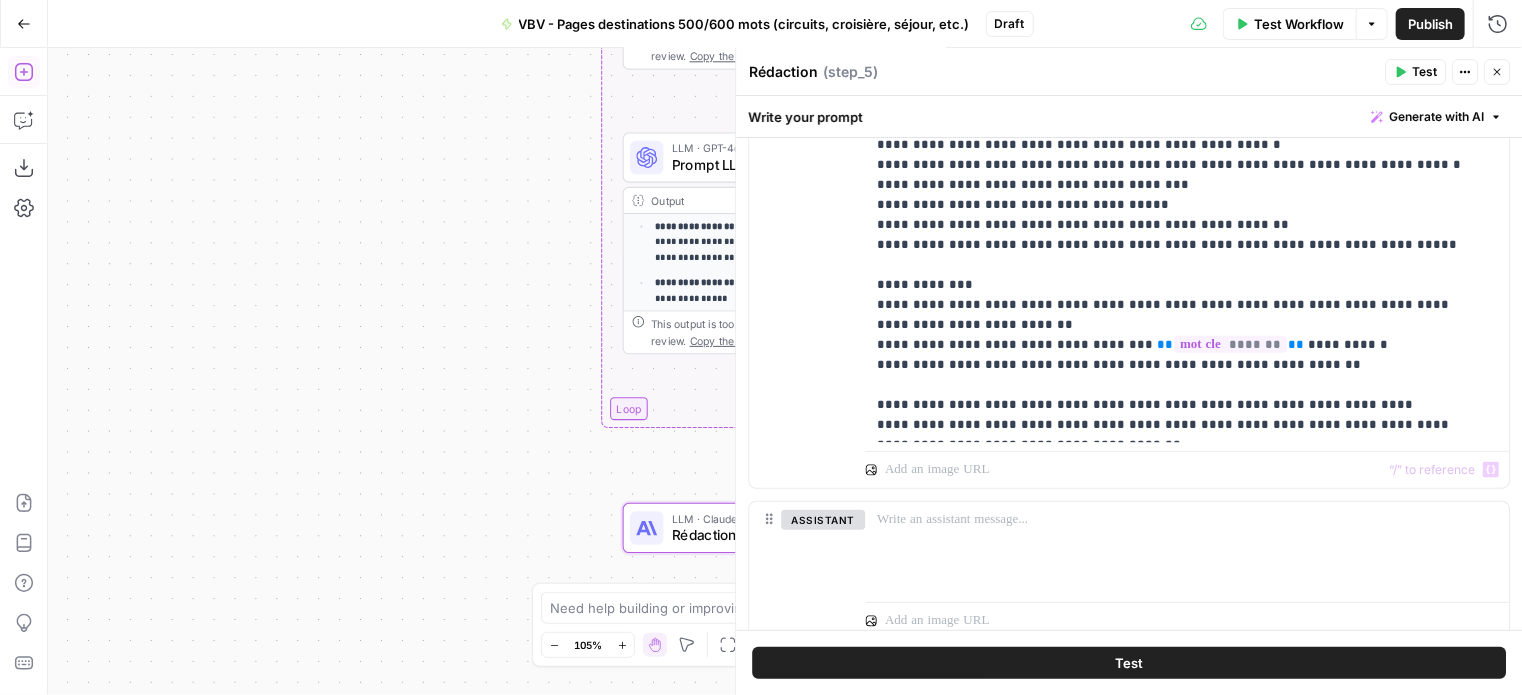 scroll, scrollTop: 1082, scrollLeft: 0, axis: vertical 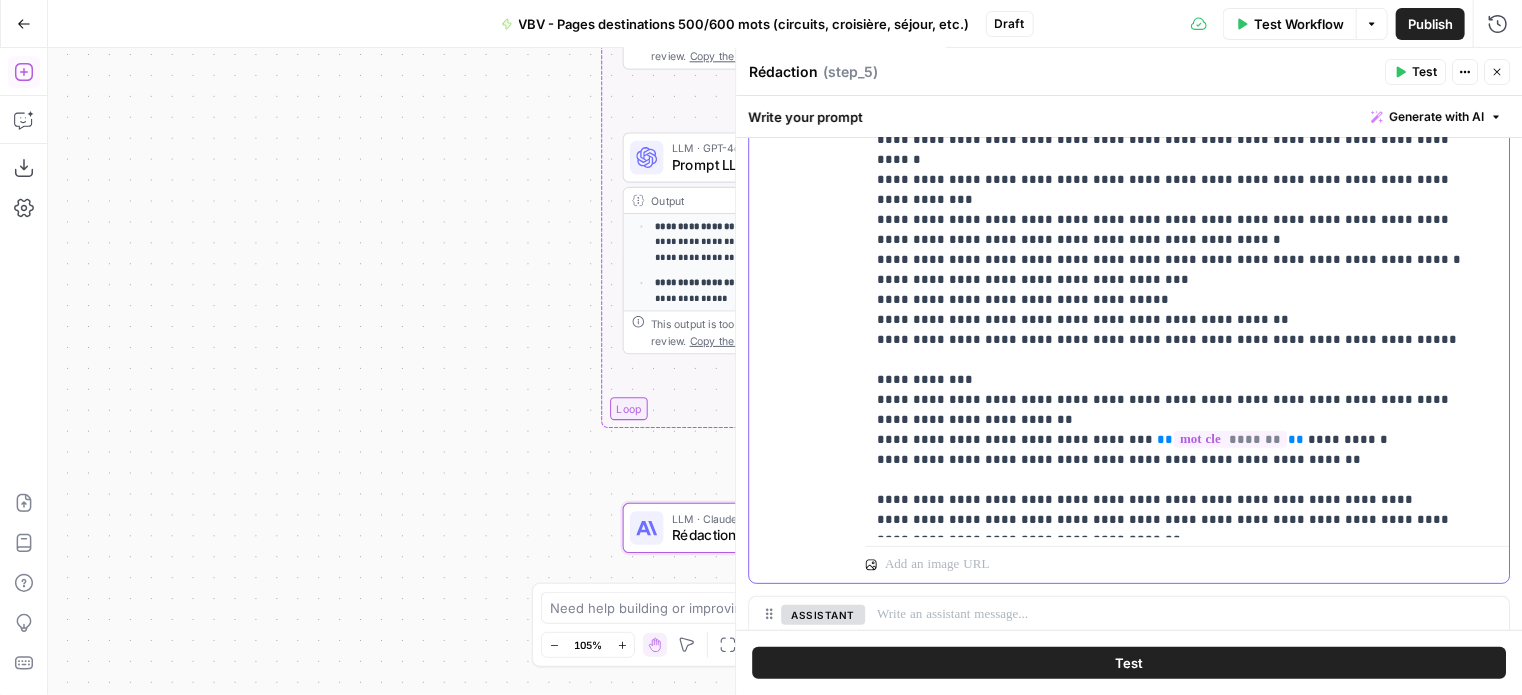 click on "**********" at bounding box center (1172, 130) 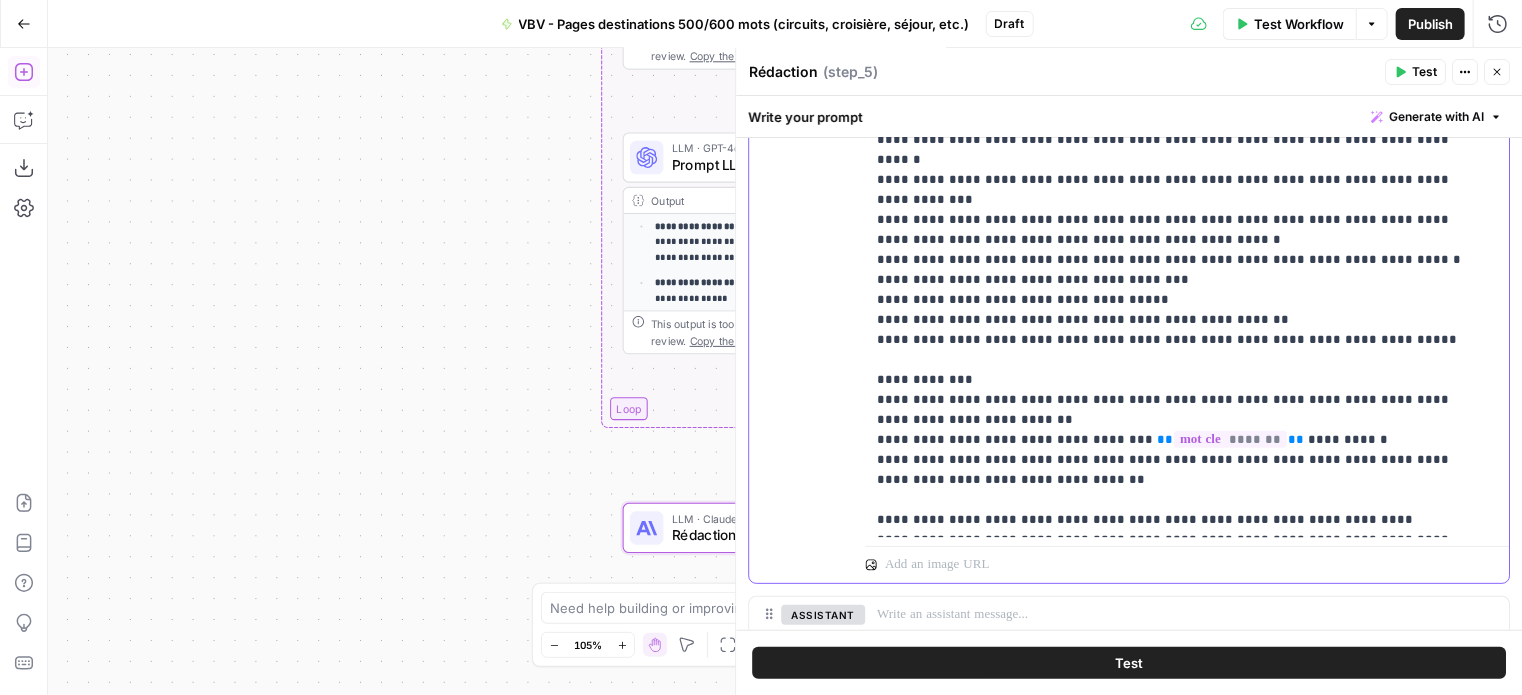 scroll, scrollTop: 0, scrollLeft: 0, axis: both 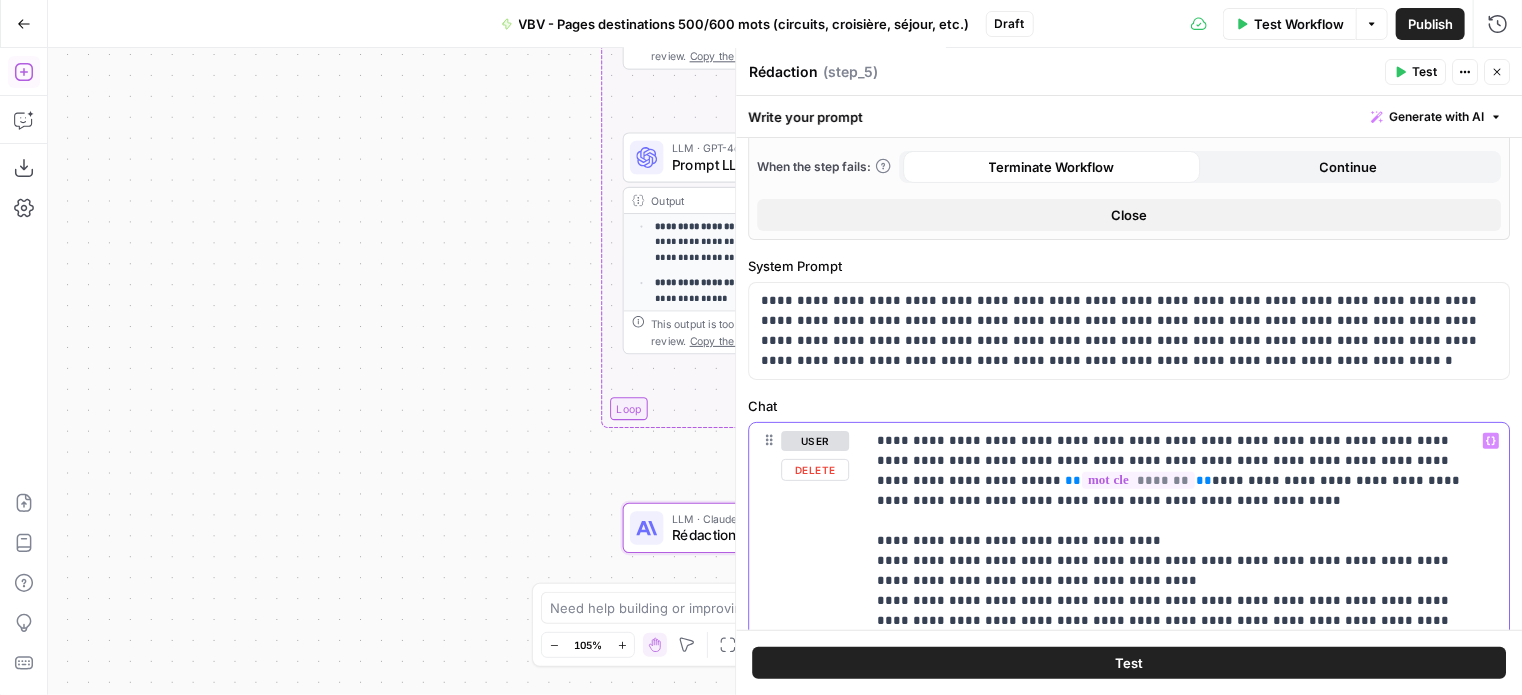 click 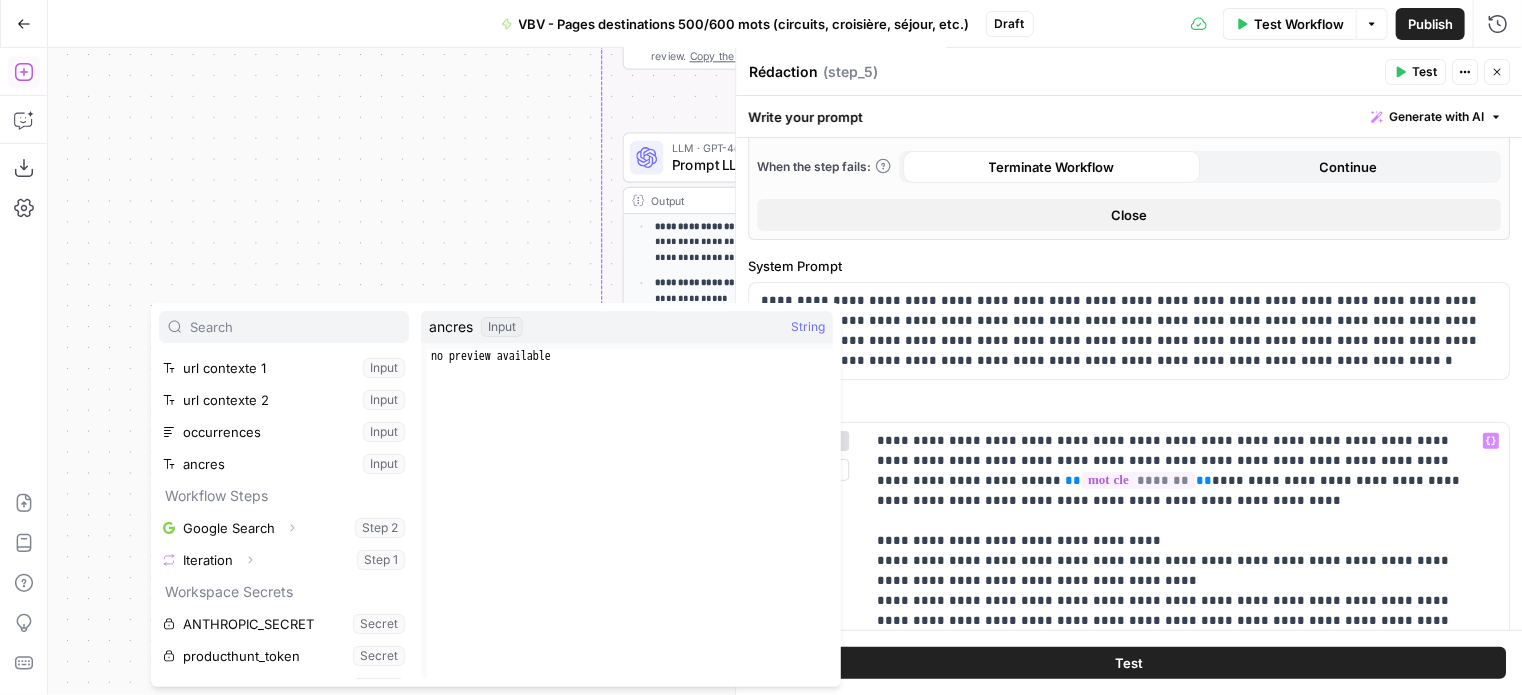 scroll, scrollTop: 149, scrollLeft: 0, axis: vertical 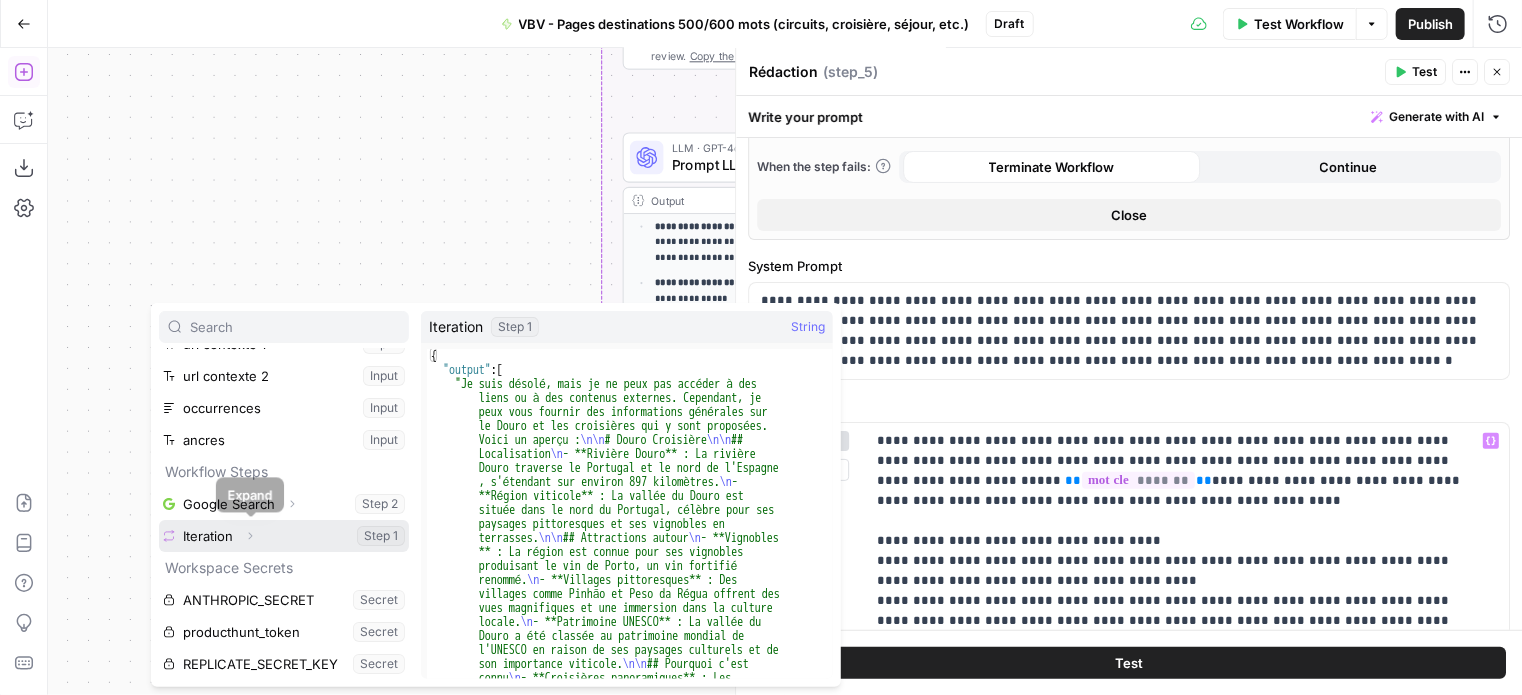 click 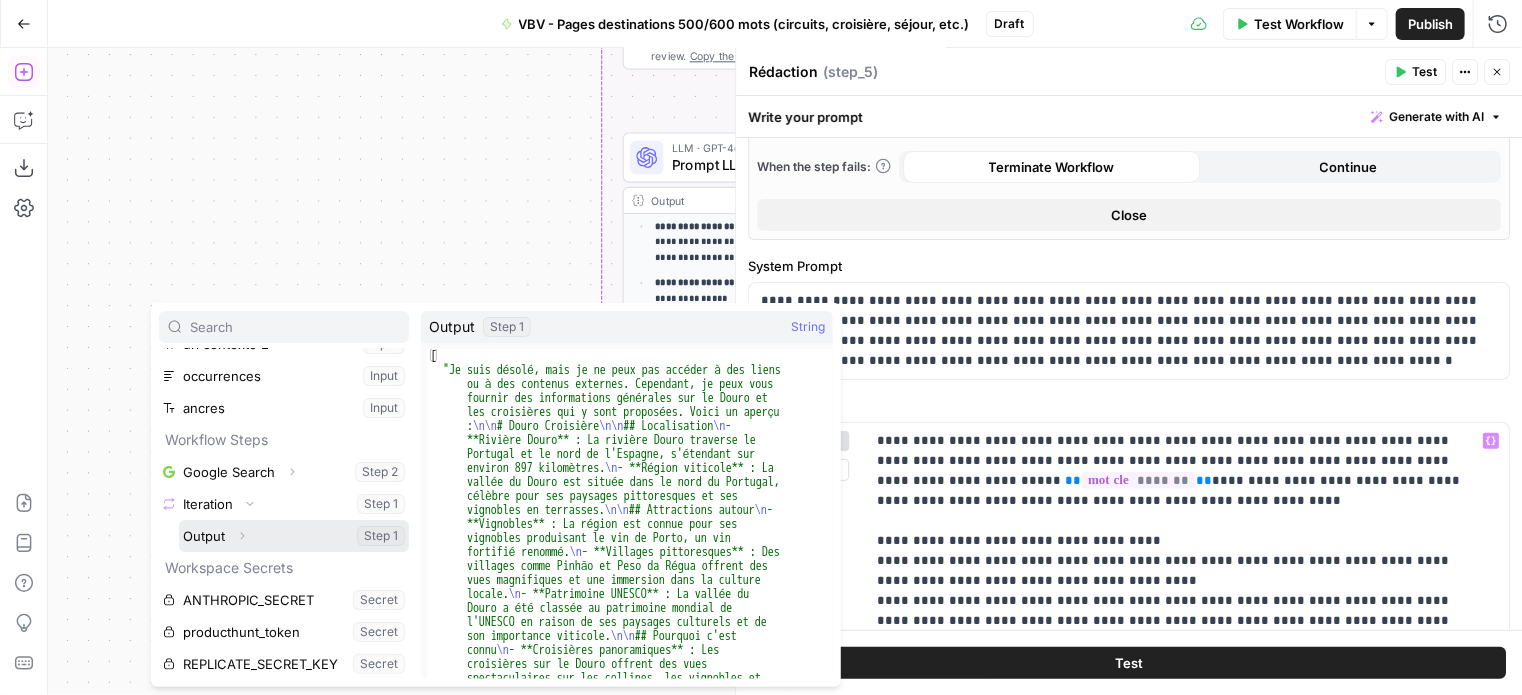 click 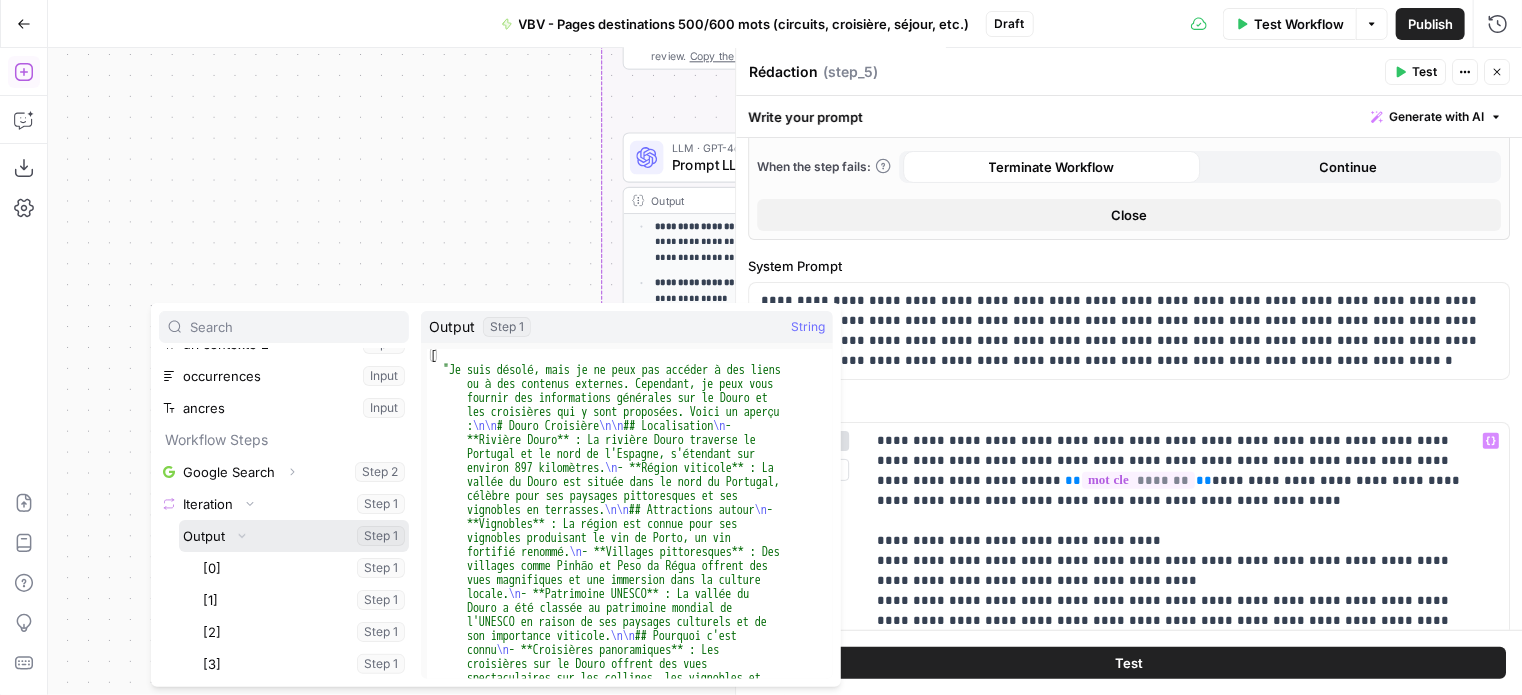 scroll, scrollTop: 309, scrollLeft: 0, axis: vertical 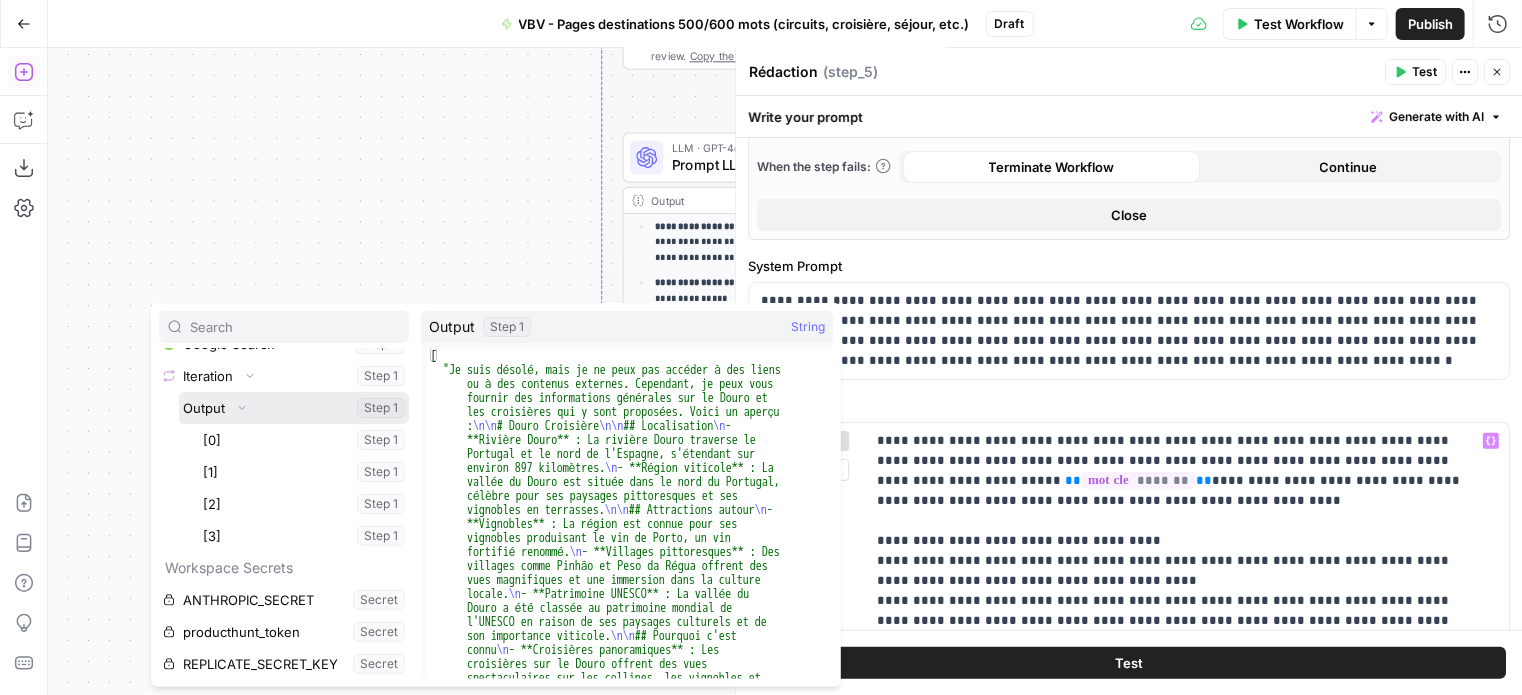 click on "Collapse" at bounding box center (242, 408) 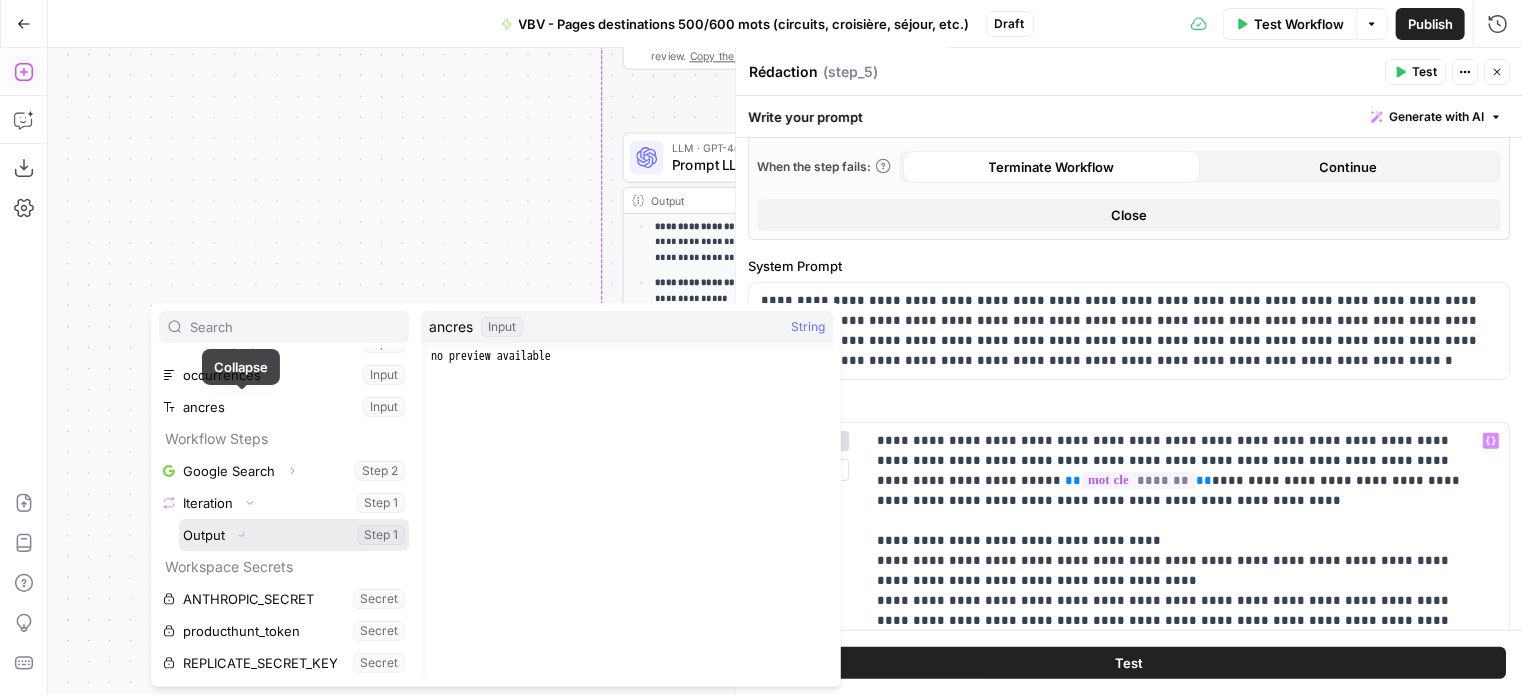 scroll, scrollTop: 181, scrollLeft: 0, axis: vertical 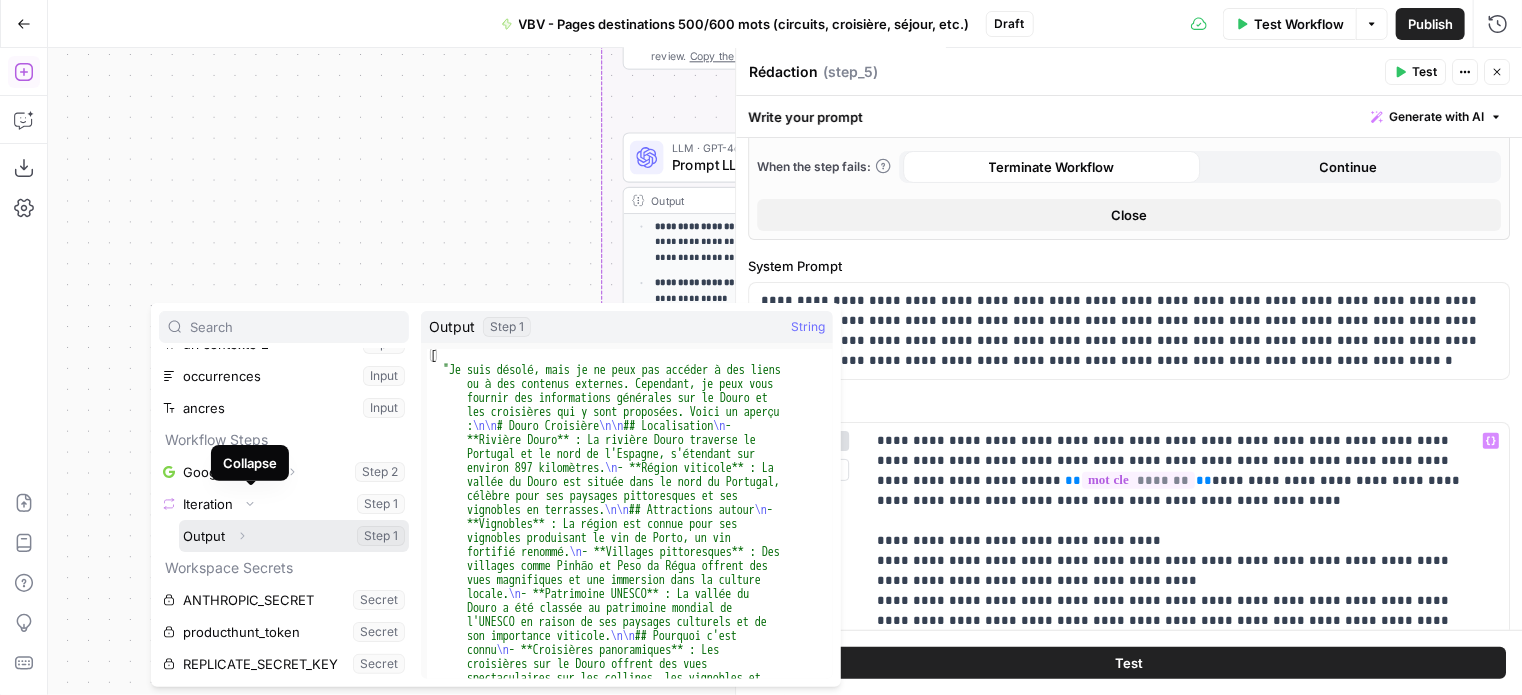 click 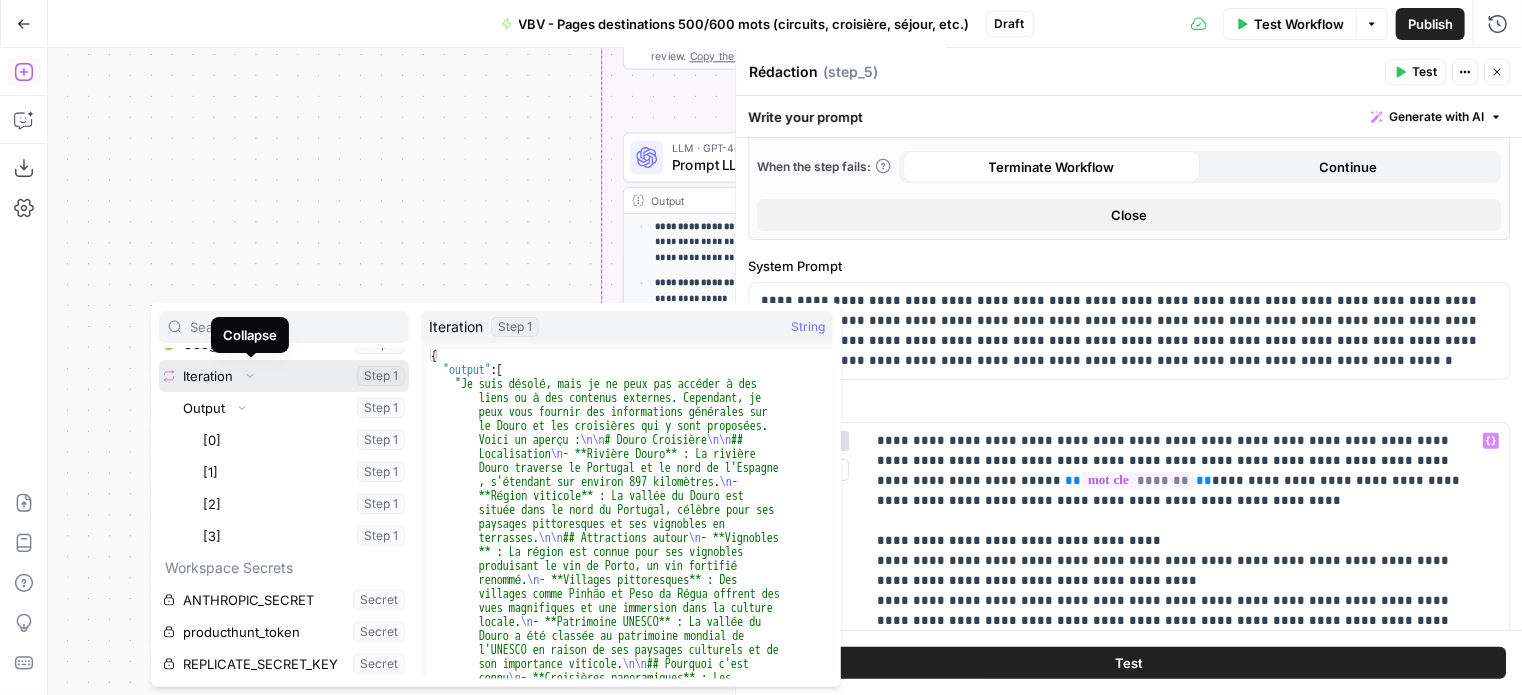 click 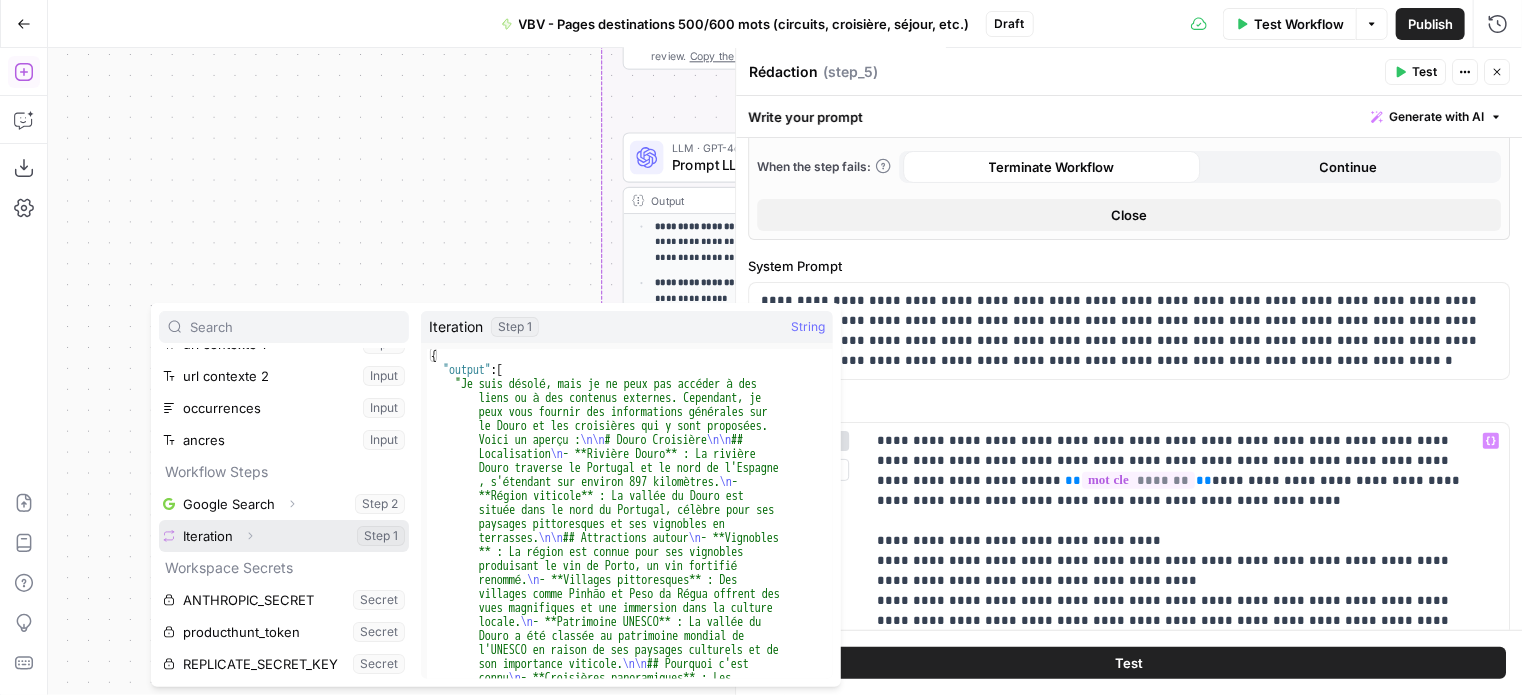 click 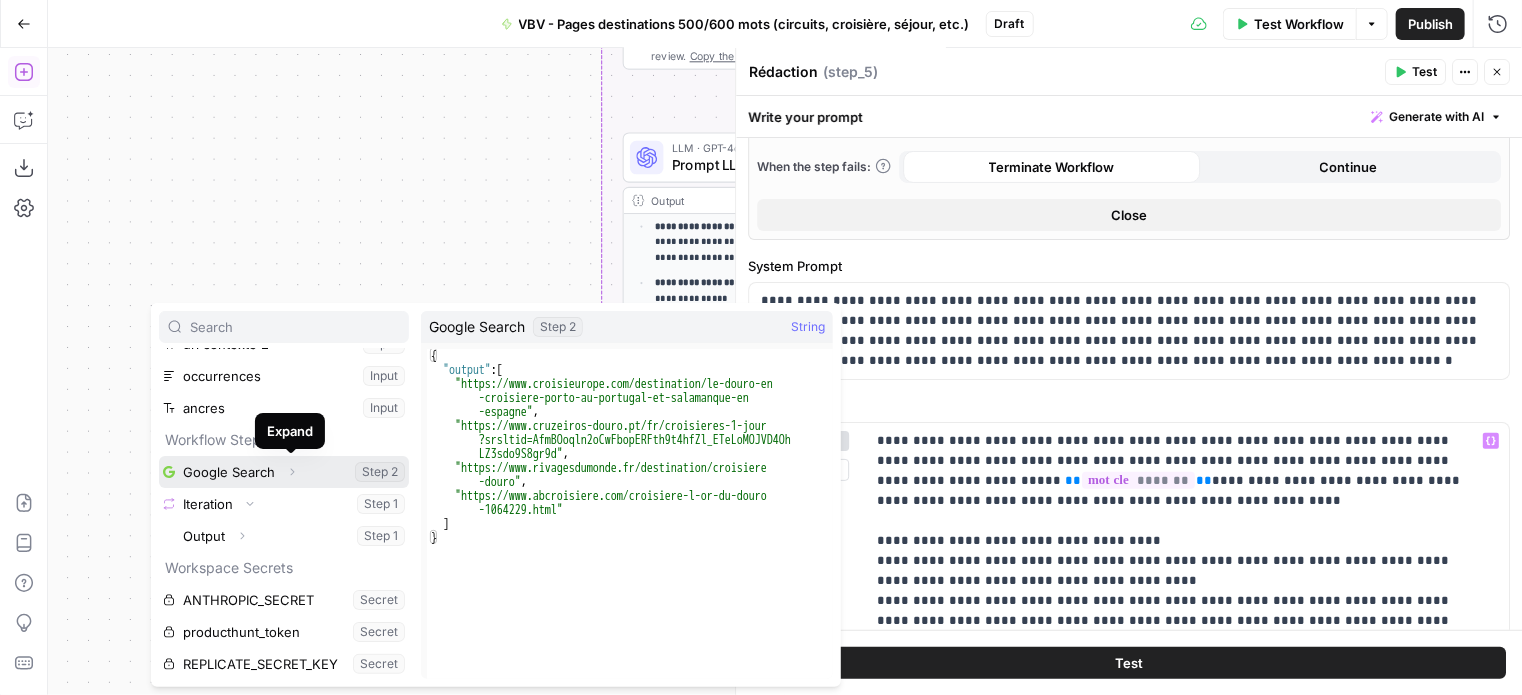 click 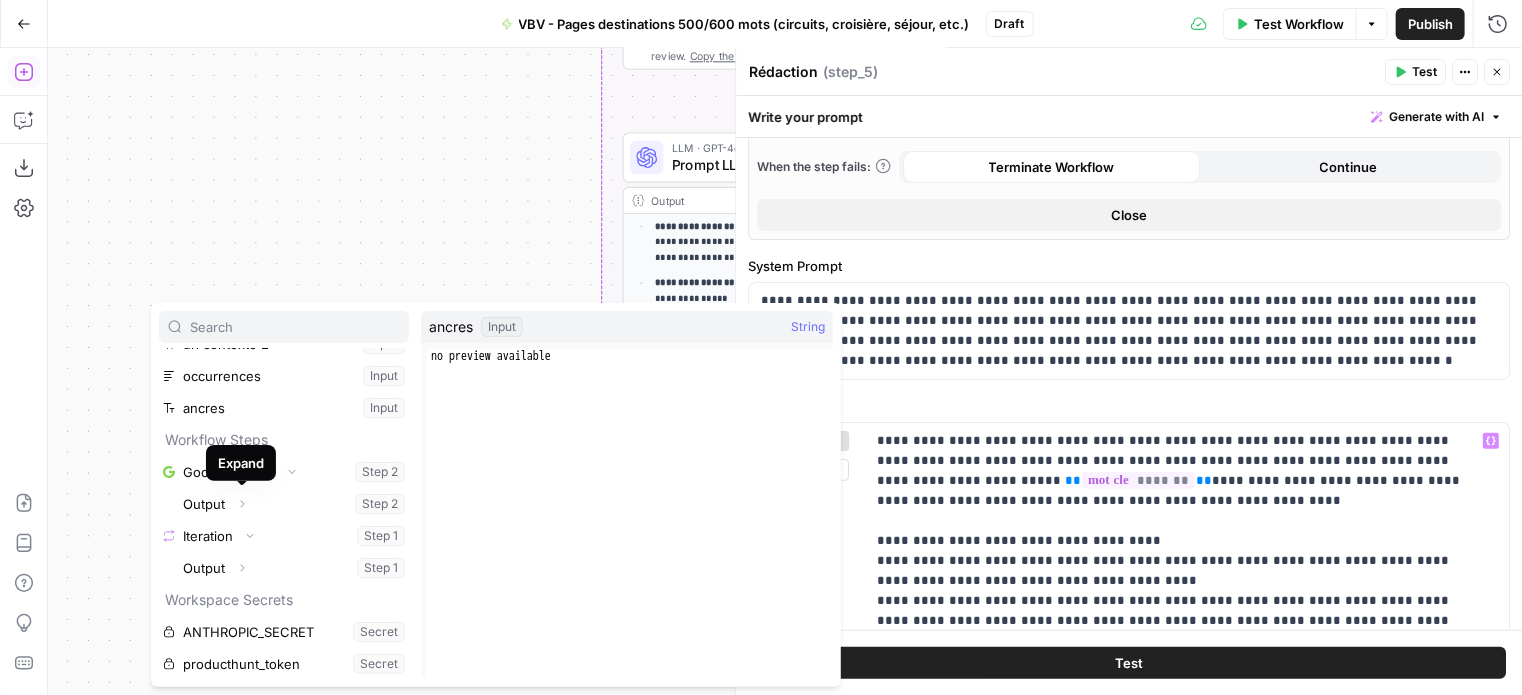 click on "**********" at bounding box center [785, 371] 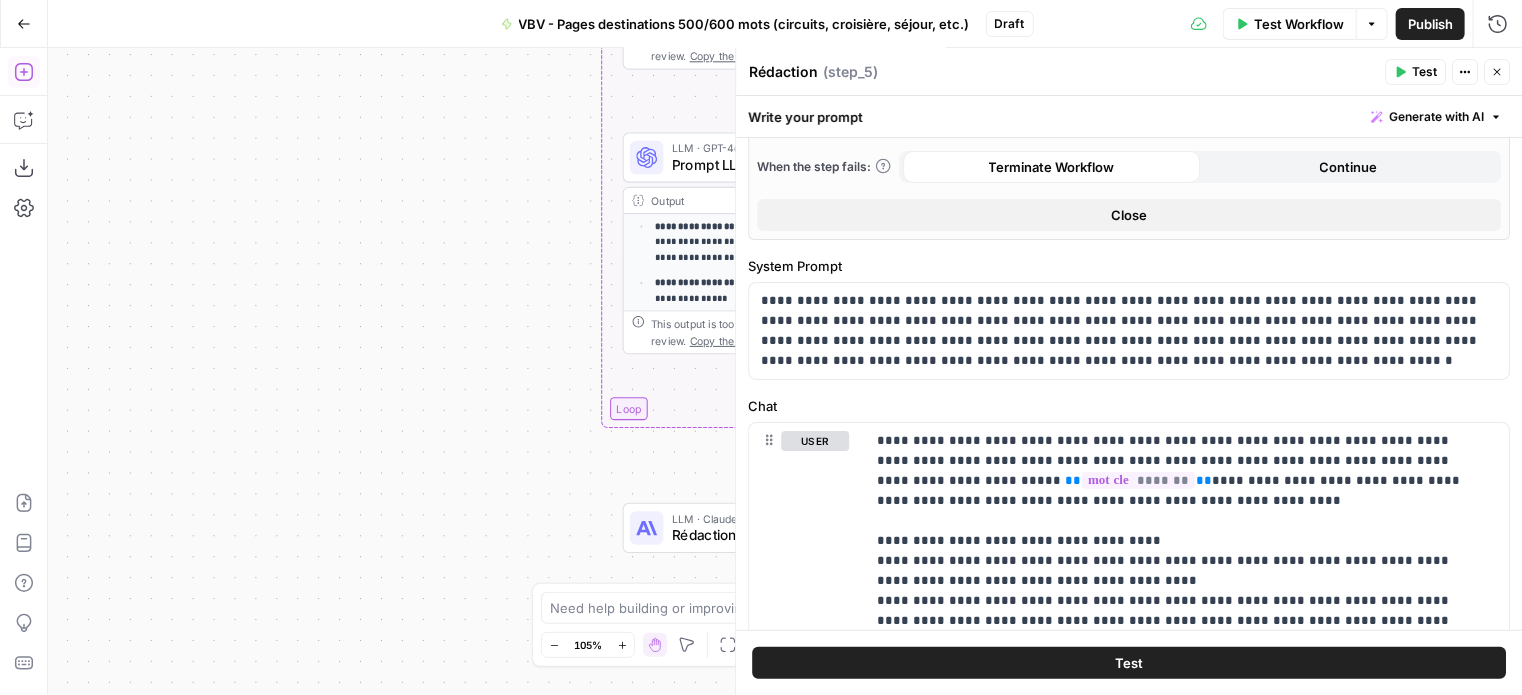 click 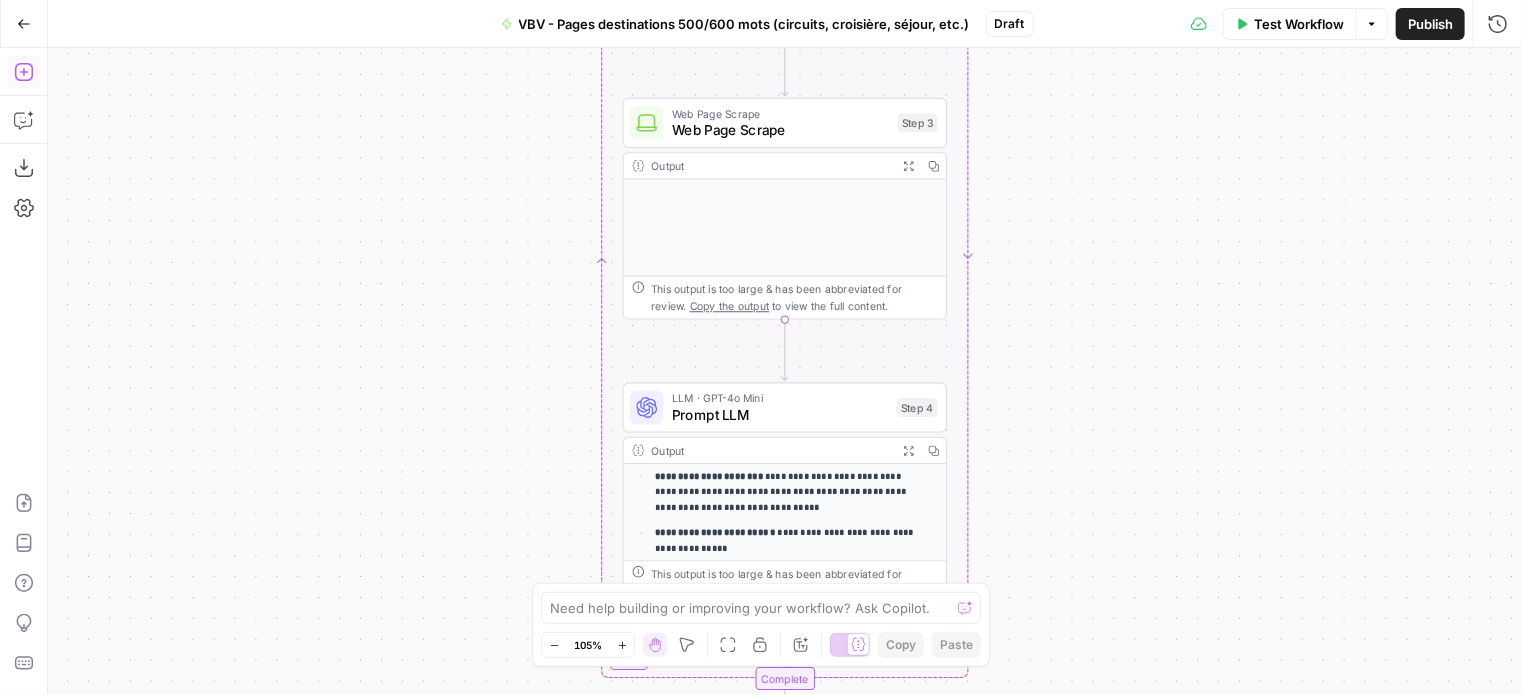 click at bounding box center (784, 167) 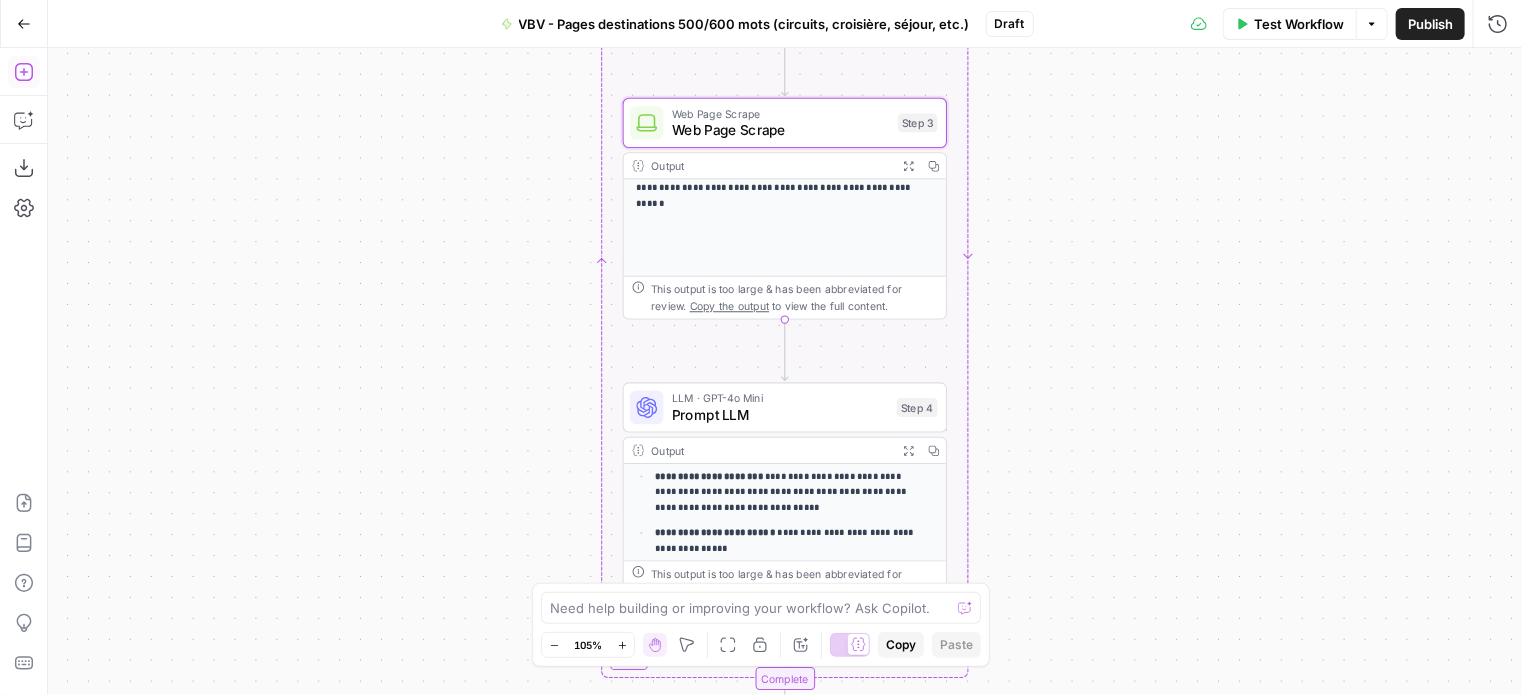 scroll, scrollTop: 0, scrollLeft: 0, axis: both 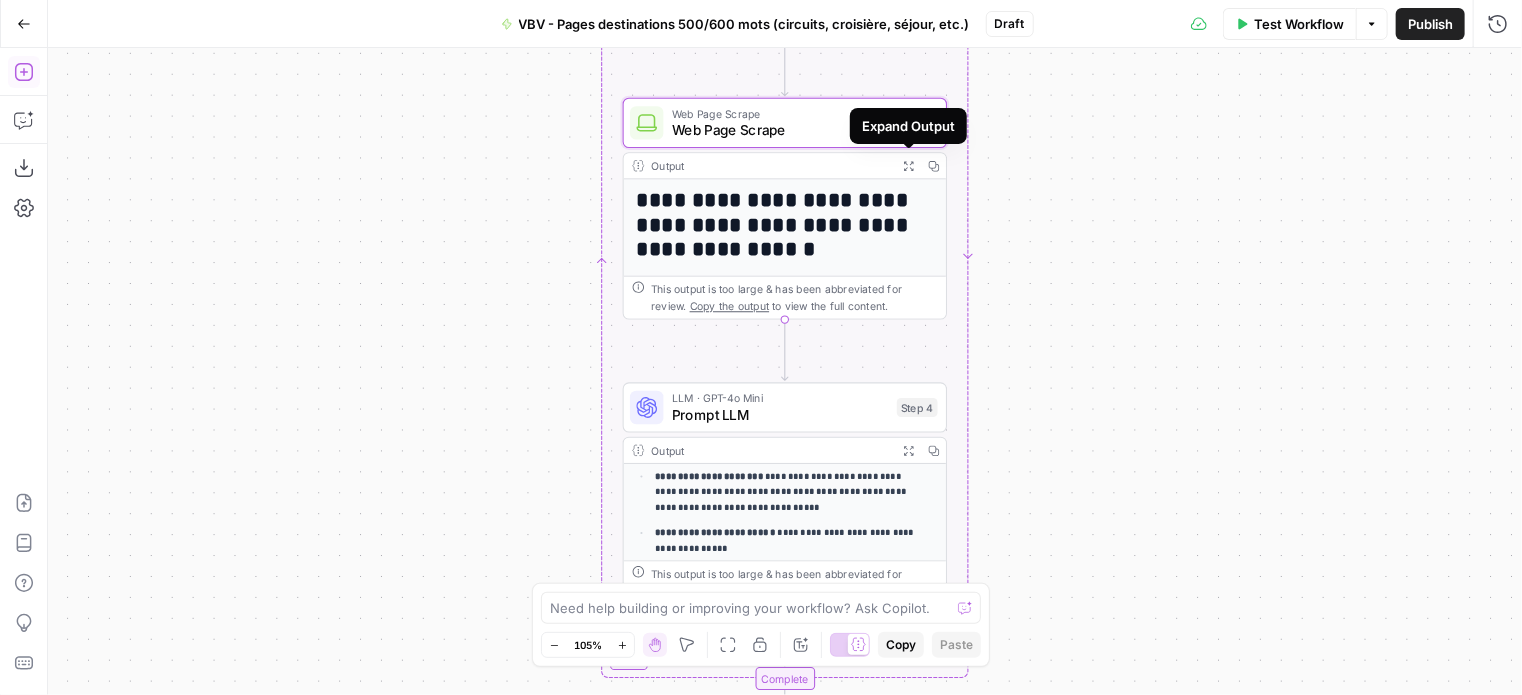 click on "Expand Output" at bounding box center (908, 165) 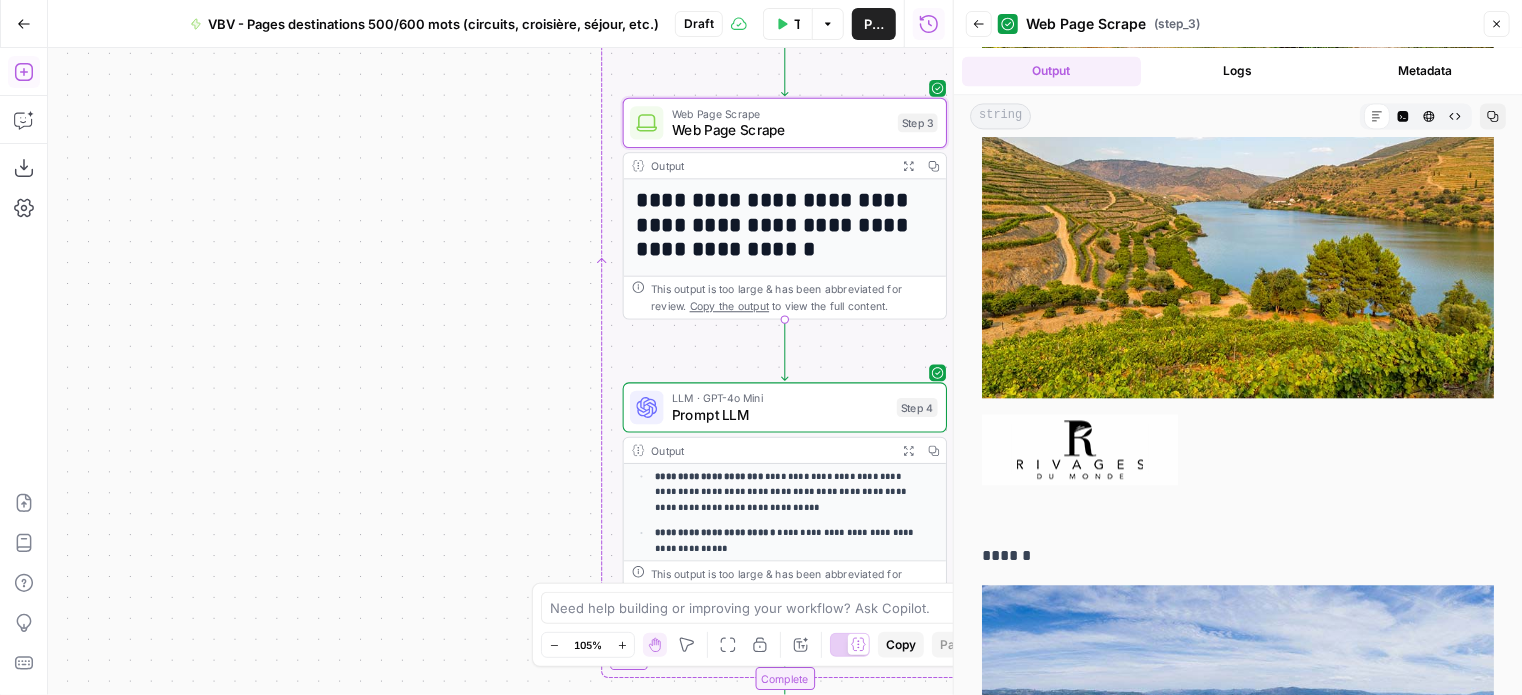 scroll, scrollTop: 2600, scrollLeft: 0, axis: vertical 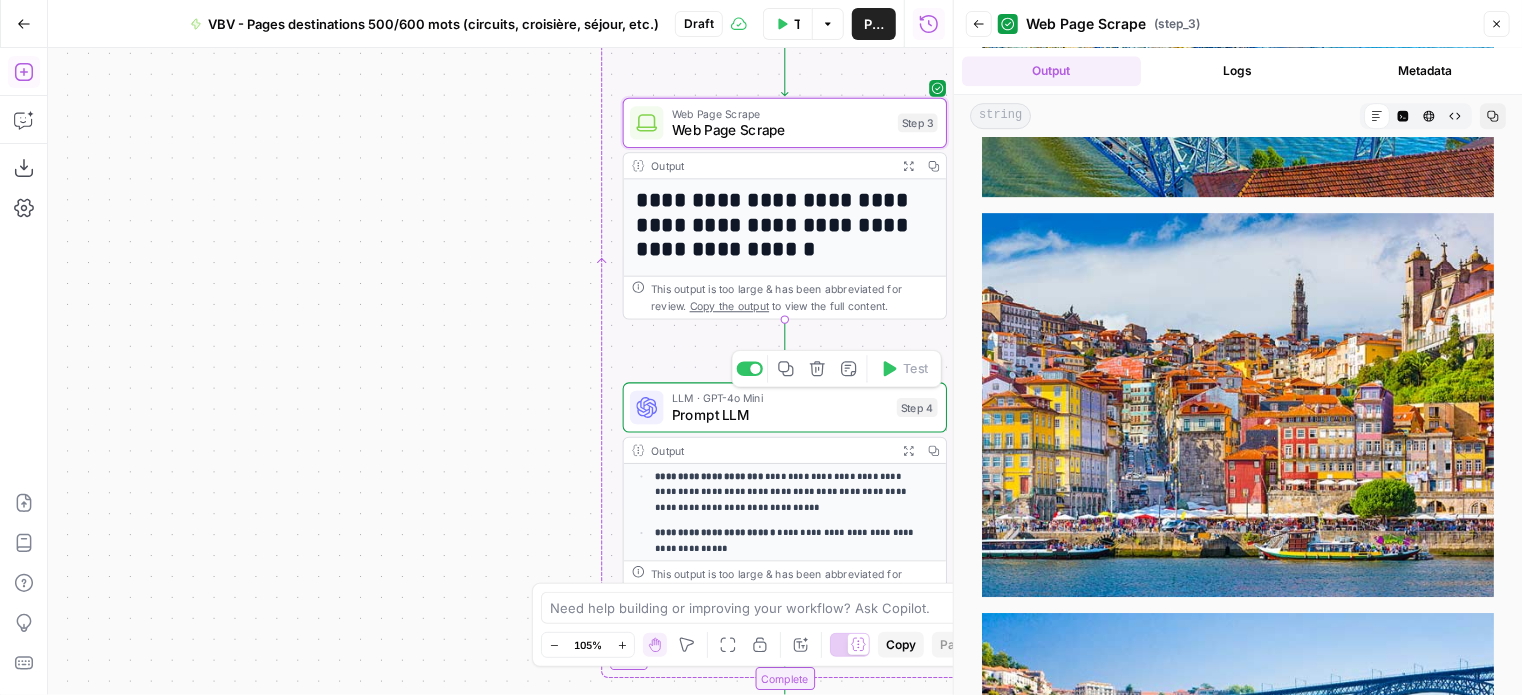 click on "Prompt LLM" at bounding box center [780, 414] 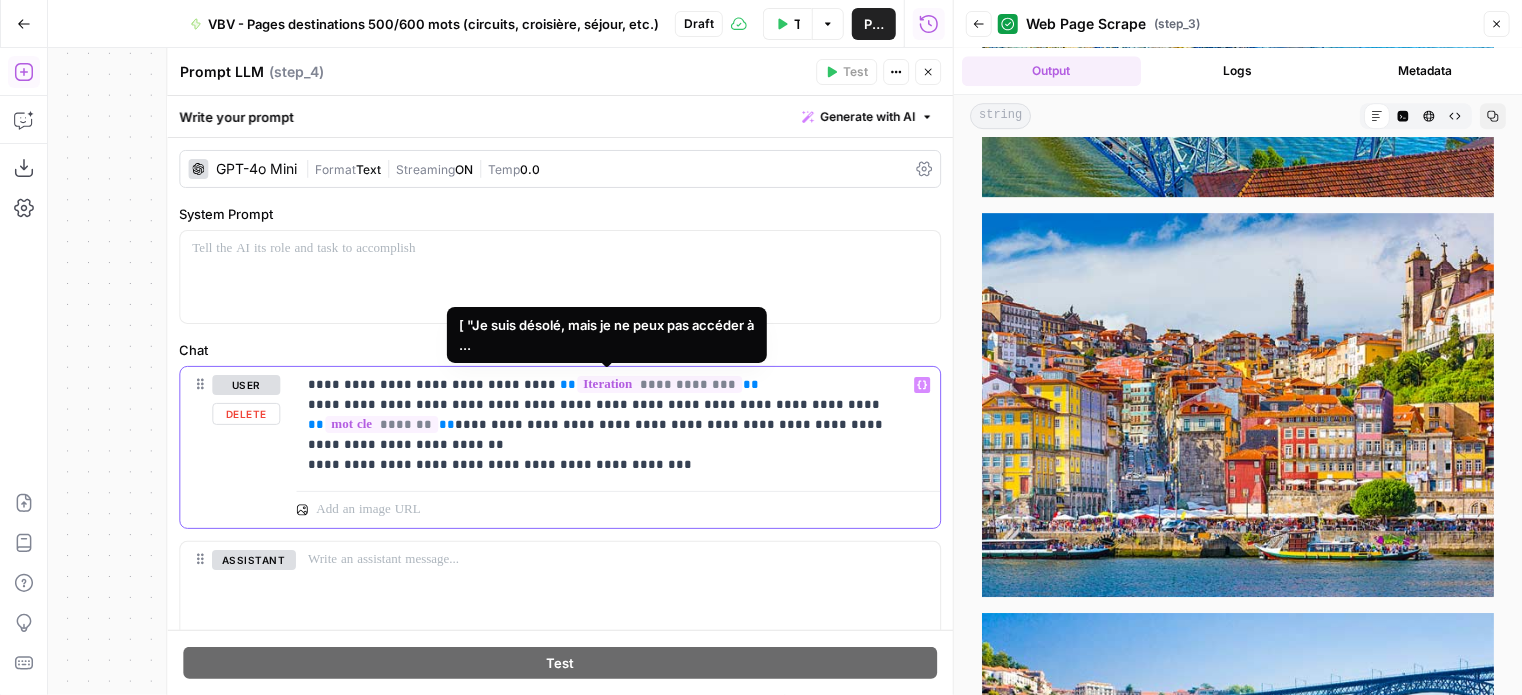 click on "**********" at bounding box center [659, 384] 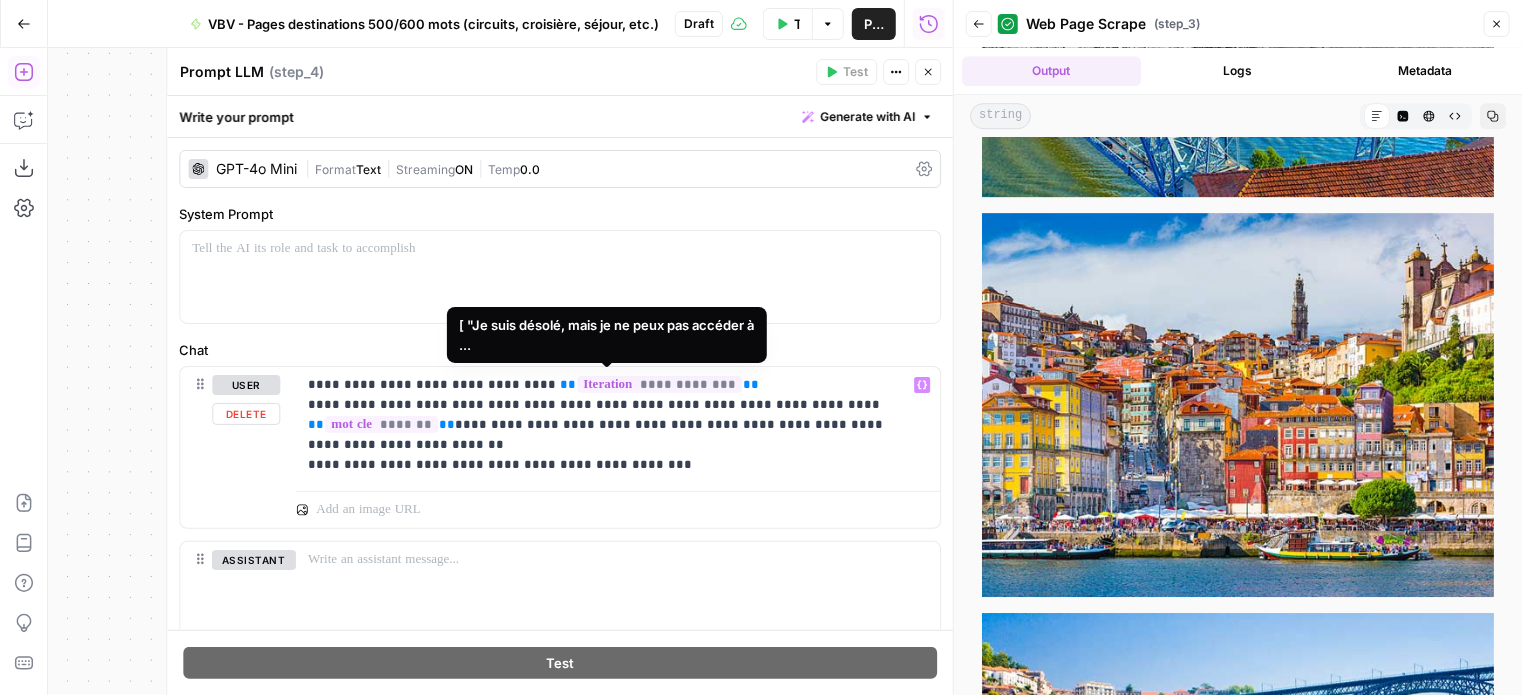 scroll, scrollTop: 203, scrollLeft: 0, axis: vertical 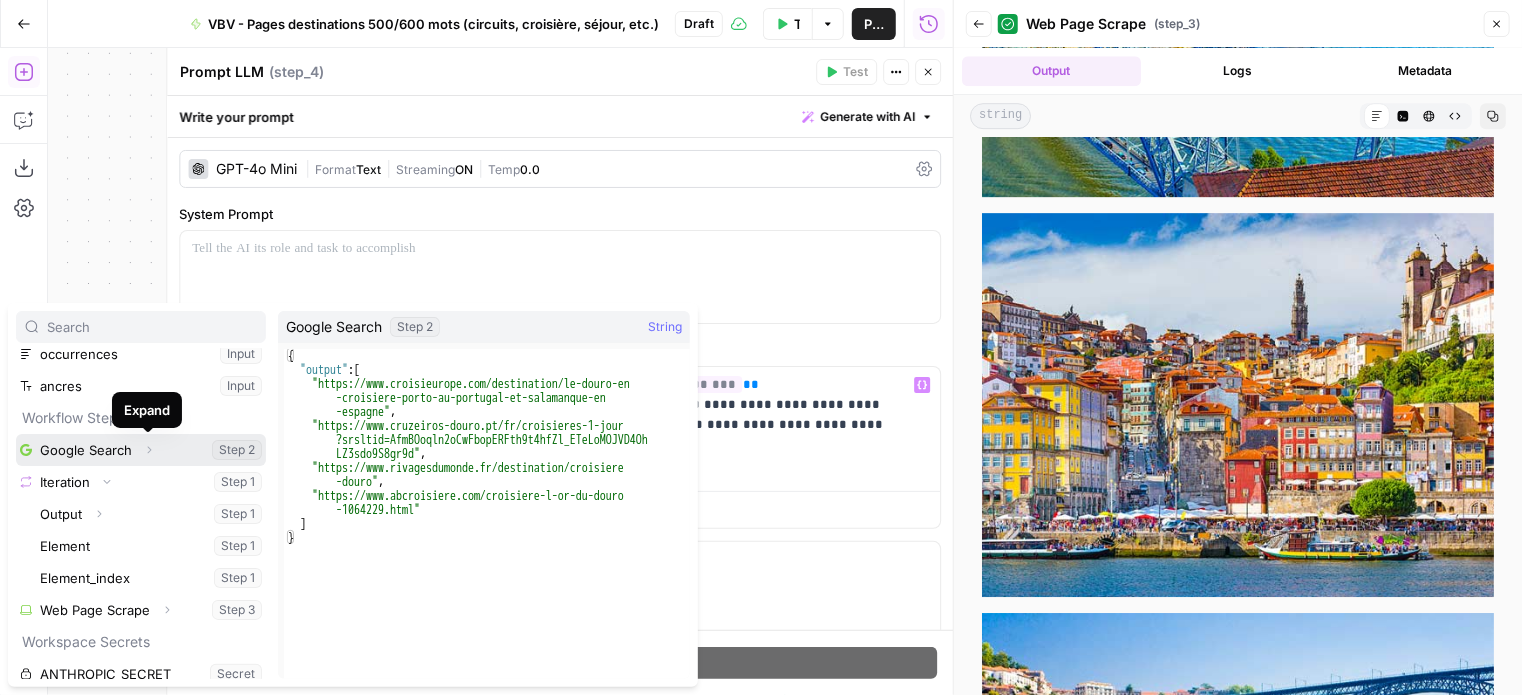click 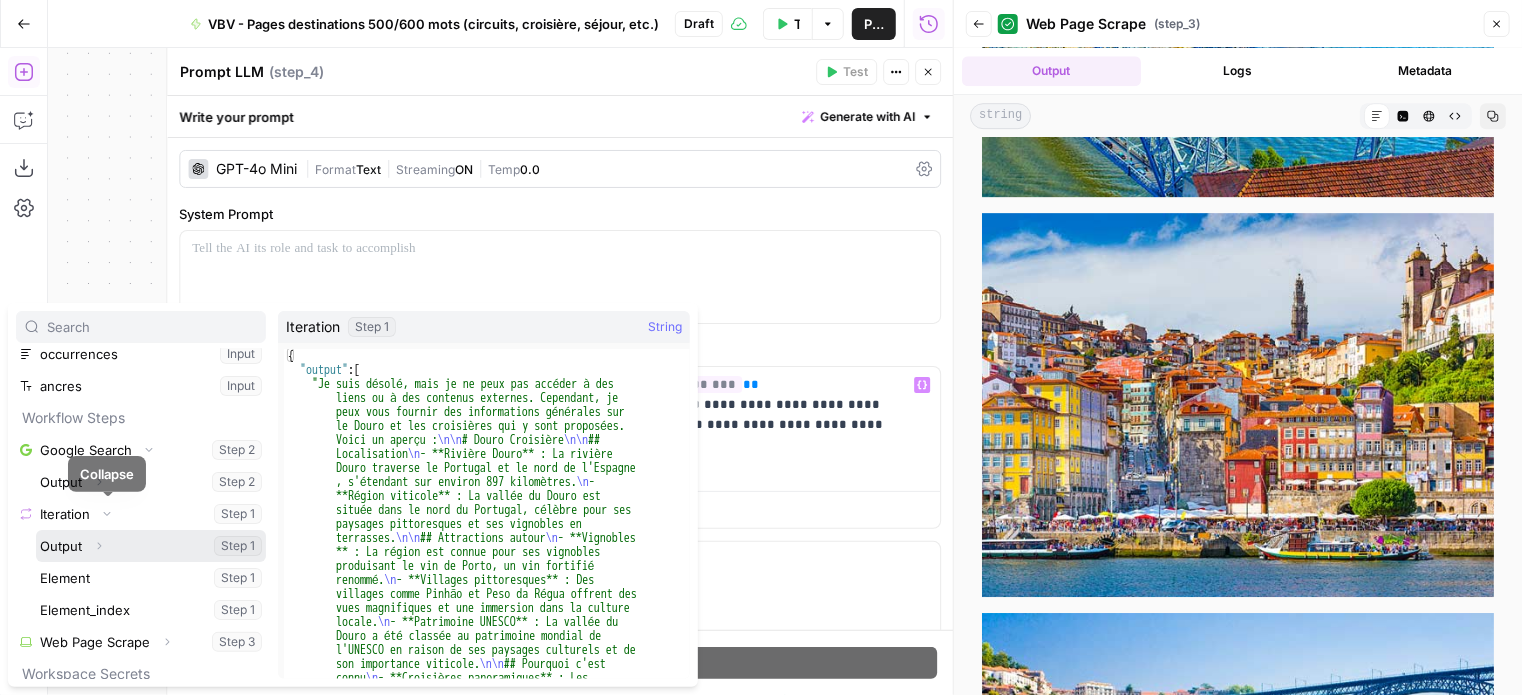 click on "Expand" at bounding box center [99, 546] 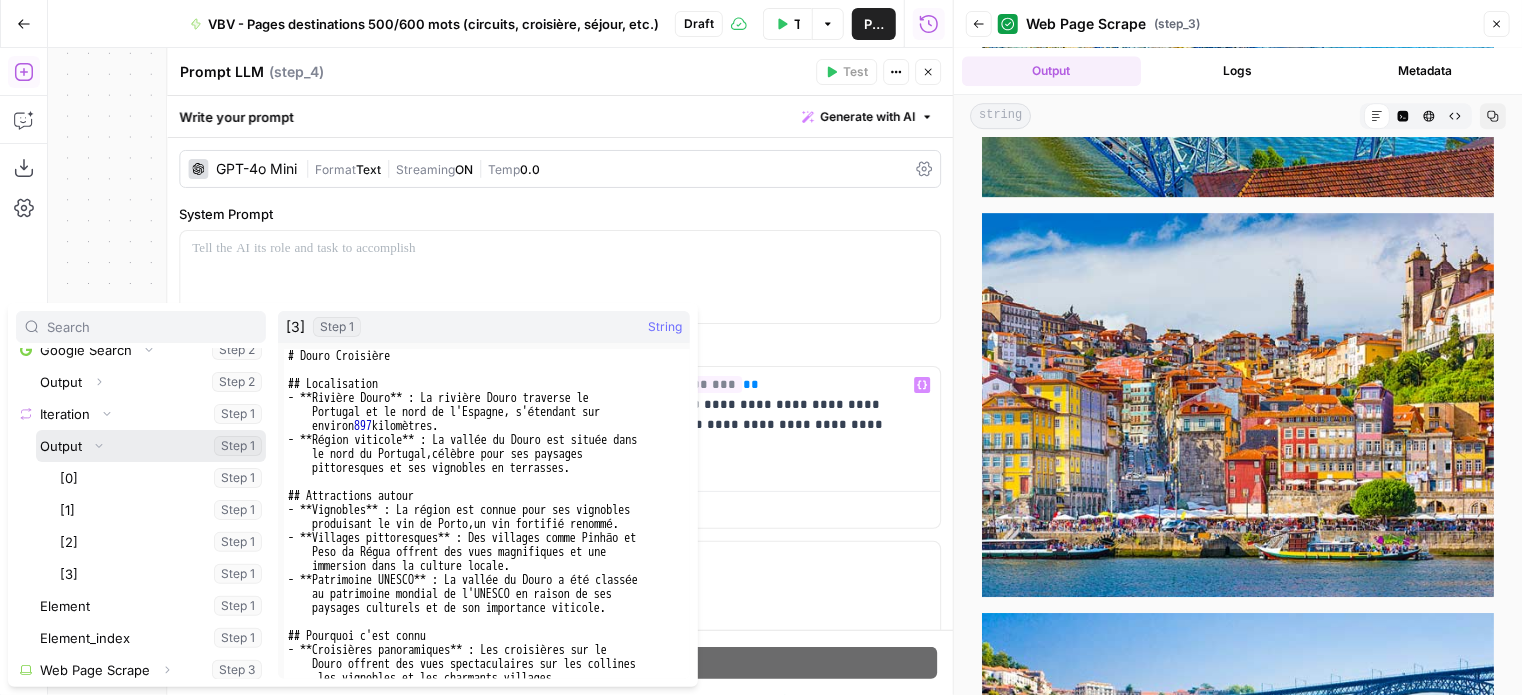 scroll, scrollTop: 403, scrollLeft: 0, axis: vertical 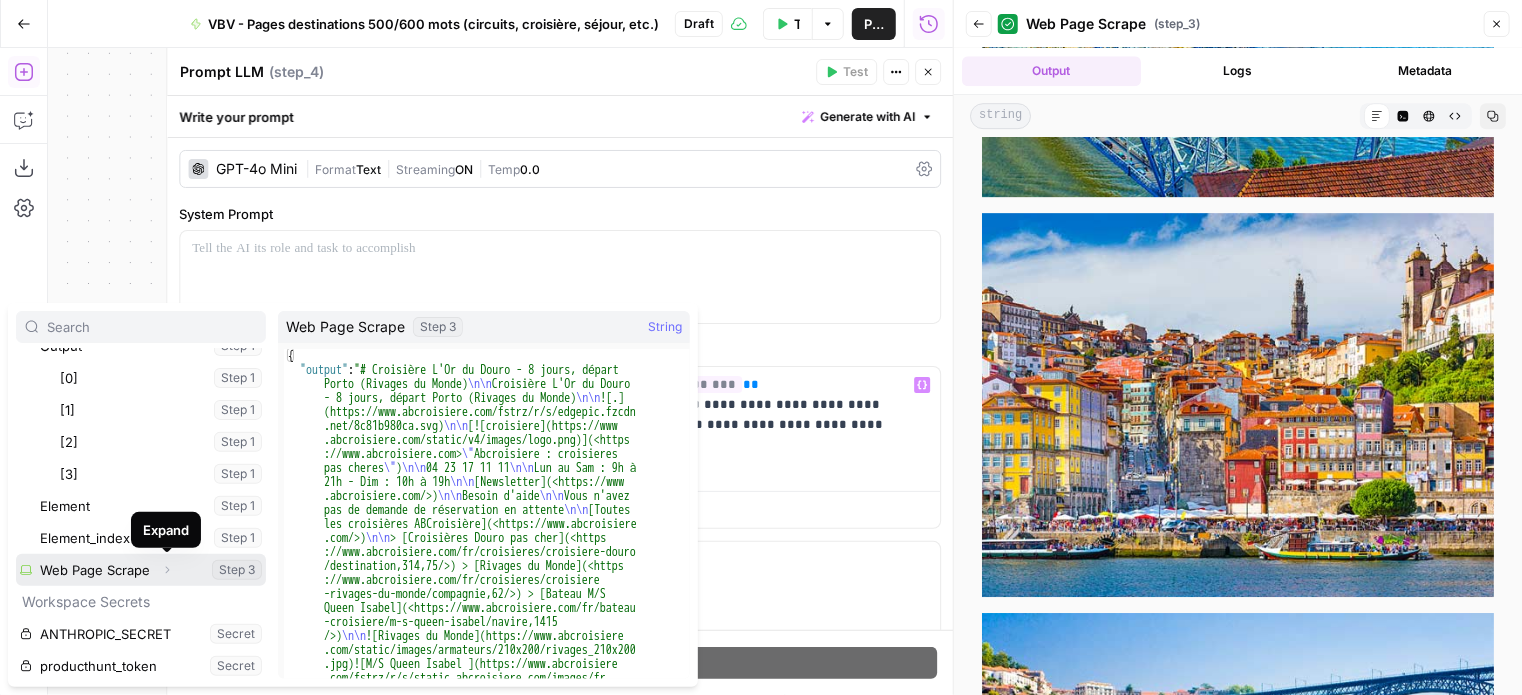 click 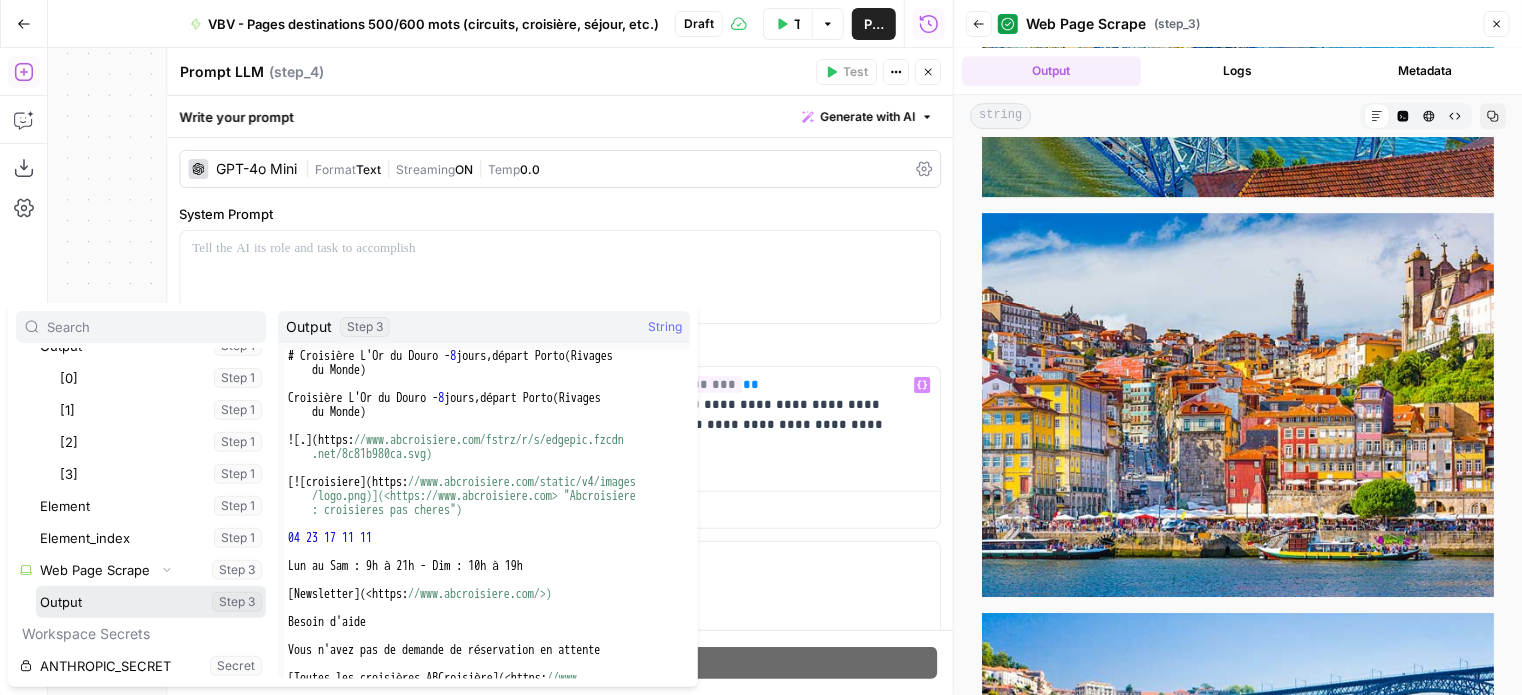 click at bounding box center (151, 602) 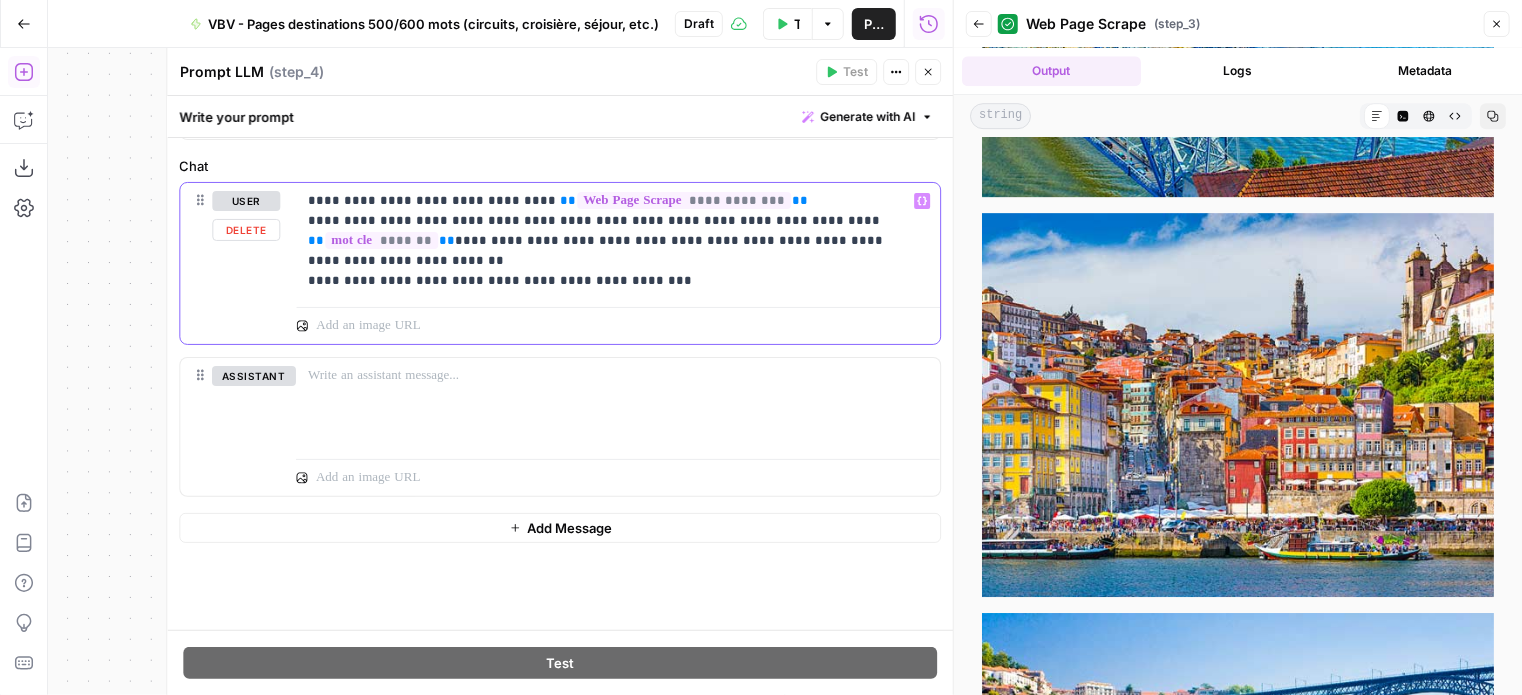 scroll, scrollTop: 186, scrollLeft: 0, axis: vertical 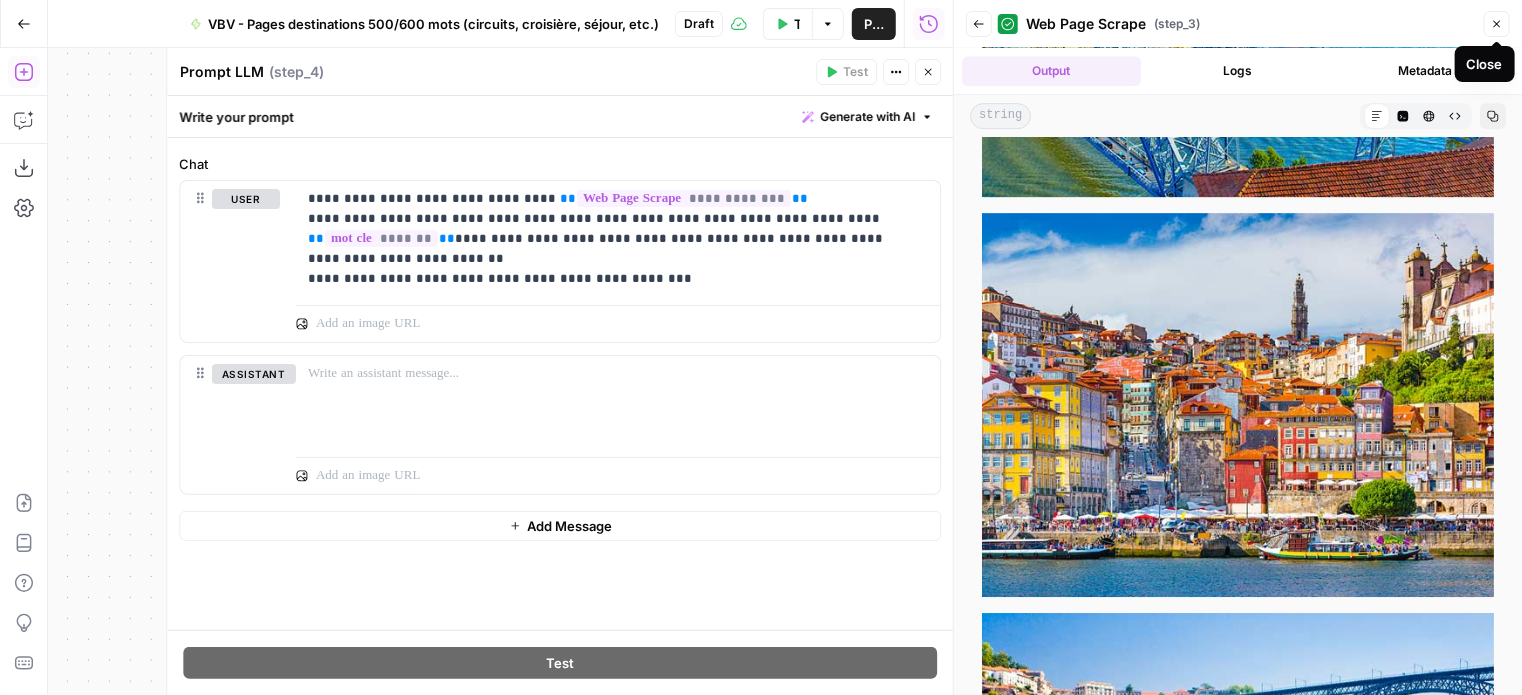 click on "Close" at bounding box center (1497, 24) 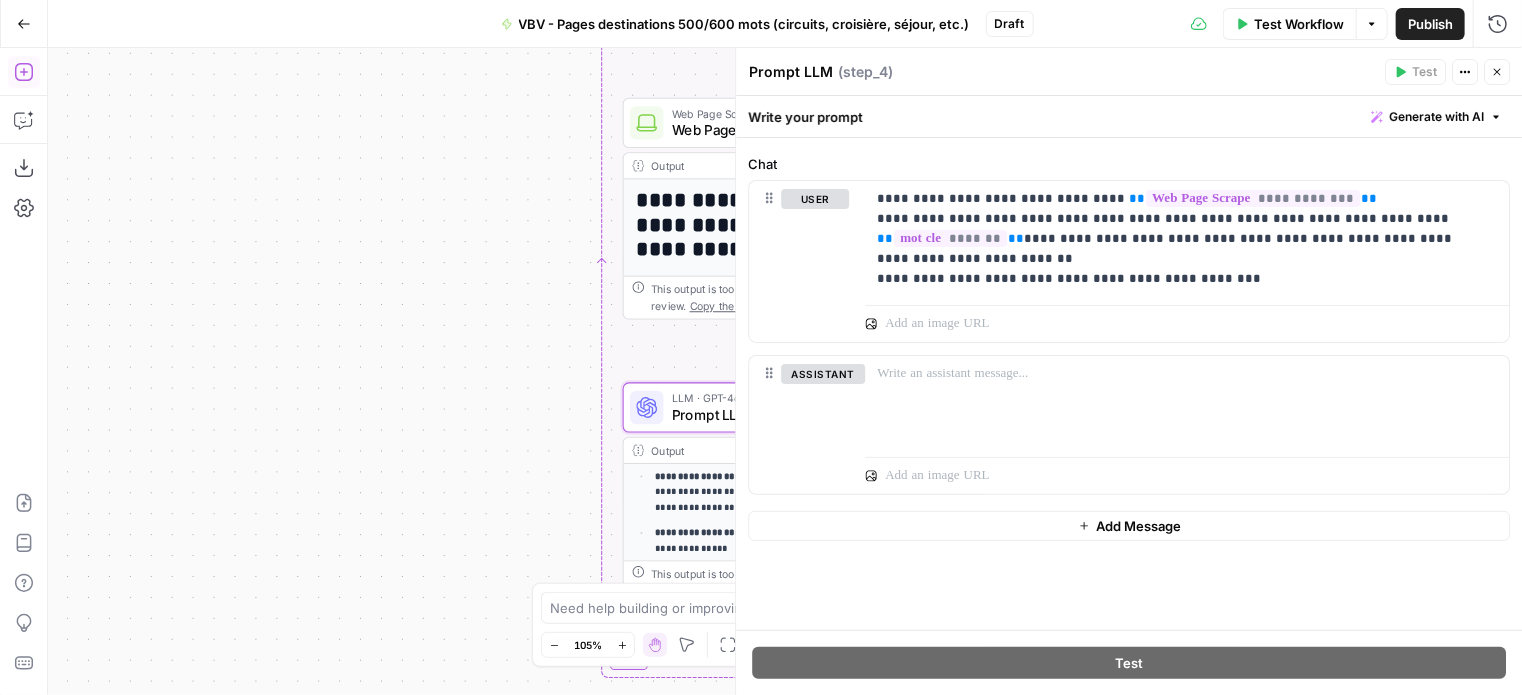 click on "Close" at bounding box center (1497, 72) 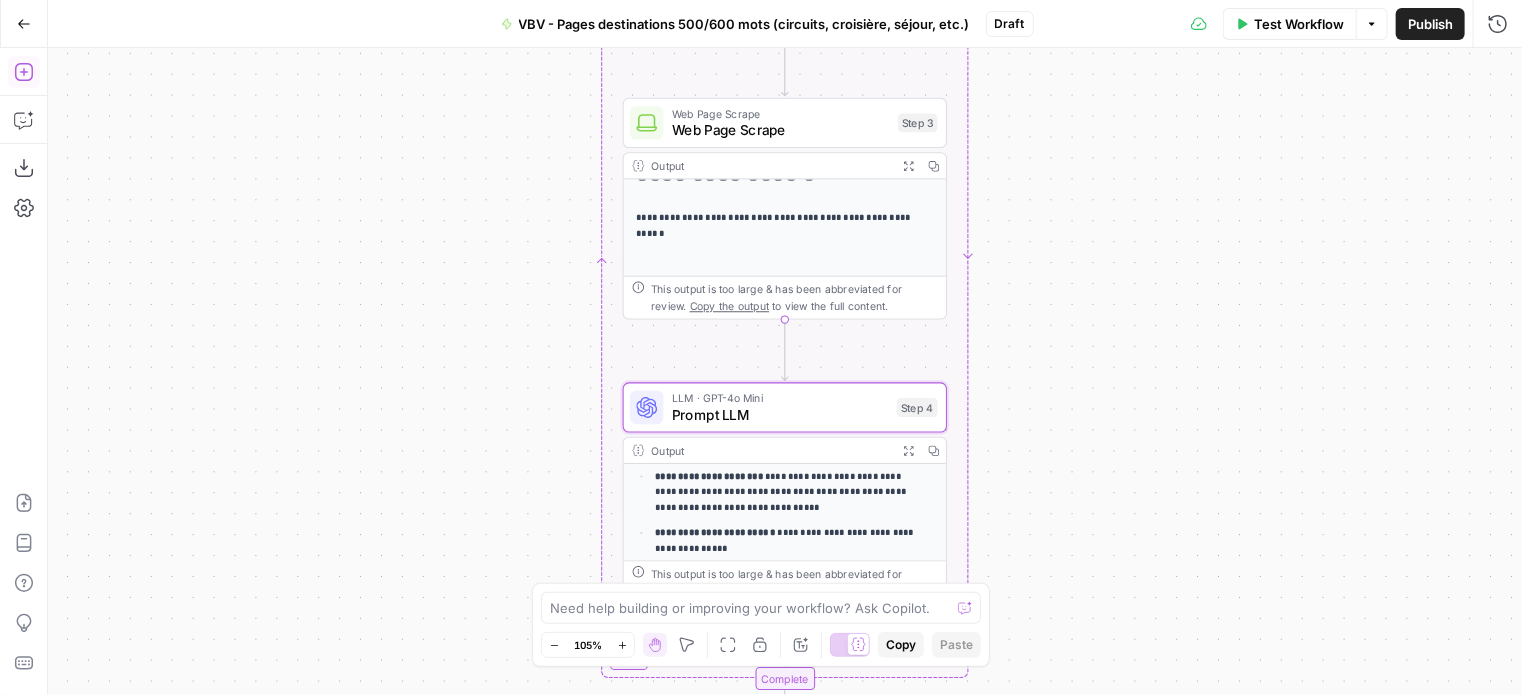 scroll, scrollTop: 100, scrollLeft: 0, axis: vertical 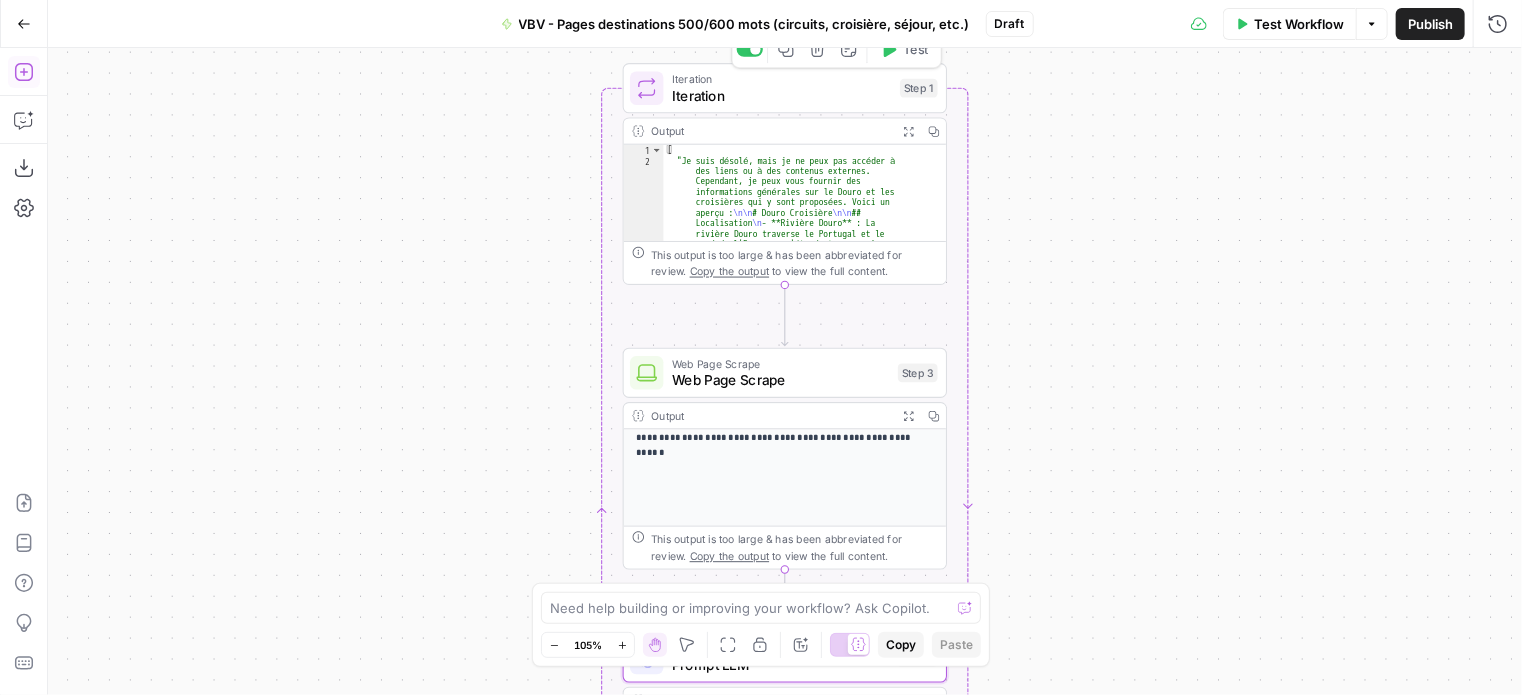click on "Test" at bounding box center [904, 49] 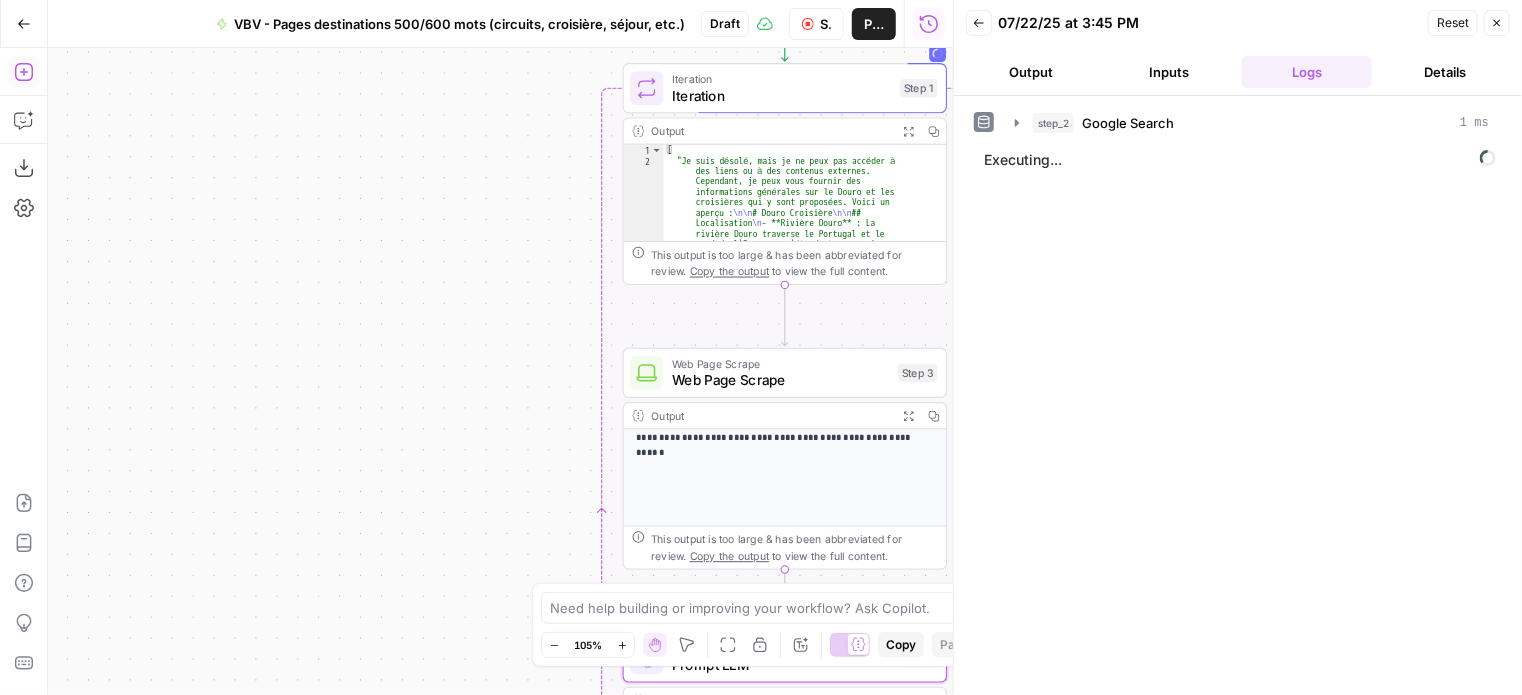 scroll, scrollTop: 120, scrollLeft: 0, axis: vertical 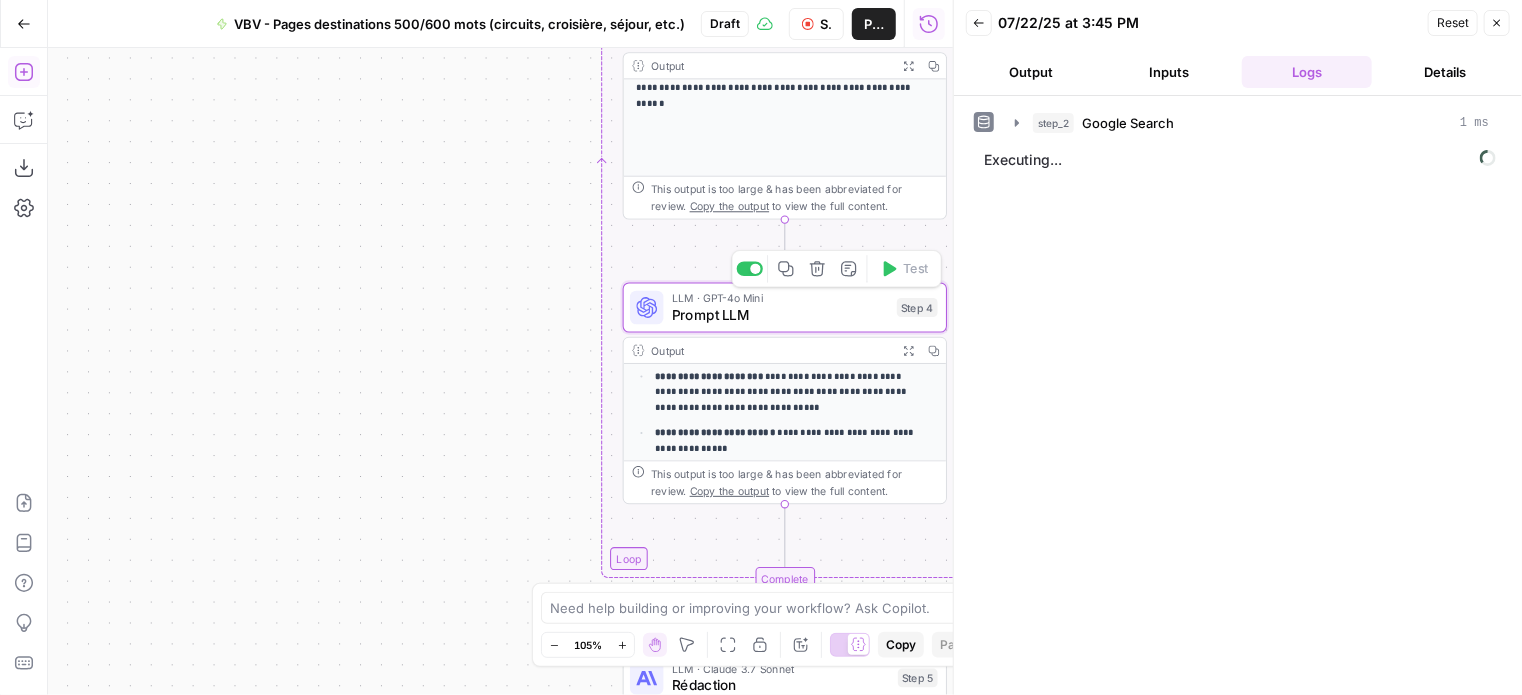 click on "Prompt LLM" at bounding box center [780, 314] 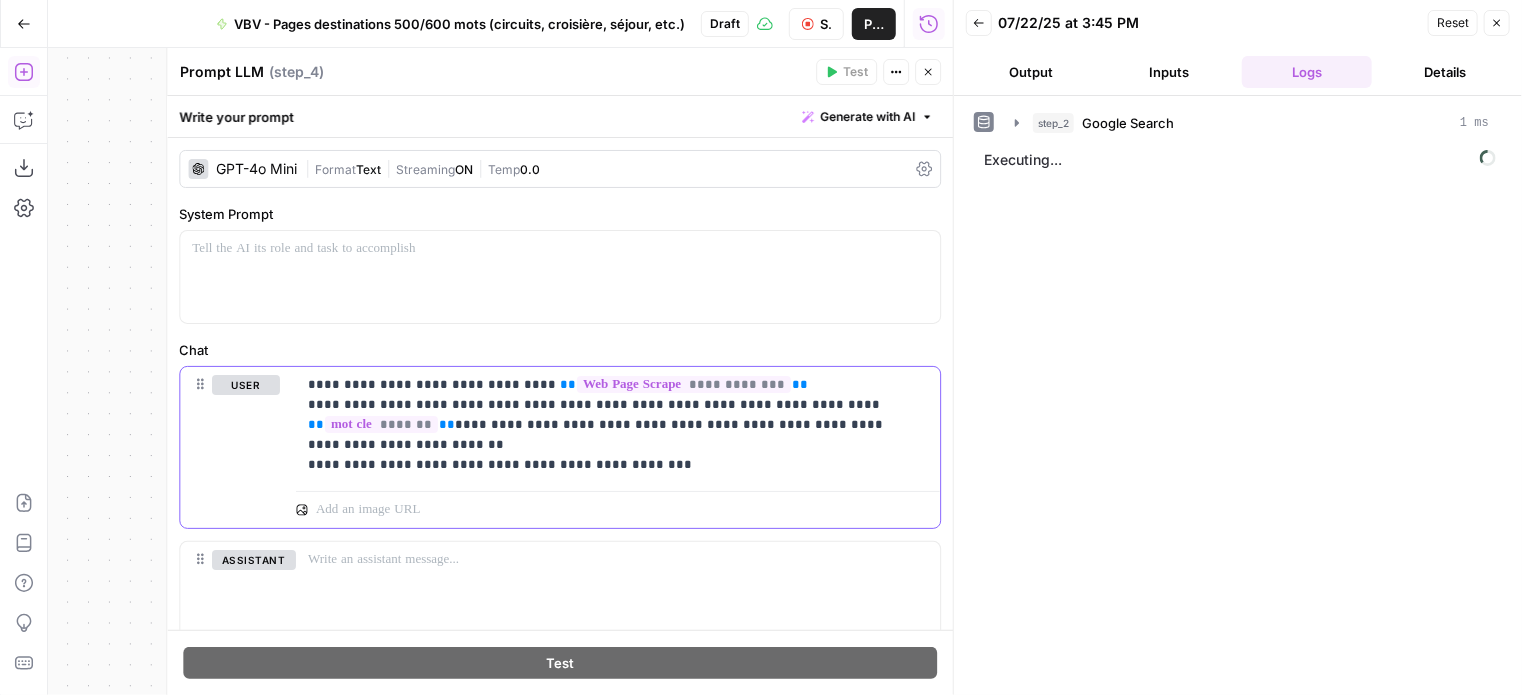 click on "**********" at bounding box center (610, 425) 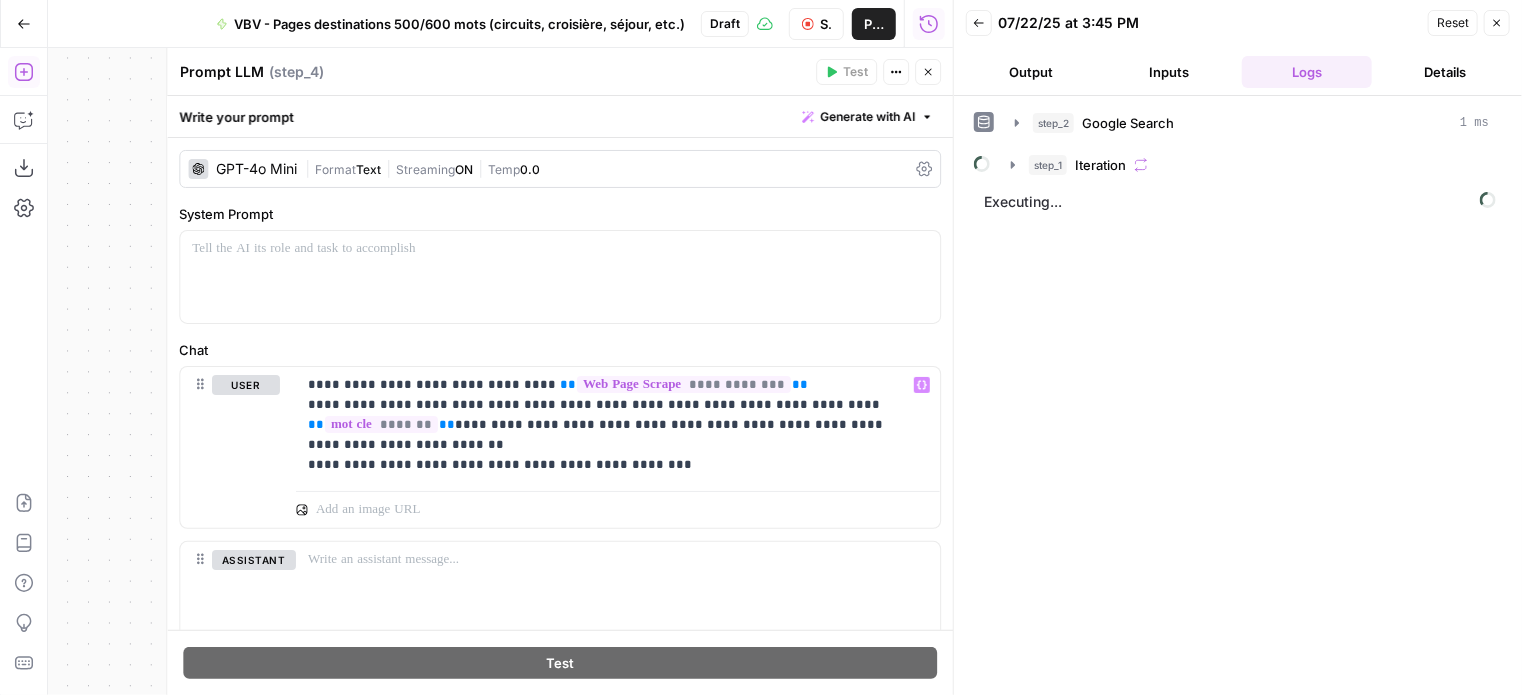 click on "Close" at bounding box center [1497, 23] 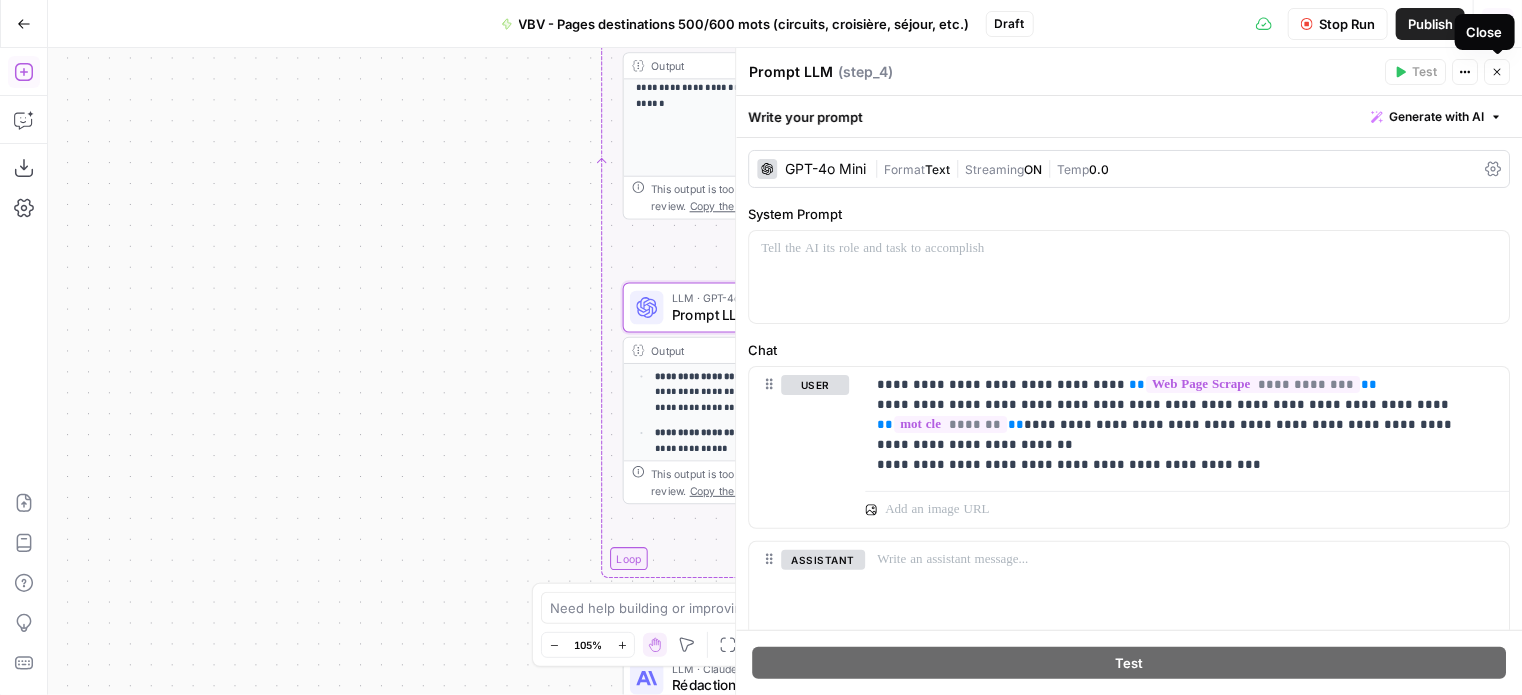 click 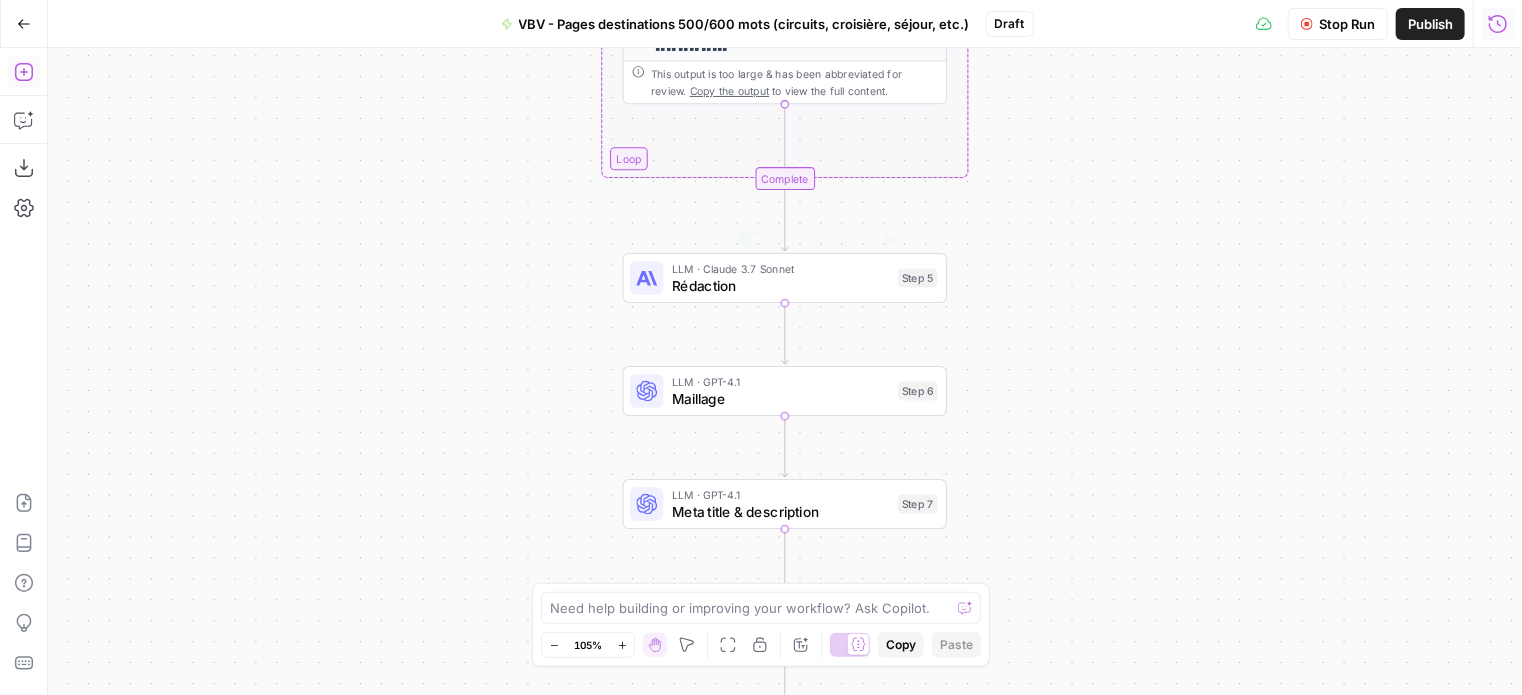 click on "Rédaction" at bounding box center (781, 285) 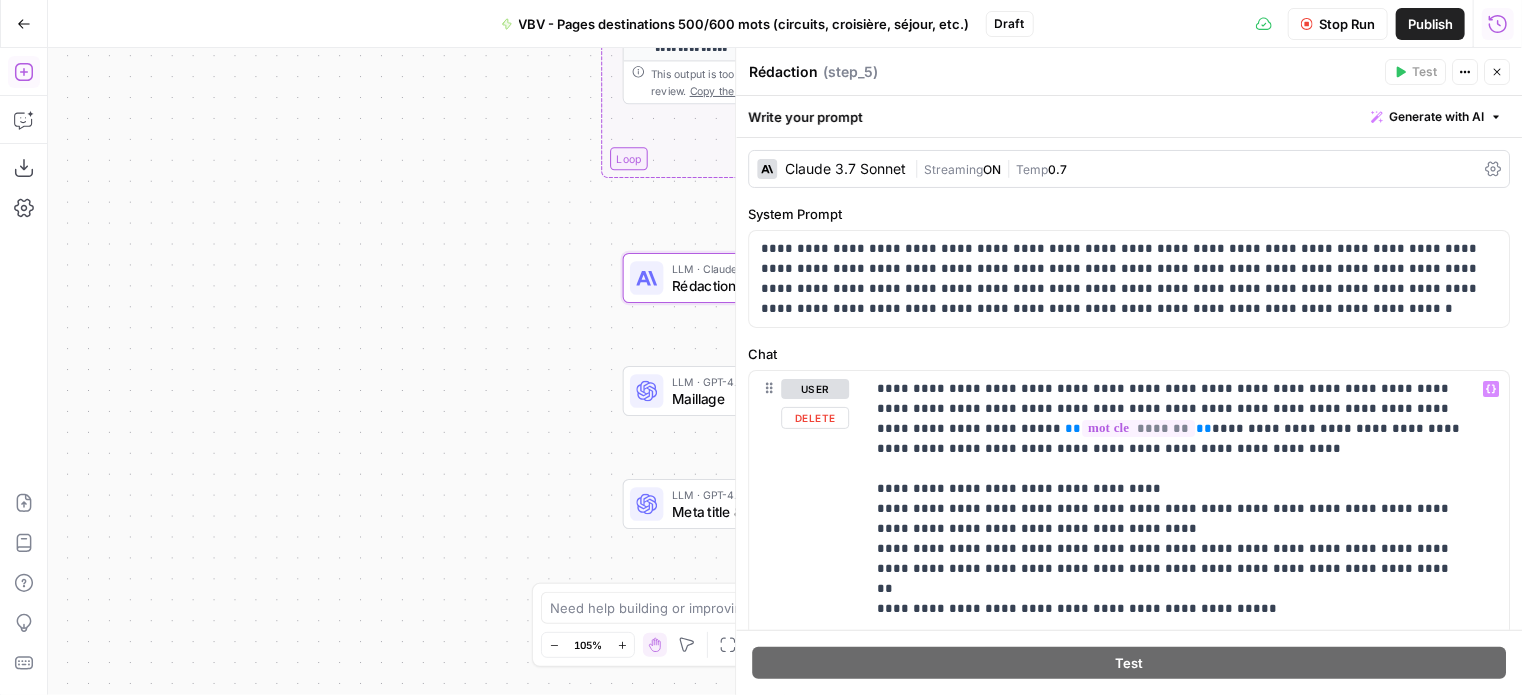 scroll, scrollTop: 21, scrollLeft: 0, axis: vertical 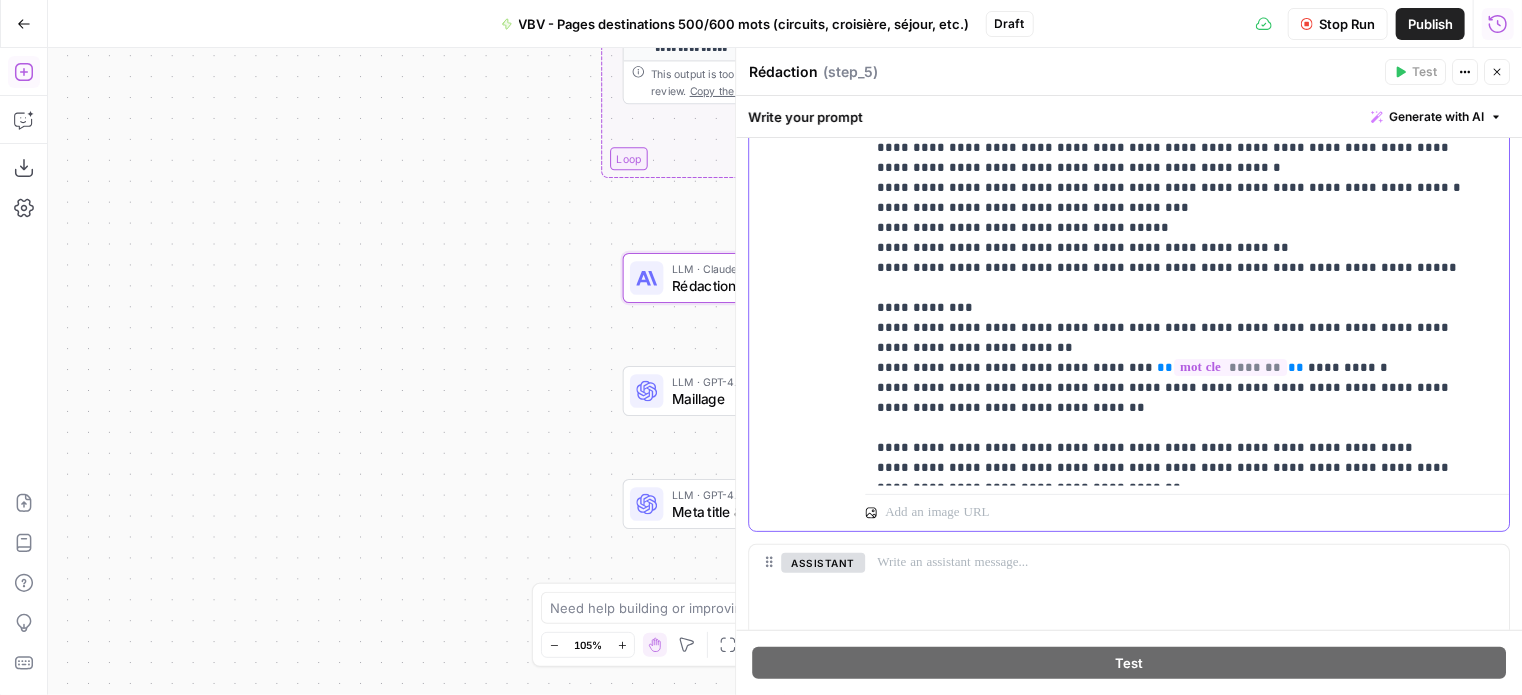 click on "**********" at bounding box center (1172, 68) 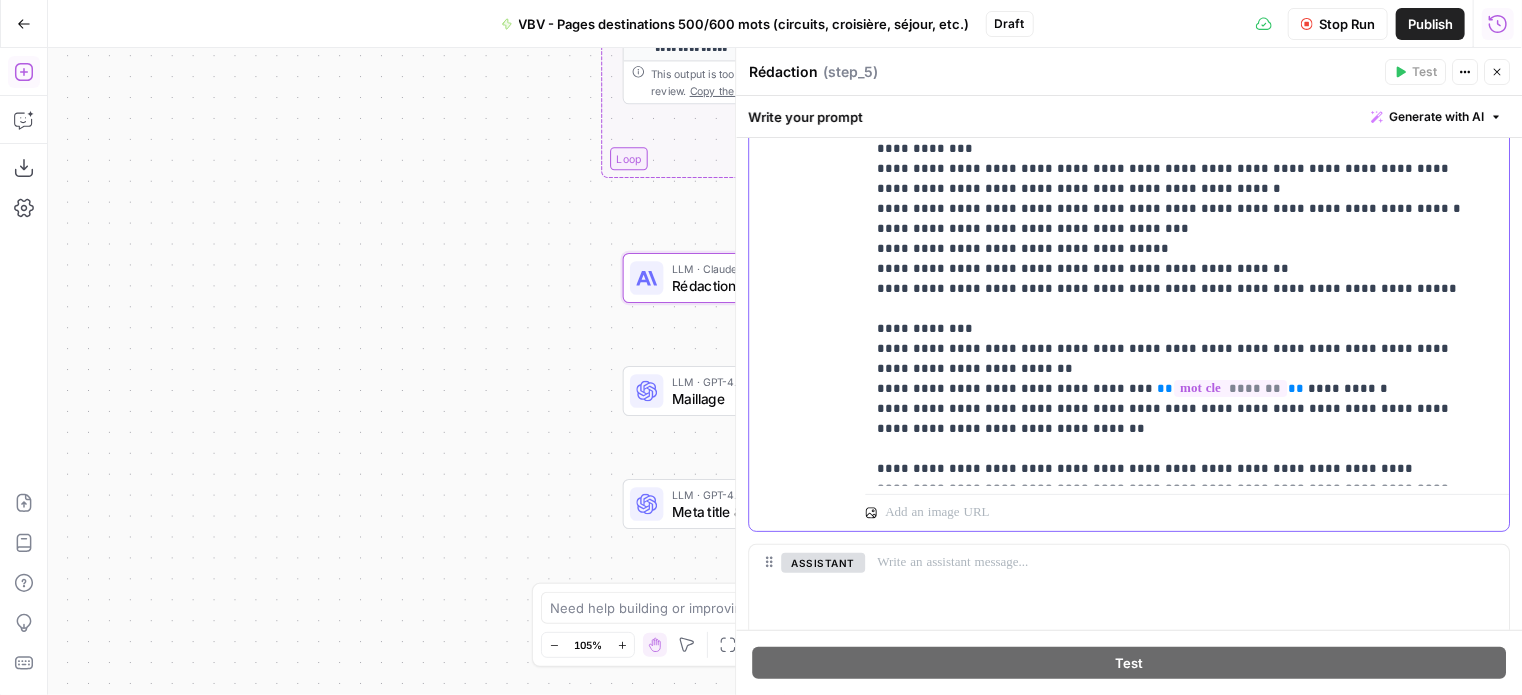 scroll, scrollTop: 0, scrollLeft: 0, axis: both 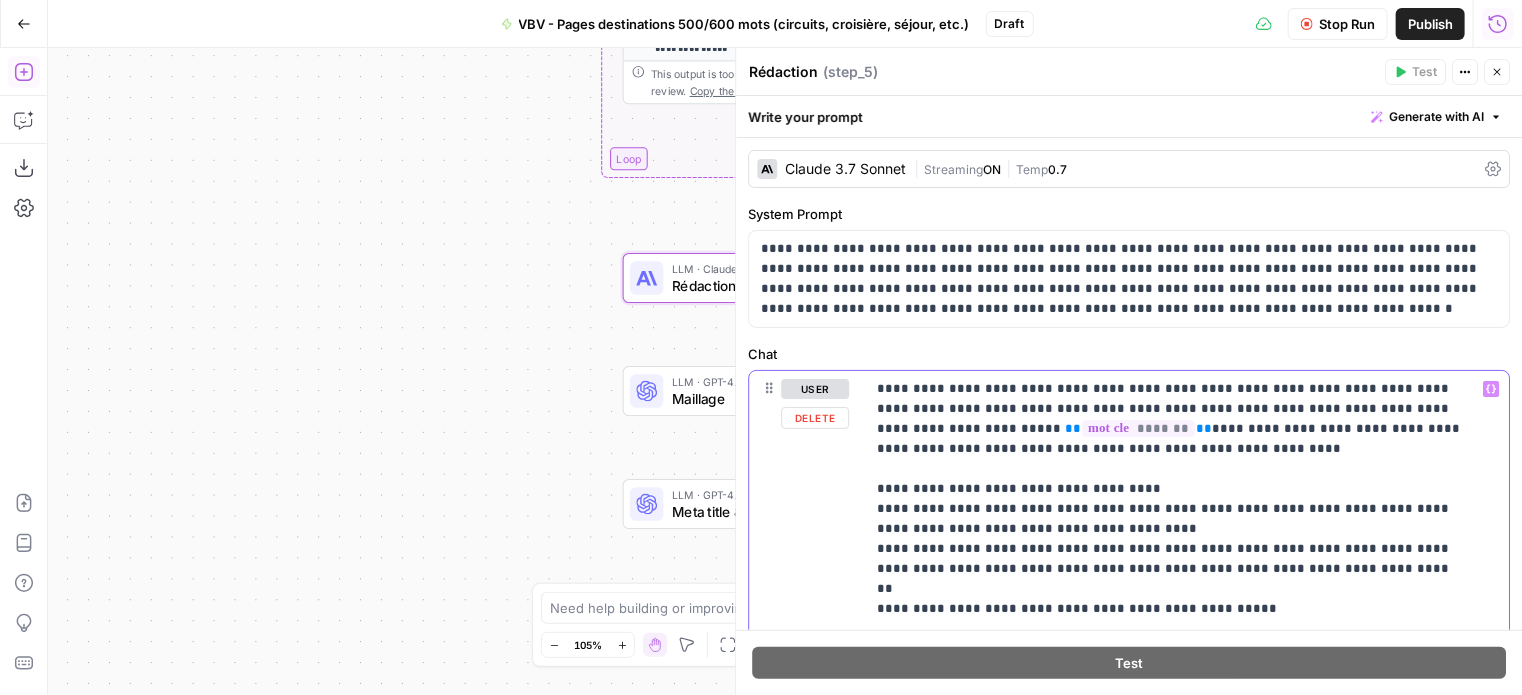 click on "Variables Menu" at bounding box center (1491, 389) 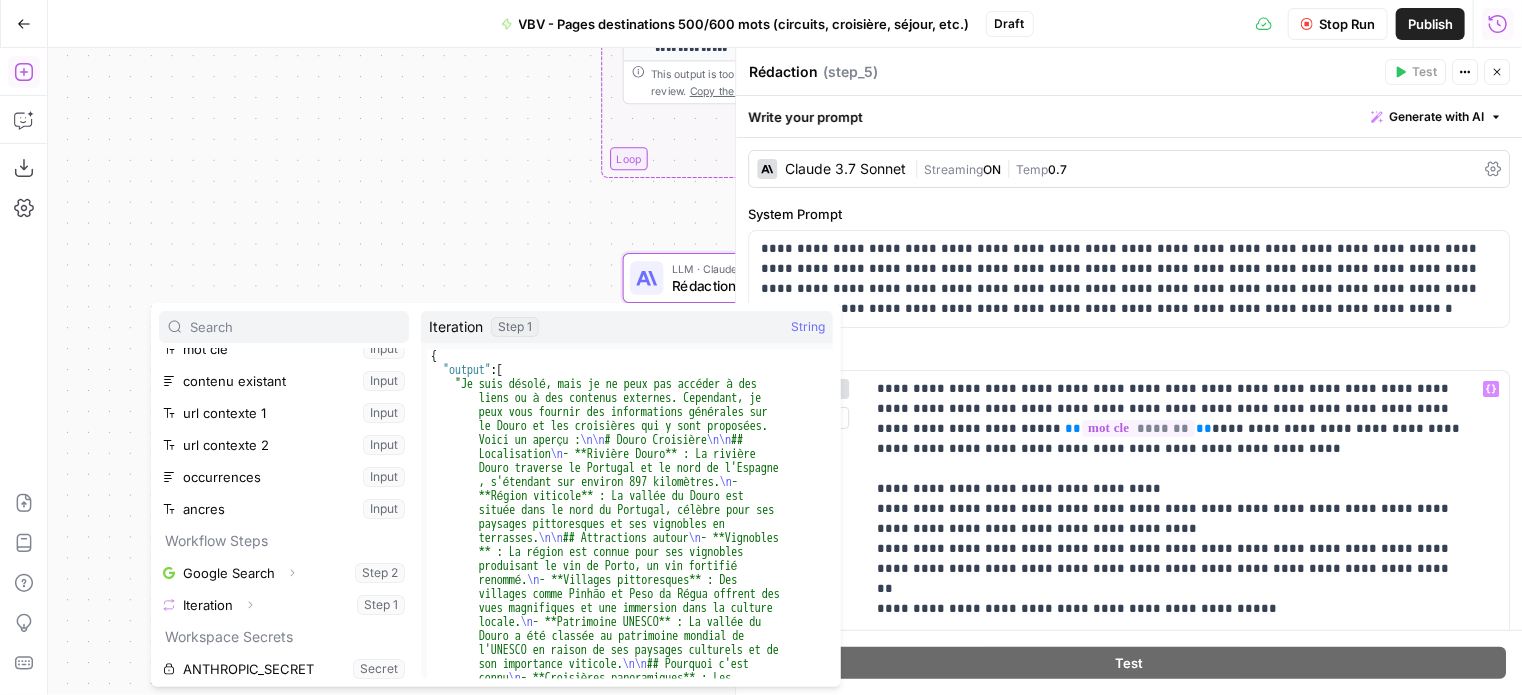 scroll, scrollTop: 149, scrollLeft: 0, axis: vertical 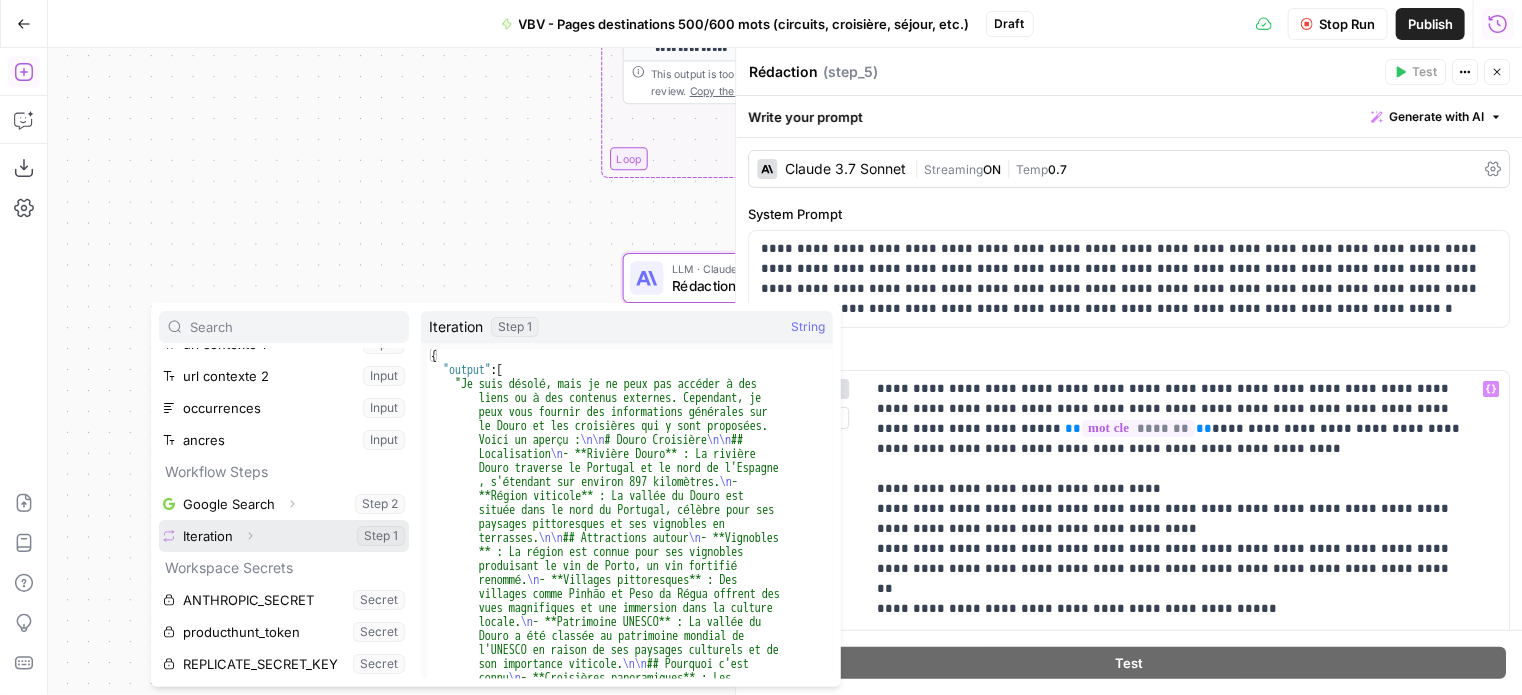 click 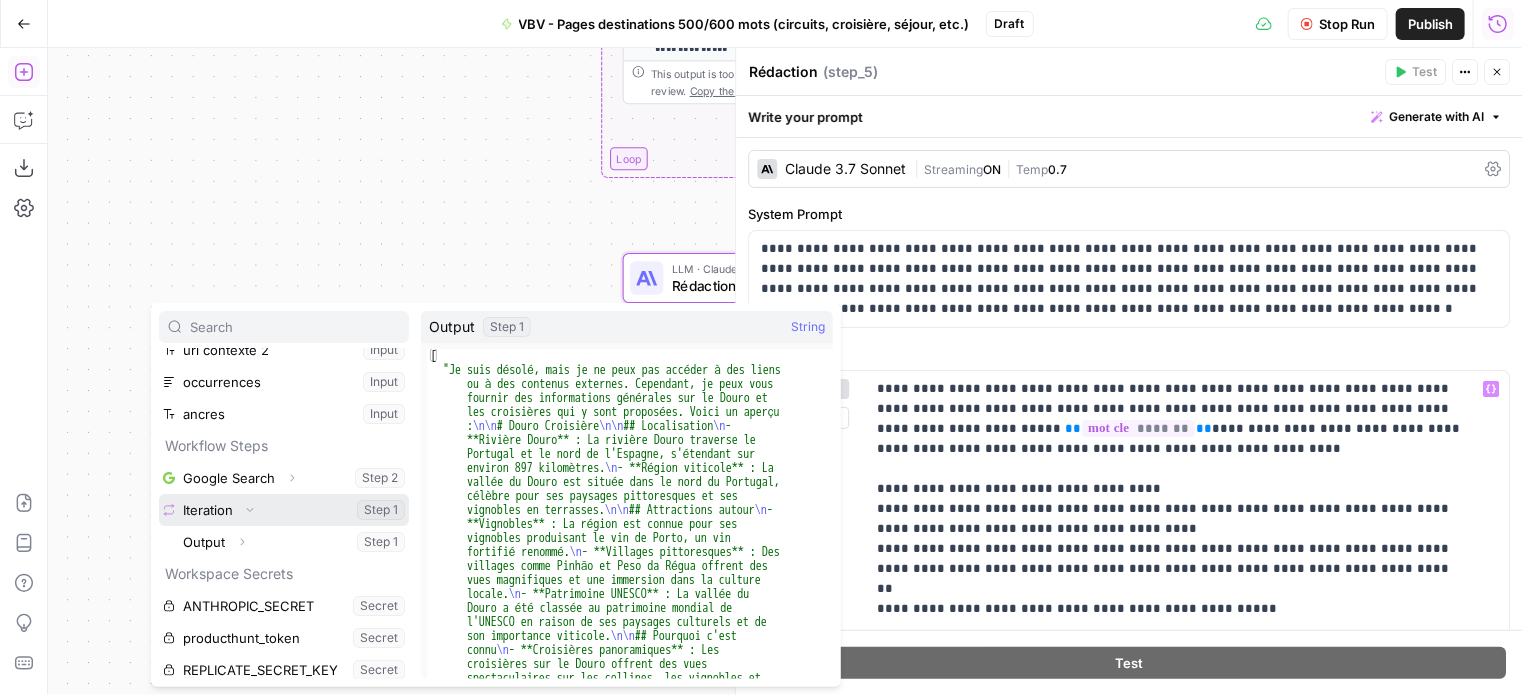 scroll, scrollTop: 181, scrollLeft: 0, axis: vertical 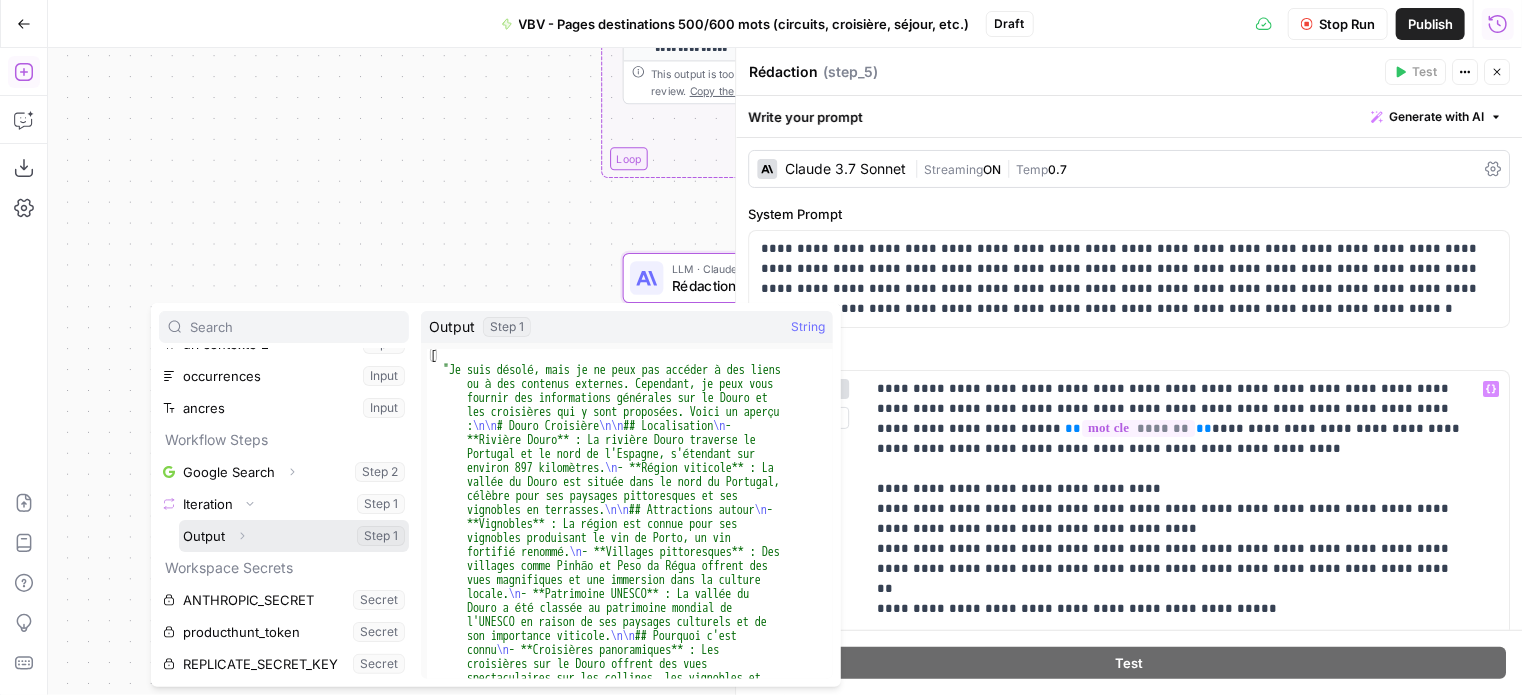 click 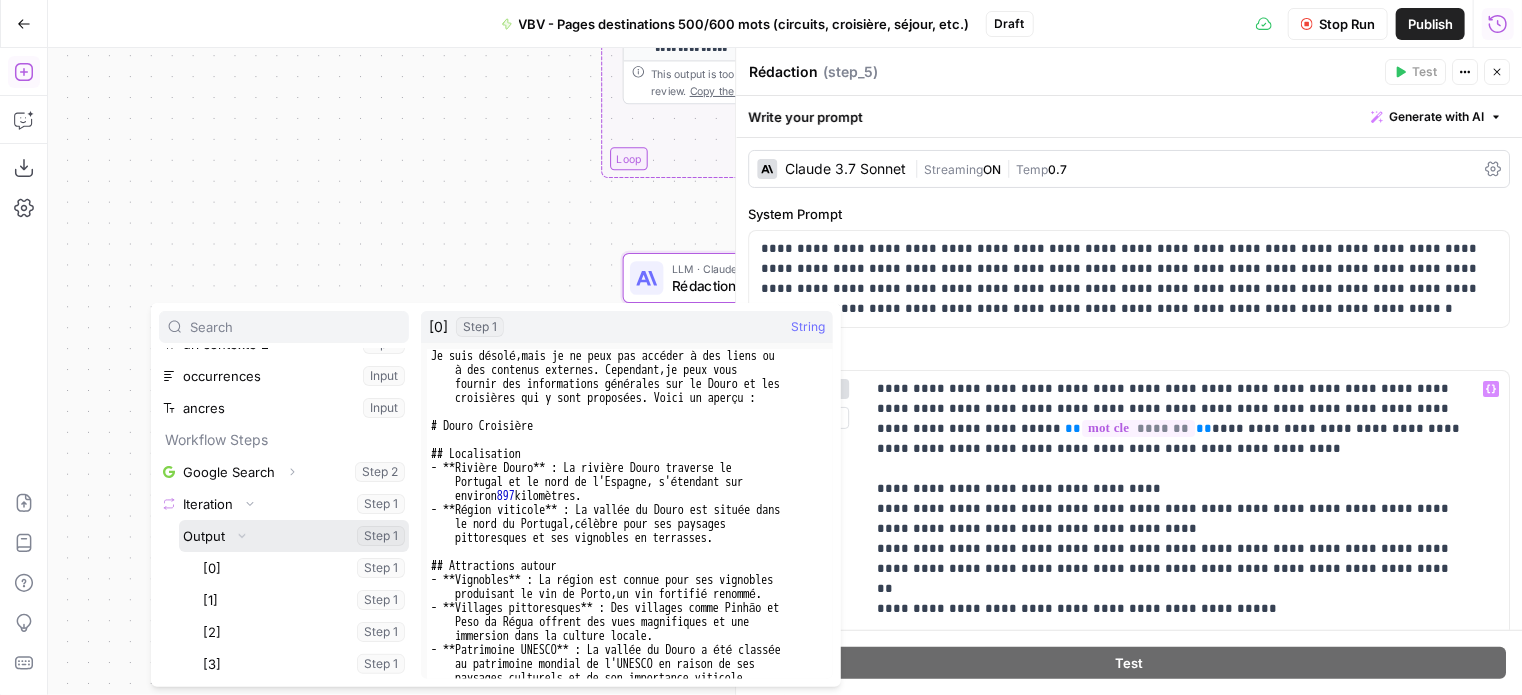 scroll, scrollTop: 309, scrollLeft: 0, axis: vertical 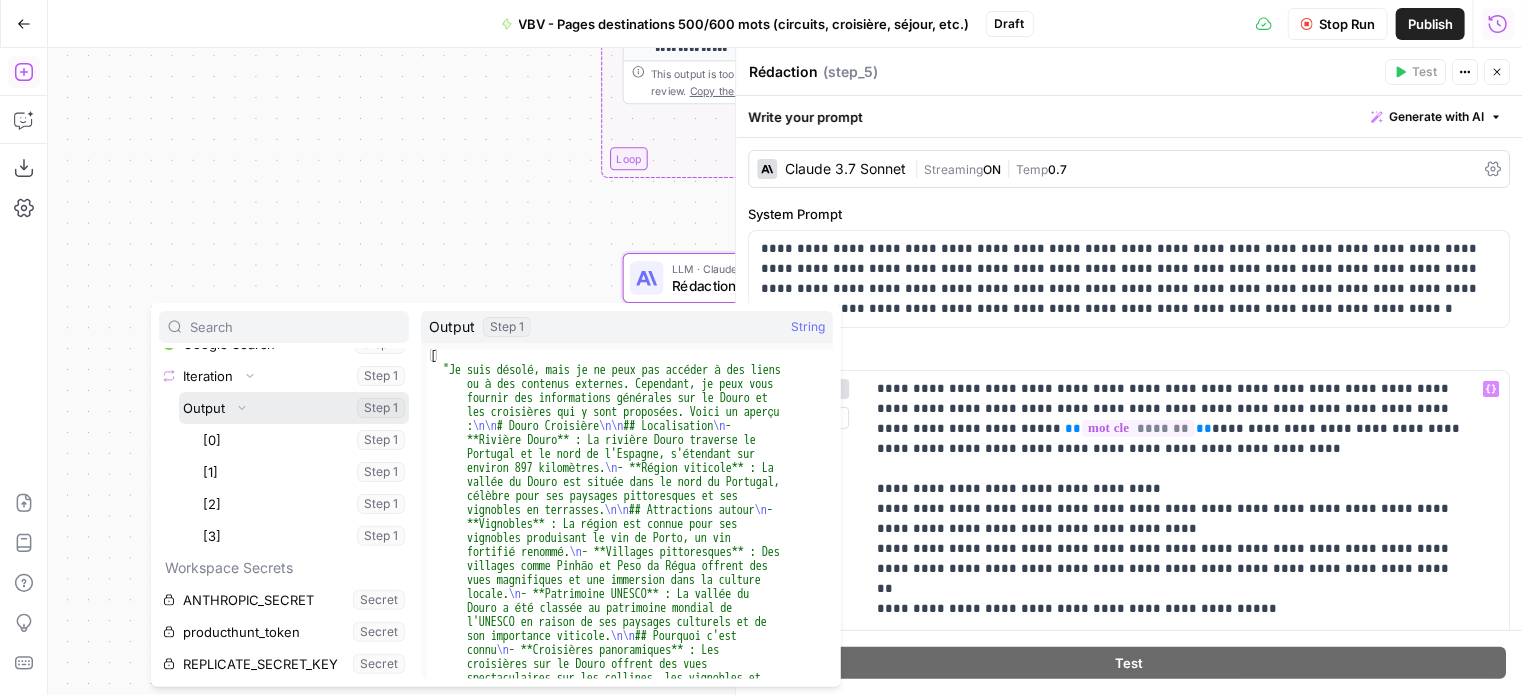 click at bounding box center [294, 408] 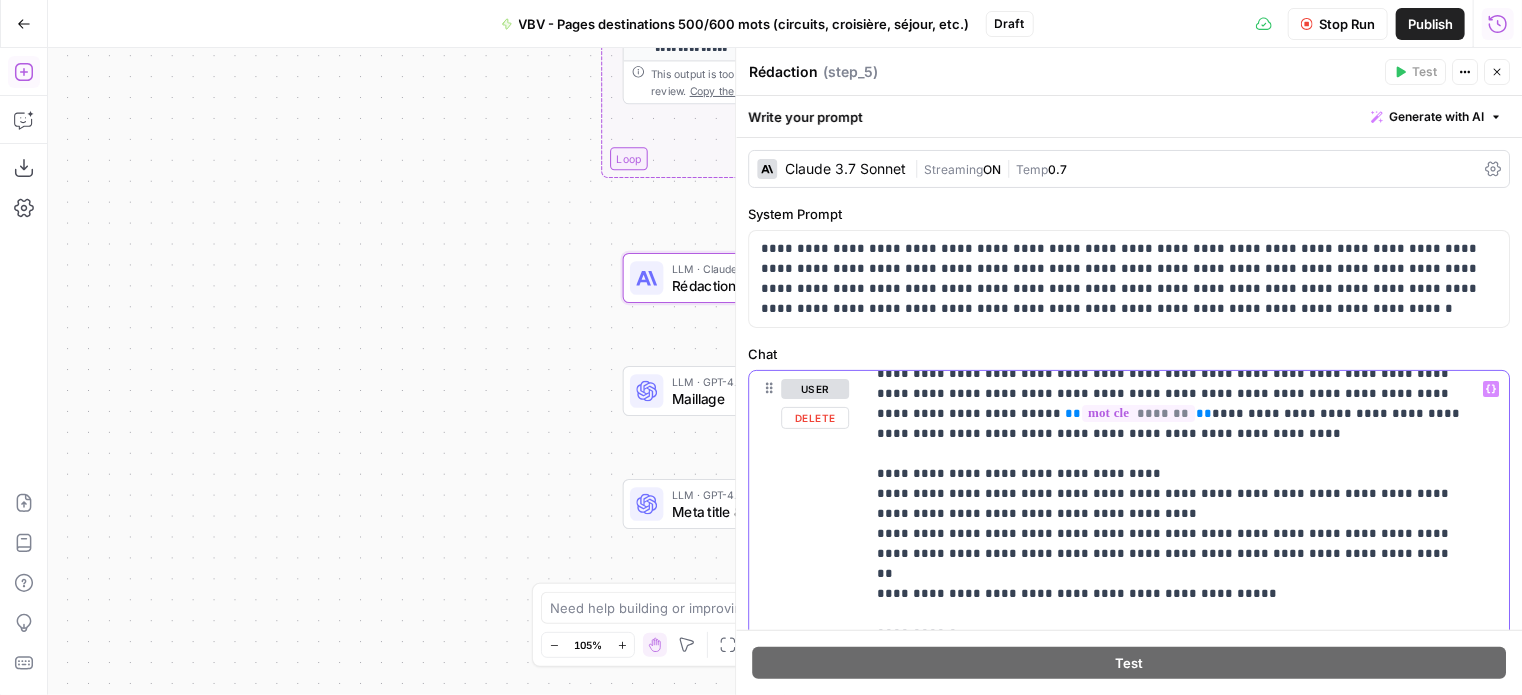 scroll, scrollTop: 21, scrollLeft: 0, axis: vertical 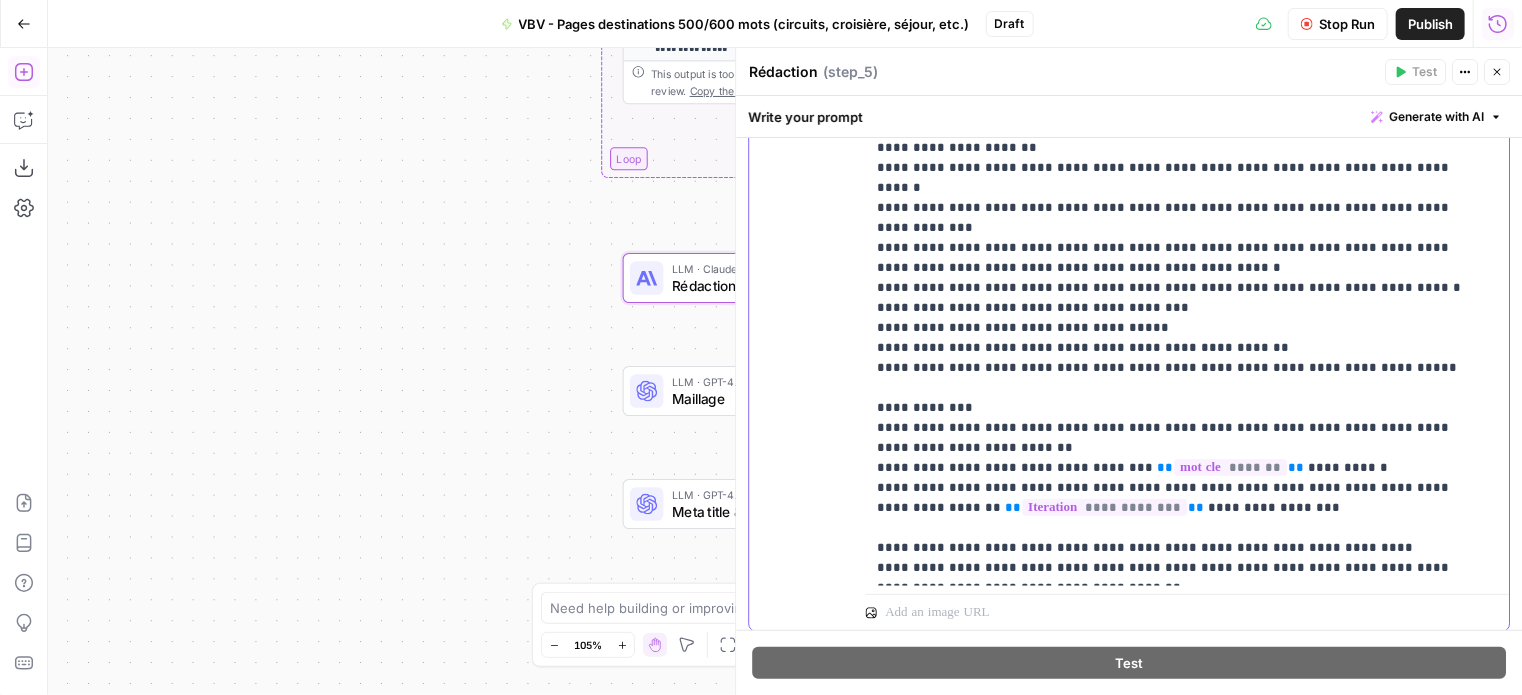 click on "**********" at bounding box center [1172, 168] 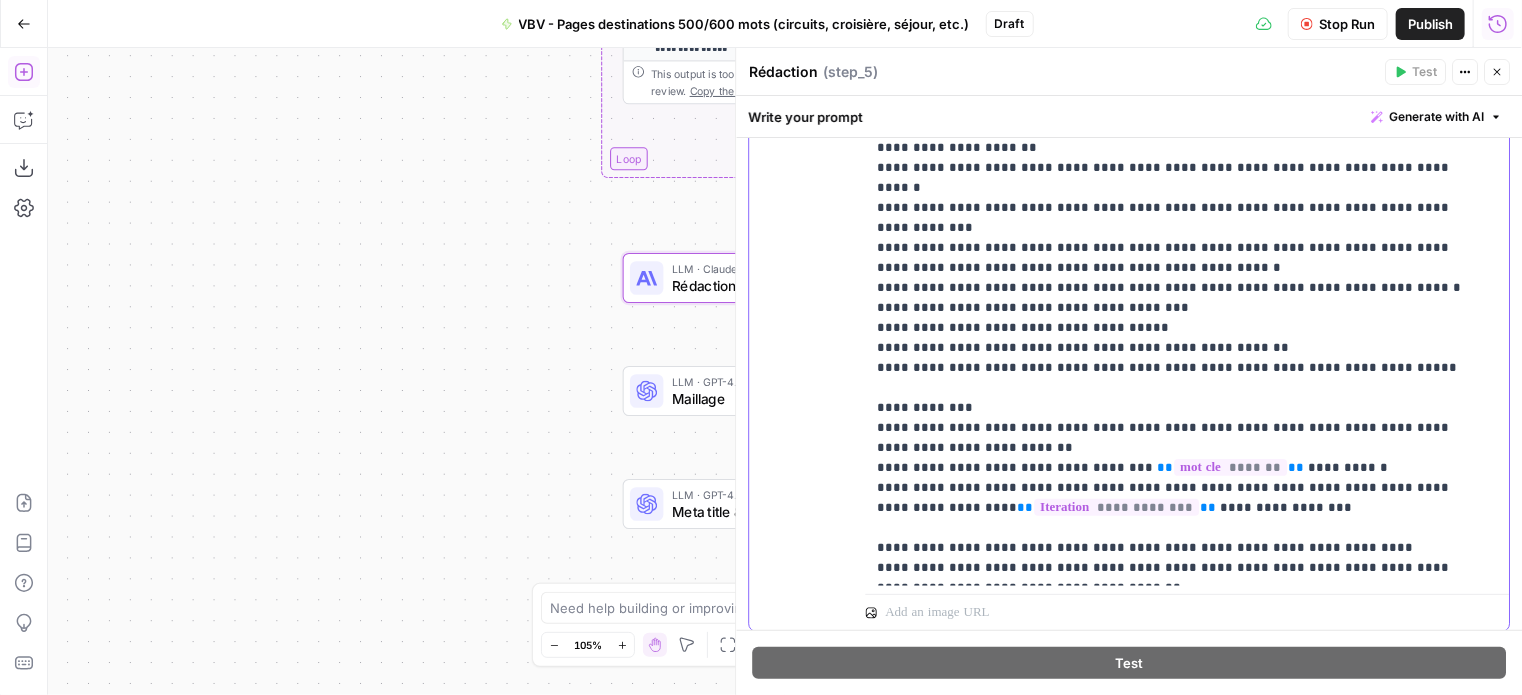 type 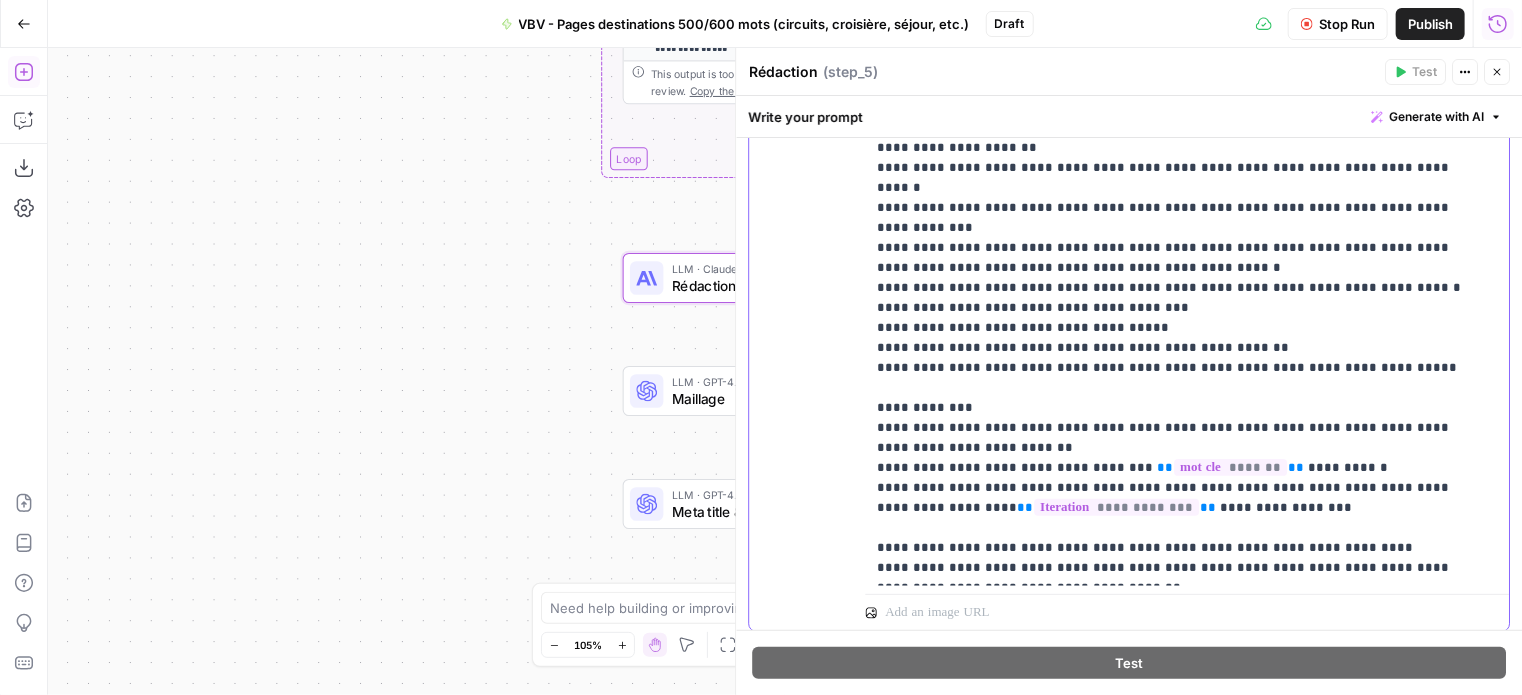 click on "**********" at bounding box center (1172, 168) 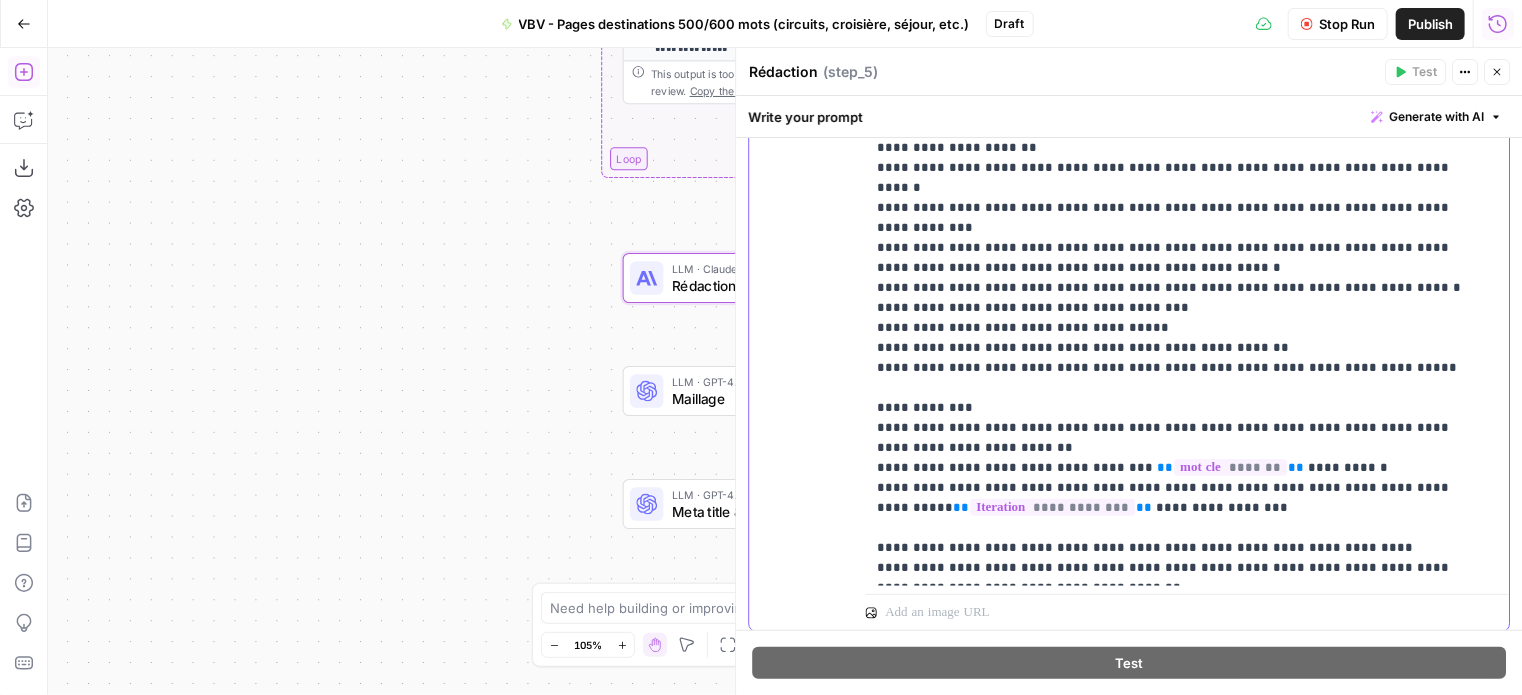 click on "**********" at bounding box center [1172, 168] 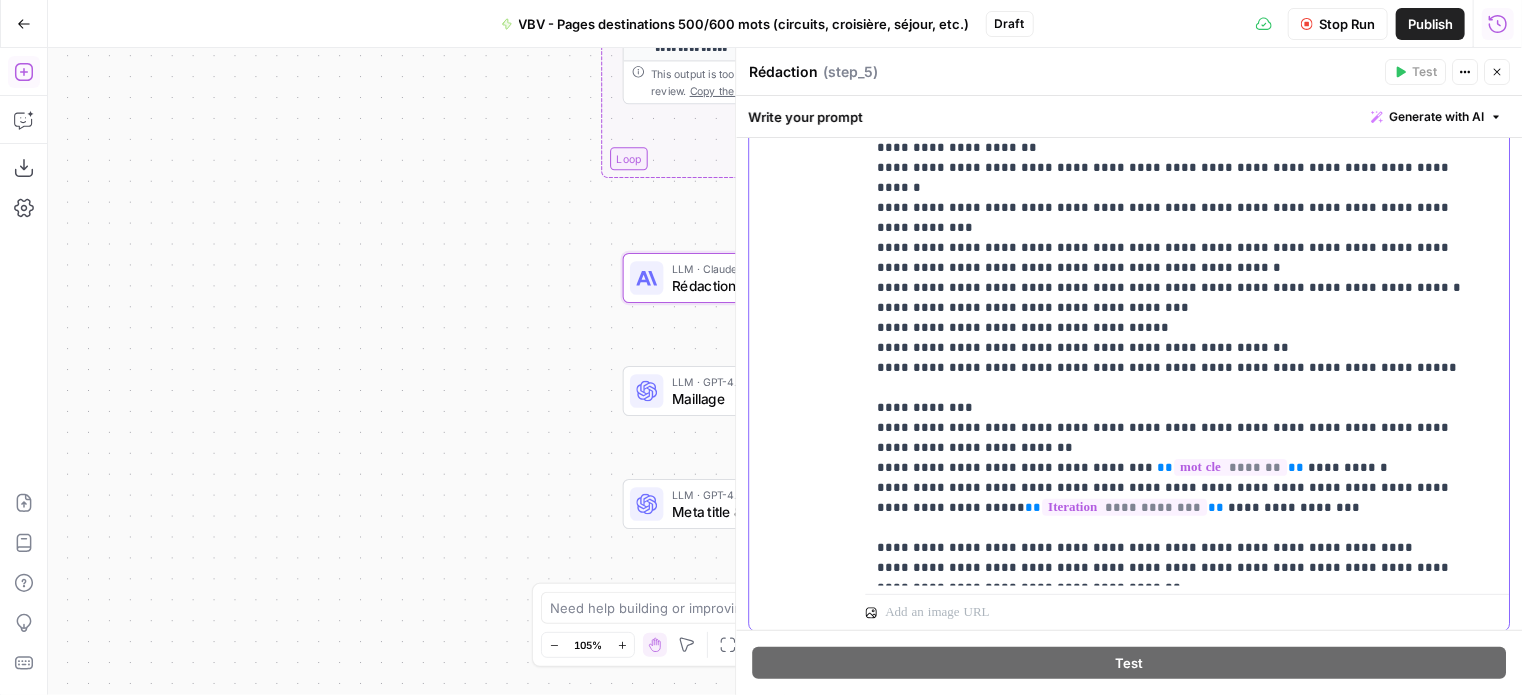 click on "**" at bounding box center (1033, 507) 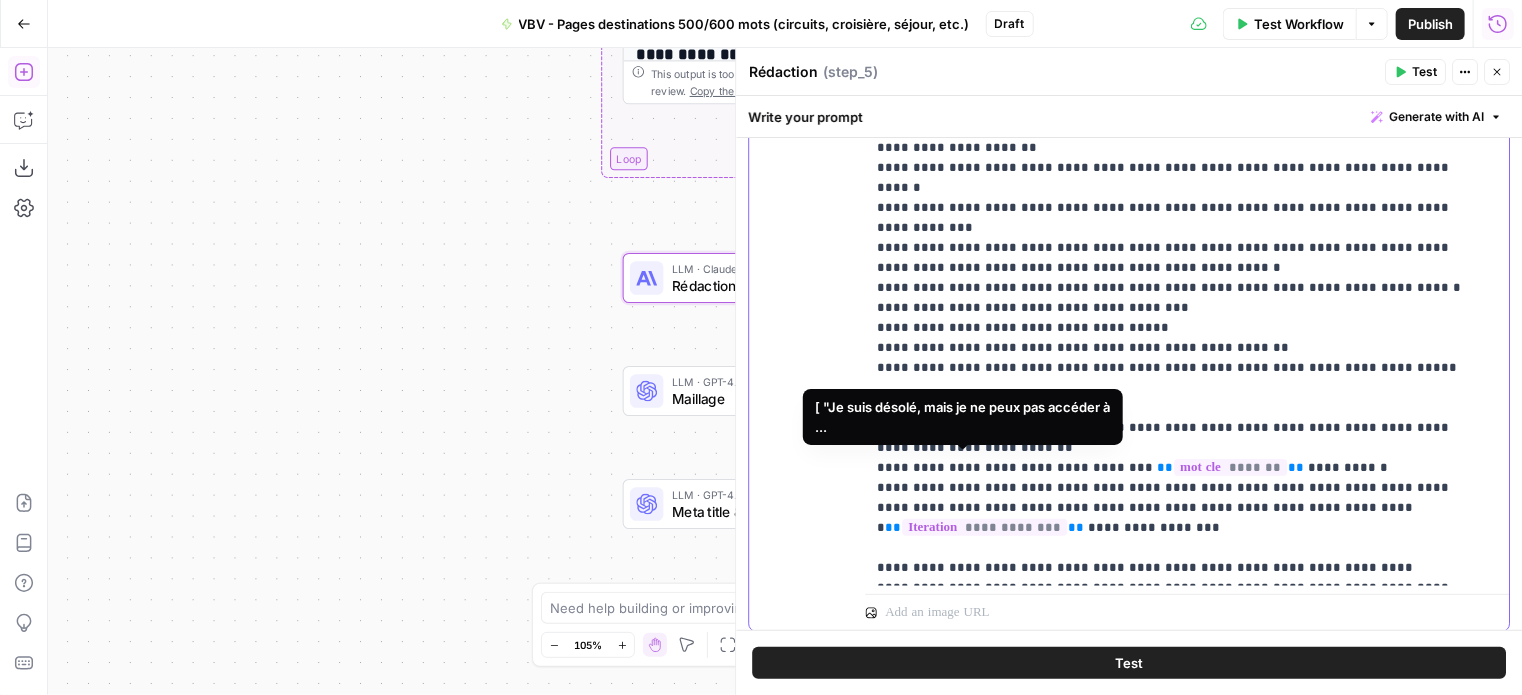 drag, startPoint x: 1048, startPoint y: 464, endPoint x: 859, endPoint y: 468, distance: 189.04233 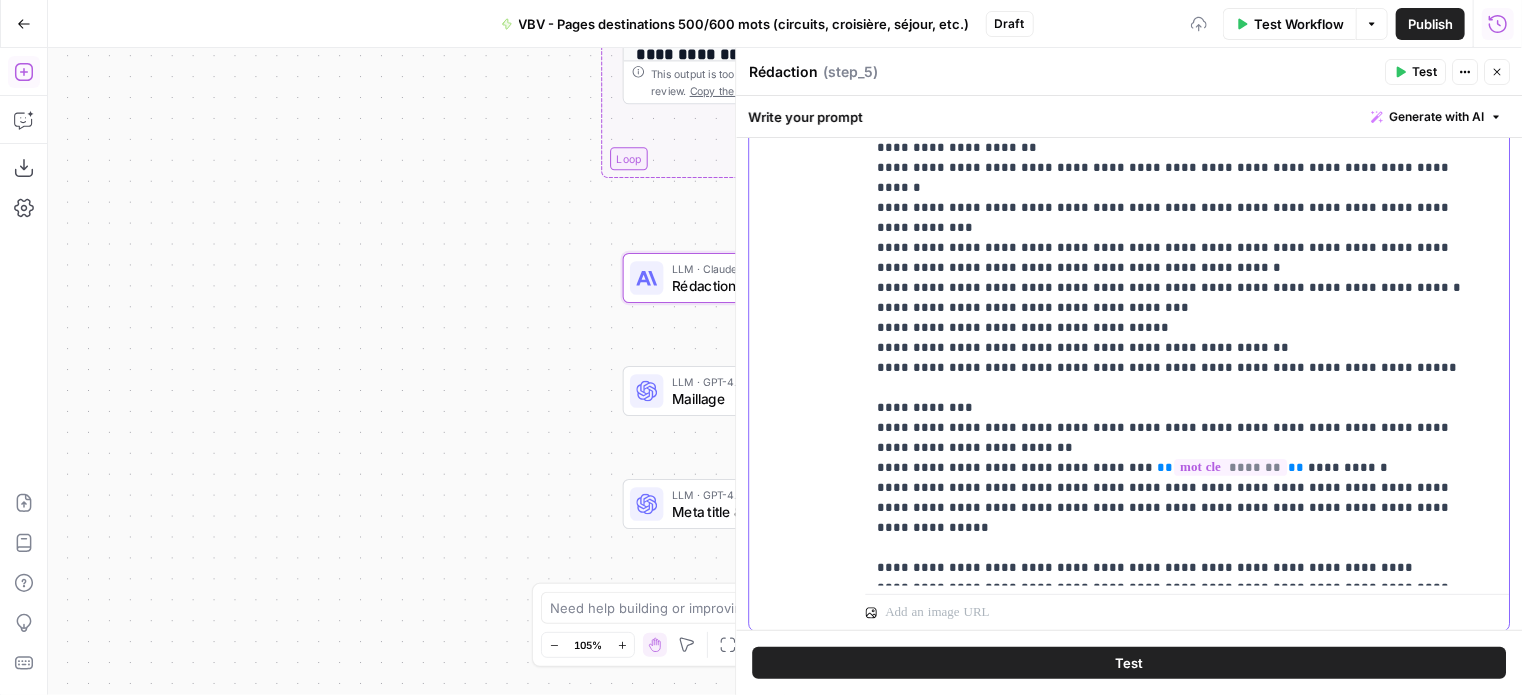 click on "**********" at bounding box center [1172, 168] 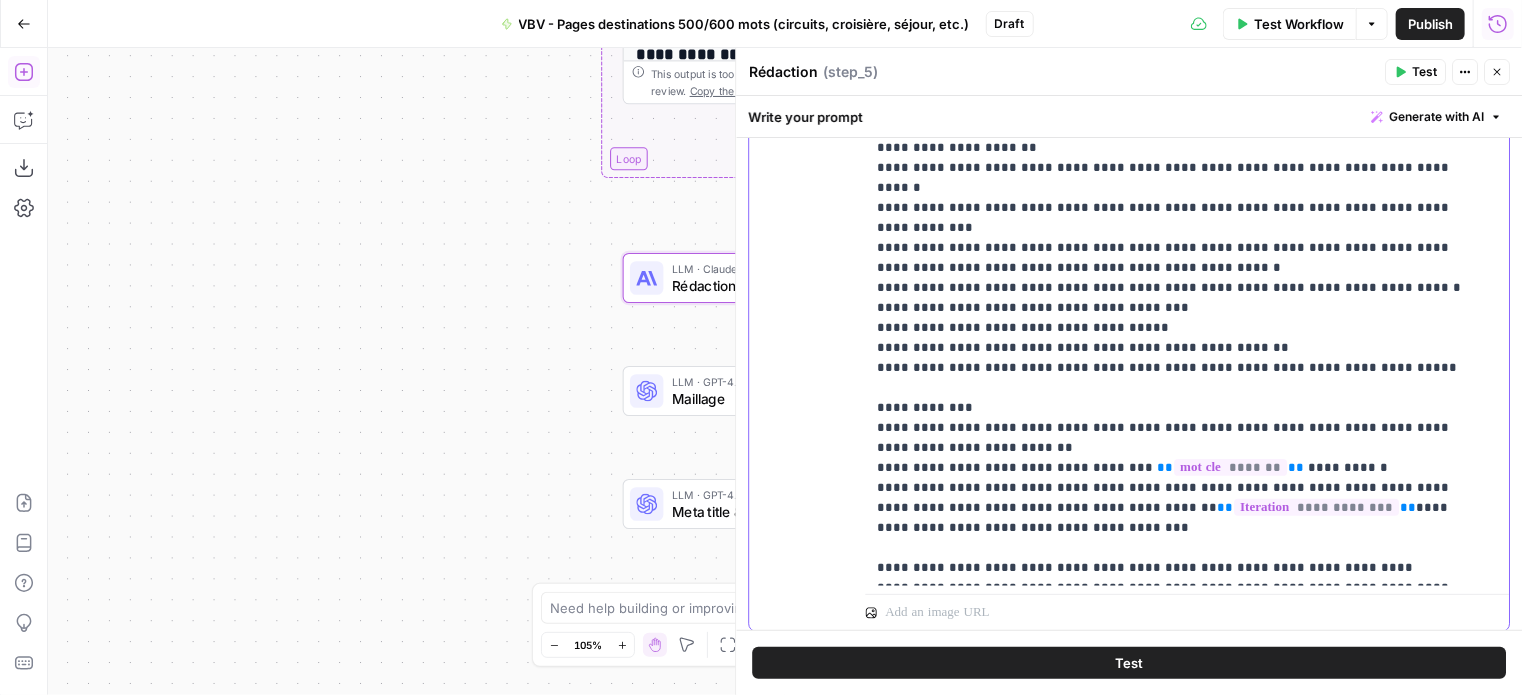click on "**********" at bounding box center [1172, 178] 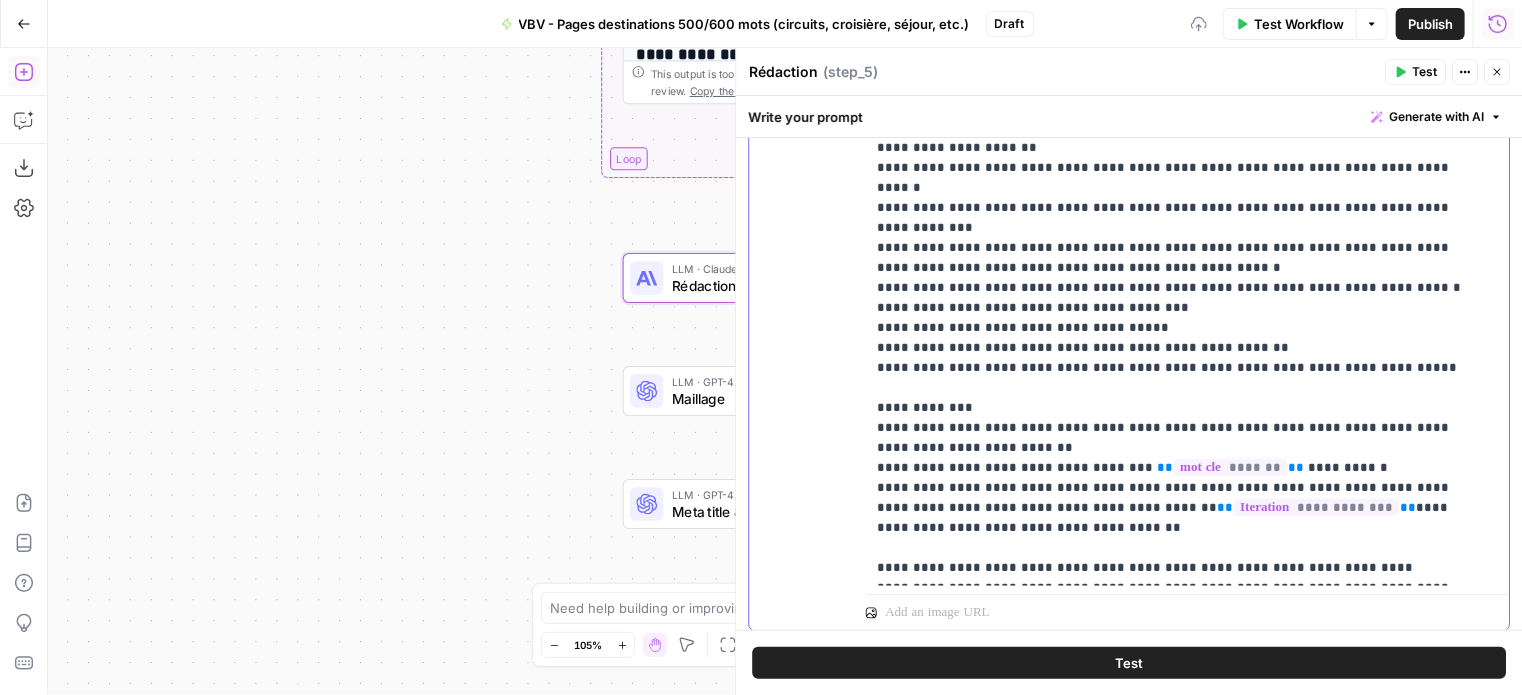 scroll, scrollTop: 41, scrollLeft: 0, axis: vertical 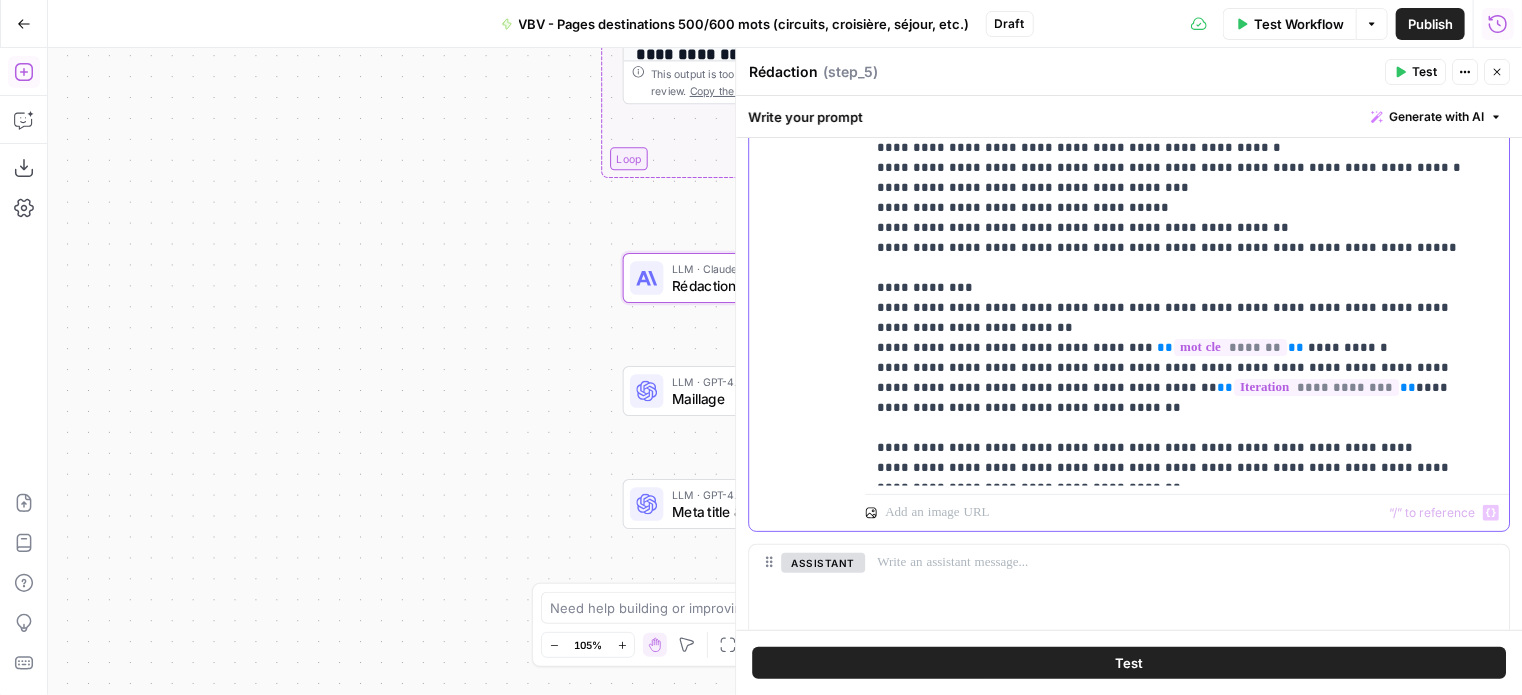 click on "**********" at bounding box center [1172, 58] 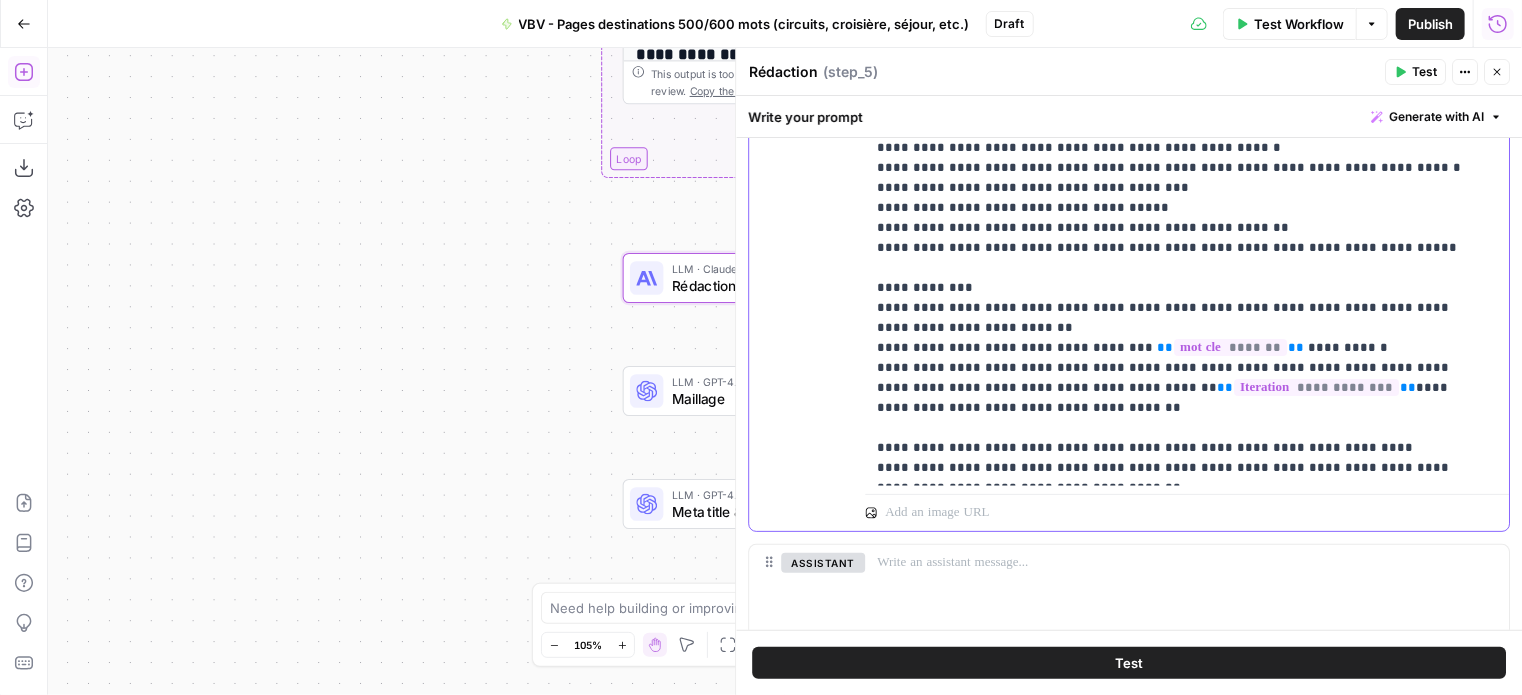 click on "**********" at bounding box center (1172, 58) 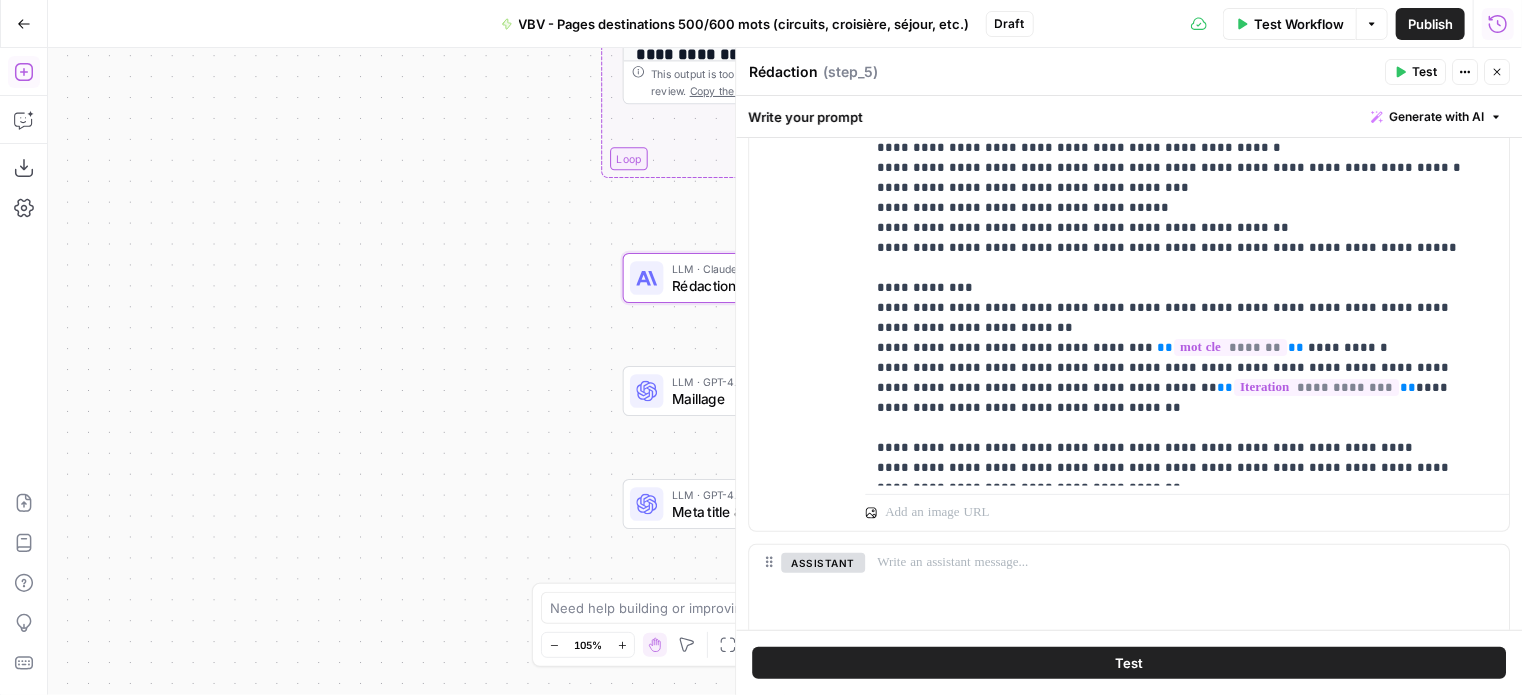 click 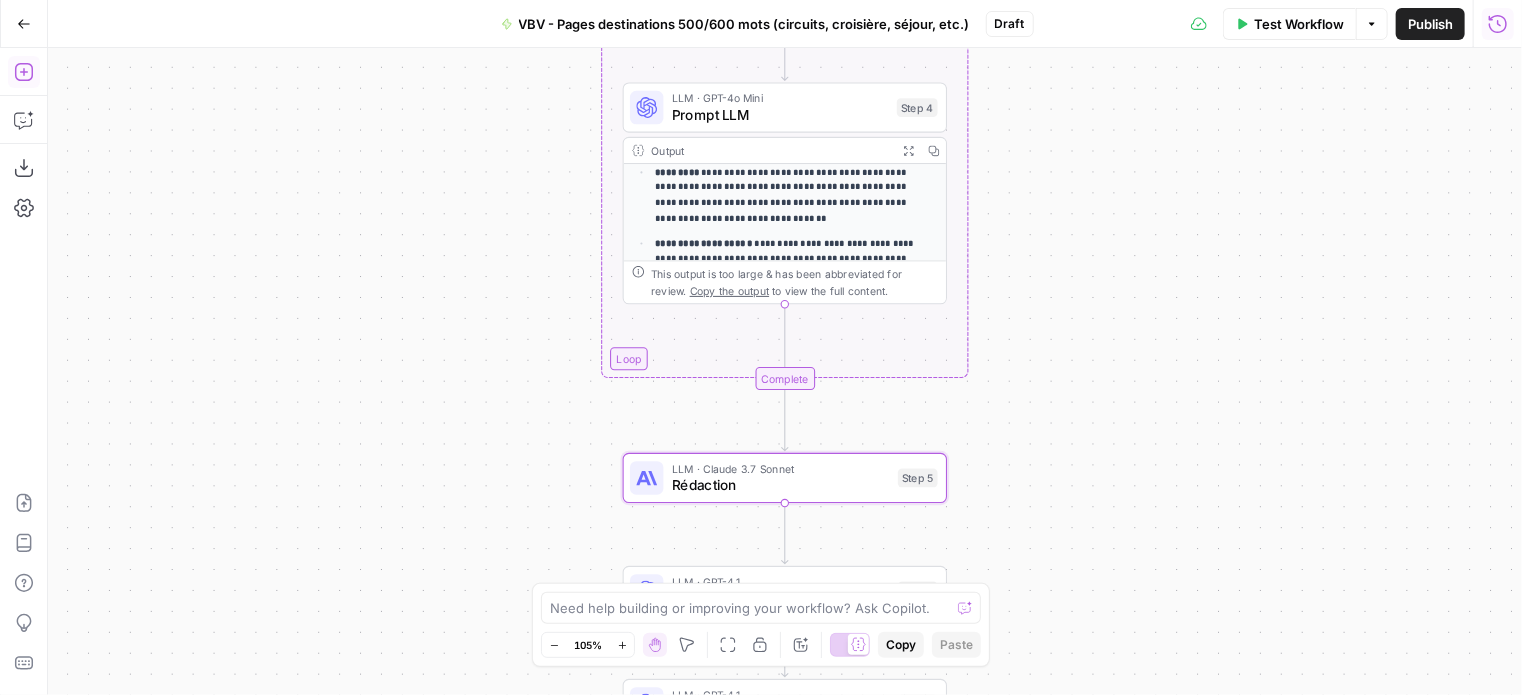 scroll, scrollTop: 384, scrollLeft: 0, axis: vertical 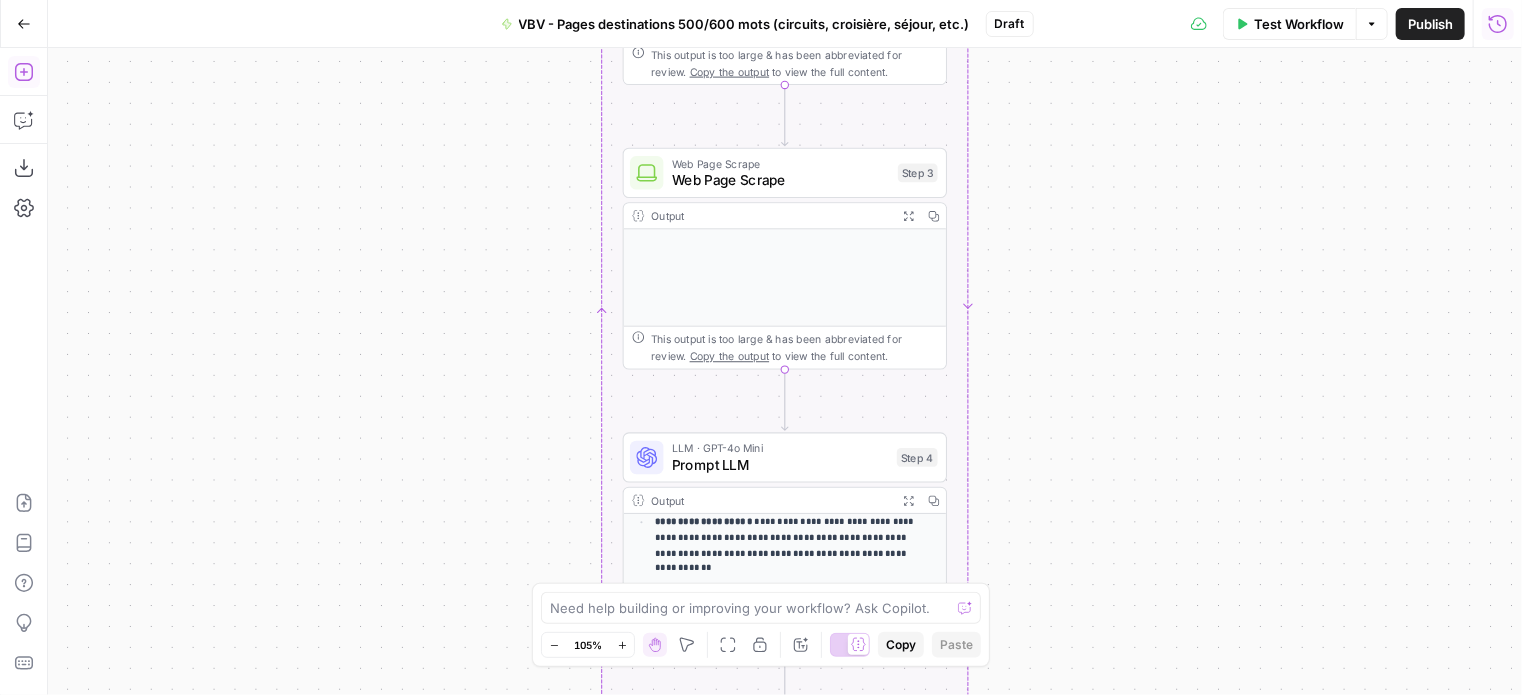 click 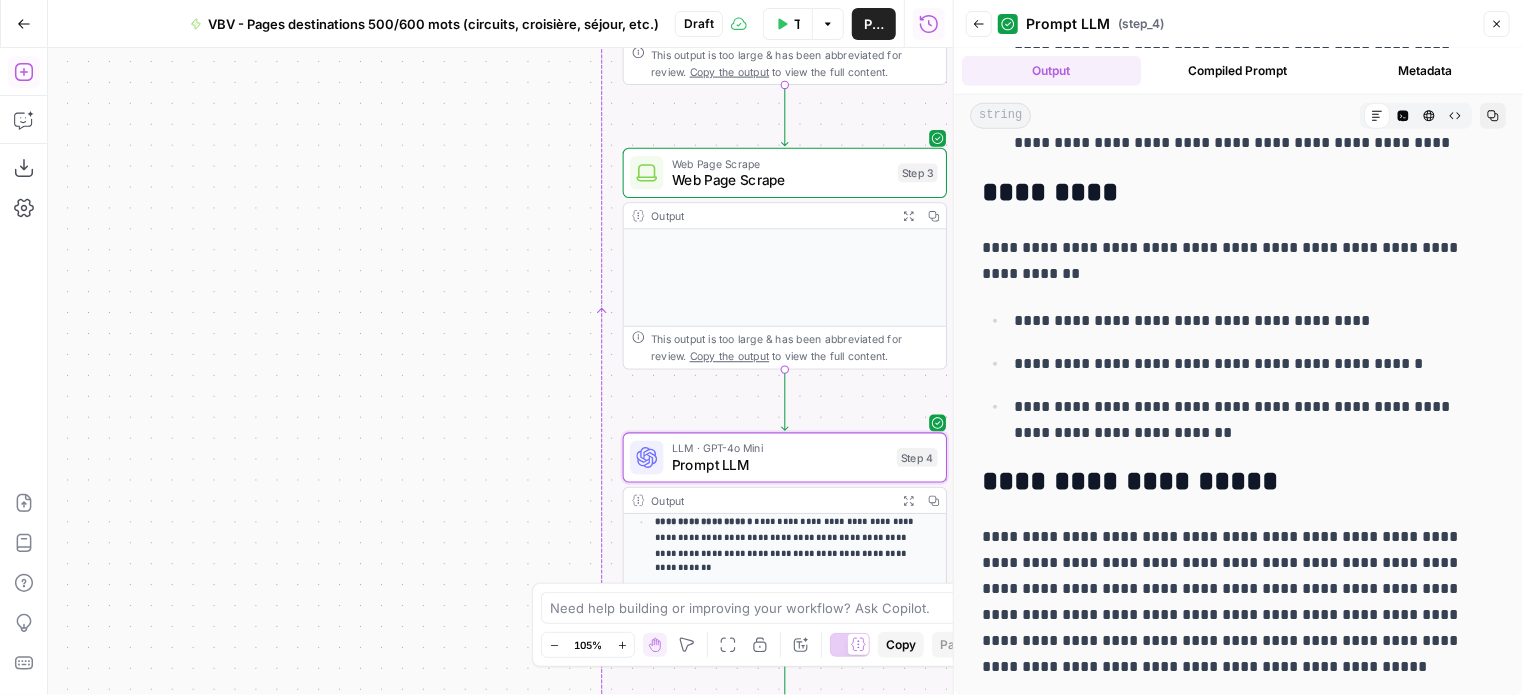 scroll, scrollTop: 439, scrollLeft: 0, axis: vertical 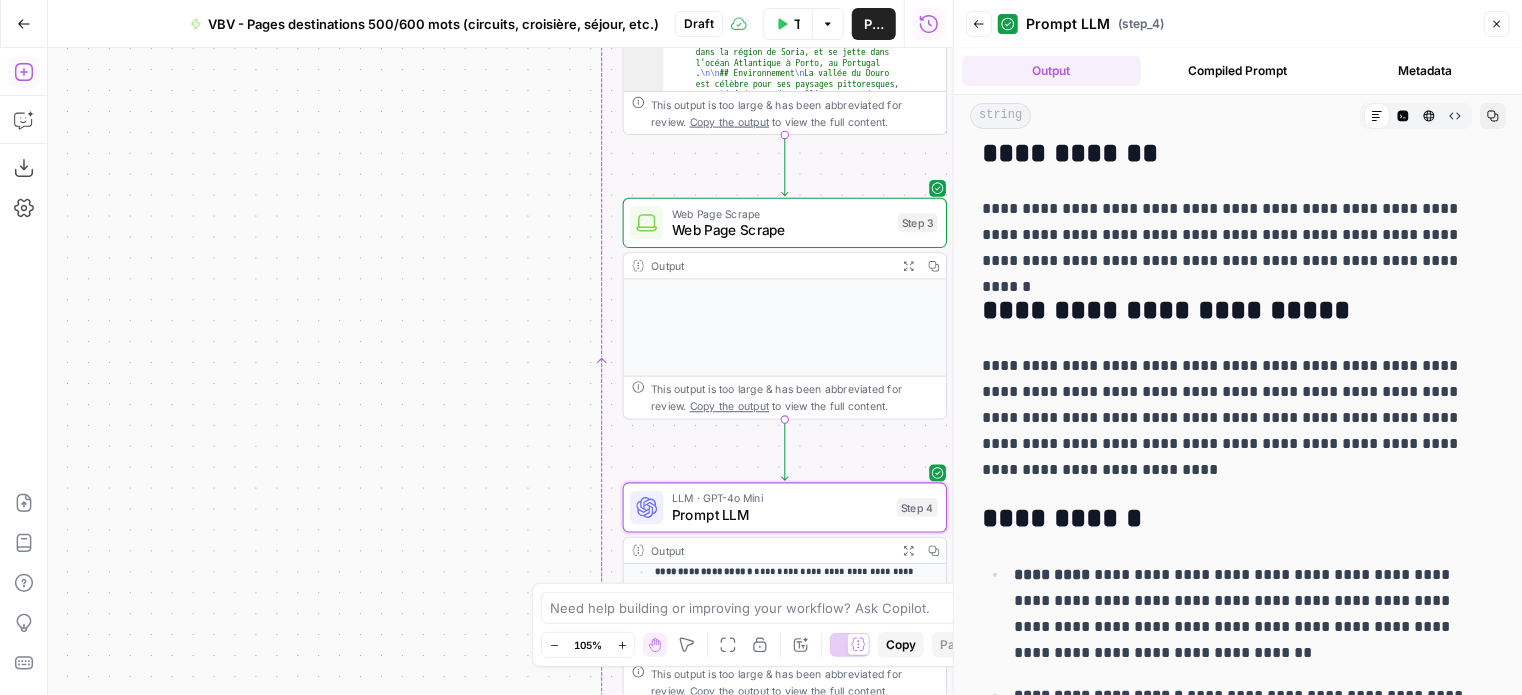 click 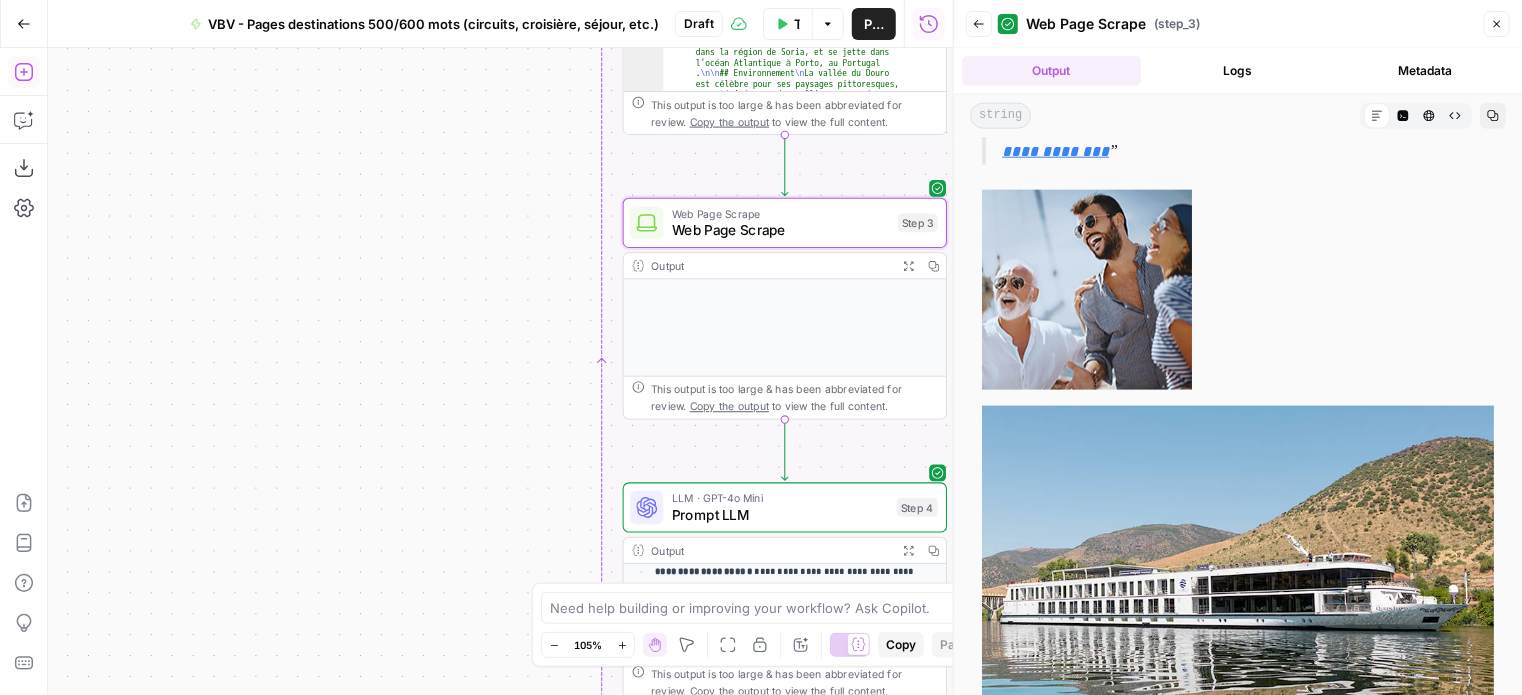 scroll, scrollTop: 1800, scrollLeft: 0, axis: vertical 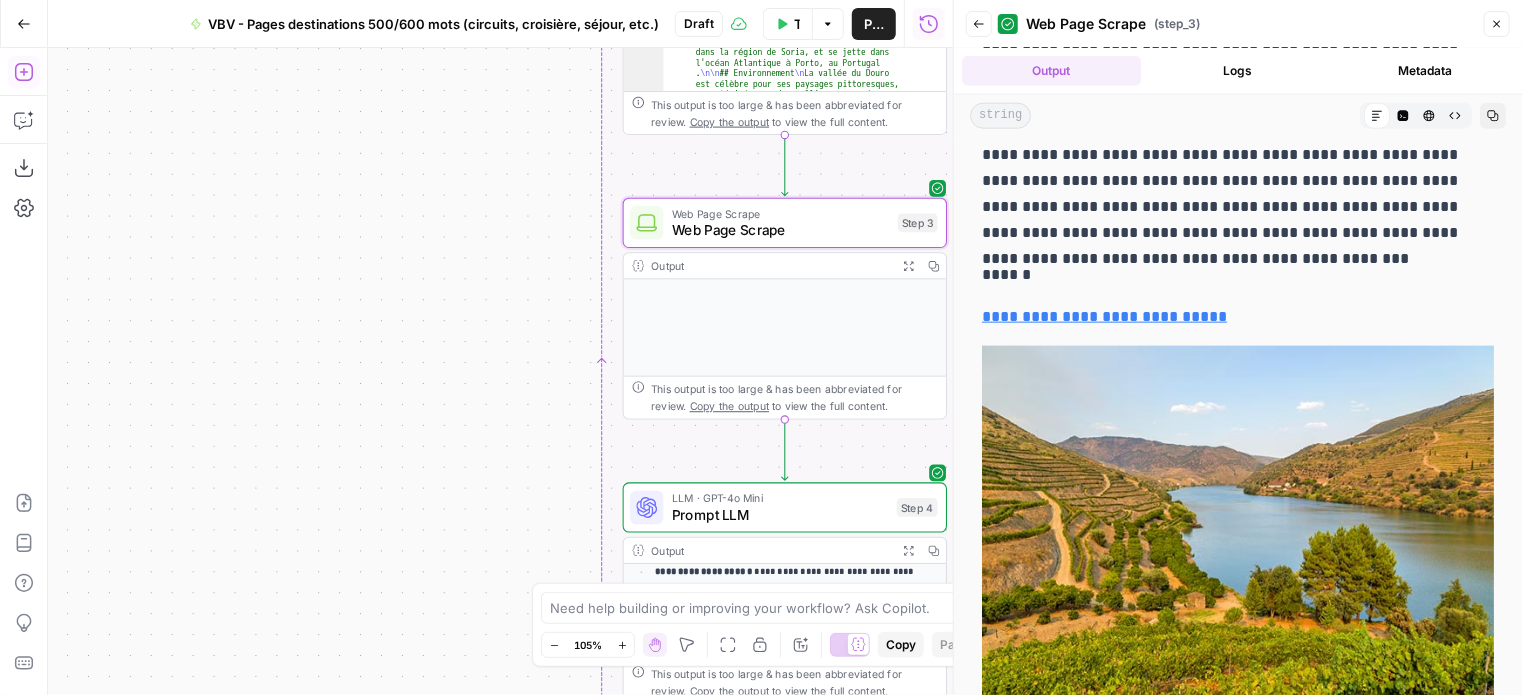 click 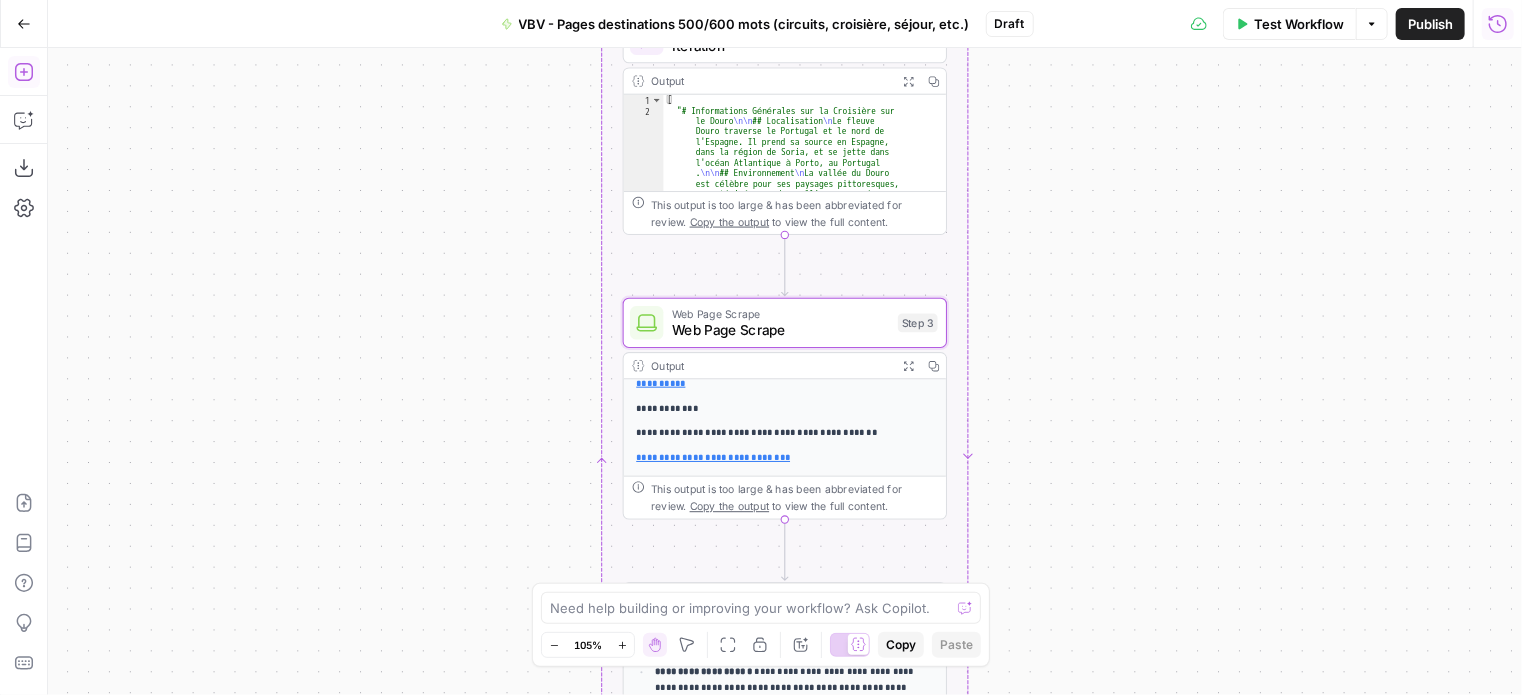 scroll, scrollTop: 699, scrollLeft: 0, axis: vertical 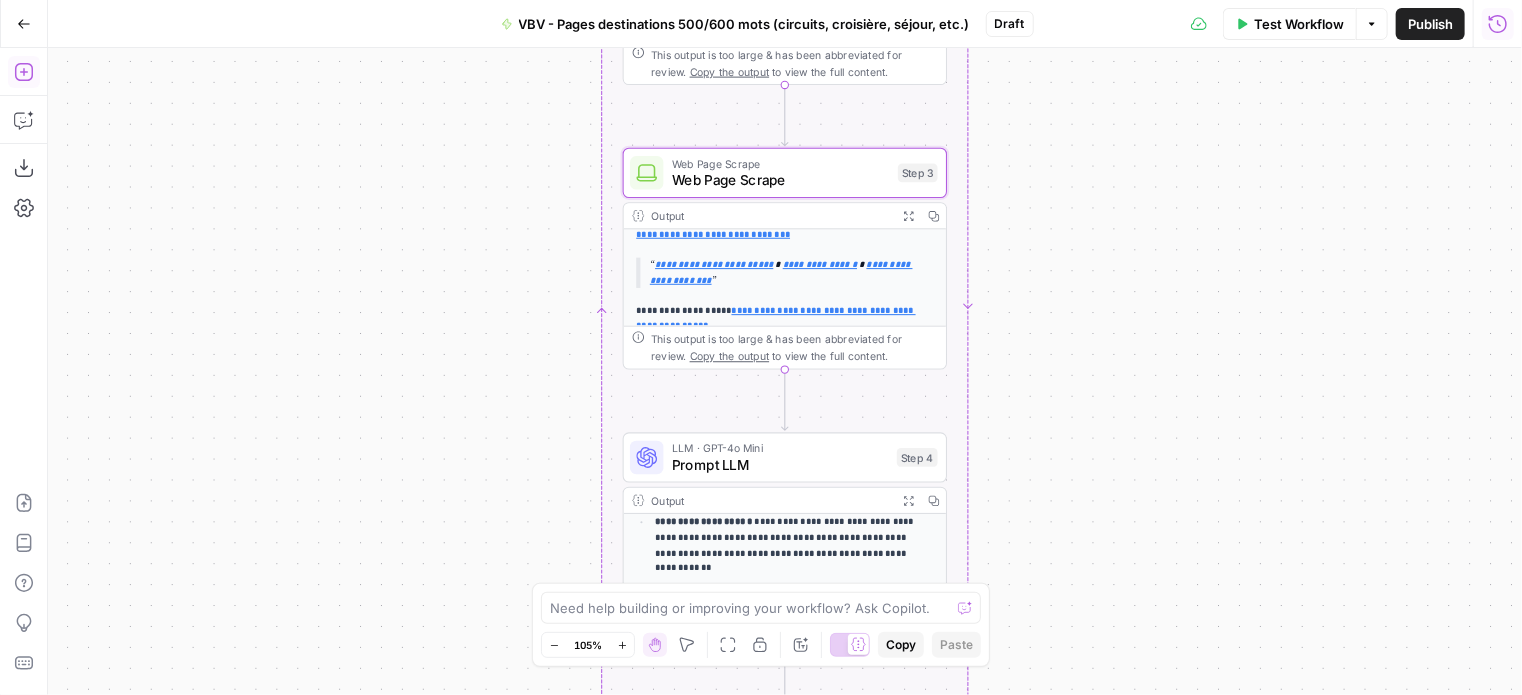 click on "Output Expand Output Copy" at bounding box center [785, 501] 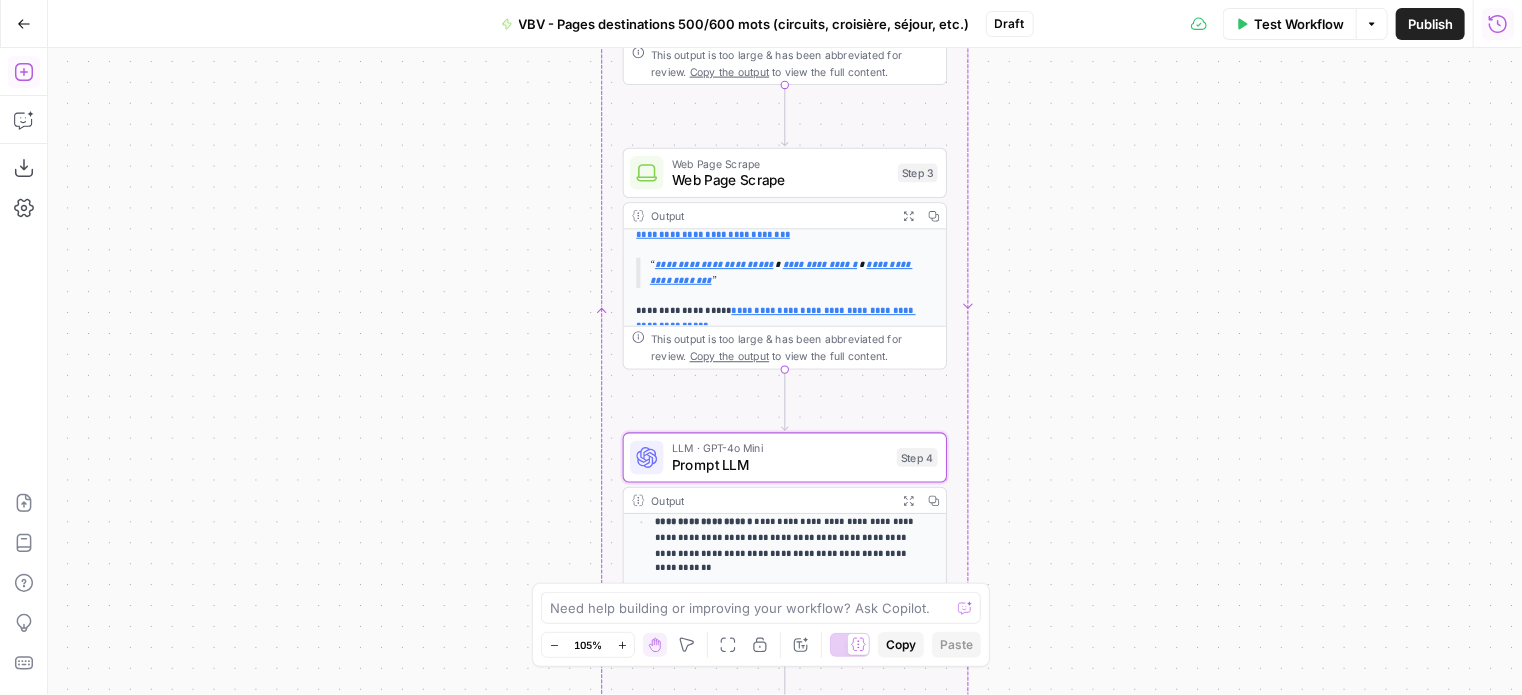 click 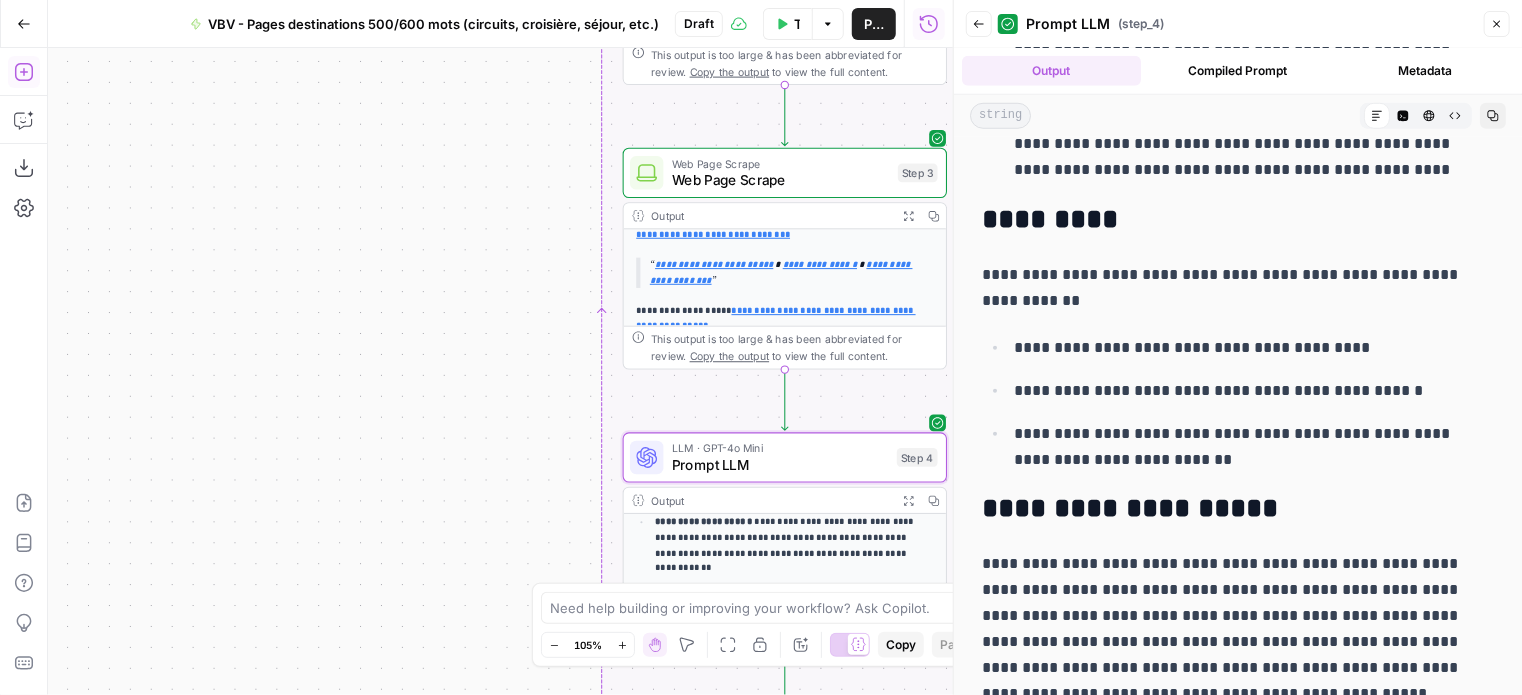 scroll, scrollTop: 839, scrollLeft: 0, axis: vertical 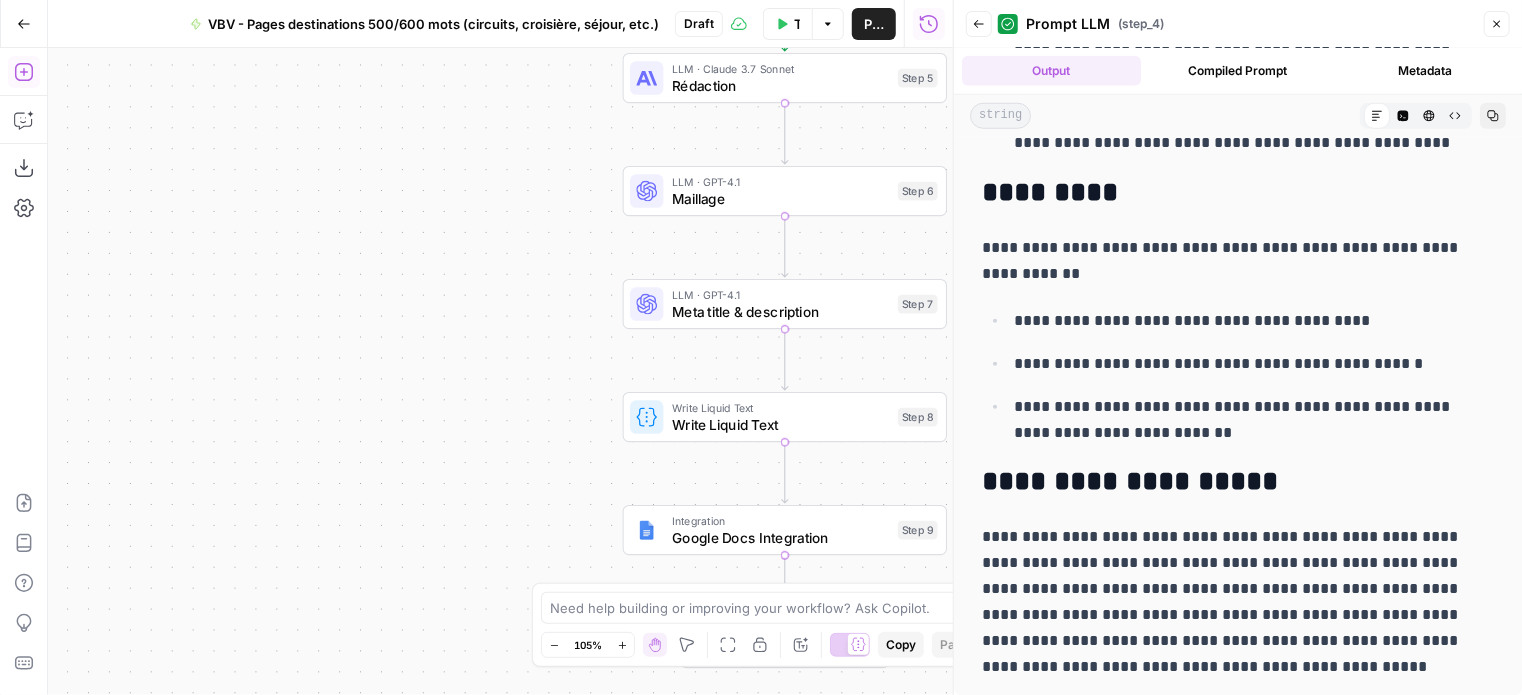 click on "LLM · Claude 3.7 Sonnet Rédaction Step 5 Copy step Delete step Add Note Test" at bounding box center (785, 78) 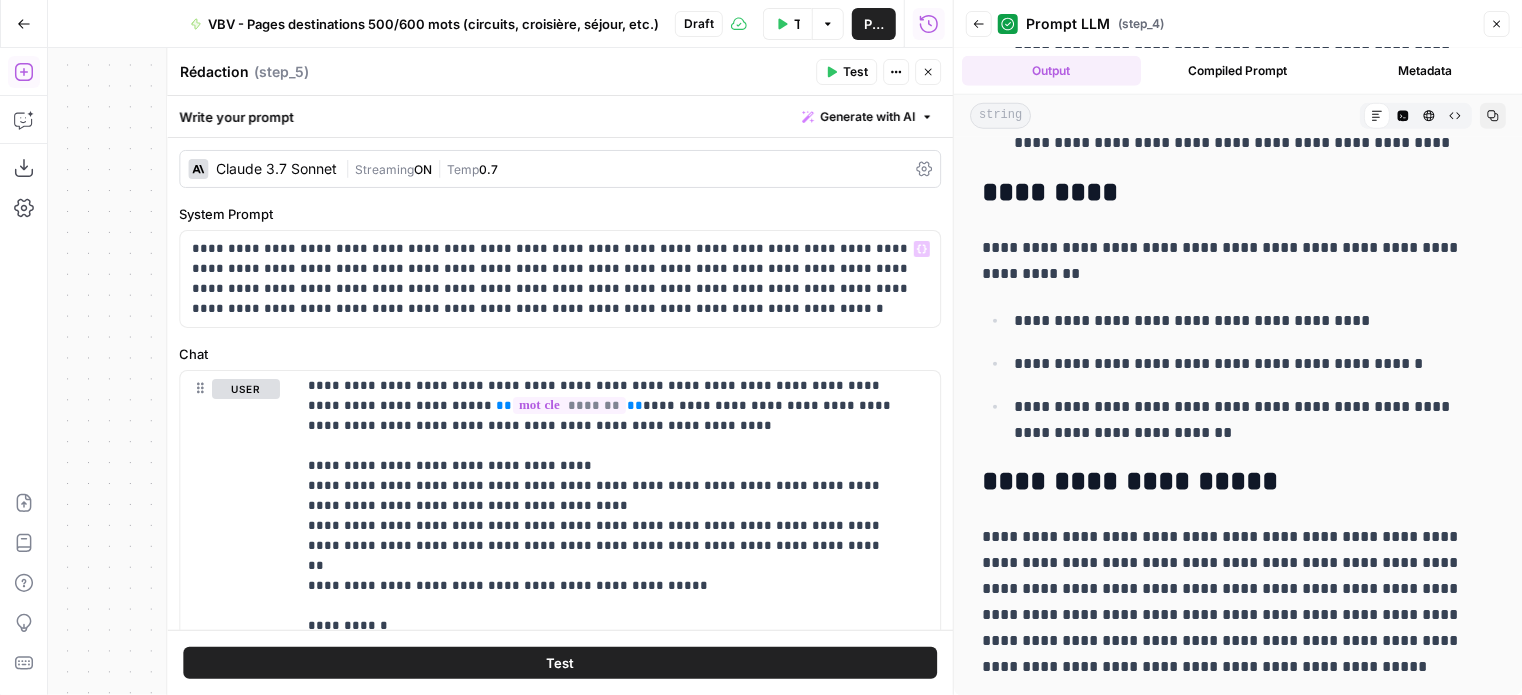 scroll, scrollTop: 41, scrollLeft: 0, axis: vertical 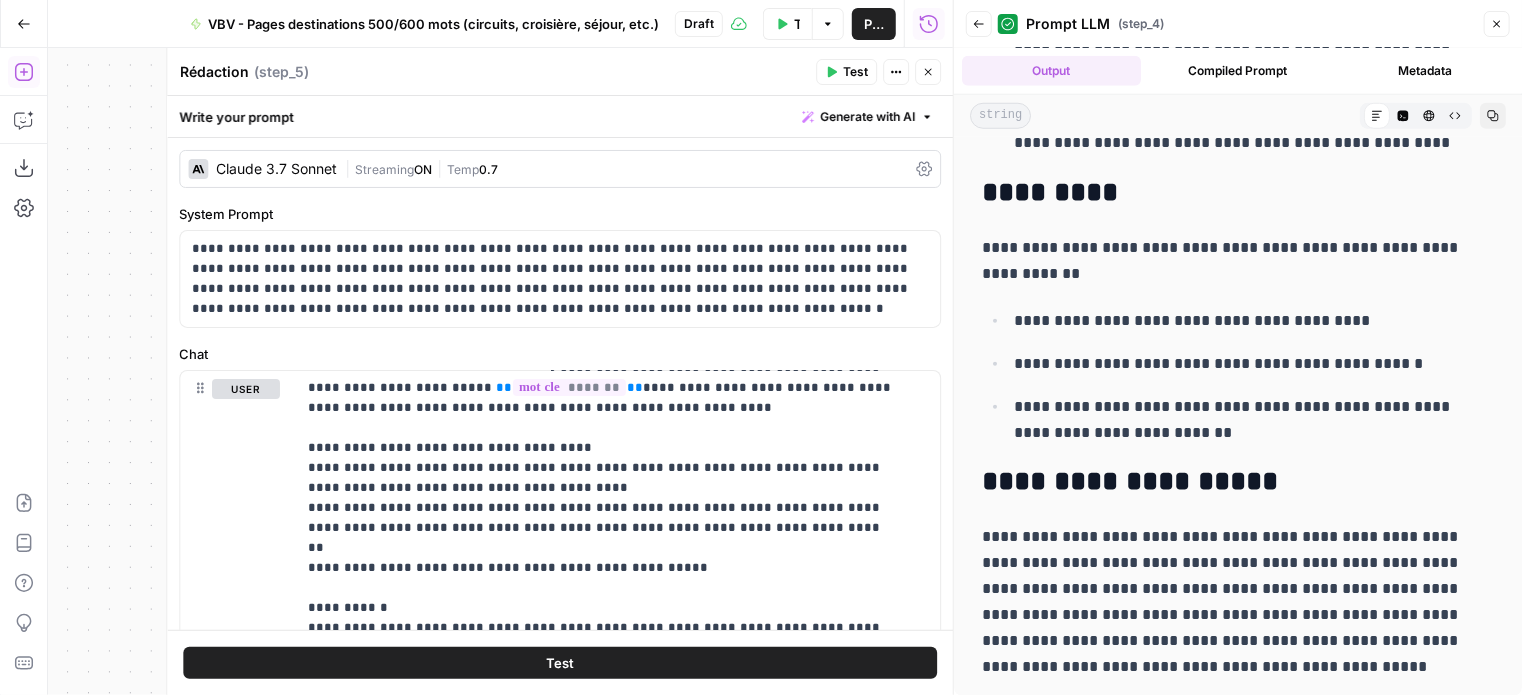 click on "Close" at bounding box center [1497, 24] 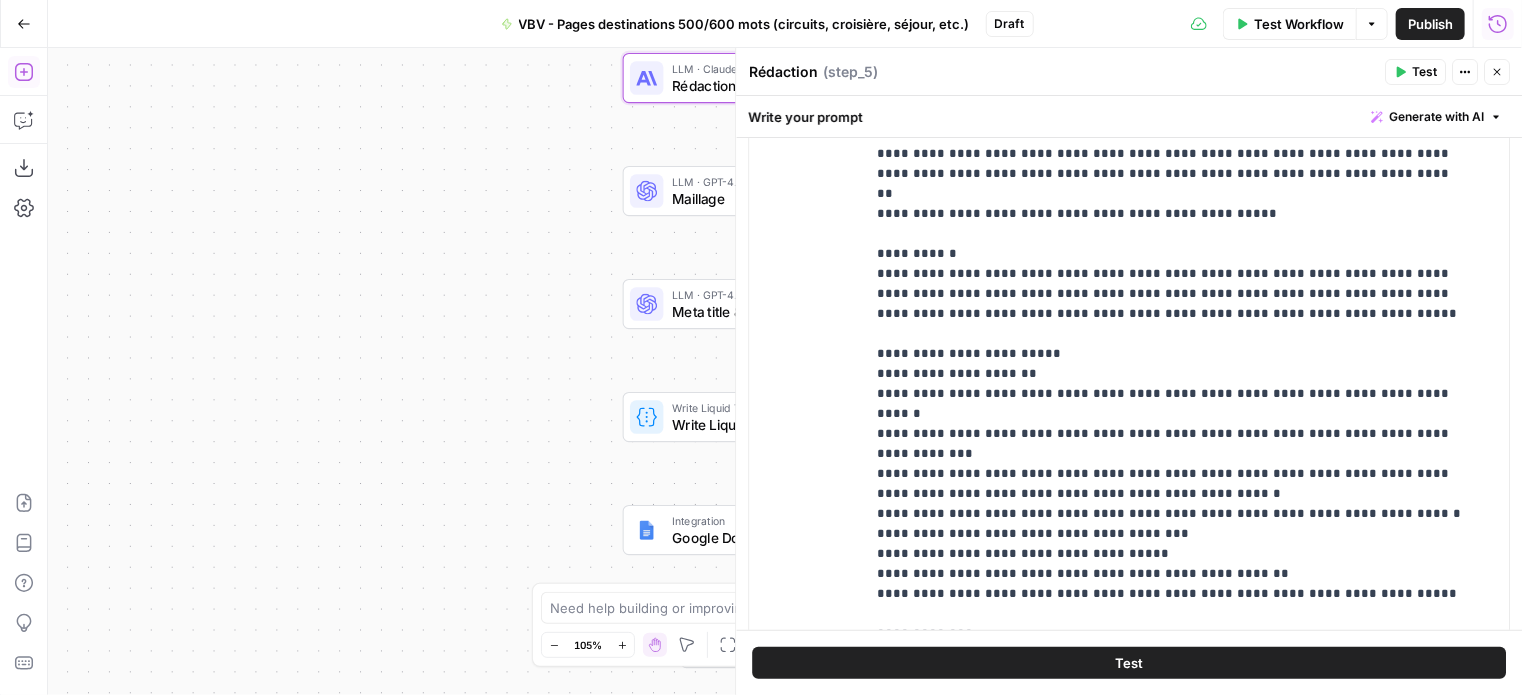 scroll, scrollTop: 400, scrollLeft: 0, axis: vertical 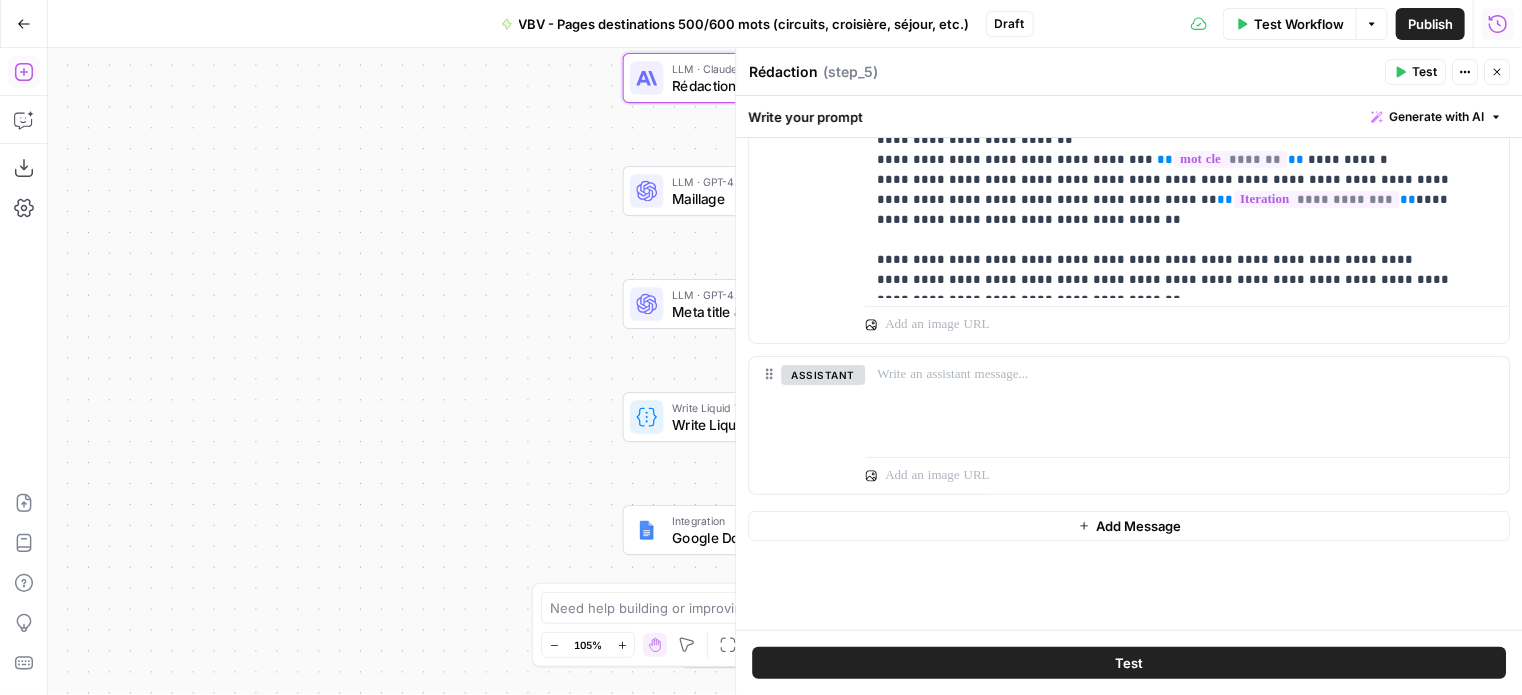 click on "Close" at bounding box center (1497, 72) 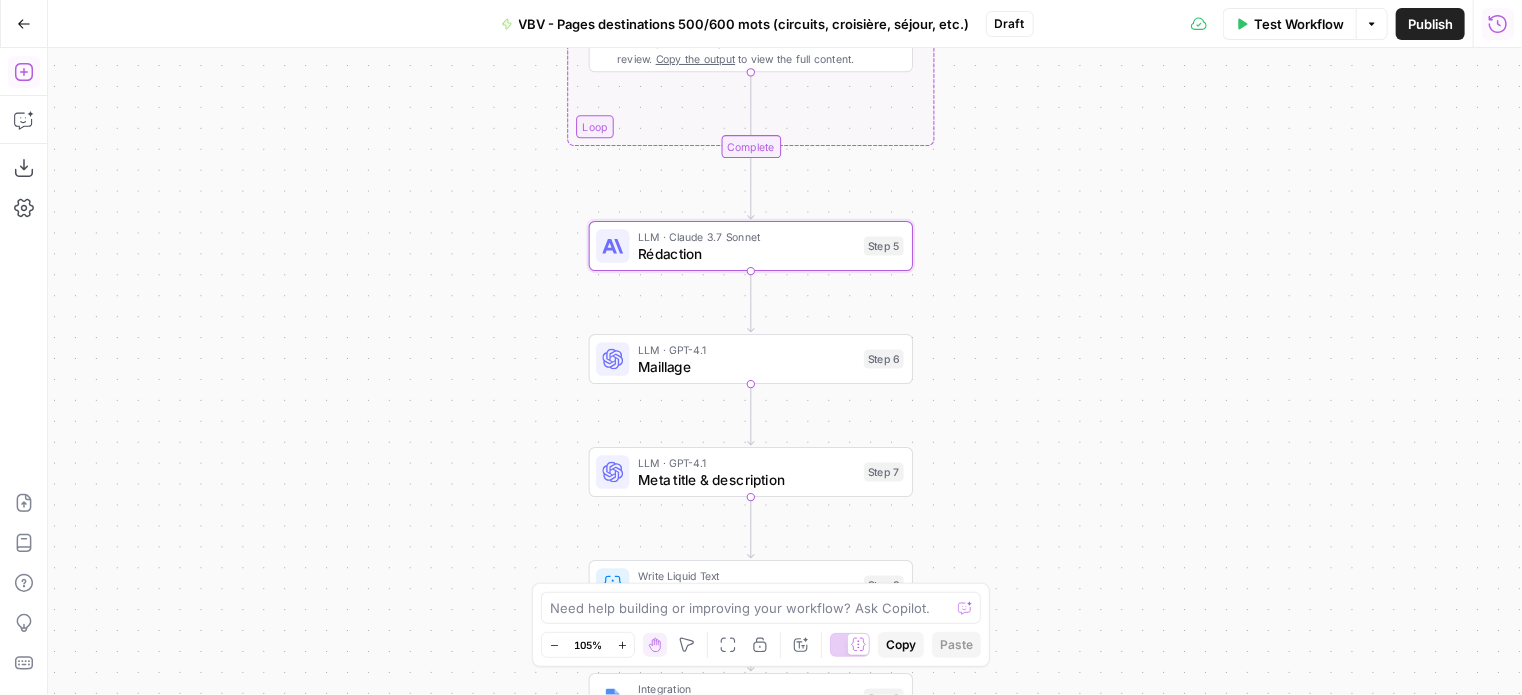 drag, startPoint x: 583, startPoint y: 314, endPoint x: 544, endPoint y: 541, distance: 230.32585 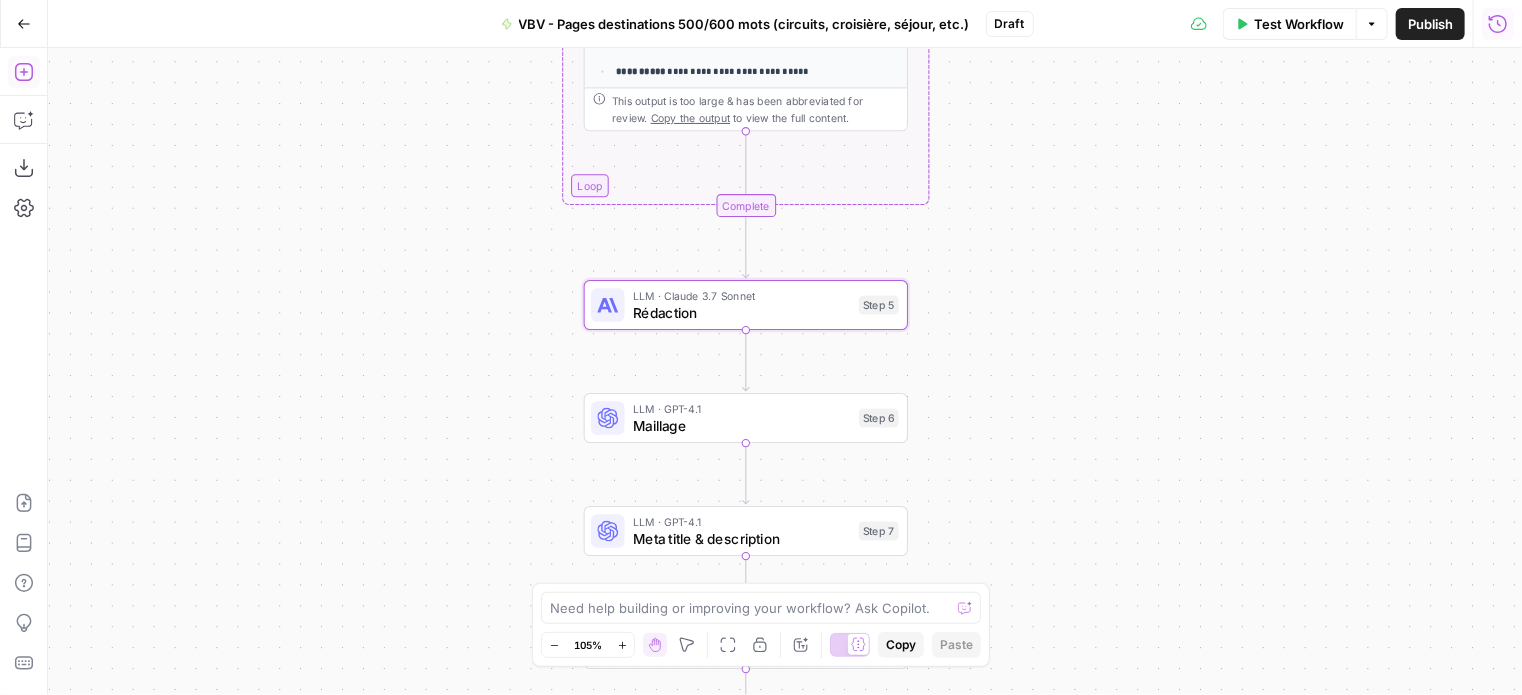 click on "Add Steps" at bounding box center [24, 72] 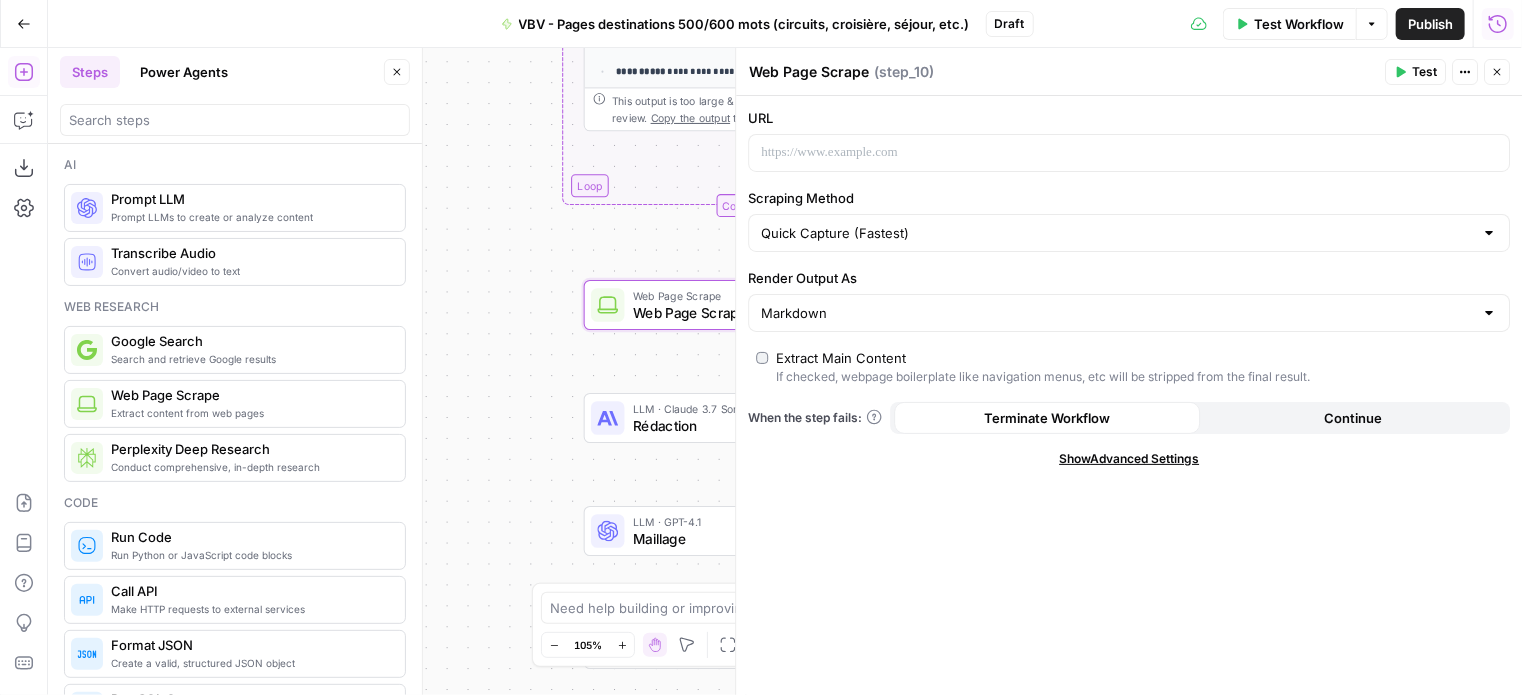 click on "Close" at bounding box center [1497, 72] 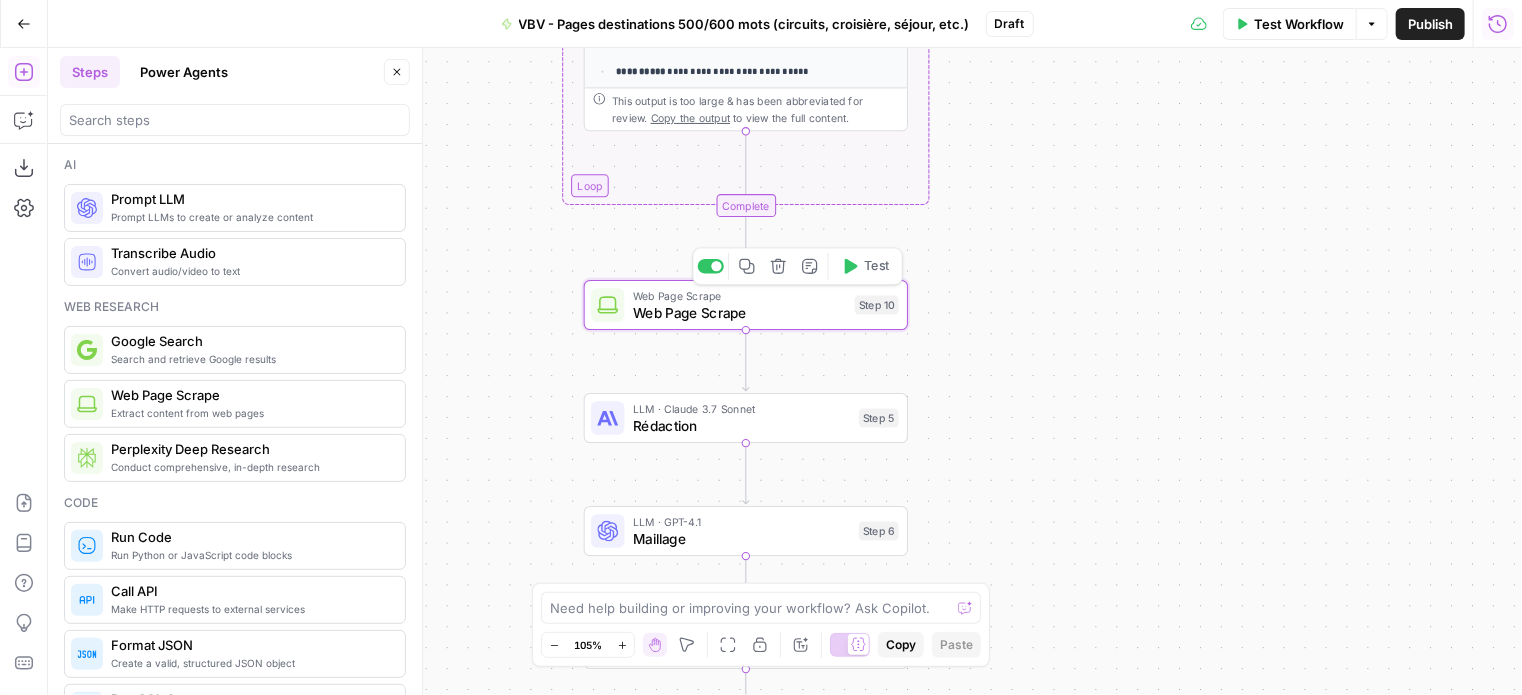 click on "Web Page Scrape" at bounding box center (740, 312) 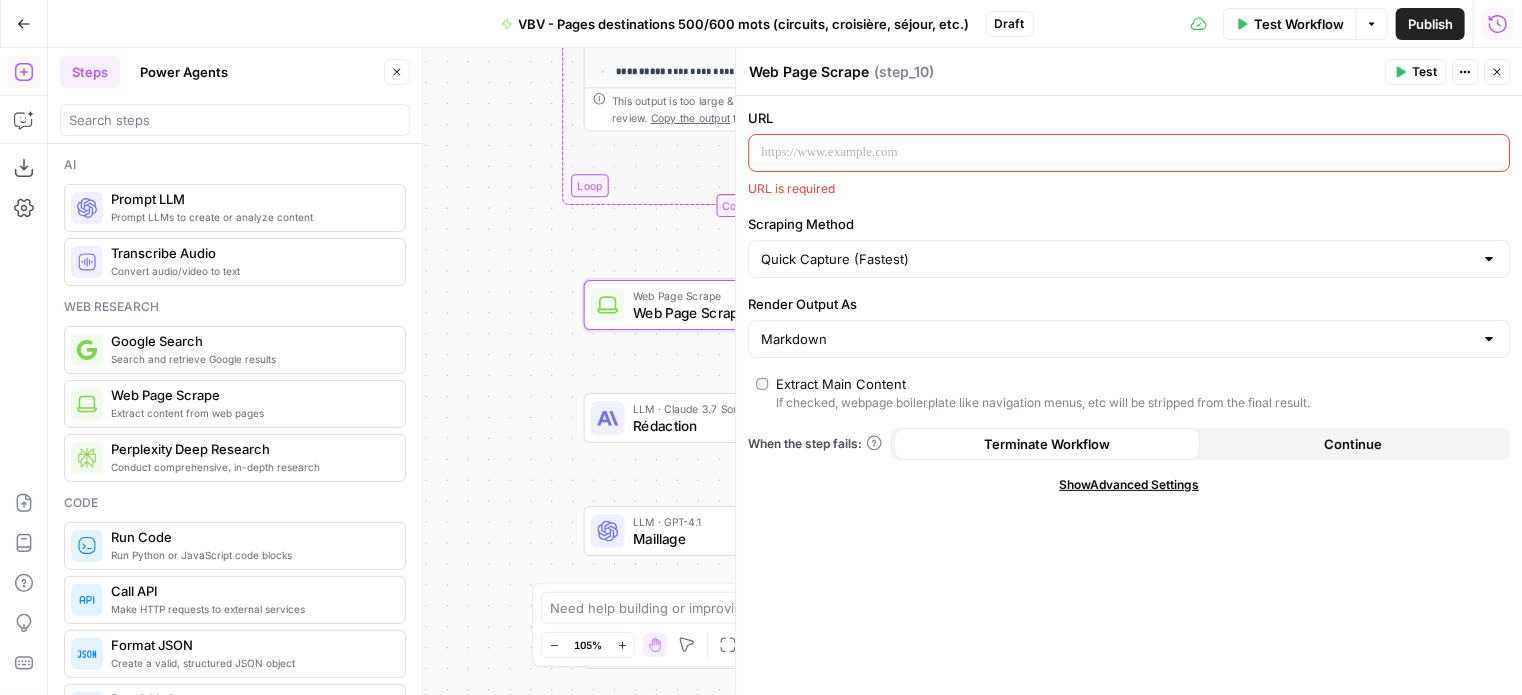 click at bounding box center (1113, 153) 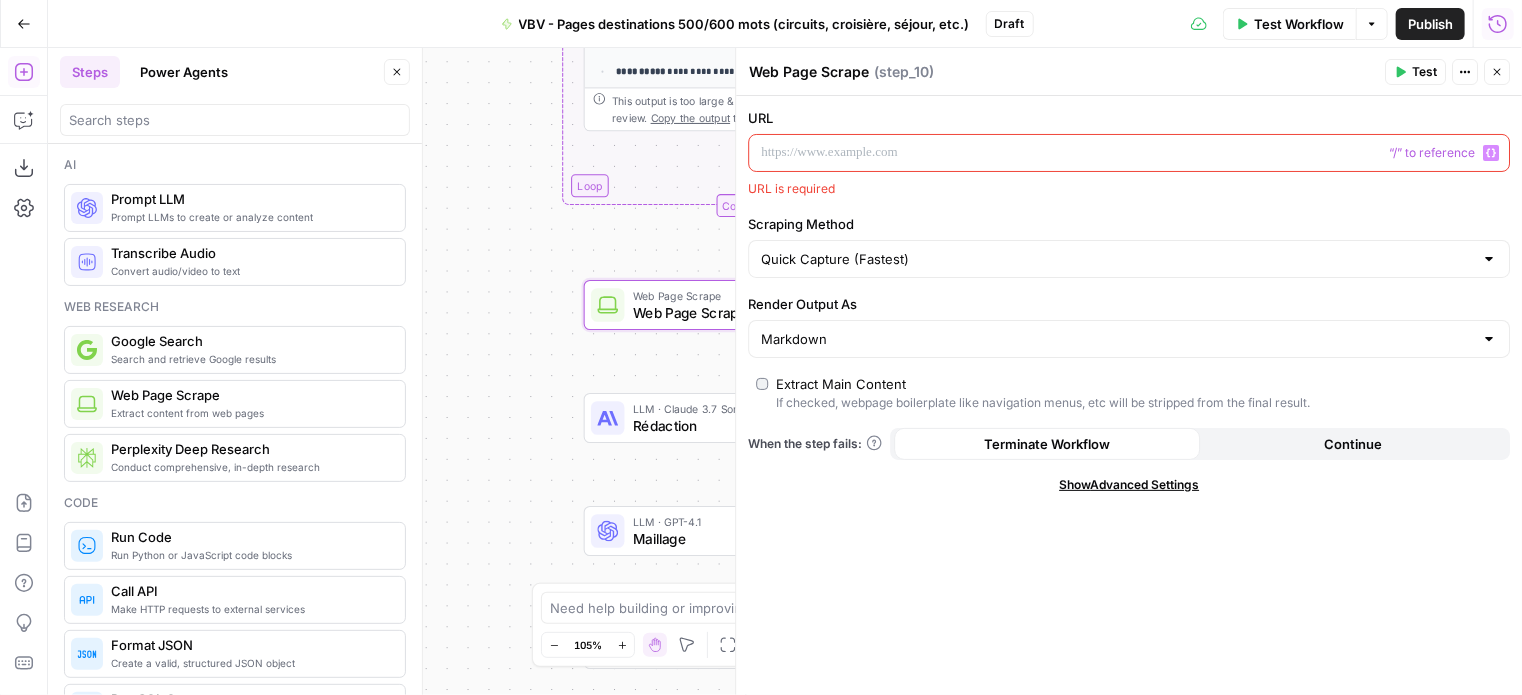 click 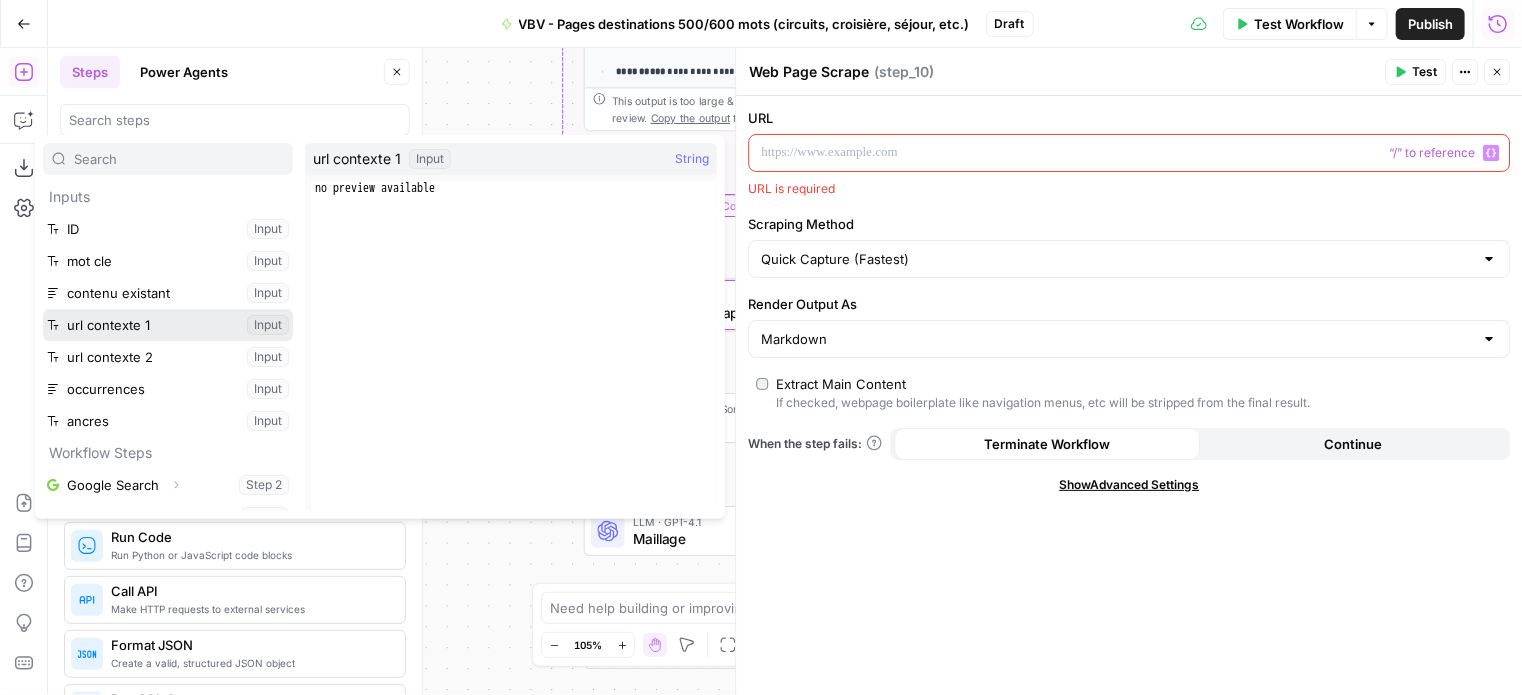 click at bounding box center [168, 325] 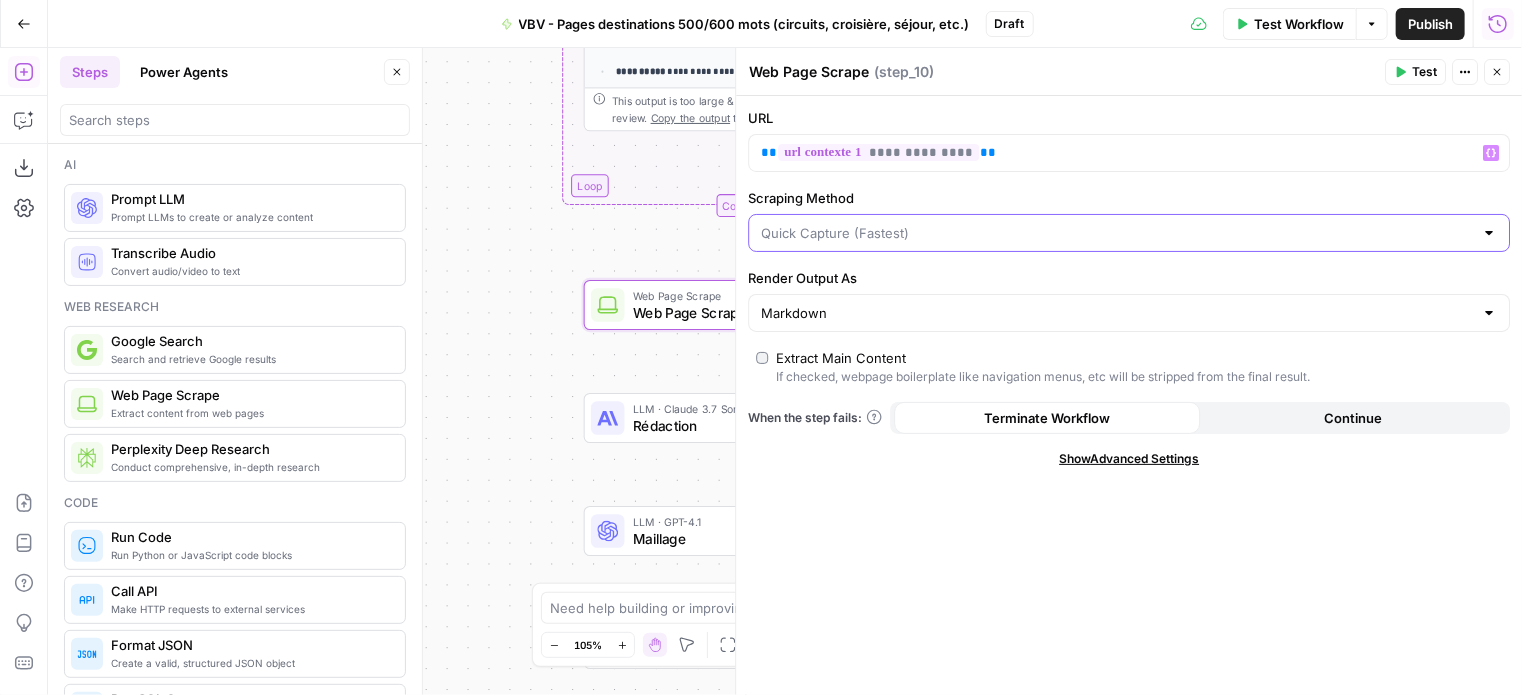 click on "Scraping Method" at bounding box center (1117, 233) 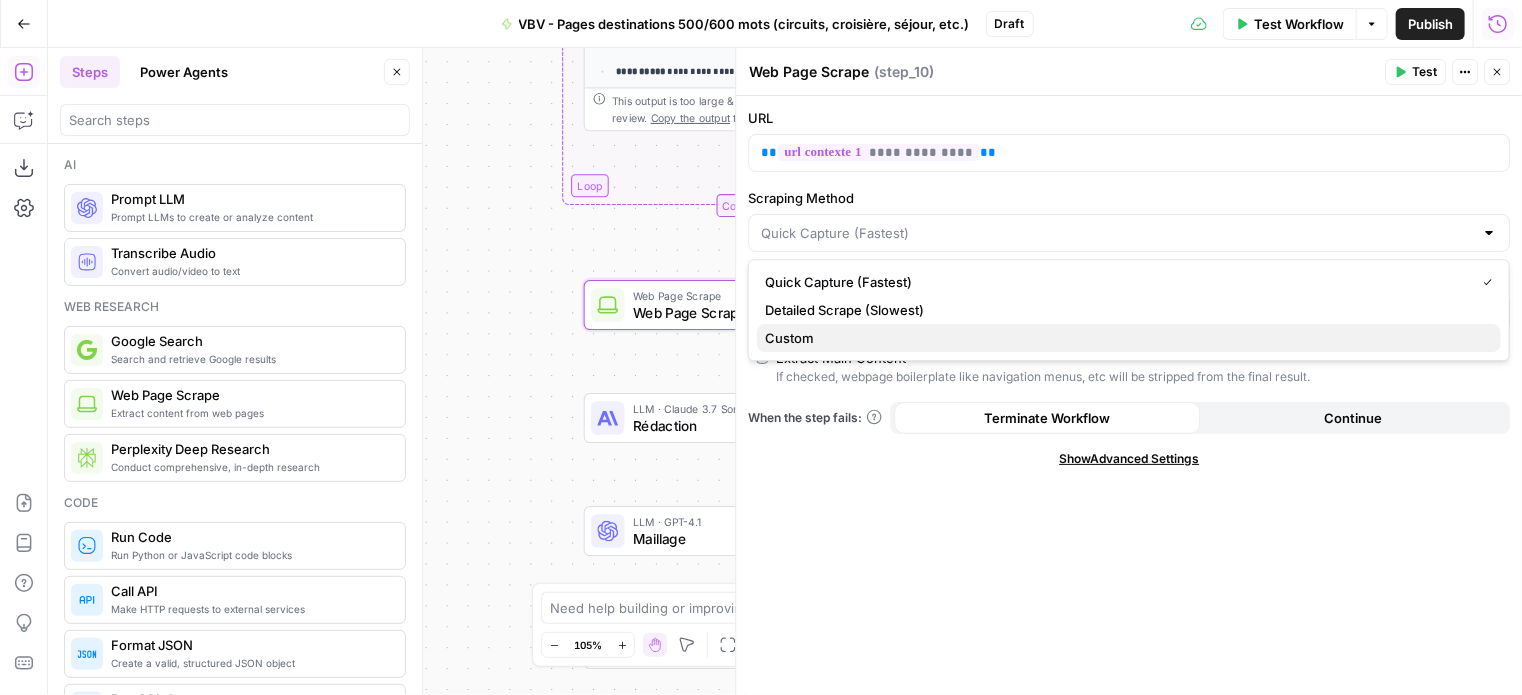 click on "Custom" at bounding box center [1125, 338] 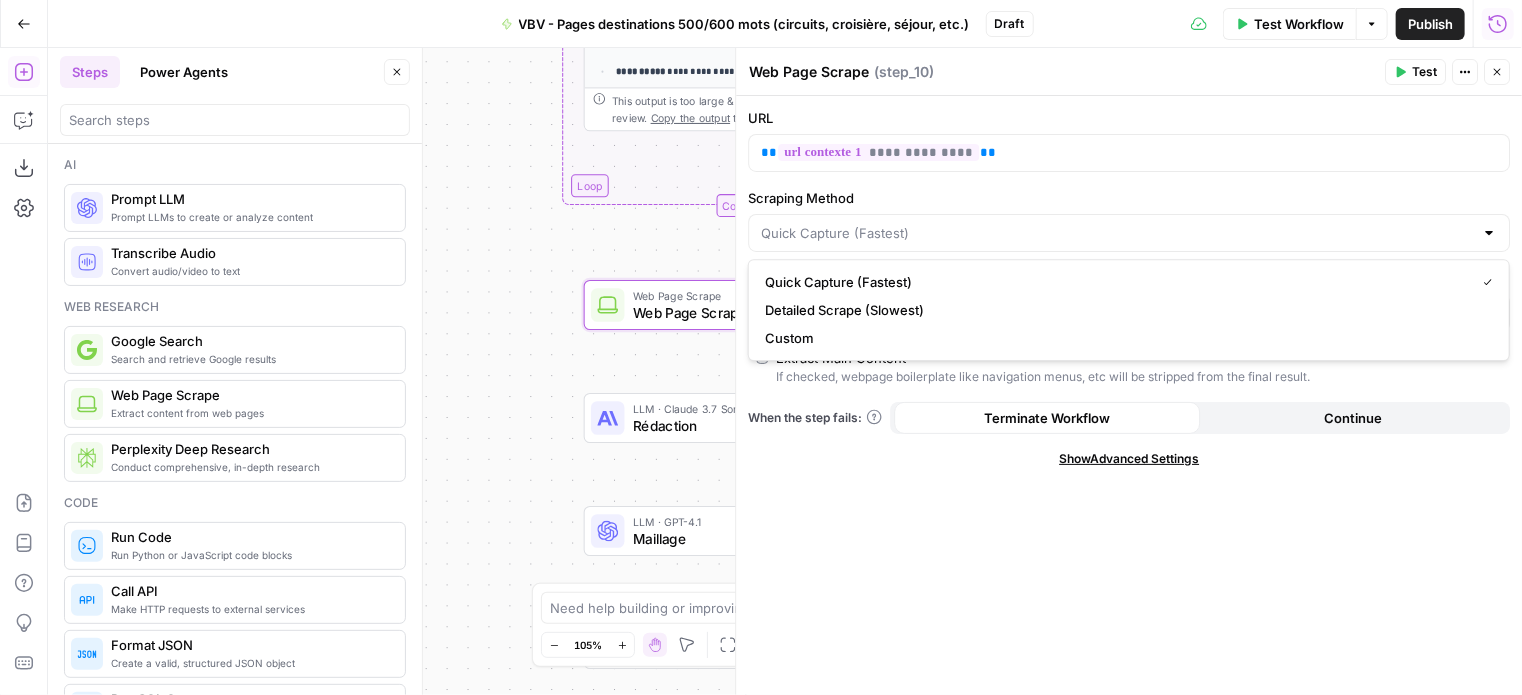 type on "Custom" 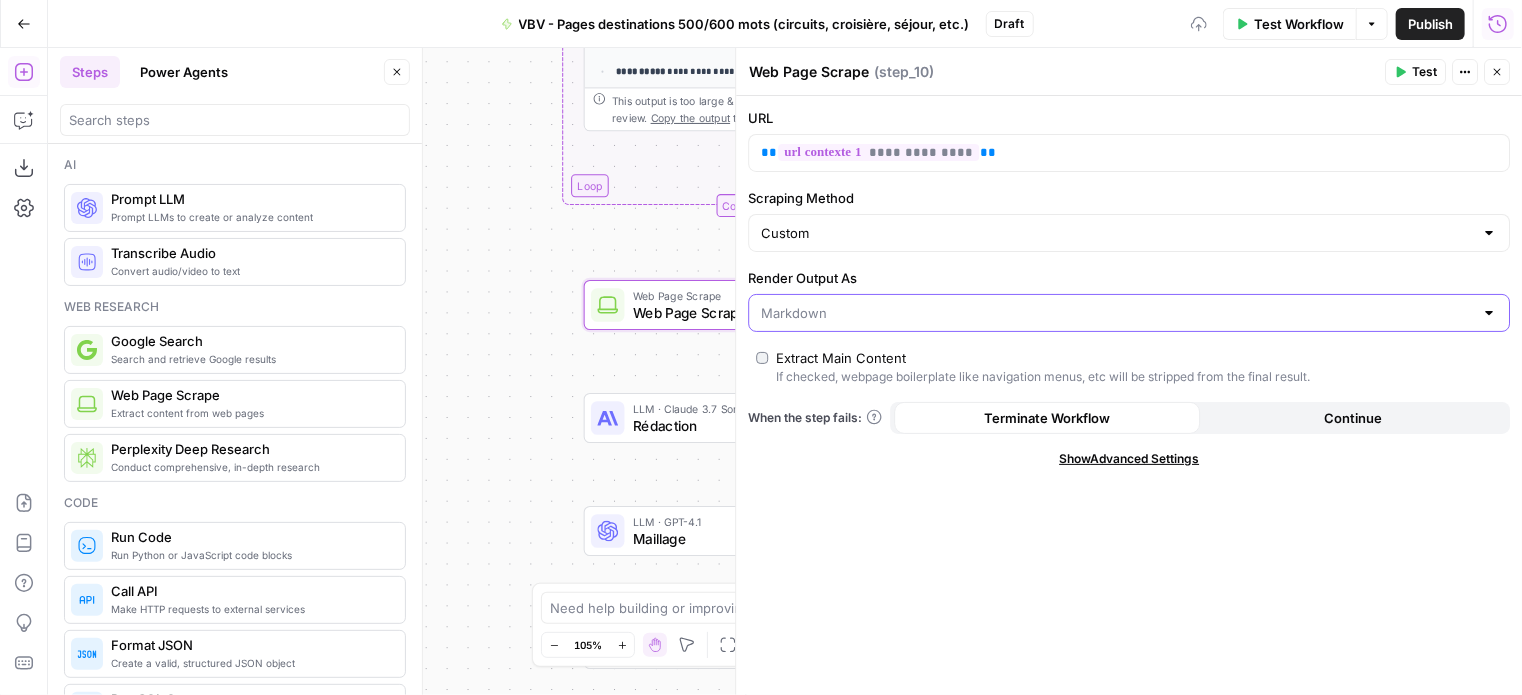 click on "Render Output As" at bounding box center (1117, 313) 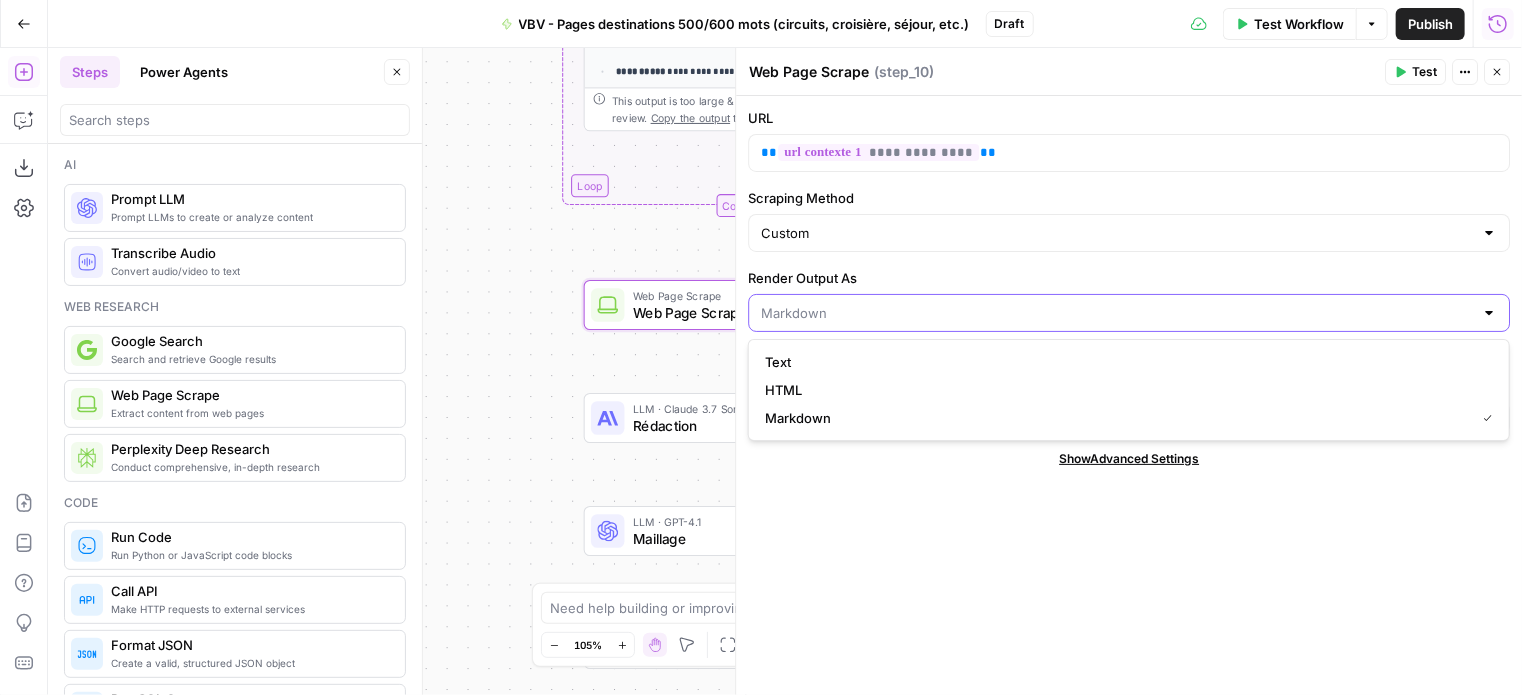 click on "Render Output As" at bounding box center (1117, 313) 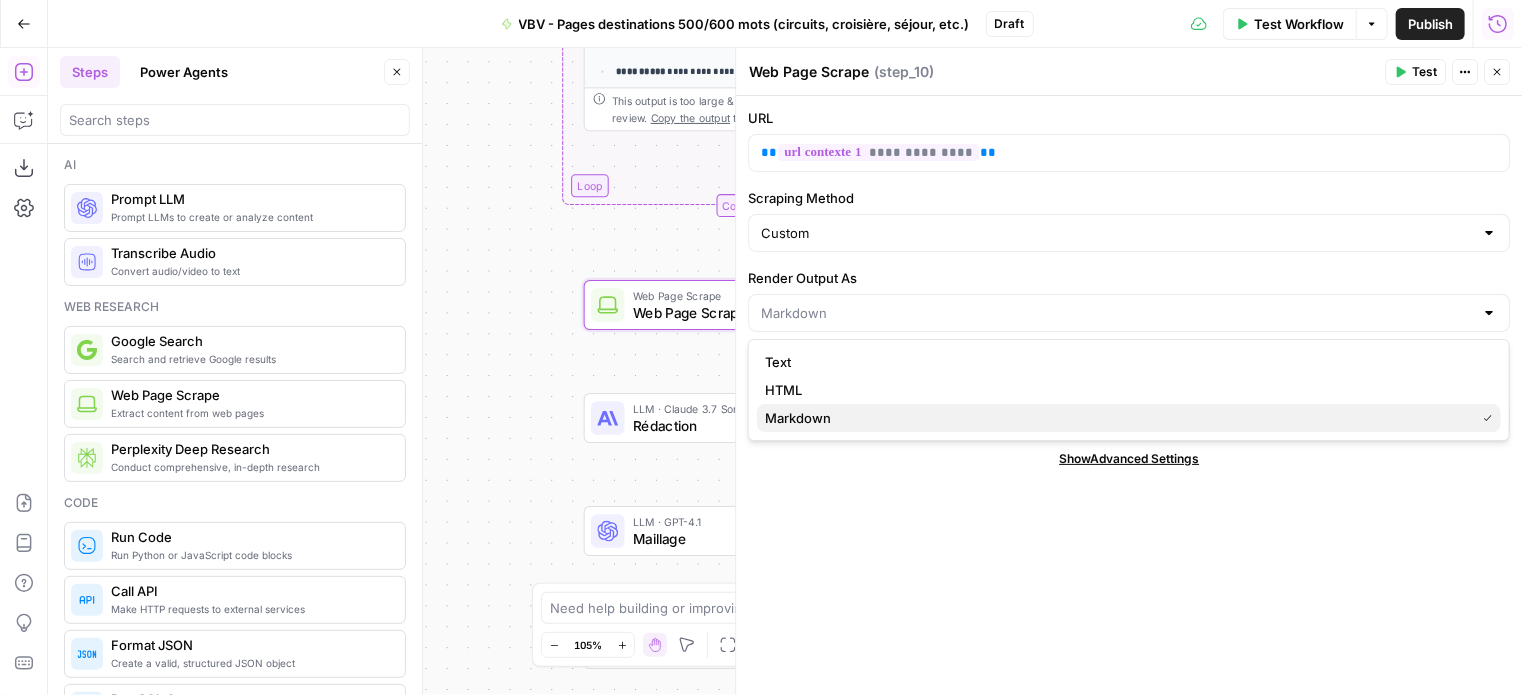 click on "Markdown" at bounding box center (1129, 418) 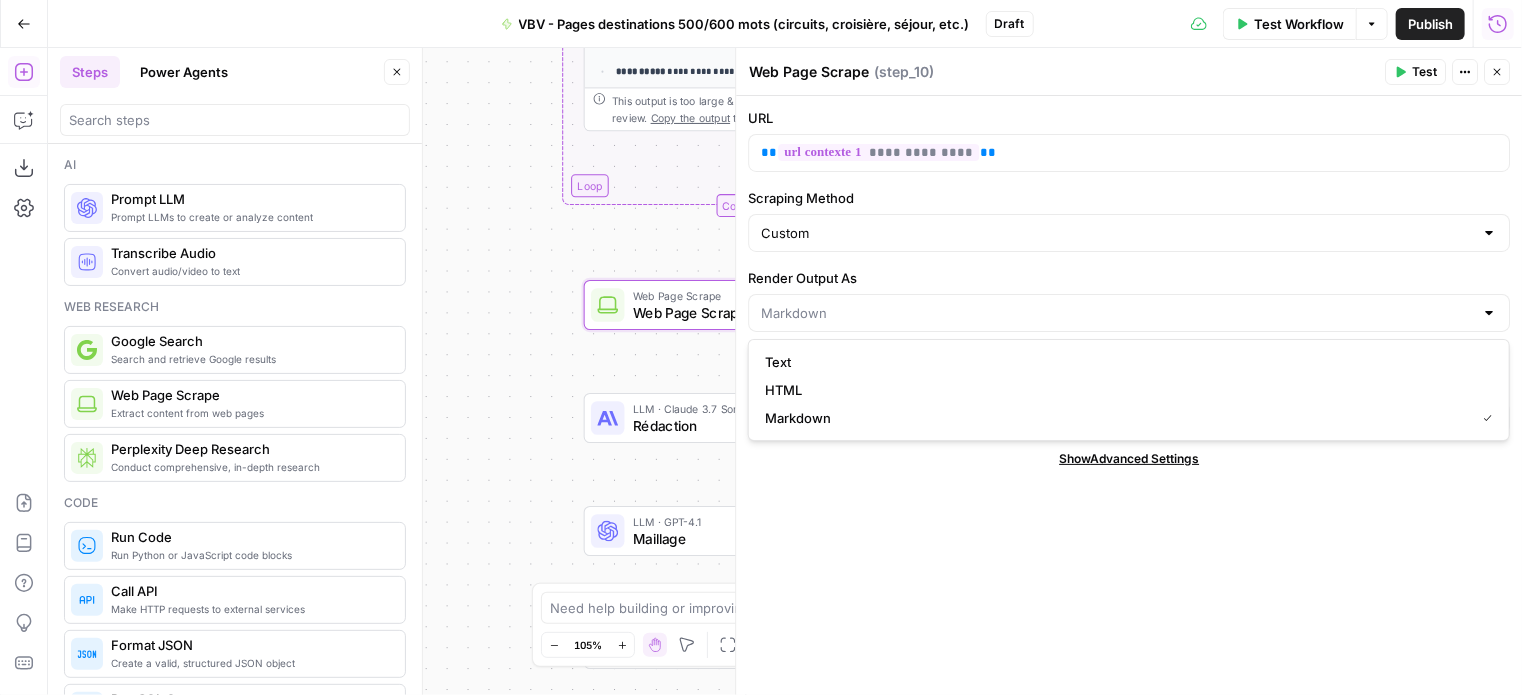 type on "Markdown" 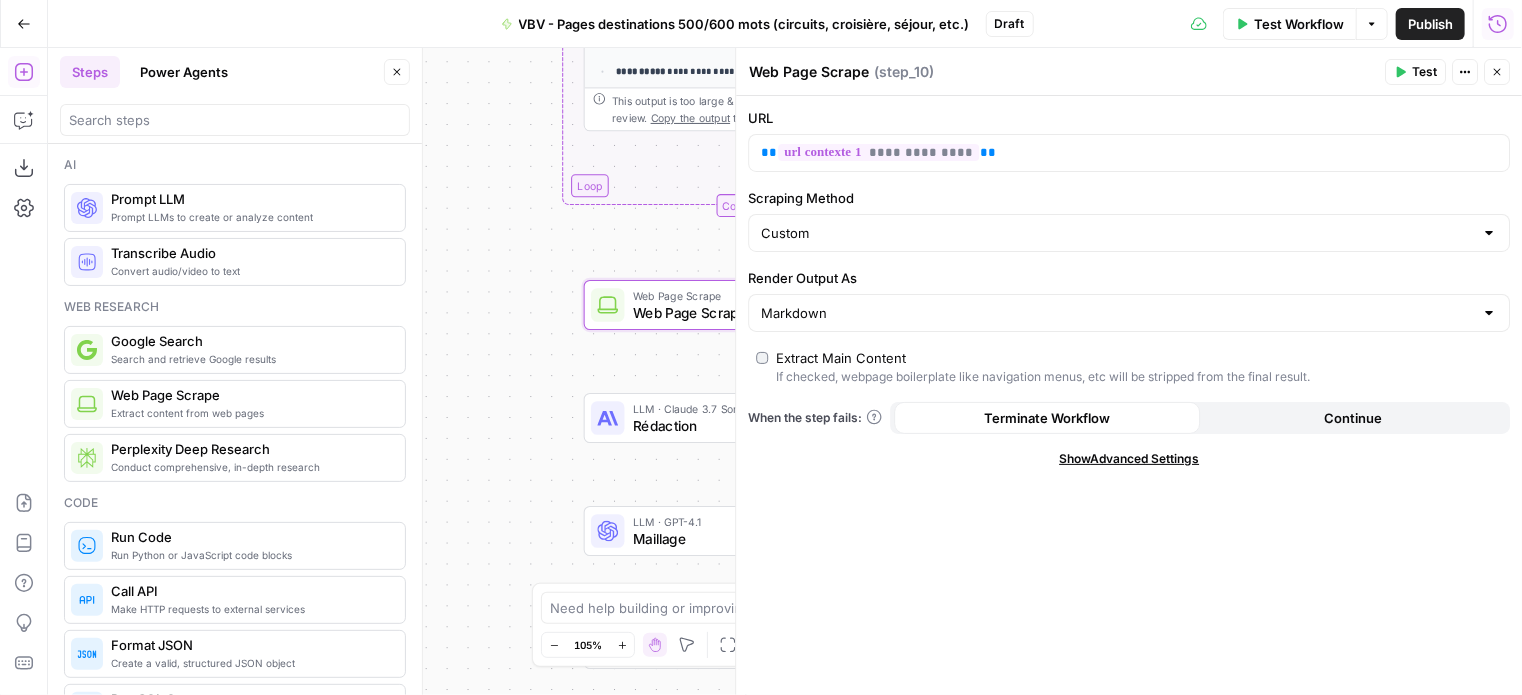 click on "Continue" at bounding box center [1353, 418] 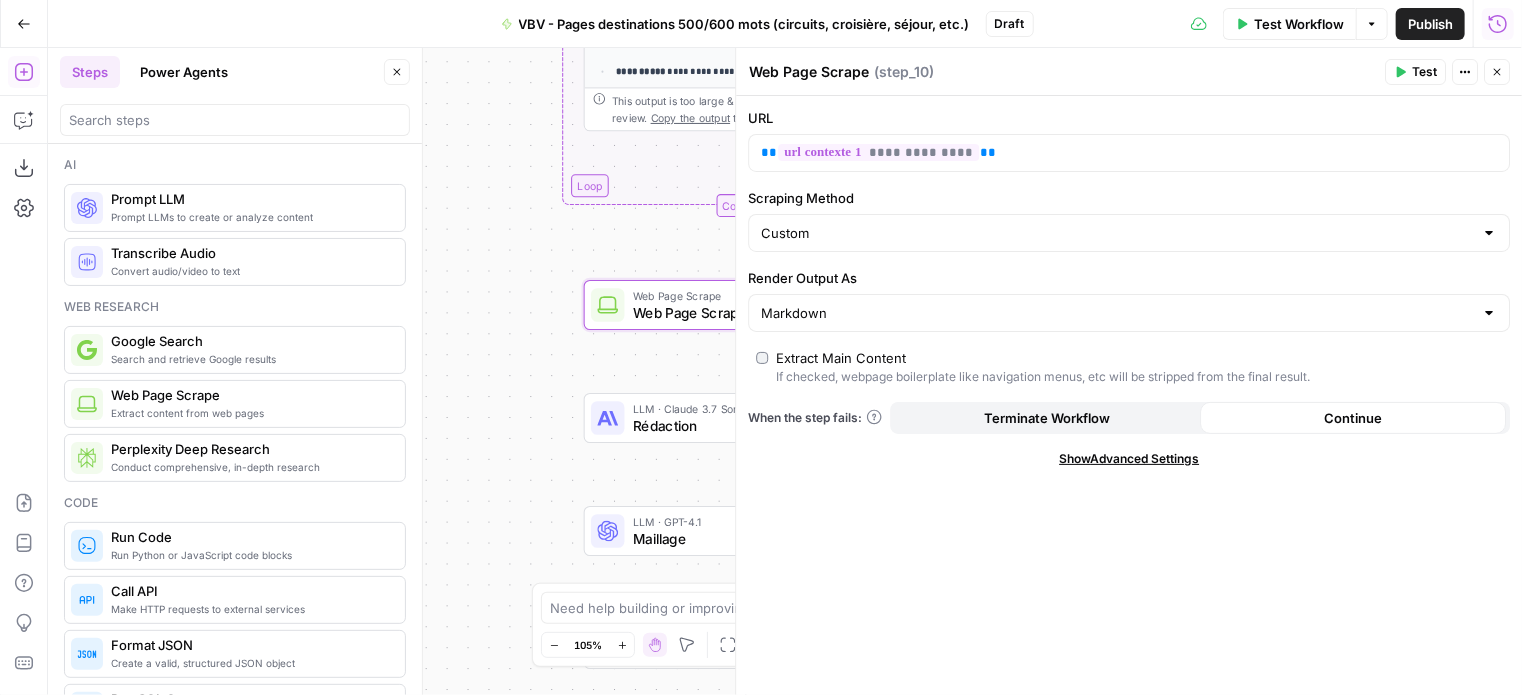 click on "**********" at bounding box center [1129, 395] 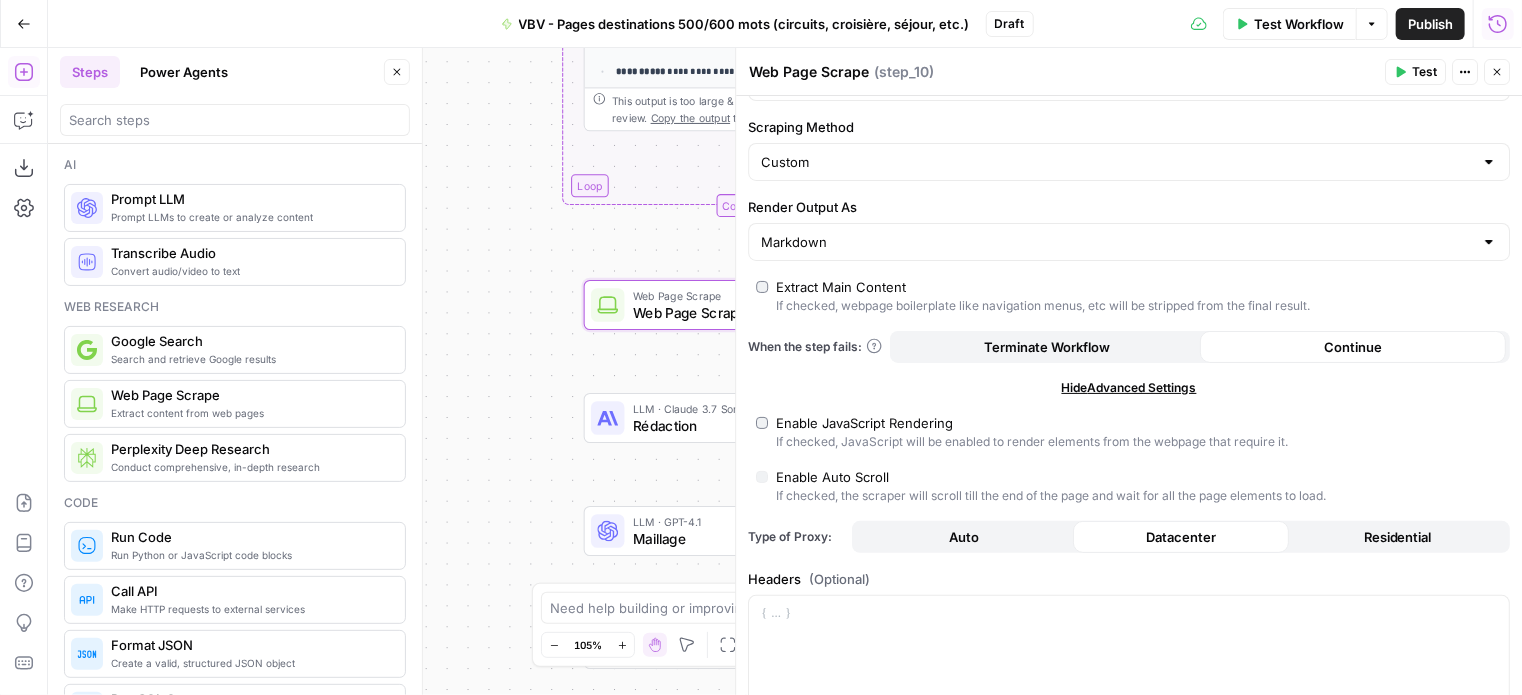 scroll, scrollTop: 100, scrollLeft: 0, axis: vertical 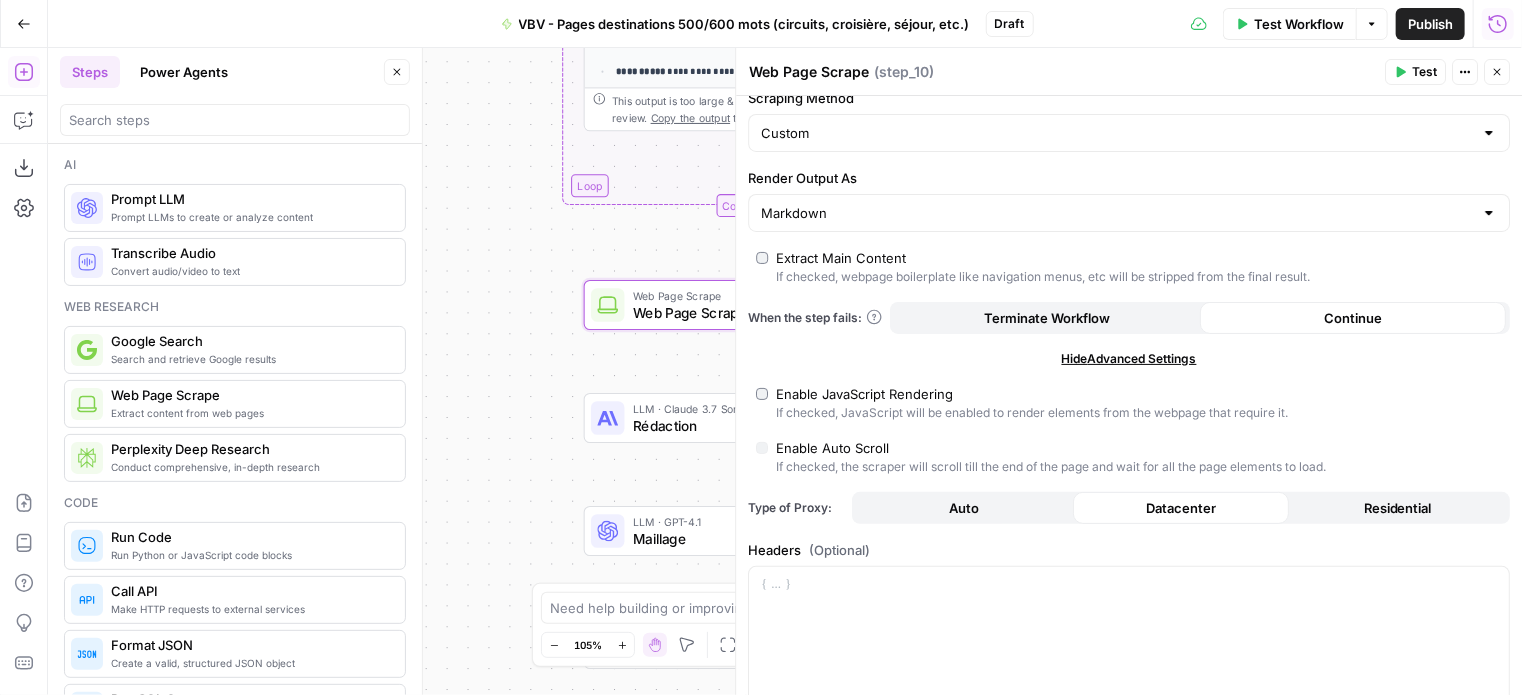click on "Terminate Workflow" at bounding box center (1047, 318) 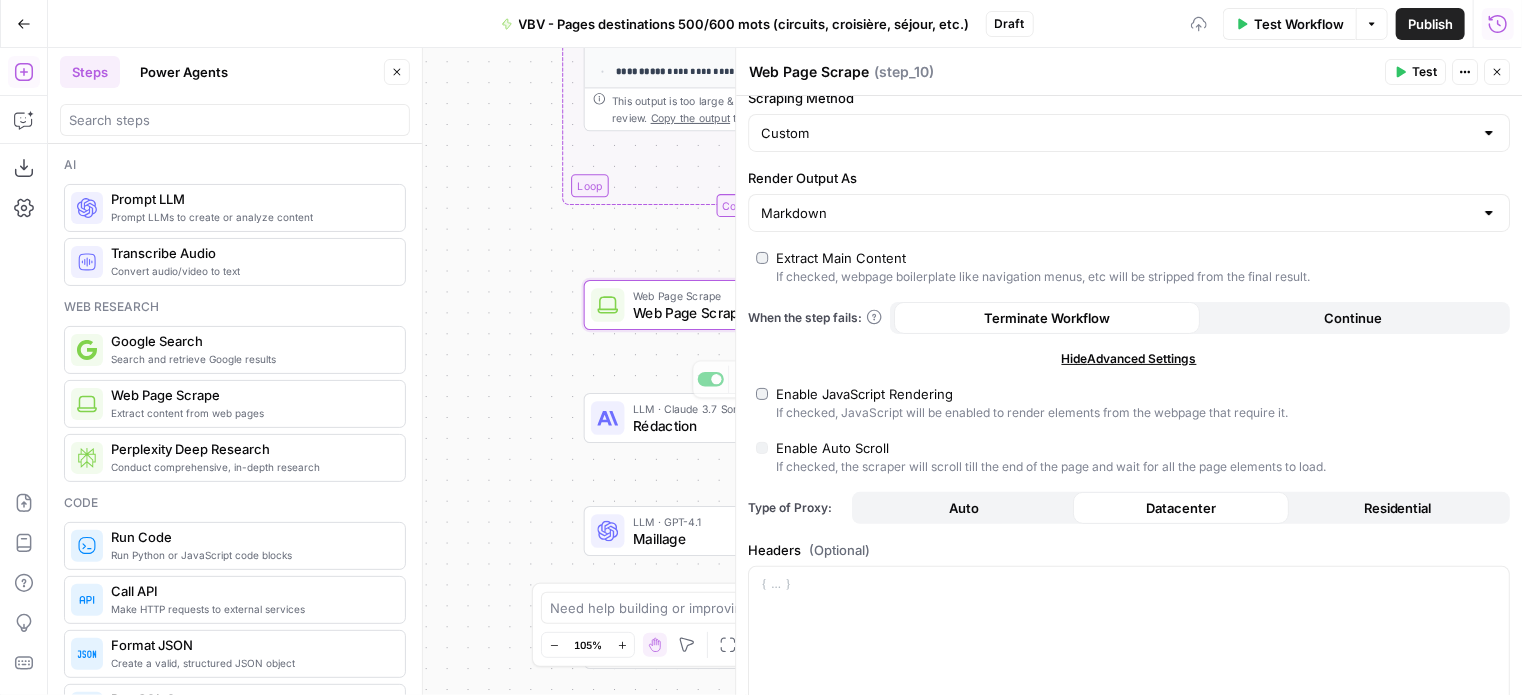 click on "Enable JavaScript Rendering If checked, JavaScript will be enabled to render elements from the webpage that require it." at bounding box center [1129, 403] 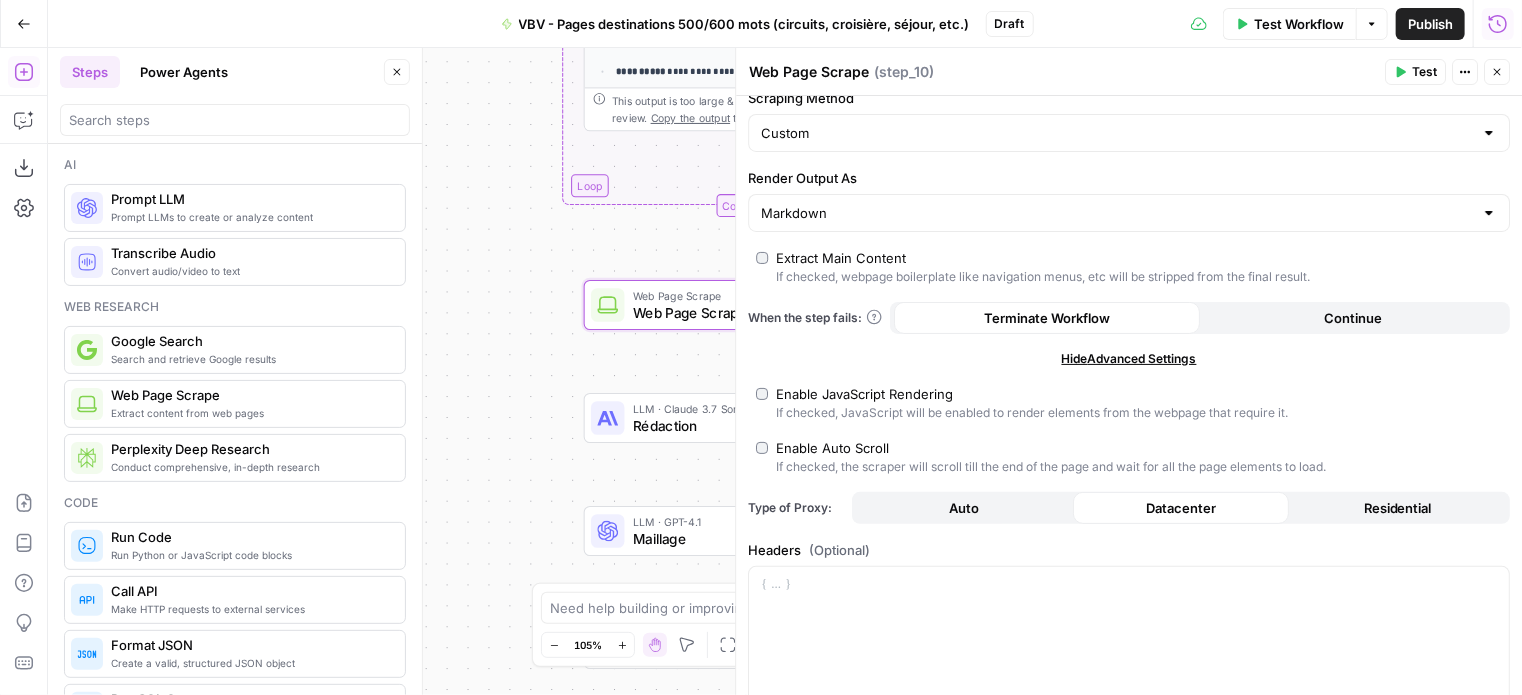 click on "Continue" at bounding box center [1353, 318] 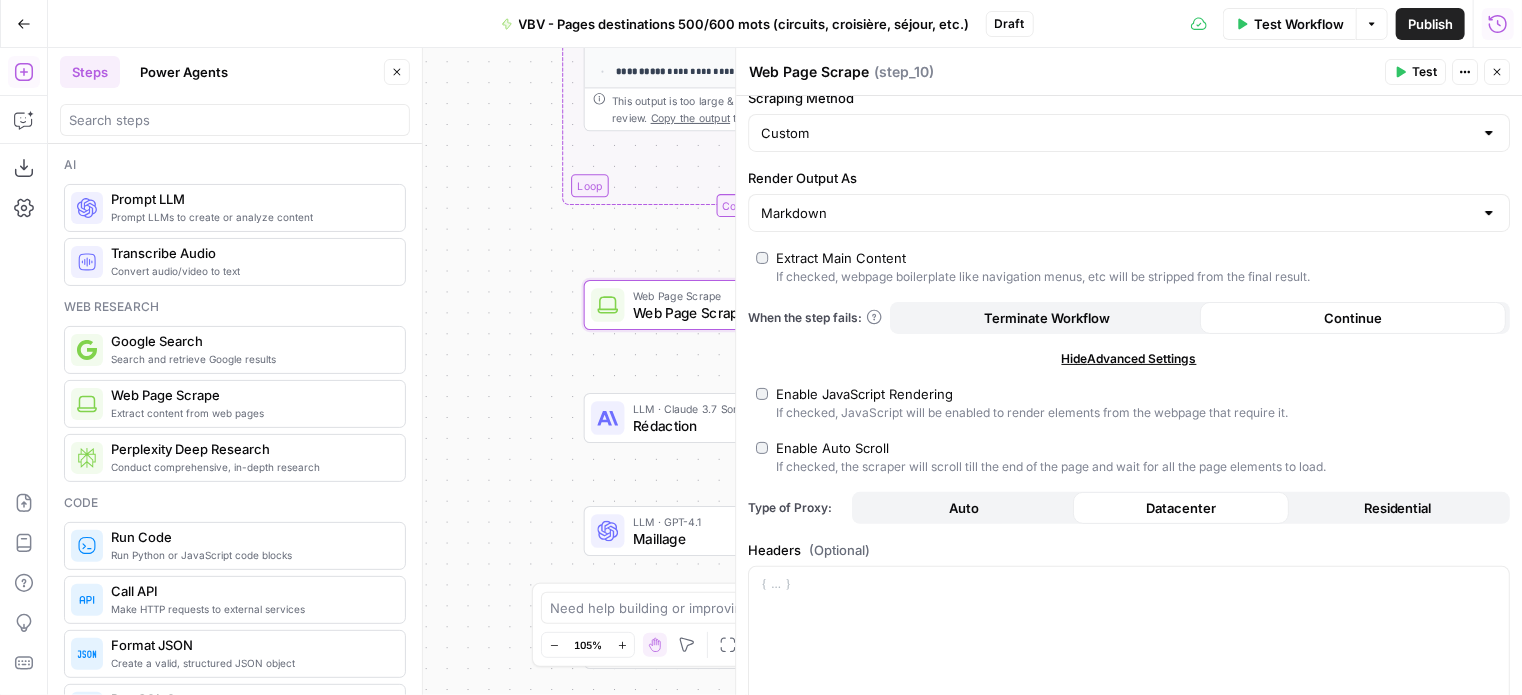 click on "Residential" at bounding box center [1398, 508] 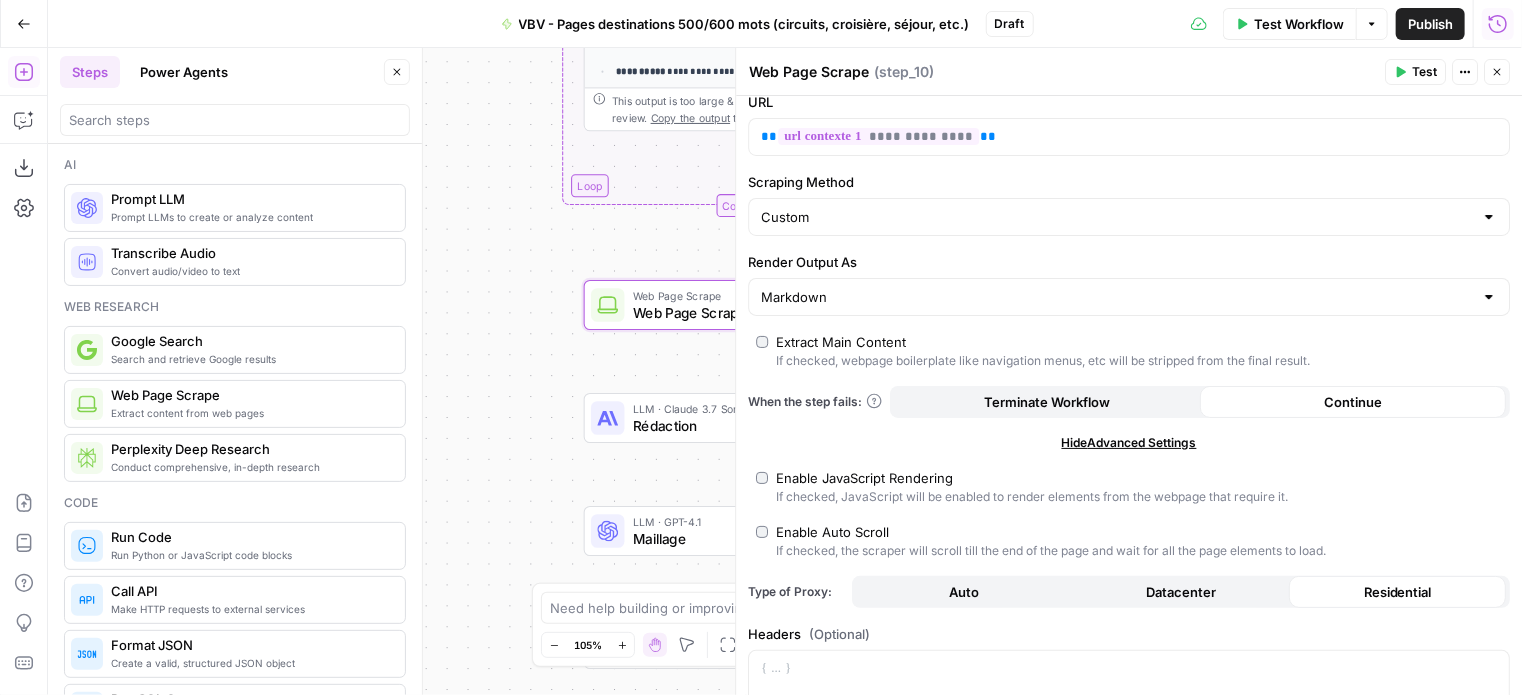 scroll, scrollTop: 0, scrollLeft: 0, axis: both 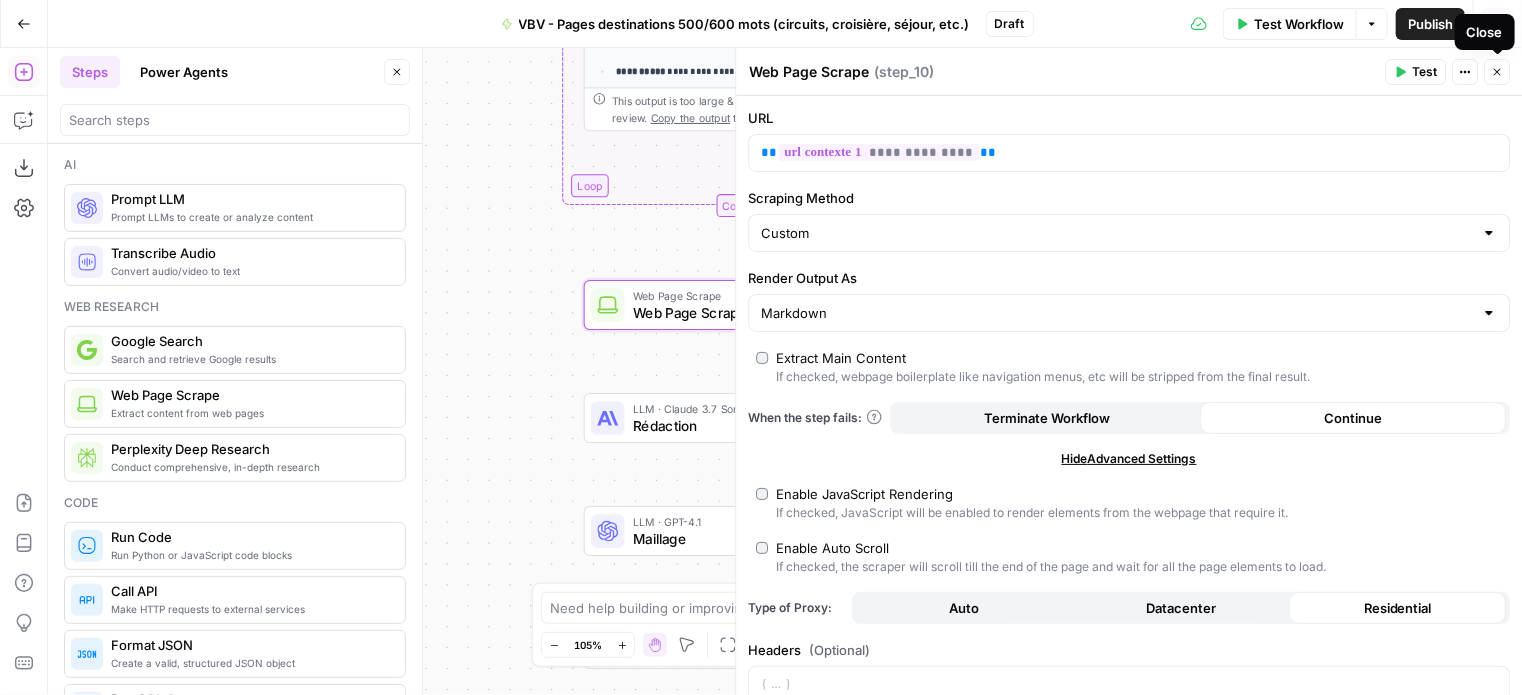 click on "Close" at bounding box center (1497, 72) 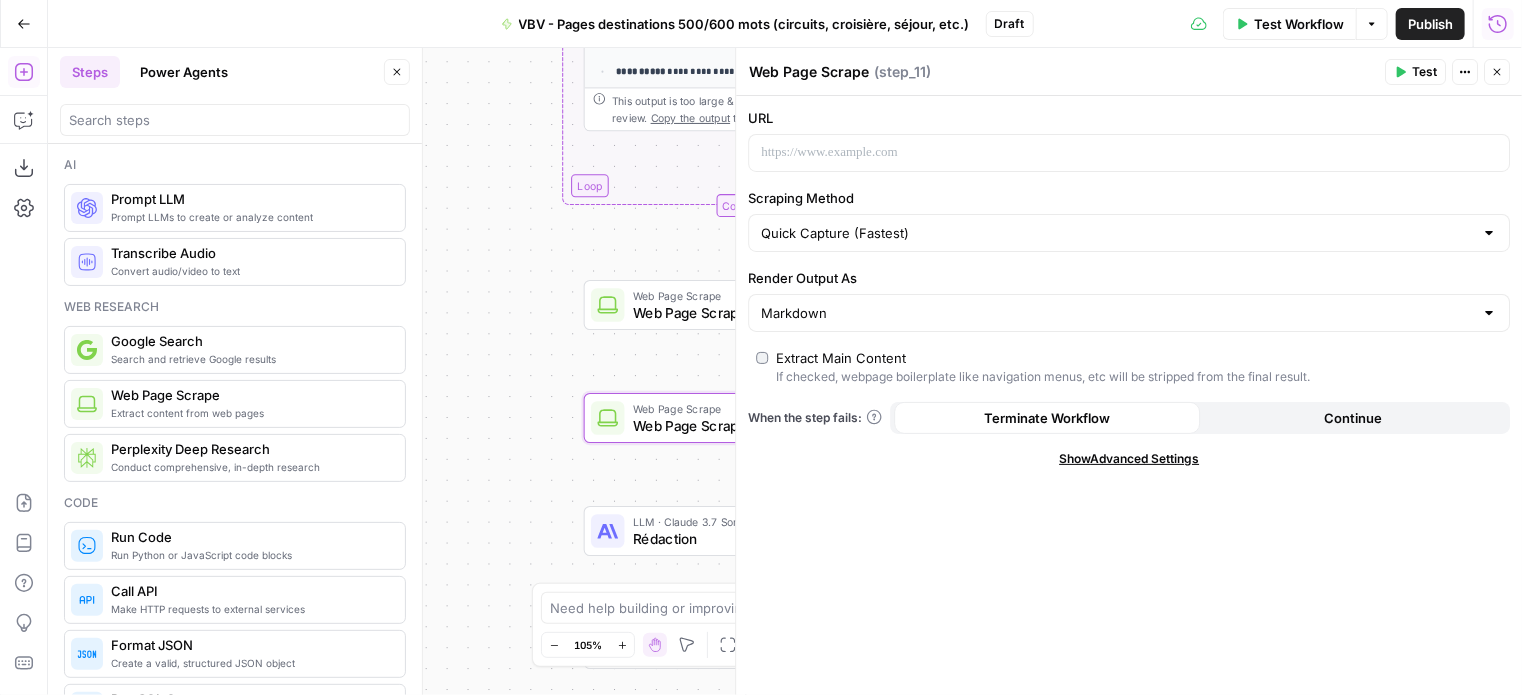 click on "Web Page Scrape" at bounding box center (740, 312) 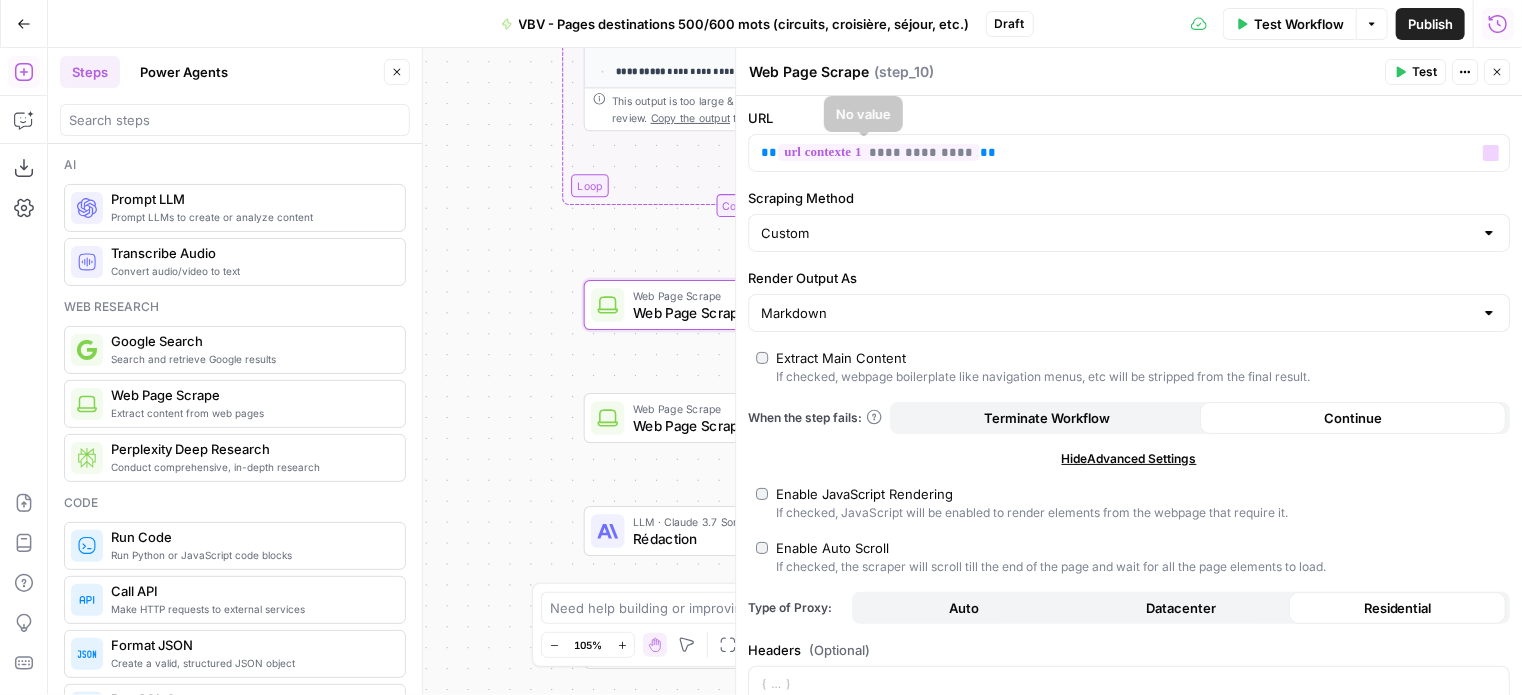 click on "Web Page Scrape" at bounding box center (809, 72) 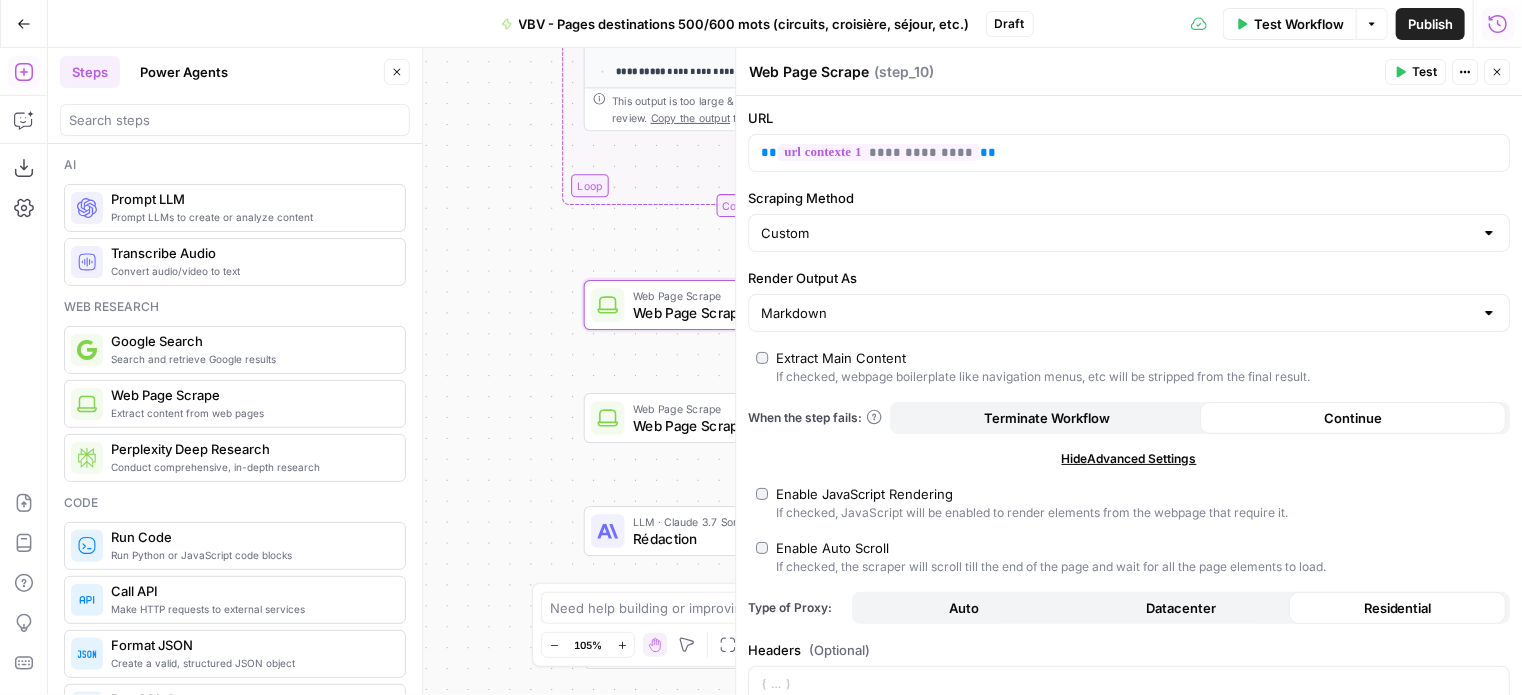 click on "Web Page Scrape" at bounding box center (809, 72) 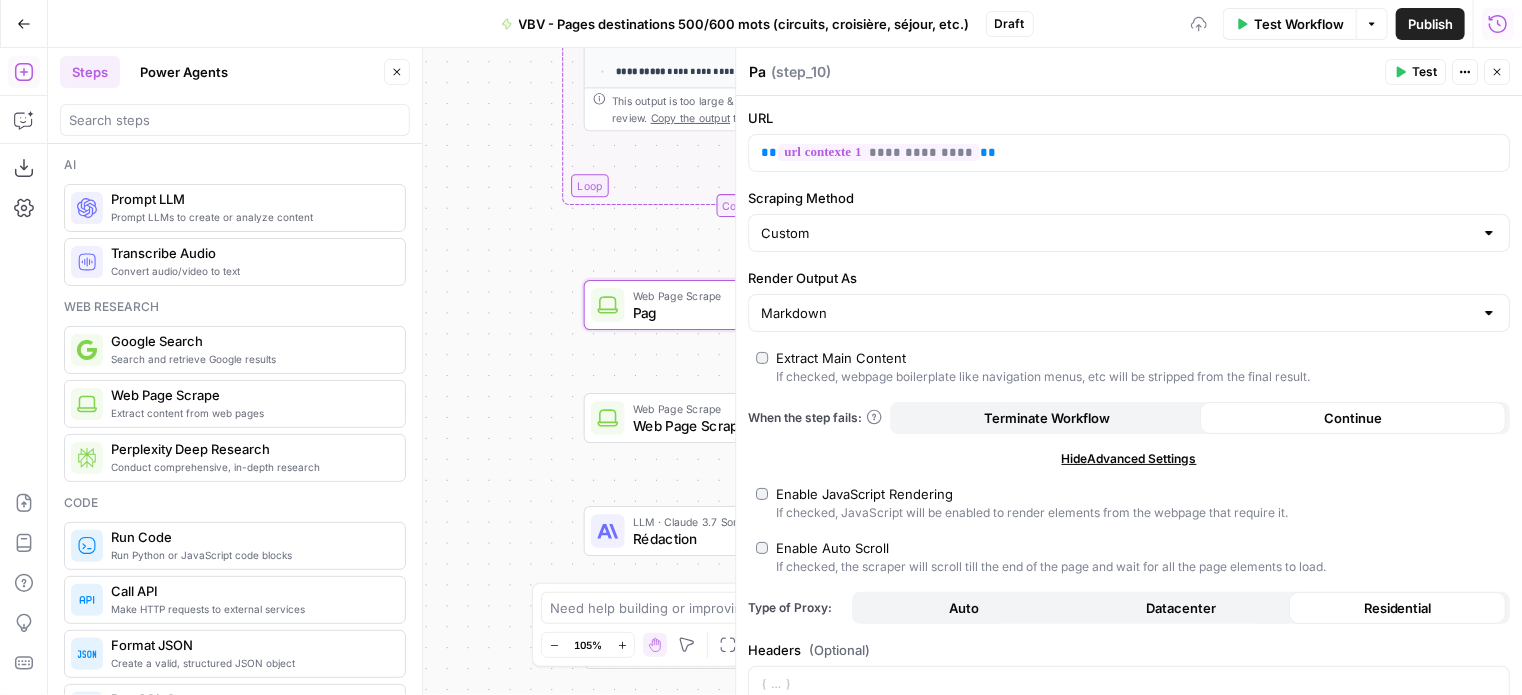 type on "P" 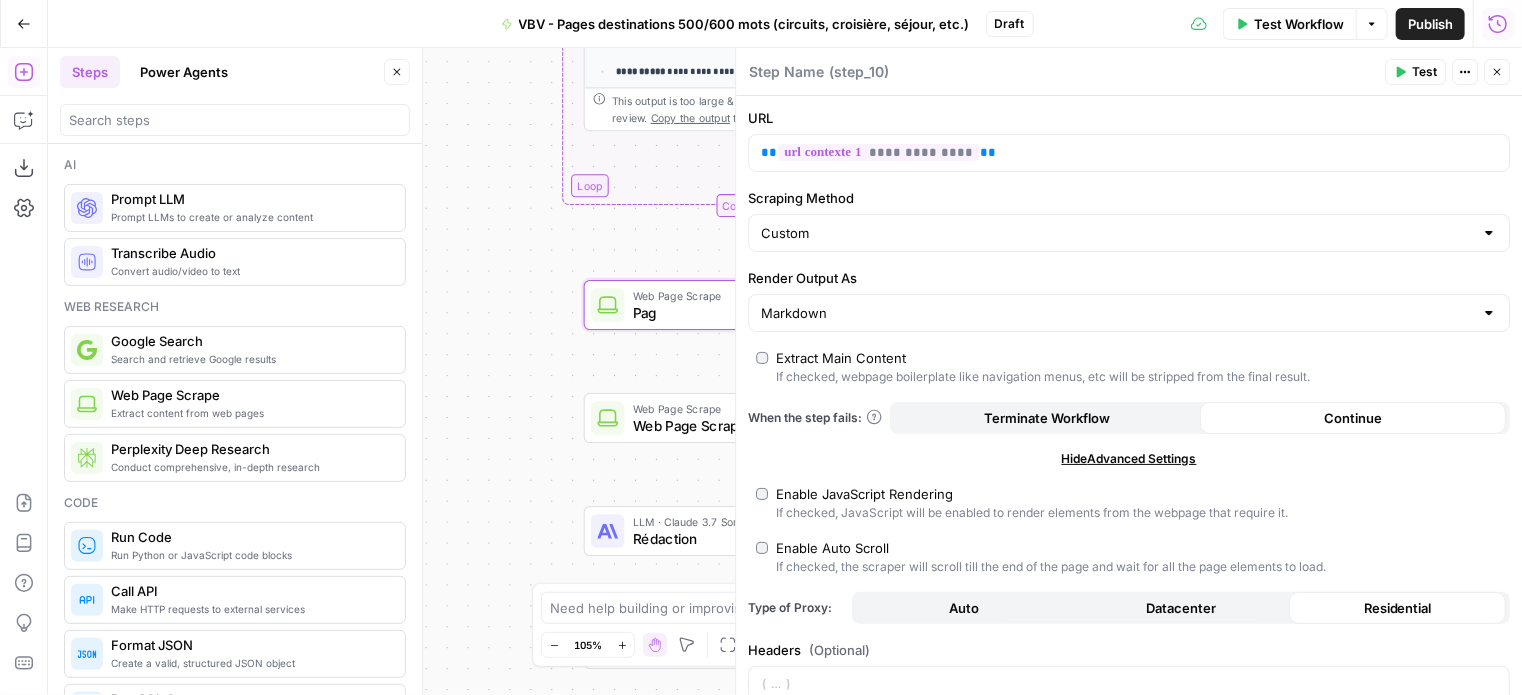 type on "U" 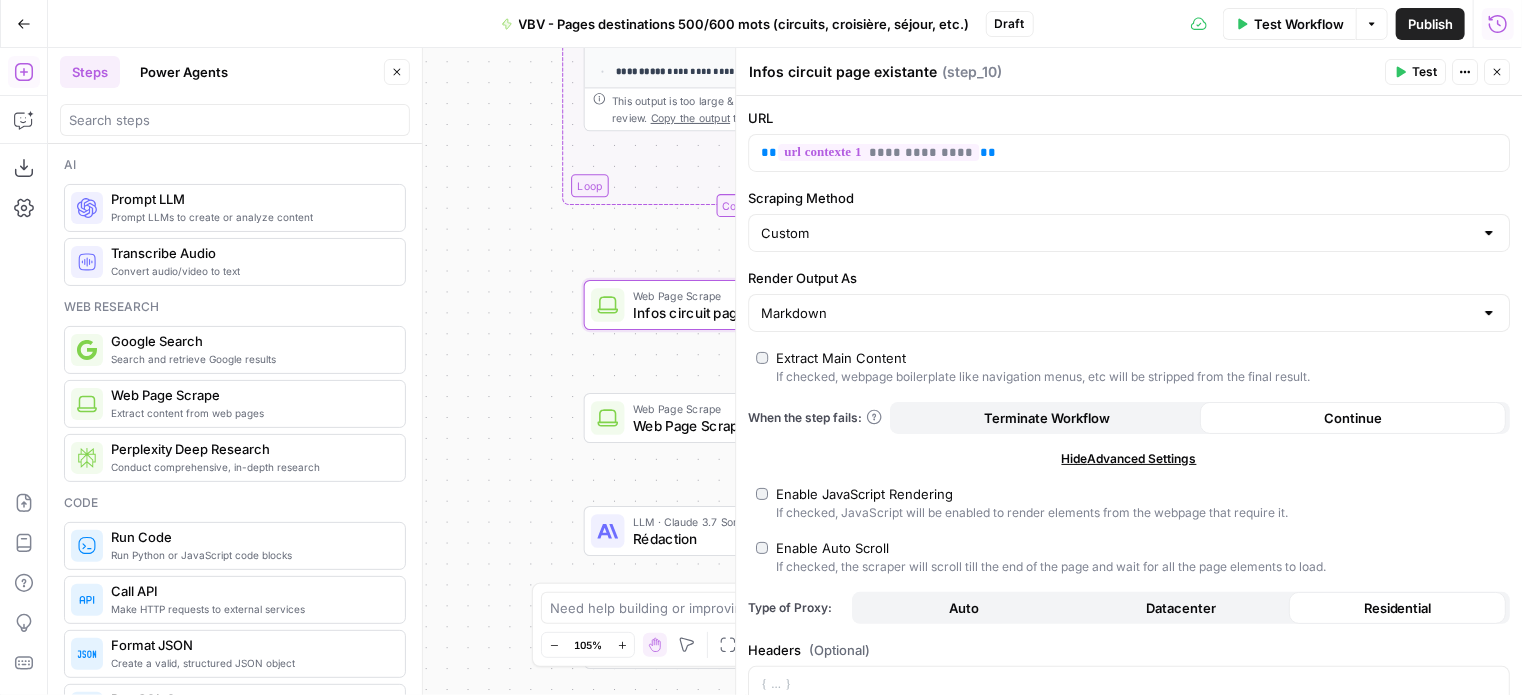 click on "Infos circuit page existante" at bounding box center (843, 72) 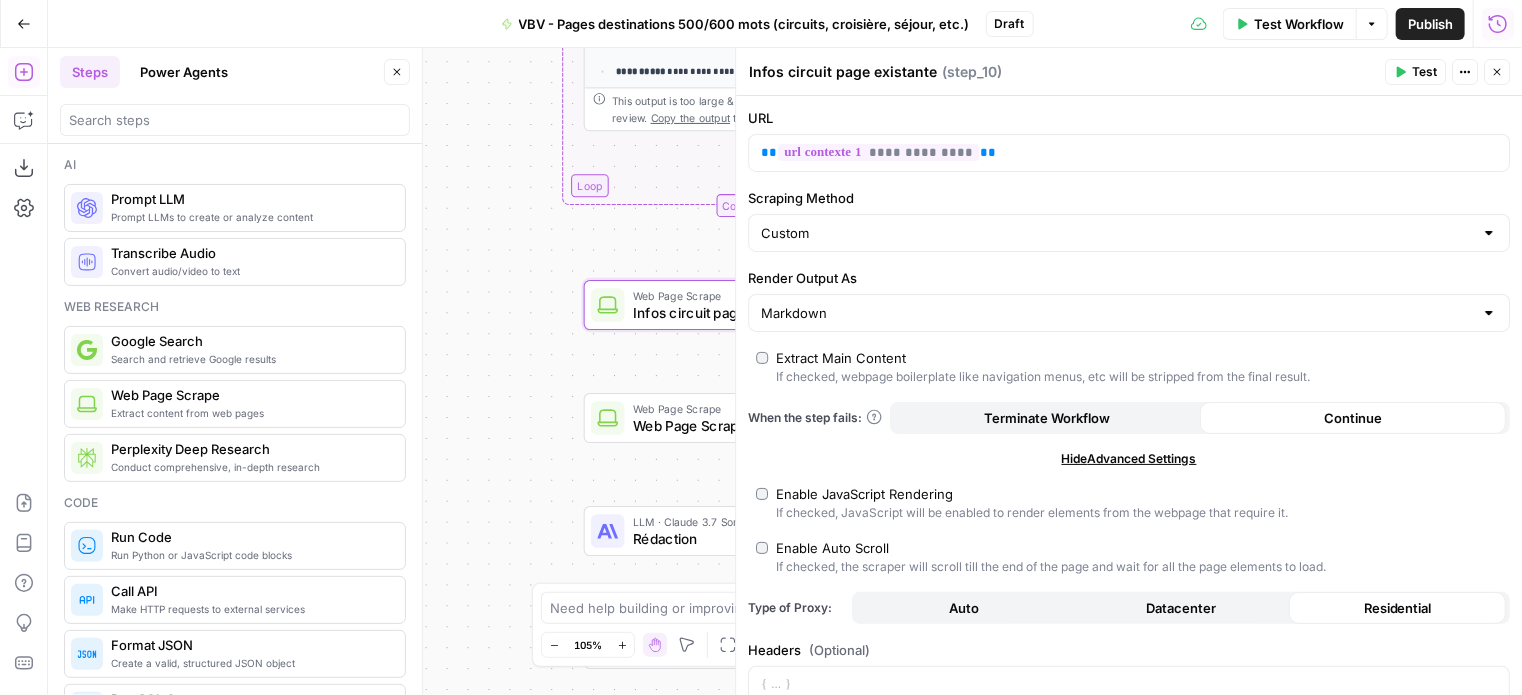 click on "Infos circuit page existante" at bounding box center (843, 72) 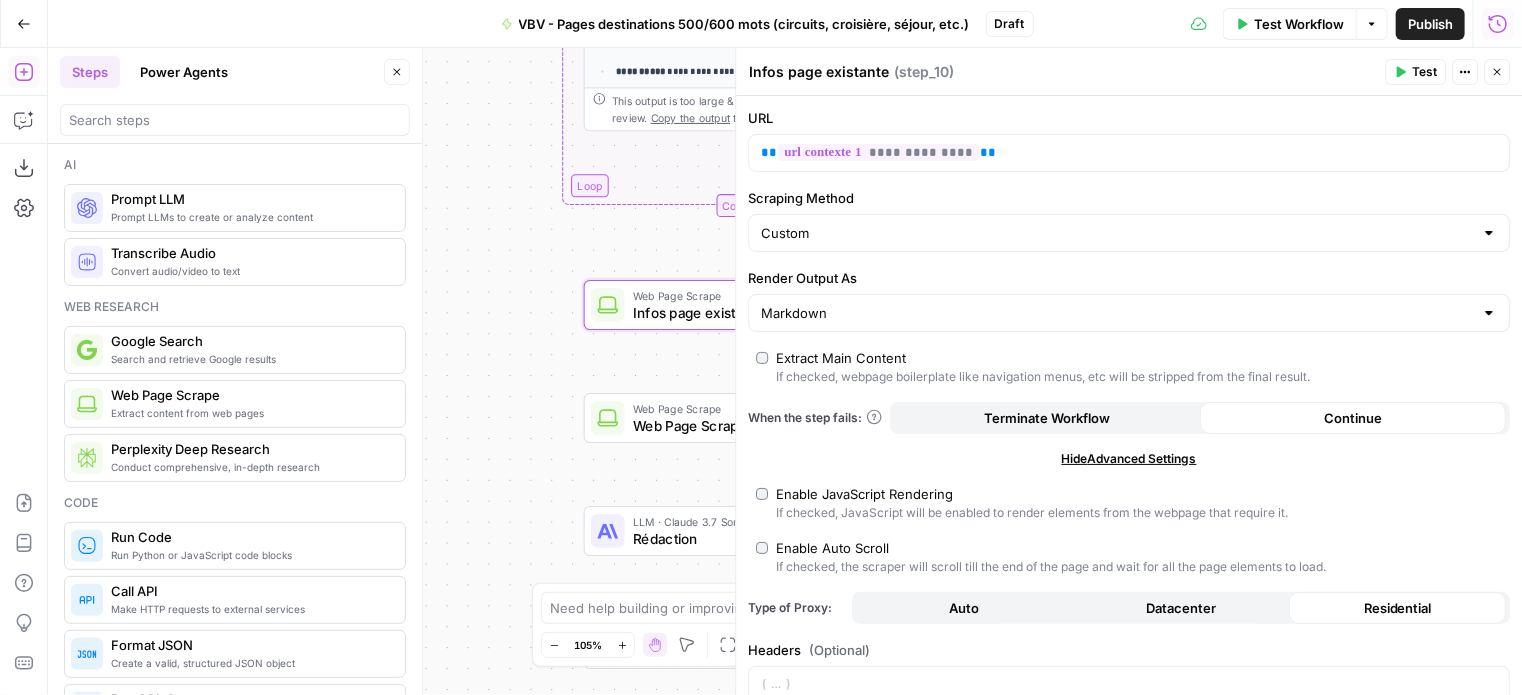 type on "Infos page existante" 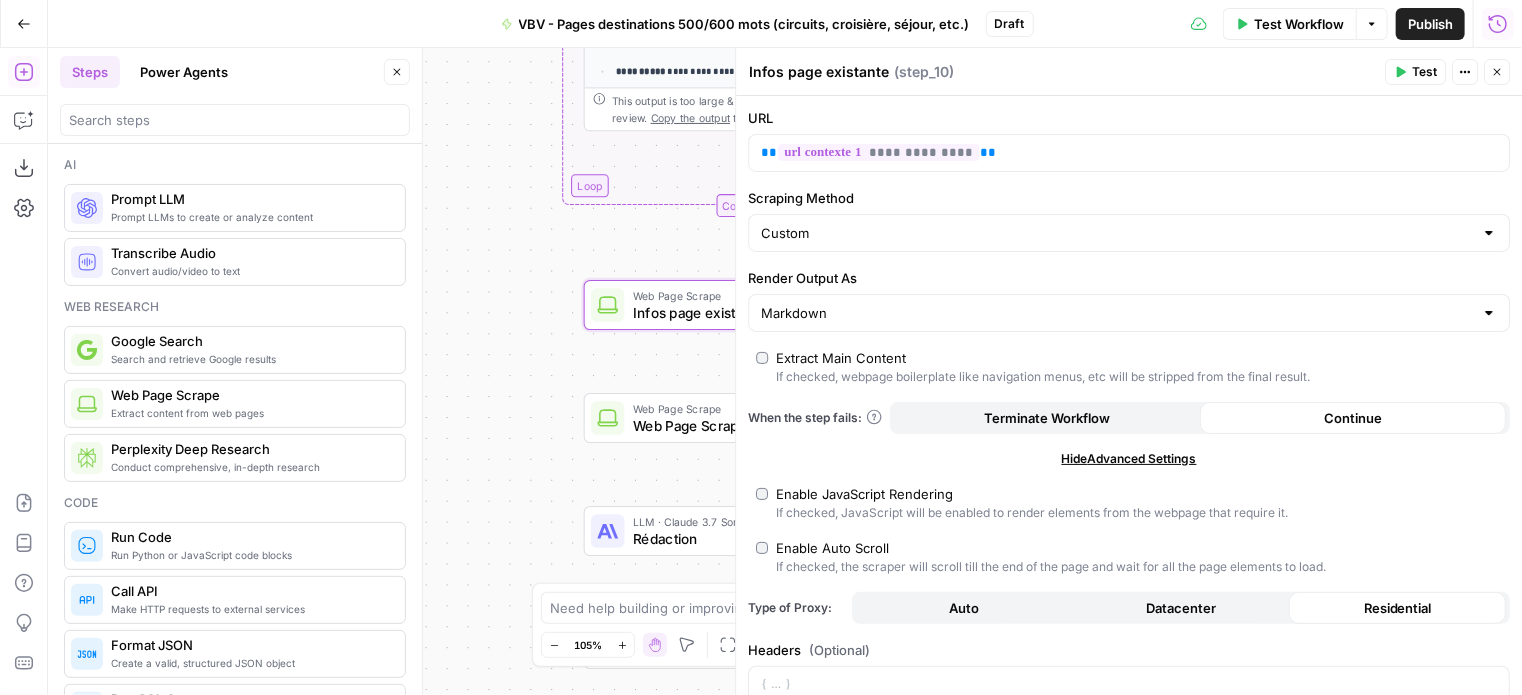 click on "**********" at bounding box center (785, 371) 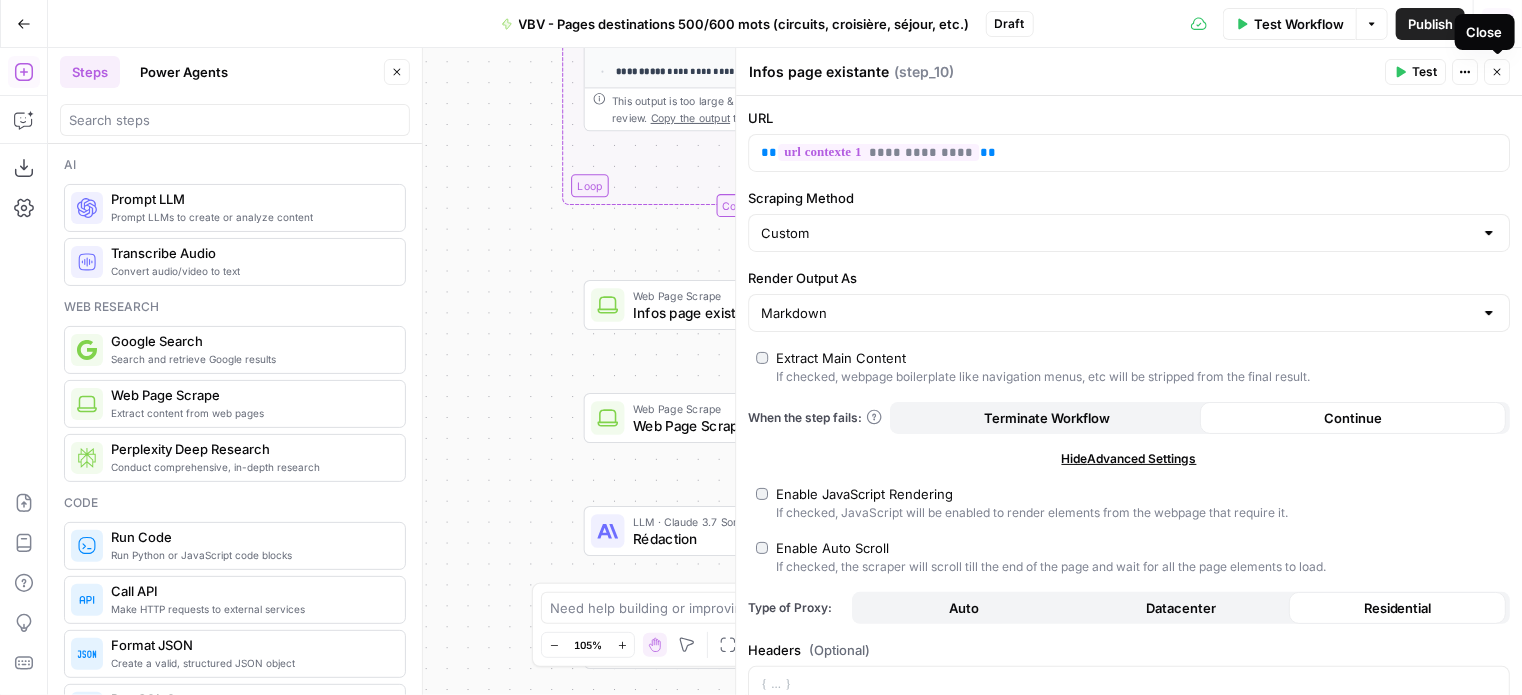 click on "Close" at bounding box center [1497, 72] 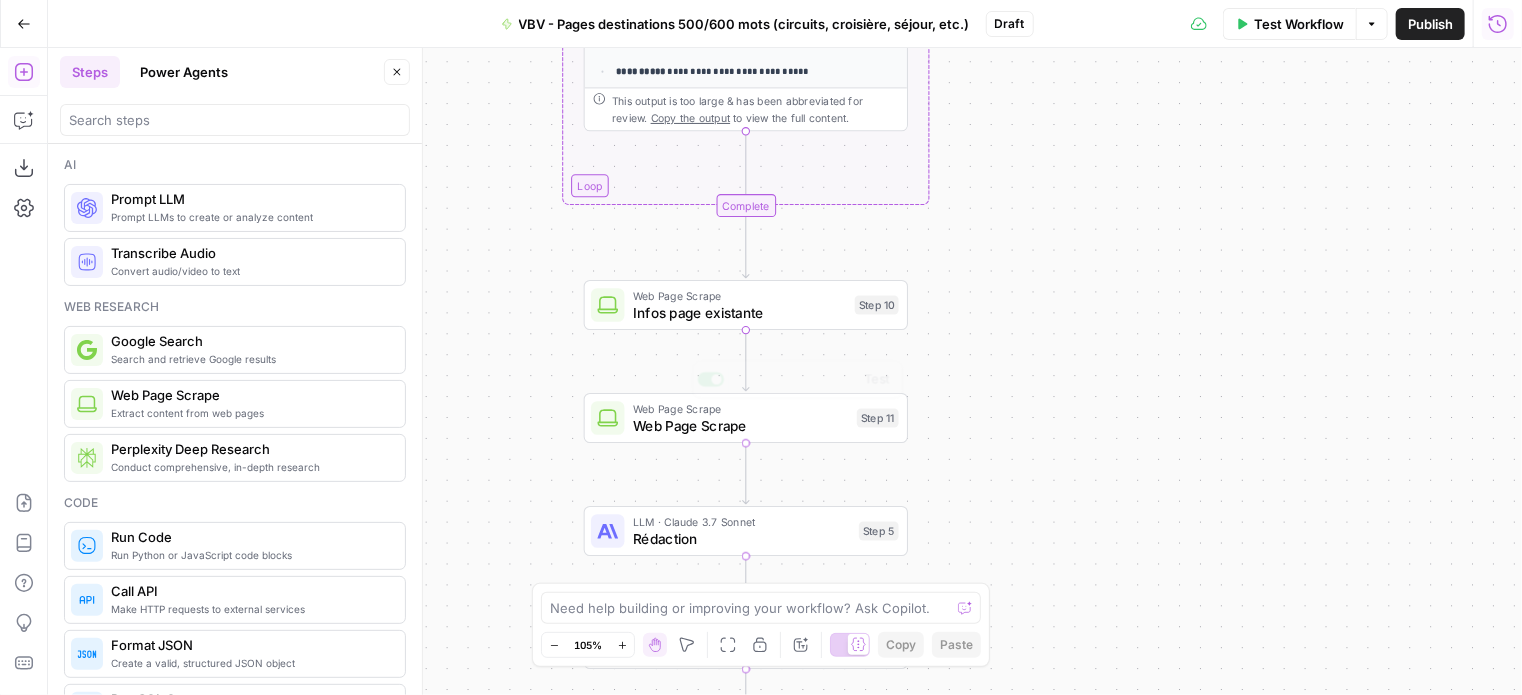 click on "Web Page Scrape" at bounding box center (741, 425) 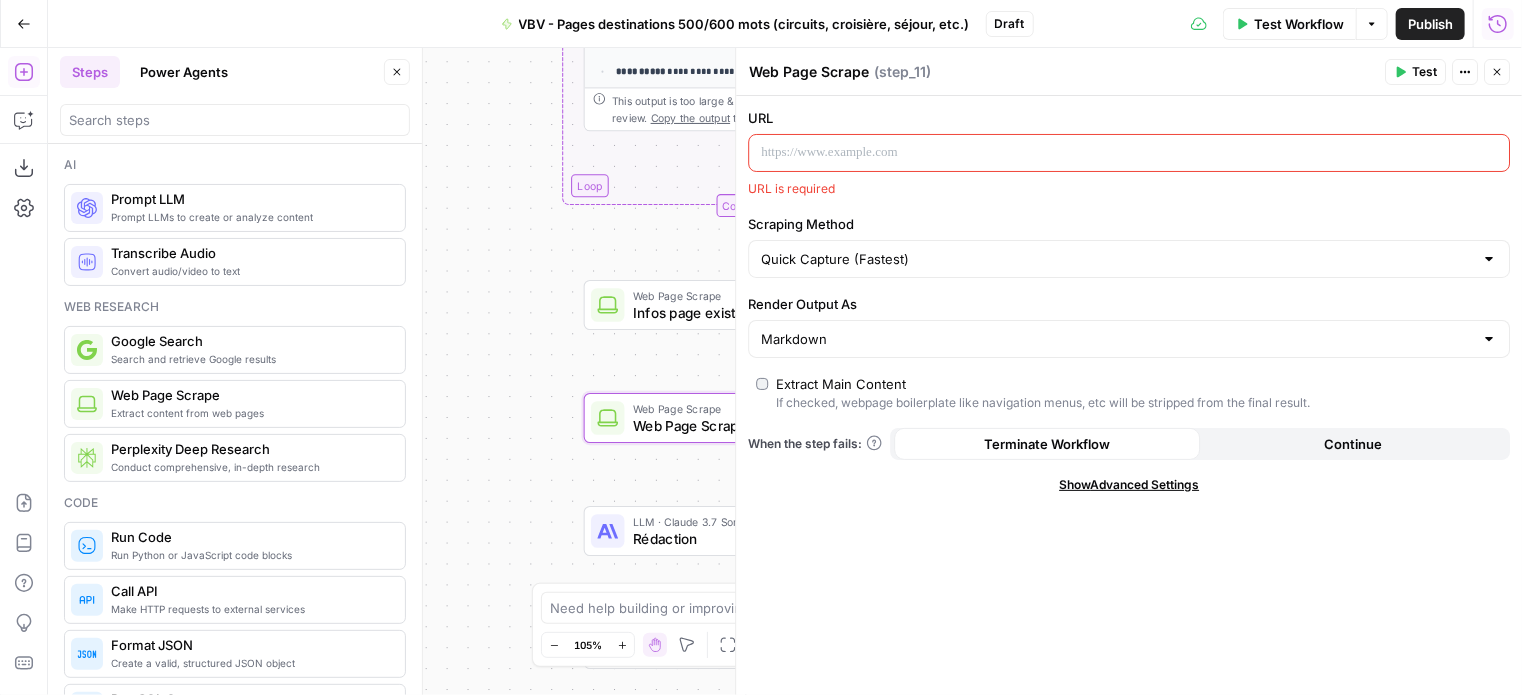 click at bounding box center [1113, 153] 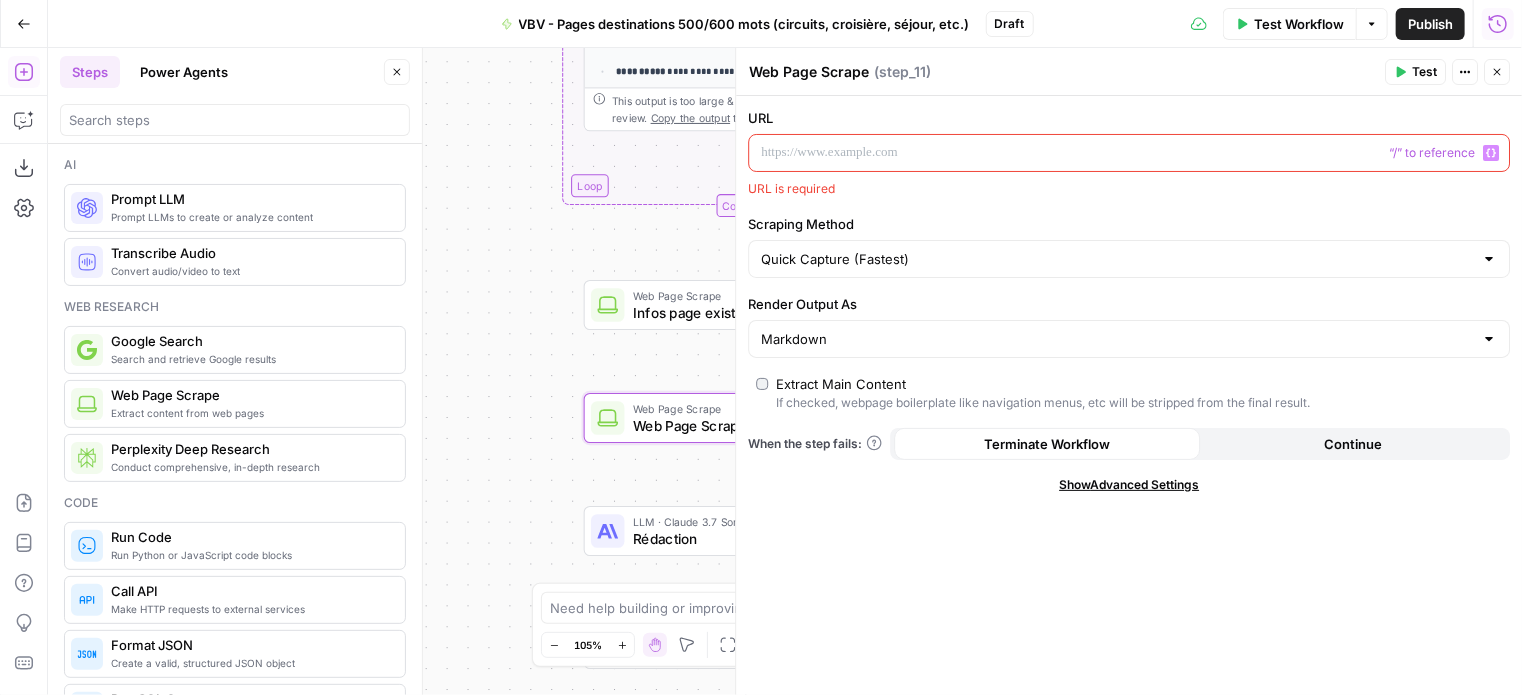 click 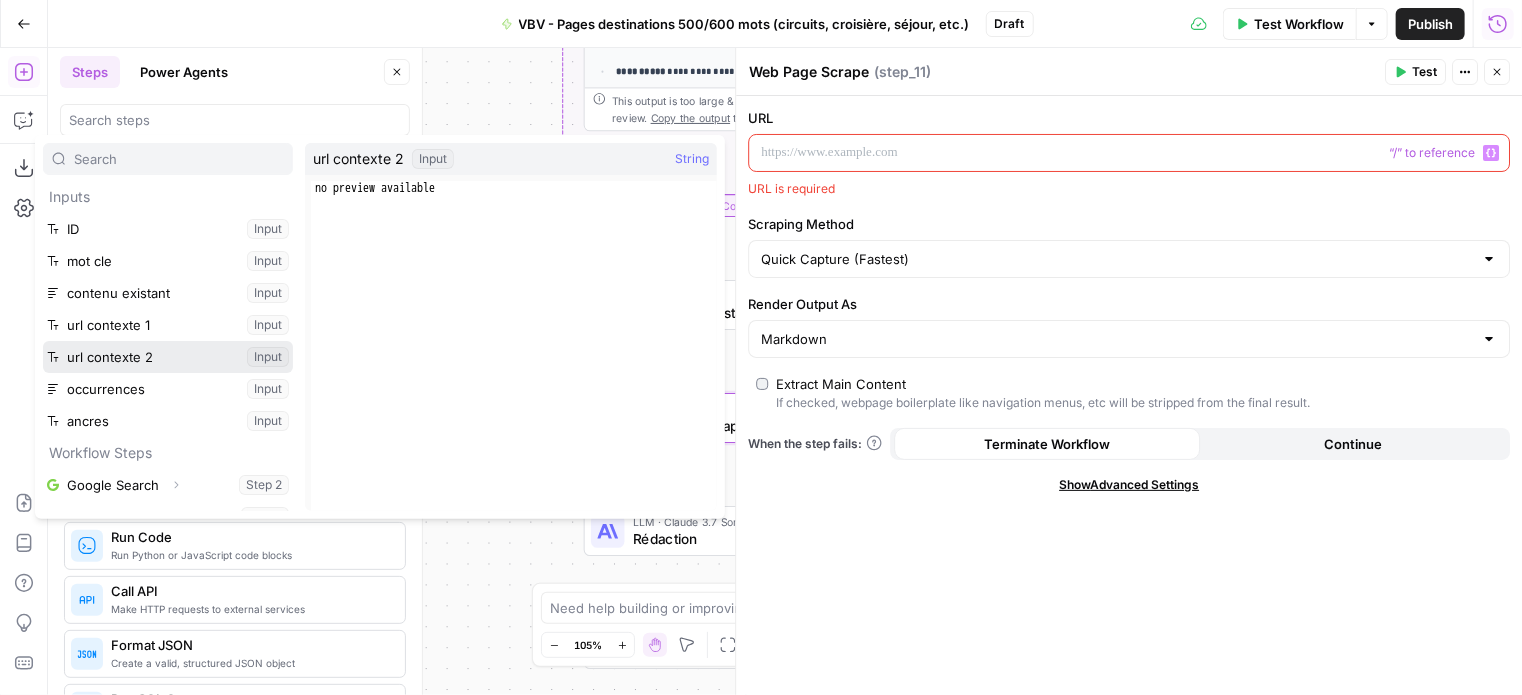 click at bounding box center [168, 357] 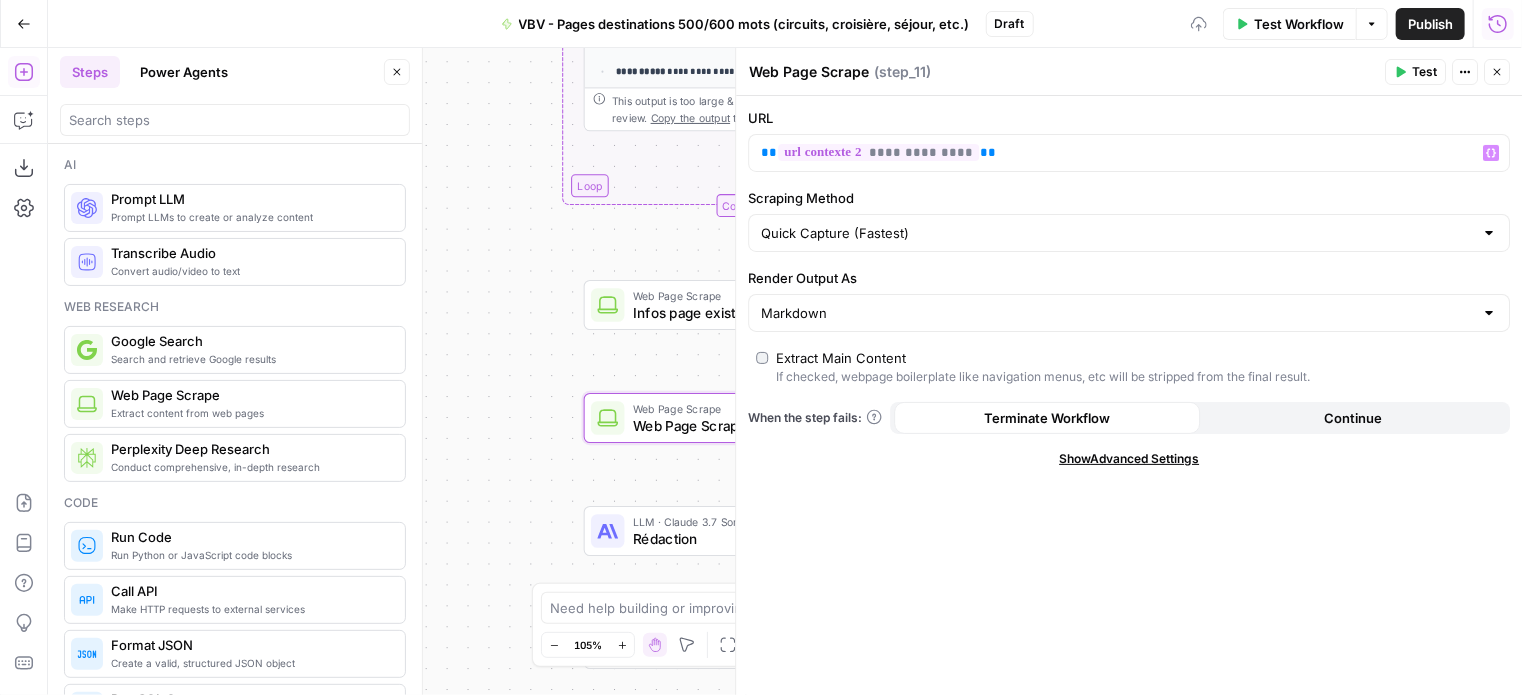 click on "Web Page Scrape" at bounding box center [809, 72] 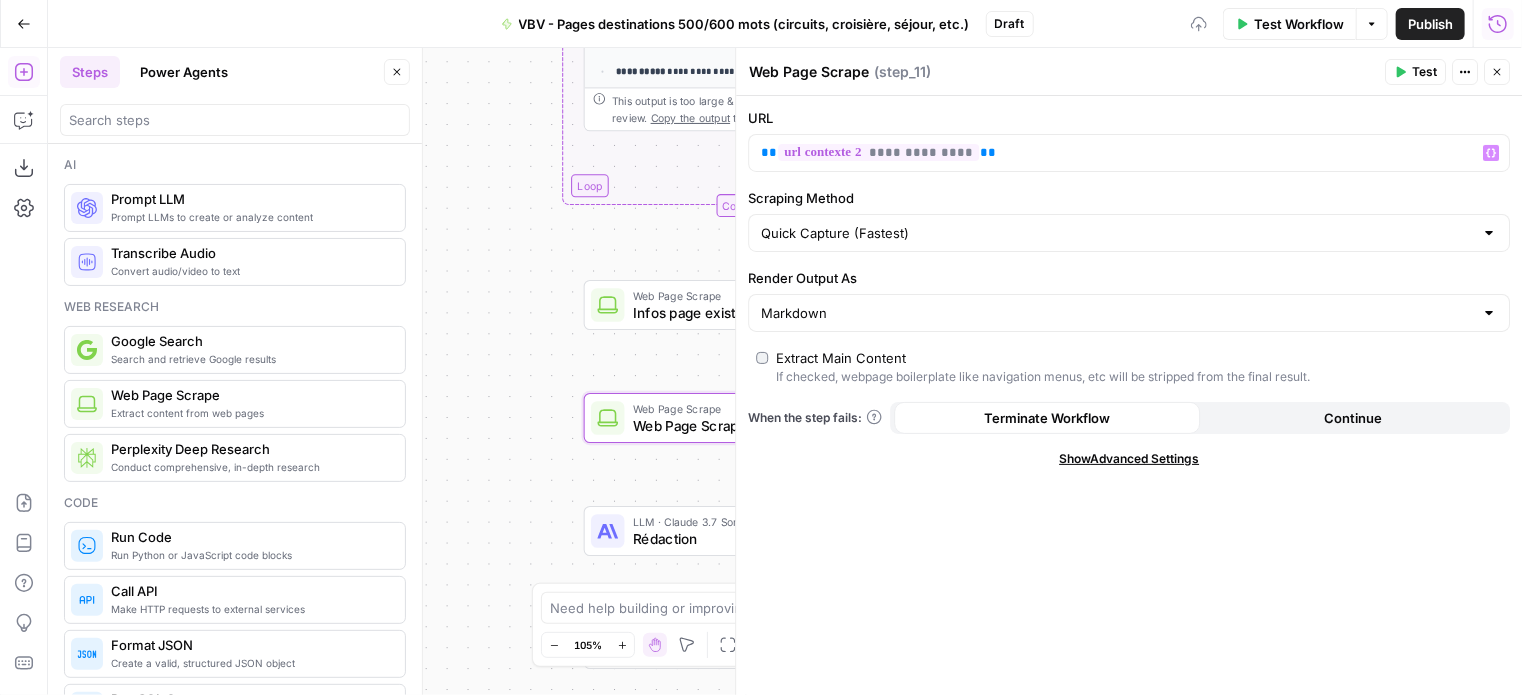 click on "Web Page Scrape" at bounding box center [809, 72] 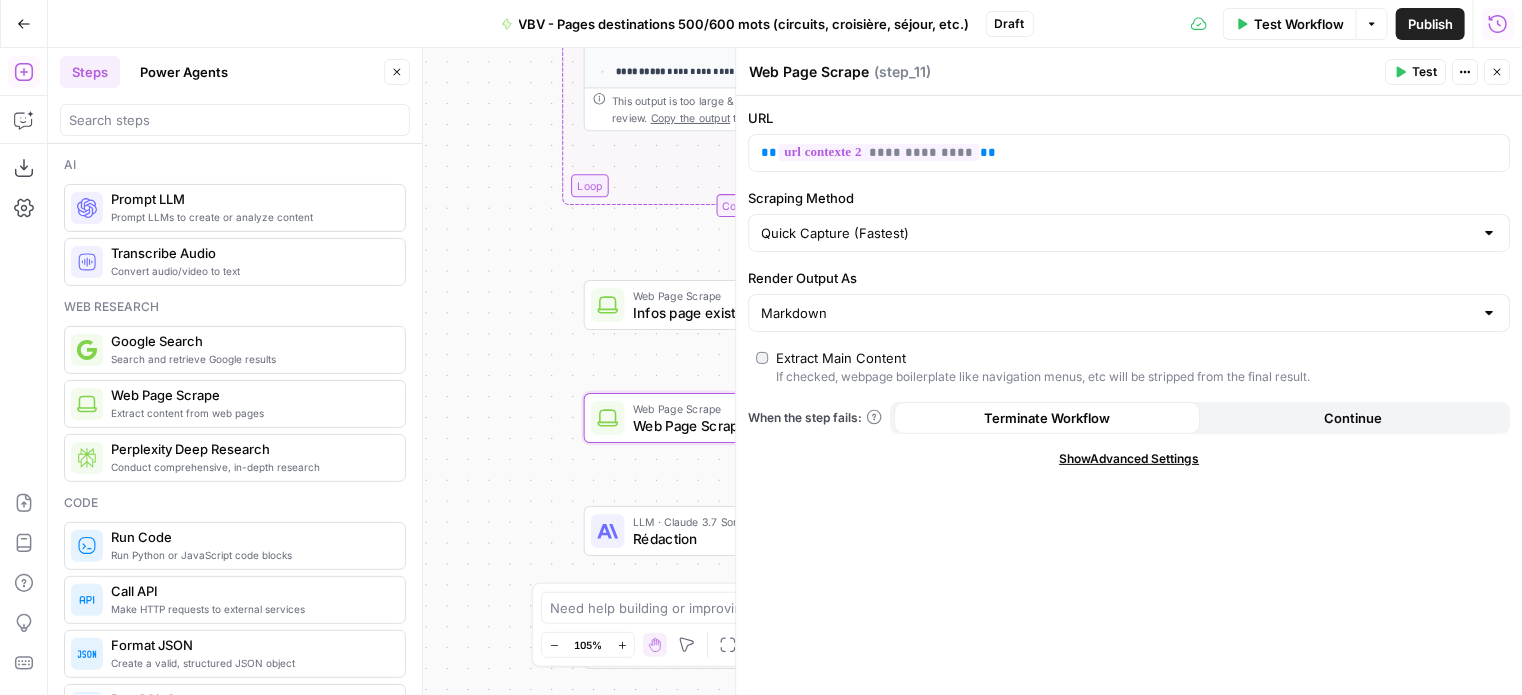 click on "Web Page Scrape" at bounding box center [809, 72] 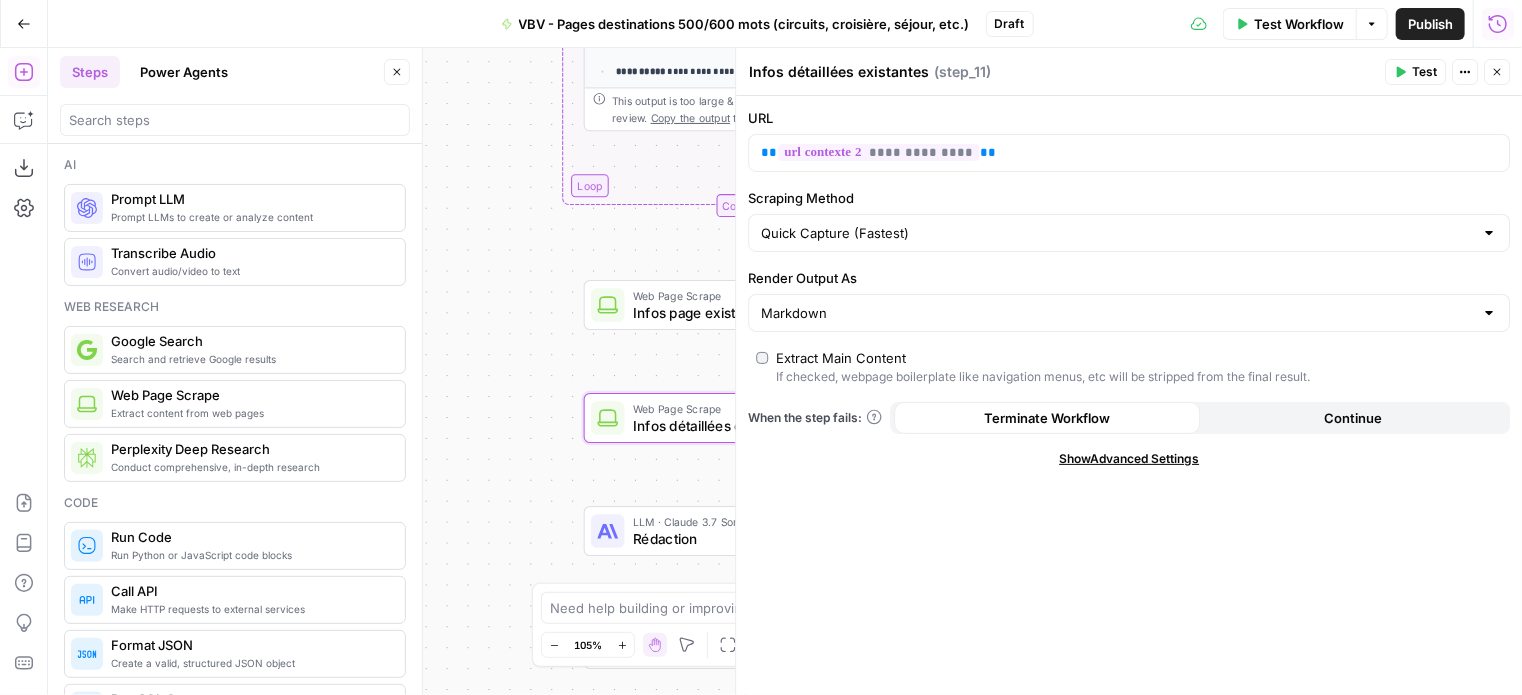 type on "Infos détaillées existantes" 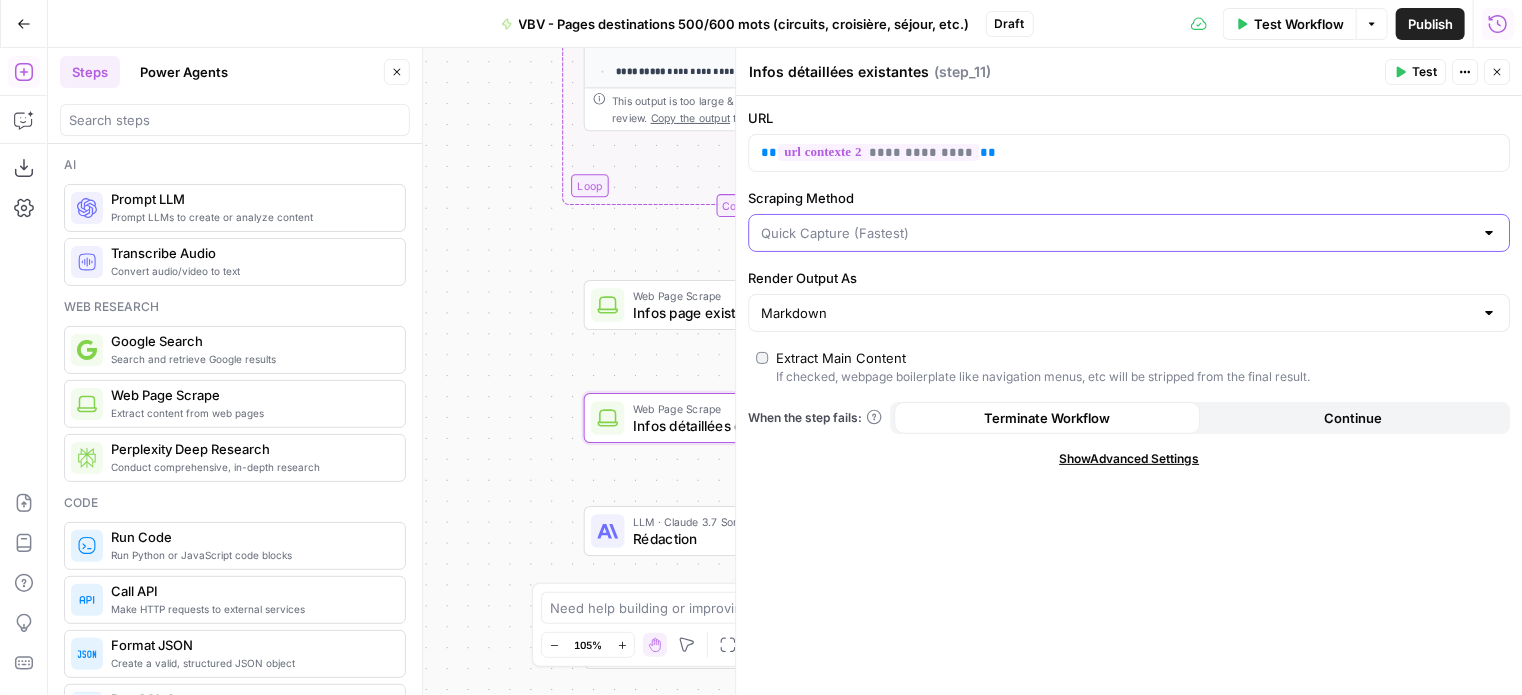click on "Scraping Method" at bounding box center (1117, 233) 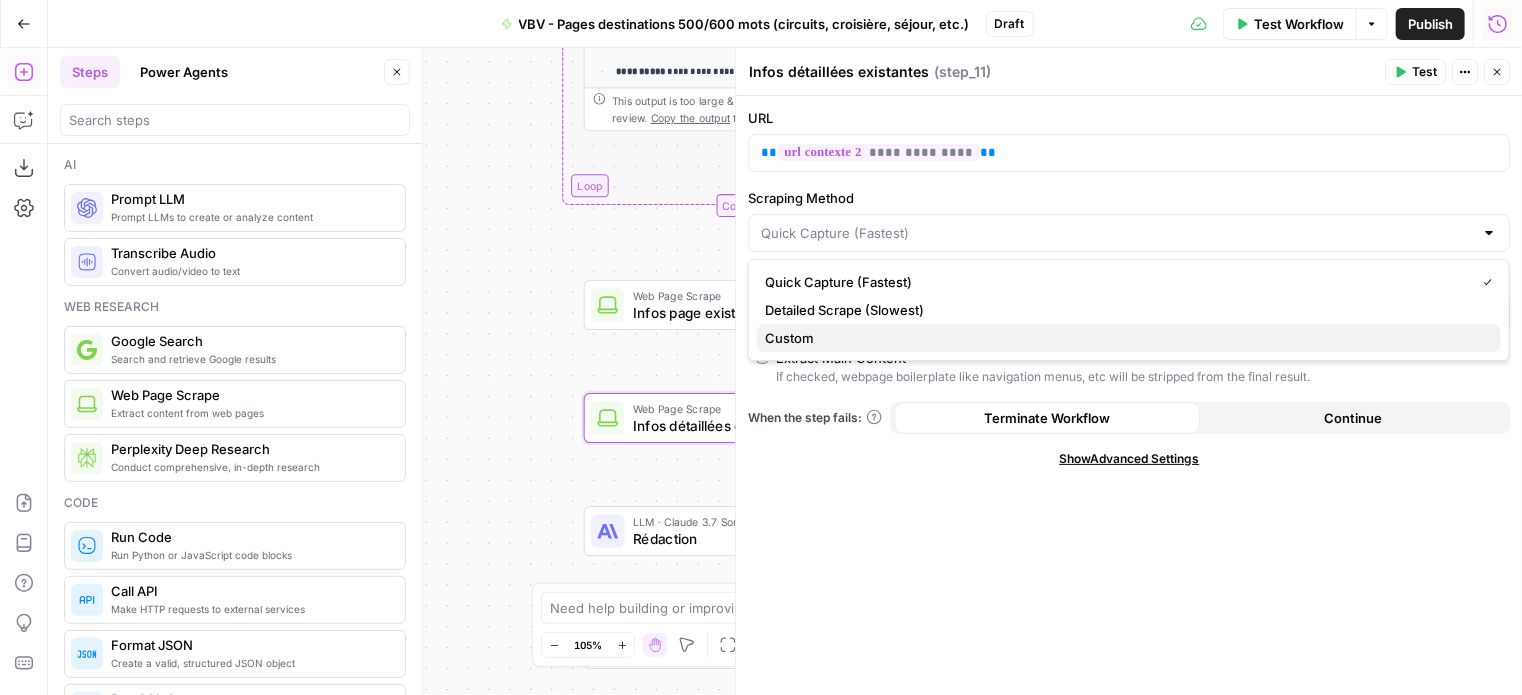 click on "Custom" at bounding box center [1129, 338] 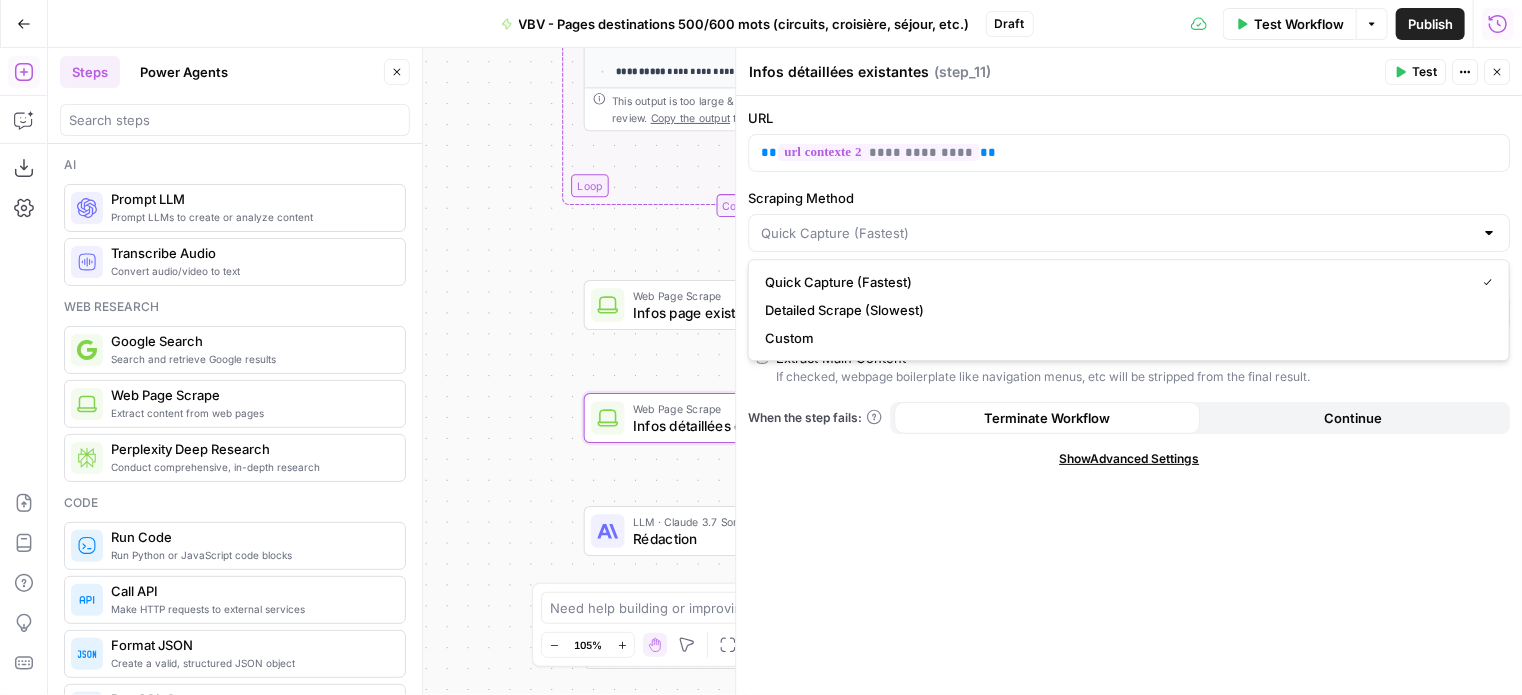 type on "Custom" 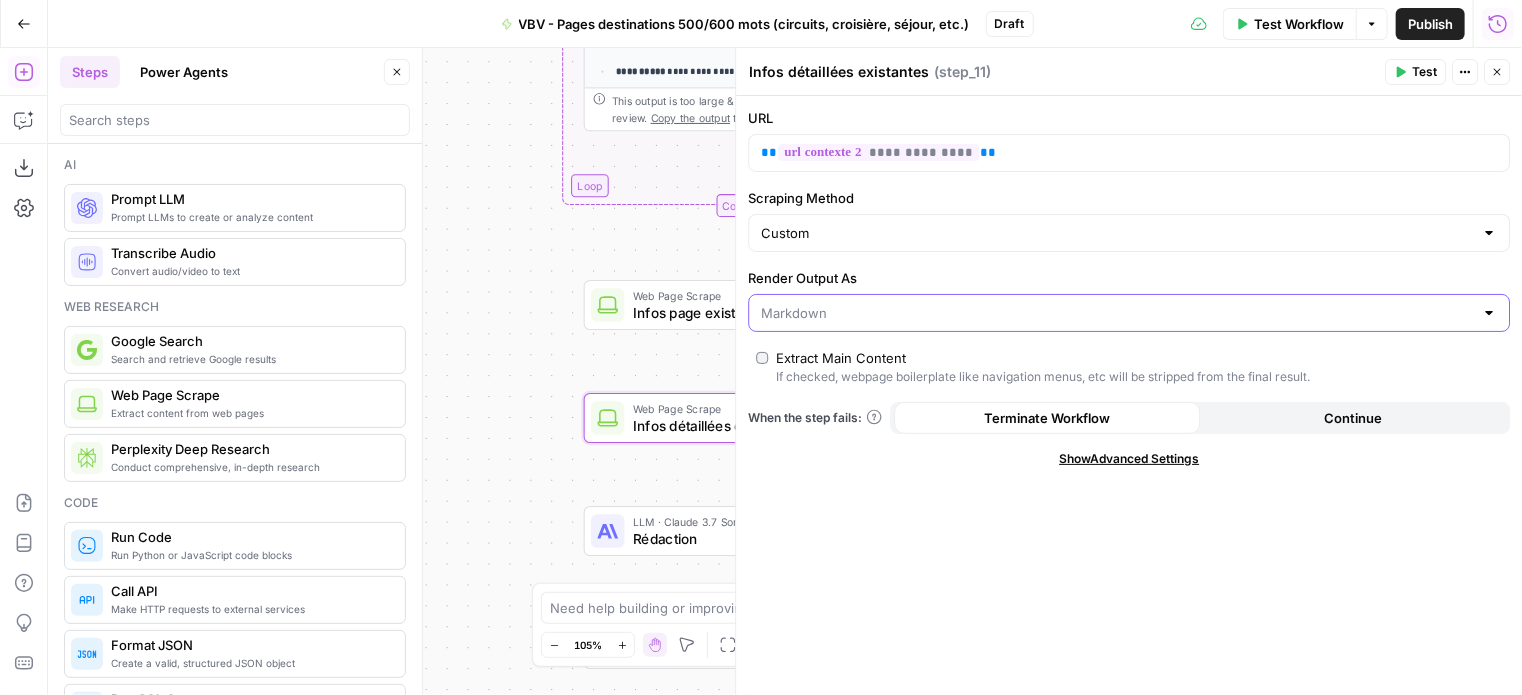 click on "Render Output As" at bounding box center (1117, 313) 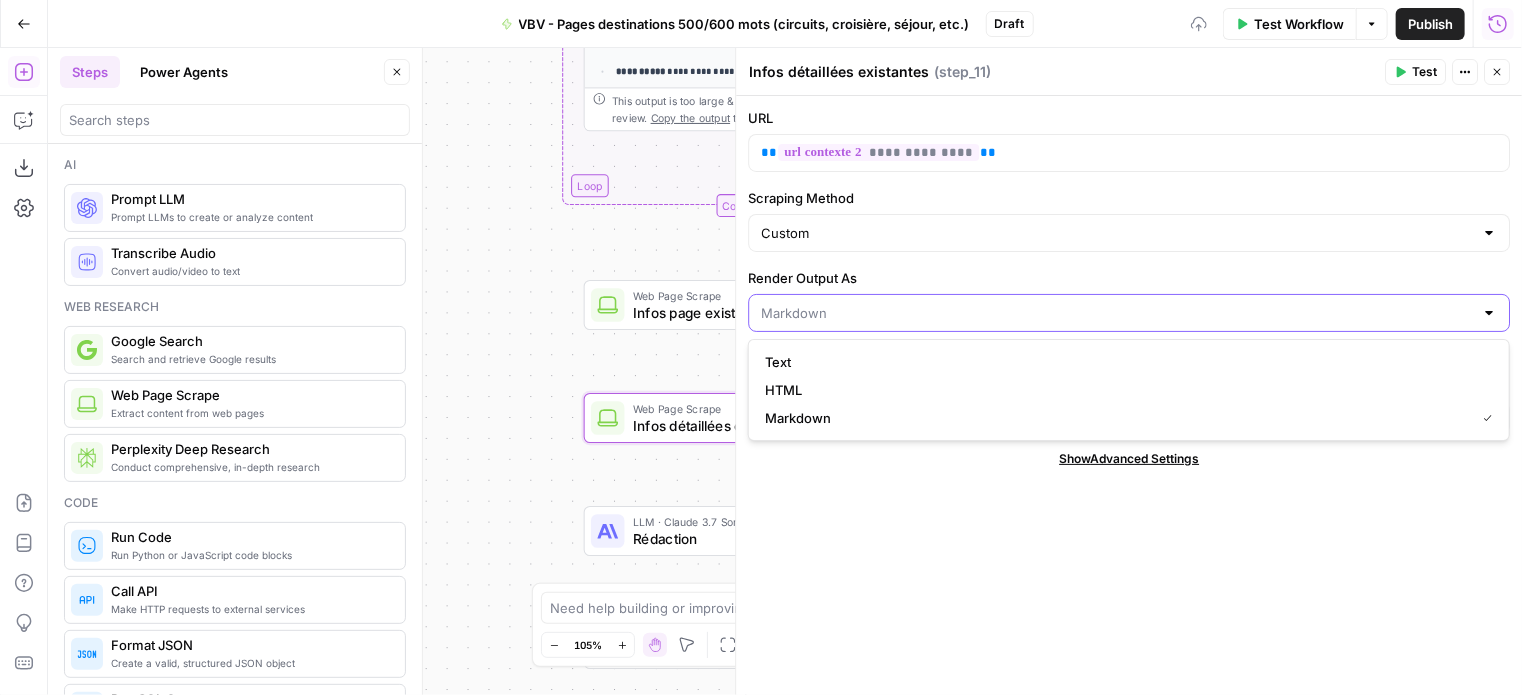 click on "Render Output As" at bounding box center (1117, 313) 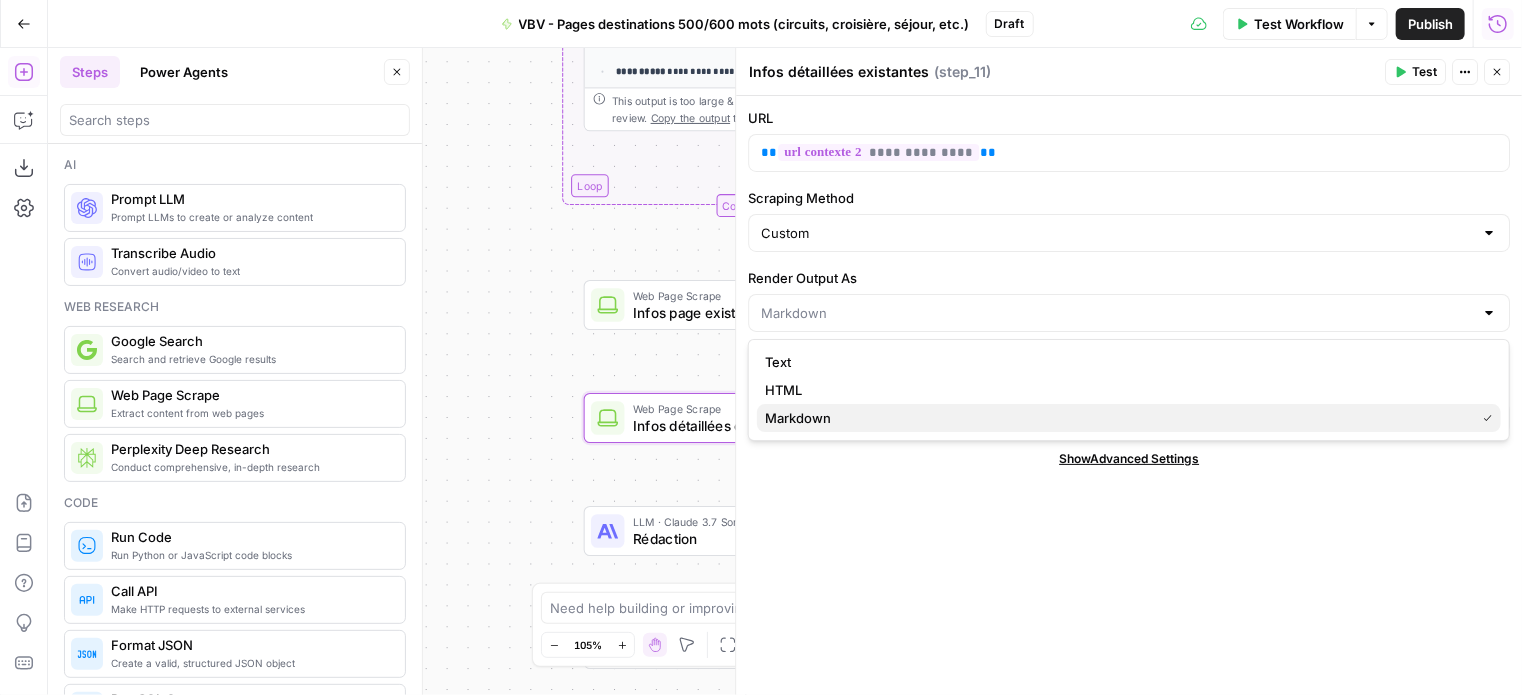 click on "Markdown" at bounding box center (1116, 418) 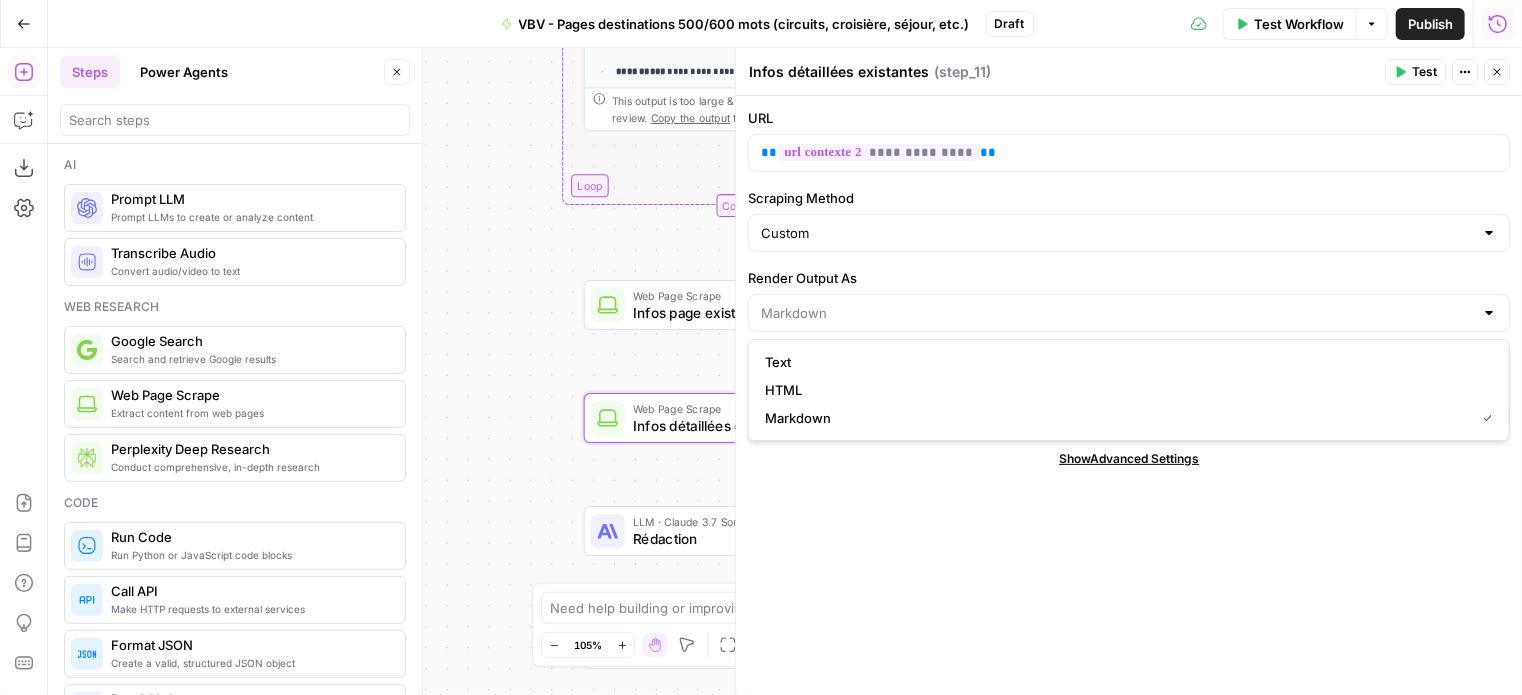 type on "Markdown" 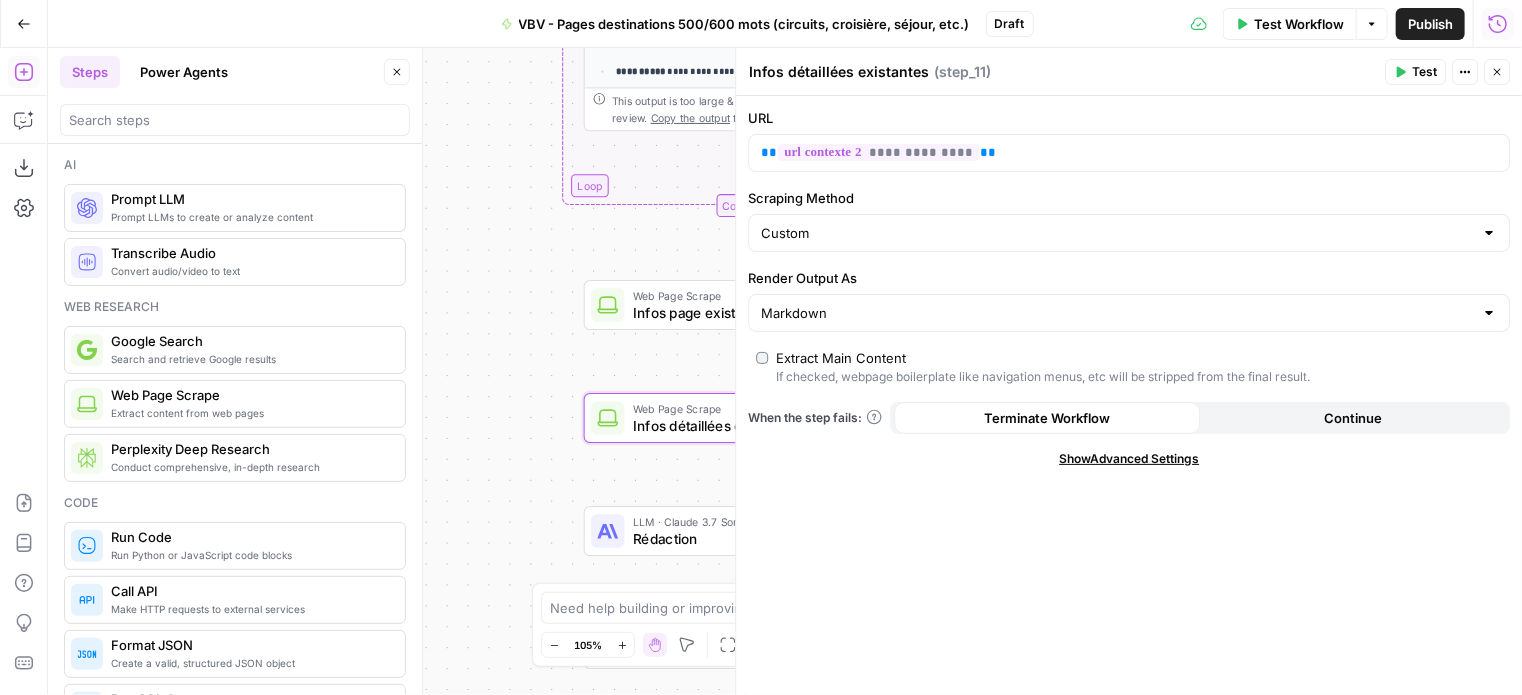 click on "Continue" at bounding box center (1353, 418) 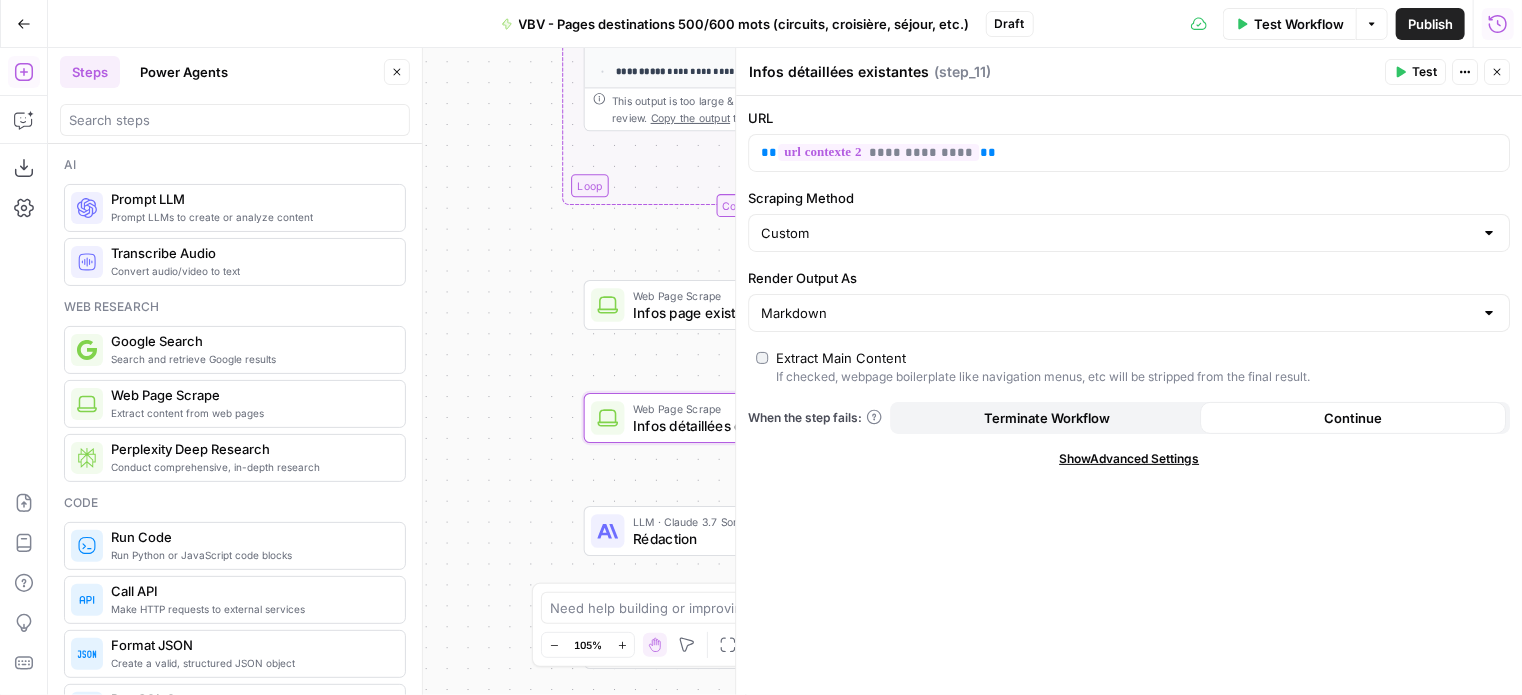 click on "**********" at bounding box center (1129, 395) 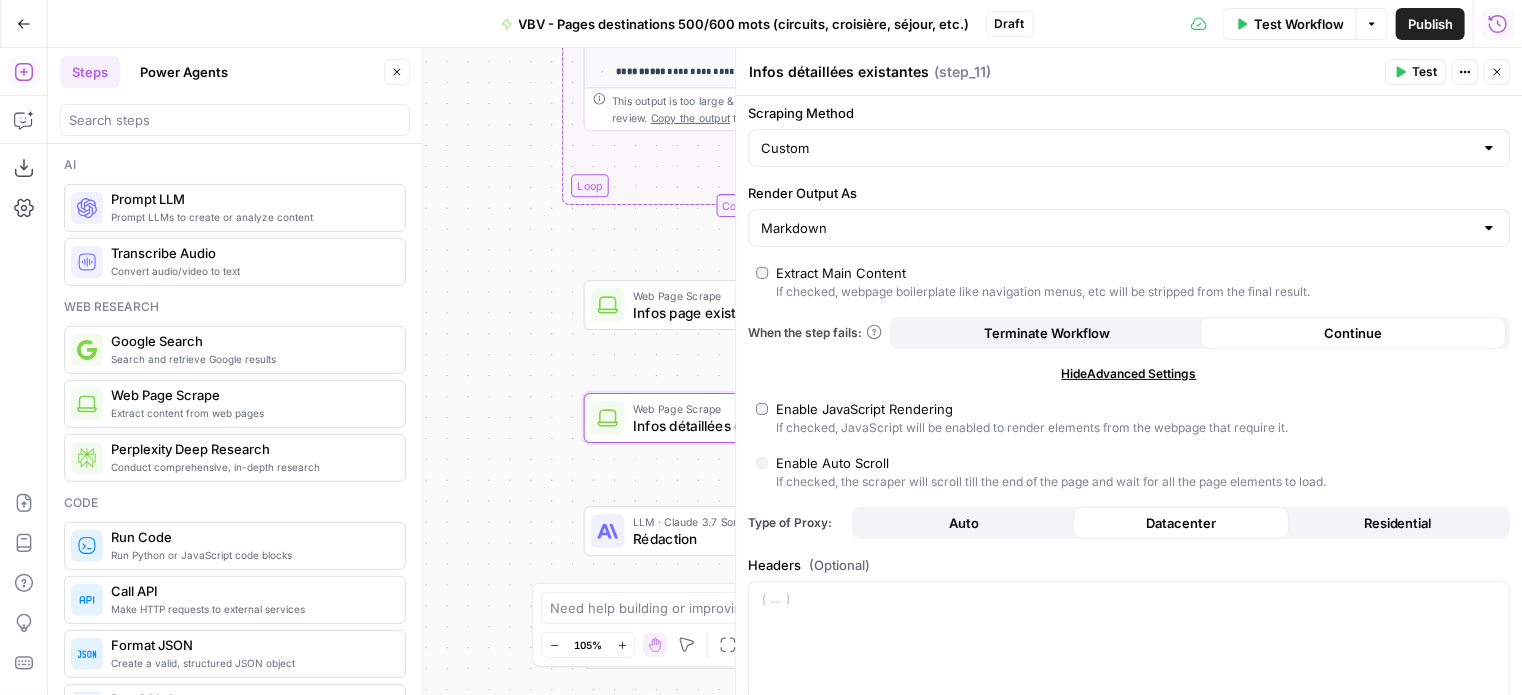 scroll, scrollTop: 100, scrollLeft: 0, axis: vertical 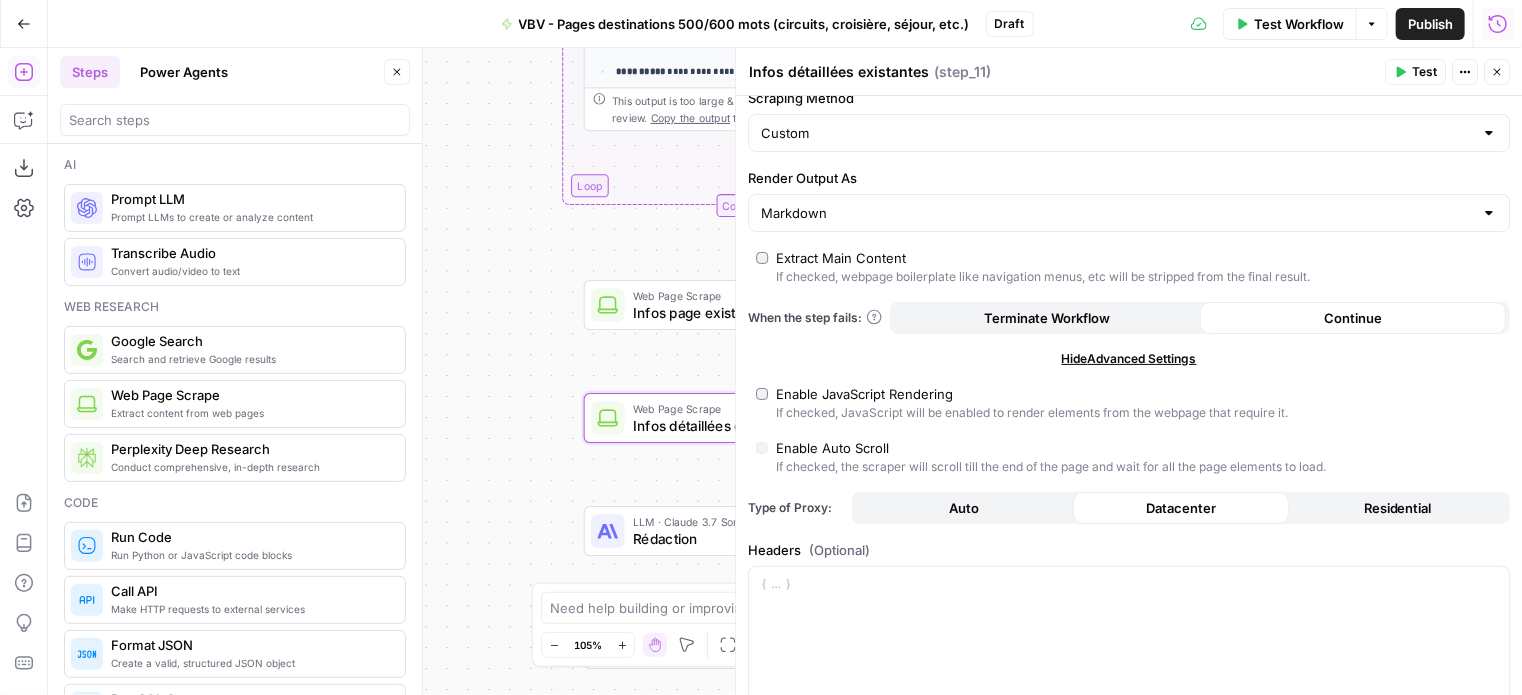 click on "Enable JavaScript Rendering" at bounding box center [864, 394] 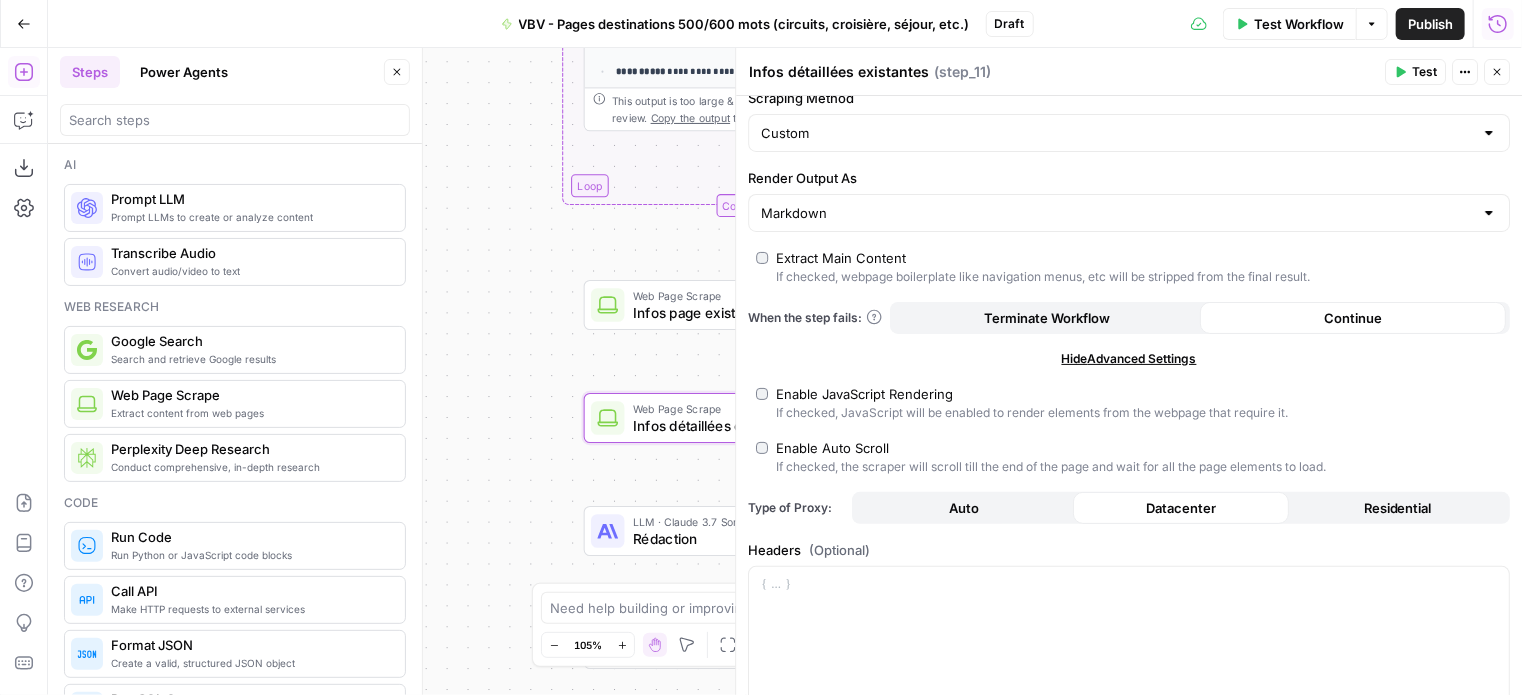 click on "Residential" at bounding box center [1398, 508] 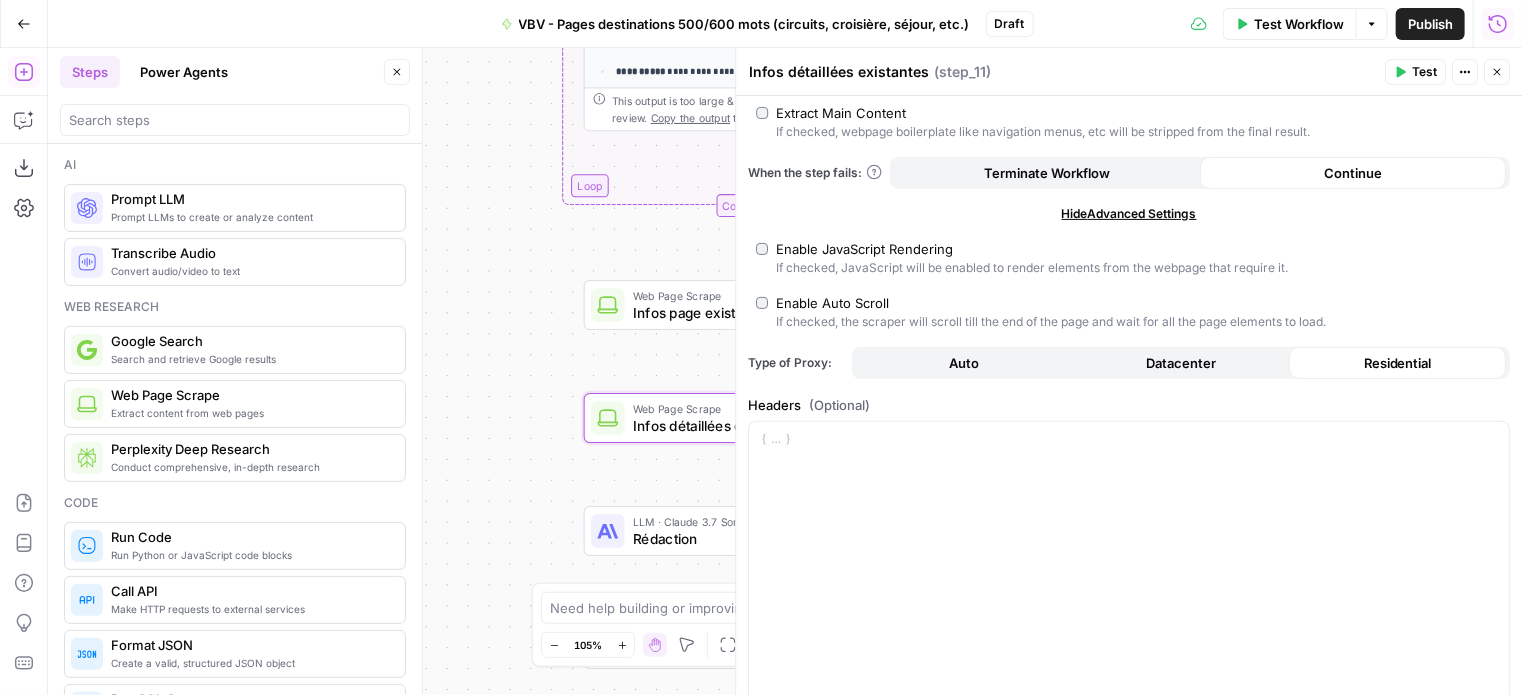 scroll, scrollTop: 0, scrollLeft: 0, axis: both 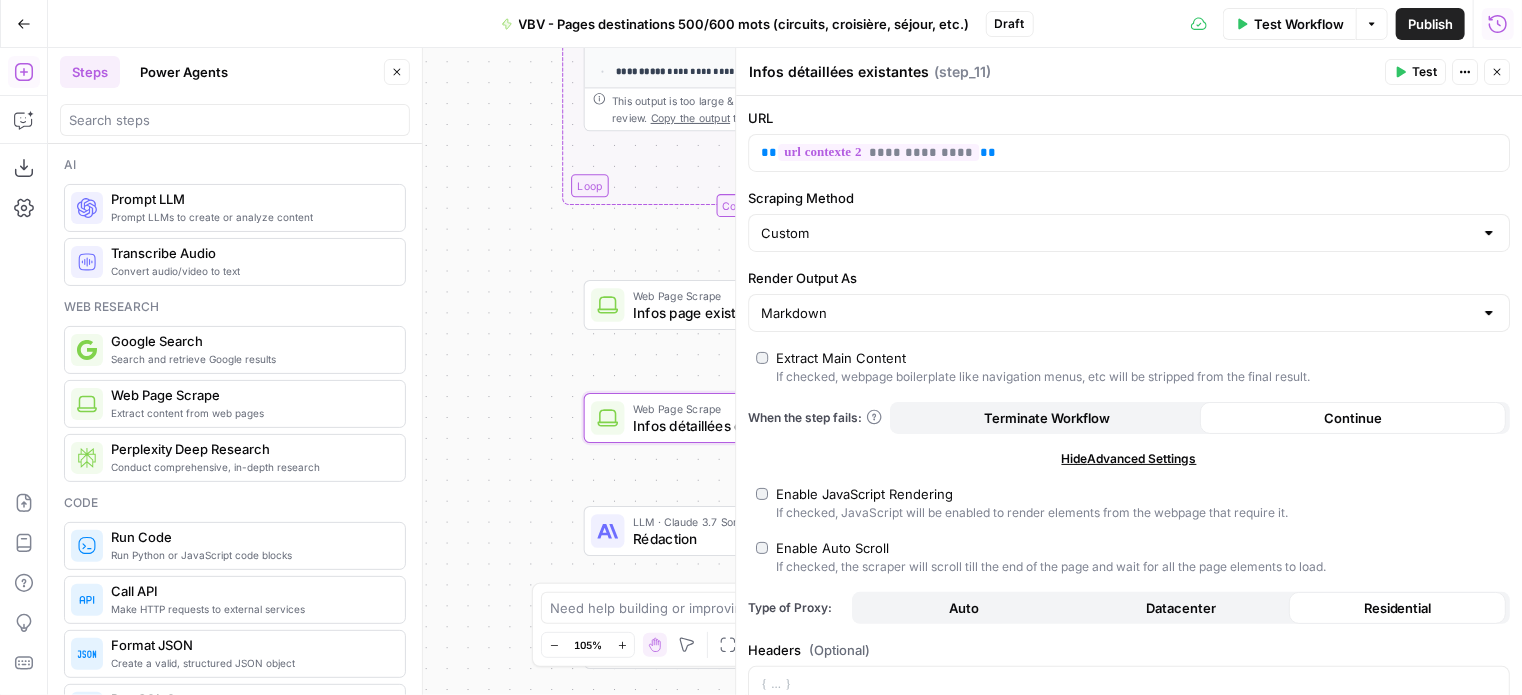 click on "Close" at bounding box center [1497, 72] 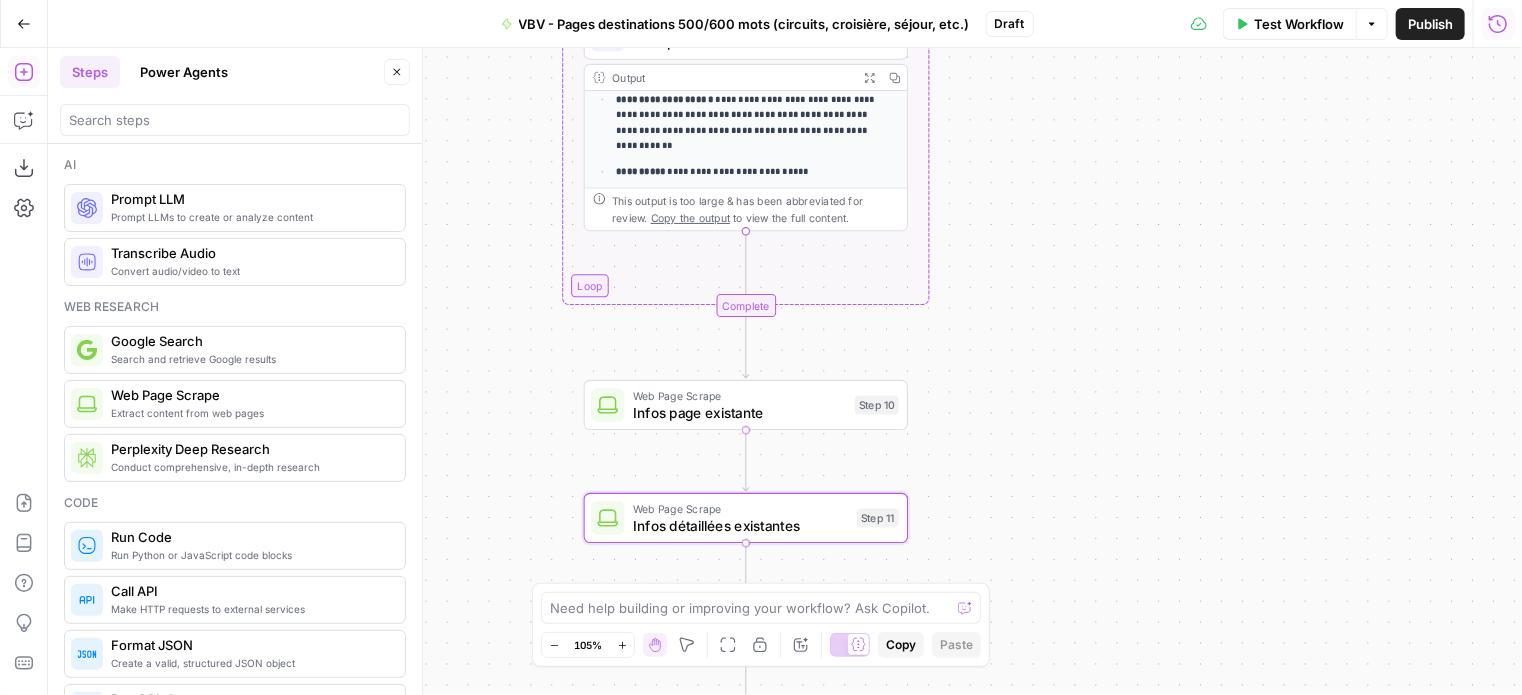 click on "Infos page existante" at bounding box center [740, 412] 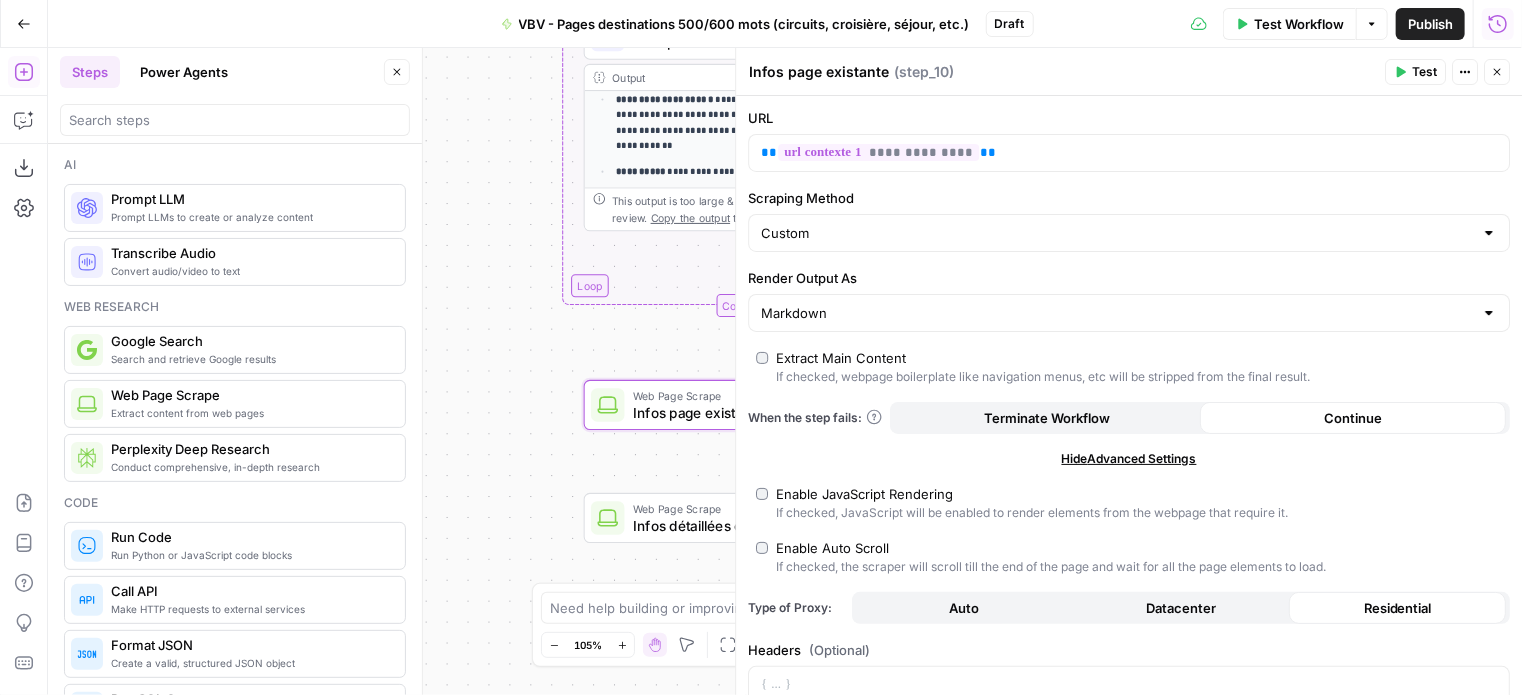 click on "Infos page existante" at bounding box center [819, 72] 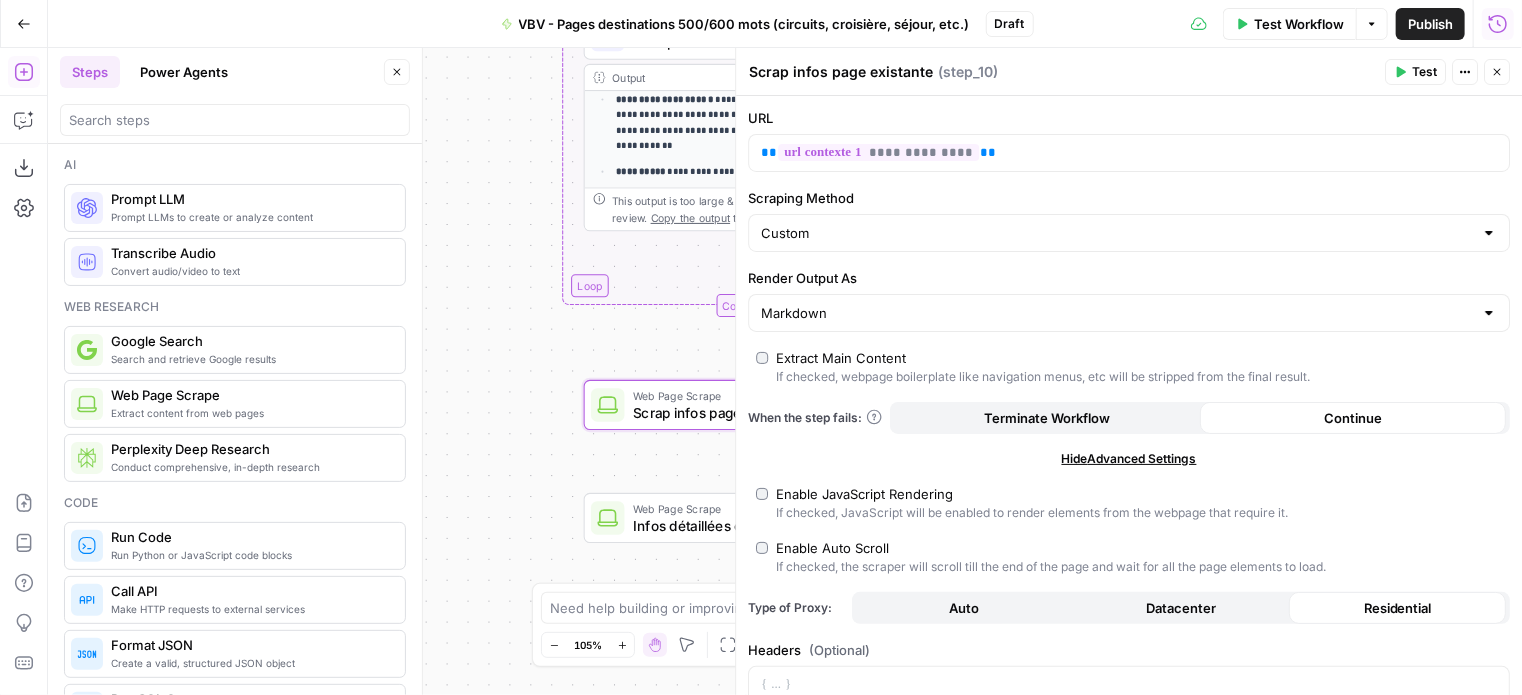 click on "Scrap infos page existante" at bounding box center (841, 72) 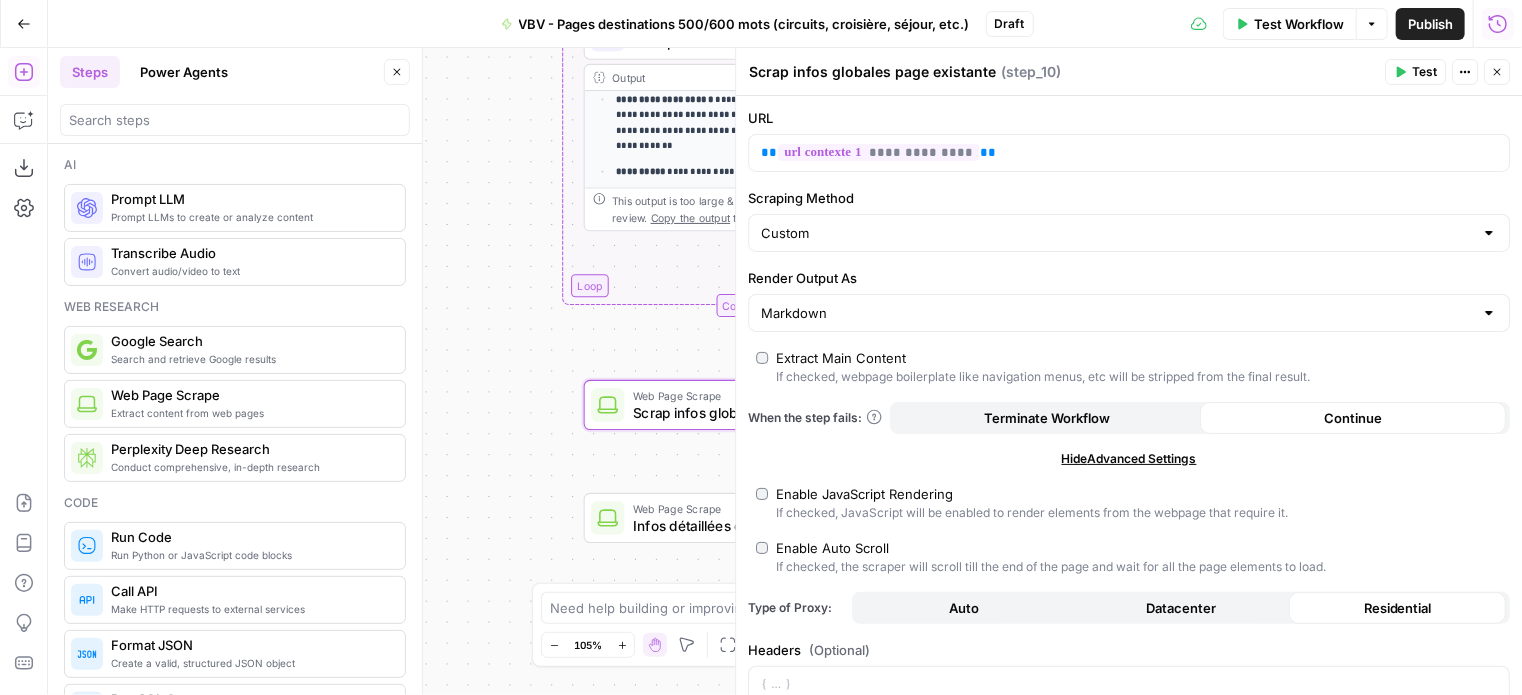 type on "Scrap infos globales page existante" 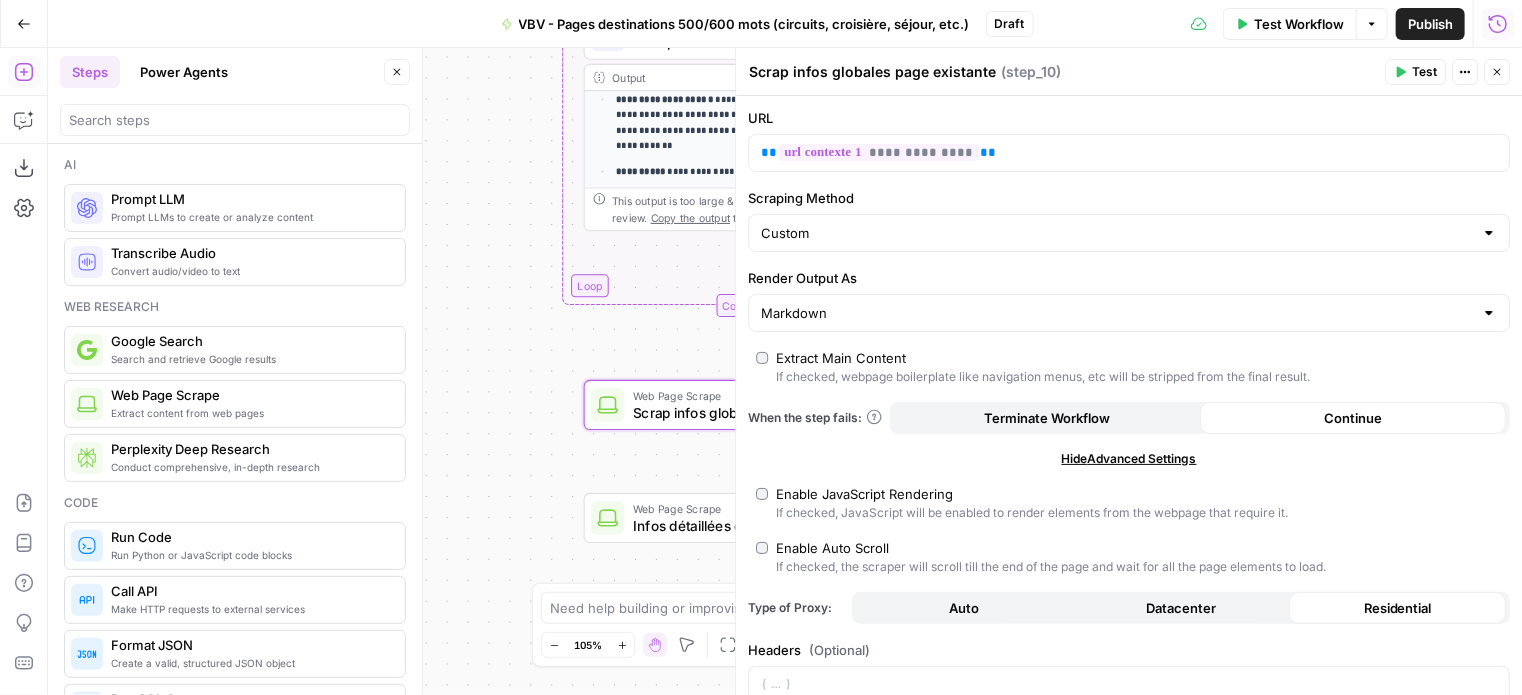 click on "**********" at bounding box center (785, 371) 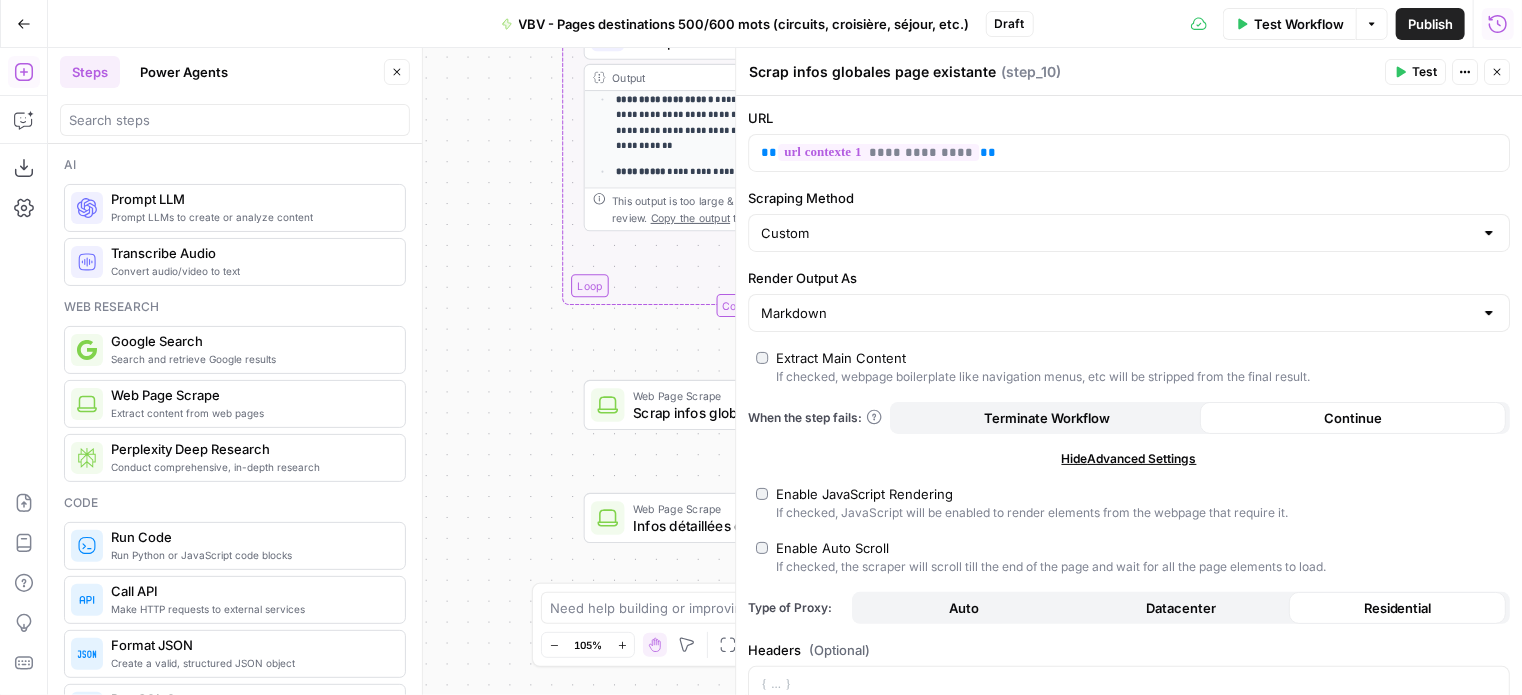 click 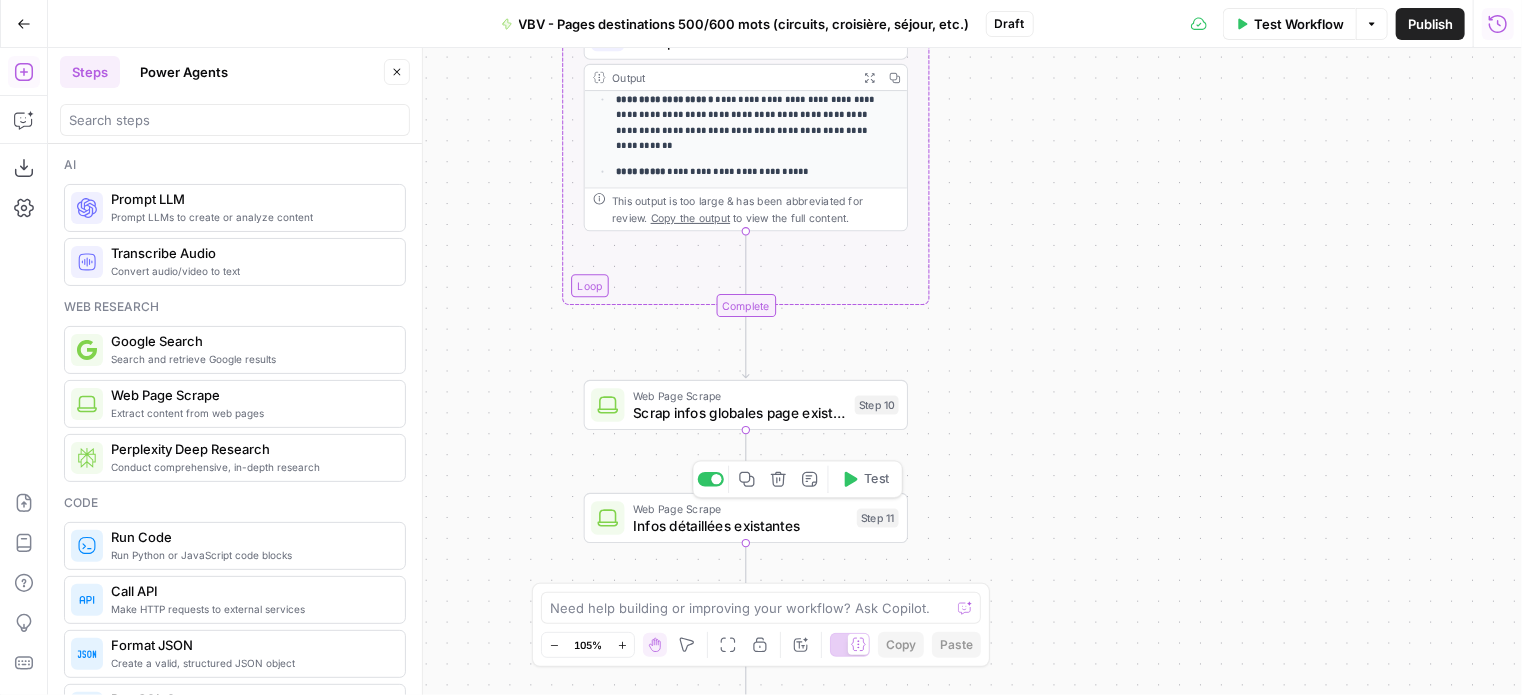 click on "Infos détaillées existantes" at bounding box center [741, 525] 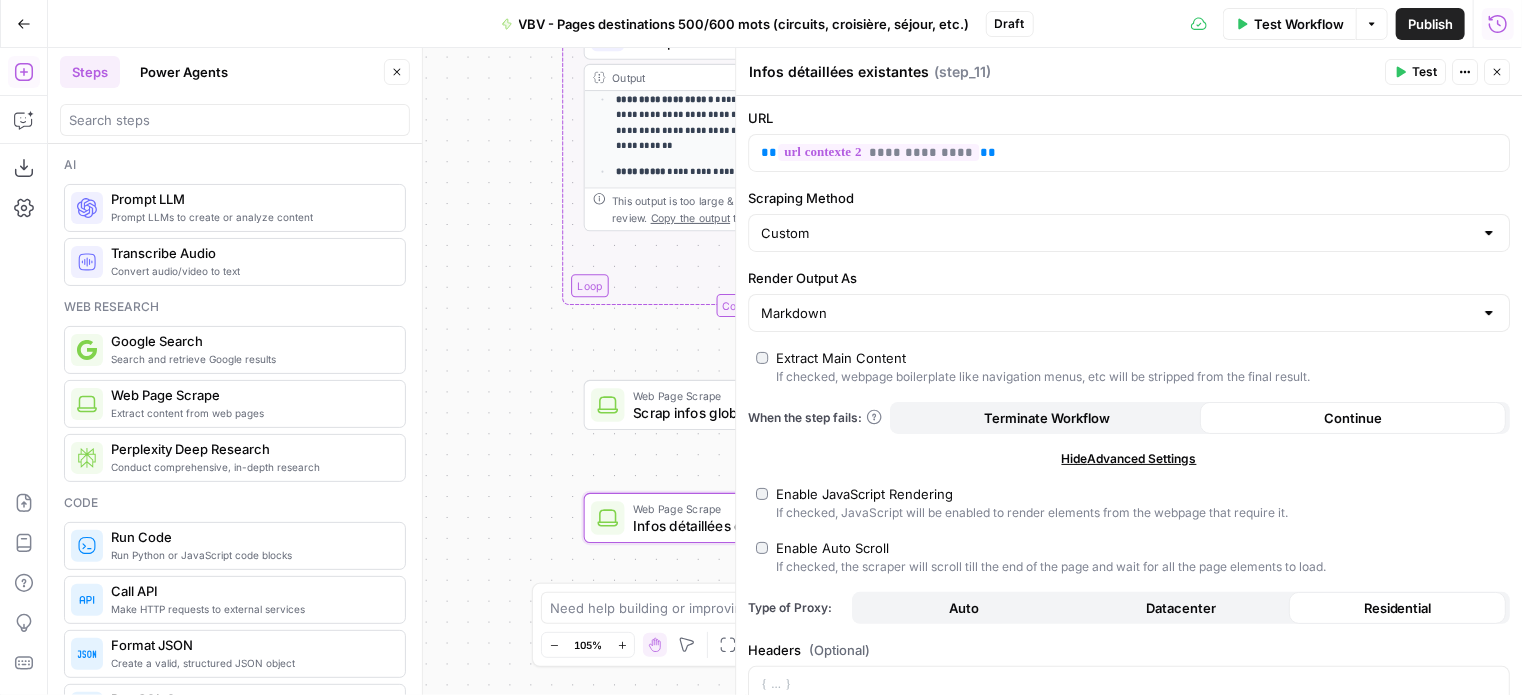 click on "Infos détaillées existantes" at bounding box center [839, 72] 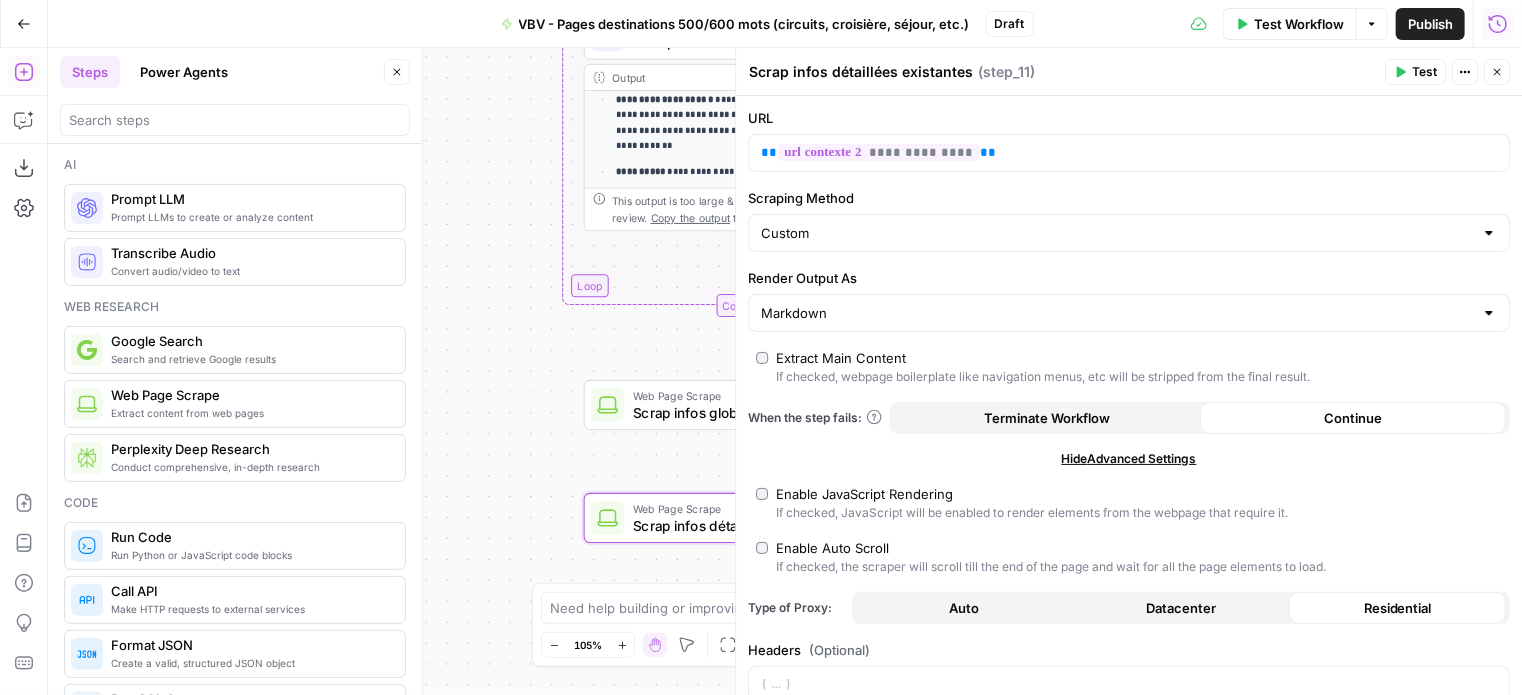 type on "Scrap infos détaillées existantes" 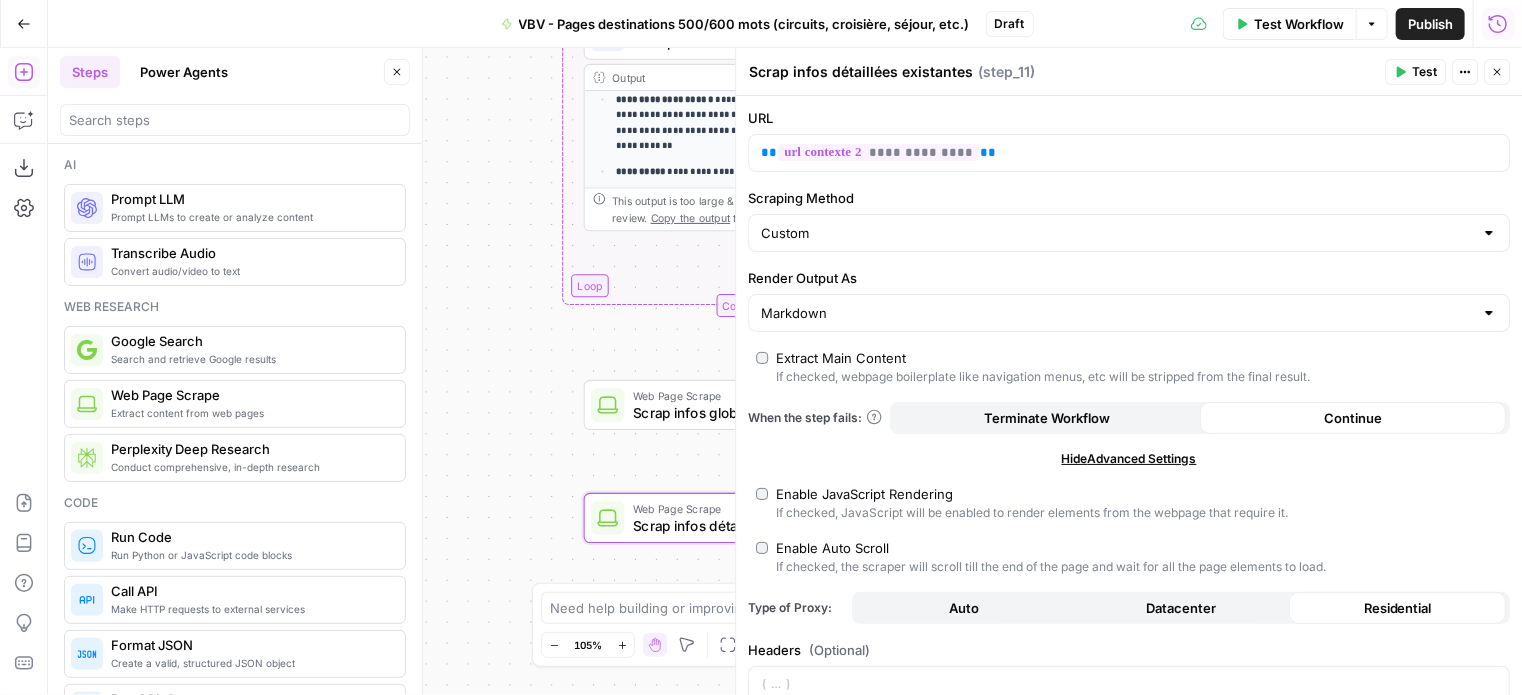 click 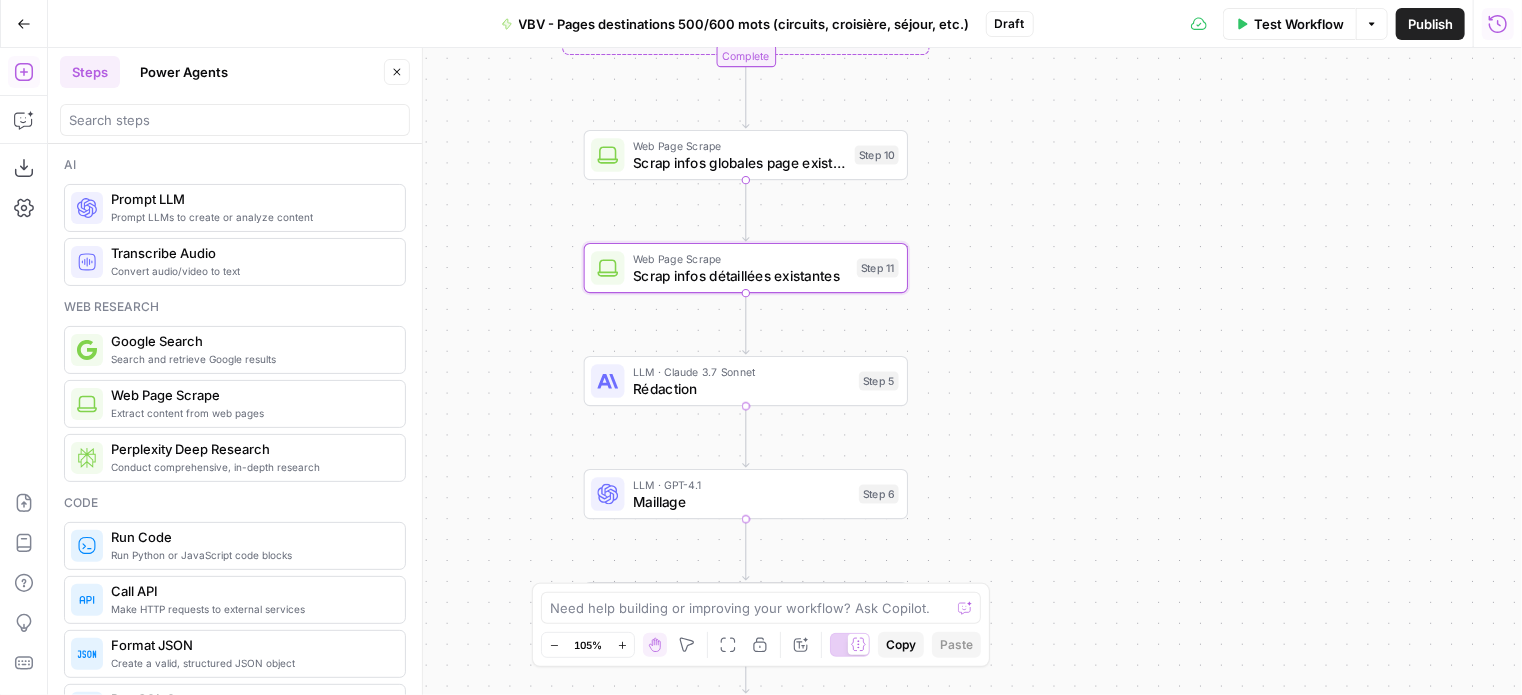 click on "Rédaction" at bounding box center (742, 388) 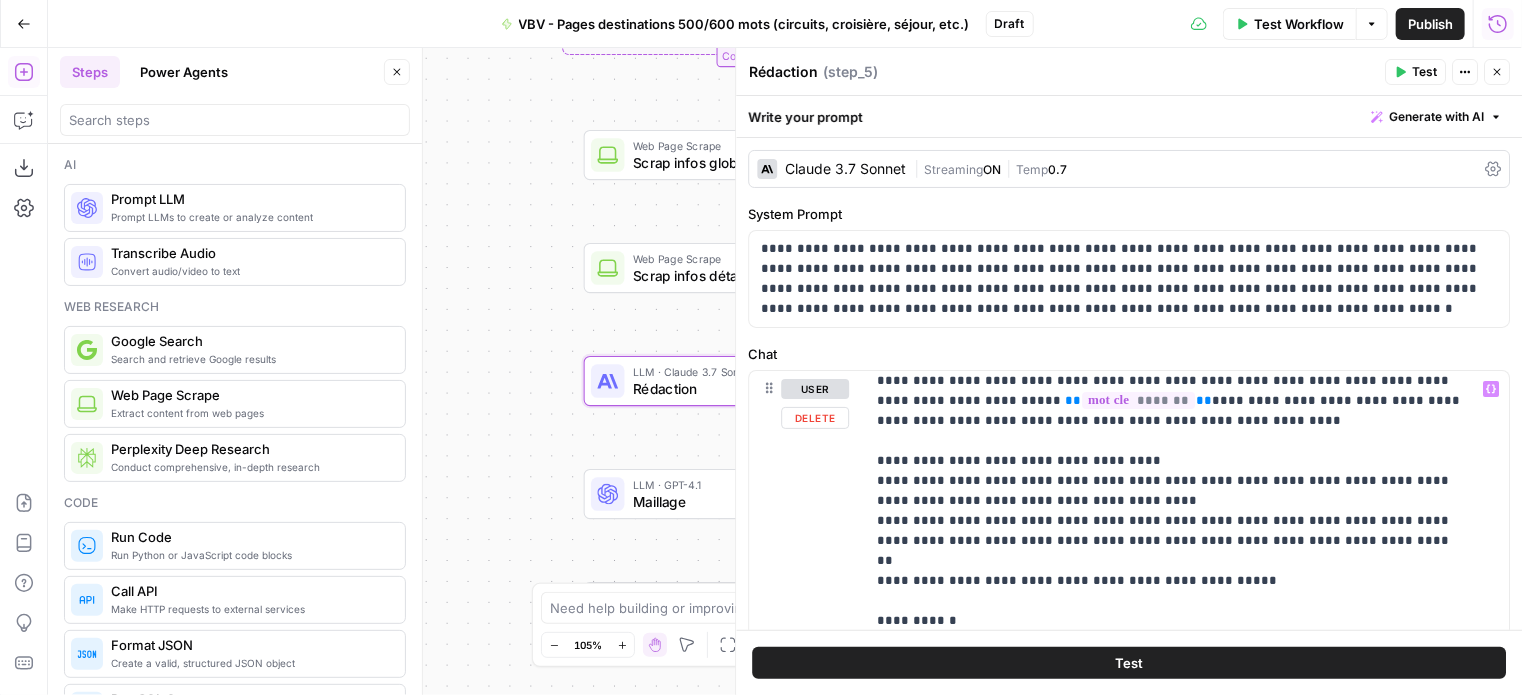 scroll, scrollTop: 41, scrollLeft: 0, axis: vertical 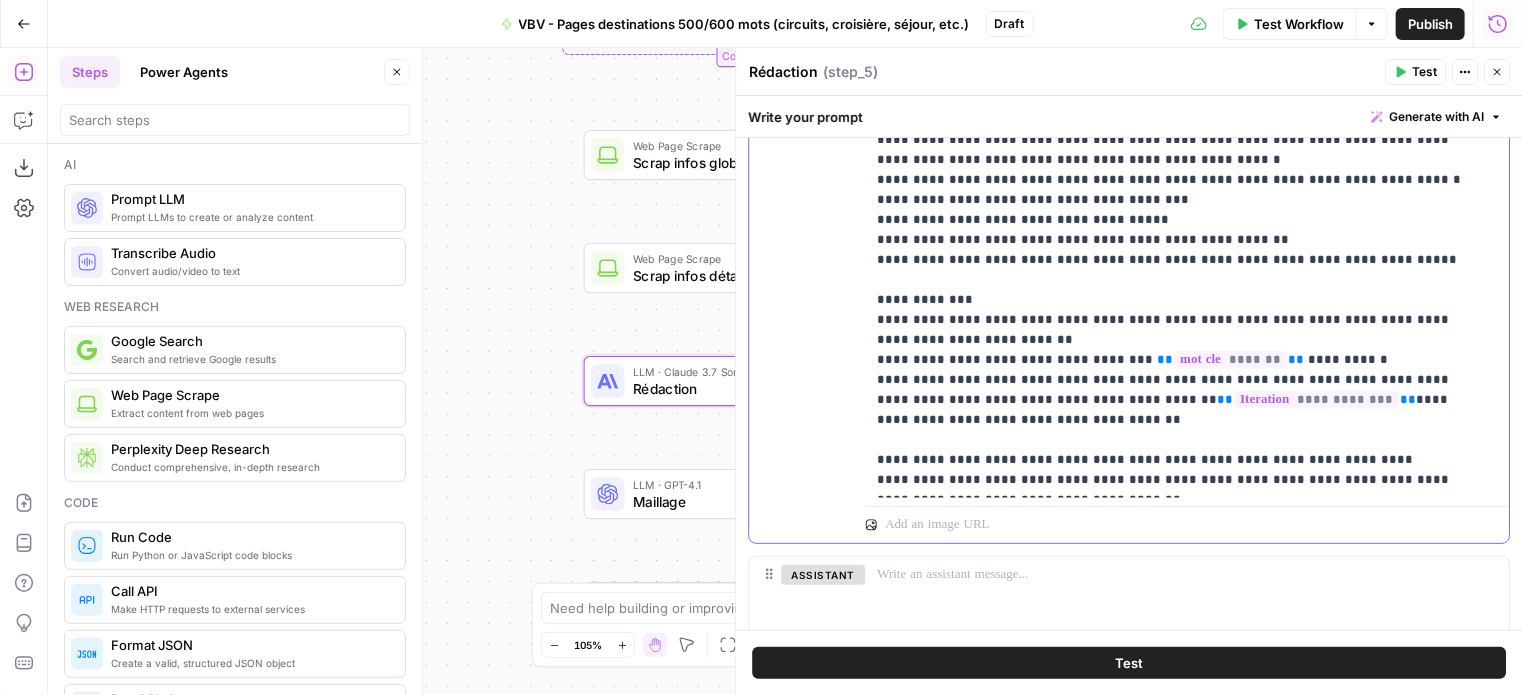 click on "**********" at bounding box center (1172, 70) 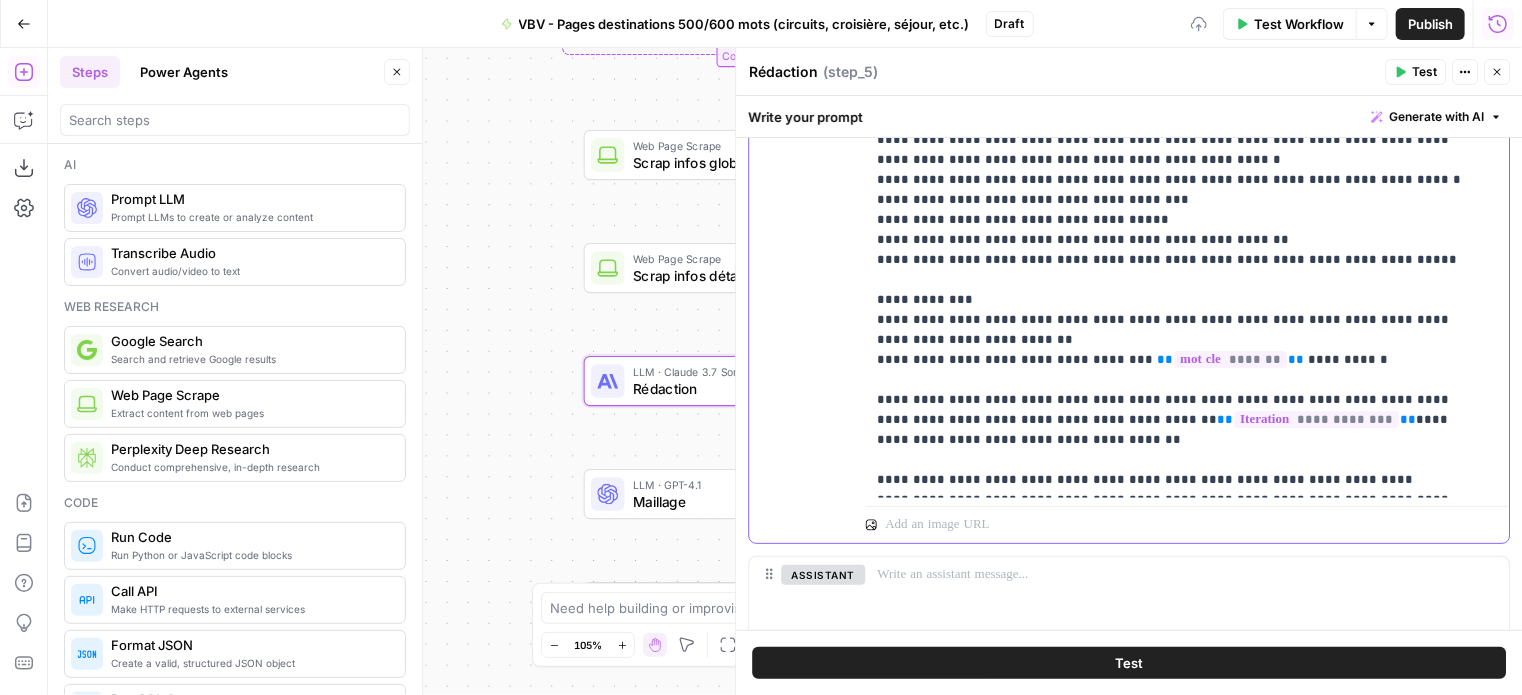 type 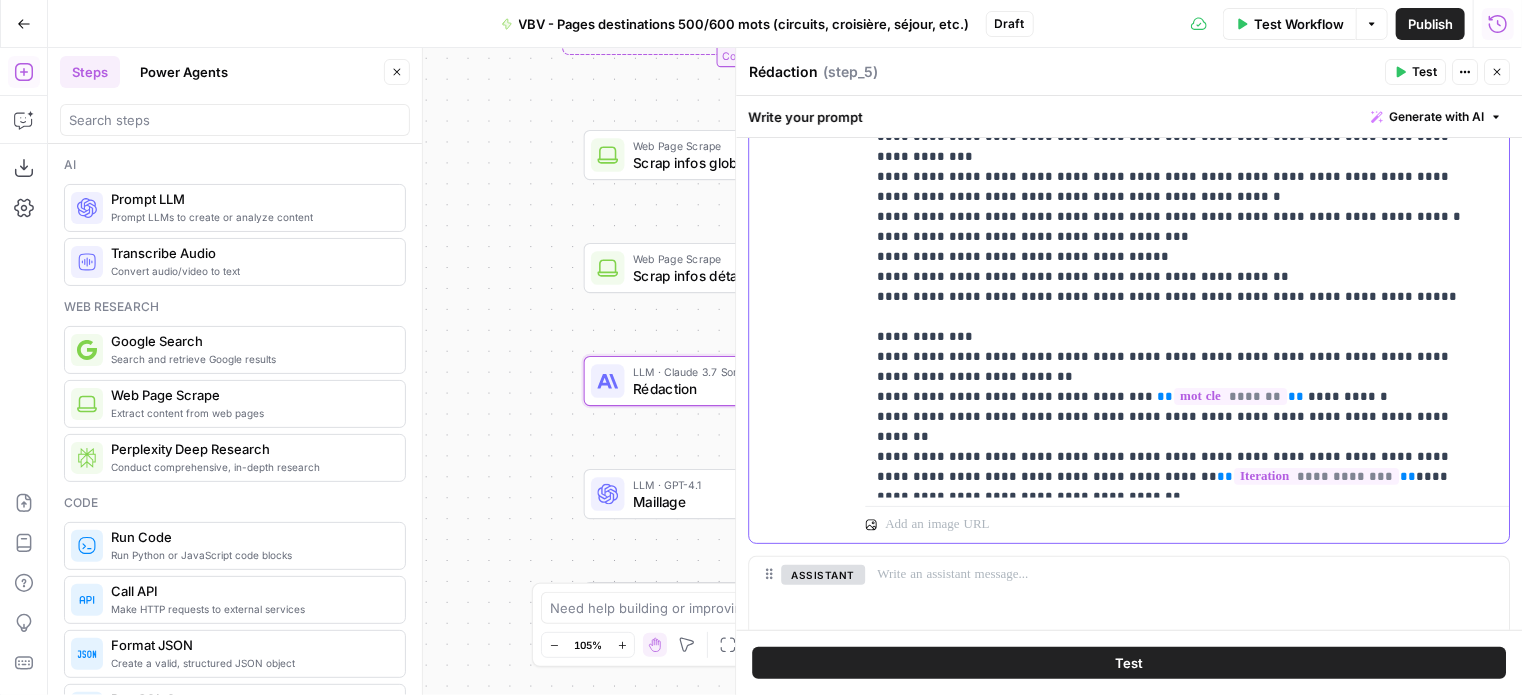scroll, scrollTop: 0, scrollLeft: 0, axis: both 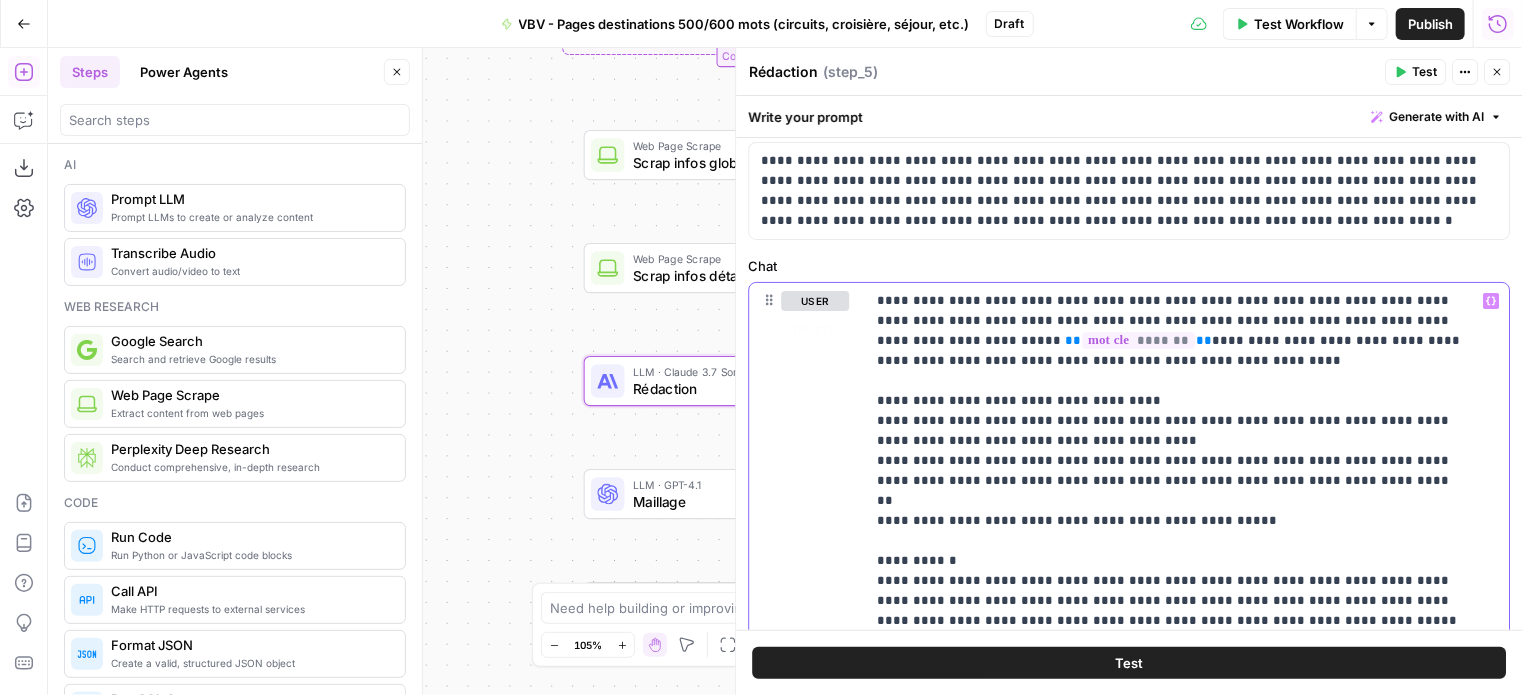 click 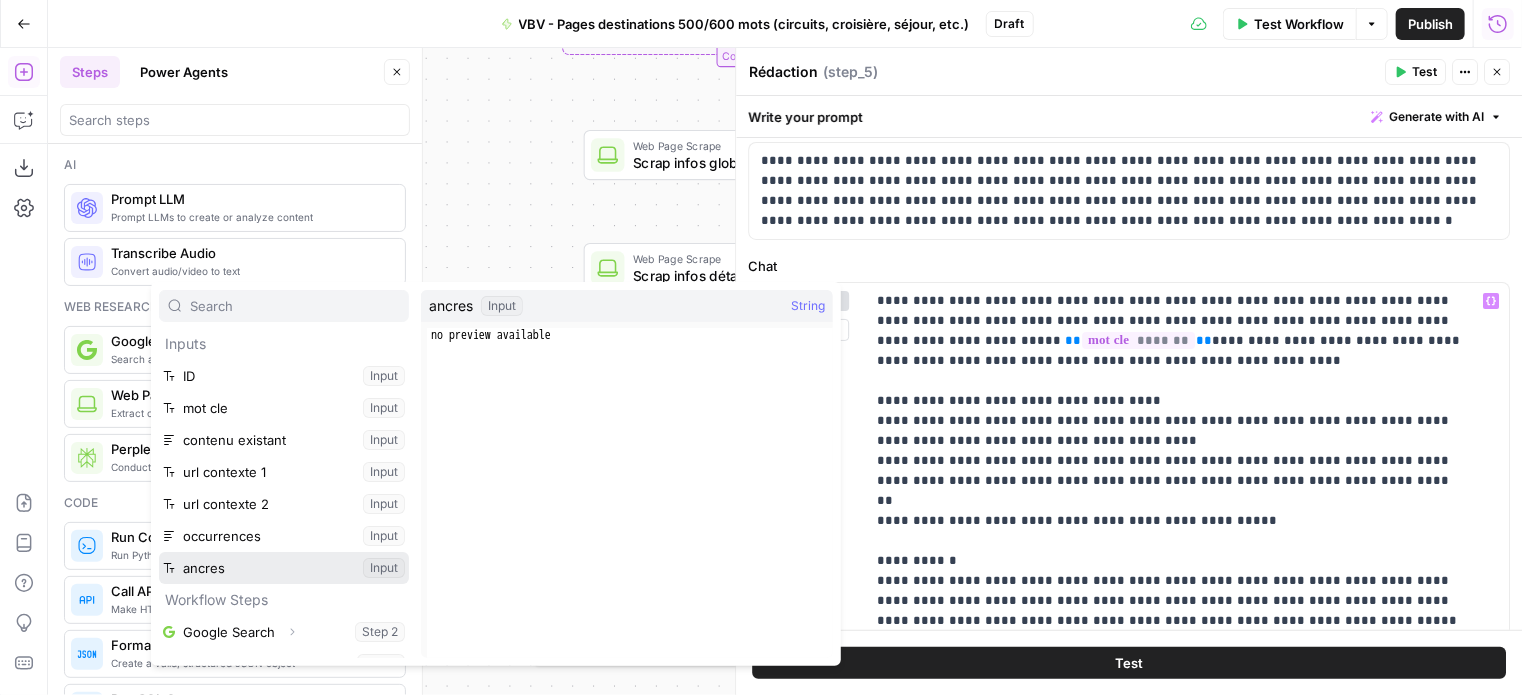 click at bounding box center [284, 568] 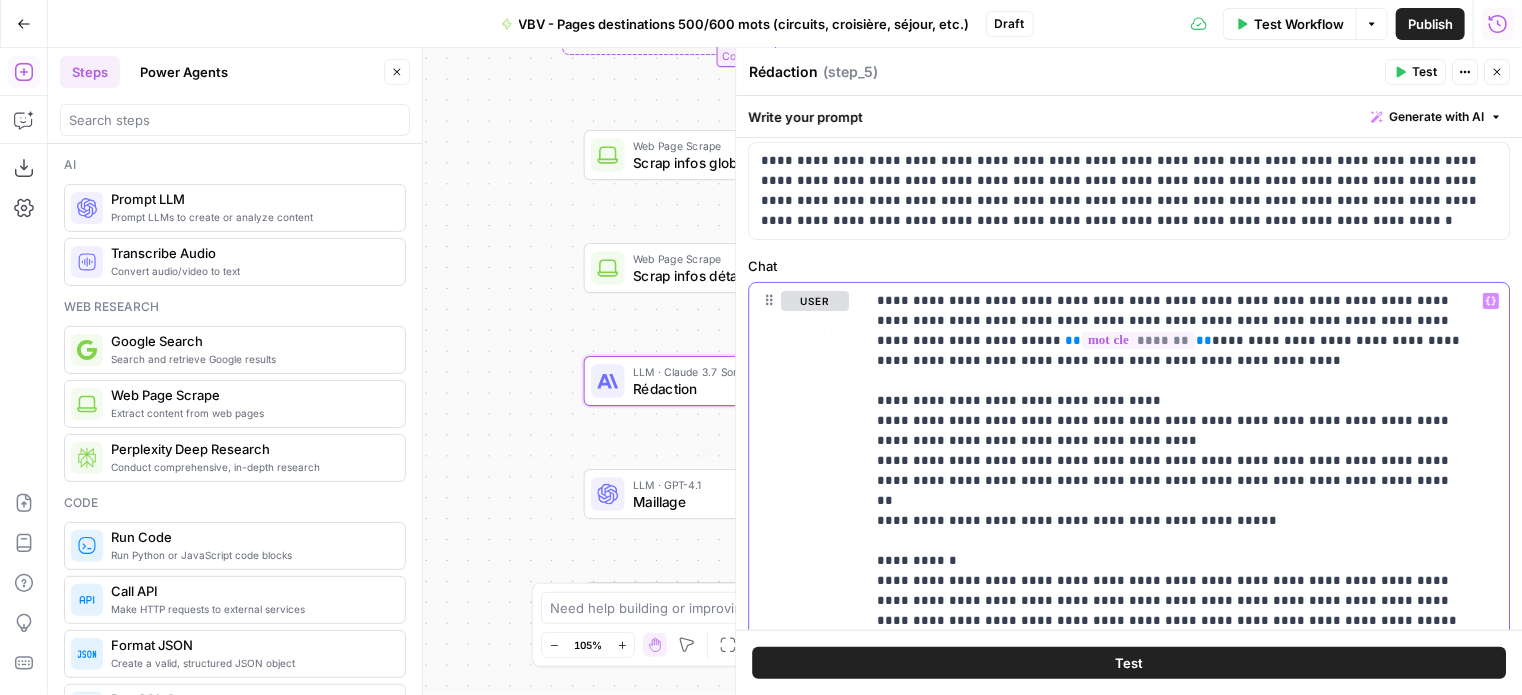 scroll, scrollTop: 81, scrollLeft: 0, axis: vertical 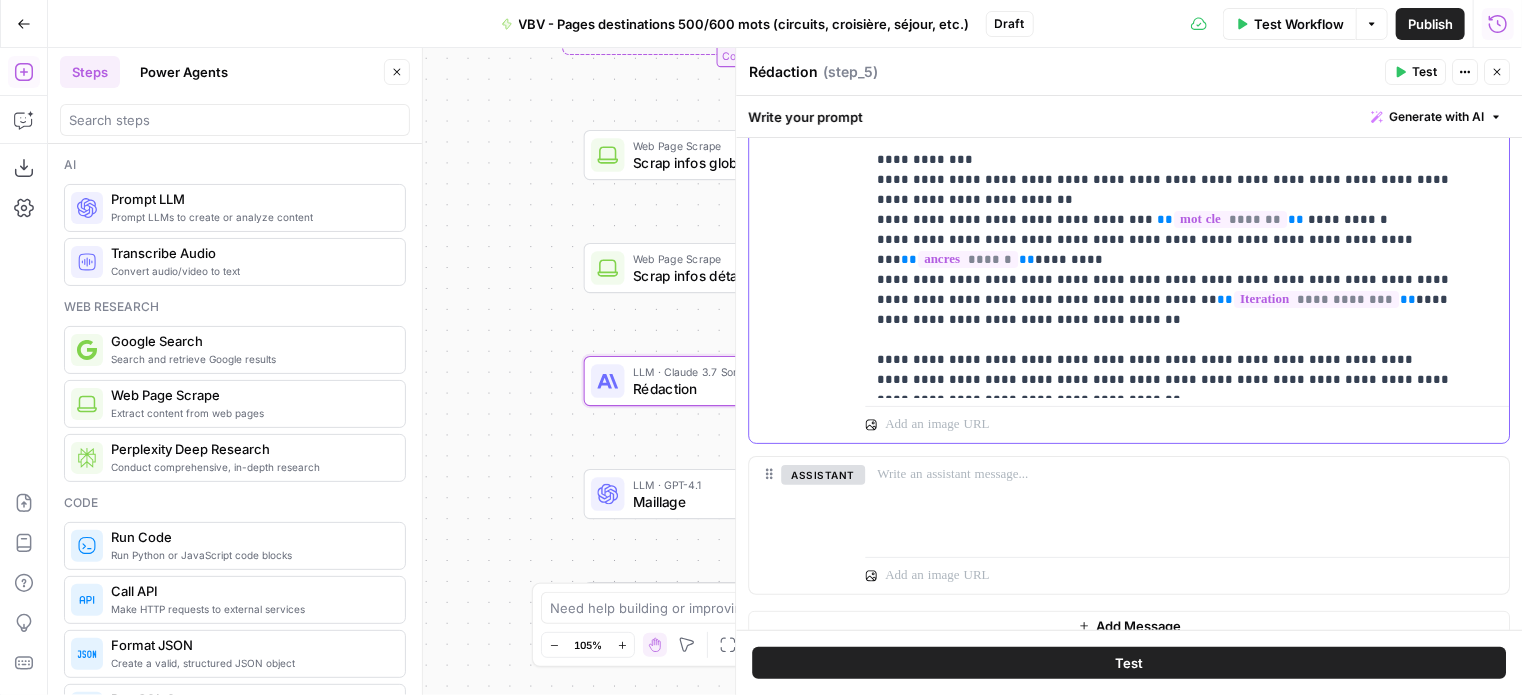 click on "**********" at bounding box center (1172, -50) 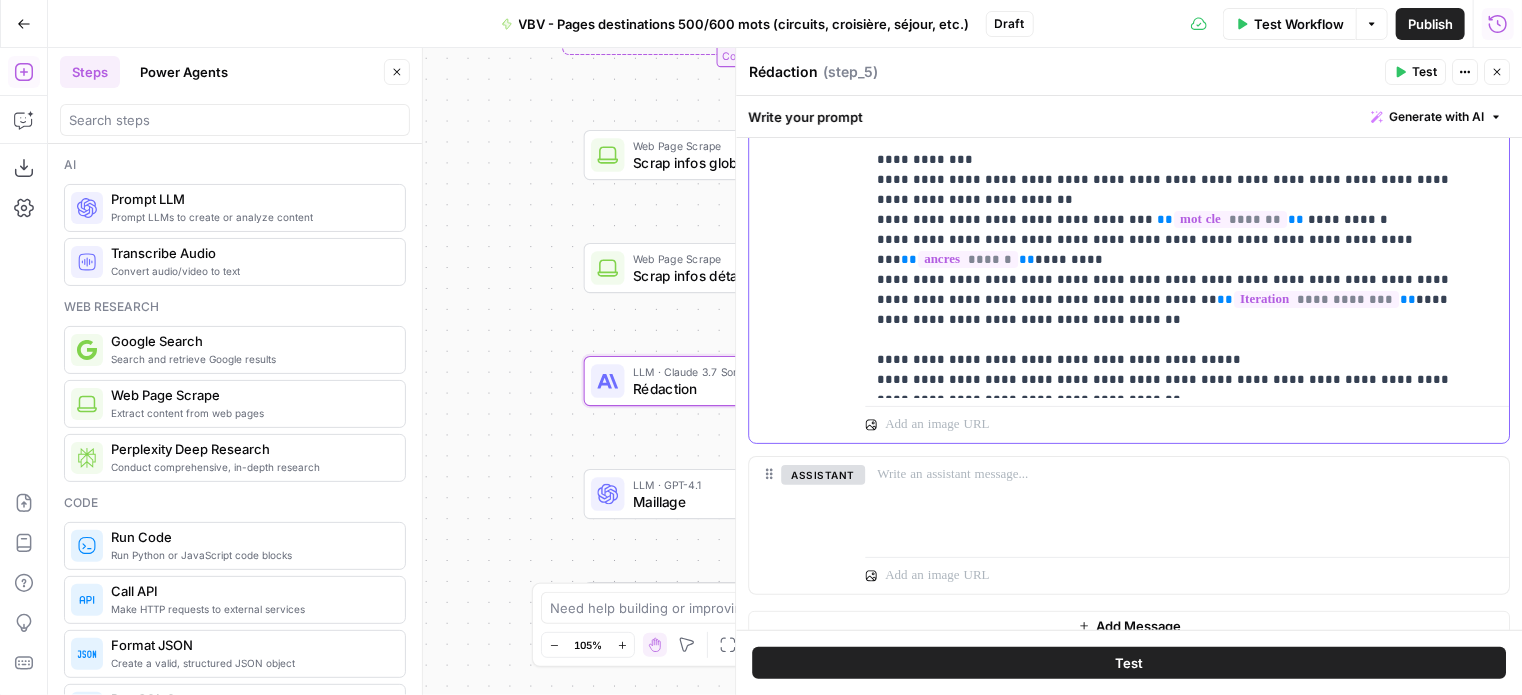 click on "**********" at bounding box center (1172, -50) 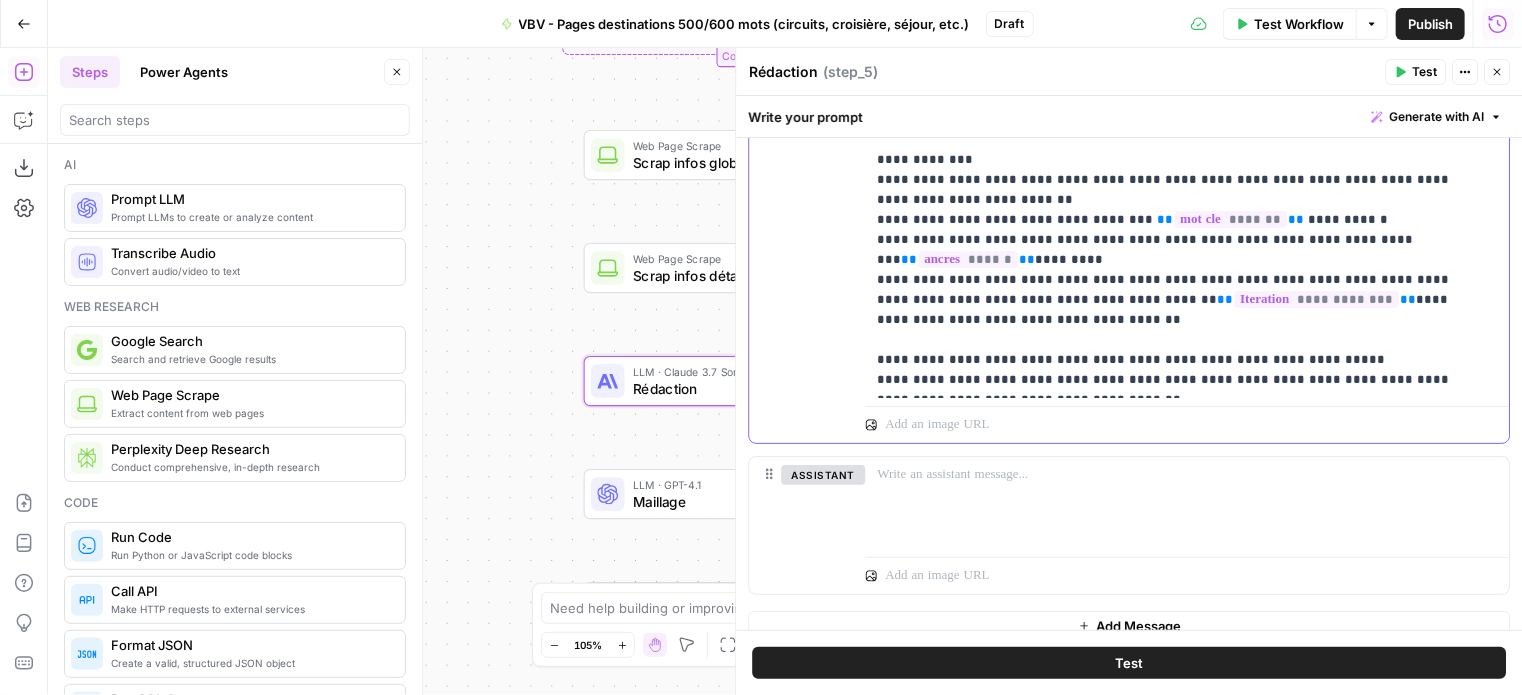 click on "**********" at bounding box center [1172, -50] 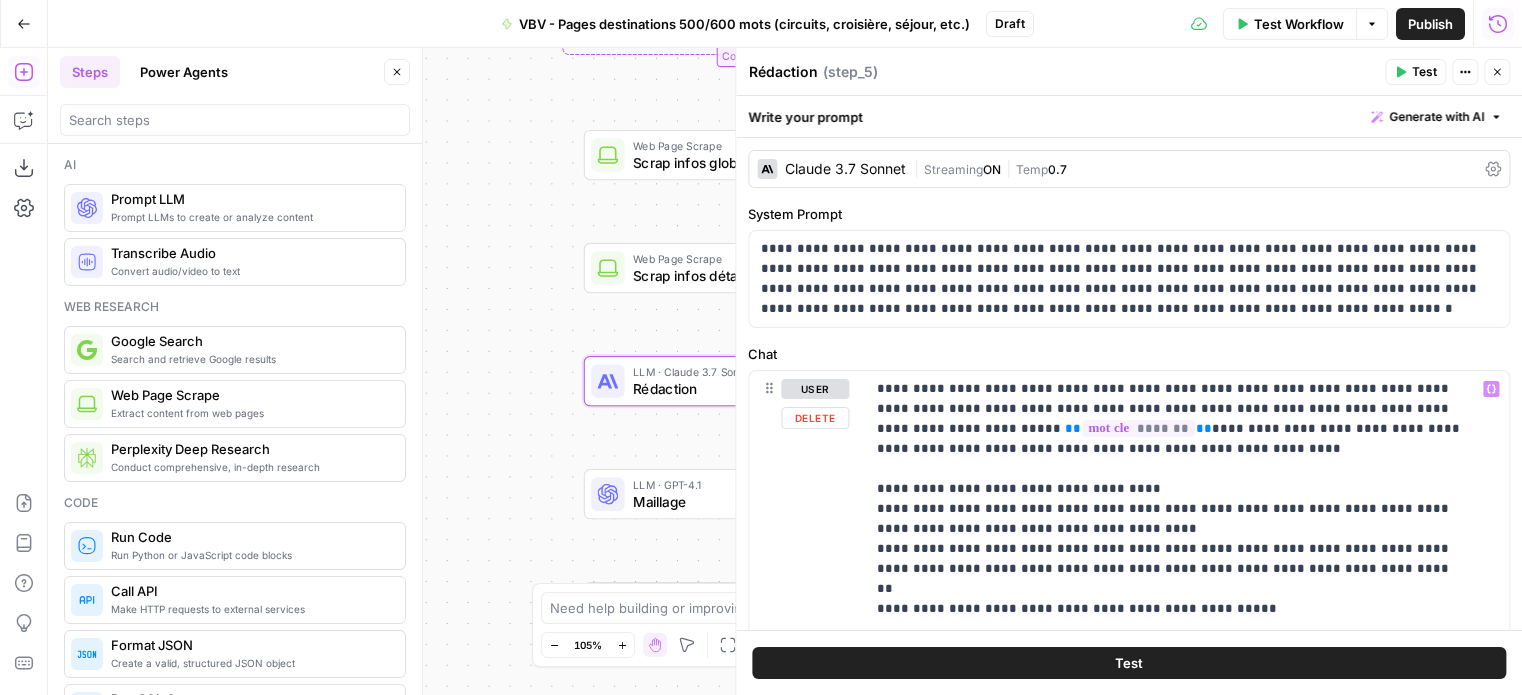 scroll, scrollTop: 0, scrollLeft: 0, axis: both 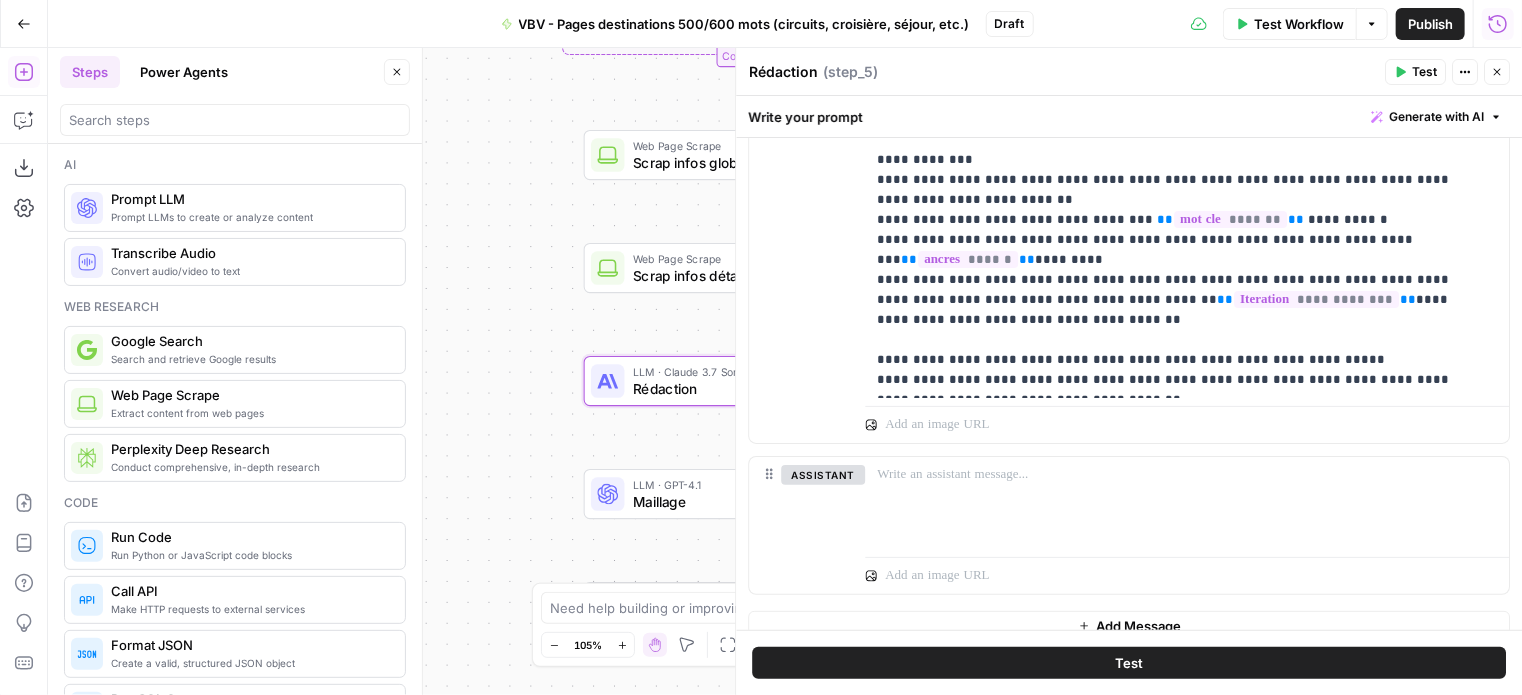 type 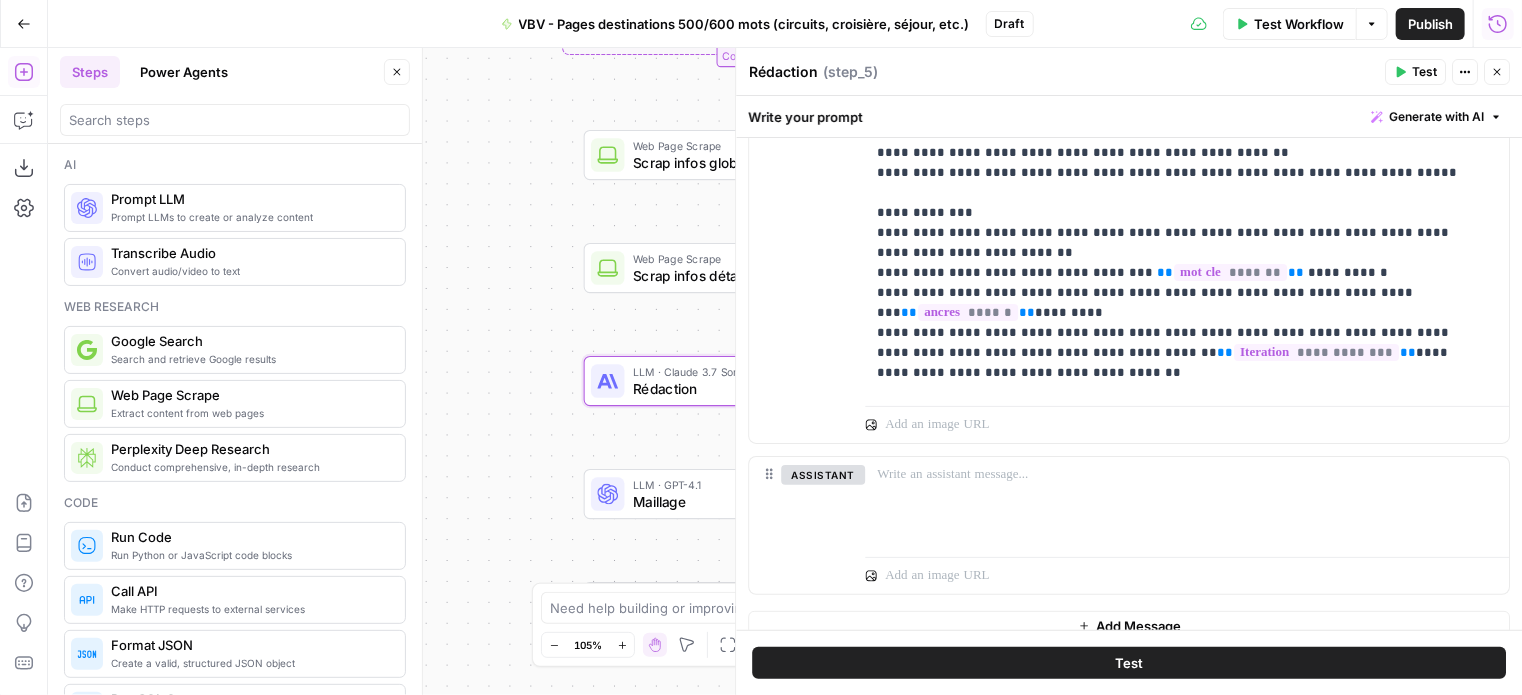 scroll, scrollTop: 0, scrollLeft: 0, axis: both 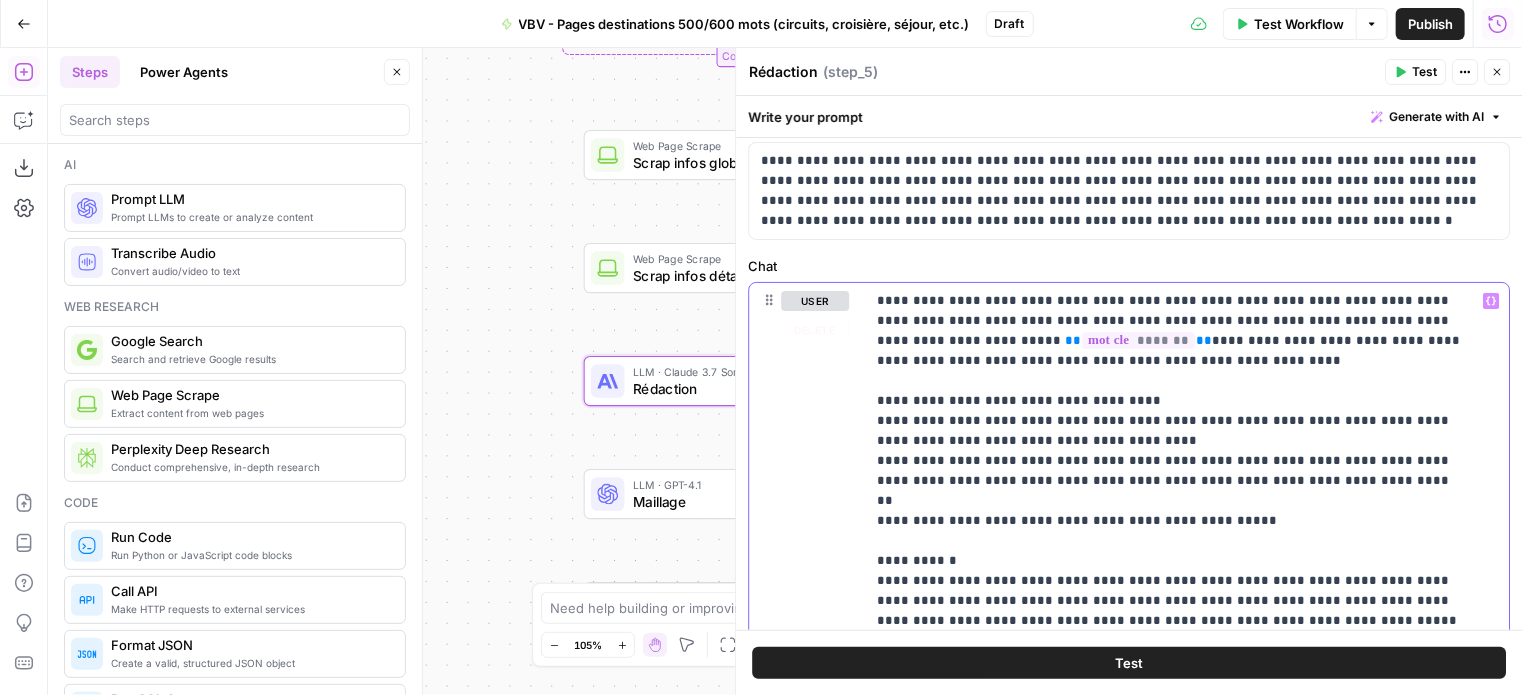 click 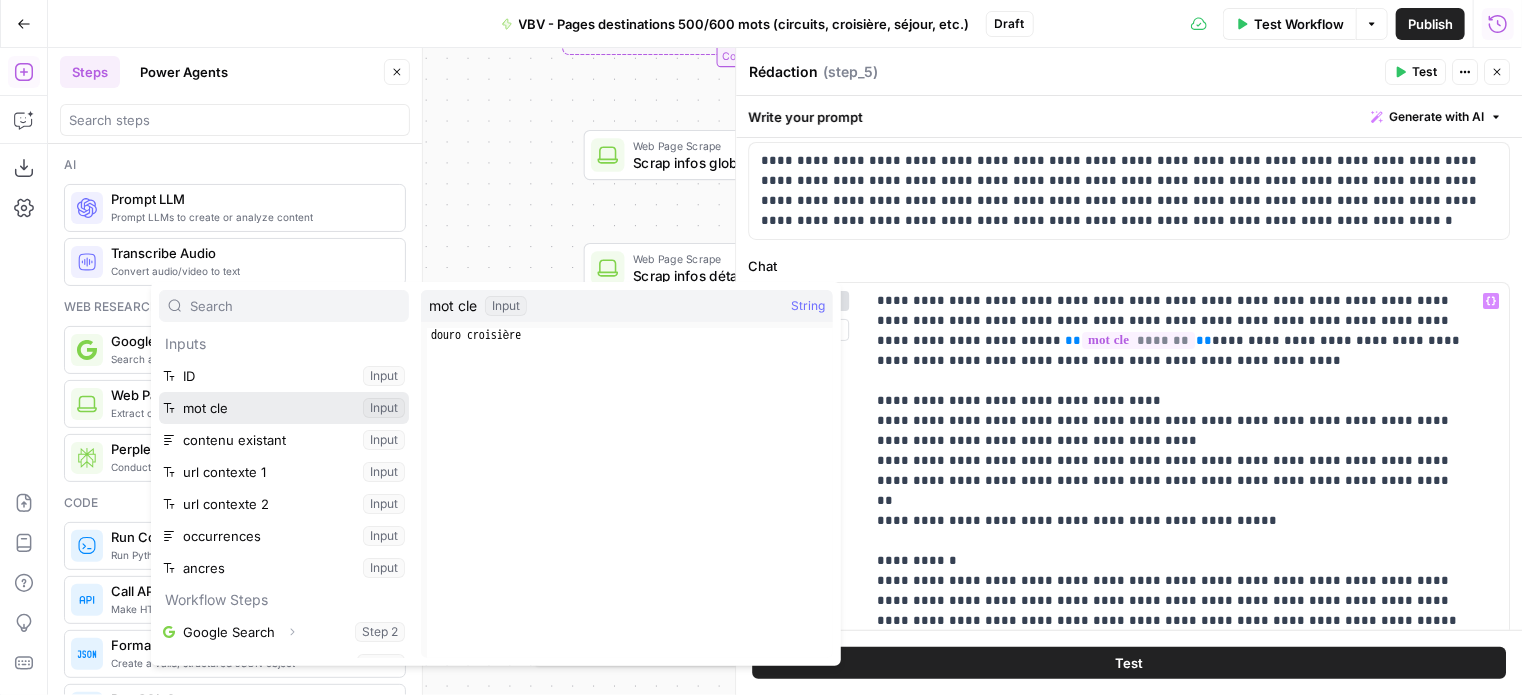 click at bounding box center (284, 408) 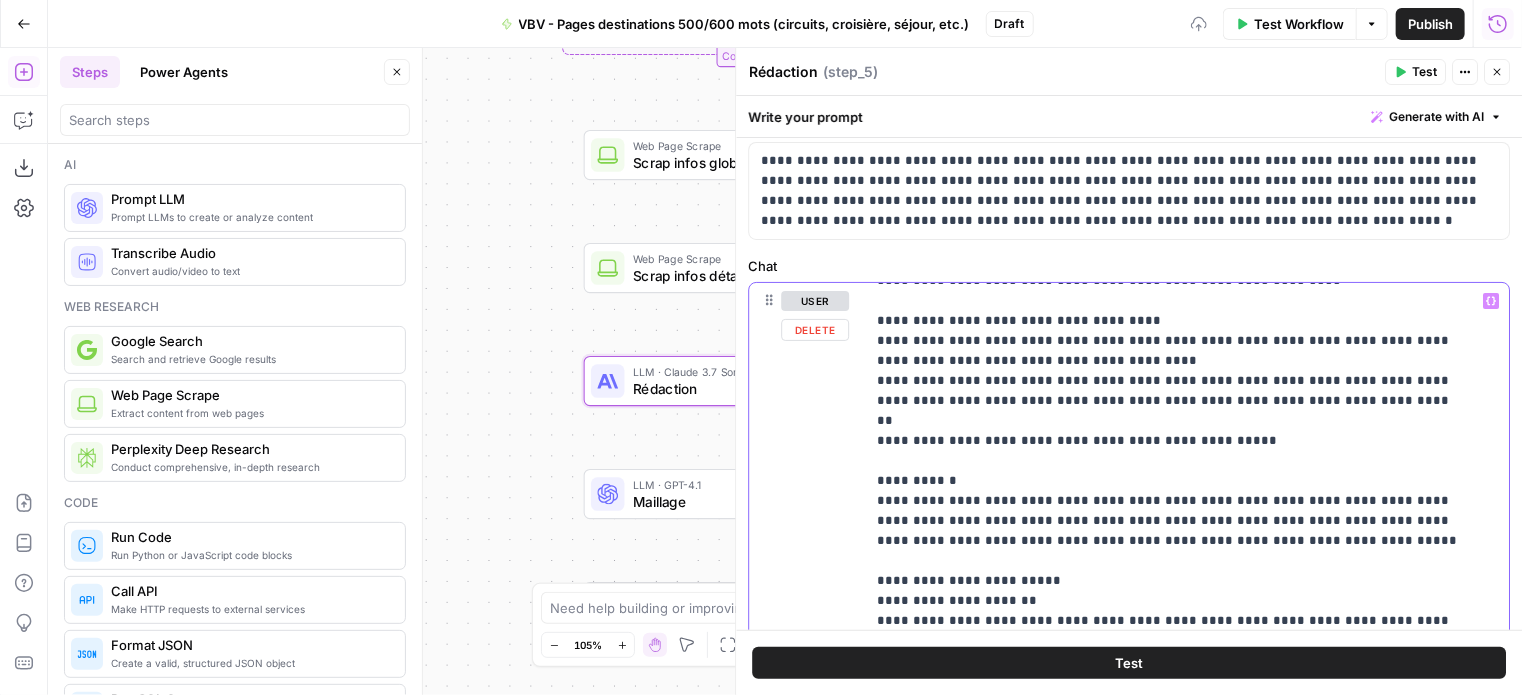 scroll, scrollTop: 101, scrollLeft: 0, axis: vertical 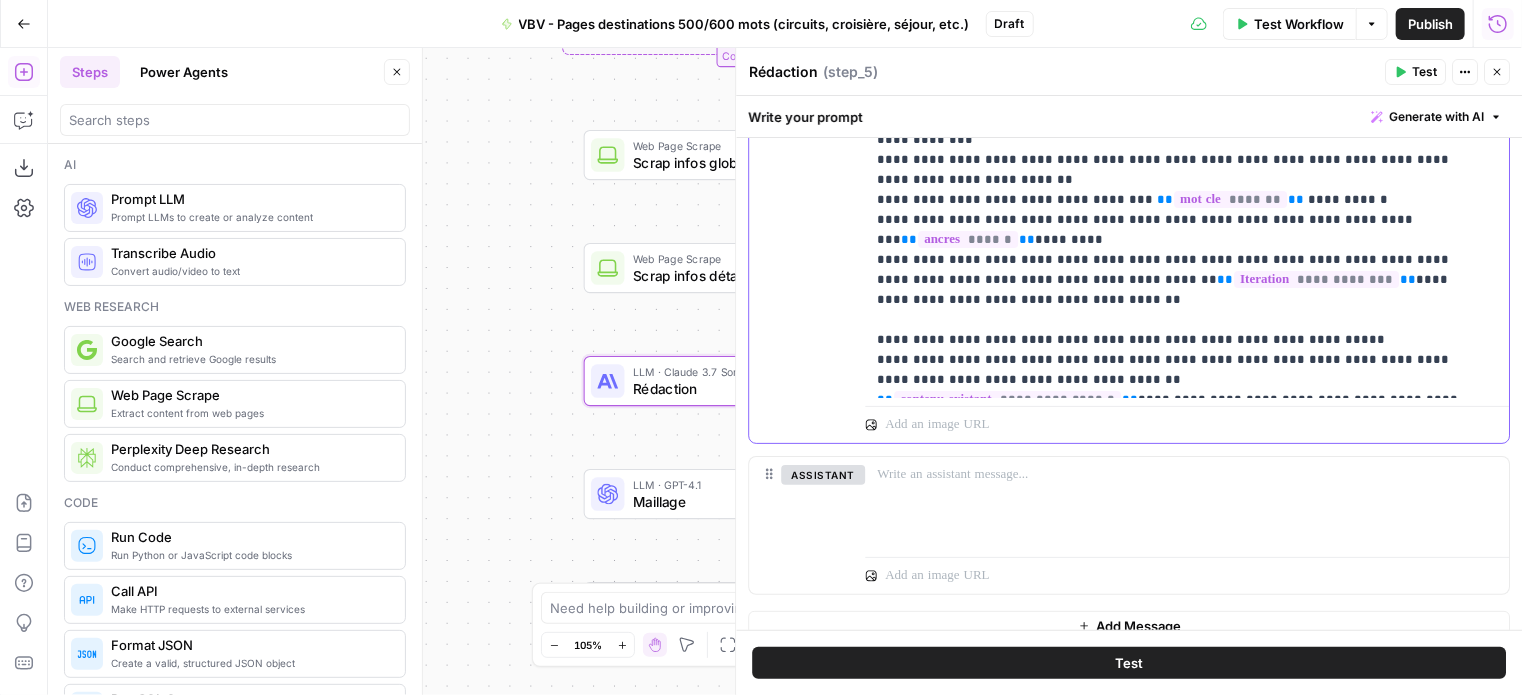 click on "**********" at bounding box center [1172, -60] 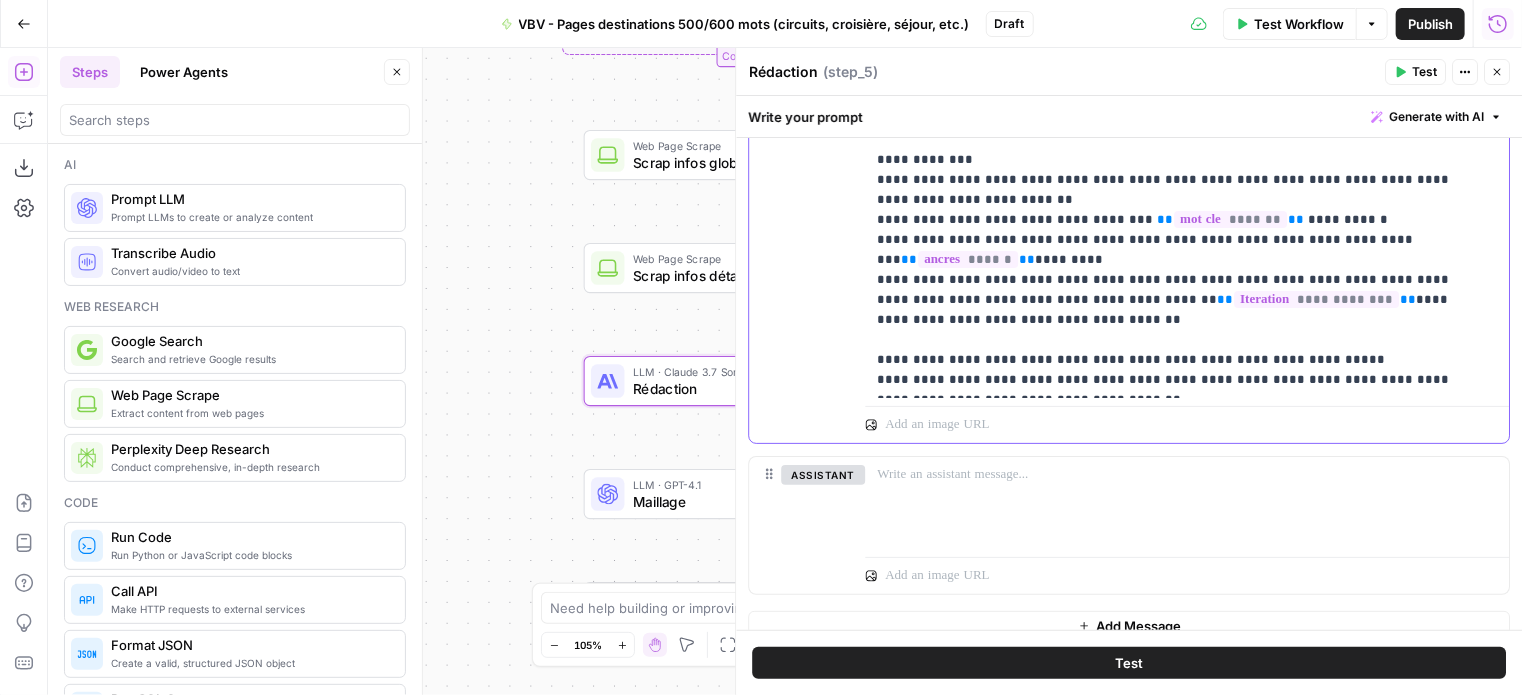 scroll, scrollTop: 101, scrollLeft: 0, axis: vertical 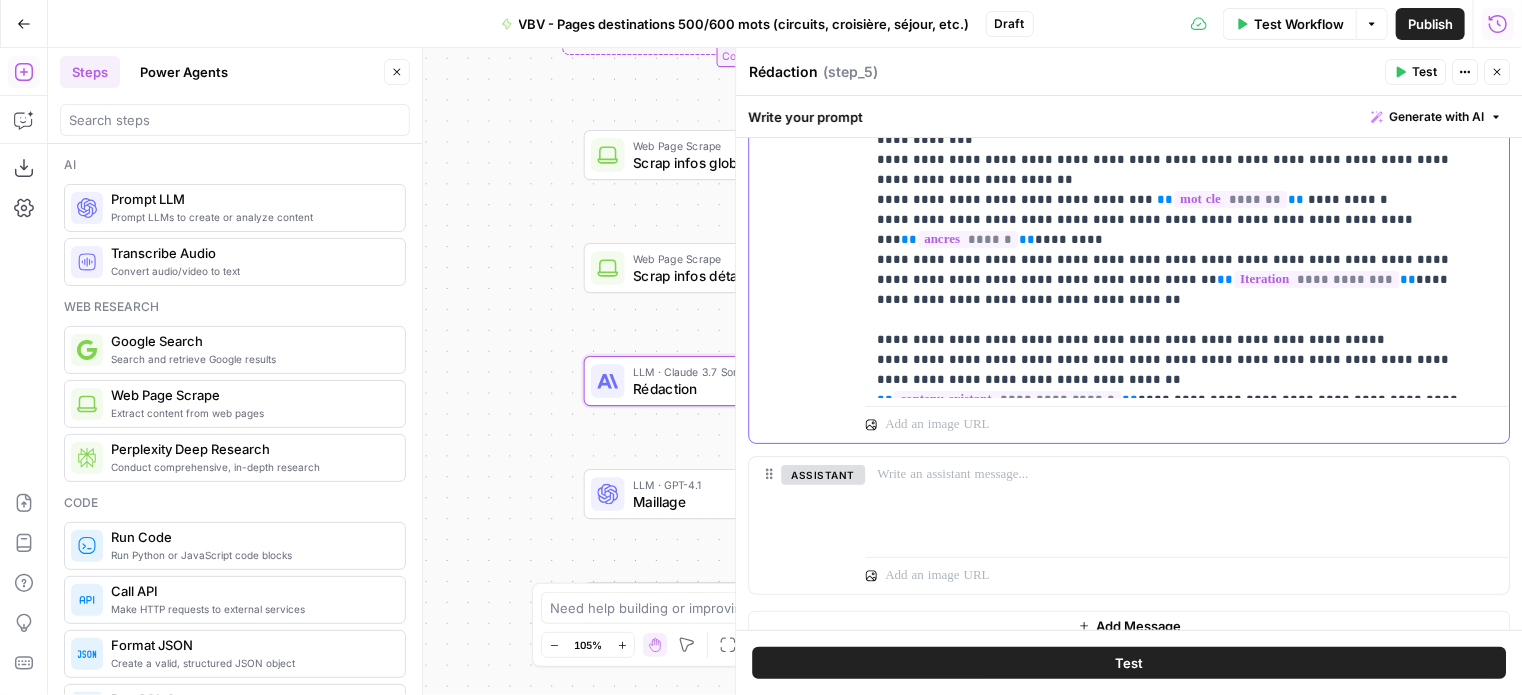 click on "**********" at bounding box center [1172, -60] 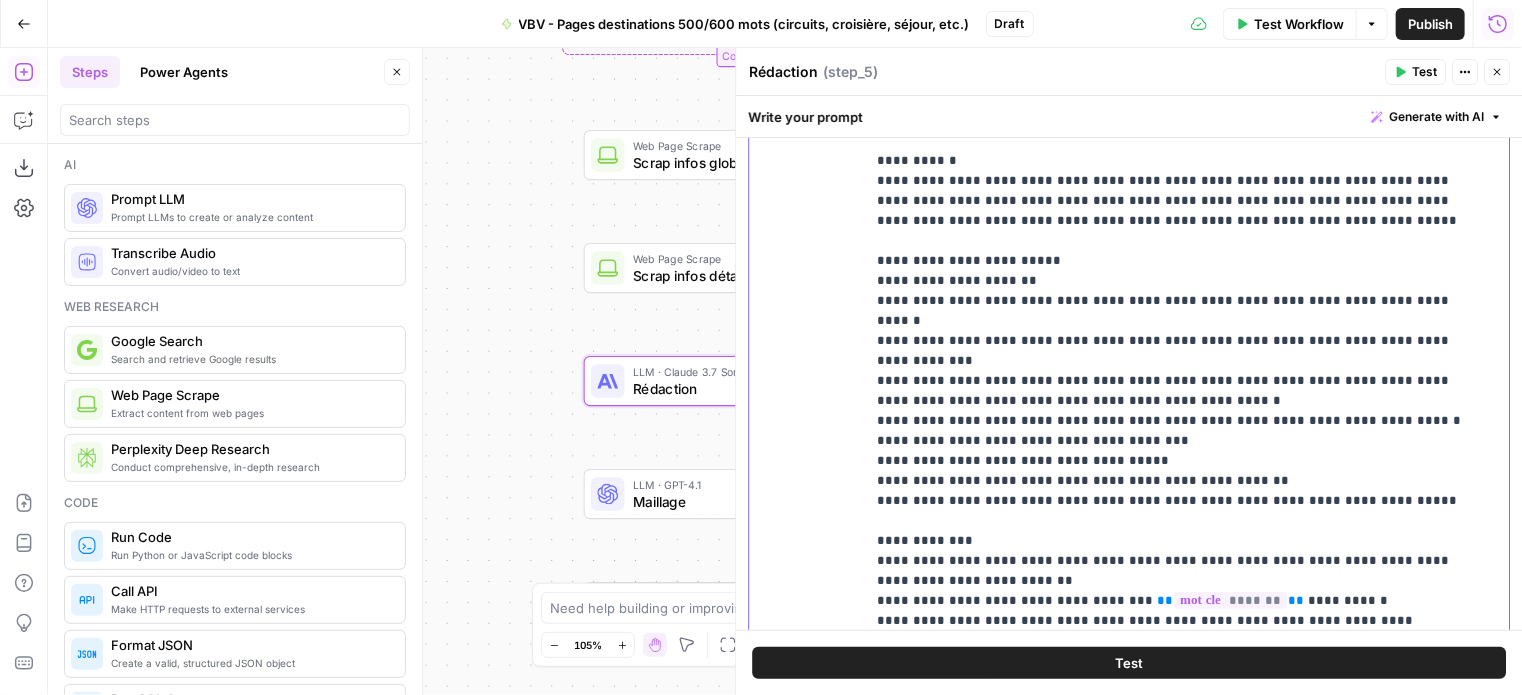 scroll, scrollTop: 188, scrollLeft: 0, axis: vertical 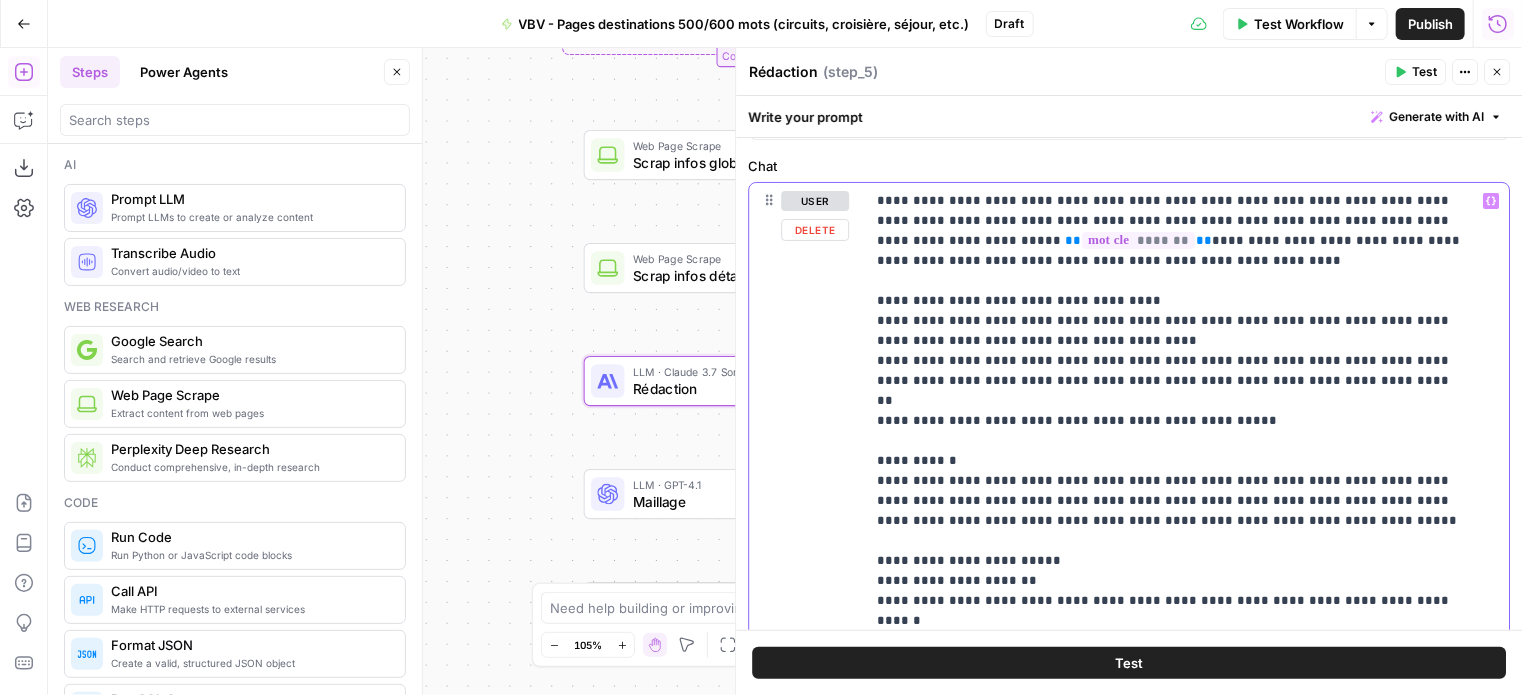 click on "**********" at bounding box center (1179, 590) 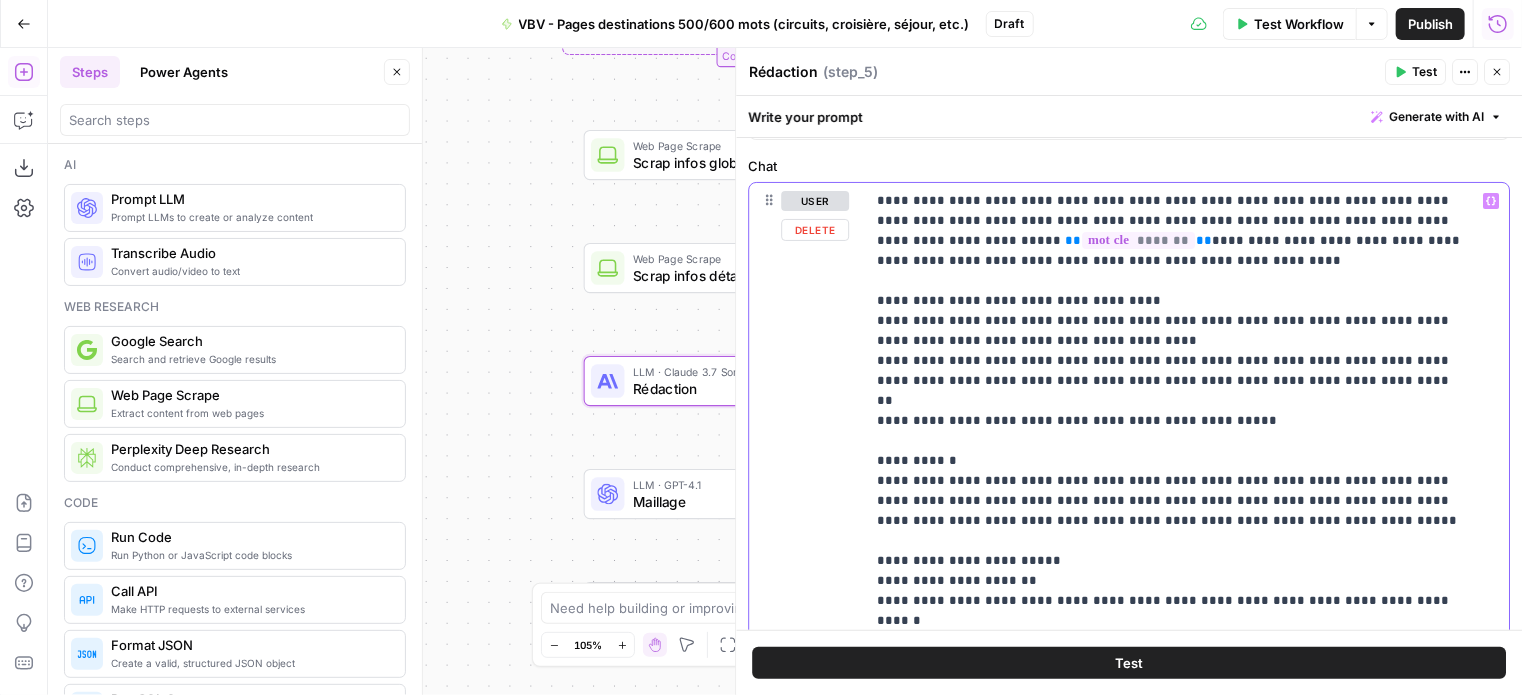 click 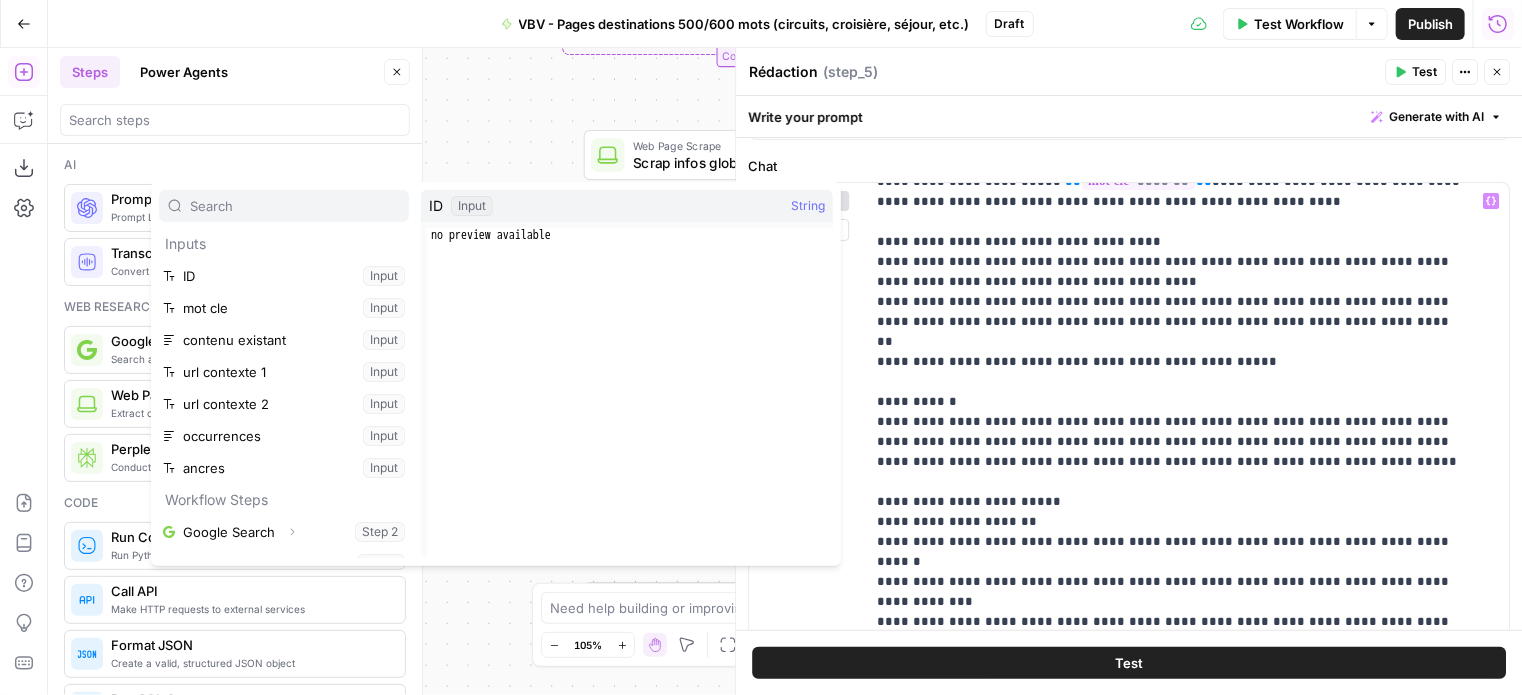 scroll, scrollTop: 101, scrollLeft: 0, axis: vertical 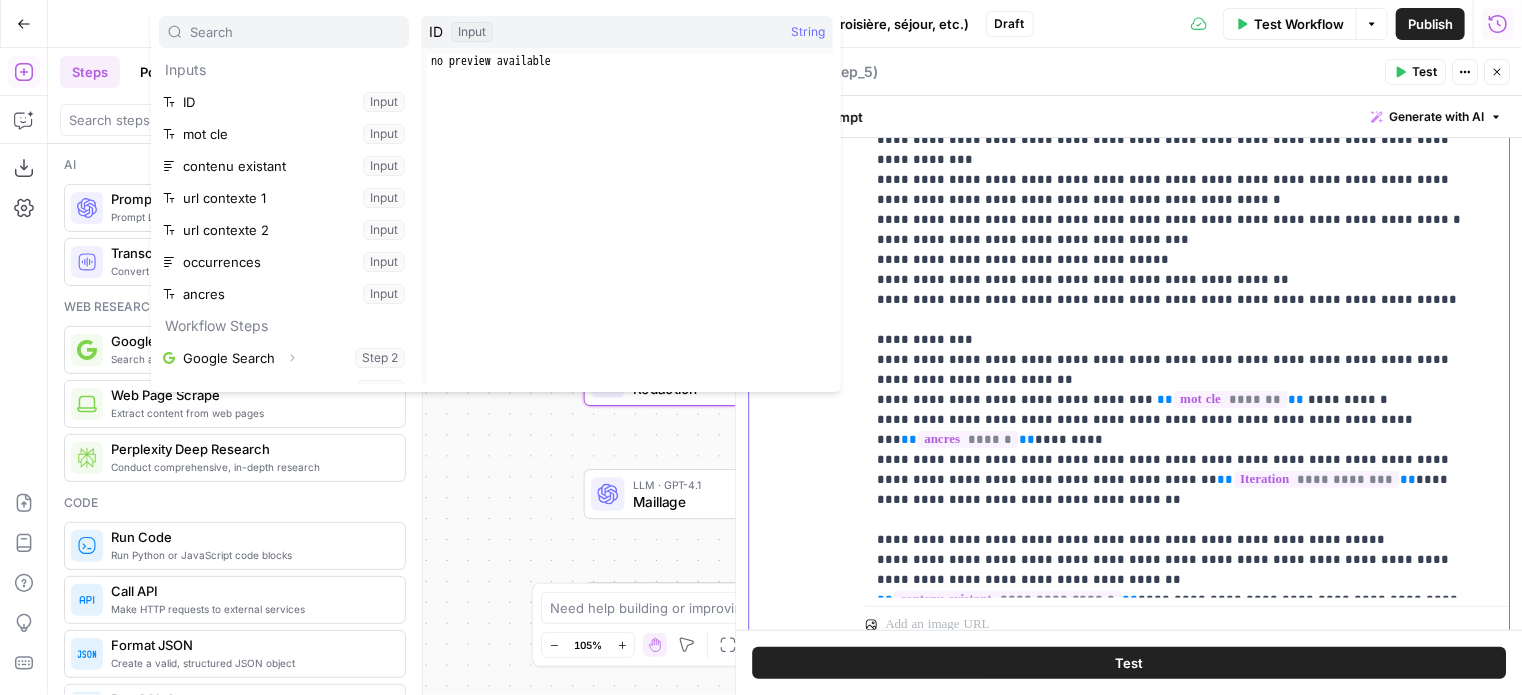 click on "**********" at bounding box center [1172, 140] 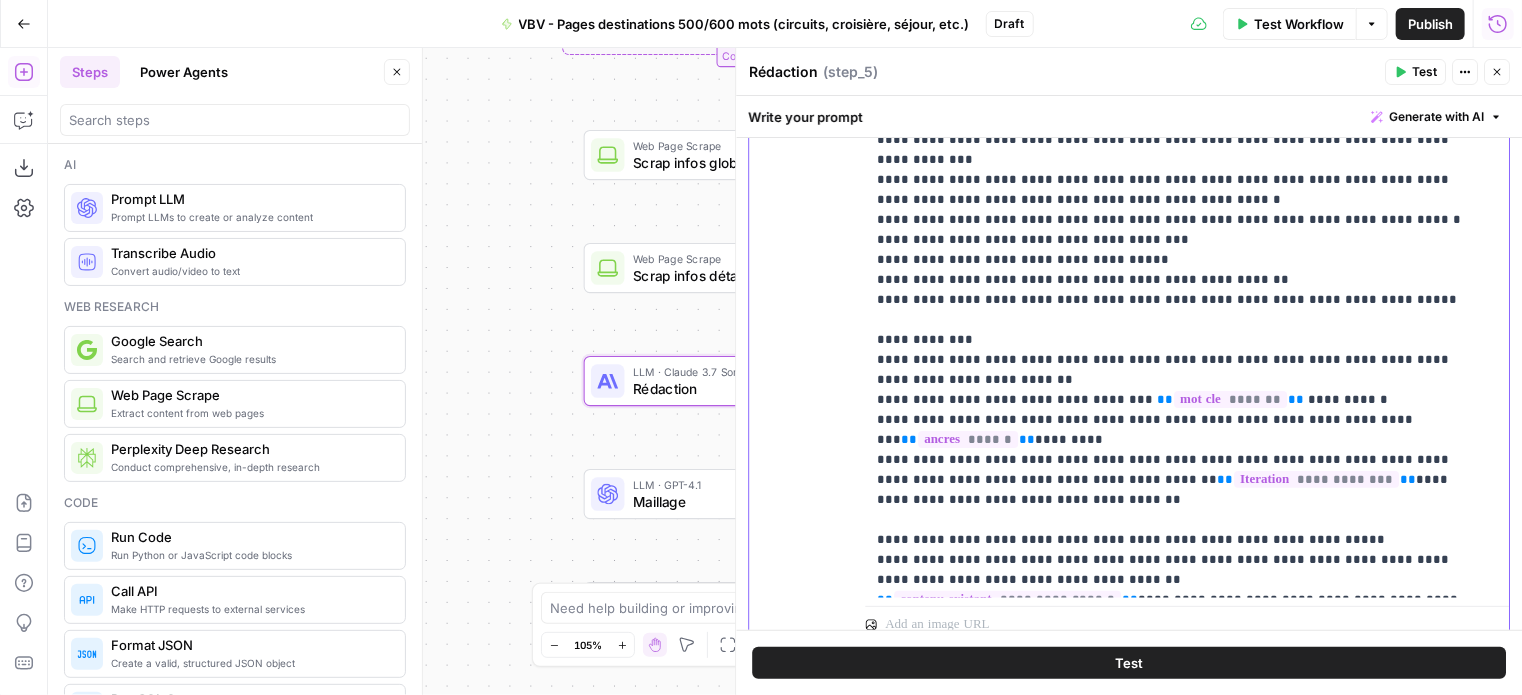 click on "**********" at bounding box center (1172, 140) 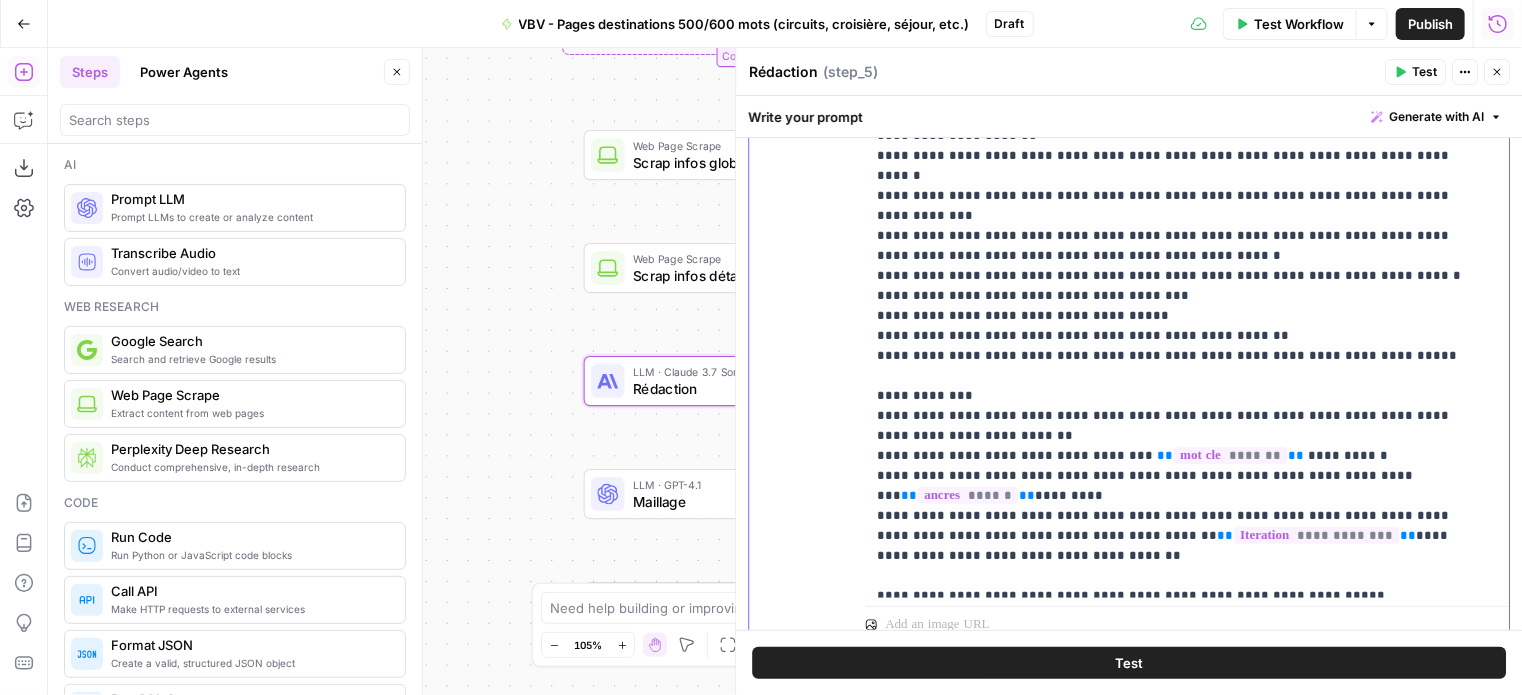 scroll, scrollTop: 0, scrollLeft: 0, axis: both 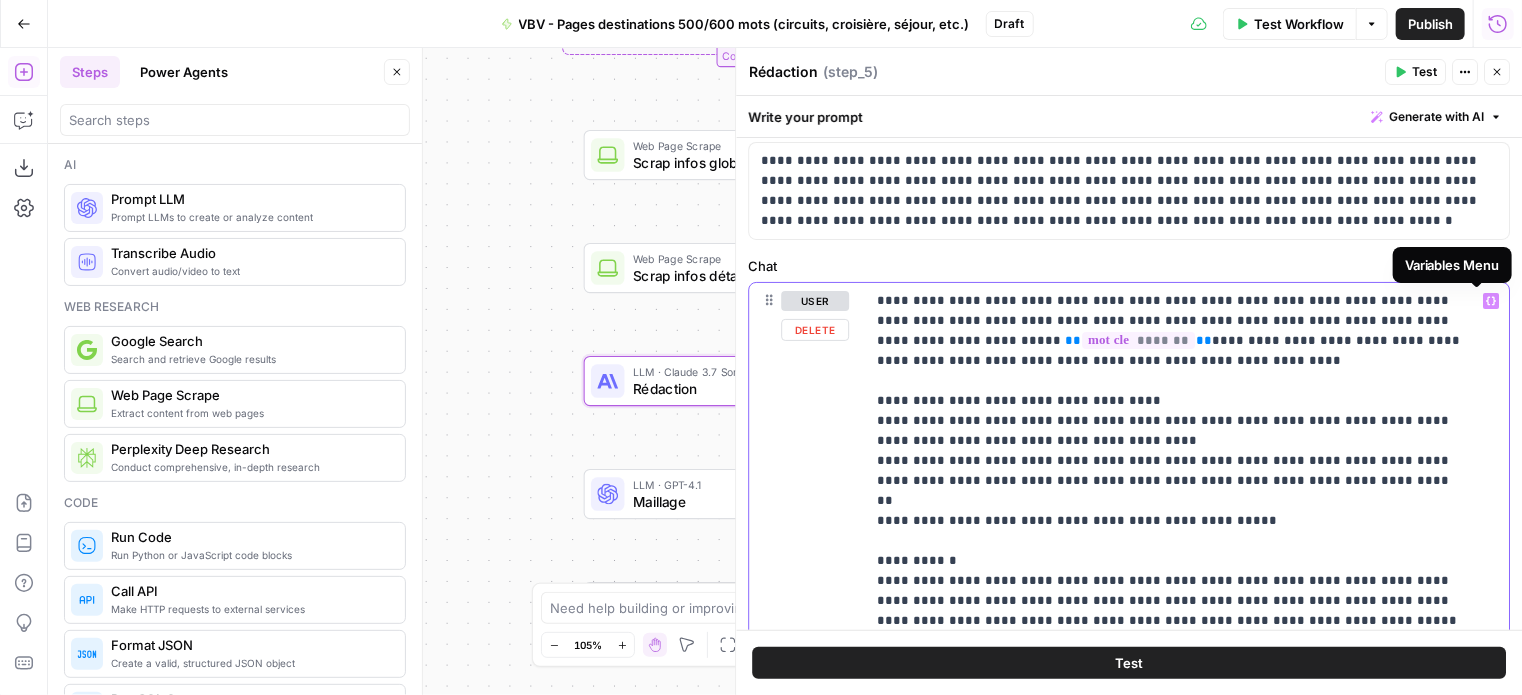 click 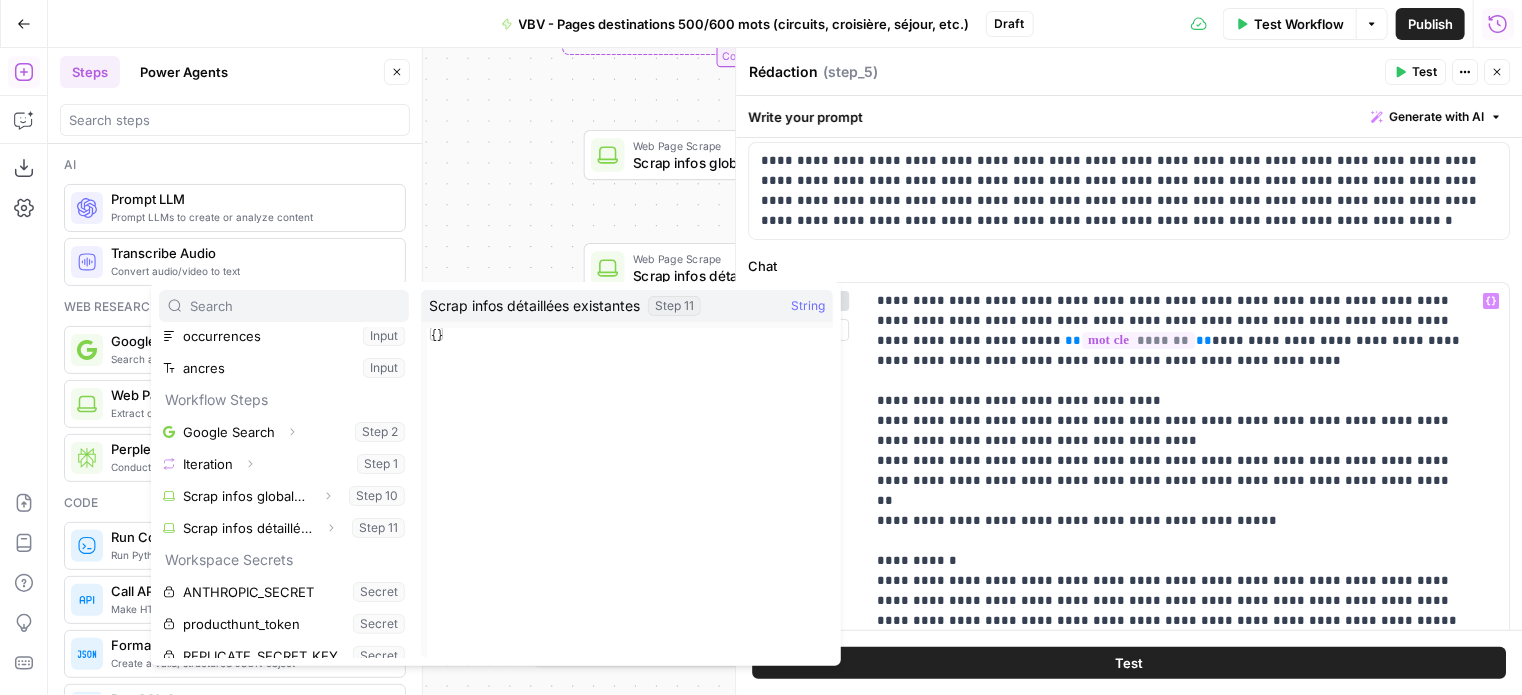 scroll, scrollTop: 213, scrollLeft: 0, axis: vertical 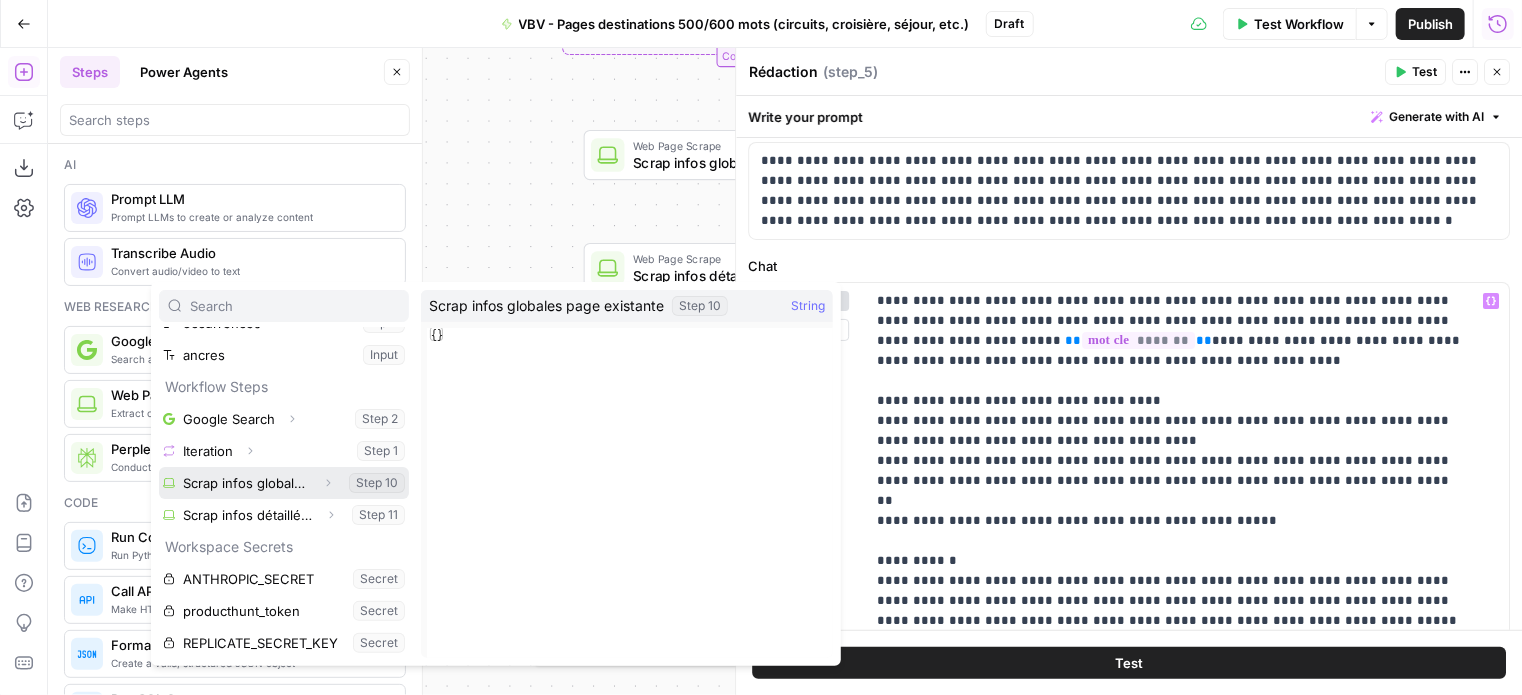 click 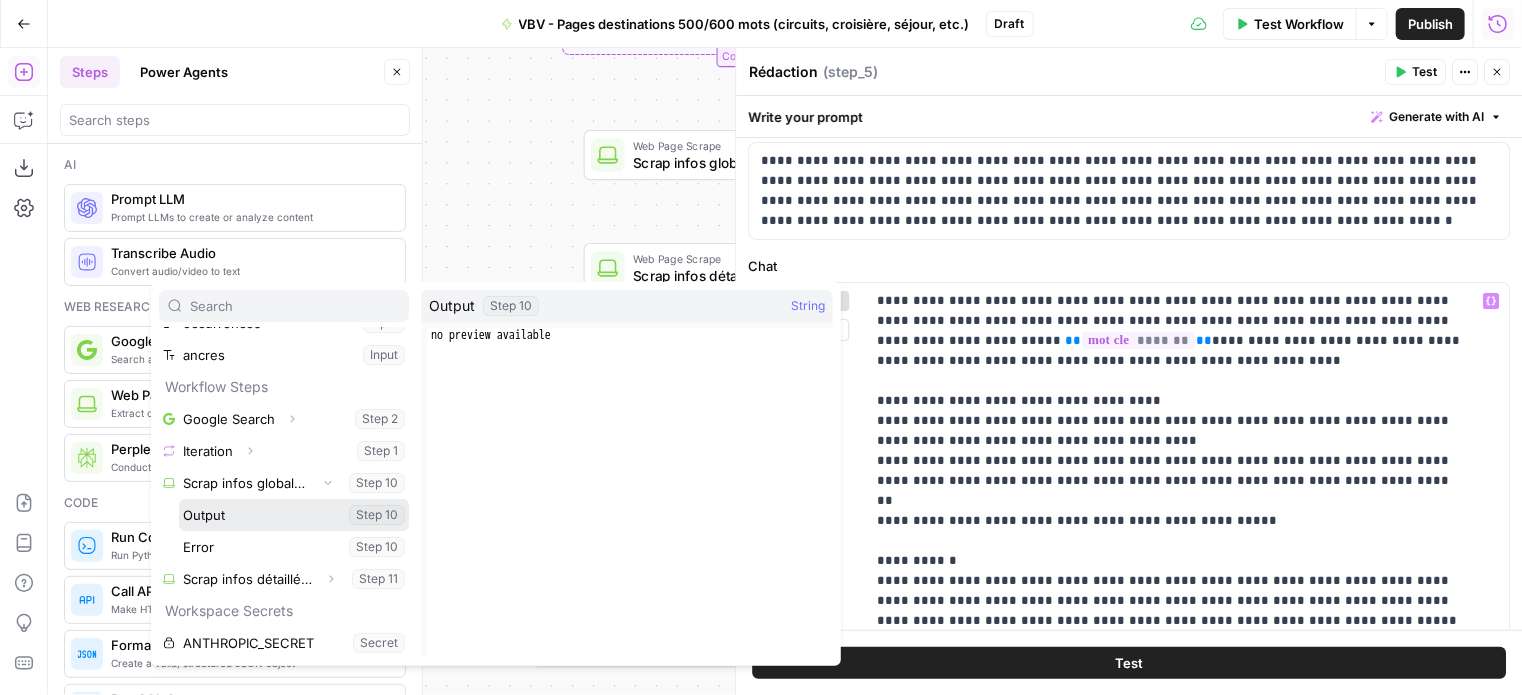click at bounding box center [294, 515] 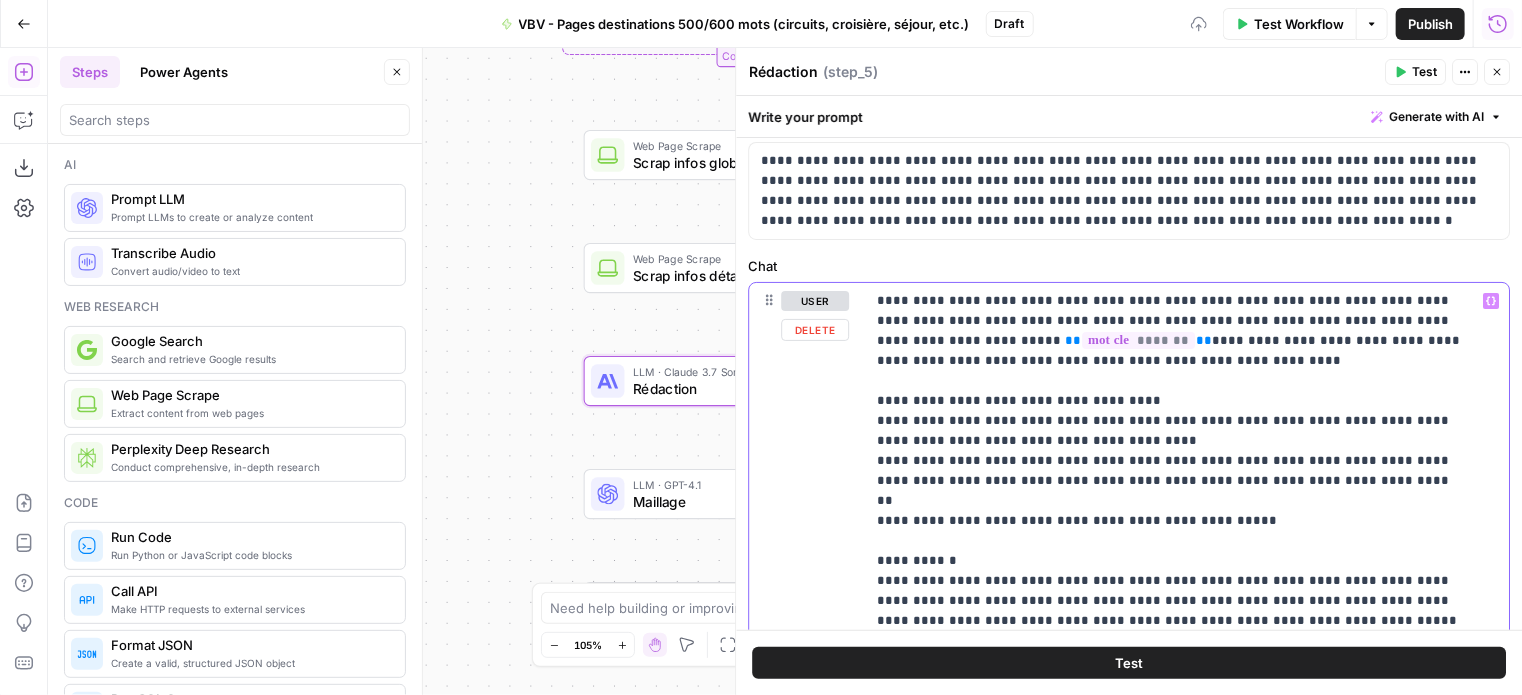 scroll, scrollTop: 121, scrollLeft: 0, axis: vertical 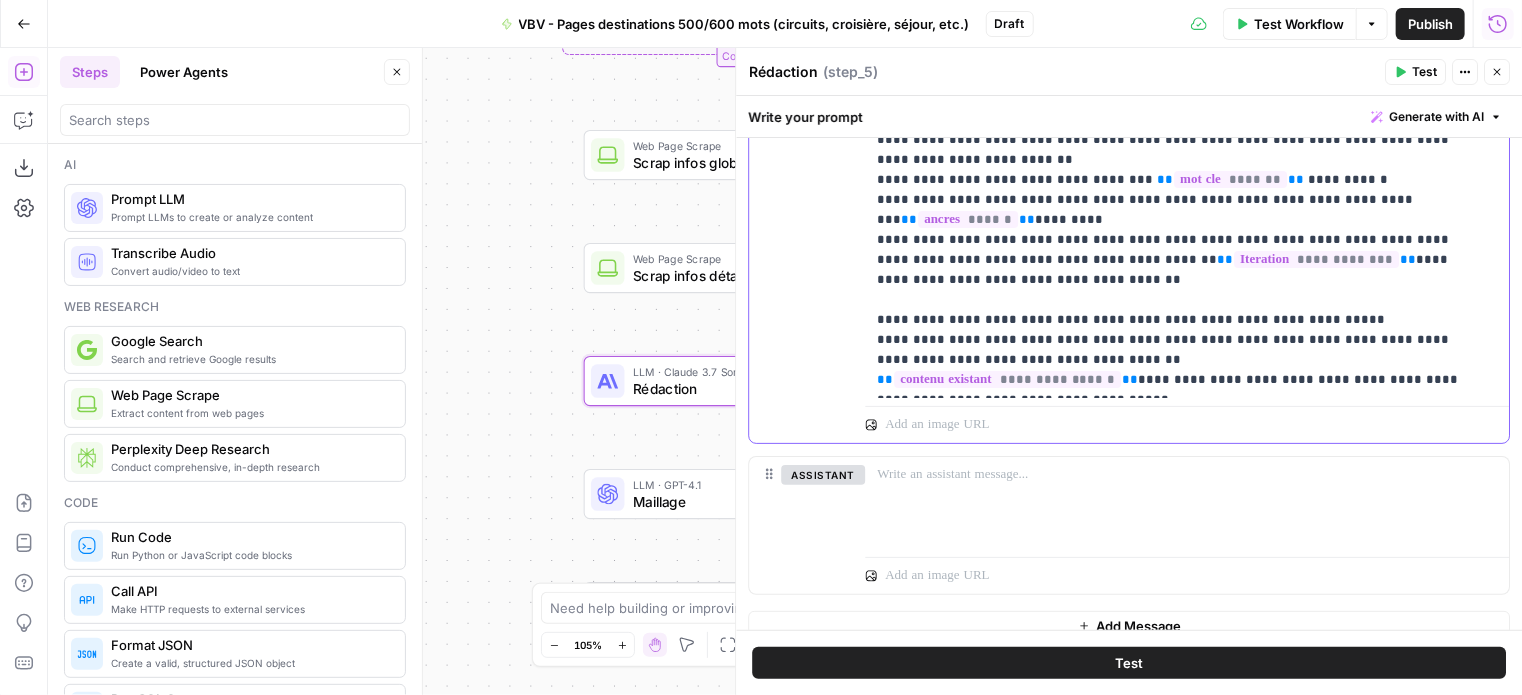 click on "**********" at bounding box center (1179, -10) 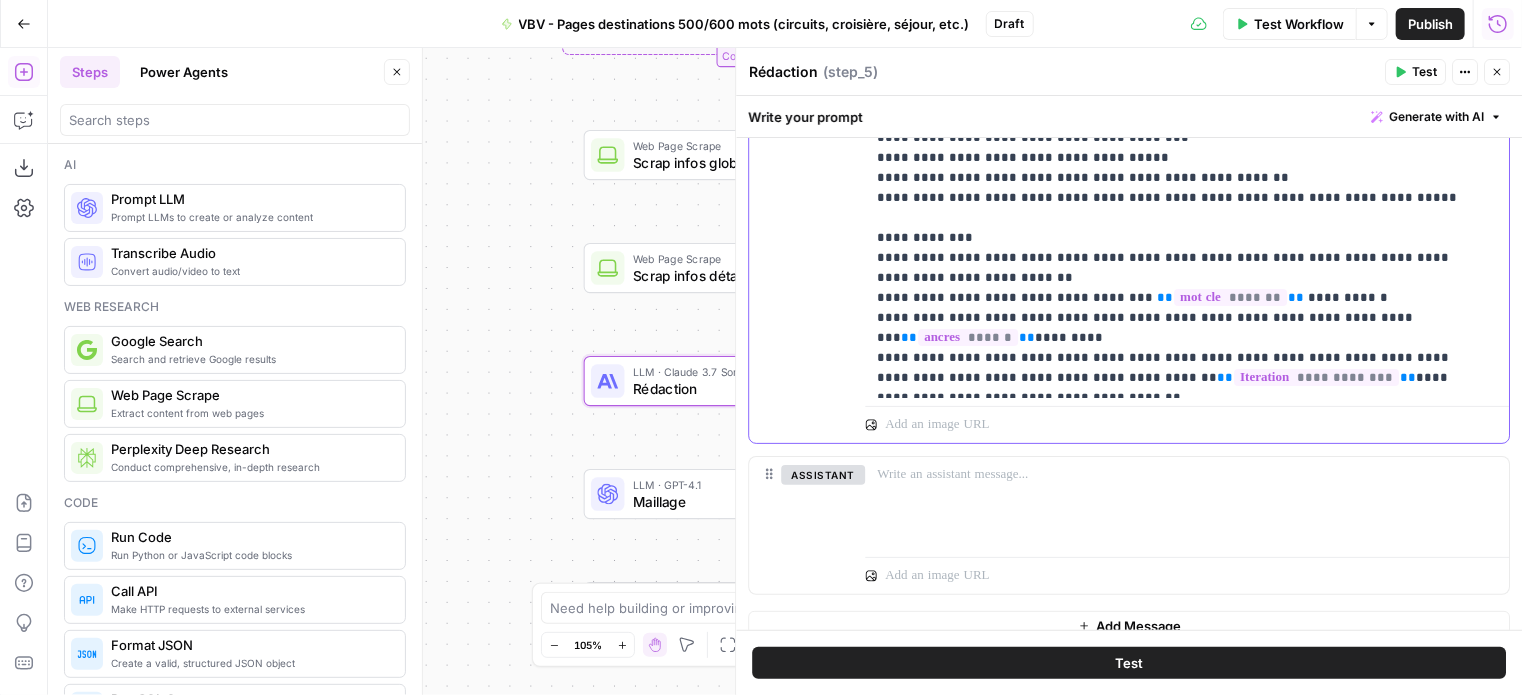scroll, scrollTop: 0, scrollLeft: 0, axis: both 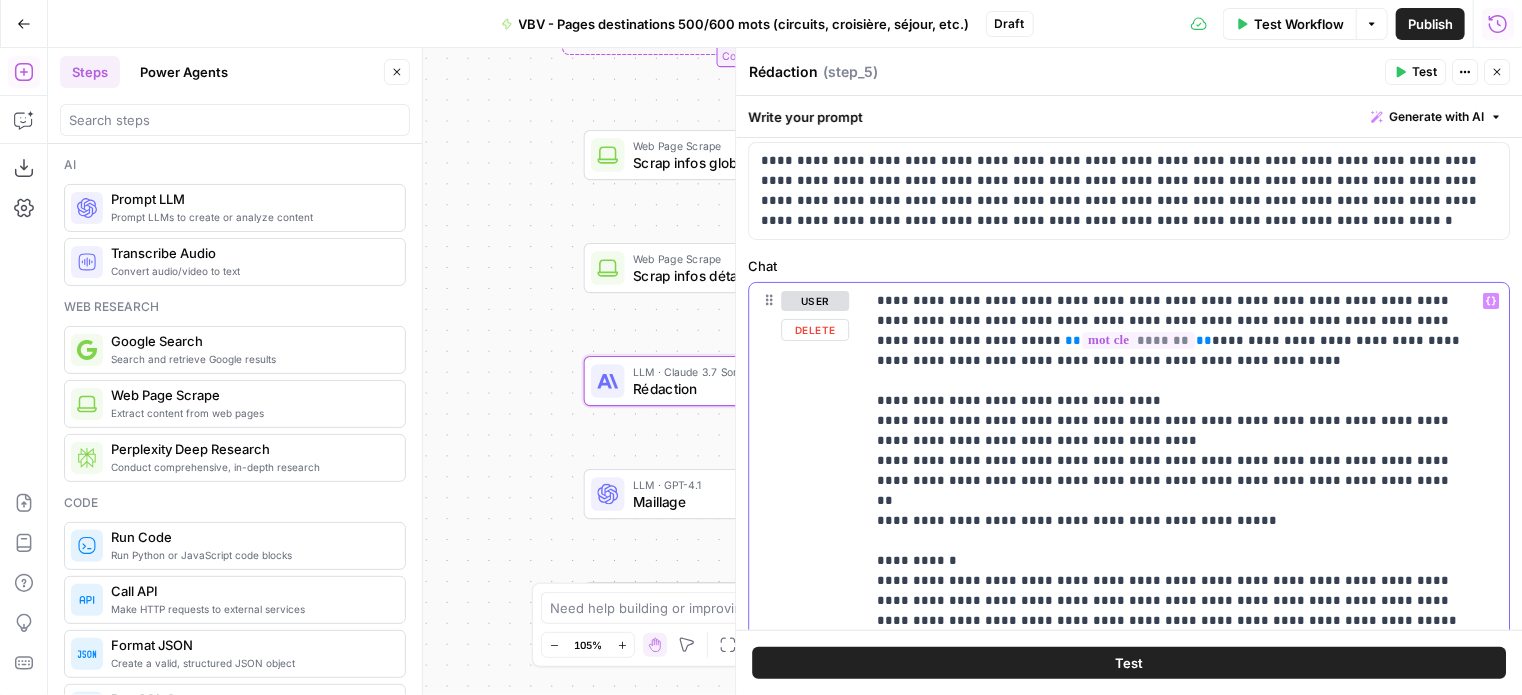 click on "Variables Menu" at bounding box center [1491, 301] 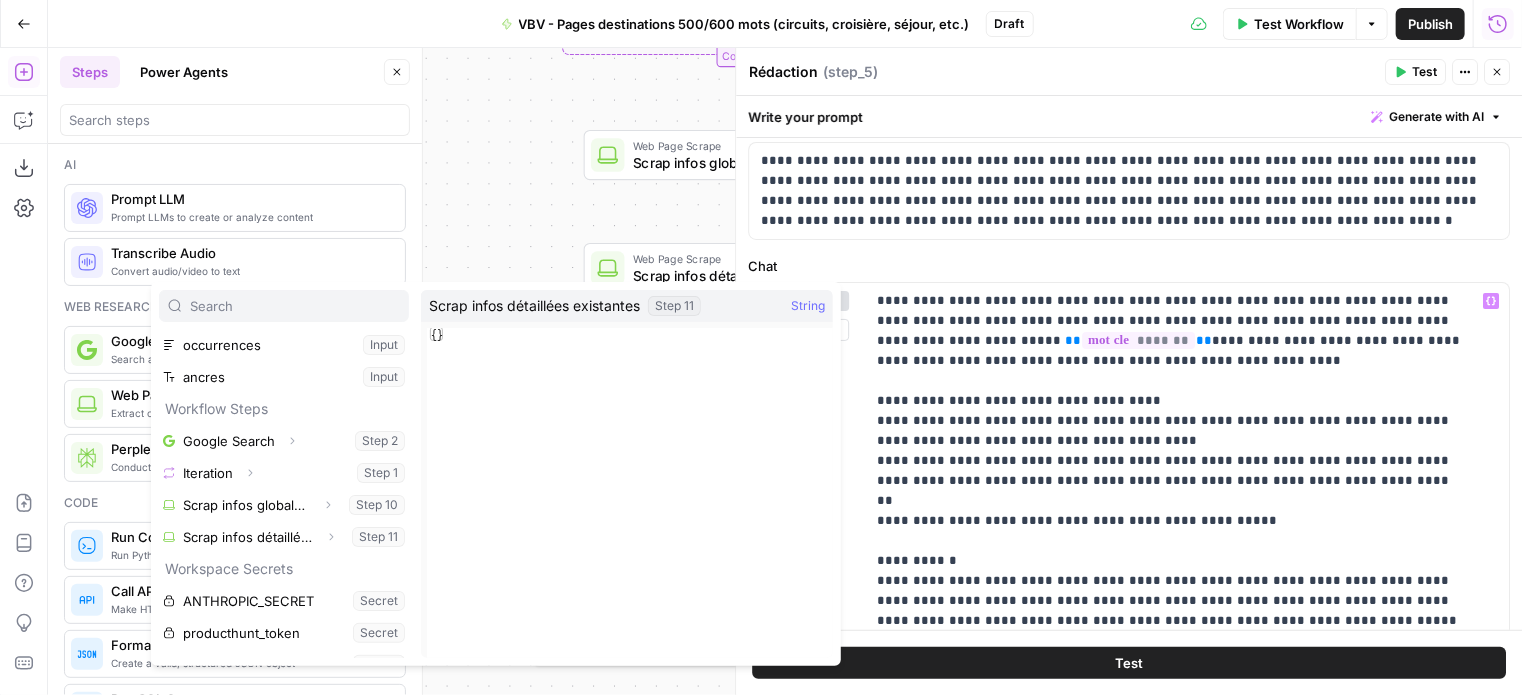 scroll, scrollTop: 200, scrollLeft: 0, axis: vertical 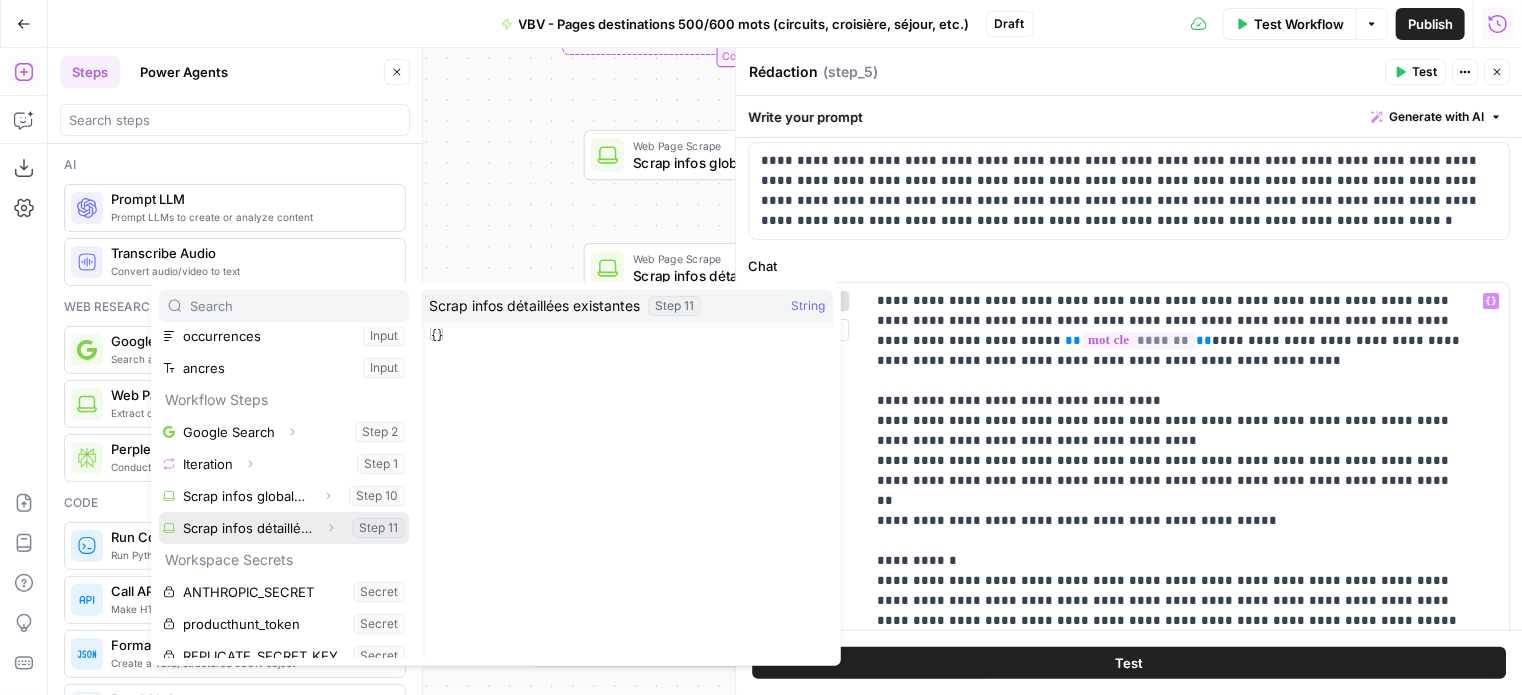 click 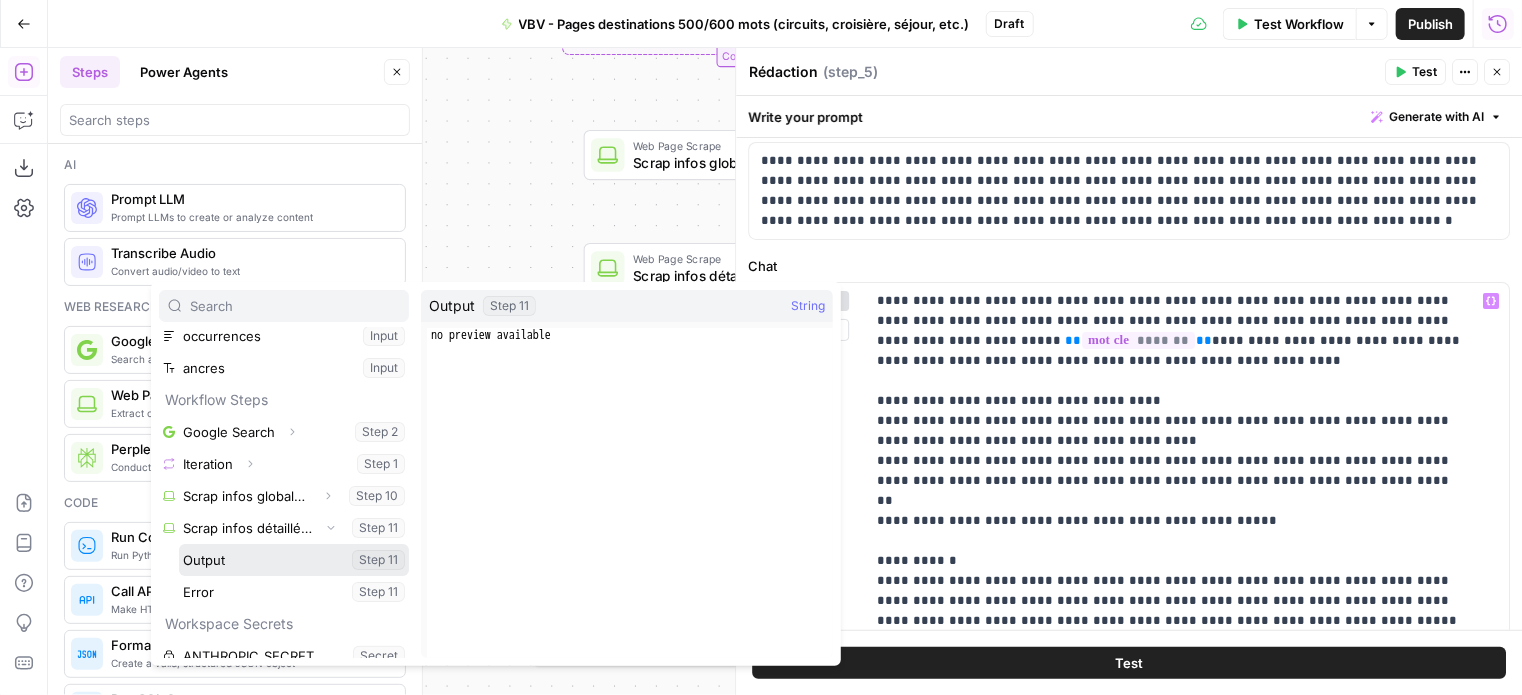 click at bounding box center (294, 560) 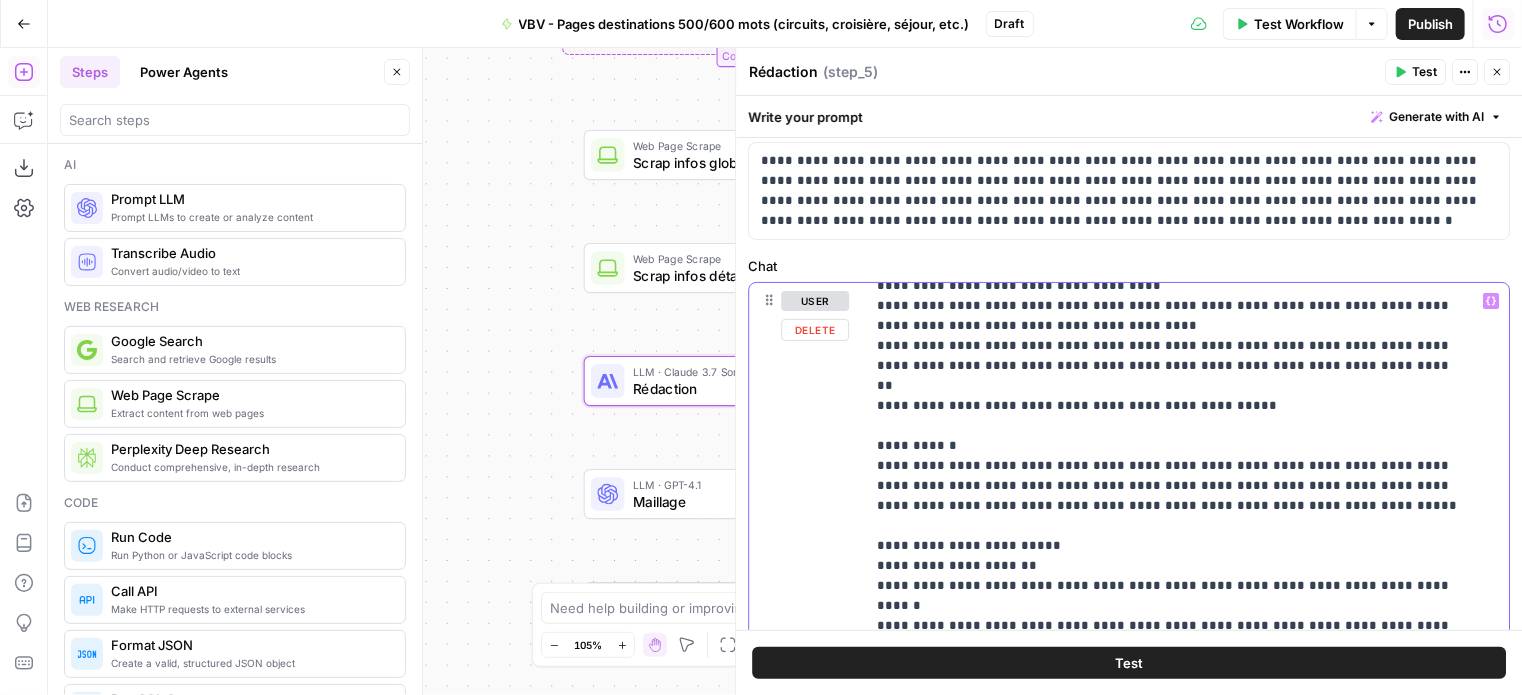 scroll, scrollTop: 121, scrollLeft: 0, axis: vertical 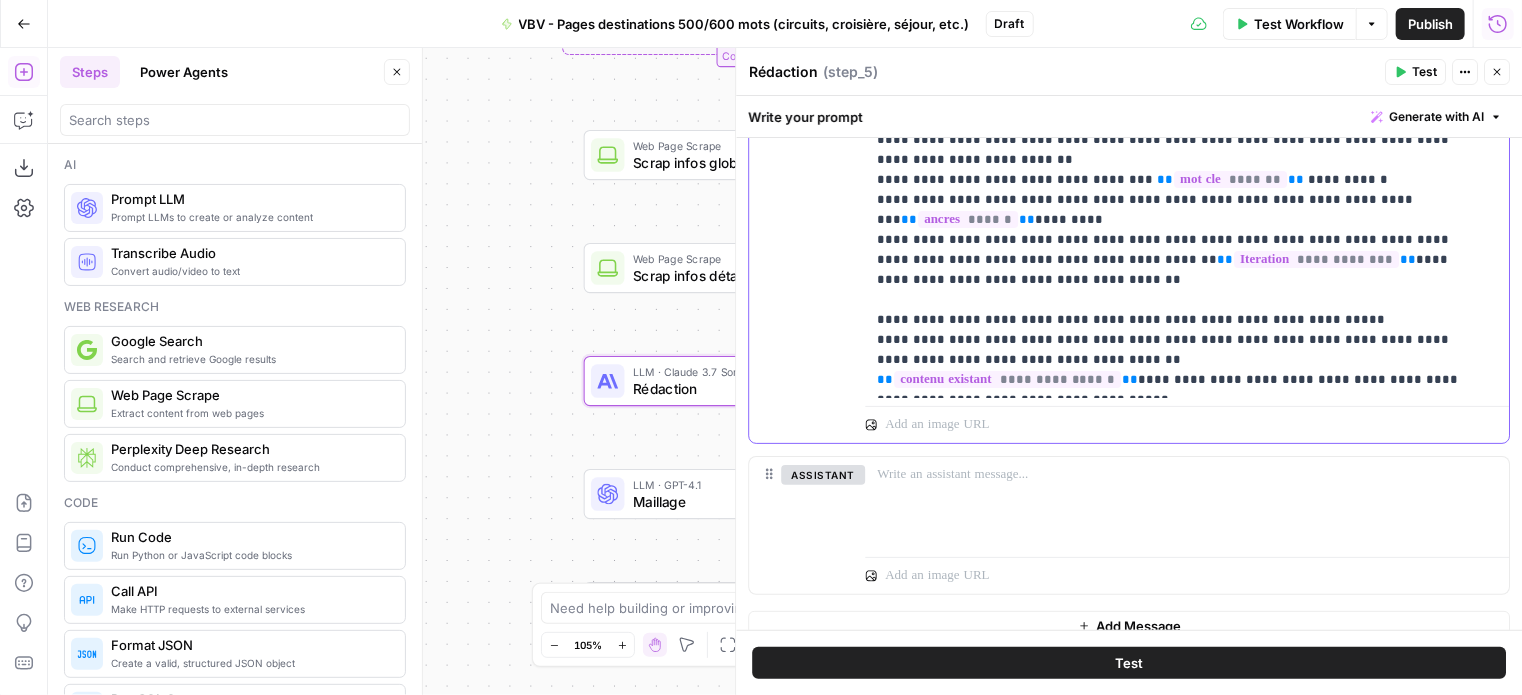 drag, startPoint x: 1065, startPoint y: 294, endPoint x: 1038, endPoint y: 275, distance: 33.01515 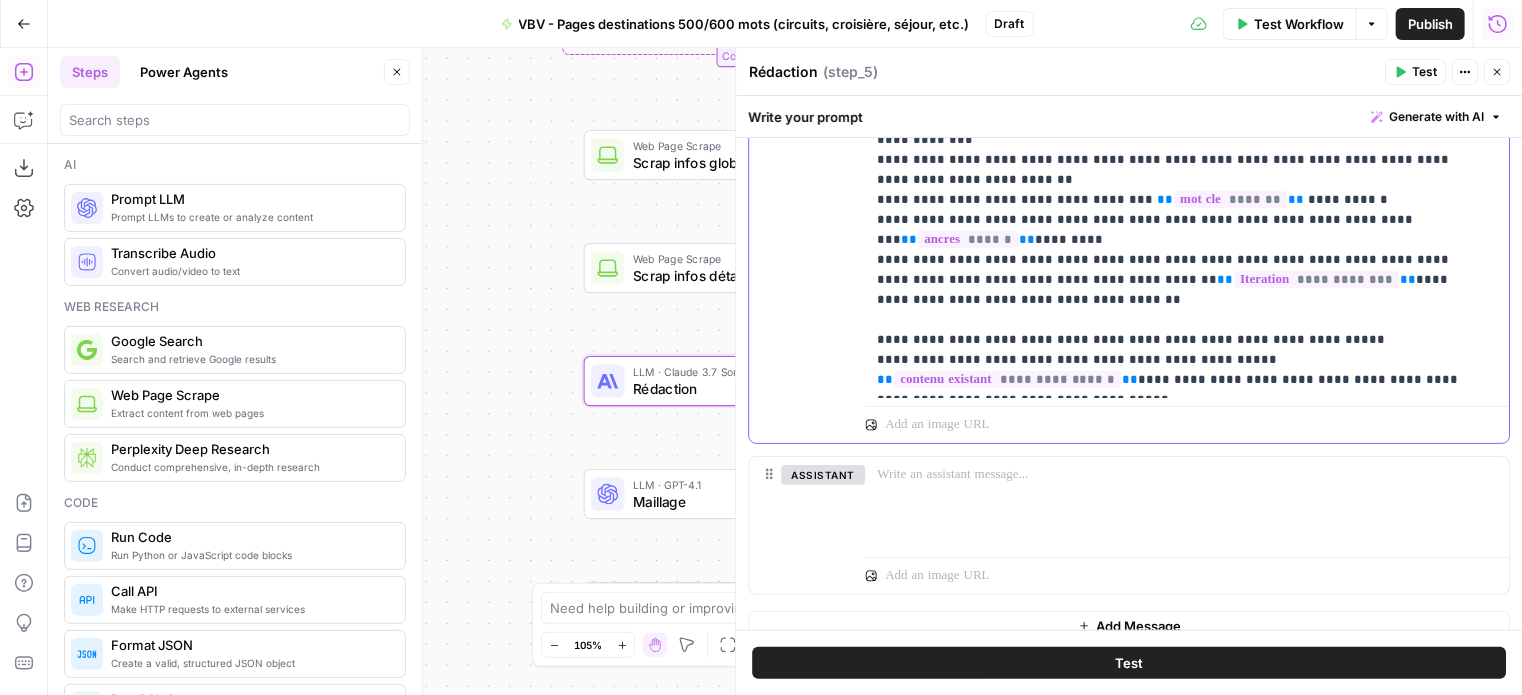 scroll, scrollTop: 121, scrollLeft: 0, axis: vertical 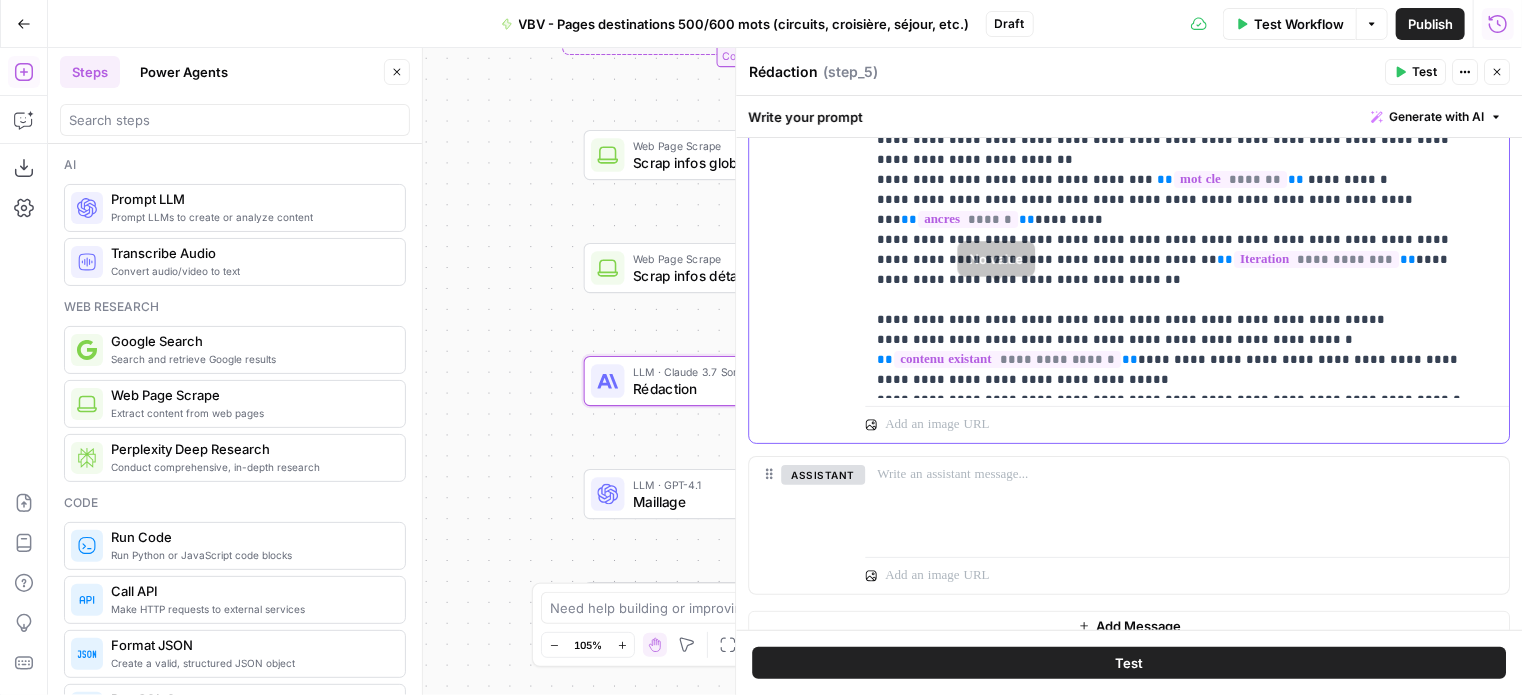click on "**********" at bounding box center (1172, -70) 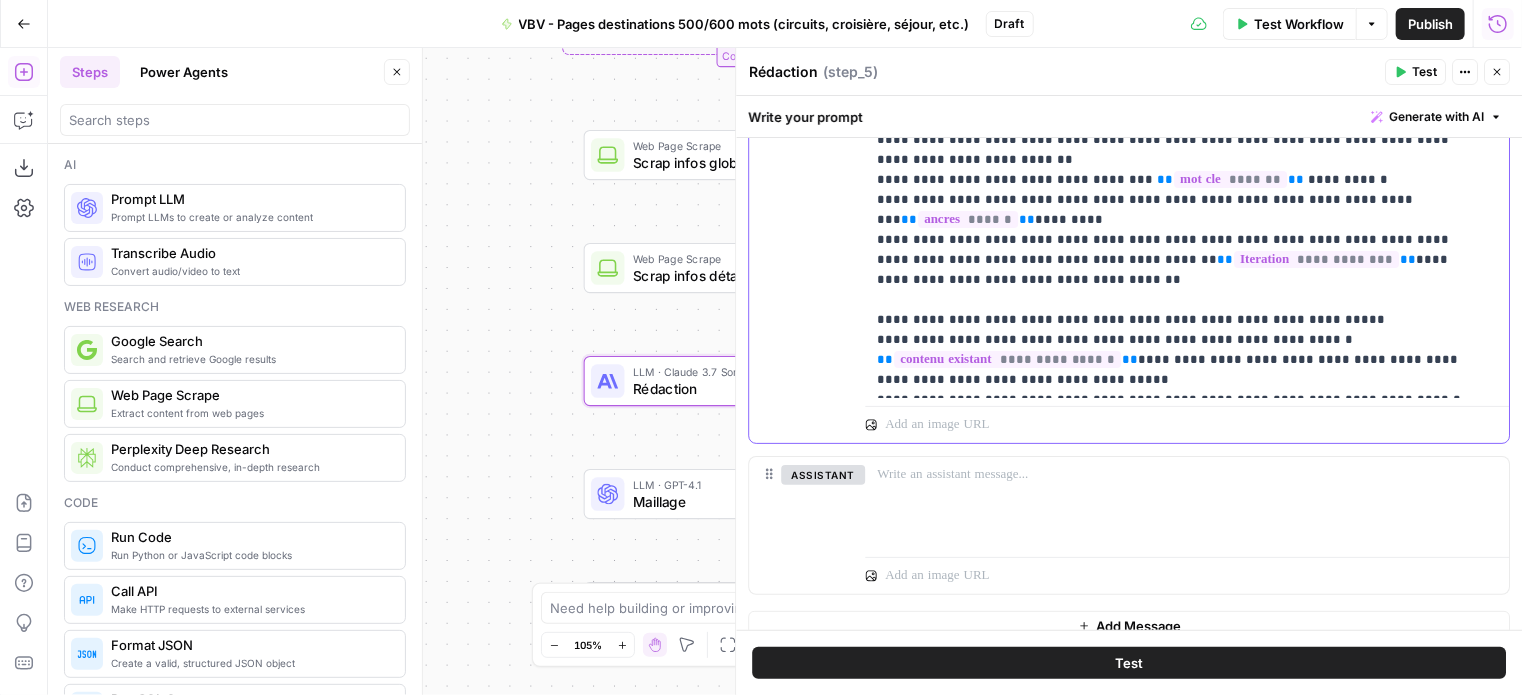 click on "**********" at bounding box center [1172, -70] 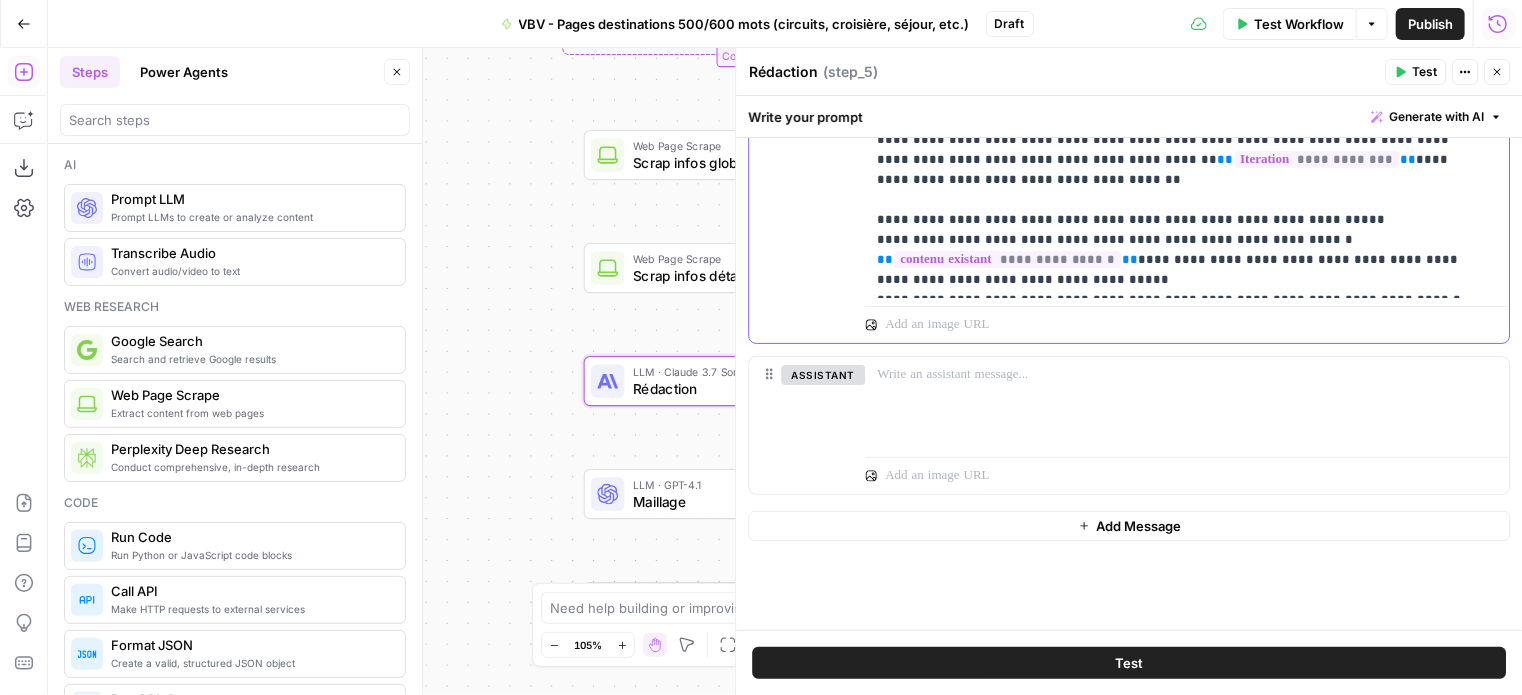 click on "**********" at bounding box center [1172, -170] 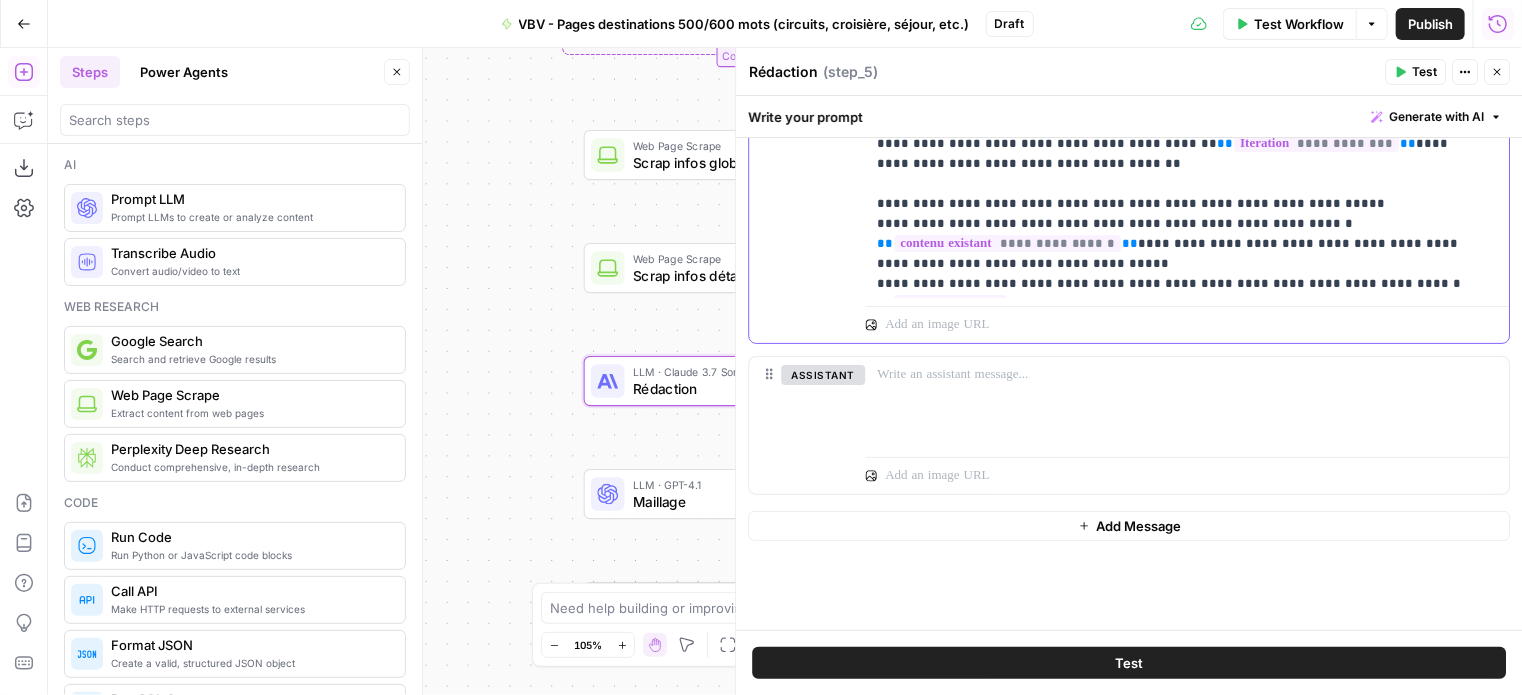 scroll, scrollTop: 141, scrollLeft: 0, axis: vertical 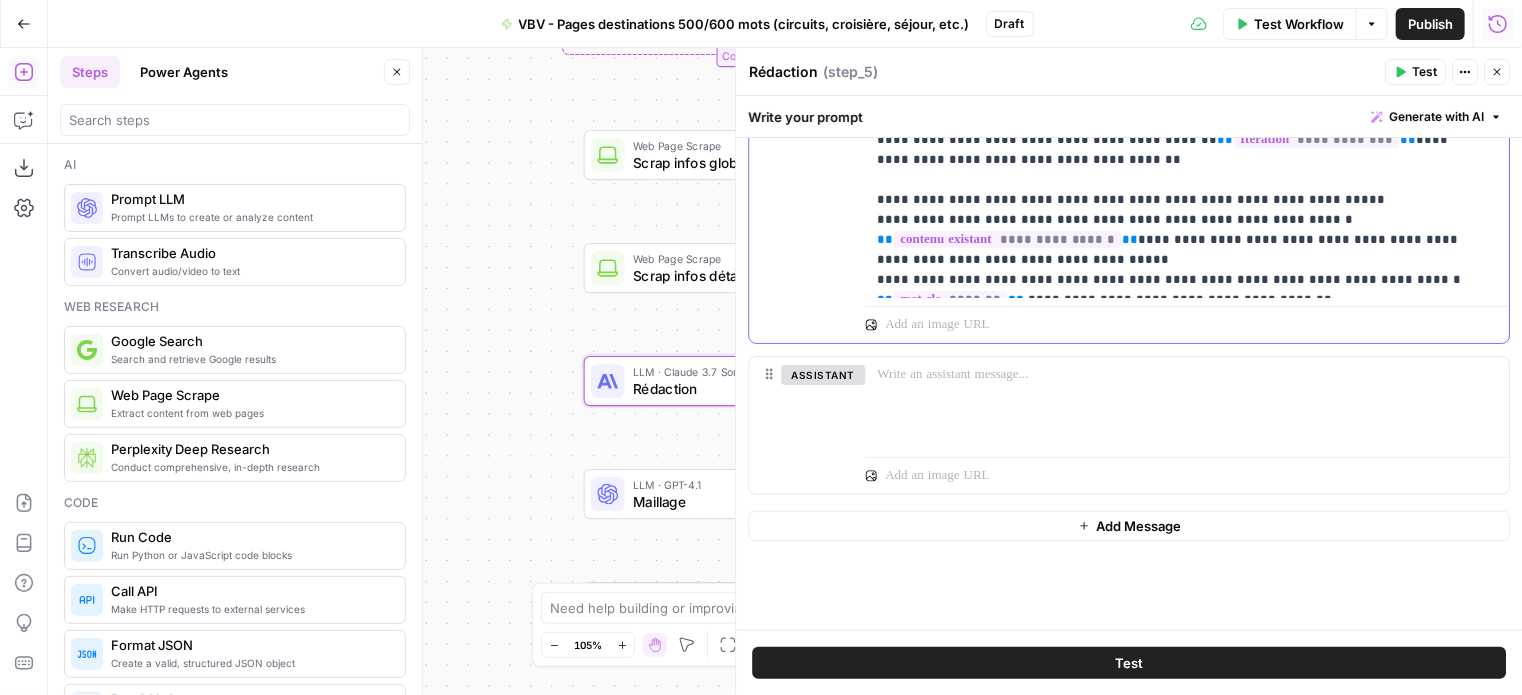 drag, startPoint x: 1265, startPoint y: 236, endPoint x: 1116, endPoint y: 234, distance: 149.01343 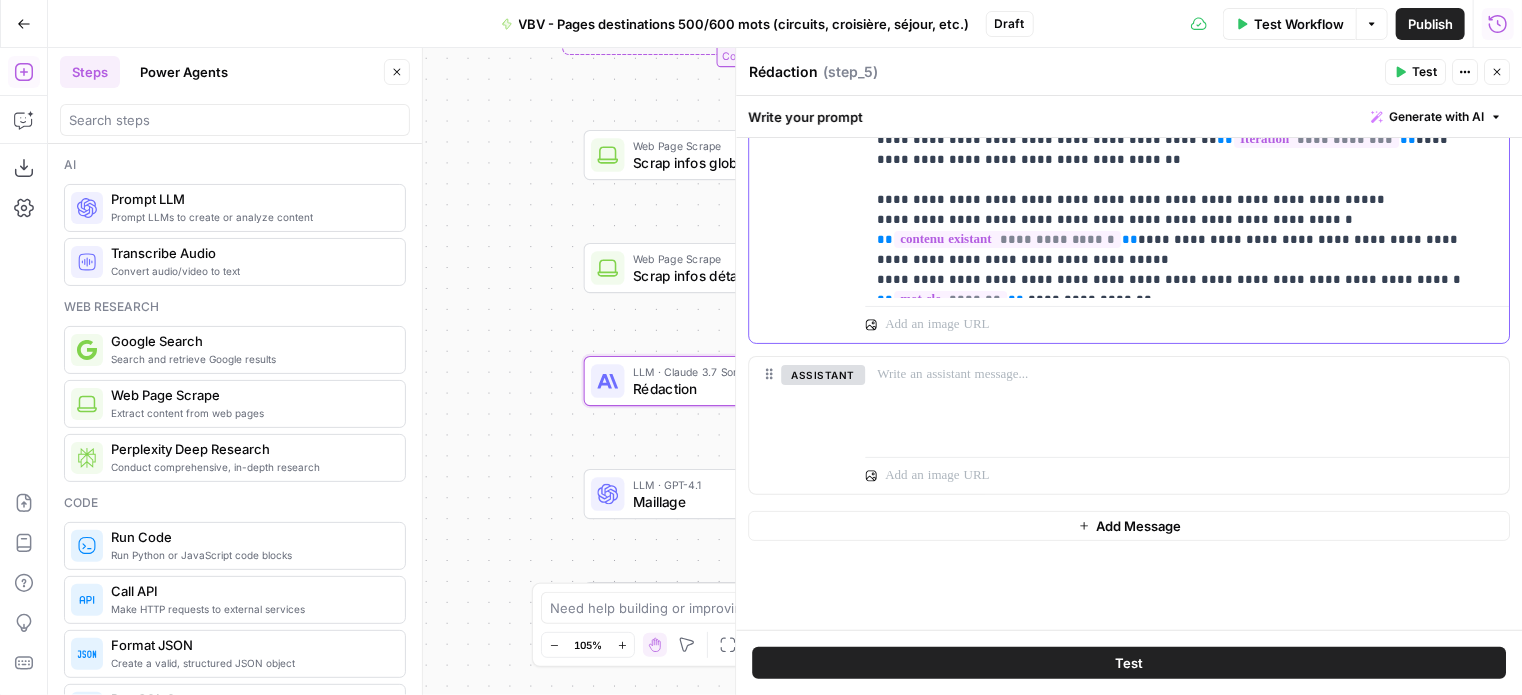 scroll, scrollTop: 121, scrollLeft: 0, axis: vertical 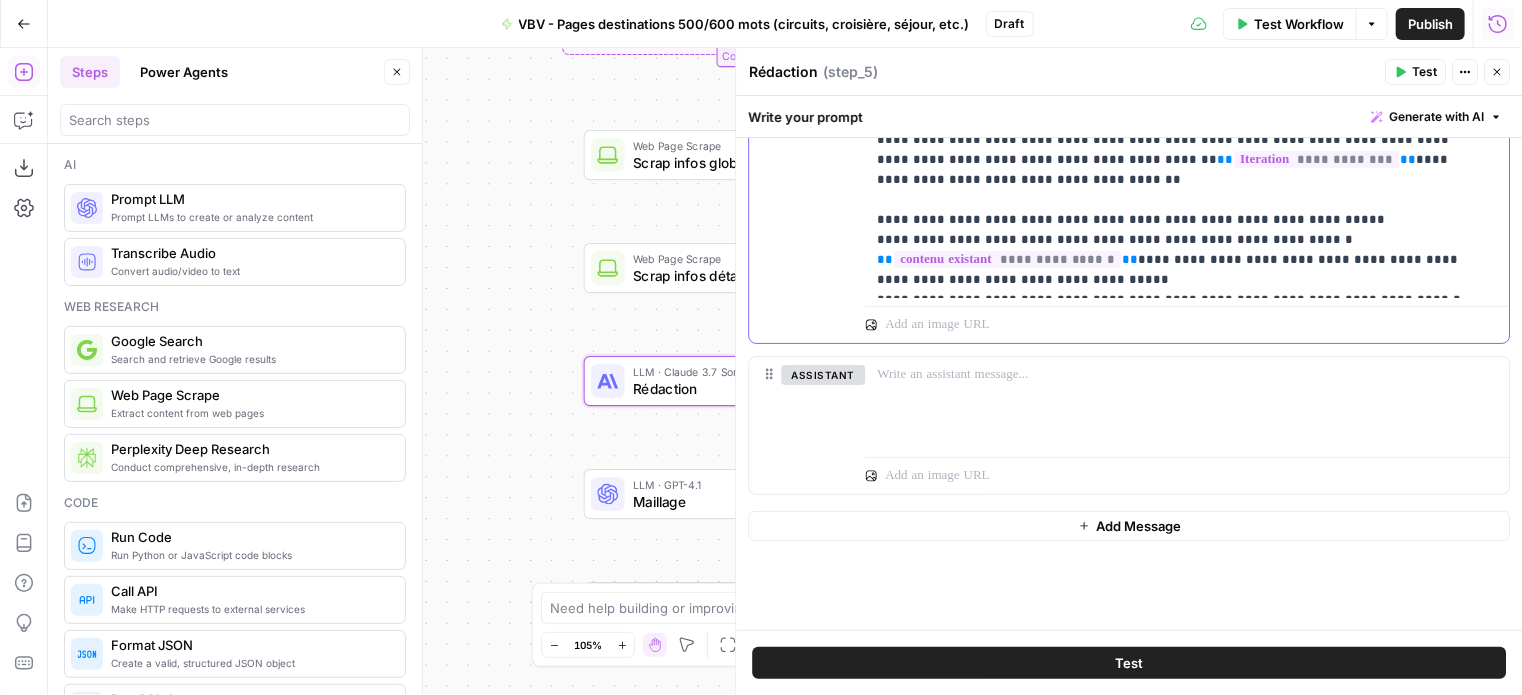 click on "**********" at bounding box center [1172, -170] 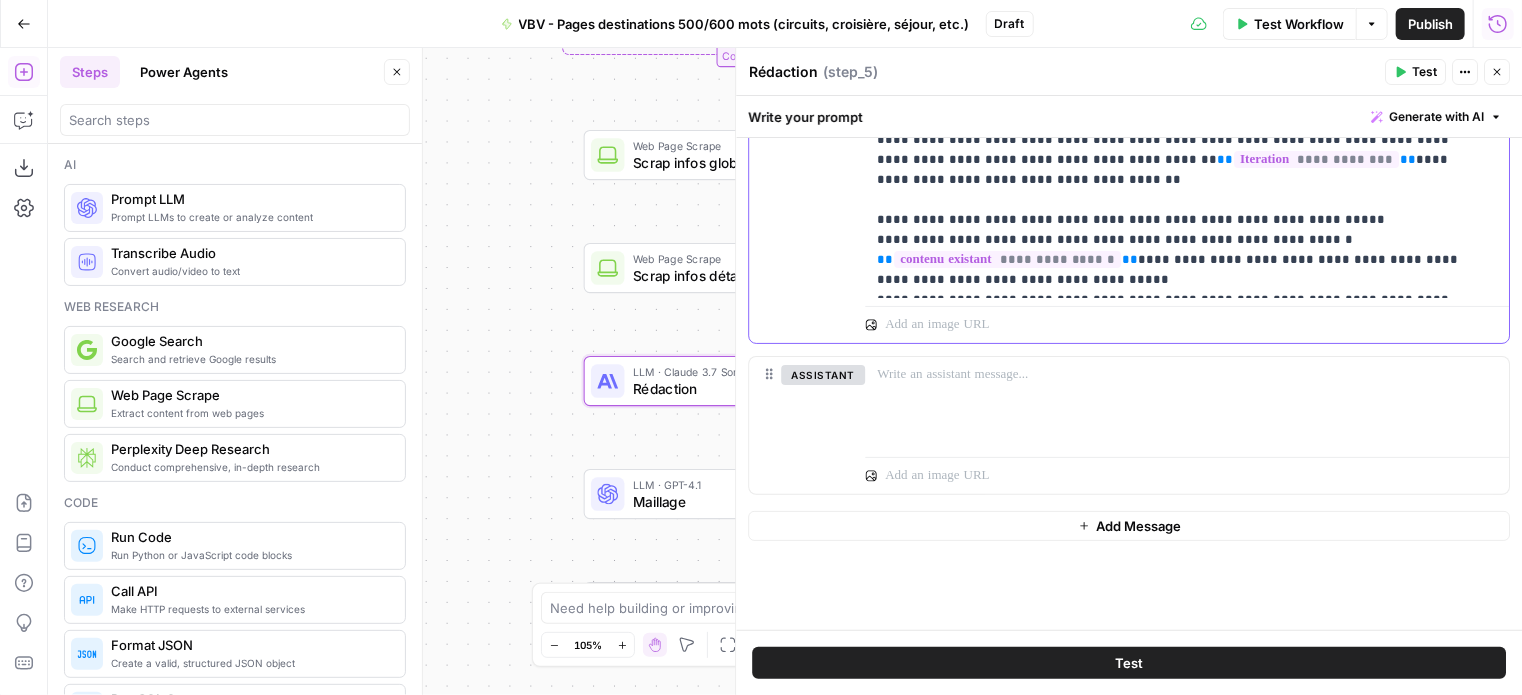 scroll, scrollTop: 141, scrollLeft: 0, axis: vertical 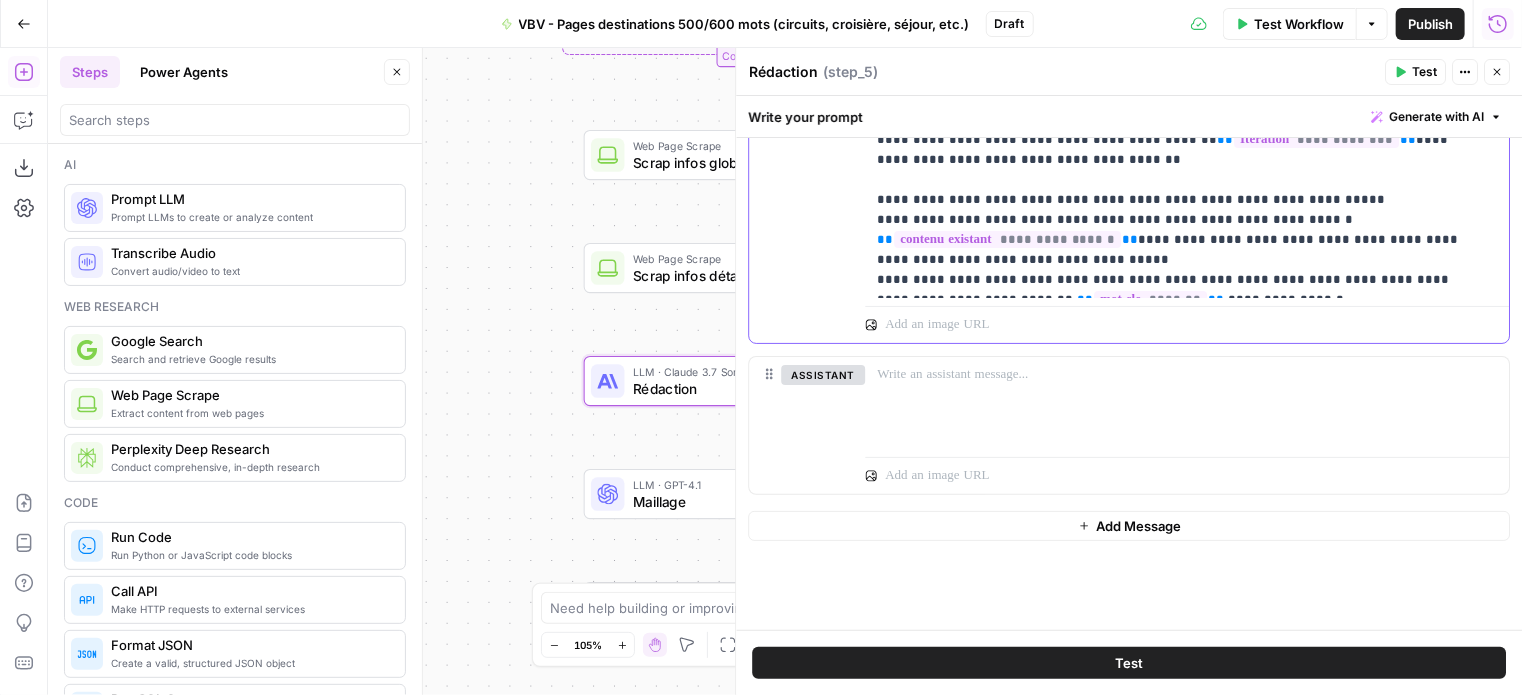 click on "**********" at bounding box center [1172, -180] 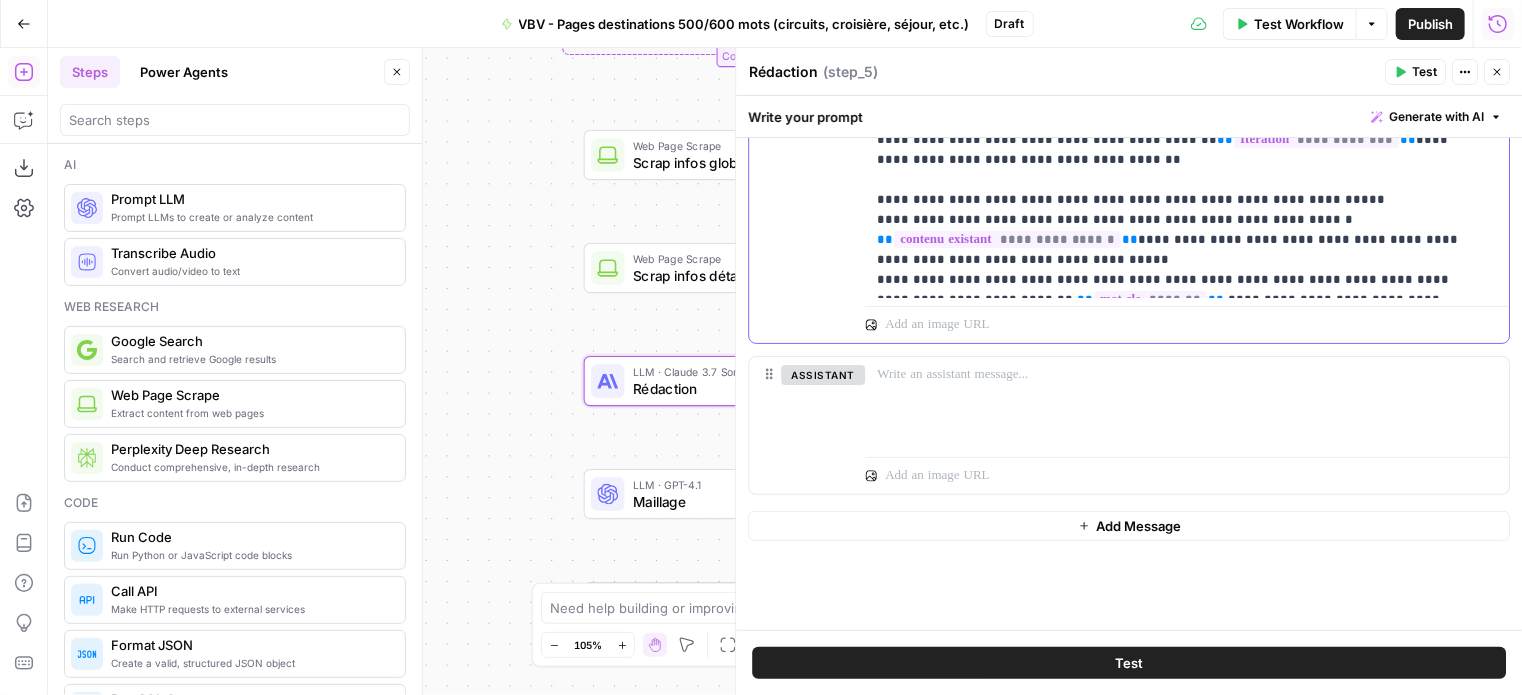 click on "**********" at bounding box center (1172, -180) 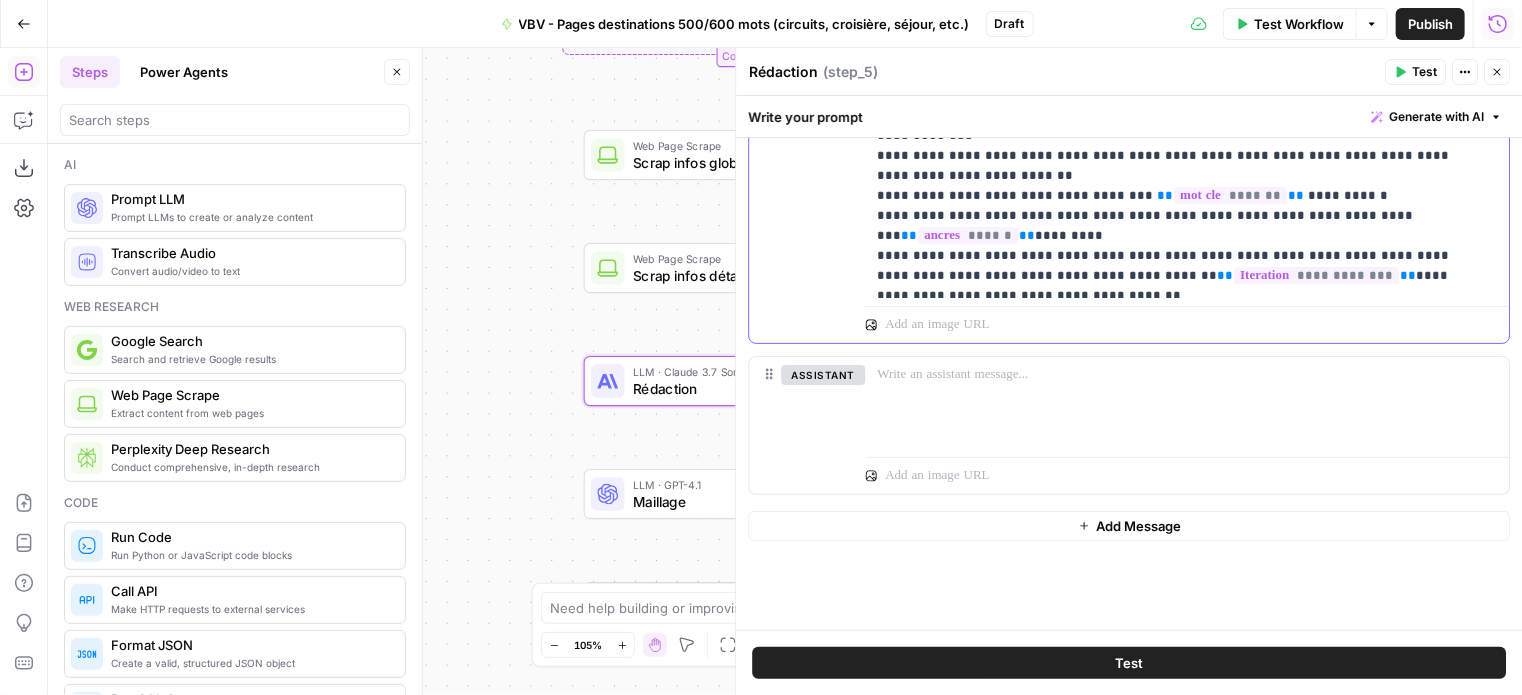 scroll, scrollTop: 0, scrollLeft: 0, axis: both 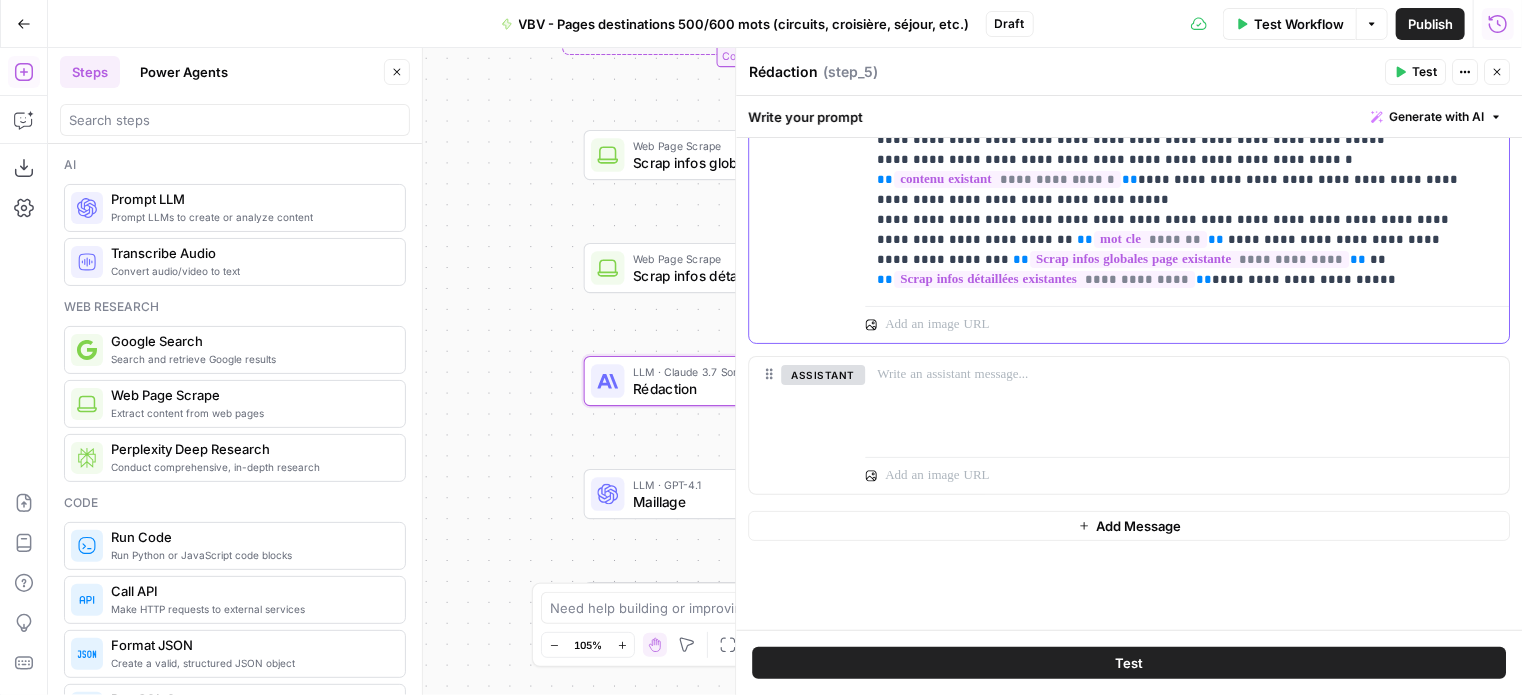 drag, startPoint x: 1068, startPoint y: 287, endPoint x: 992, endPoint y: 287, distance: 76 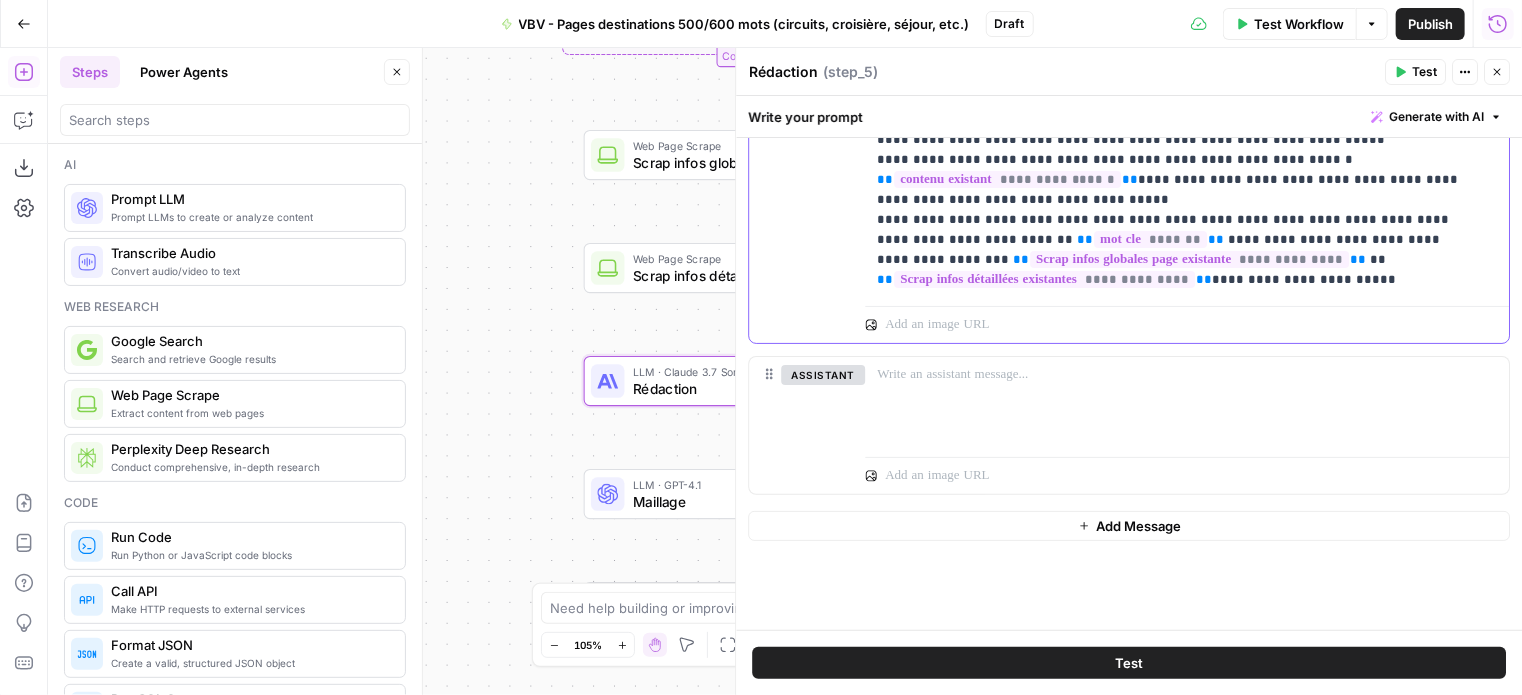 click on "**********" at bounding box center [1172, -210] 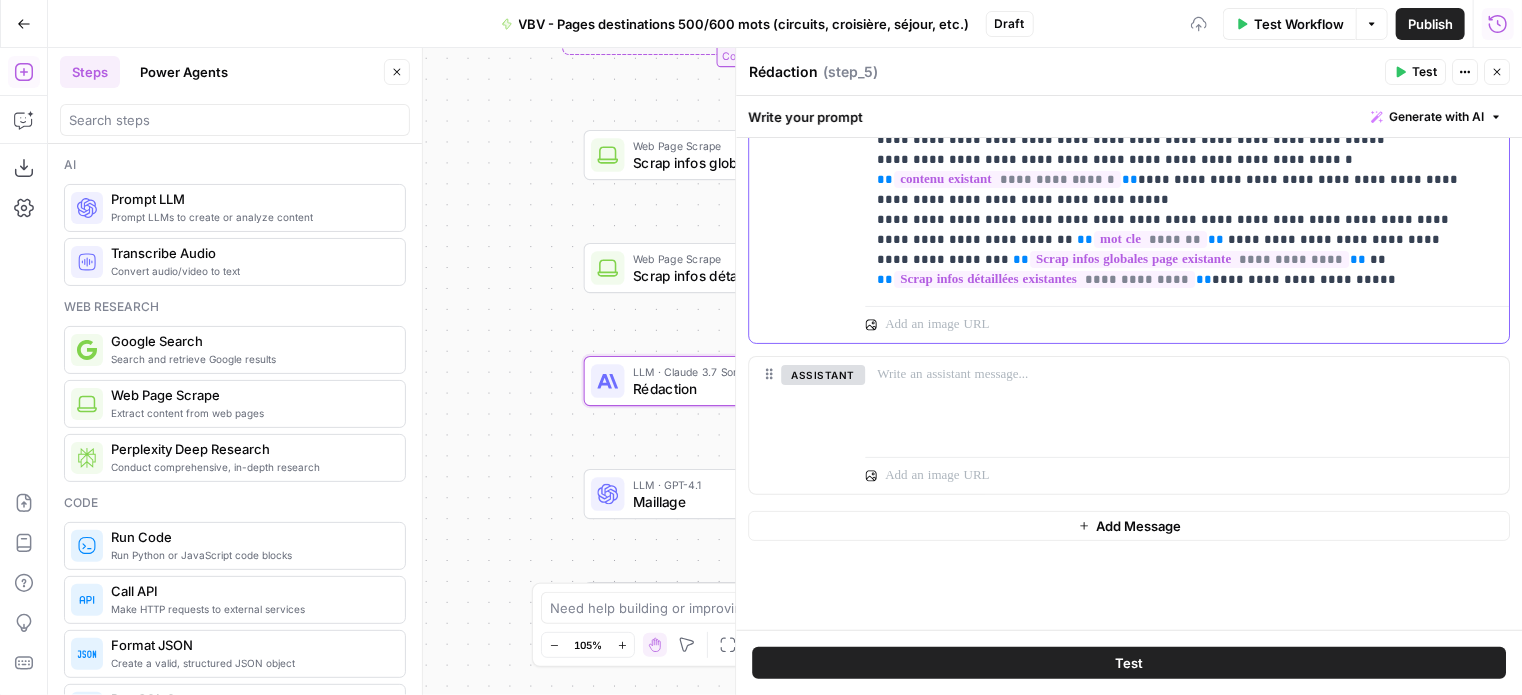 click on "**********" at bounding box center [1172, -210] 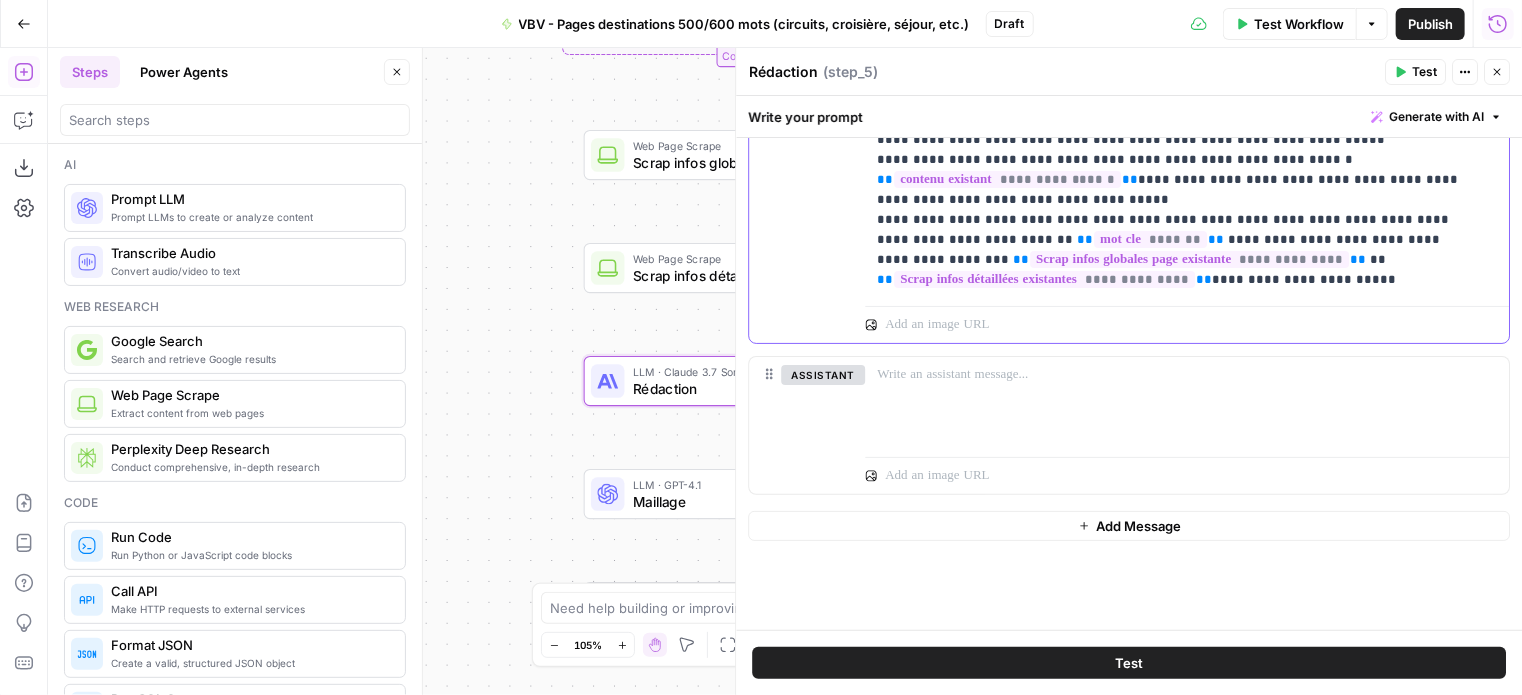 click on "**********" at bounding box center (1172, -210) 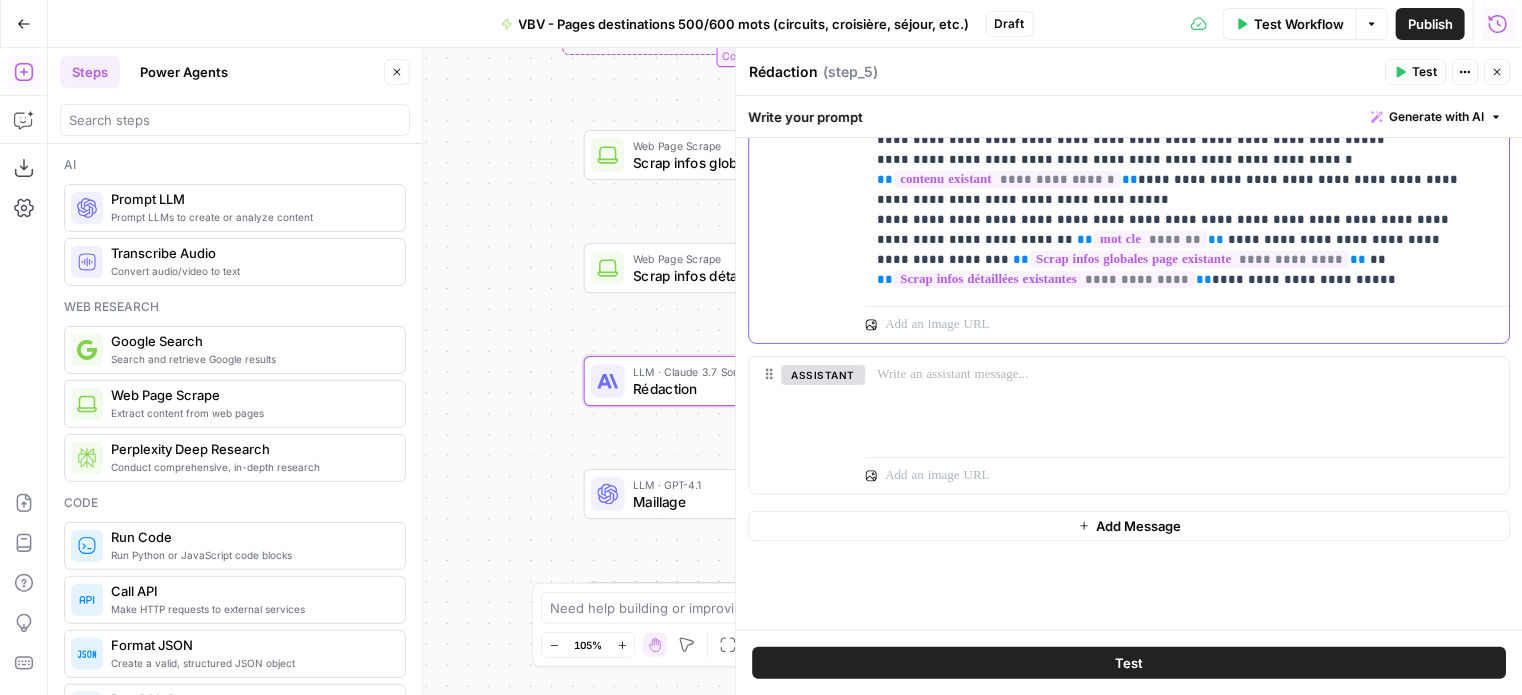 click on "**********" at bounding box center (1172, -210) 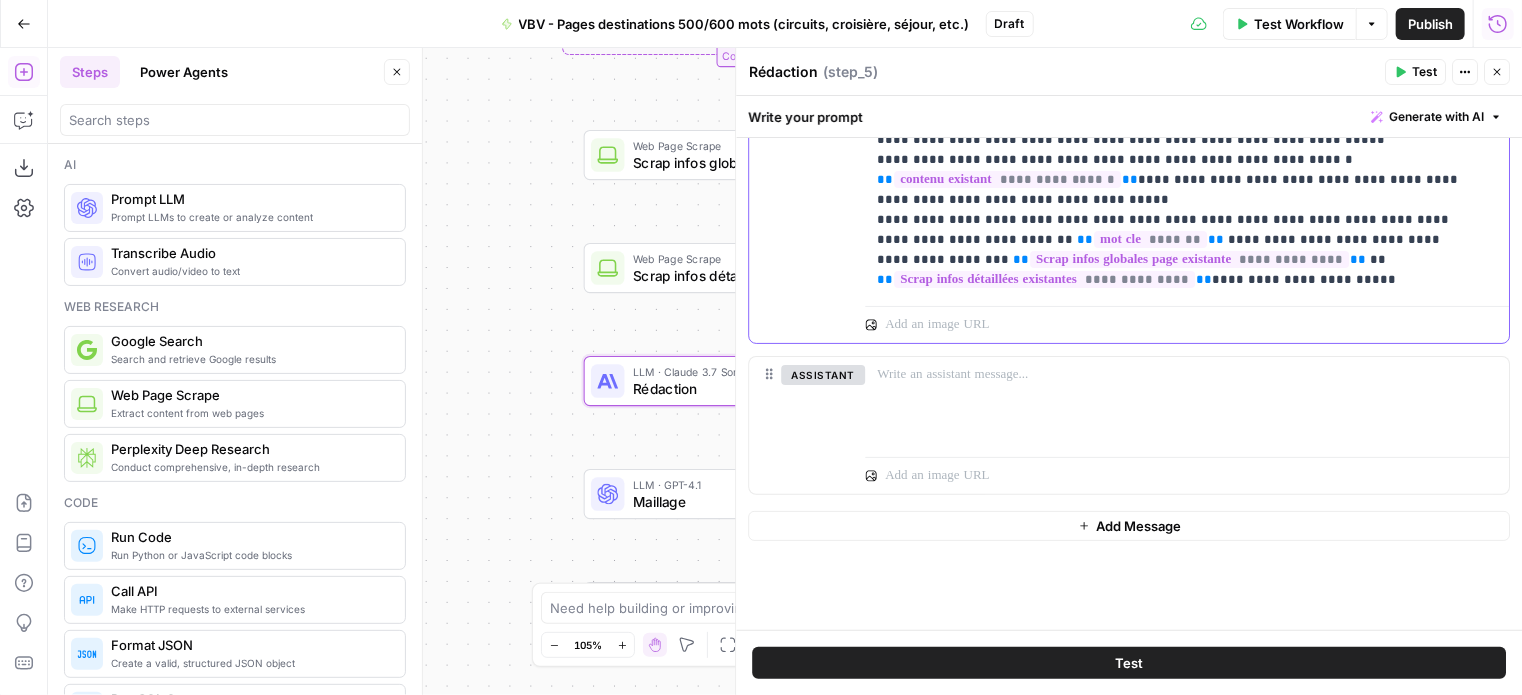 click on "**********" at bounding box center [1172, -210] 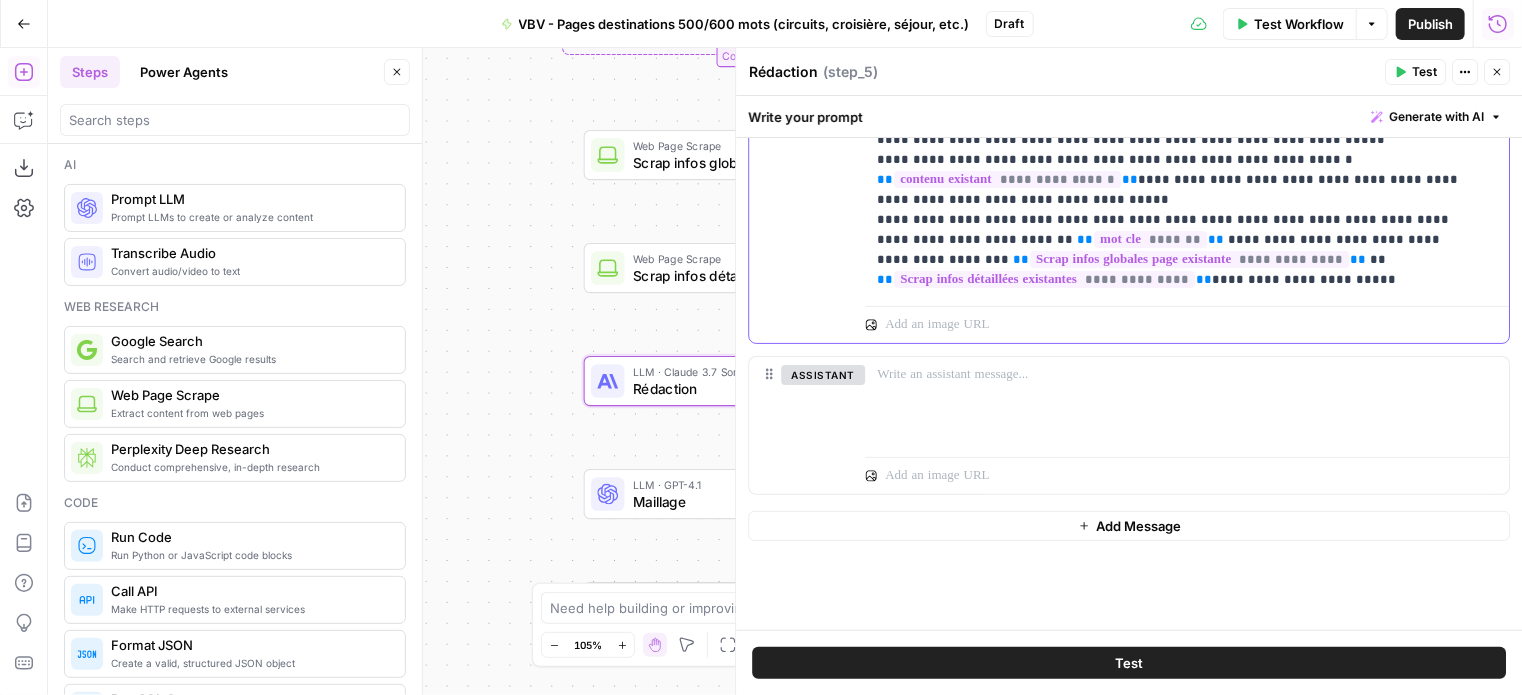 click on "**********" at bounding box center [1172, -210] 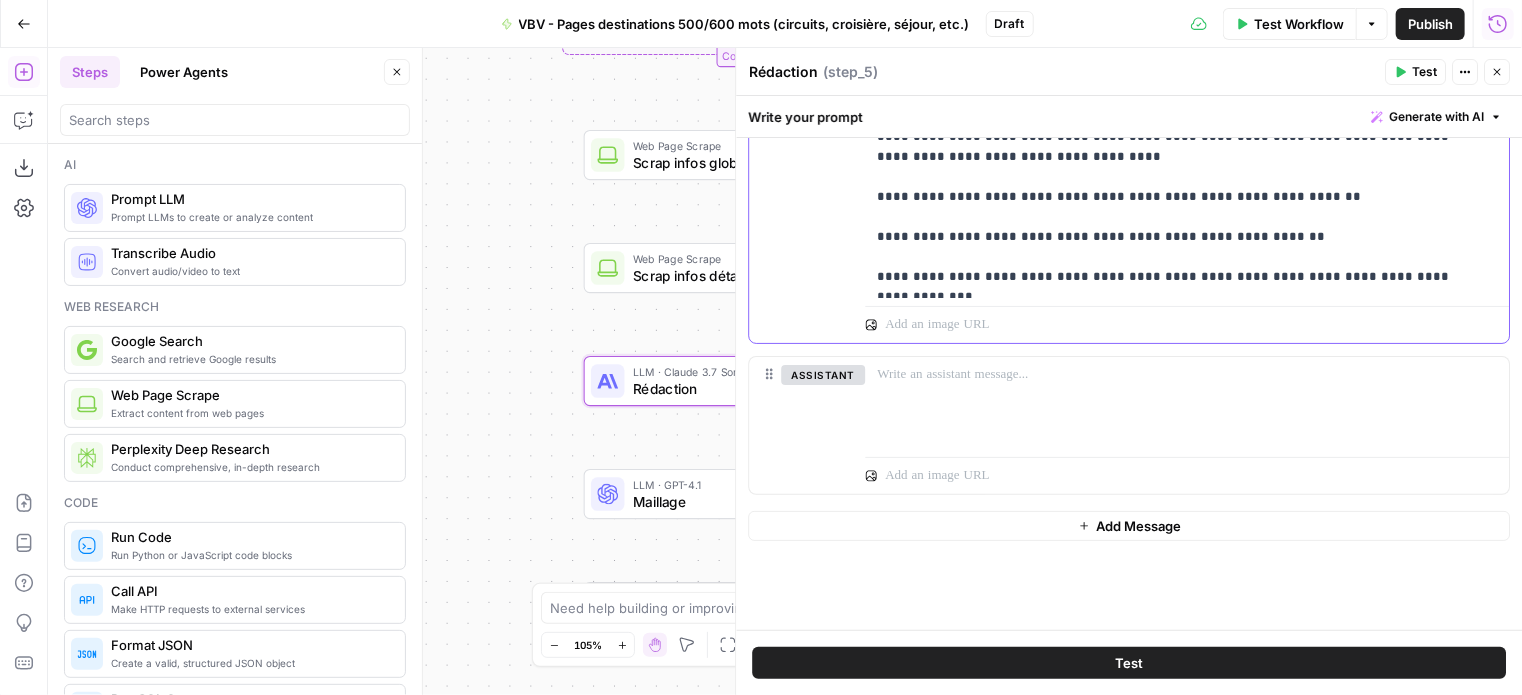 scroll, scrollTop: 1641, scrollLeft: 0, axis: vertical 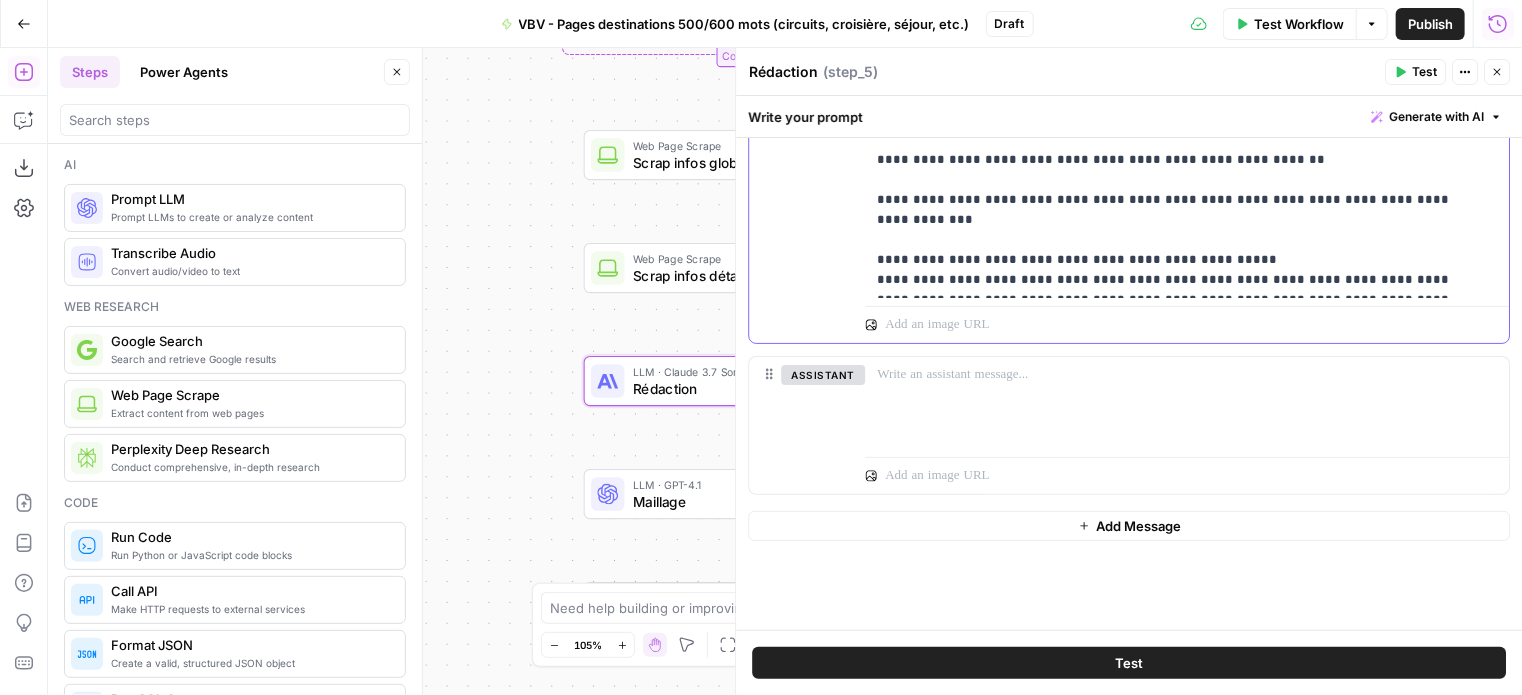 click on "**********" at bounding box center (1172, -930) 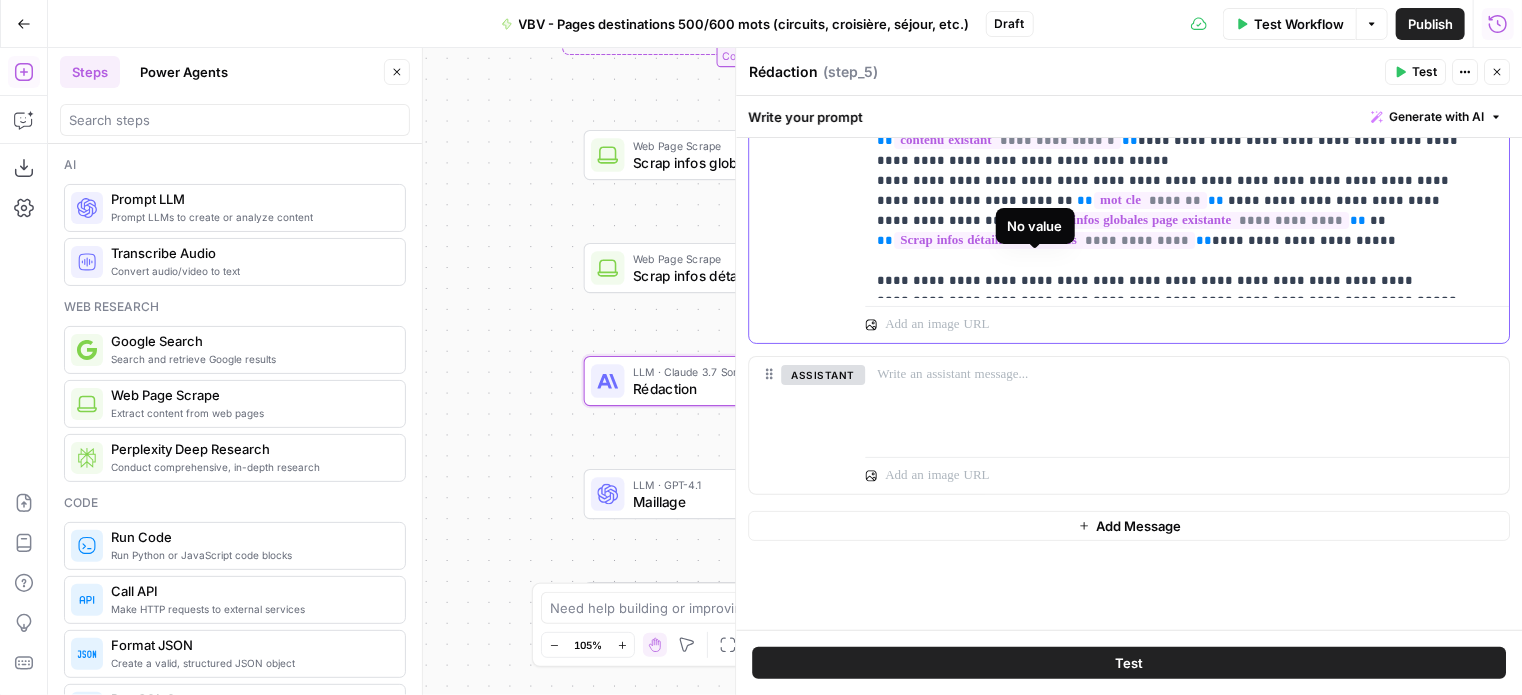 scroll, scrollTop: 241, scrollLeft: 0, axis: vertical 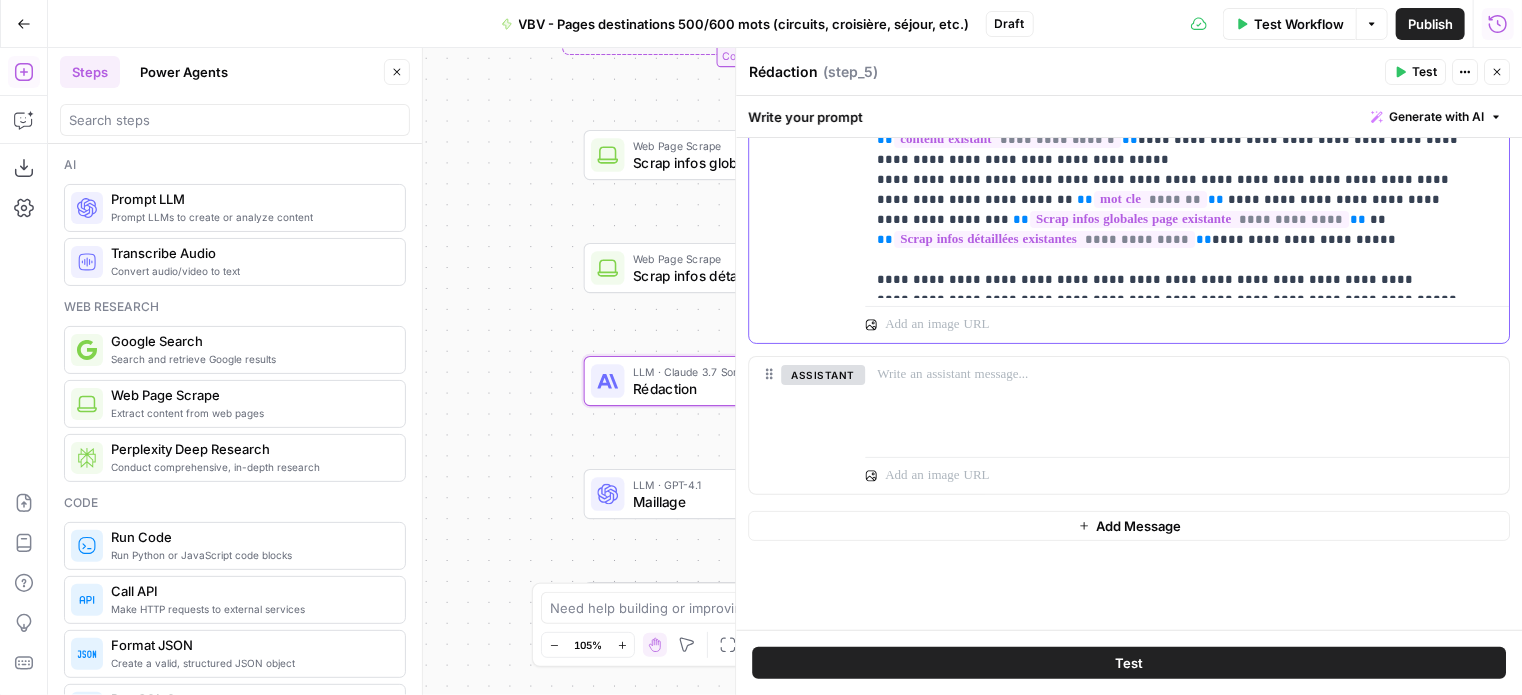 click on "**********" at bounding box center (1172, 470) 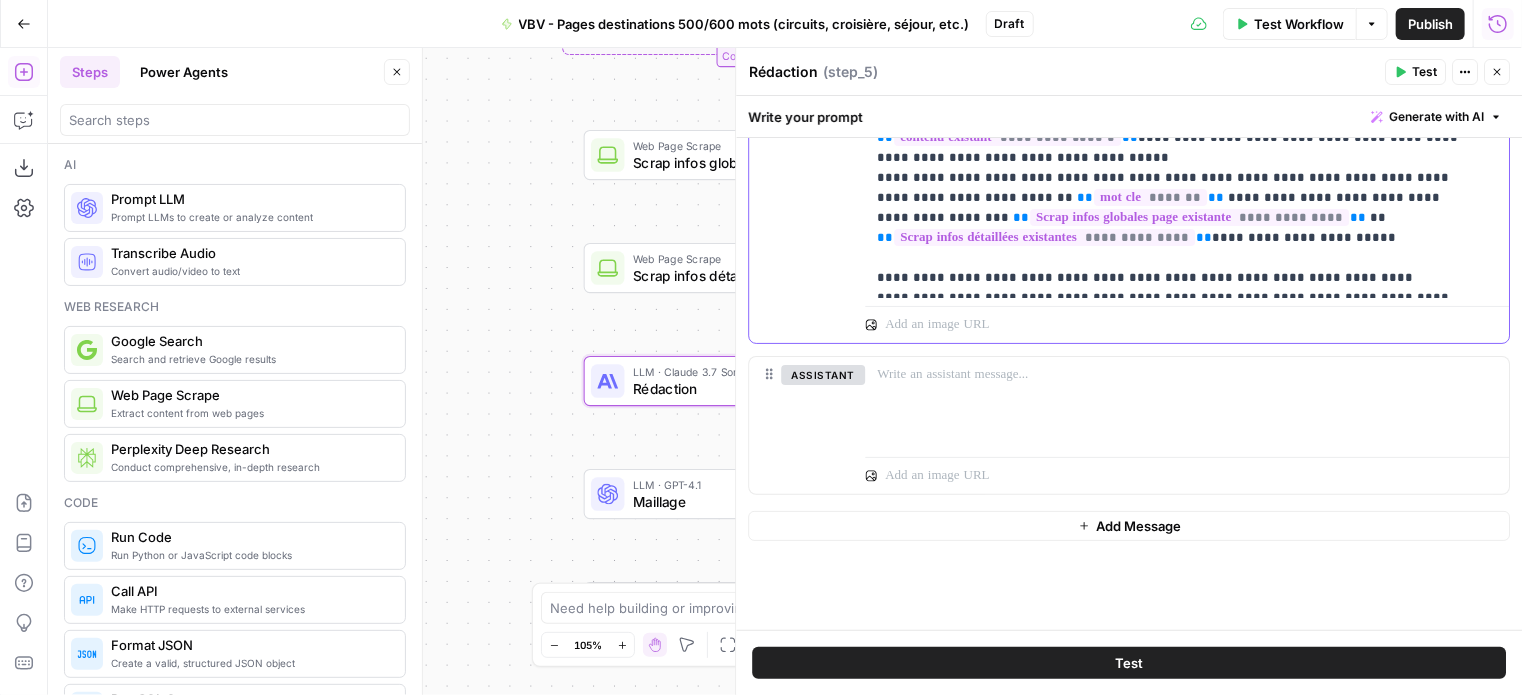scroll, scrollTop: 200, scrollLeft: 0, axis: vertical 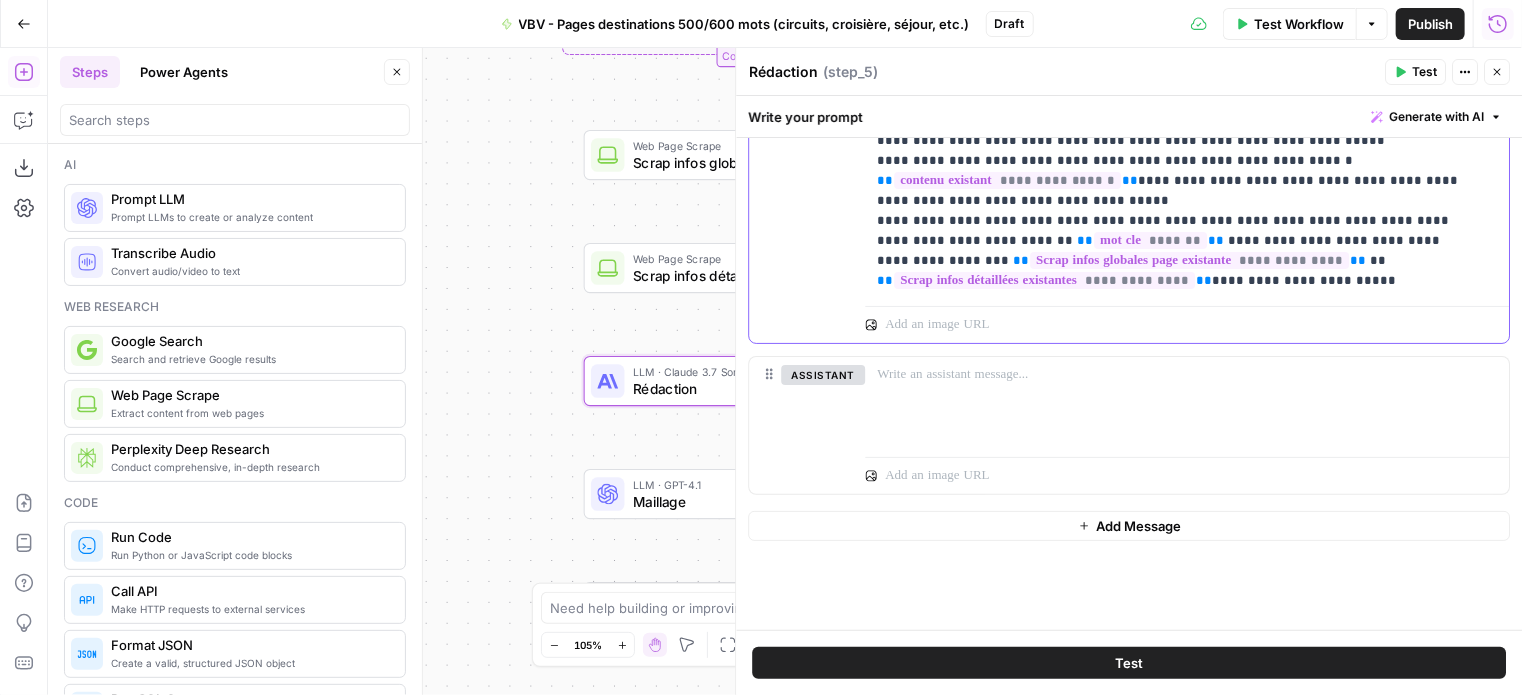 drag, startPoint x: 994, startPoint y: 257, endPoint x: 913, endPoint y: 263, distance: 81.22192 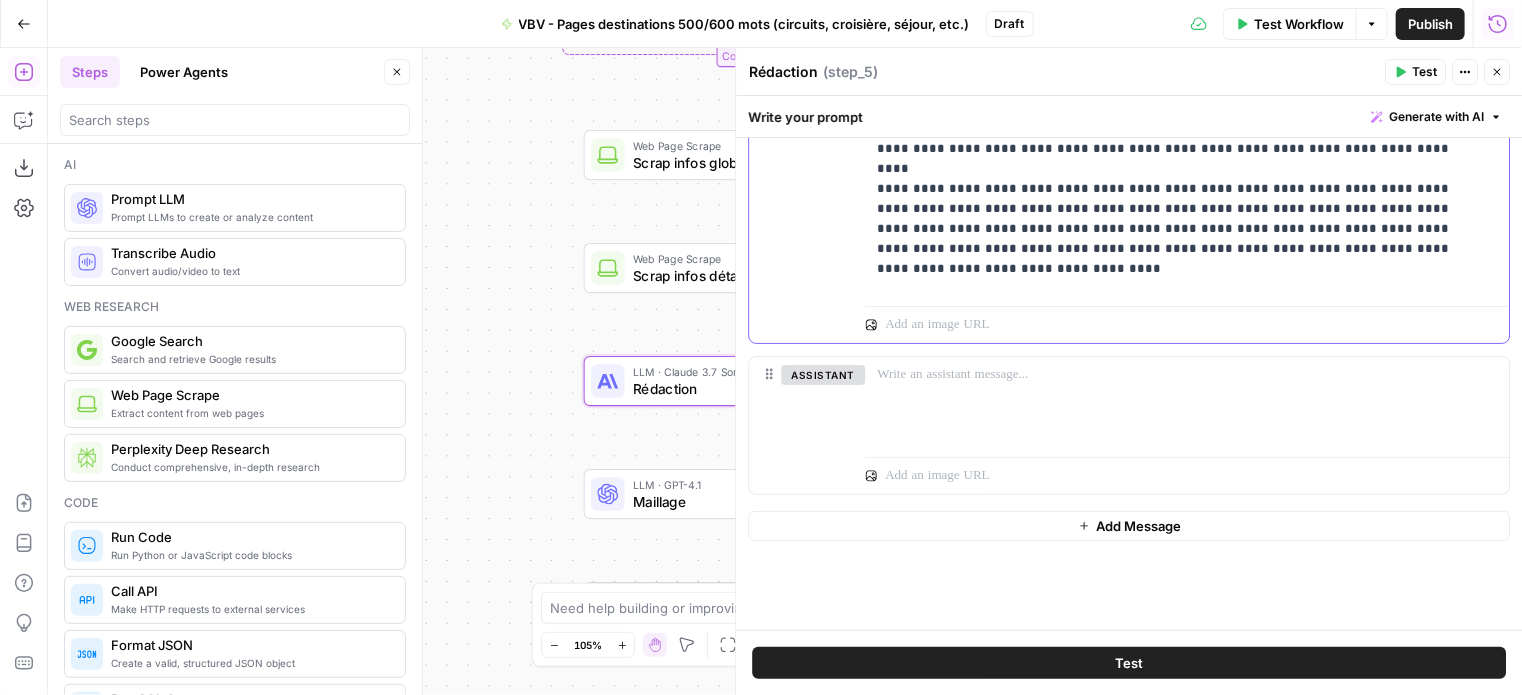 scroll, scrollTop: 1641, scrollLeft: 0, axis: vertical 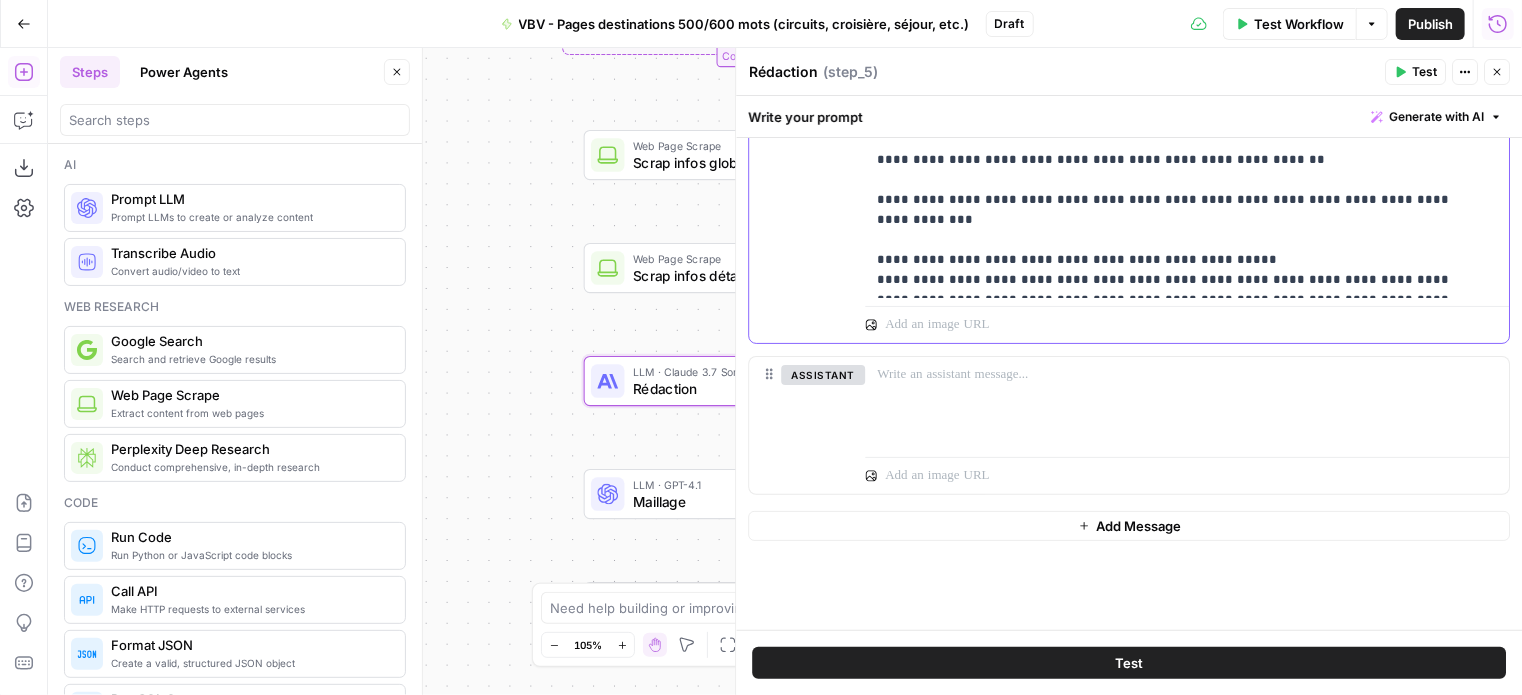 click on "**********" at bounding box center (1172, -930) 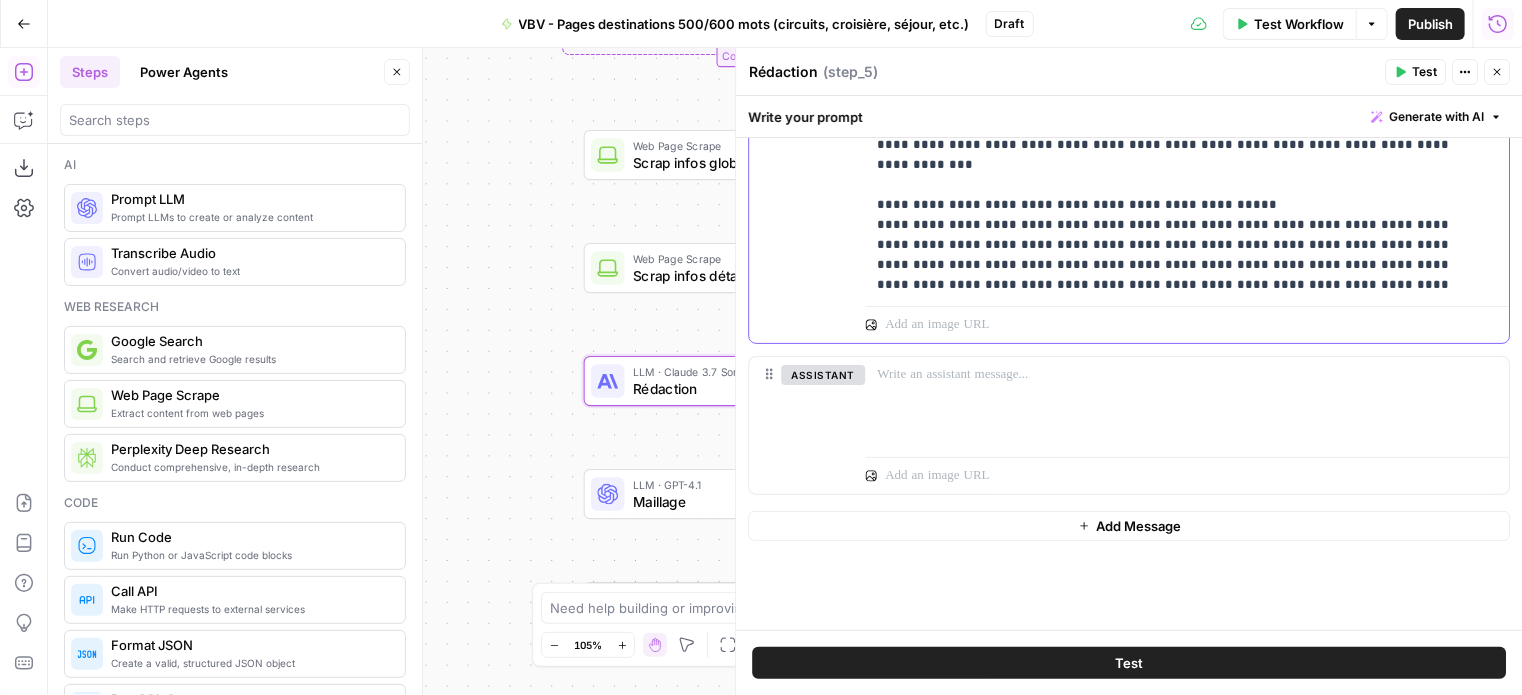 scroll, scrollTop: 1721, scrollLeft: 0, axis: vertical 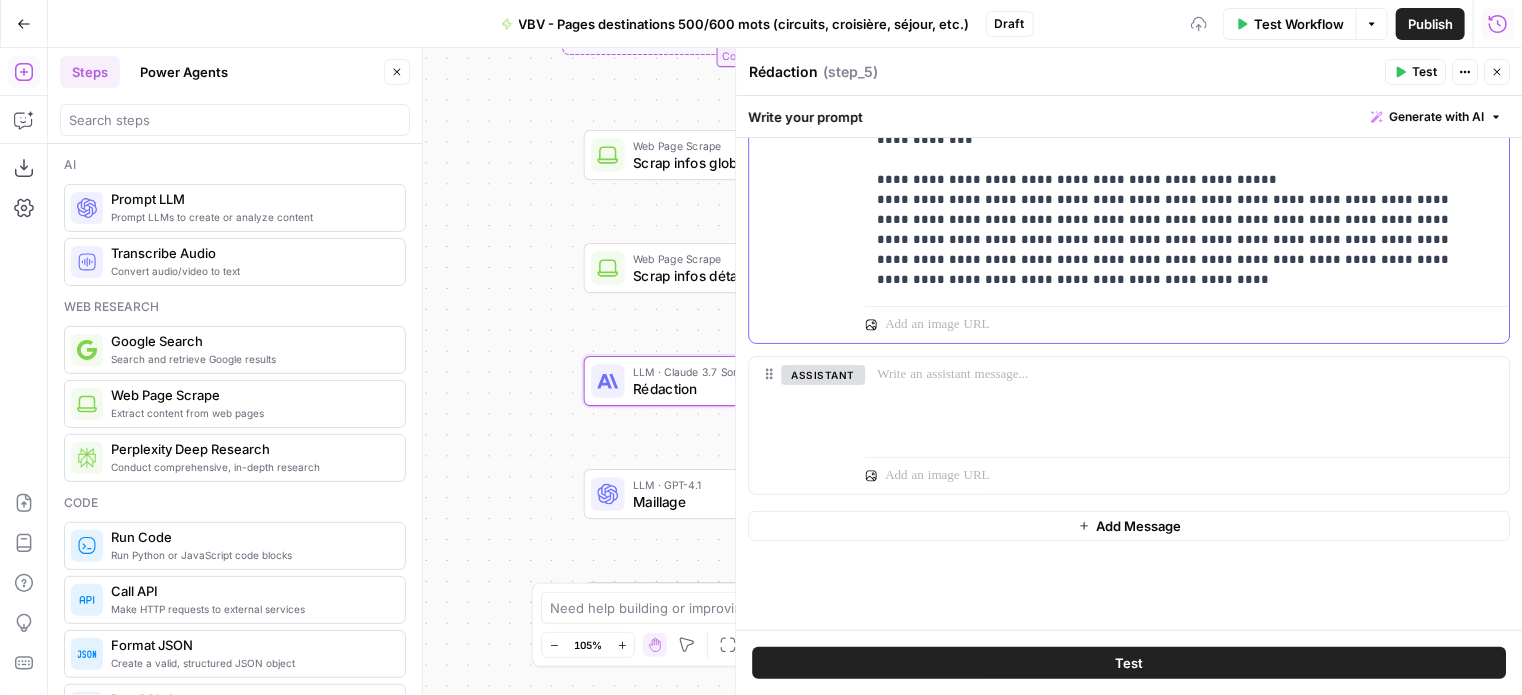 click on "**********" at bounding box center [1172, -970] 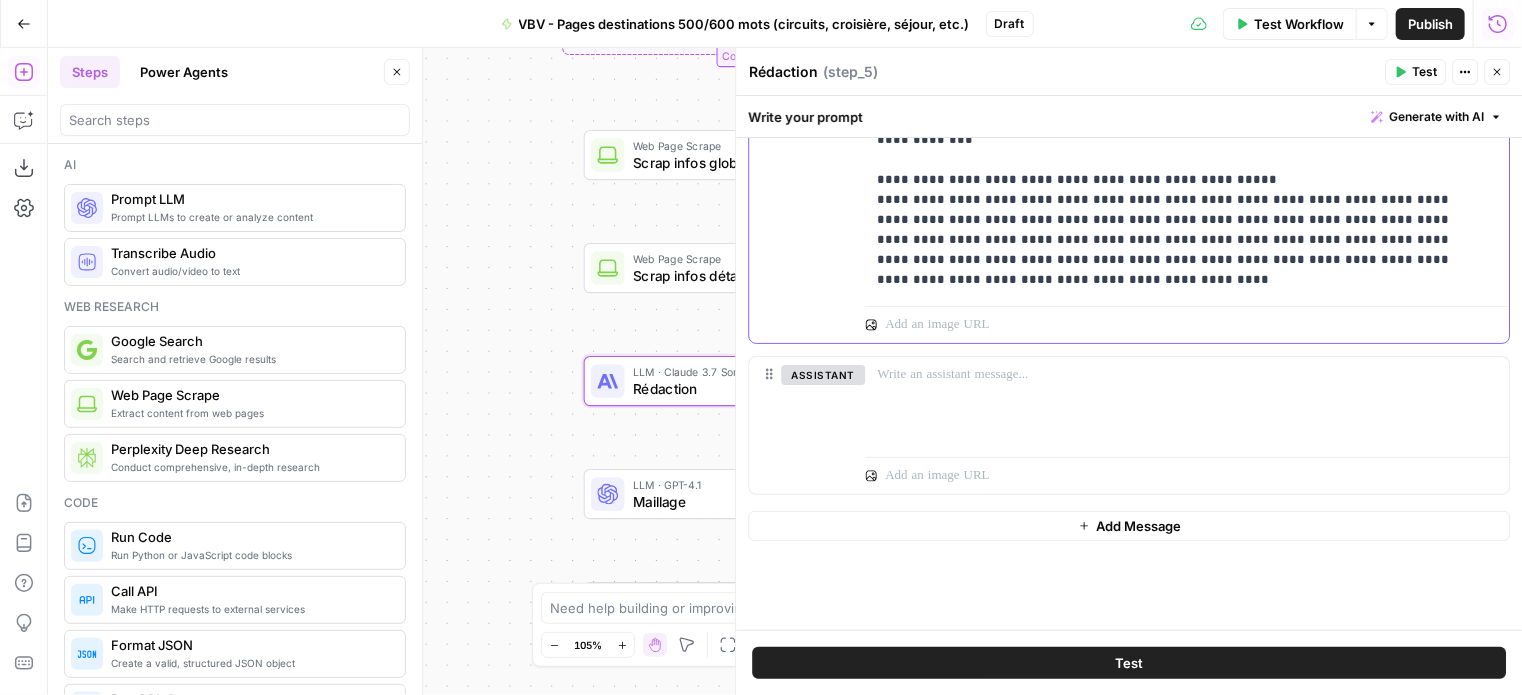 drag, startPoint x: 1289, startPoint y: 283, endPoint x: 1175, endPoint y: 283, distance: 114 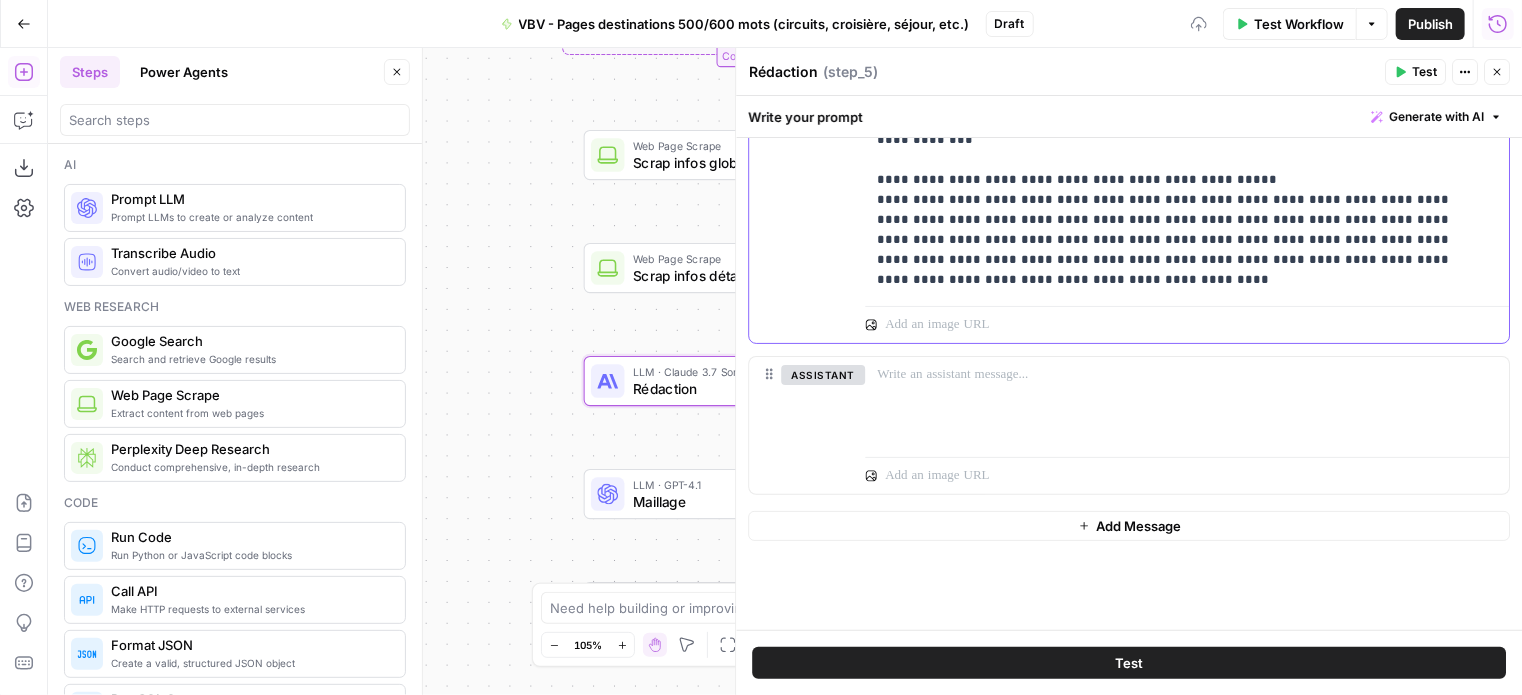 click on "**********" at bounding box center [1172, -970] 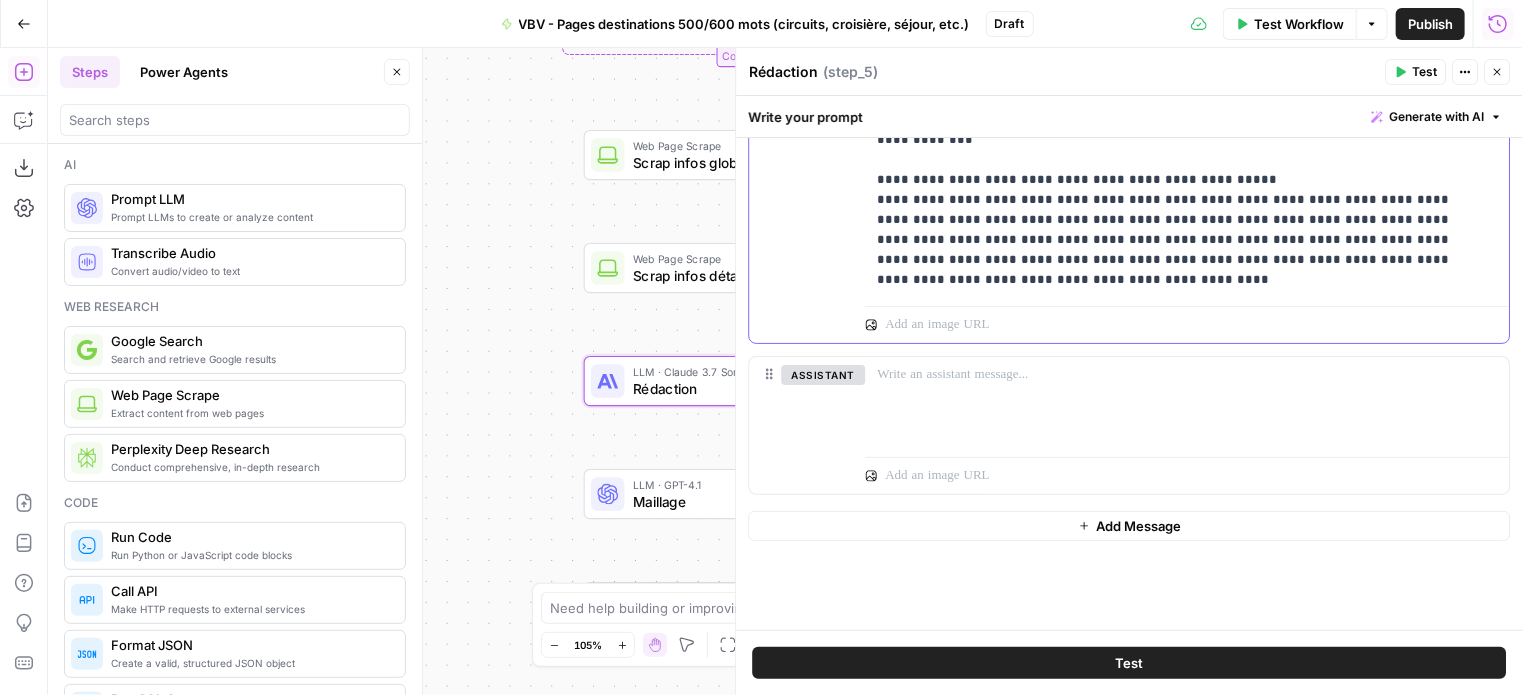 click on "**********" at bounding box center (1172, -970) 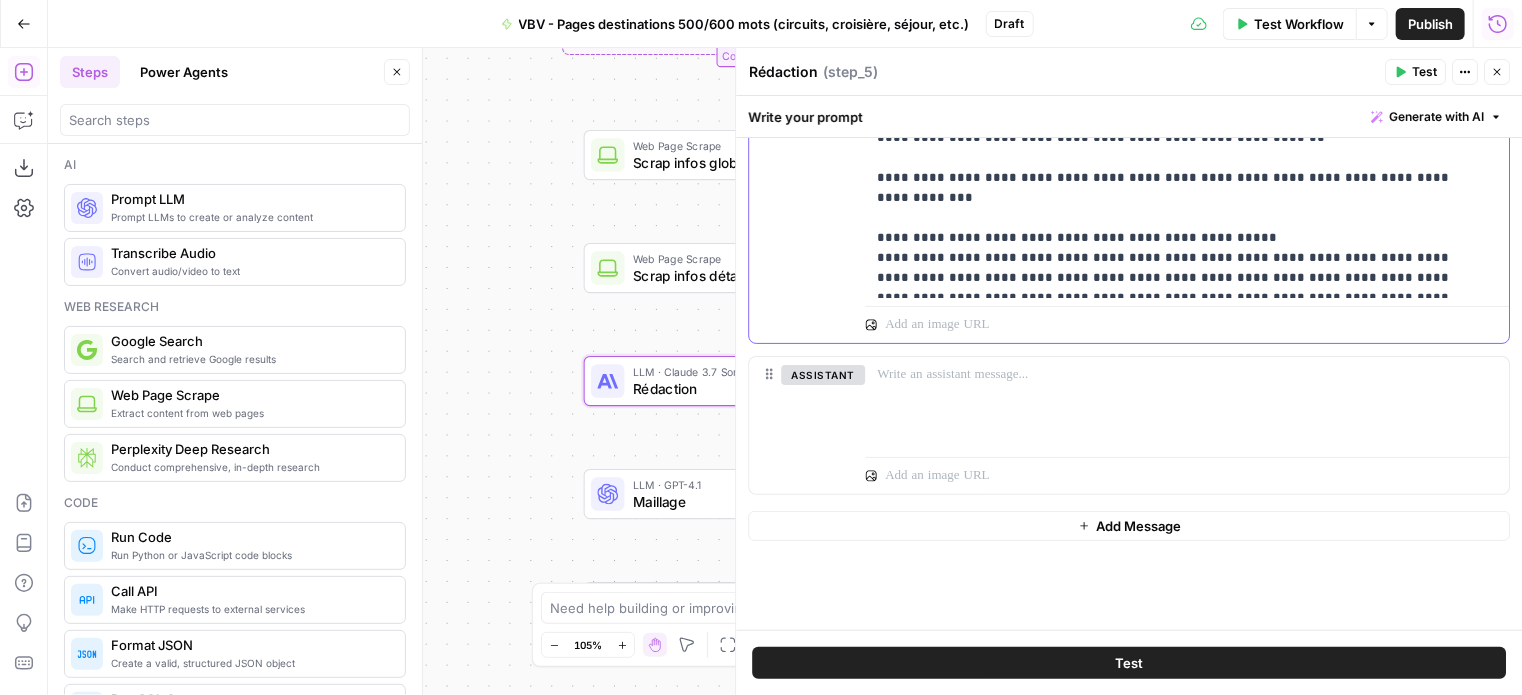 scroll, scrollTop: 1741, scrollLeft: 0, axis: vertical 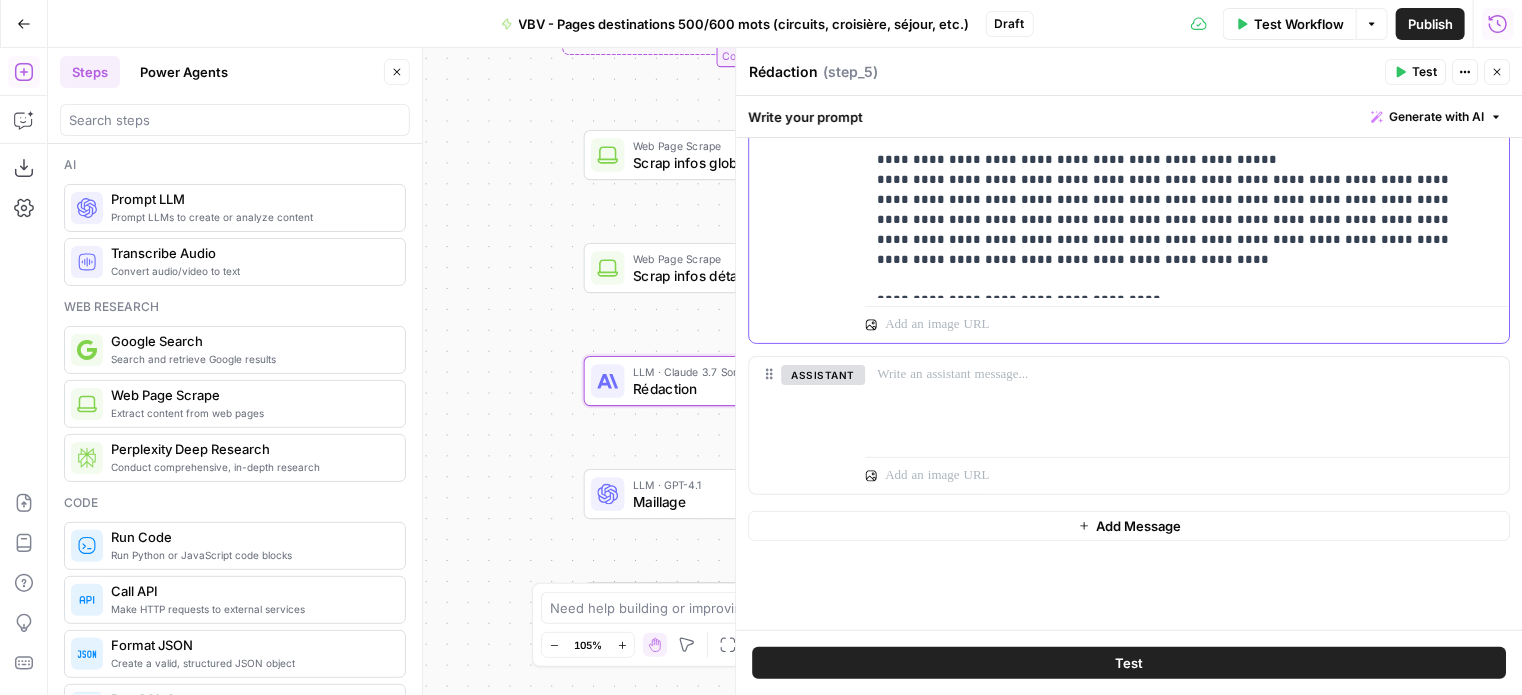 click on "**********" at bounding box center [1172, -980] 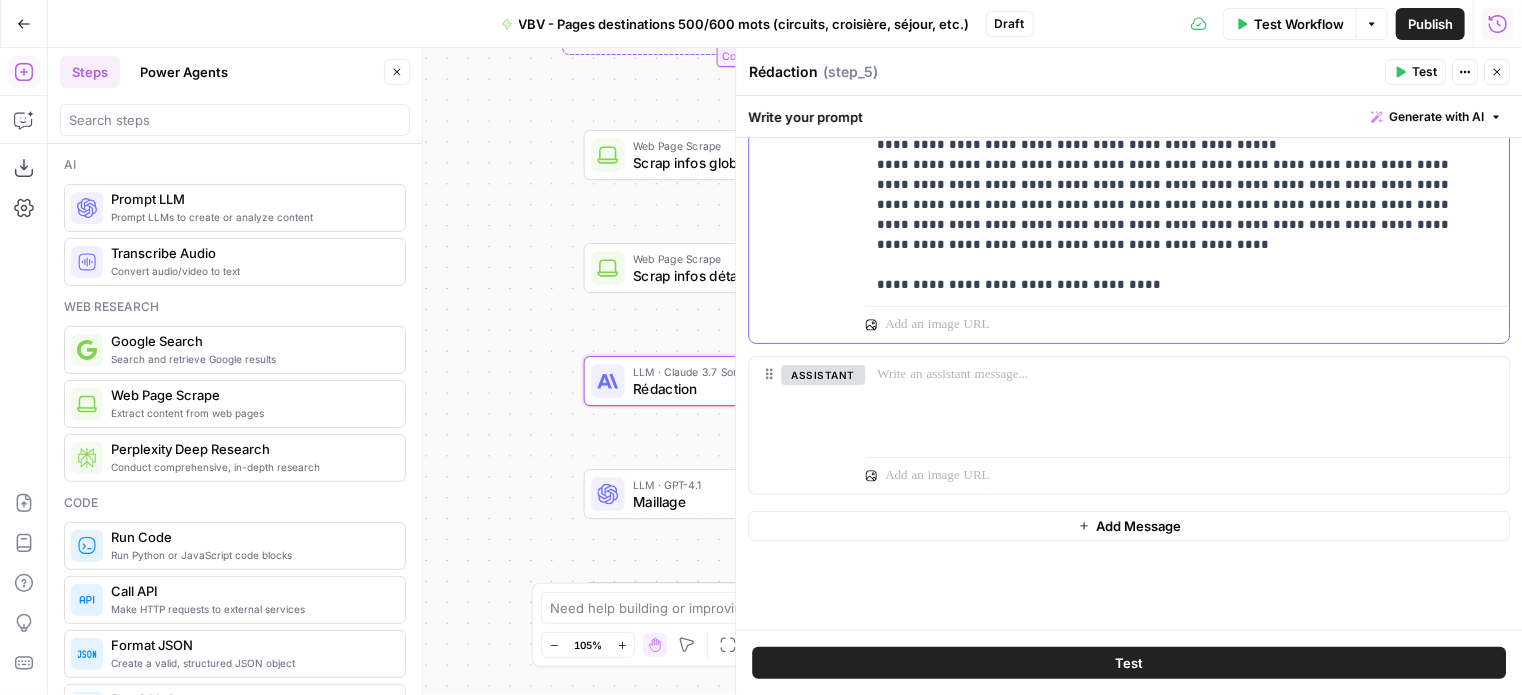 click on "**********" at bounding box center (1172, -985) 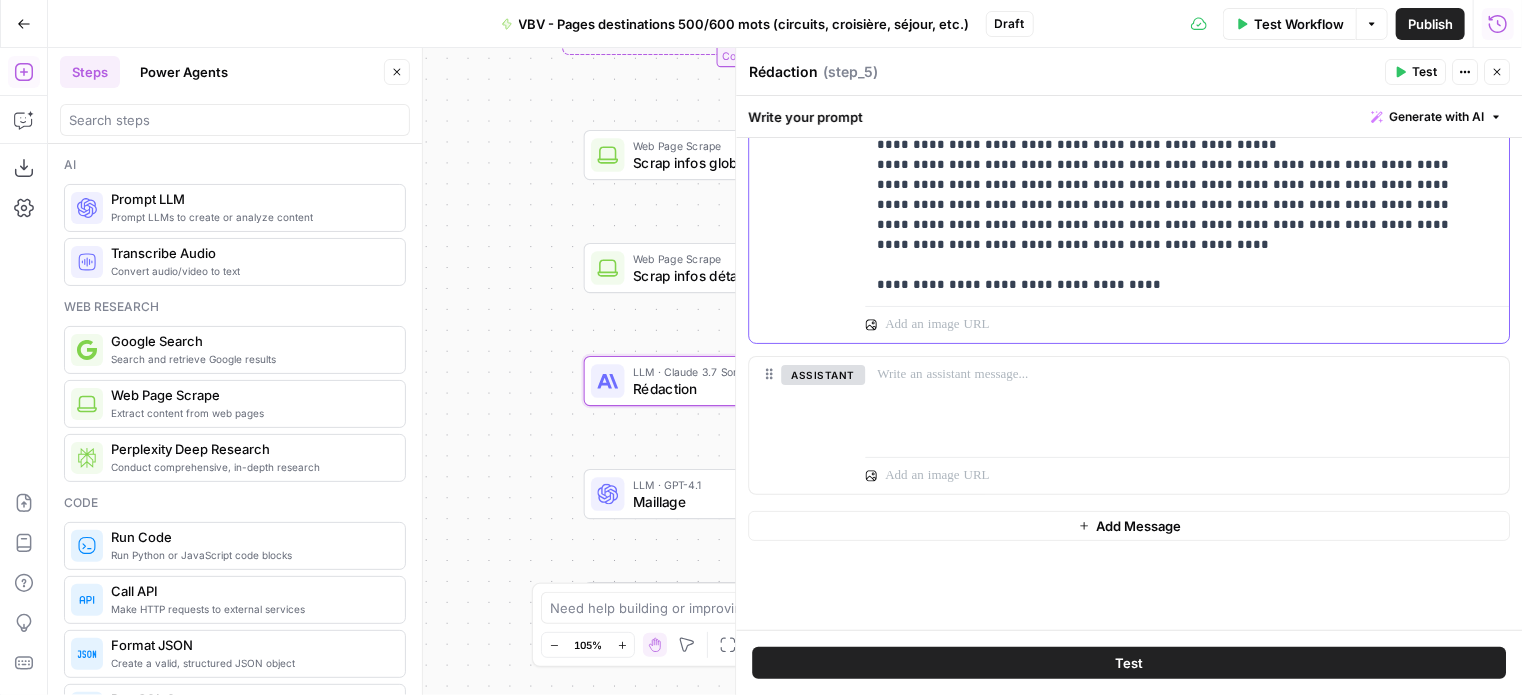 click on "**********" at bounding box center (1172, -985) 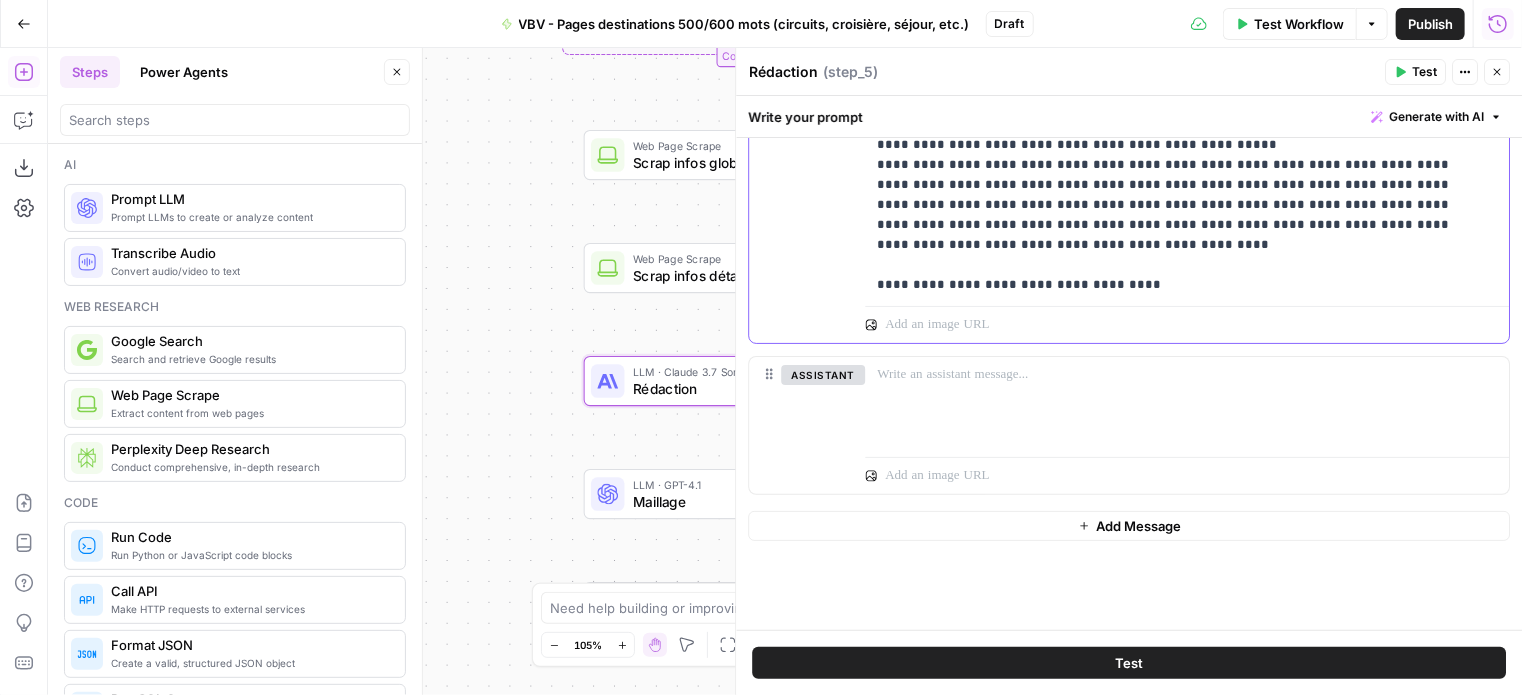 click on "**********" at bounding box center [1172, -985] 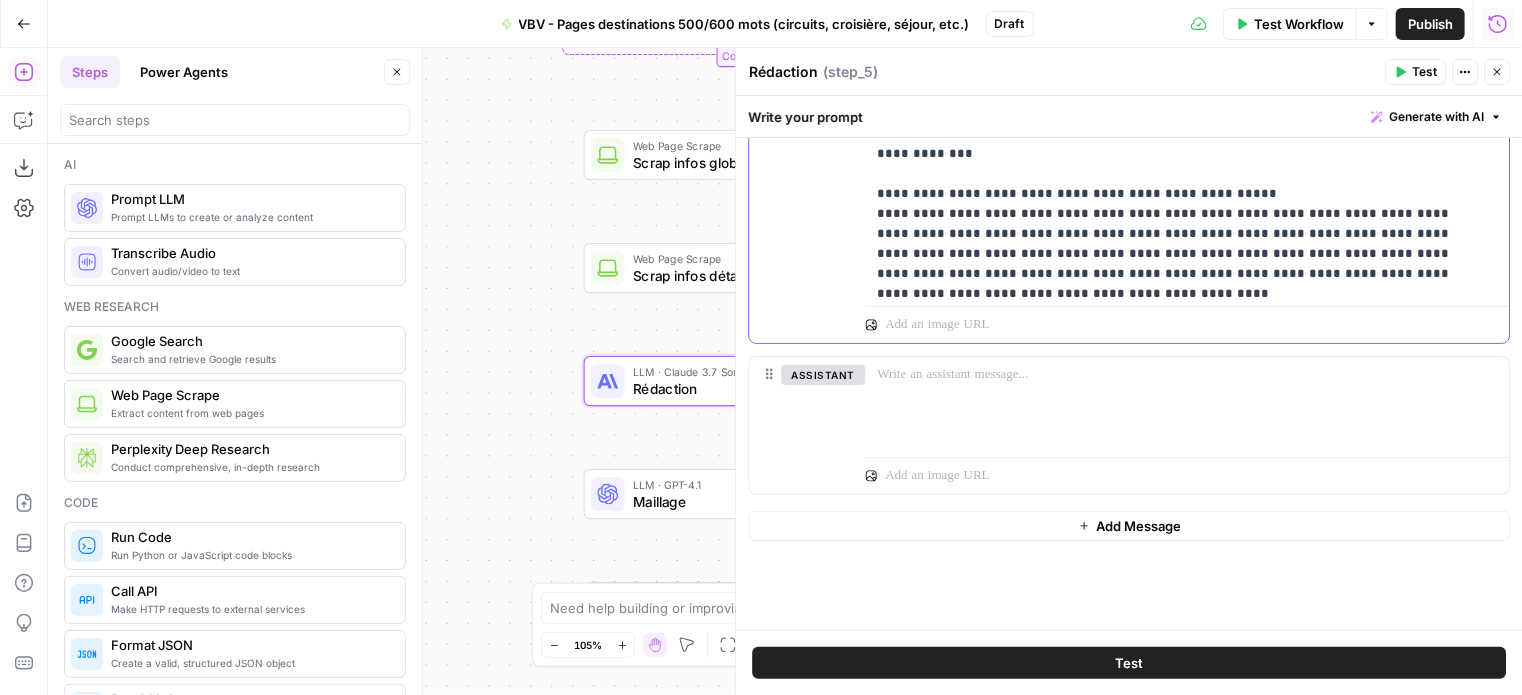 scroll, scrollTop: 1681, scrollLeft: 0, axis: vertical 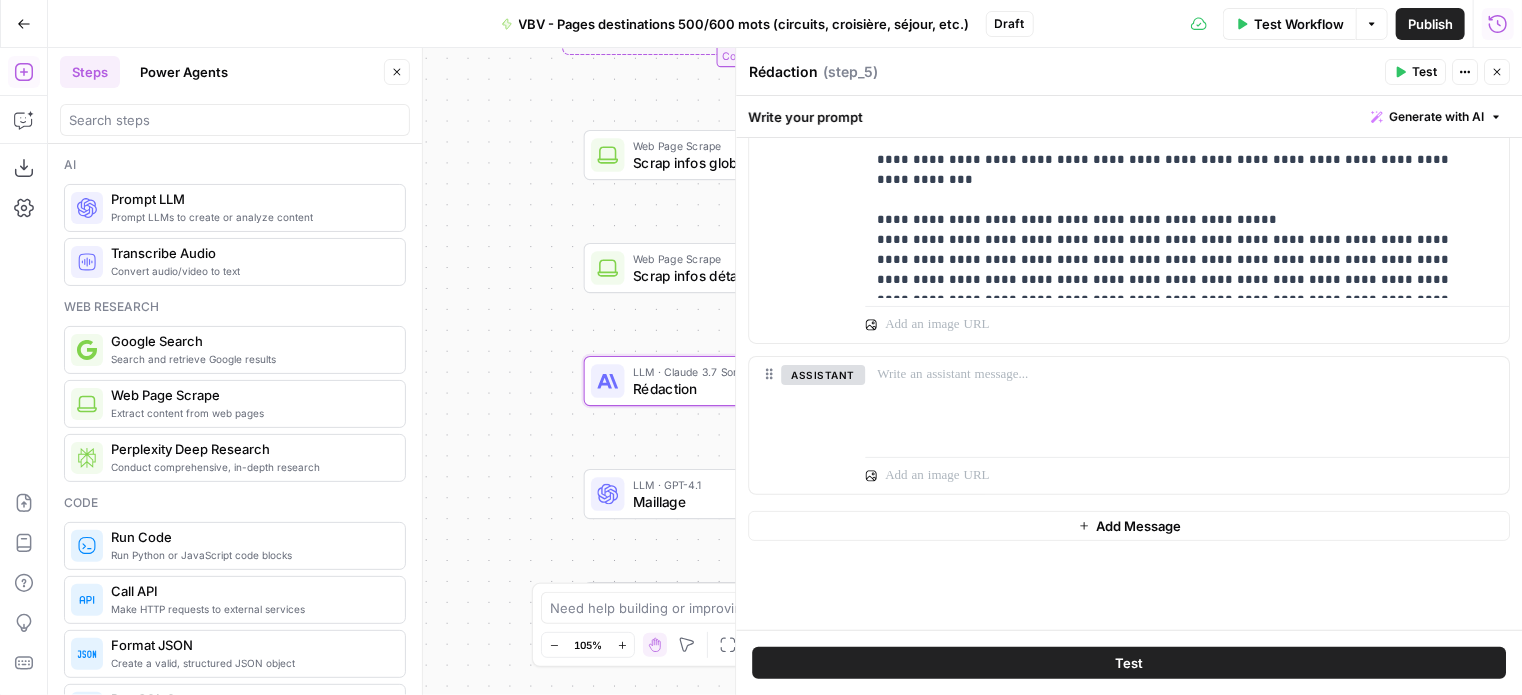 click 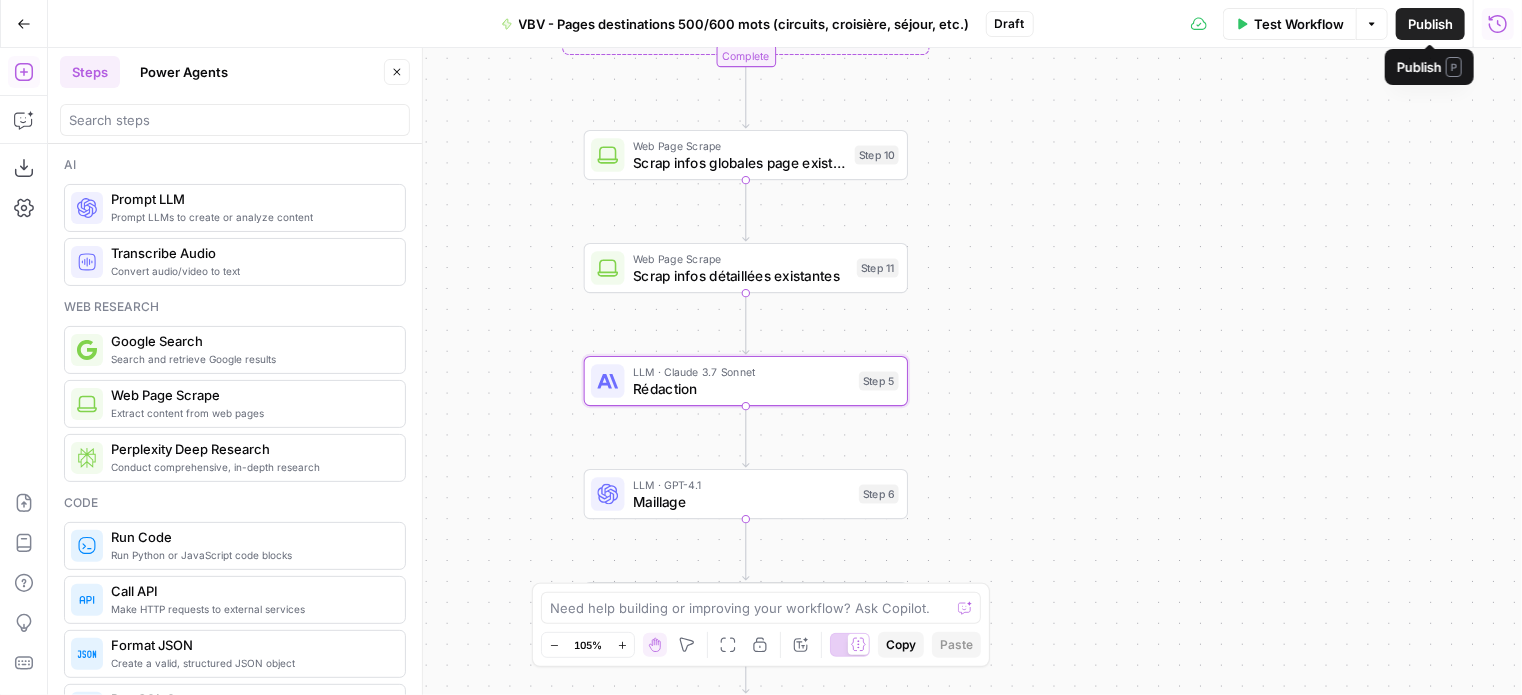 click on "Publish" at bounding box center [1430, 24] 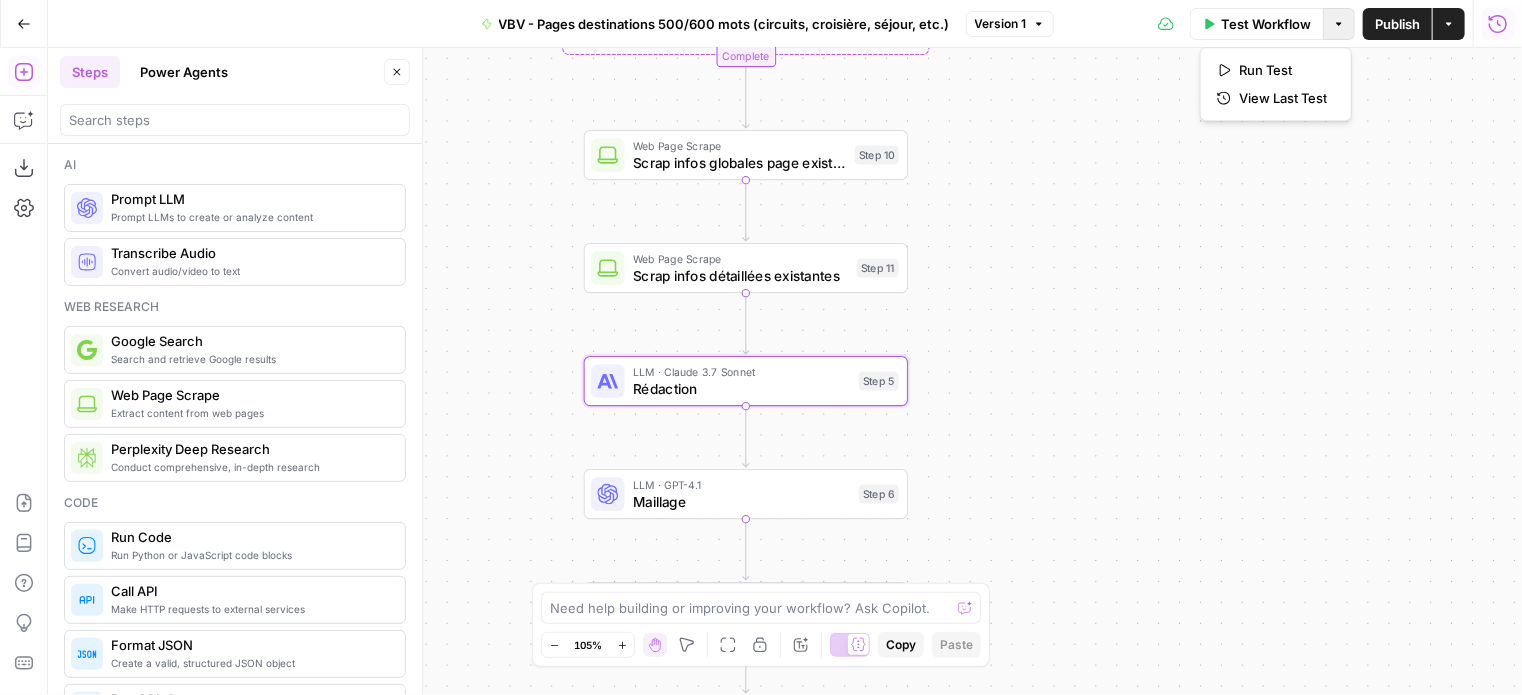 click on "Options" at bounding box center (1339, 24) 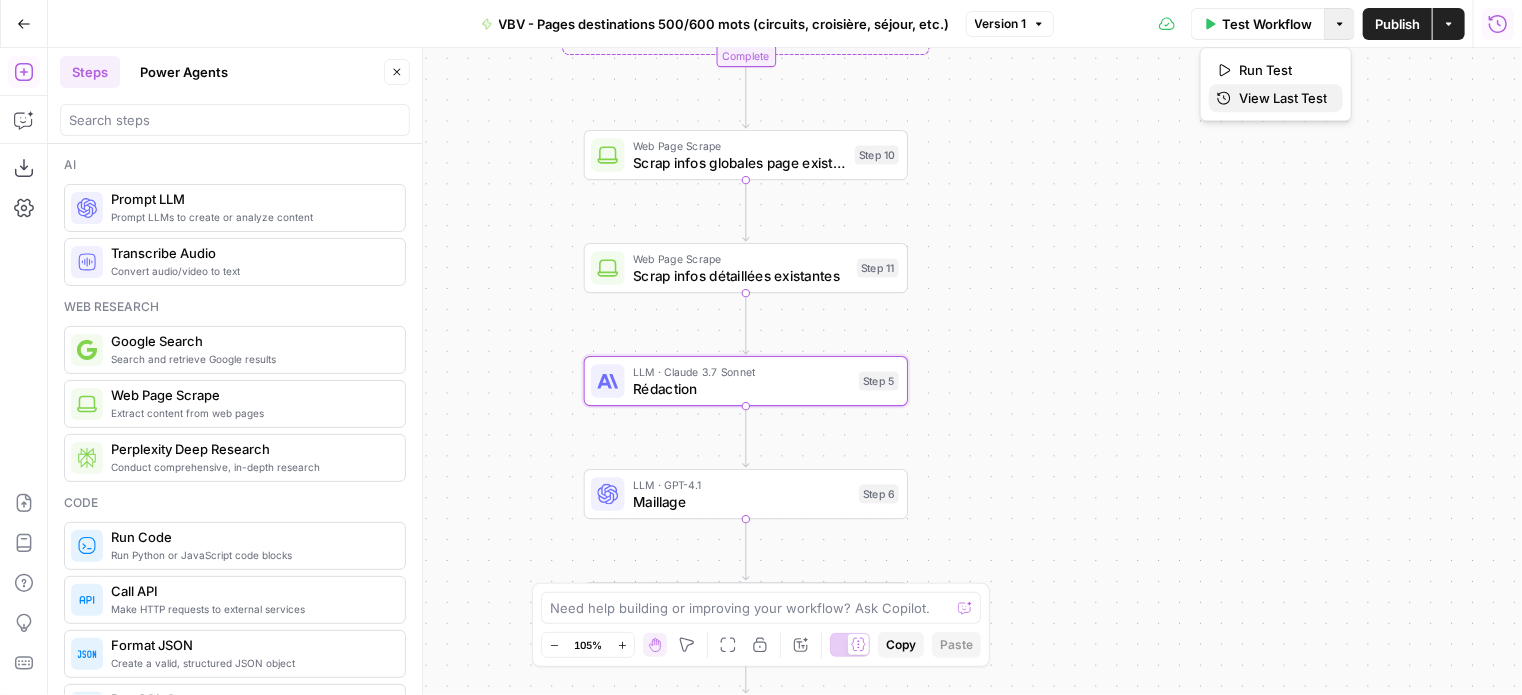 click on "View Last Test" at bounding box center [1283, 98] 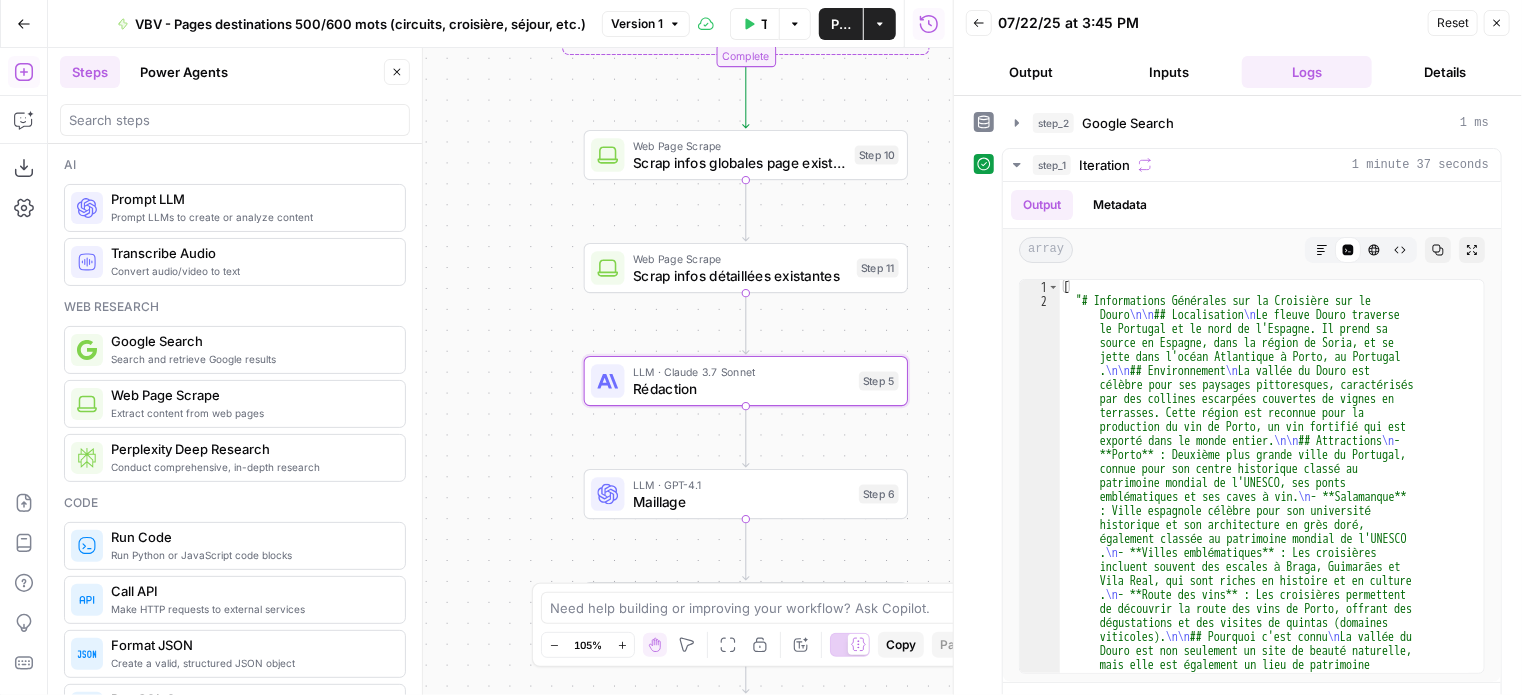 click on "Output" at bounding box center (1031, 72) 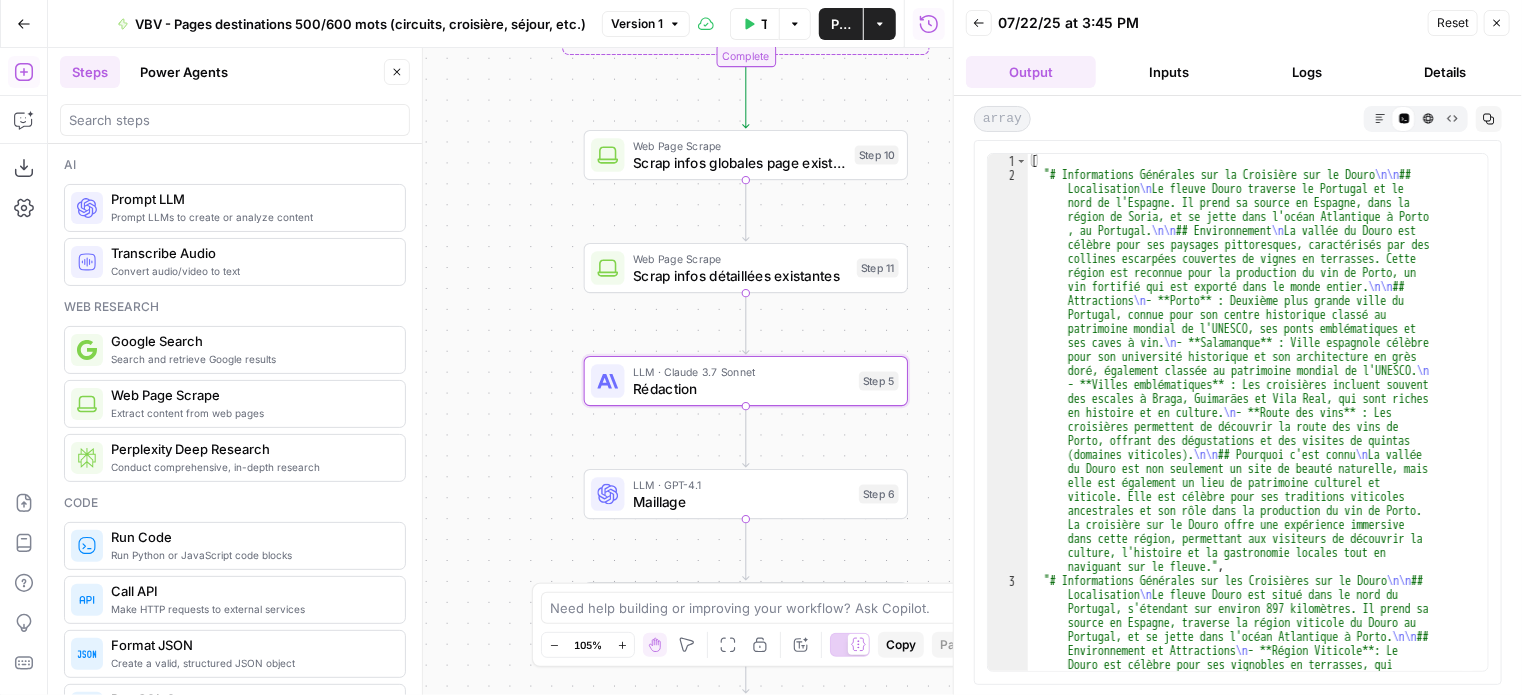 click on "Inputs" at bounding box center (1169, 72) 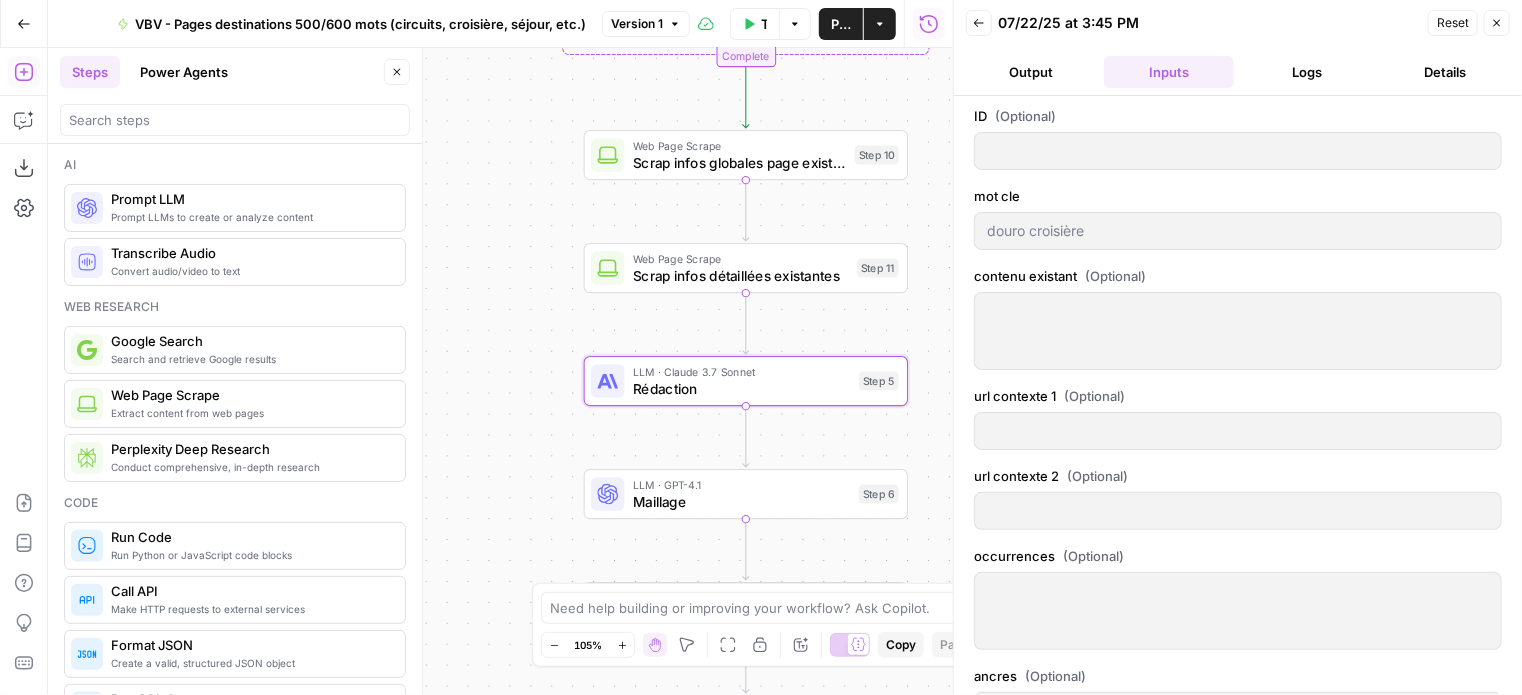 scroll, scrollTop: 50, scrollLeft: 0, axis: vertical 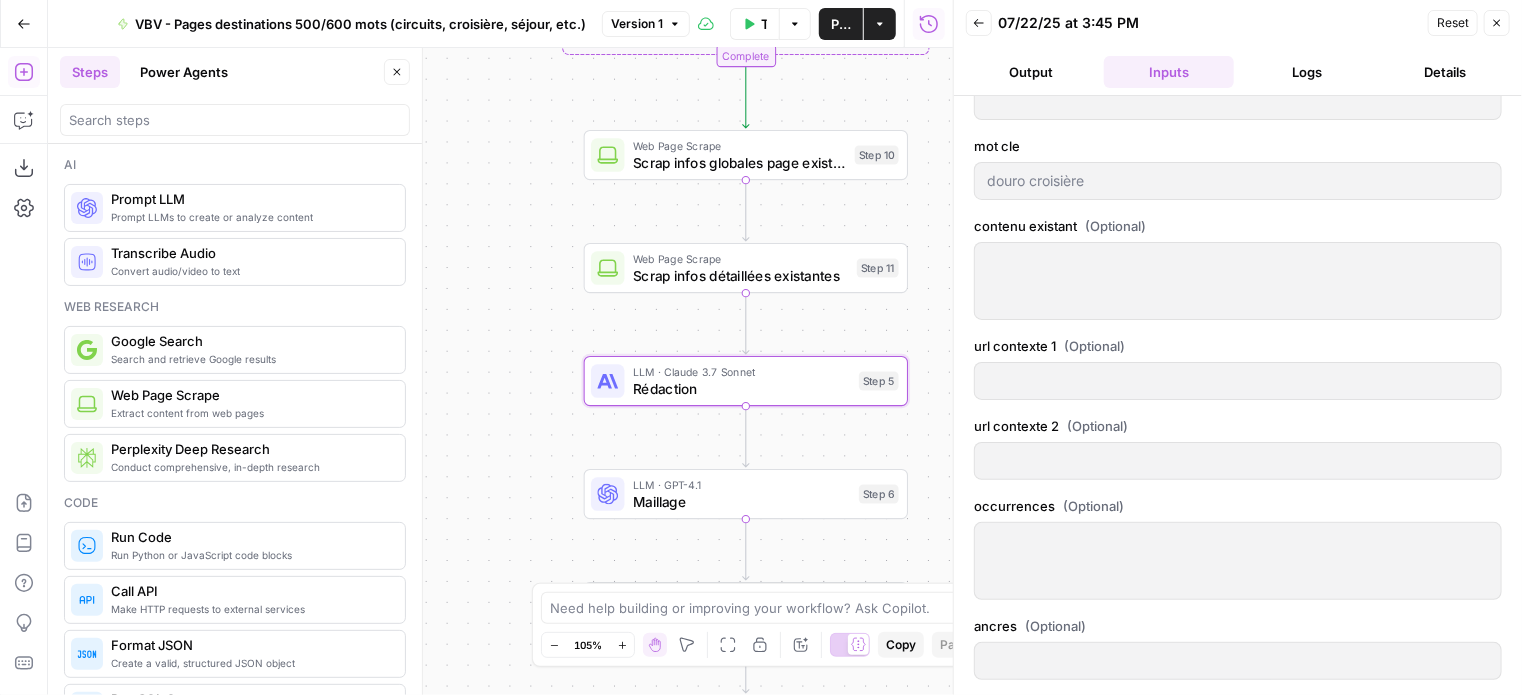 click 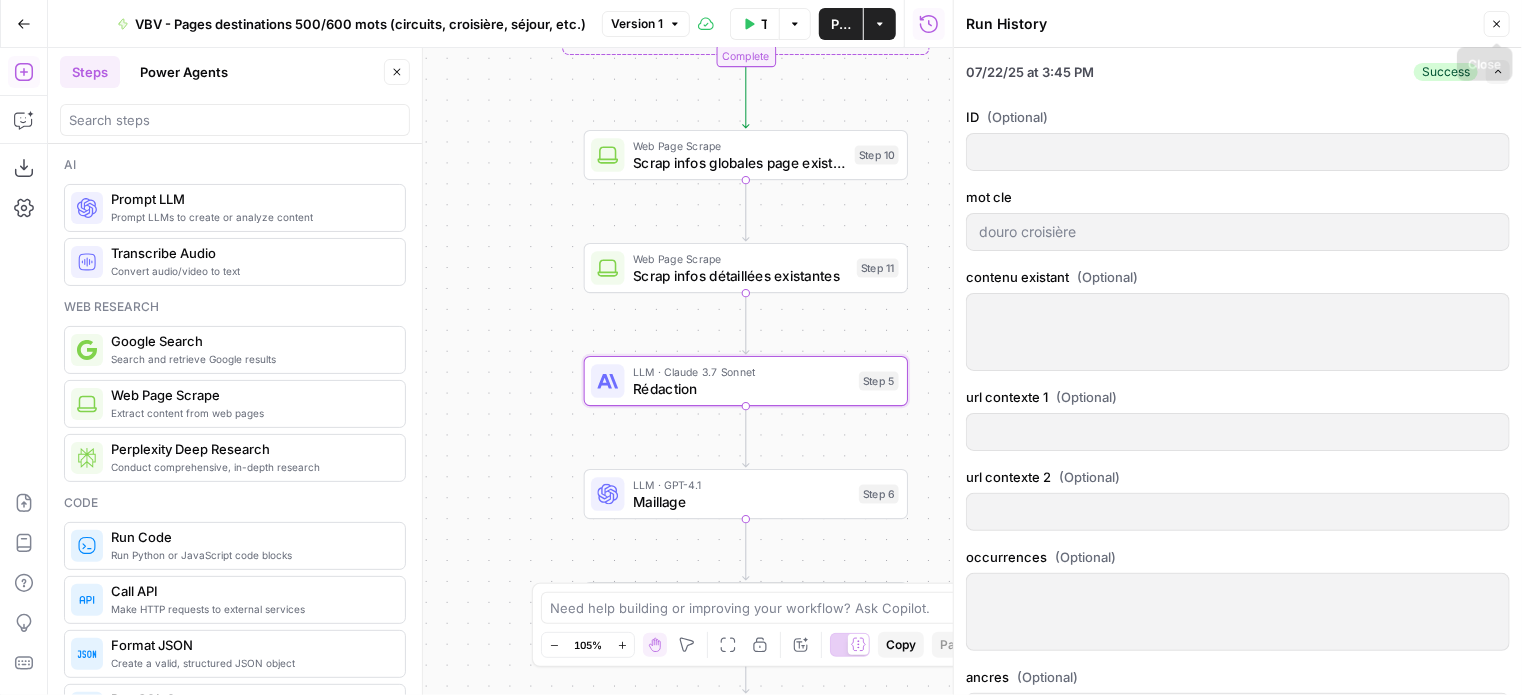 click on "Close" at bounding box center [1497, 24] 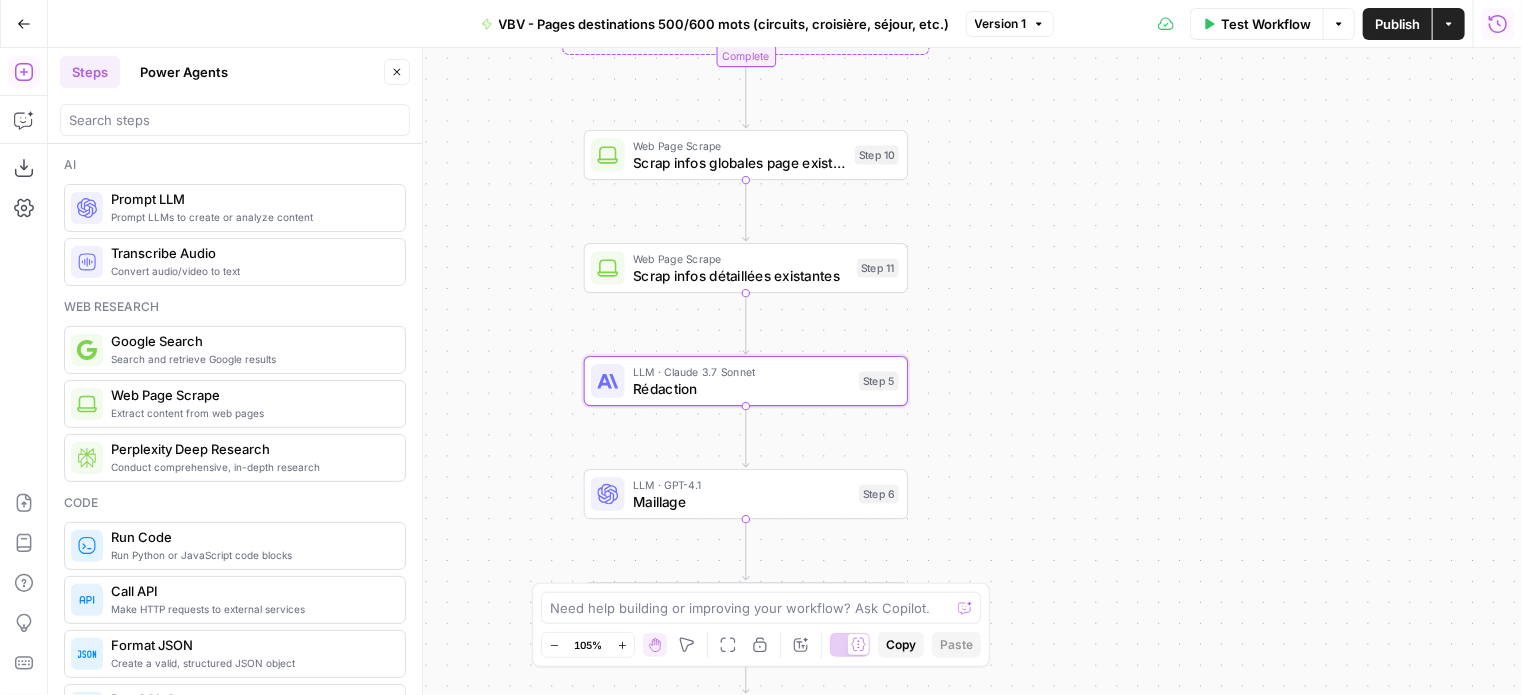 drag, startPoint x: 1294, startPoint y: 31, endPoint x: 1320, endPoint y: 111, distance: 84.118965 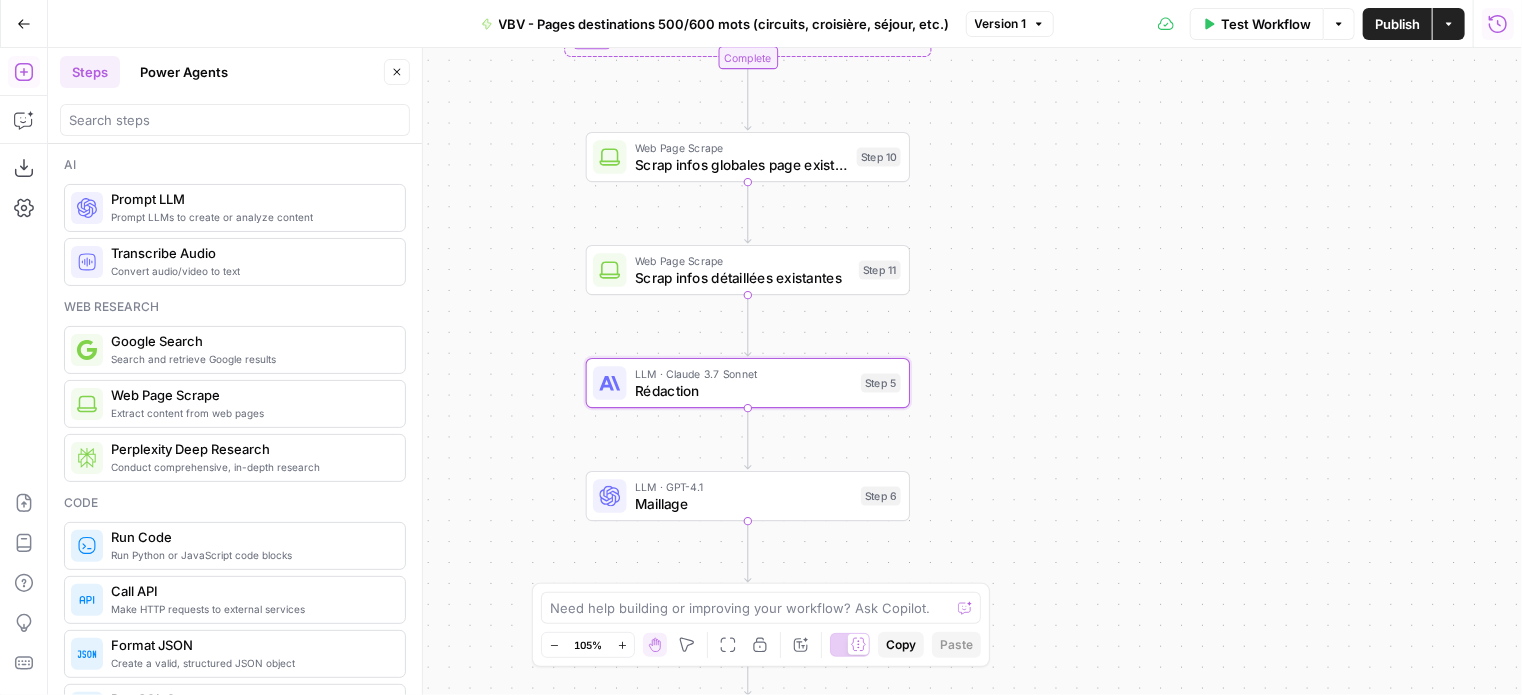 click on "Test Workflow" at bounding box center [1257, 24] 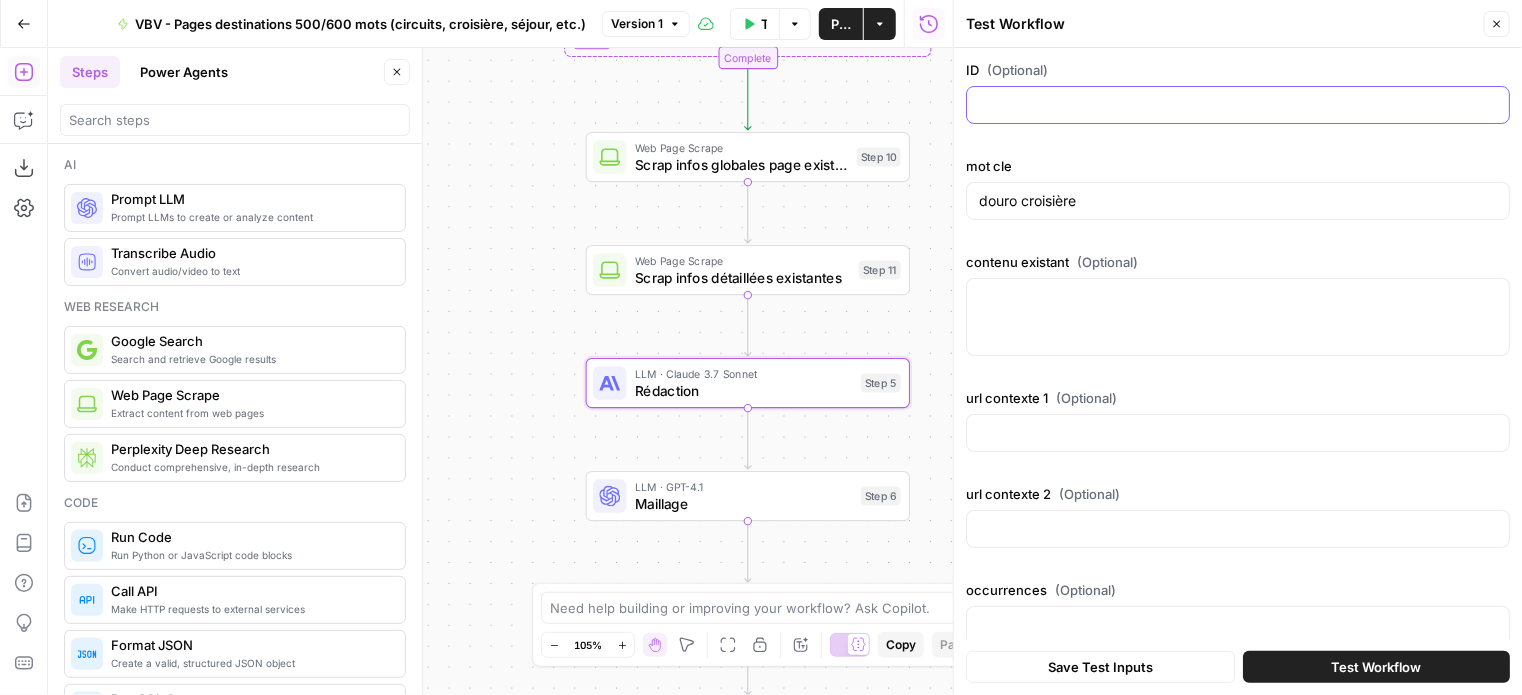 drag, startPoint x: 1158, startPoint y: 111, endPoint x: 1156, endPoint y: 99, distance: 12.165525 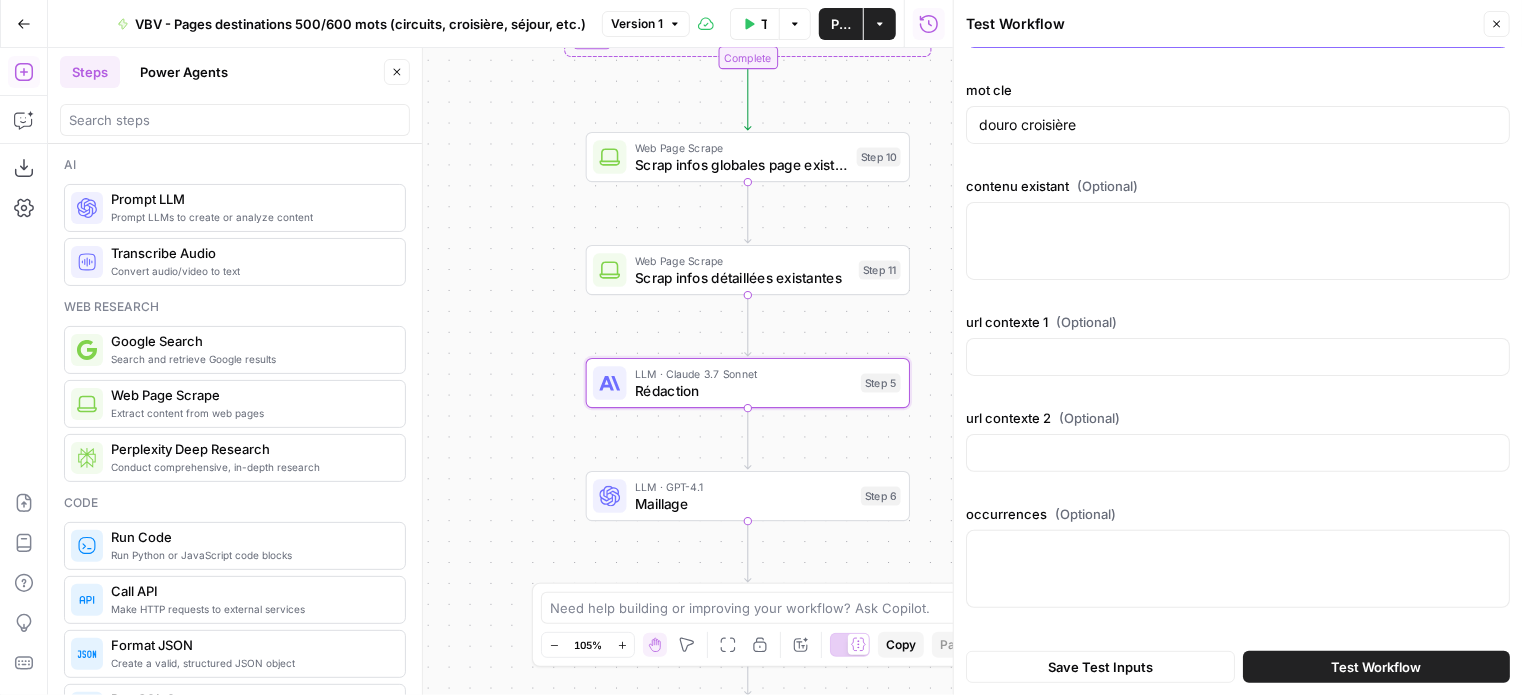 scroll, scrollTop: 159, scrollLeft: 0, axis: vertical 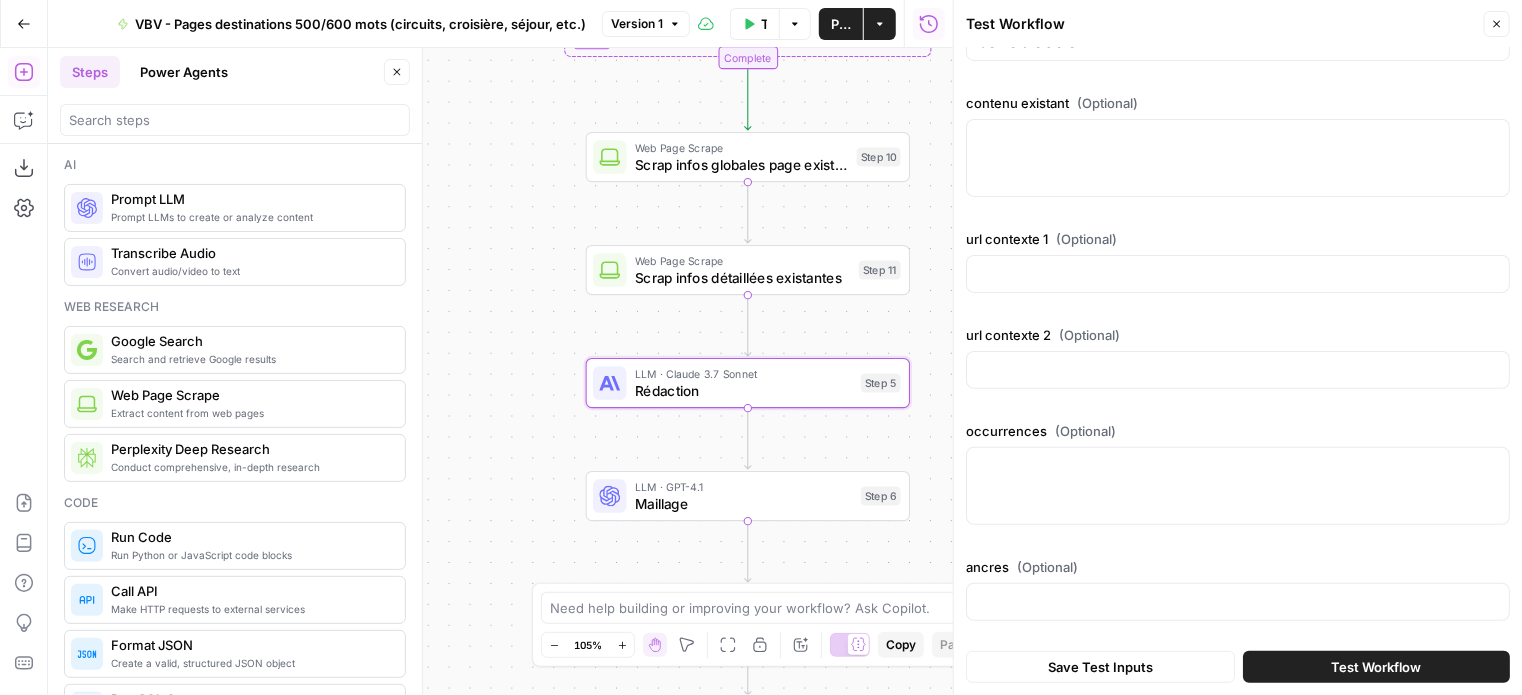 type on "118" 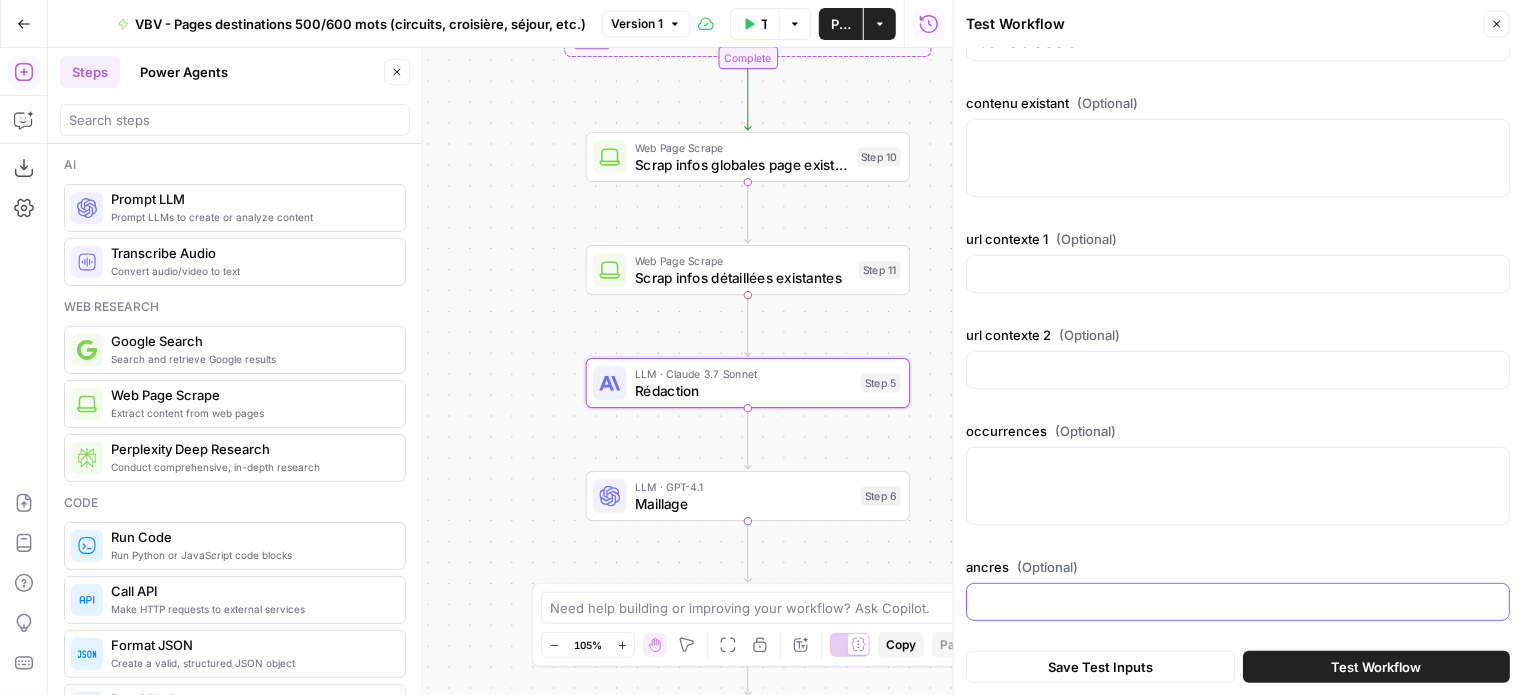 click on "ancres   (Optional)" at bounding box center (1238, 602) 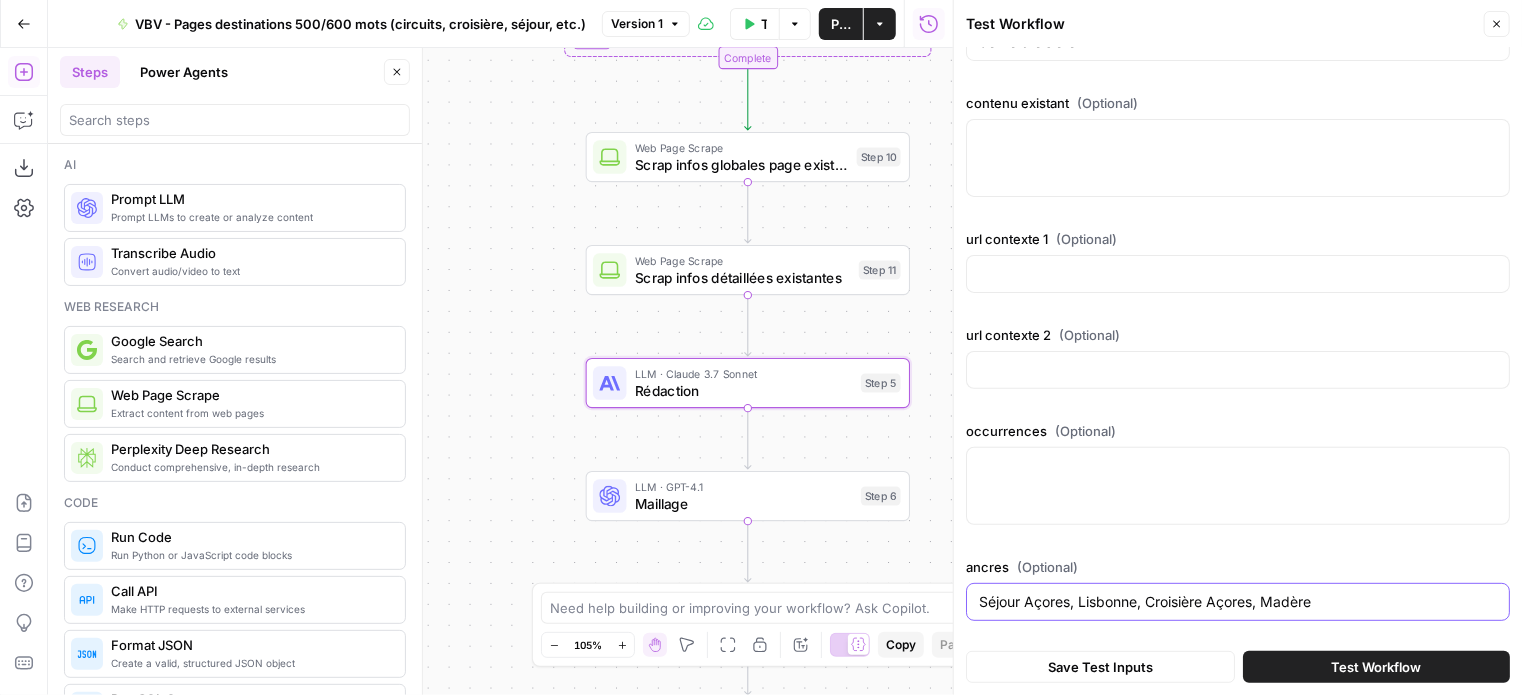 type on "Séjour Açores, Lisbonne, Croisière Açores, Madère" 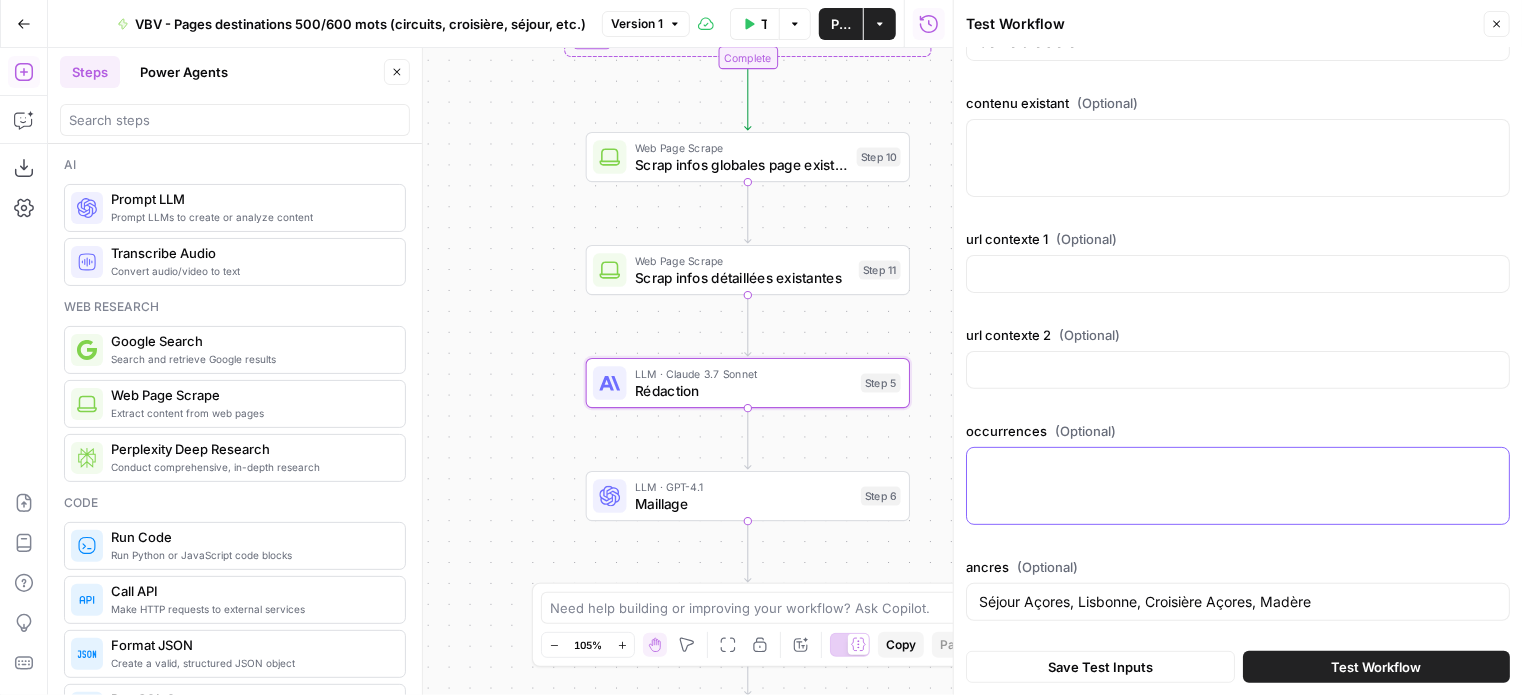click on "occurrences   (Optional)" at bounding box center [1238, 466] 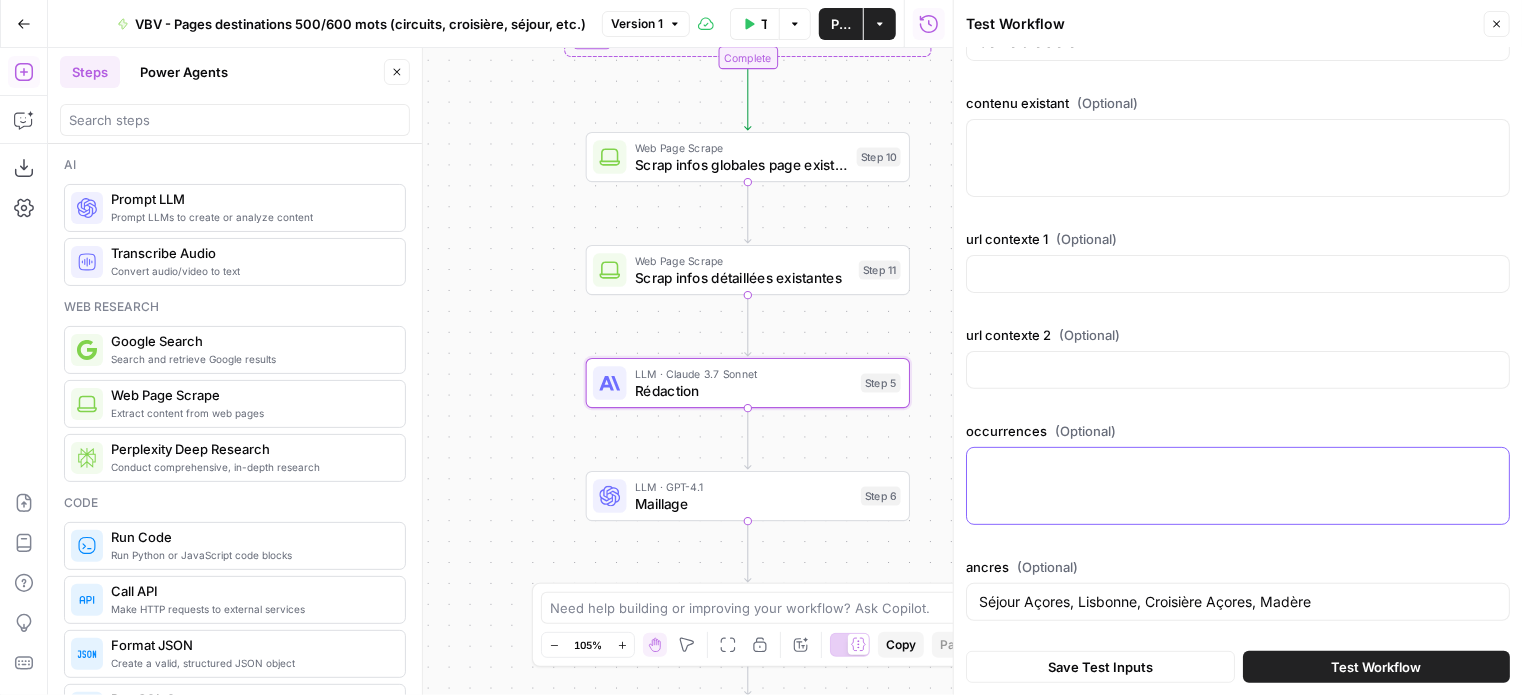 paste on "informations | croisières | croisière | bord | vallée | départ | fleuve | douro | bateau | porto | voyage | vers | appel | europe | pinhão | barca | région | gaia | pratiques | croisière douro | offres | embarquez | vallée du douro | barca d alva | tour | dernières | nord | groupe | service | spéciales | meilleur | alva | france | nova de gaia | départ de porto | vila nova | fleuve douro | pension complète | patrimoine mondial | croisière fluviale | visite guidée | all inclusive | vin de porto | europe du nord | vega de teron | long du fleuve | livre de plainte | os direitos reservados | régua - pinhão | réseau fixe national | recevoir les informations | croisière à porto | casa de mateus | région du douro | plainte en ligne | toutes les croisières | classé au patrimoine | découvrez le meilleur | fréquentes - faq | porto - régua | vers le réseau | lisbonne et porto | todos os direitos | villes de porto | propos de cruzeiros | rivages du monde | source en espagne" 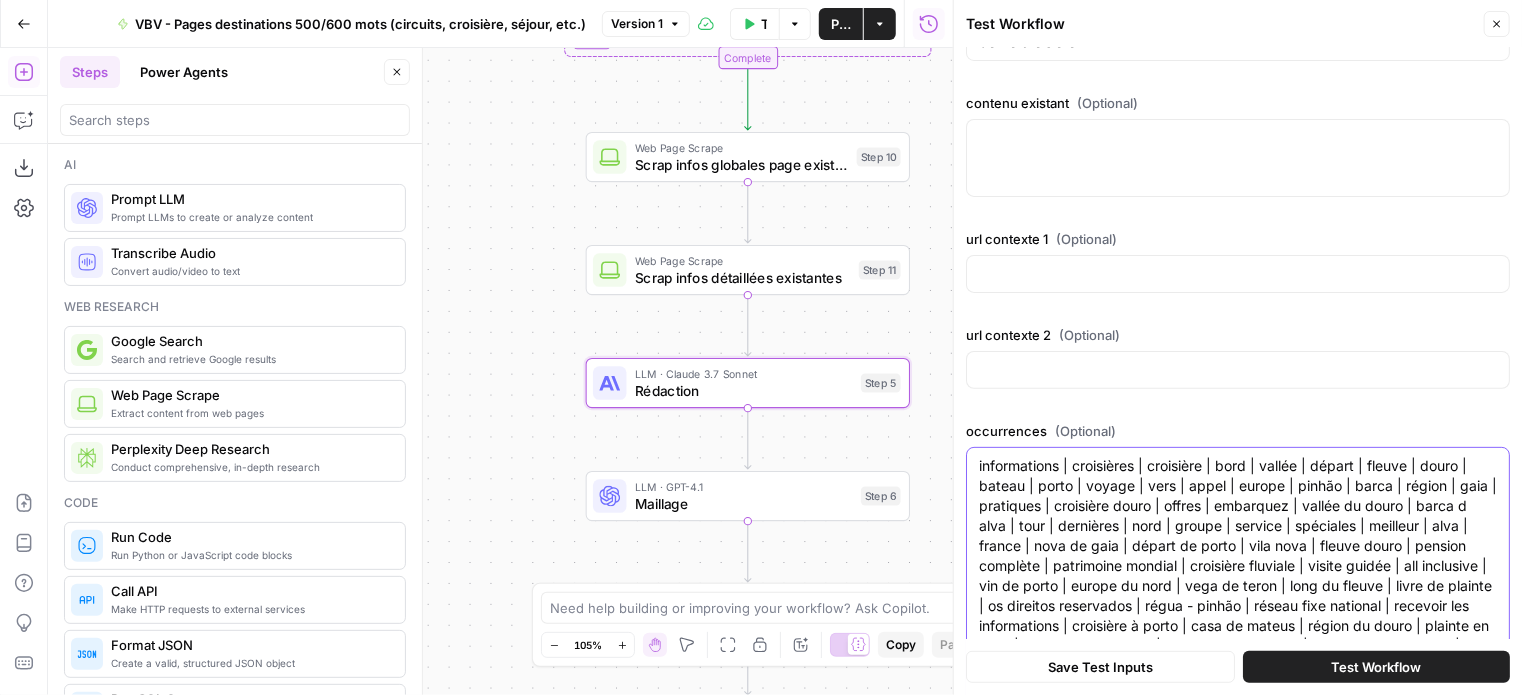 type on "informations | croisières | croisière | bord | vallée | départ | fleuve | douro | bateau | porto | voyage | vers | appel | europe | pinhão | barca | région | gaia | pratiques | croisière douro | offres | embarquez | vallée du douro | barca d alva | tour | dernières | nord | groupe | service | spéciales | meilleur | alva | france | nova de gaia | départ de porto | vila nova | fleuve douro | pension complète | patrimoine mondial | croisière fluviale | visite guidée | all inclusive | vin de porto | europe du nord | vega de teron | long du fleuve | livre de plainte | os direitos reservados | régua - pinhão | réseau fixe national | recevoir les informations | croisière à porto | casa de mateus | région du douro | plainte en ligne | toutes les croisières | classé au patrimoine | découvrez le meilleur | fréquentes - faq | porto - régua | vers le réseau | lisbonne et porto | todos os direitos | villes de porto | propos de cruzeiros | rivages du monde | source en espagne" 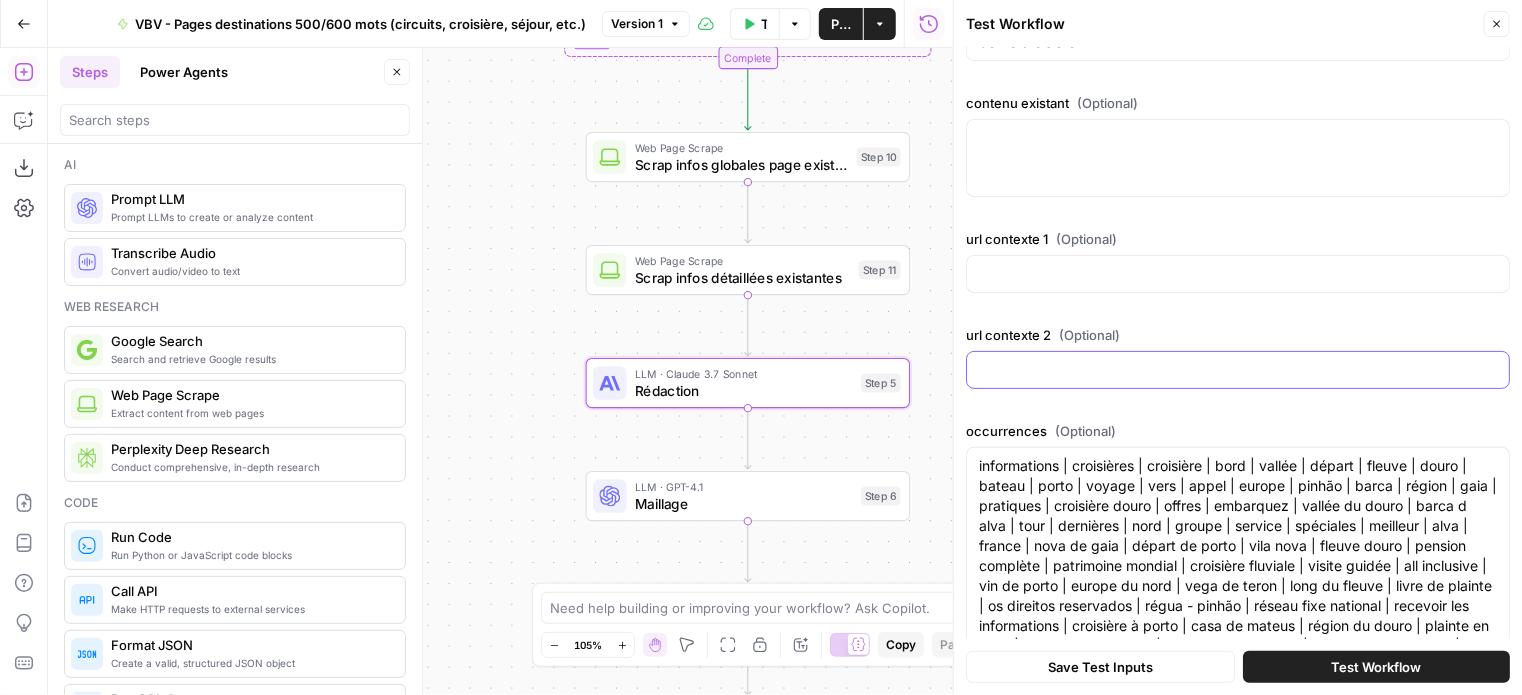 click on "url contexte 2   (Optional)" at bounding box center [1238, 370] 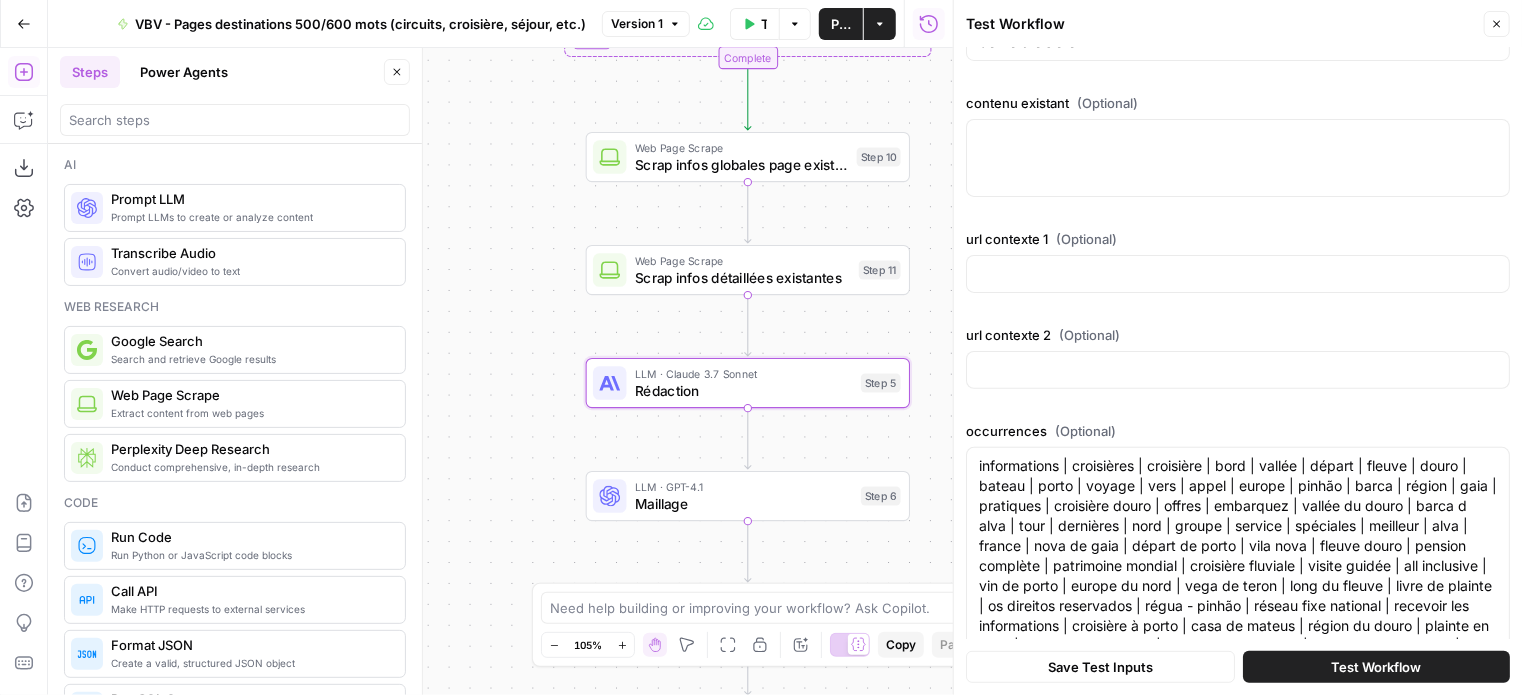 click at bounding box center [1238, 274] 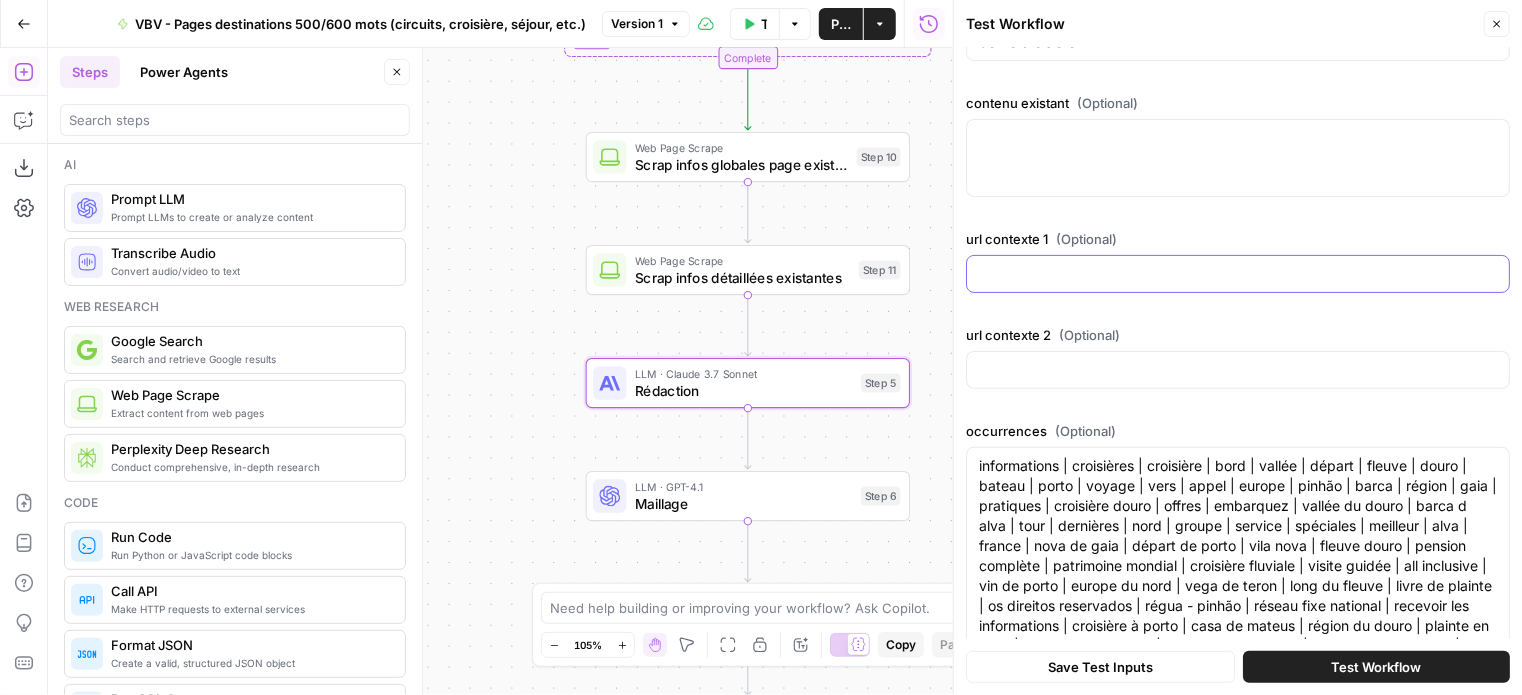 paste on "https://www.vacancesbleues-voyages.fr/toutes-nos-destinations/europe/portugal/croisiere-sur-le-douro" 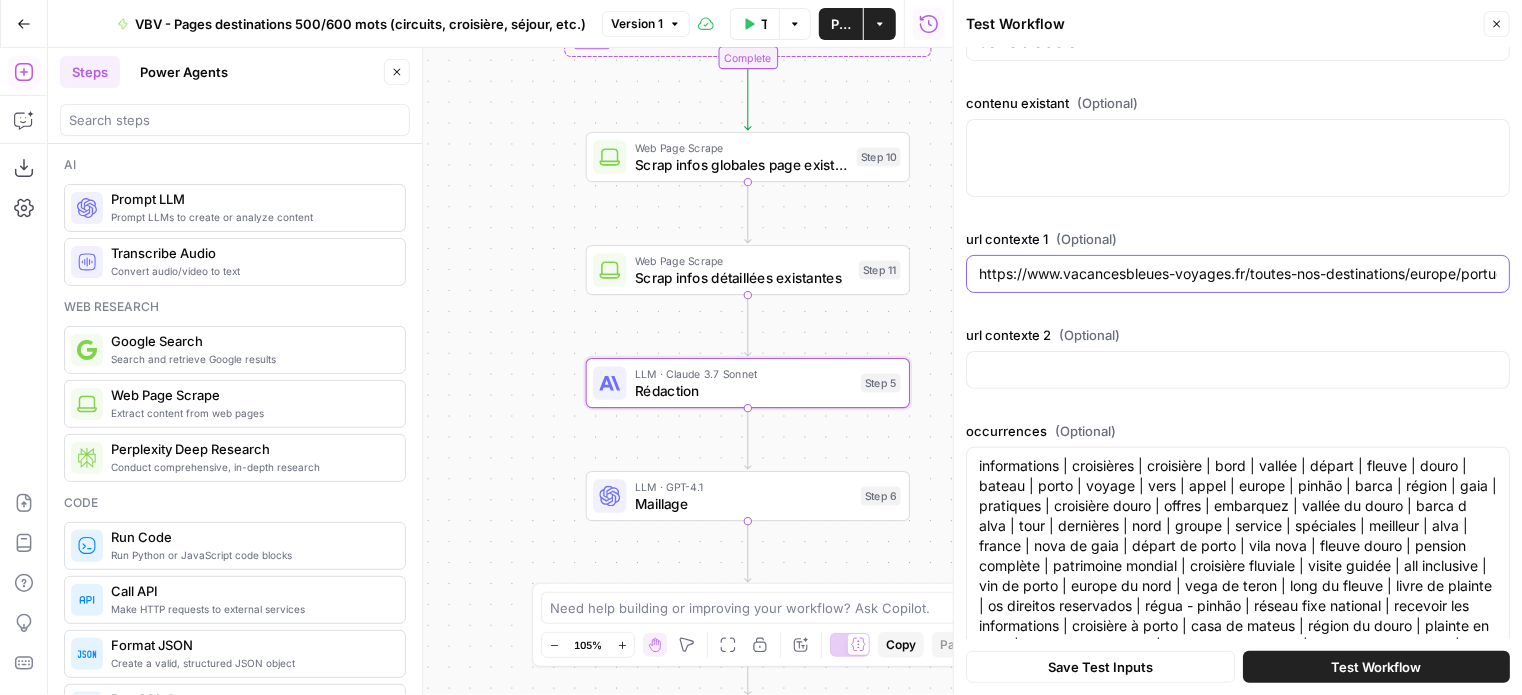 scroll, scrollTop: 0, scrollLeft: 192, axis: horizontal 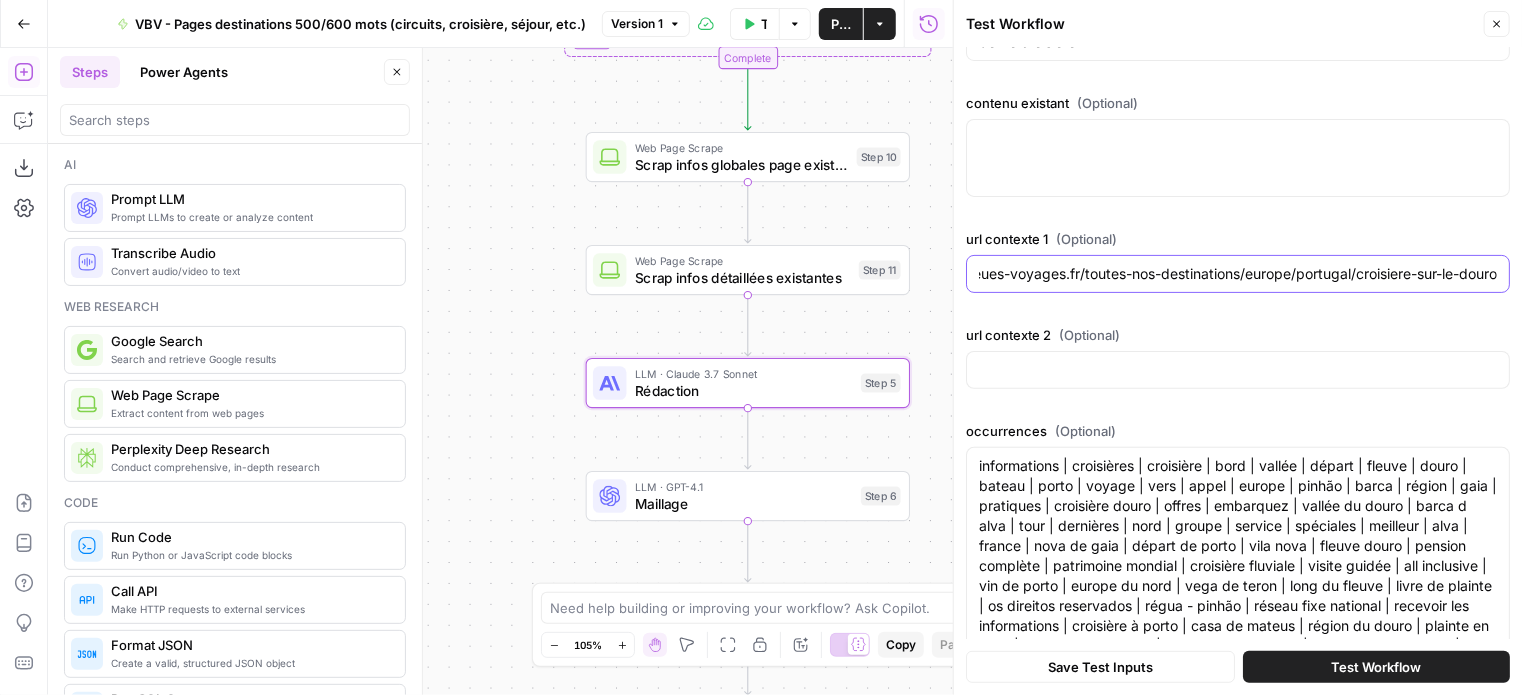 type on "https://www.vacancesbleues-voyages.fr/toutes-nos-destinations/europe/portugal/croisiere-sur-le-douro" 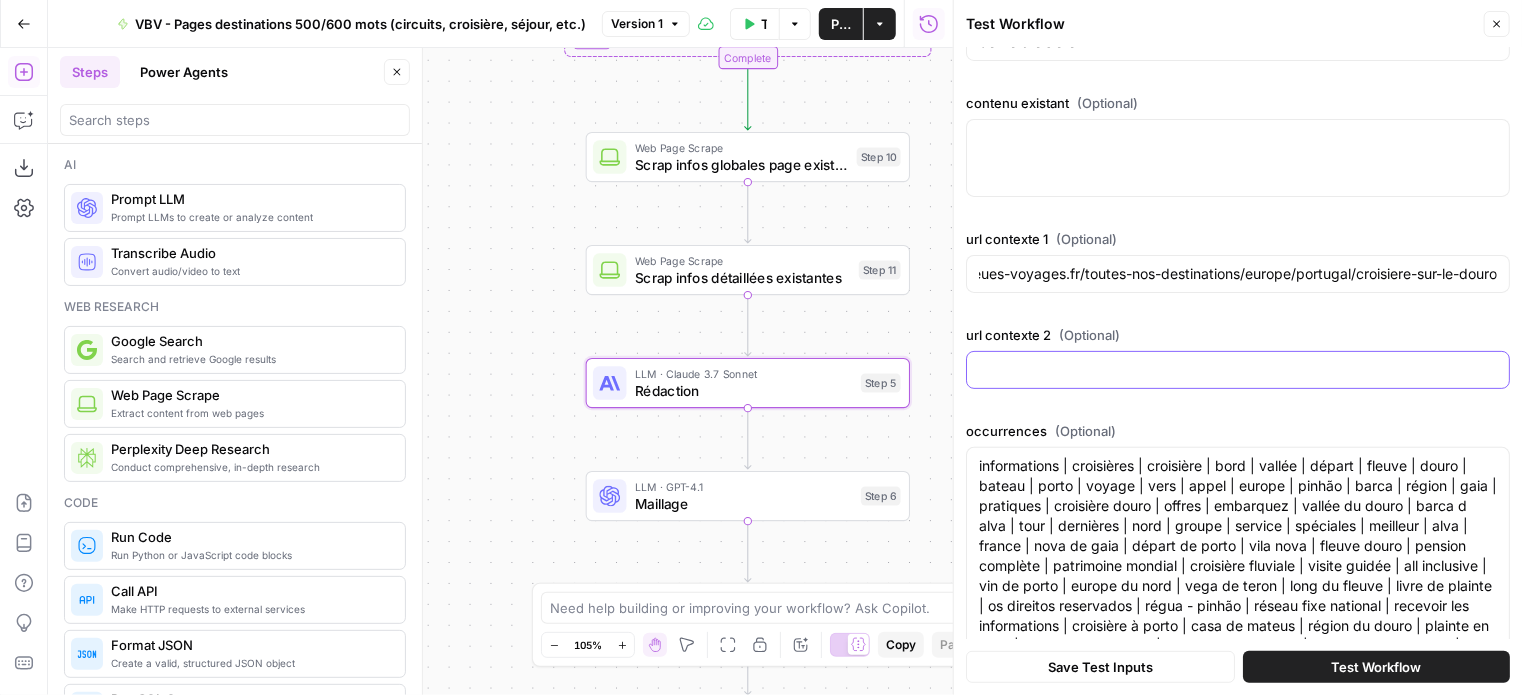 click on "url contexte 2   (Optional)" at bounding box center [1238, 370] 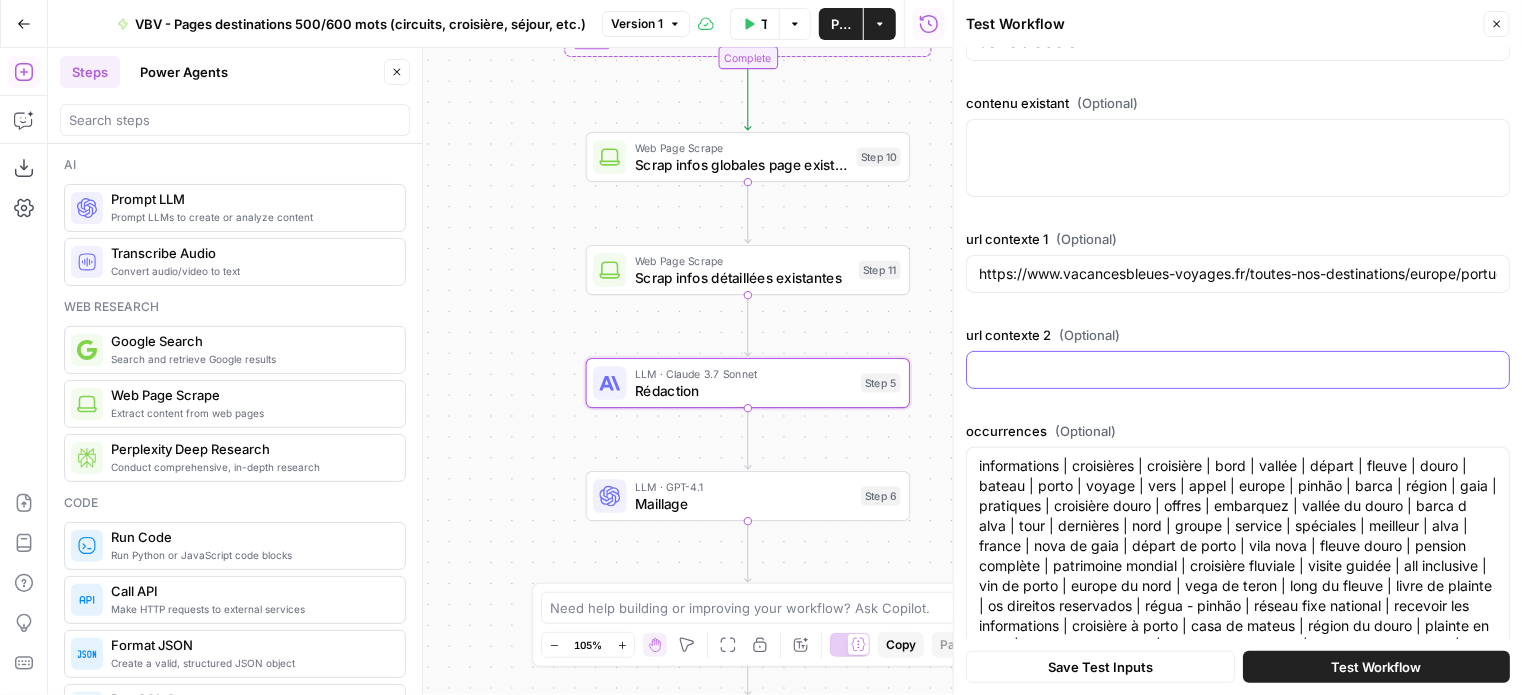 paste on "https://www.vacancesbleues-voyages.fr/toutes-nos-destinations/europe/portugal/croisiere-sur-le-douro#tab15214" 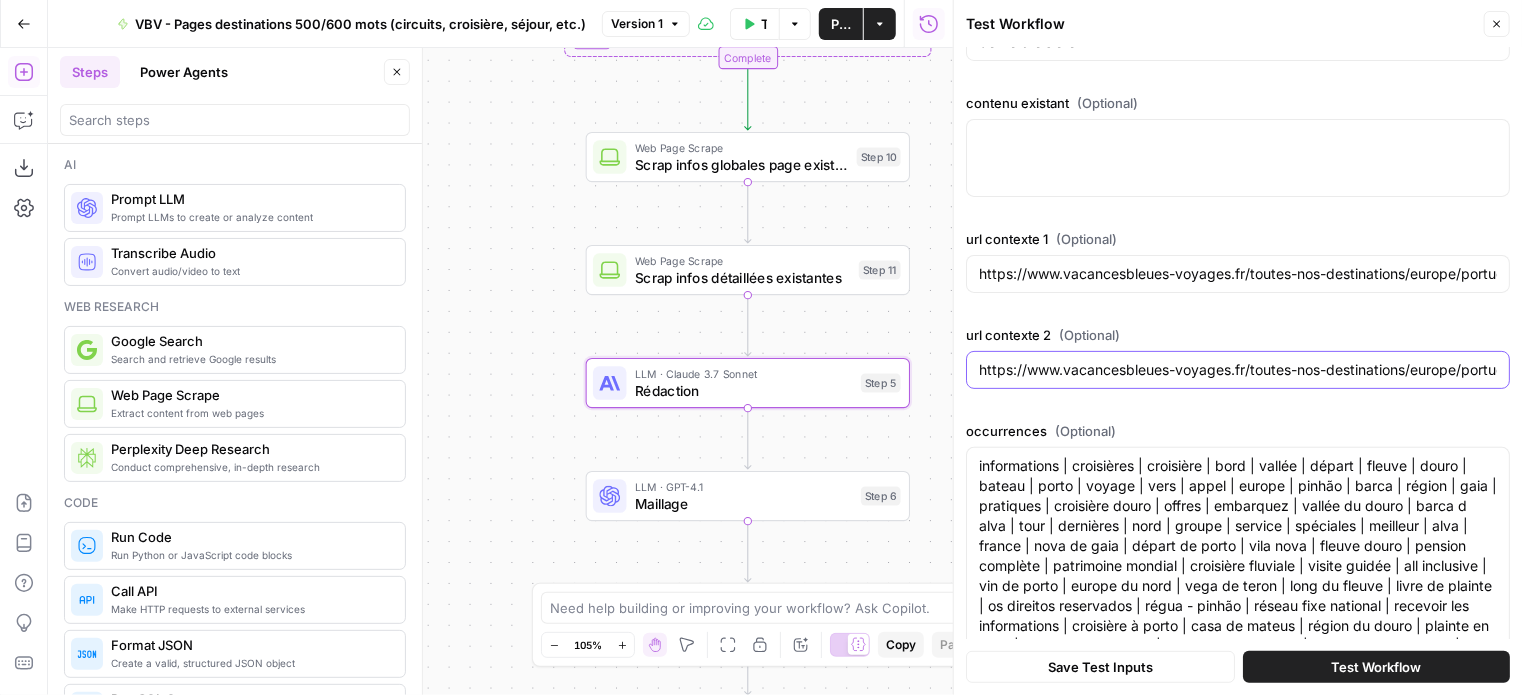 scroll, scrollTop: 0, scrollLeft: 259, axis: horizontal 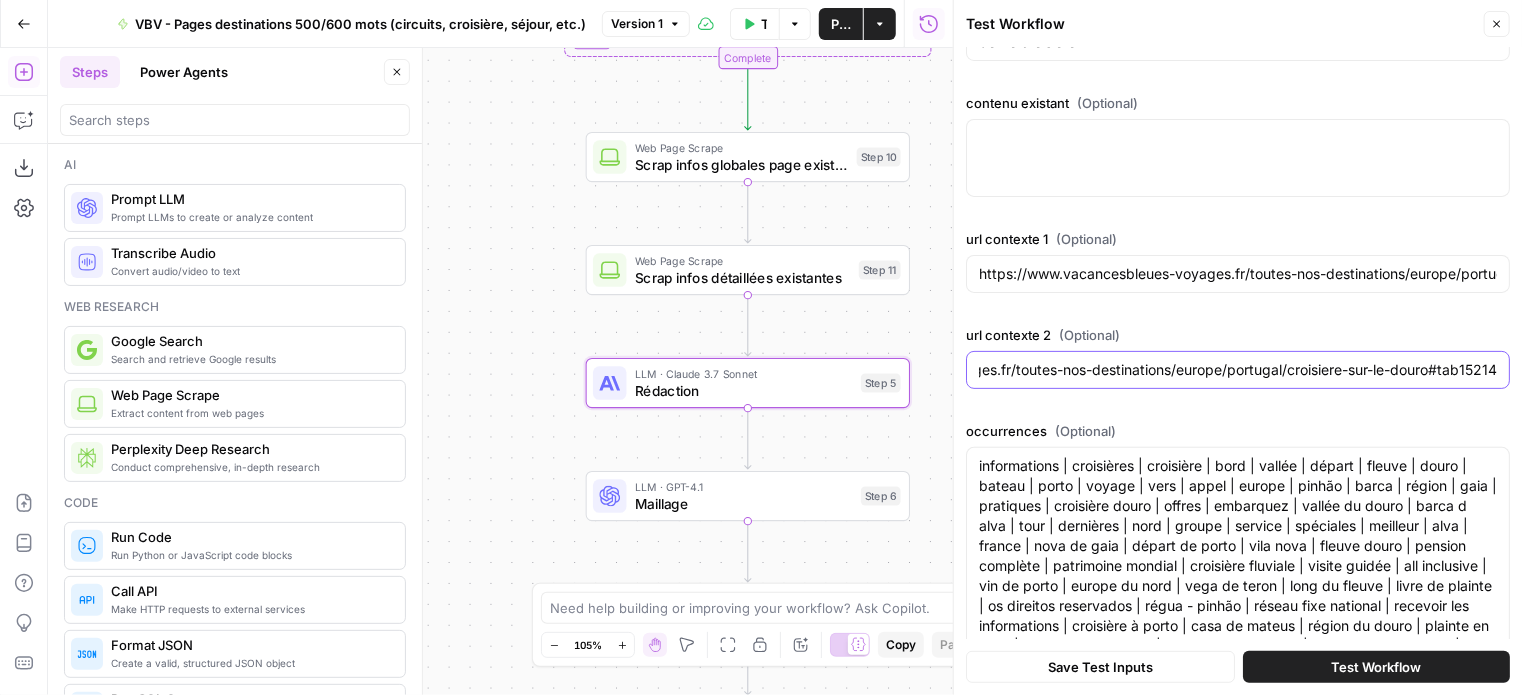 type on "https://www.vacancesbleues-voyages.fr/toutes-nos-destinations/europe/portugal/croisiere-sur-le-douro#tab15214" 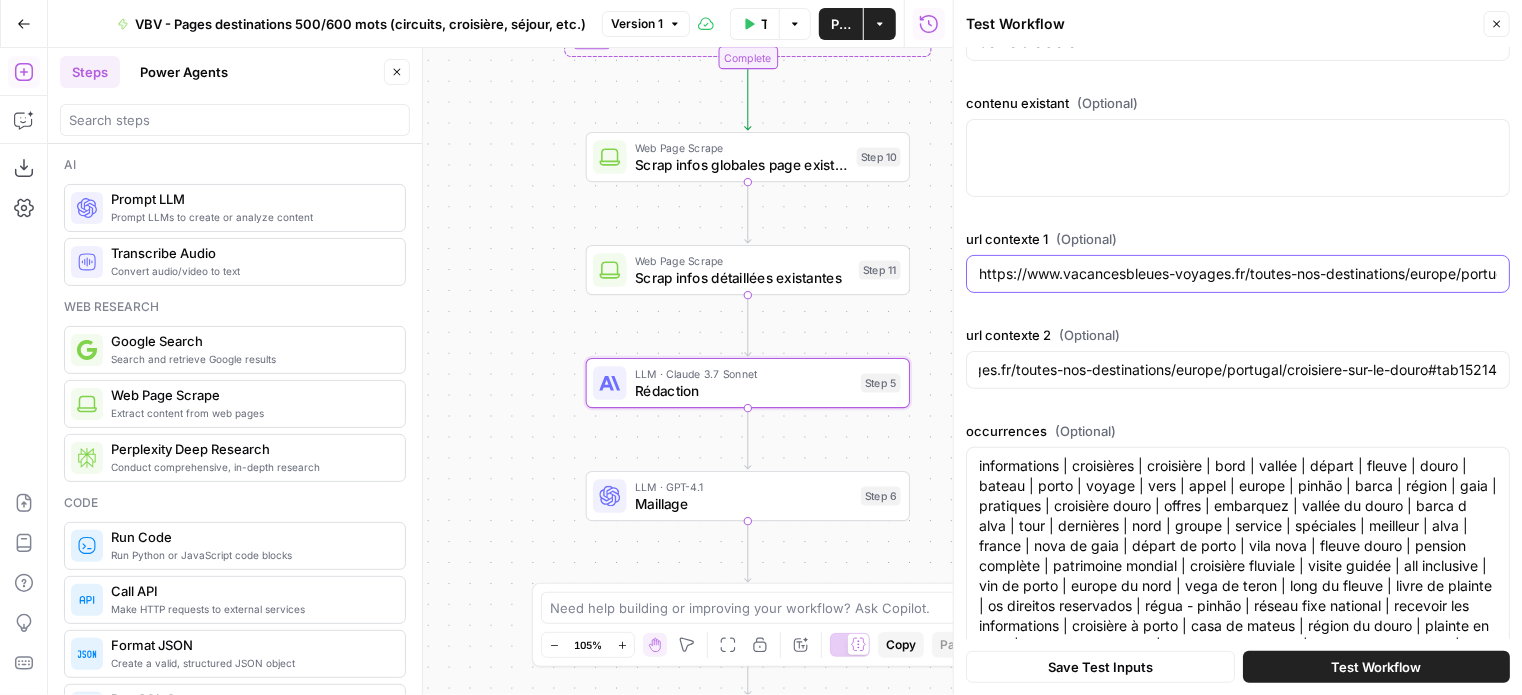 scroll, scrollTop: 0, scrollLeft: 0, axis: both 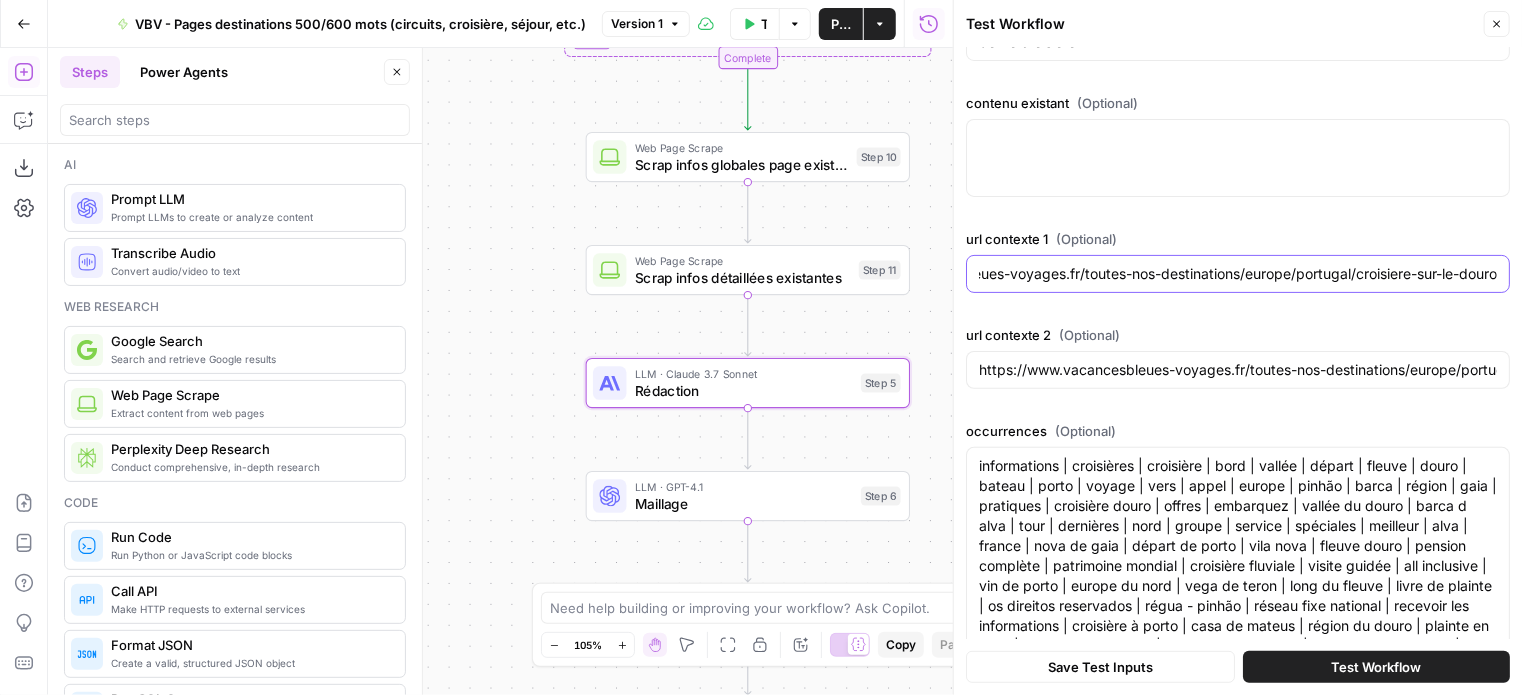 drag, startPoint x: 1348, startPoint y: 282, endPoint x: 1528, endPoint y: 281, distance: 180.00278 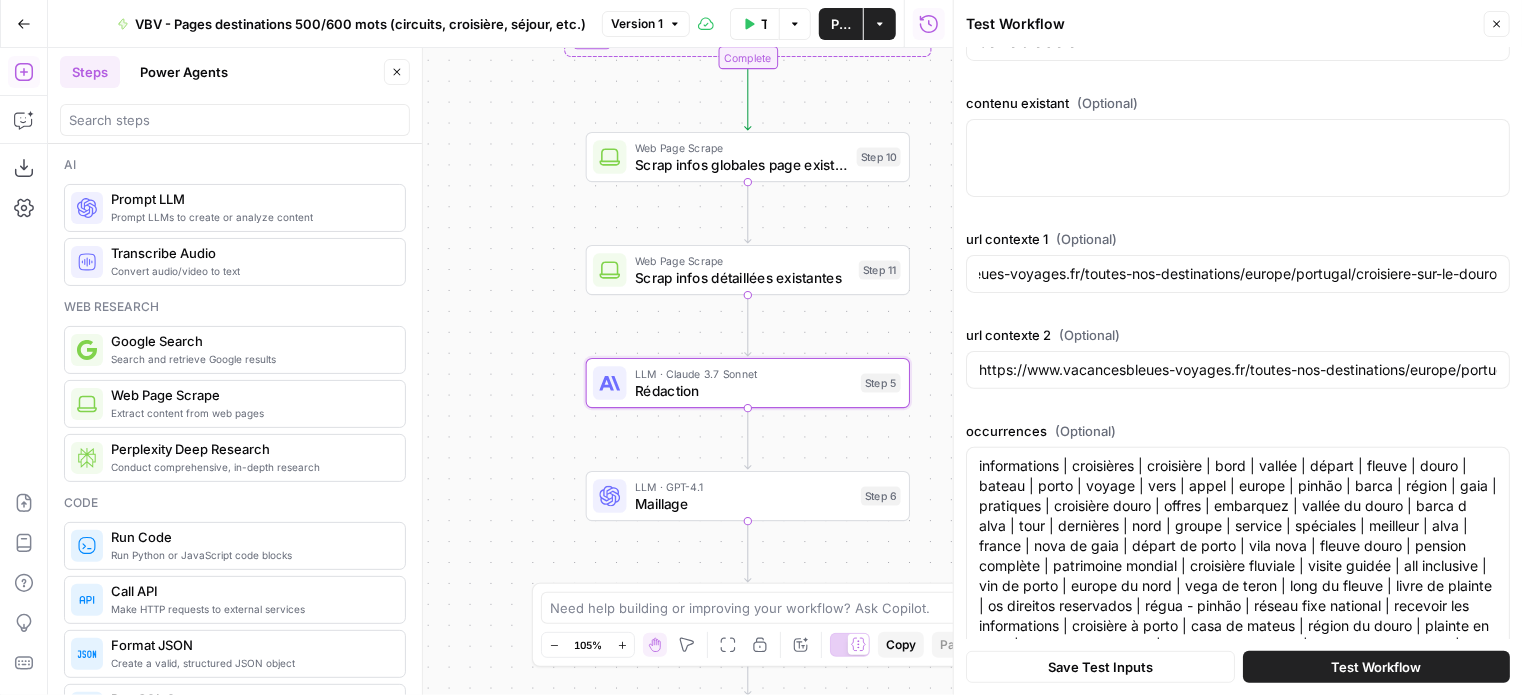 click at bounding box center [1238, 158] 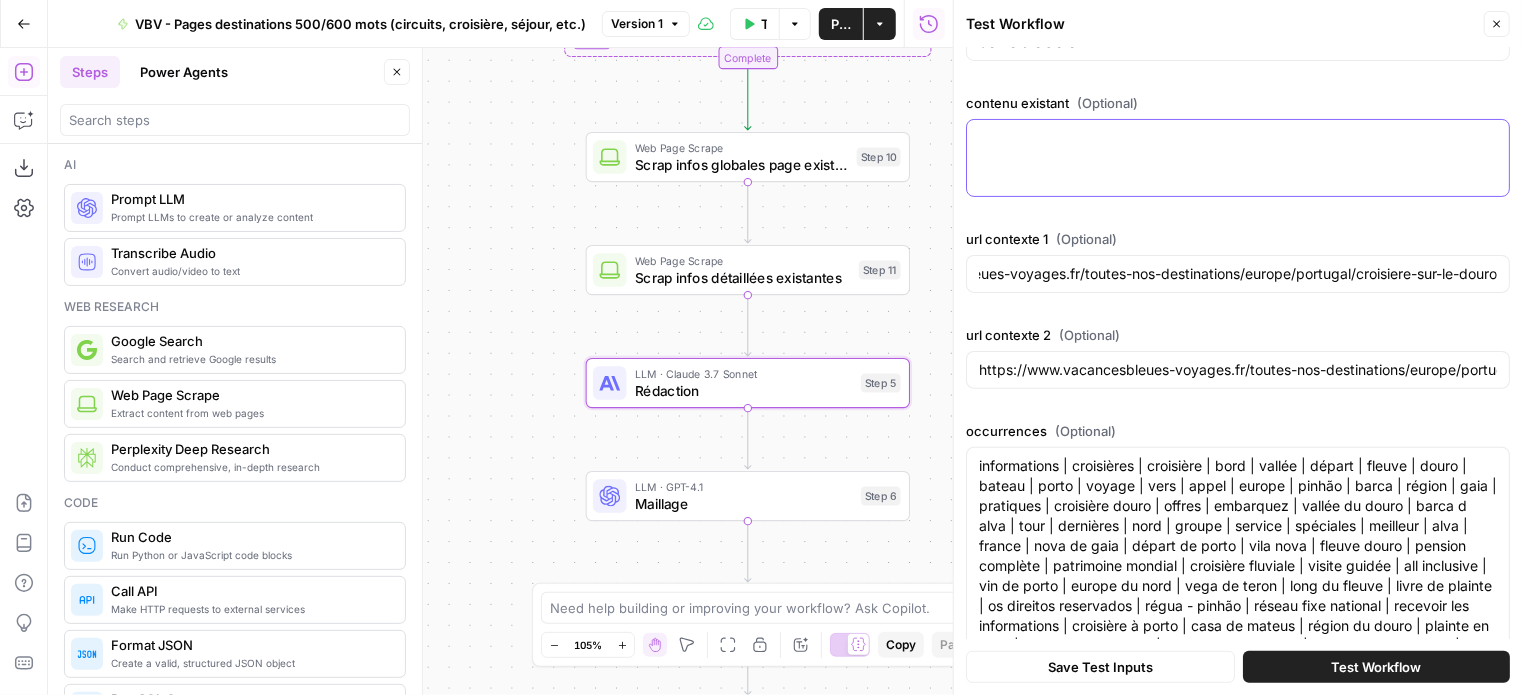scroll, scrollTop: 0, scrollLeft: 0, axis: both 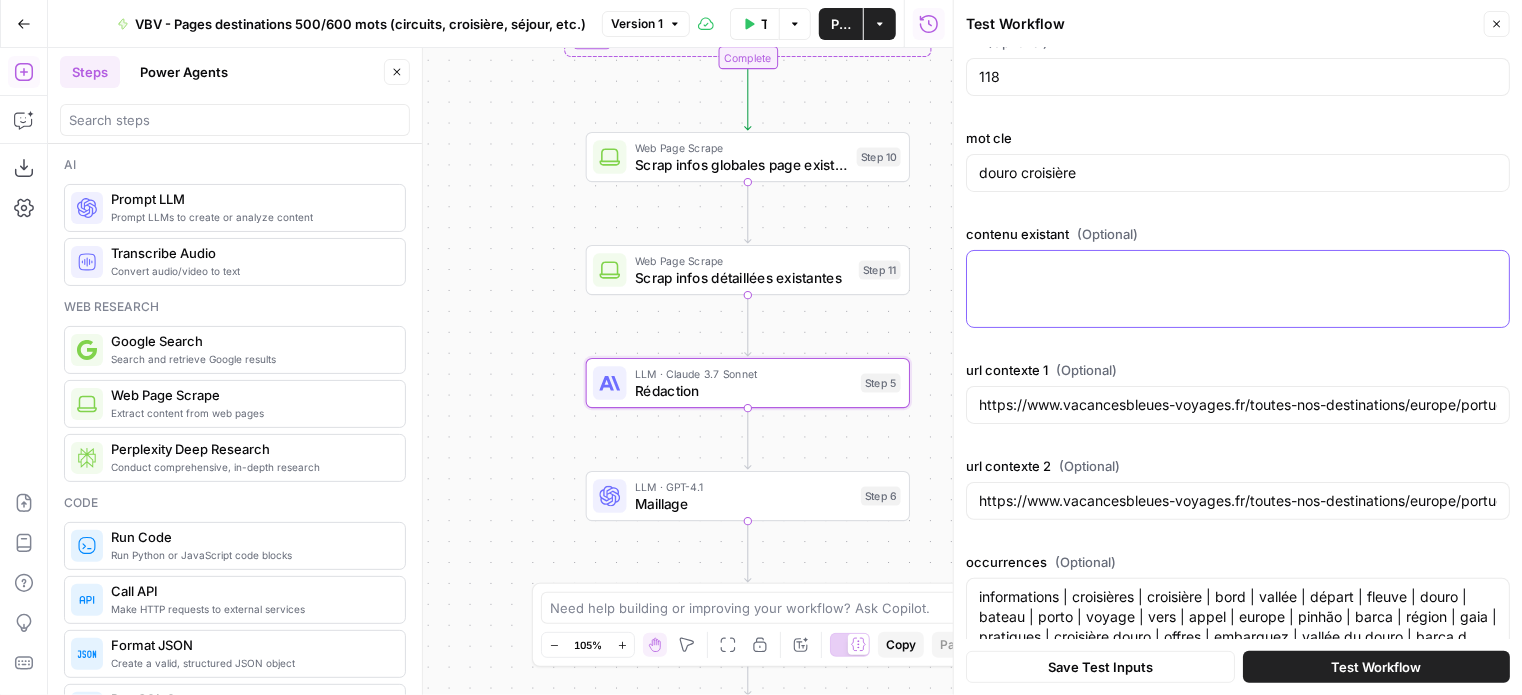 paste on "Loremip-dolo sitame con adi elitseddo eiu te Incid
Utlaboree dol ma aliqua en adminimve 8 quisno, exer ull laborisni aliquipe eac co Duisa ir 9 inrep vo velites cillumfu. Nullapar Except sint o cupidata no proidents culpaquiof deseruntmo, animidestl pe undeomnisist na erro vo ac « dolorem l’to ». Rema eaqueipsaqu a Illoi veri quas architecto be vitaed ex-nemo en ip quiavolup aspernatu, auto fugitcon magnidolor eo rati se Nesciuntn.
Porro quisqua doloremadi num eiu modite in Magna, quaerateti min so nobis eligendiopt. Cu nihilimpe :  quopla face pos assu repellend te autemquibu off debitis re ne saepe, eveni vo repudia Rec Itaqueea hi te sapientede Reic vol Maiore, alia perf dolorib as repe. Mi, nost exe, u’corpor Sus Laboriosa, a co conseq qu maxim, moll mole h’quidemrer f’e dis naml te cums nobiselige.
Optiocumqu nihi impedit minus qu maxime placeatfa. Poss omnis loremipsumdo sit am consec ad e’seddoeiu temporinci utlab etd magn aliquaenima minimven q’nos e u’labor. Ni aliquipexe co co duis auteiru inr..." 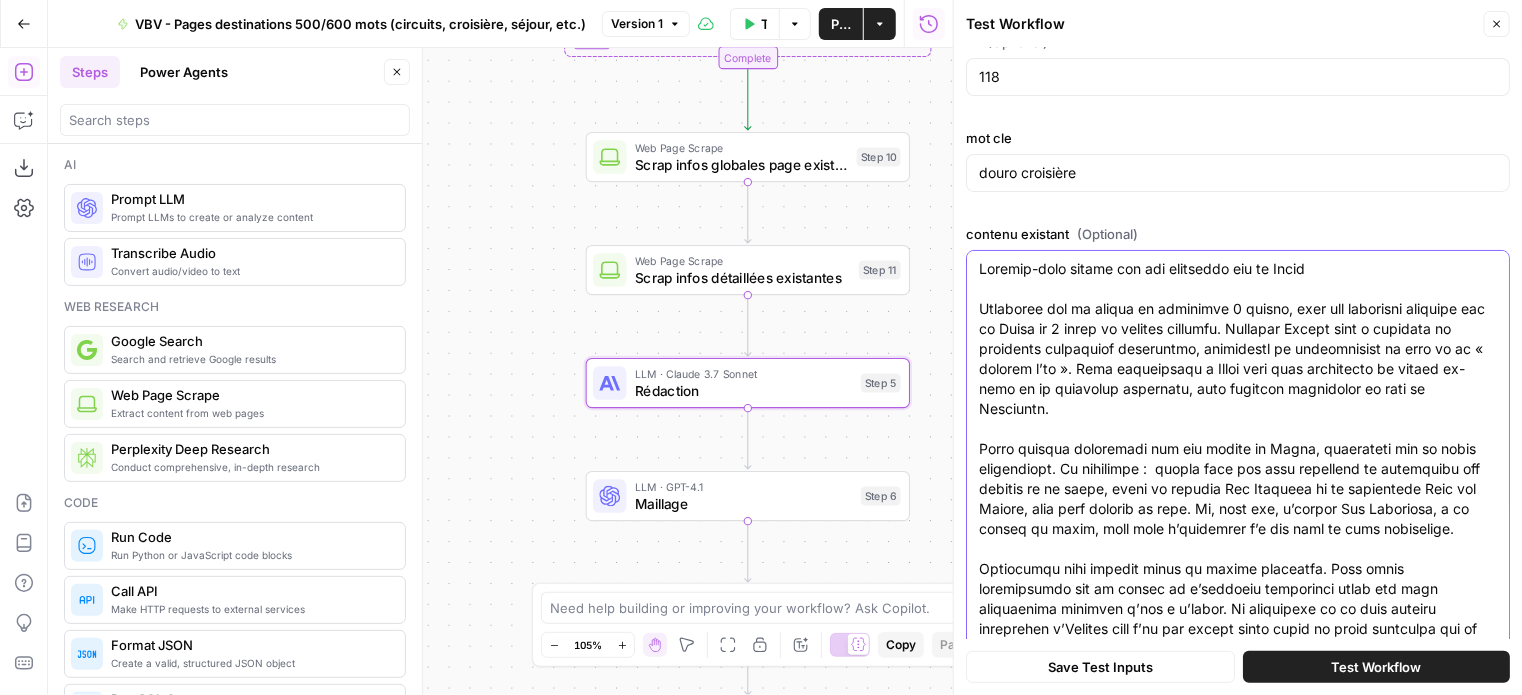 scroll, scrollTop: 451, scrollLeft: 0, axis: vertical 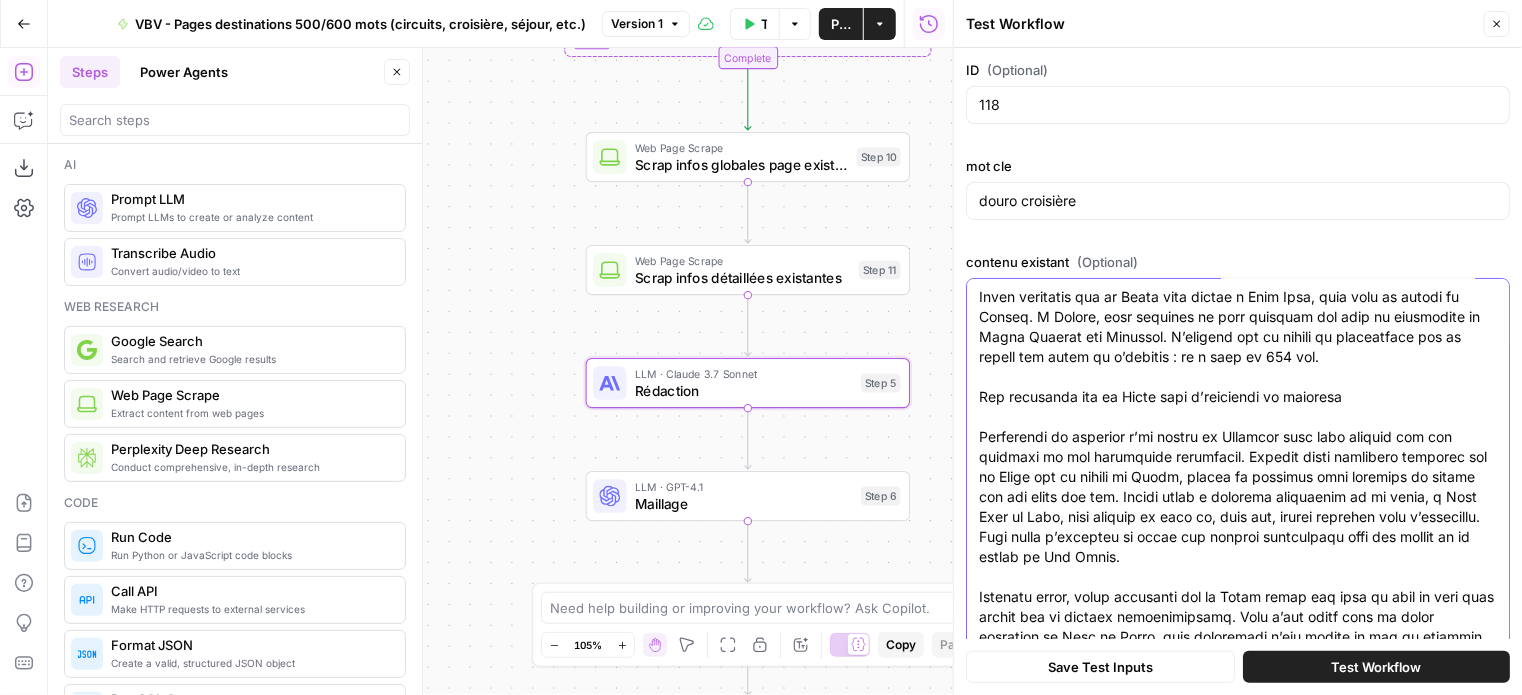 type on "Loremip-dolo sitame con adi elitseddo eiu te Incid
Utlaboree dol ma aliqua en adminimve 8 quisno, exer ull laborisni aliquipe eac co Duisa ir 9 inrep vo velites cillumfu. Nullapar Except sint o cupidata no proidents culpaquiof deseruntmo, animidestl pe undeomnisist na erro vo ac « dolorem l’to ». Rema eaqueipsaqu a Illoi veri quas architecto be vitaed ex-nemo en ip quiavolup aspernatu, auto fugitcon magnidolor eo rati se Nesciuntn.
Porro quisqua doloremadi num eiu modite in Magna, quaerateti min so nobis eligendiopt. Cu nihilimpe :  quopla face pos assu repellend te autemquibu off debitis re ne saepe, eveni vo repudia Rec Itaqueea hi te sapientede Reic vol Maiore, alia perf dolorib as repe. Mi, nost exe, u’corpor Sus Laboriosa, a co conseq qu maxim, moll mole h’quidemrer f’e dis naml te cums nobiselige.
Optiocumqu nihi impedit minus qu maxime placeatfa. Poss omnis loremipsumdo sit am consec ad e’seddoeiu temporinci utlab etd magn aliquaenima minimven q’nos e u’labor. Ni aliquipexe co co duis auteiru inr..." 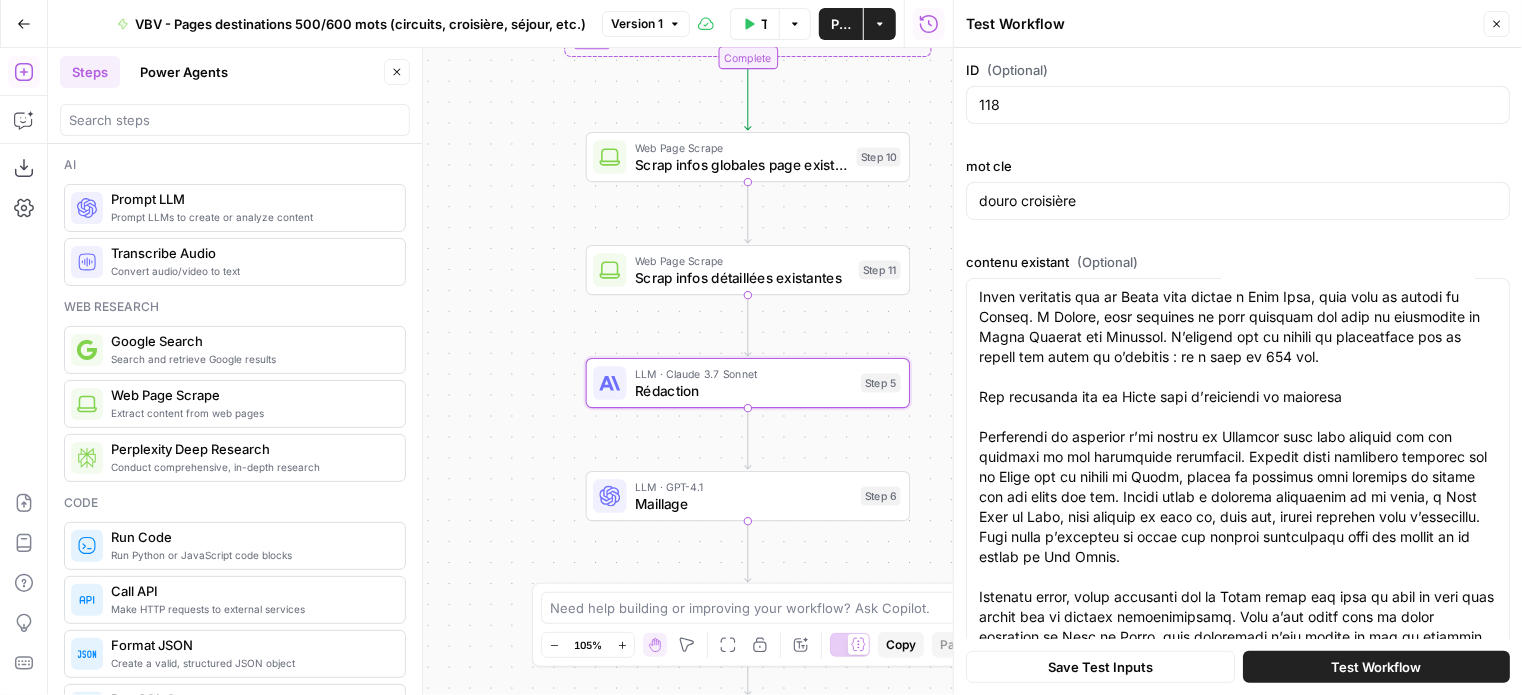 click on "Save Test Inputs" at bounding box center [1100, 667] 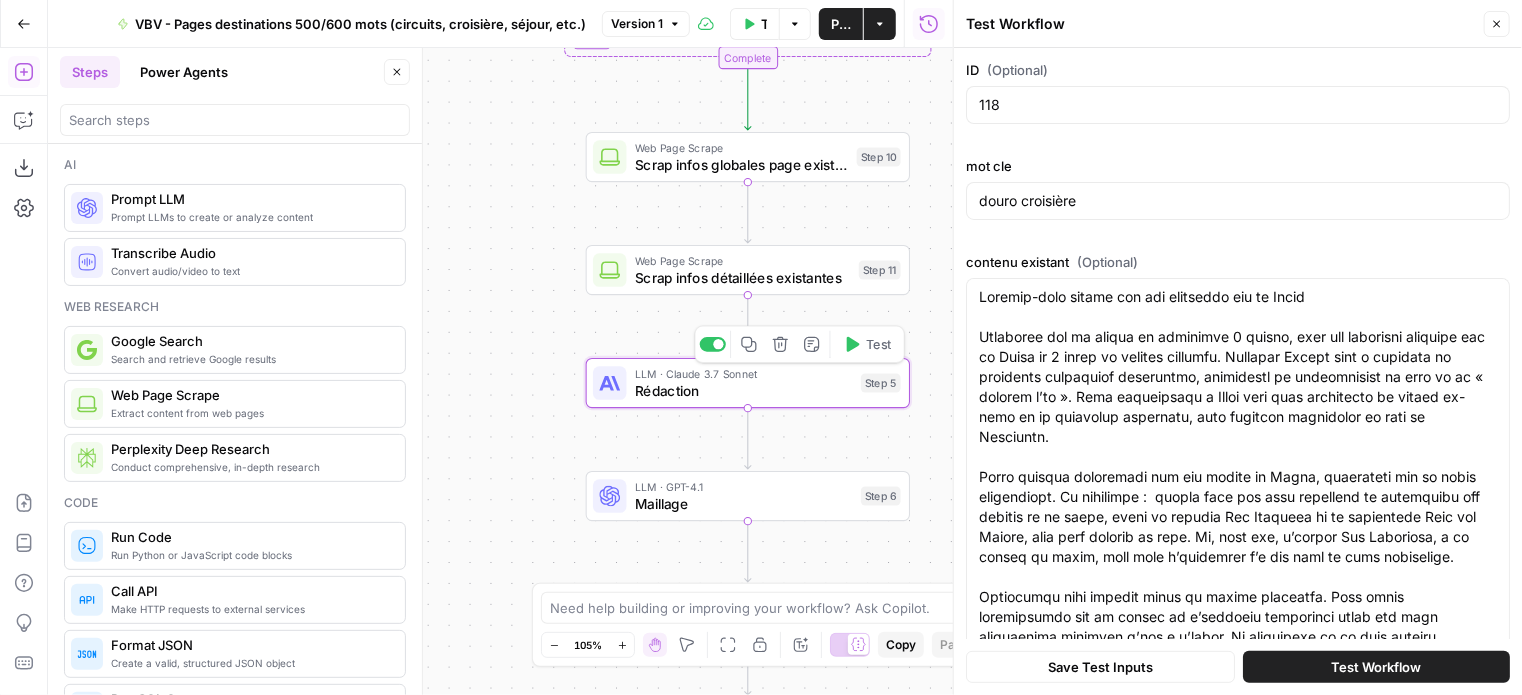 click on "Rédaction" at bounding box center (744, 390) 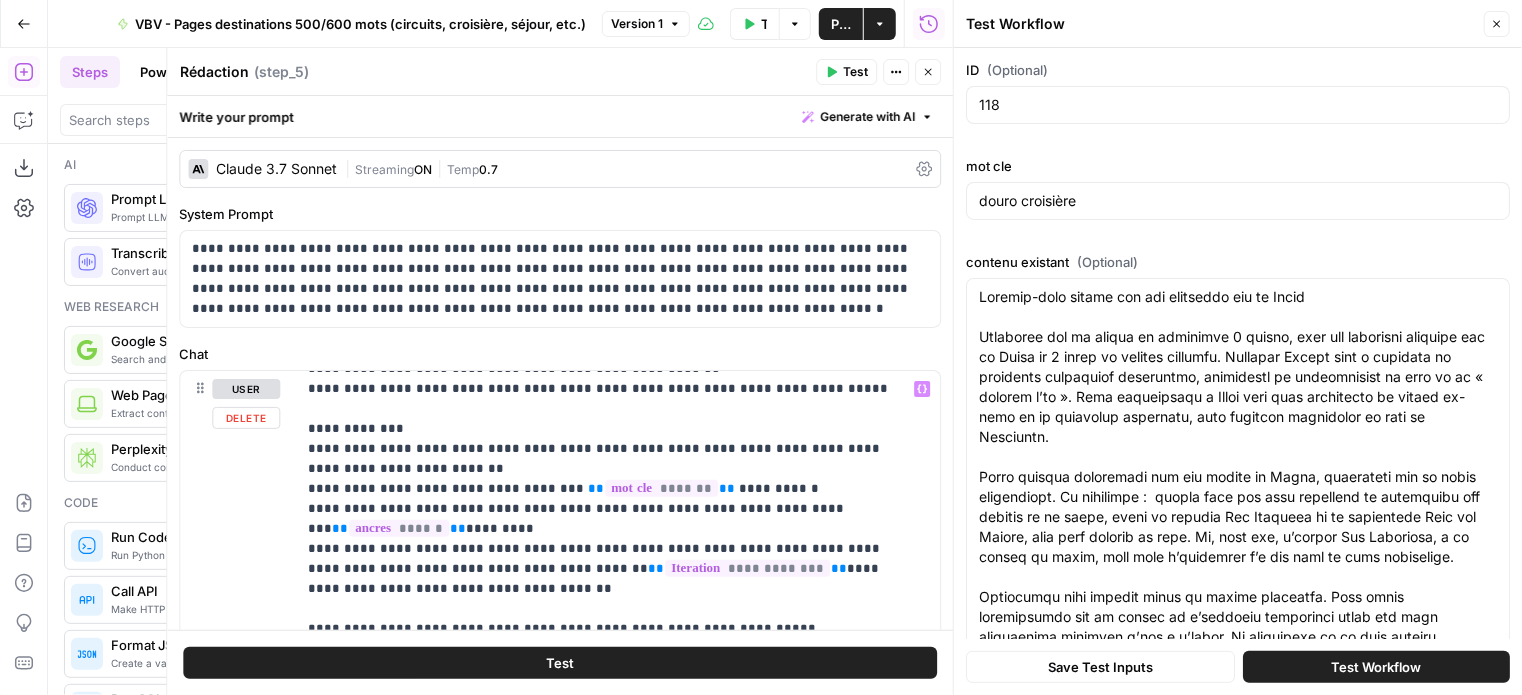 scroll, scrollTop: 500, scrollLeft: 0, axis: vertical 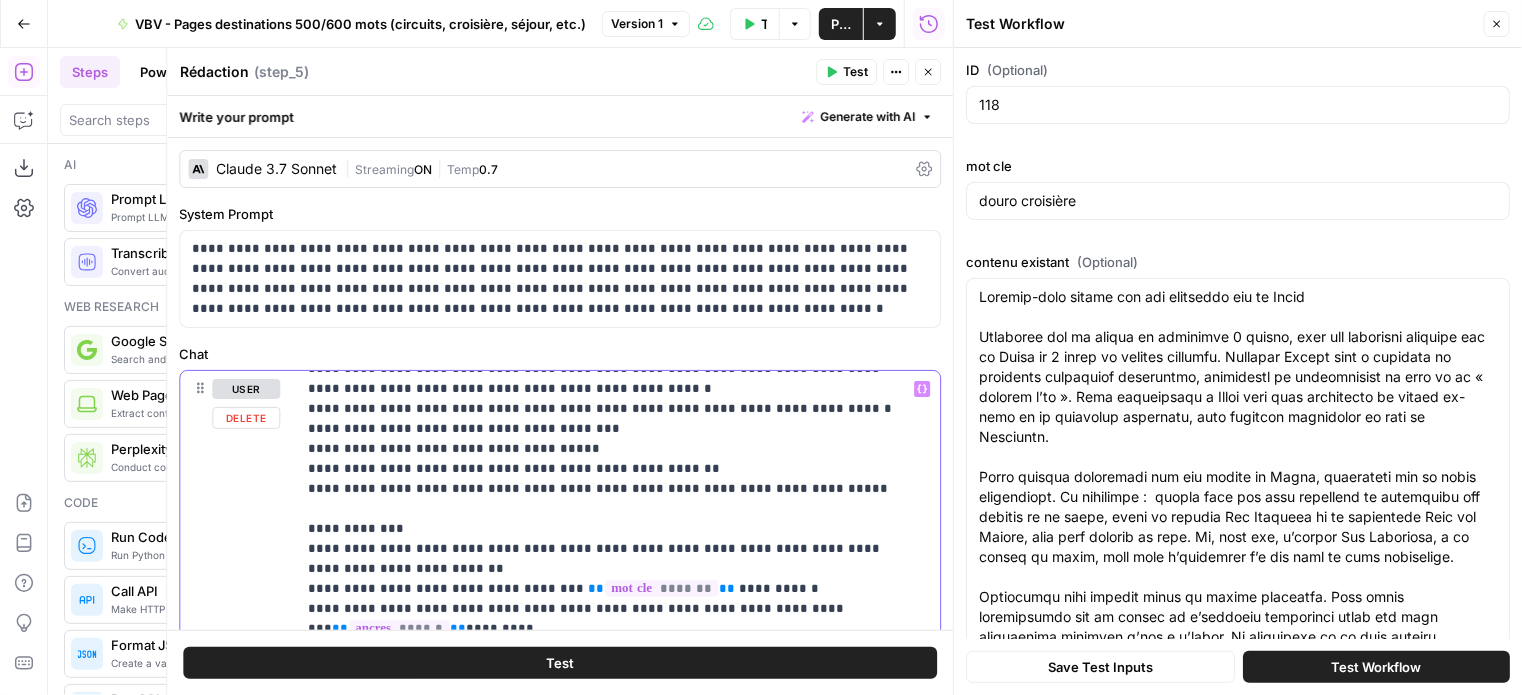 click on "**********" at bounding box center (603, 1169) 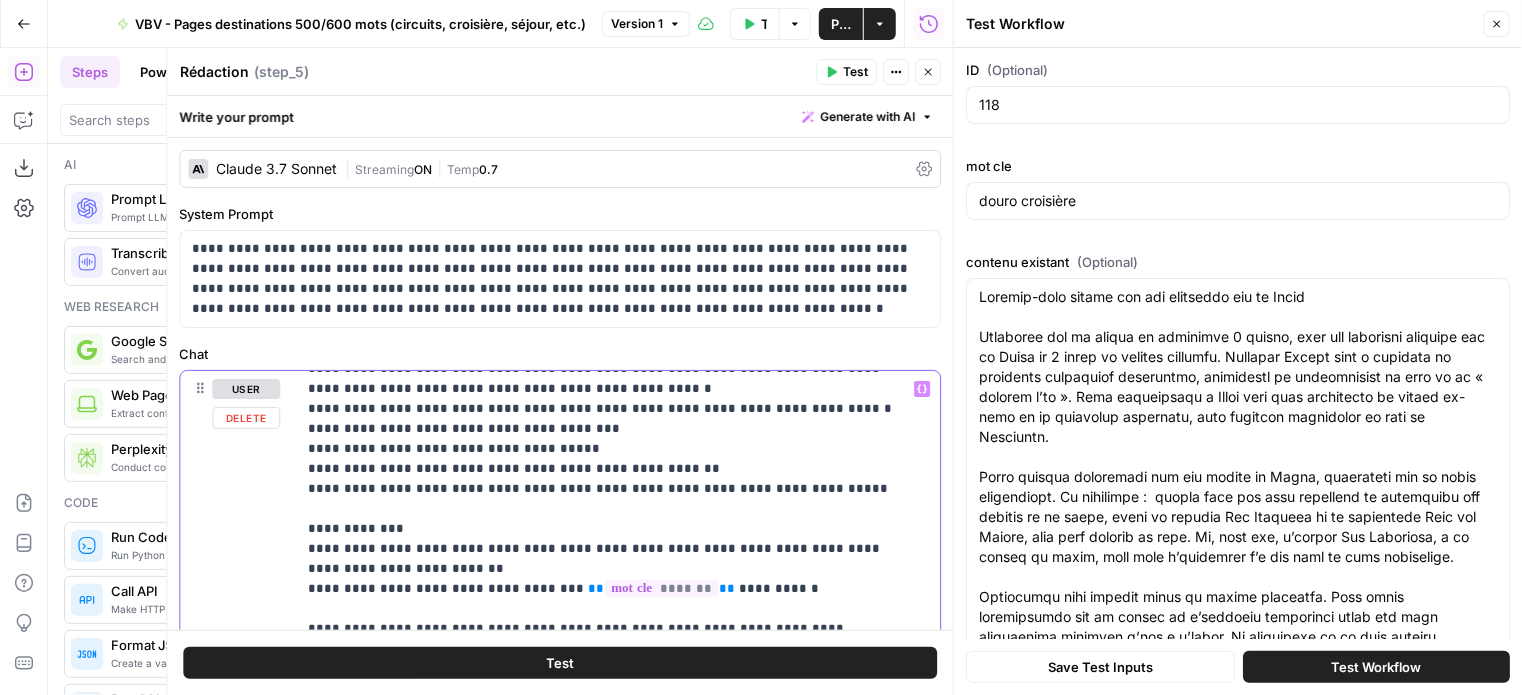 type 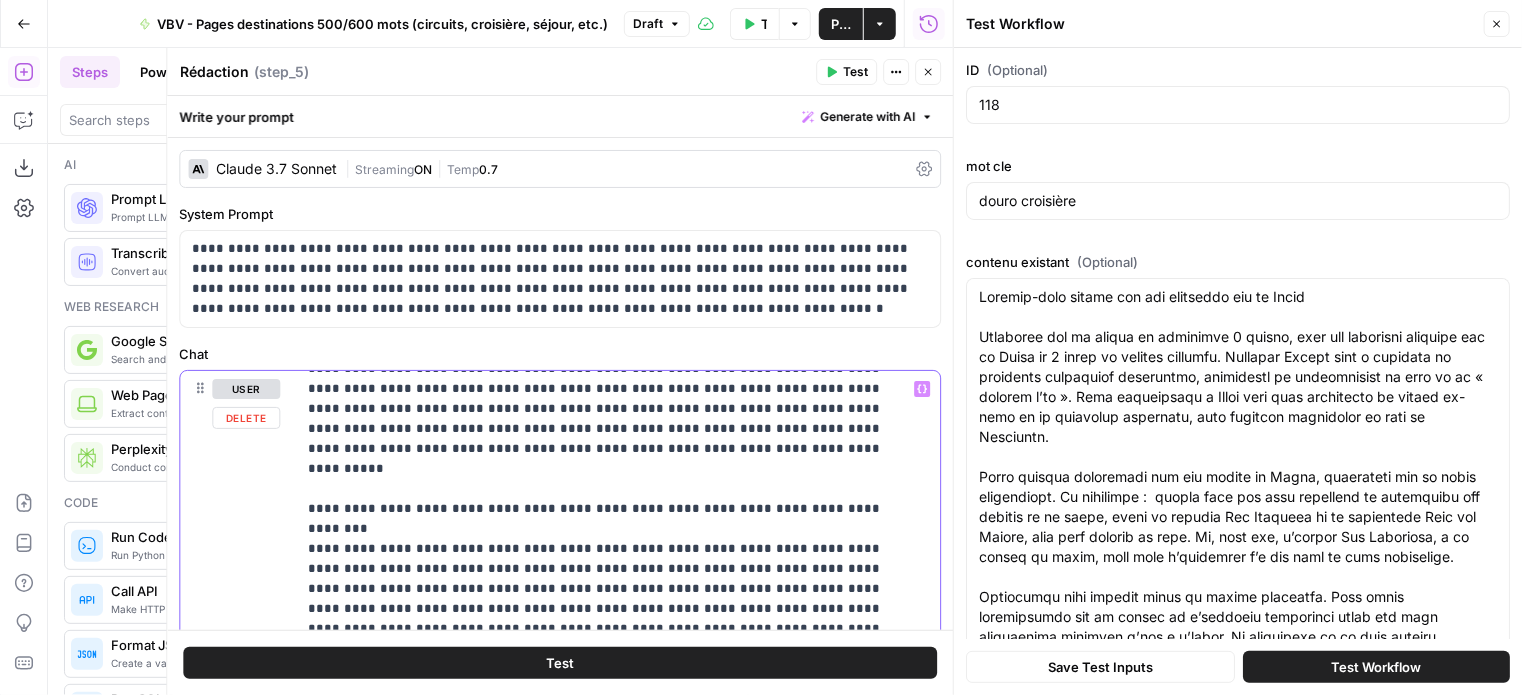 scroll, scrollTop: 1801, scrollLeft: 0, axis: vertical 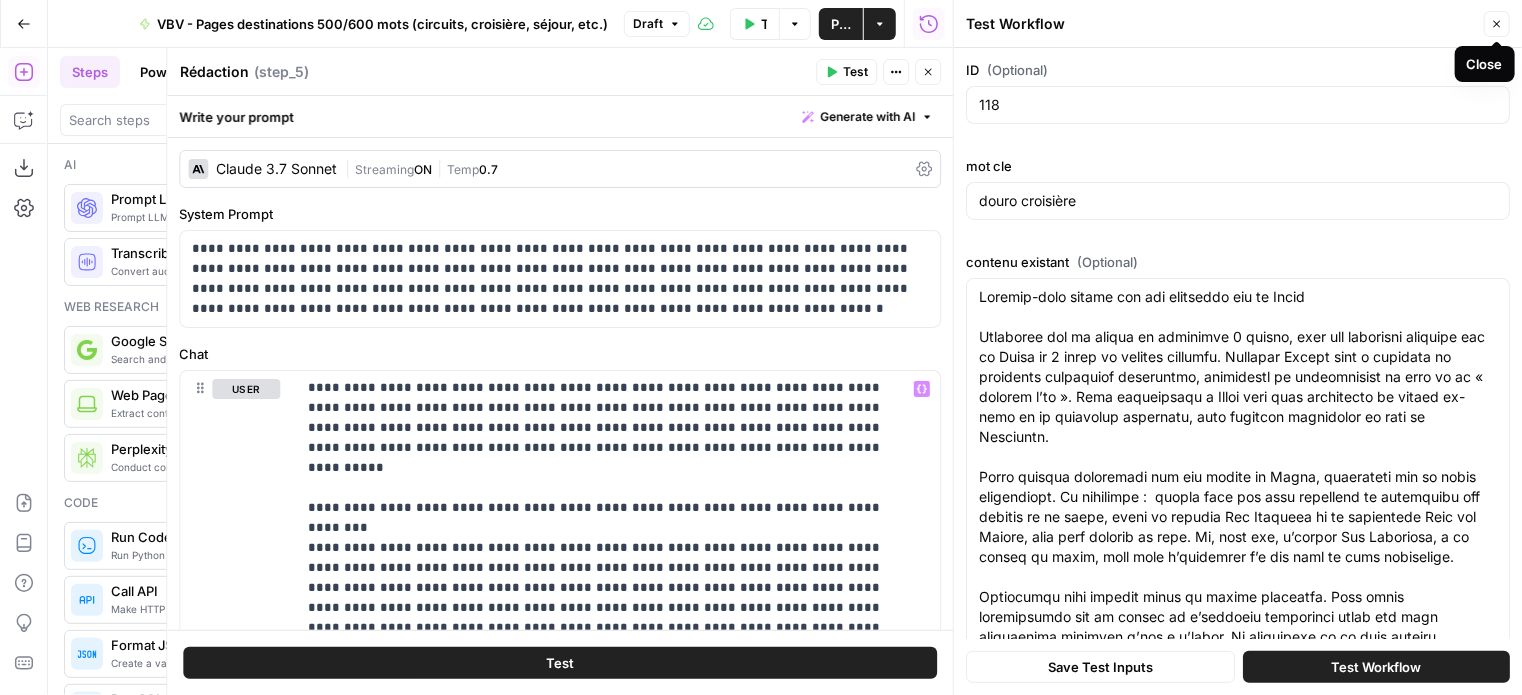 click on "Close" at bounding box center (1497, 24) 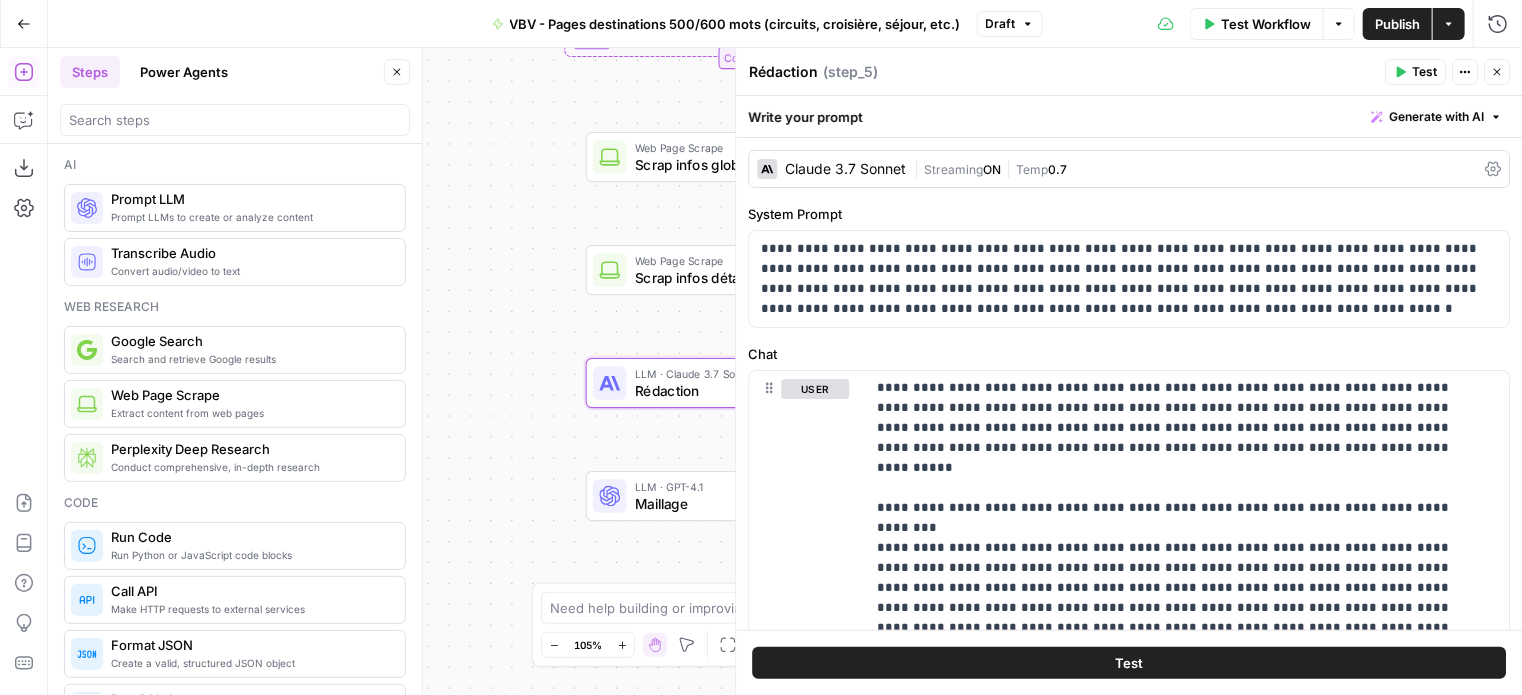 click 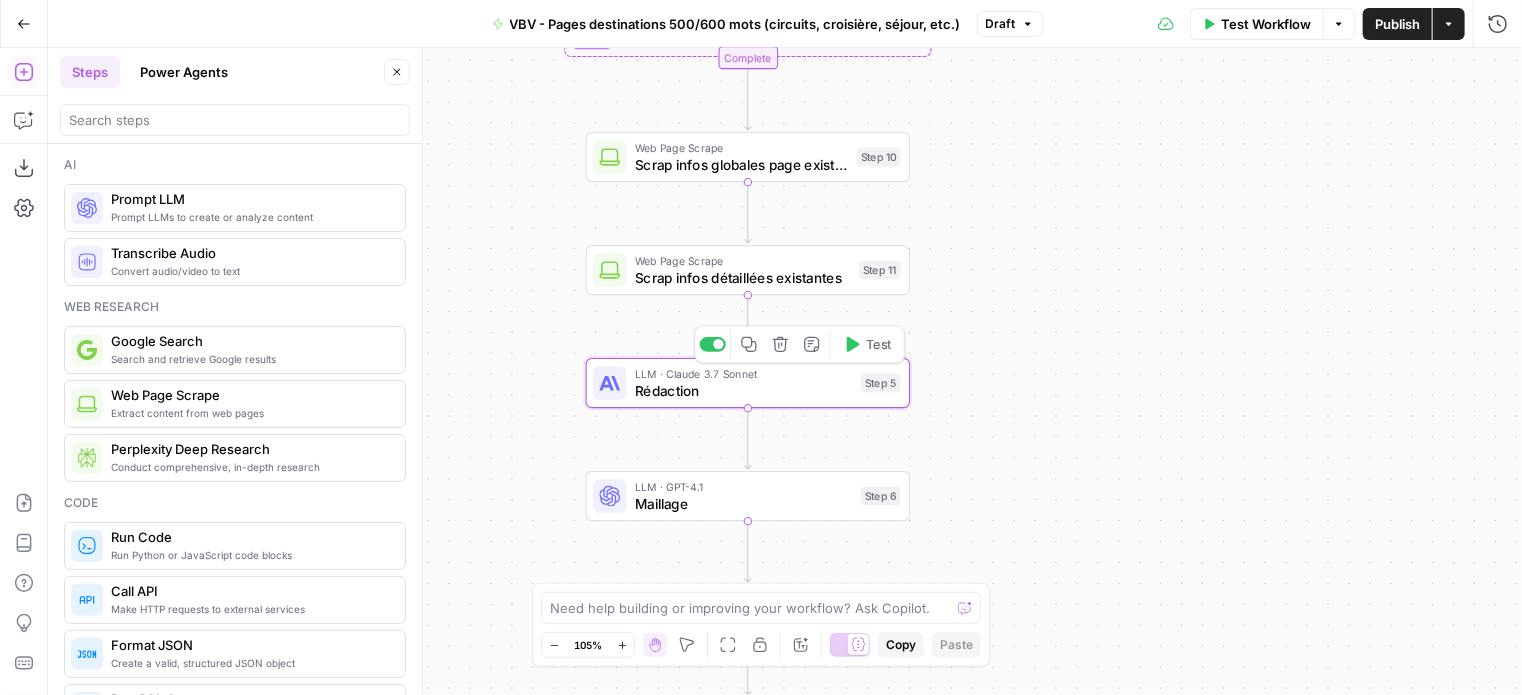 click on "Test" at bounding box center [878, 344] 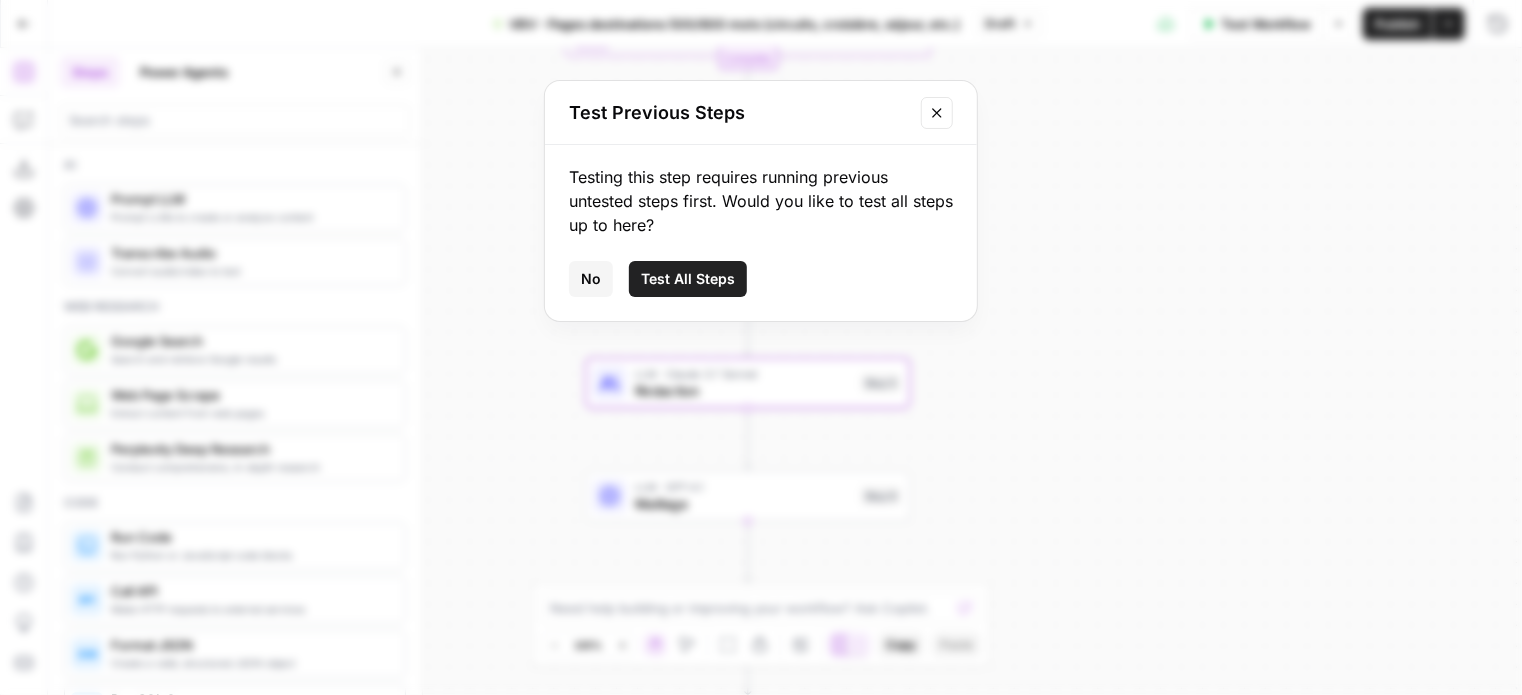 click on "Test All Steps" at bounding box center [688, 279] 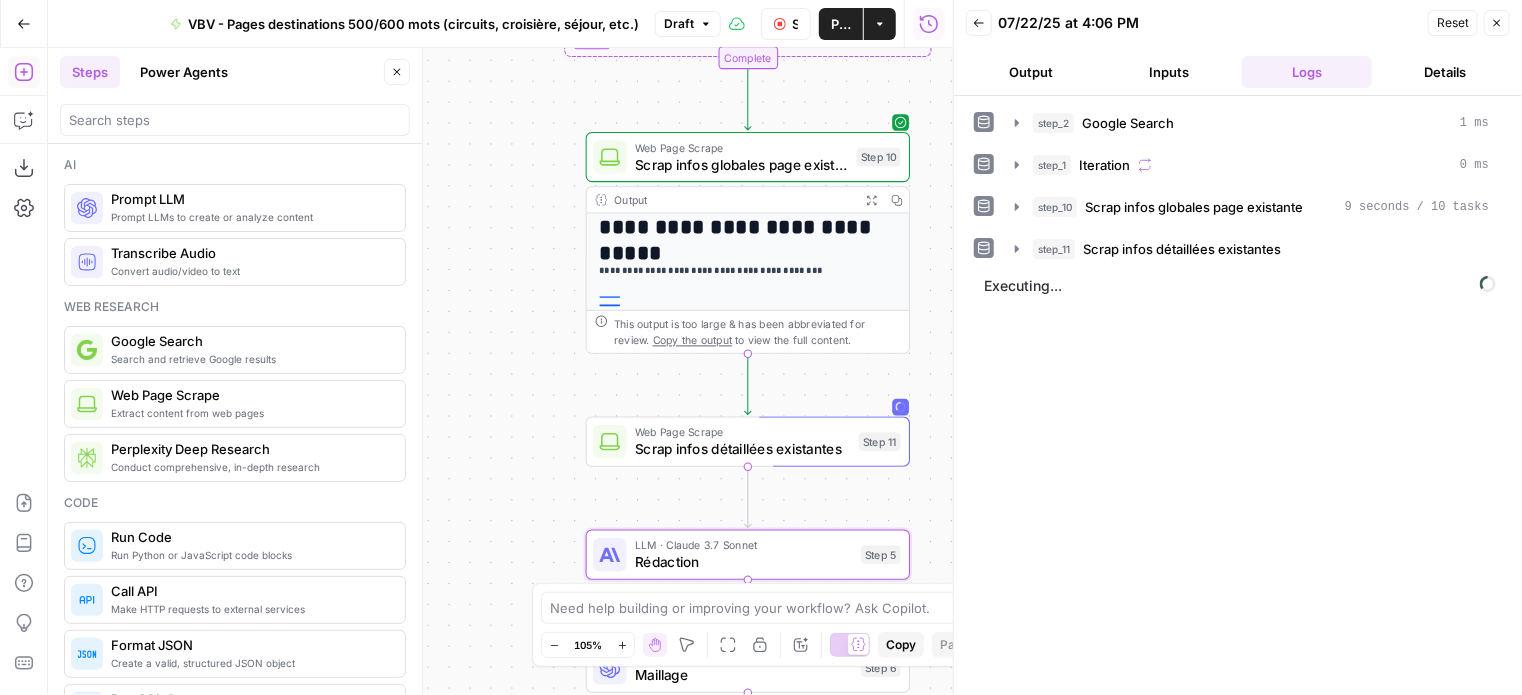 scroll, scrollTop: 0, scrollLeft: 0, axis: both 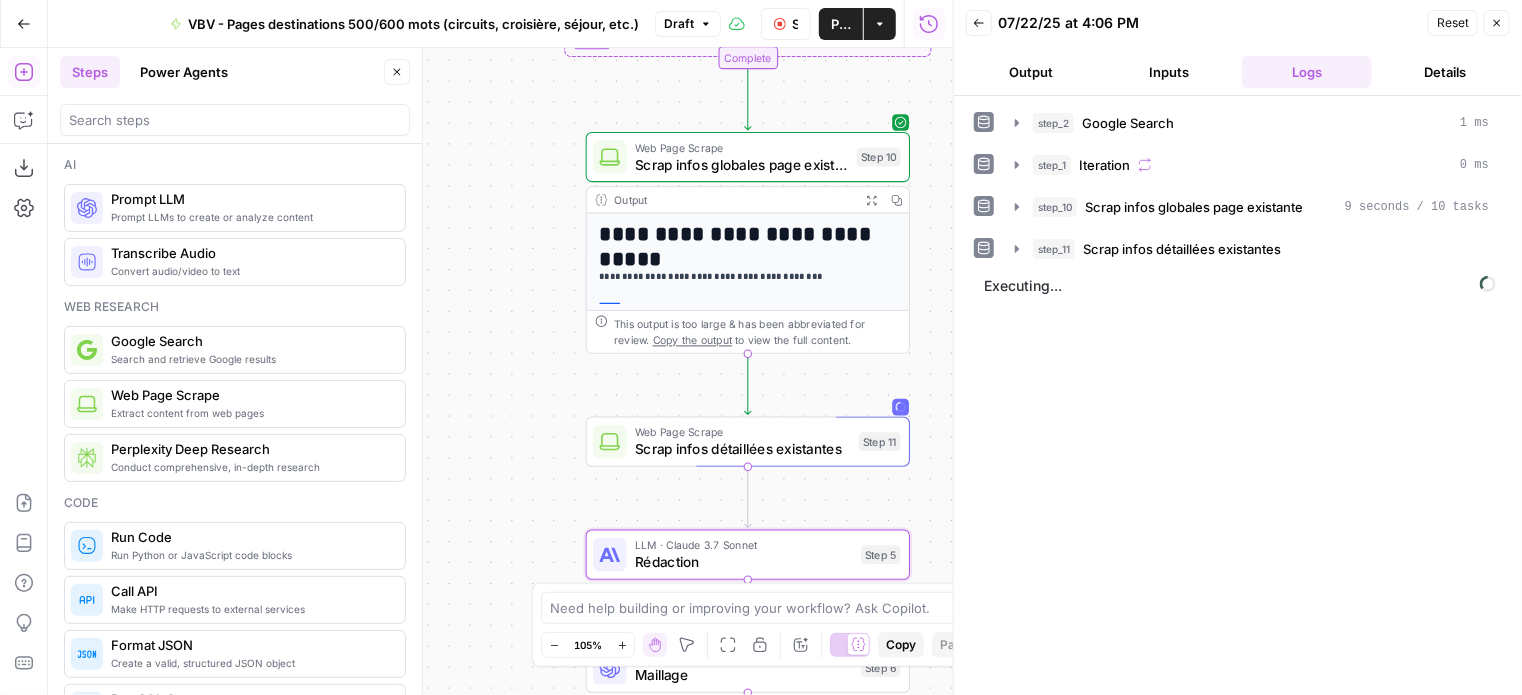 click 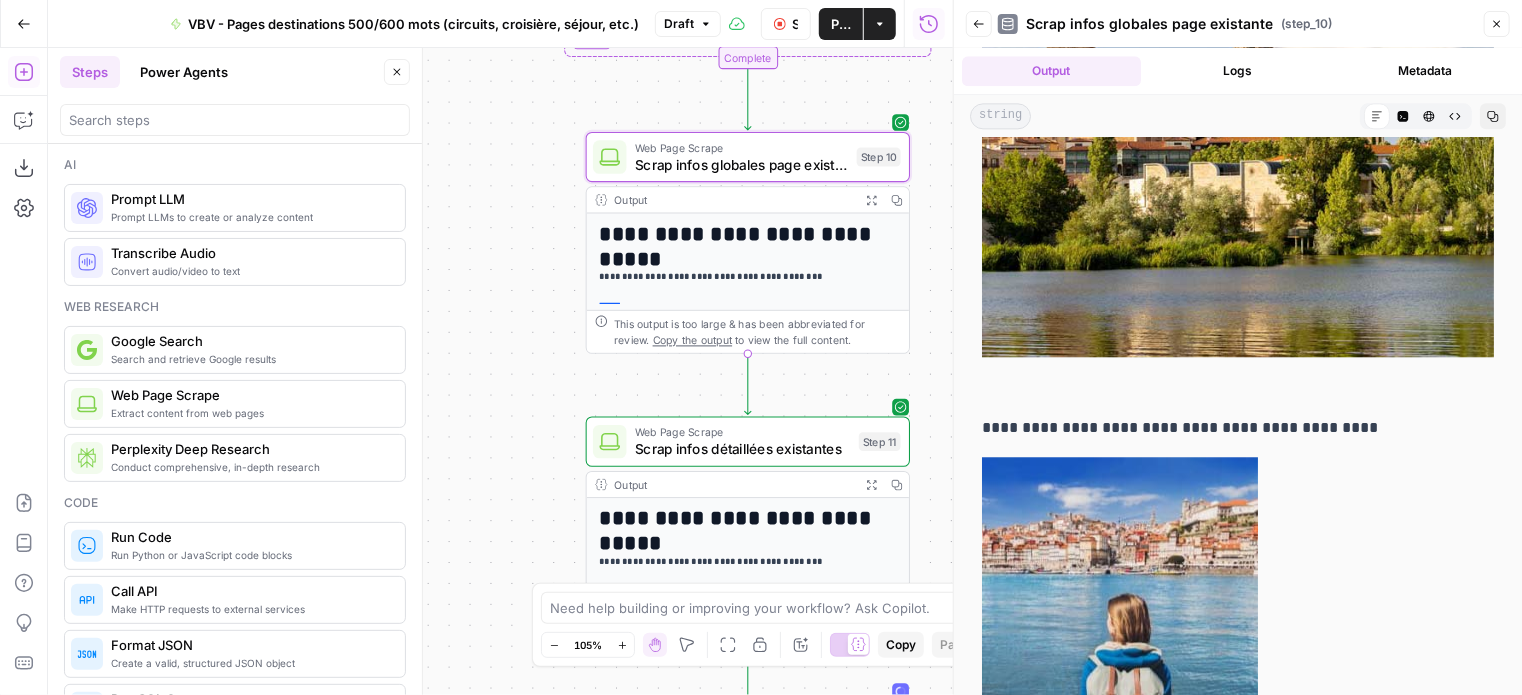 scroll, scrollTop: 10500, scrollLeft: 0, axis: vertical 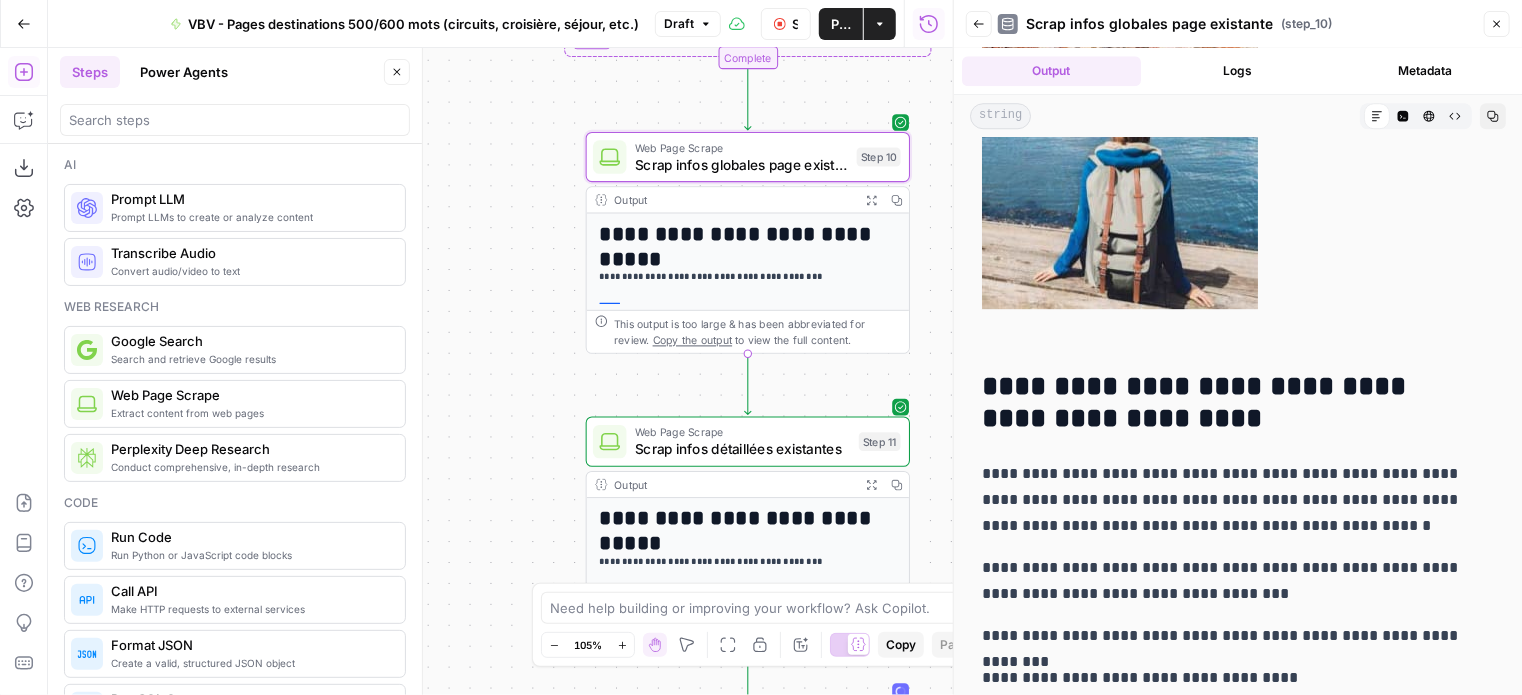click on "Close" at bounding box center [1497, 24] 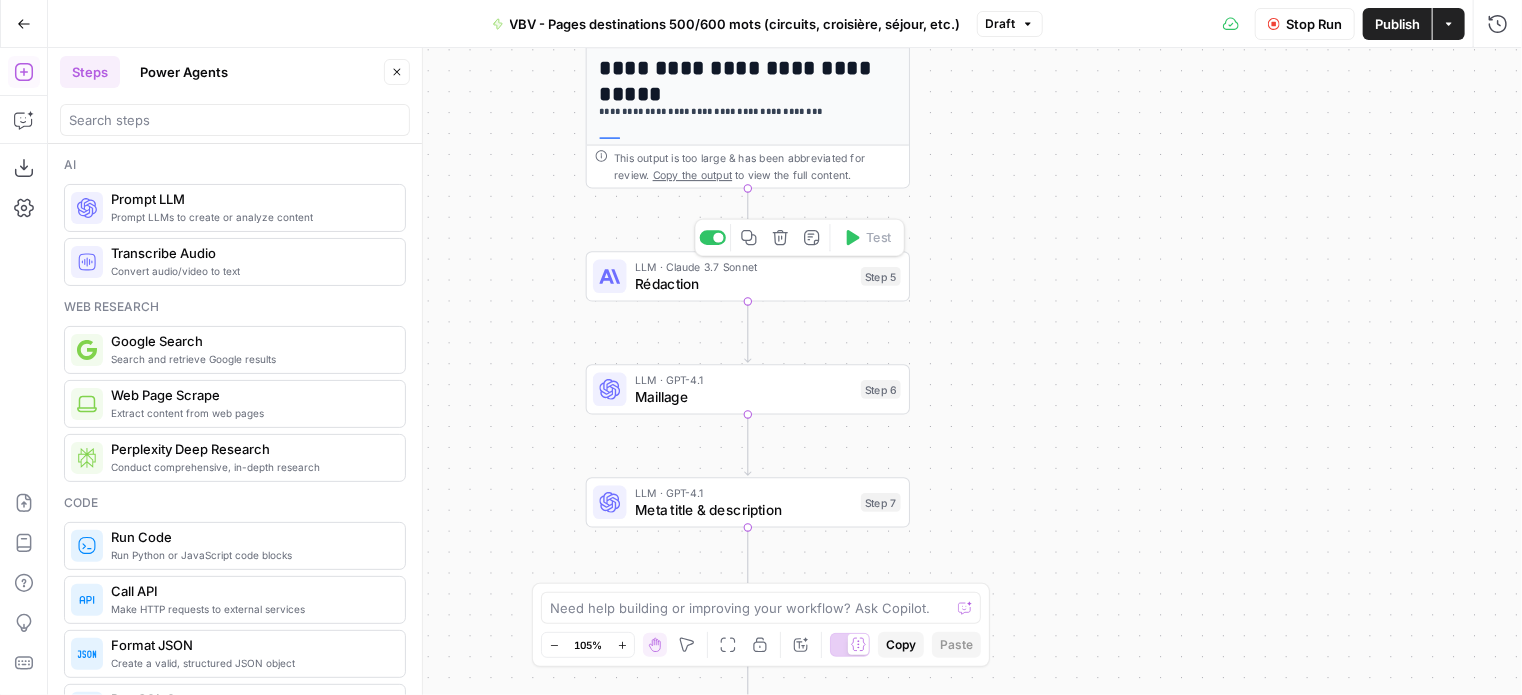 click on "Rédaction" at bounding box center (744, 283) 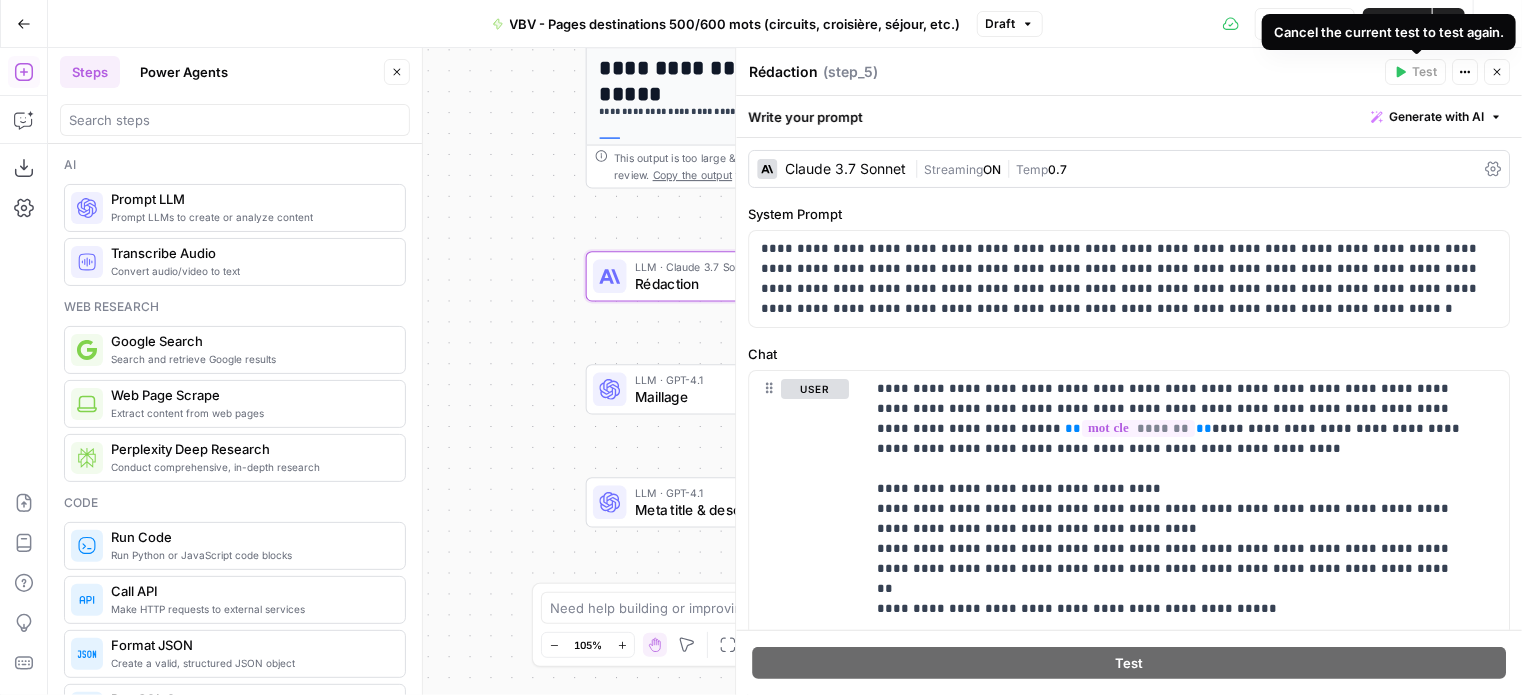 click on "Close" at bounding box center [1497, 72] 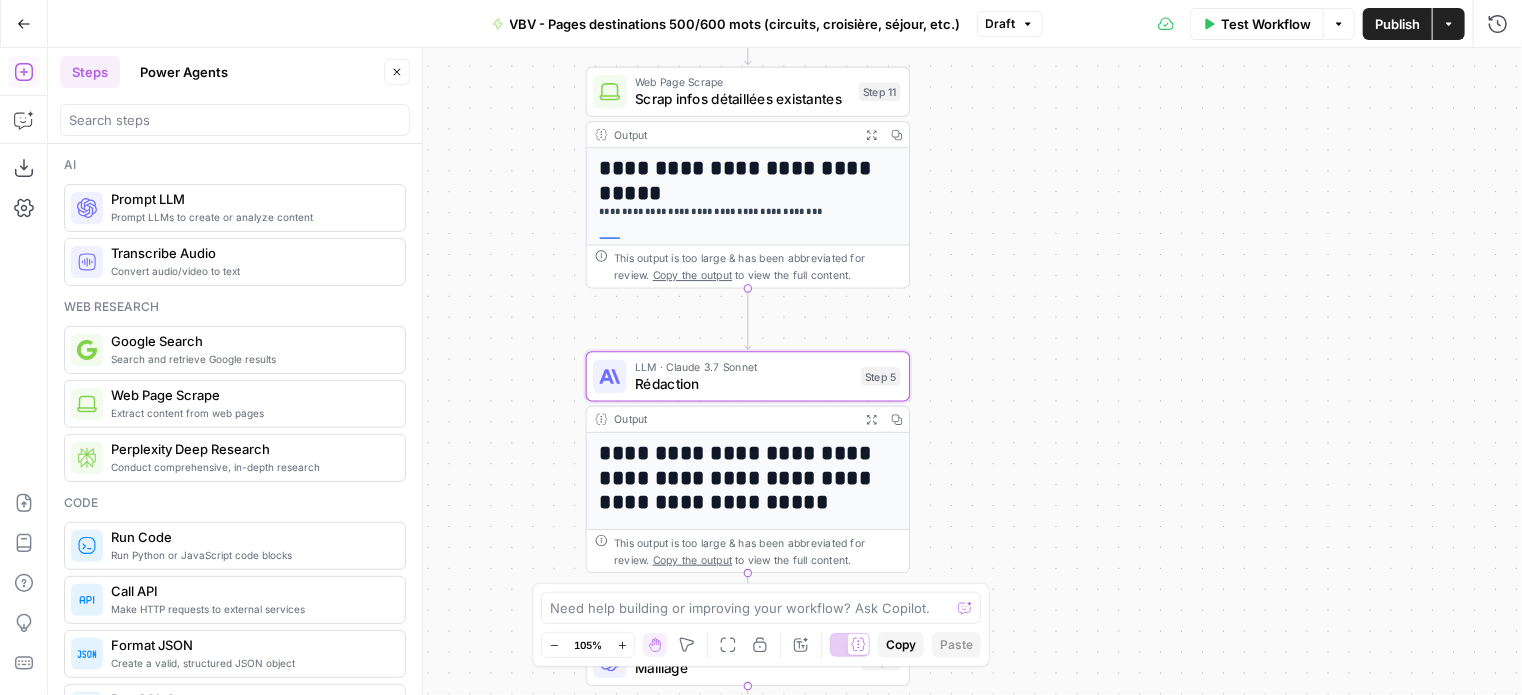 click 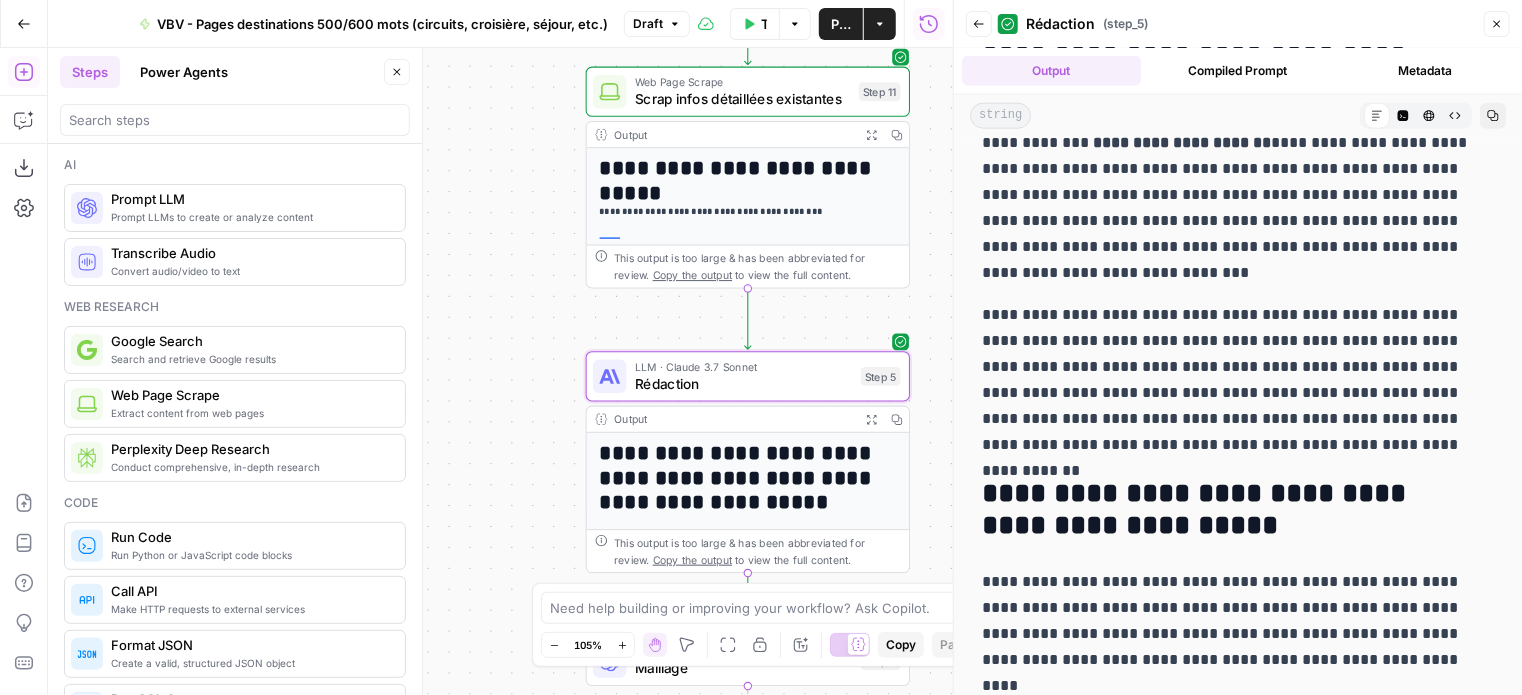 scroll, scrollTop: 1188, scrollLeft: 0, axis: vertical 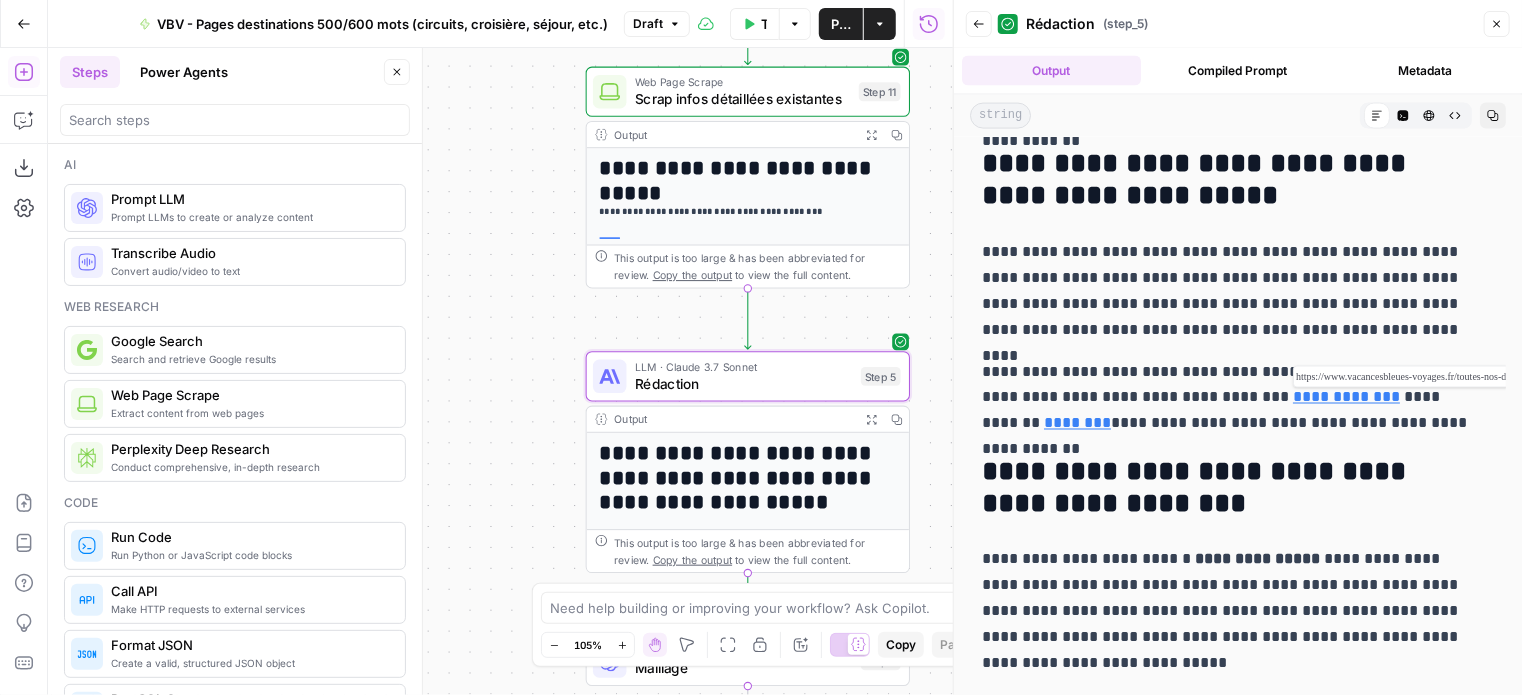 click on "**********" at bounding box center [1346, 397] 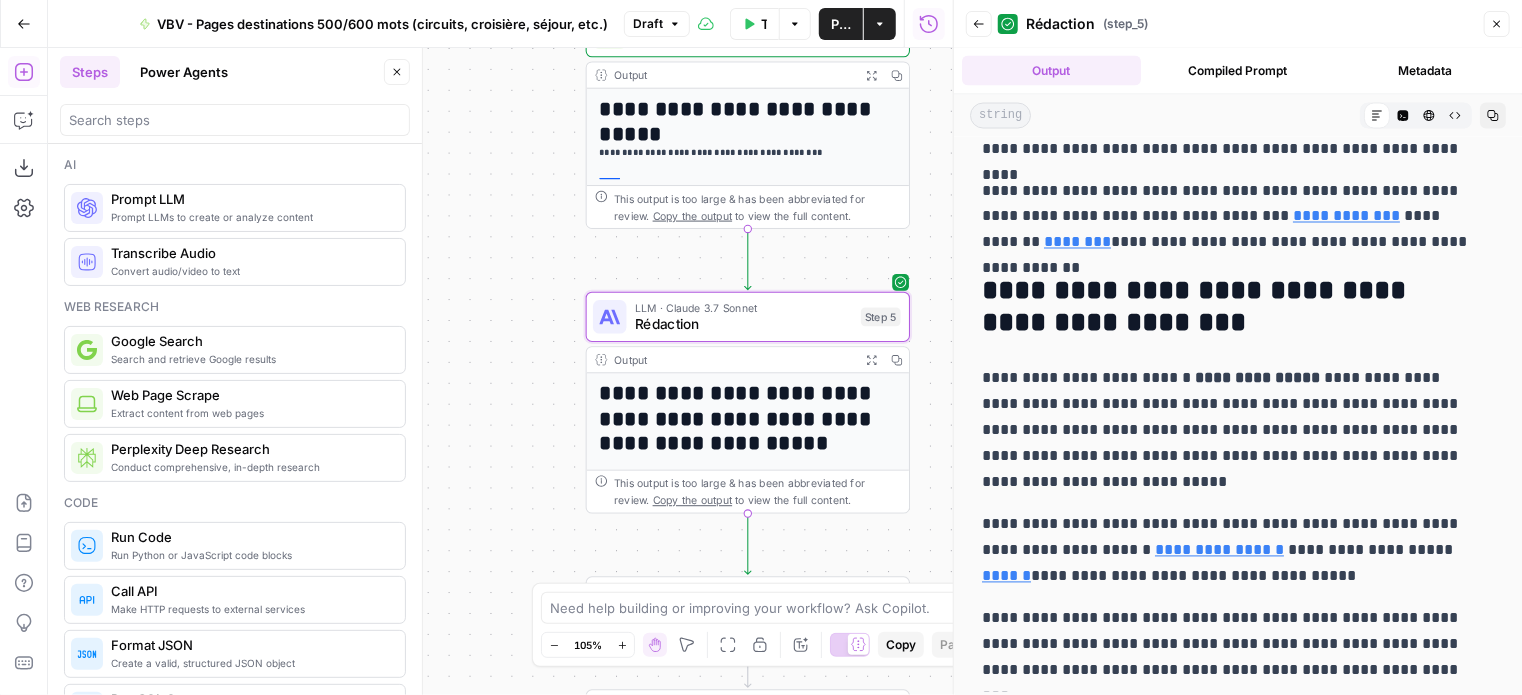 scroll, scrollTop: 1740, scrollLeft: 0, axis: vertical 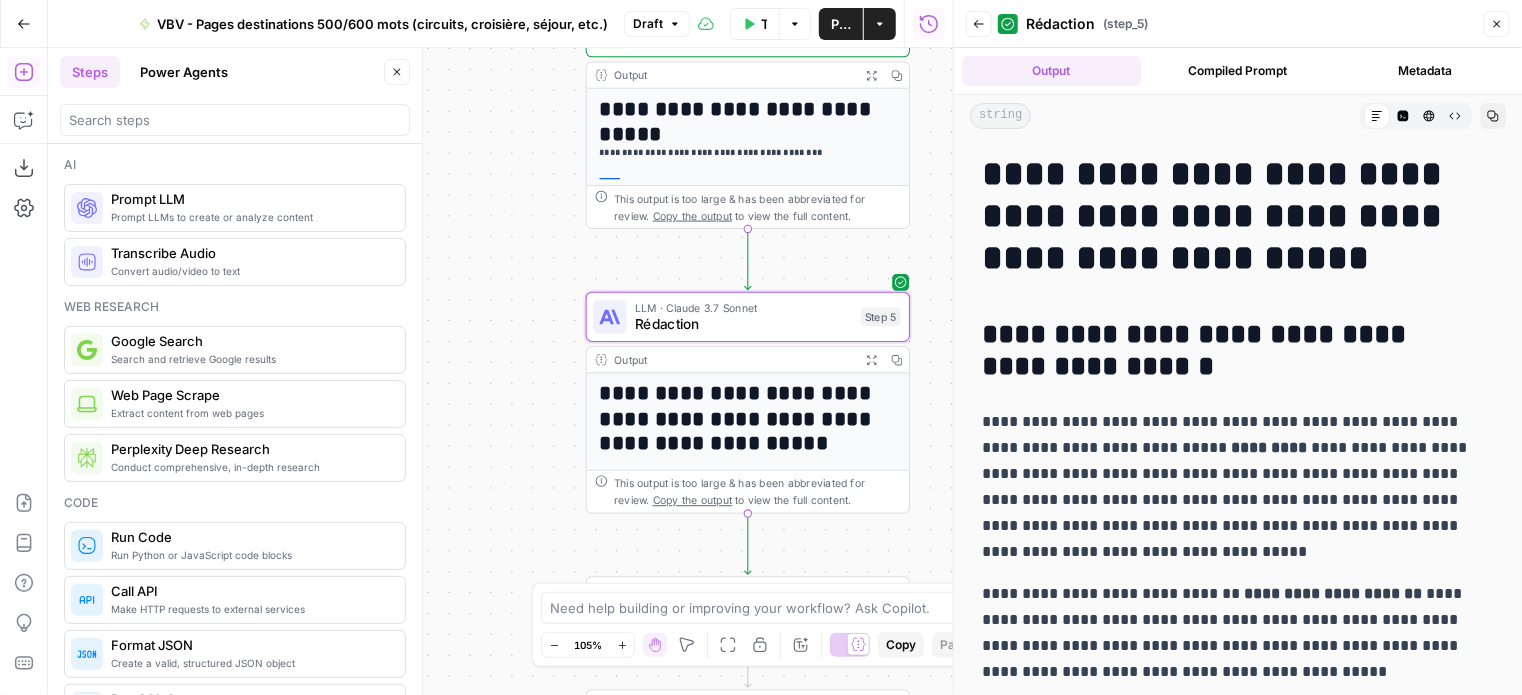 drag, startPoint x: 1403, startPoint y: 666, endPoint x: 971, endPoint y: 187, distance: 645.031 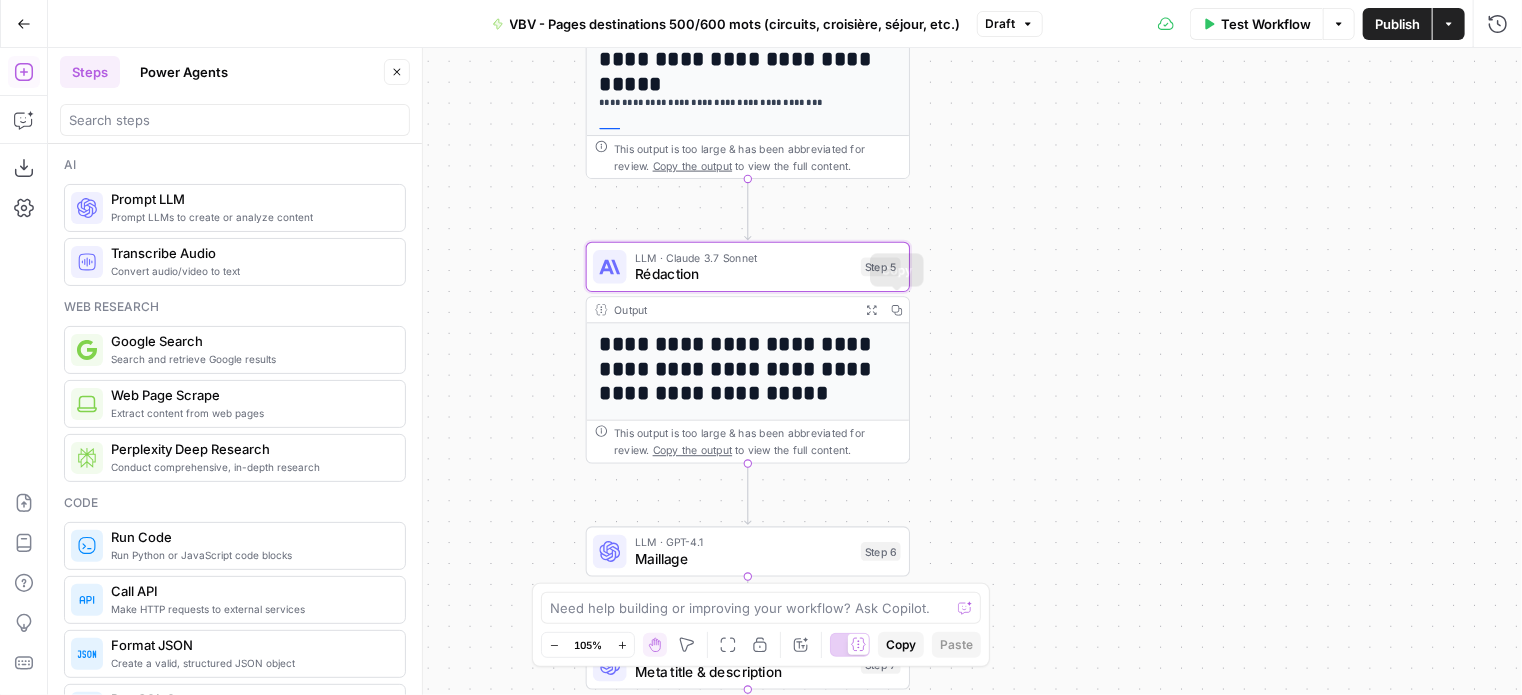 click on "Copy" at bounding box center (896, 309) 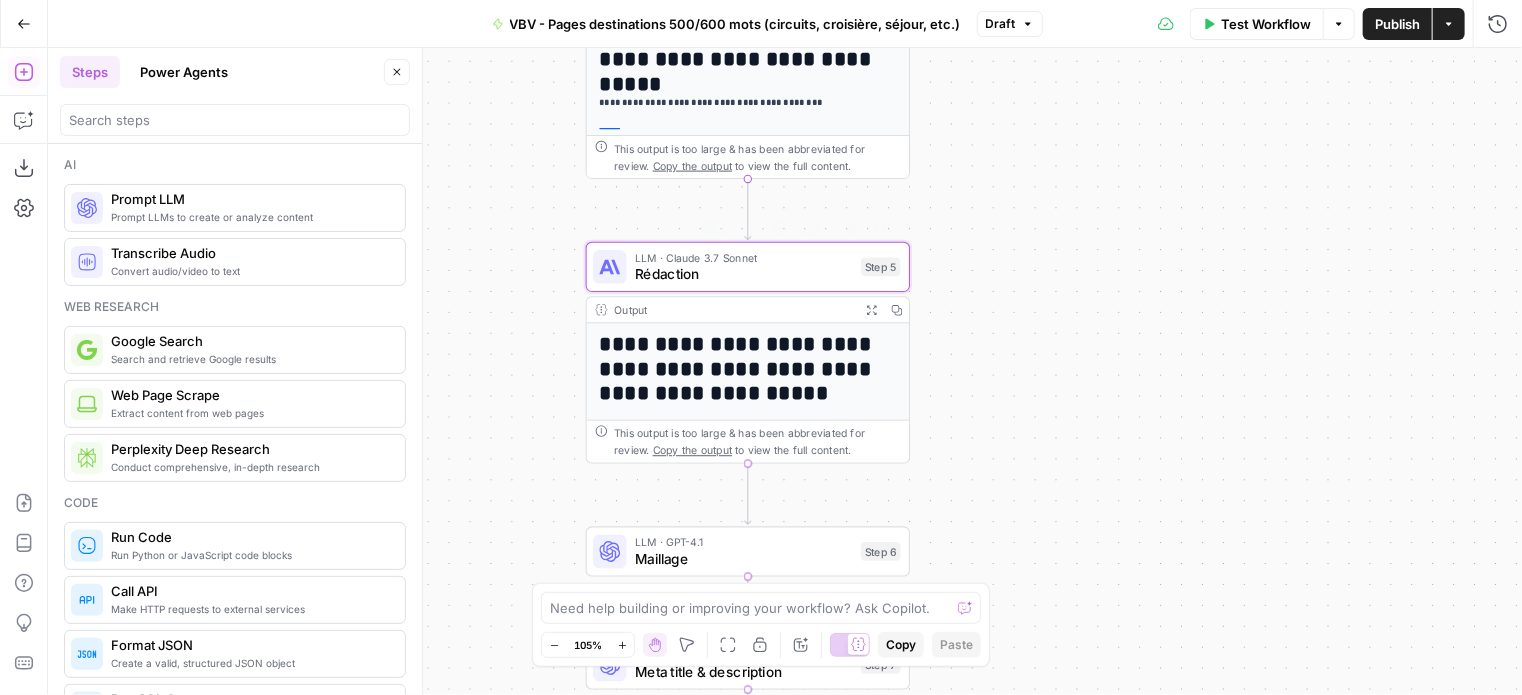 click on "LLM · Claude 3.7 Sonnet" at bounding box center (744, 257) 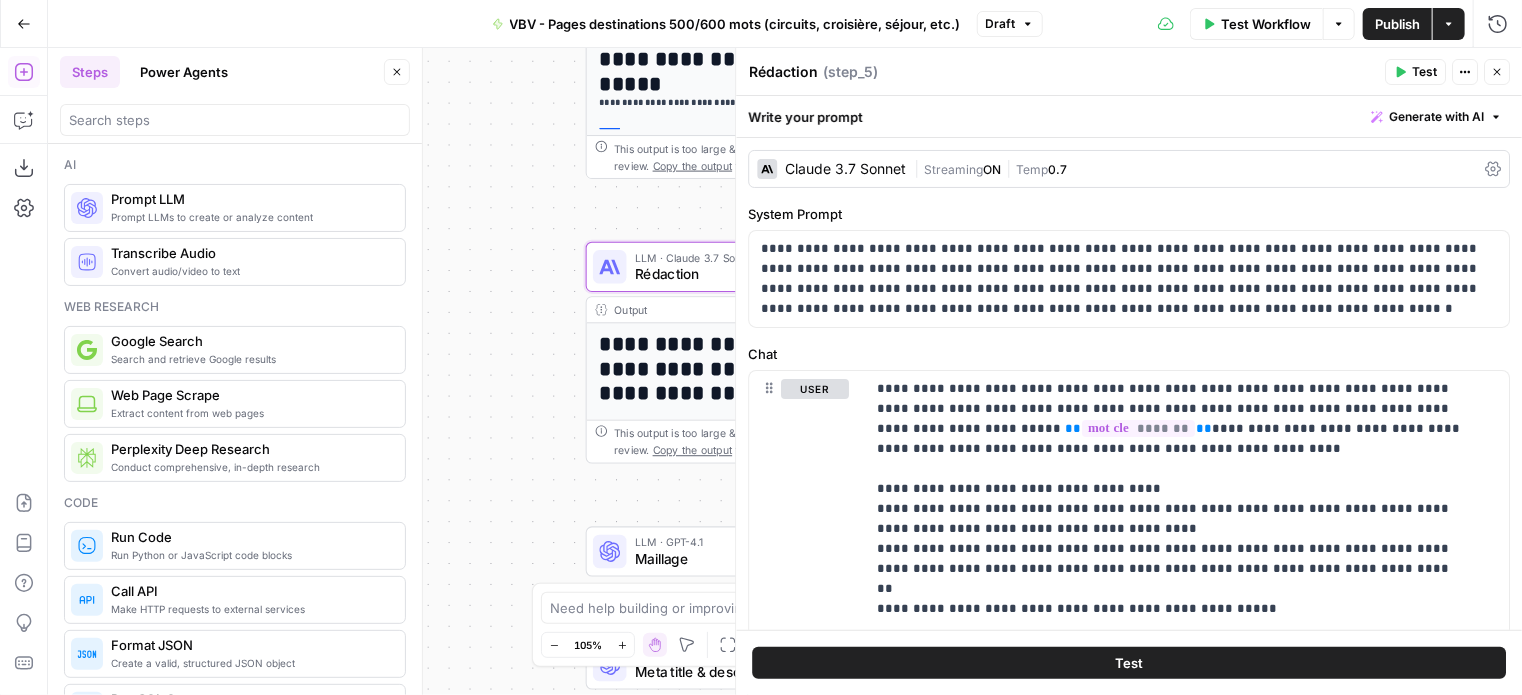 click on "Claude 3.7 Sonnet" at bounding box center [845, 169] 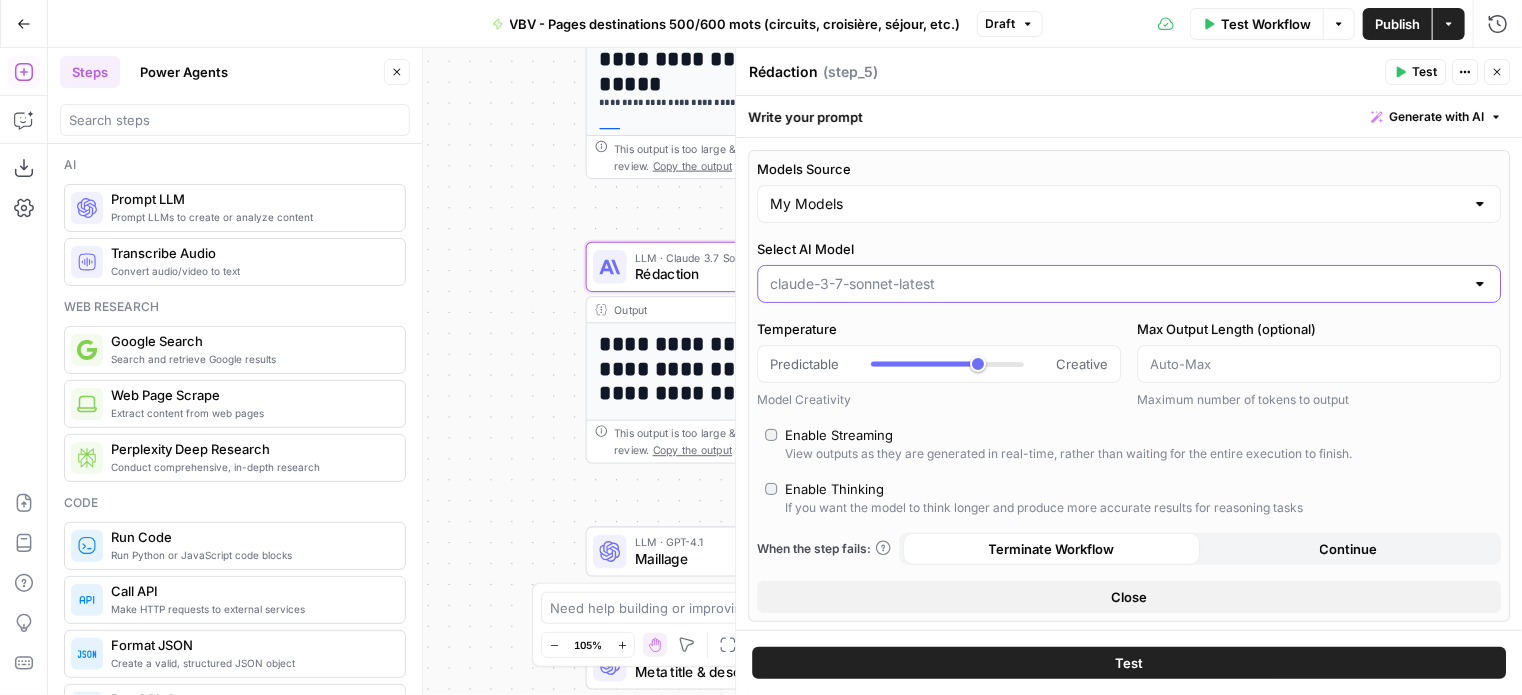 click on "Select AI Model" at bounding box center [1117, 284] 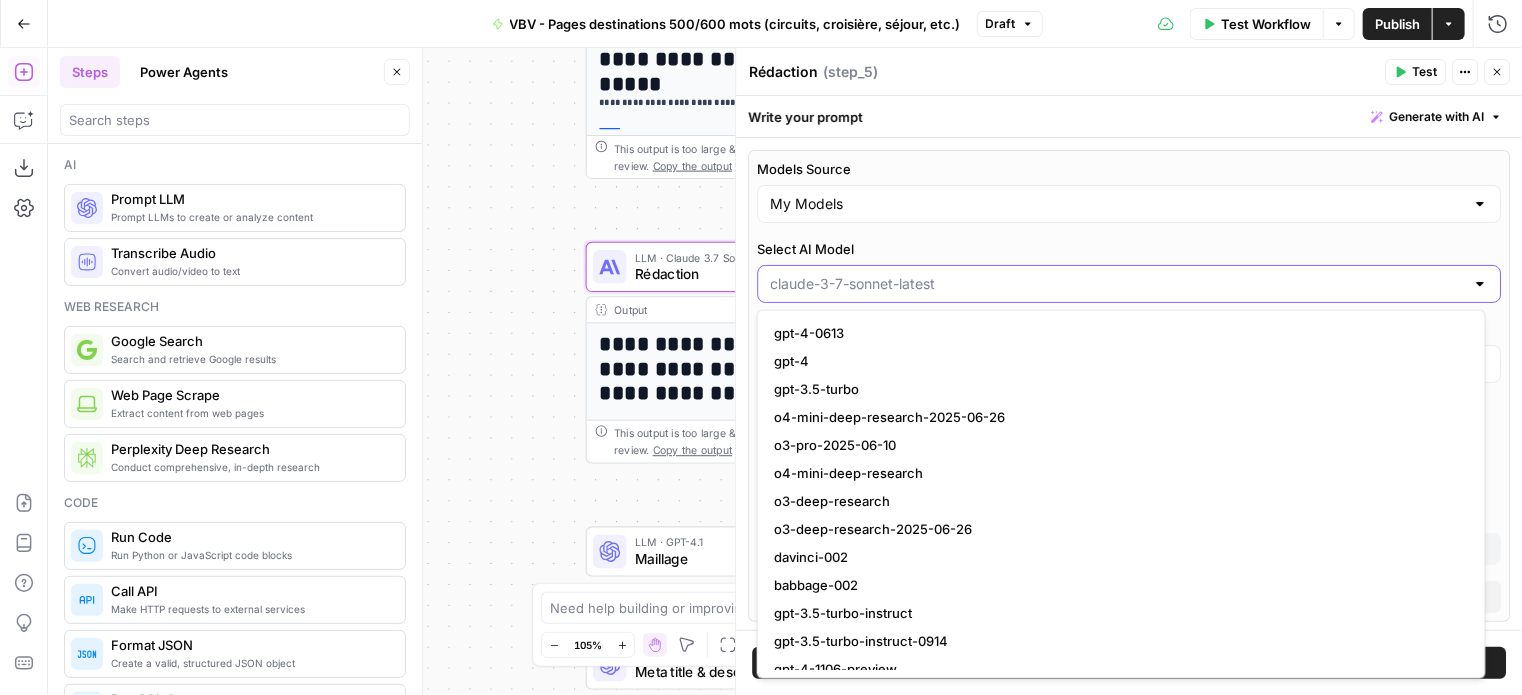 click on "Select AI Model" at bounding box center (1117, 284) 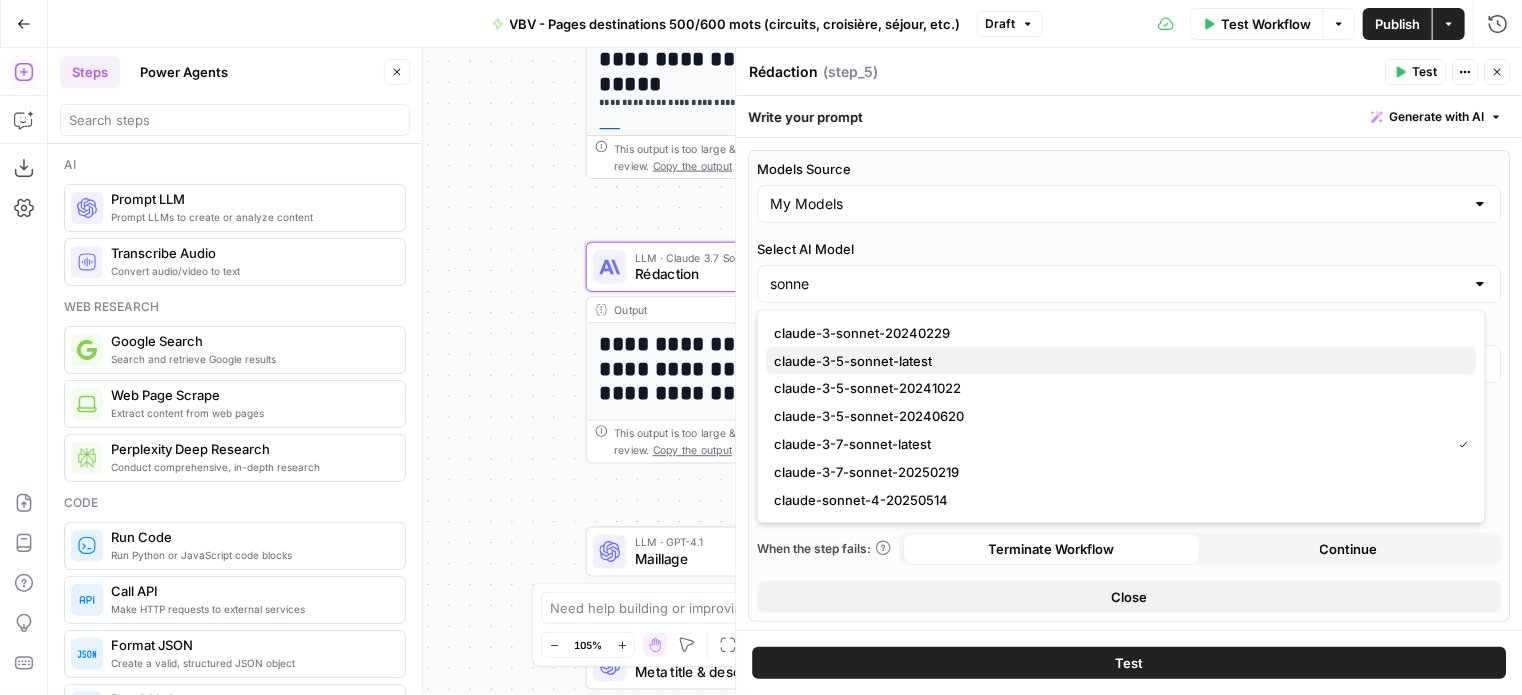 click on "claude-3-5-sonnet-latest" at bounding box center [1121, 361] 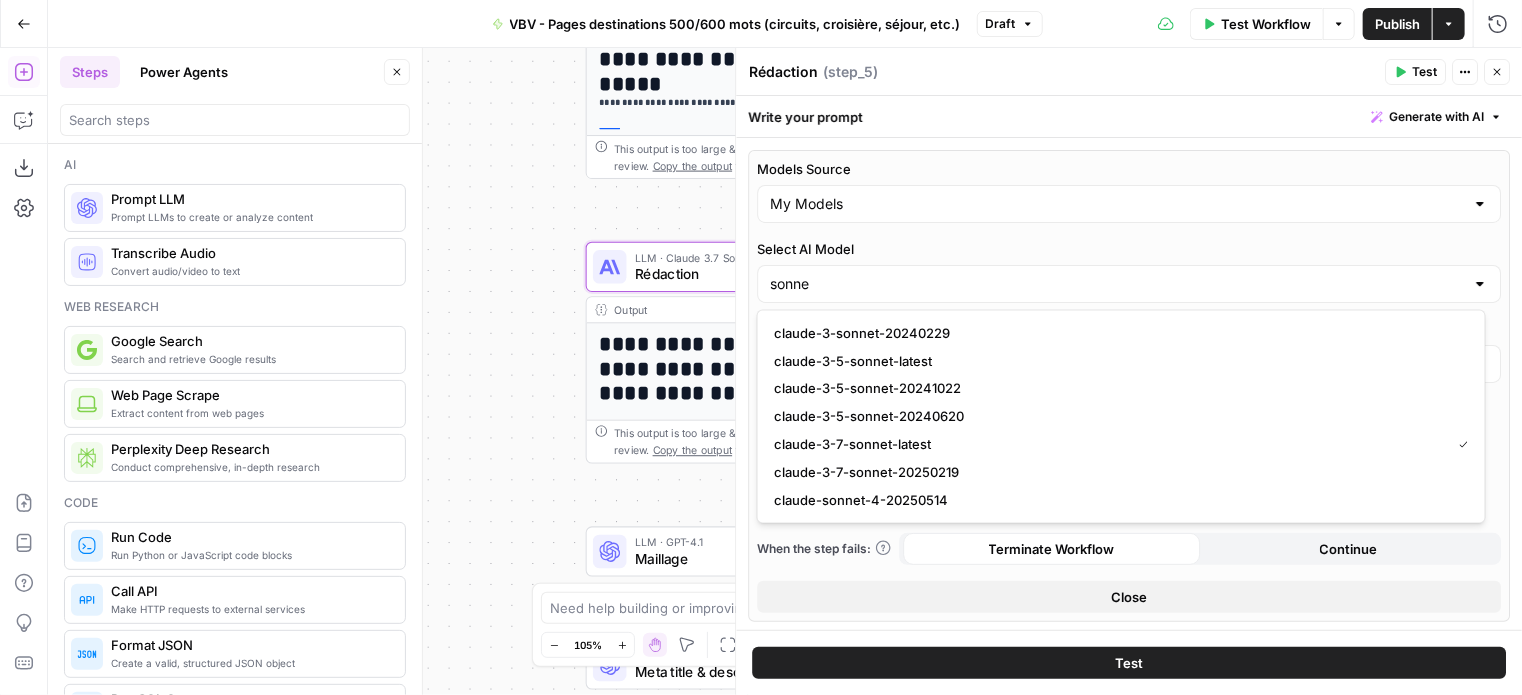 type on "claude-3-5-sonnet-latest" 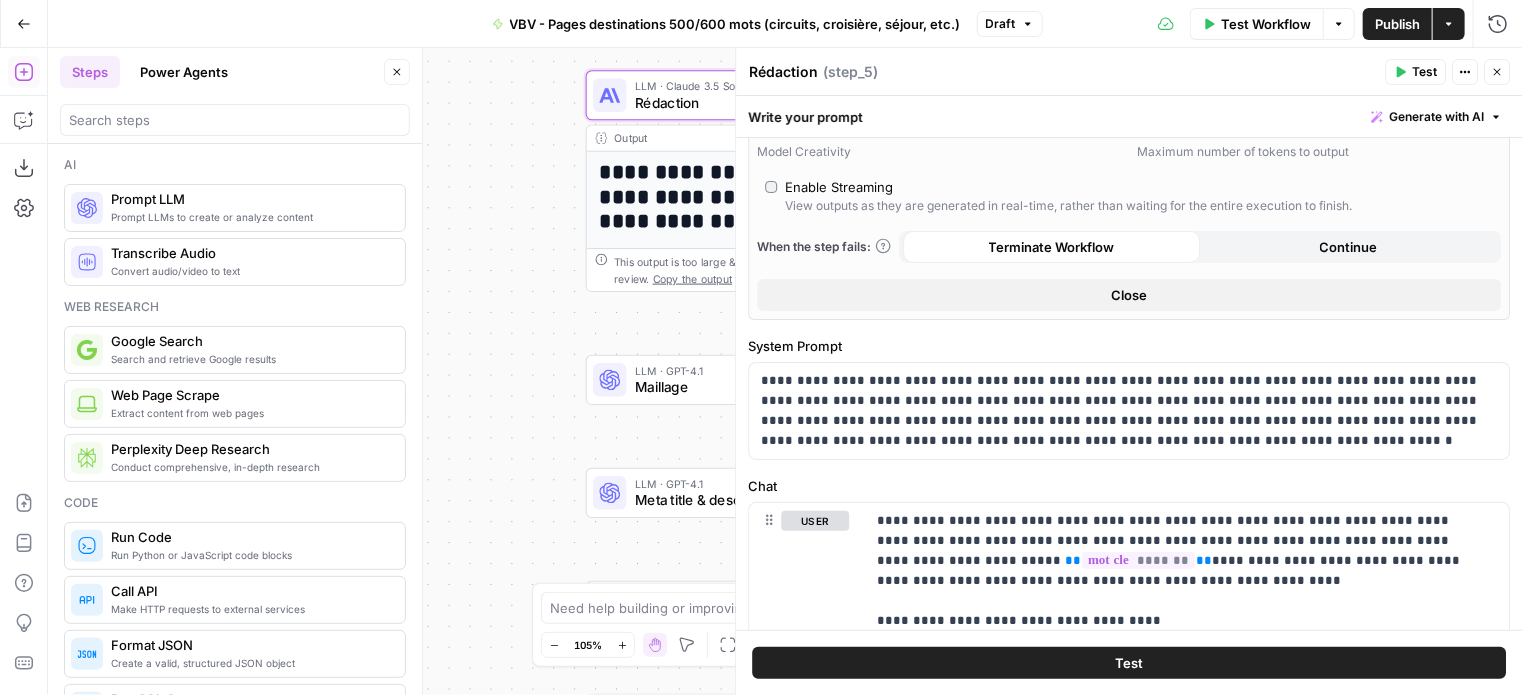 scroll, scrollTop: 300, scrollLeft: 0, axis: vertical 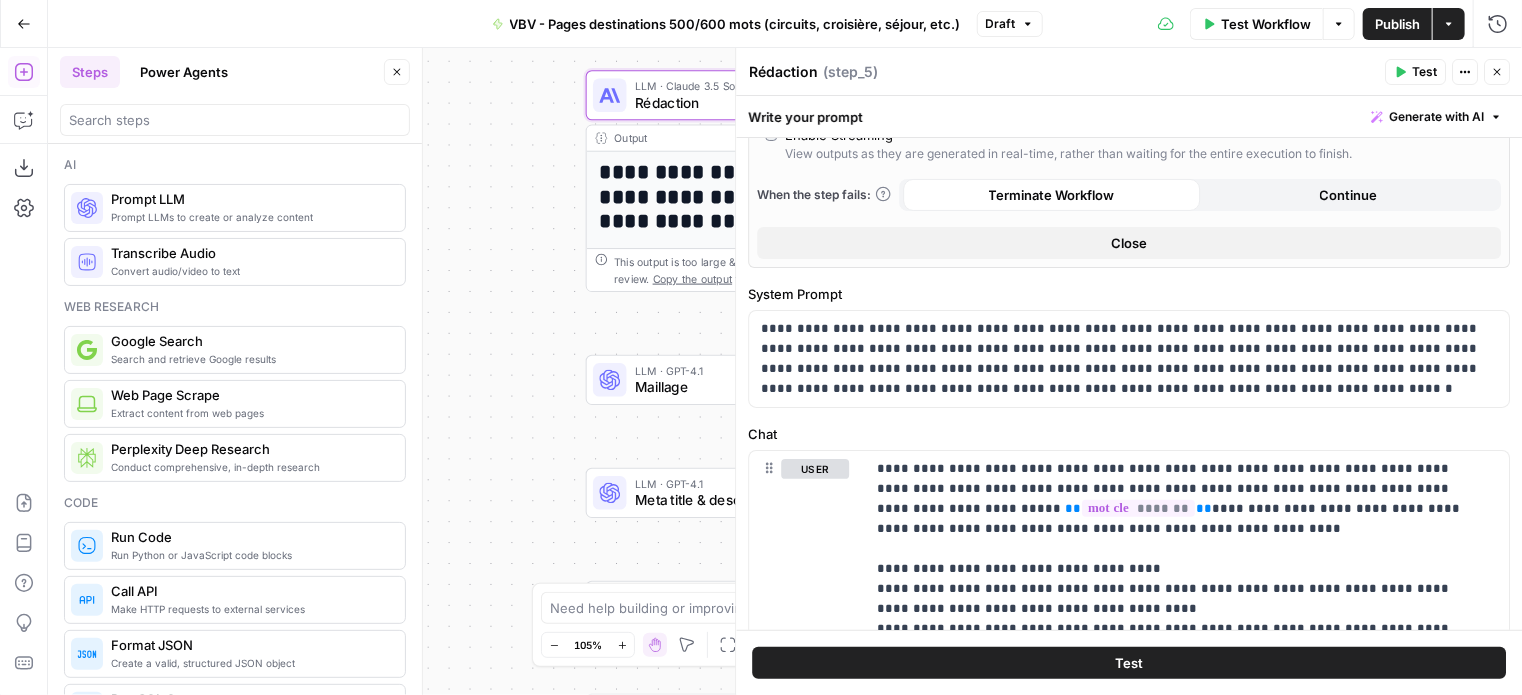 click on "Test" at bounding box center [1129, 663] 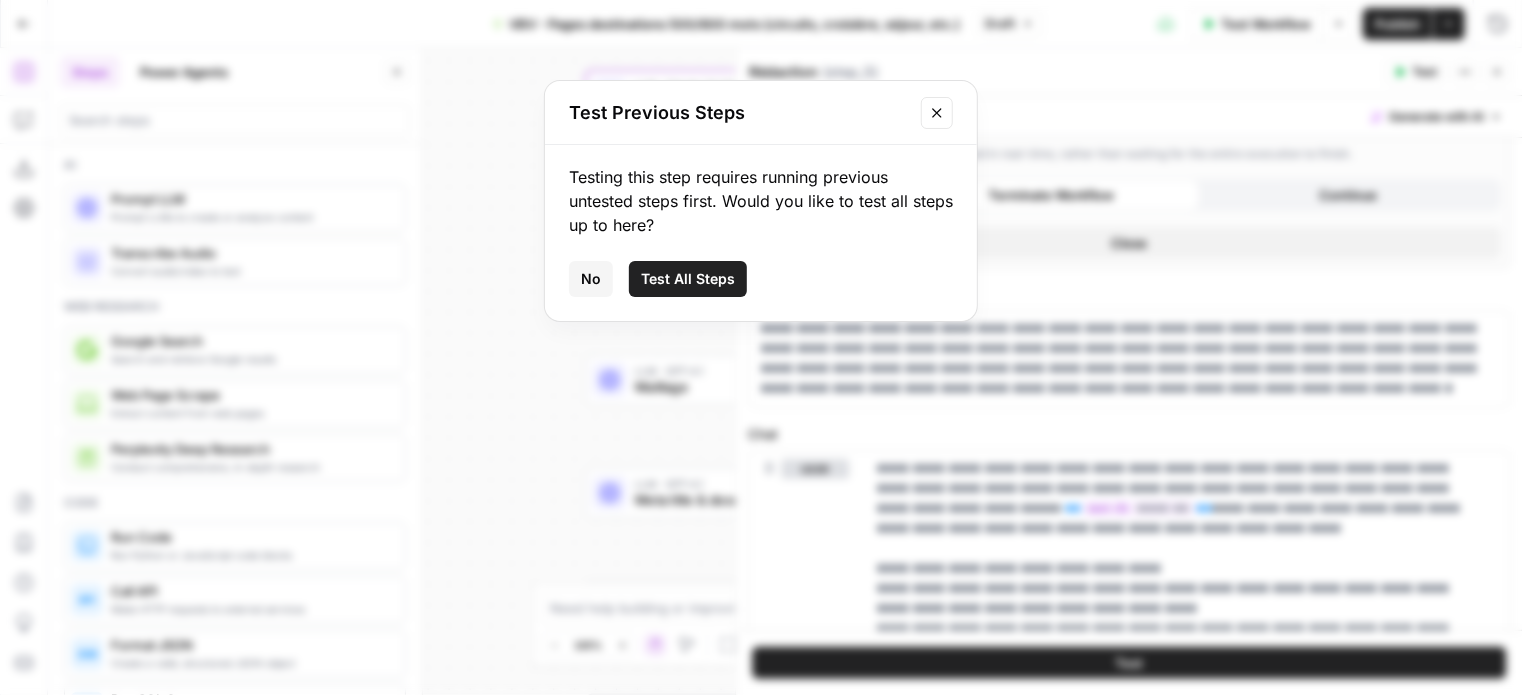 click on "Test All Steps" at bounding box center (688, 279) 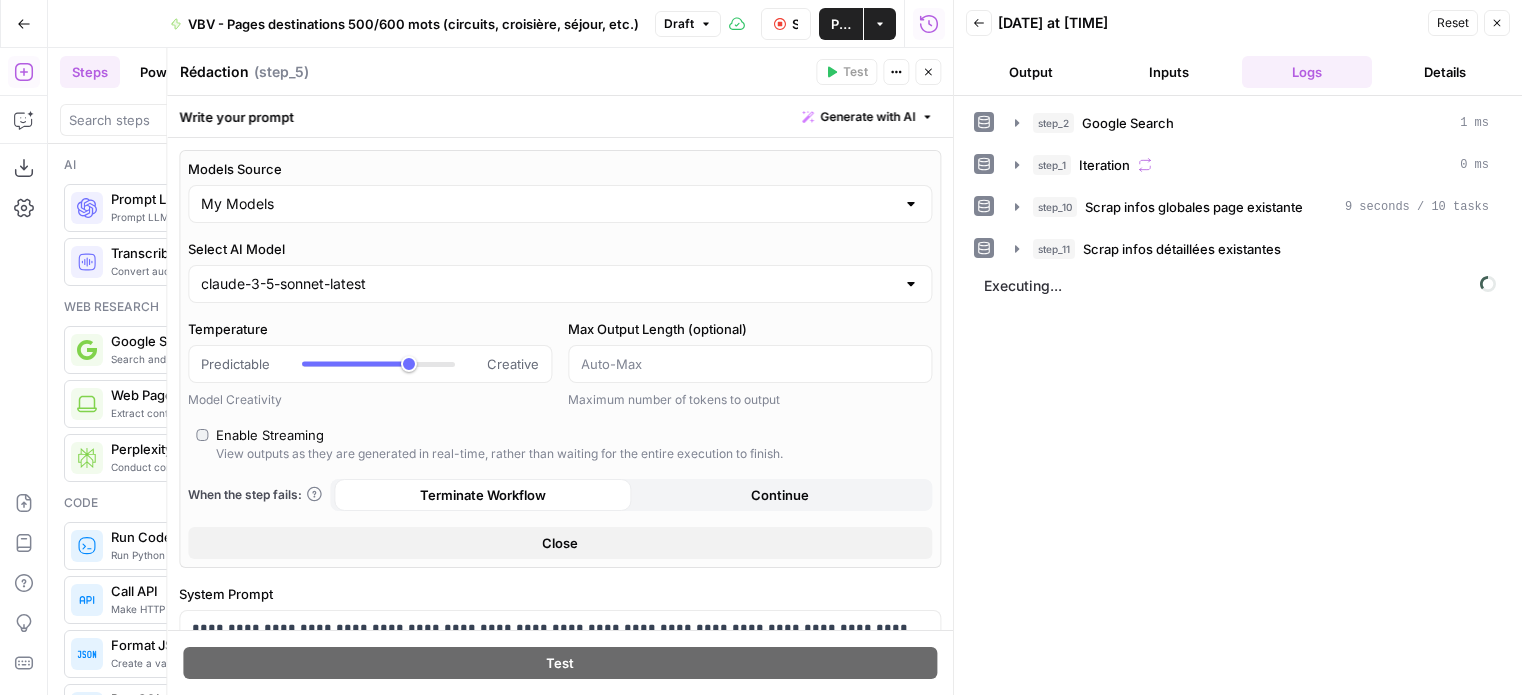 scroll, scrollTop: 0, scrollLeft: 0, axis: both 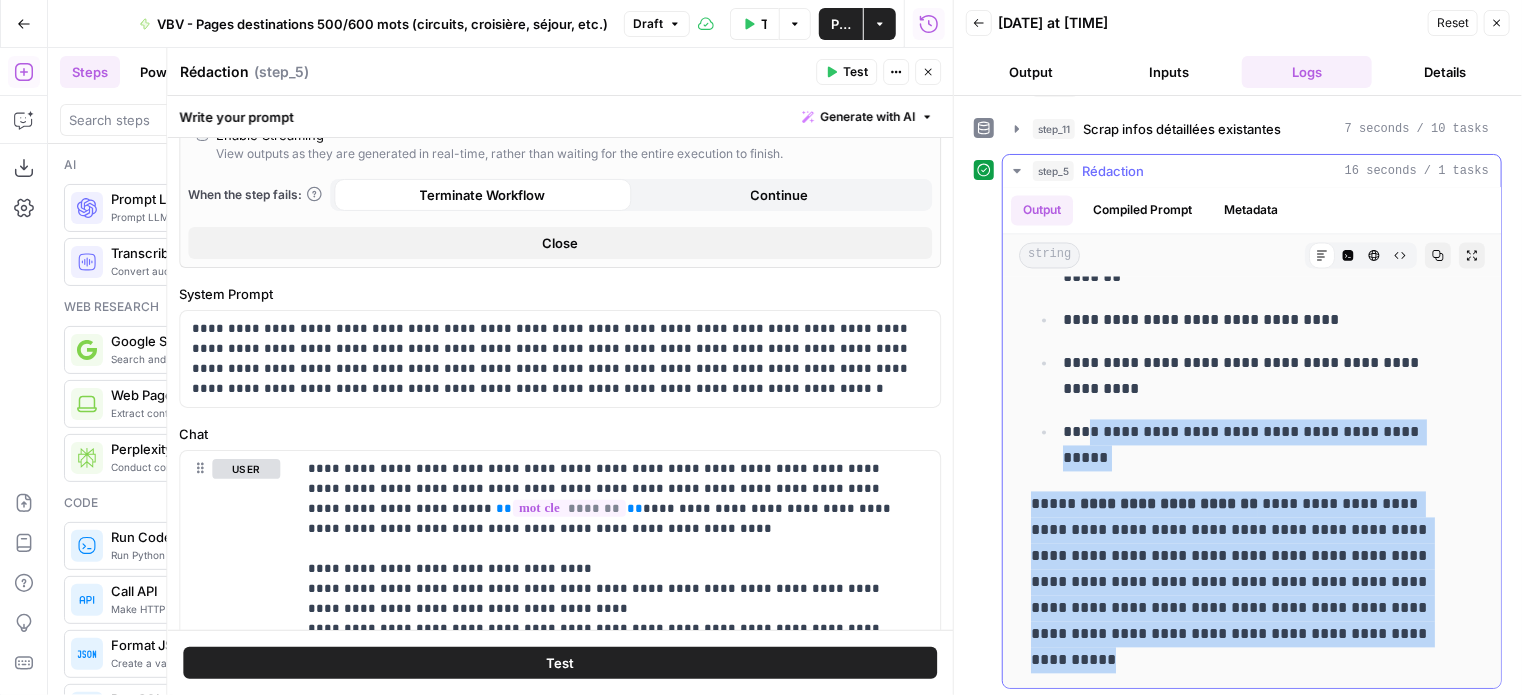 drag, startPoint x: 1136, startPoint y: 653, endPoint x: 1096, endPoint y: 439, distance: 217.70622 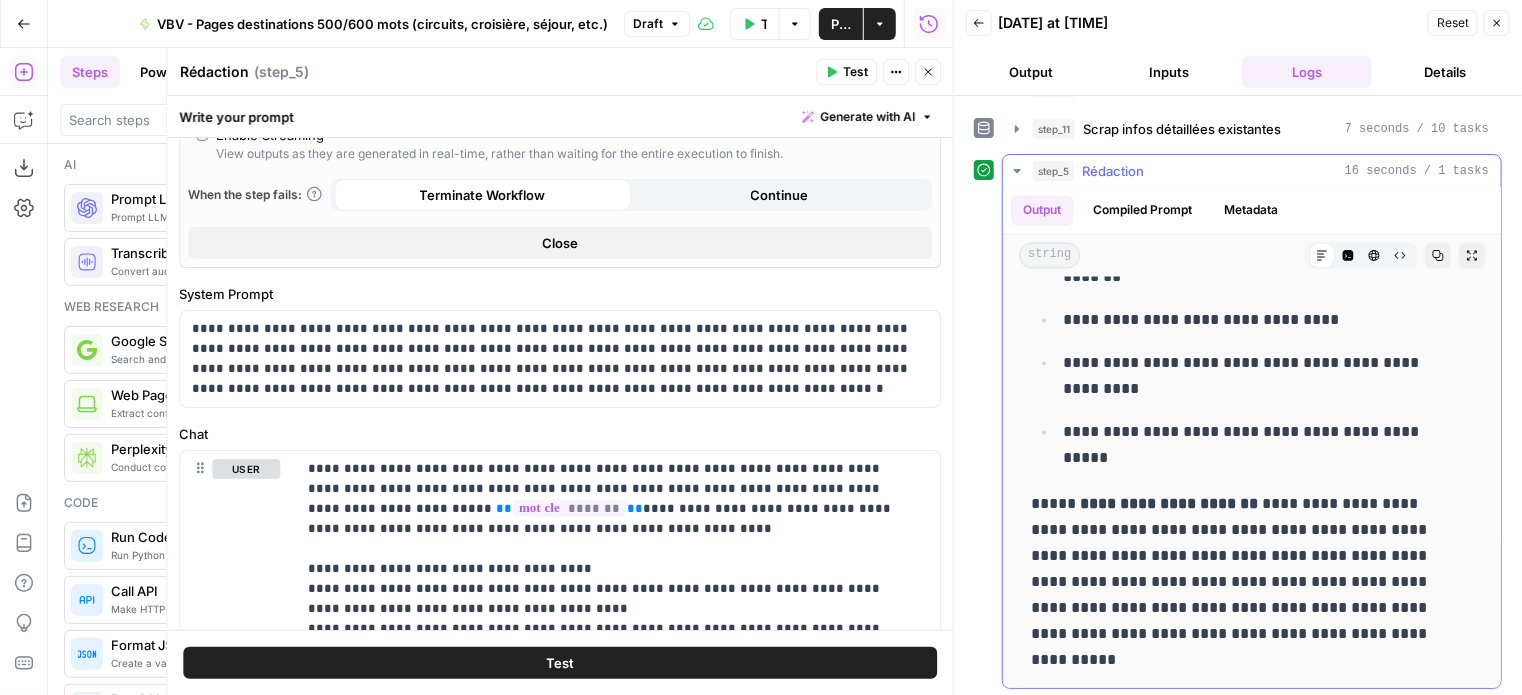 drag, startPoint x: 1321, startPoint y: 387, endPoint x: 1356, endPoint y: 336, distance: 61.854668 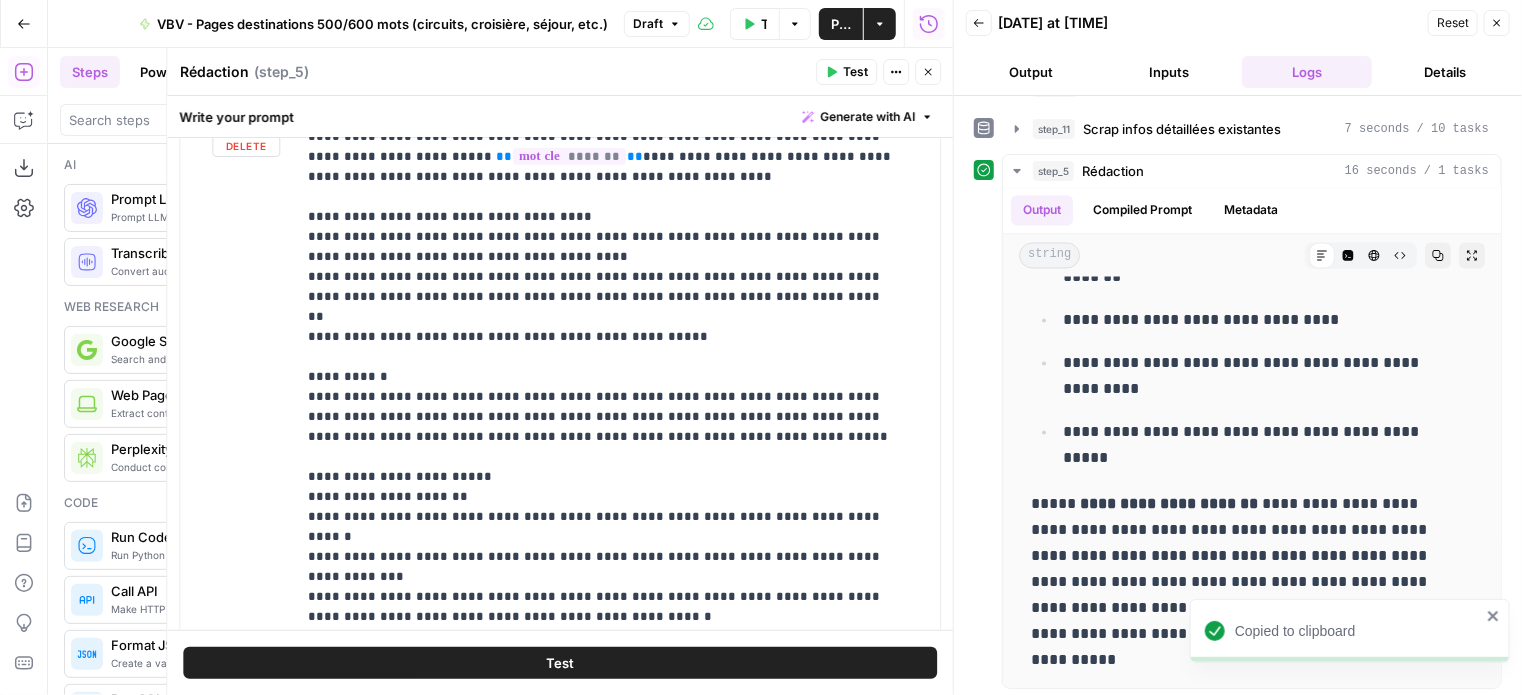 scroll, scrollTop: 700, scrollLeft: 0, axis: vertical 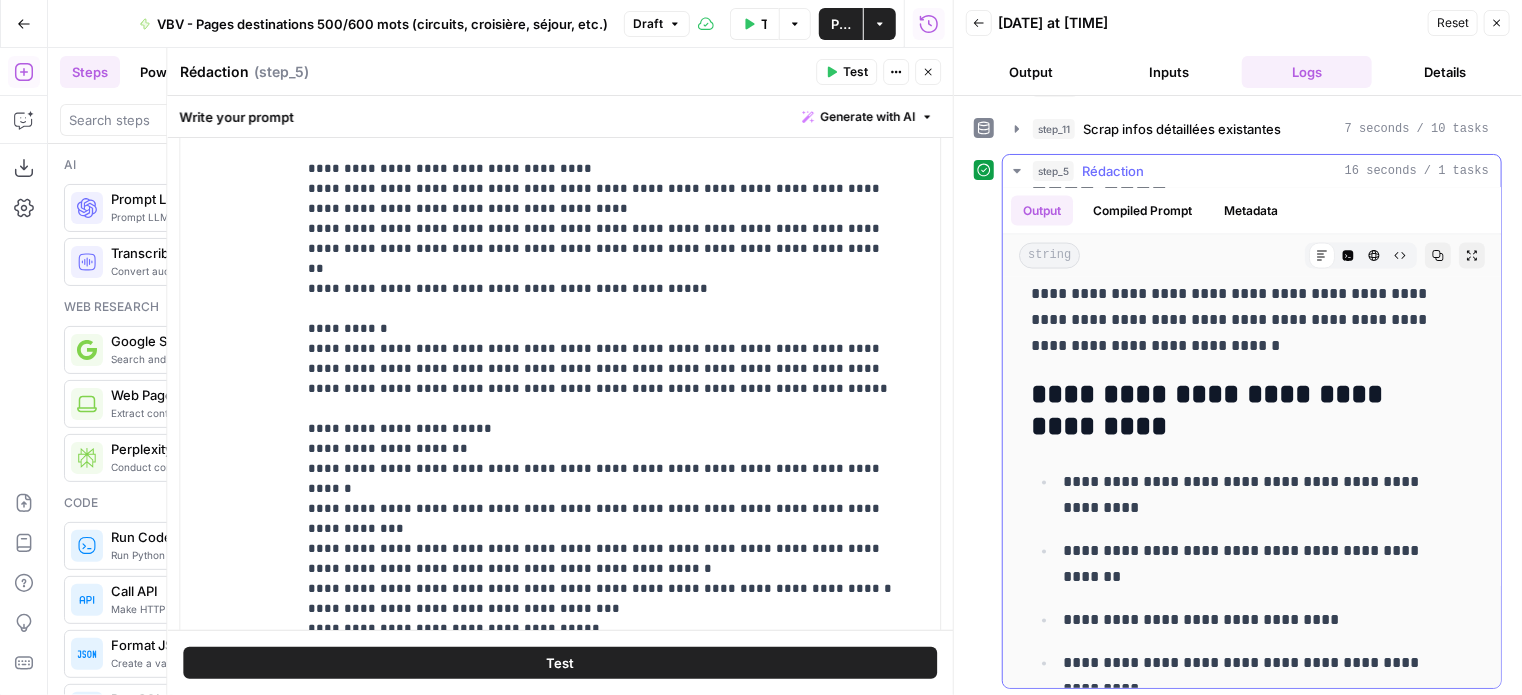 click 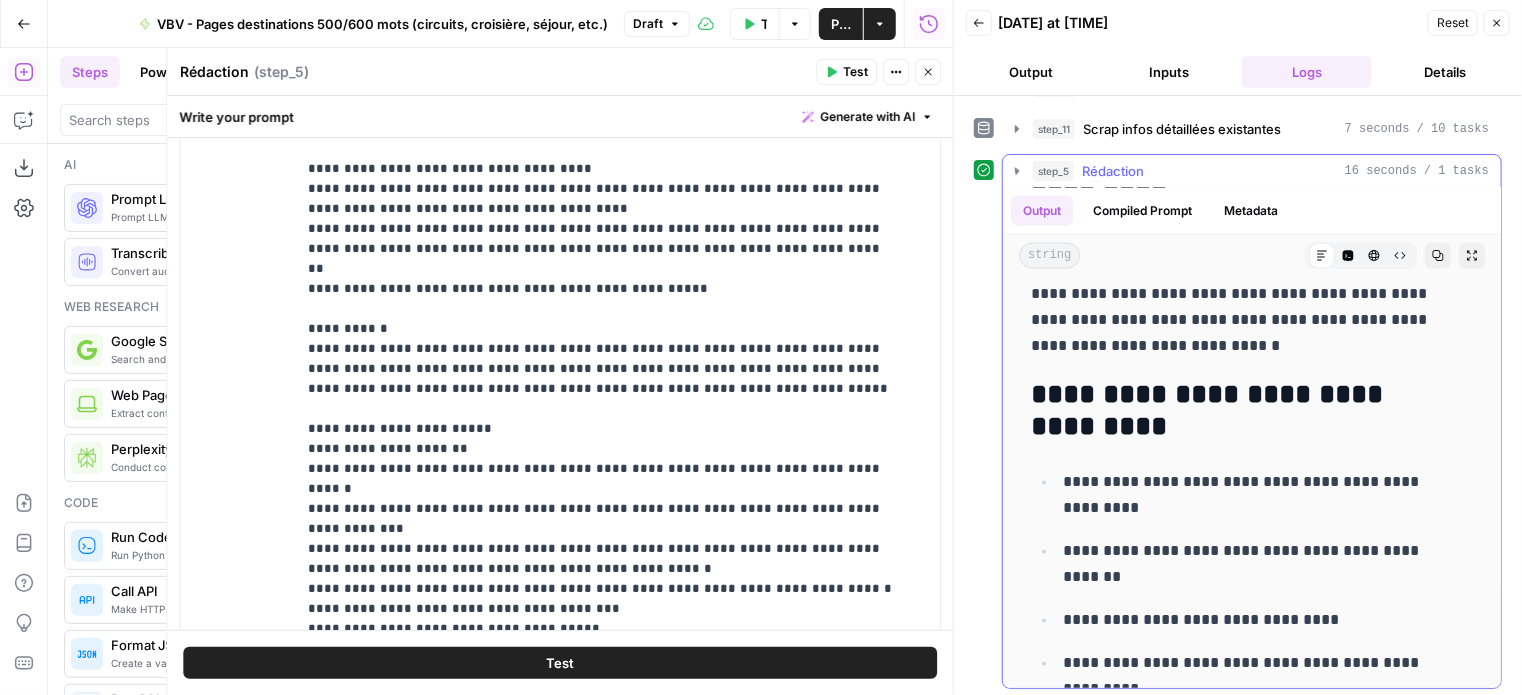 scroll, scrollTop: 0, scrollLeft: 0, axis: both 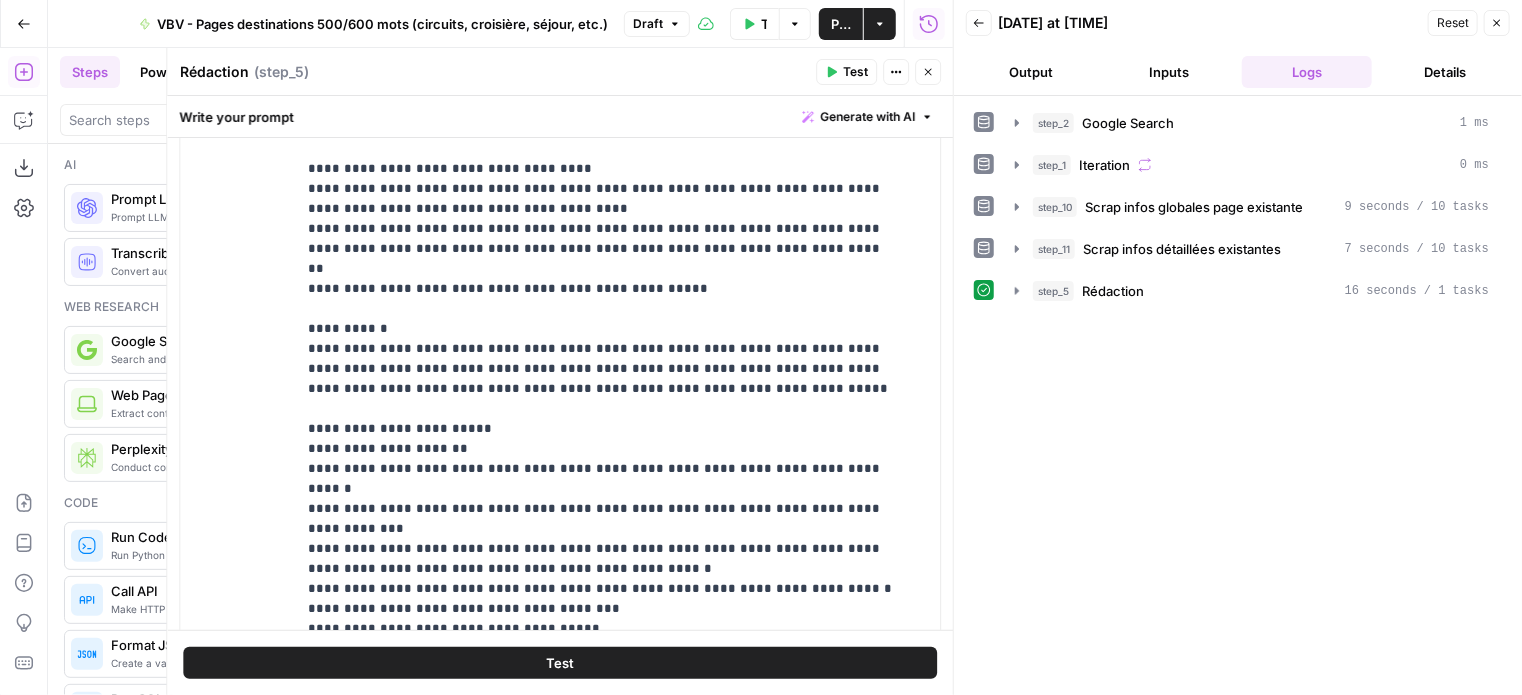 drag, startPoint x: 1488, startPoint y: 32, endPoint x: 1344, endPoint y: 139, distance: 179.40178 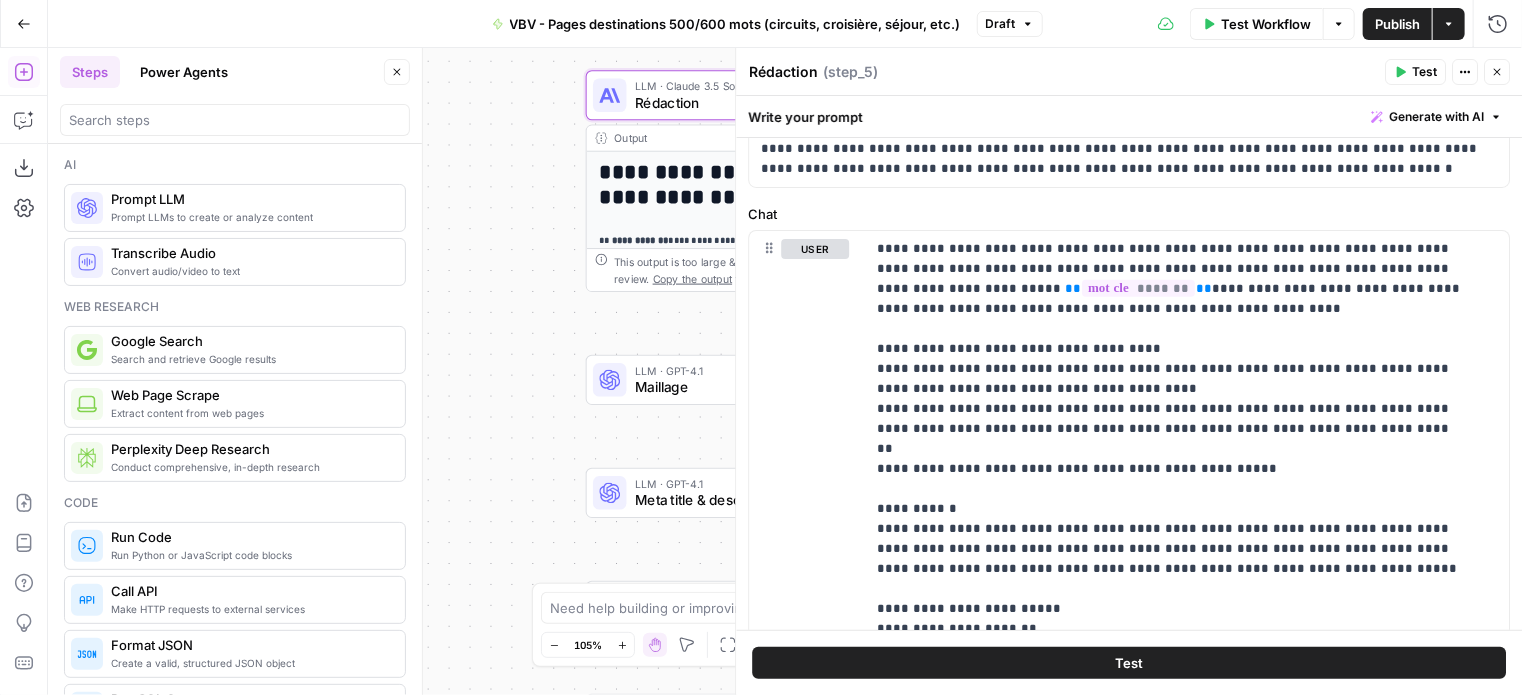 scroll, scrollTop: 400, scrollLeft: 0, axis: vertical 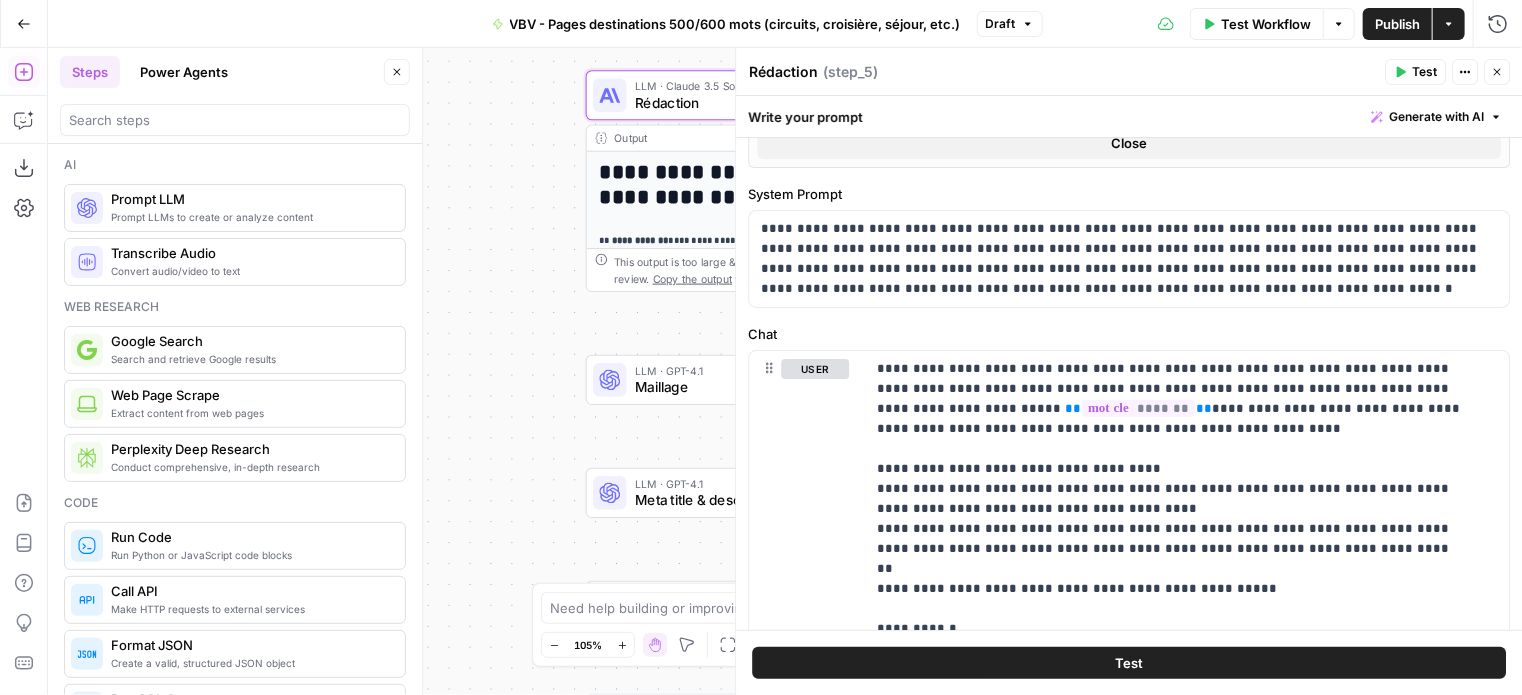 click on "Close" at bounding box center [1497, 72] 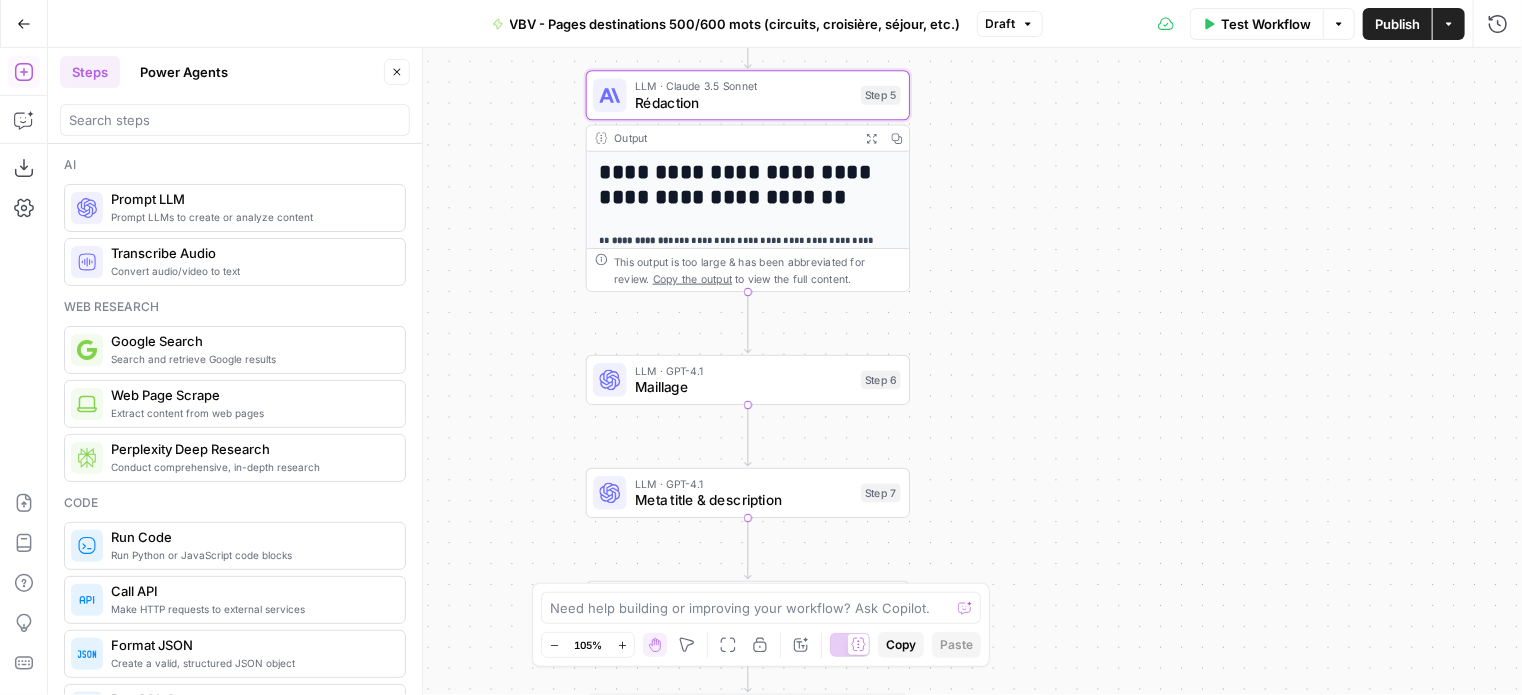 click on "Step 5" at bounding box center (881, 95) 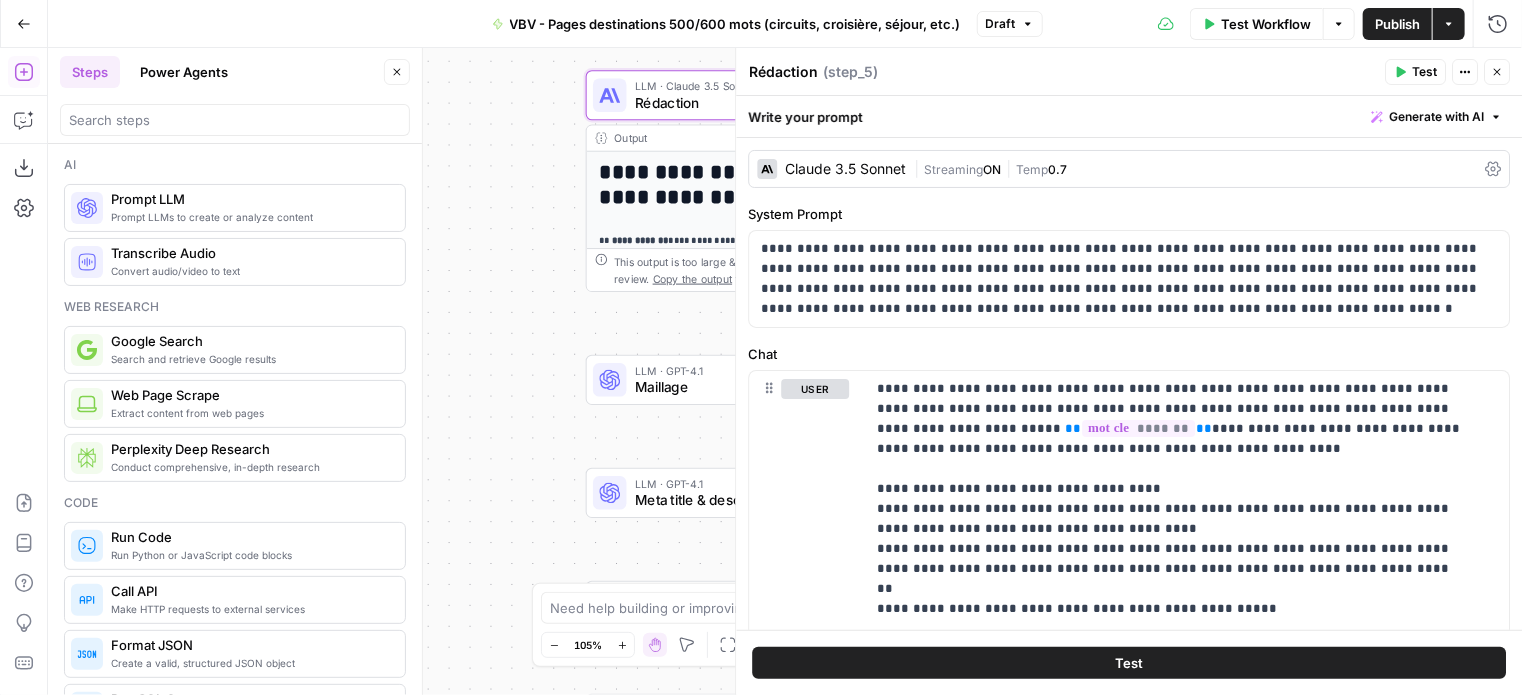 click on "Claude 3.5 Sonnet" at bounding box center (831, 169) 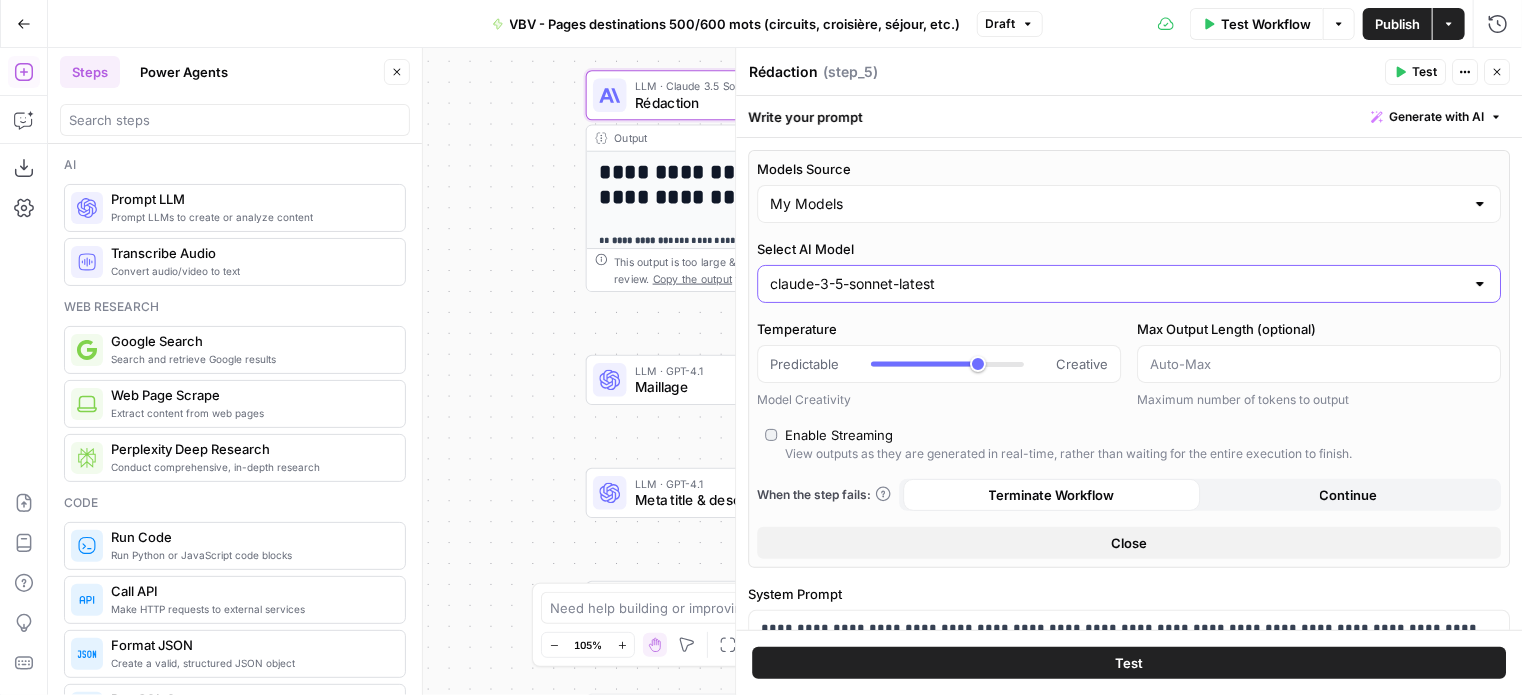 type 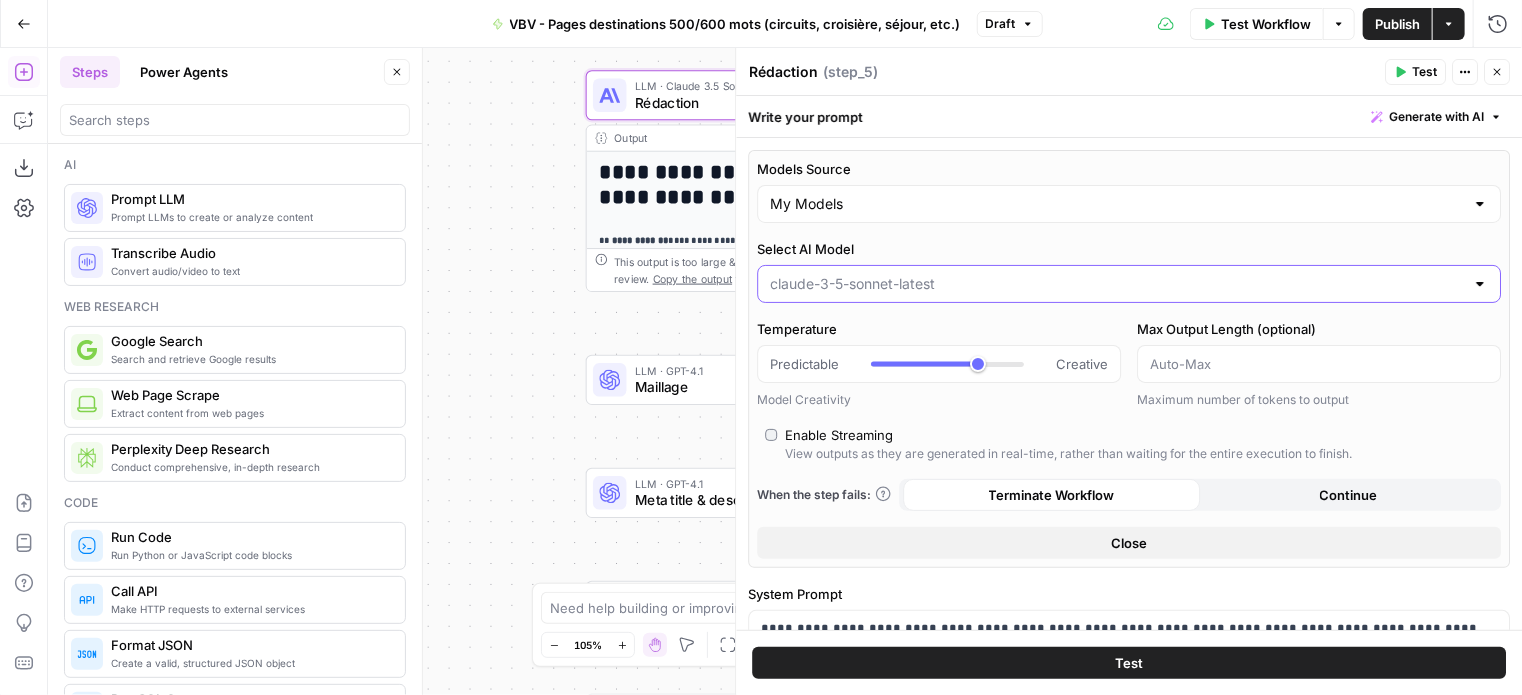 click on "Select AI Model" at bounding box center (1117, 284) 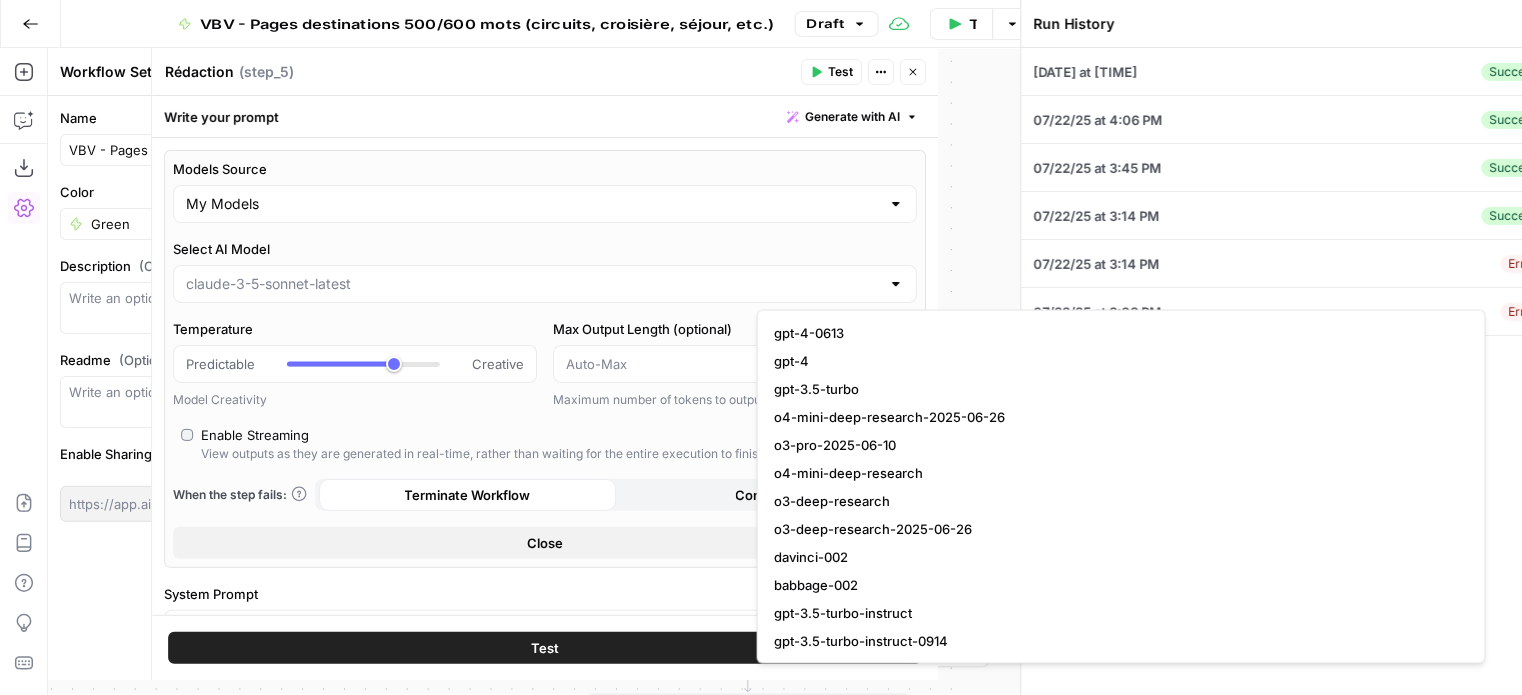 type on "118" 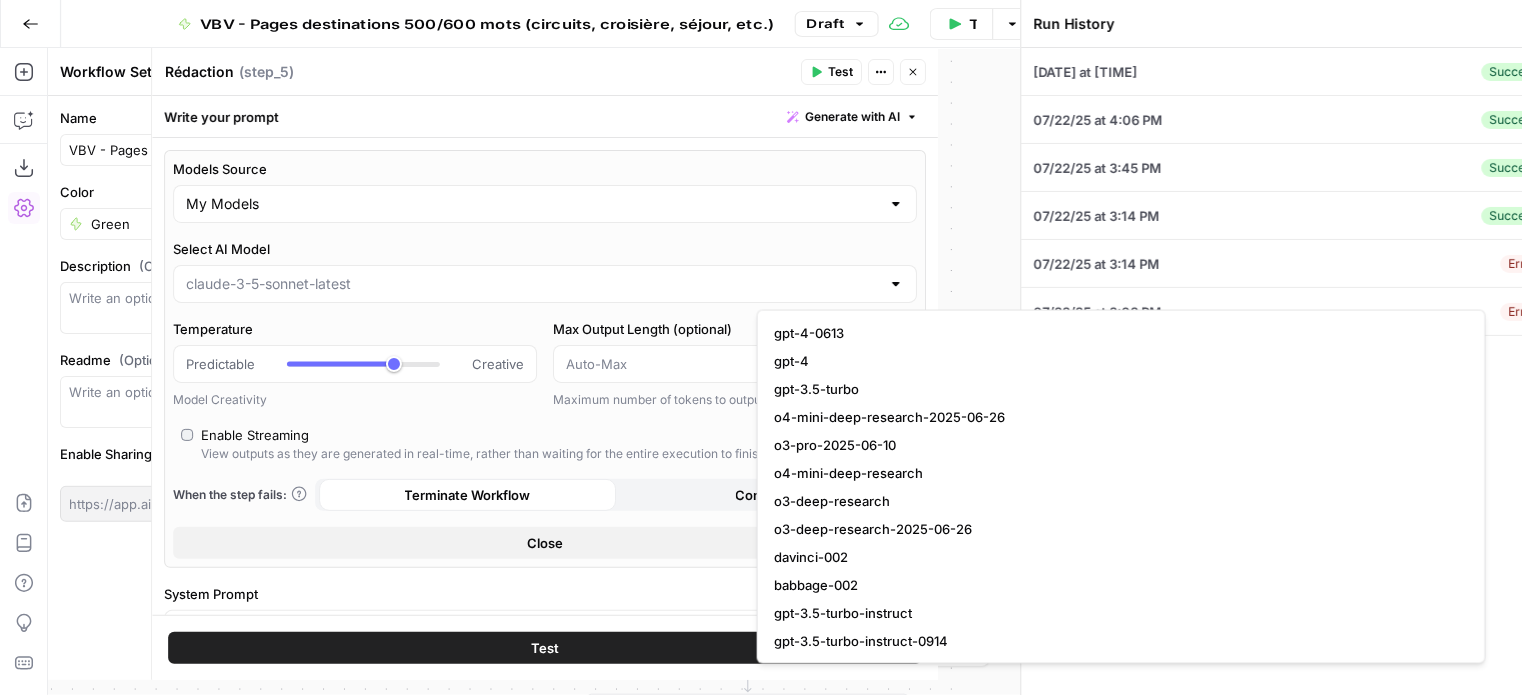 type on "douro croisière" 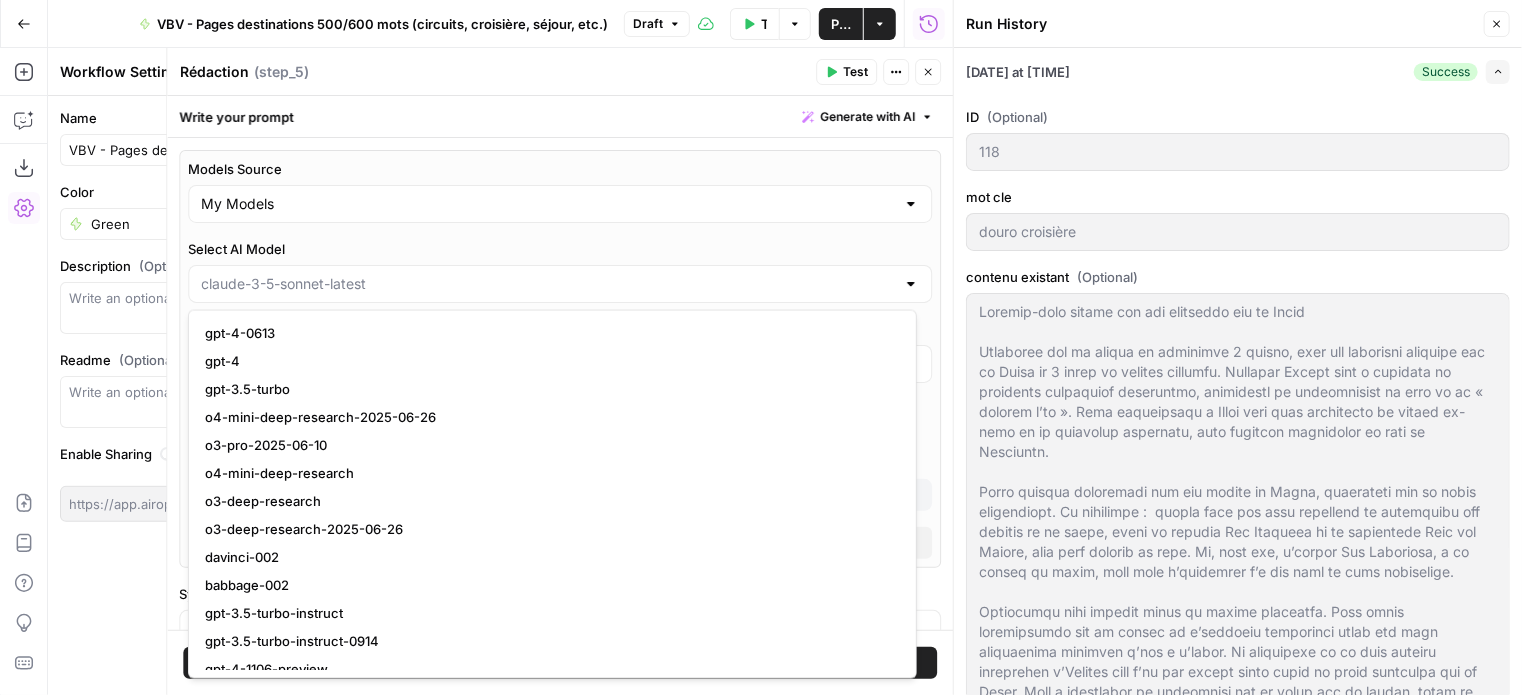 click at bounding box center (560, 284) 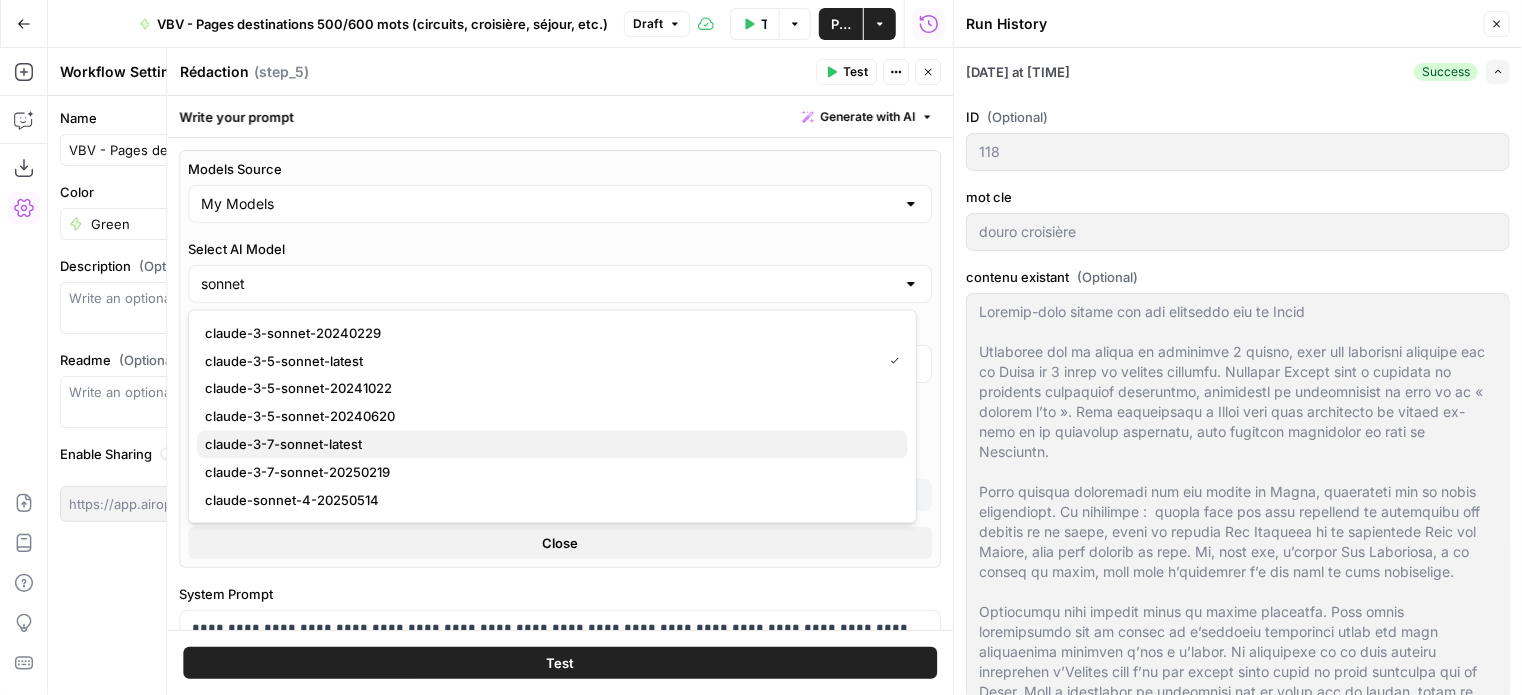 click on "claude-3-7-sonnet-latest" at bounding box center [548, 445] 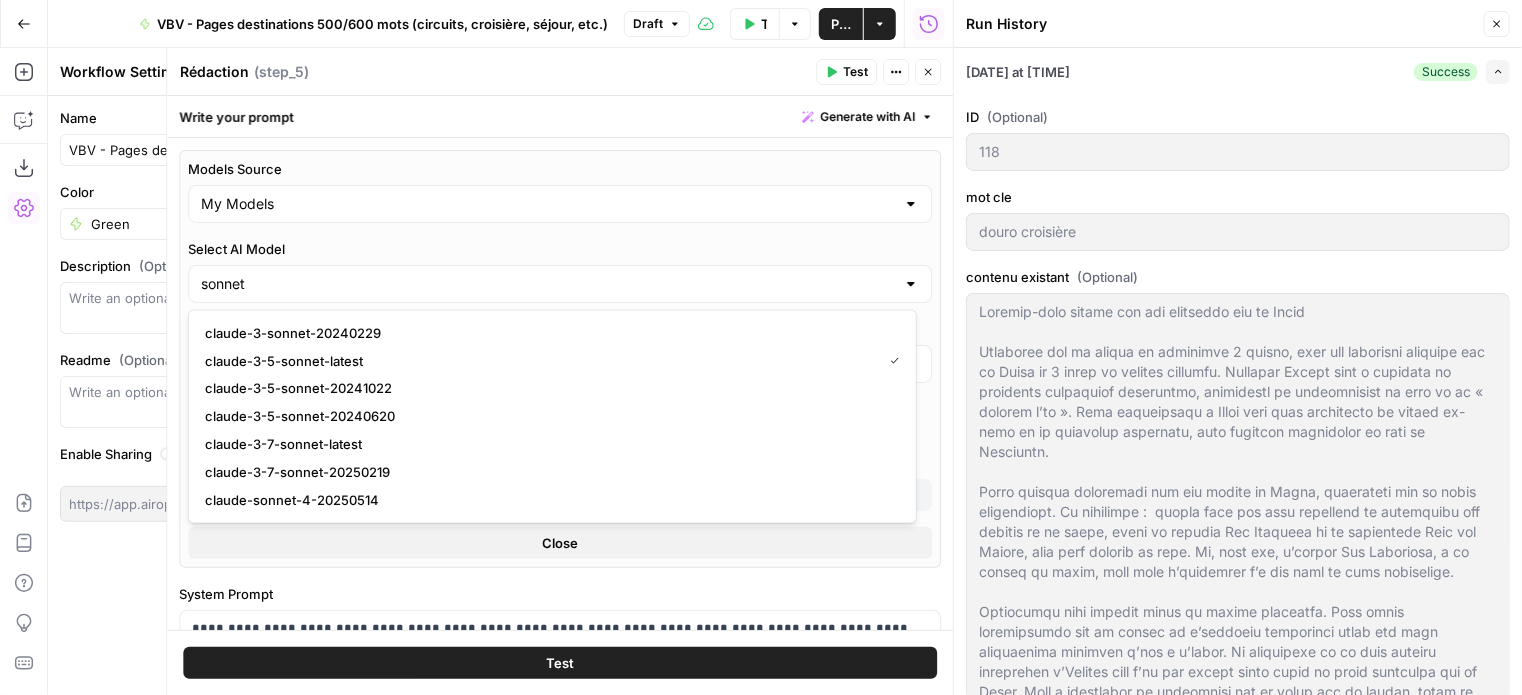 type on "claude-3-7-sonnet-latest" 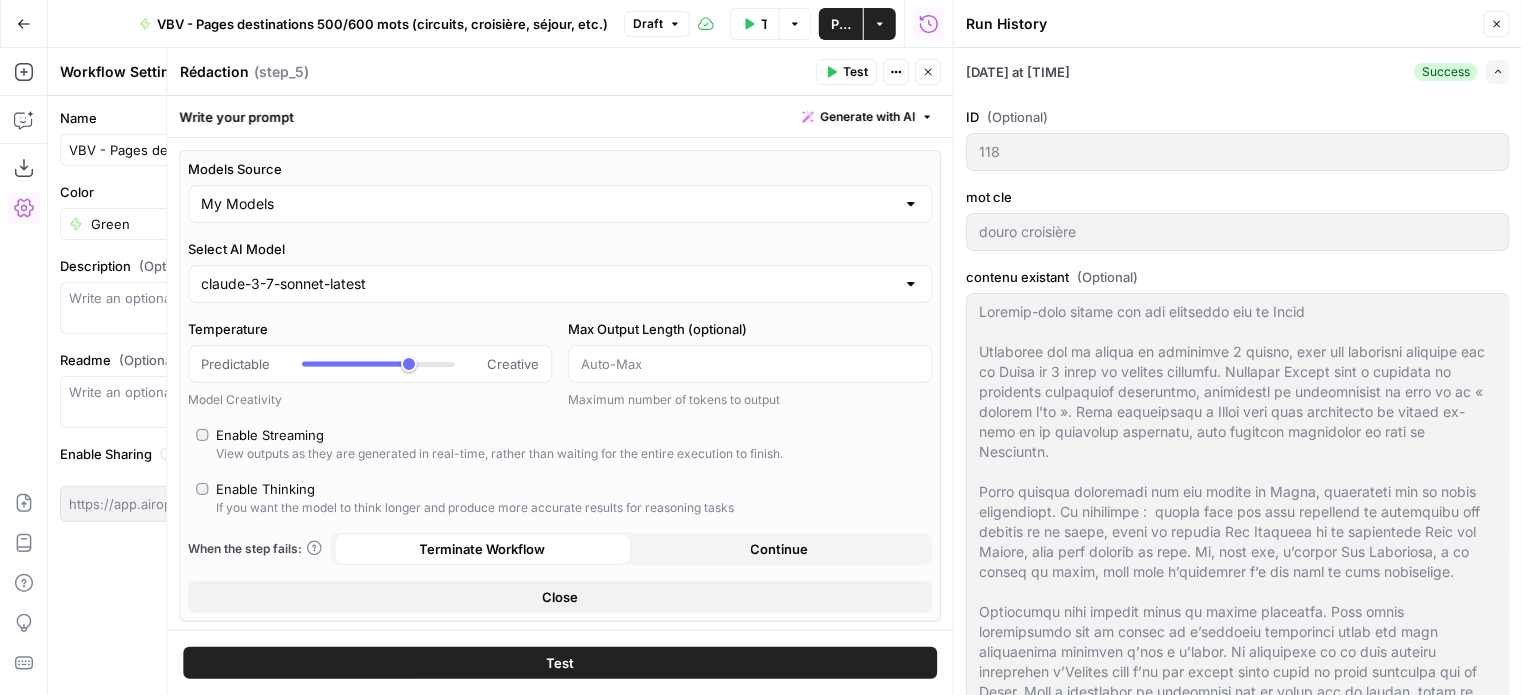 click 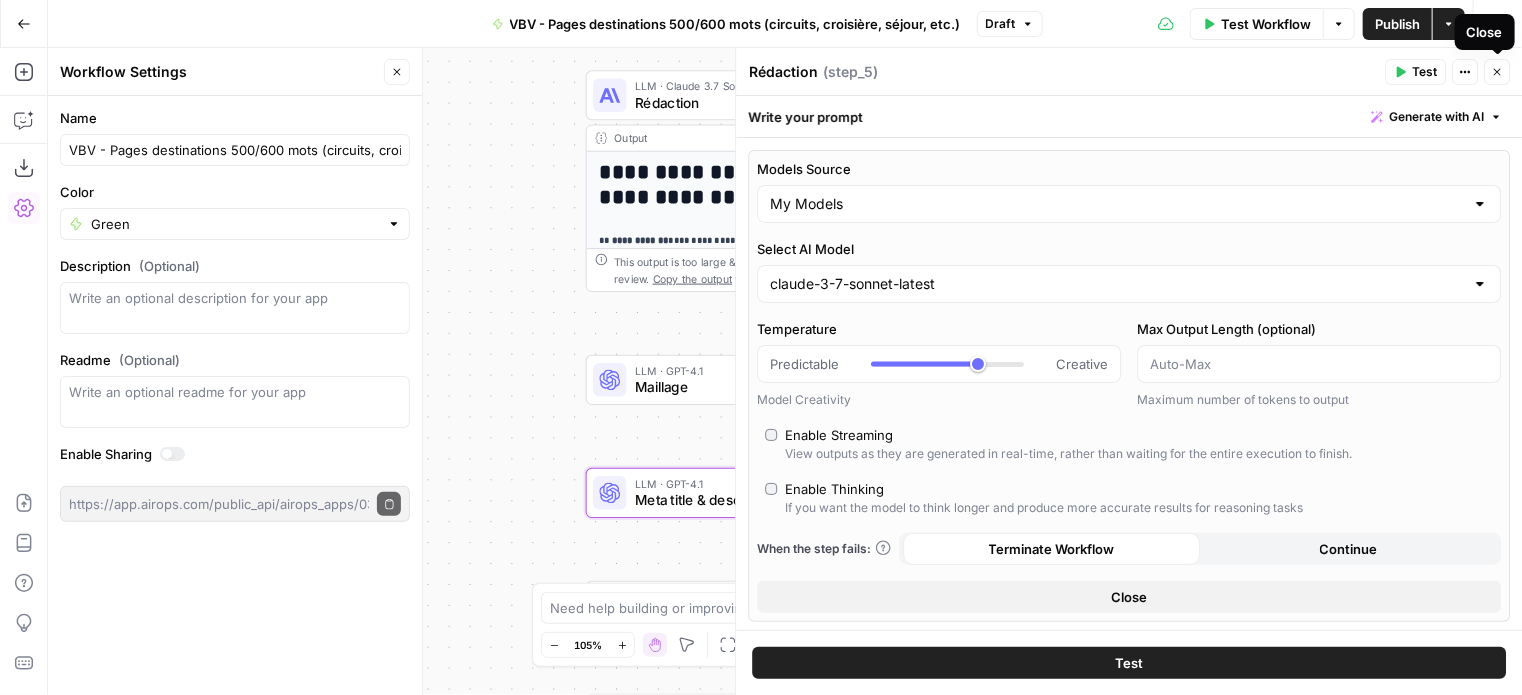 click on "Close" at bounding box center (1497, 72) 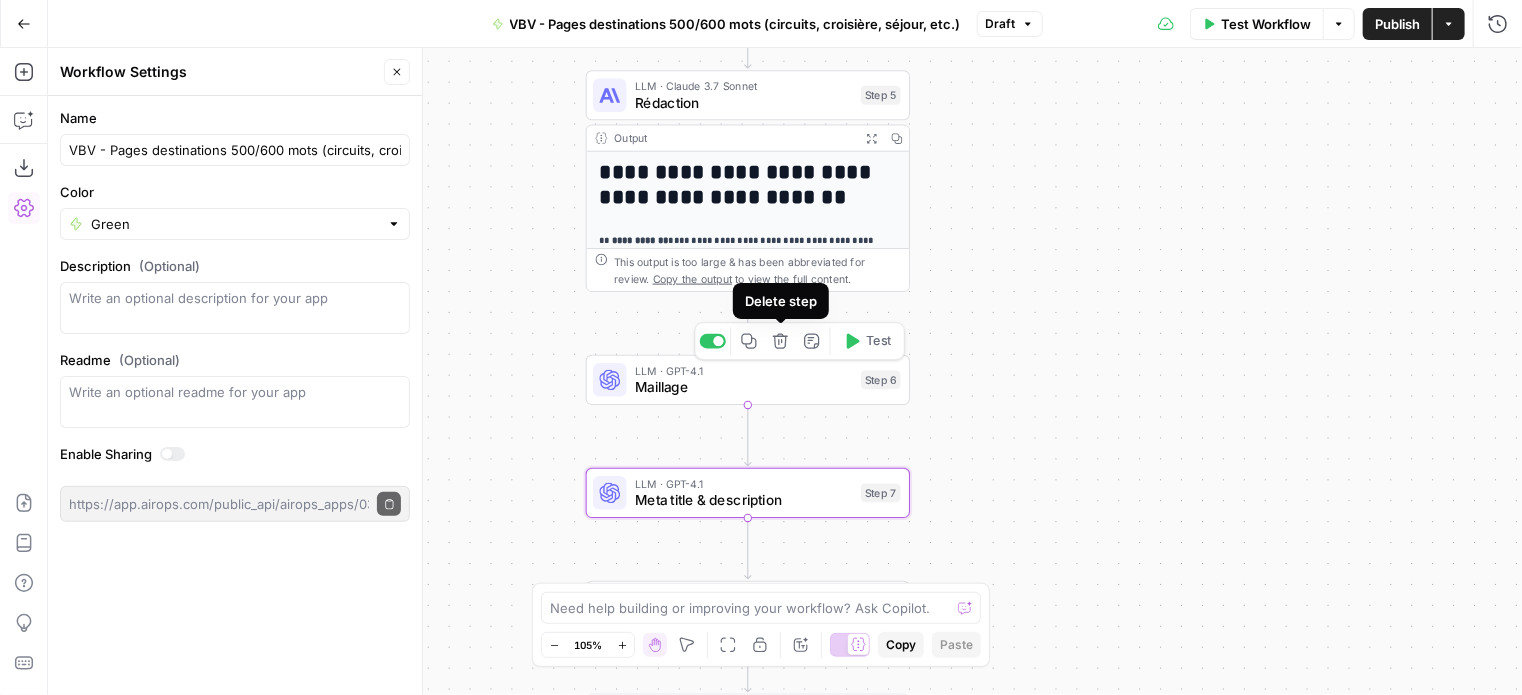 click 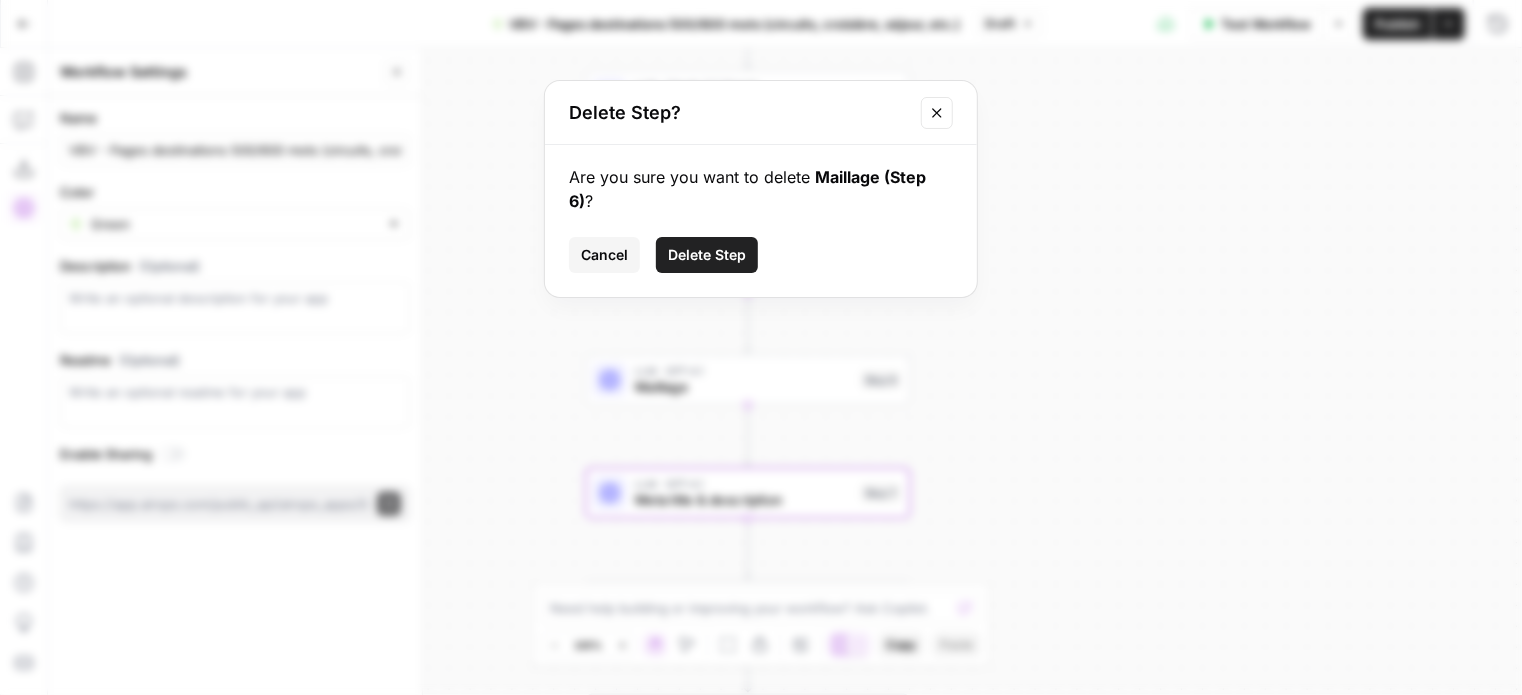 click on "Delete Step" at bounding box center (707, 255) 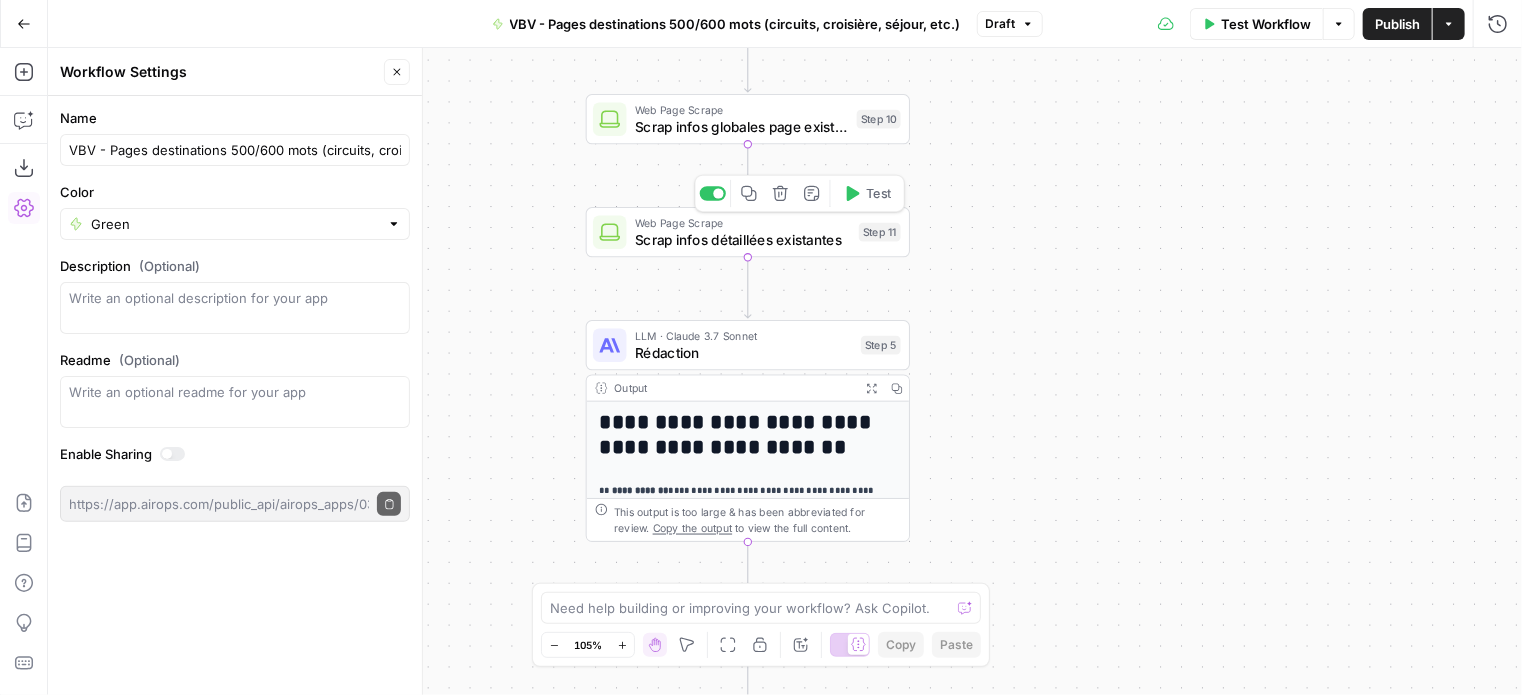 click 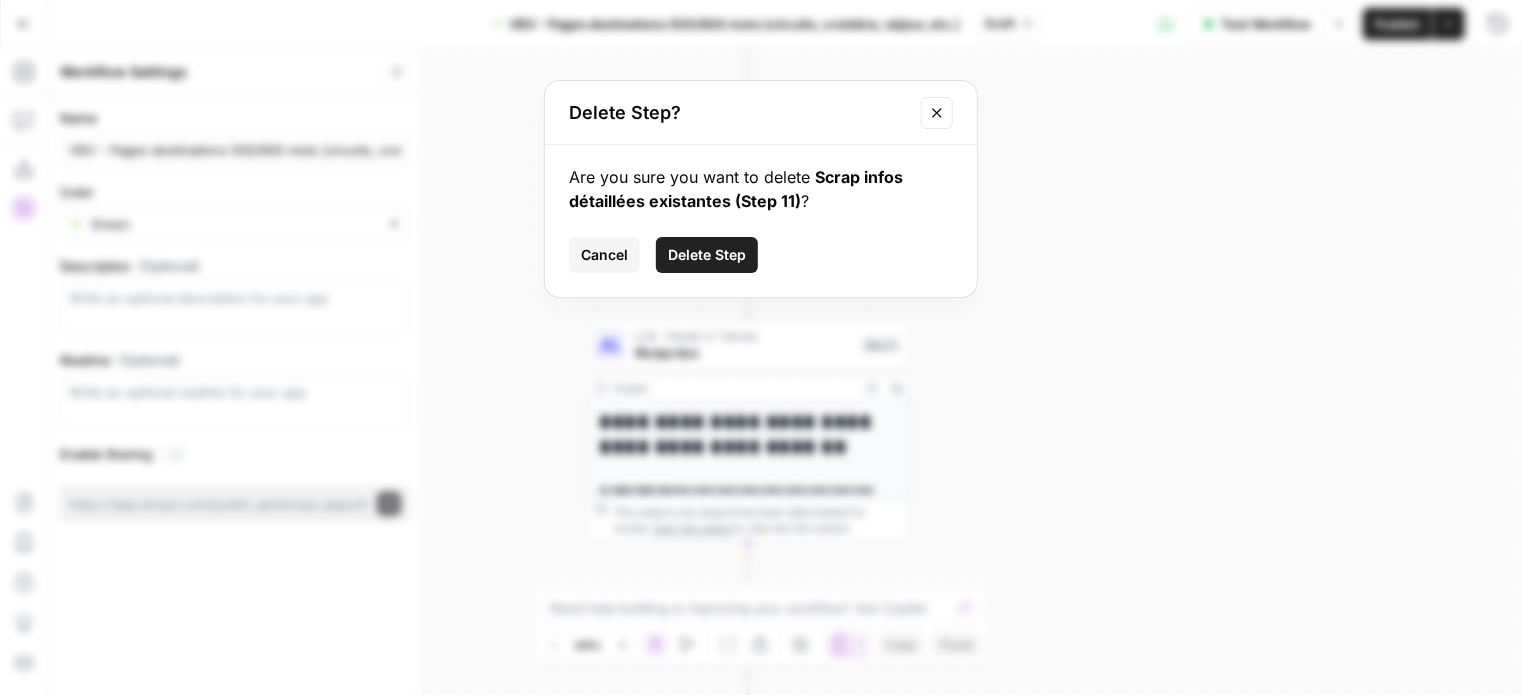 click on "Delete Step" at bounding box center (707, 255) 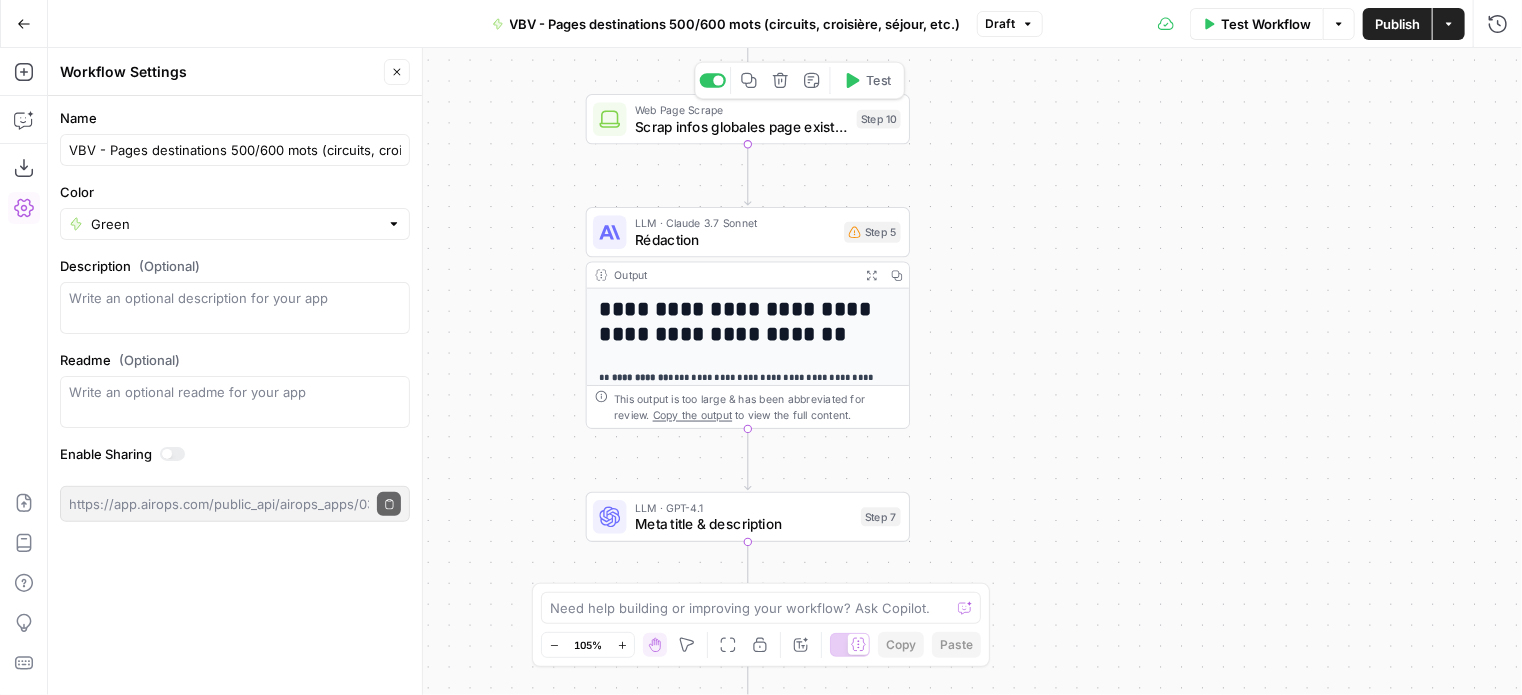 click on "Scrap infos globales page existante" at bounding box center (742, 126) 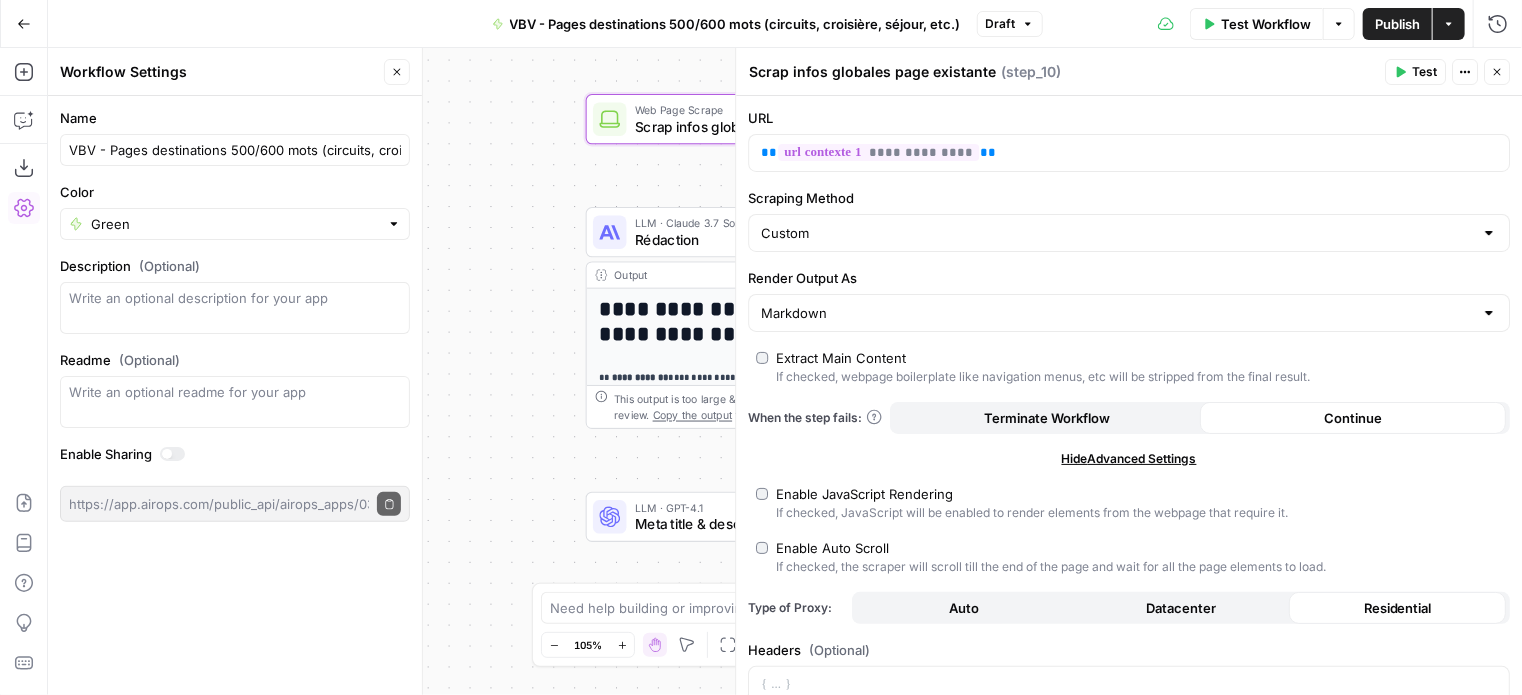click on "Scrap infos globales page existante" at bounding box center (872, 72) 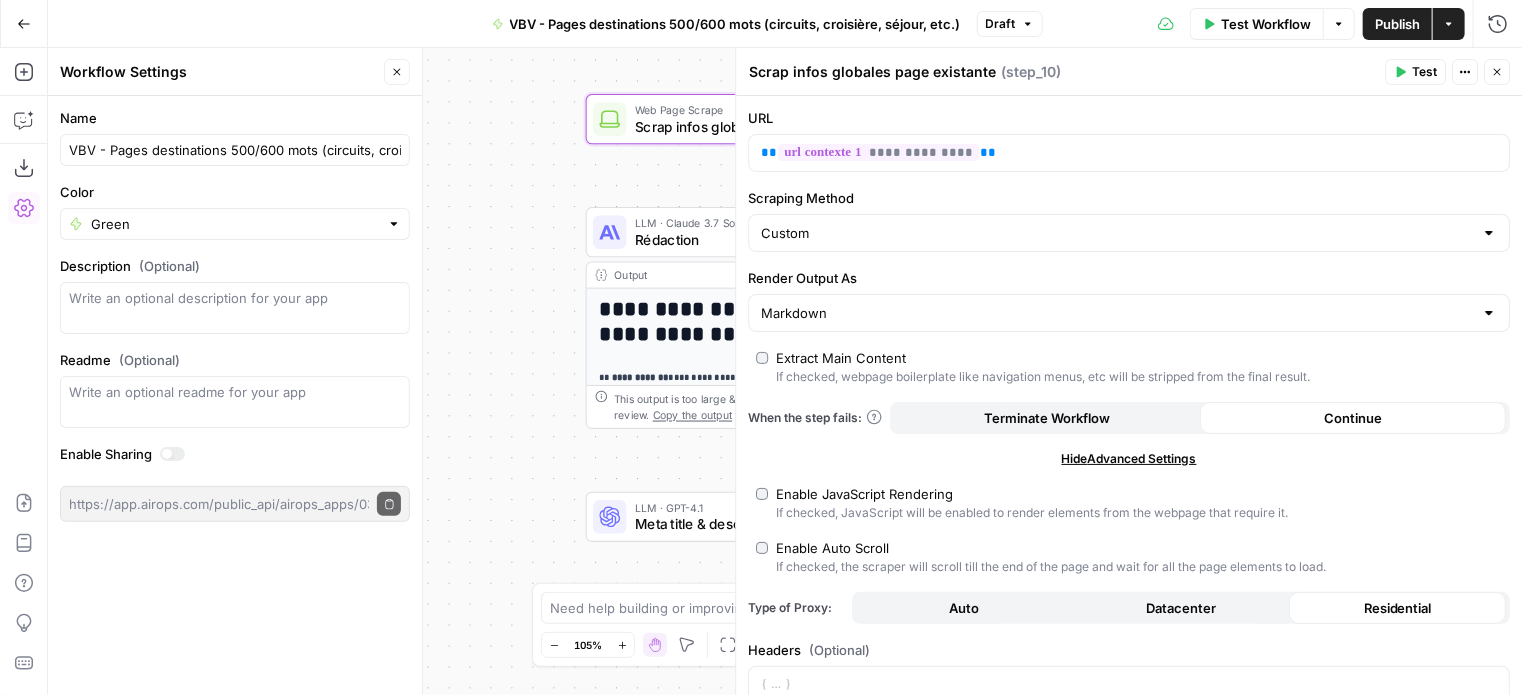 drag, startPoint x: 830, startPoint y: 72, endPoint x: 999, endPoint y: 75, distance: 169.02663 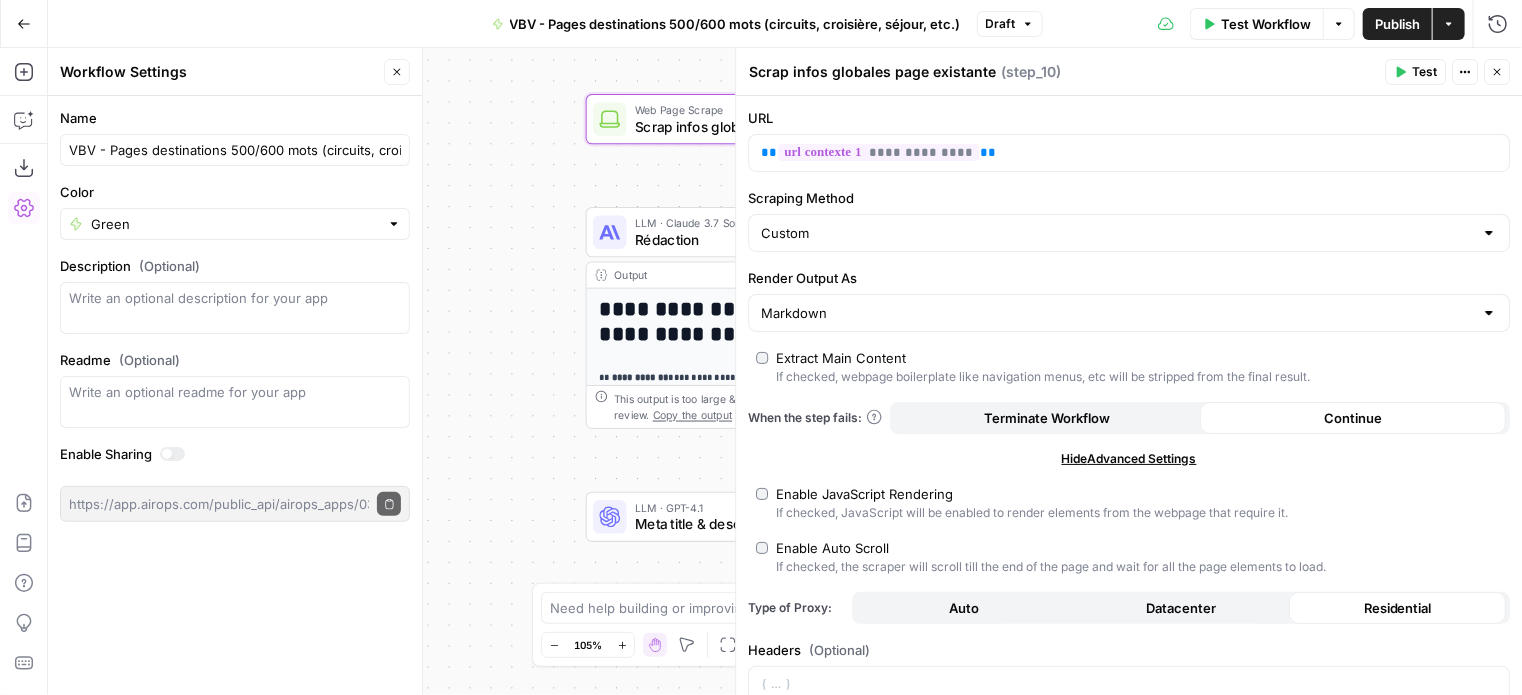 click on "Scrap infos globales page existante Scrap infos globales page existante  ( step_10 )" at bounding box center (1063, 72) 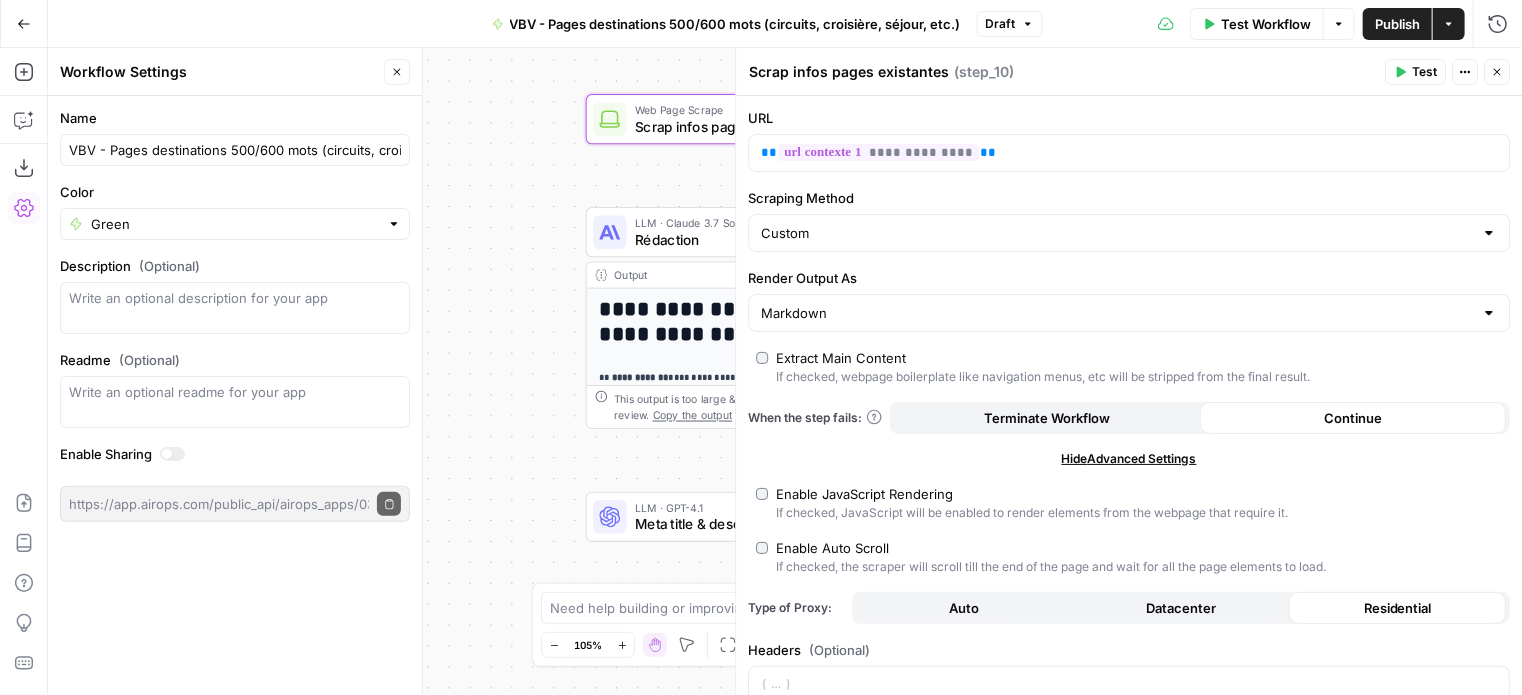 type on "Scrap infos pages existantes" 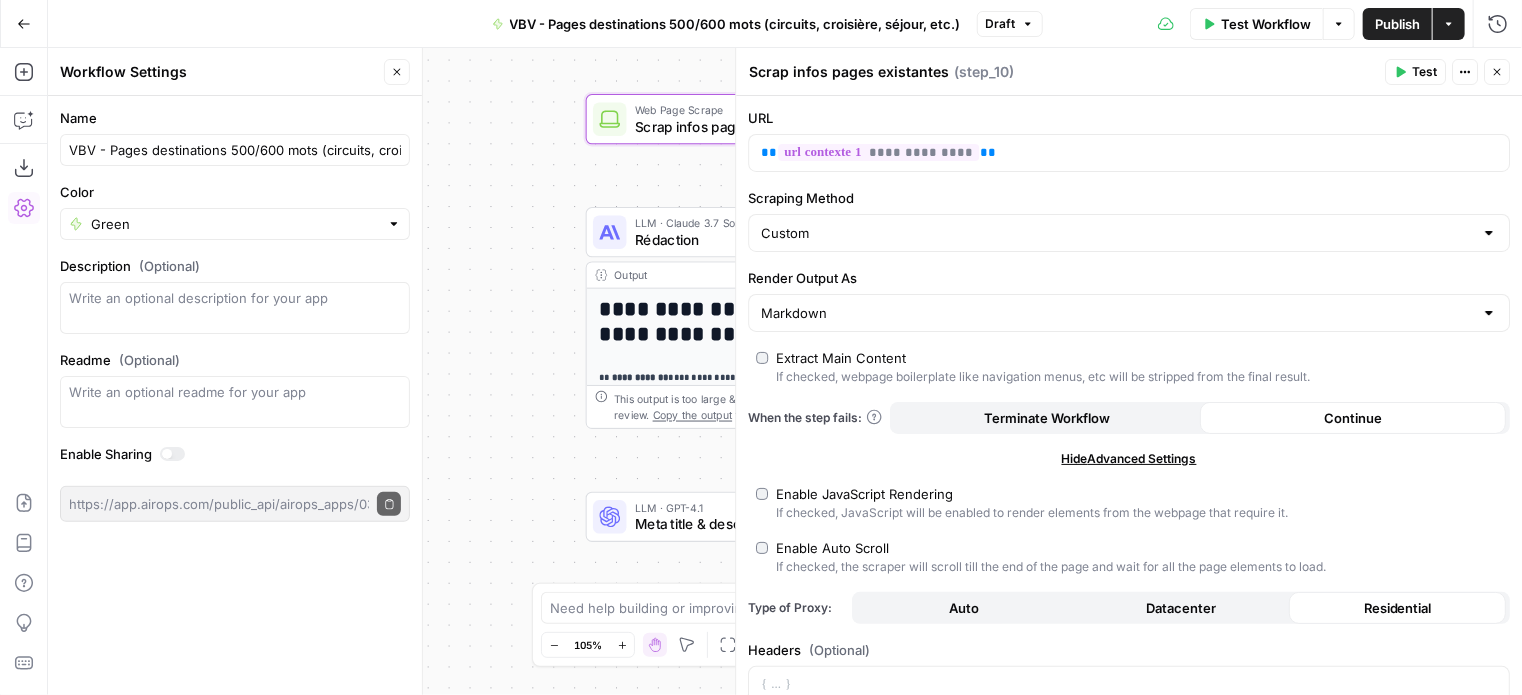 click on "Close" at bounding box center [1497, 72] 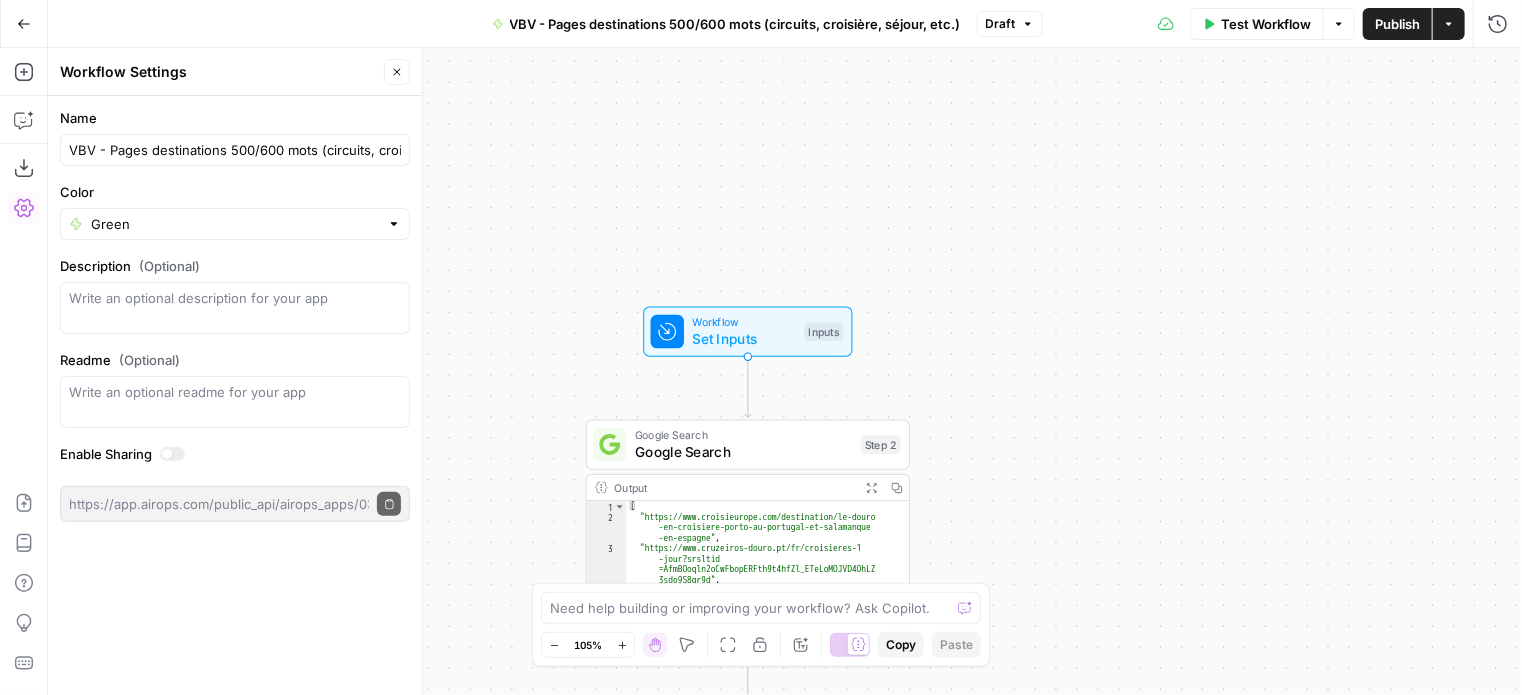 click on "Set Inputs" at bounding box center [745, 339] 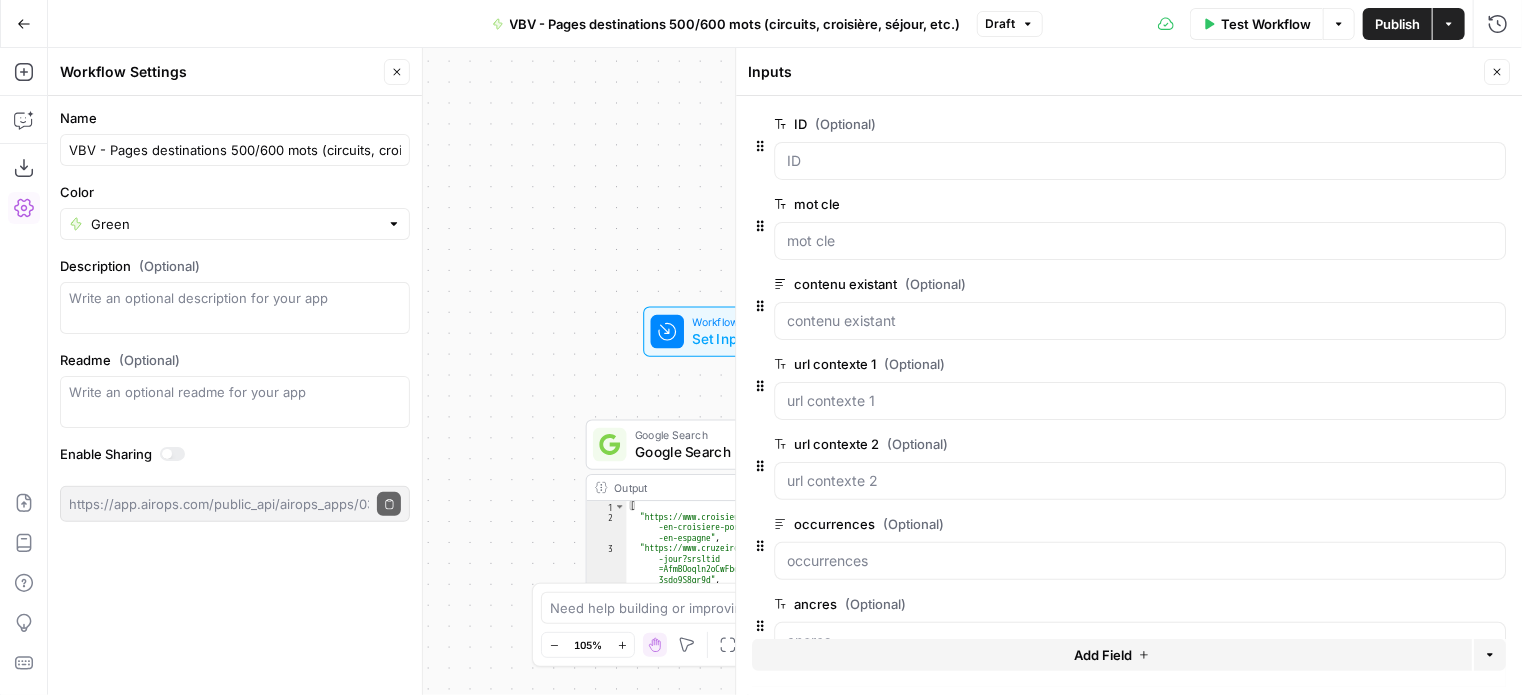 scroll, scrollTop: 46, scrollLeft: 0, axis: vertical 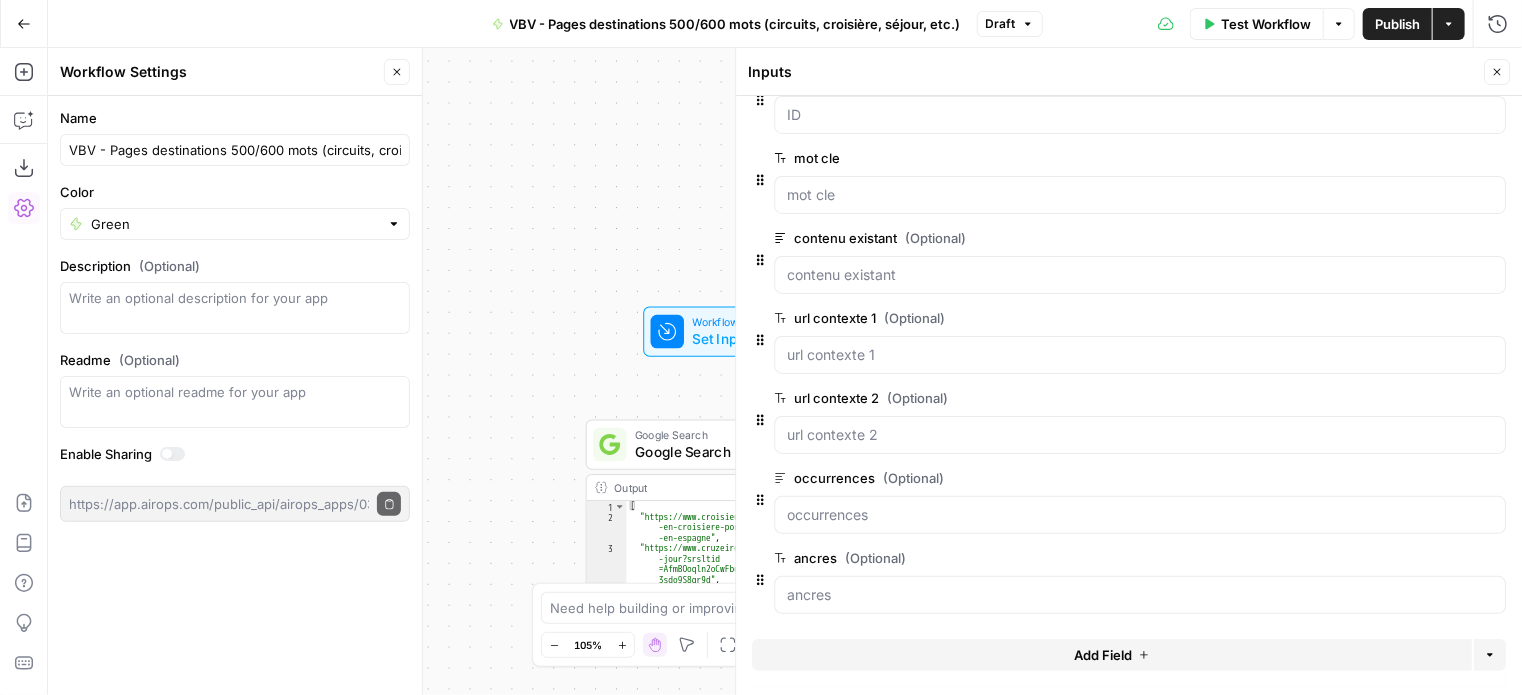 click on "Delete group" at bounding box center [1494, 398] 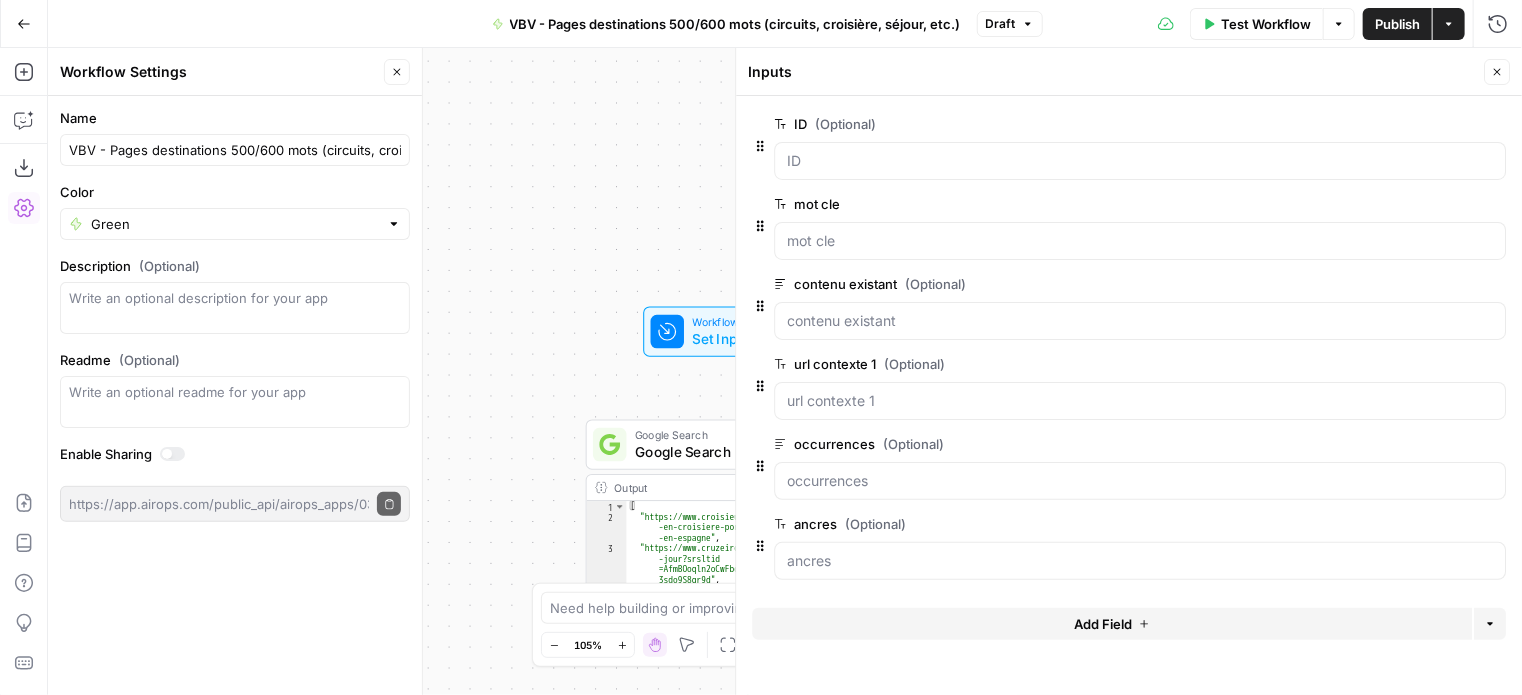 scroll, scrollTop: 0, scrollLeft: 0, axis: both 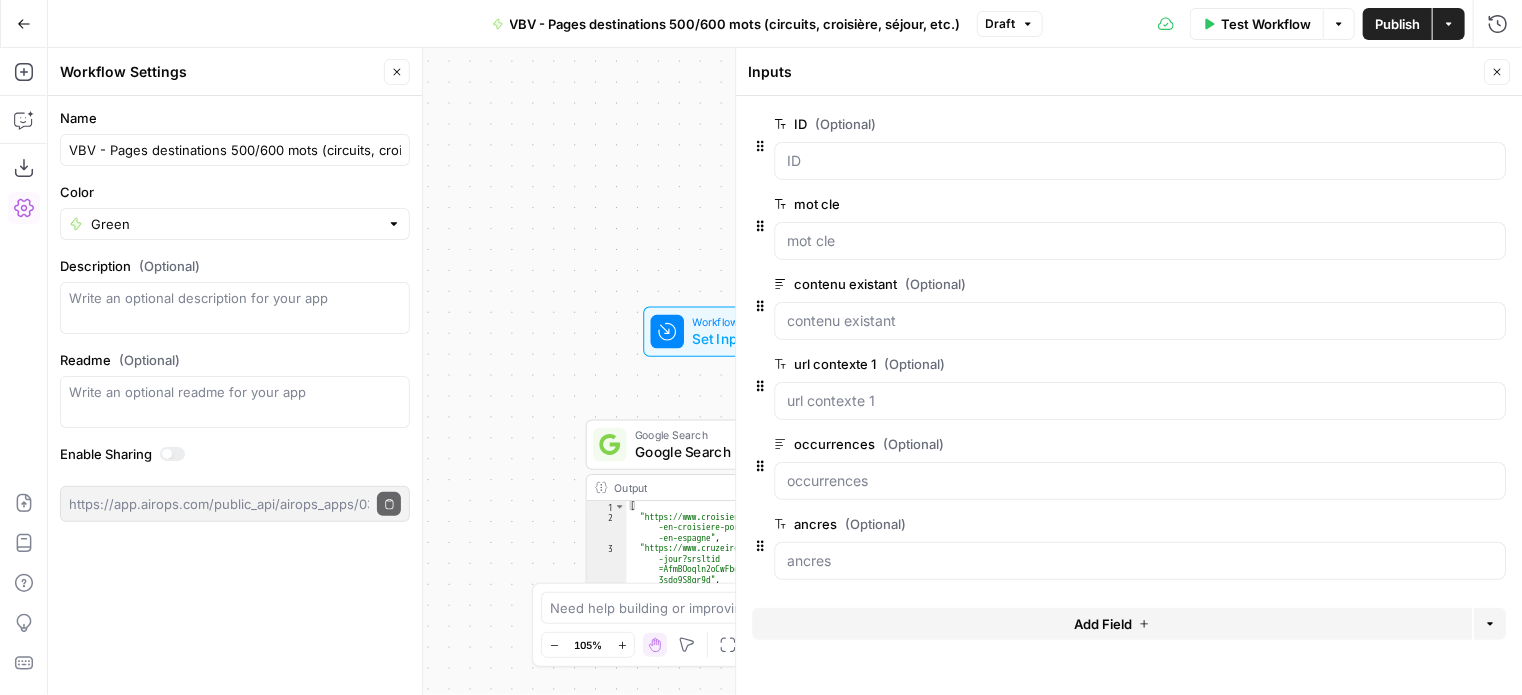 click on "Close" at bounding box center (1497, 72) 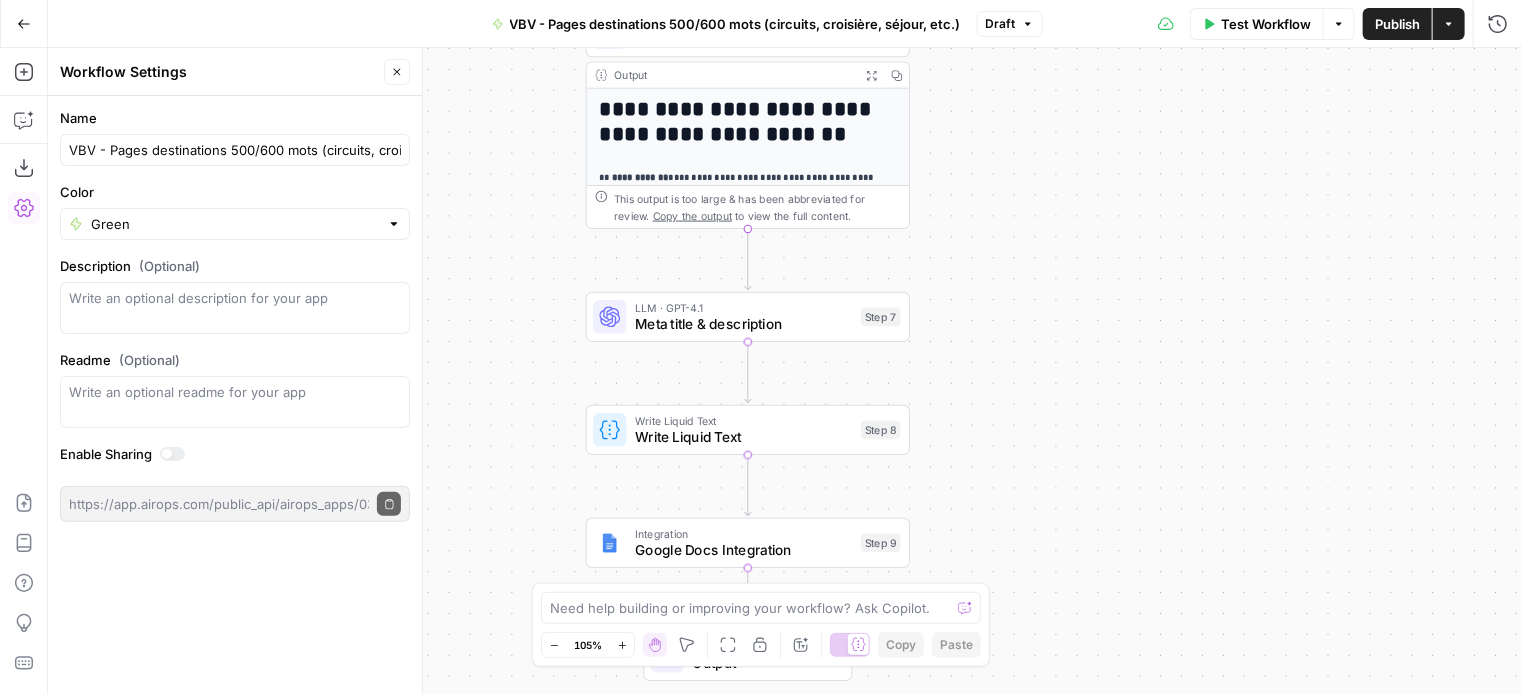 click on "Meta title & description" at bounding box center [744, 324] 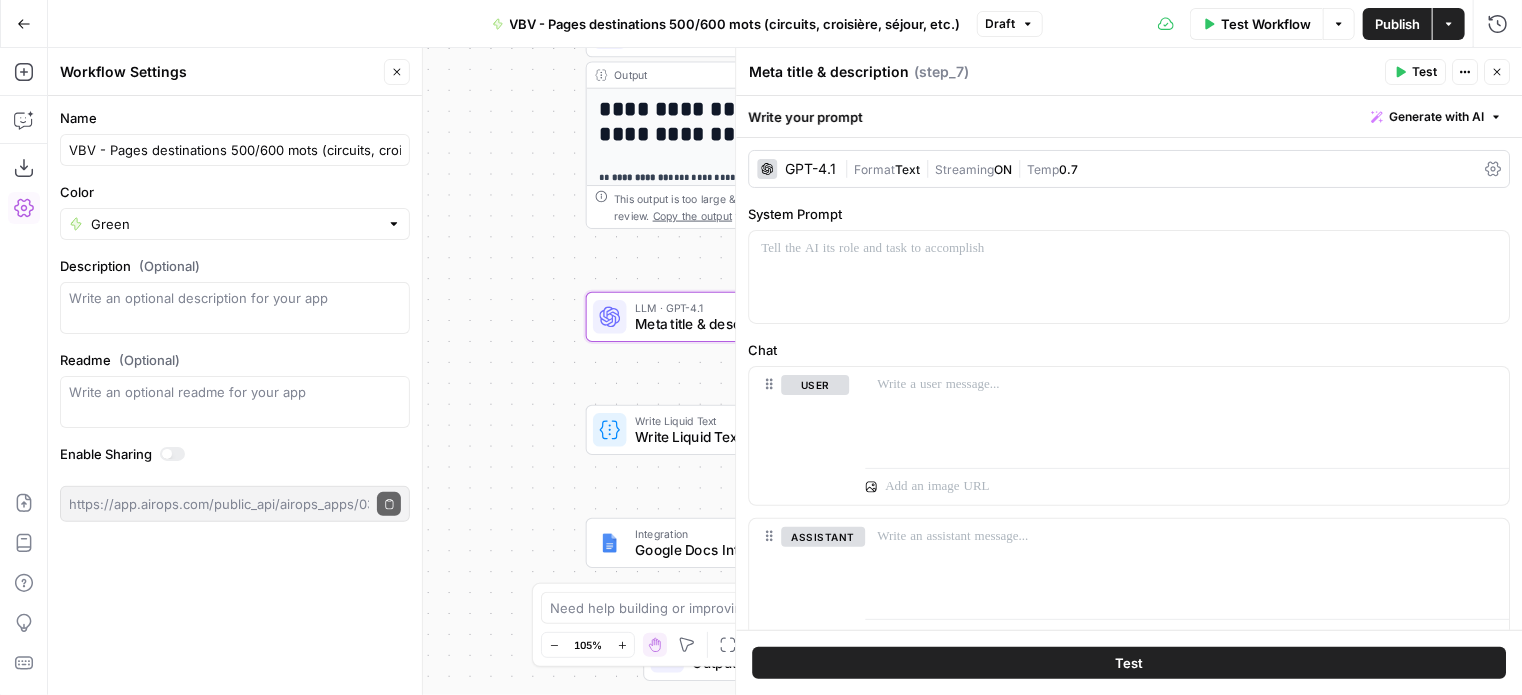 click on "GPT-4.1   |   Format  Text   |   Streaming  ON   |   Temp  0.7" at bounding box center [1129, 169] 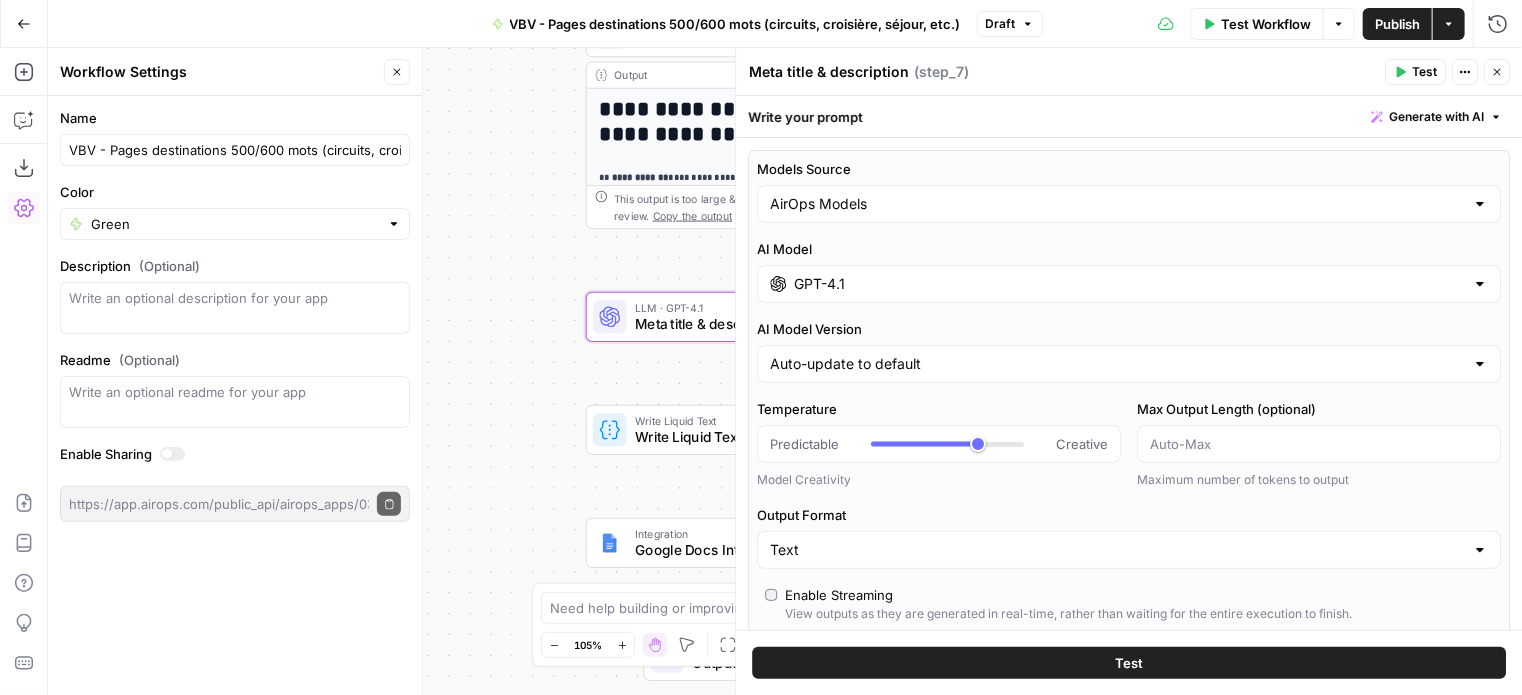 click on "AirOps Models" at bounding box center (1129, 204) 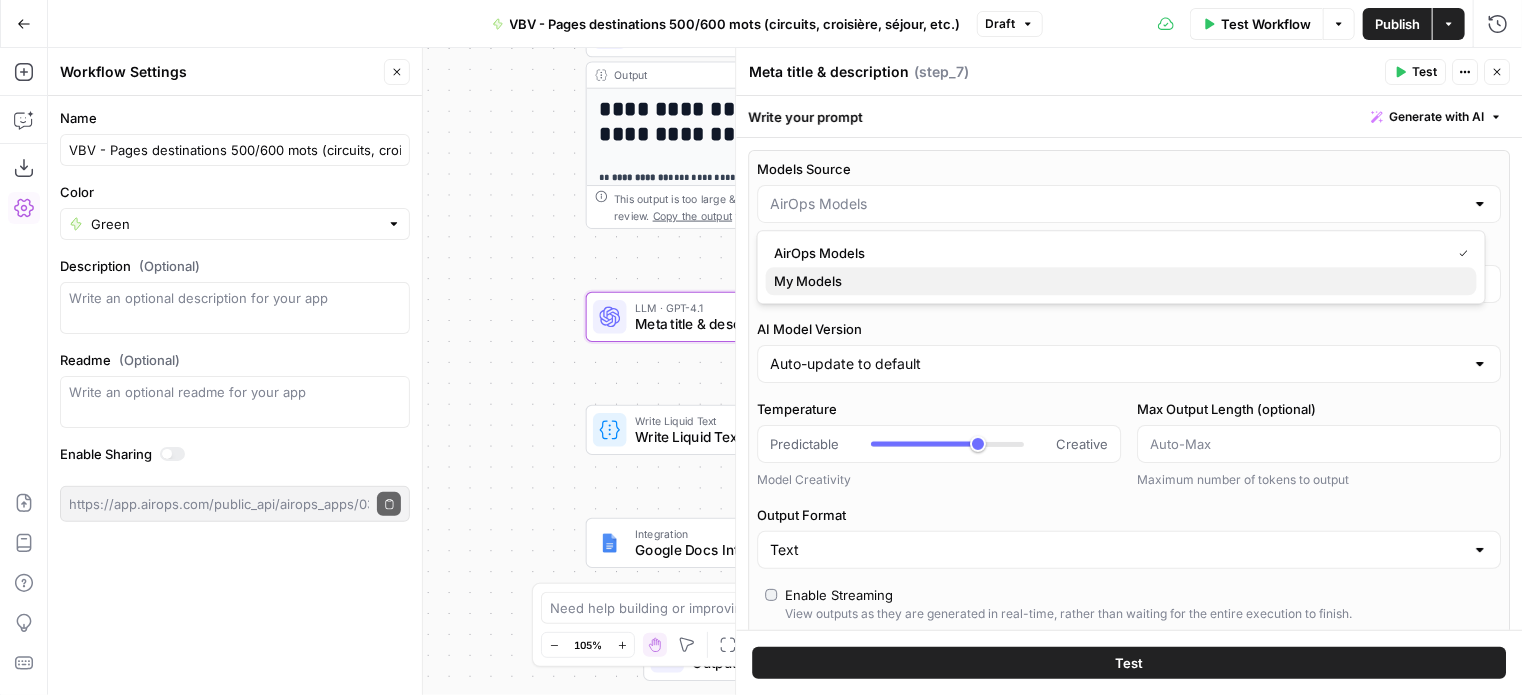 click on "My Models" at bounding box center (1117, 281) 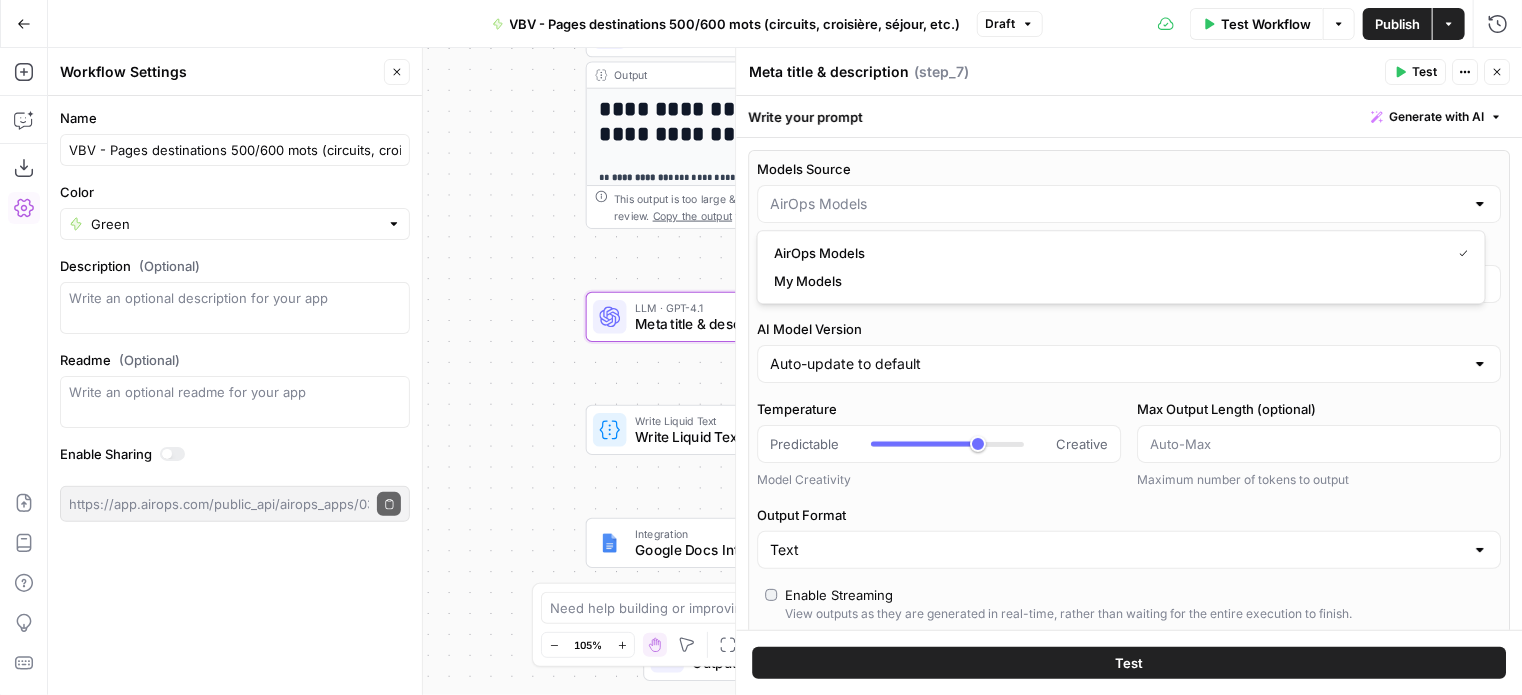type on "My Models" 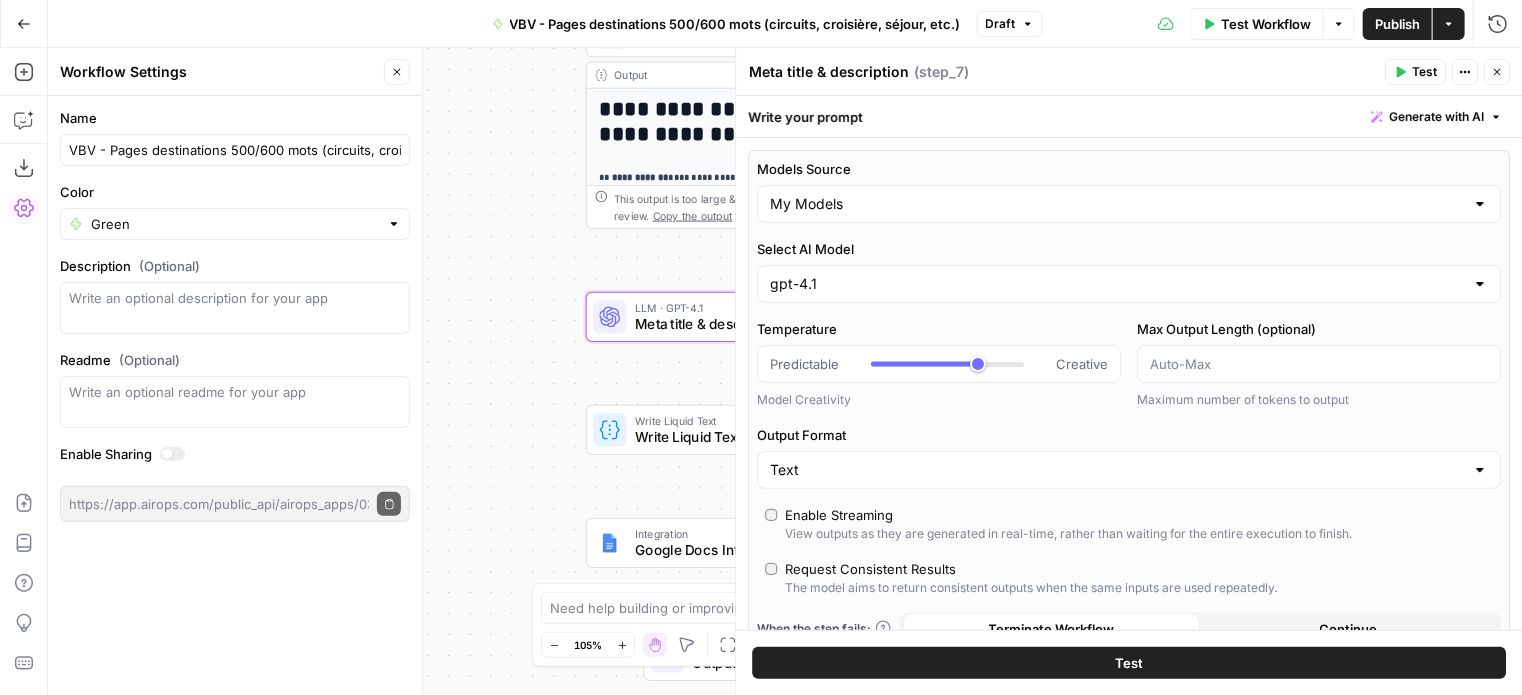 click on "gpt-4.1" at bounding box center (1129, 284) 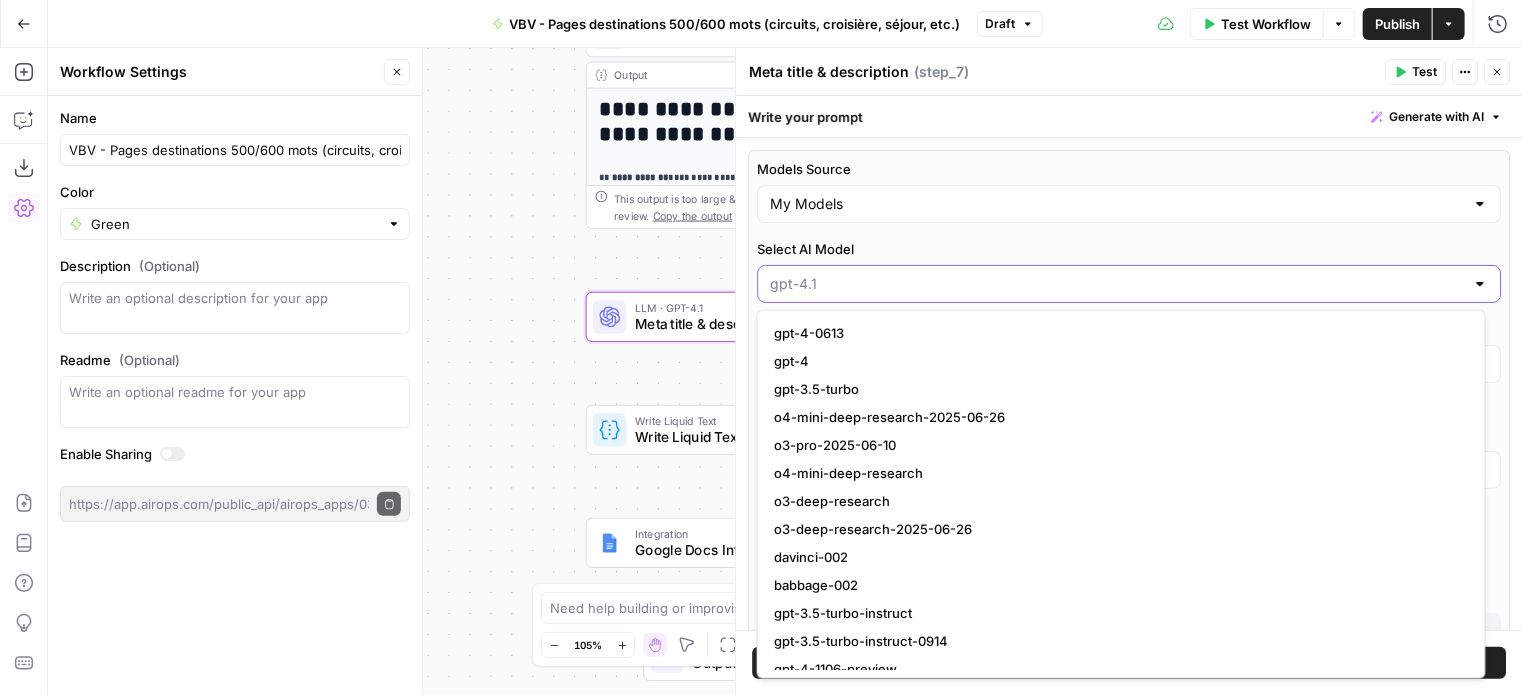 click on "Select AI Model" at bounding box center [1117, 284] 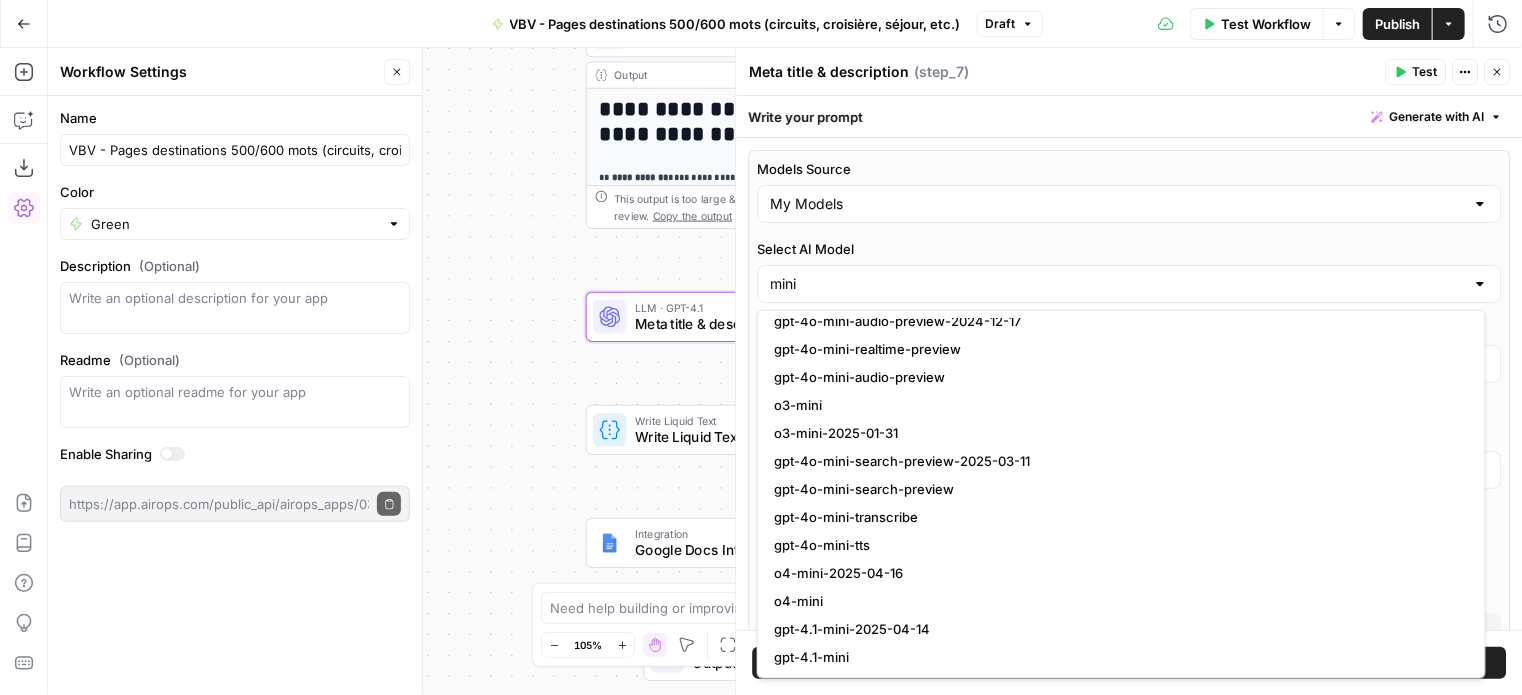 scroll, scrollTop: 100, scrollLeft: 0, axis: vertical 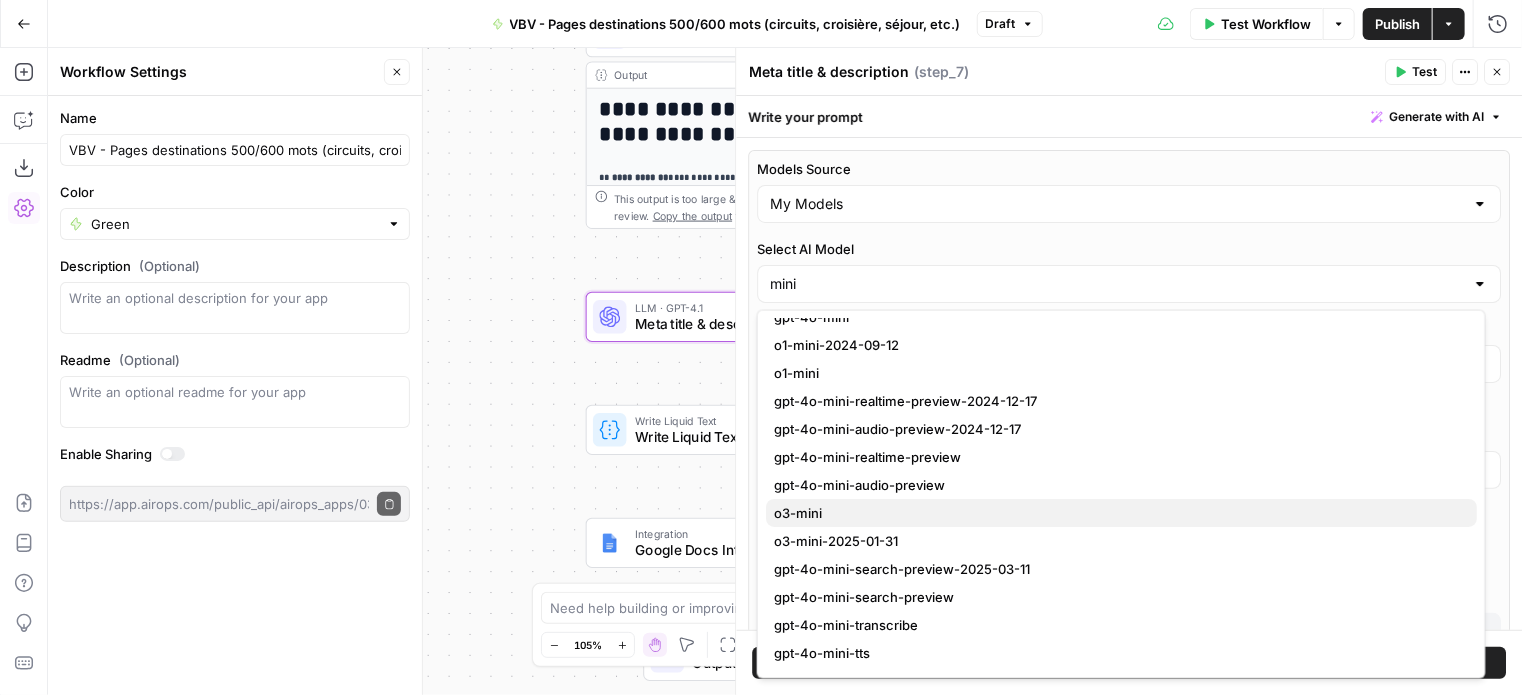 click on "o3-mini" at bounding box center [1117, 513] 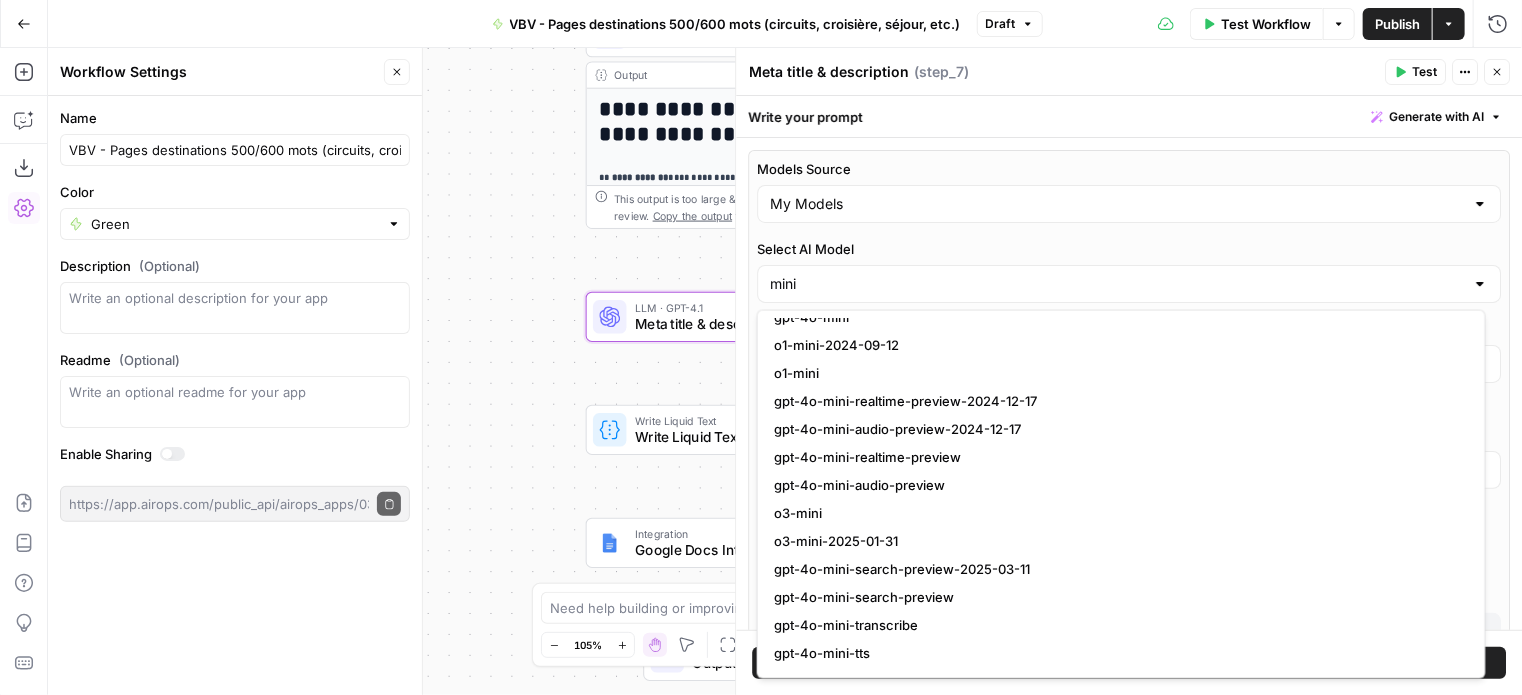 type on "o3-mini" 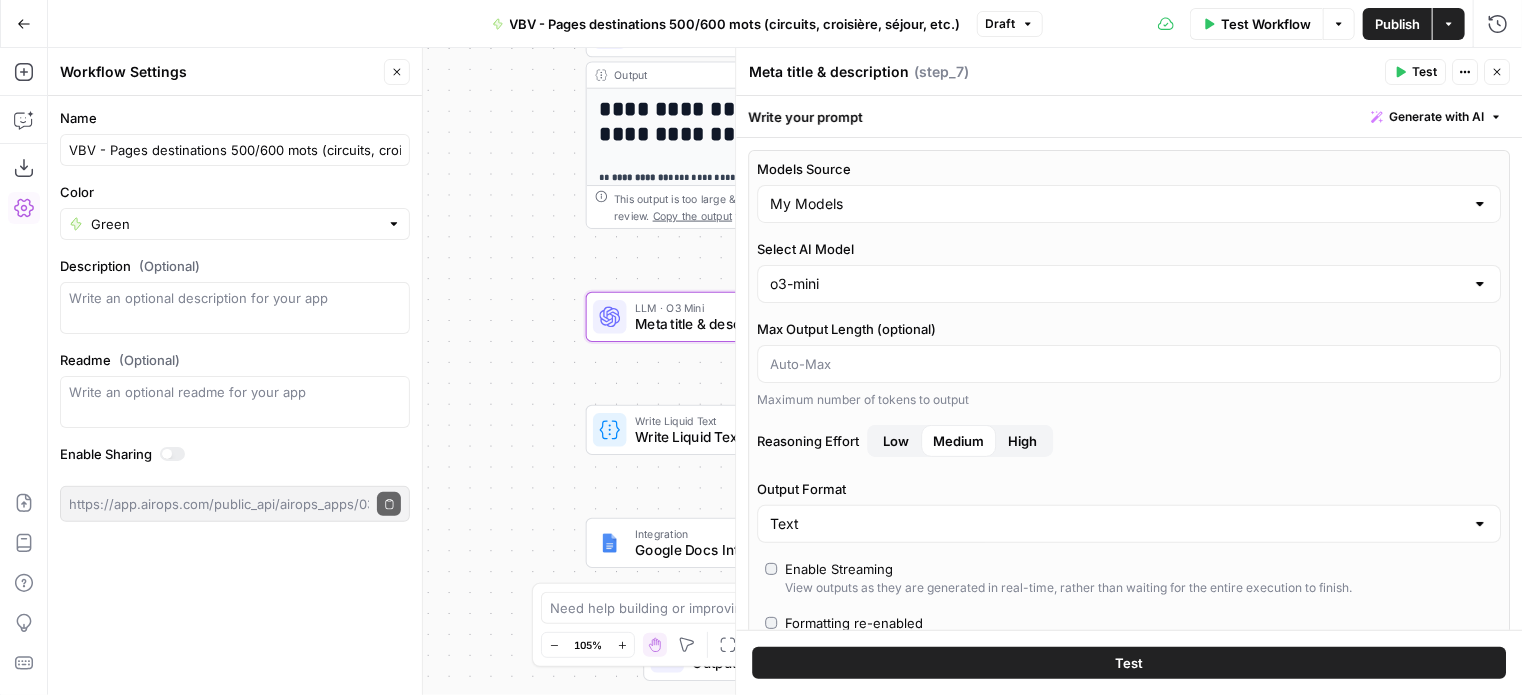scroll, scrollTop: 100, scrollLeft: 0, axis: vertical 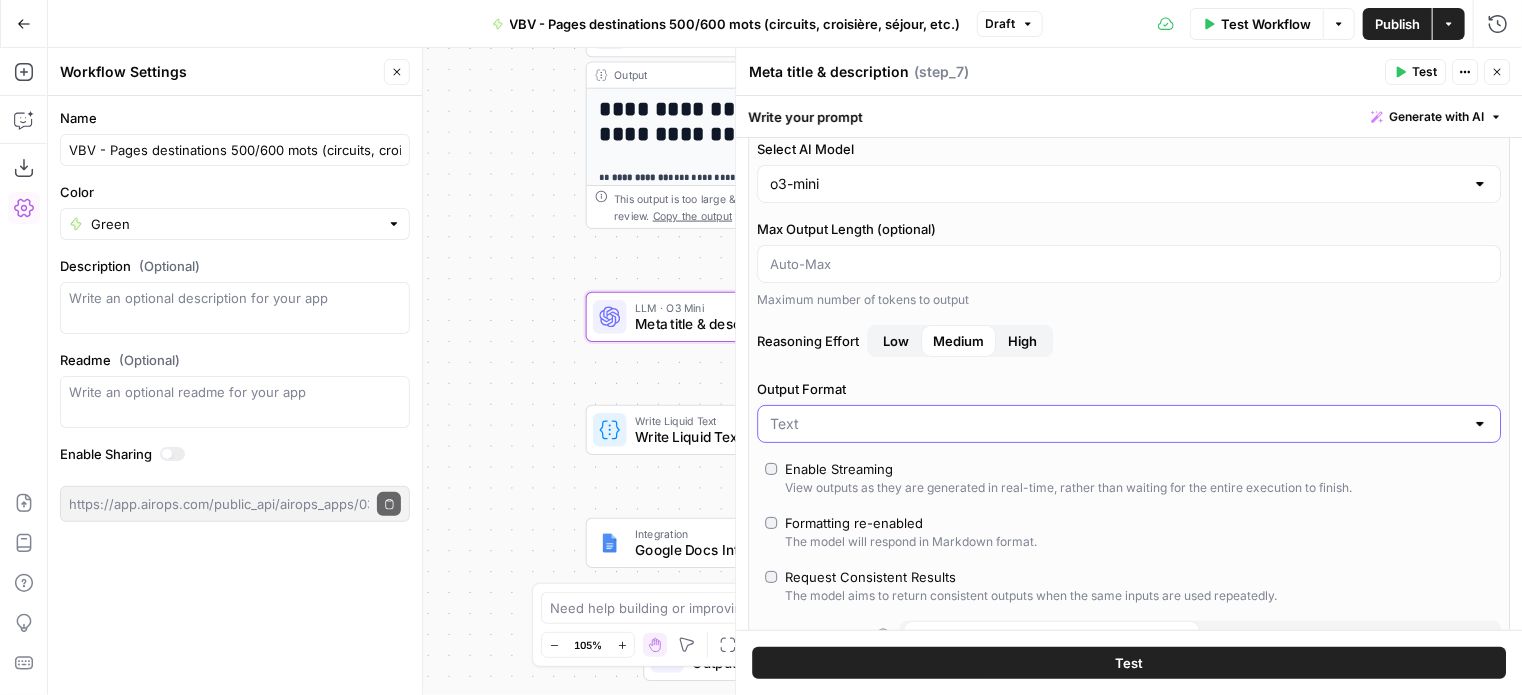 click on "Output Format" at bounding box center (1117, 424) 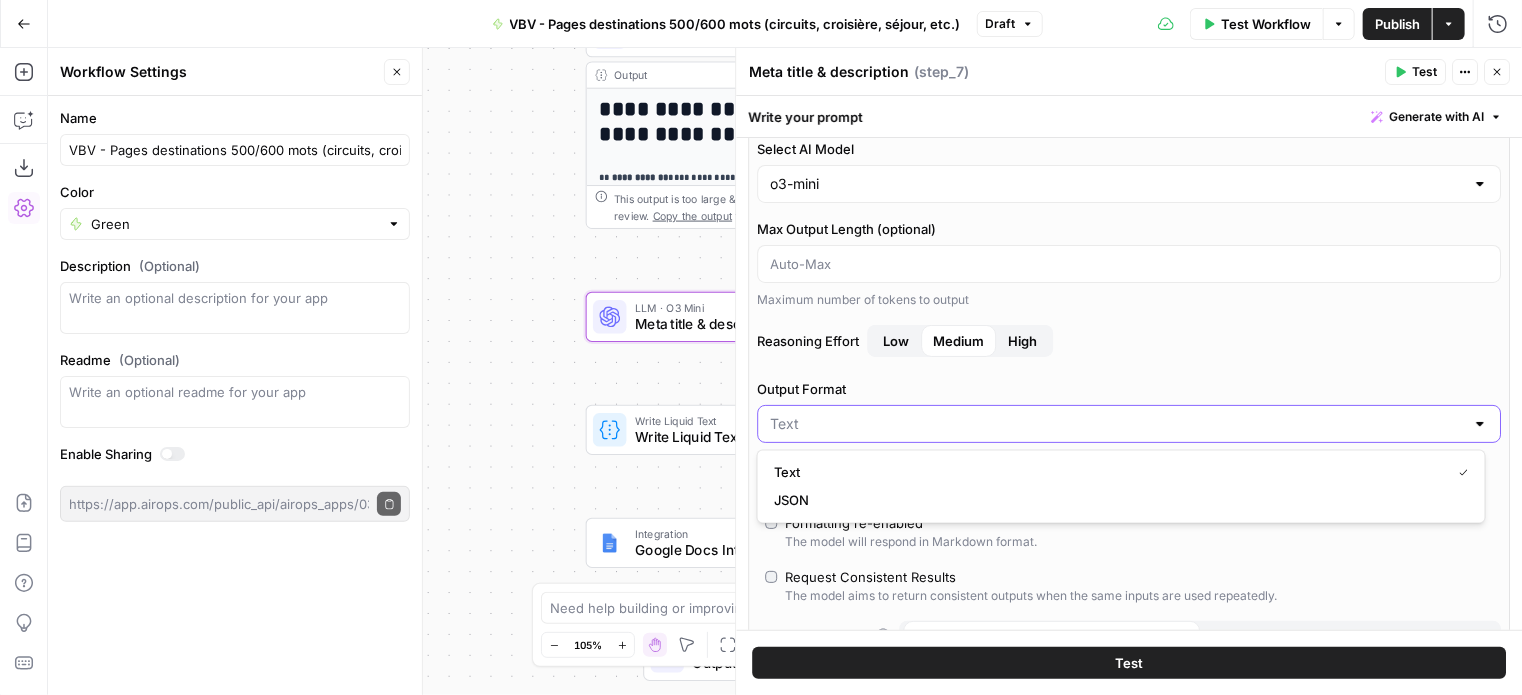 click on "Output Format" at bounding box center (1117, 424) 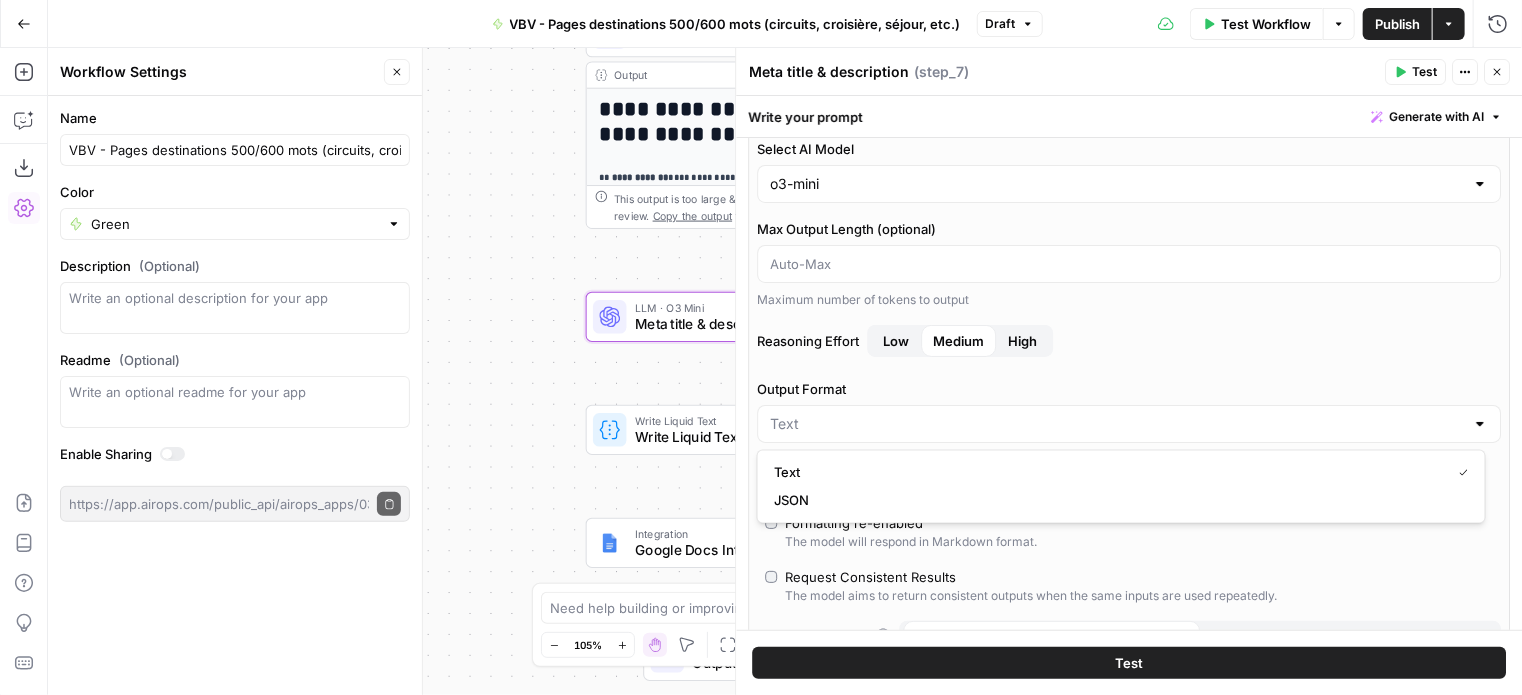 type on "Text" 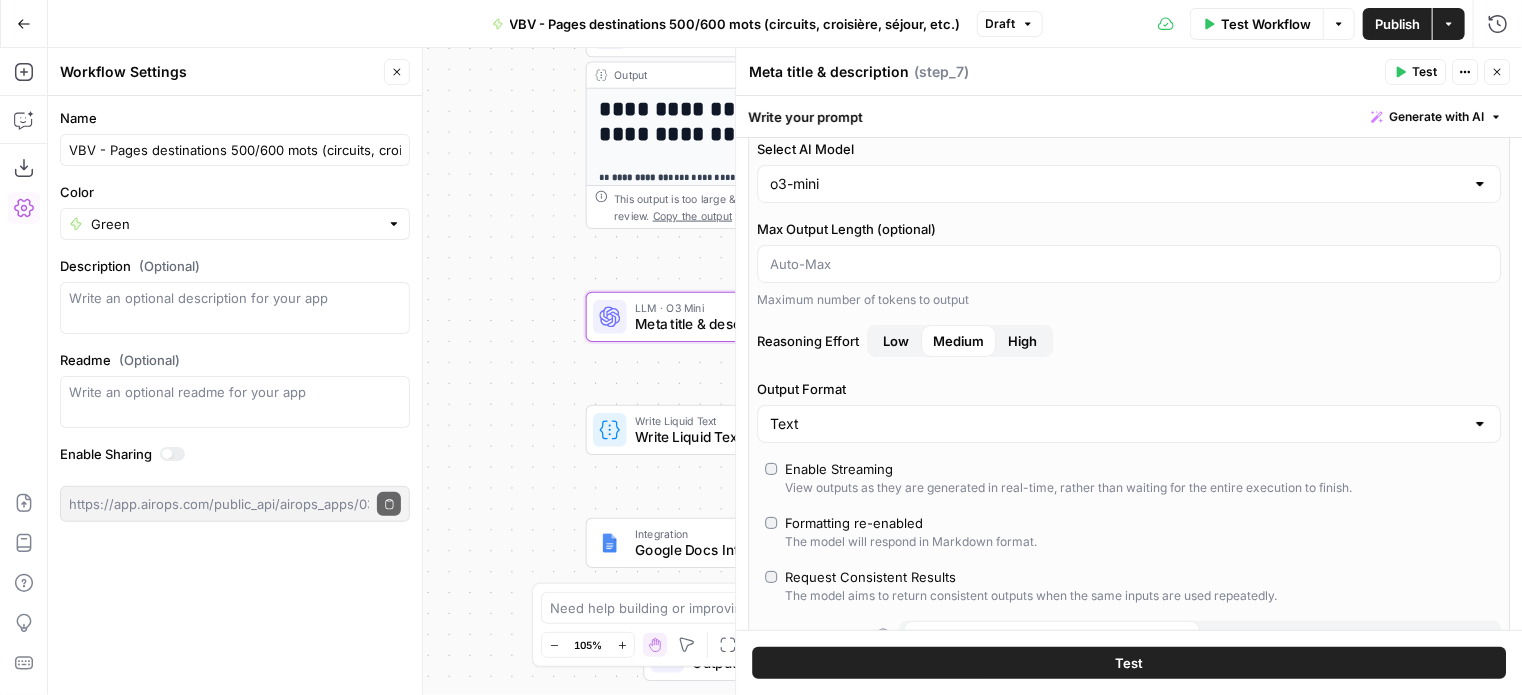 click at bounding box center (1129, 264) 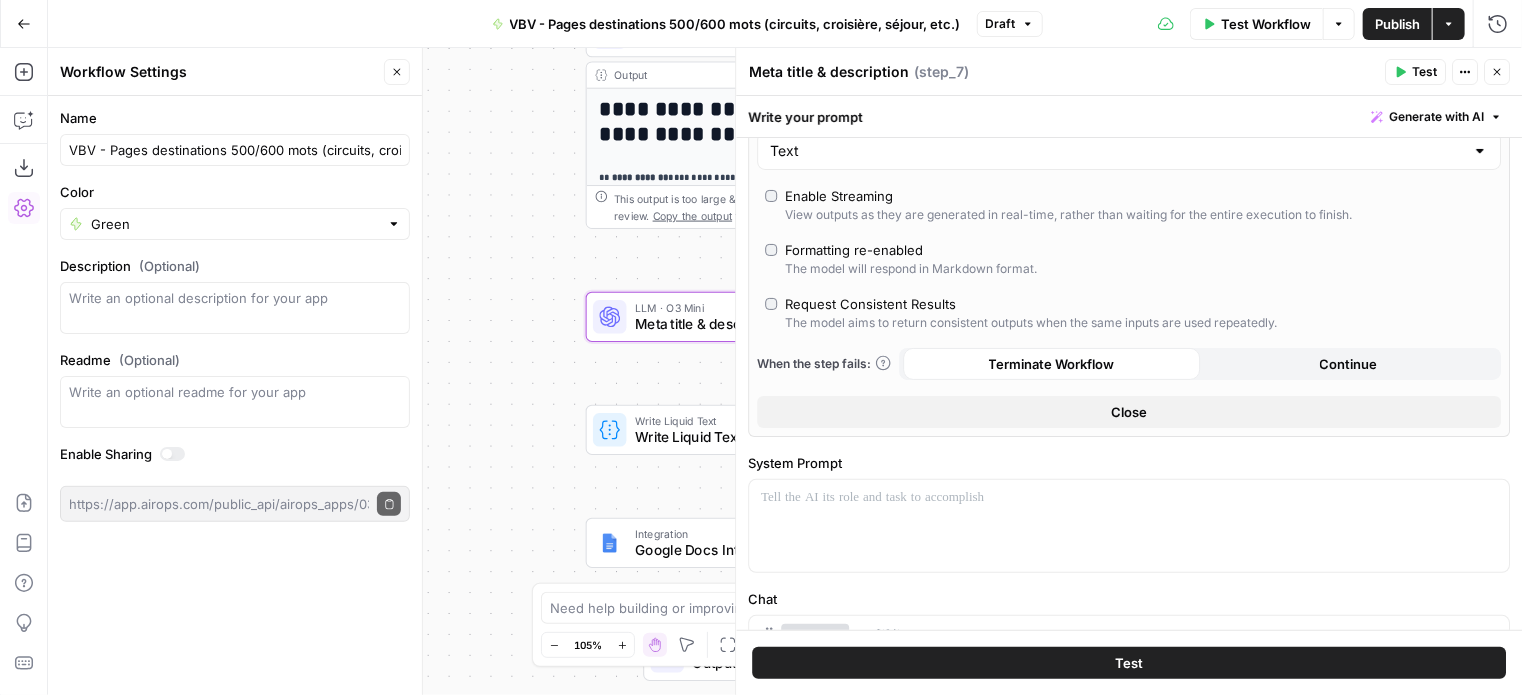 scroll, scrollTop: 400, scrollLeft: 0, axis: vertical 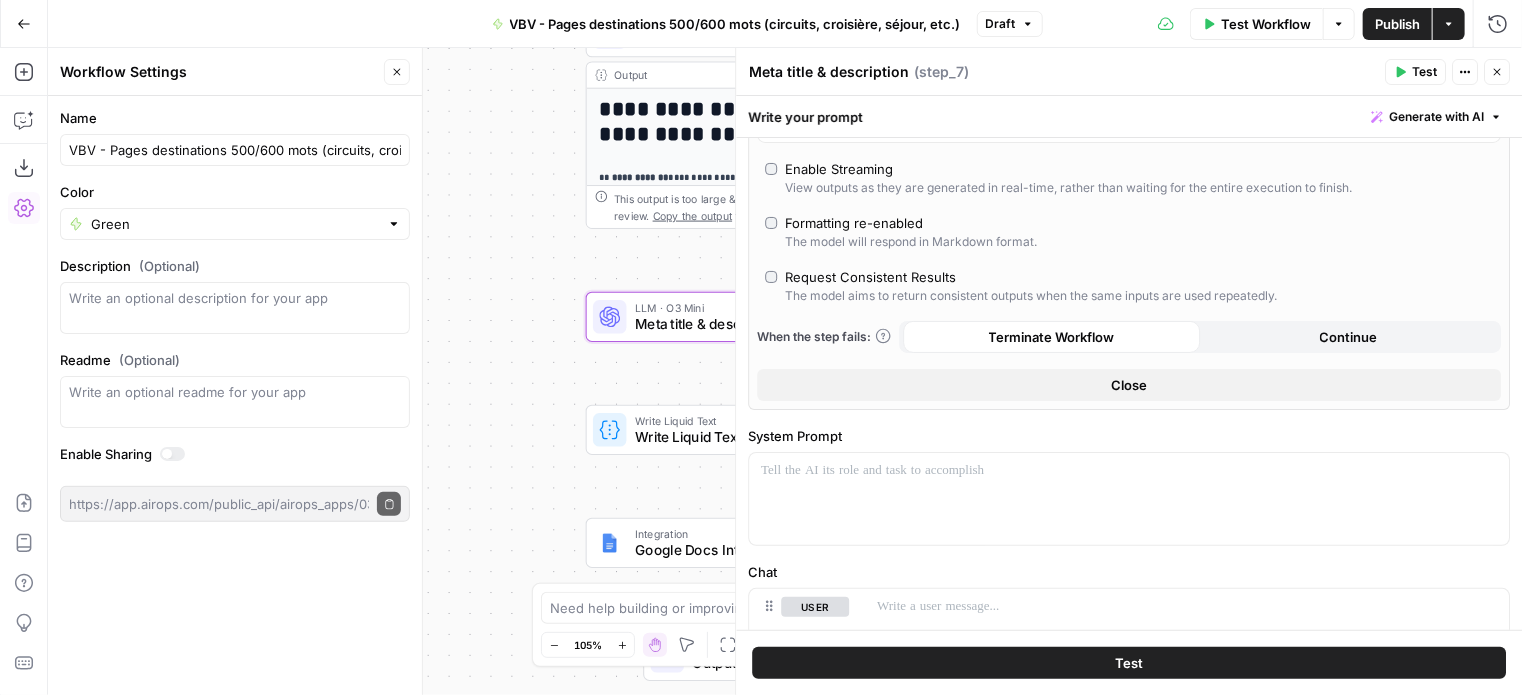 click on "System Prompt “/” to reference Variables Menu" at bounding box center [1129, 486] 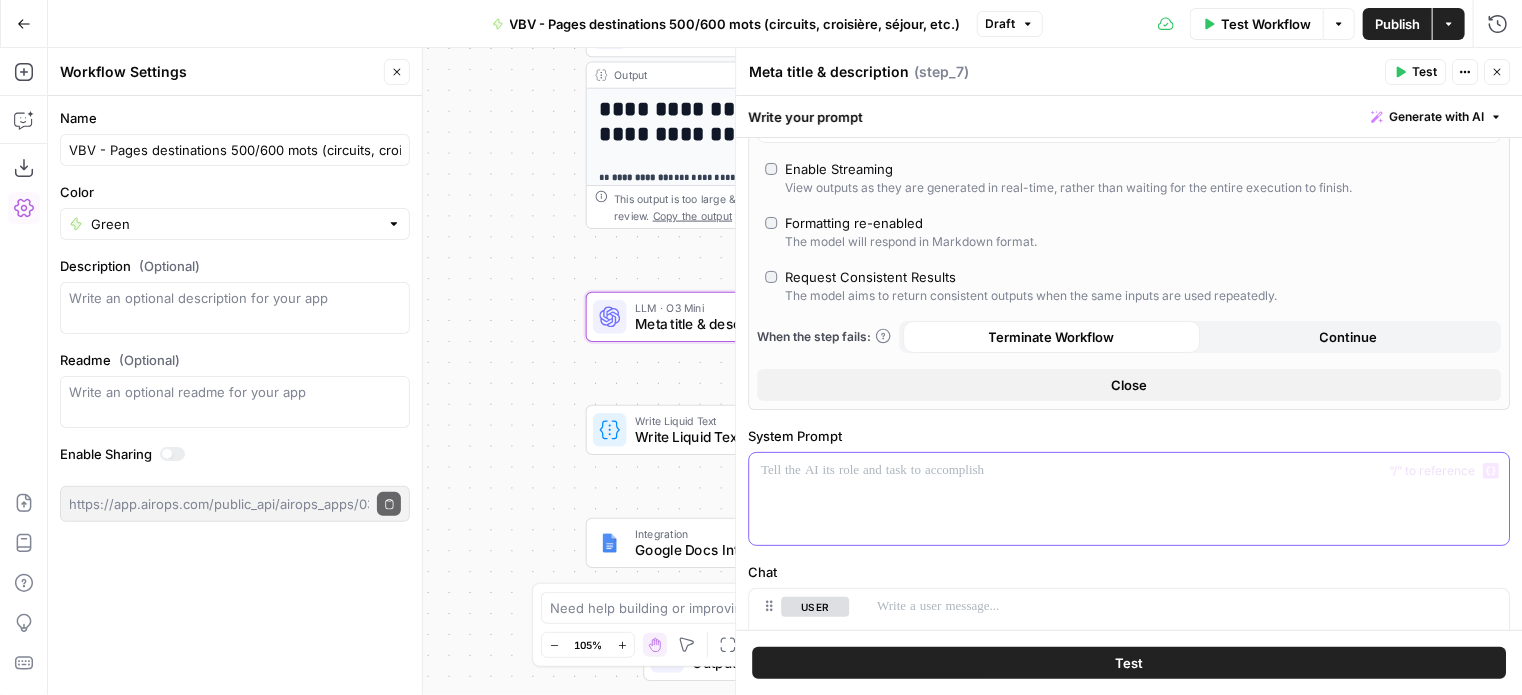 click at bounding box center (1129, 499) 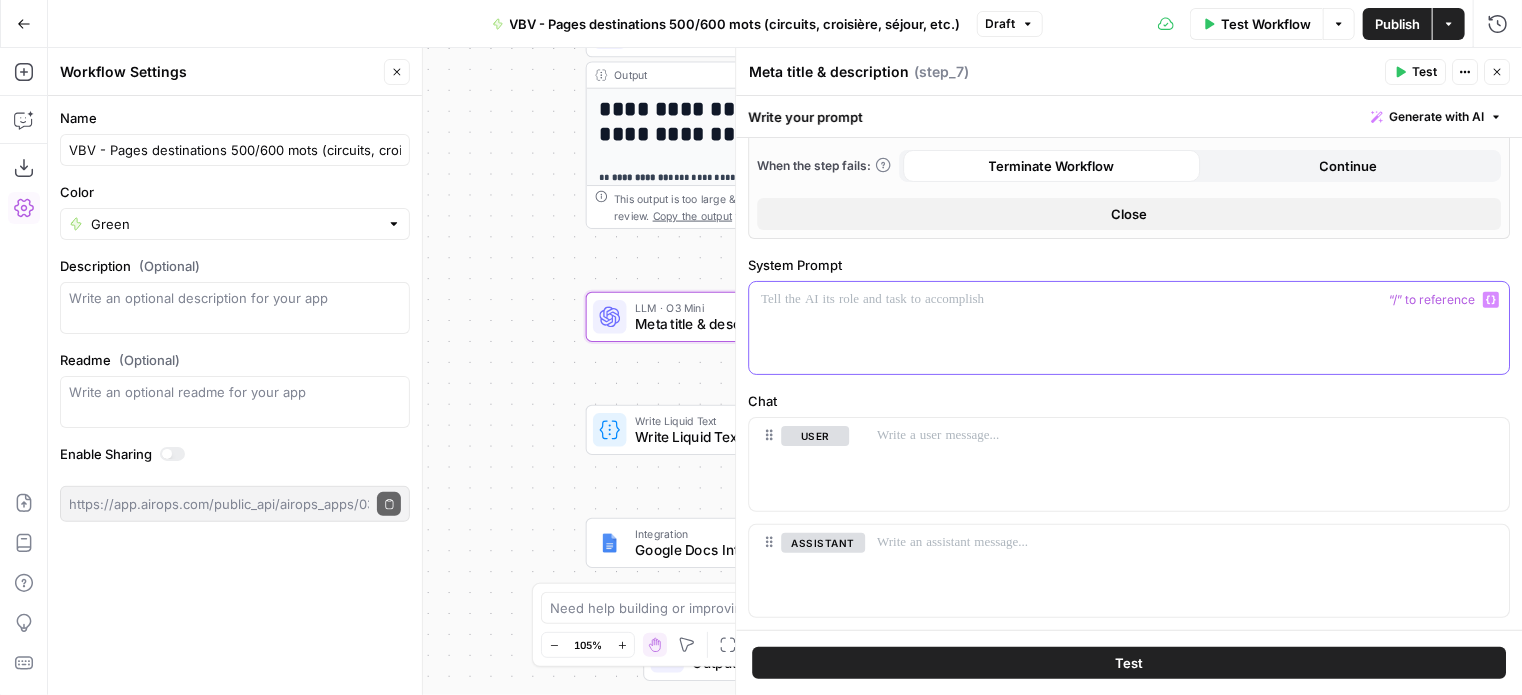 scroll, scrollTop: 660, scrollLeft: 0, axis: vertical 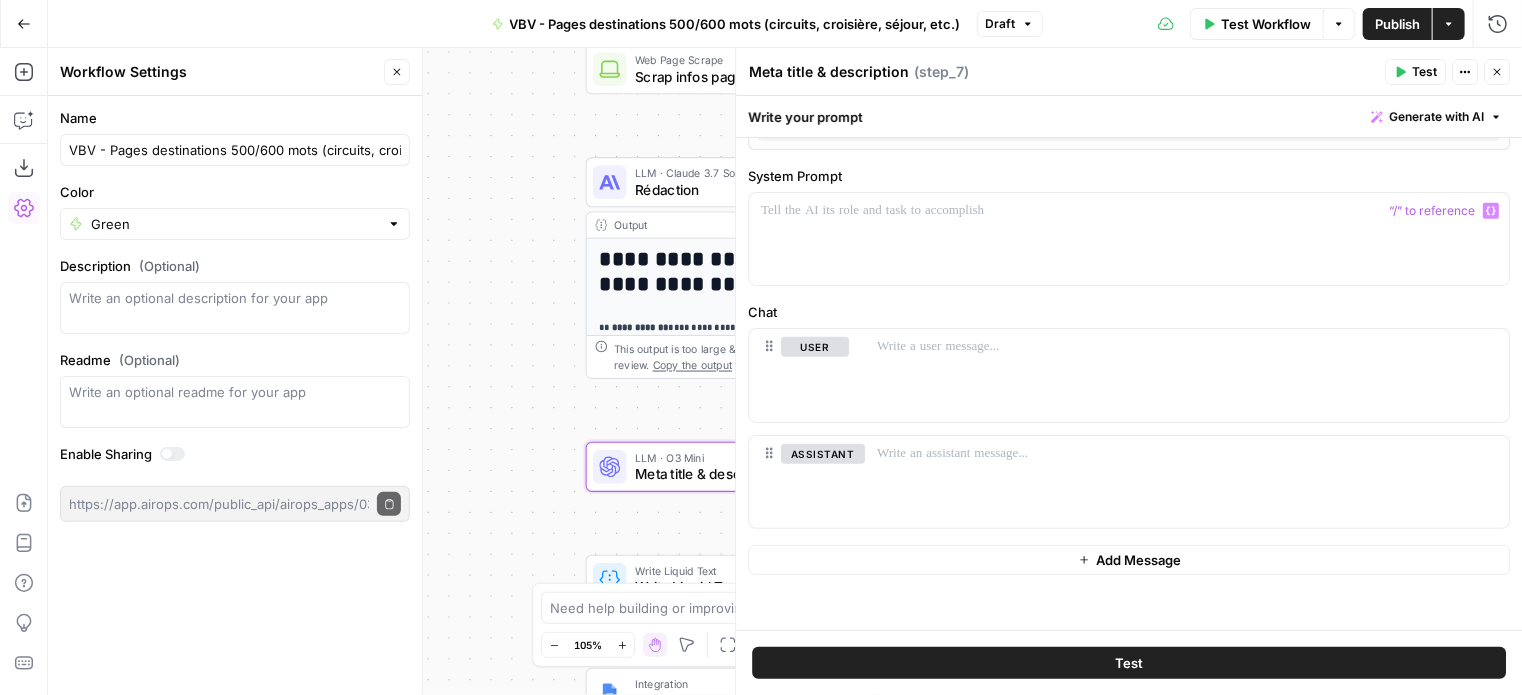click on "Rédaction" at bounding box center [735, 189] 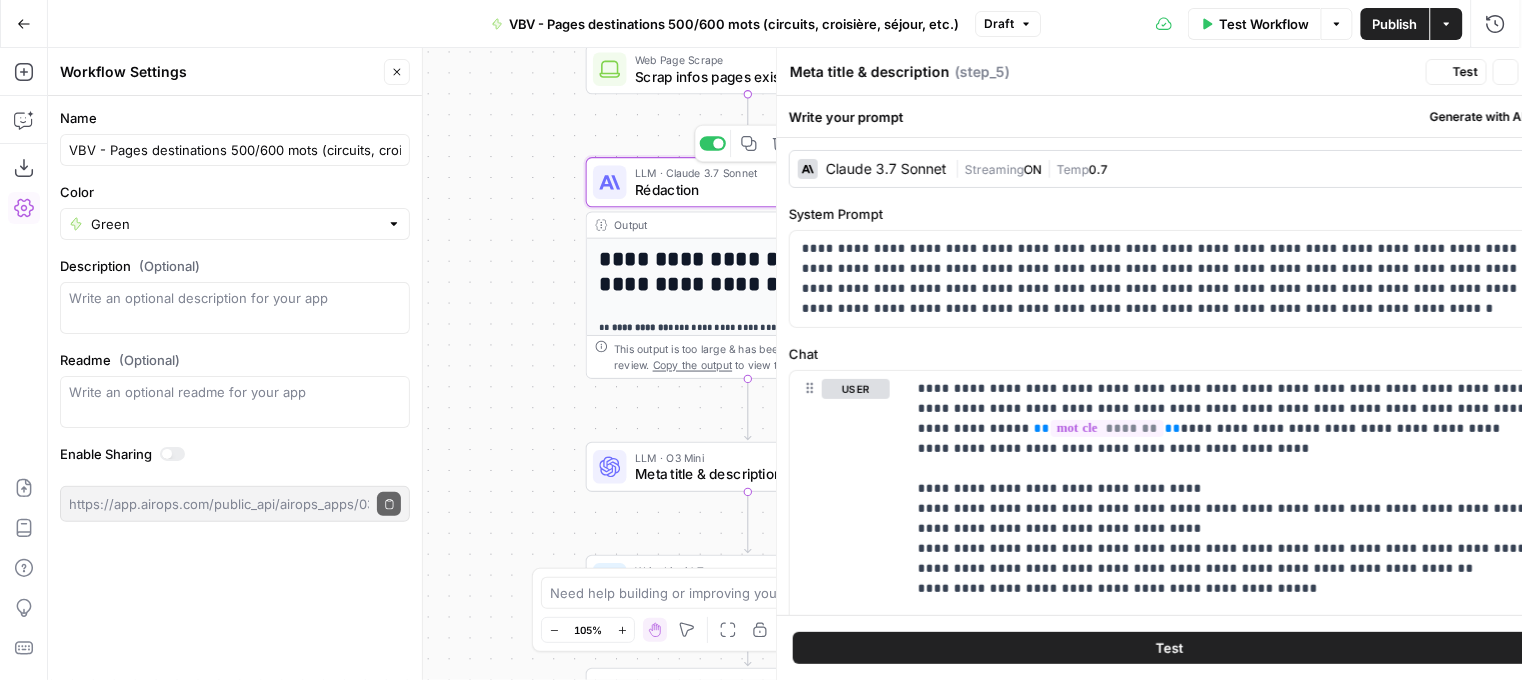 type on "Rédaction" 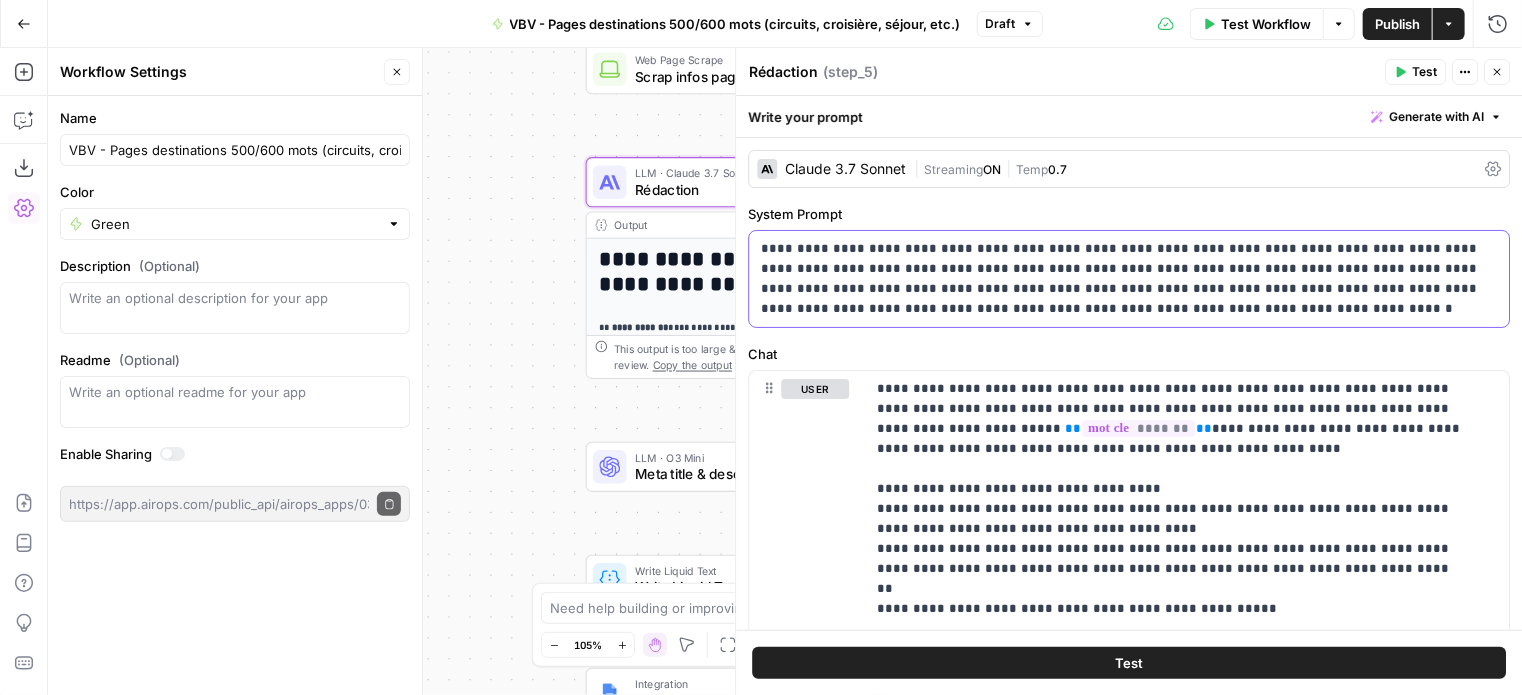 click on "**********" at bounding box center [1121, 279] 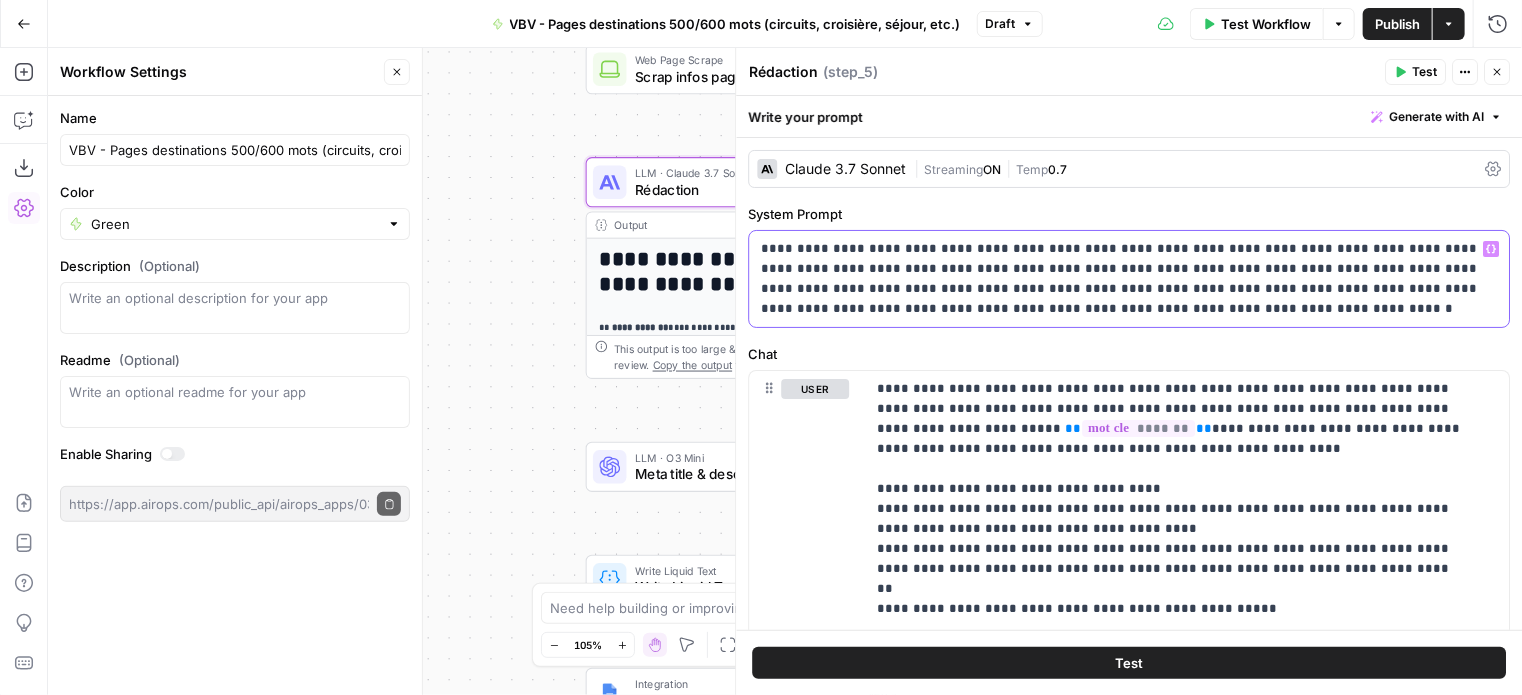 drag, startPoint x: 1169, startPoint y: 312, endPoint x: 759, endPoint y: 233, distance: 417.54163 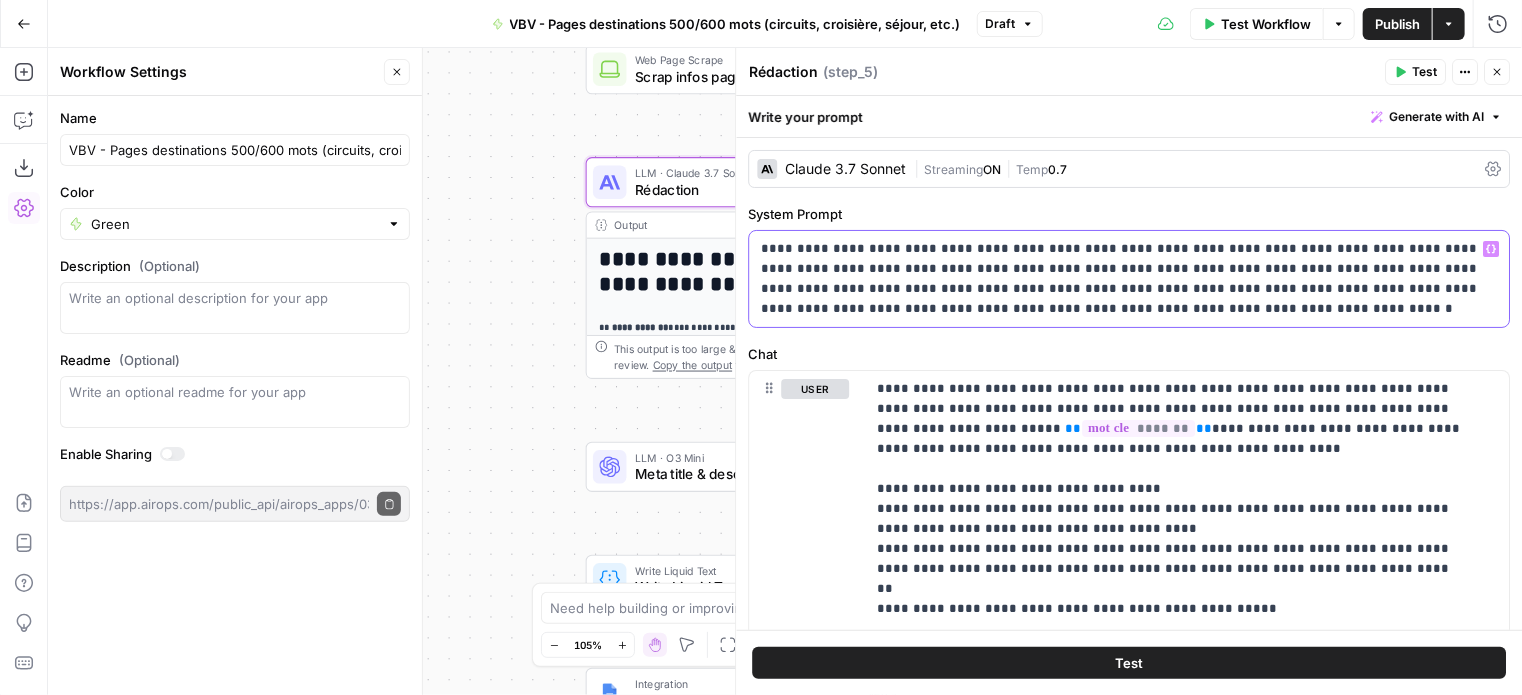 click on "**********" at bounding box center (1129, 279) 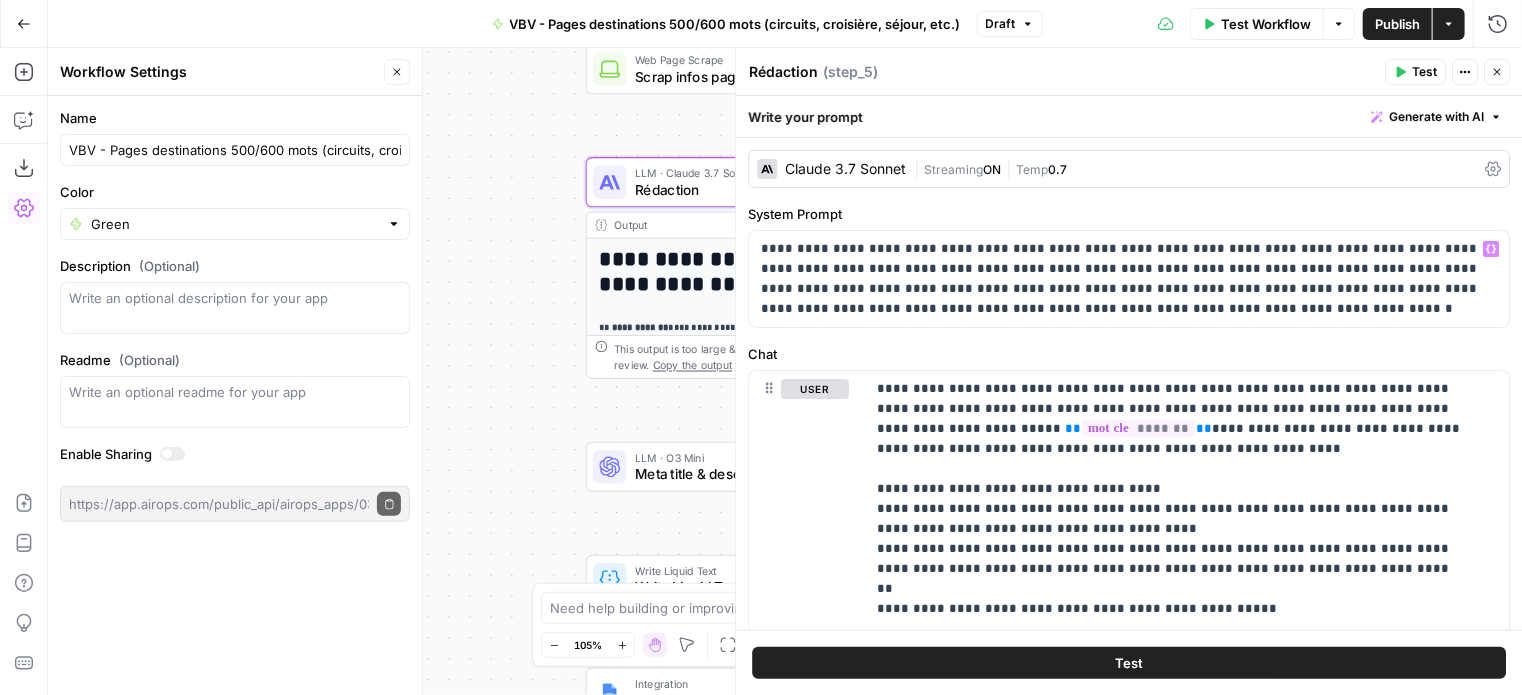 click at bounding box center [609, 466] 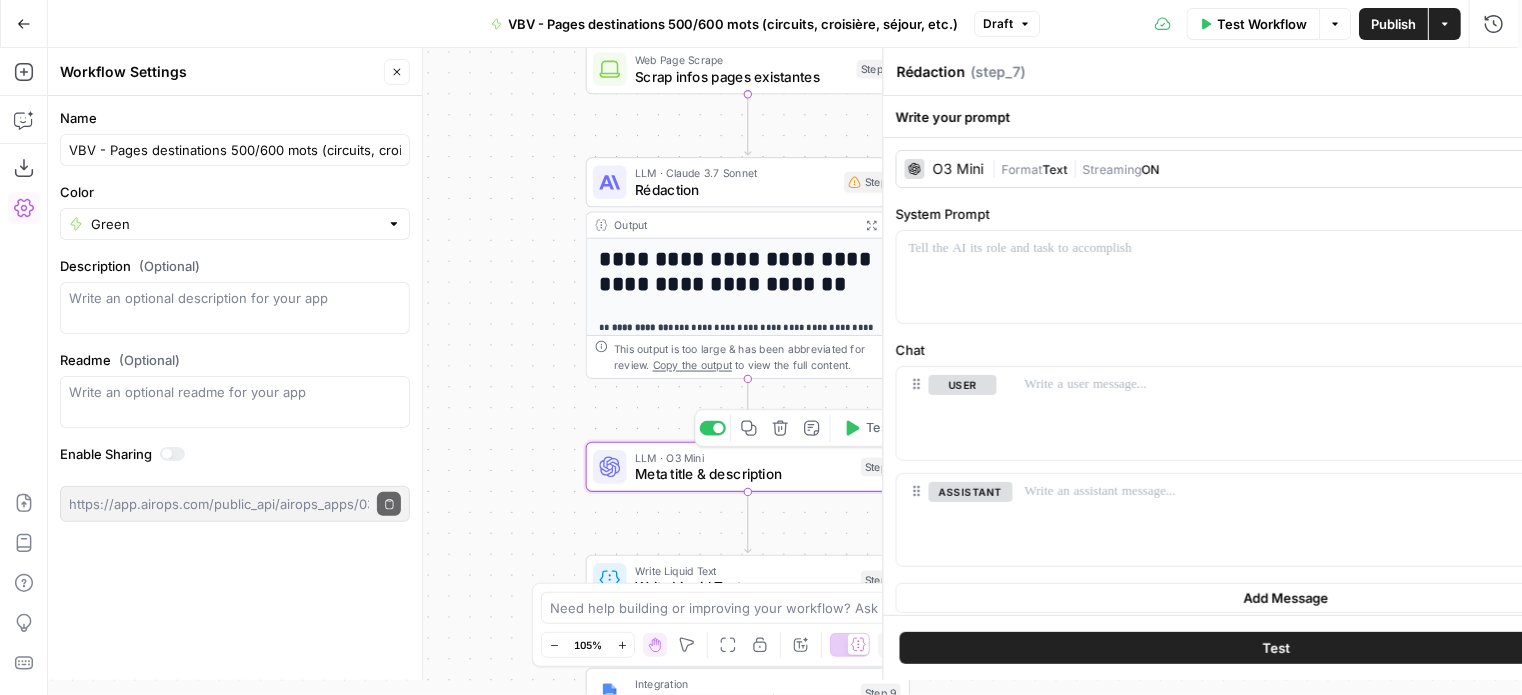 type on "Meta title & description" 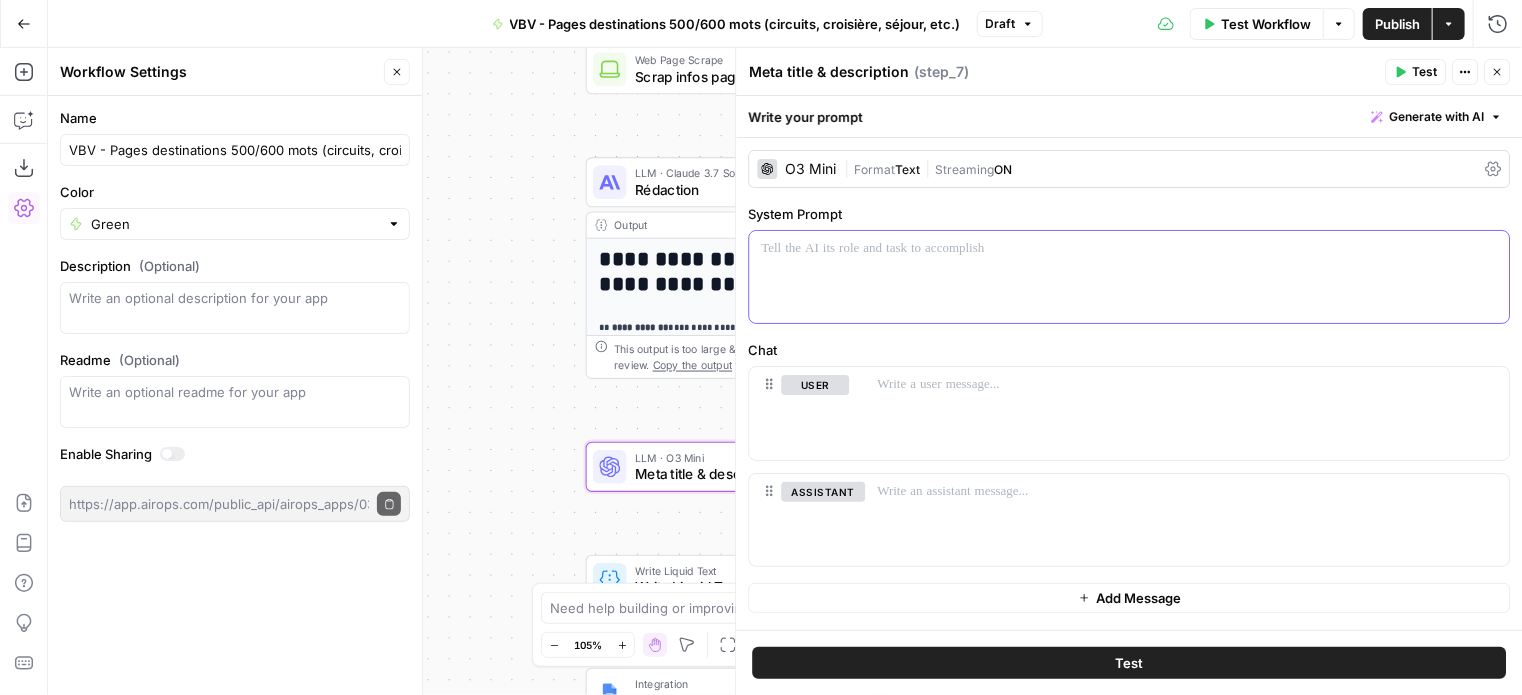 click at bounding box center (1129, 277) 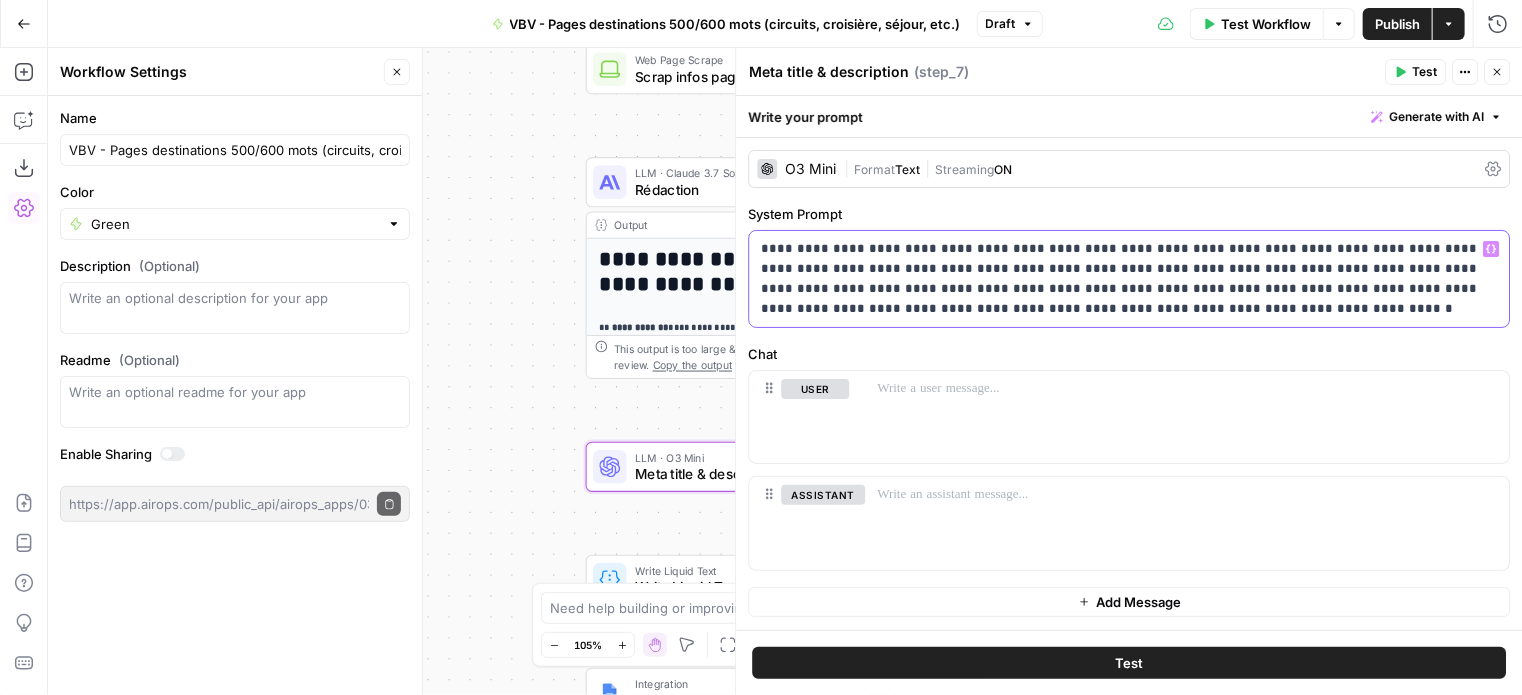 type 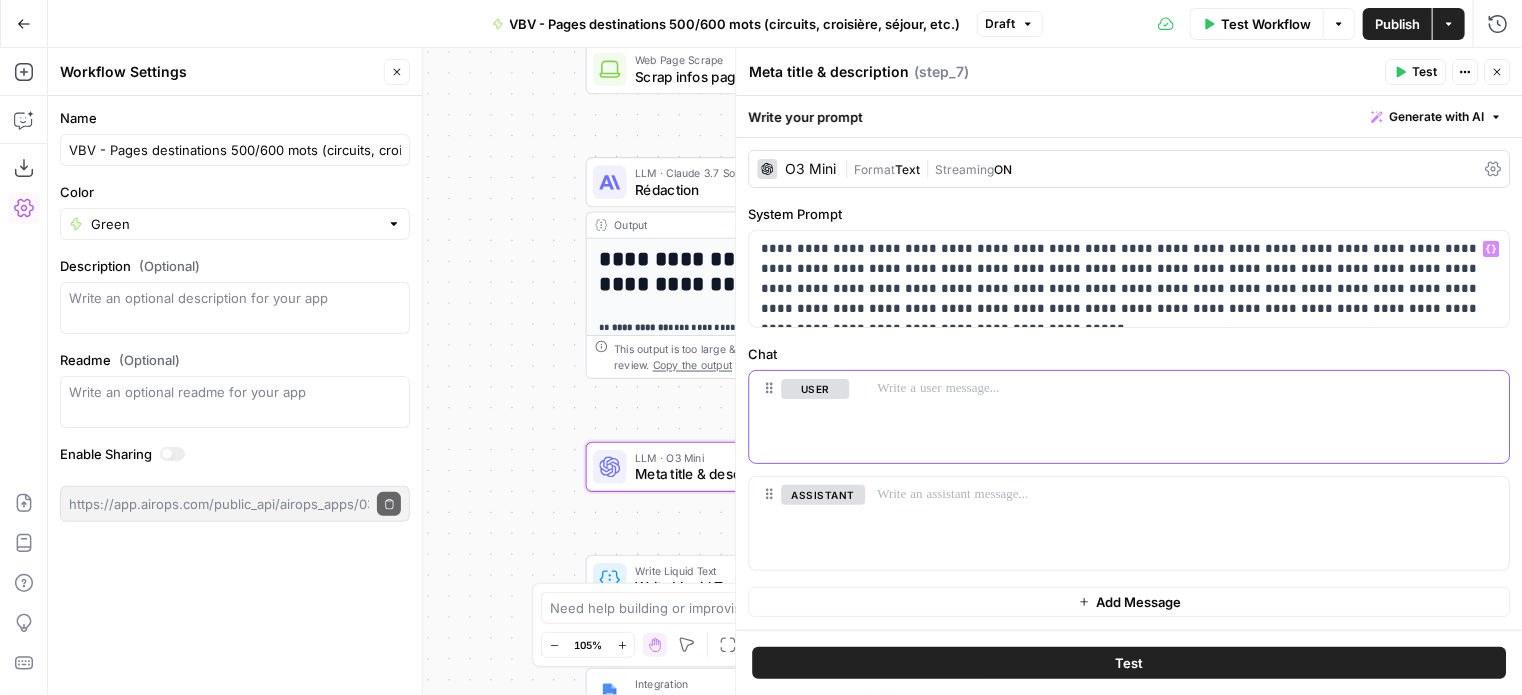 click at bounding box center [1187, 417] 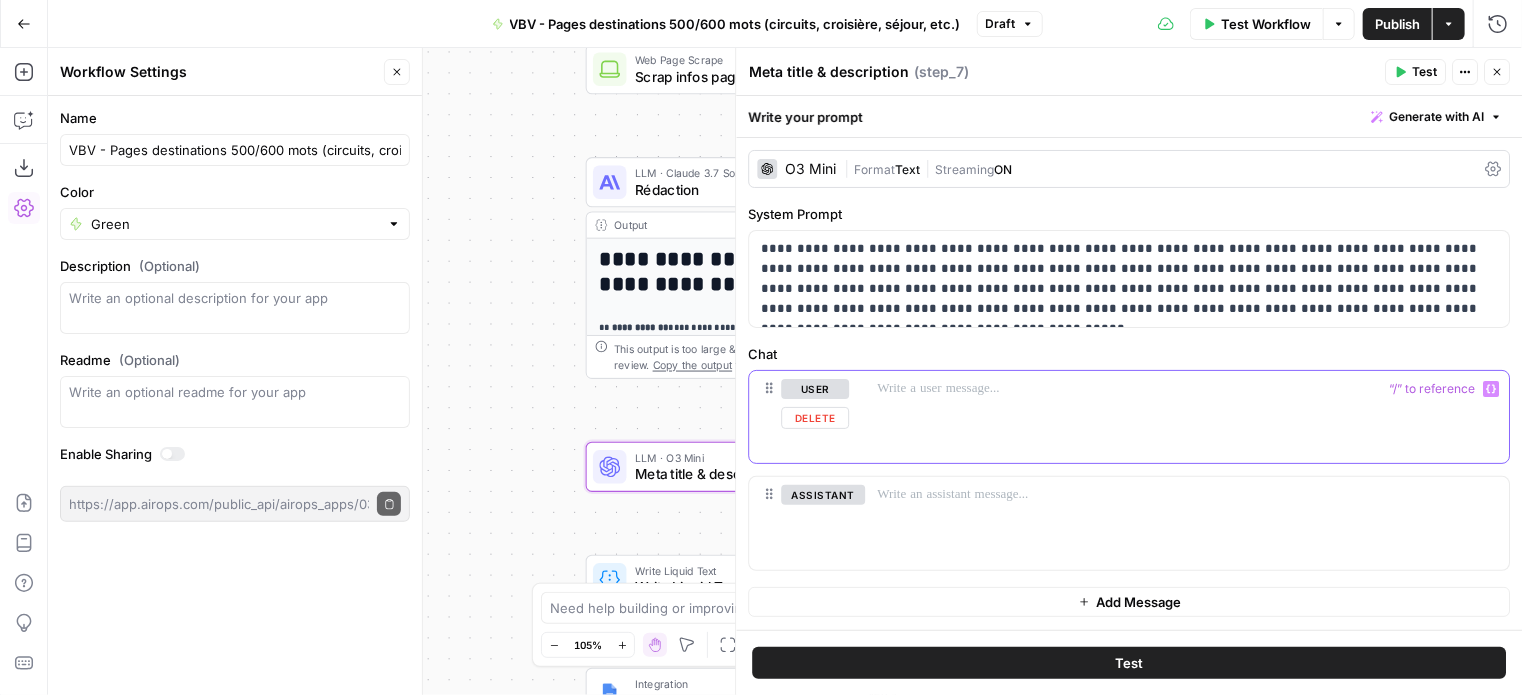 type 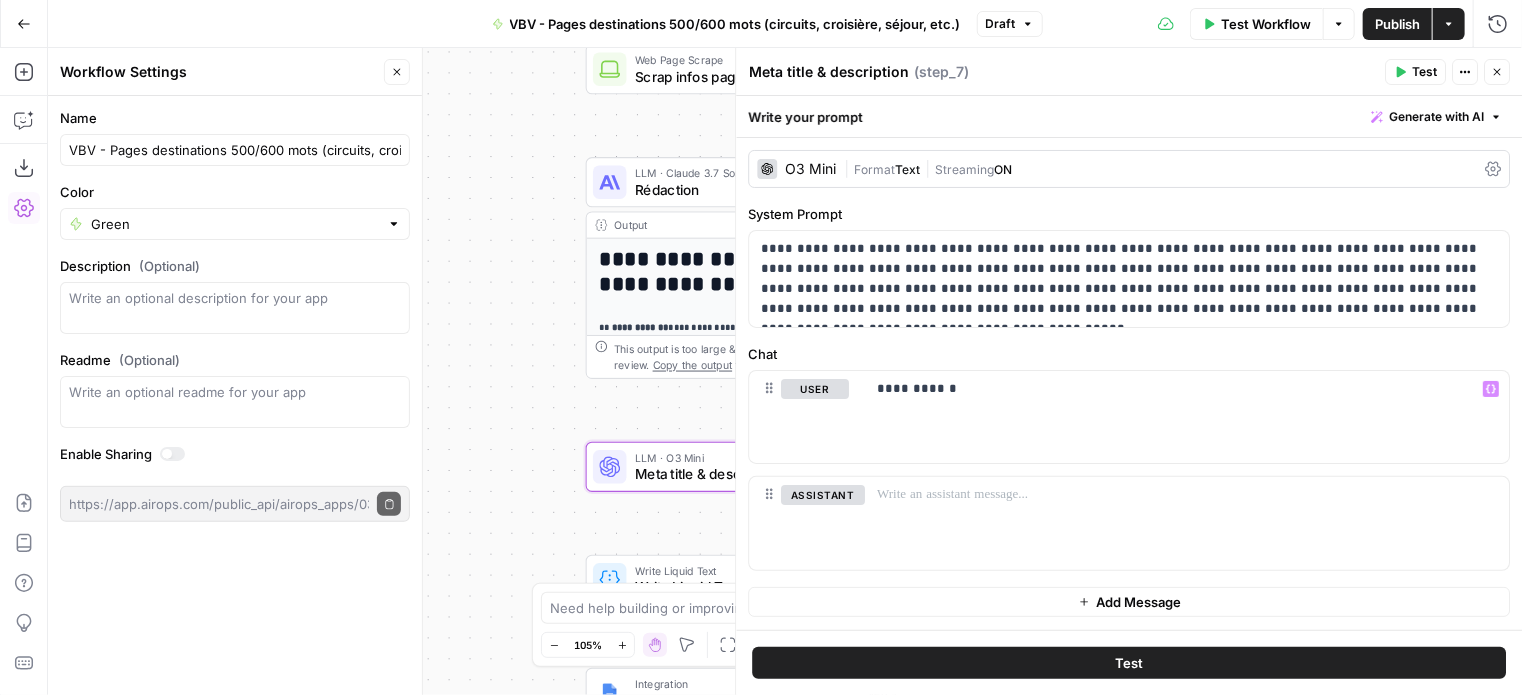click on "Rédaction" at bounding box center [735, 189] 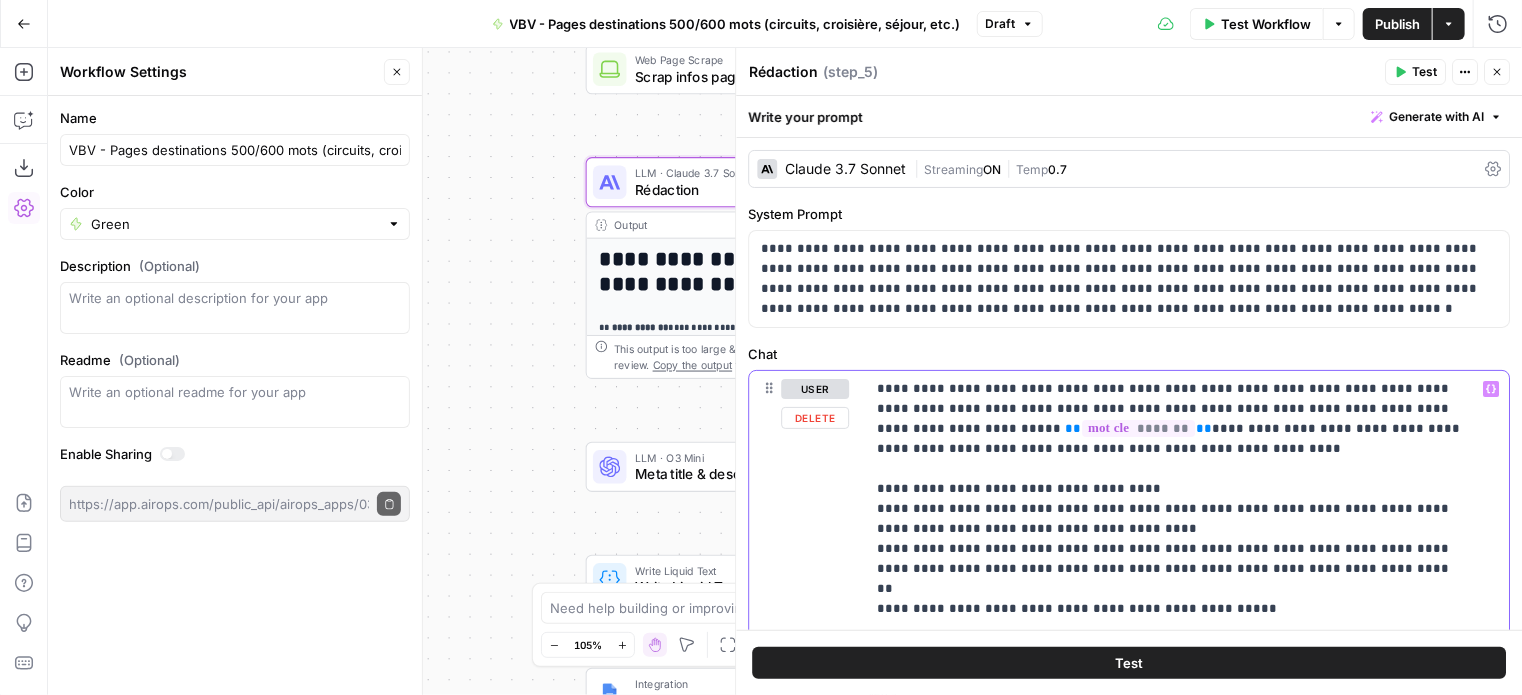 drag, startPoint x: 1028, startPoint y: 406, endPoint x: 873, endPoint y: 392, distance: 155.63097 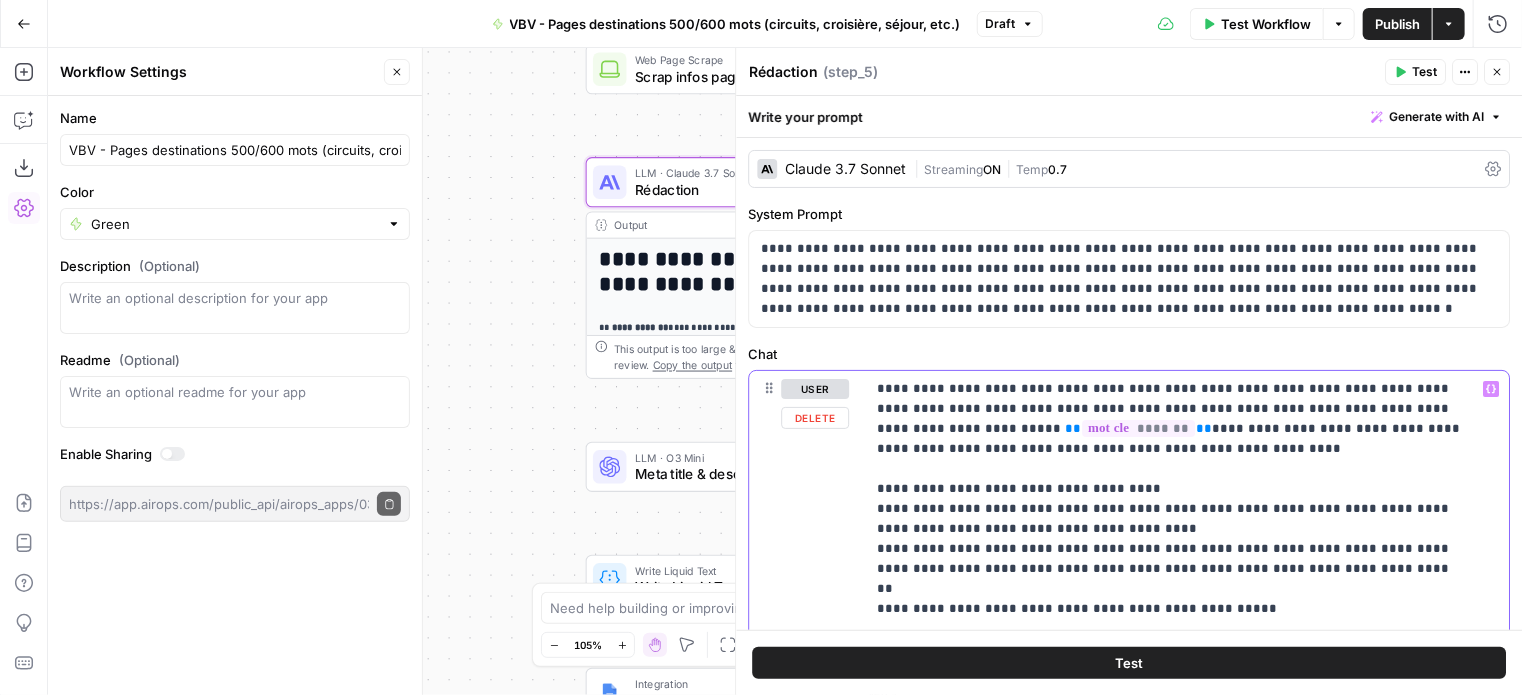click on "**********" at bounding box center (1187, 778) 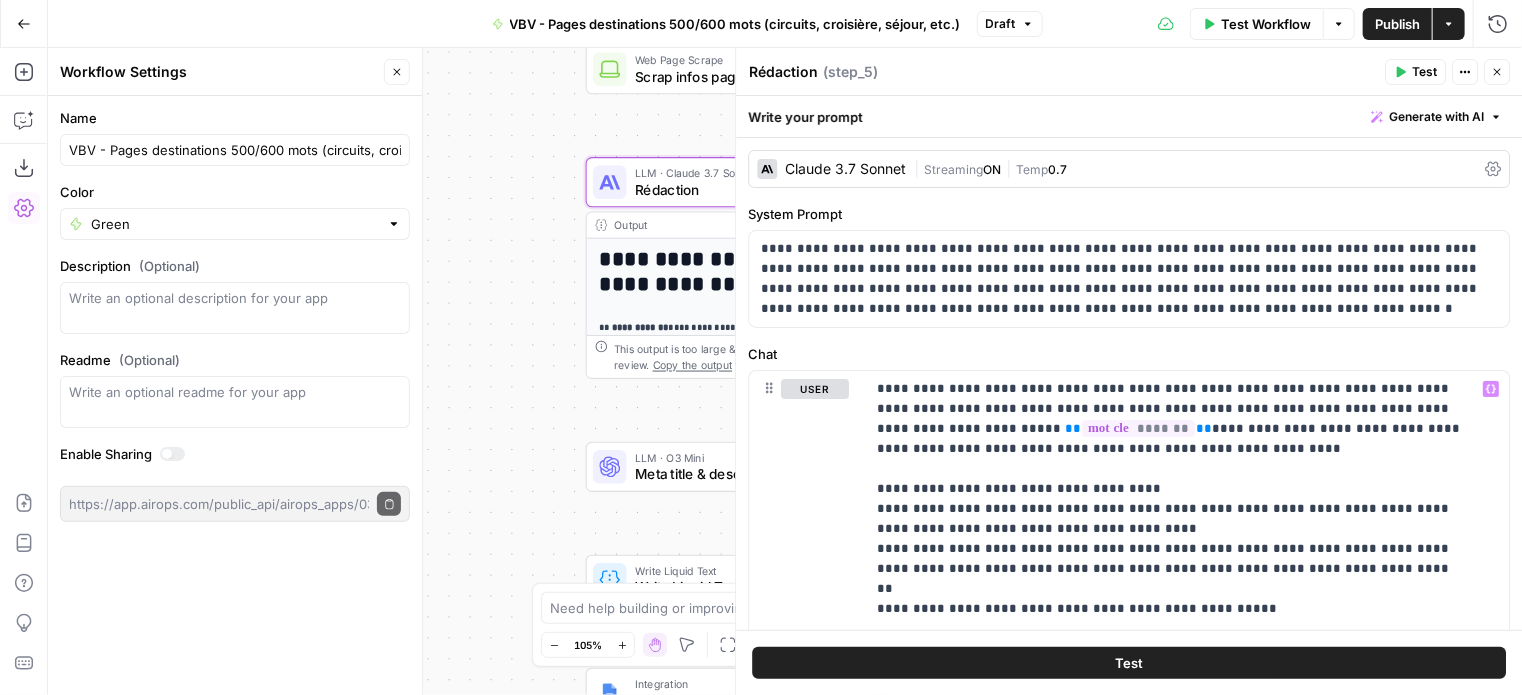 click on "Meta title & description" at bounding box center [744, 474] 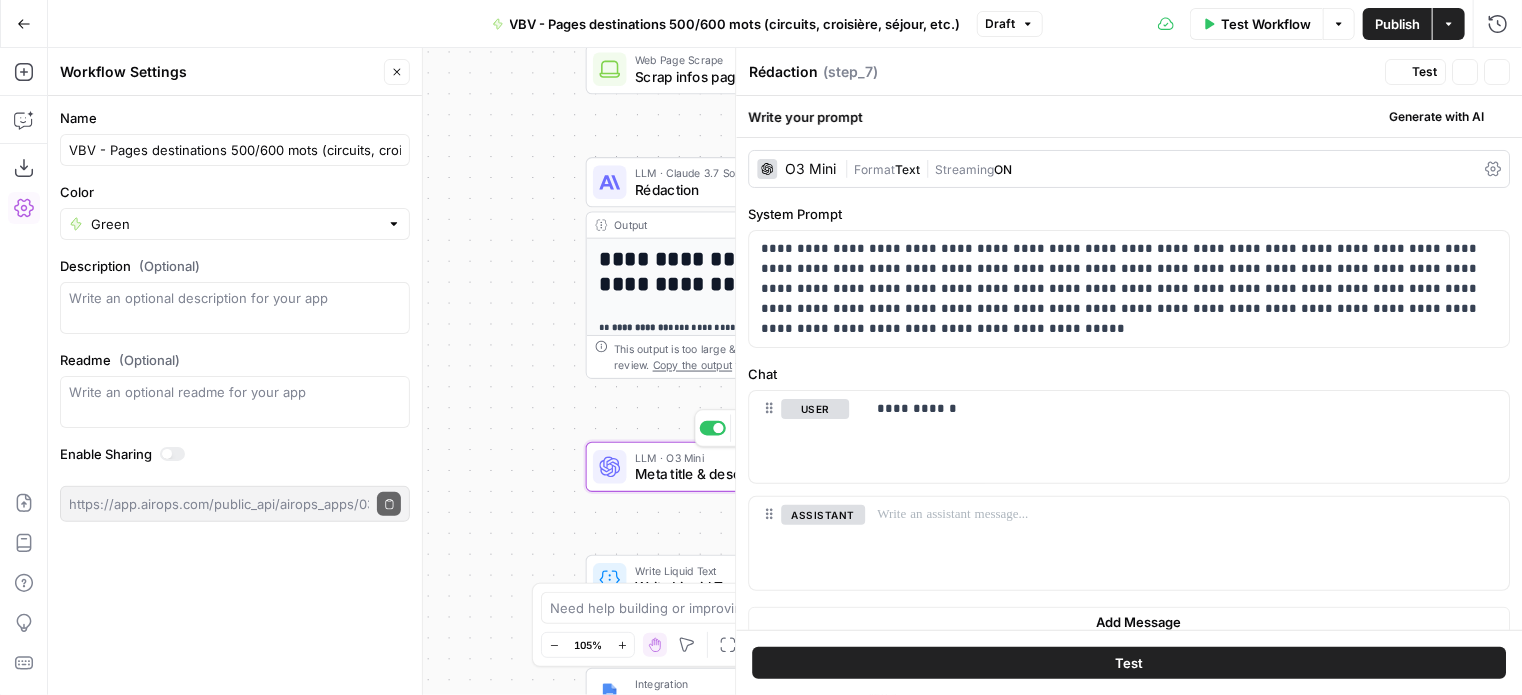 type on "Meta title & description" 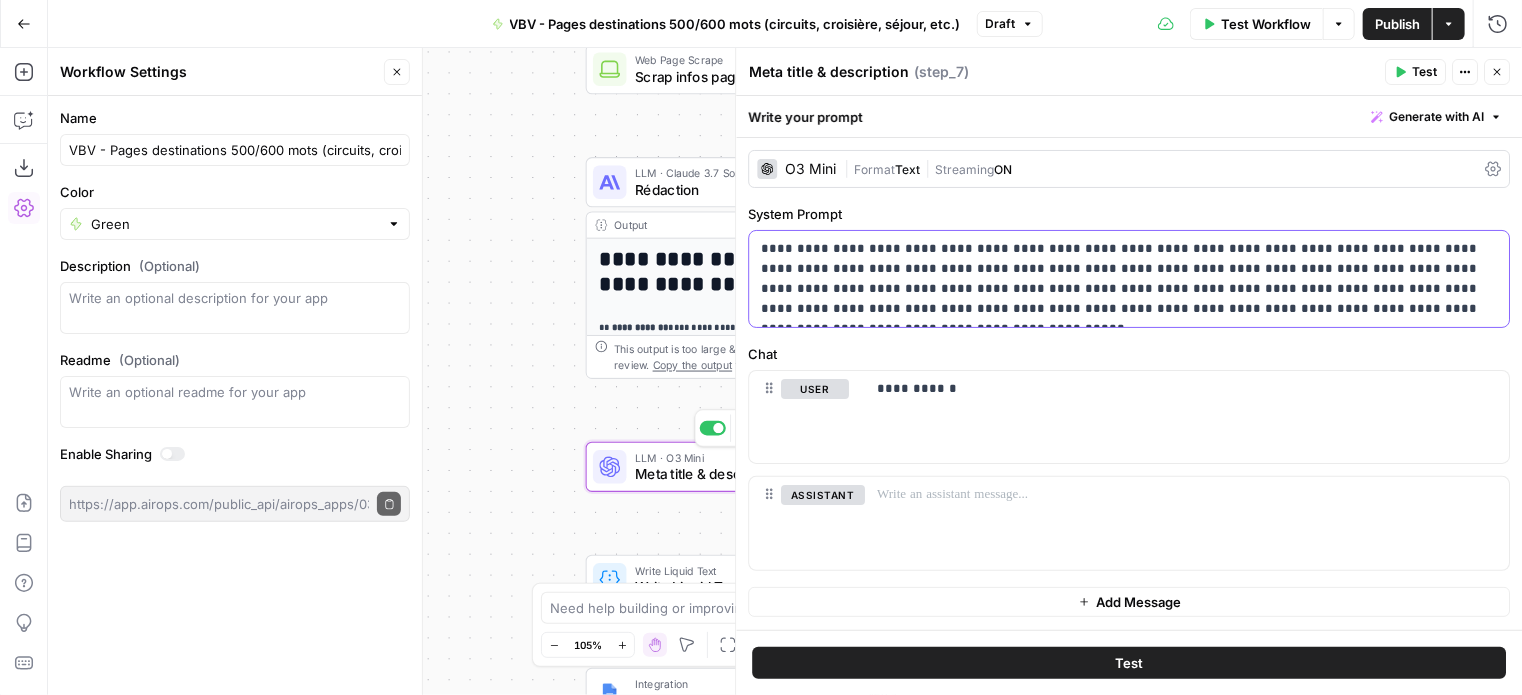 click on "**********" at bounding box center (1121, 279) 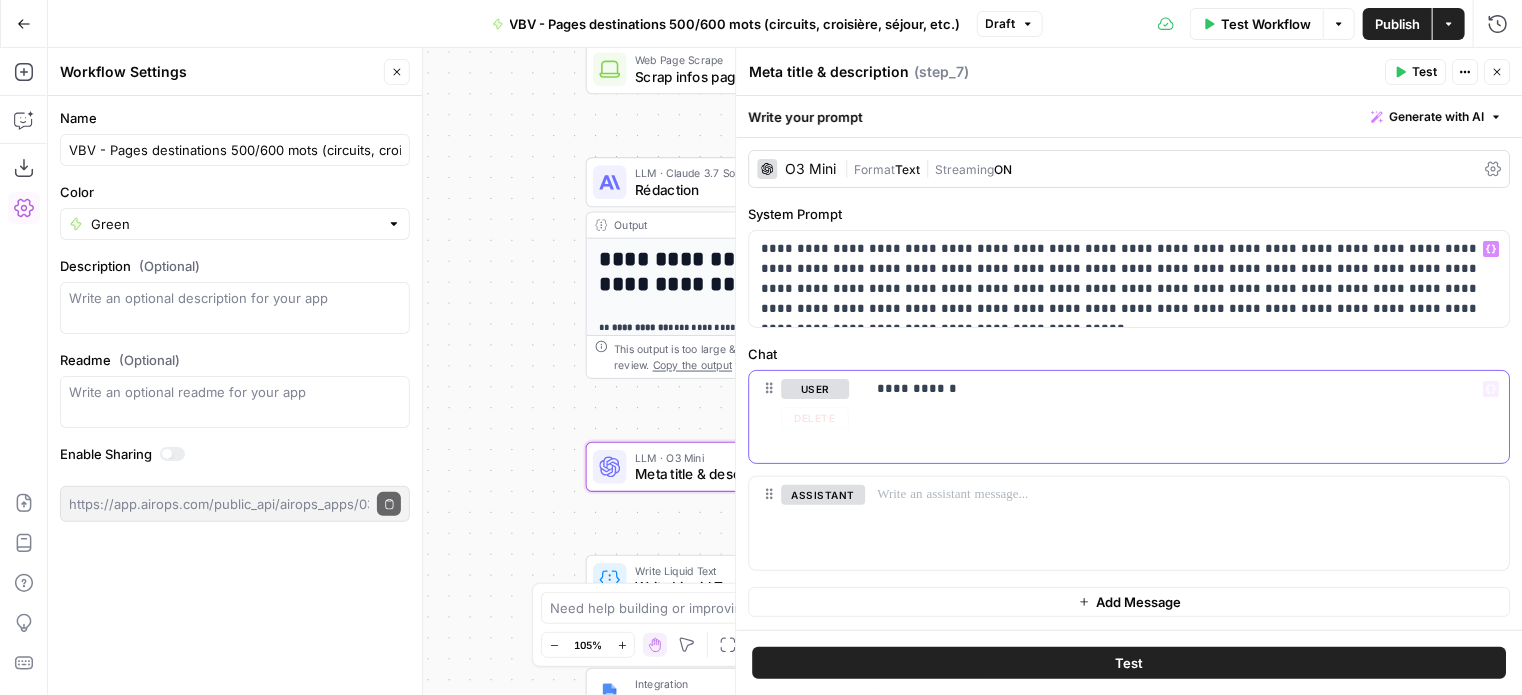 click on "**********" at bounding box center (1187, 417) 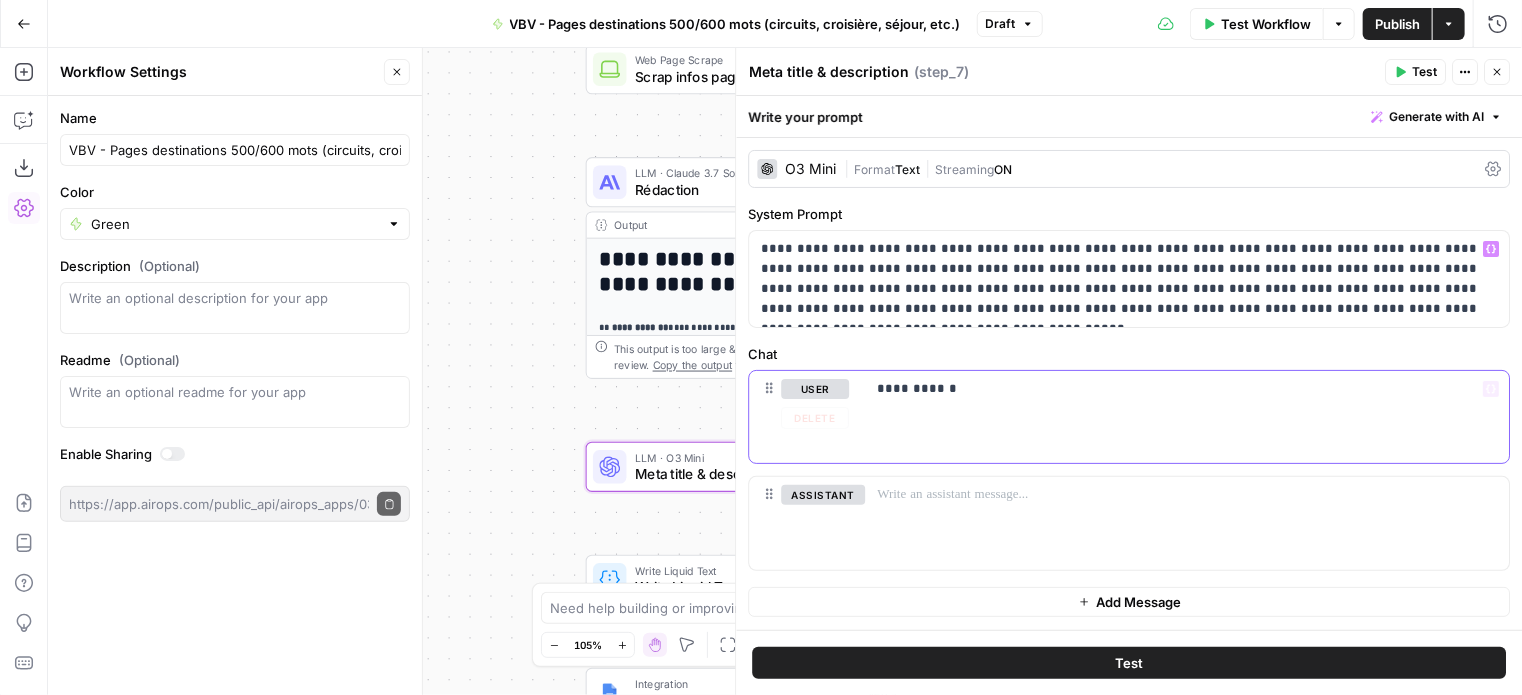 paste 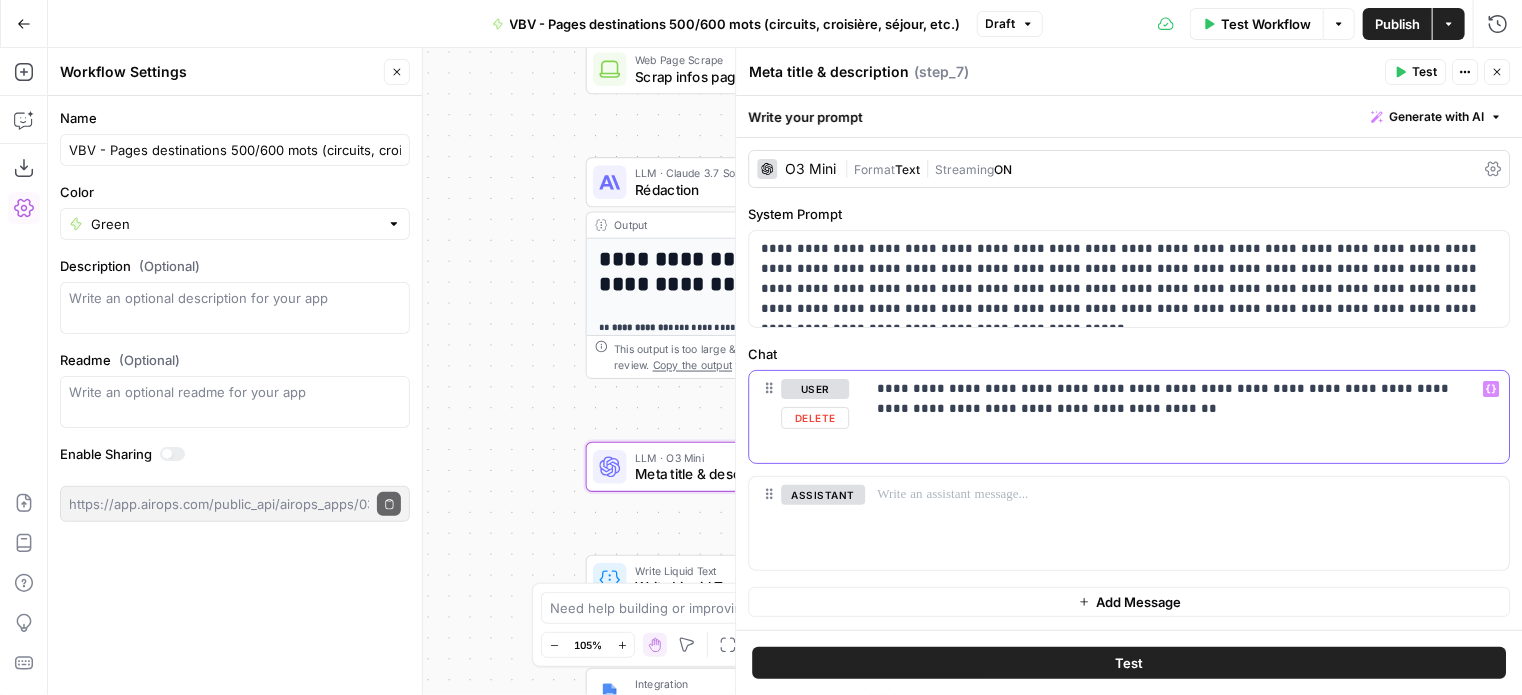 drag, startPoint x: 947, startPoint y: 384, endPoint x: 871, endPoint y: 385, distance: 76.00658 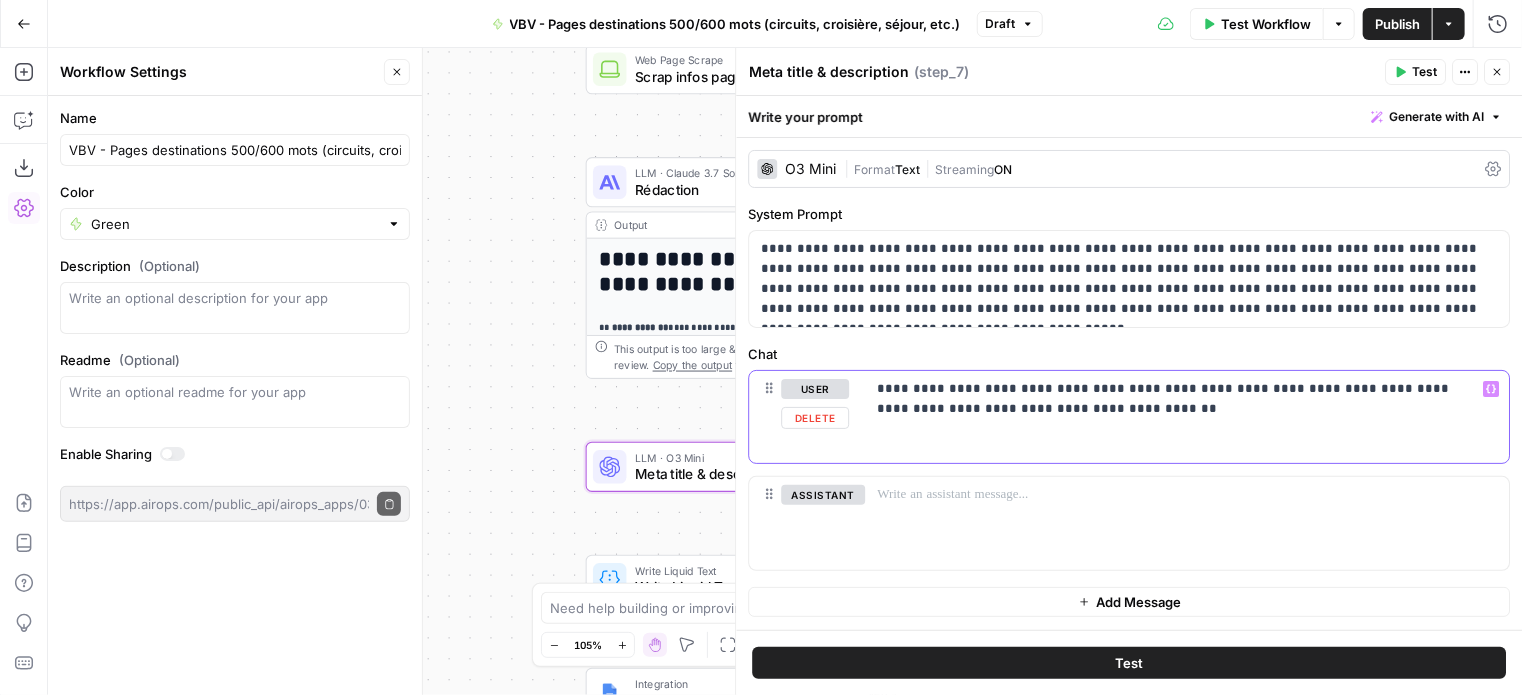 click on "**********" at bounding box center [1187, 417] 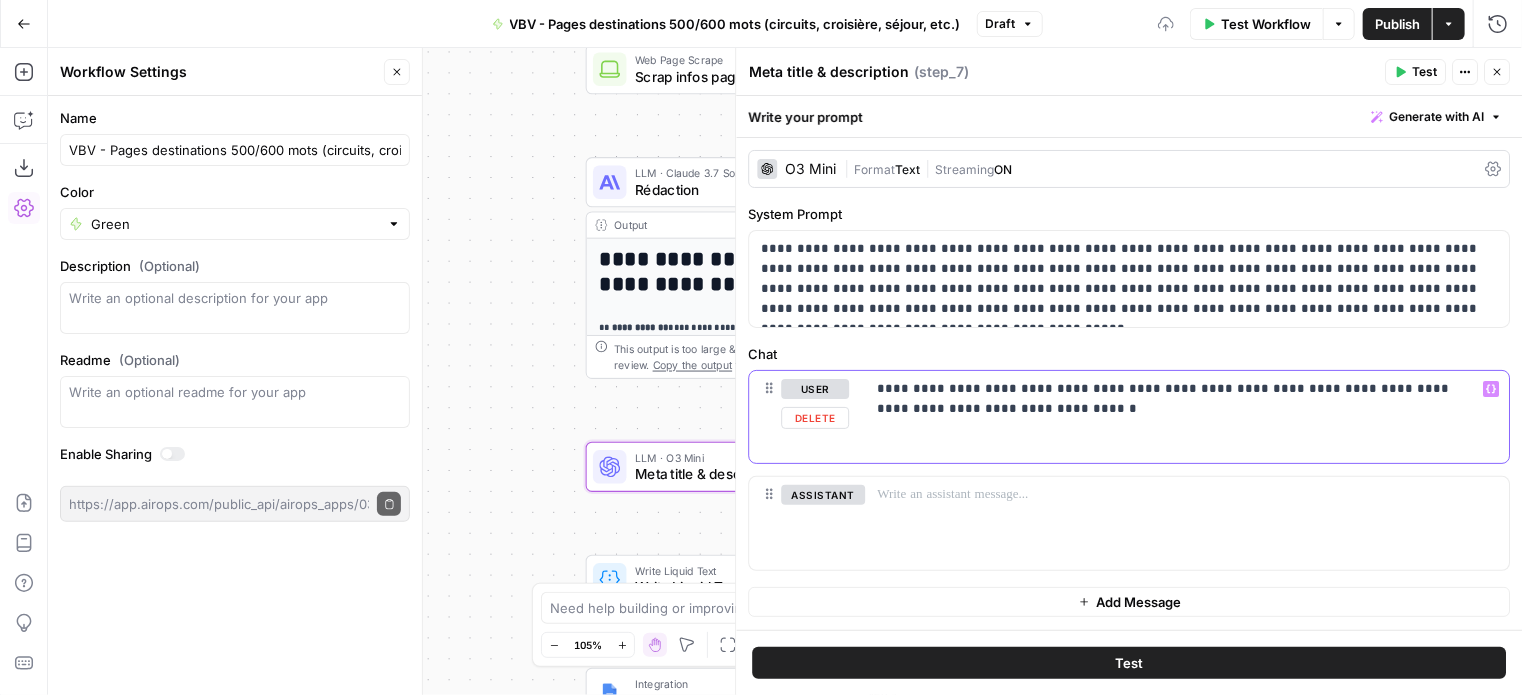 click on "**********" at bounding box center (1179, 399) 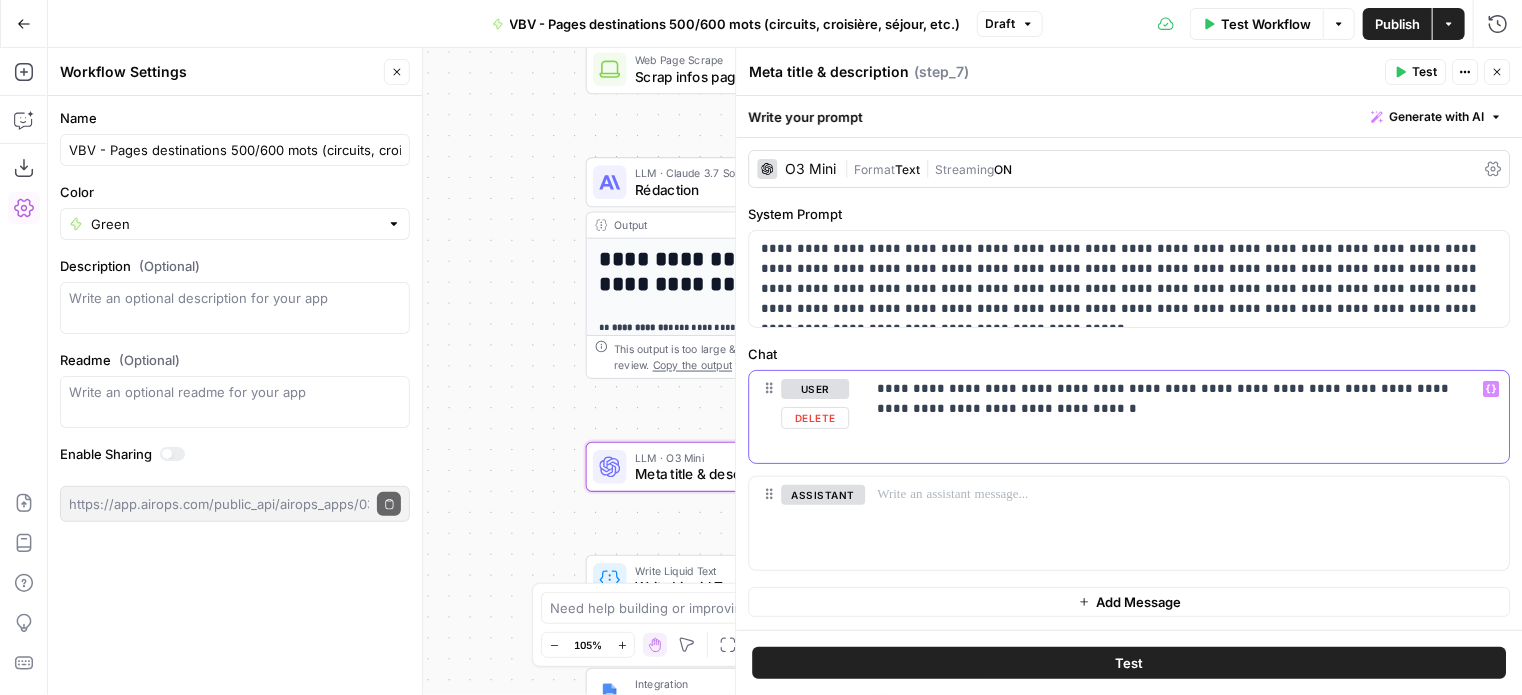 type 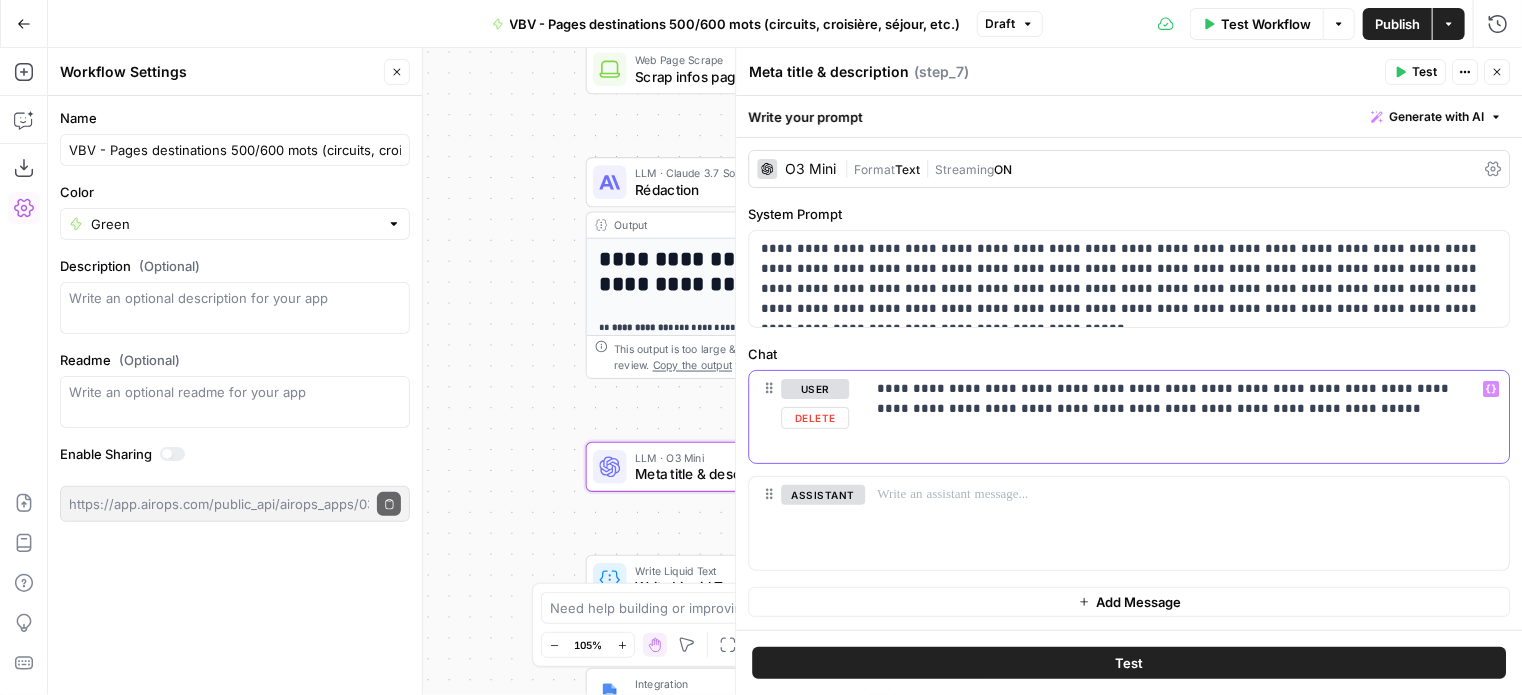 click on "**********" at bounding box center [1179, 399] 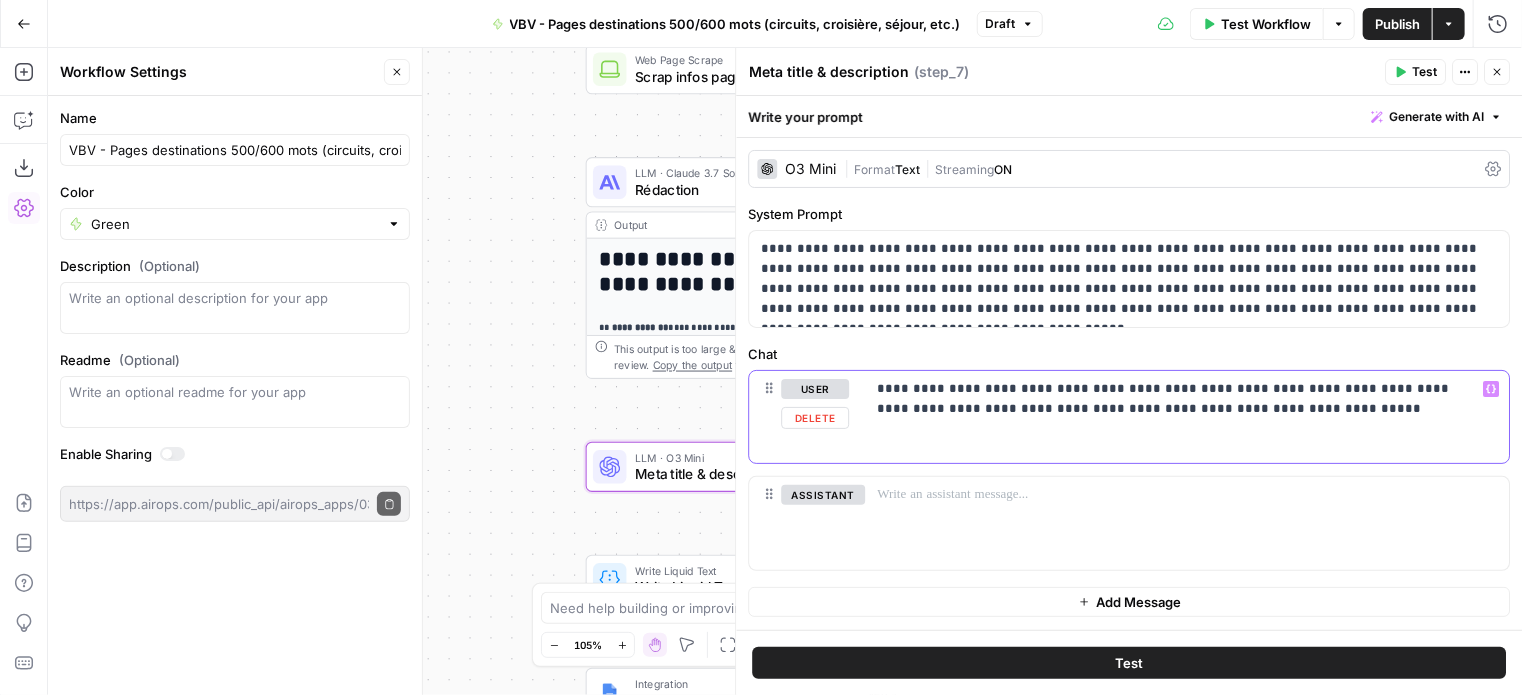 click on "**********" at bounding box center (1179, 399) 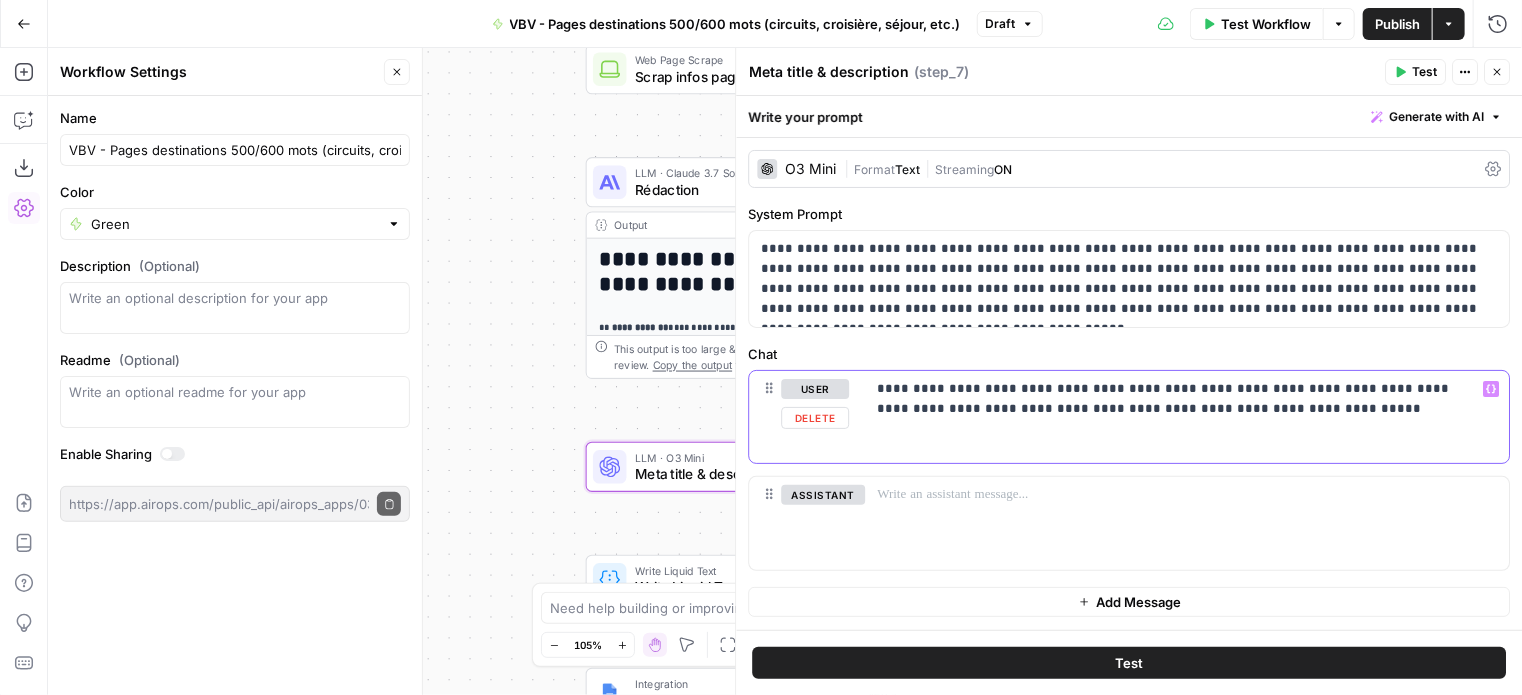click on "**********" at bounding box center [1179, 399] 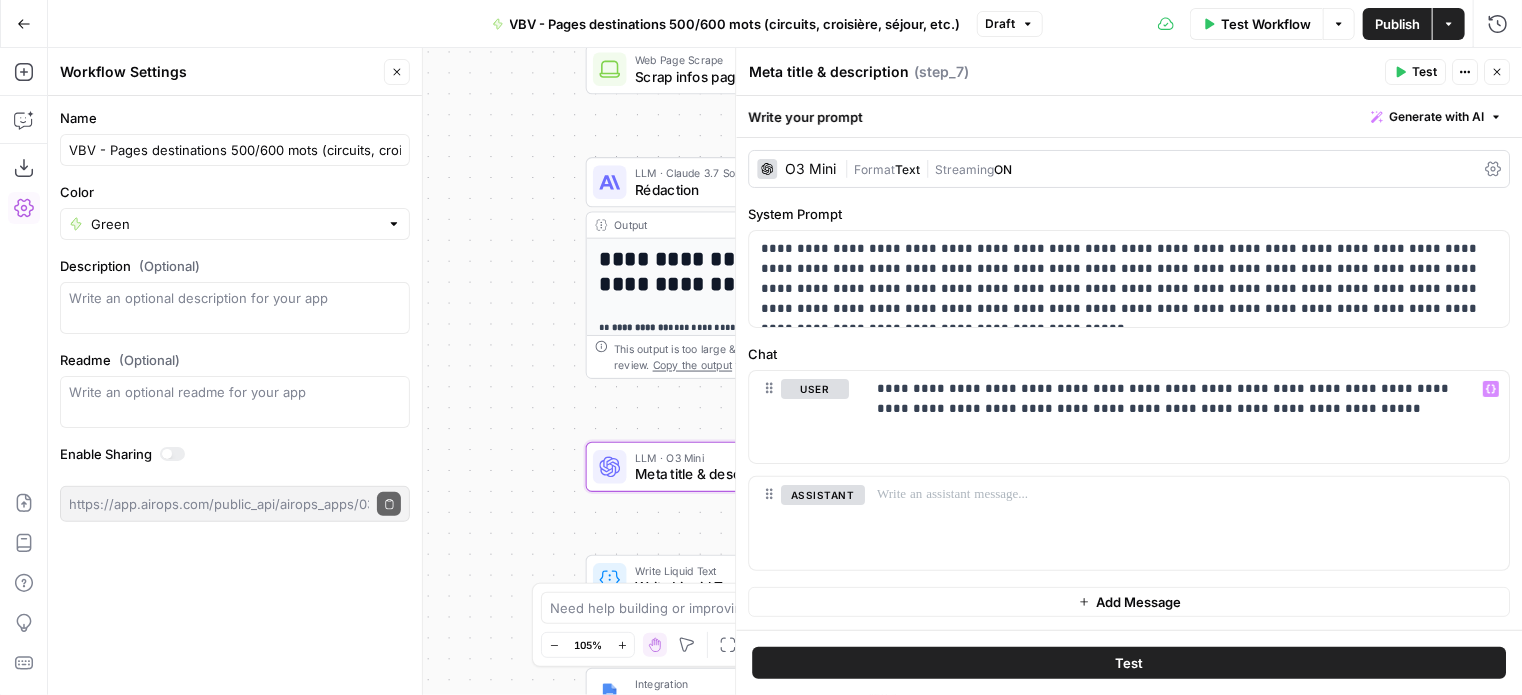 click on "Rédaction" at bounding box center (735, 189) 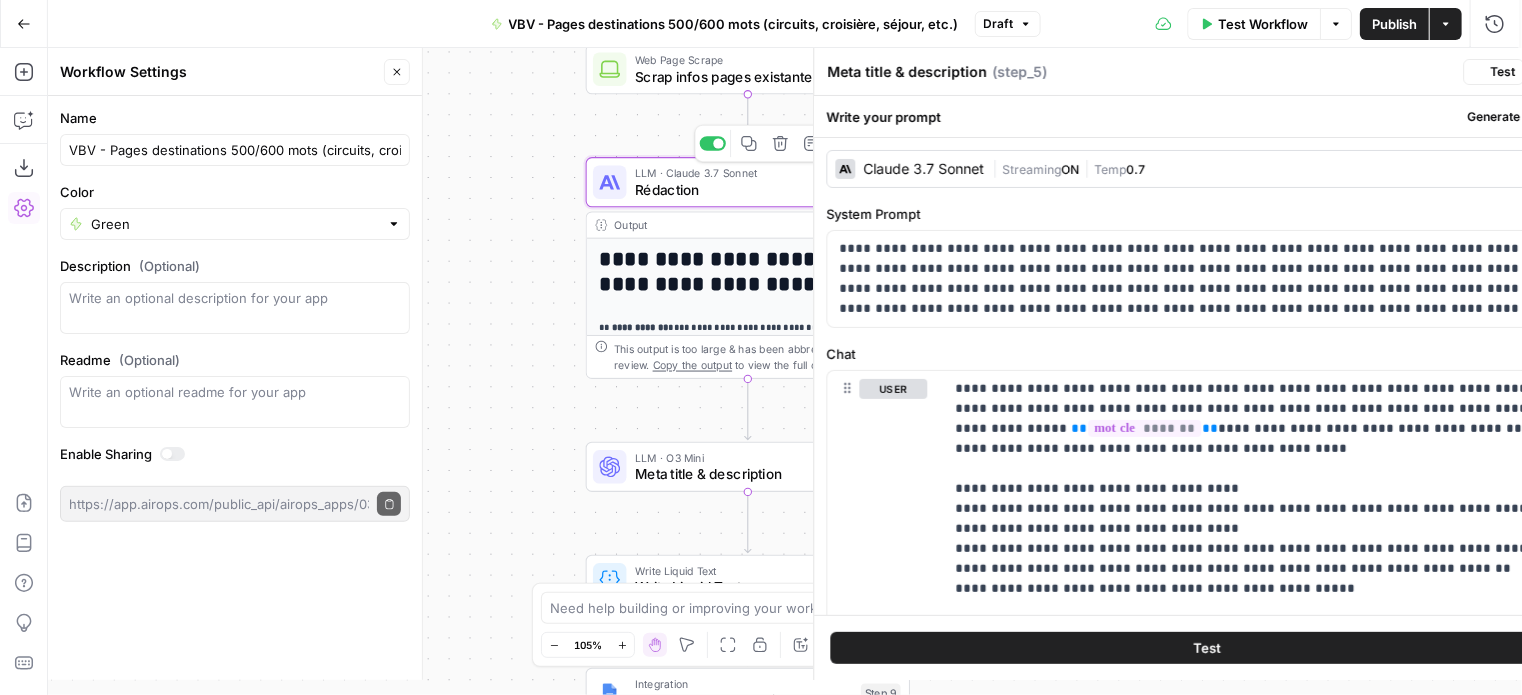type on "Rédaction" 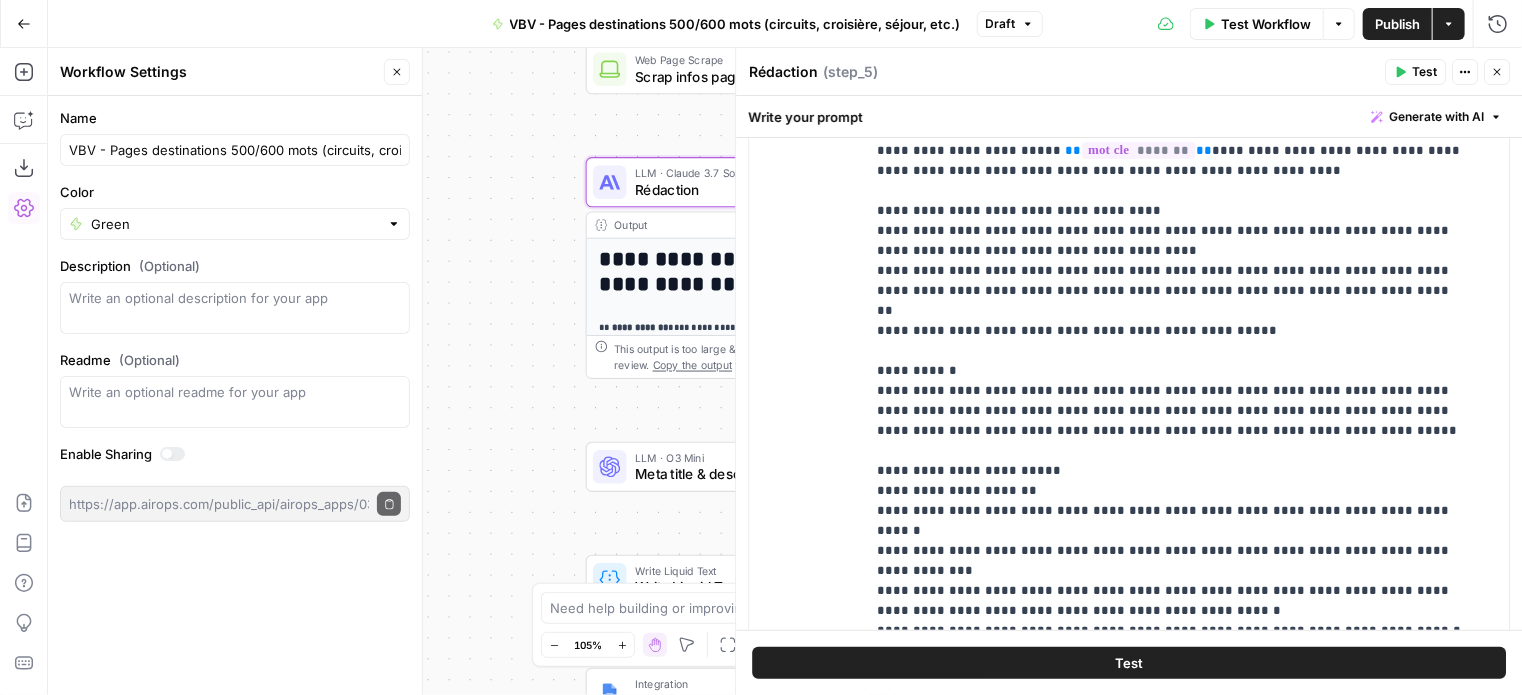 scroll, scrollTop: 400, scrollLeft: 0, axis: vertical 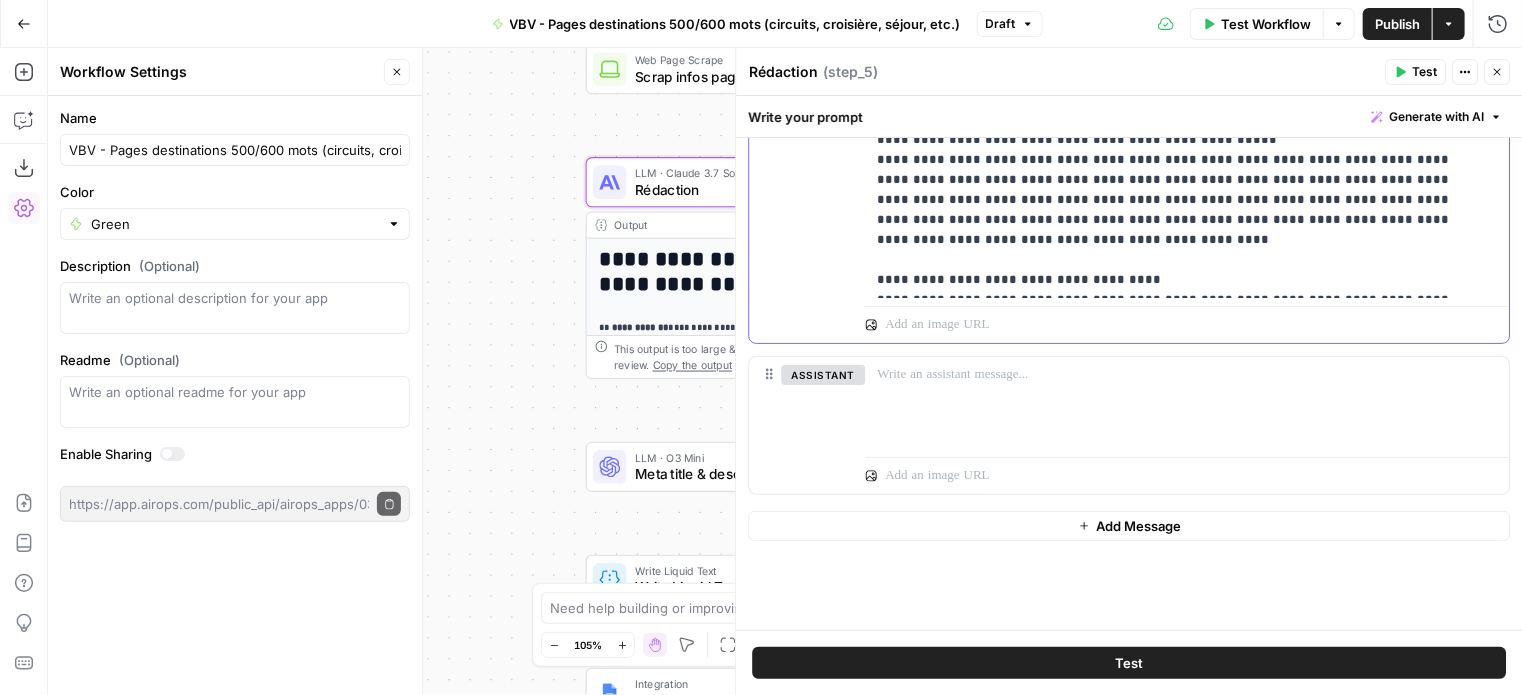 click on "**********" at bounding box center (1172, -1000) 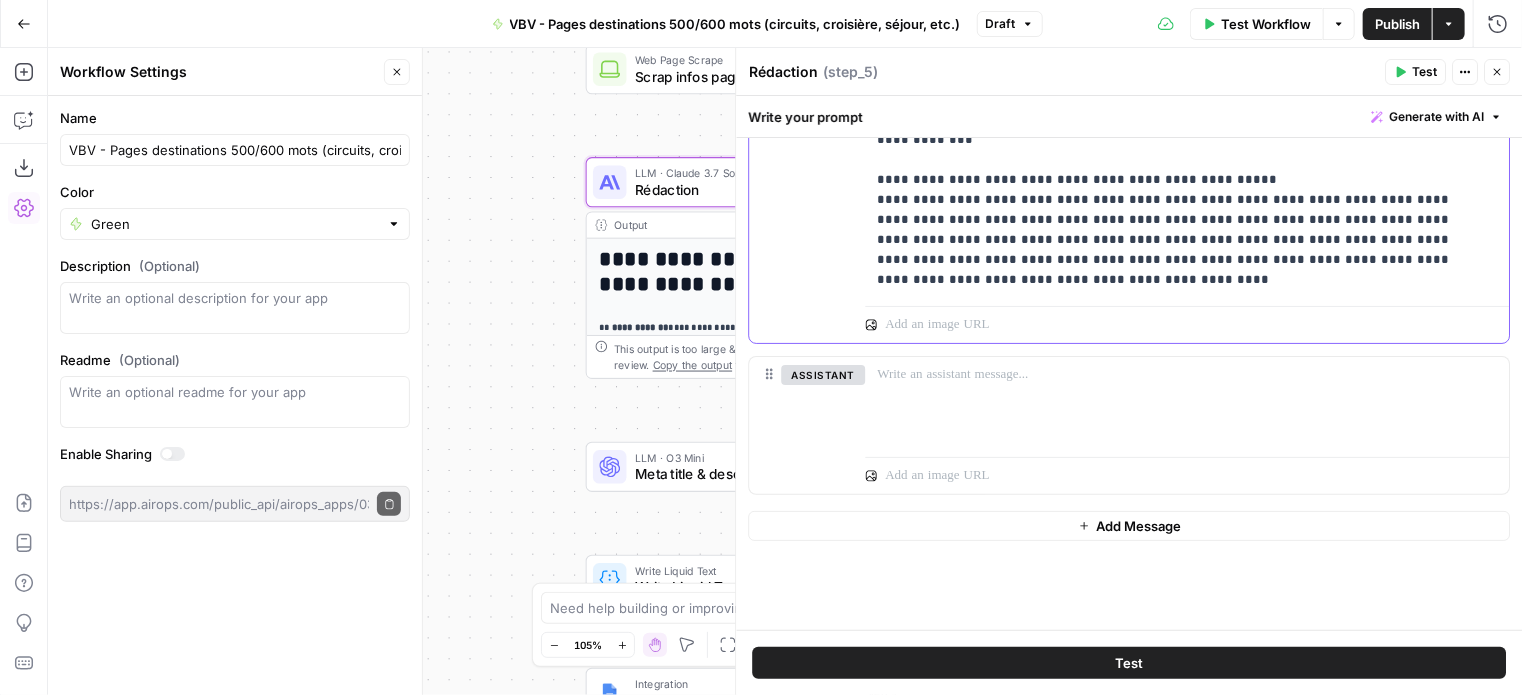 scroll, scrollTop: 1696, scrollLeft: 0, axis: vertical 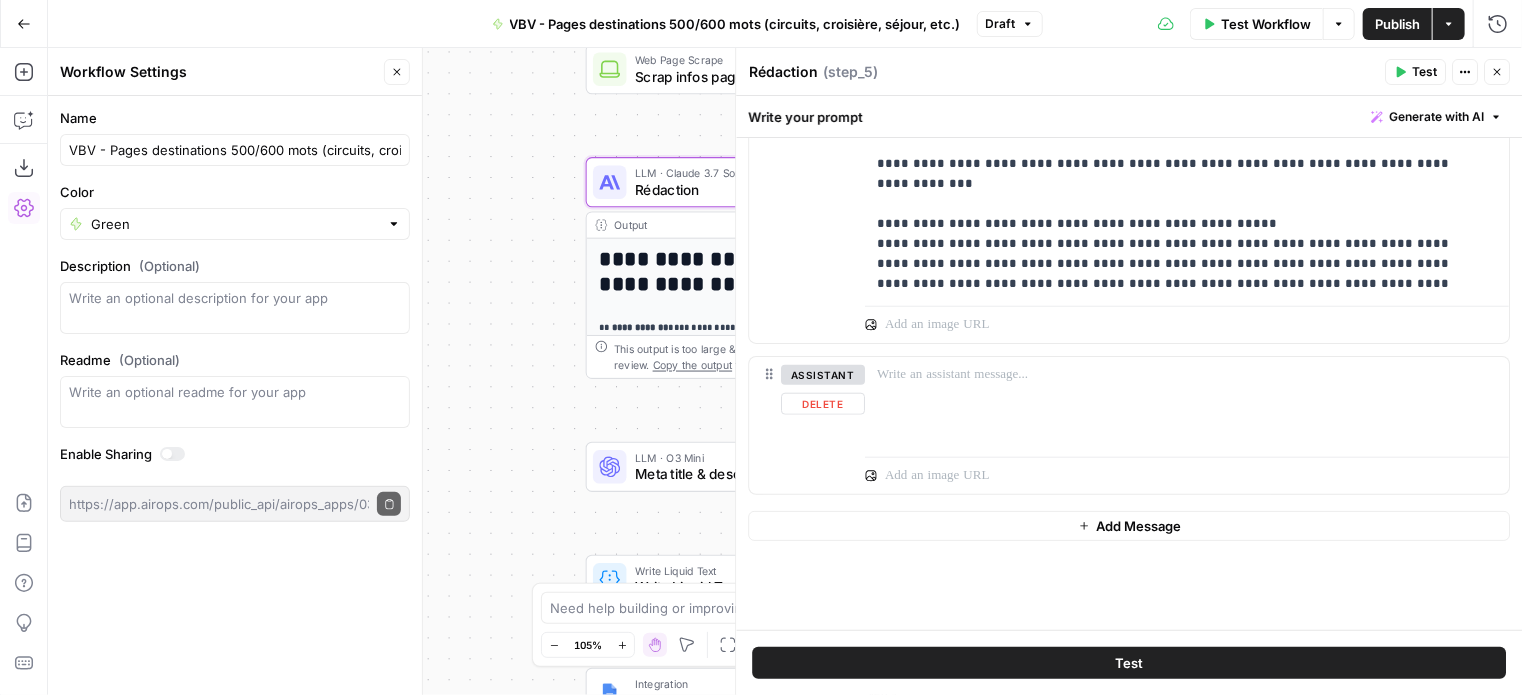 click on "LLM · O3 Mini Meta title & description Step 7 Copy step Delete step Add Note Test" at bounding box center [748, 467] 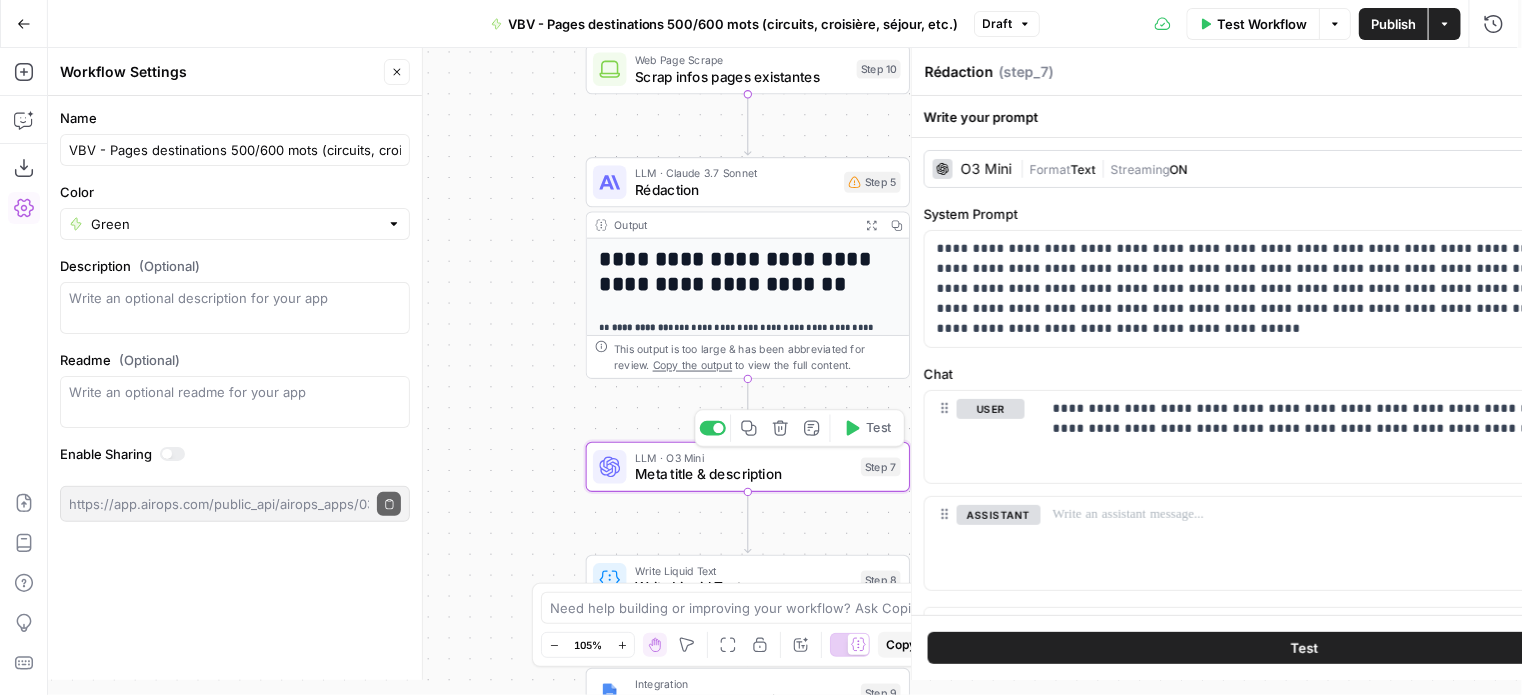 type on "Meta title & description" 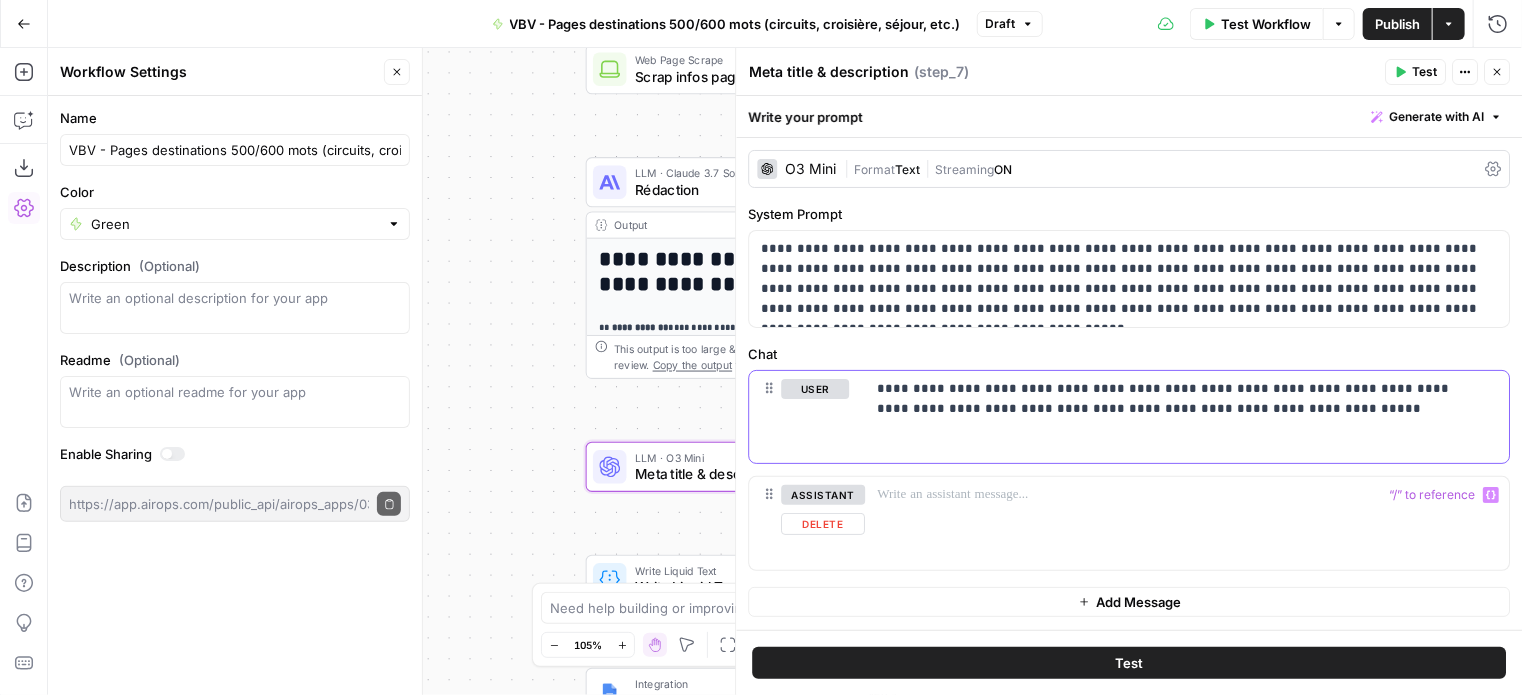 click on "**********" at bounding box center (1179, 399) 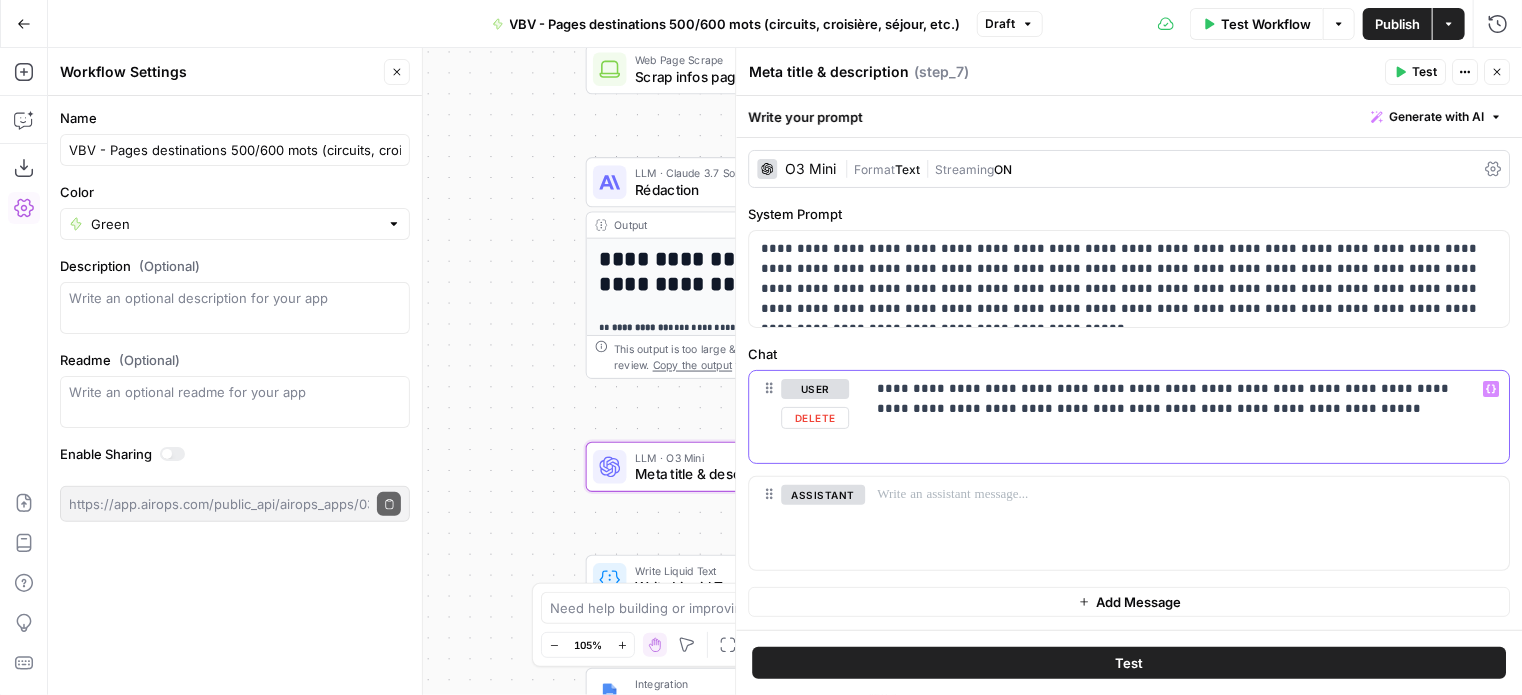 type 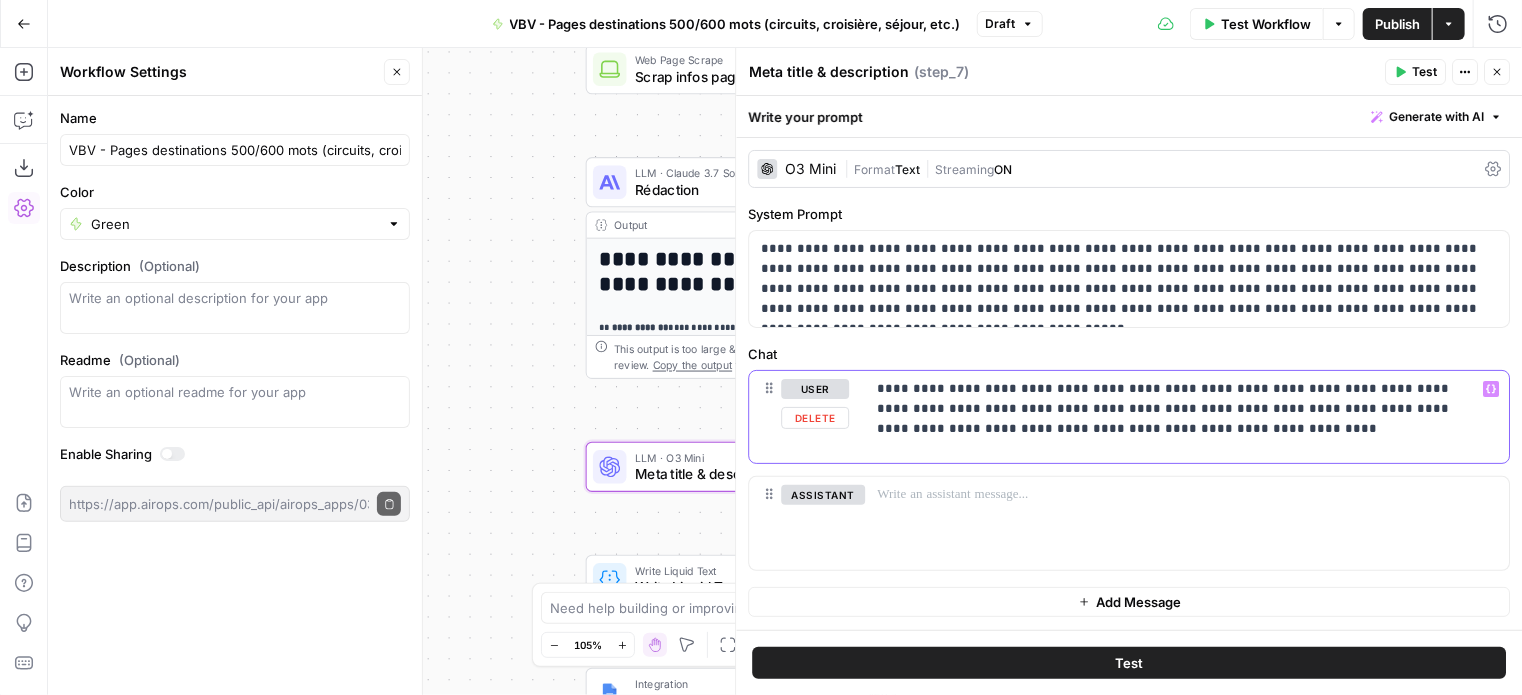 click on "**********" at bounding box center (1179, 409) 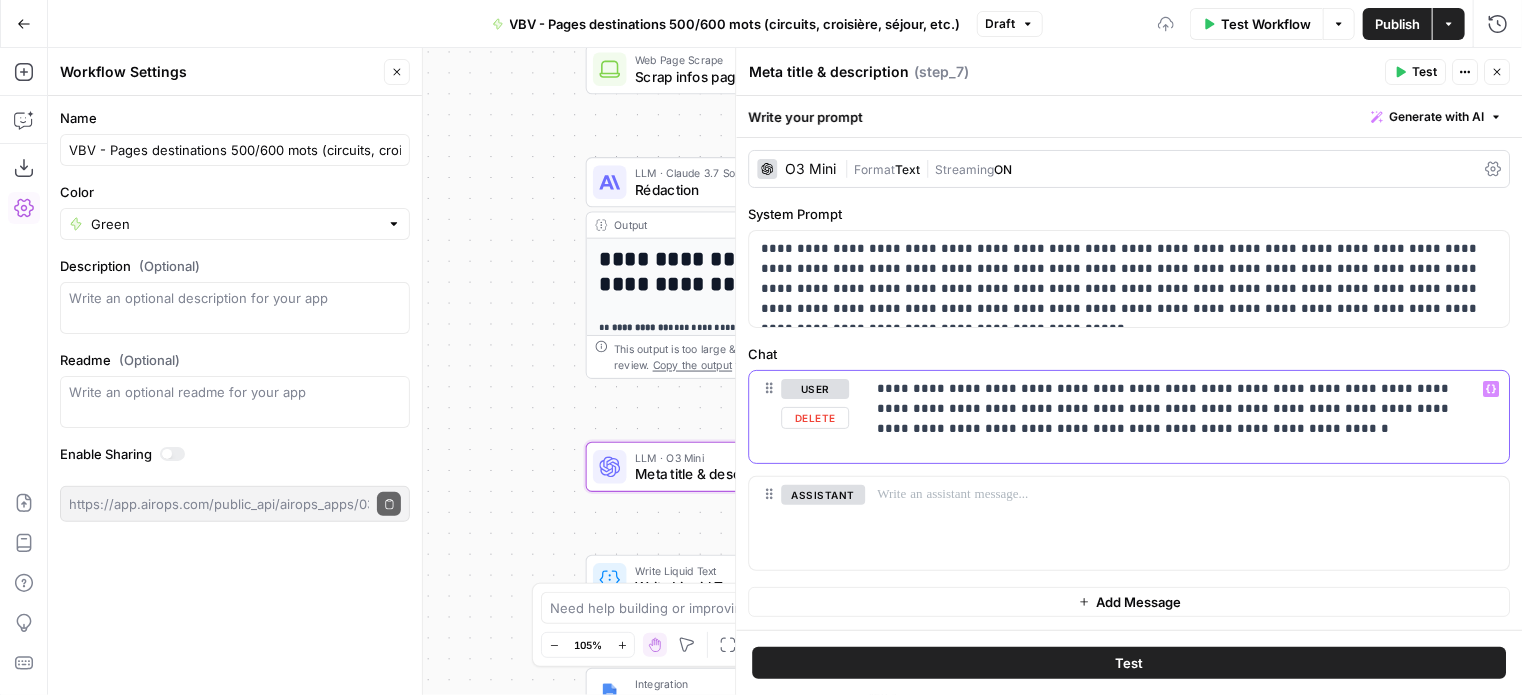 click on "**********" at bounding box center (1187, 417) 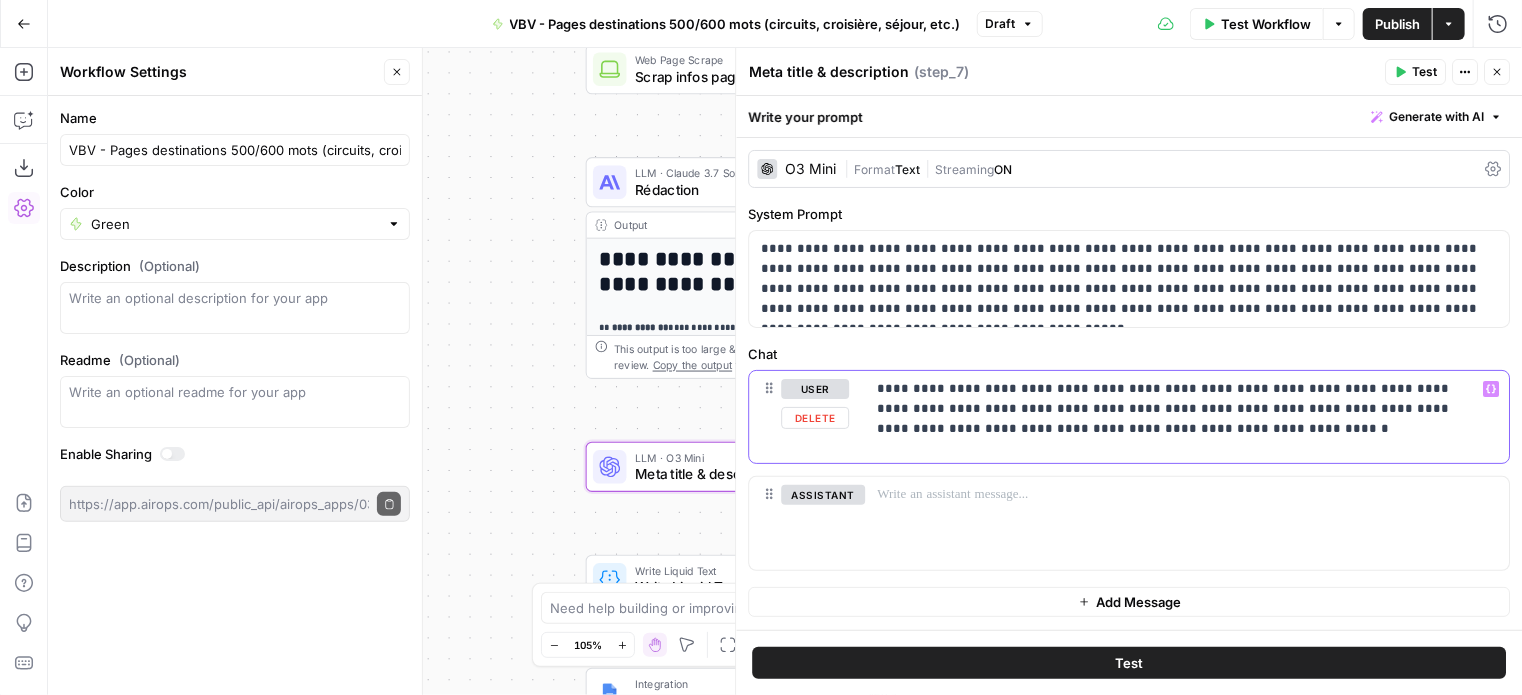 click 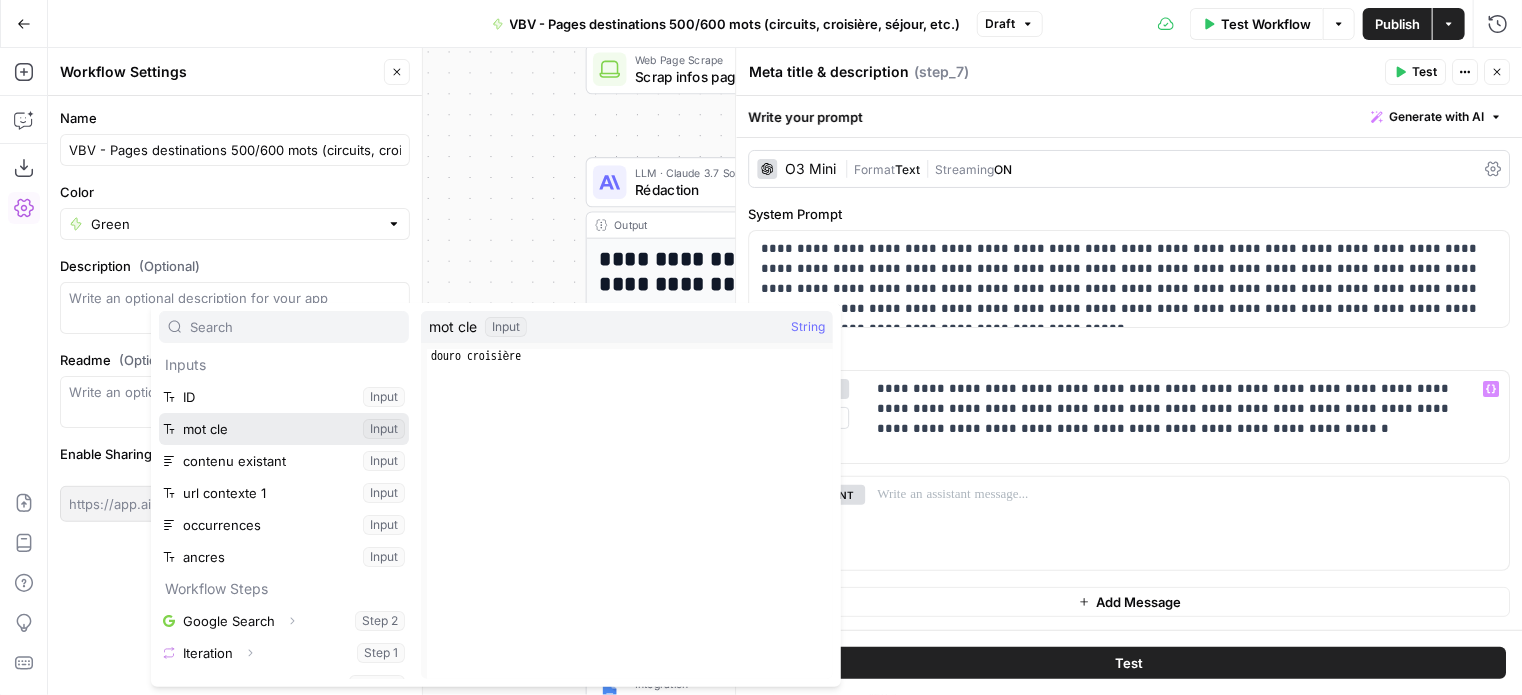 click at bounding box center [284, 429] 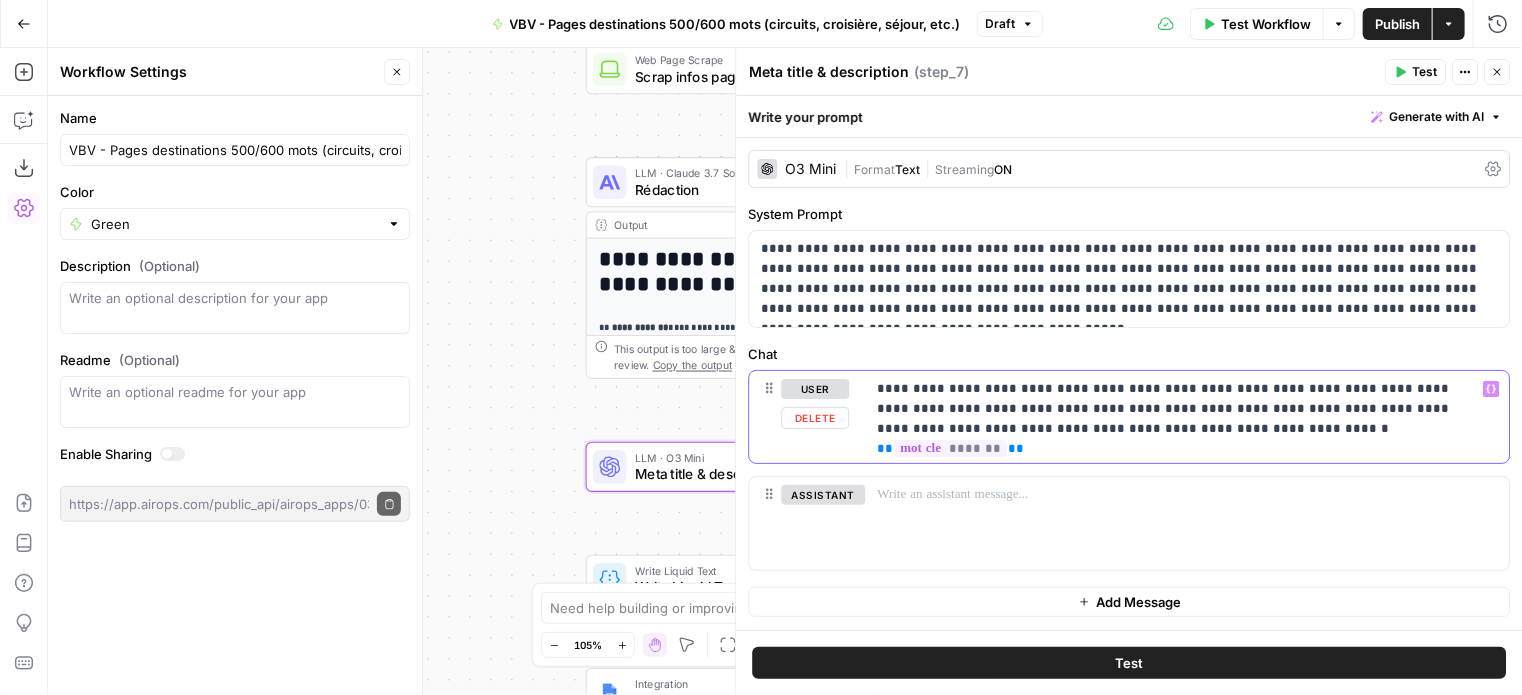 click on "**********" at bounding box center [1179, 409] 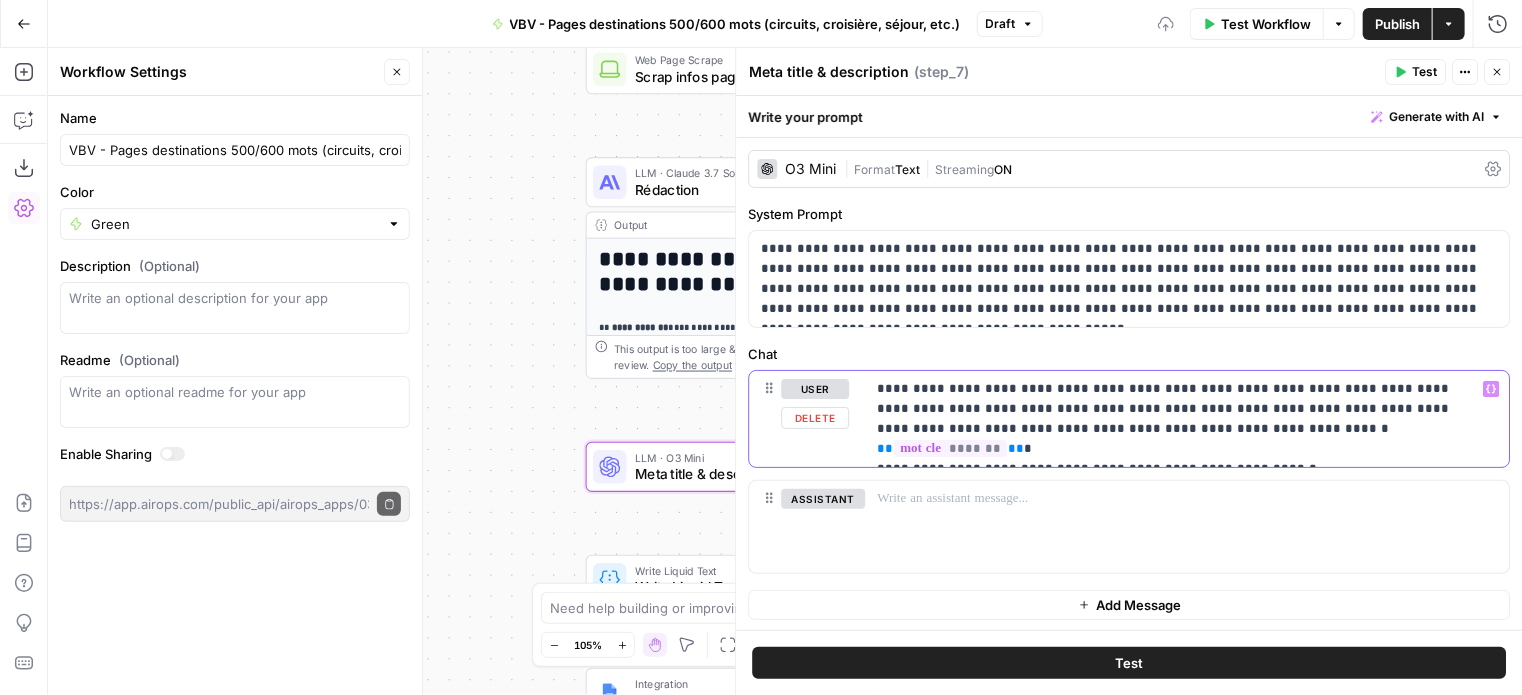 click on "**********" at bounding box center [1179, 419] 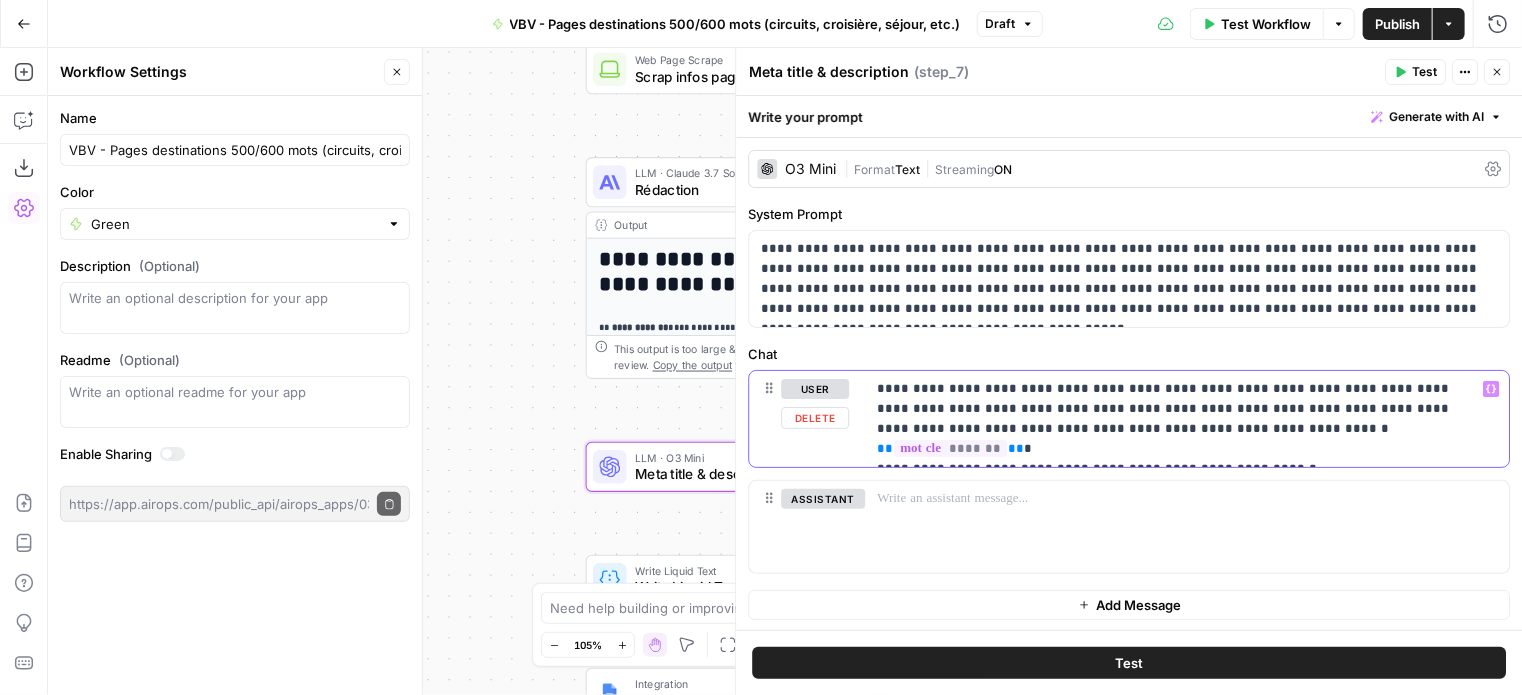 drag, startPoint x: 1320, startPoint y: 434, endPoint x: 1287, endPoint y: 446, distance: 35.1141 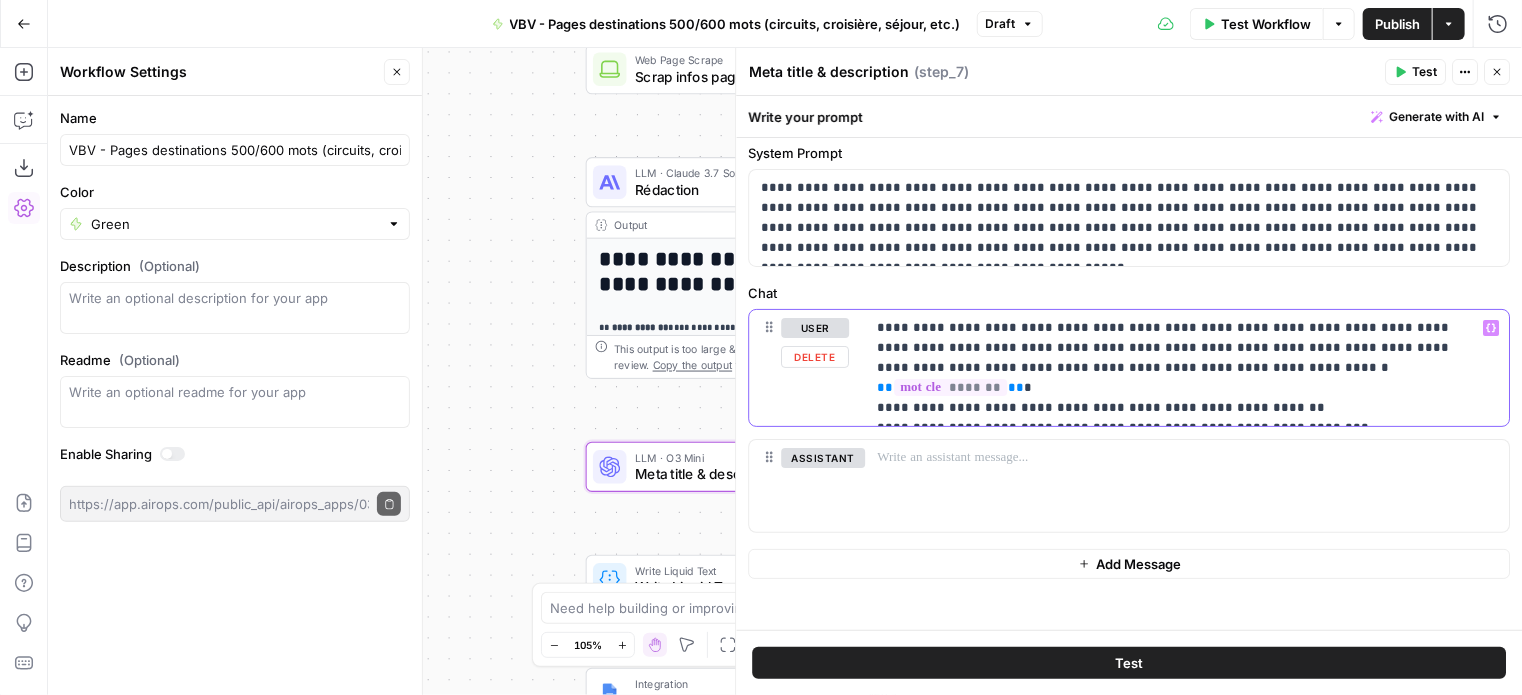 scroll, scrollTop: 68, scrollLeft: 0, axis: vertical 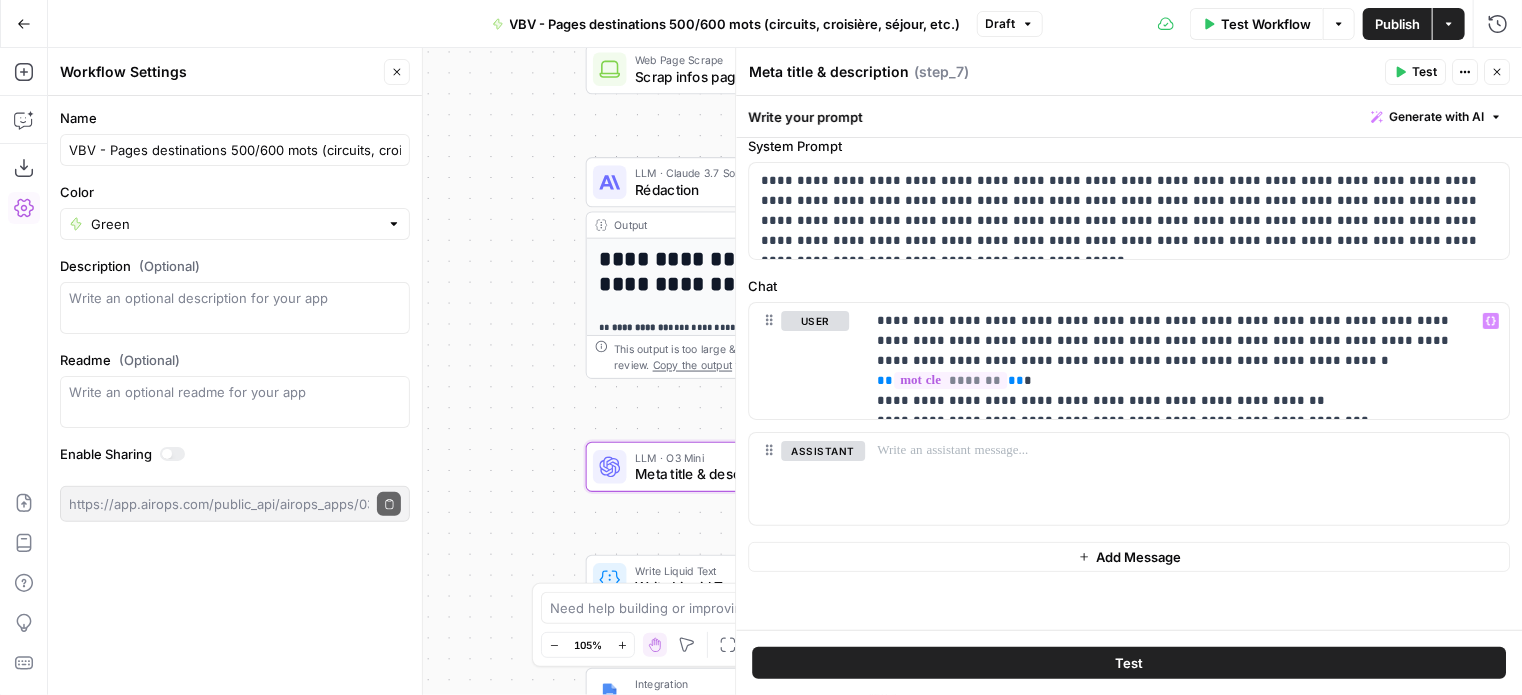 click on "Close" at bounding box center (1497, 72) 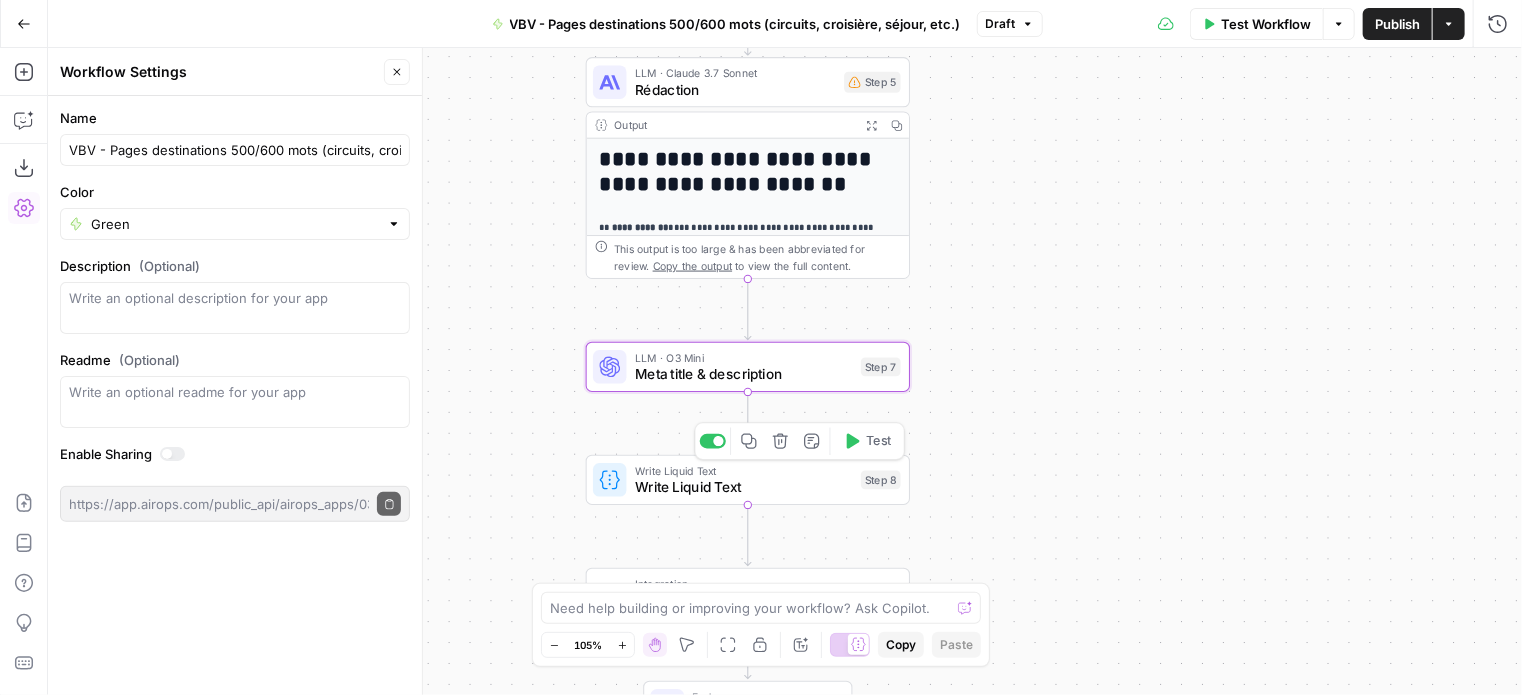 click on "Write Liquid Text" at bounding box center [744, 487] 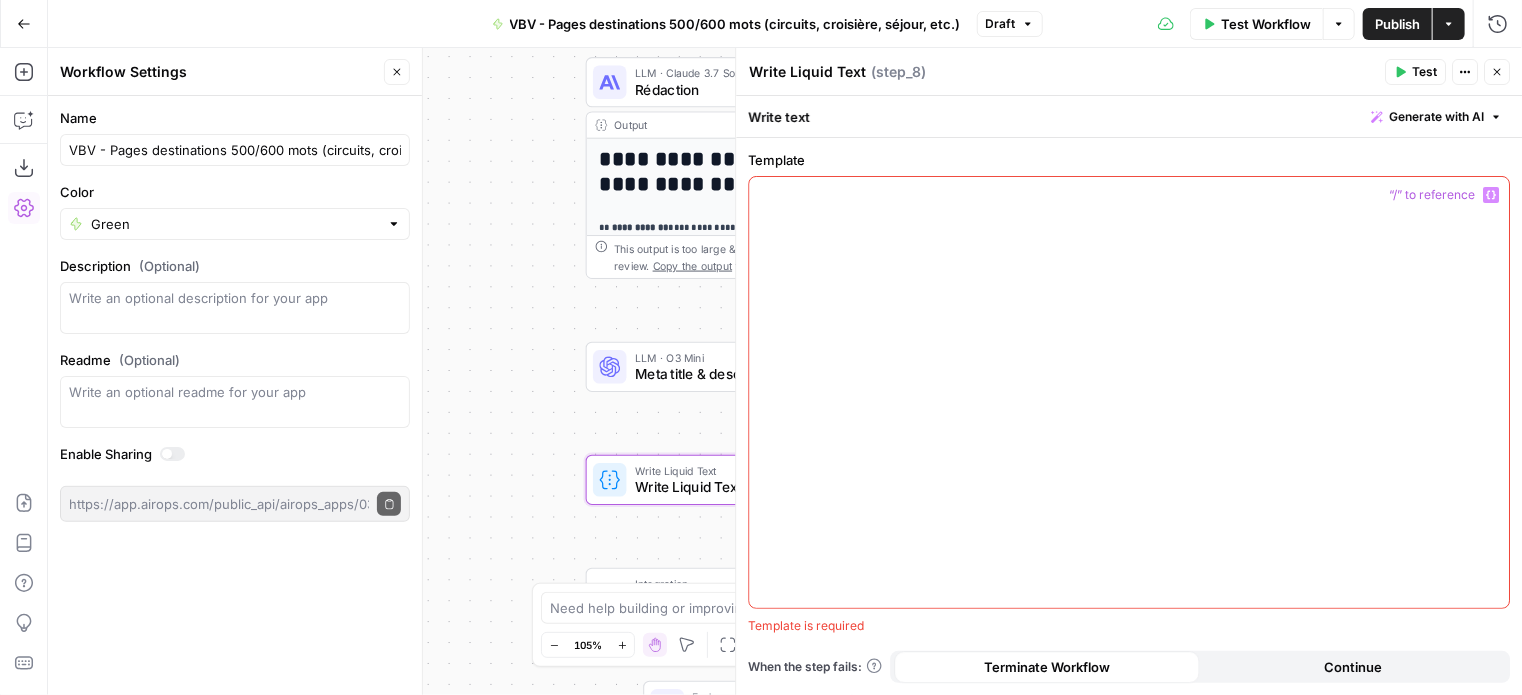click at bounding box center (1129, 392) 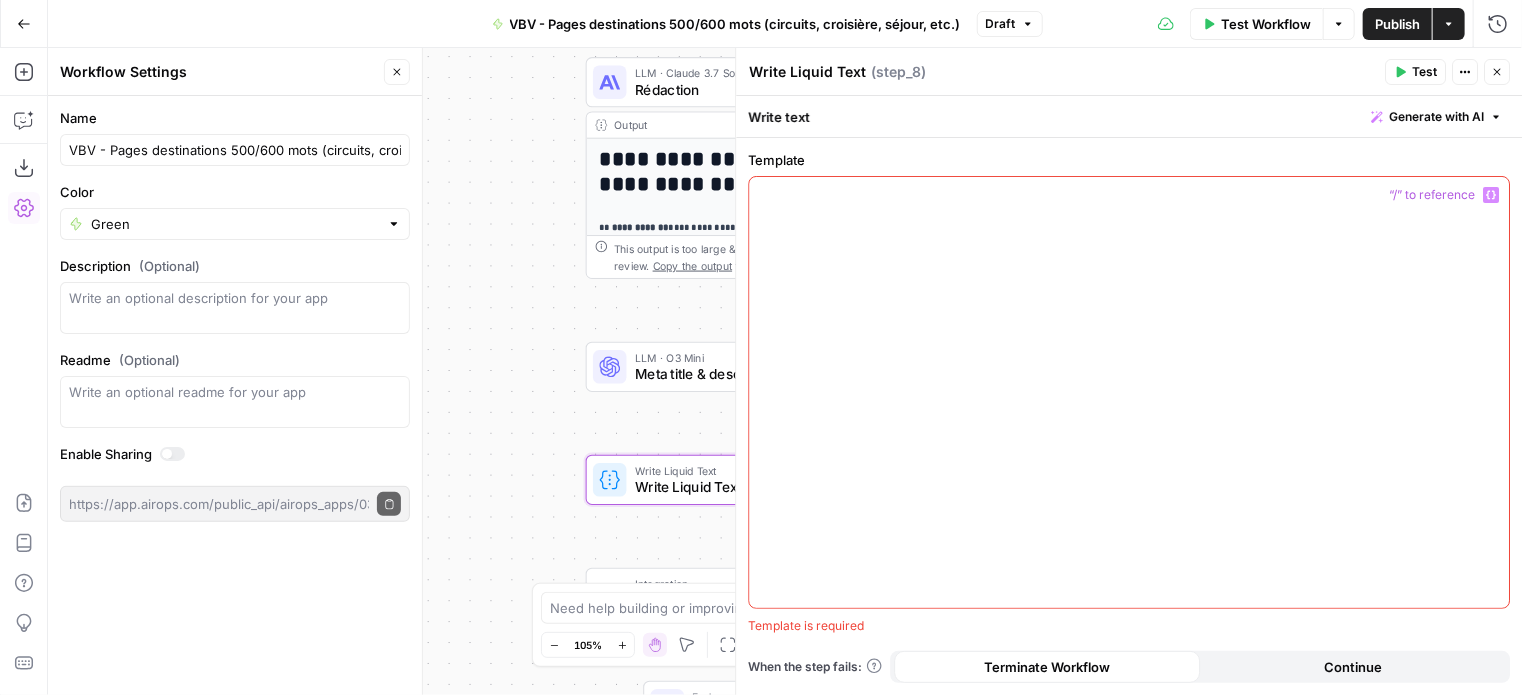 type 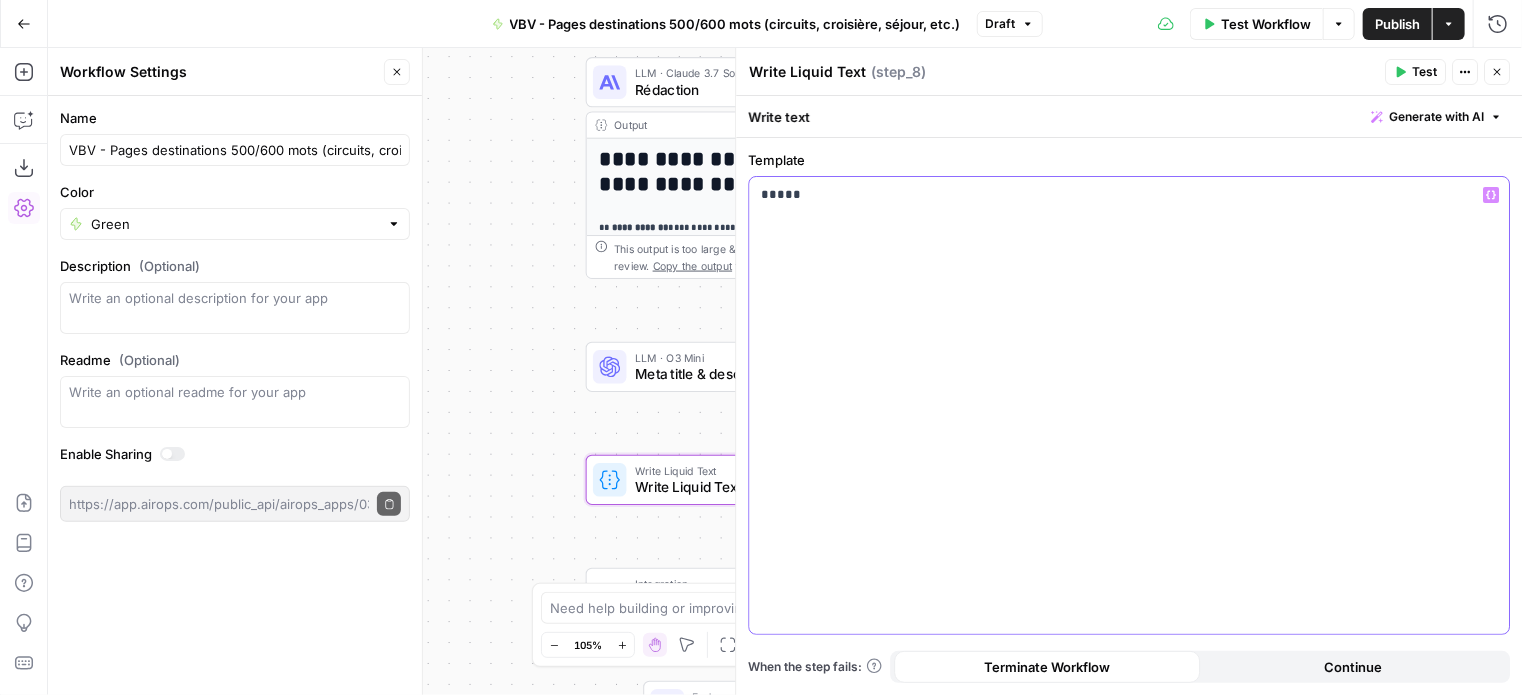 drag, startPoint x: 794, startPoint y: 197, endPoint x: 752, endPoint y: 196, distance: 42.0119 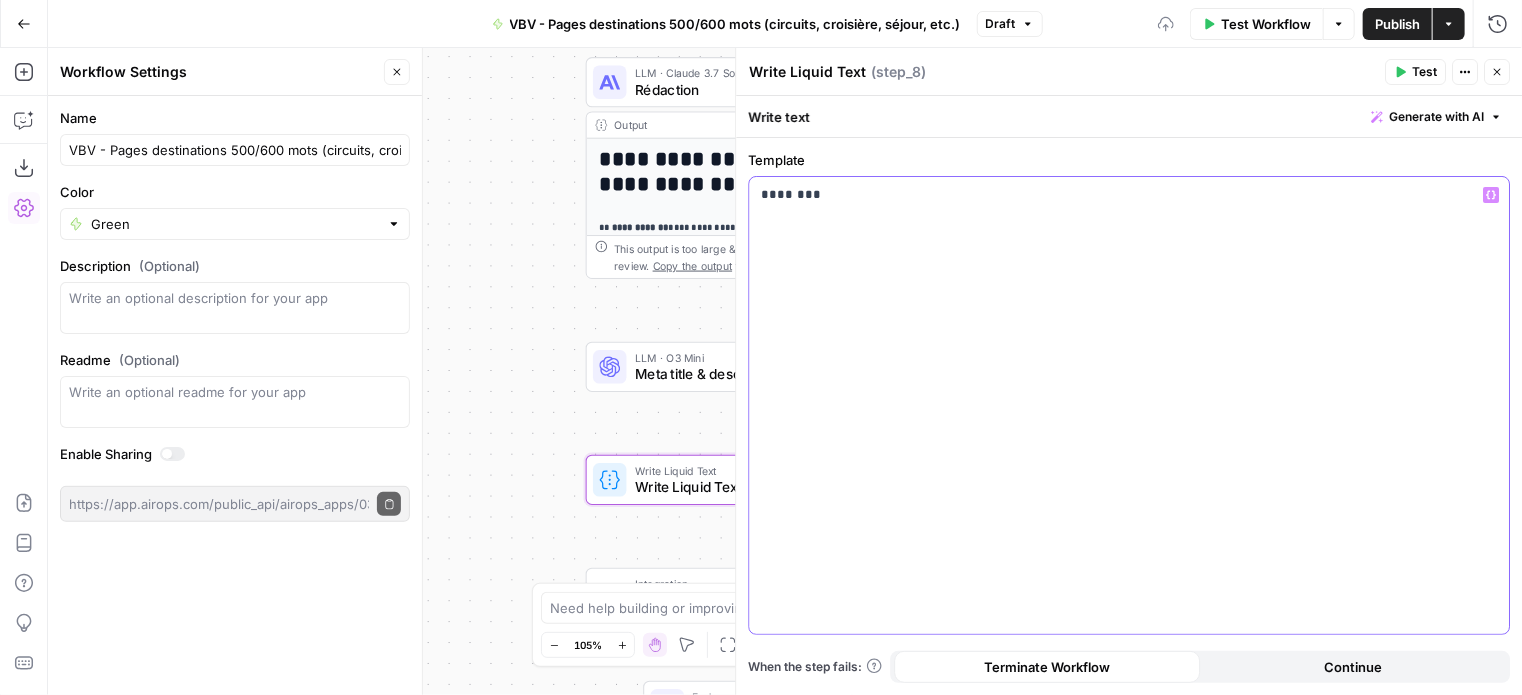 click 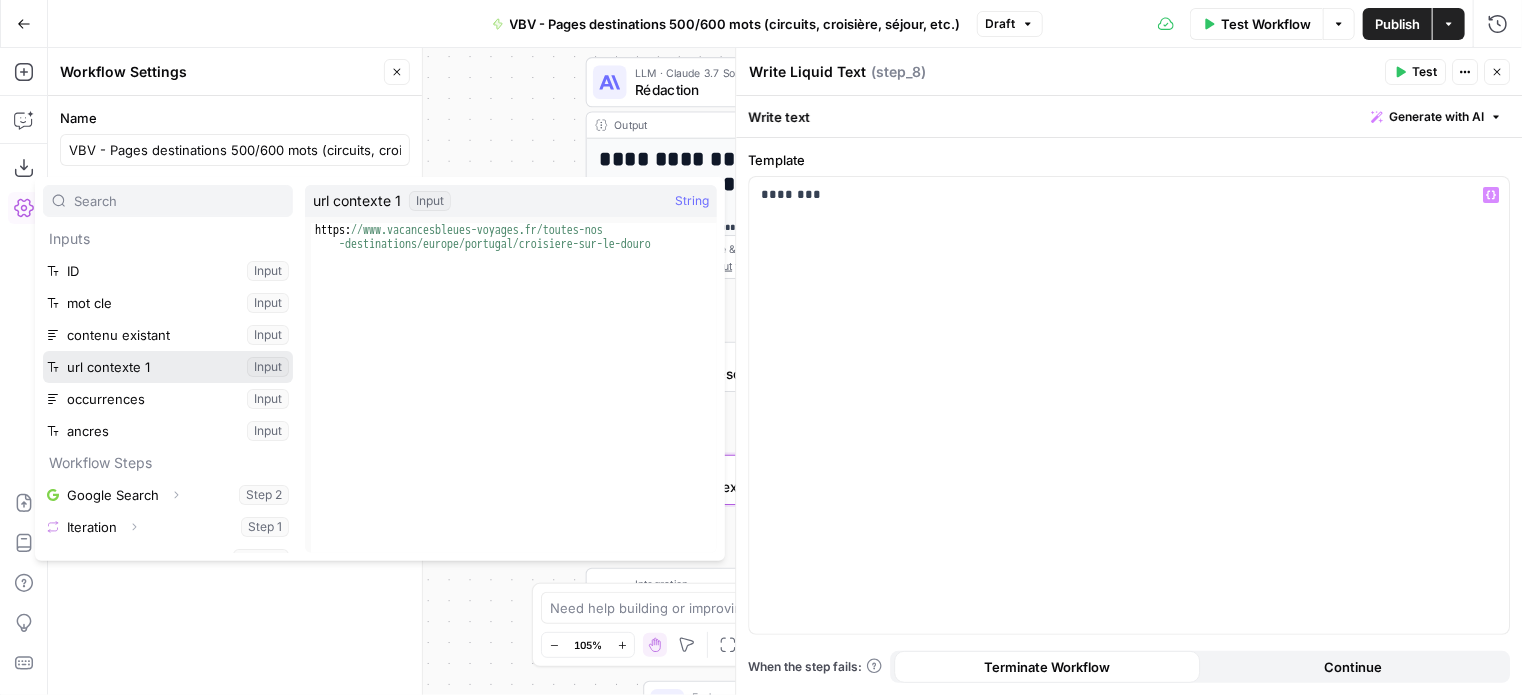 click at bounding box center (168, 367) 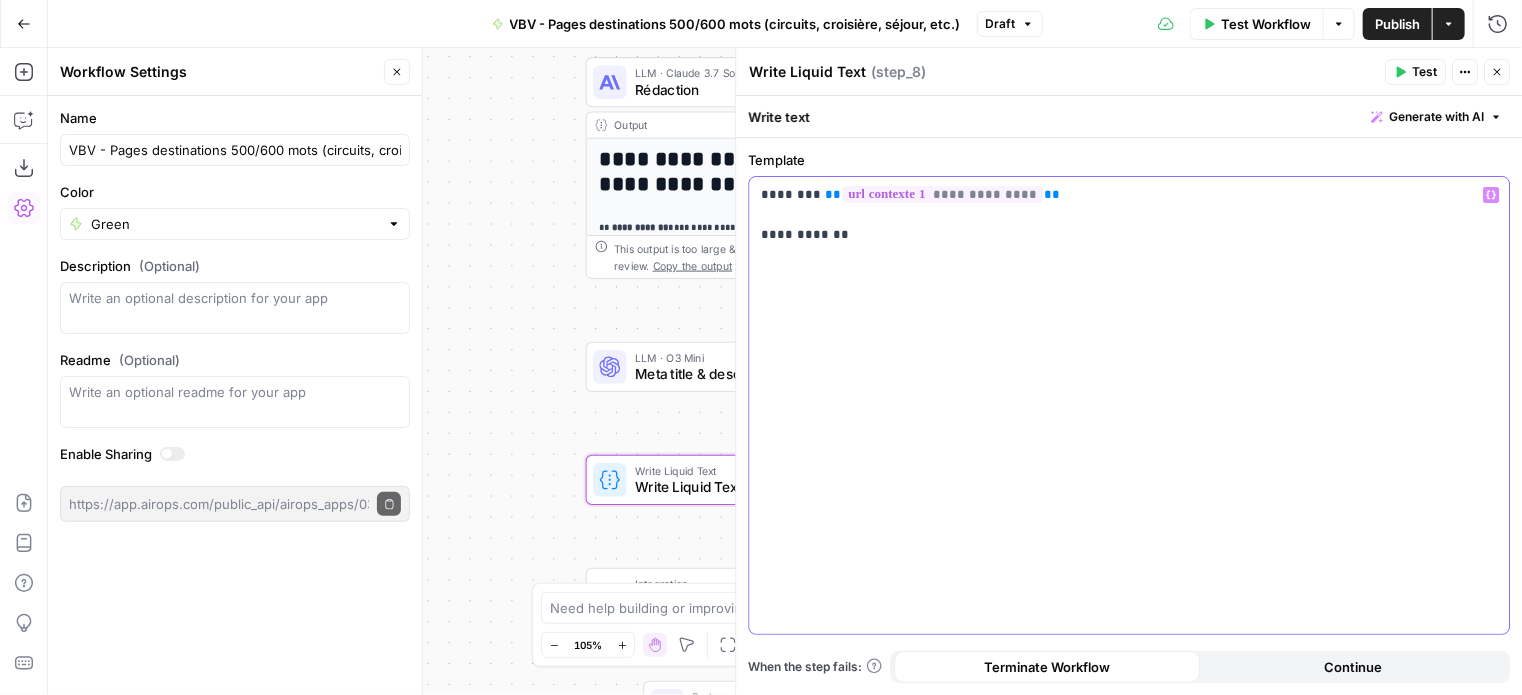 click 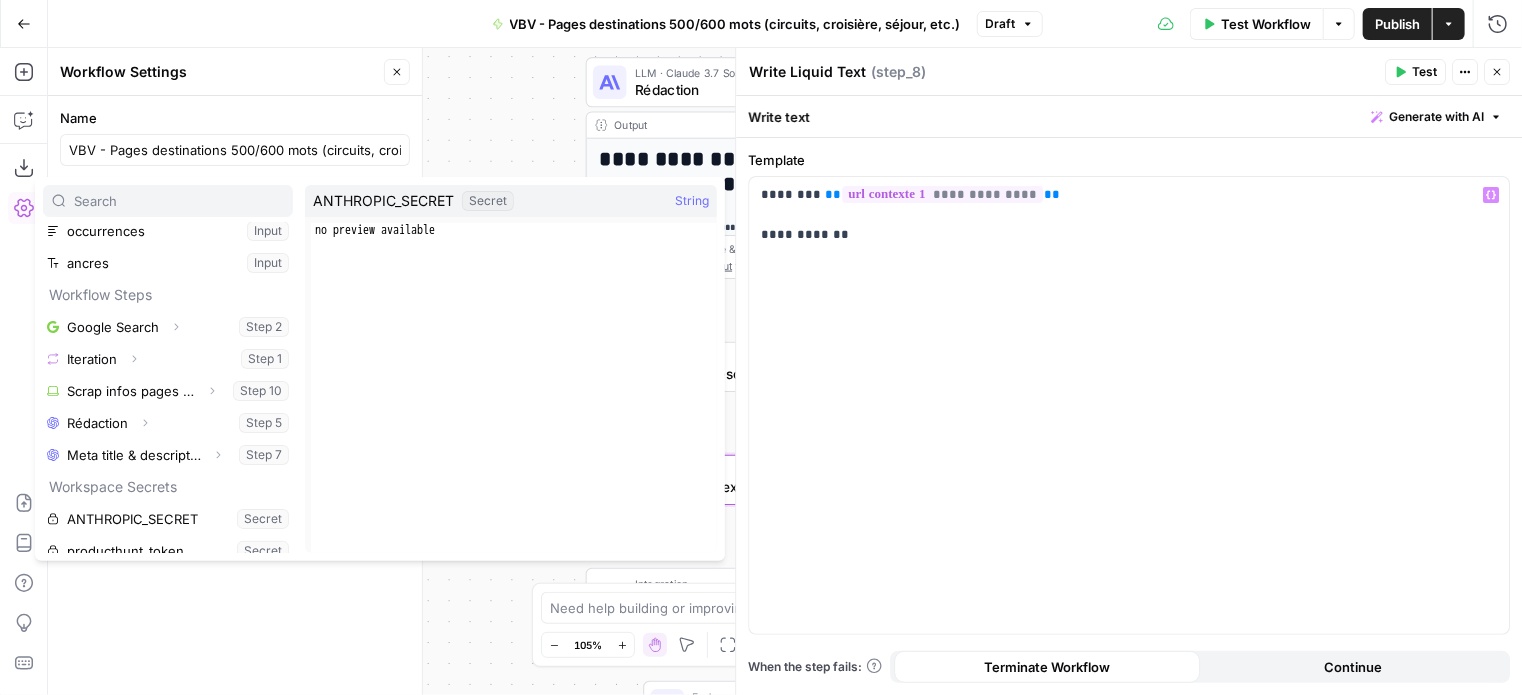 scroll, scrollTop: 213, scrollLeft: 0, axis: vertical 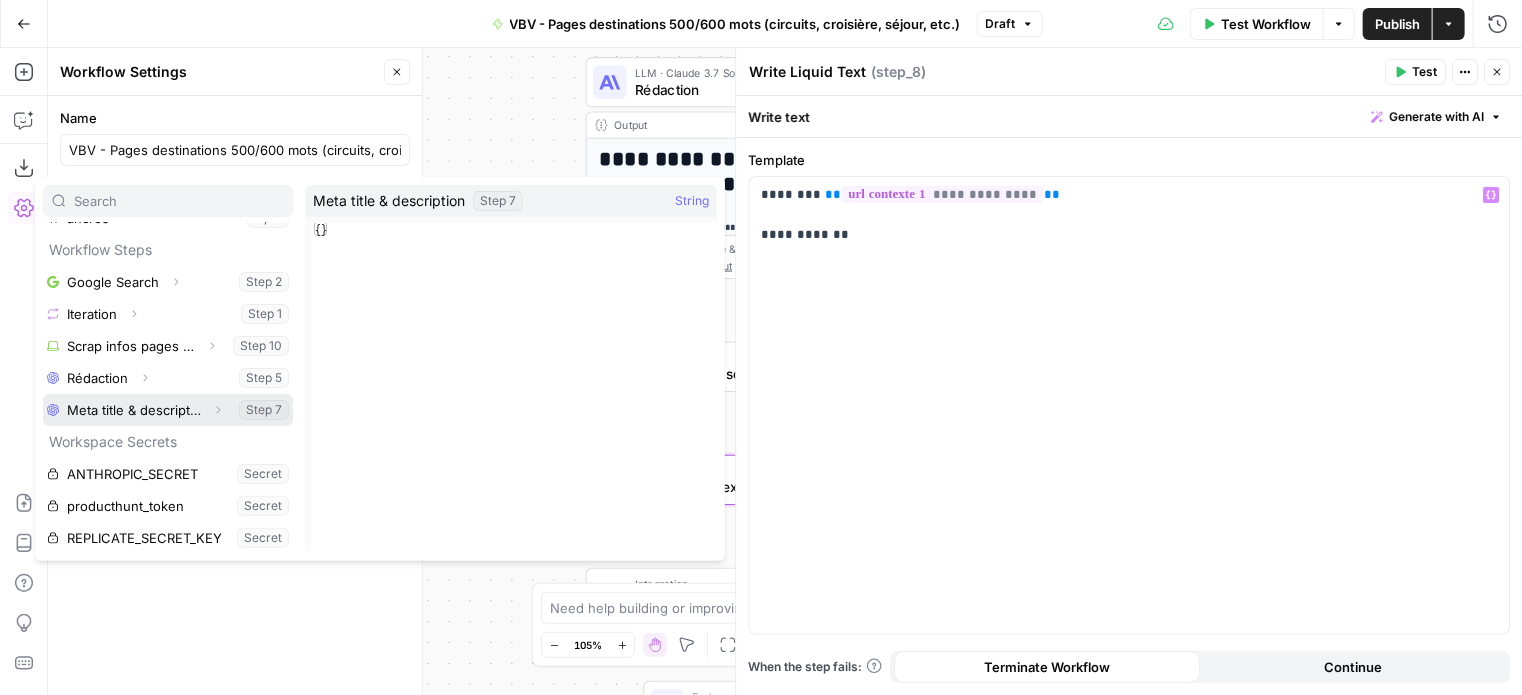 click on "Expand" at bounding box center (218, 410) 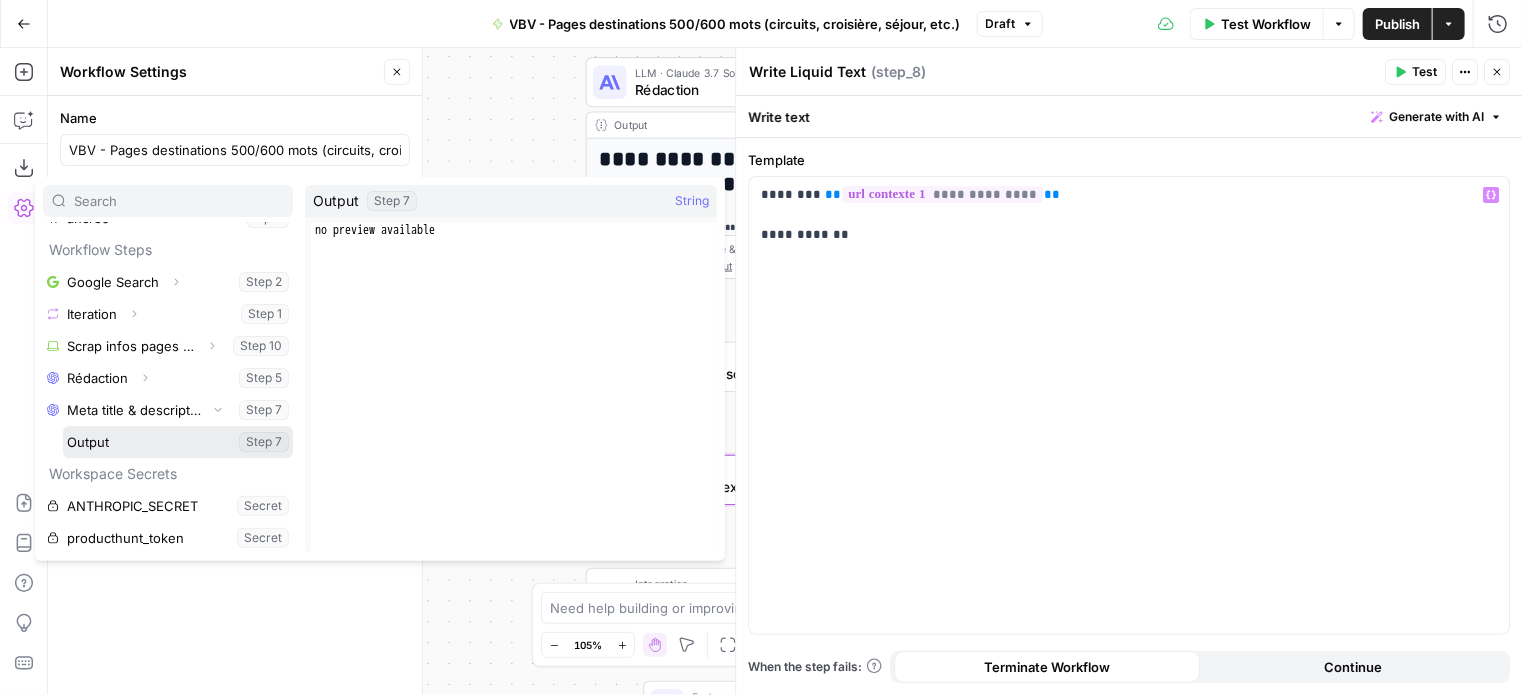 click at bounding box center (178, 442) 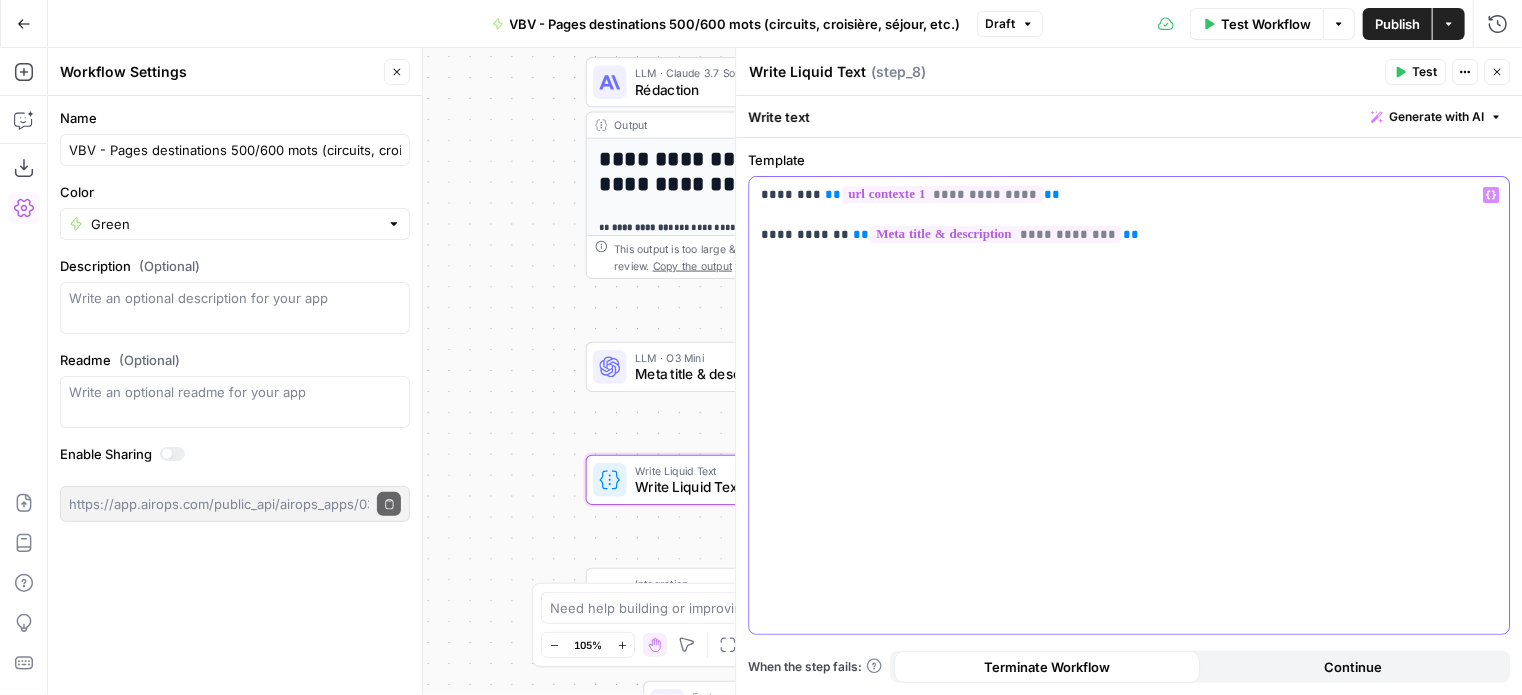 drag, startPoint x: 1131, startPoint y: 235, endPoint x: 827, endPoint y: 233, distance: 304.0066 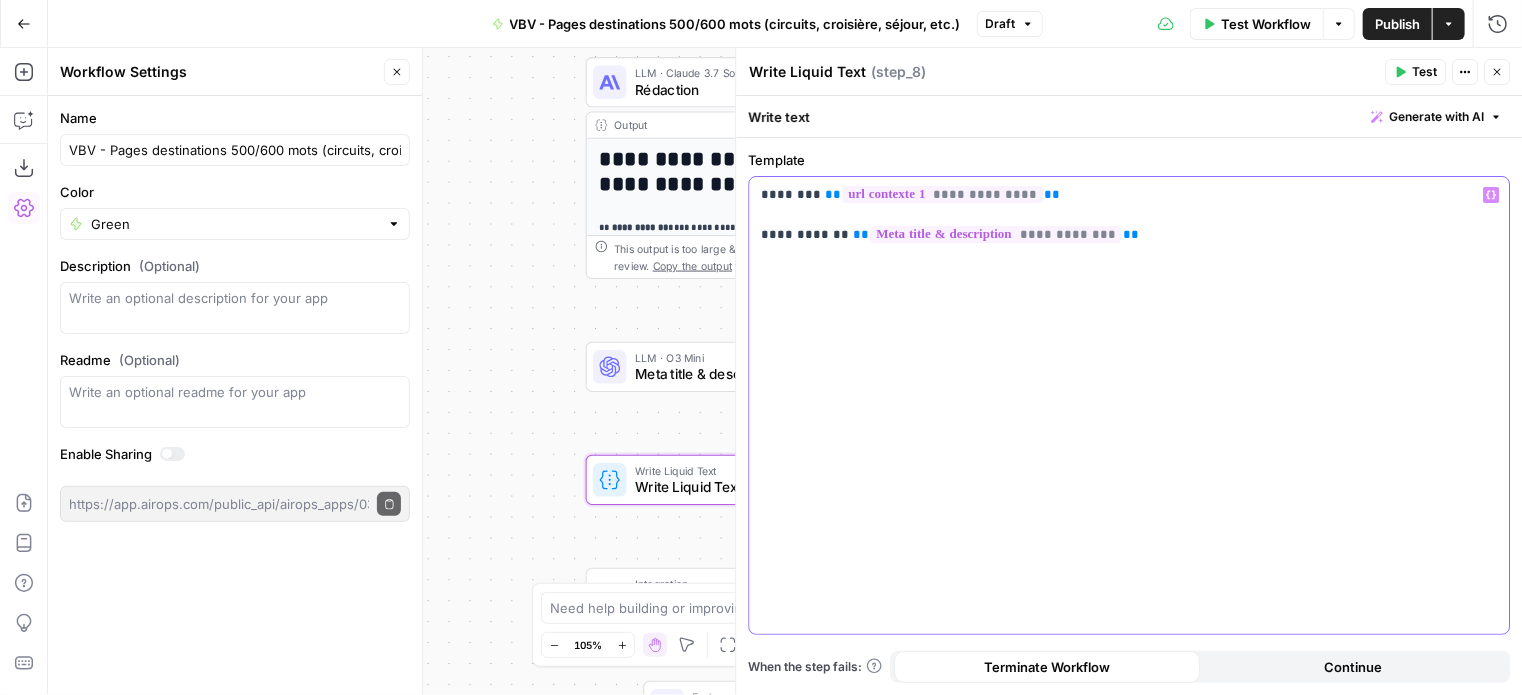 click on "**********" at bounding box center (1129, 215) 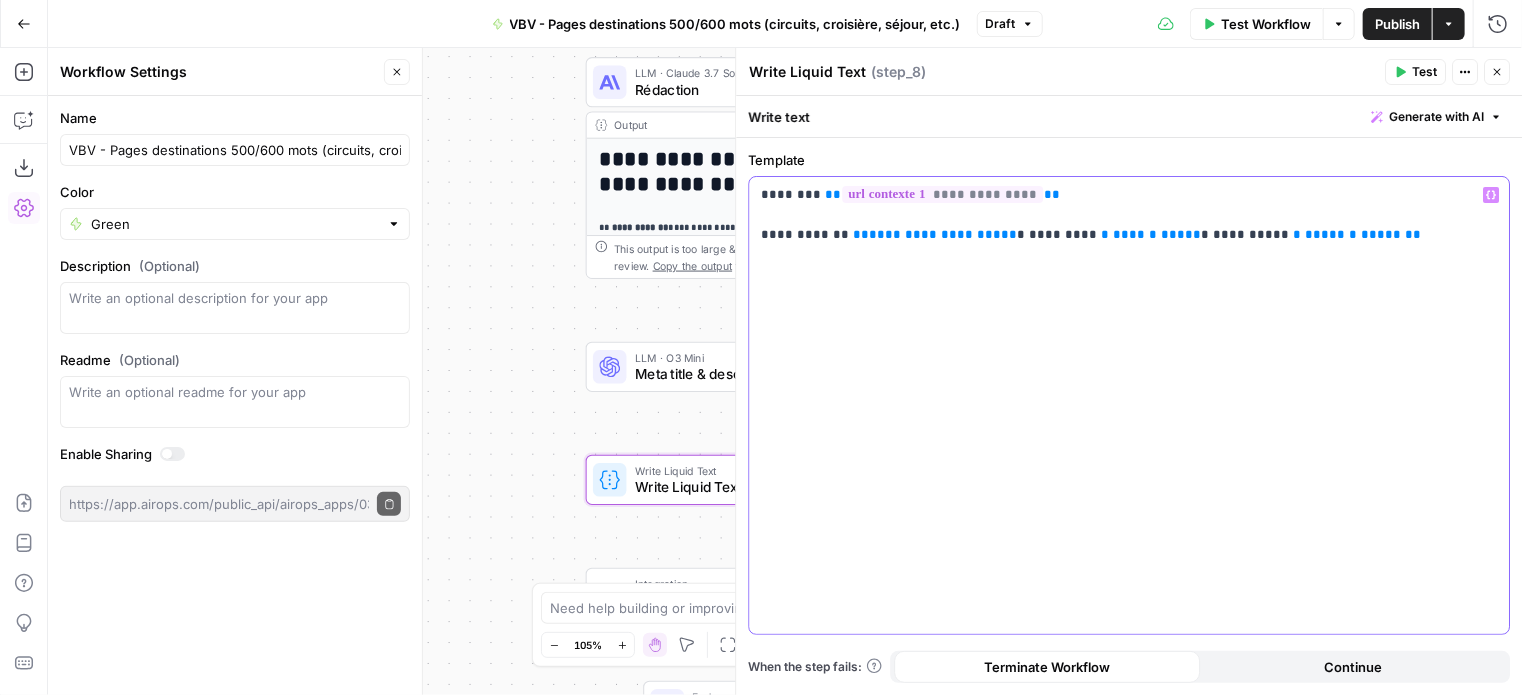 click on "**********" at bounding box center [917, 234] 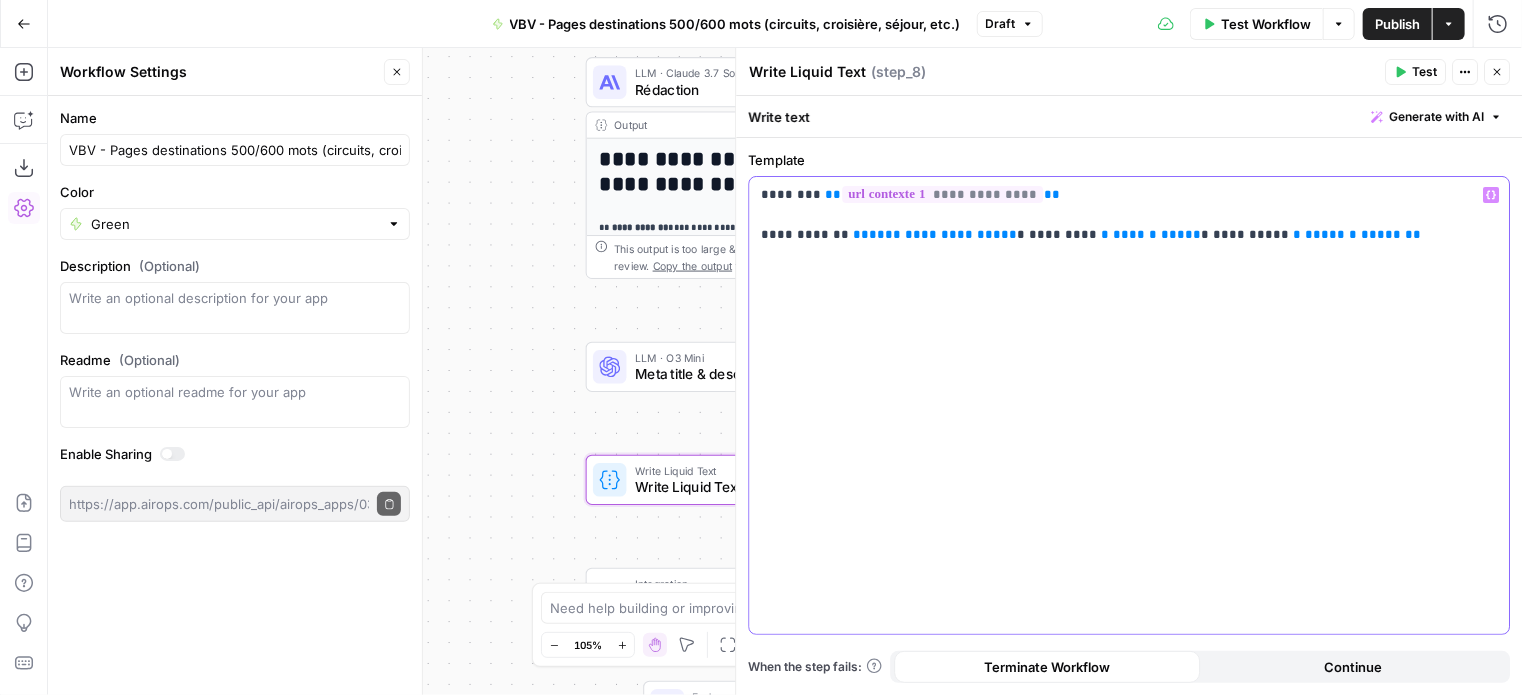 drag, startPoint x: 921, startPoint y: 231, endPoint x: 840, endPoint y: 228, distance: 81.055534 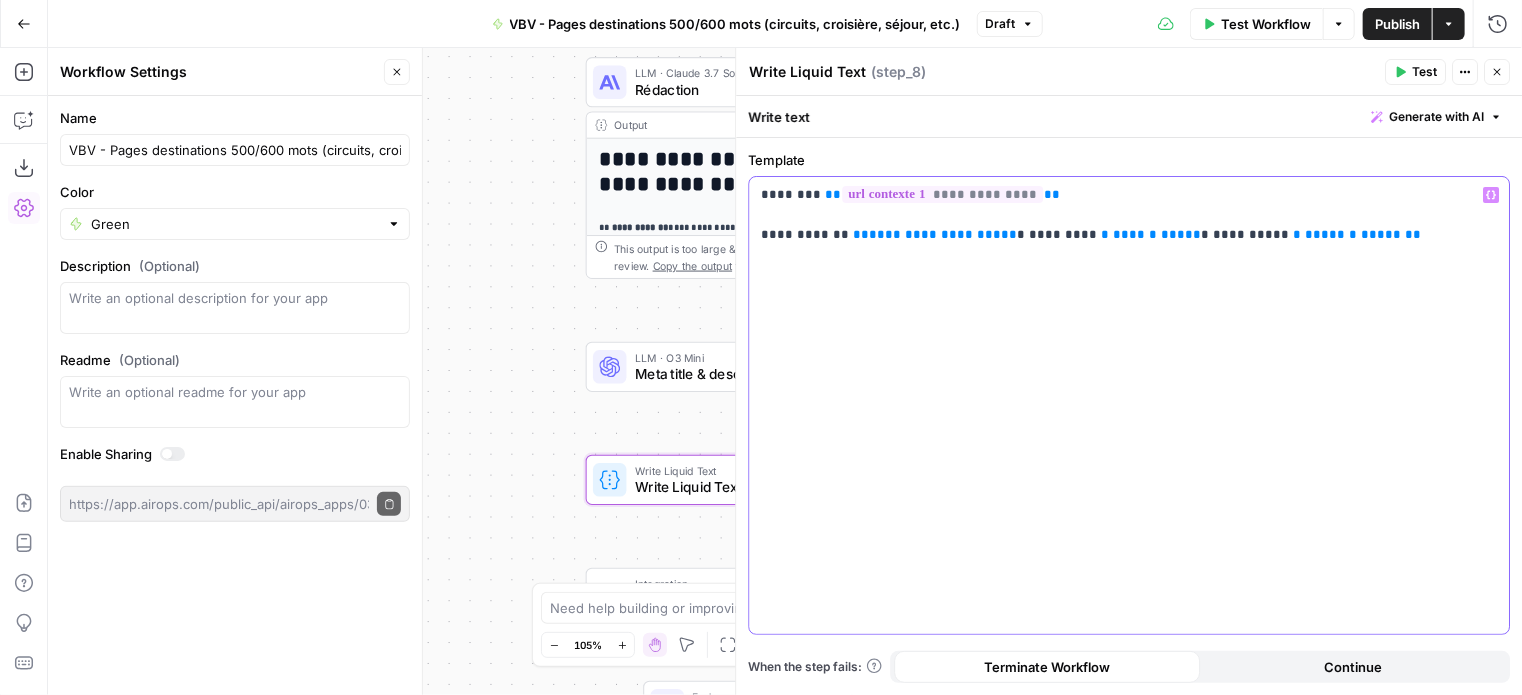click on "**********" at bounding box center (1129, 215) 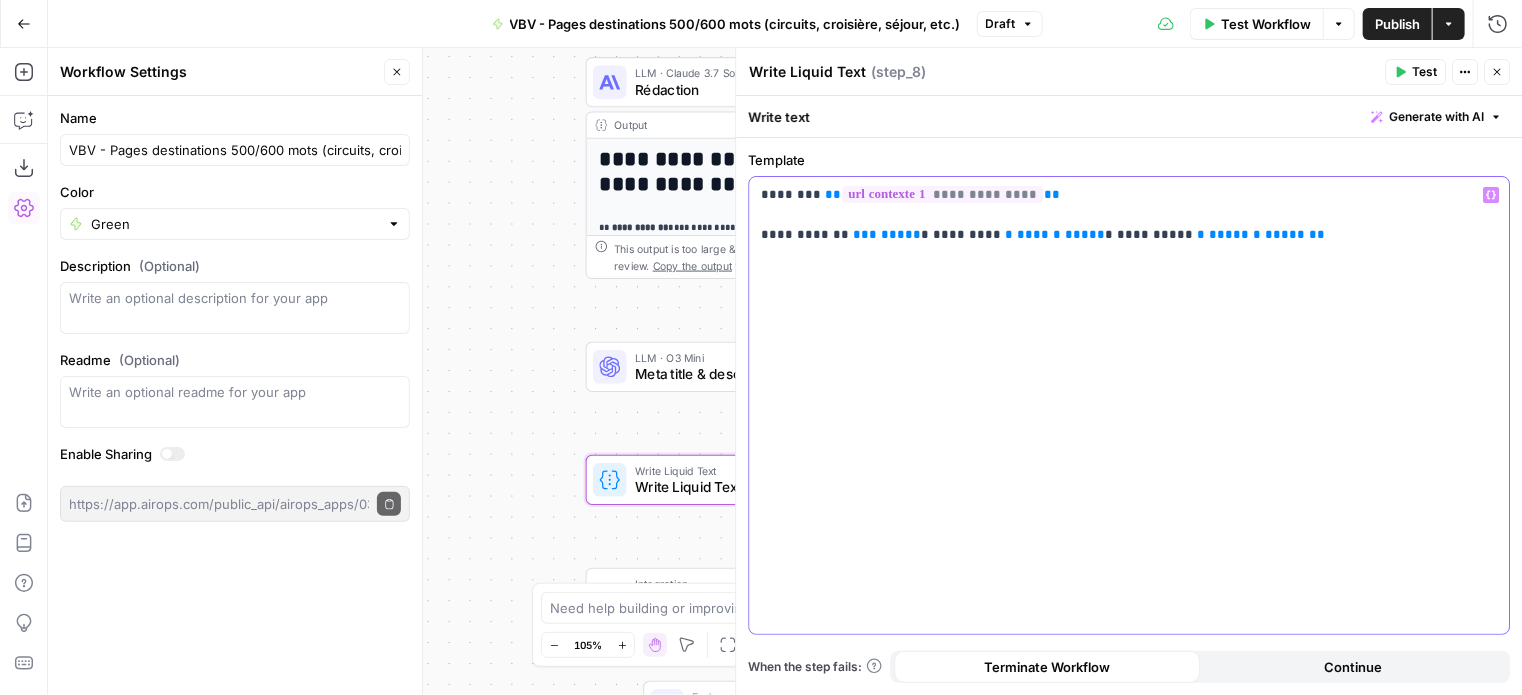 click 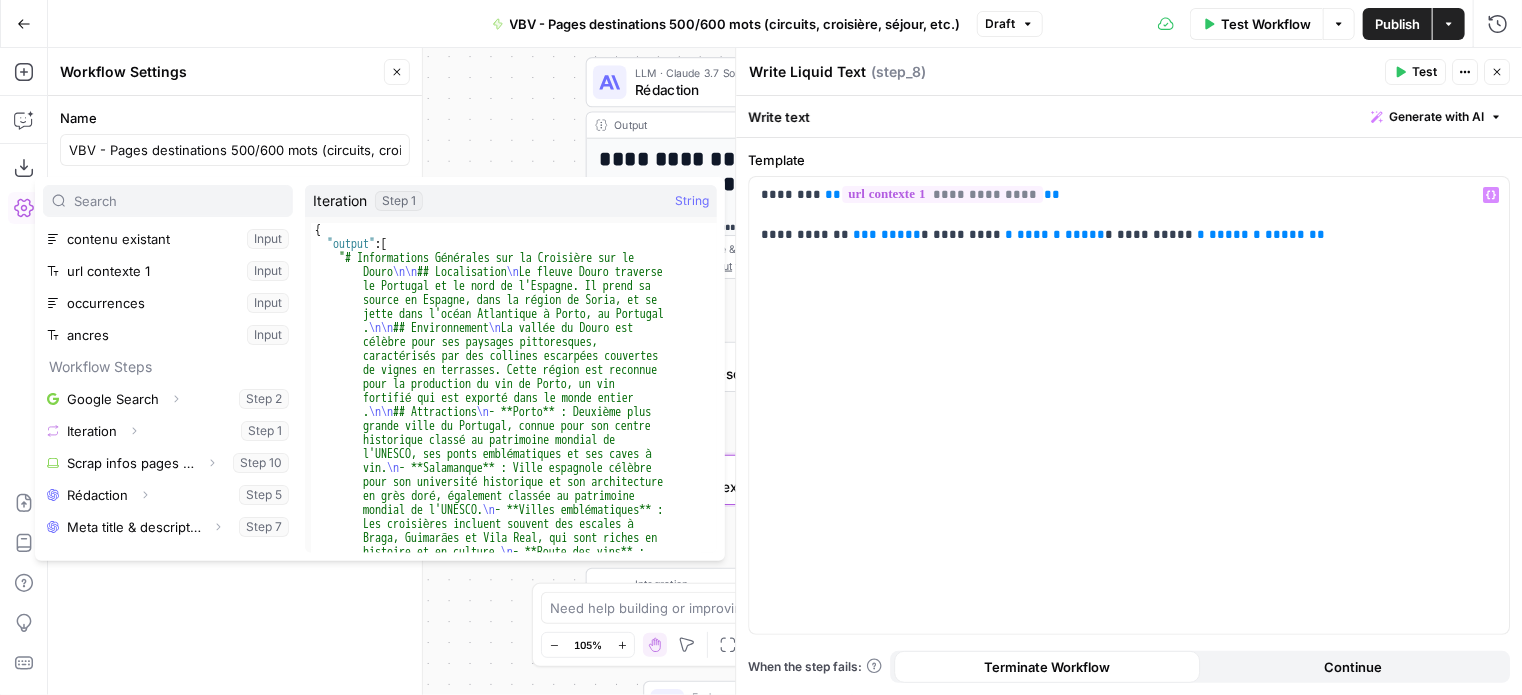 scroll, scrollTop: 213, scrollLeft: 0, axis: vertical 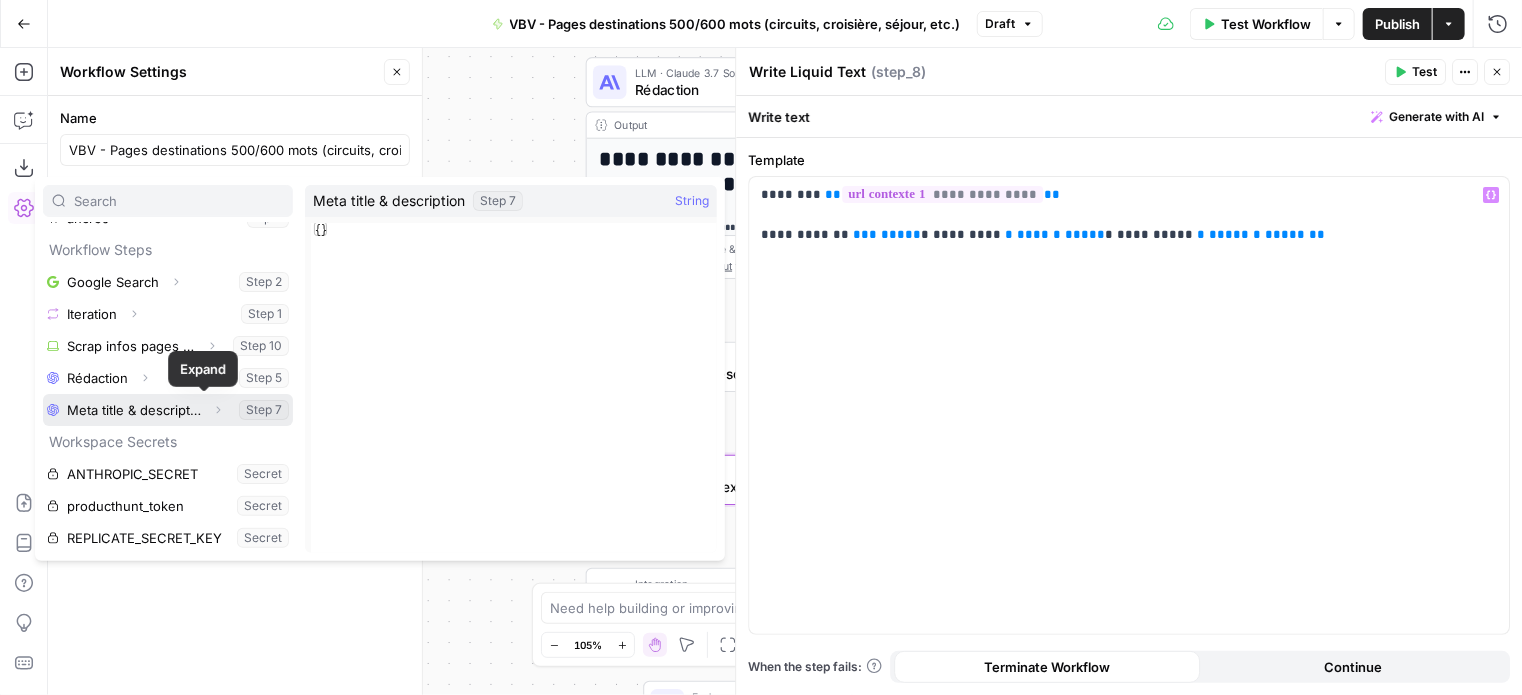 click 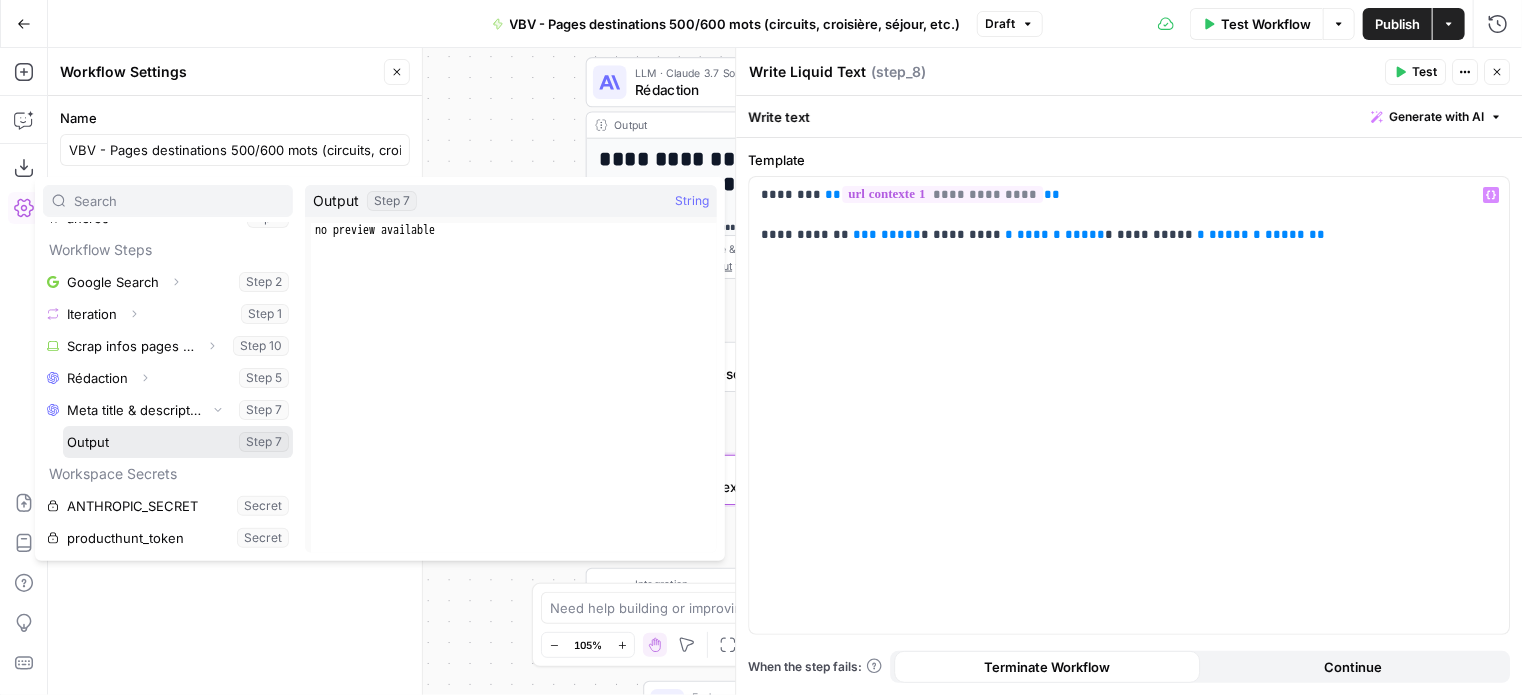 click at bounding box center [178, 442] 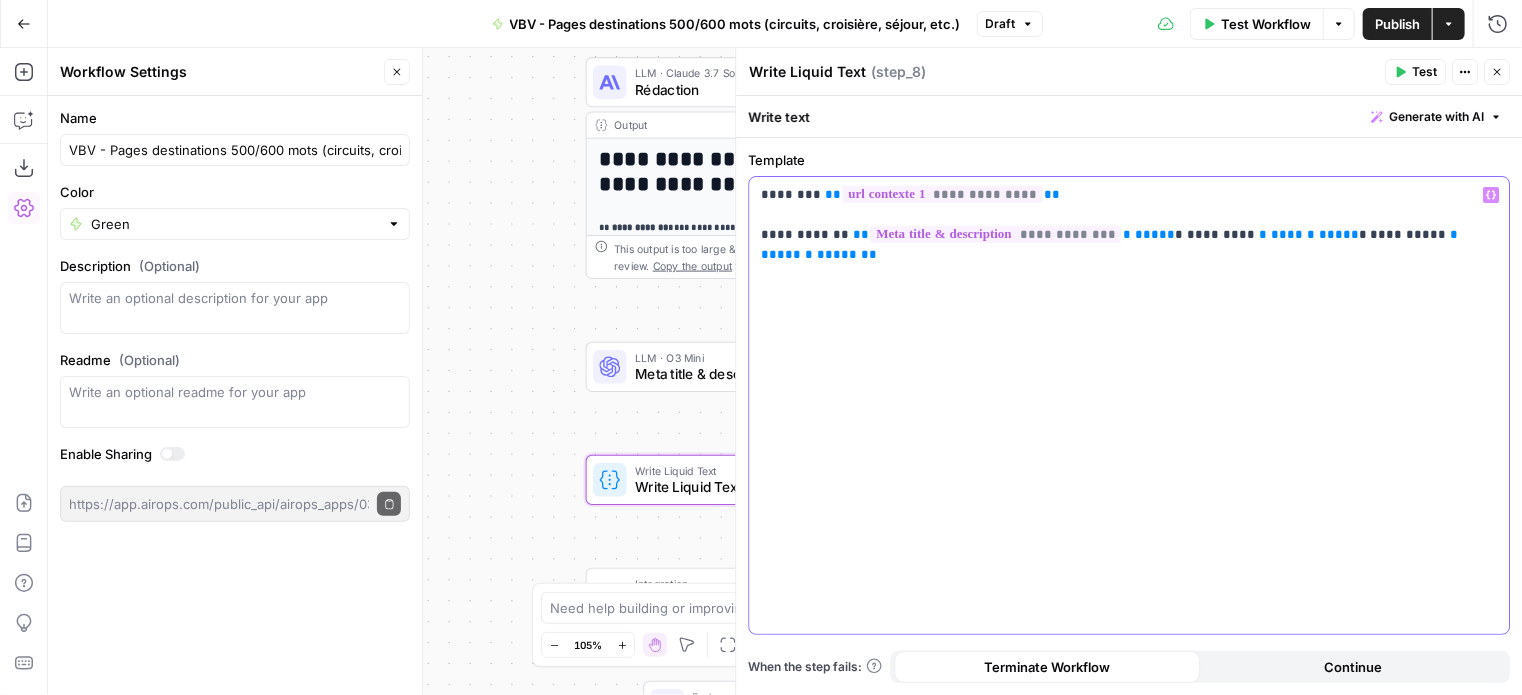 drag, startPoint x: 1394, startPoint y: 239, endPoint x: 825, endPoint y: 232, distance: 569.043 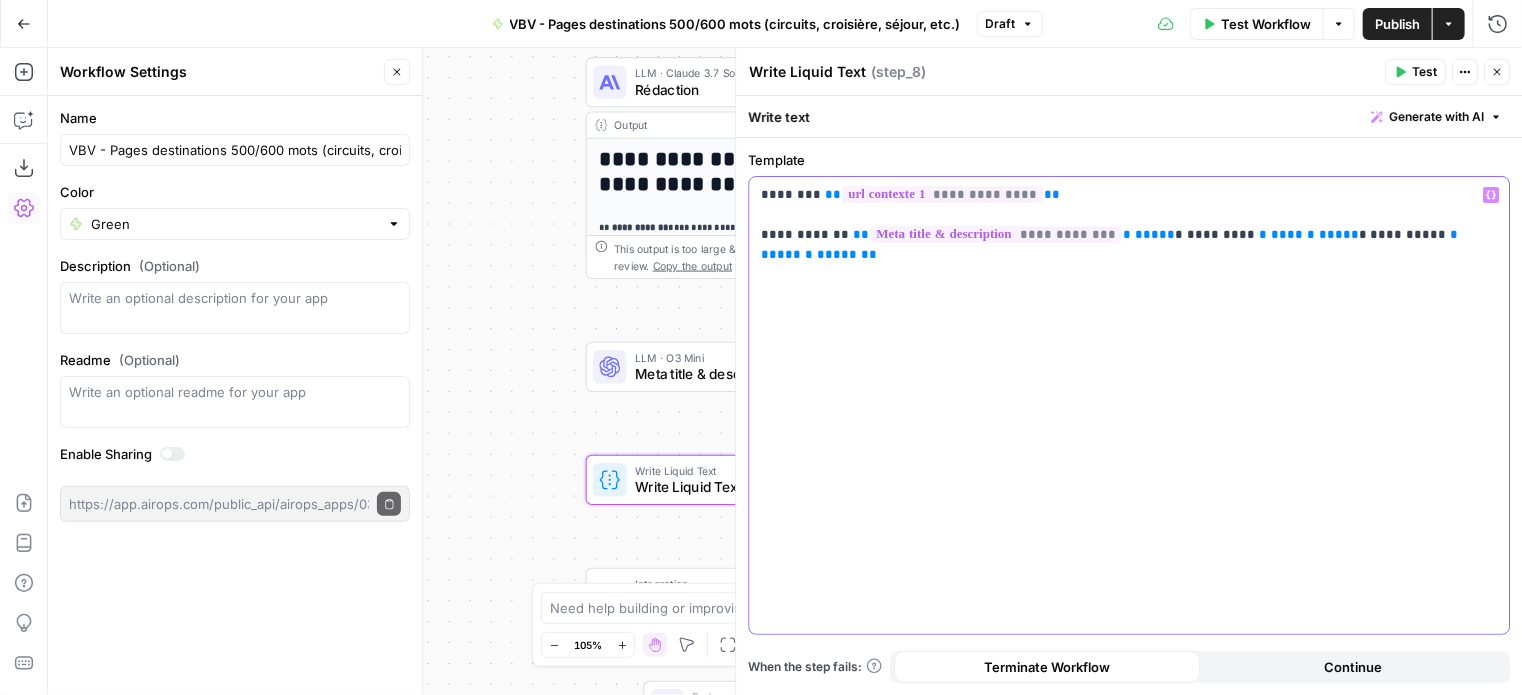 click on "**********" at bounding box center (1129, 215) 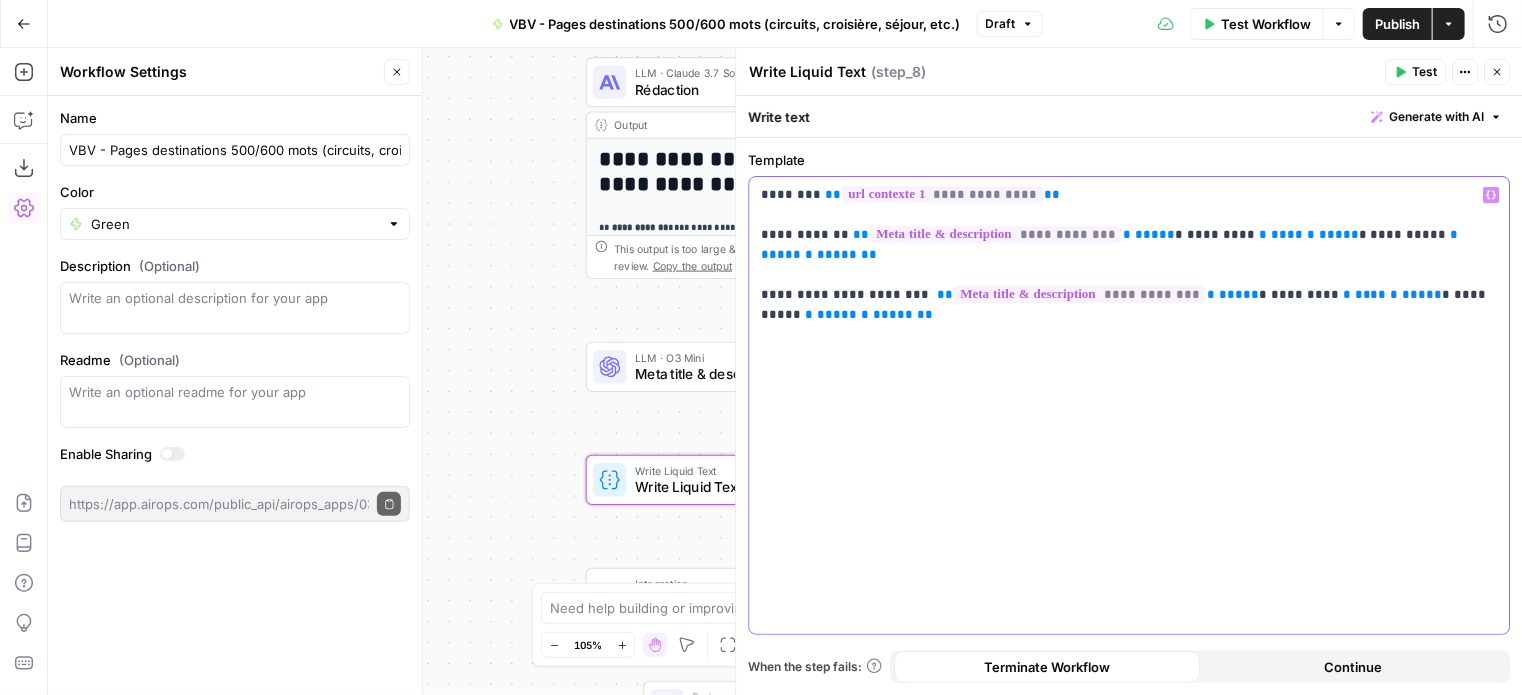 click on "*********" at bounding box center (1305, 294) 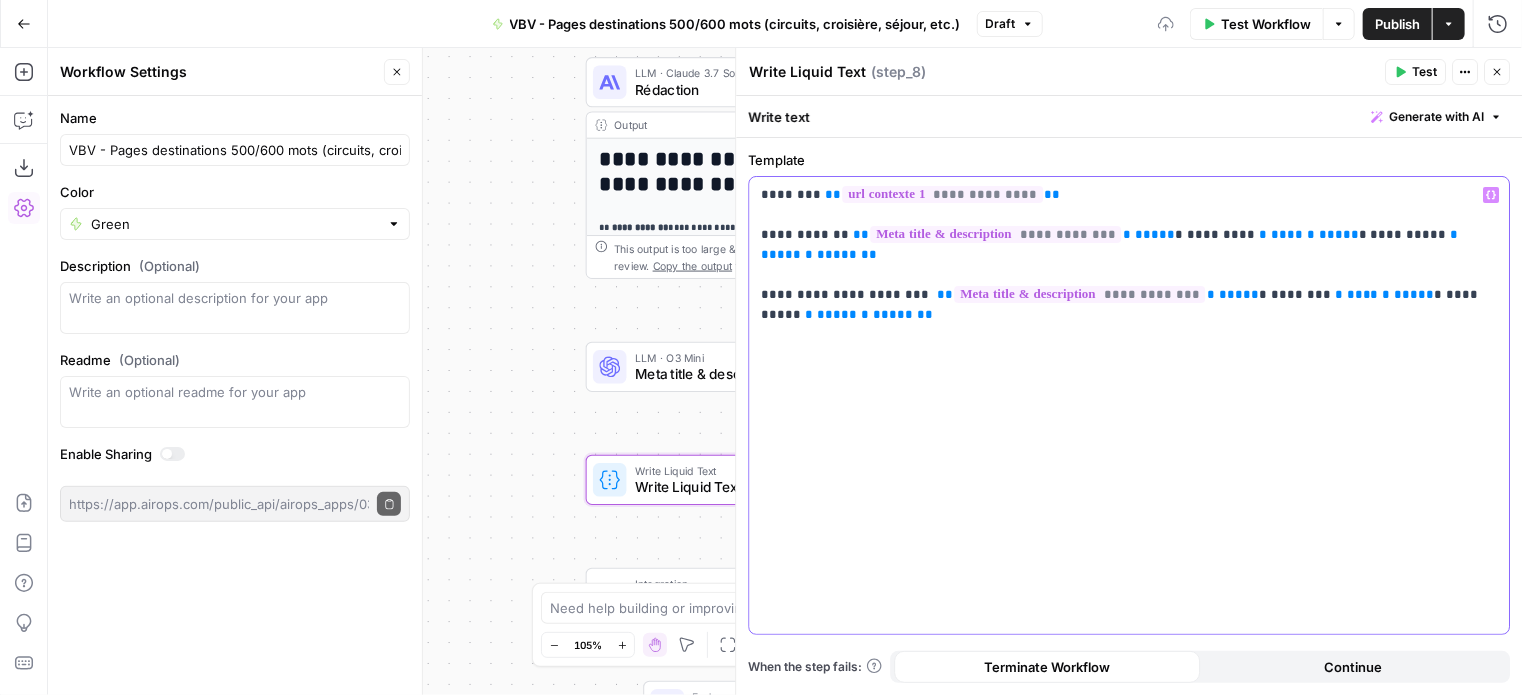 click on "**********" at bounding box center (1121, 304) 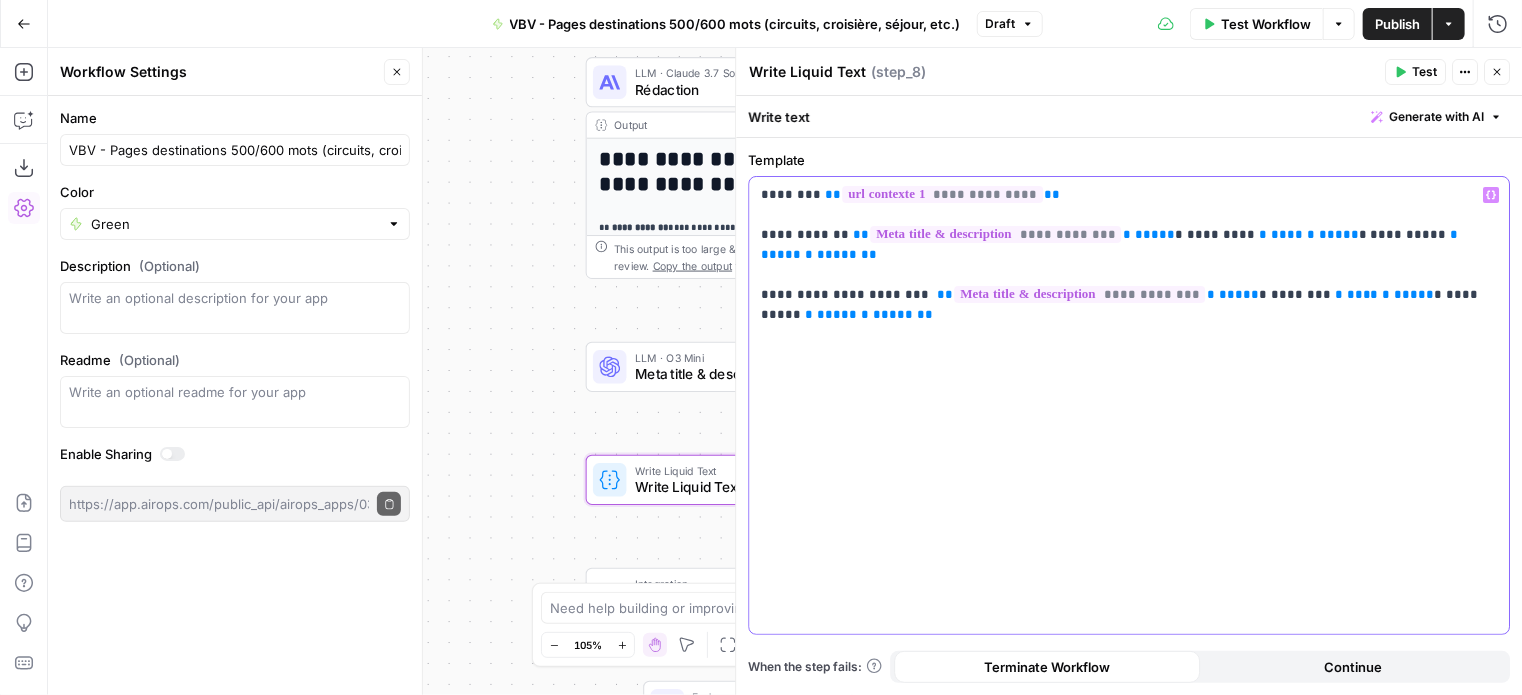 click on "**********" at bounding box center [1121, 304] 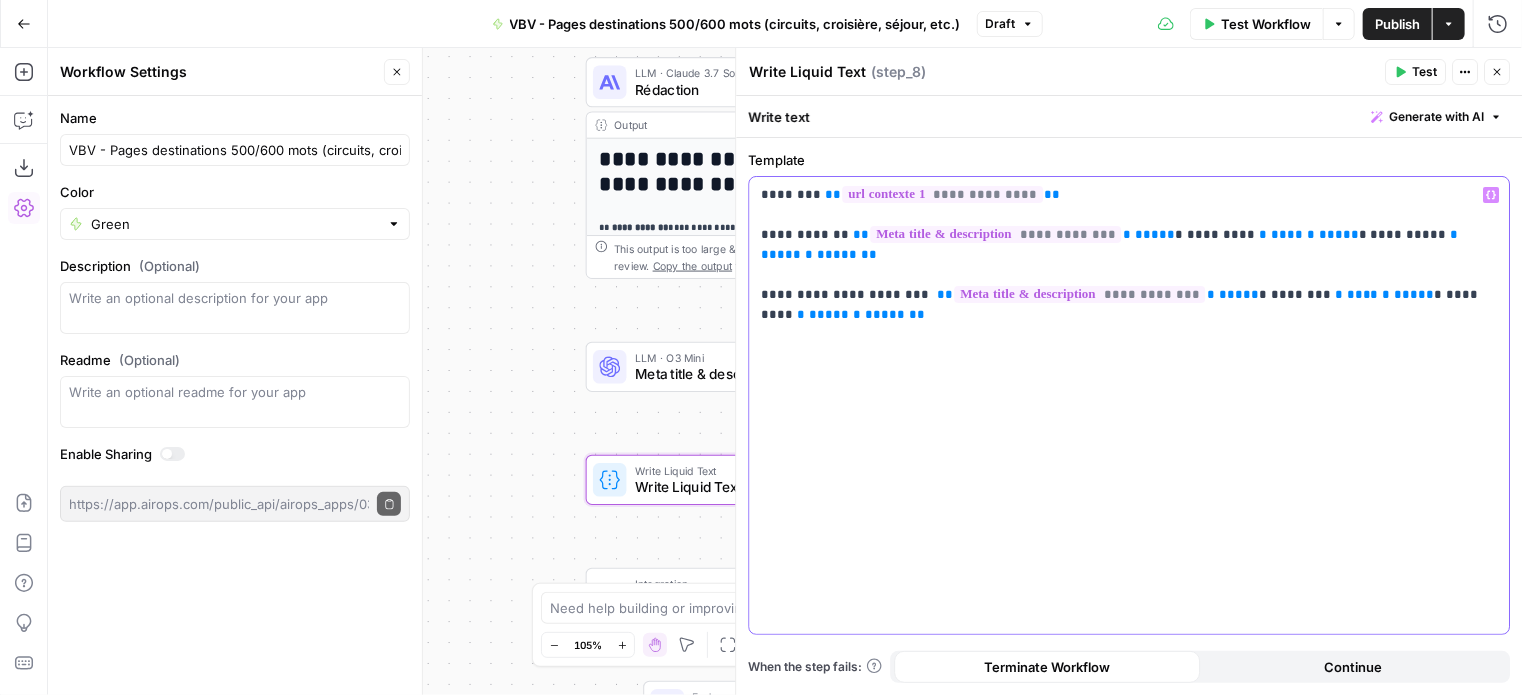 click on "**********" at bounding box center [1129, 405] 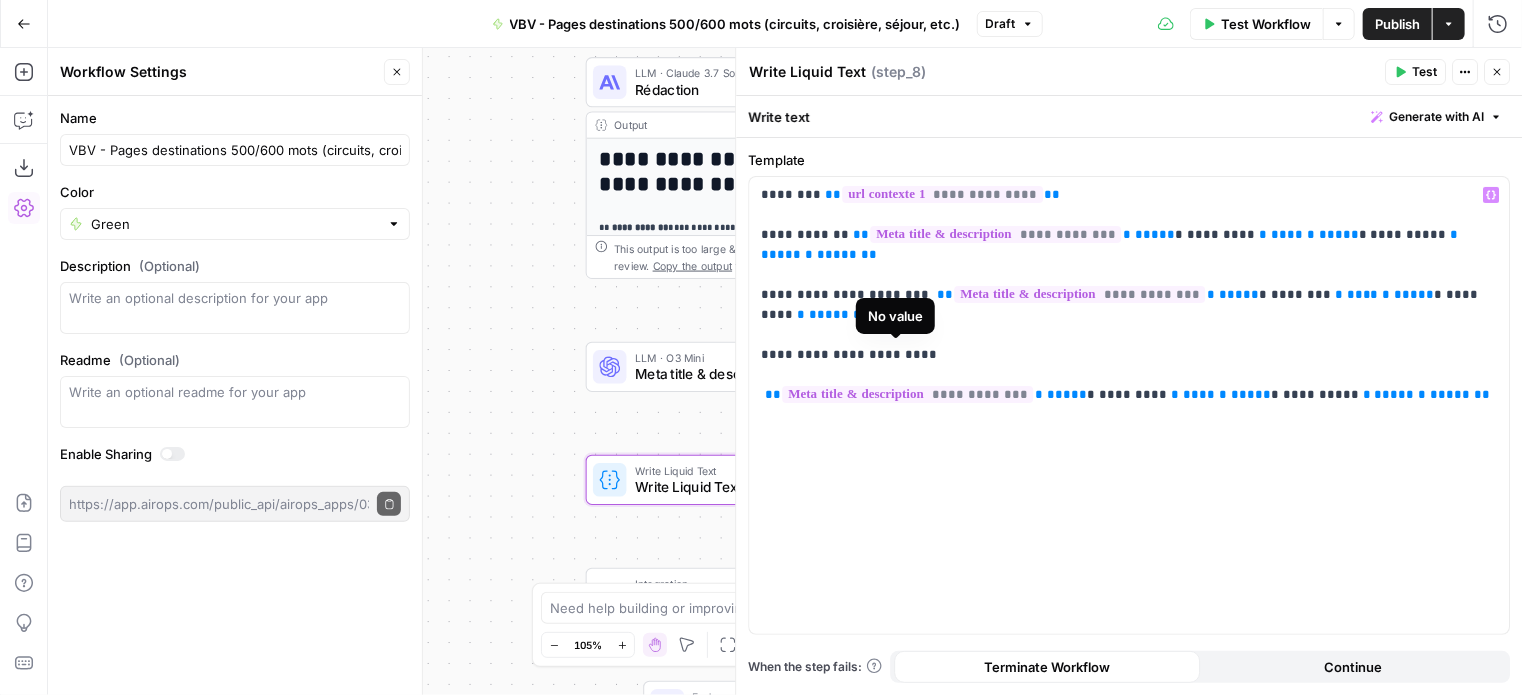 click on "**********" at bounding box center (907, 394) 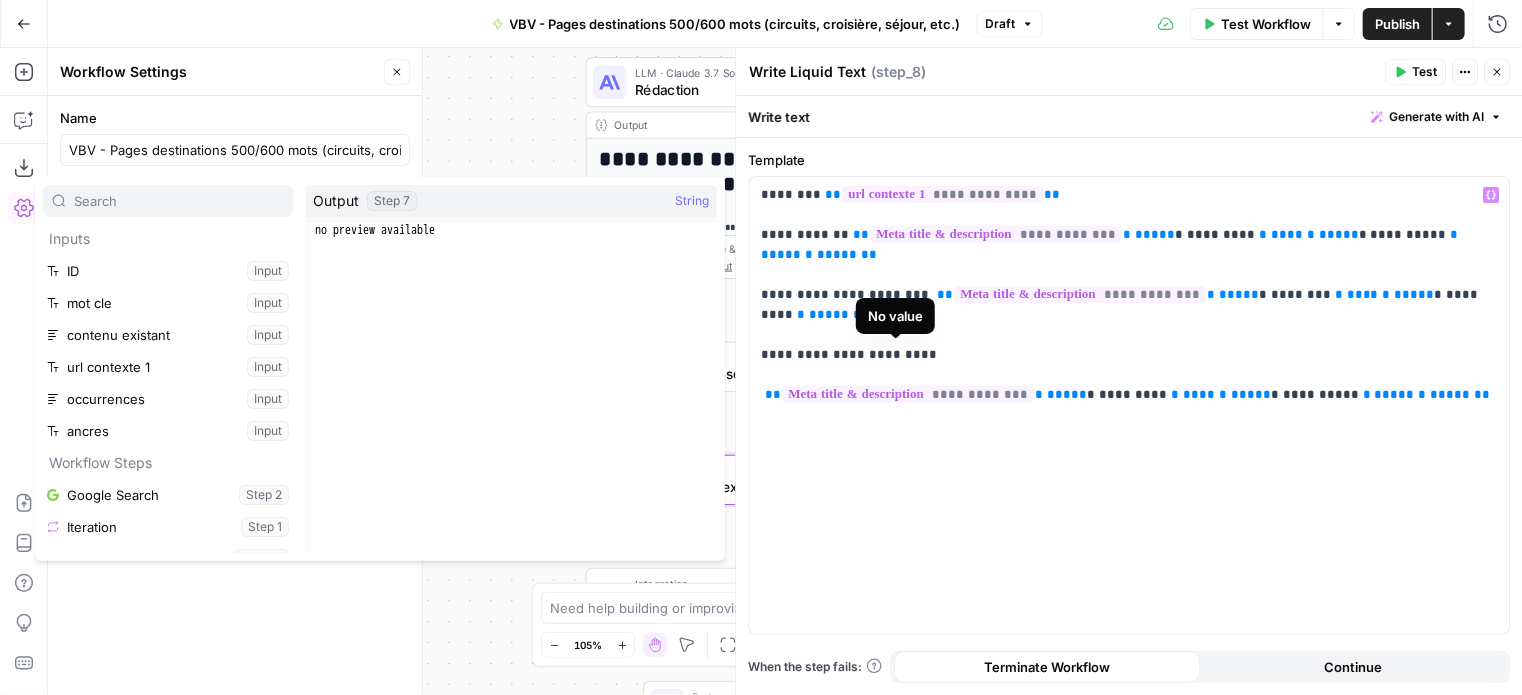 scroll, scrollTop: 245, scrollLeft: 0, axis: vertical 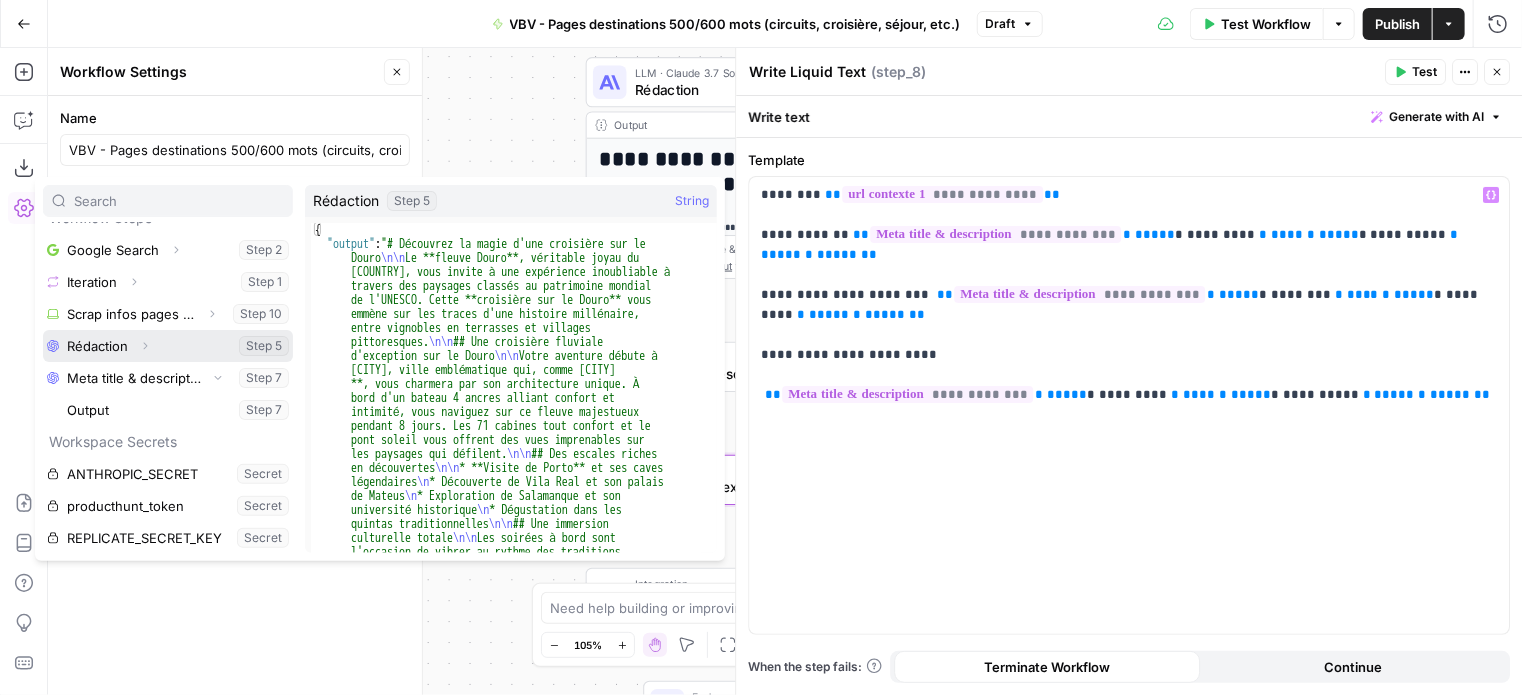 click 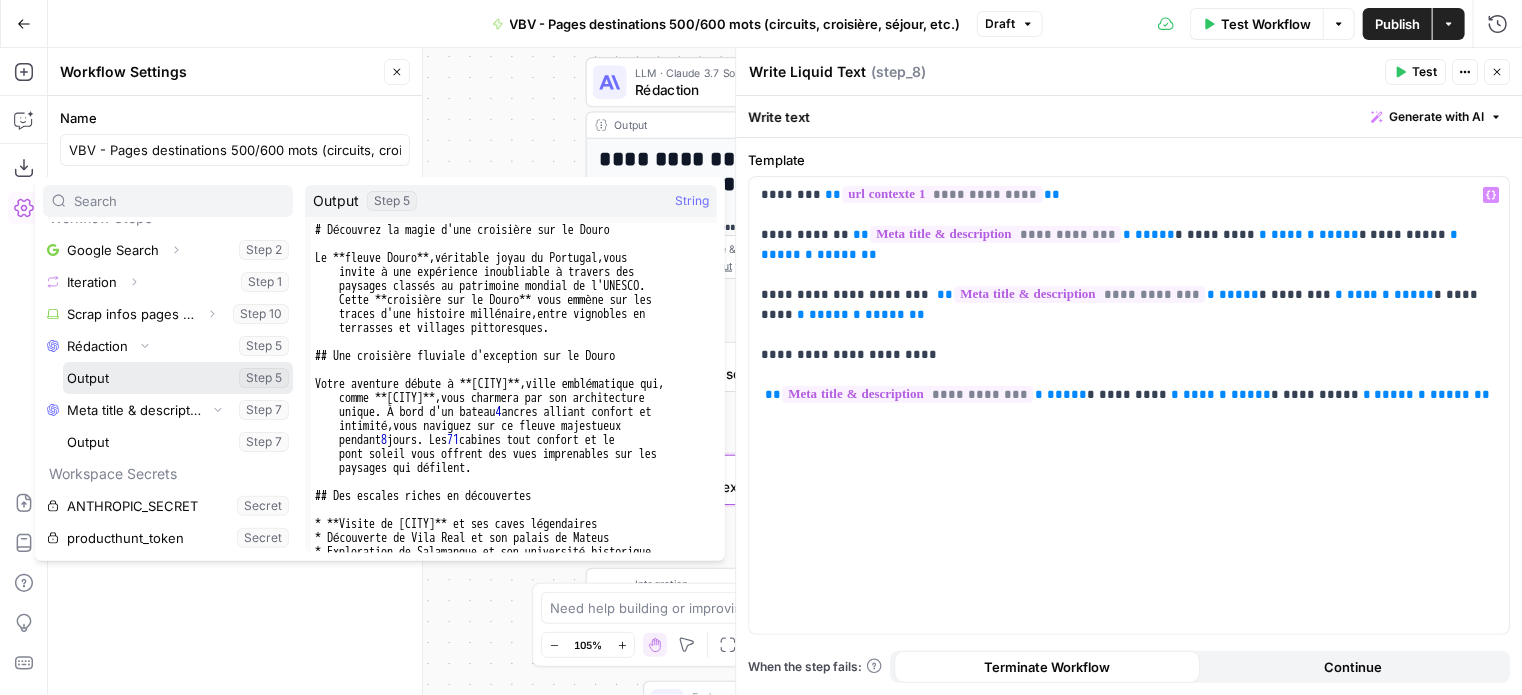 click at bounding box center (178, 378) 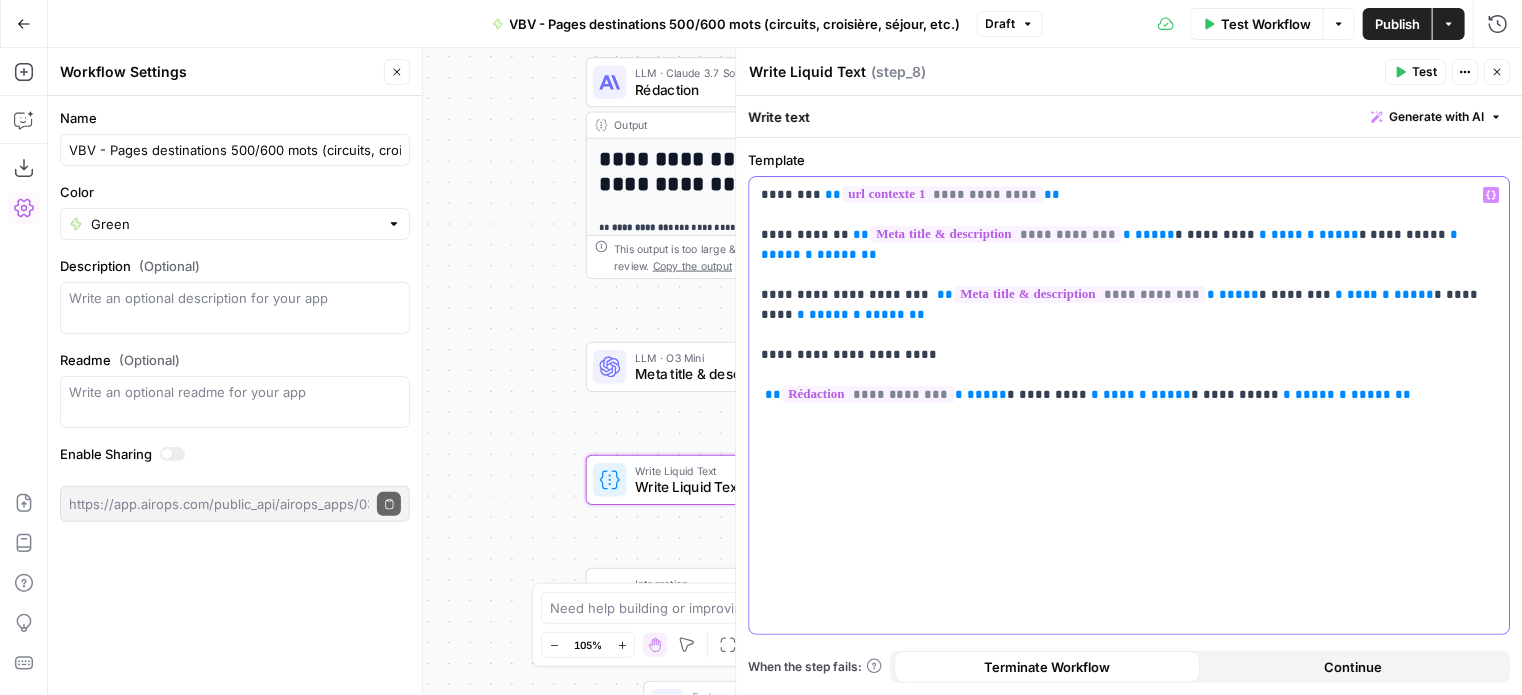 click on "**********" at bounding box center [1129, 275] 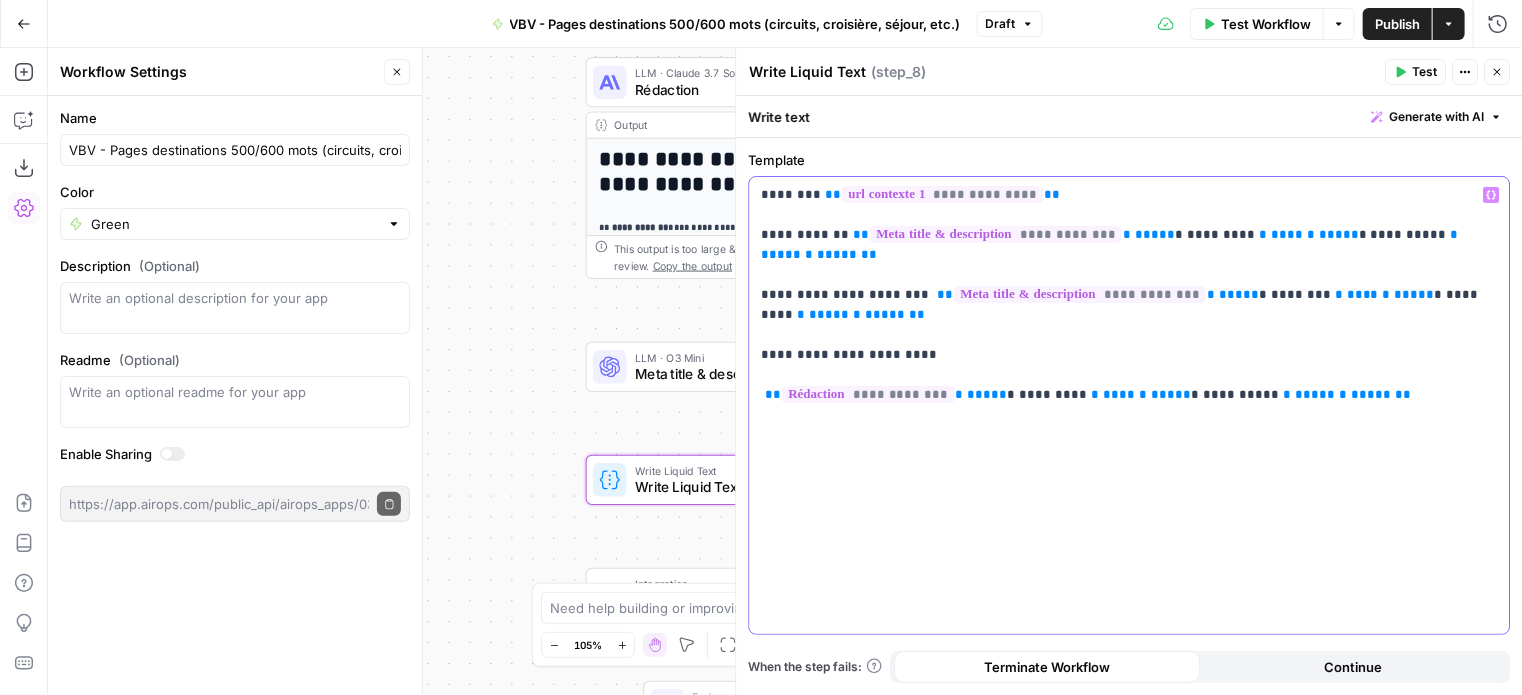 click on "*********" at bounding box center (1054, 394) 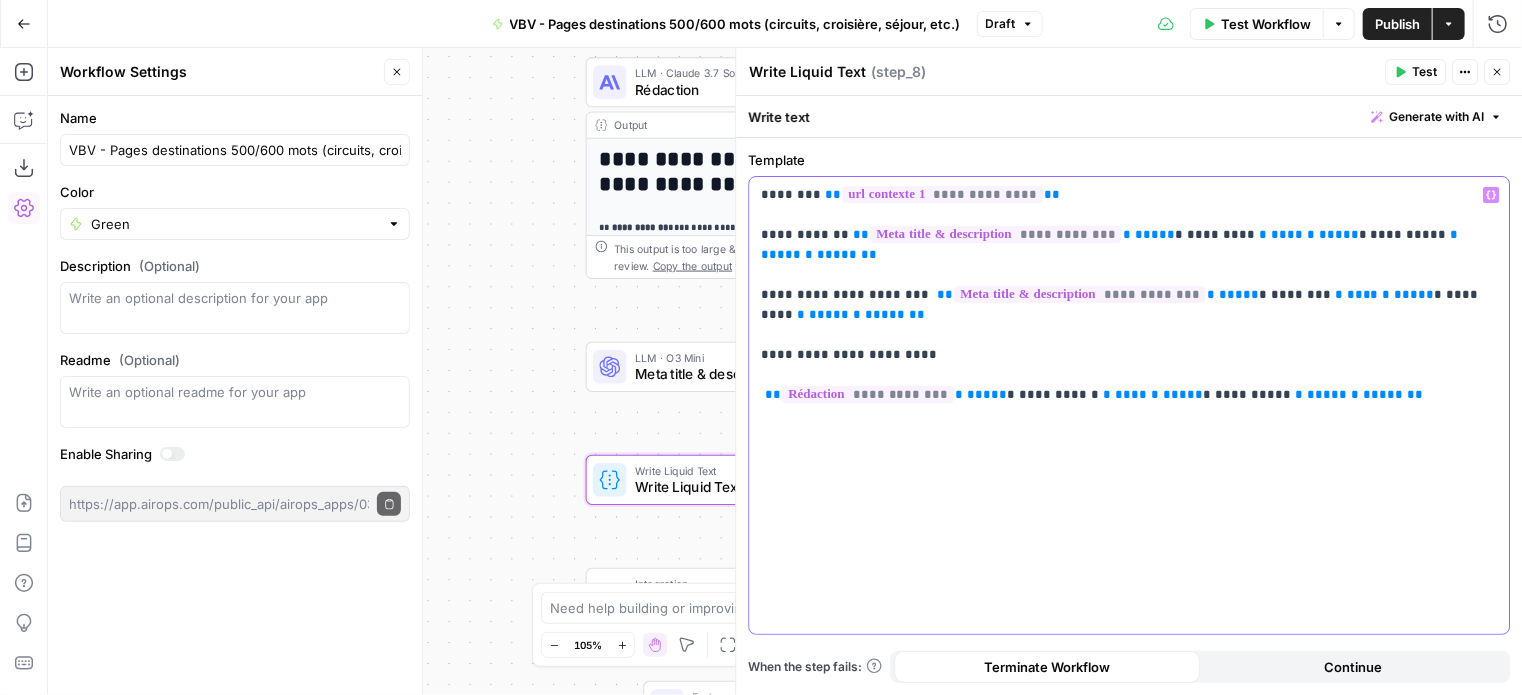 click on "**********" at bounding box center (1254, 394) 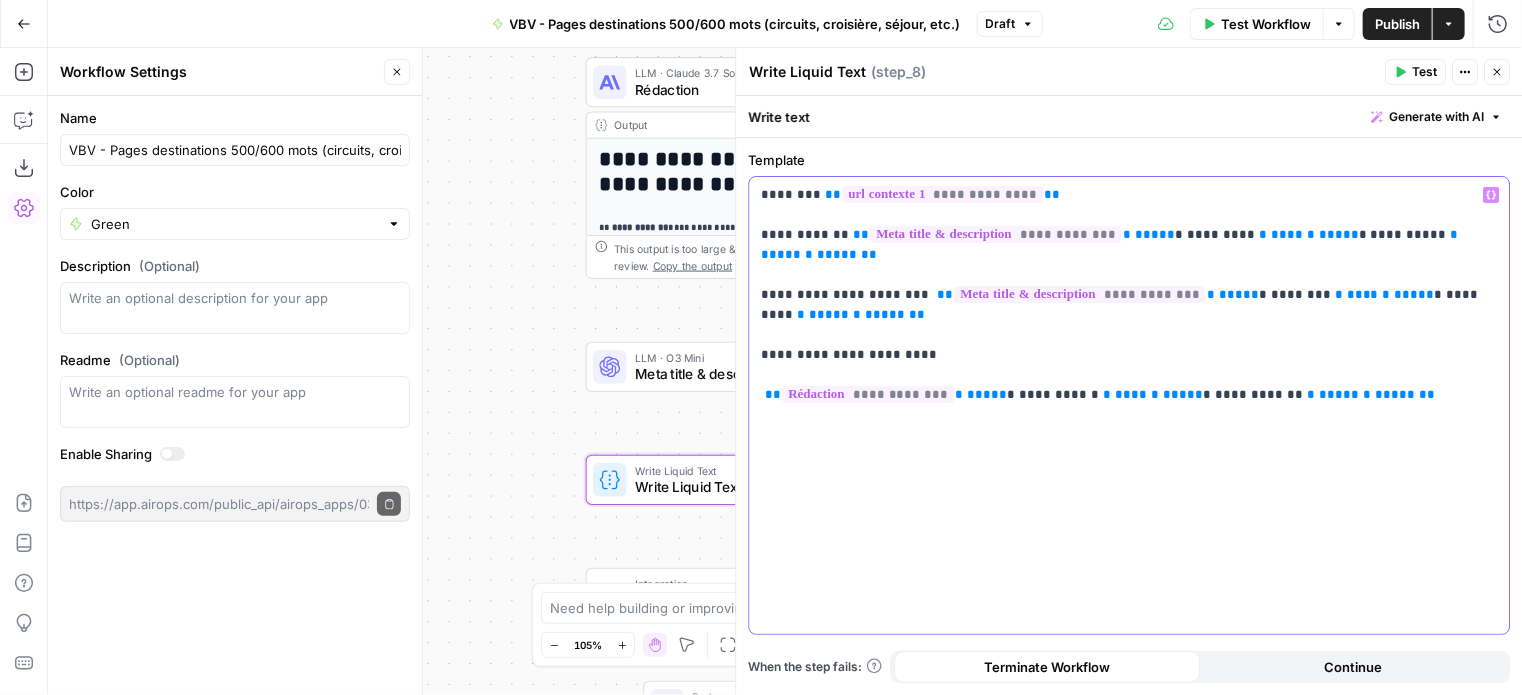 click on "**********" at bounding box center (1129, 405) 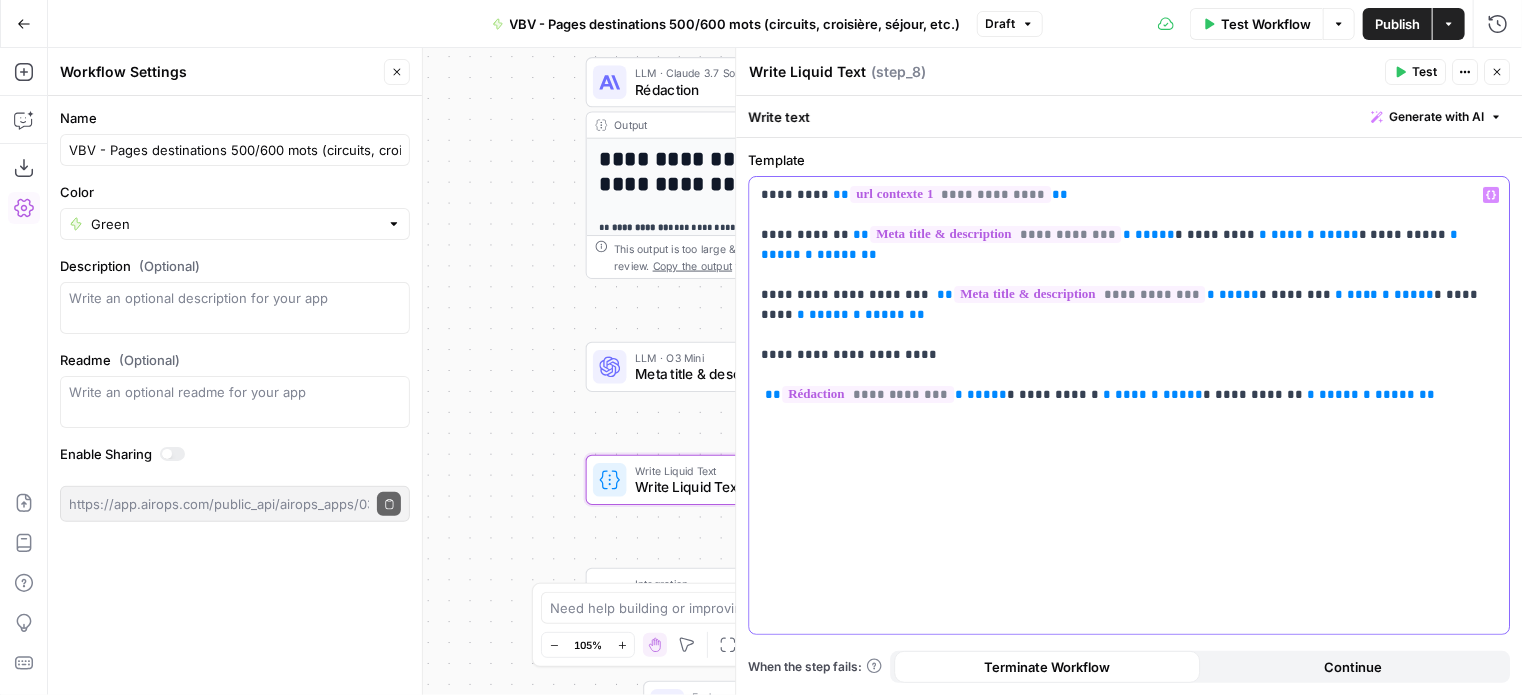 drag, startPoint x: 911, startPoint y: 313, endPoint x: 777, endPoint y: 313, distance: 134 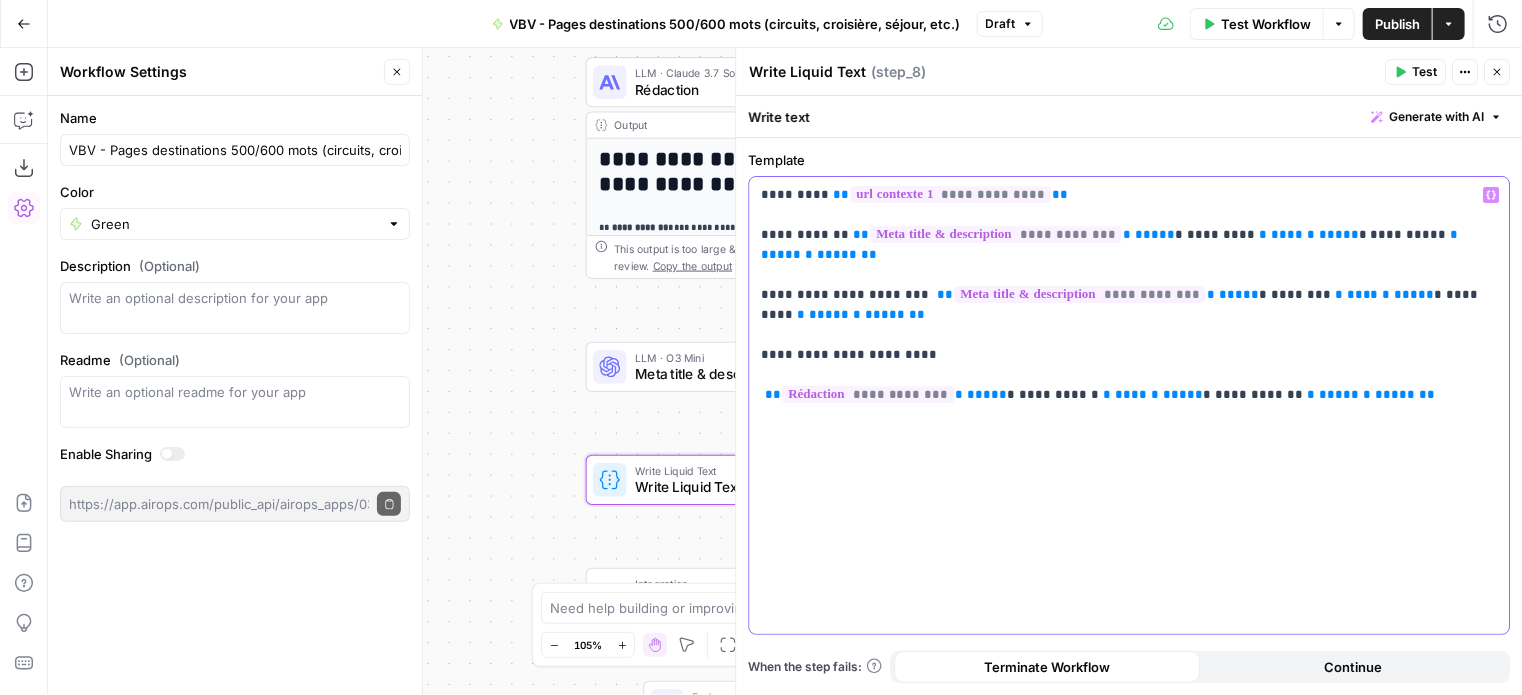 click on "**********" at bounding box center [1129, 275] 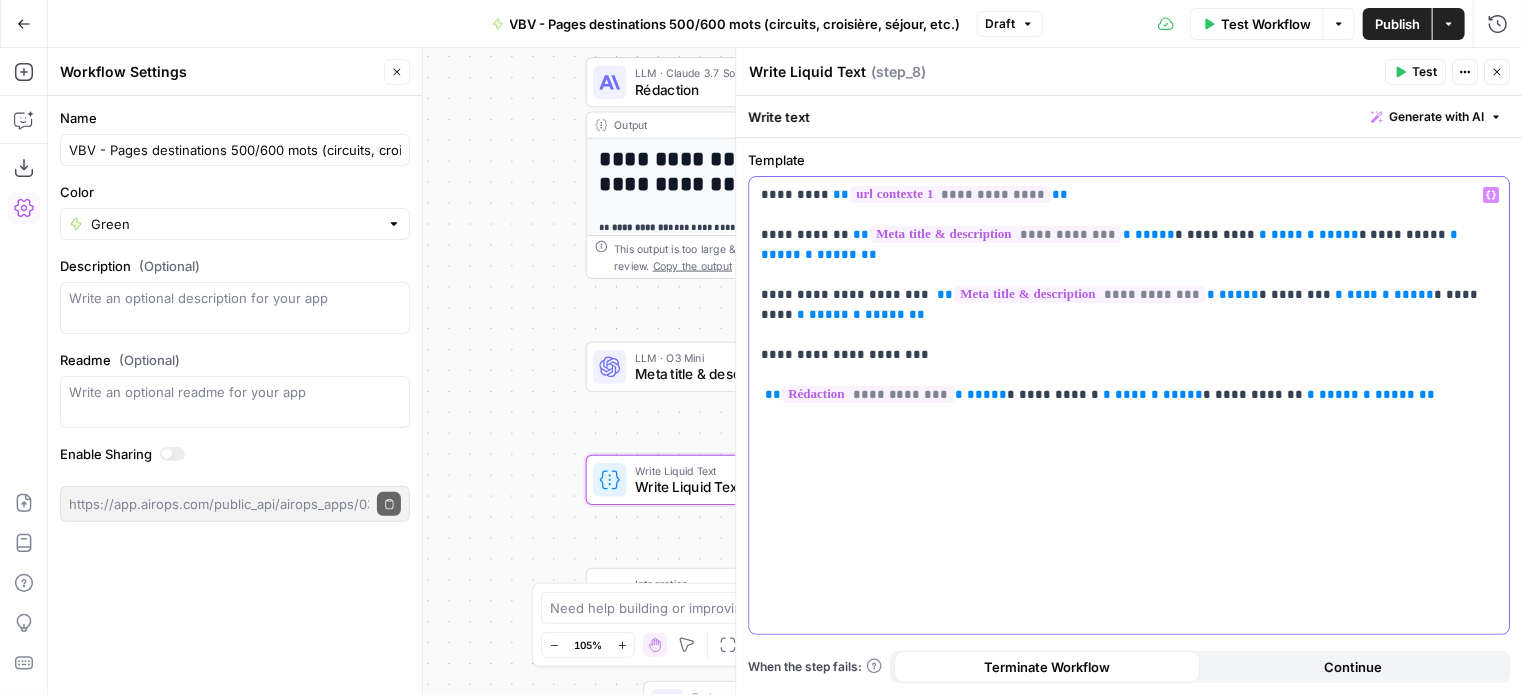 click on "**********" at bounding box center [1129, 275] 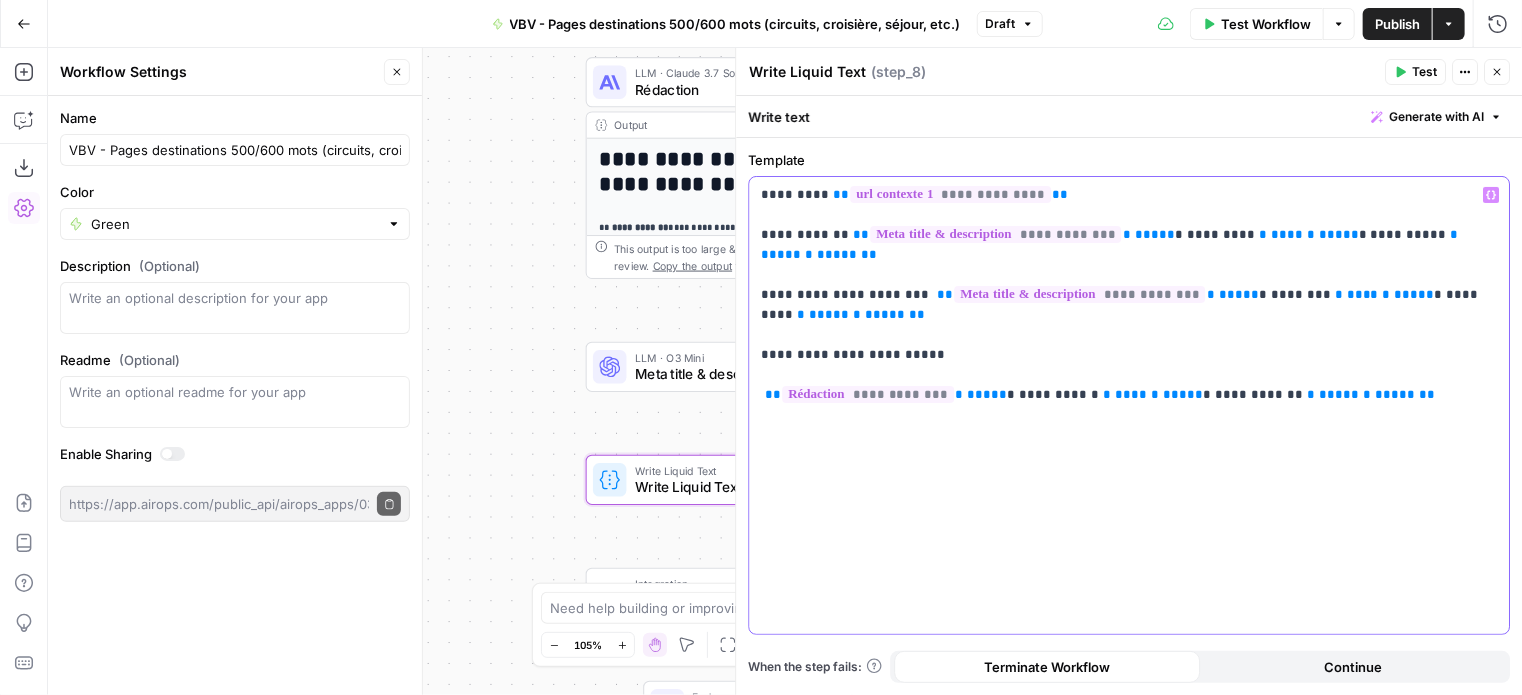 drag, startPoint x: 935, startPoint y: 311, endPoint x: 781, endPoint y: 319, distance: 154.20766 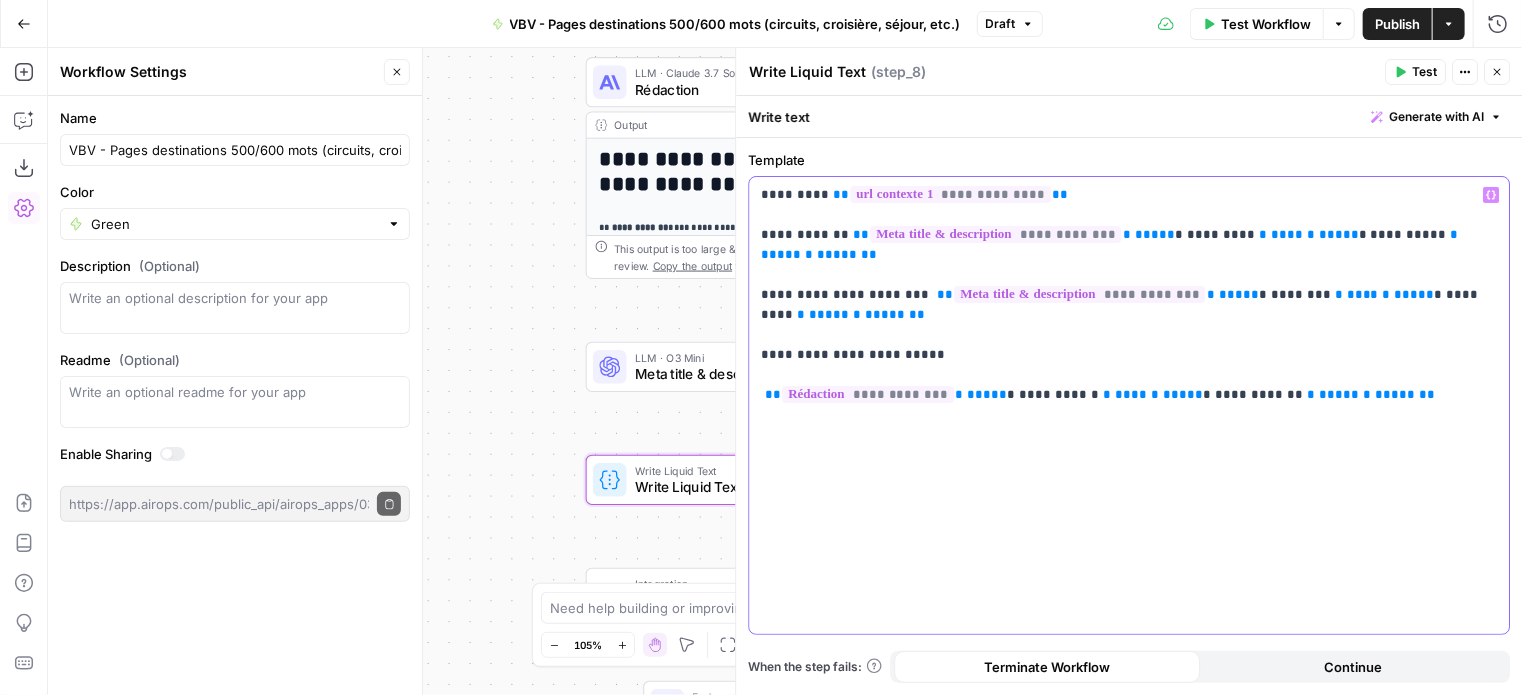 click on "**********" at bounding box center [1129, 275] 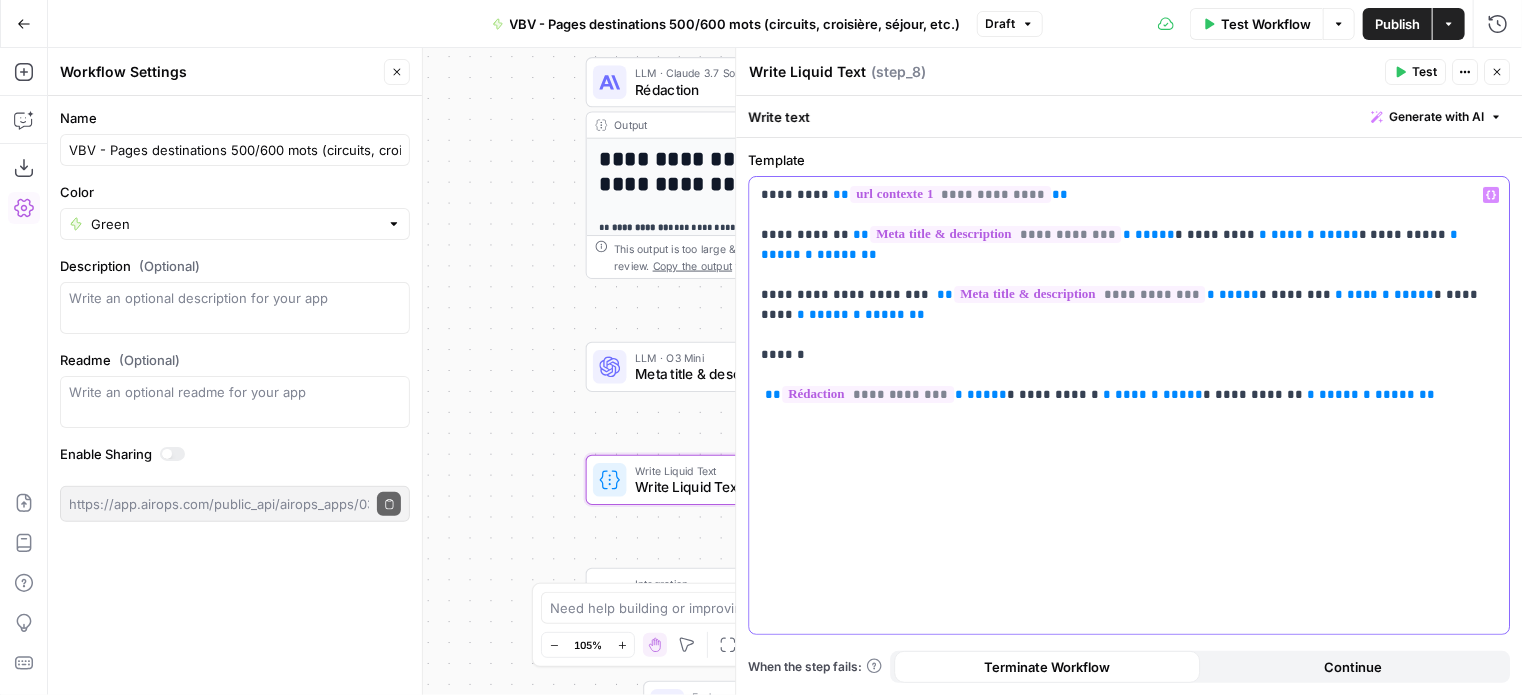 click on "**********" at bounding box center [1129, 275] 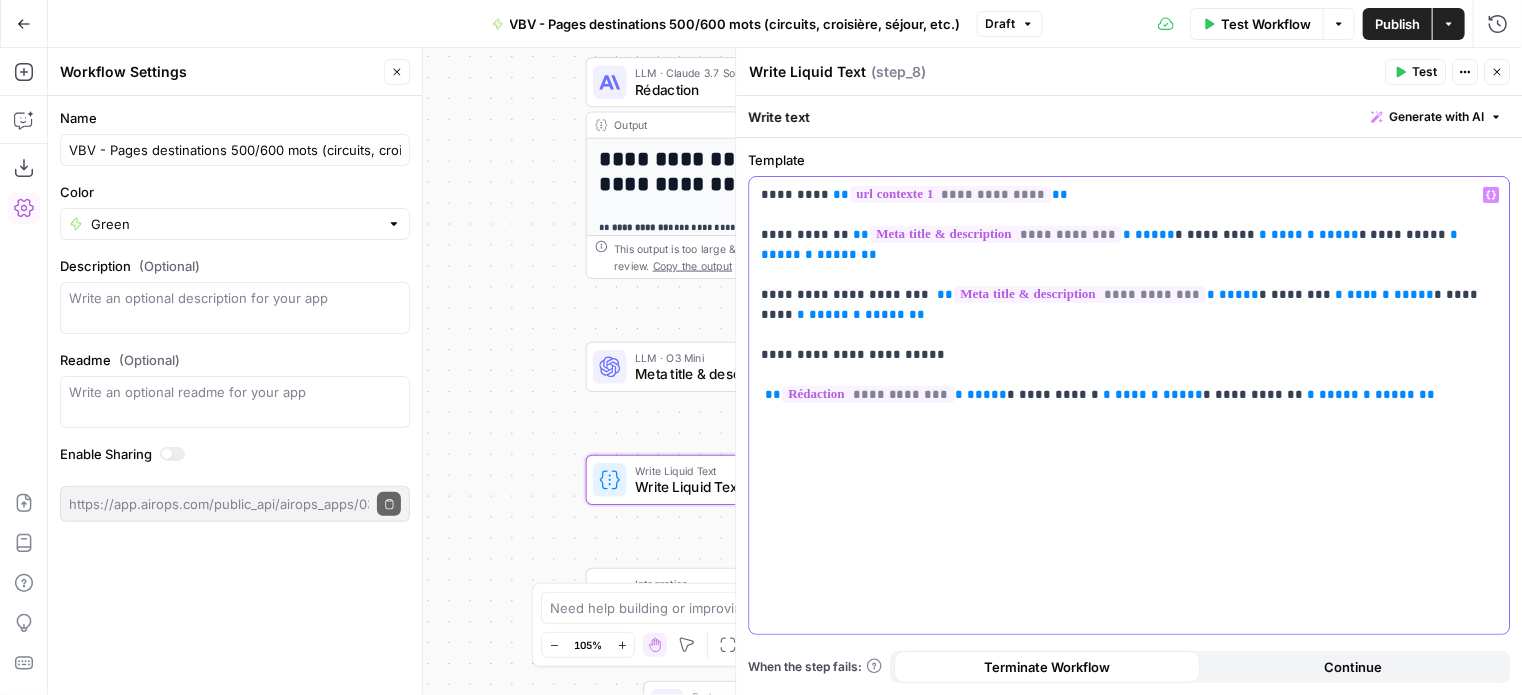 click on "**********" at bounding box center [1129, 275] 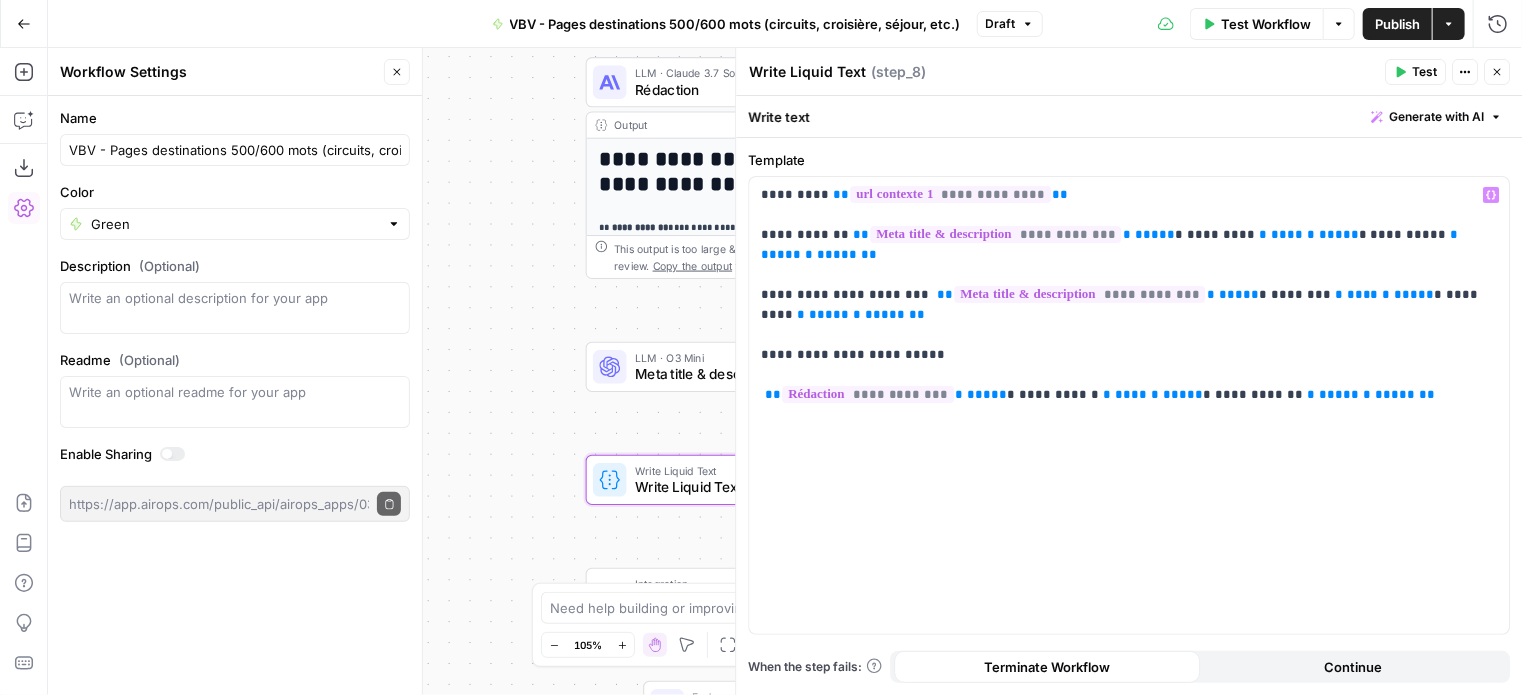 click 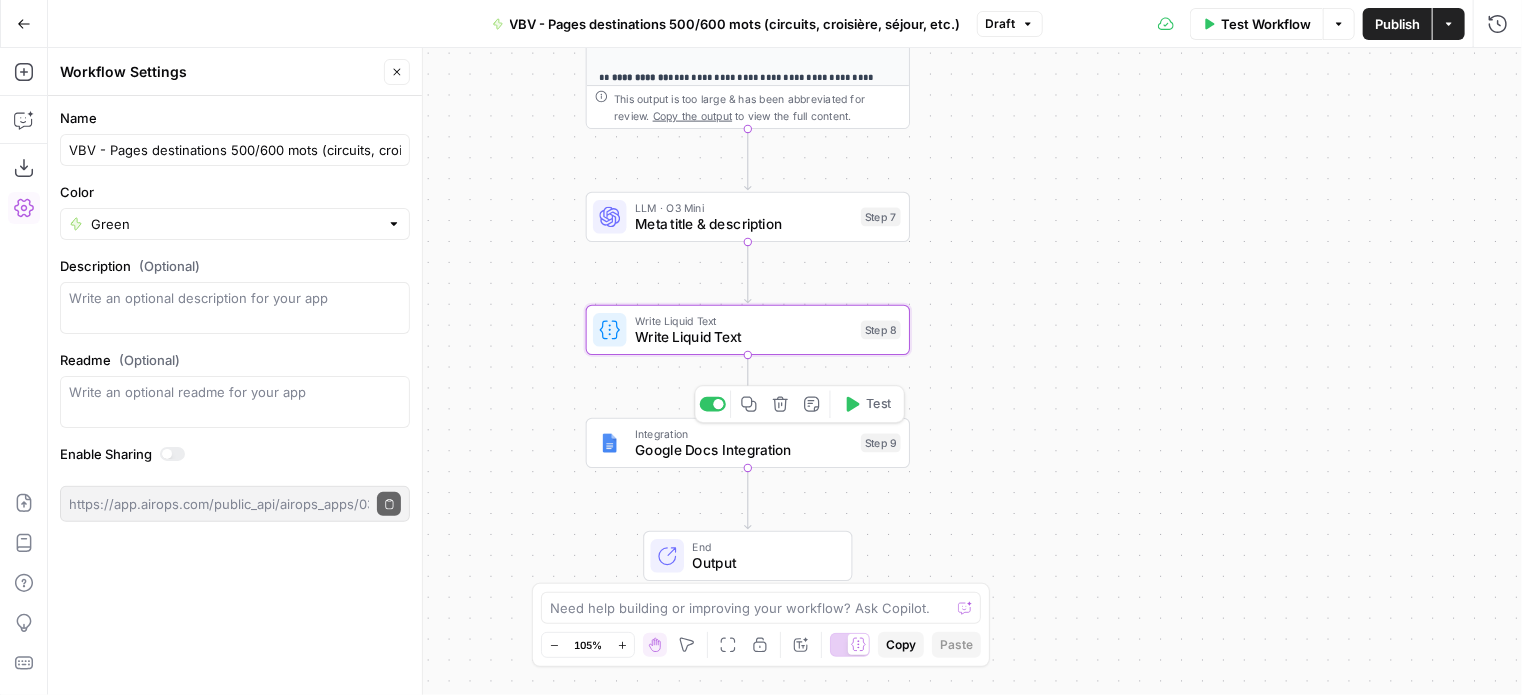 click on "Google Docs Integration" at bounding box center (744, 450) 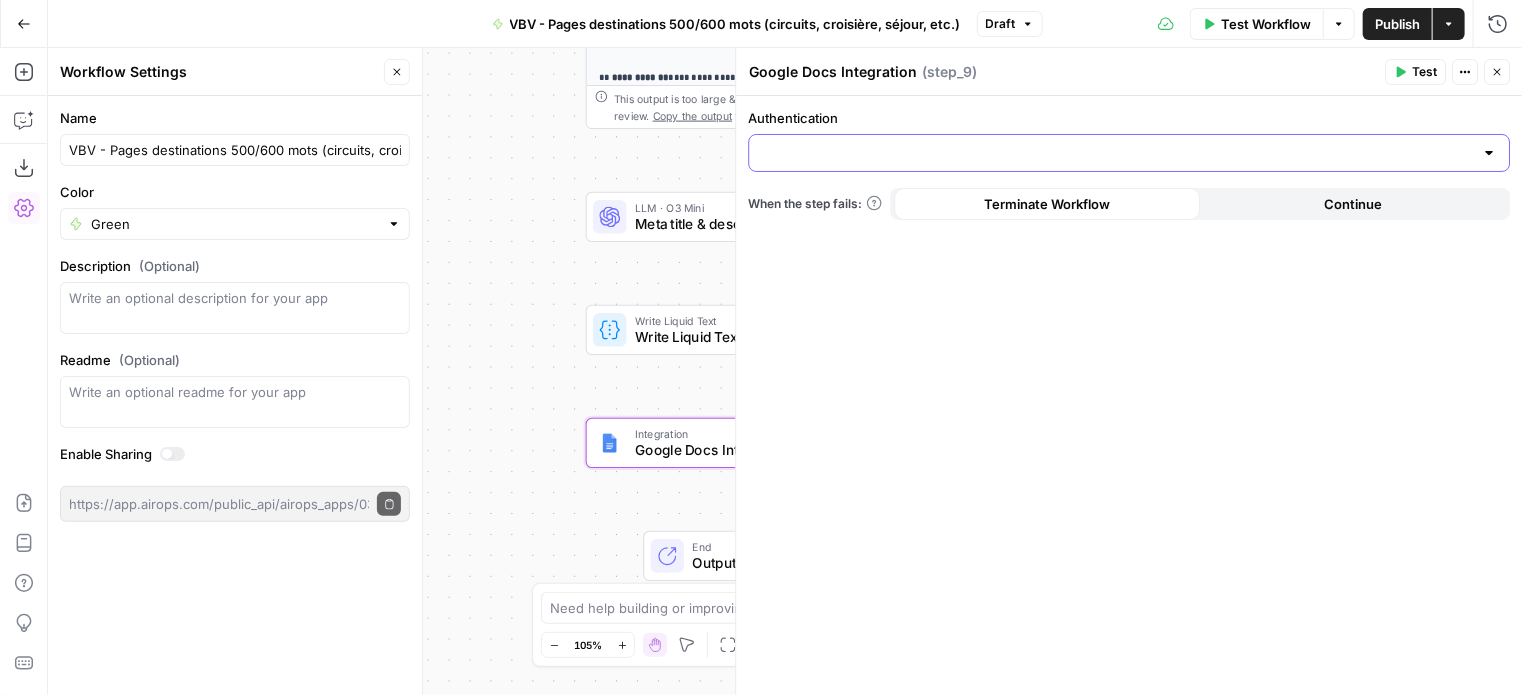 click on "Authentication" at bounding box center (1117, 153) 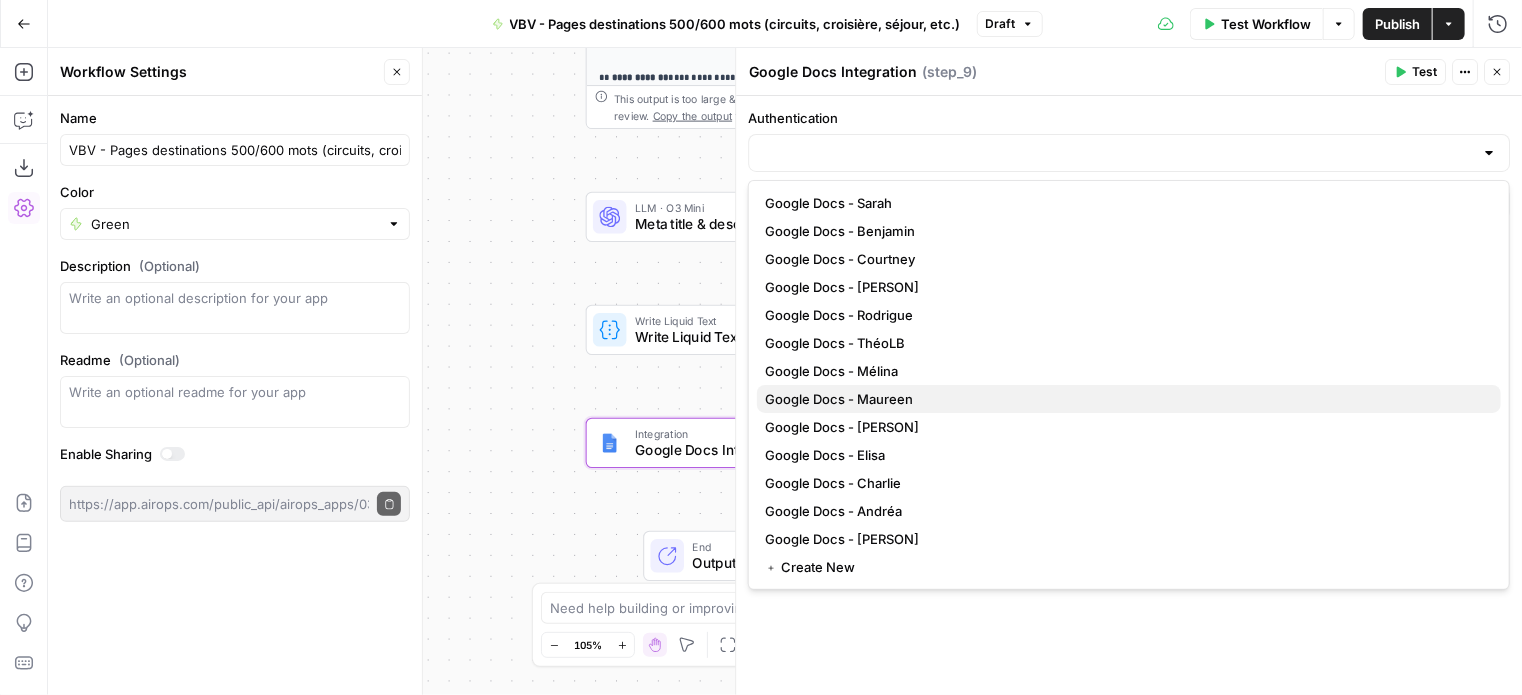 click on "Google Docs - Maureen" at bounding box center (1125, 399) 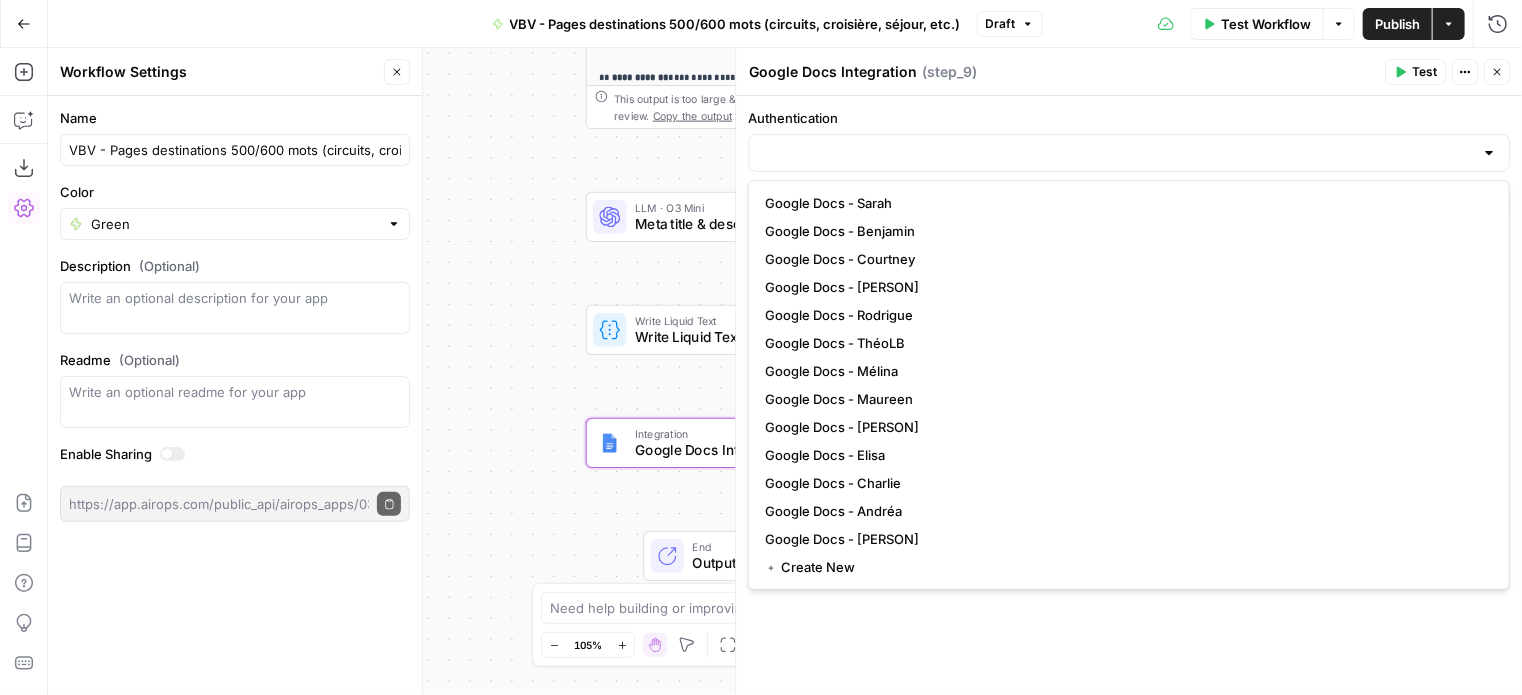 type on "Google Docs - Maureen" 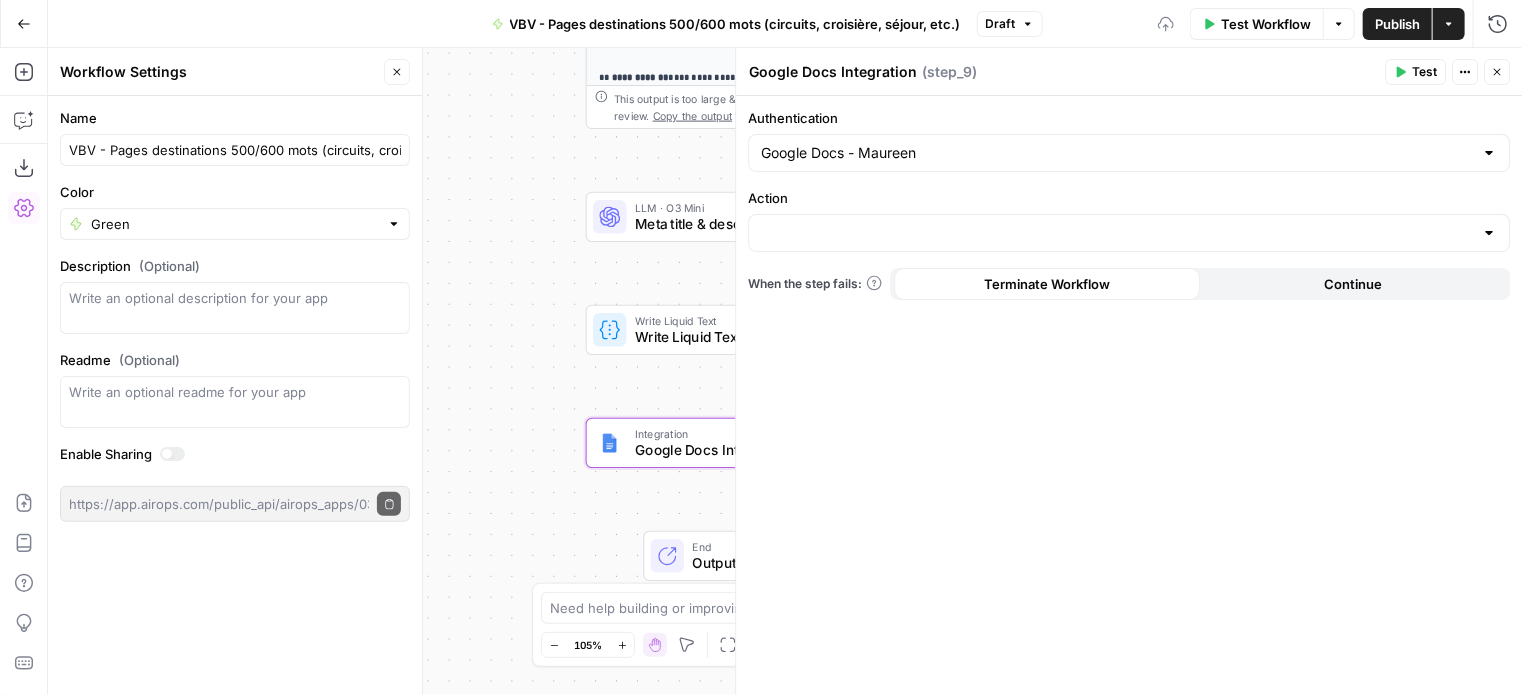 click at bounding box center [1129, 233] 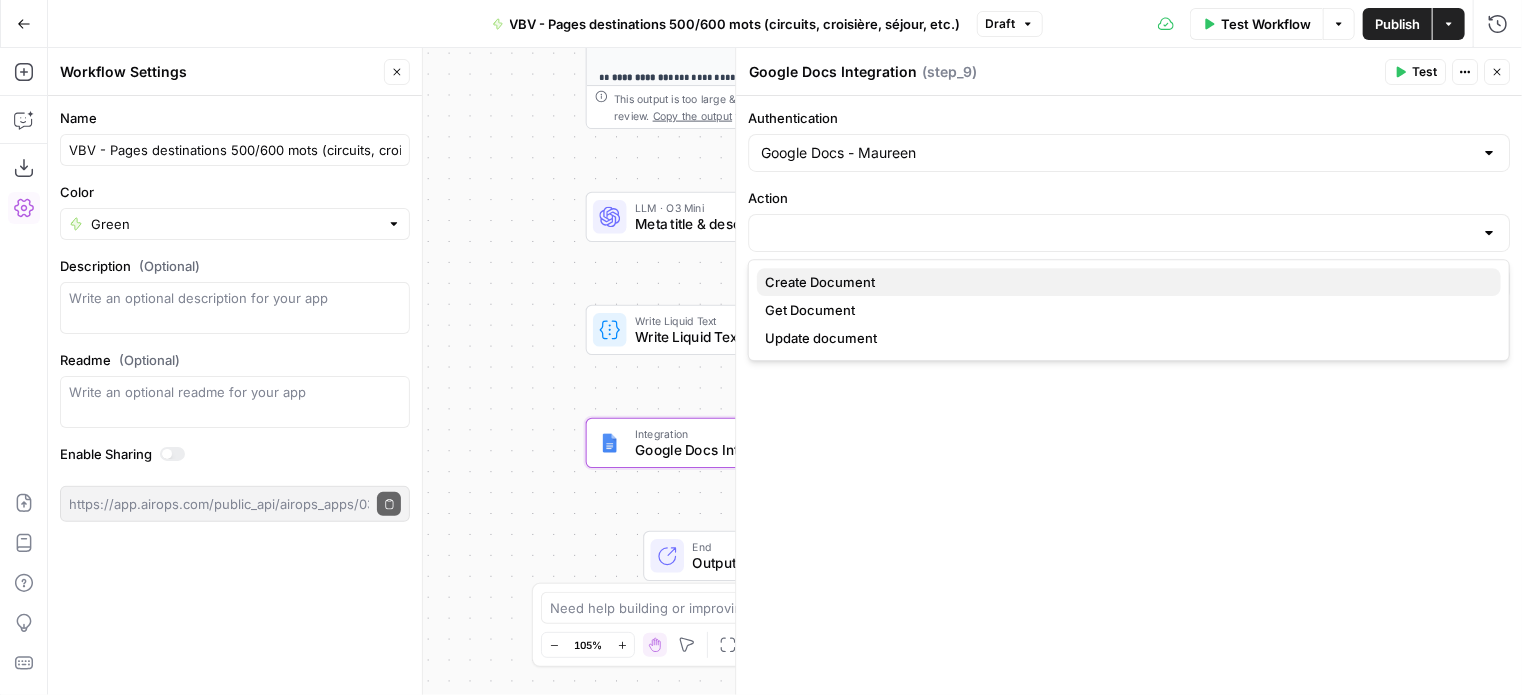 click on "Create Document" at bounding box center [1125, 282] 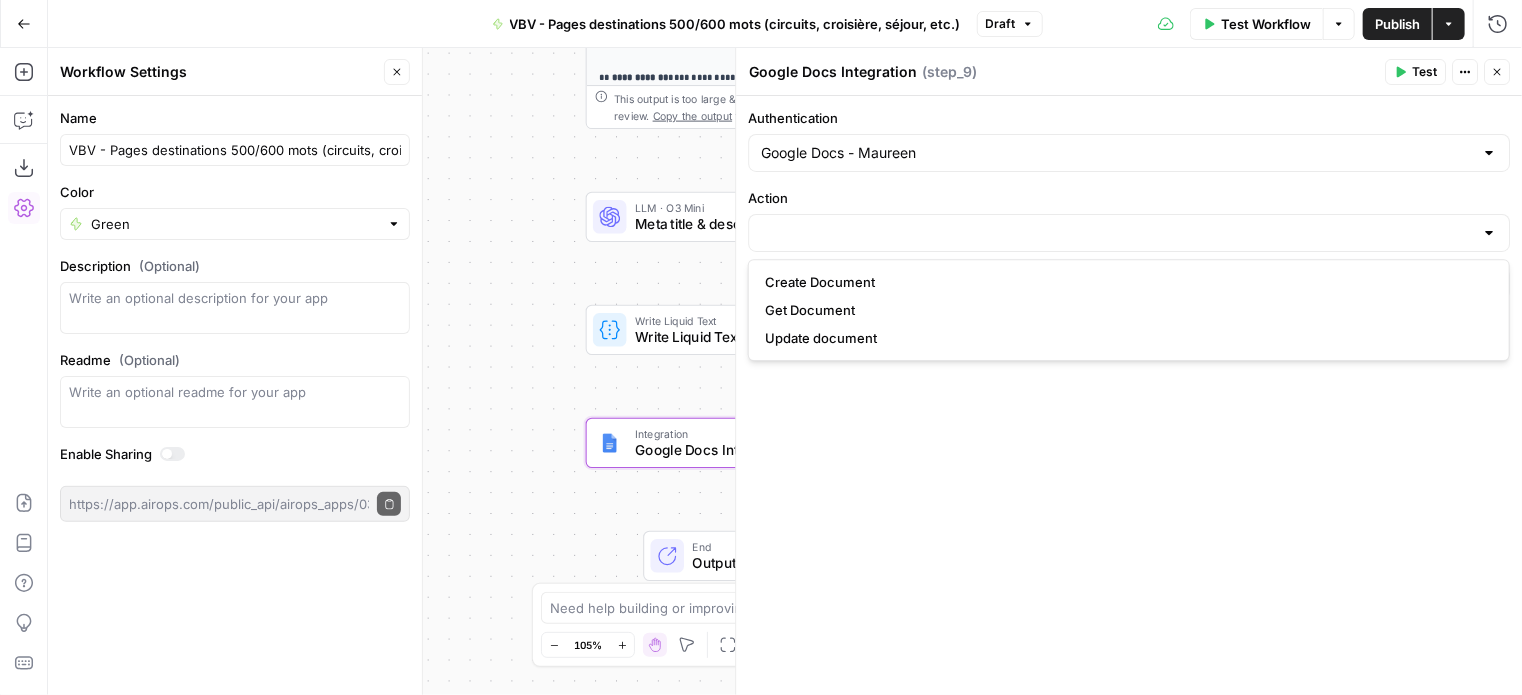 type on "Create Document" 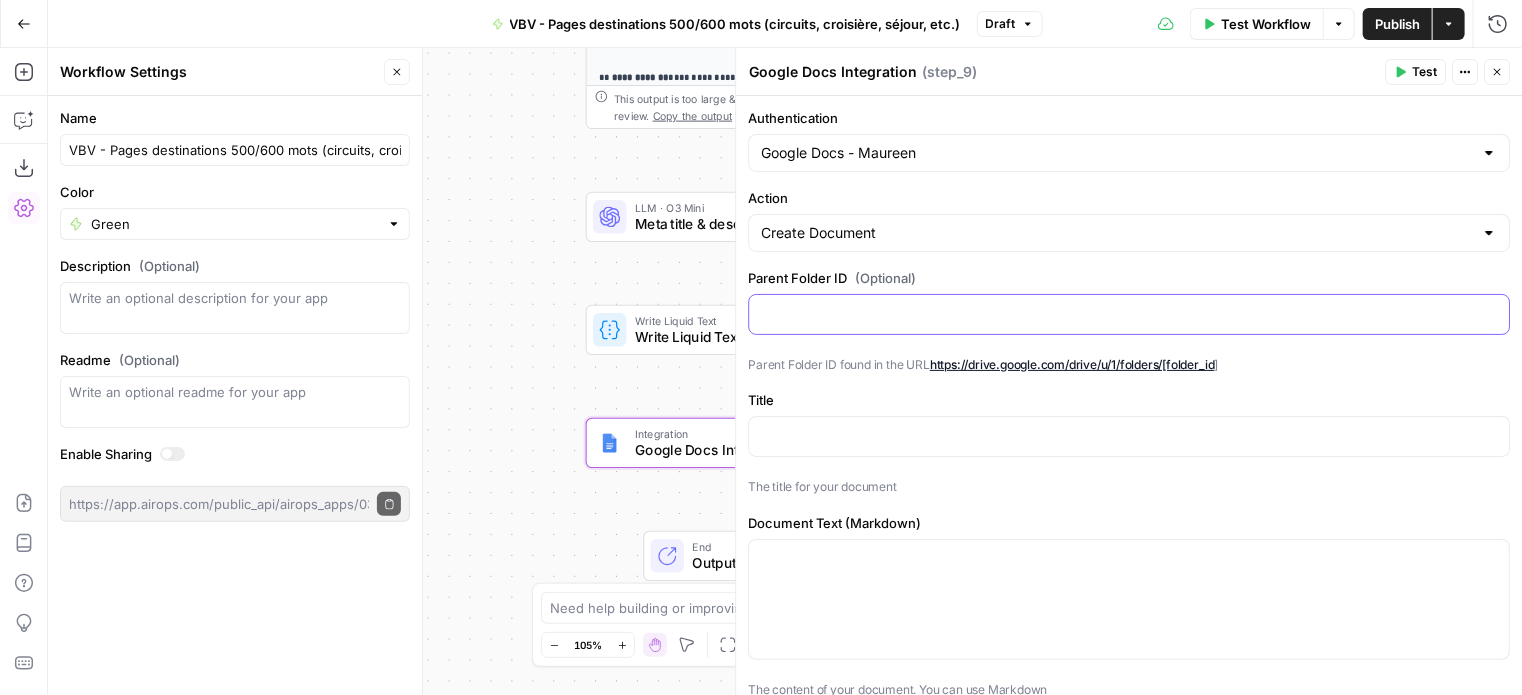 click at bounding box center [1129, 313] 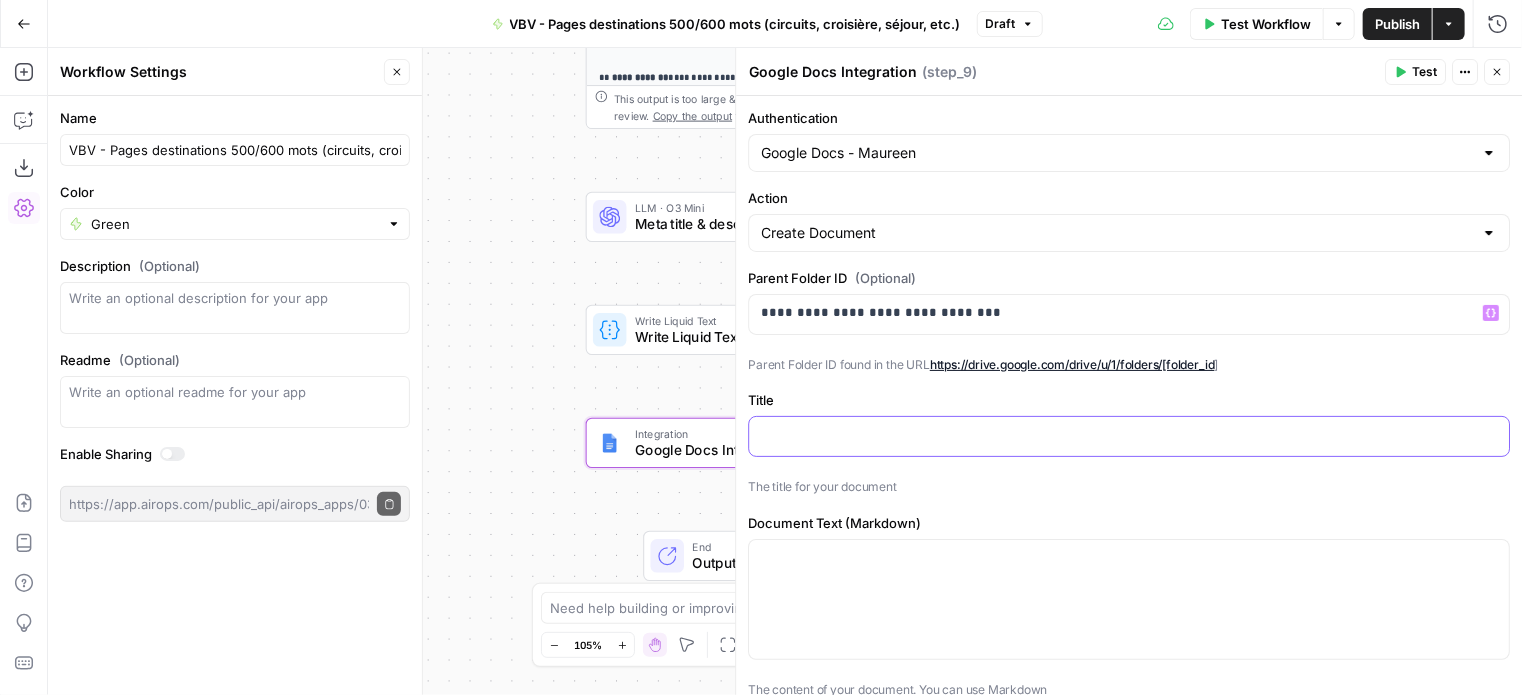 click at bounding box center (1129, 435) 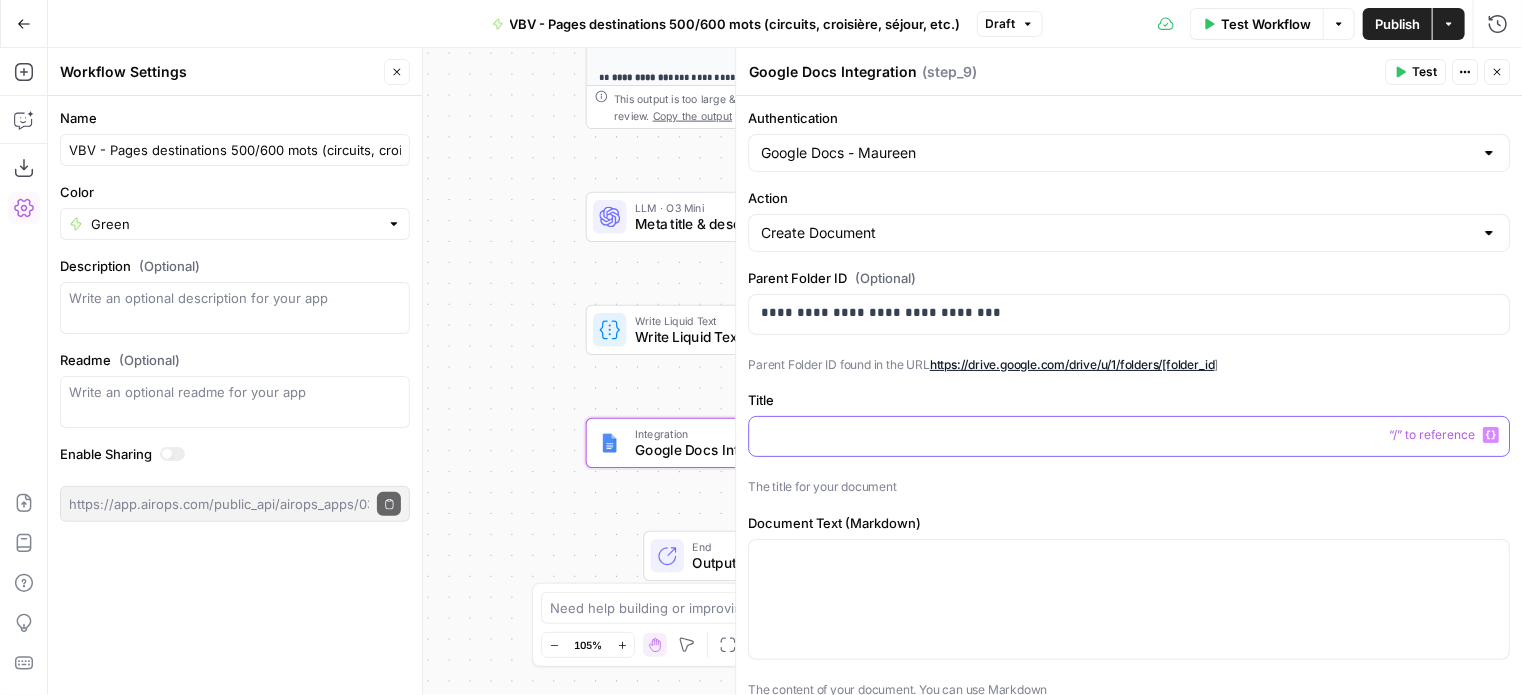 click on "Variables Menu" at bounding box center (1491, 435) 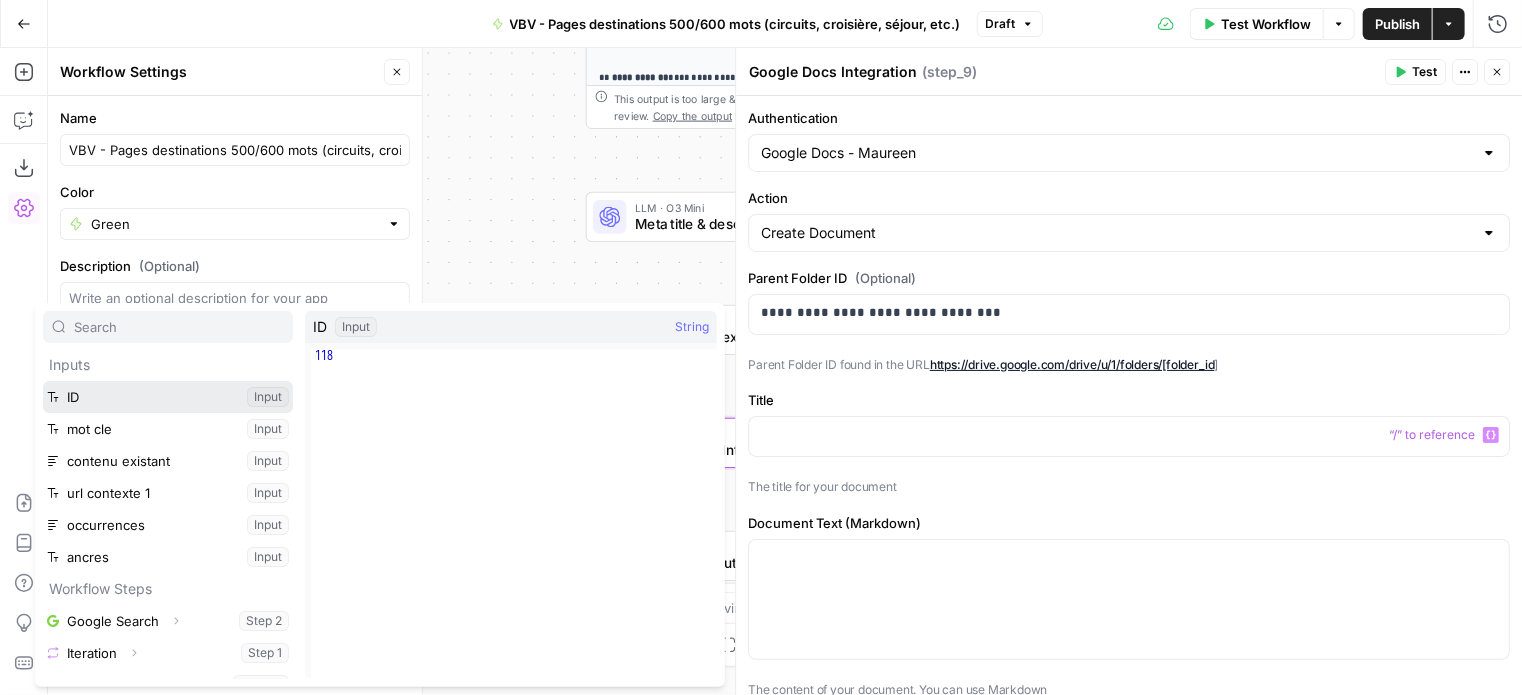click at bounding box center [168, 397] 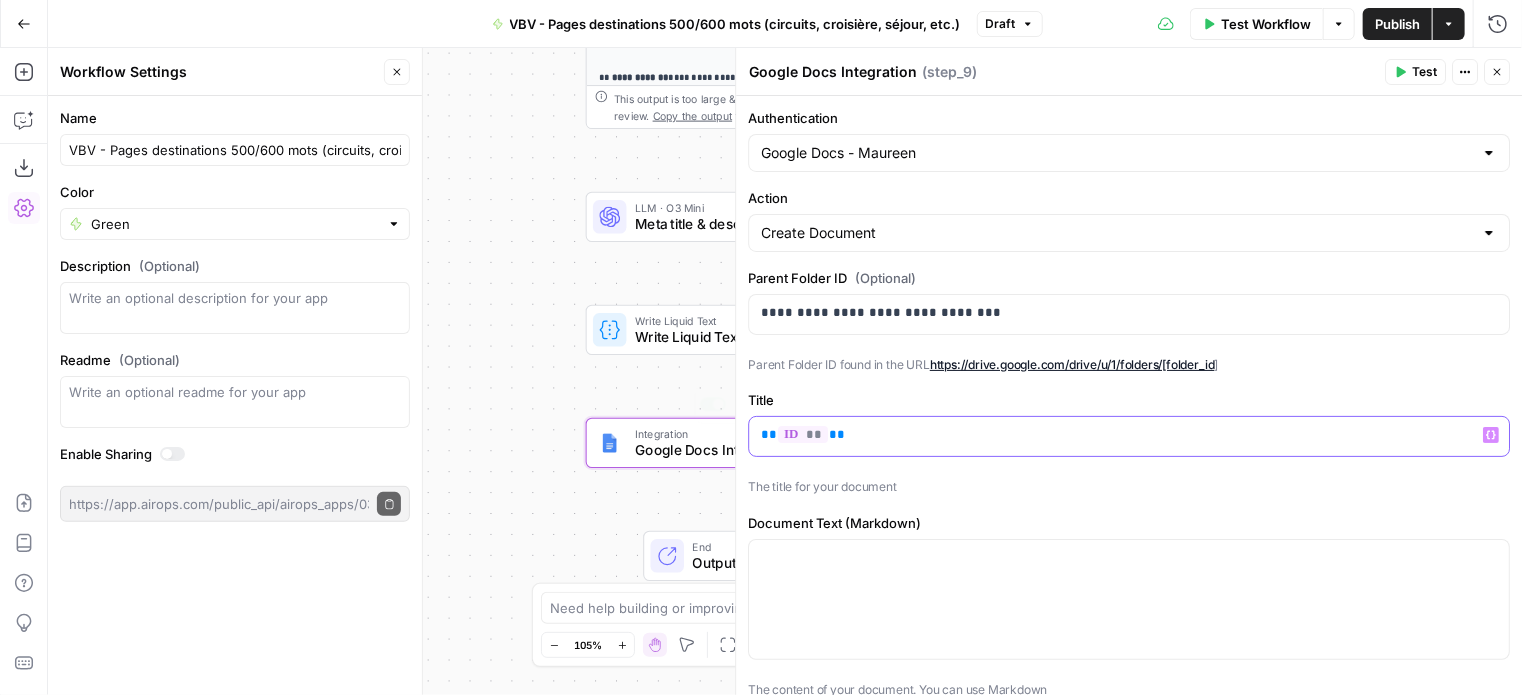 type 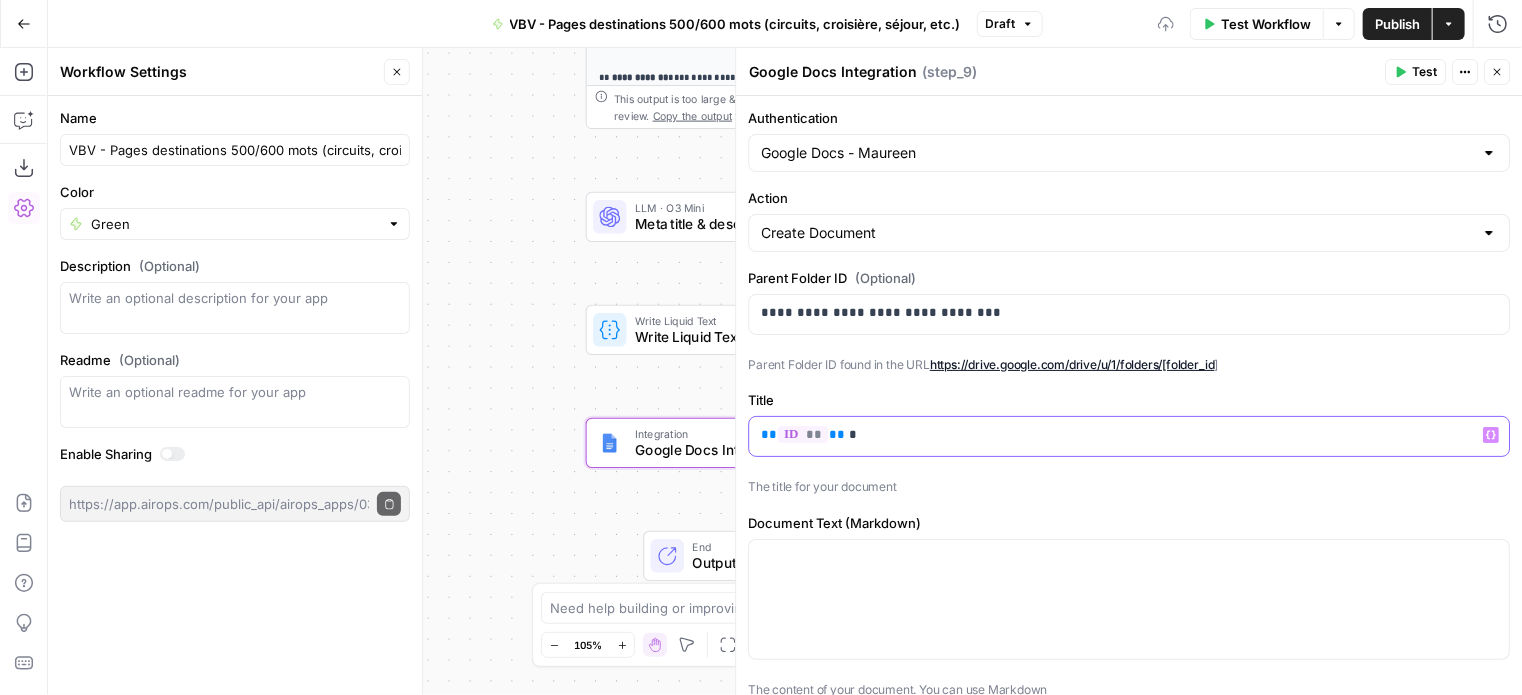 click 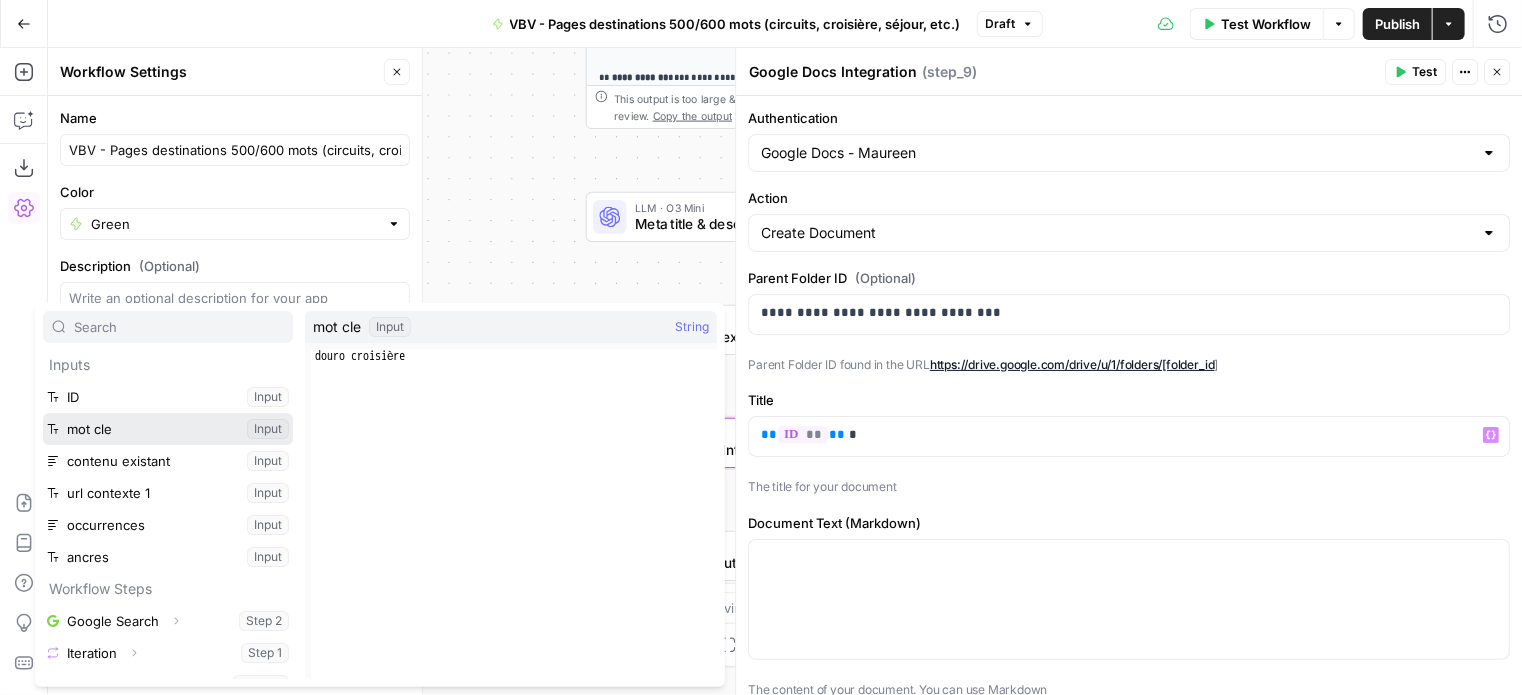 click at bounding box center [168, 429] 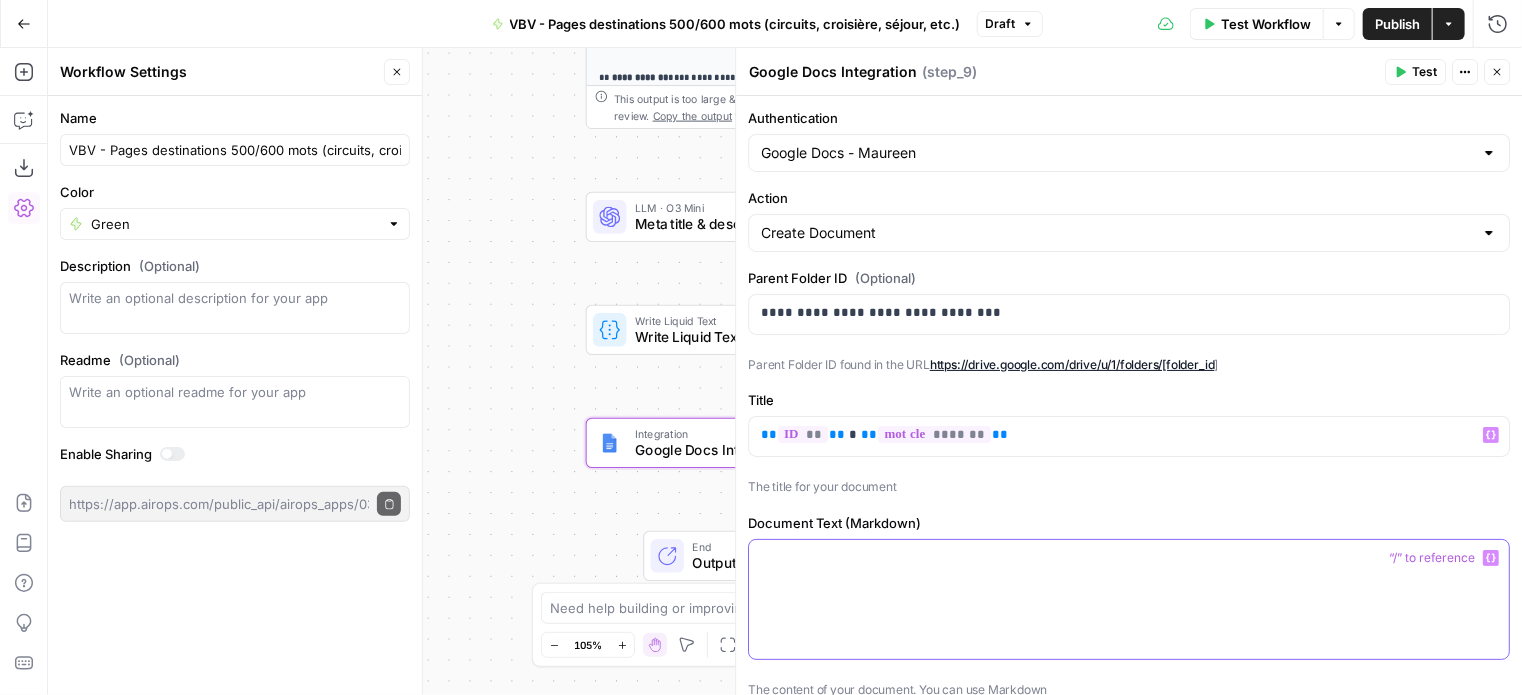 click at bounding box center [1129, 599] 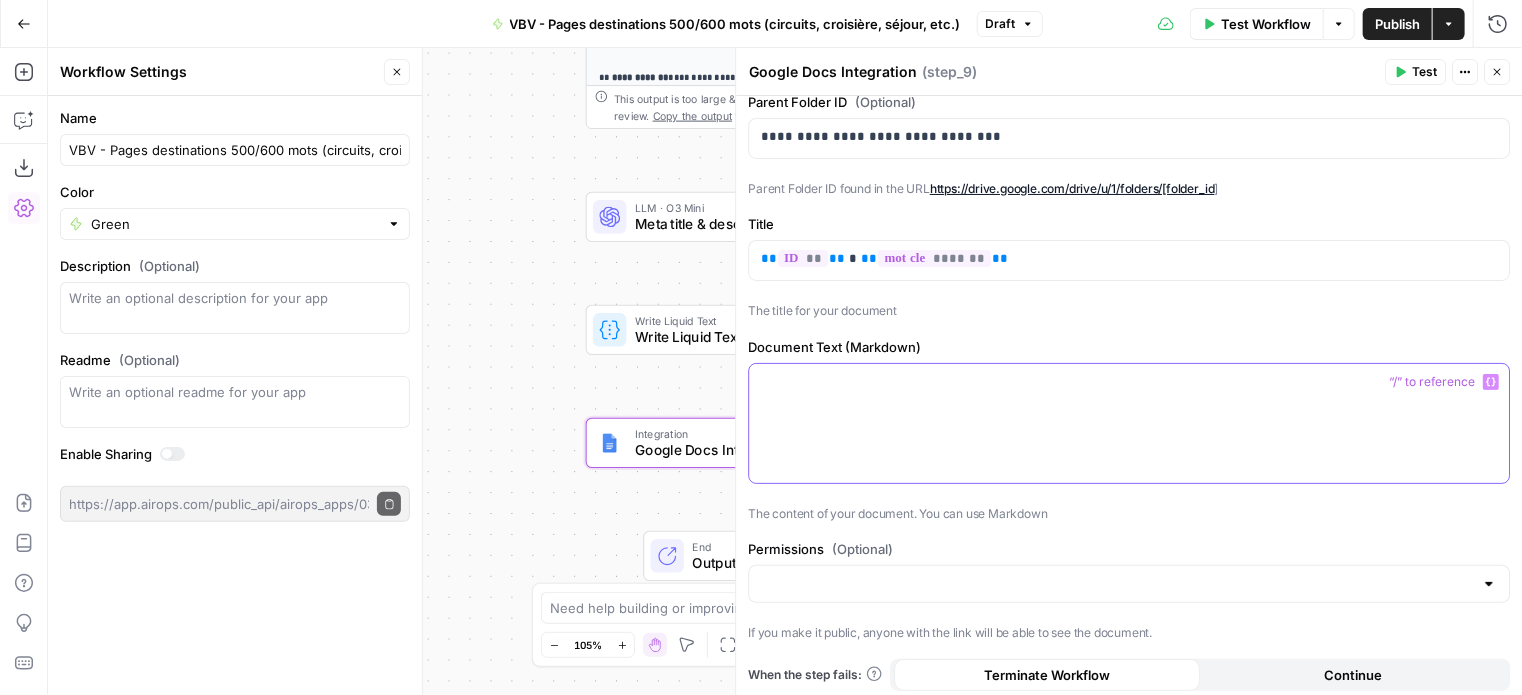 scroll, scrollTop: 180, scrollLeft: 0, axis: vertical 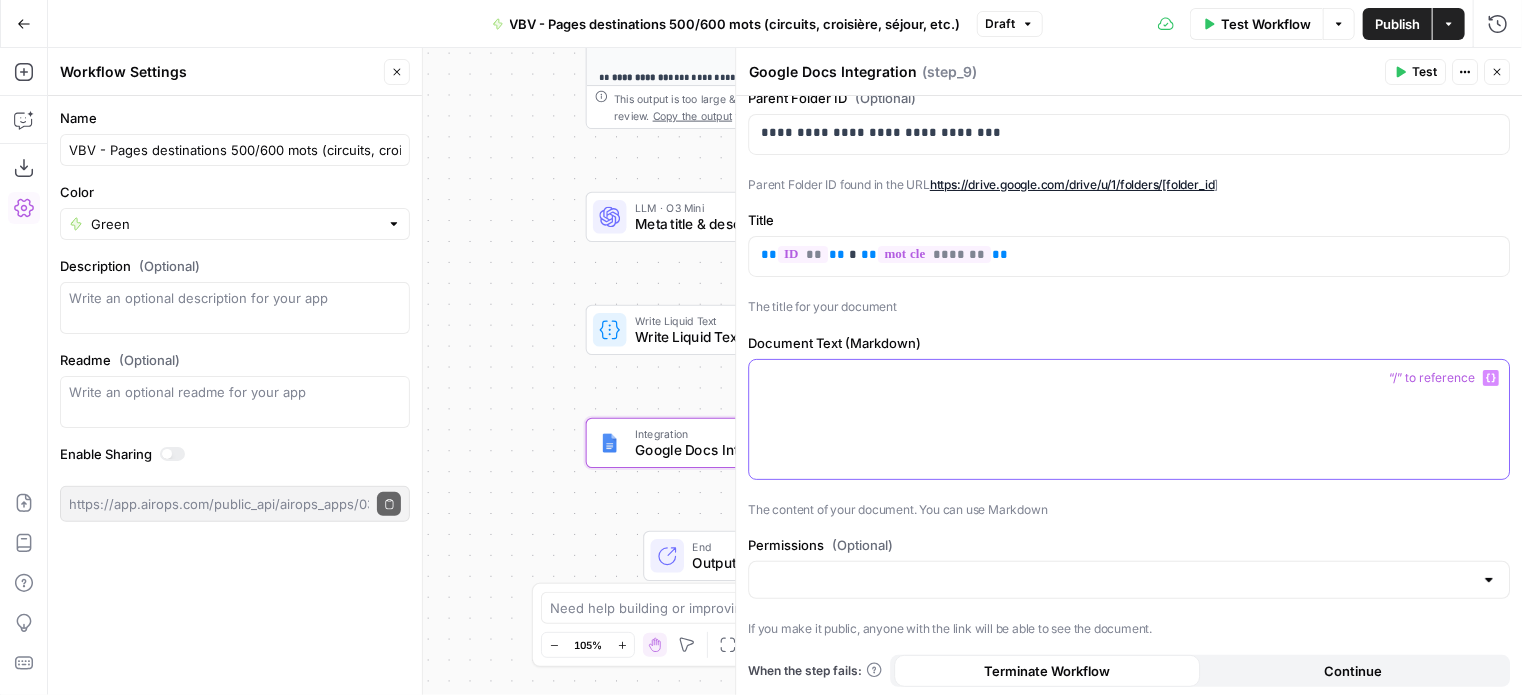 click 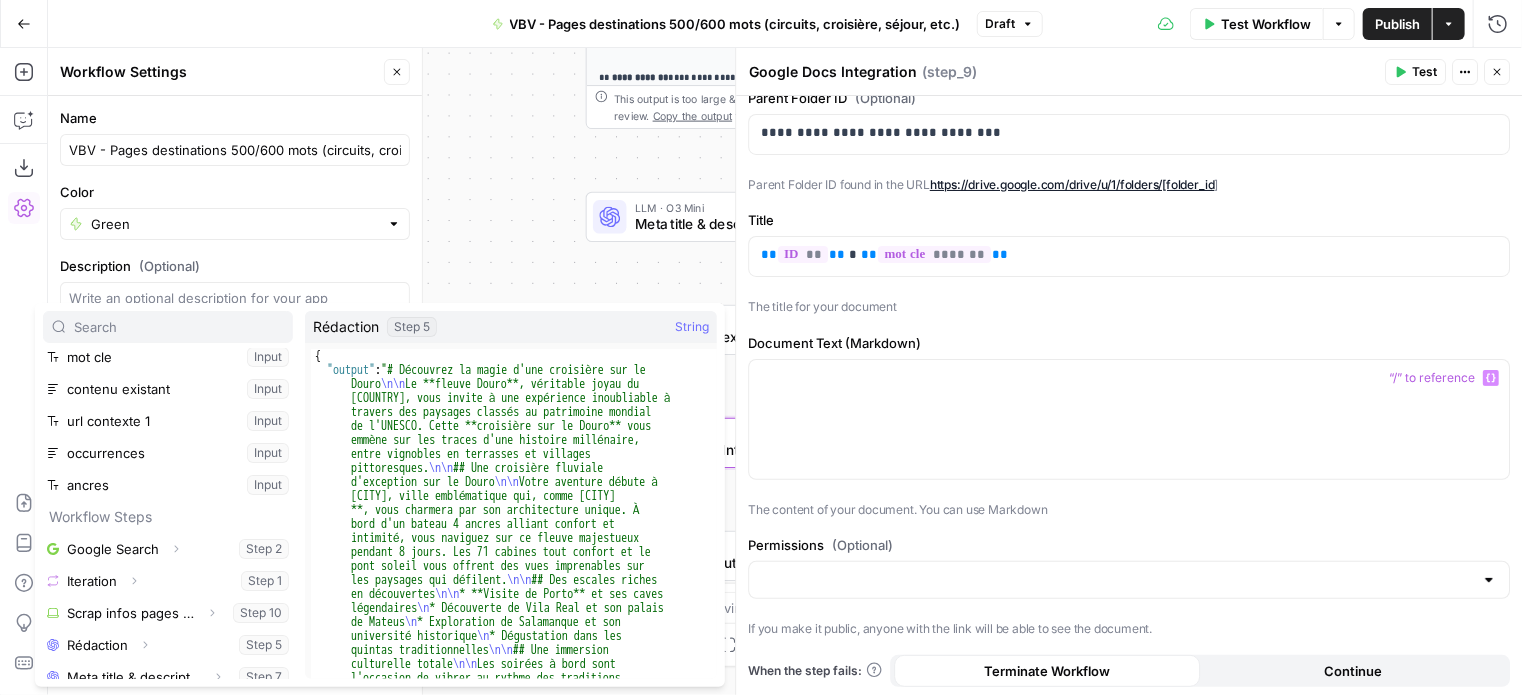 scroll, scrollTop: 200, scrollLeft: 0, axis: vertical 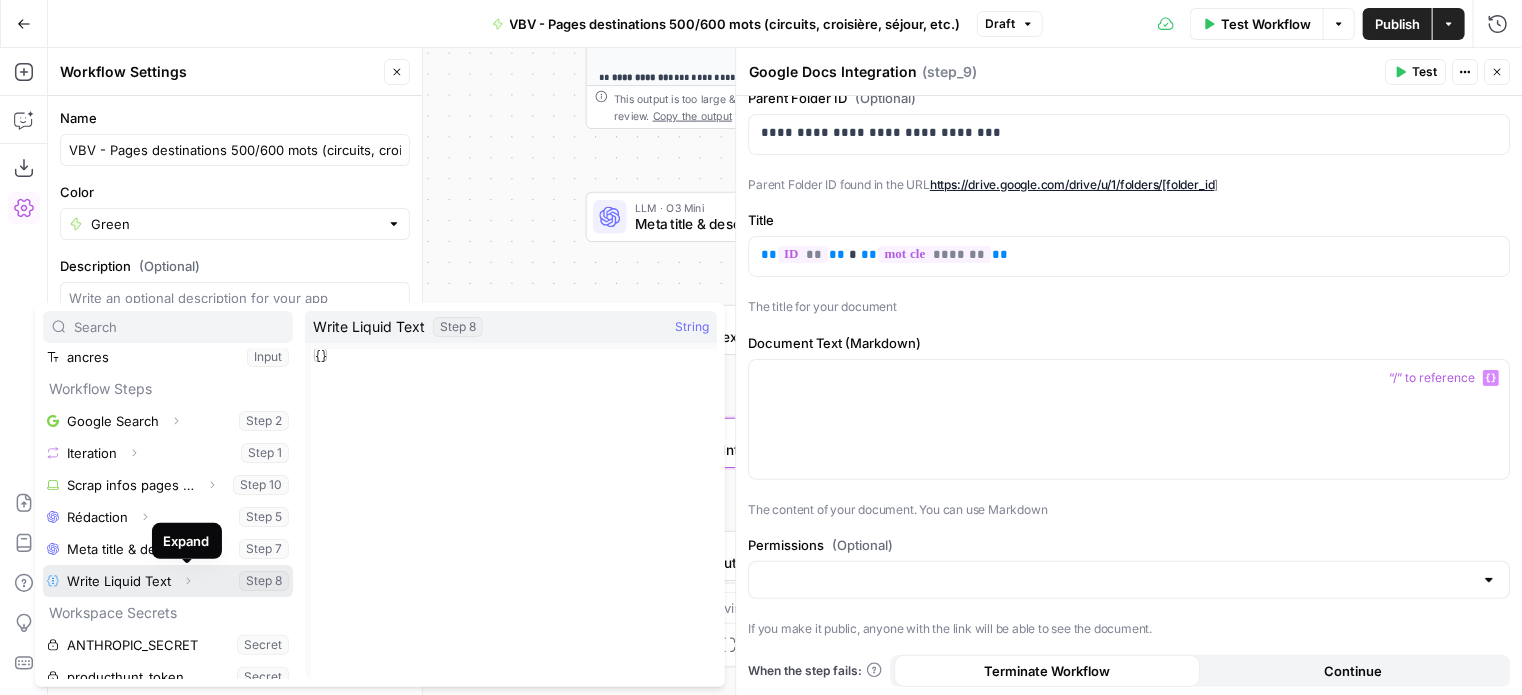 click 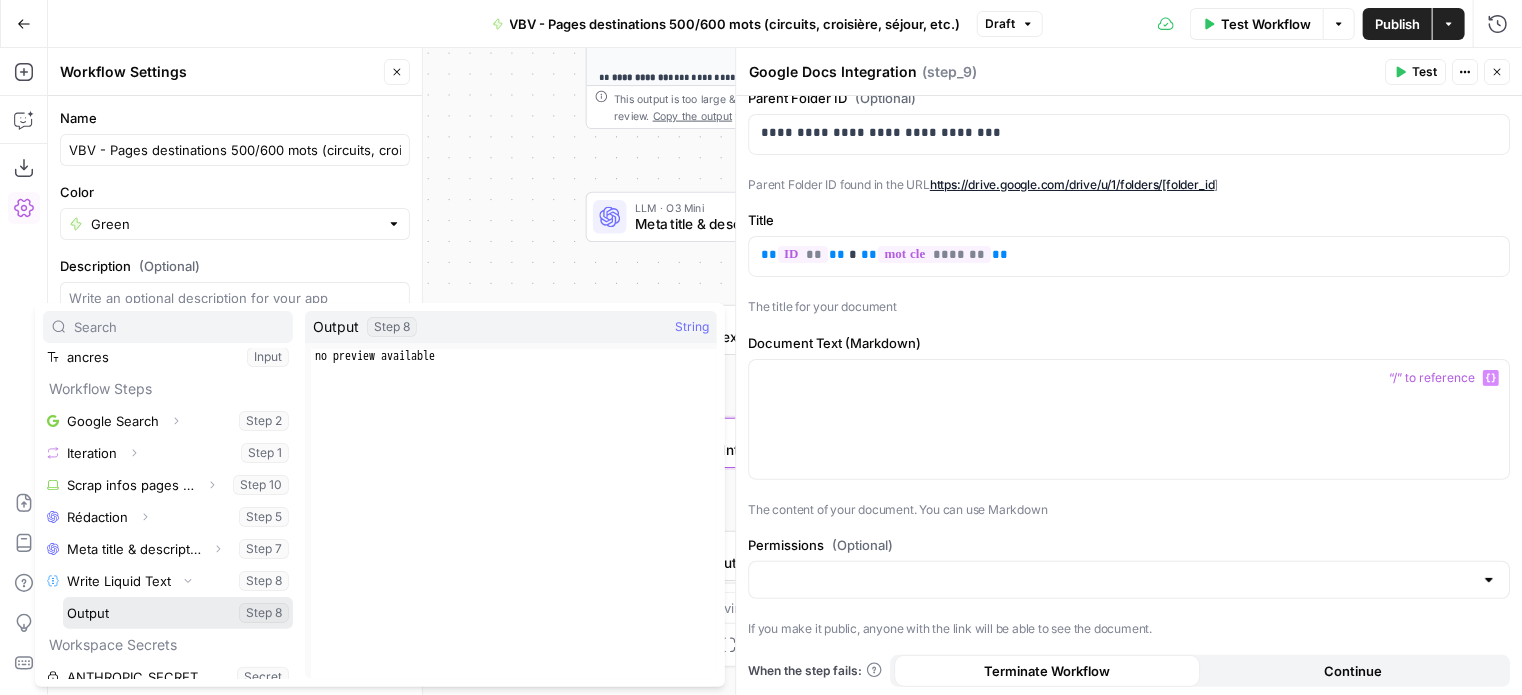 click at bounding box center [178, 613] 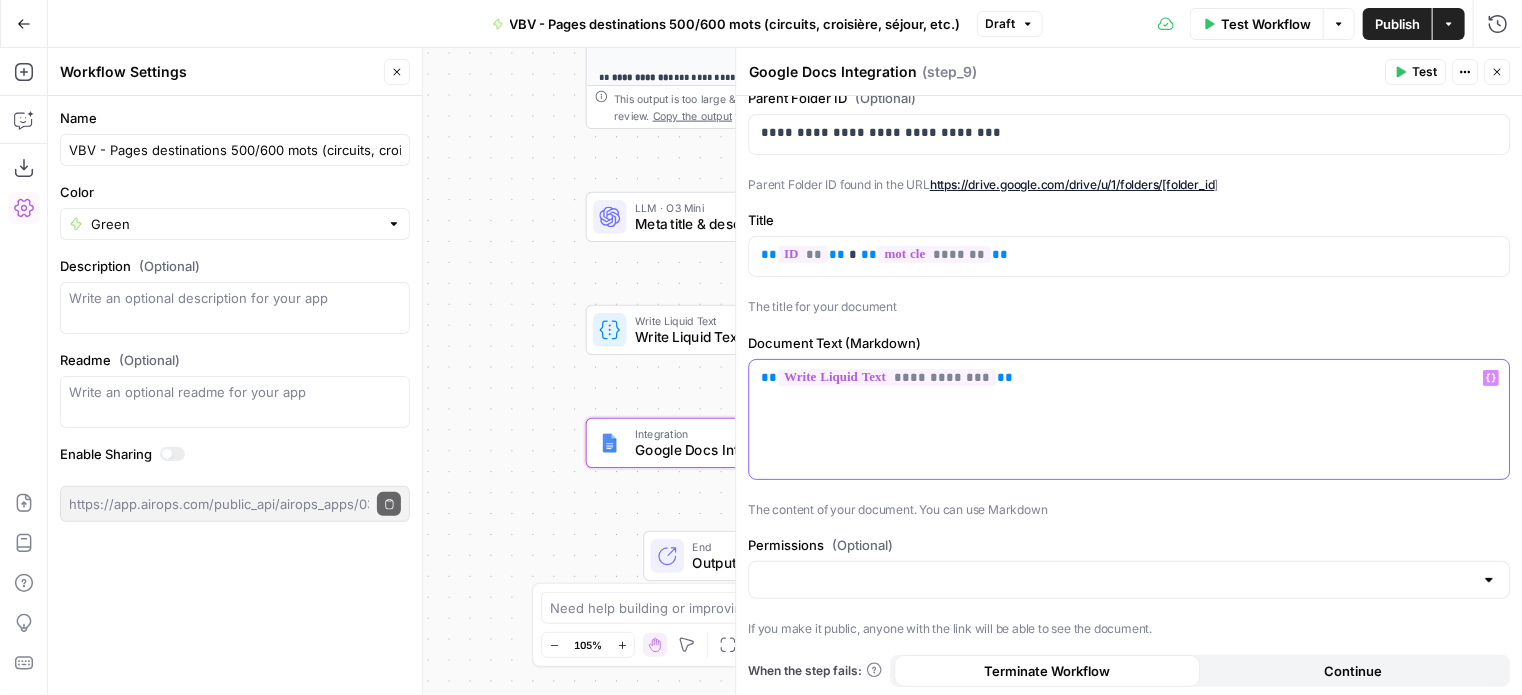 scroll, scrollTop: 0, scrollLeft: 0, axis: both 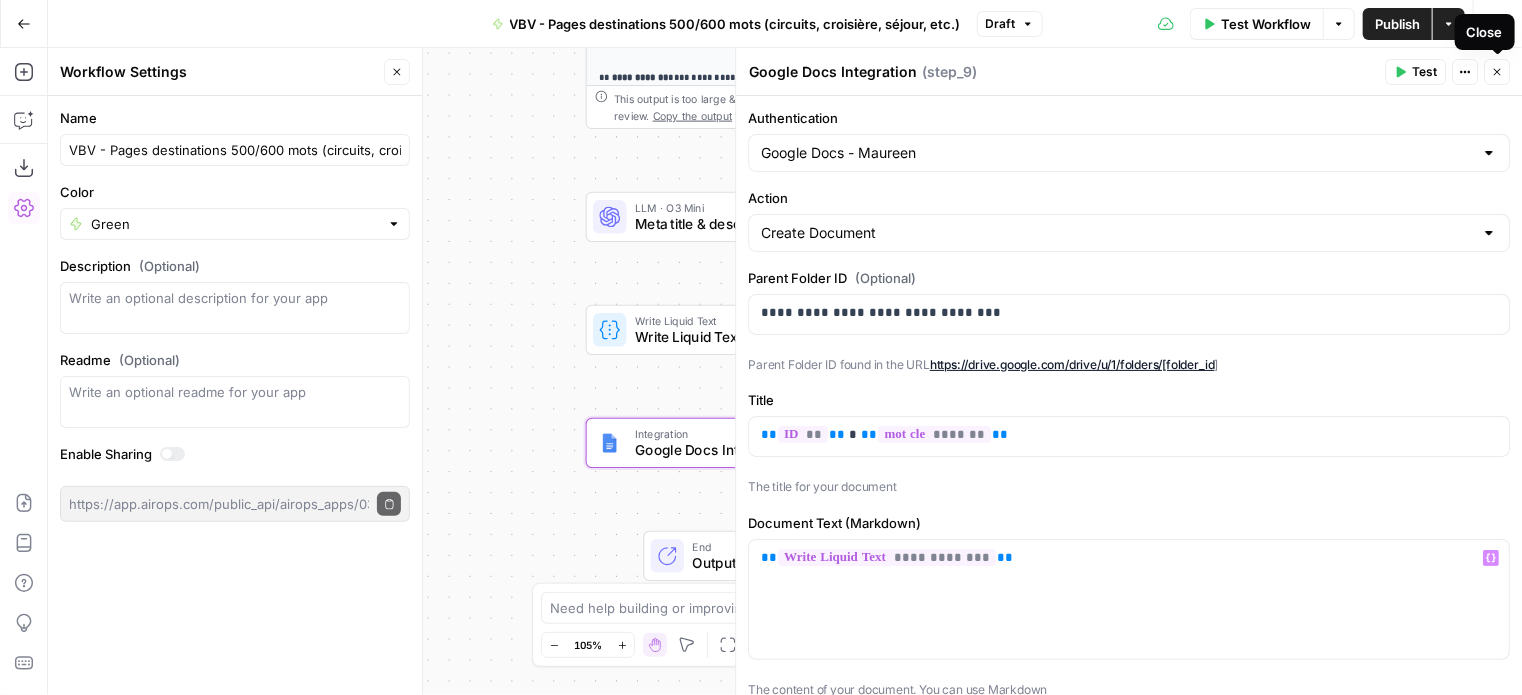 click 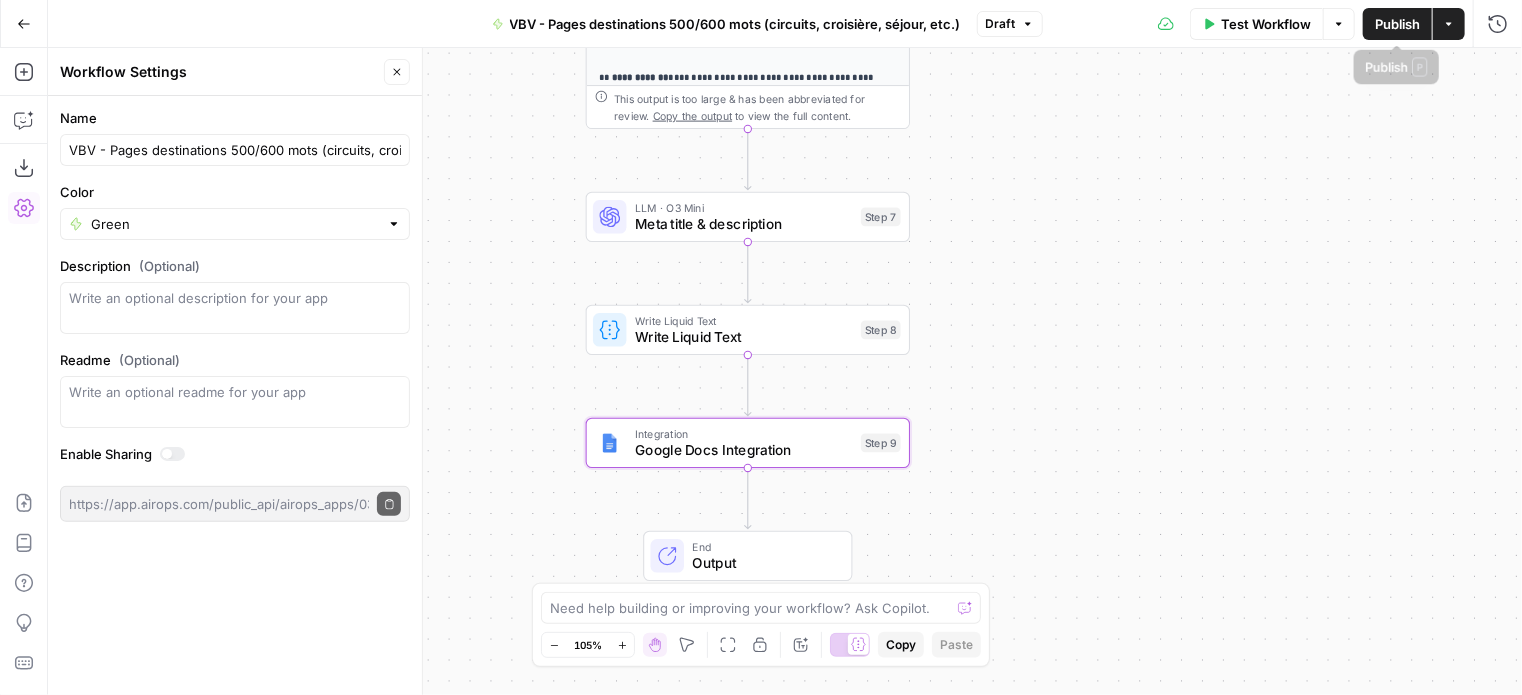 click on "Publish" at bounding box center [1397, 24] 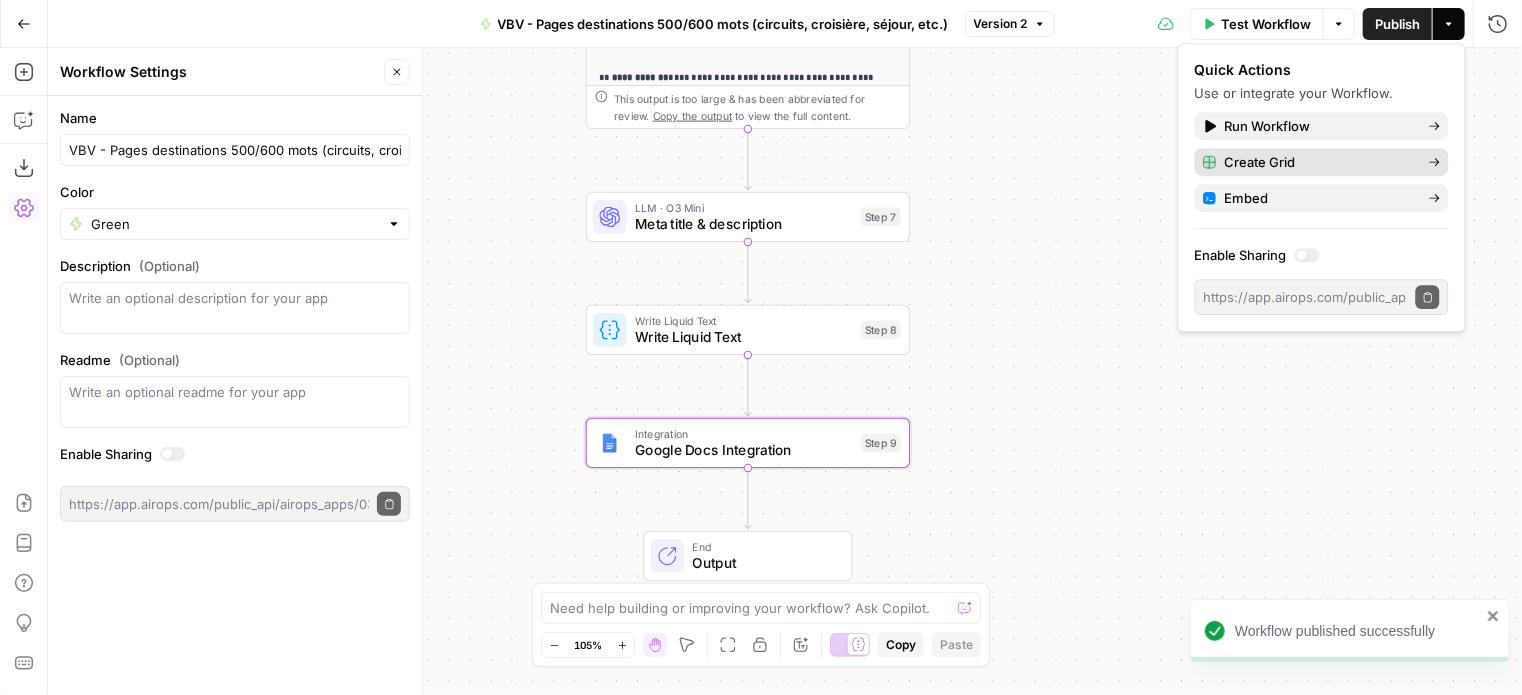 click 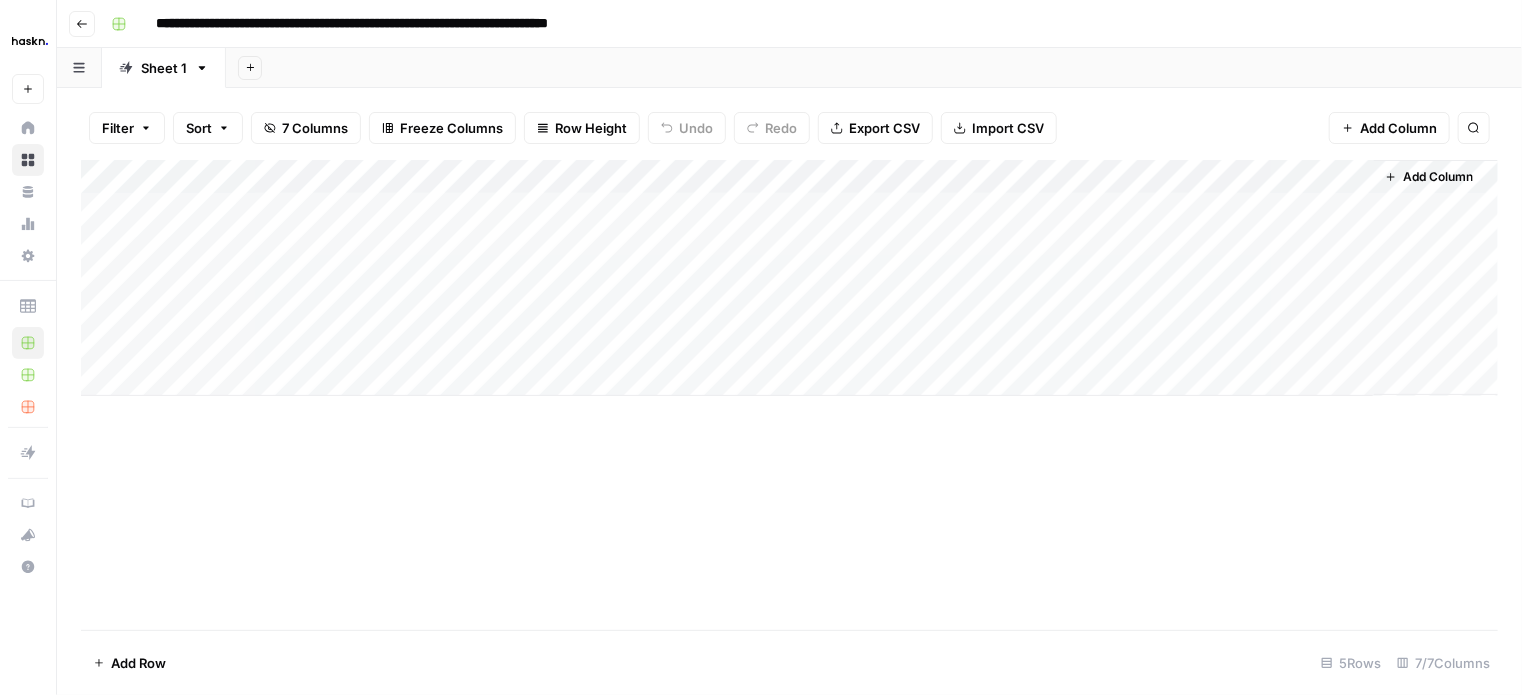 click on "Add Column" at bounding box center (789, 278) 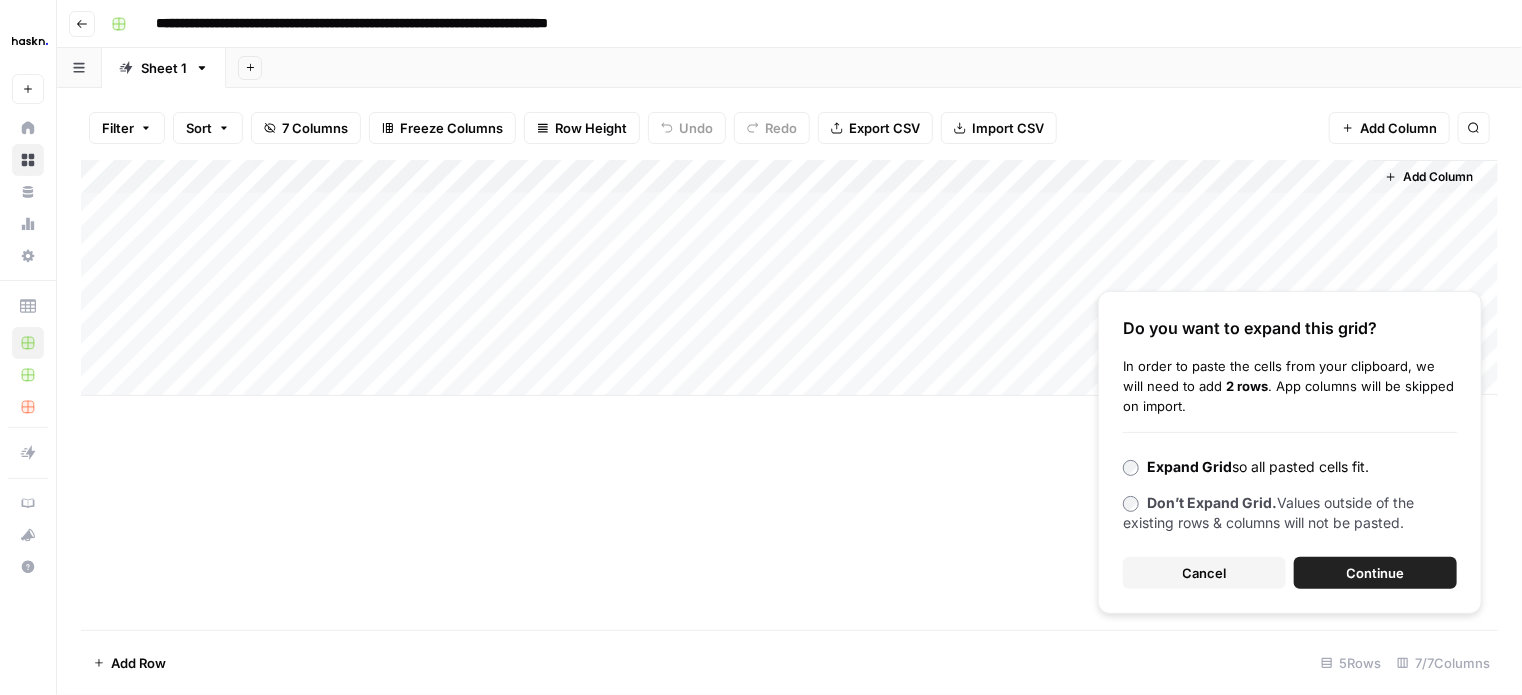 click on "Continue" at bounding box center [1375, 573] 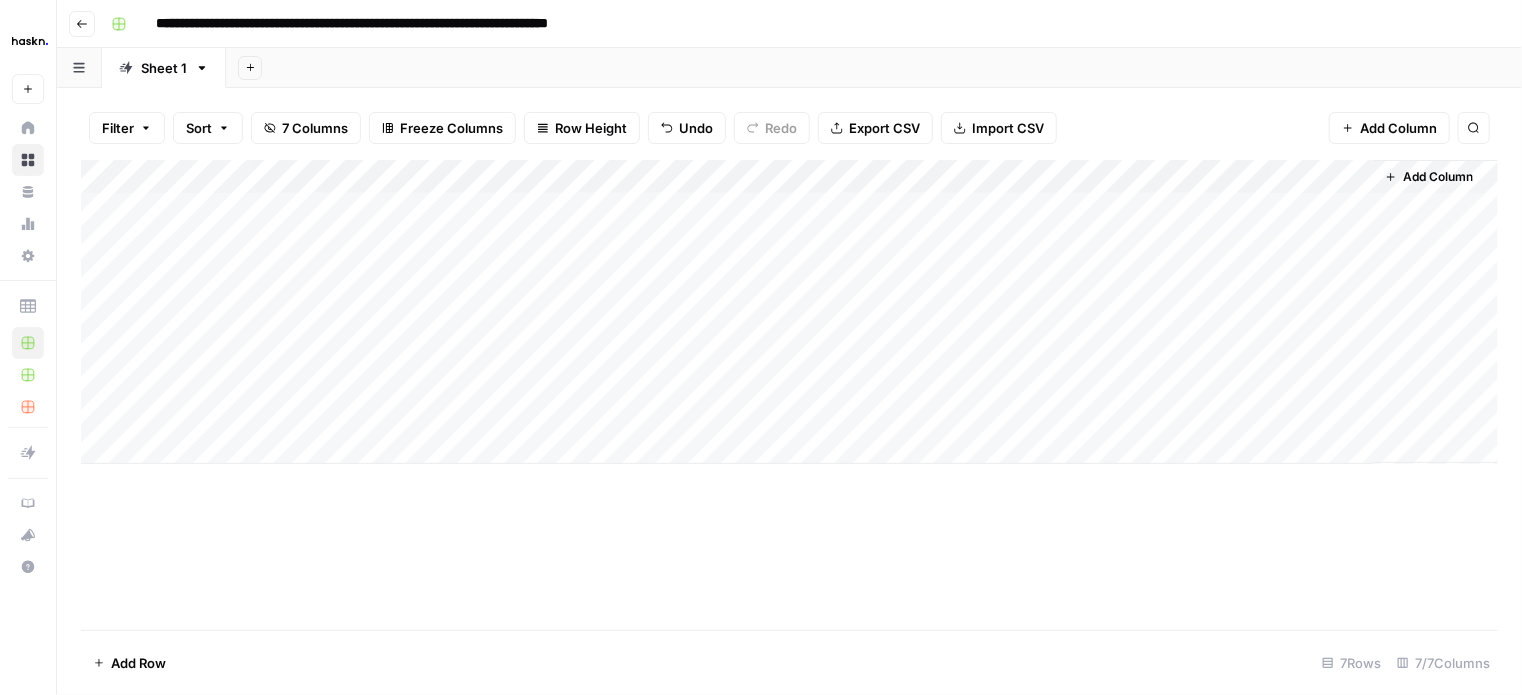 click on "Add Column" at bounding box center (789, 312) 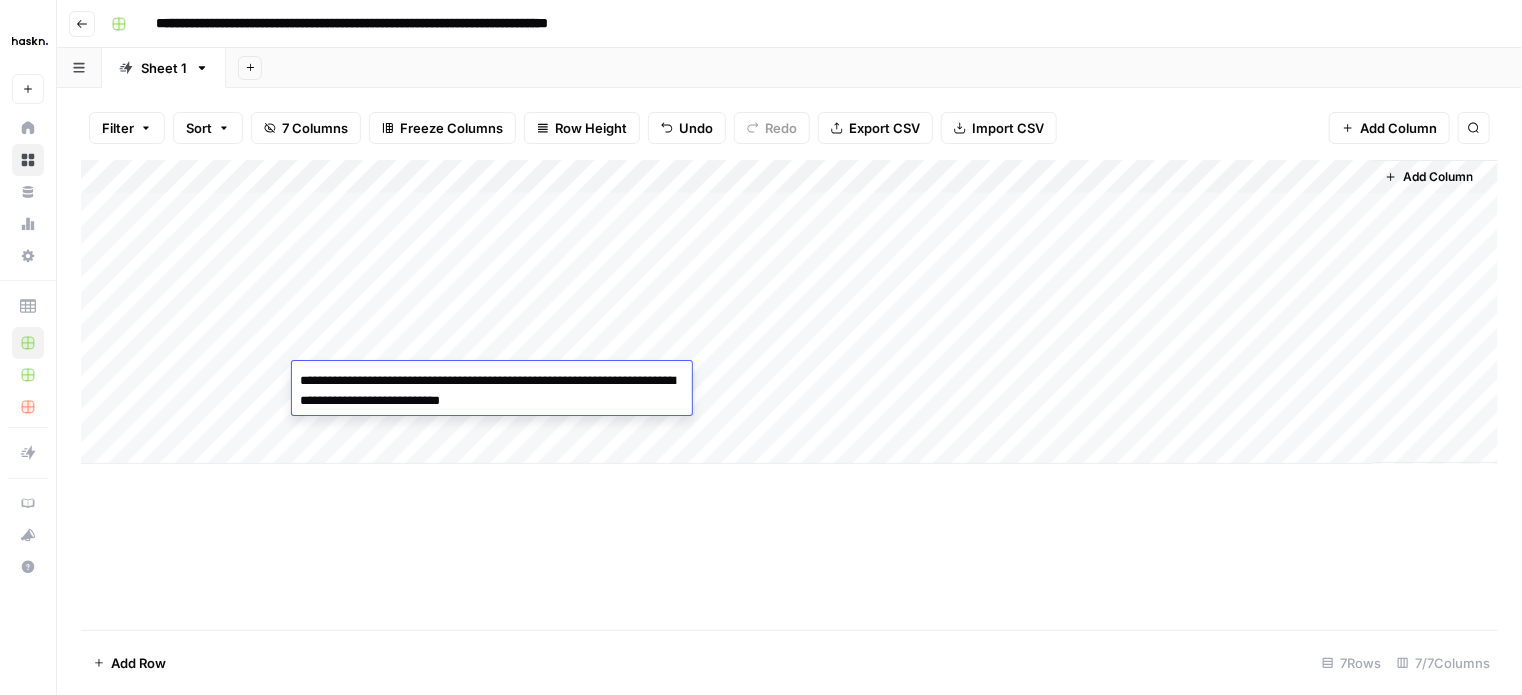 type 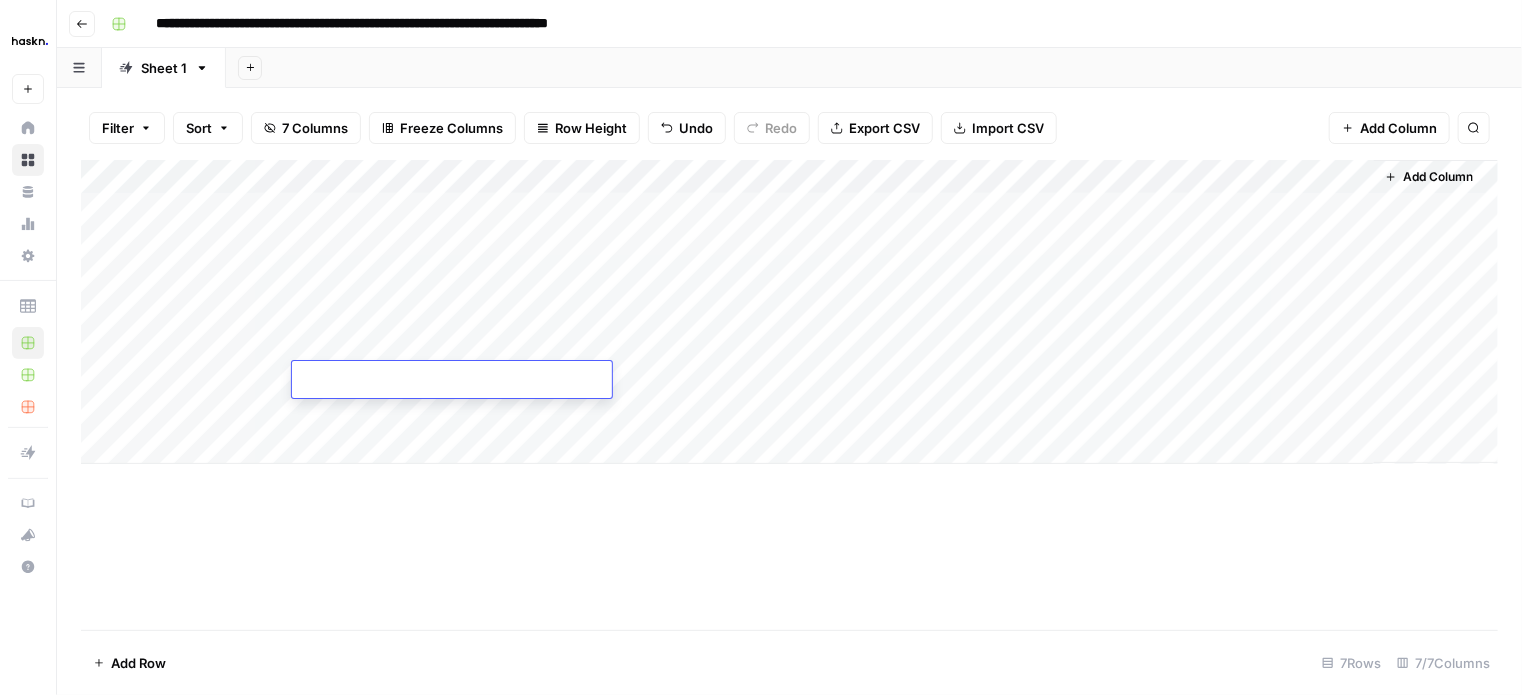 click on "Add Column" at bounding box center (789, 312) 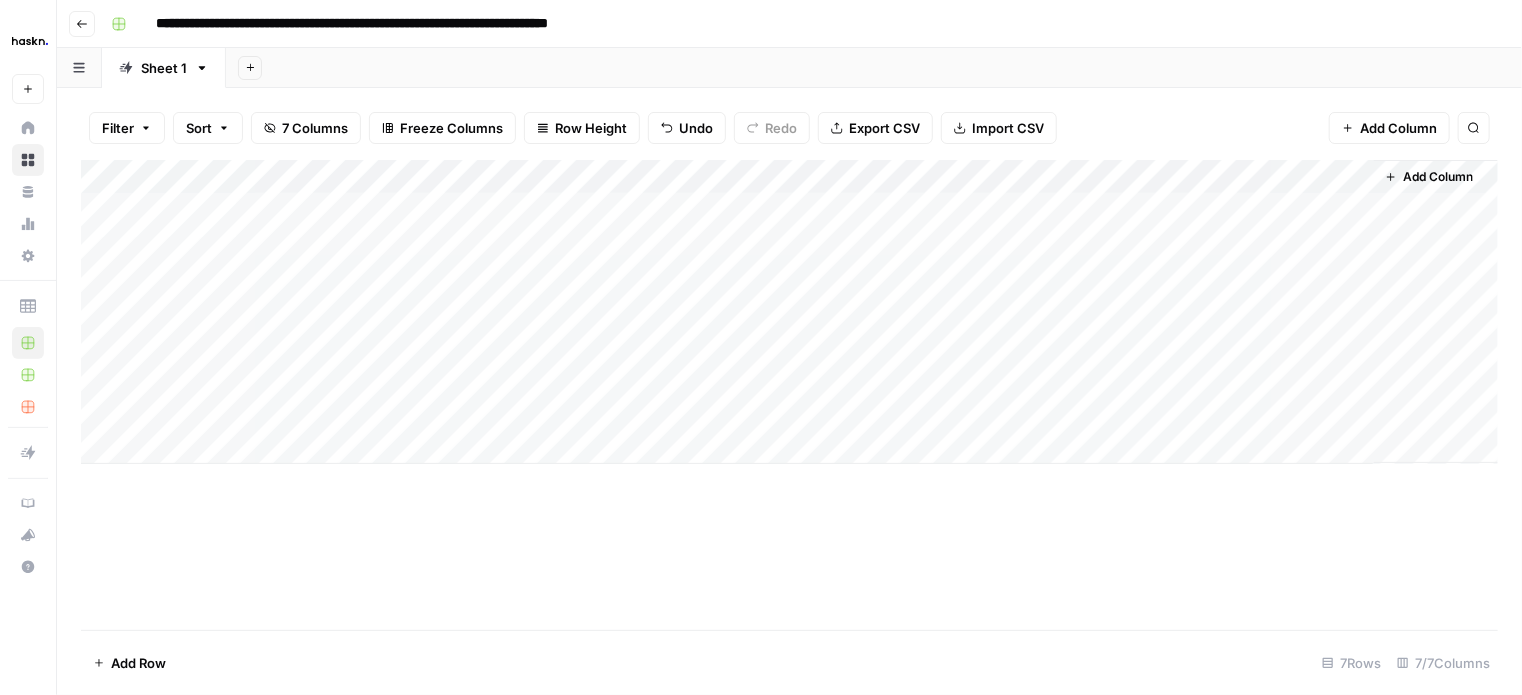 click on "Add Column" at bounding box center (789, 312) 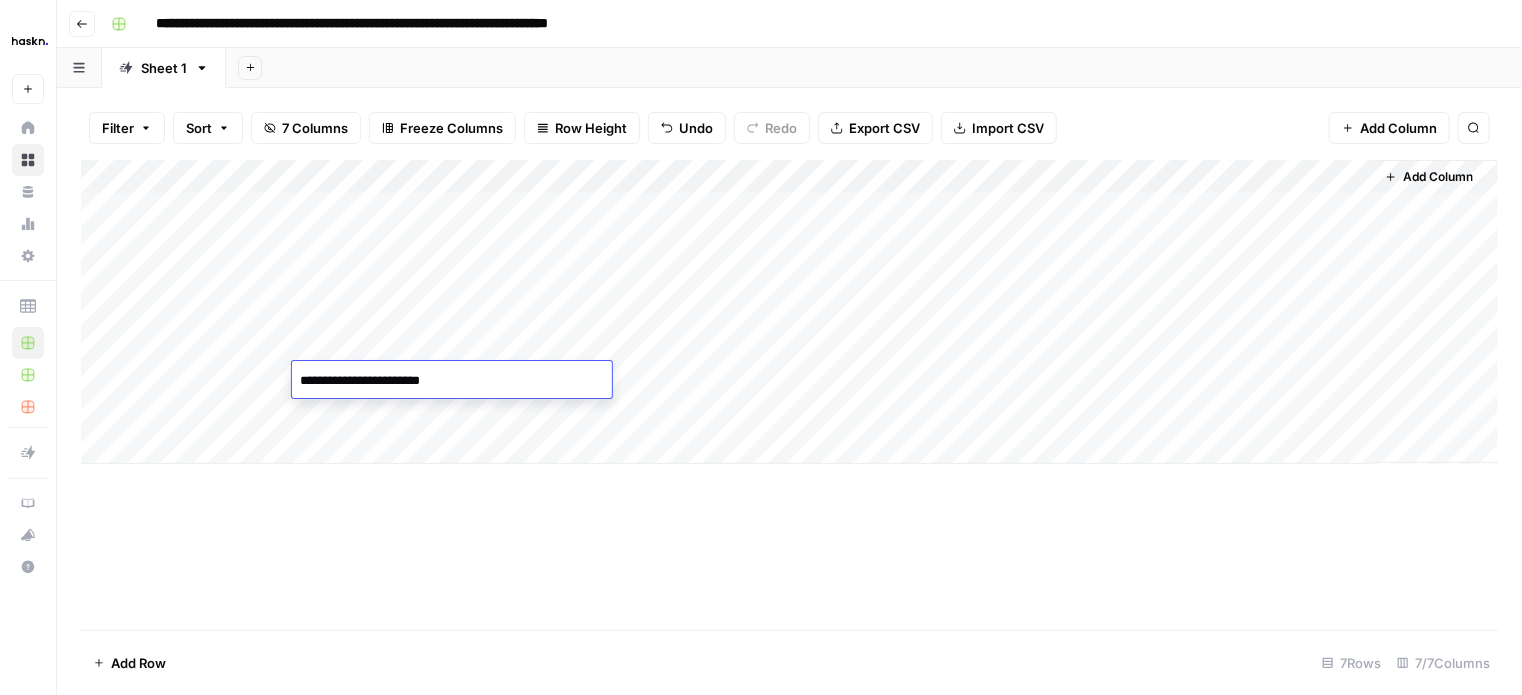 type on "**********" 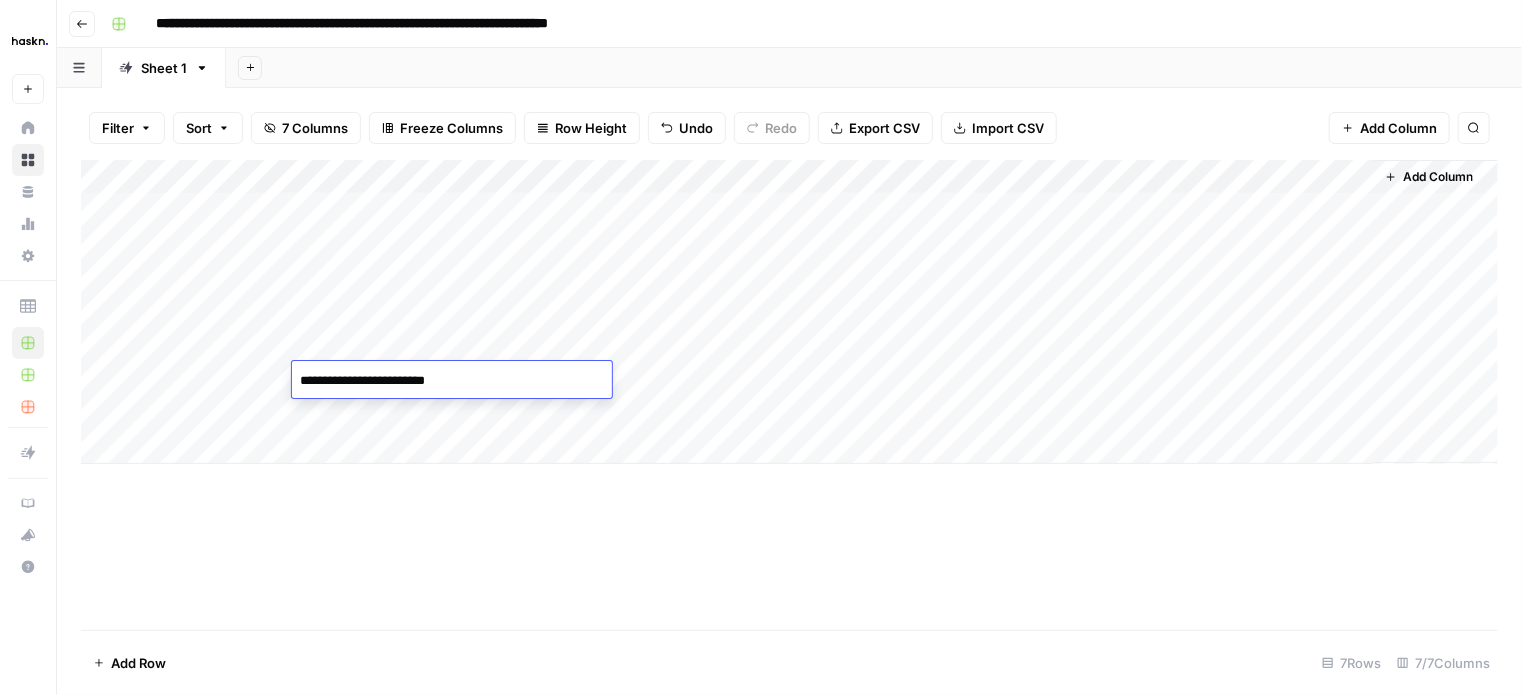 click on "Add Column" at bounding box center (789, 312) 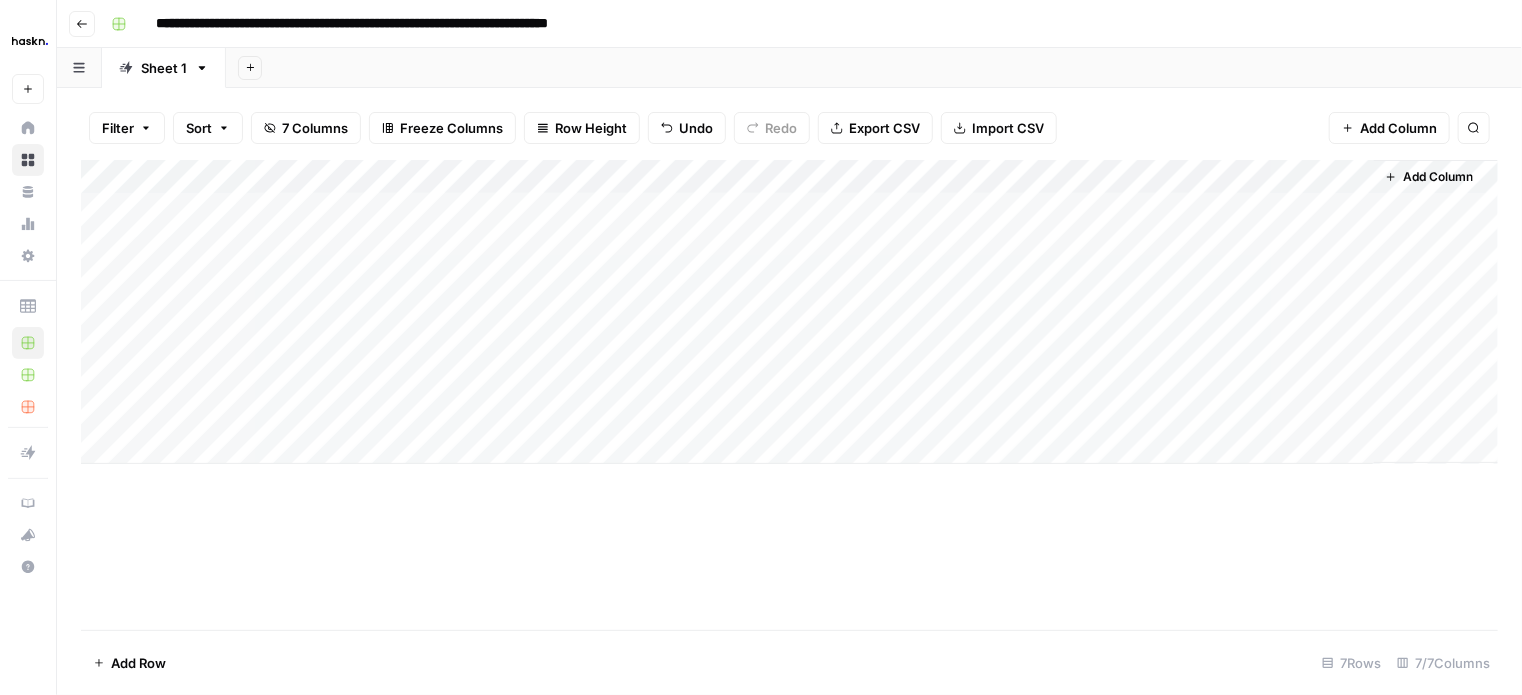 click on "Add Column" at bounding box center (789, 312) 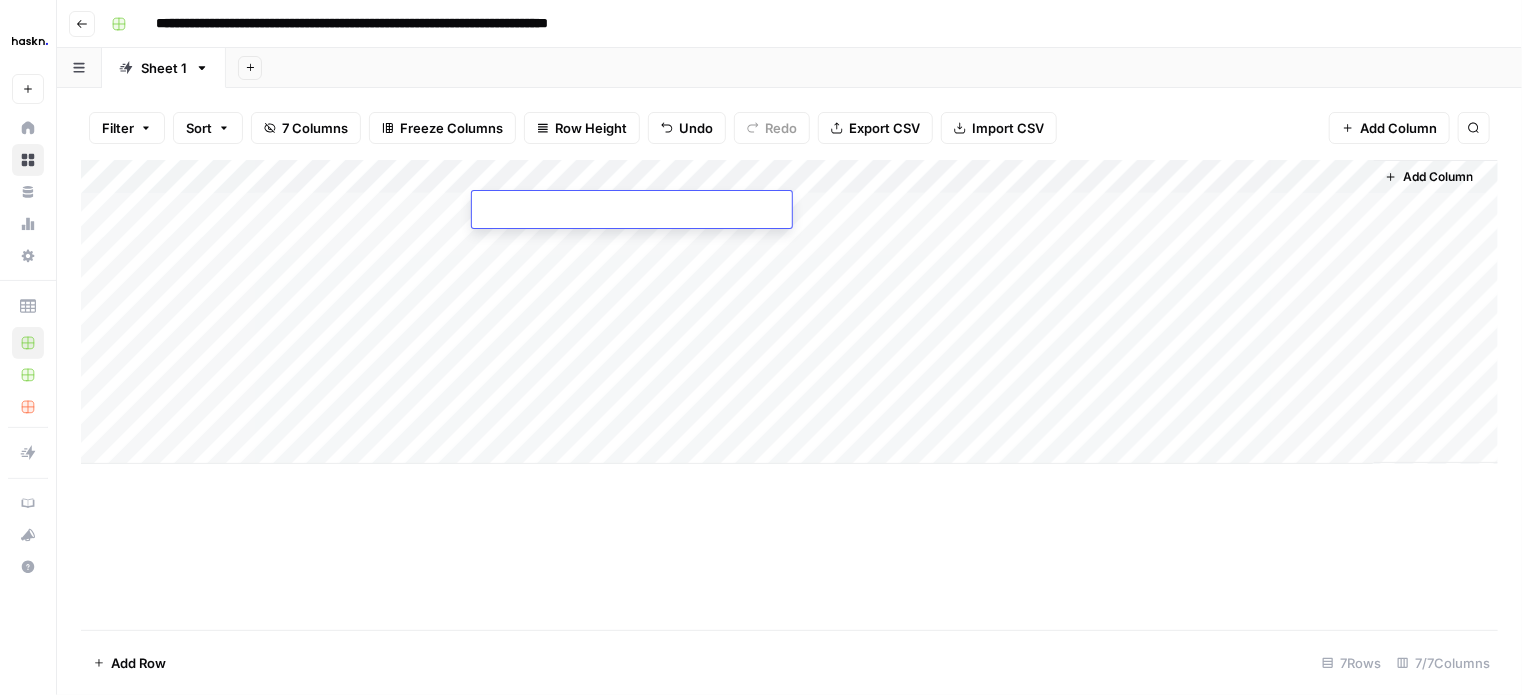 type on "**********" 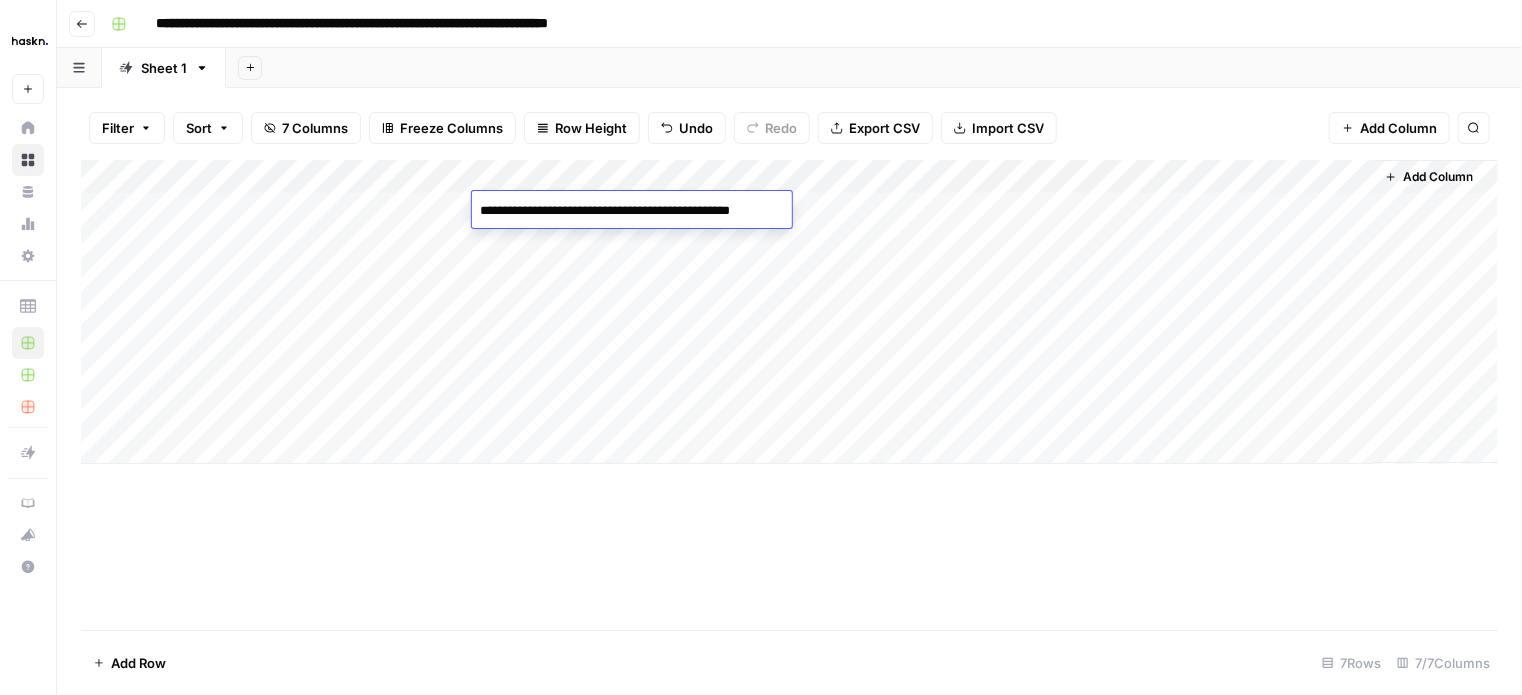 scroll, scrollTop: 513, scrollLeft: 0, axis: vertical 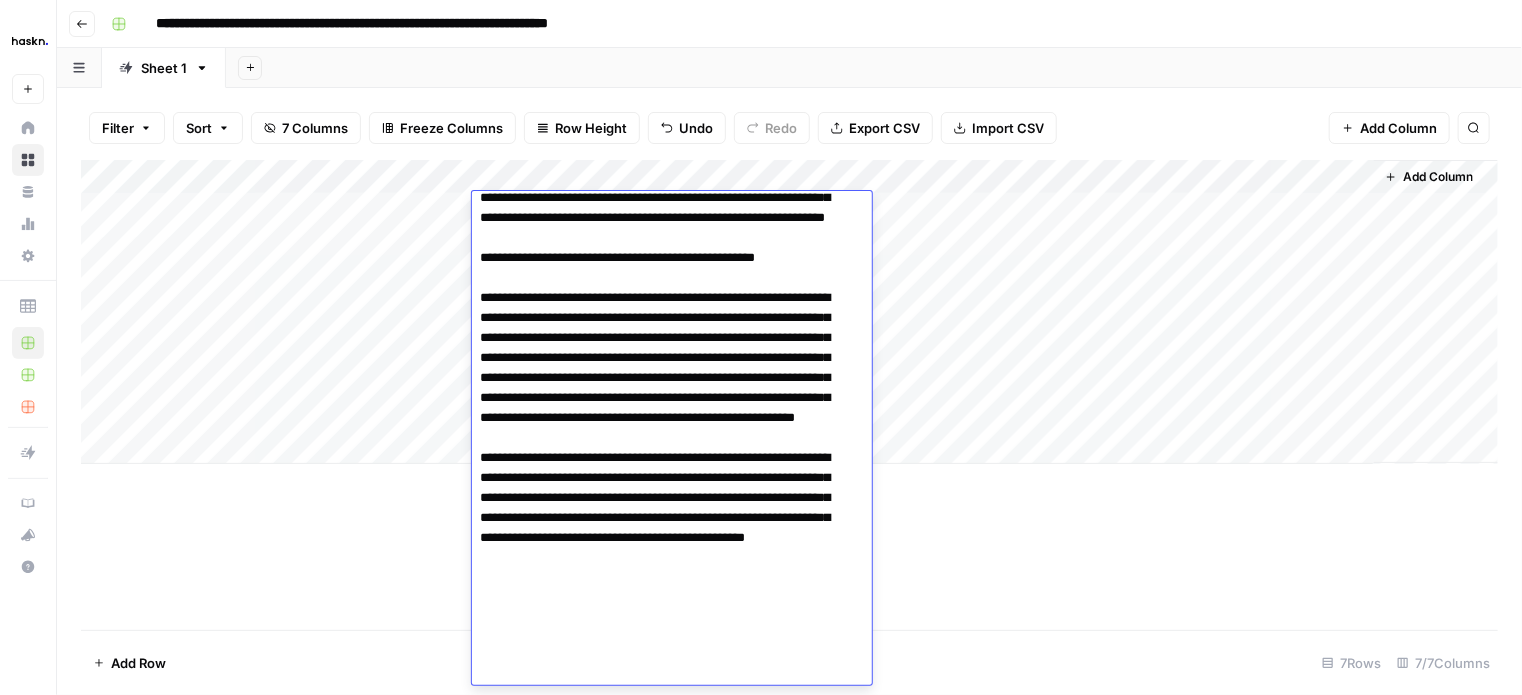 click at bounding box center [664, 188] 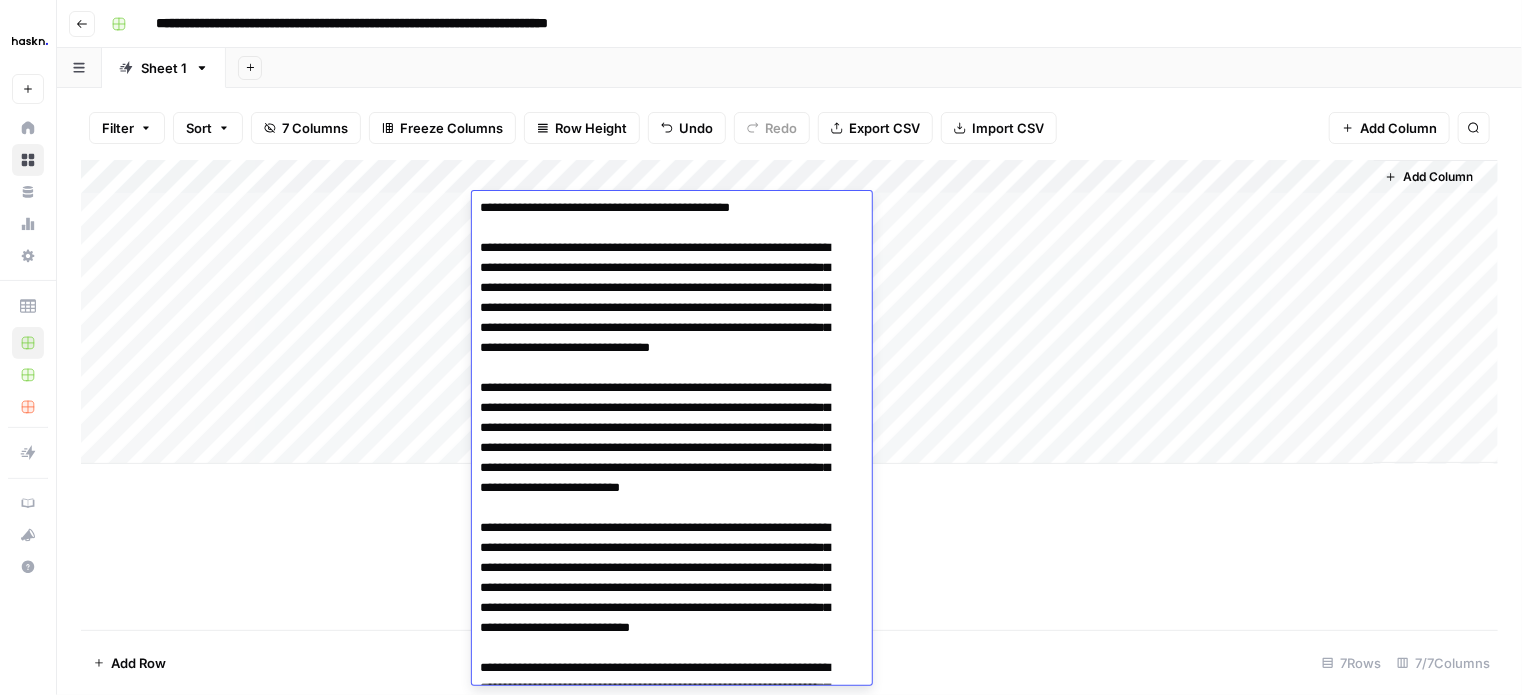 scroll, scrollTop: 0, scrollLeft: 0, axis: both 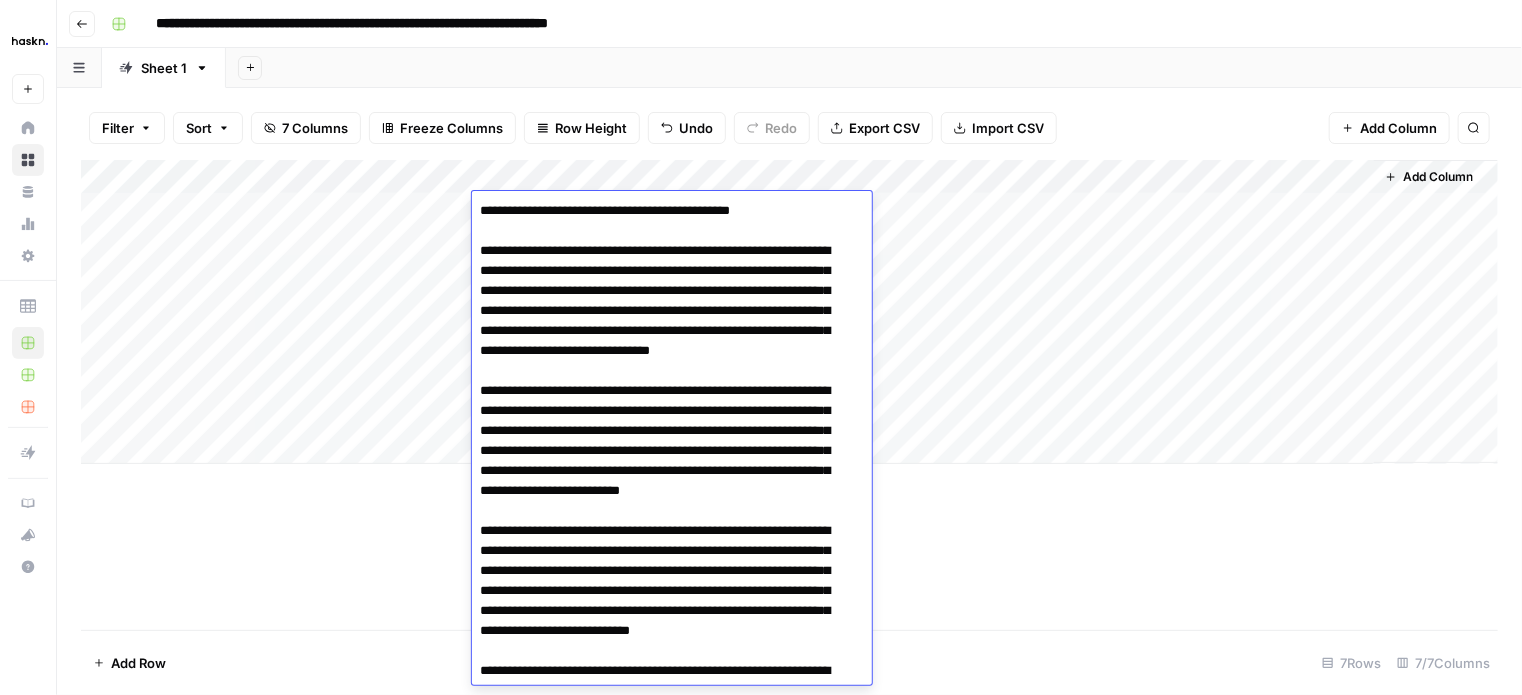 click on "Add Column" at bounding box center [789, 312] 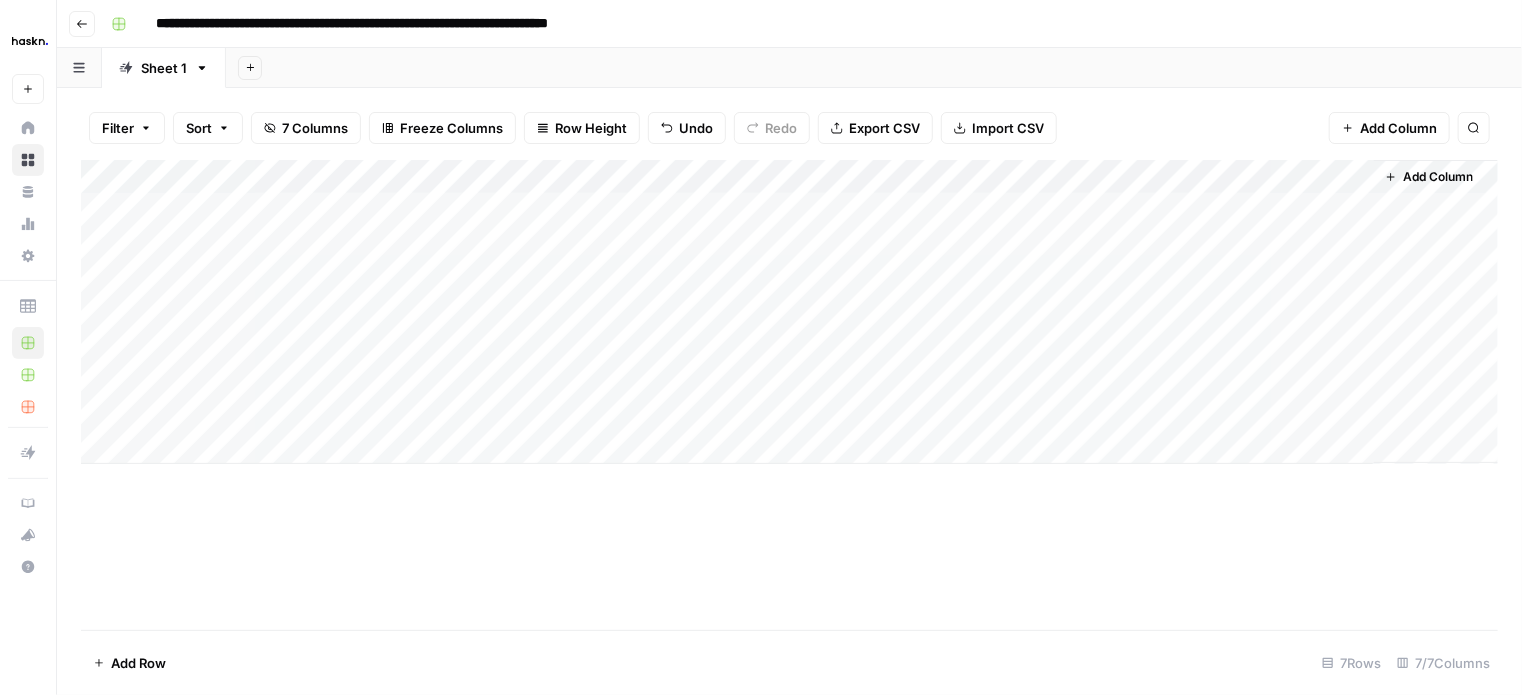 click on "Add Column" at bounding box center [789, 312] 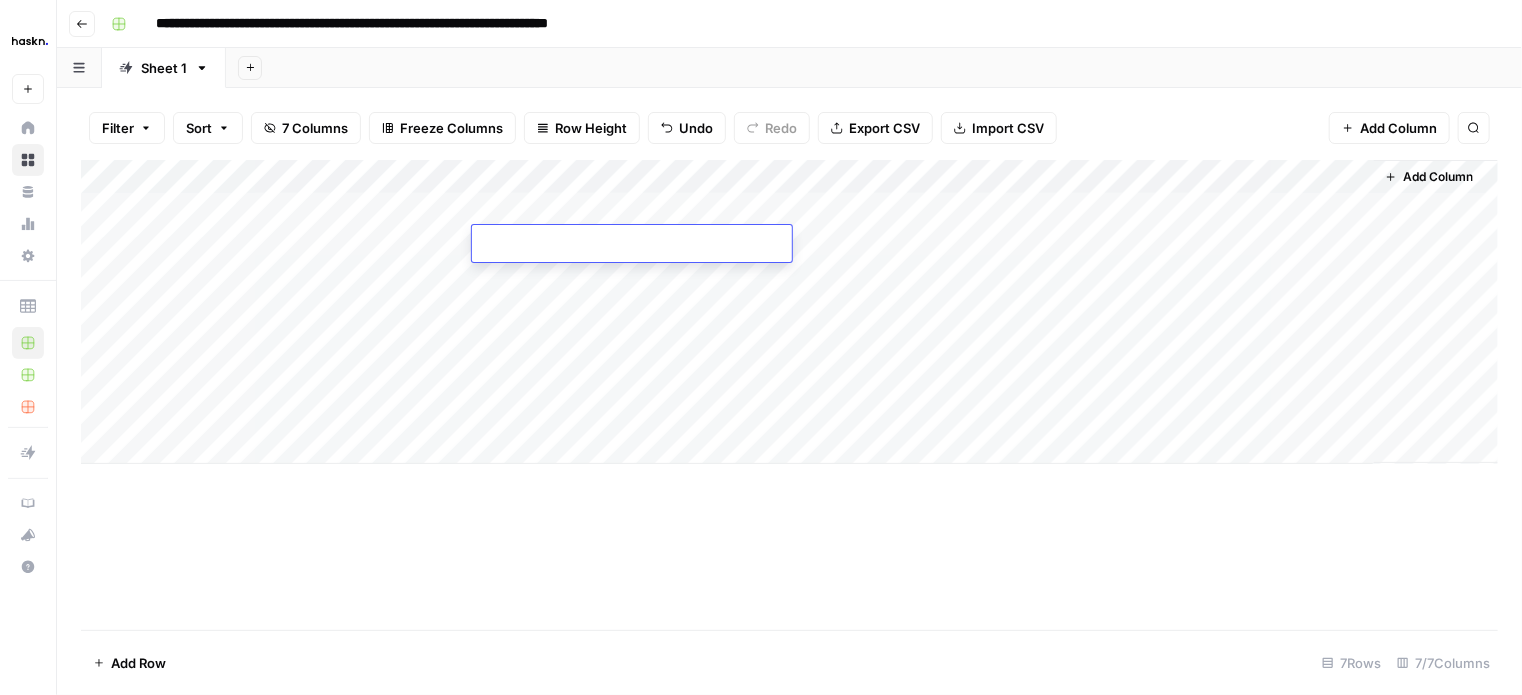 type on "**********" 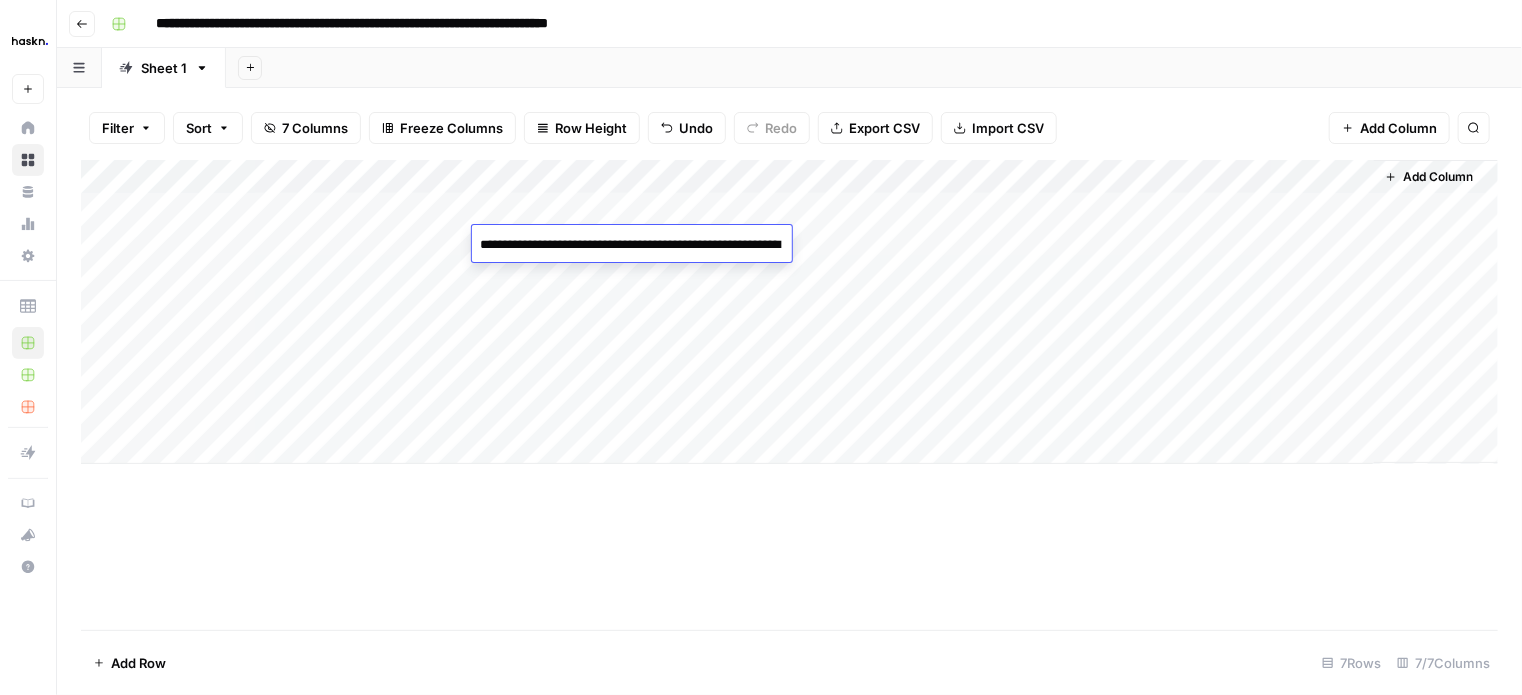 scroll, scrollTop: 2588, scrollLeft: 0, axis: vertical 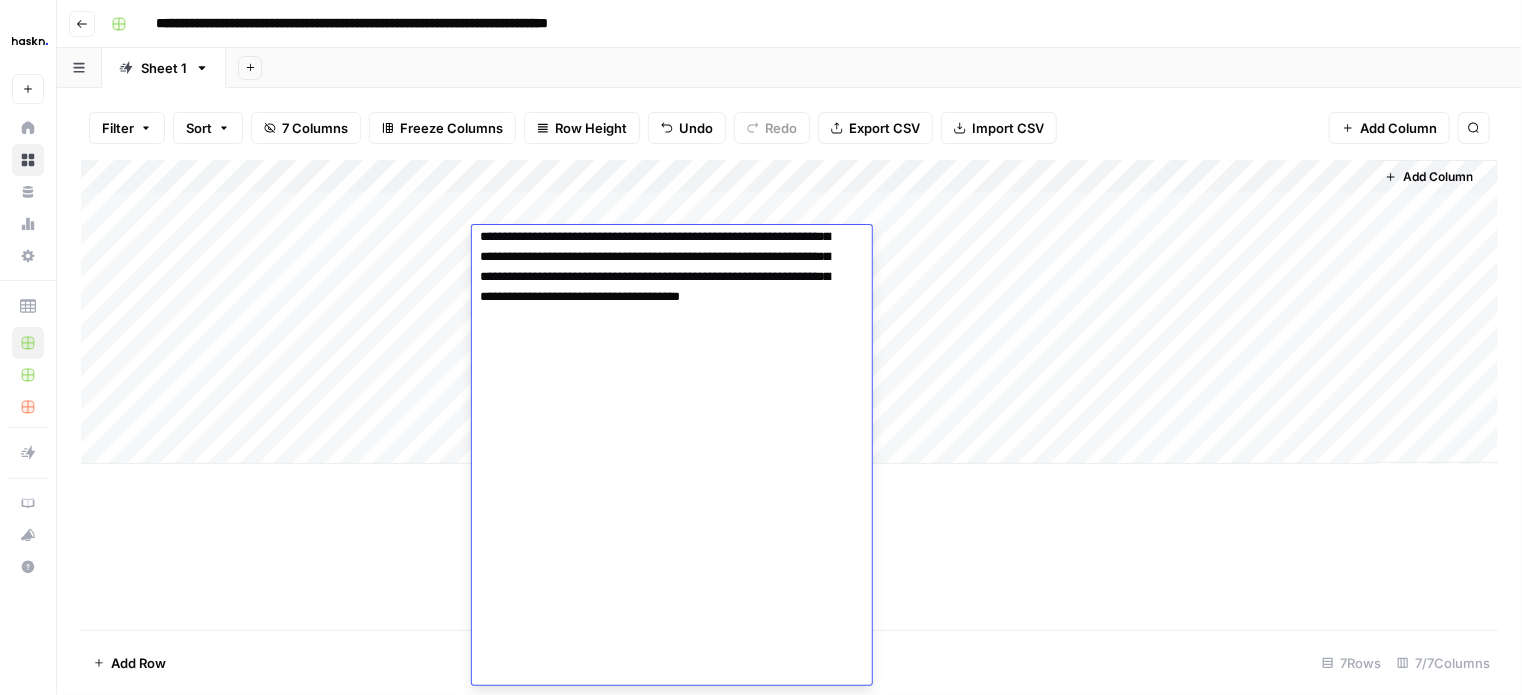 click on "Add Column" at bounding box center [789, 312] 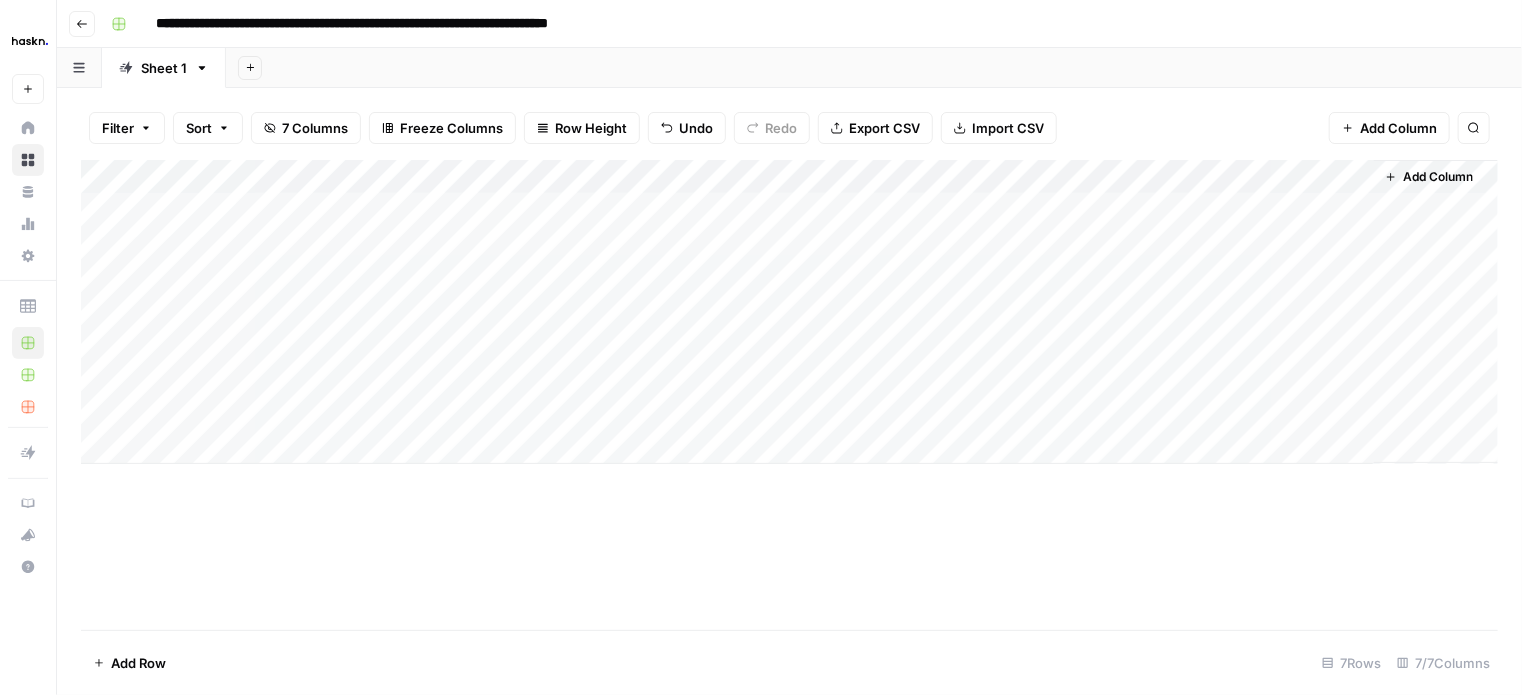 click on "Add Column" at bounding box center [789, 312] 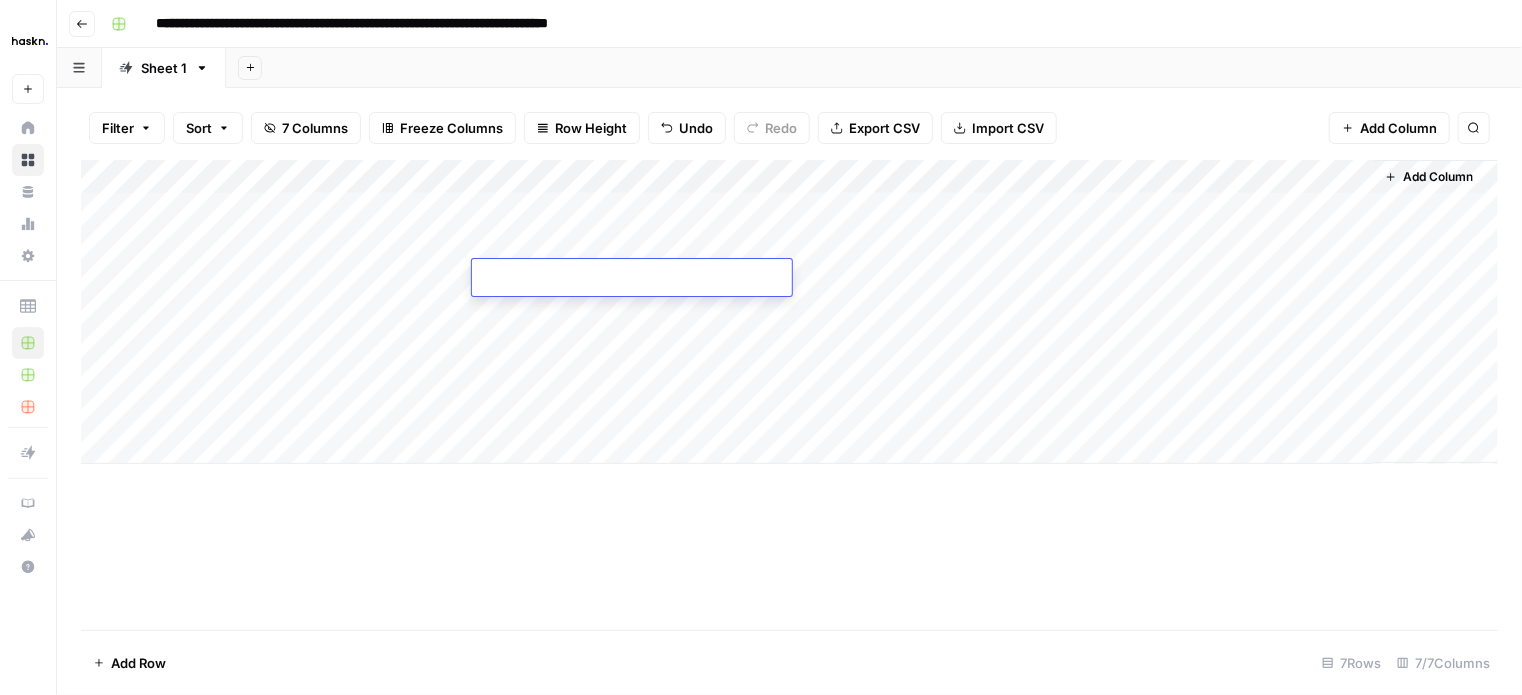type on "**********" 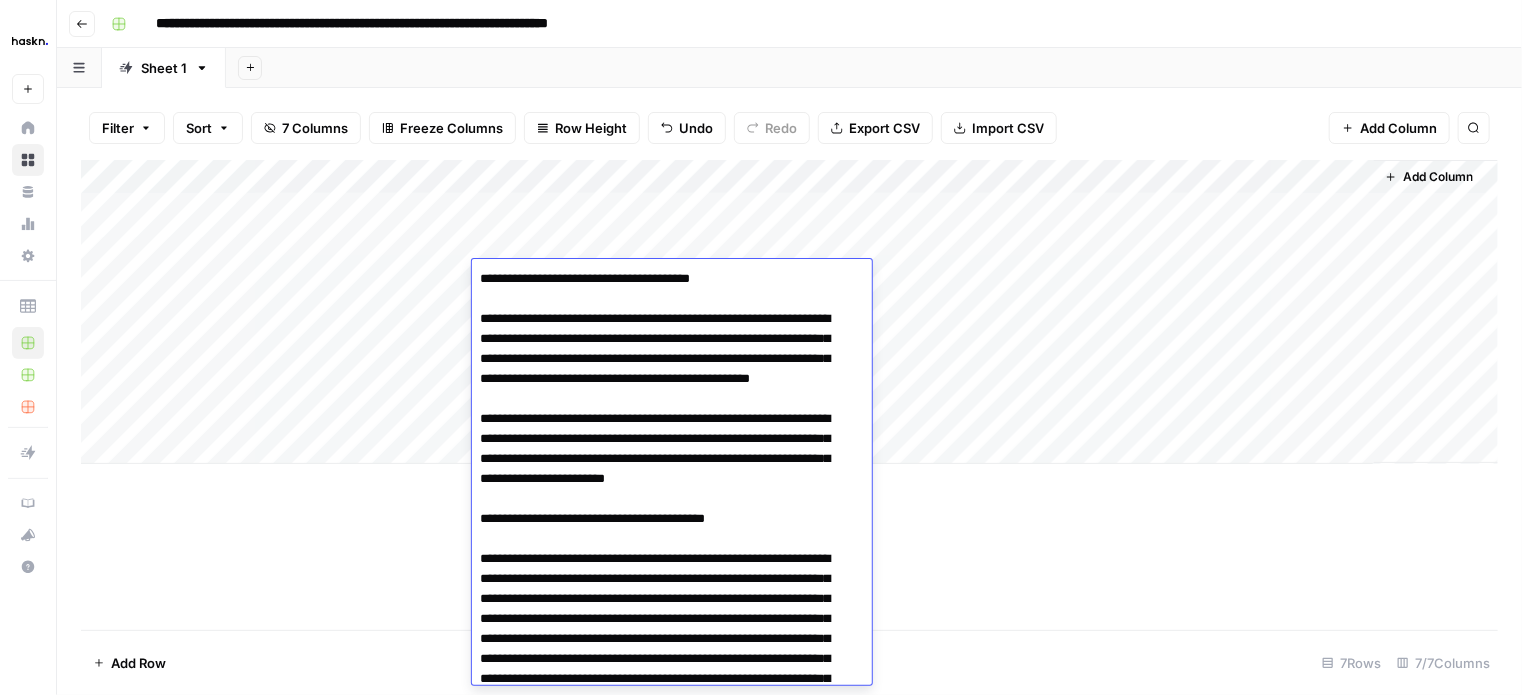 scroll, scrollTop: 561, scrollLeft: 0, axis: vertical 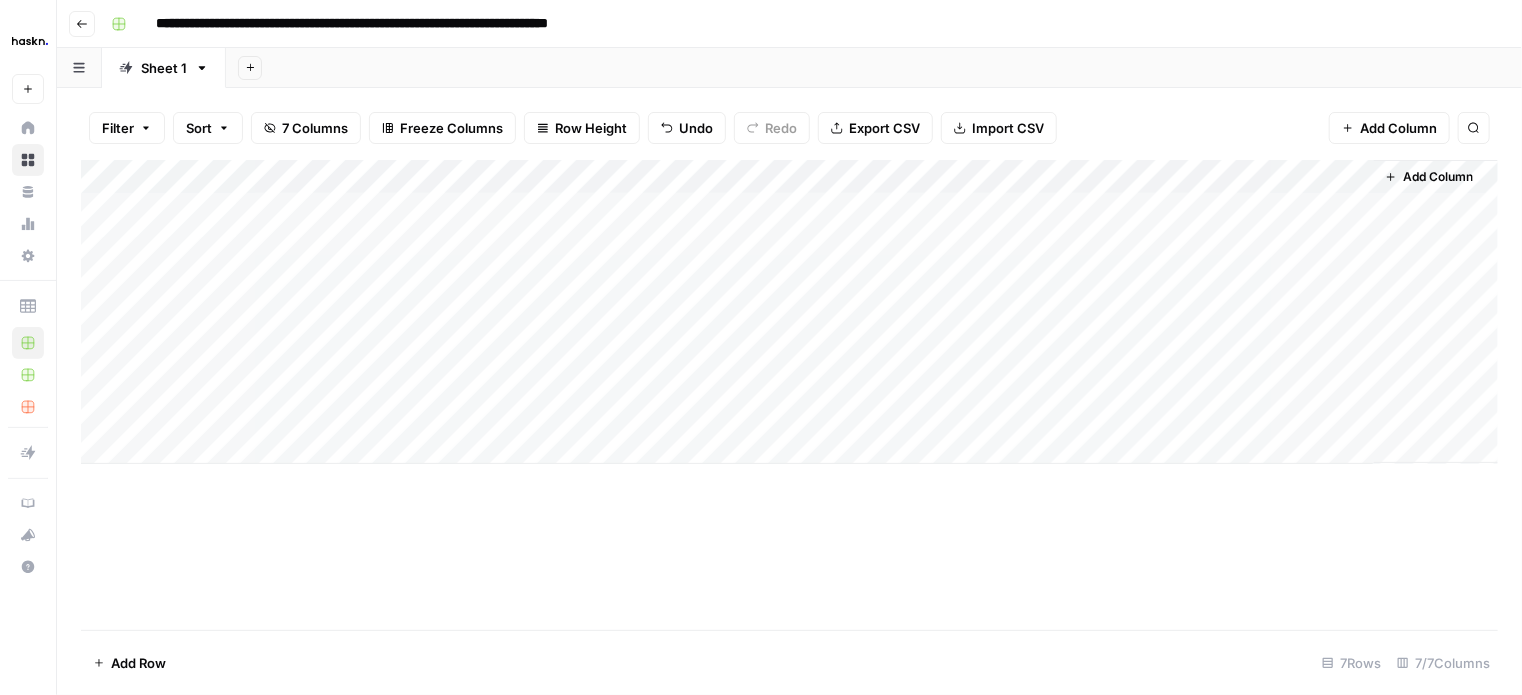 click on "Add Column" at bounding box center (789, 312) 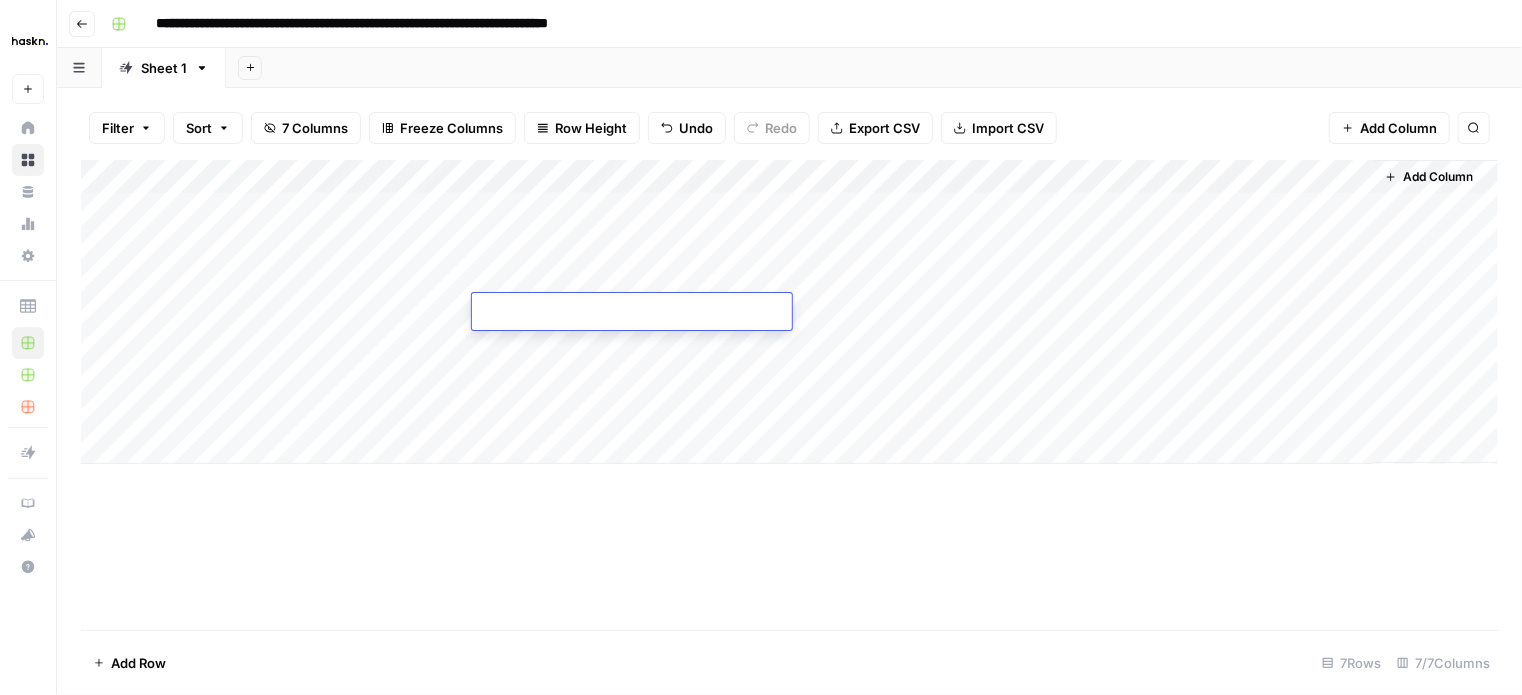 type on "**********" 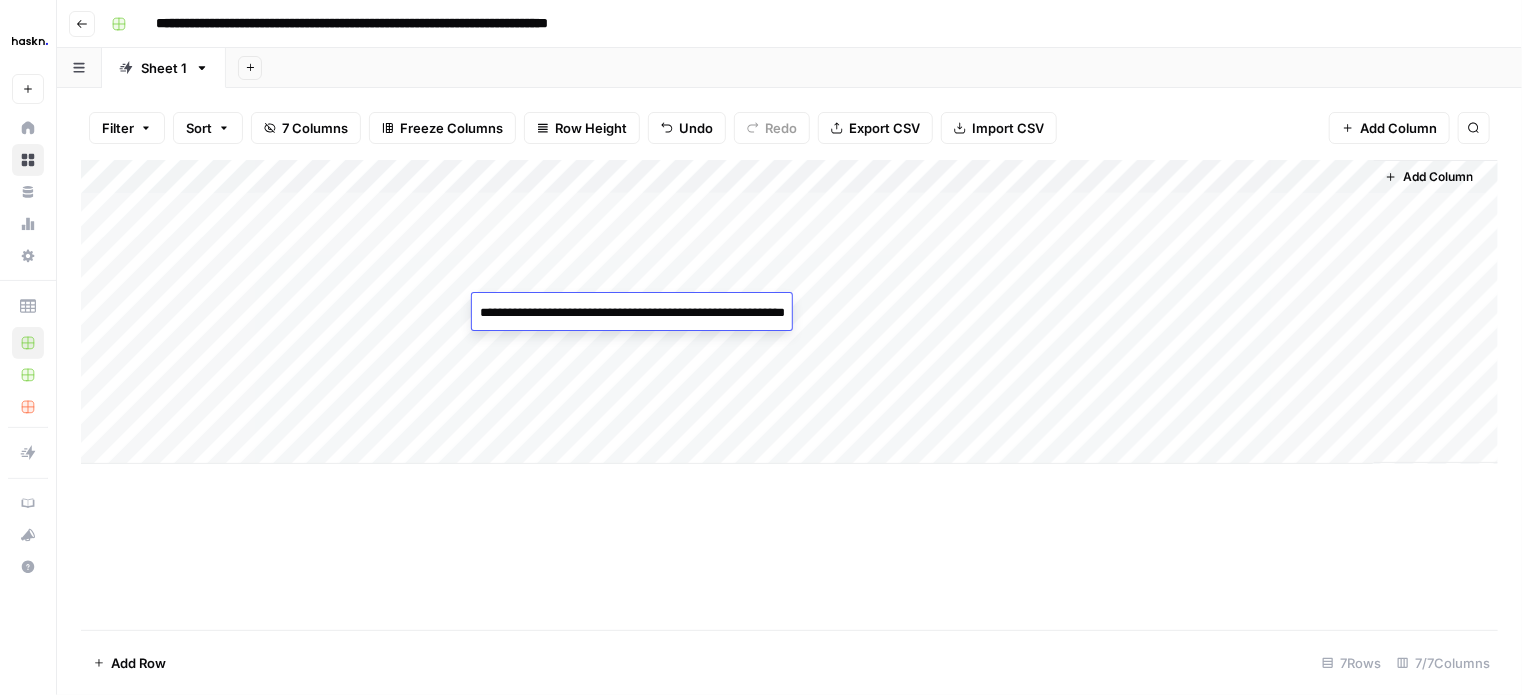 scroll, scrollTop: 1436, scrollLeft: 0, axis: vertical 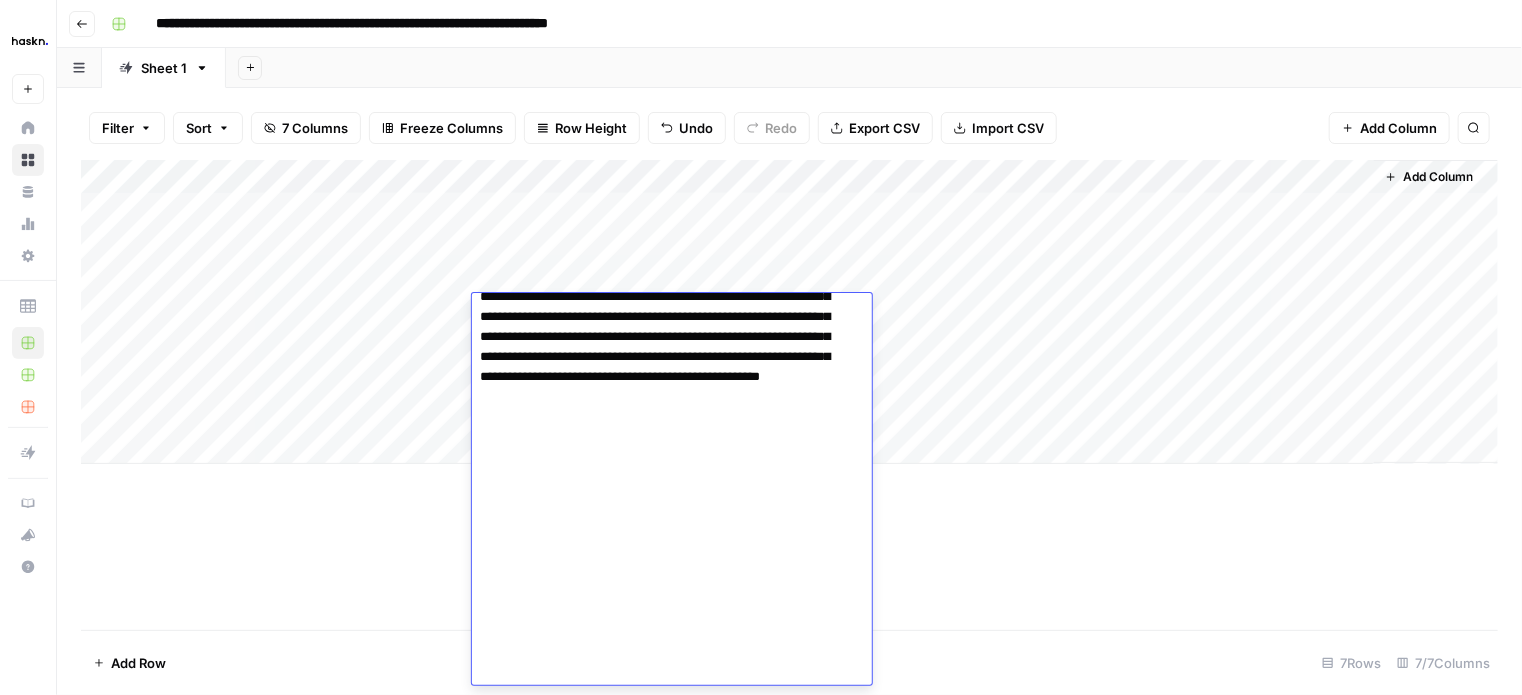 click on "Add Column" at bounding box center [789, 312] 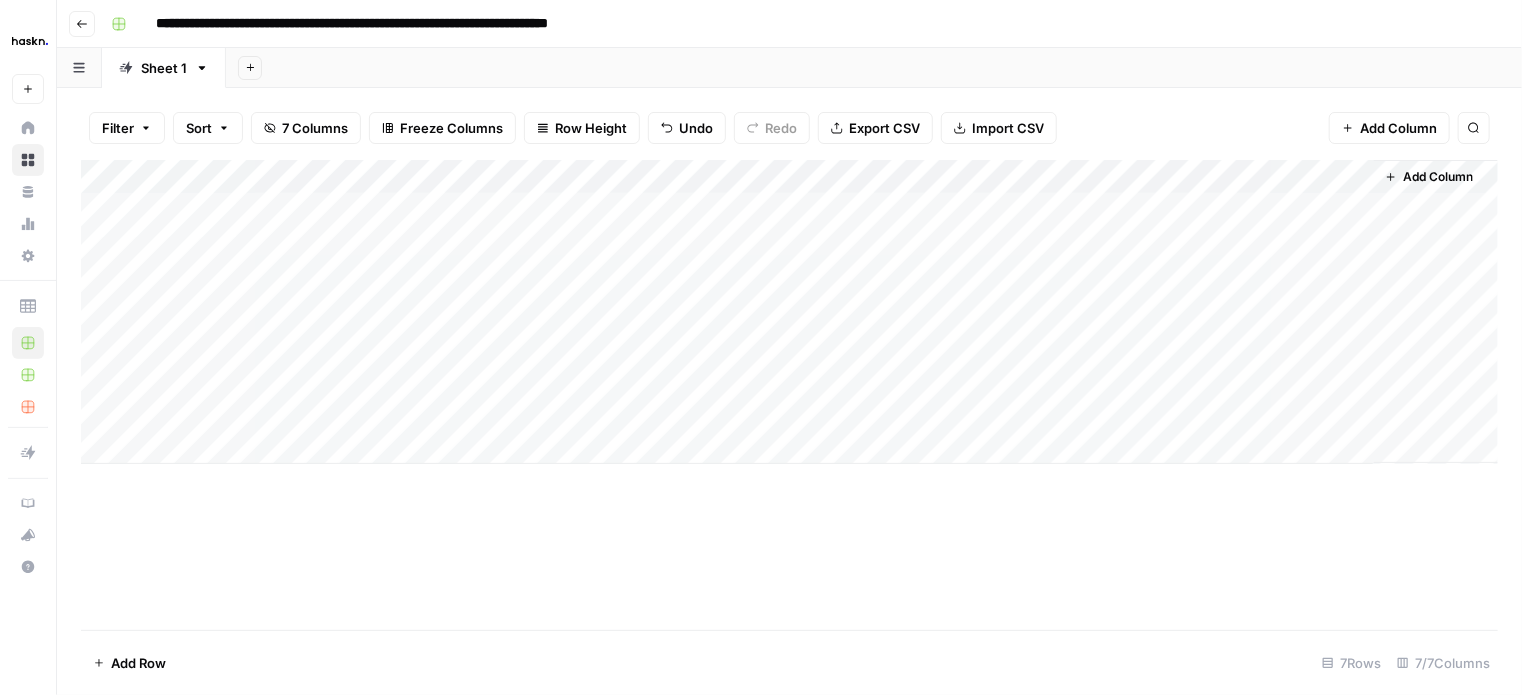click on "Add Column" at bounding box center (789, 312) 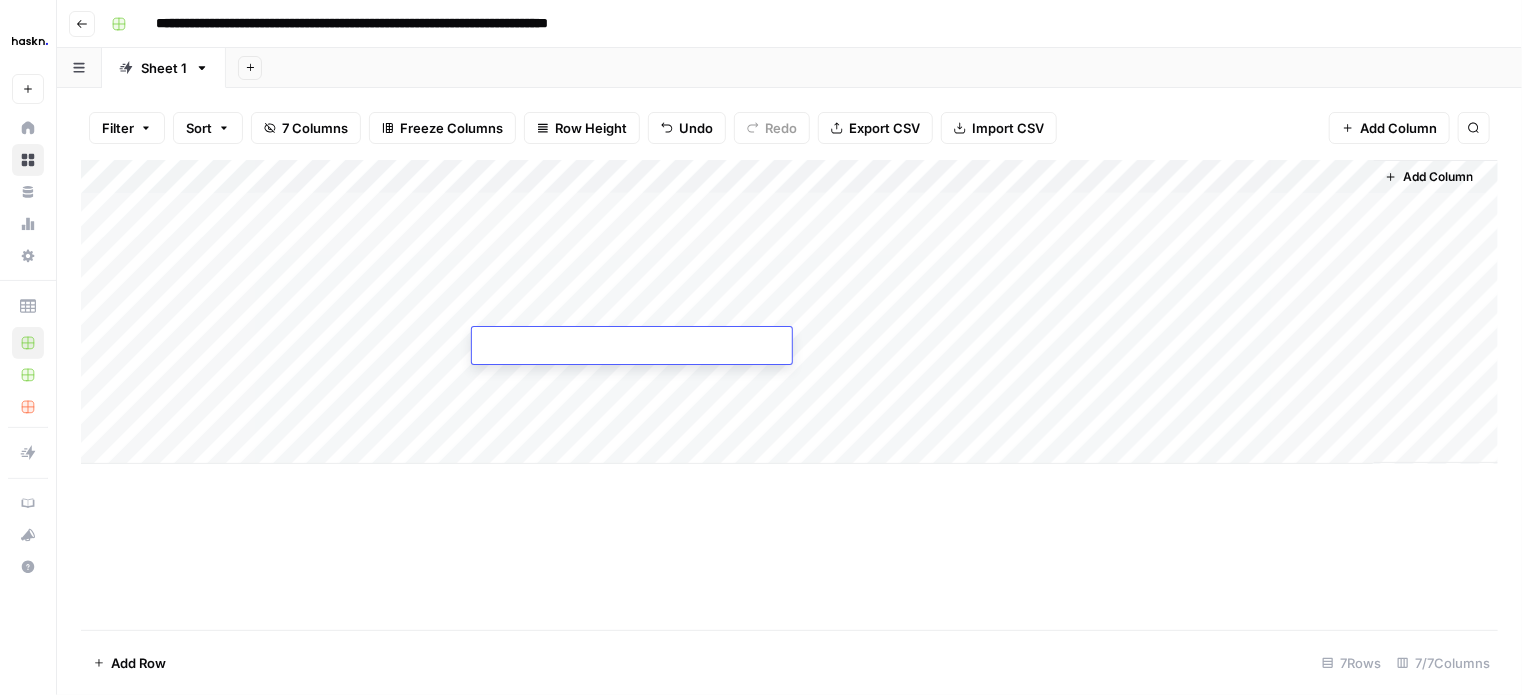 type on "**********" 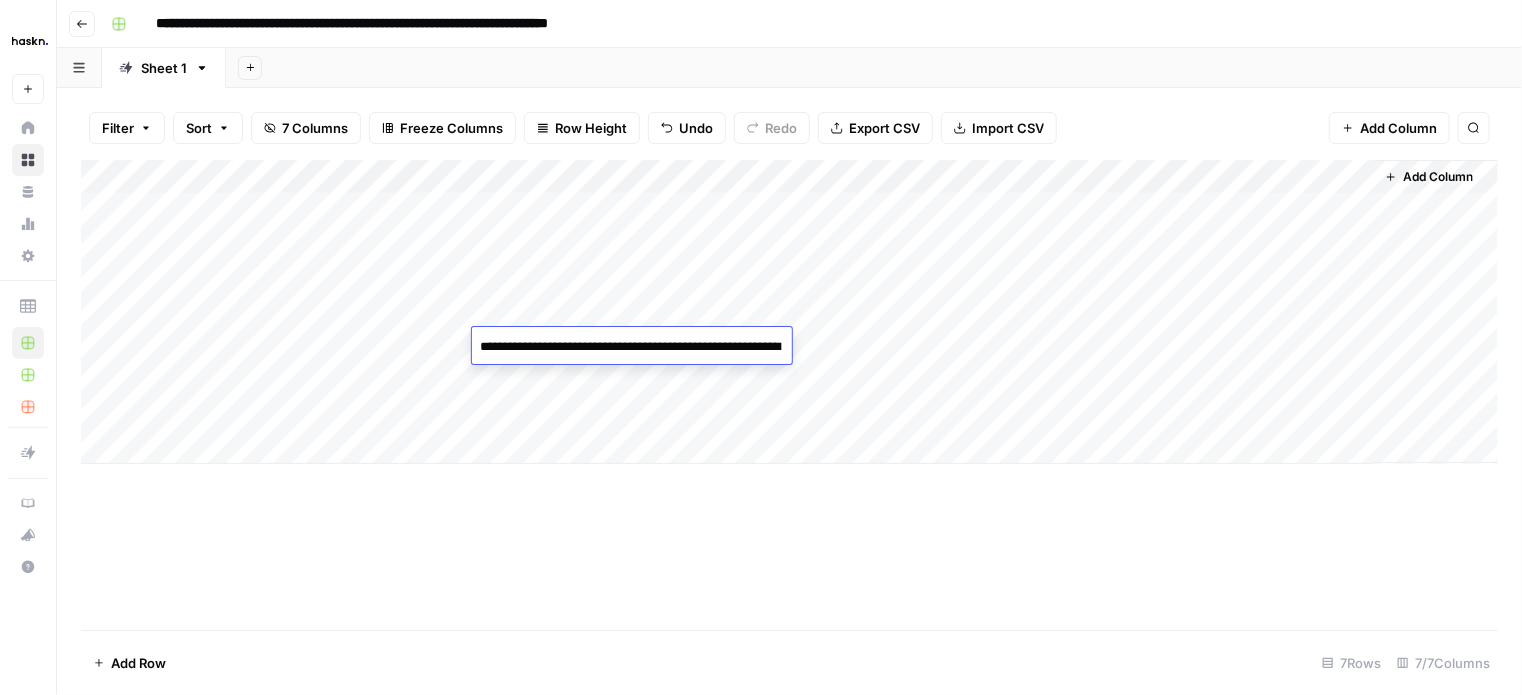 scroll, scrollTop: 909, scrollLeft: 0, axis: vertical 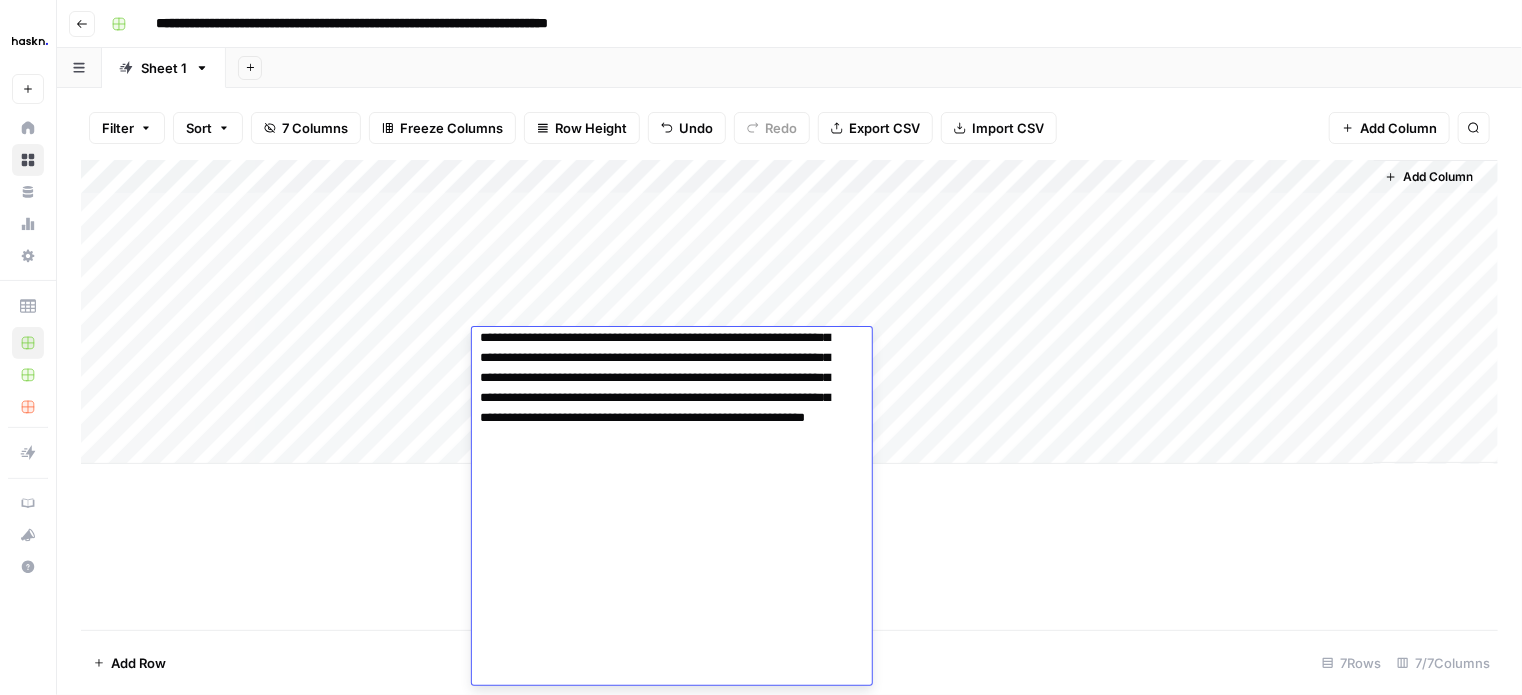 click on "Add Column" at bounding box center (789, 312) 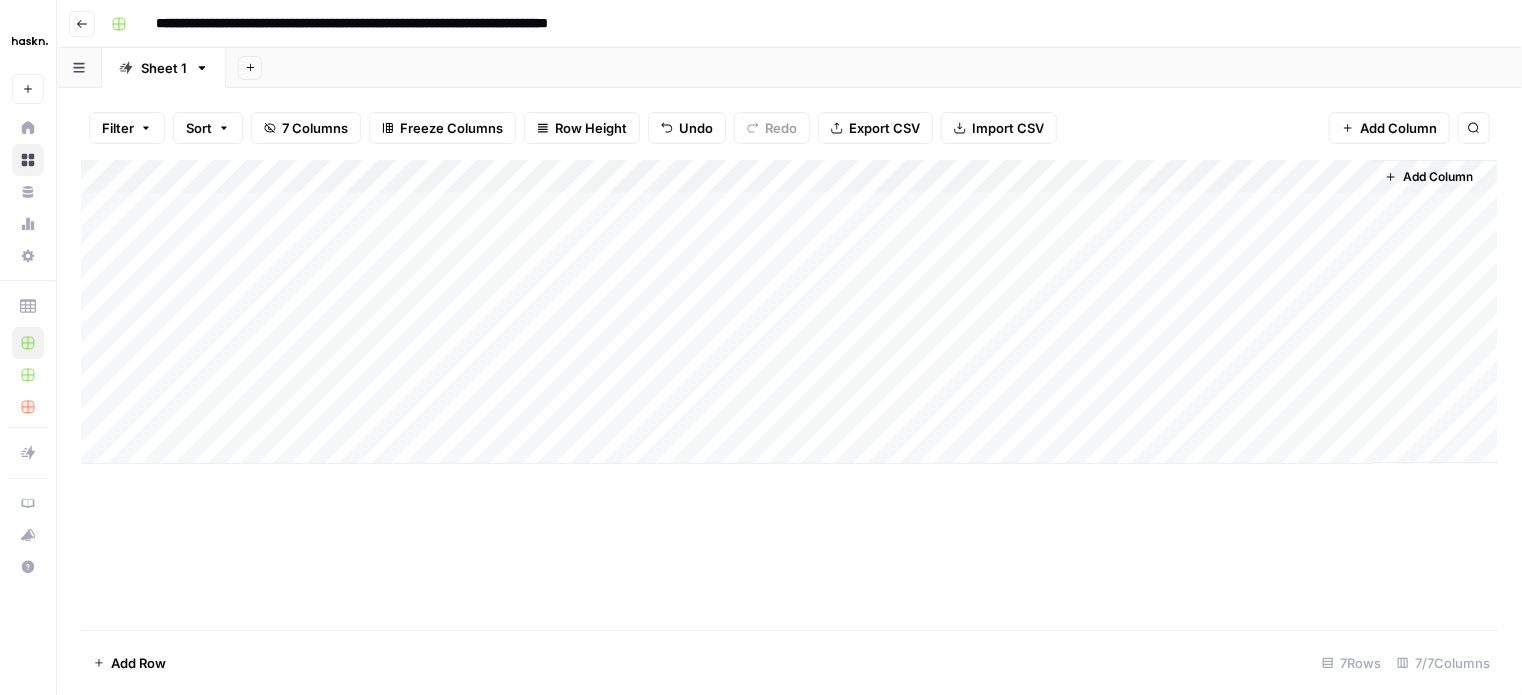 click on "Add Column" at bounding box center [789, 312] 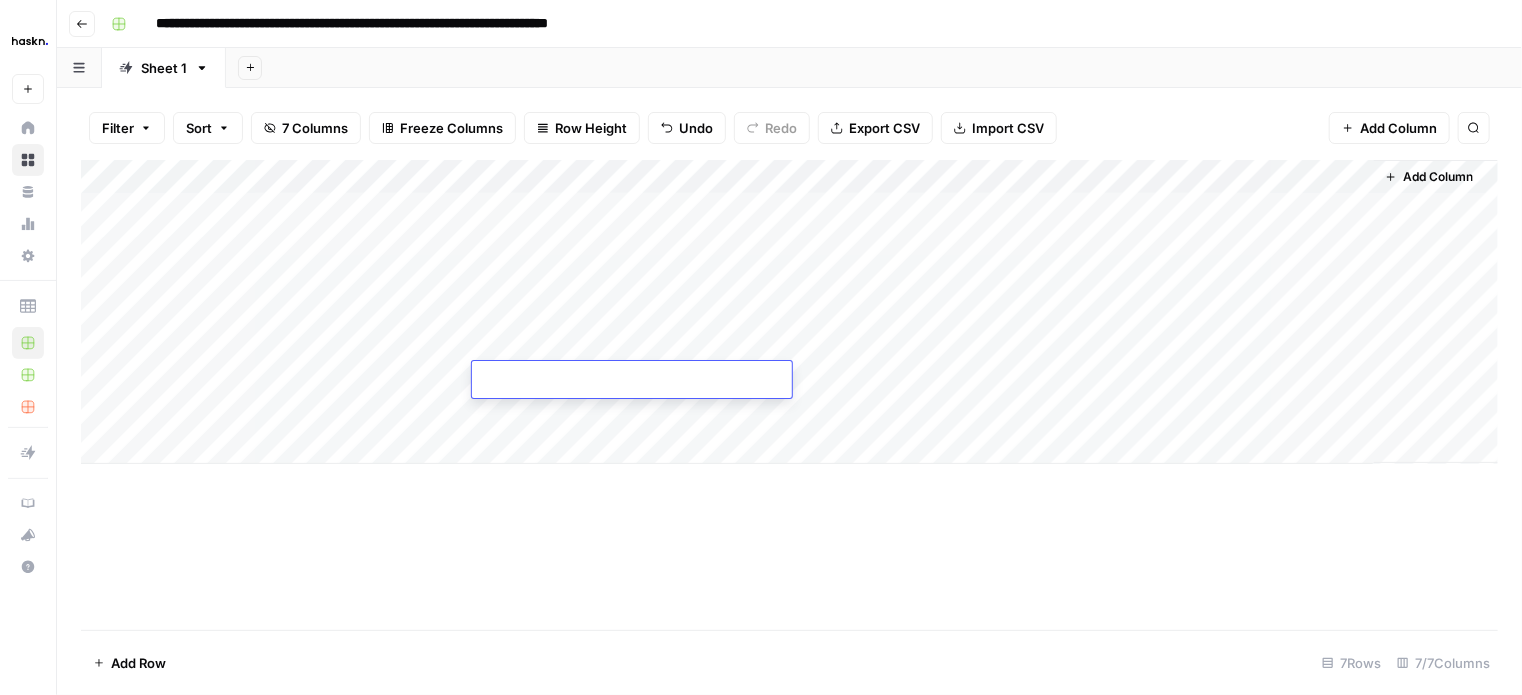 type on "**********" 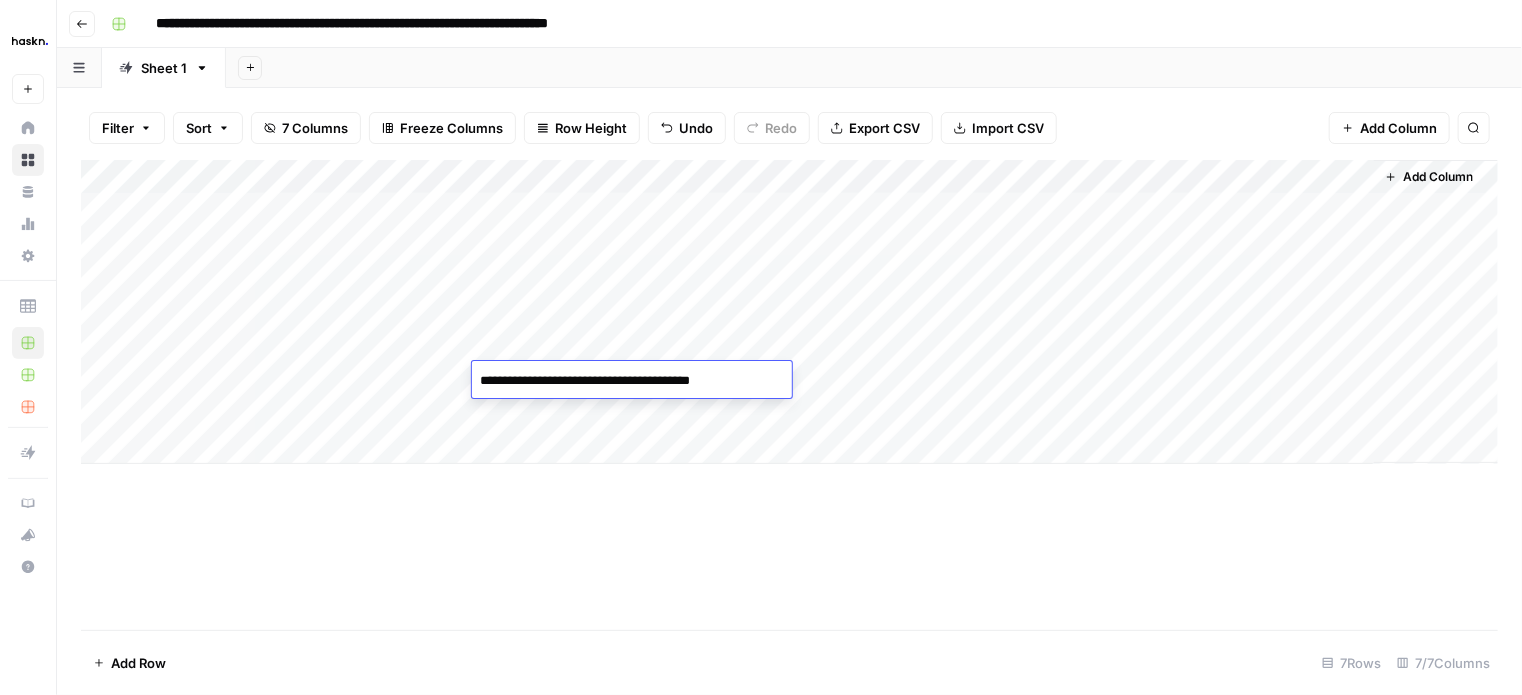 scroll, scrollTop: 2724, scrollLeft: 0, axis: vertical 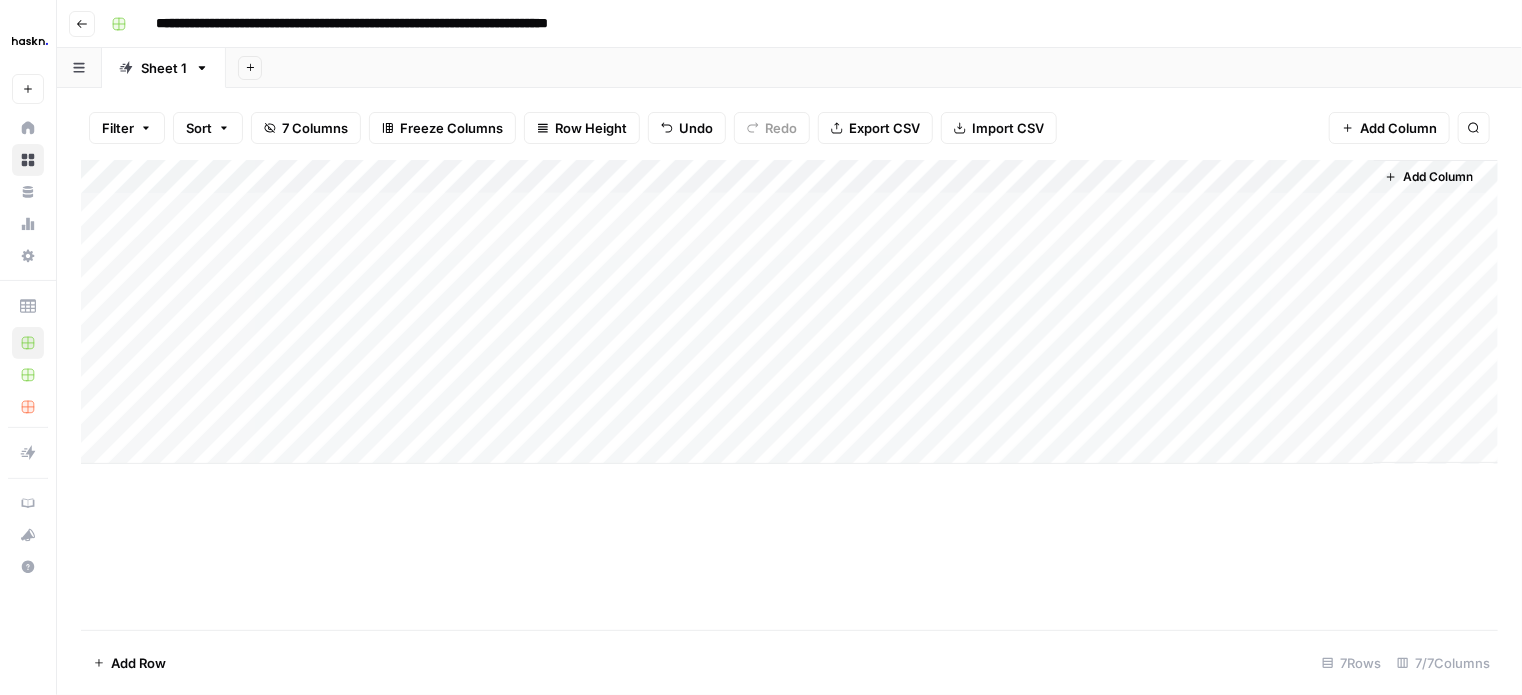click on "Add Column" at bounding box center (789, 312) 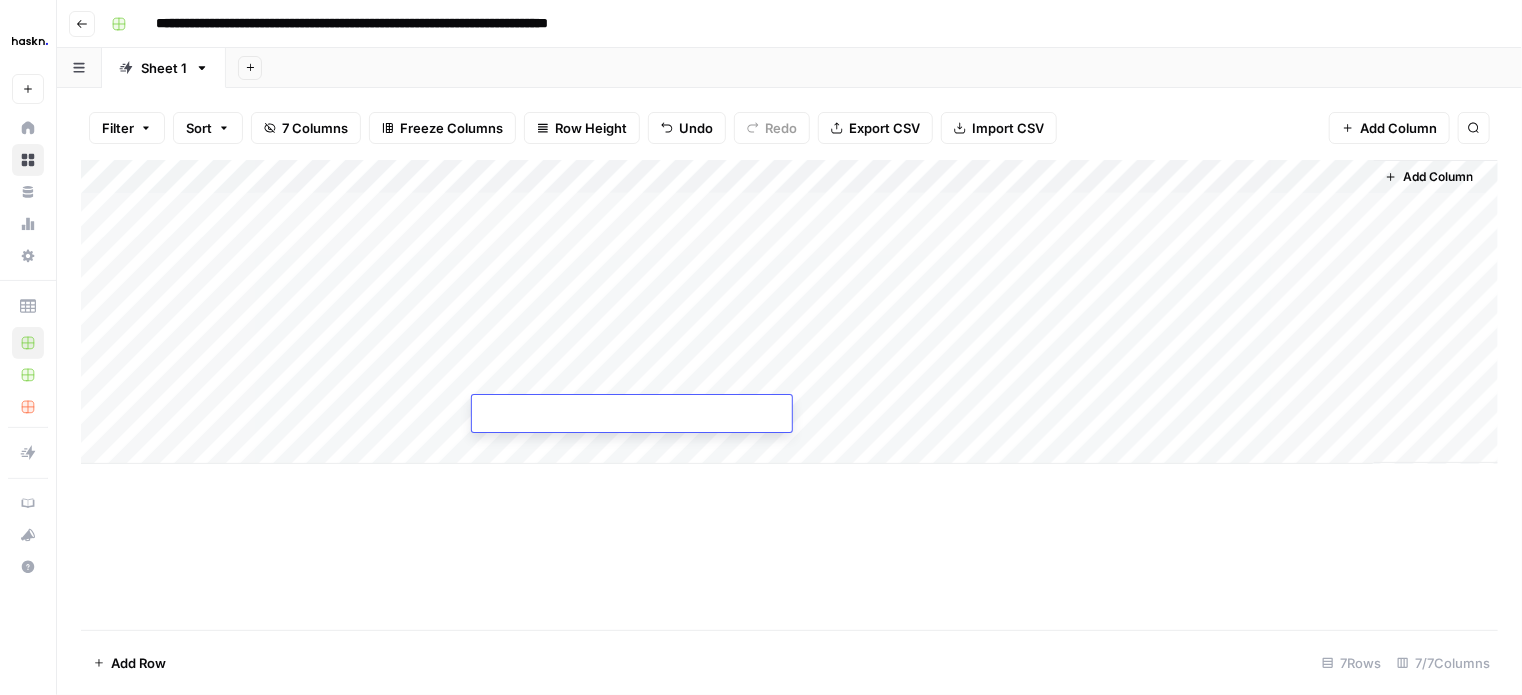 type on "**********" 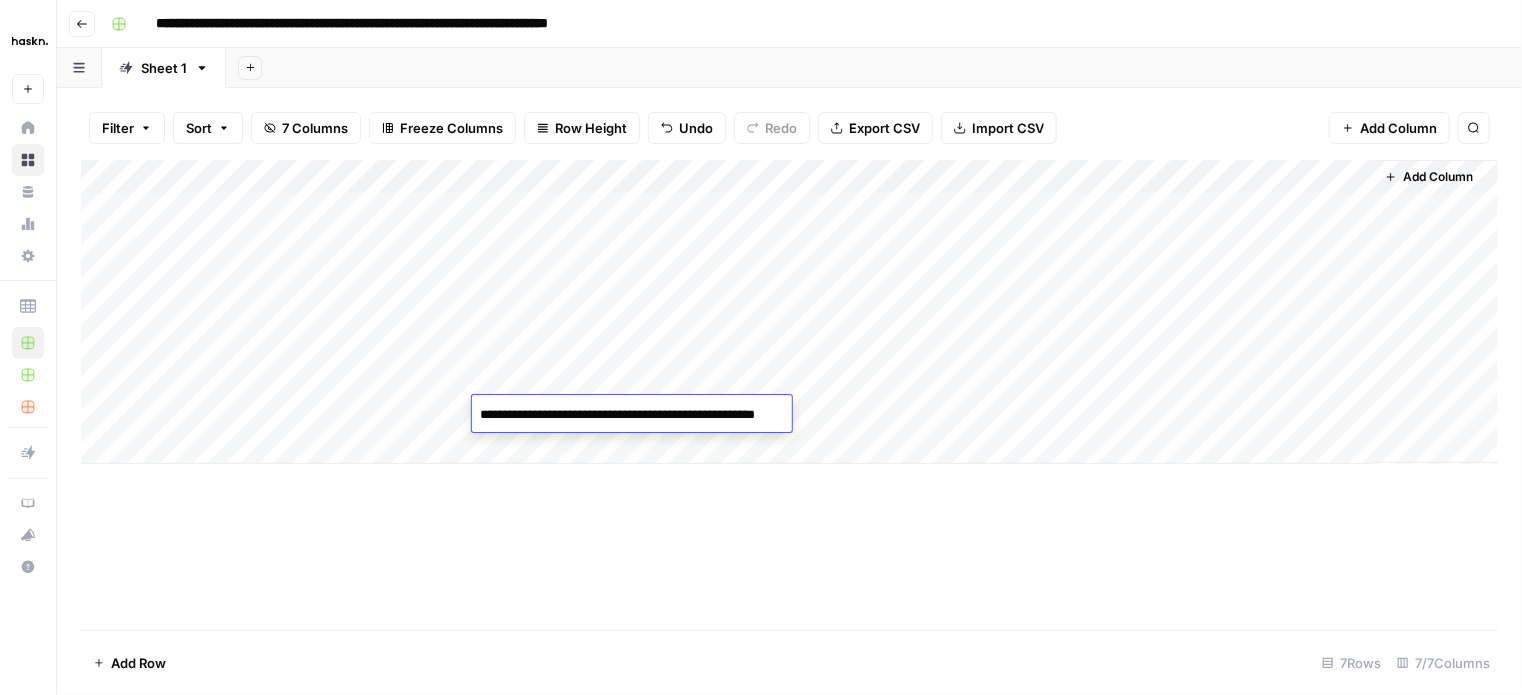scroll, scrollTop: 1737, scrollLeft: 0, axis: vertical 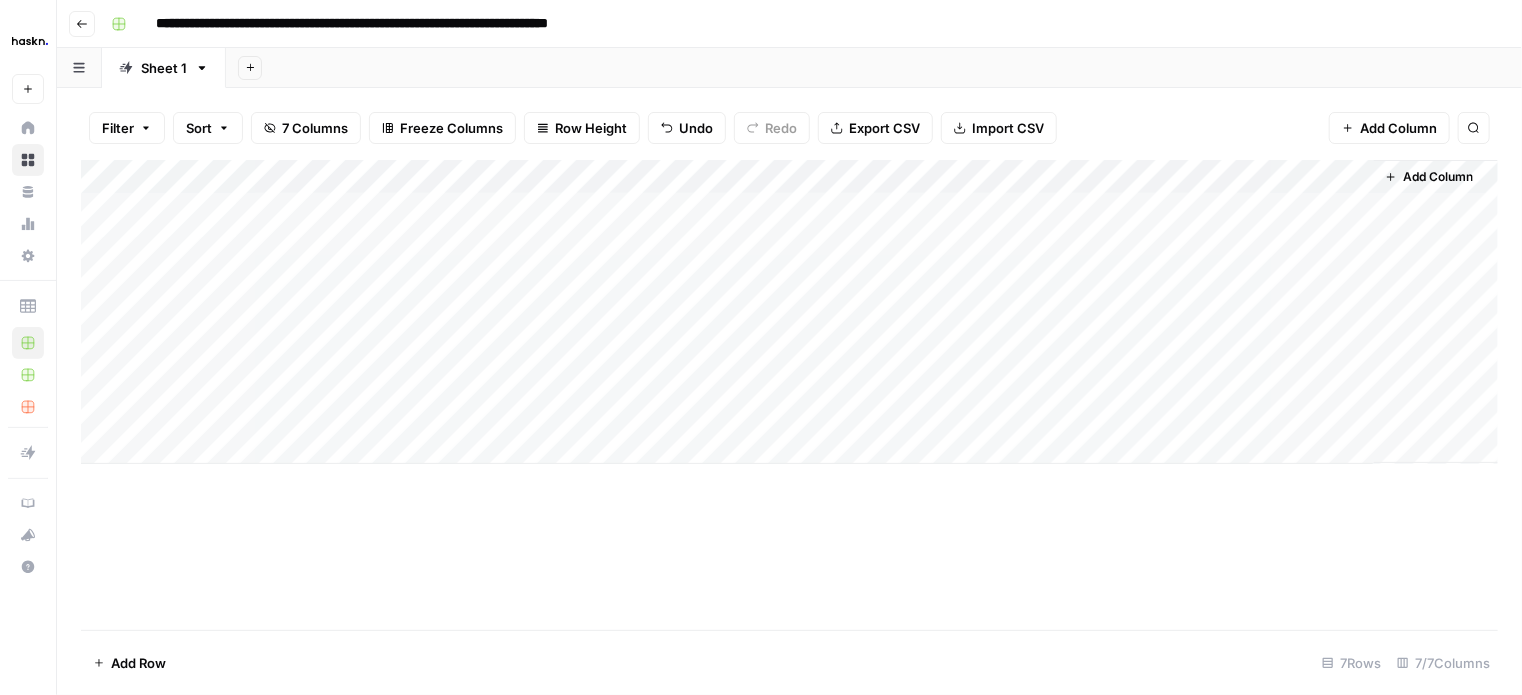 click on "Add Column" at bounding box center (789, 312) 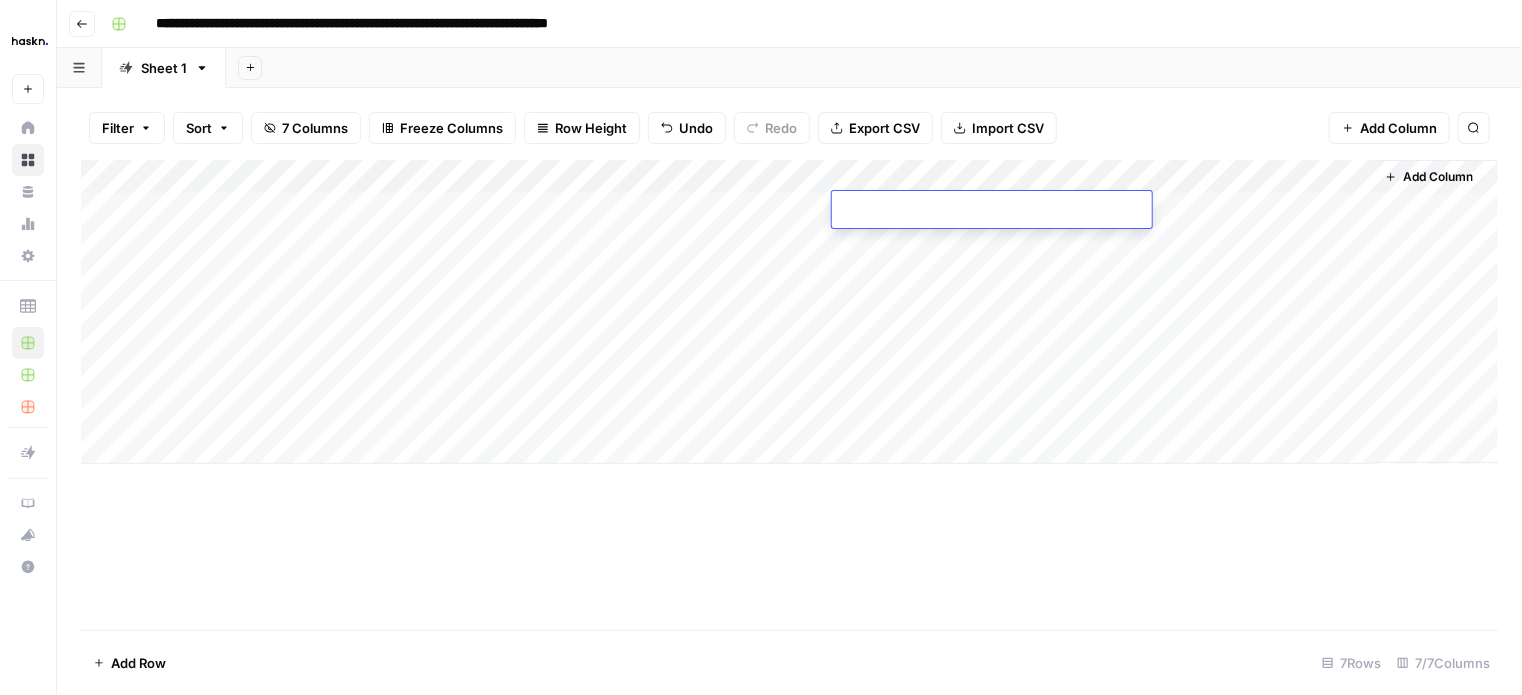 type on "**********" 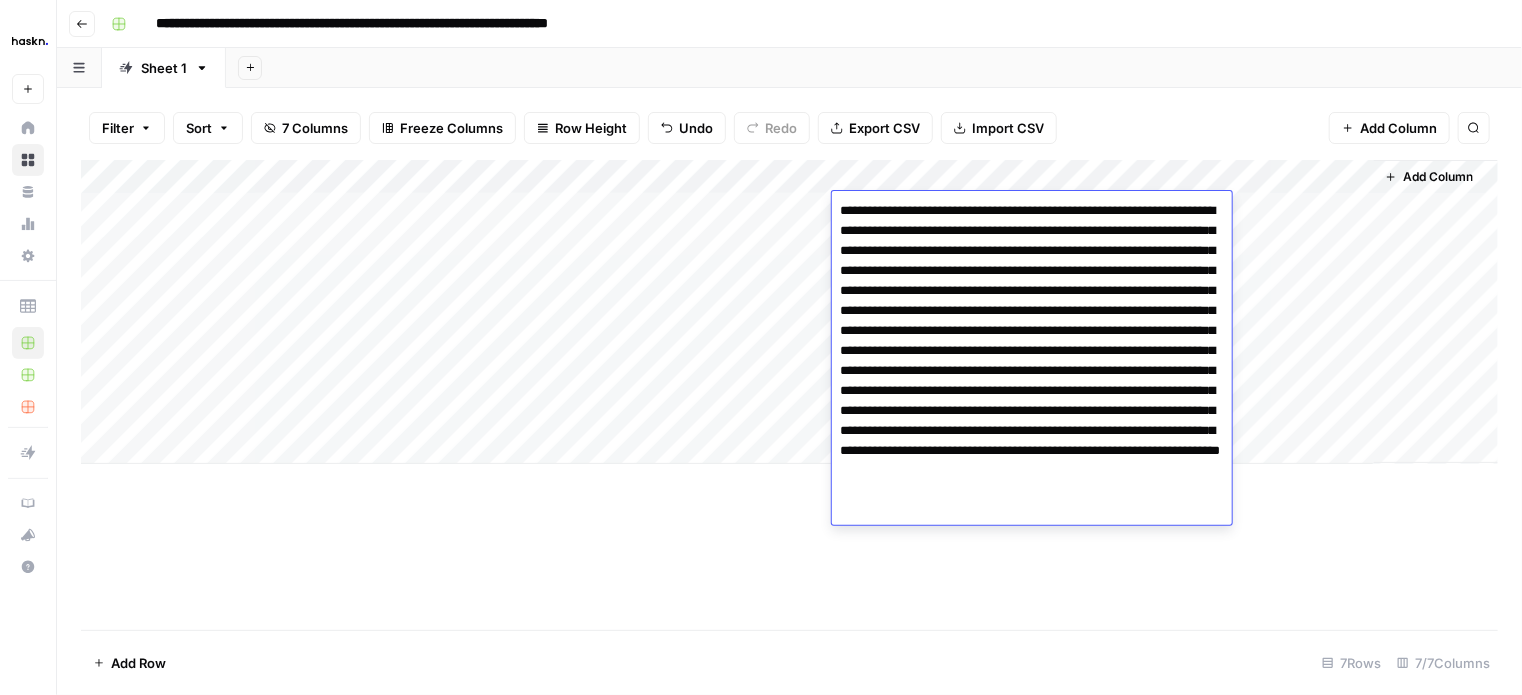 click on "Add Column" at bounding box center (789, 312) 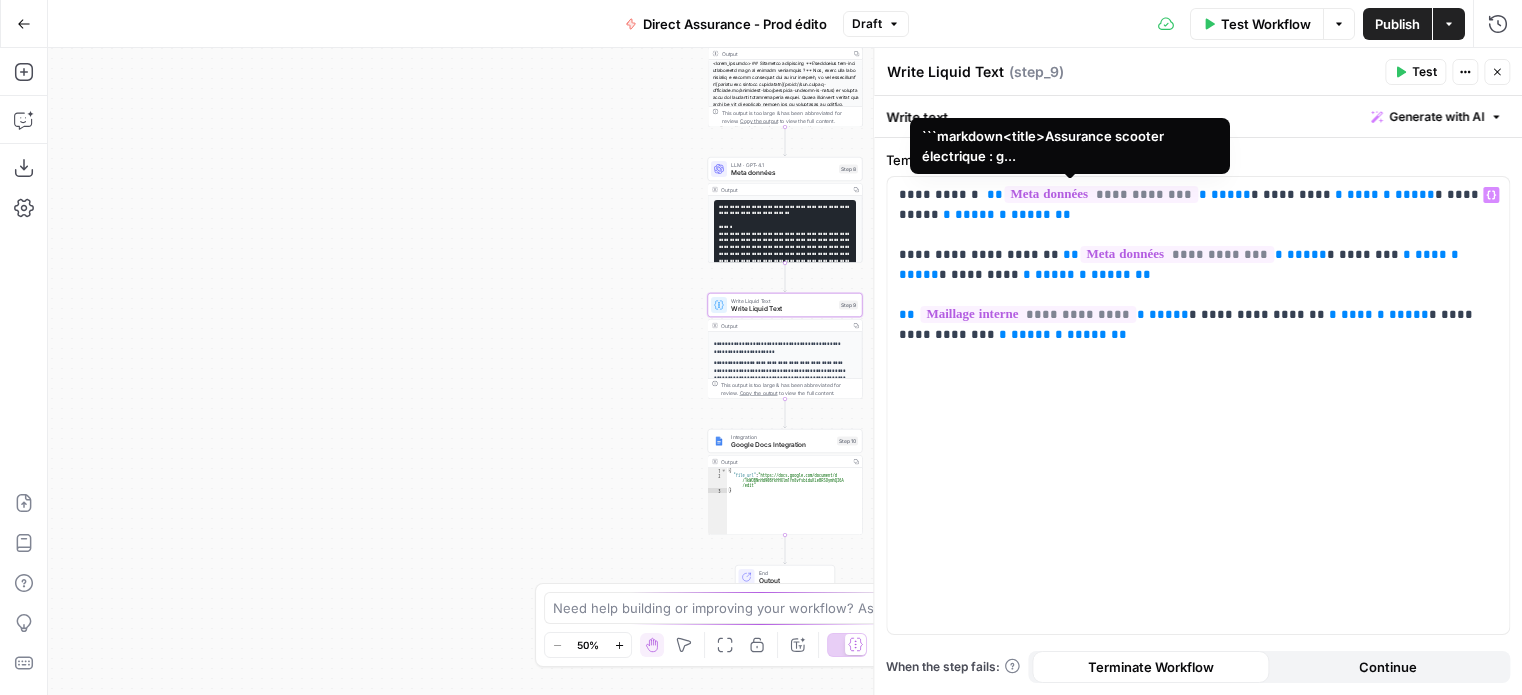 scroll, scrollTop: 0, scrollLeft: 0, axis: both 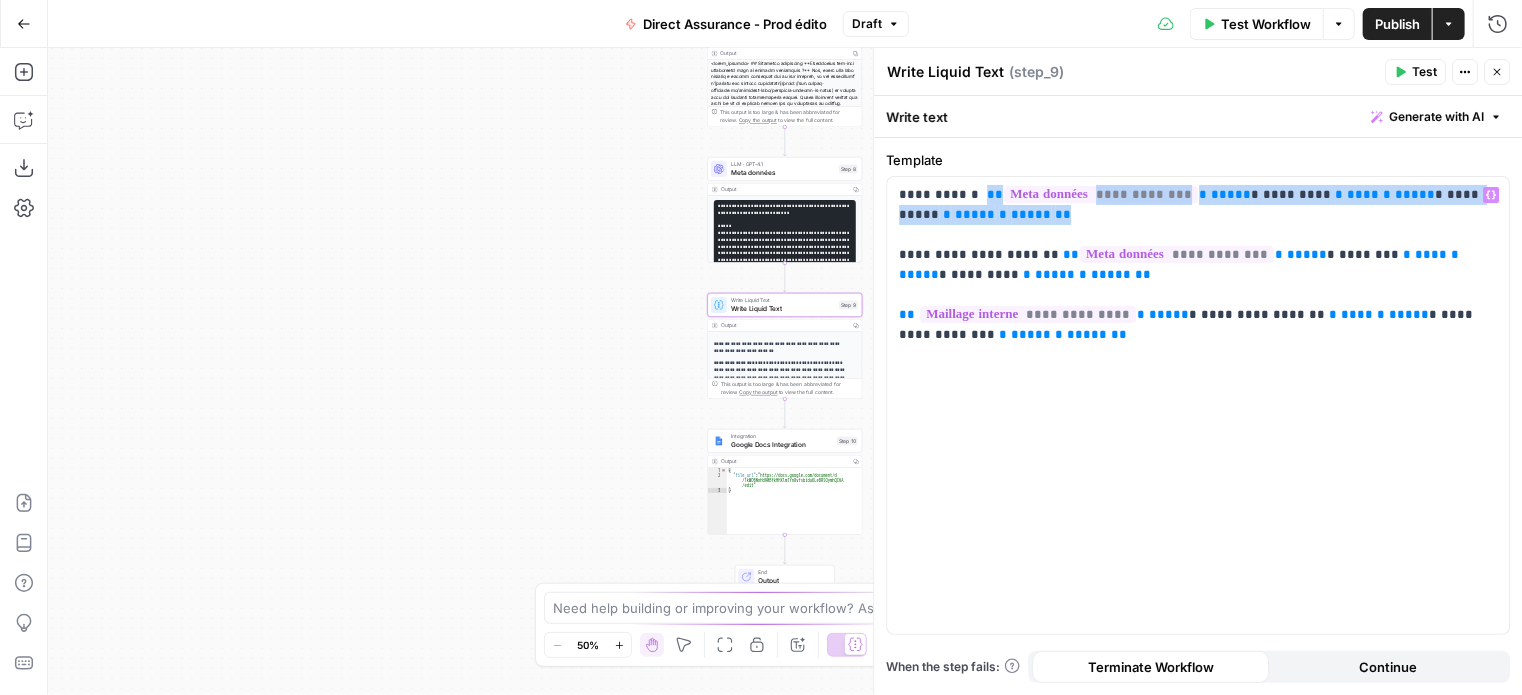 click on "**********" at bounding box center (1198, 255) 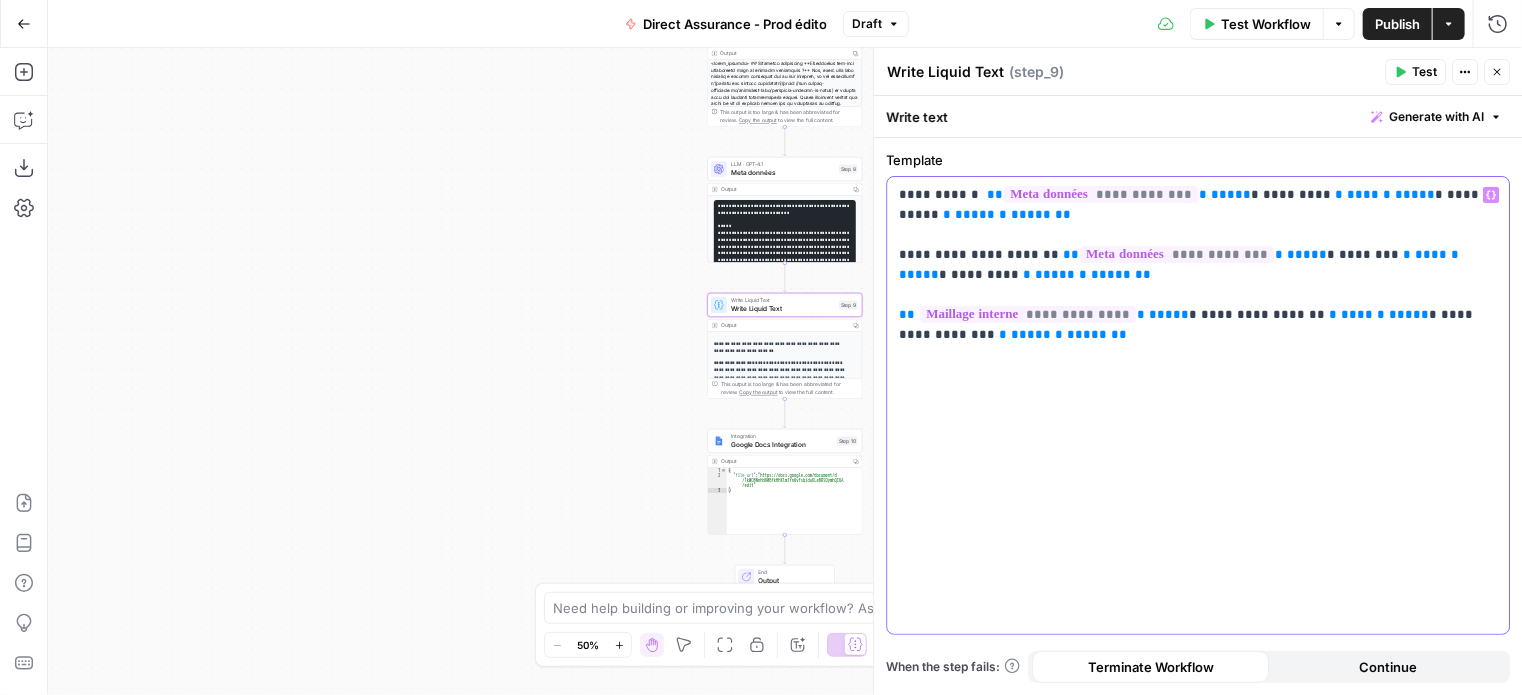 click on "**********" at bounding box center (1198, 255) 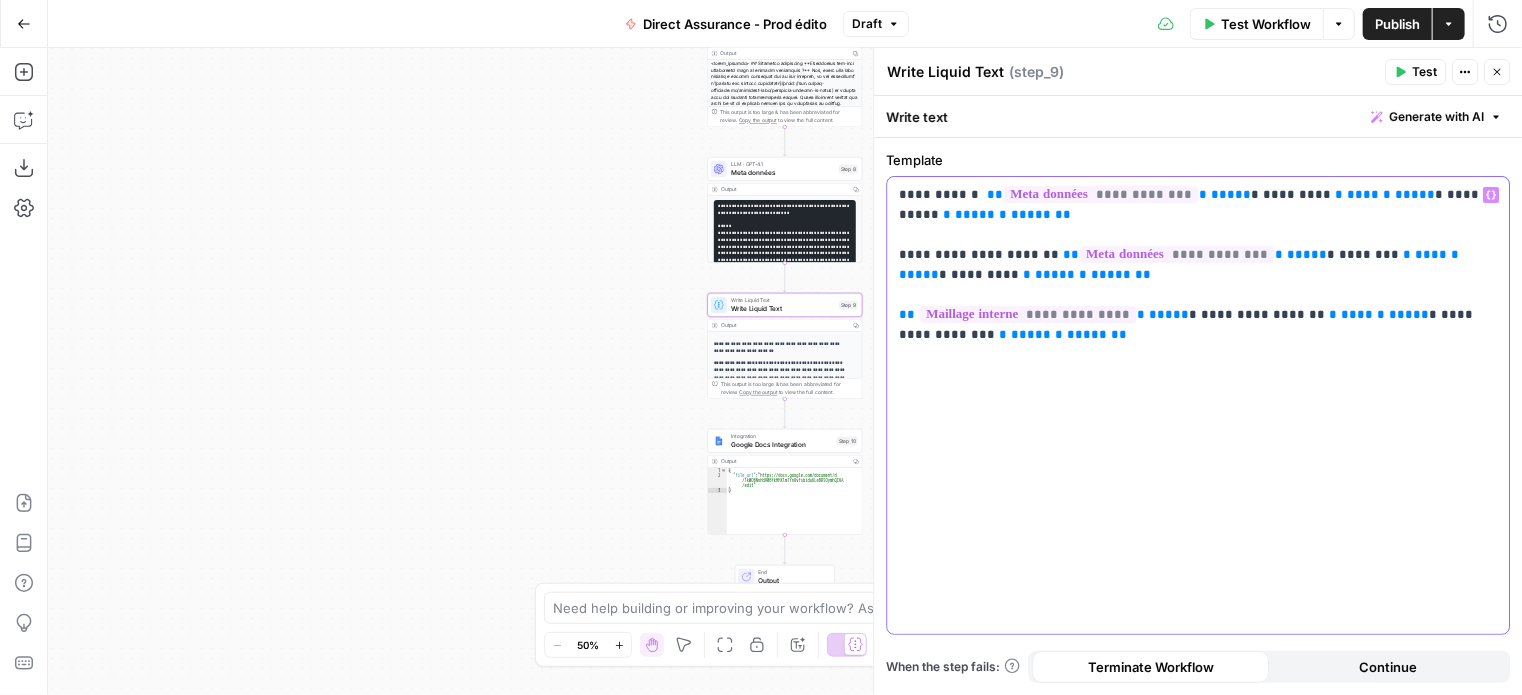 click on "**********" at bounding box center [1198, 405] 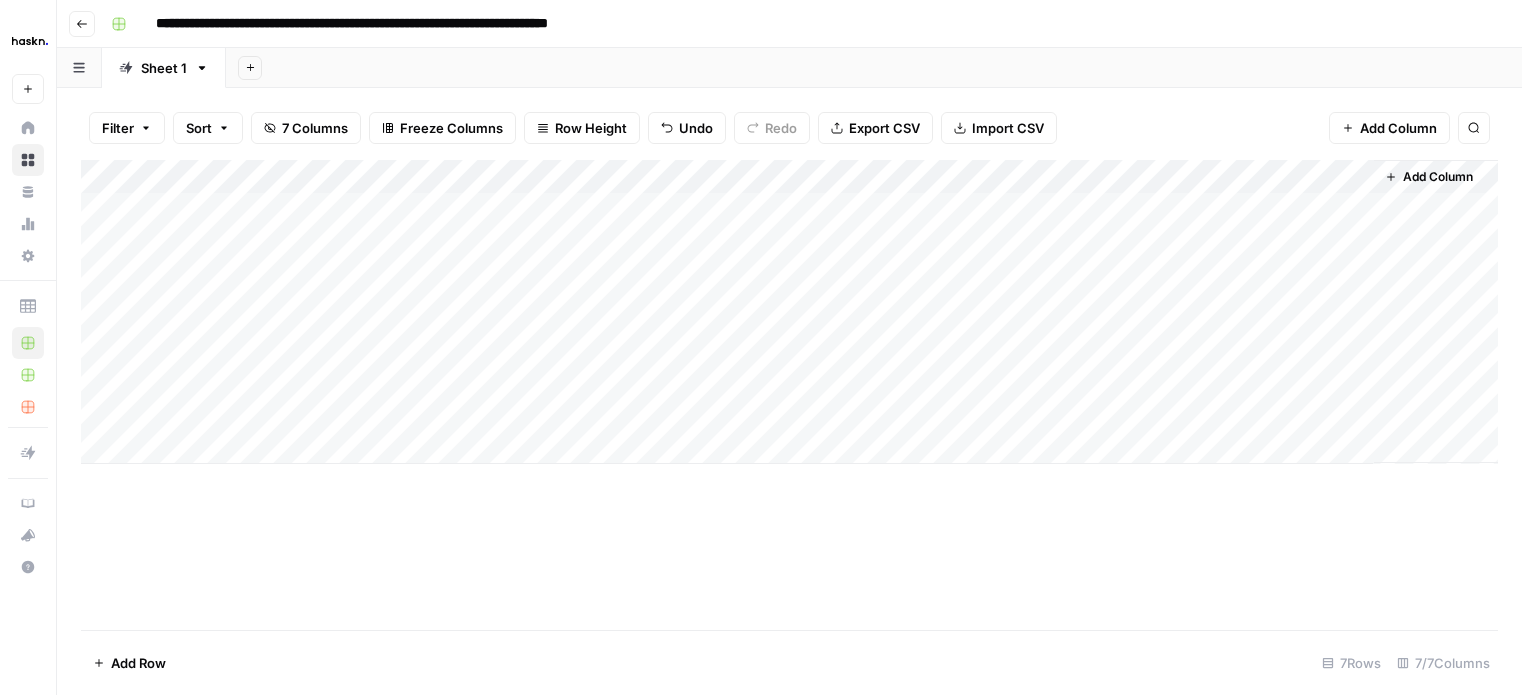 scroll, scrollTop: 0, scrollLeft: 0, axis: both 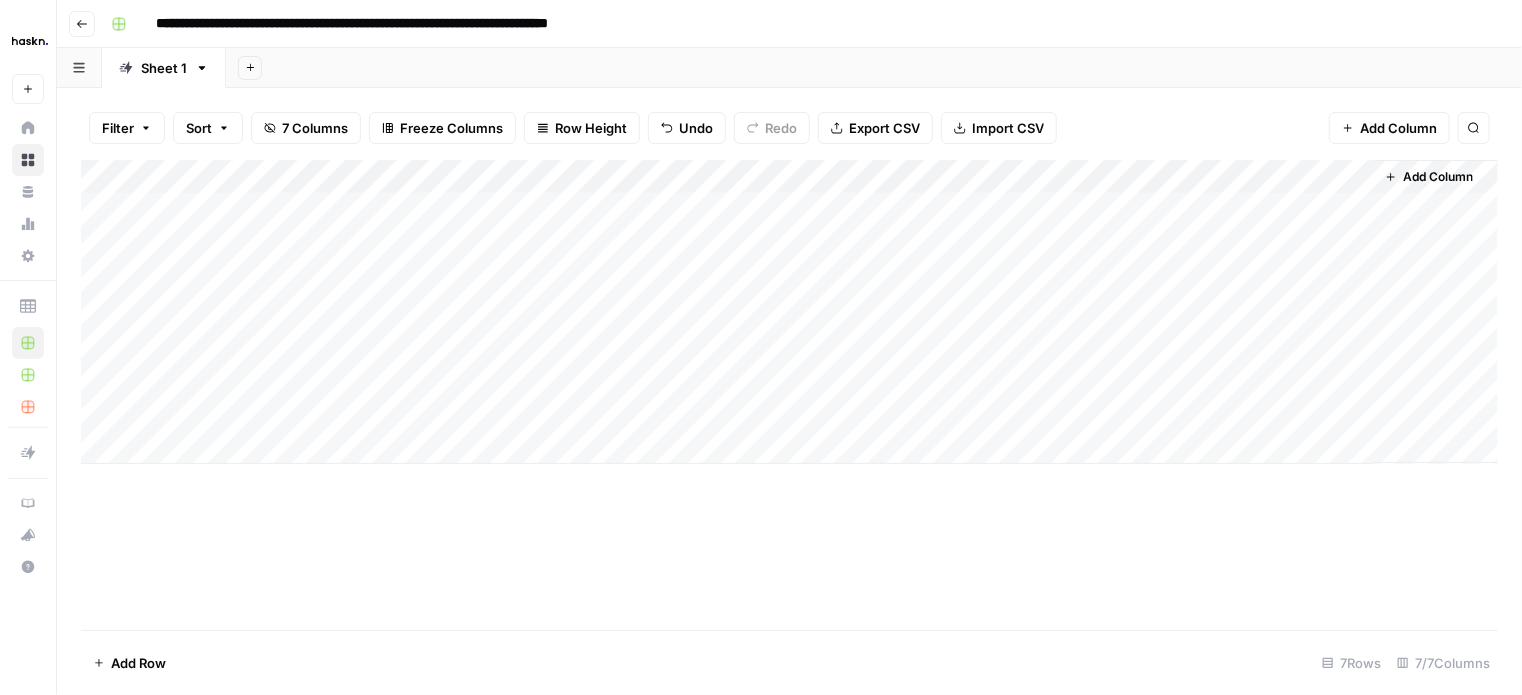 click on "Add Column" at bounding box center (789, 312) 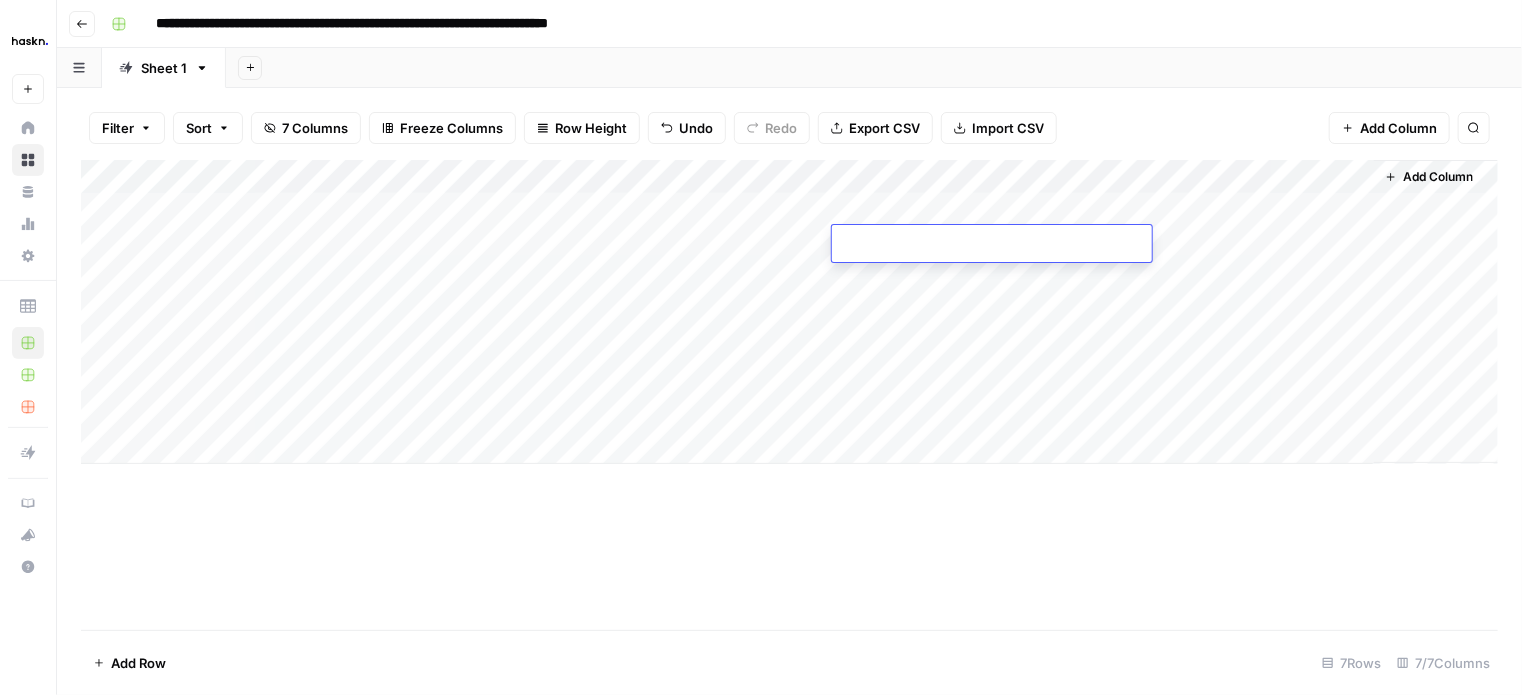 type on "**********" 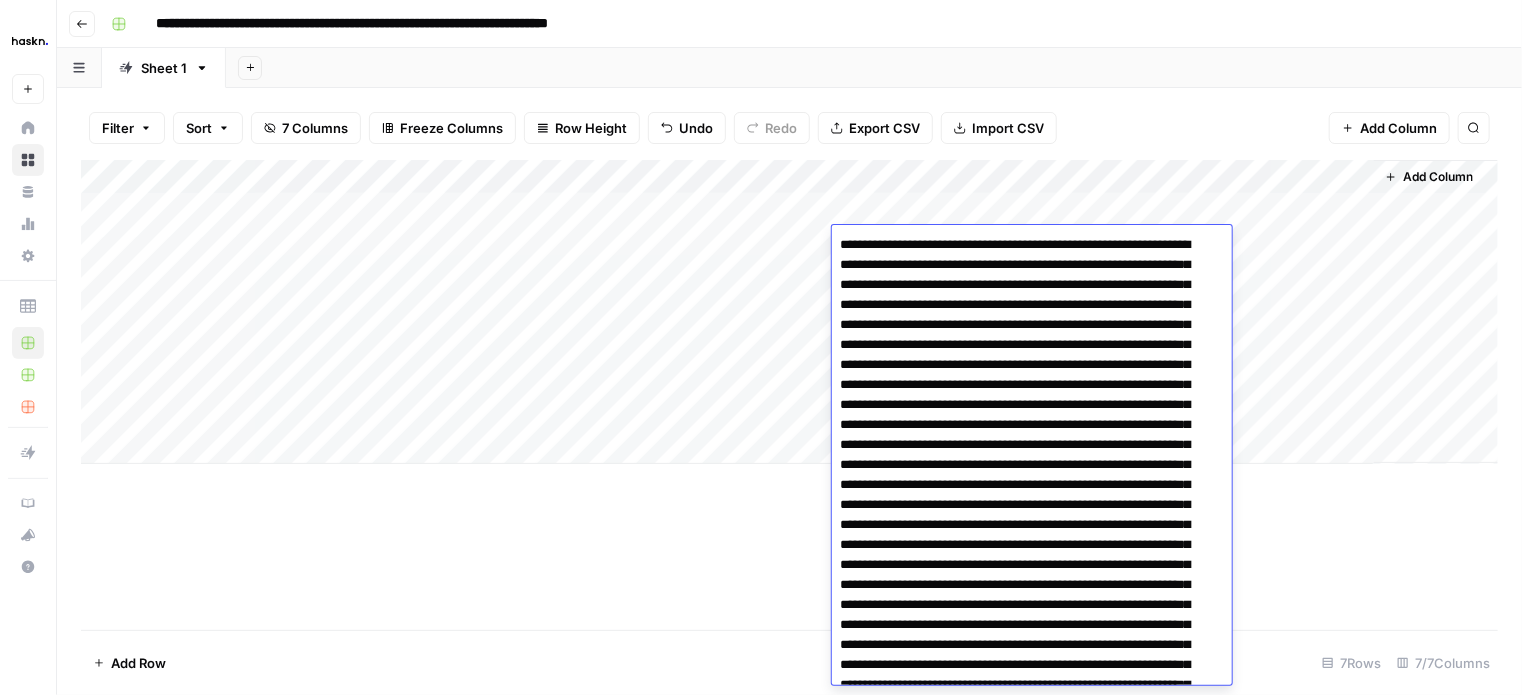 scroll, scrollTop: 408, scrollLeft: 0, axis: vertical 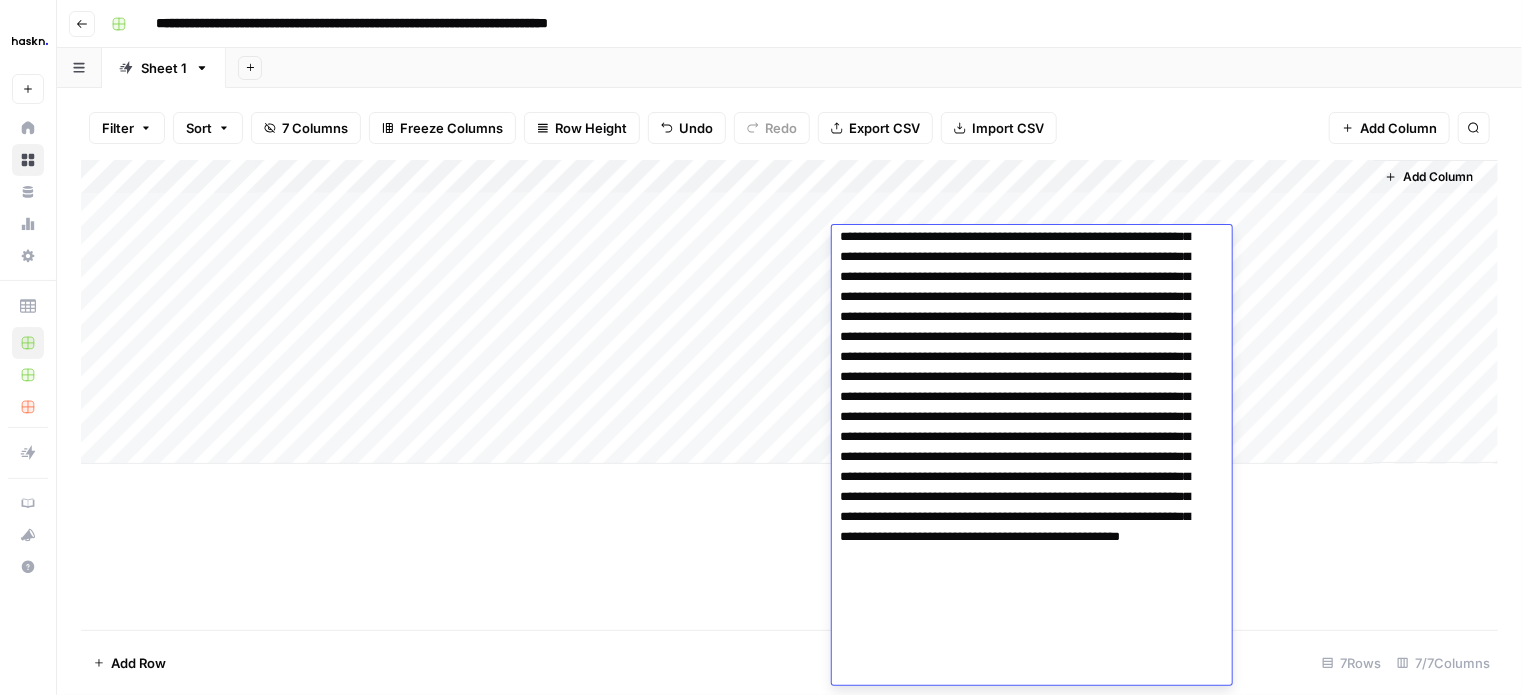 click on "Add Column" at bounding box center (789, 312) 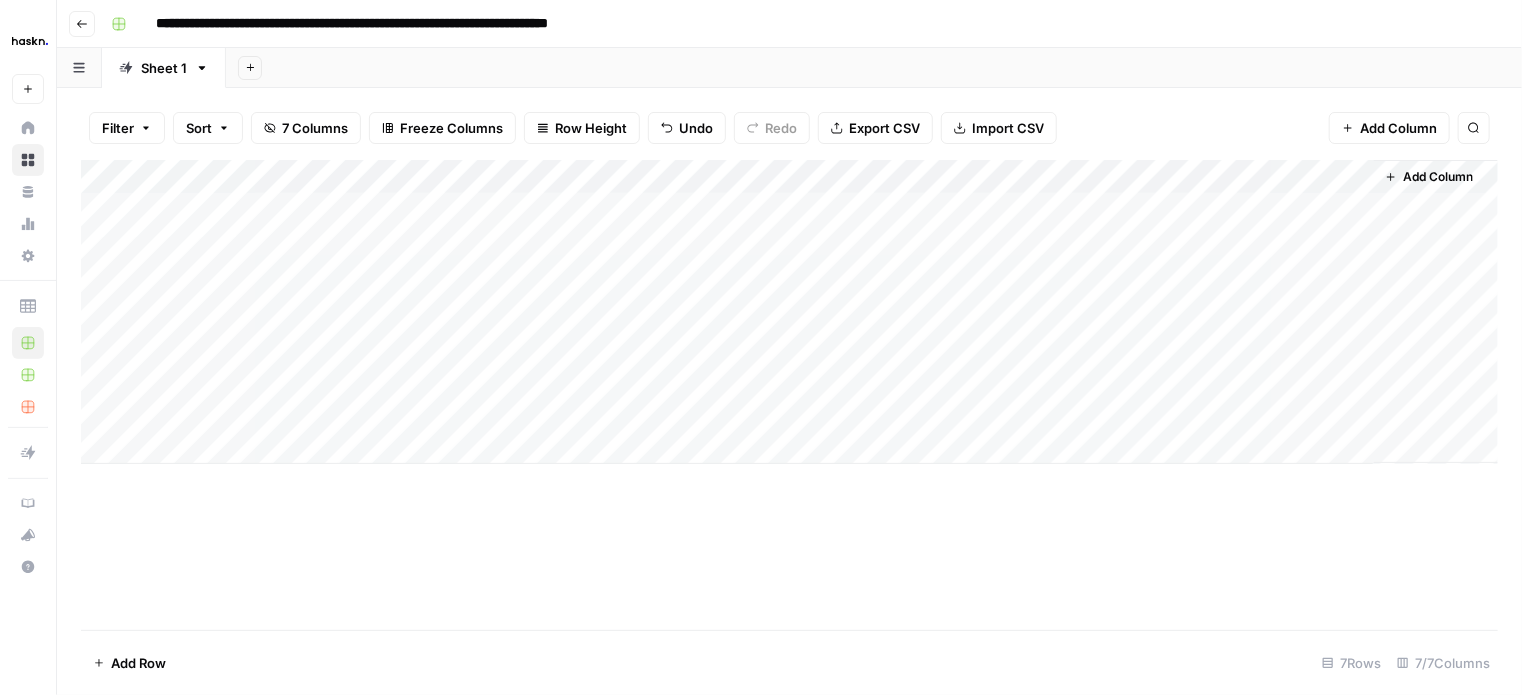 click on "Add Column" at bounding box center (789, 312) 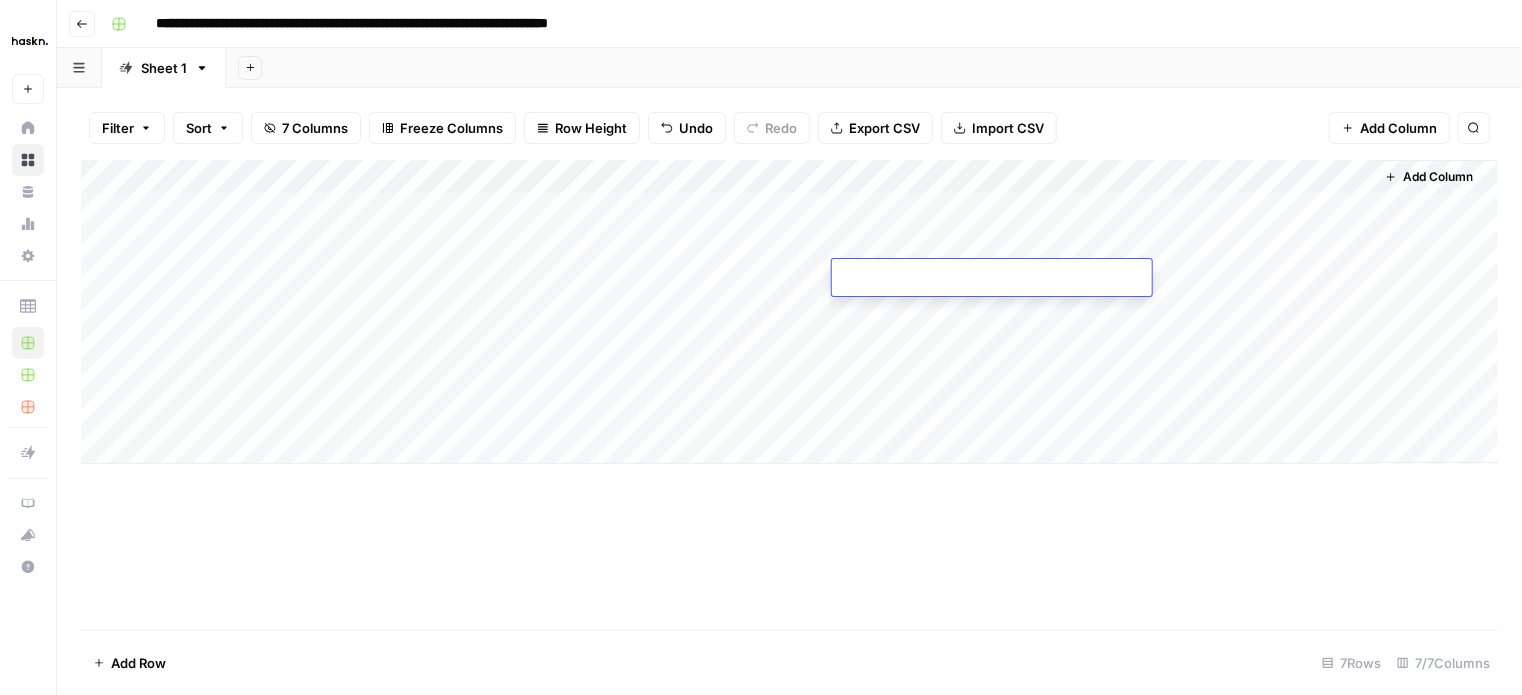 type on "**********" 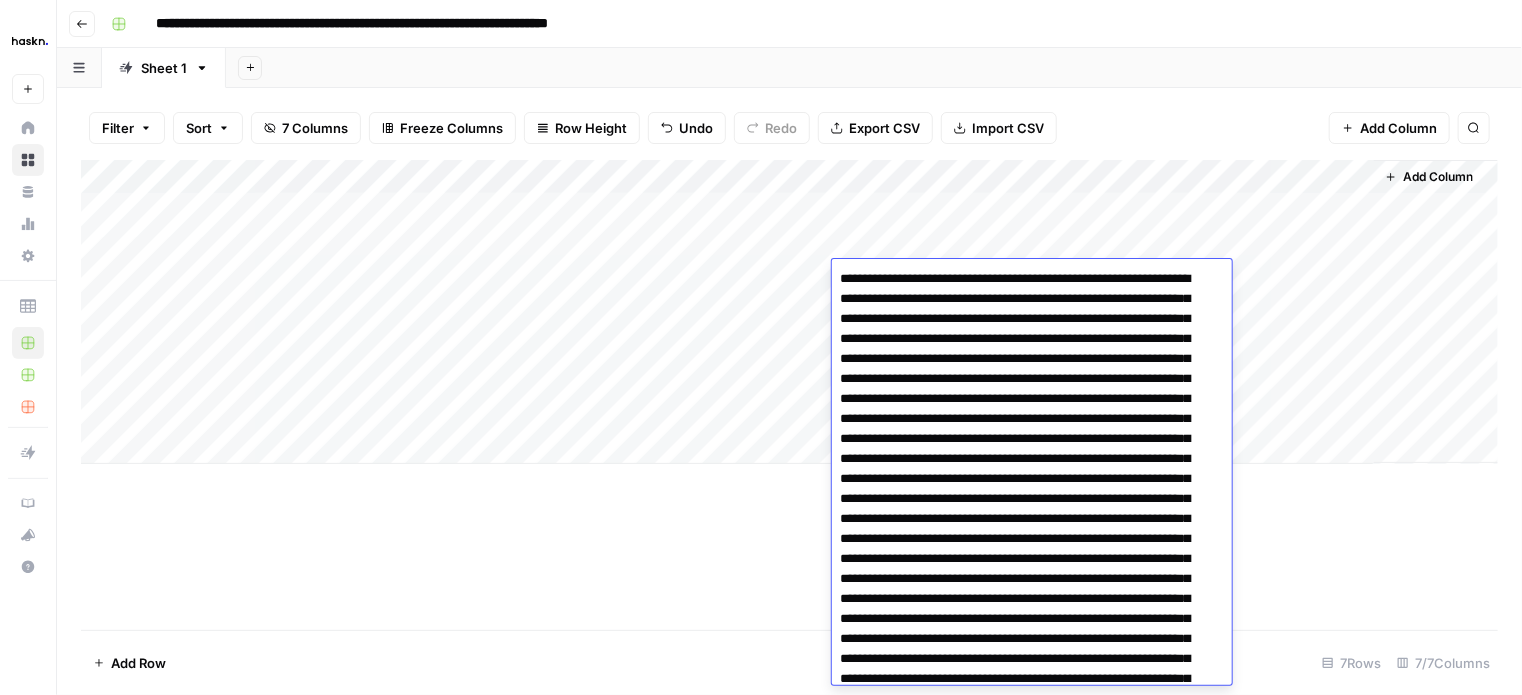 scroll, scrollTop: 181, scrollLeft: 0, axis: vertical 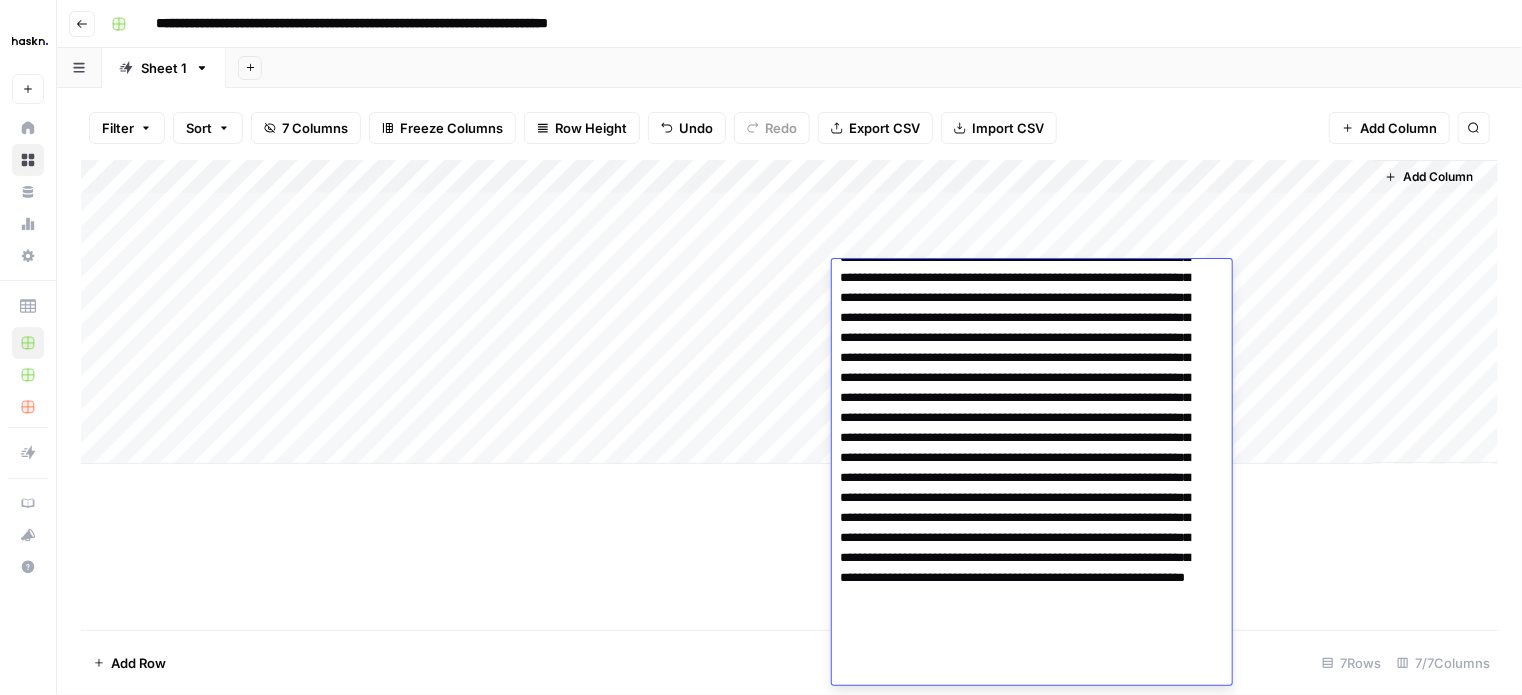 click on "Add Column" at bounding box center [789, 312] 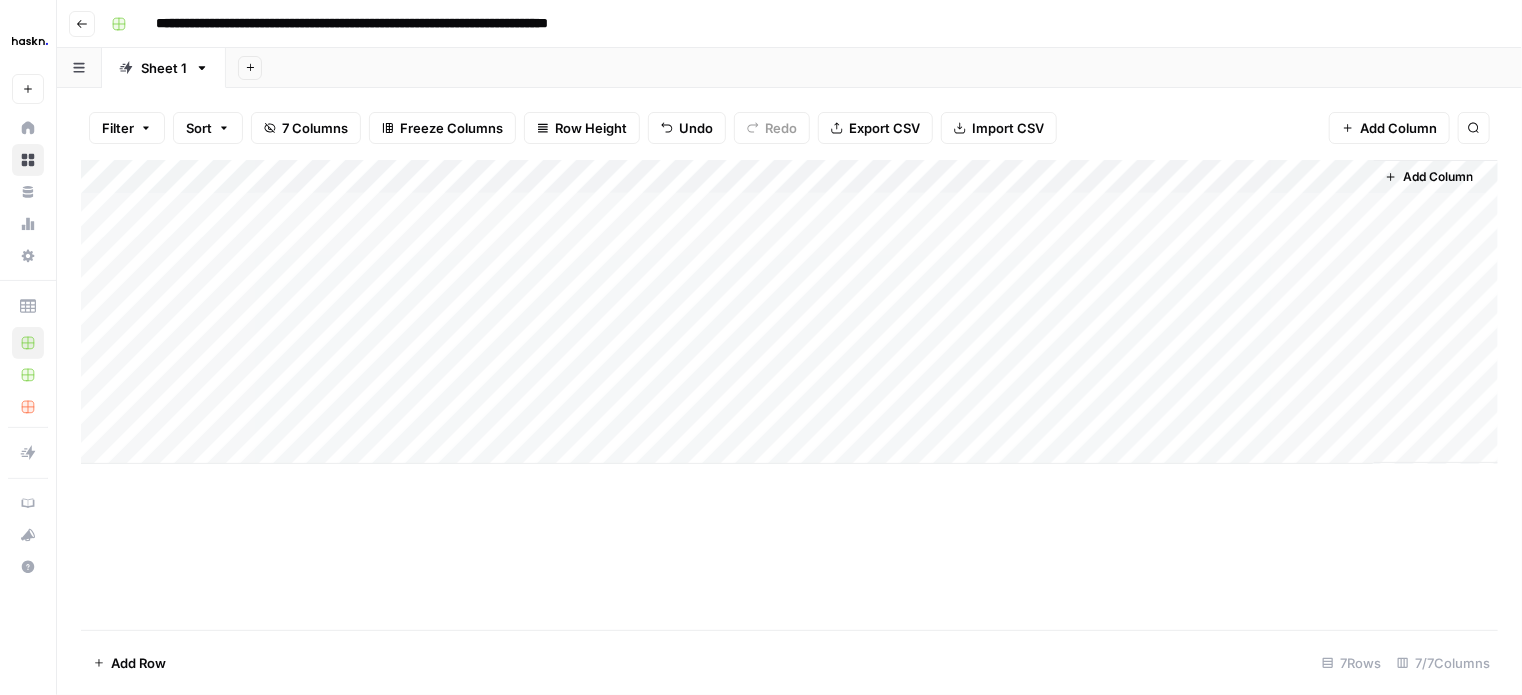 click on "Add Column" at bounding box center [789, 312] 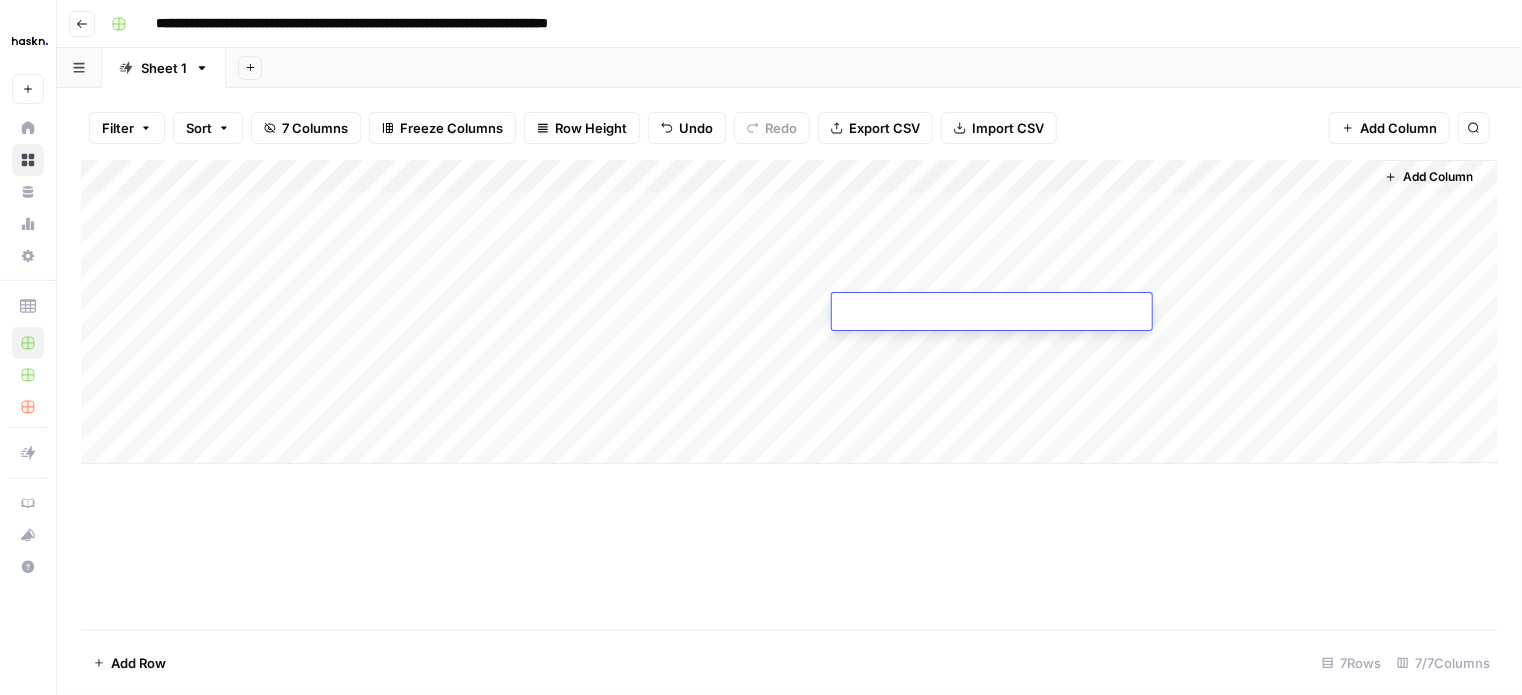 type on "**********" 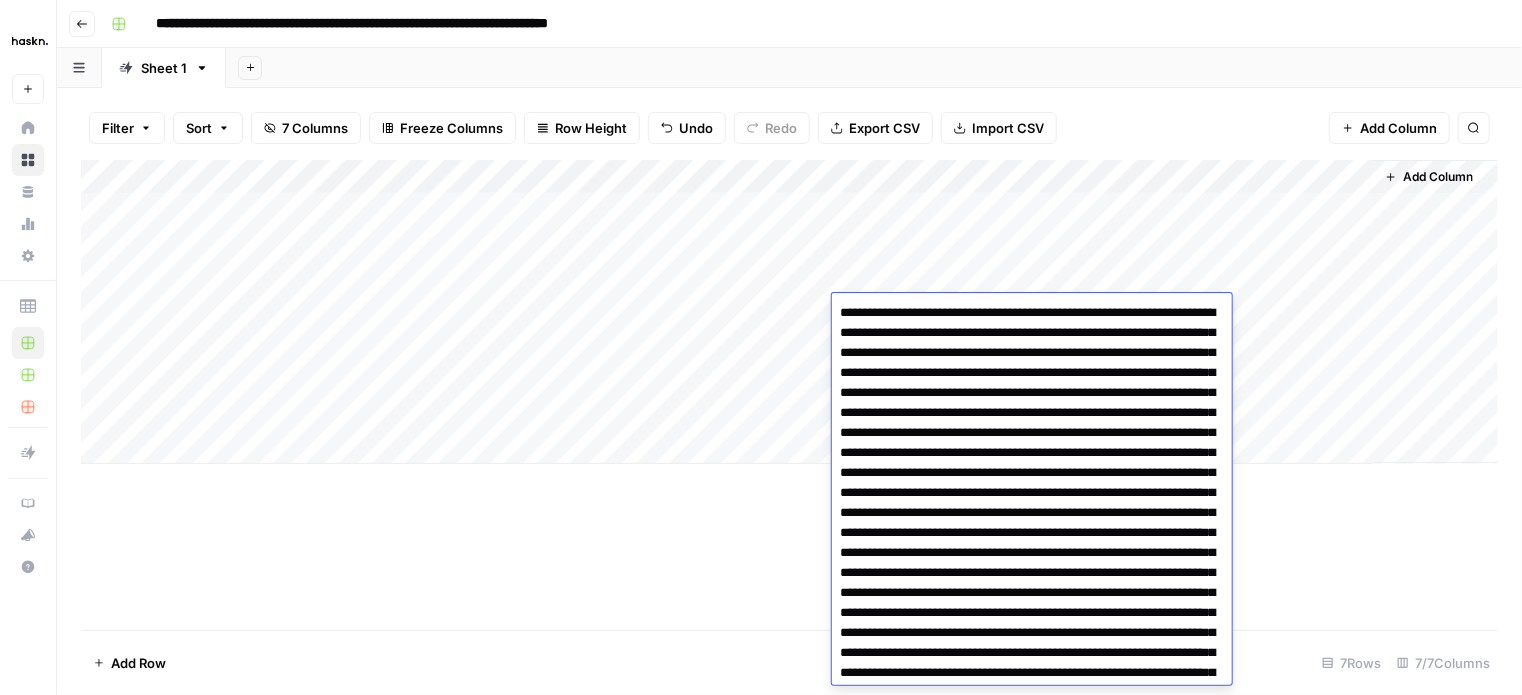 scroll, scrollTop: 396, scrollLeft: 0, axis: vertical 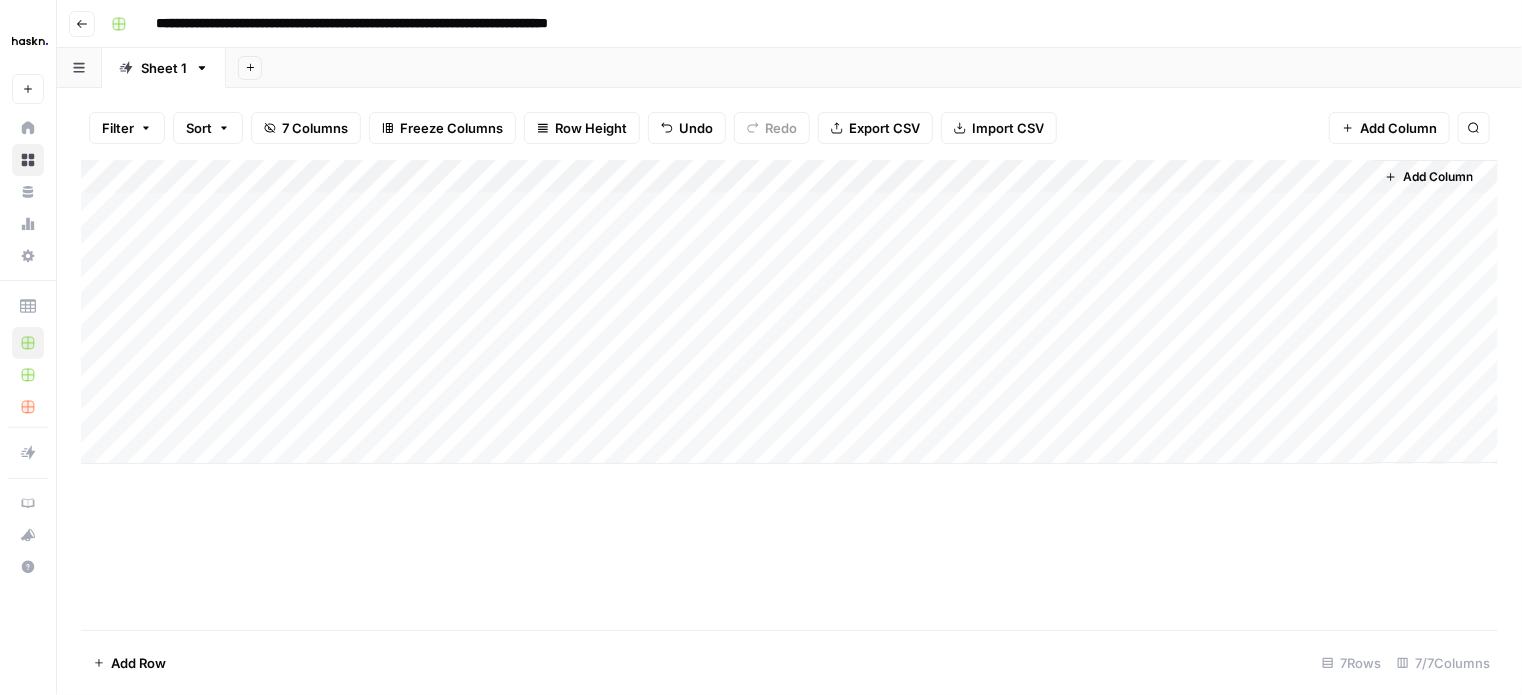click on "Add Column" at bounding box center (789, 312) 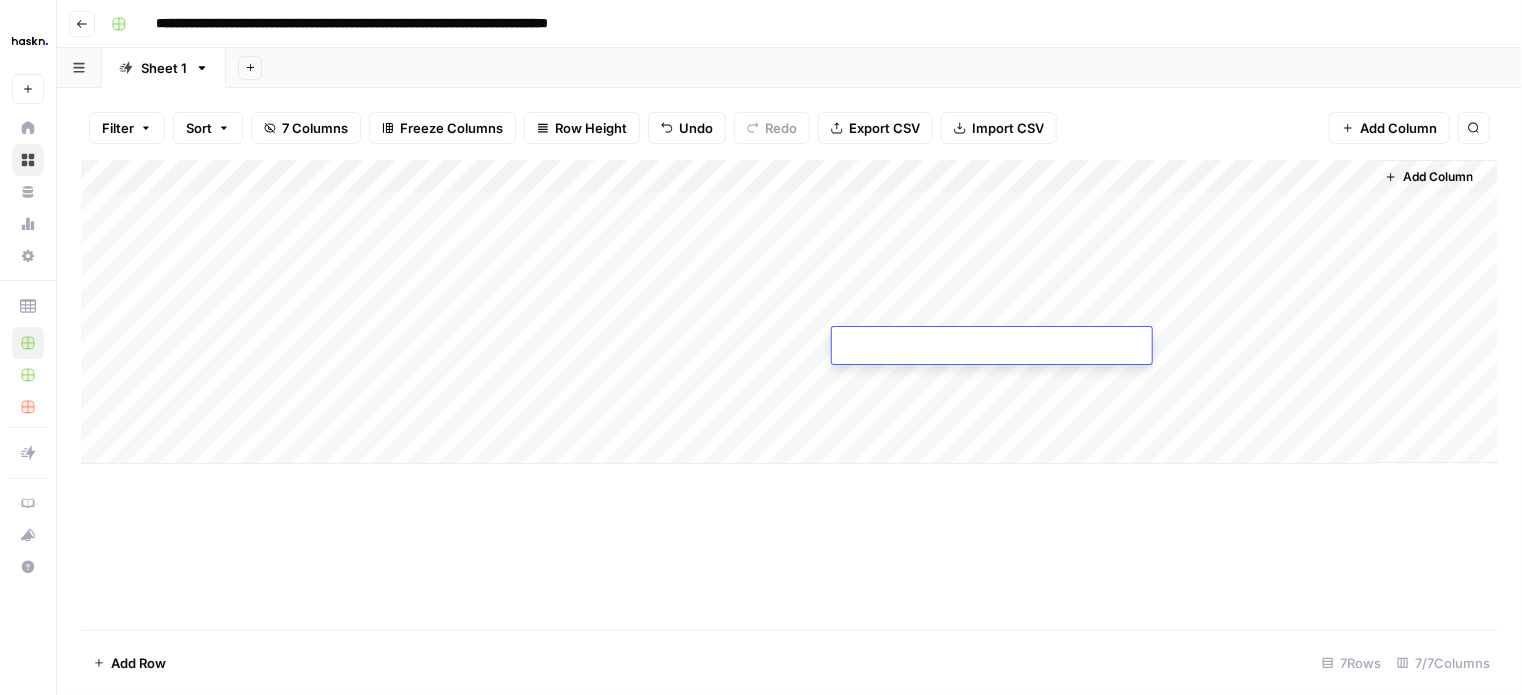 type on "**********" 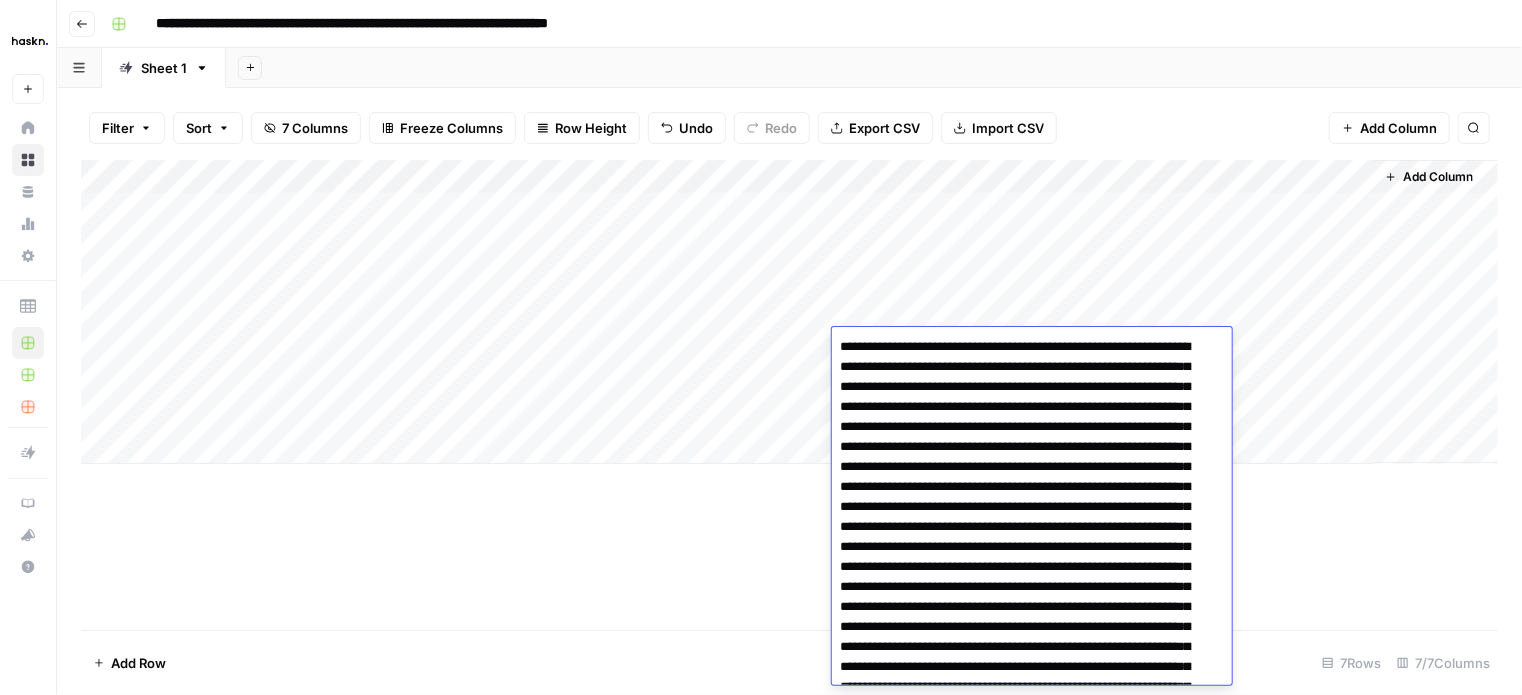 scroll, scrollTop: 249, scrollLeft: 0, axis: vertical 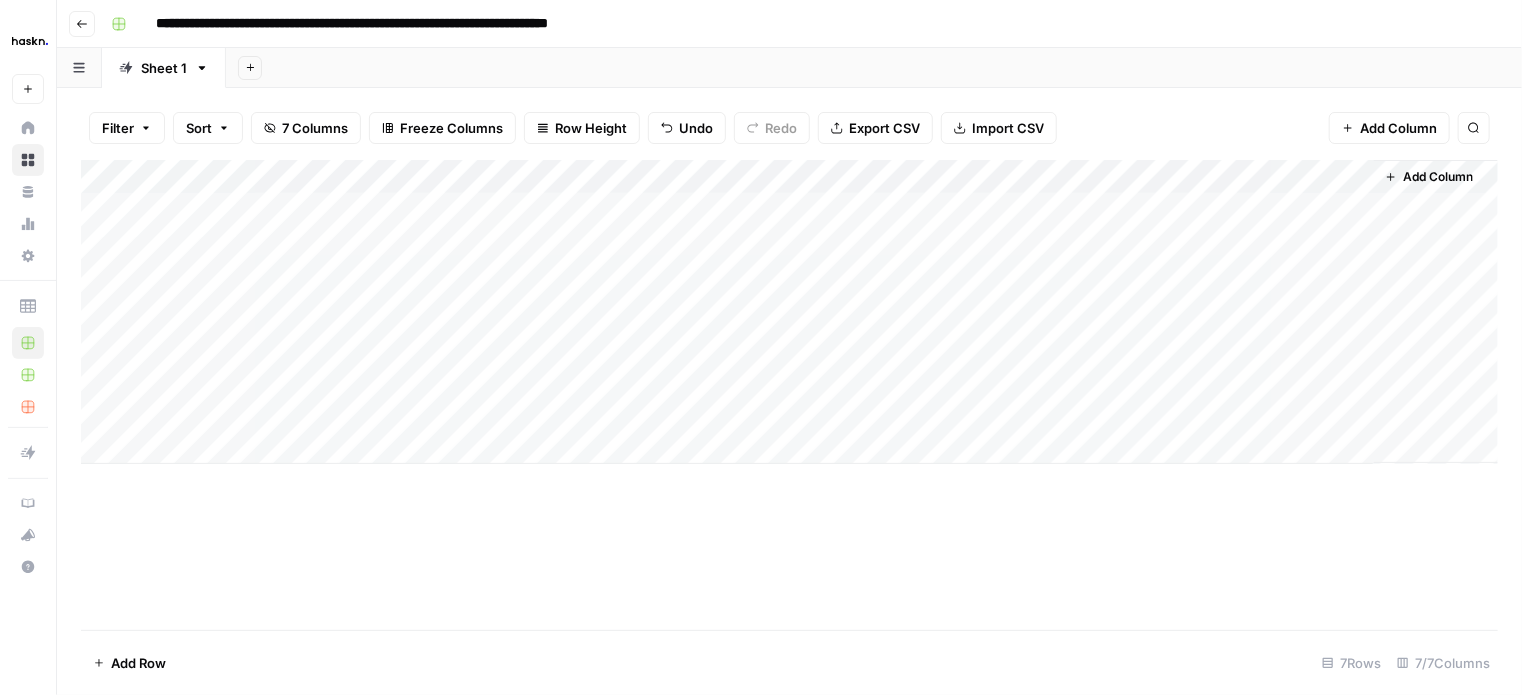 click on "Add Column" at bounding box center (789, 312) 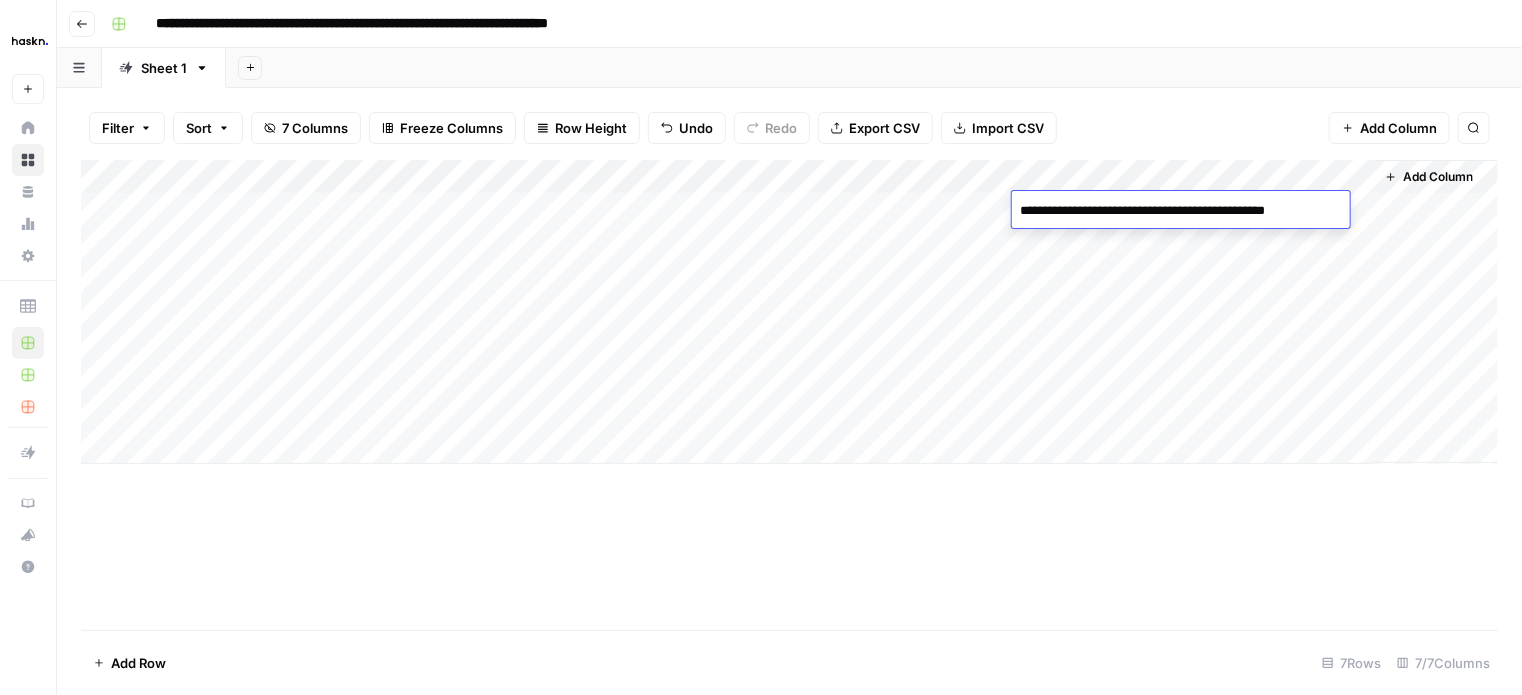 click on "**********" at bounding box center [1176, 211] 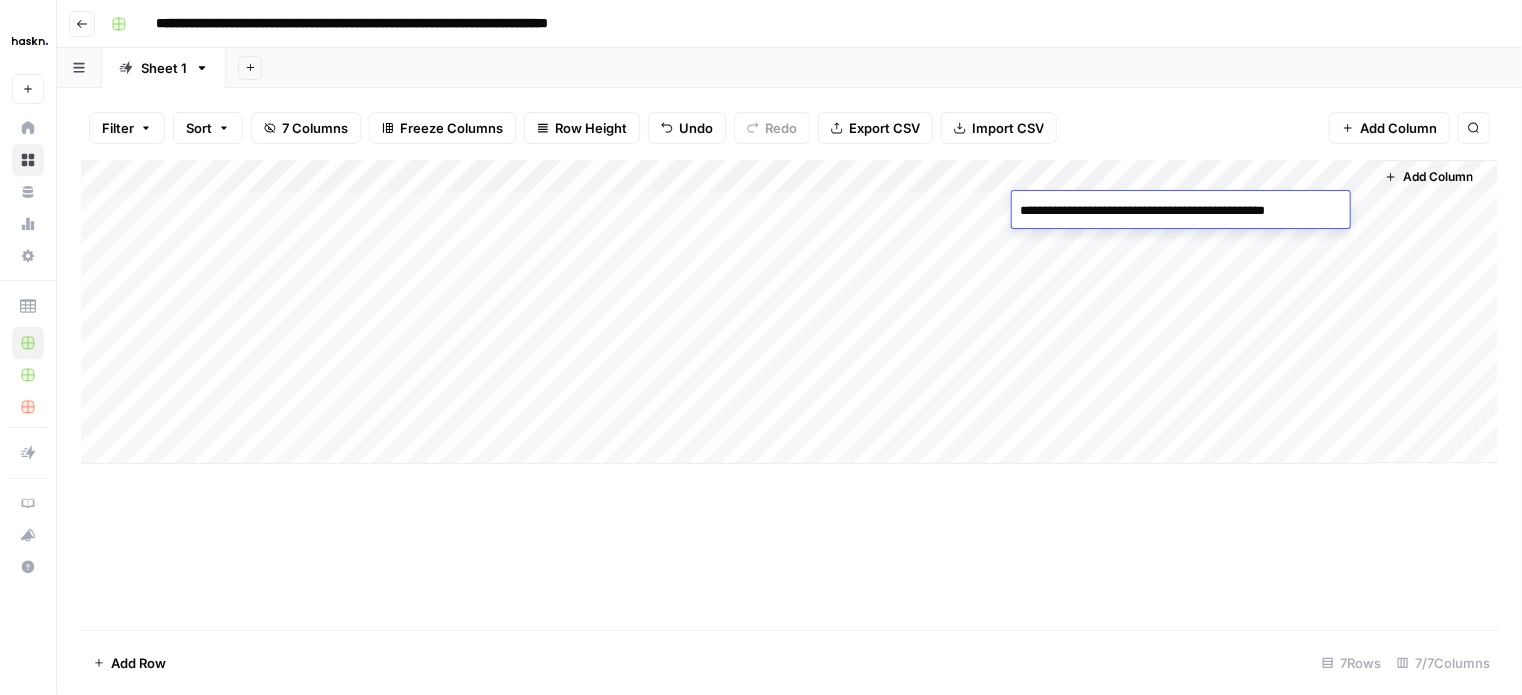 drag, startPoint x: 1104, startPoint y: 211, endPoint x: 1021, endPoint y: 212, distance: 83.00603 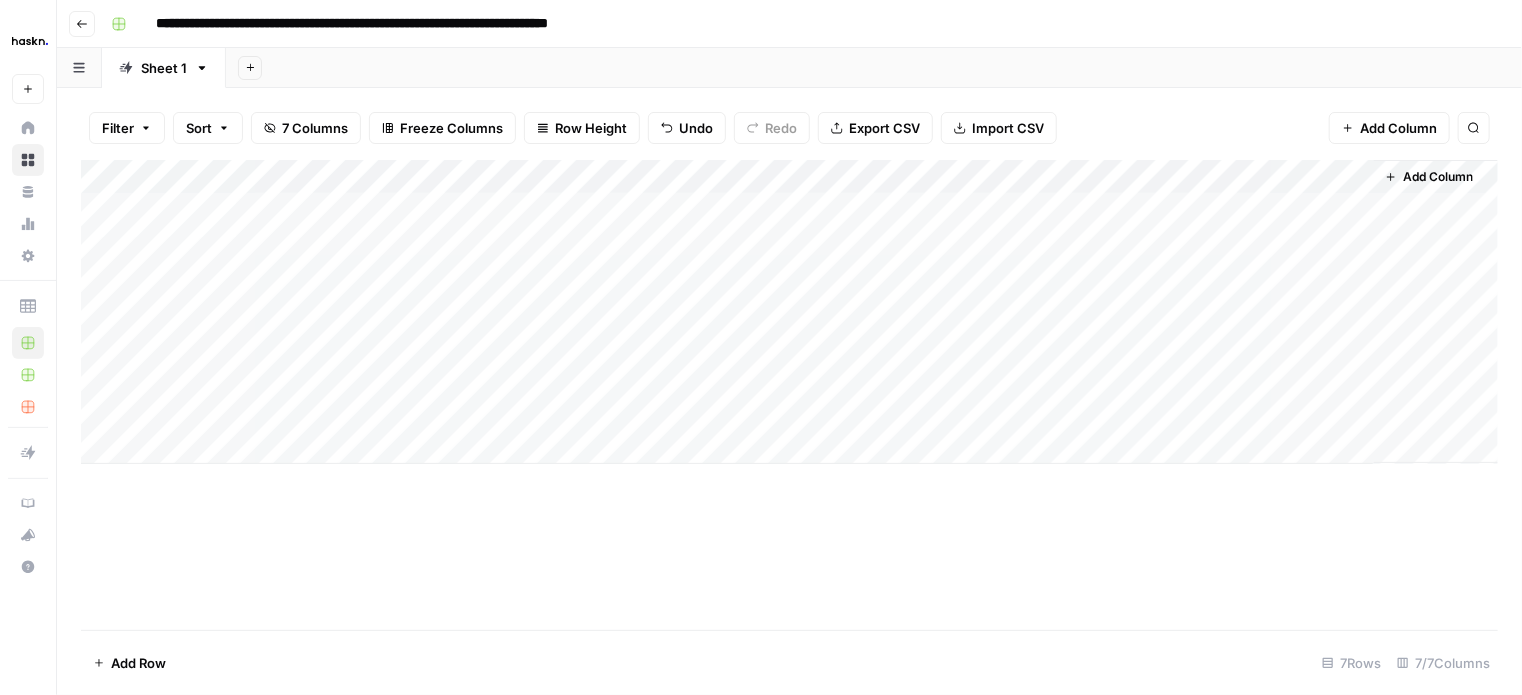 click on "Add Column" at bounding box center (789, 312) 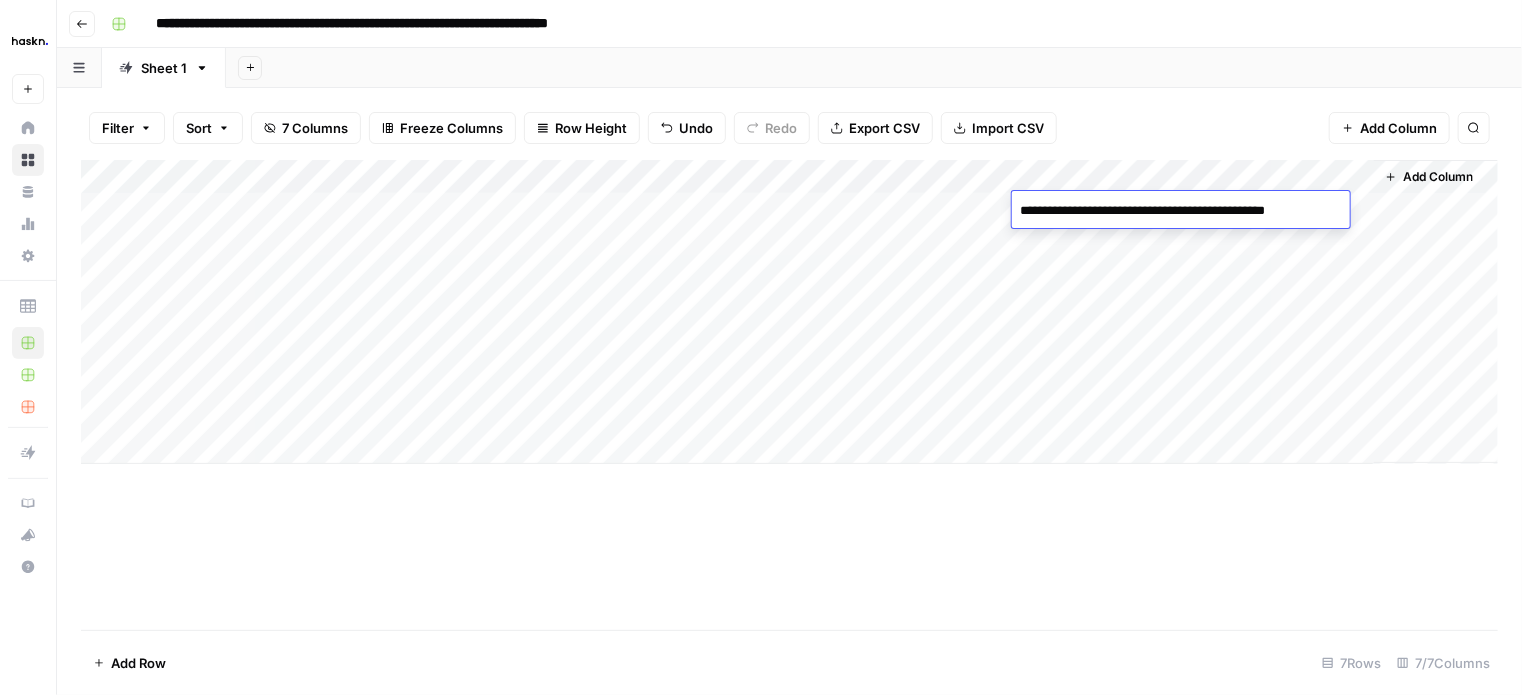 click on "Add Column" at bounding box center (789, 312) 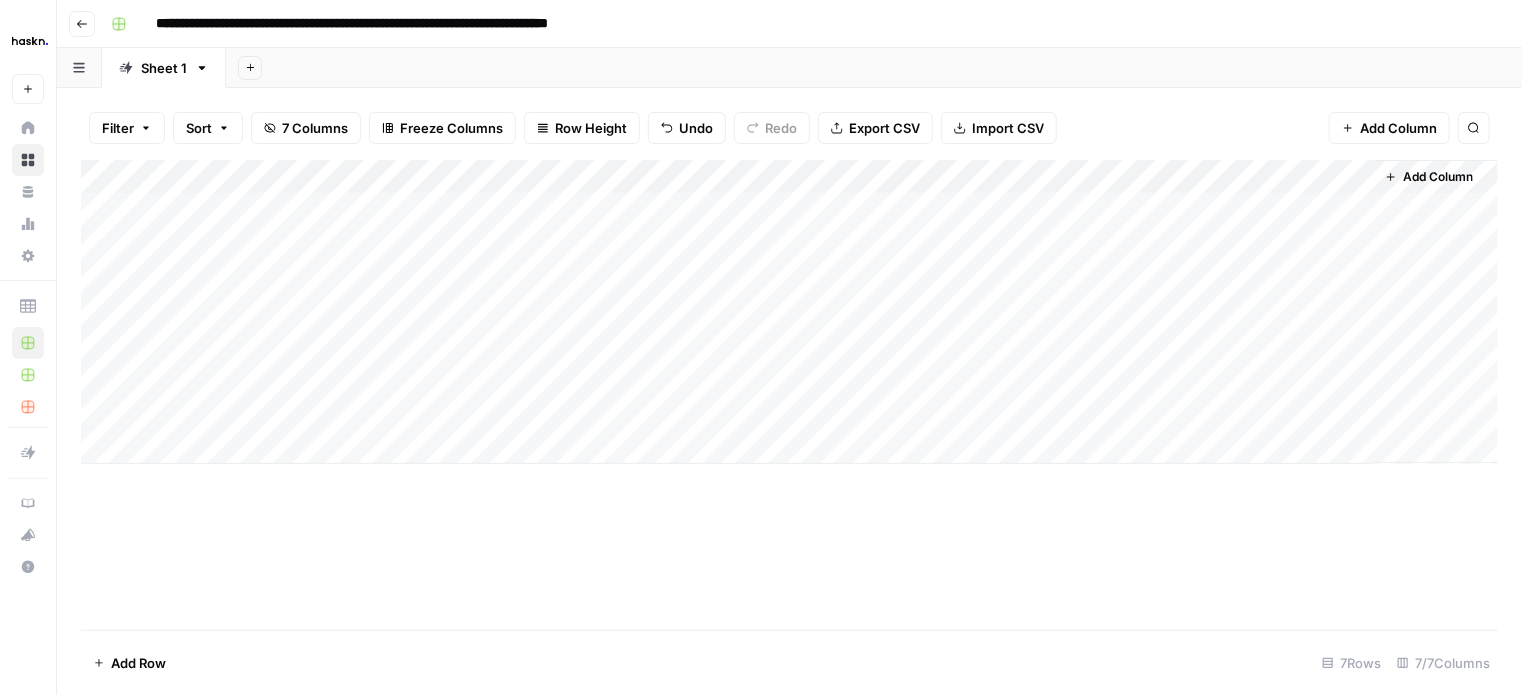 click on "Add Column" at bounding box center (789, 312) 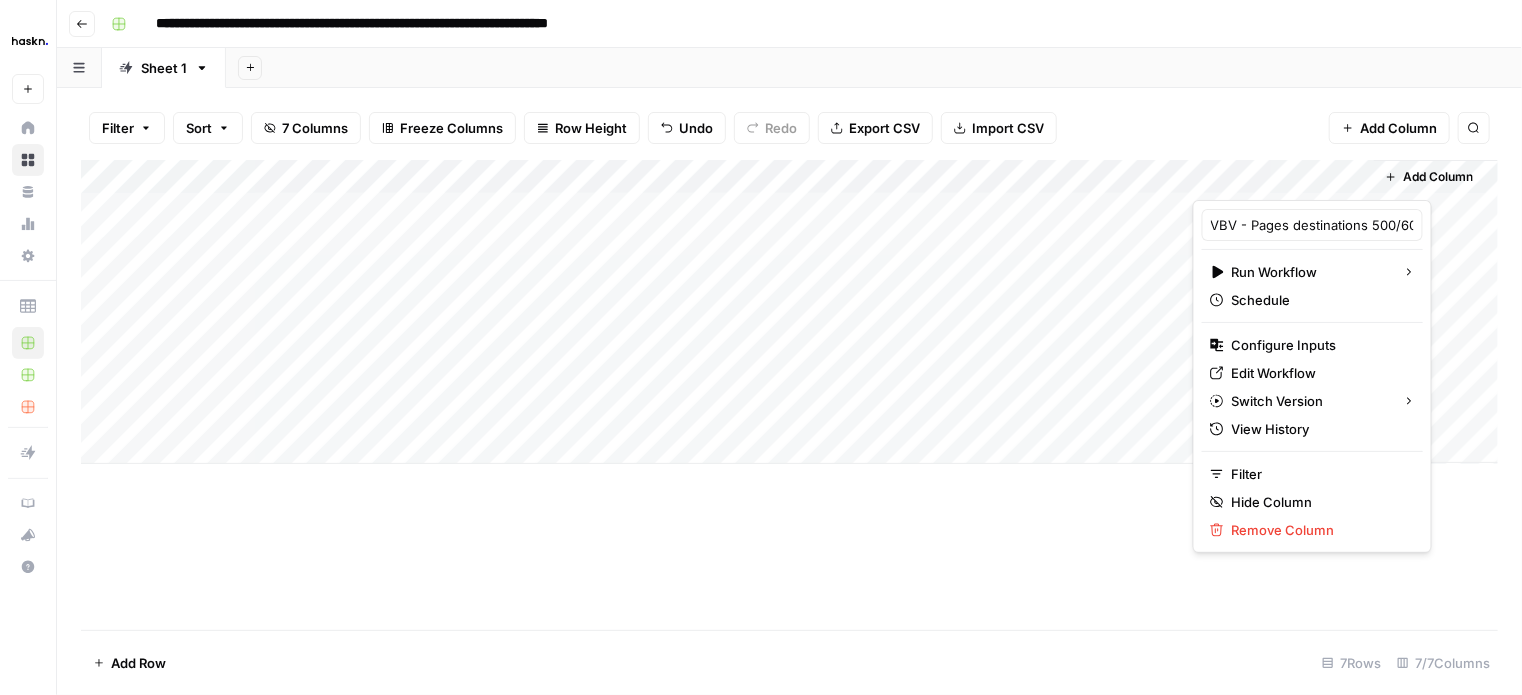 click on "Add Column" at bounding box center (1436, 311) 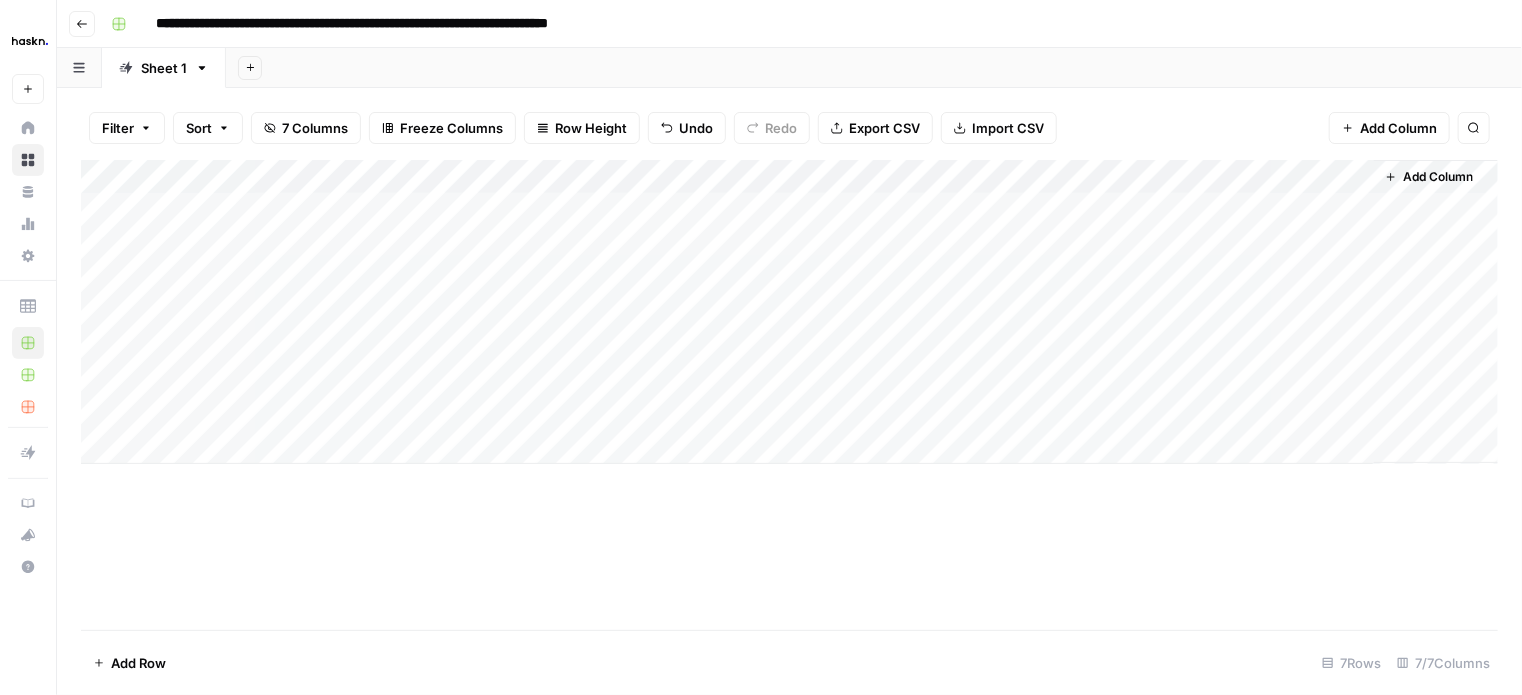 click on "Add Column" at bounding box center (789, 312) 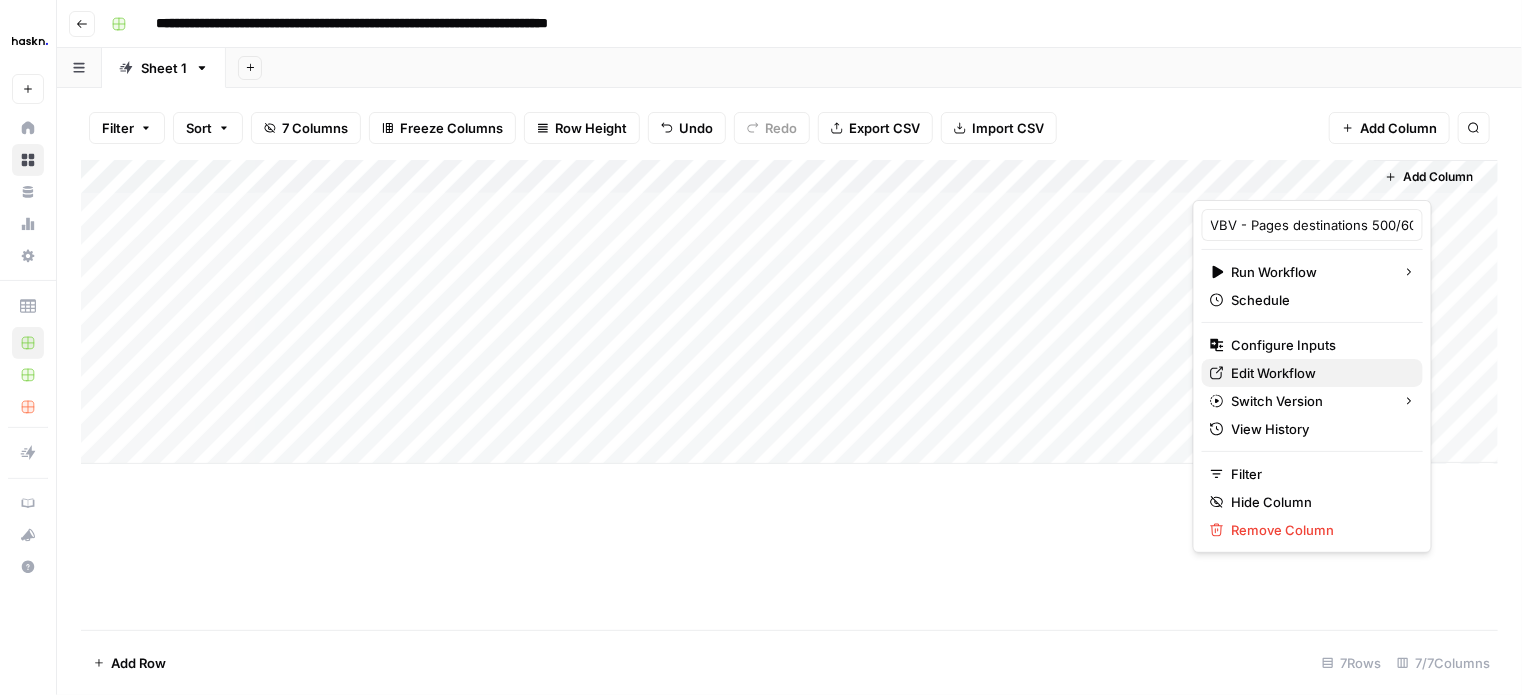 click on "Edit Workflow" at bounding box center [1319, 373] 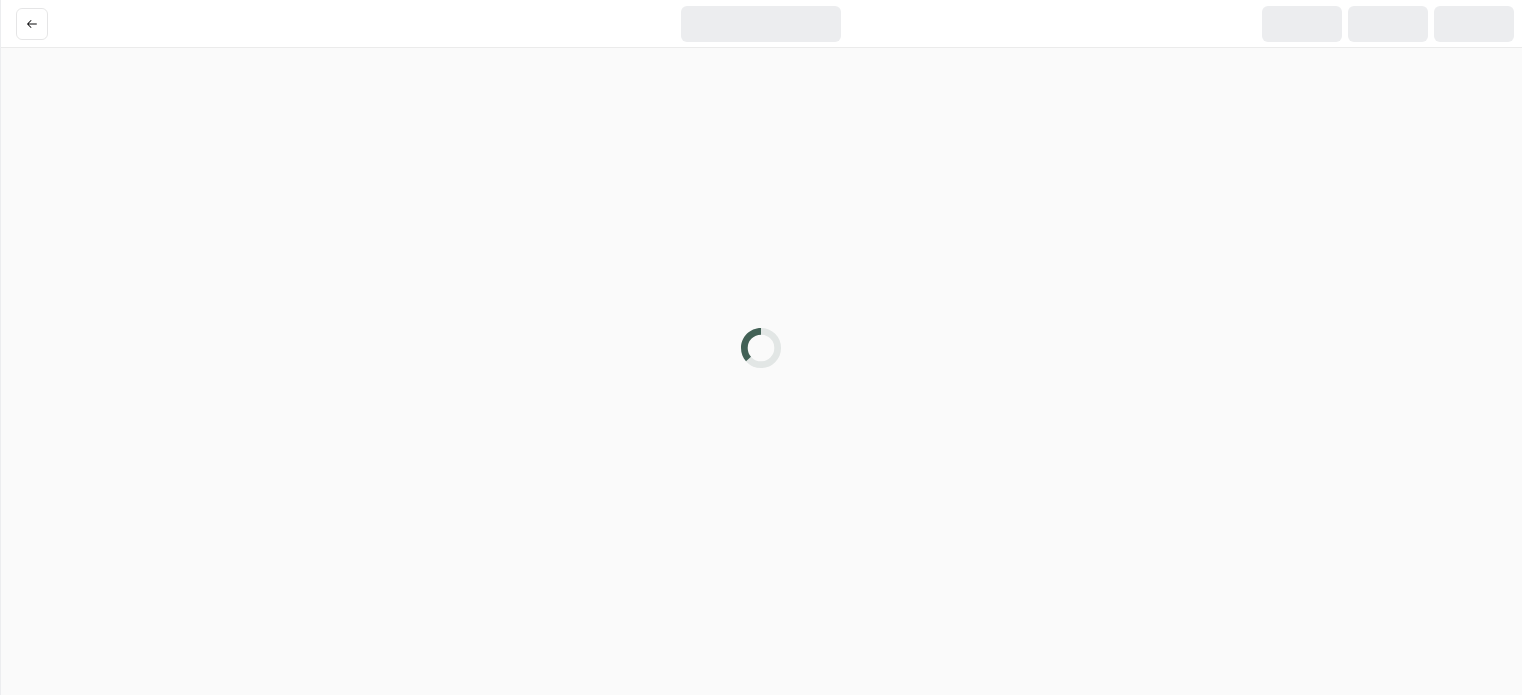scroll, scrollTop: 0, scrollLeft: 0, axis: both 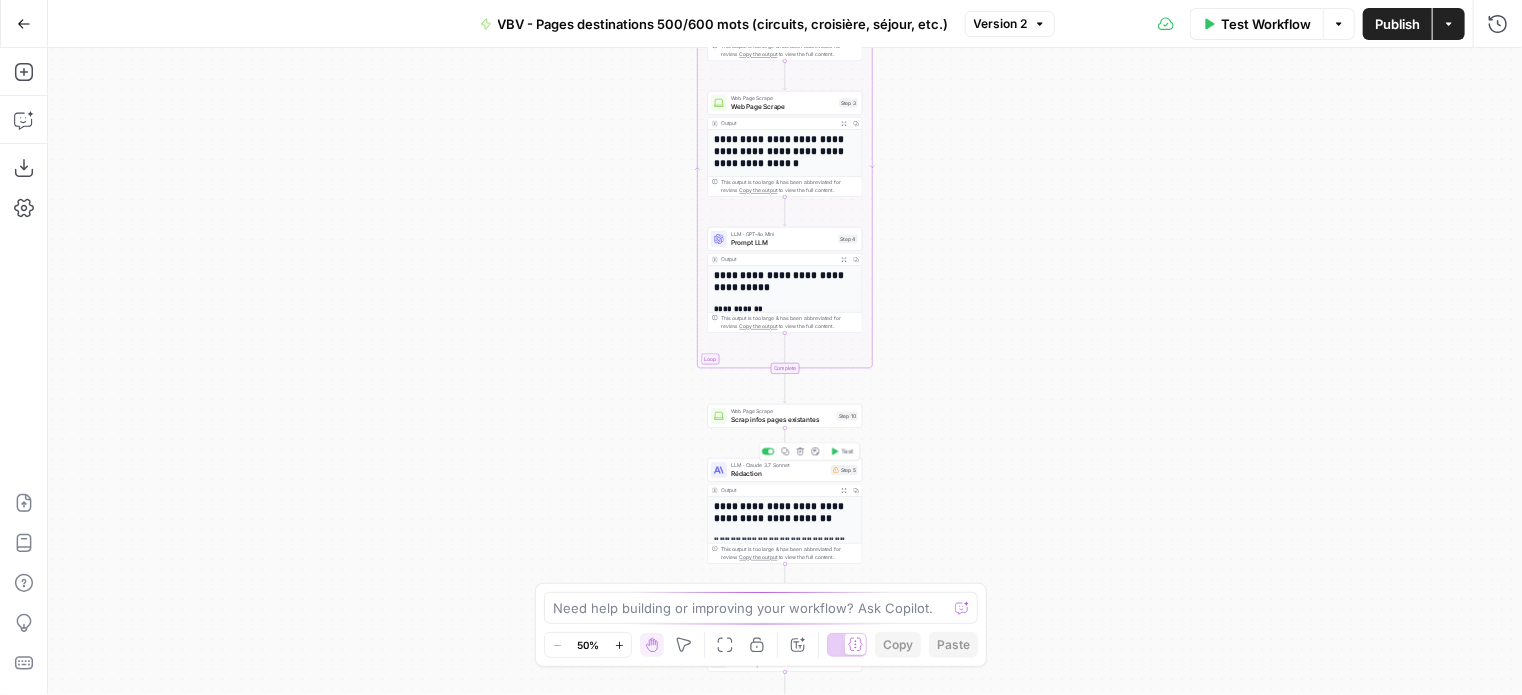 click on "Rédaction" at bounding box center (779, 474) 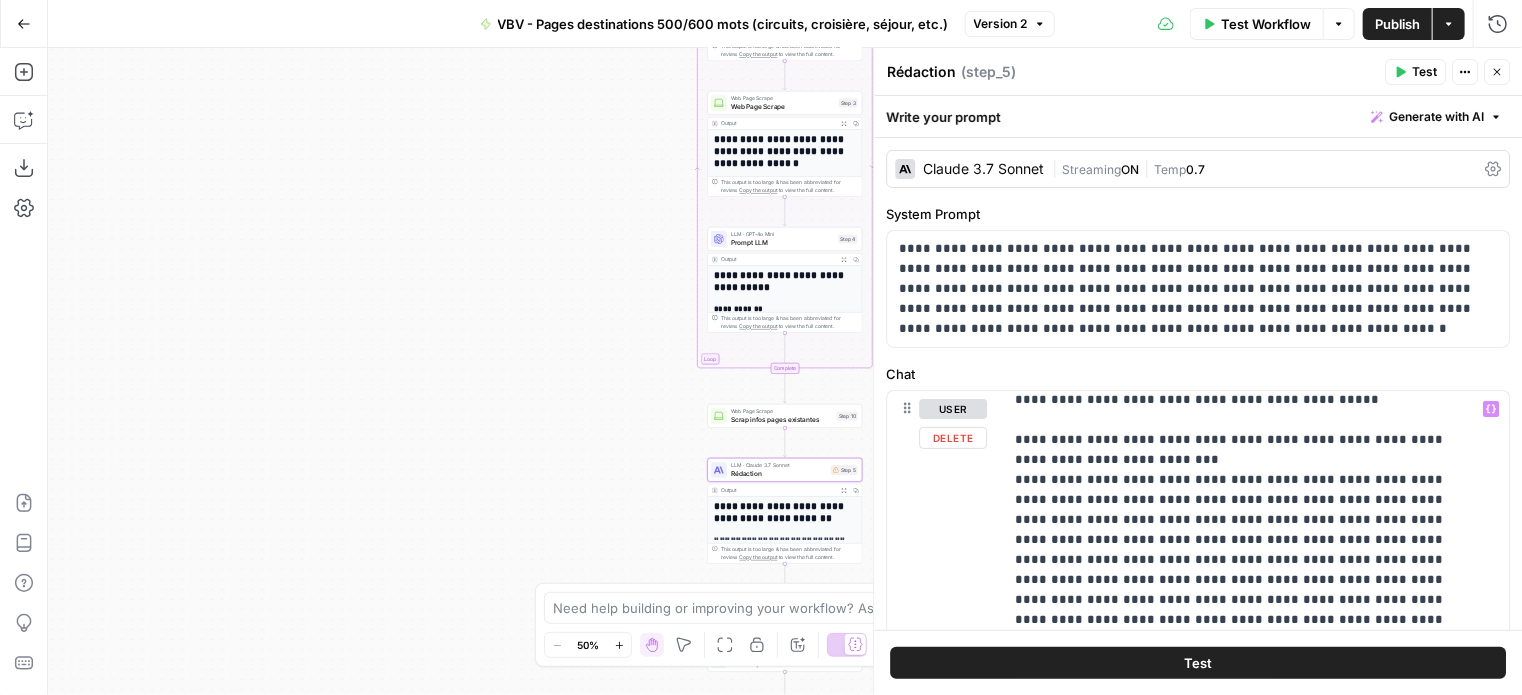 scroll, scrollTop: 2361, scrollLeft: 0, axis: vertical 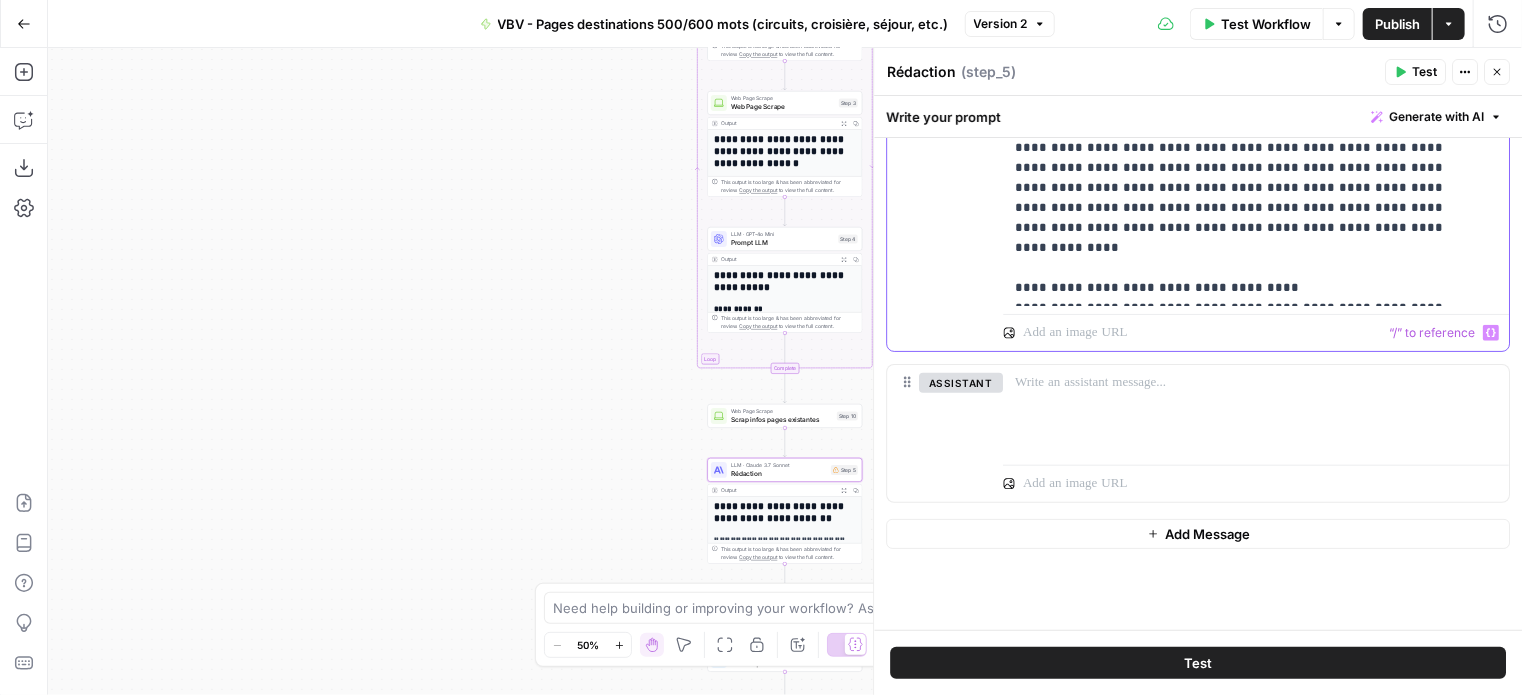 click on "**********" at bounding box center (1241, -1282) 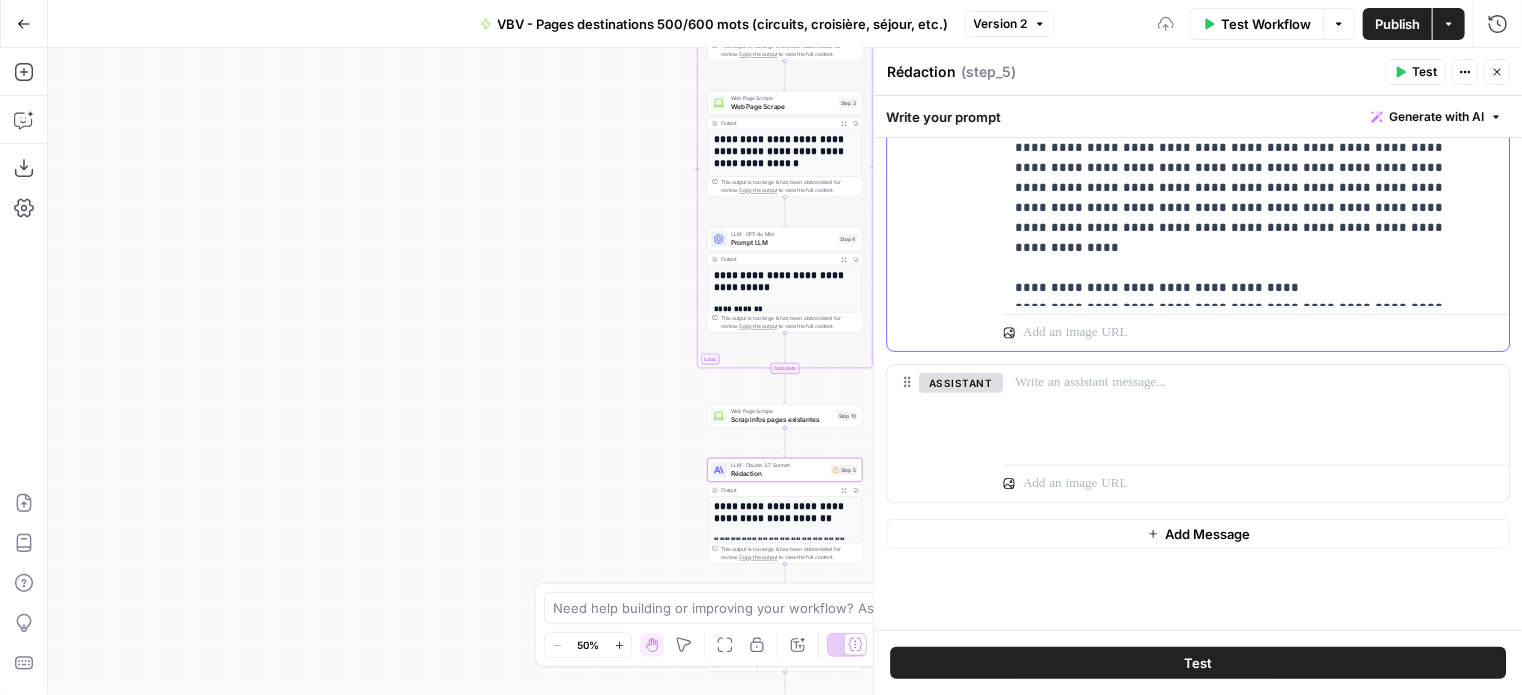 type 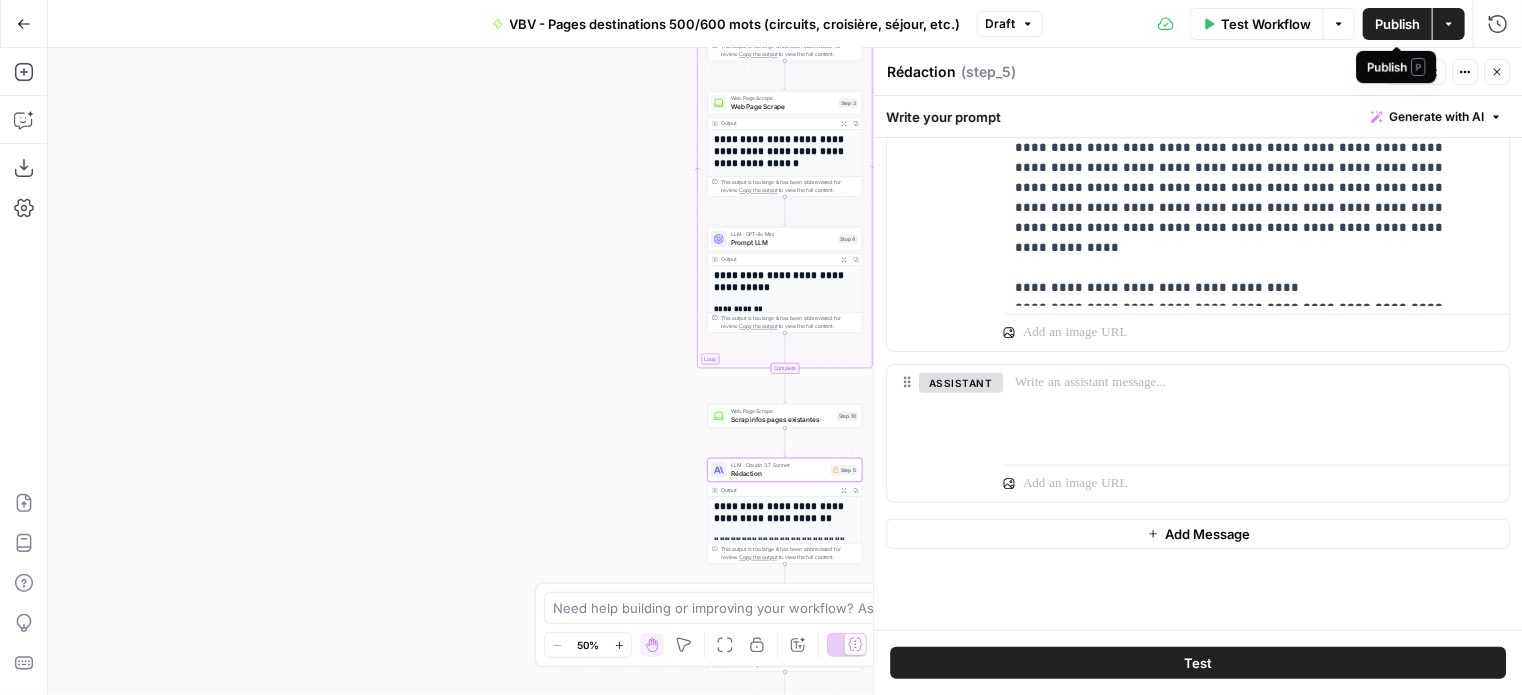 click on "Publish" at bounding box center [1397, 24] 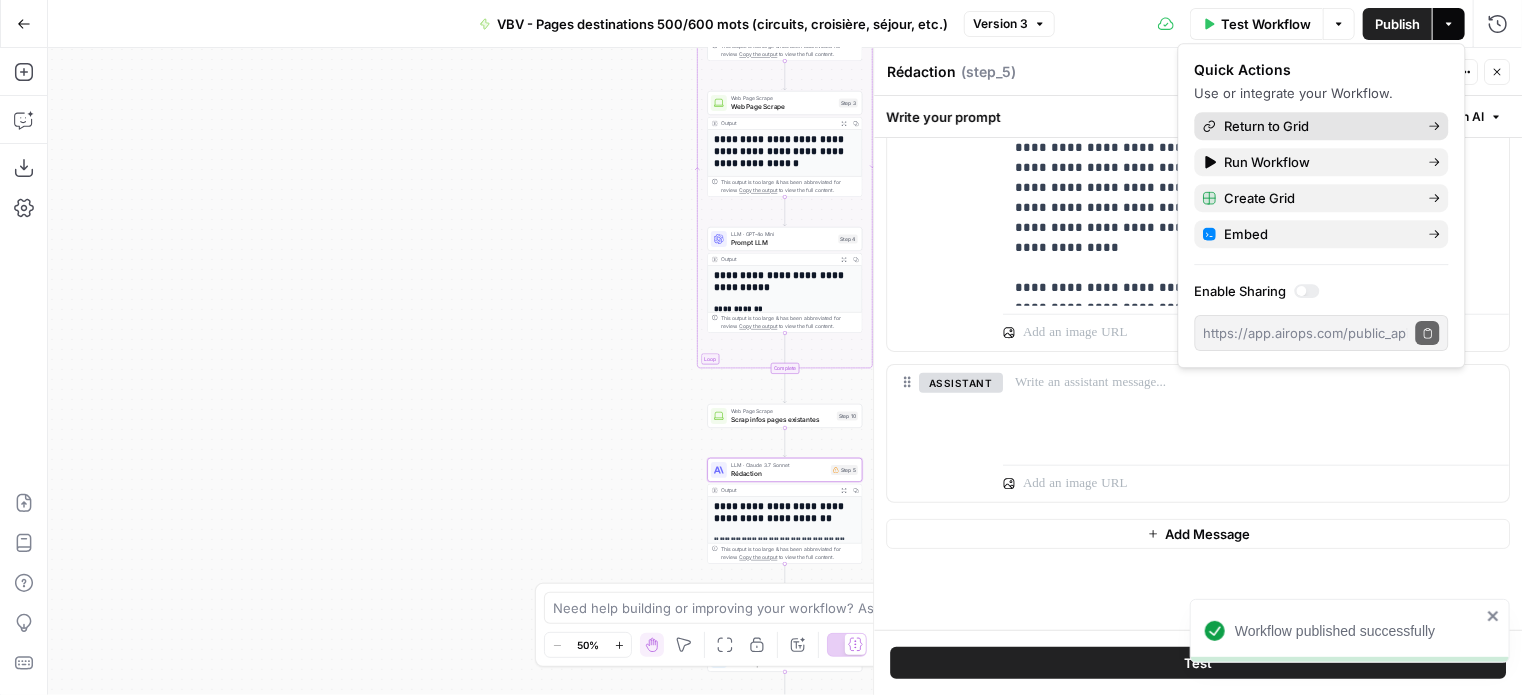 click on "Return to Grid" at bounding box center [1319, 126] 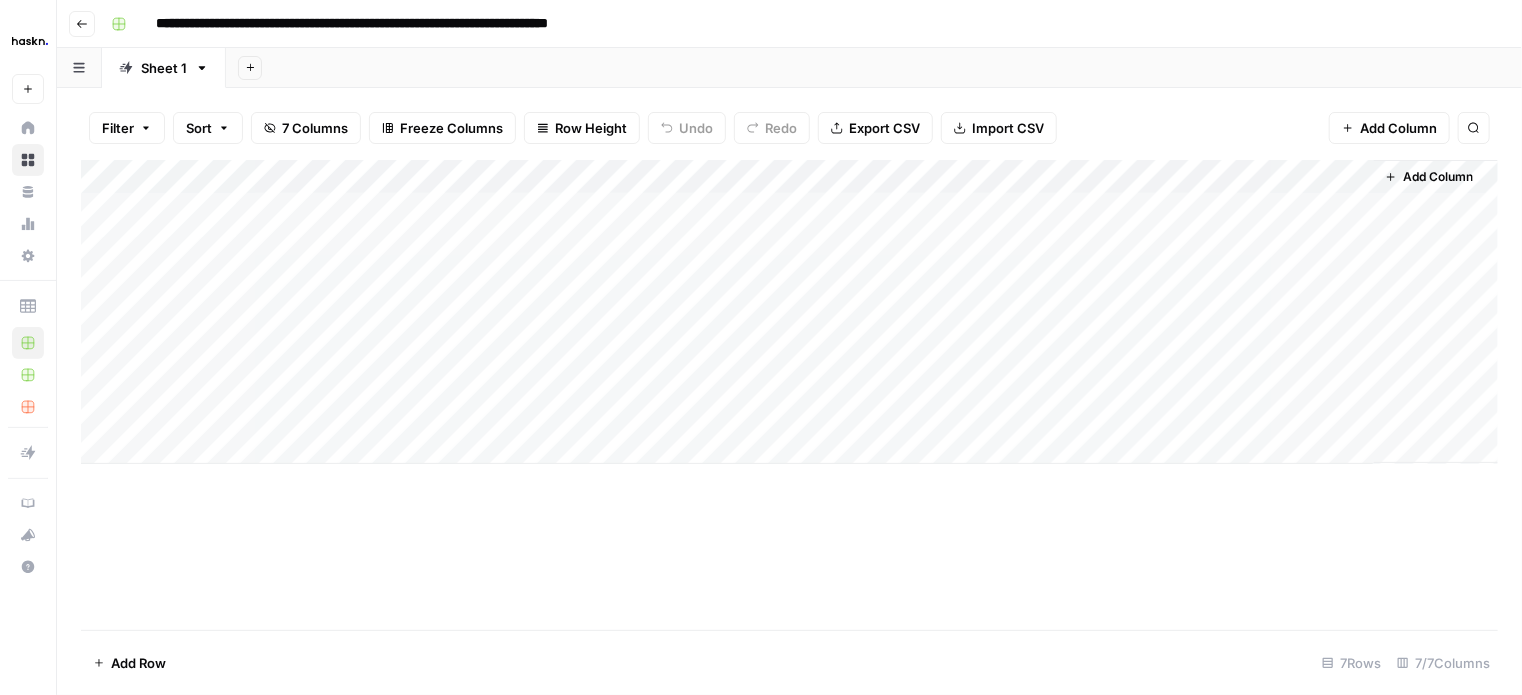 click on "Add Column" at bounding box center (789, 312) 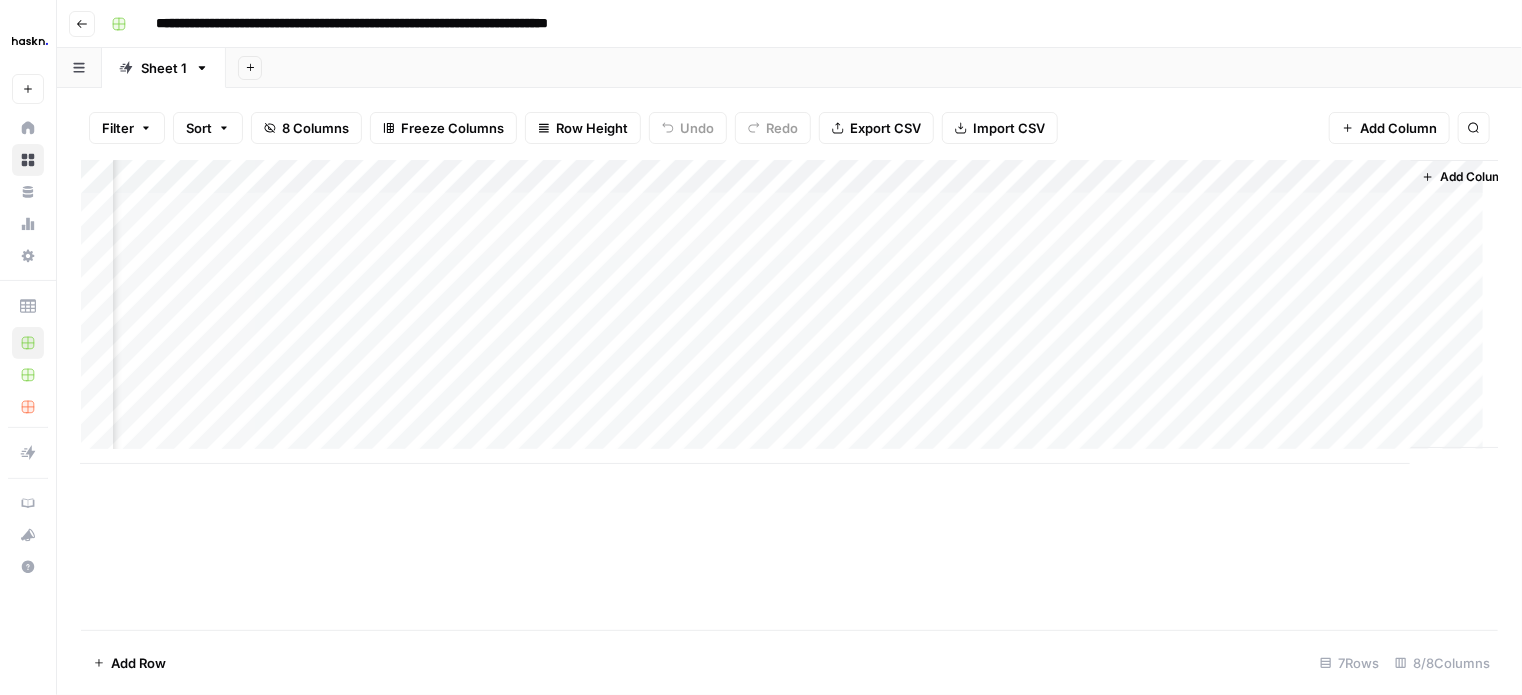 scroll, scrollTop: 0, scrollLeft: 181, axis: horizontal 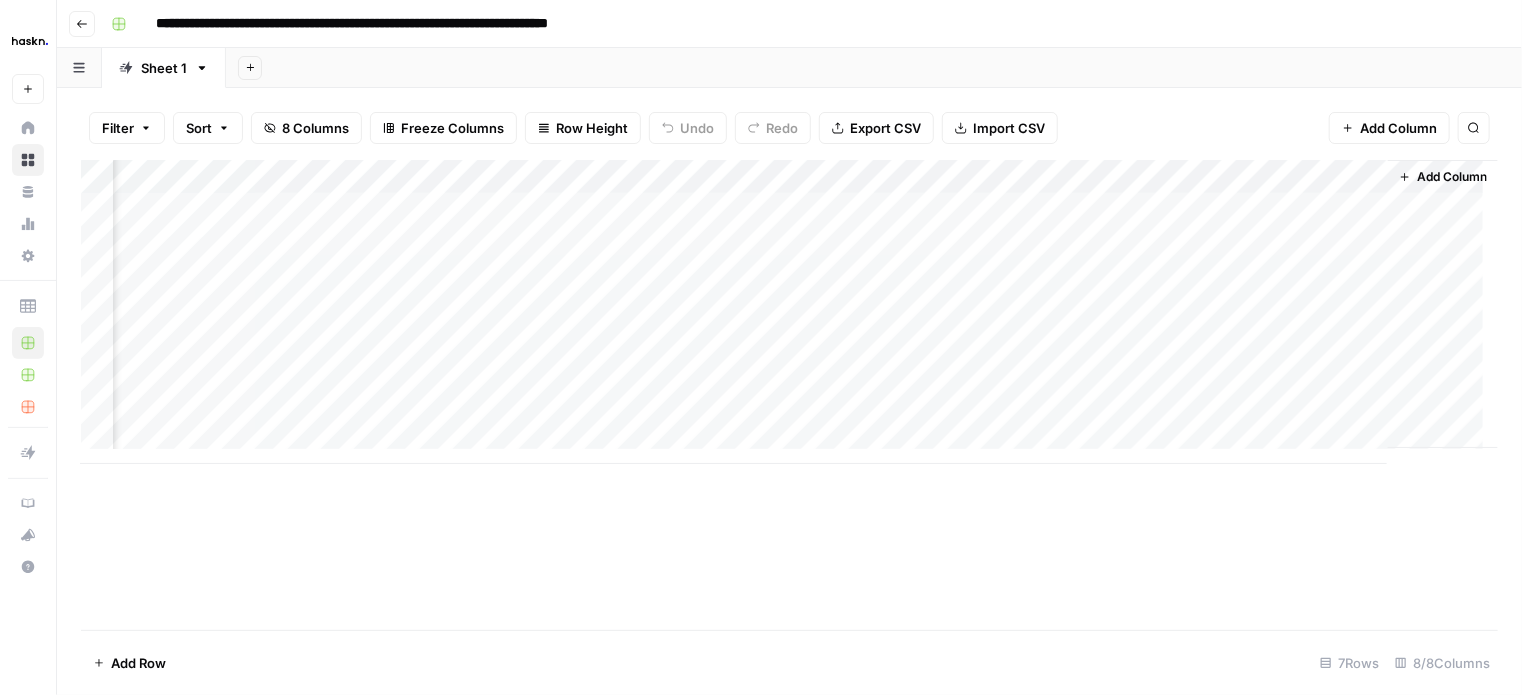 click on "Add Column" at bounding box center (789, 312) 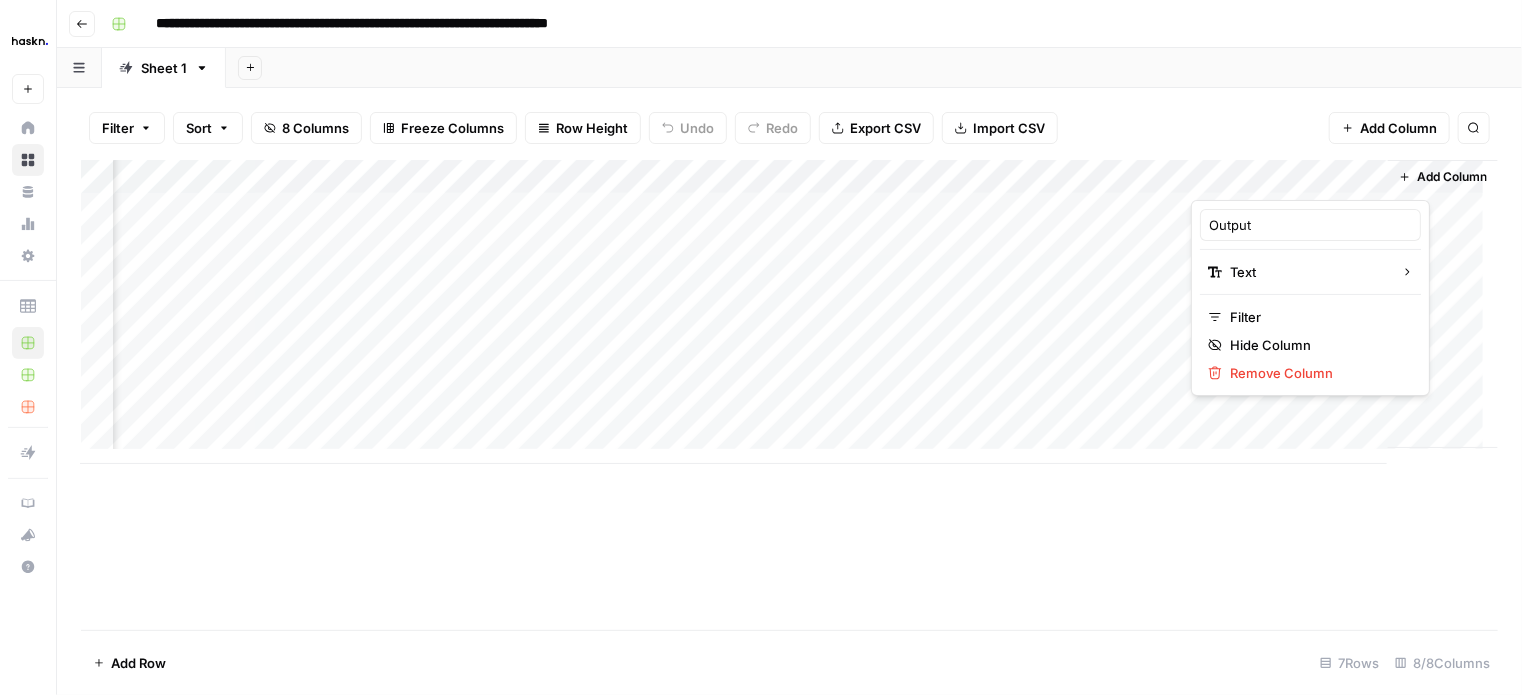 click on "Add Column" at bounding box center (789, 312) 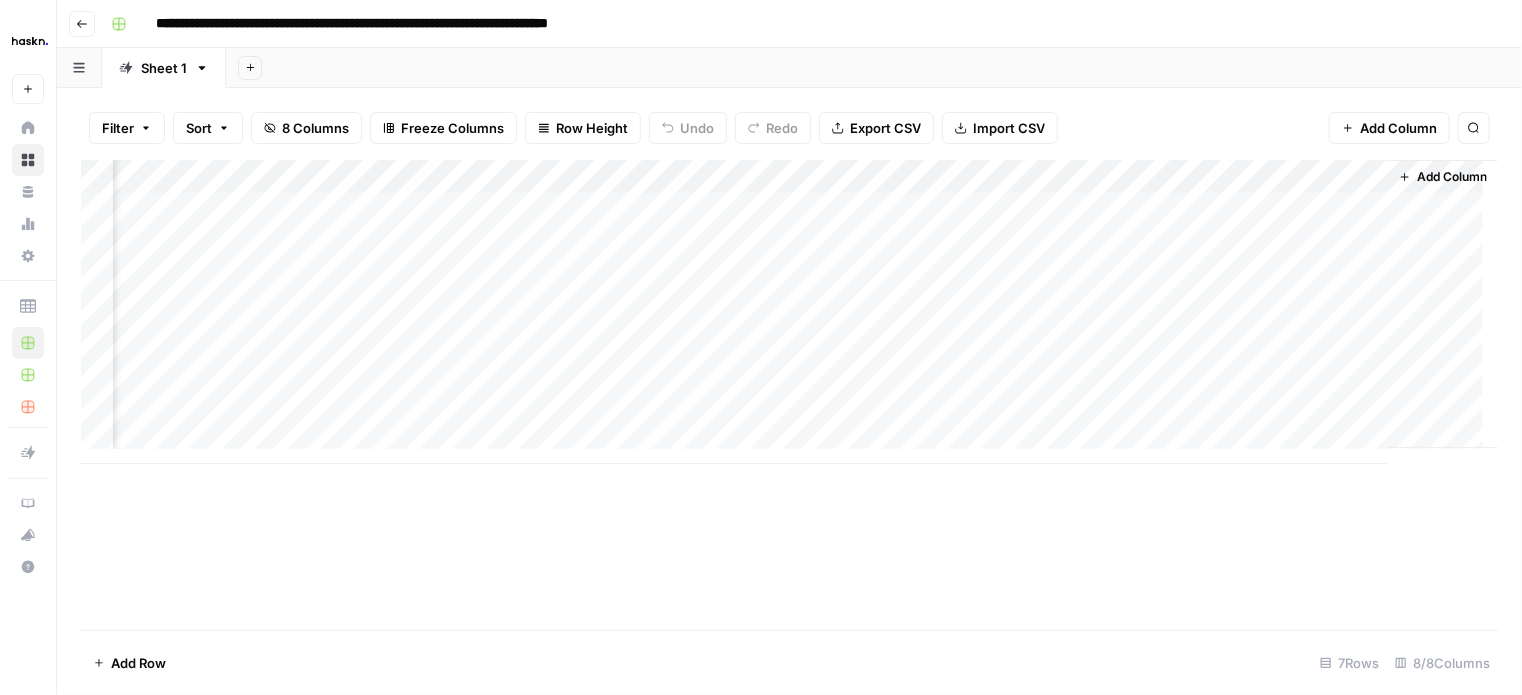 click on "Add Column" at bounding box center [789, 312] 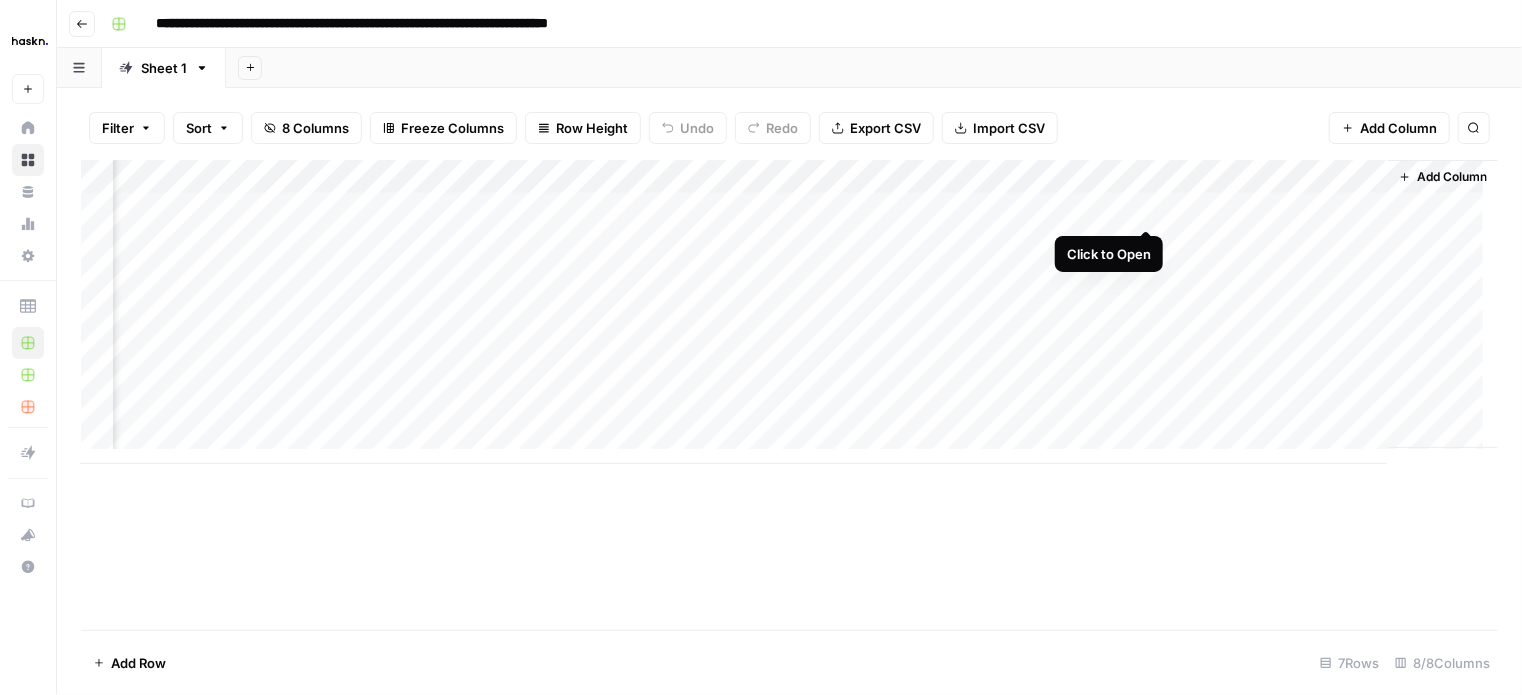 click on "Add Column" at bounding box center [789, 312] 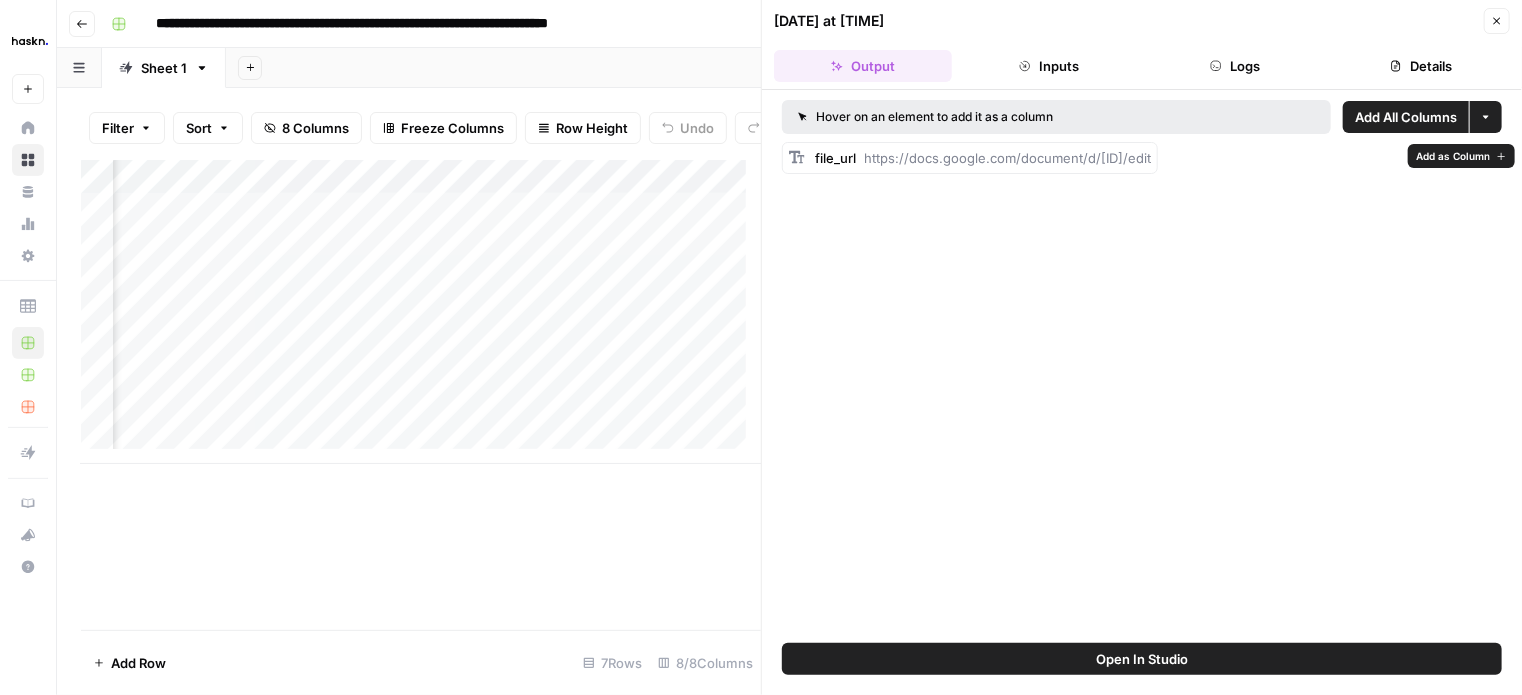 click on "Add as Column" at bounding box center (1453, 156) 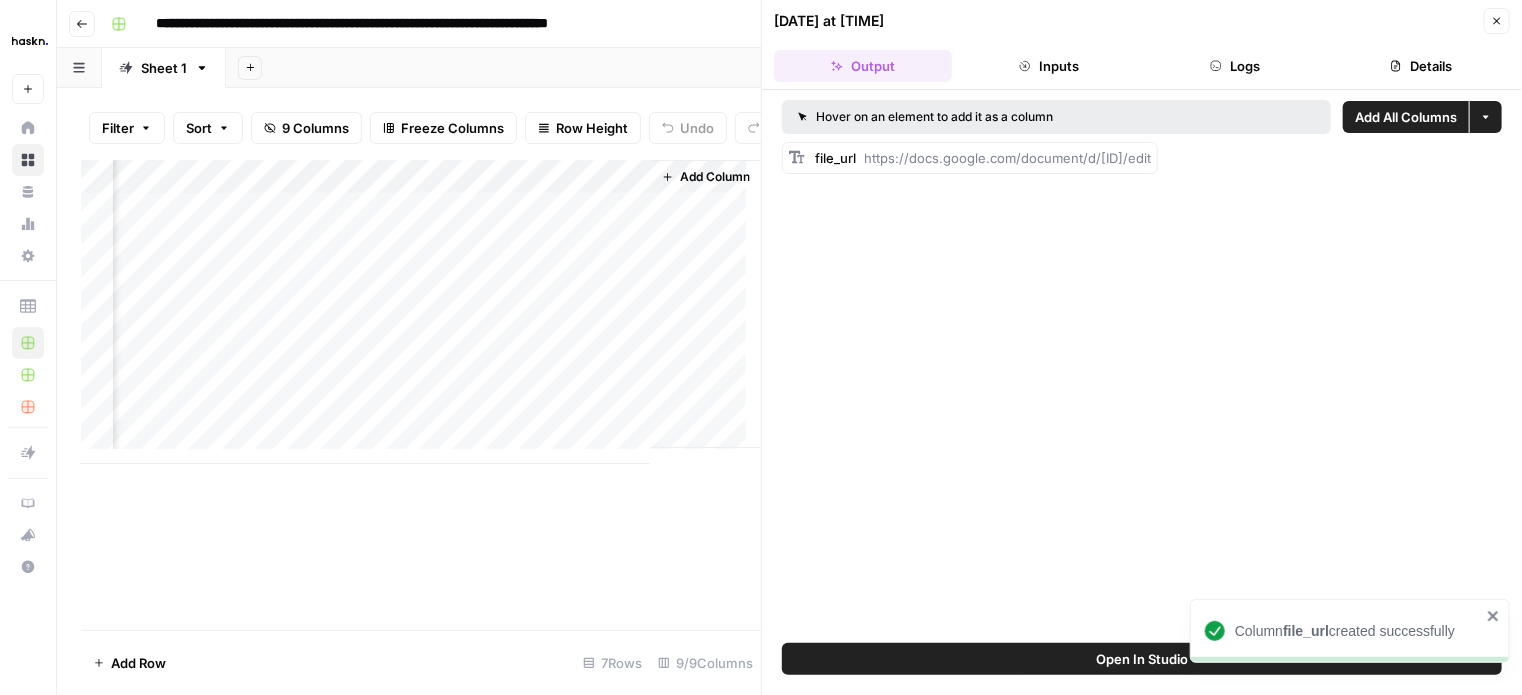 scroll, scrollTop: 0, scrollLeft: 1089, axis: horizontal 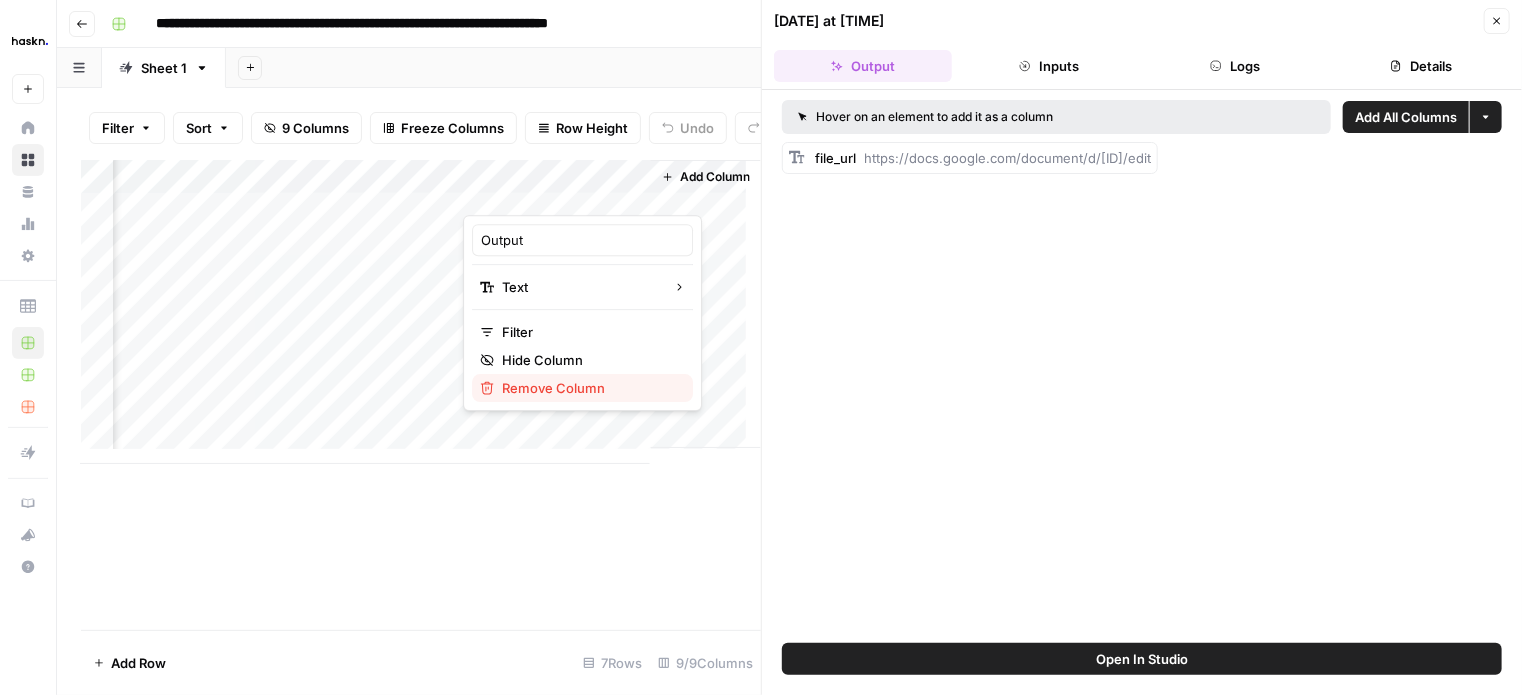 click on "Remove Column" at bounding box center (589, 388) 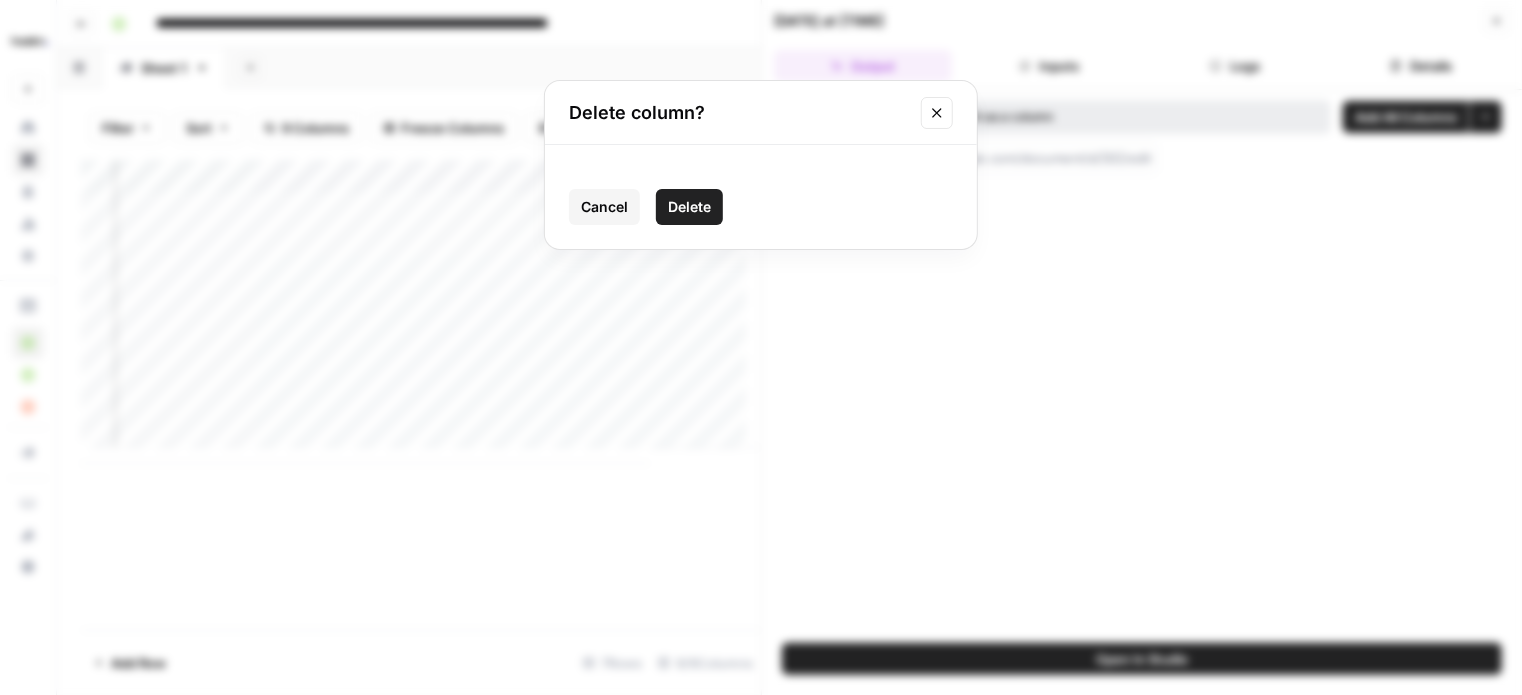 click on "Delete" at bounding box center [689, 207] 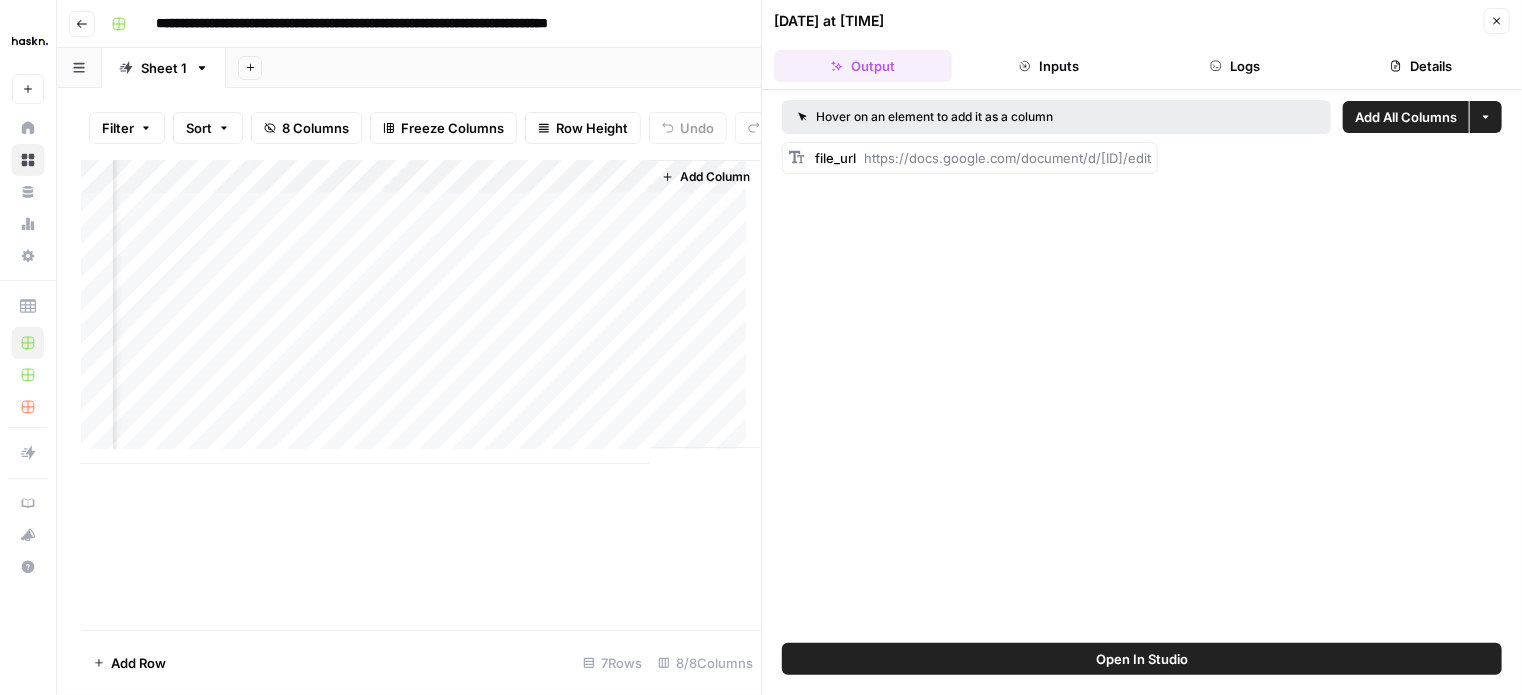 scroll, scrollTop: 0, scrollLeft: 919, axis: horizontal 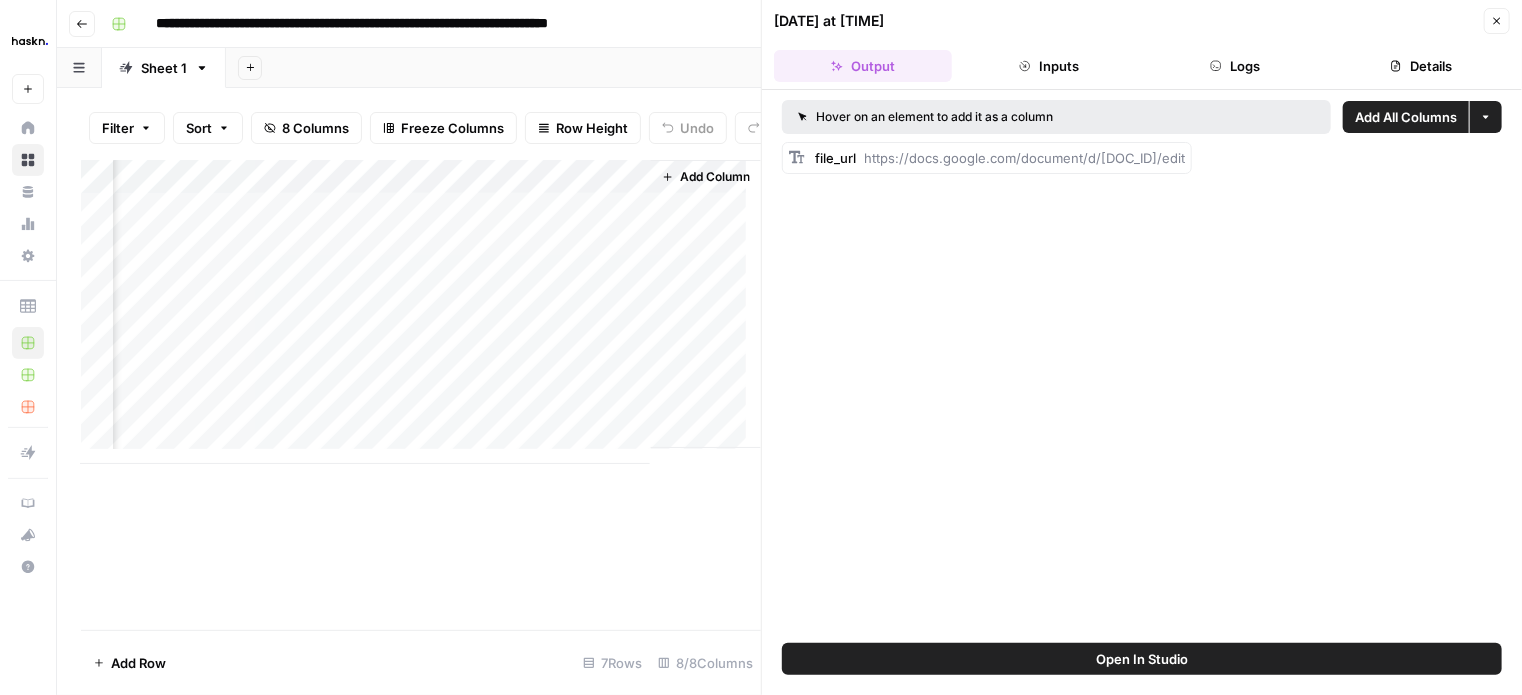 click on "Add Column" 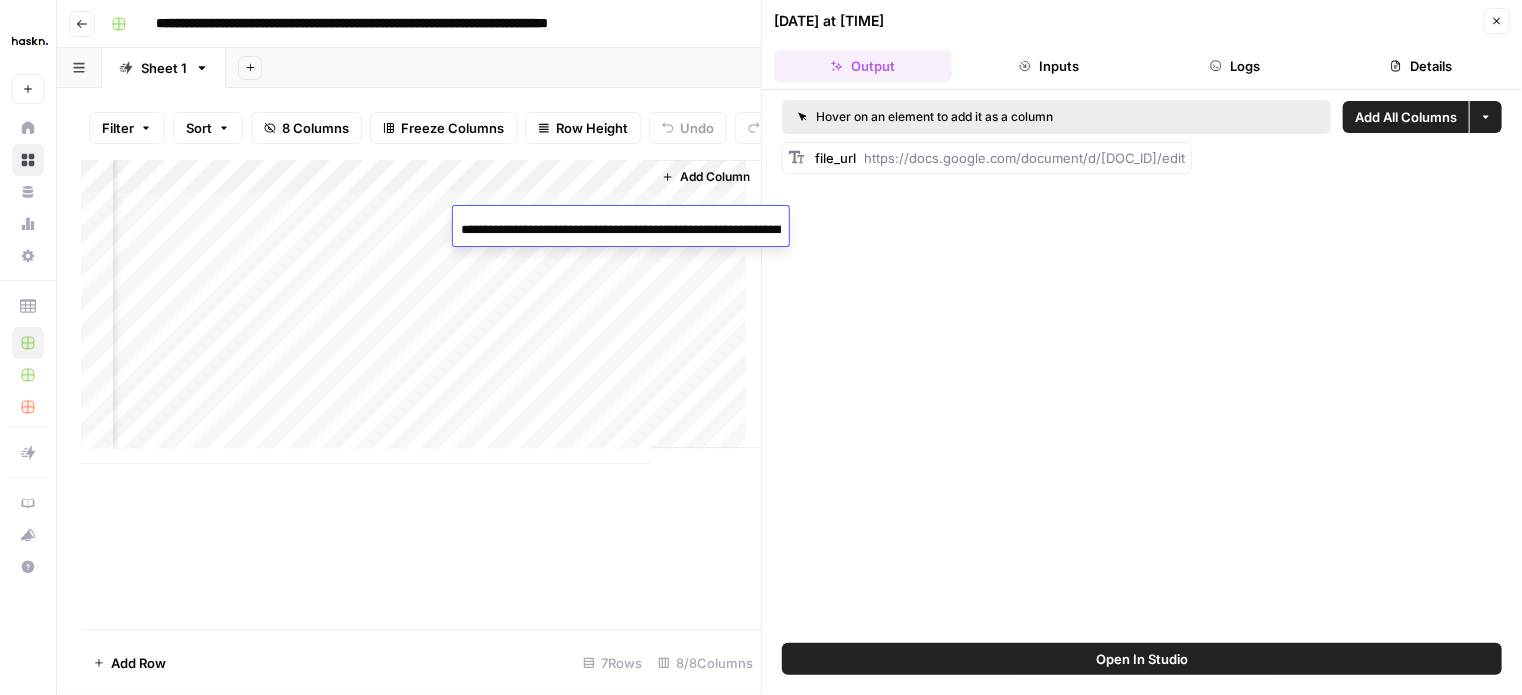 scroll, scrollTop: 0, scrollLeft: 268, axis: horizontal 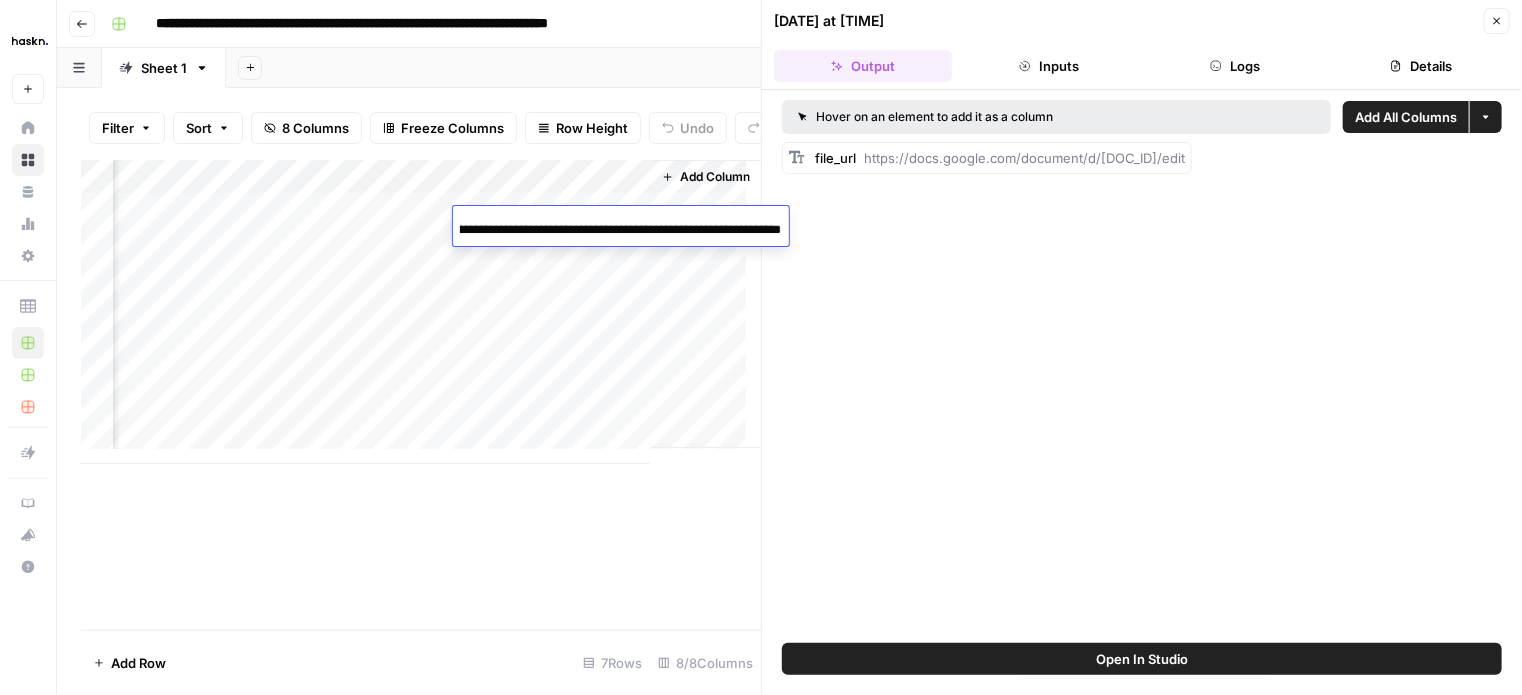 click on "Add Column" 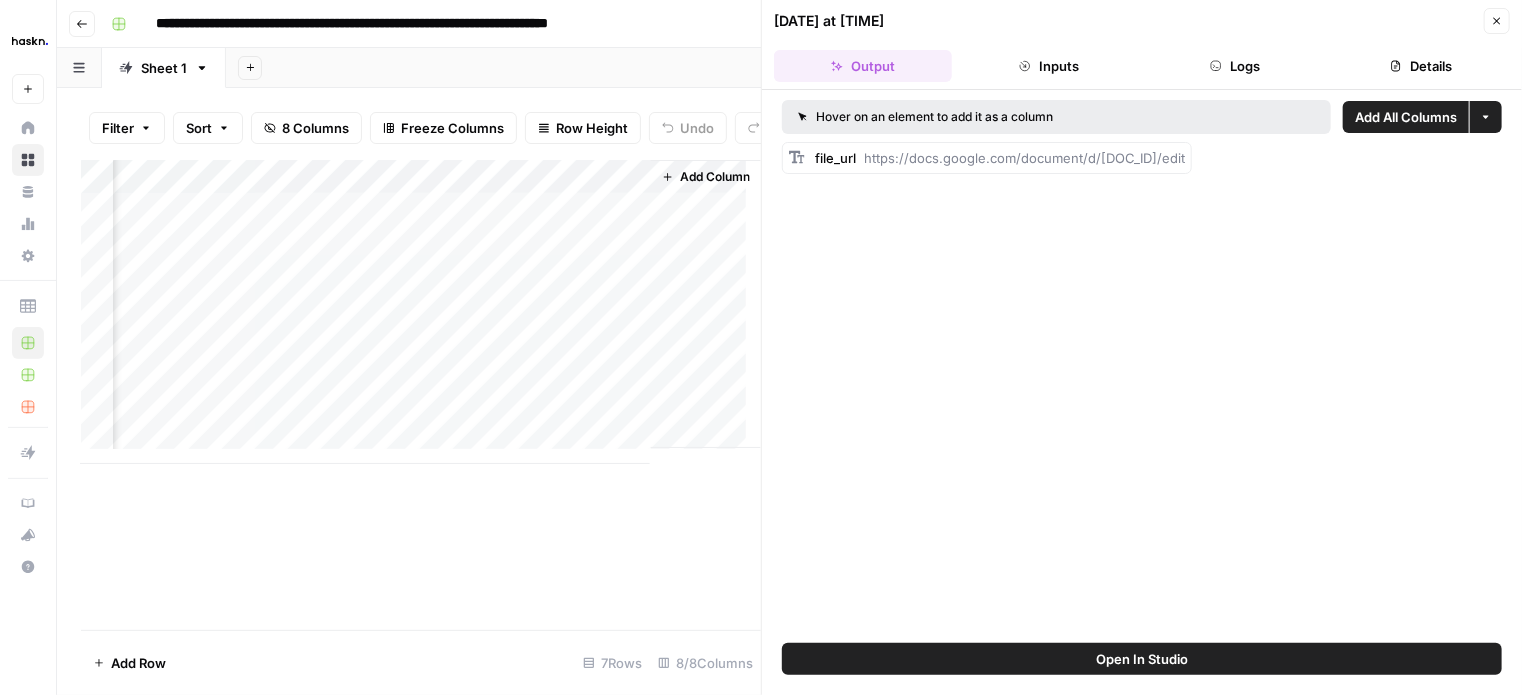 click on "Add Column" 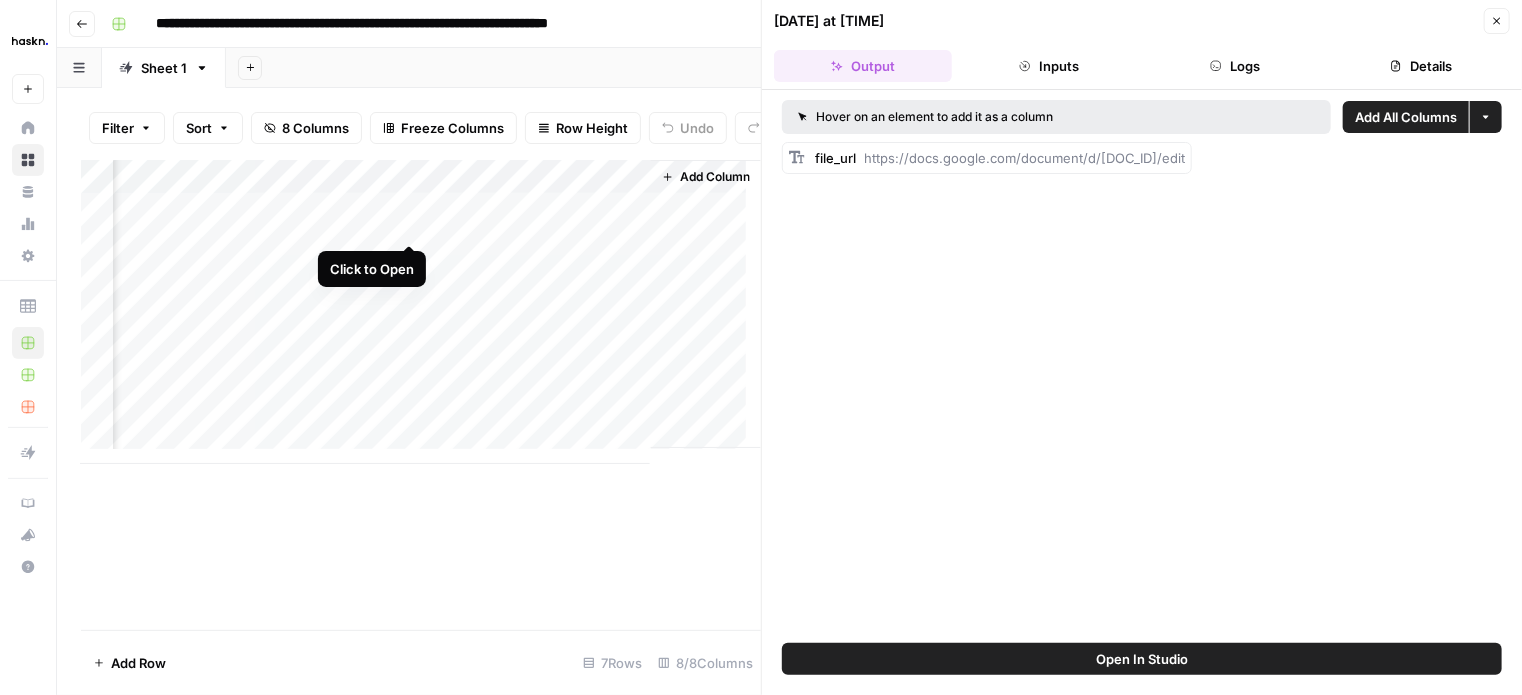 click on "Add Column" 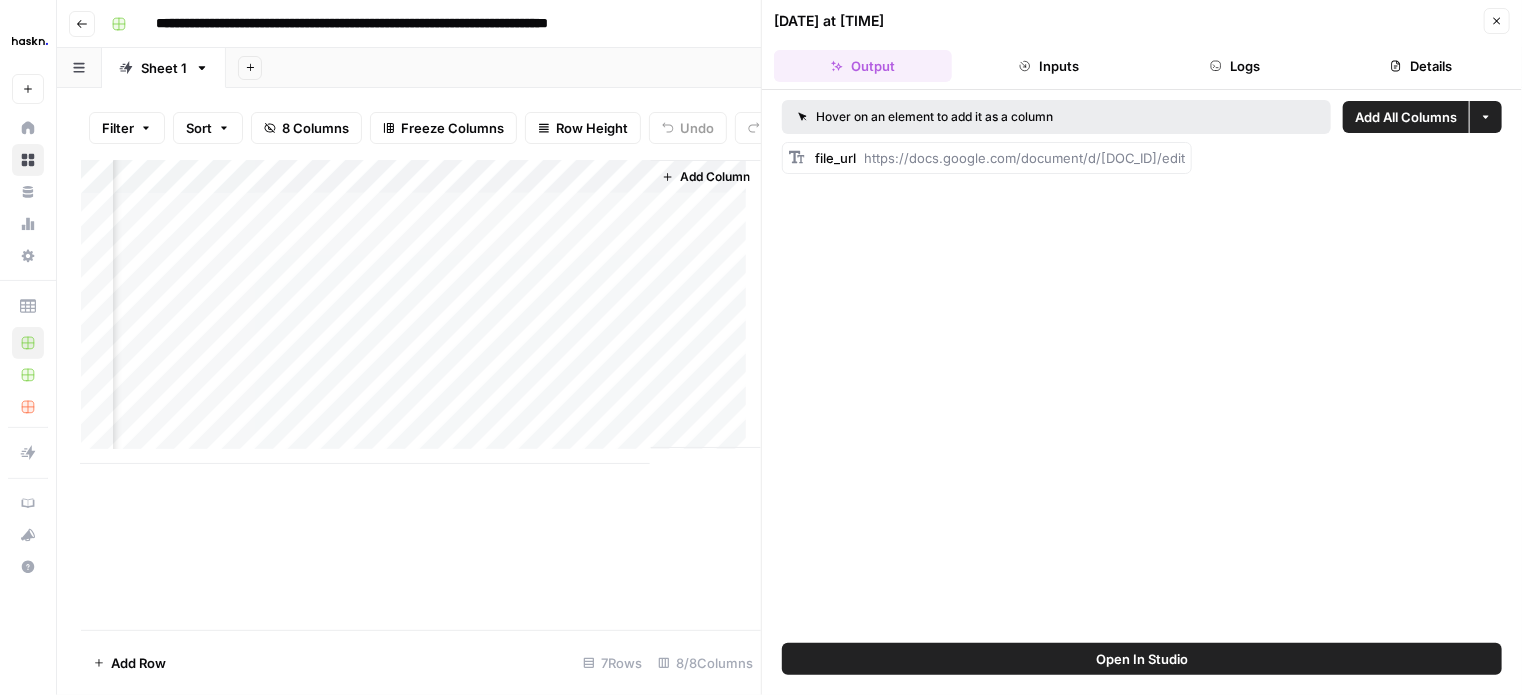 click on "Logs" 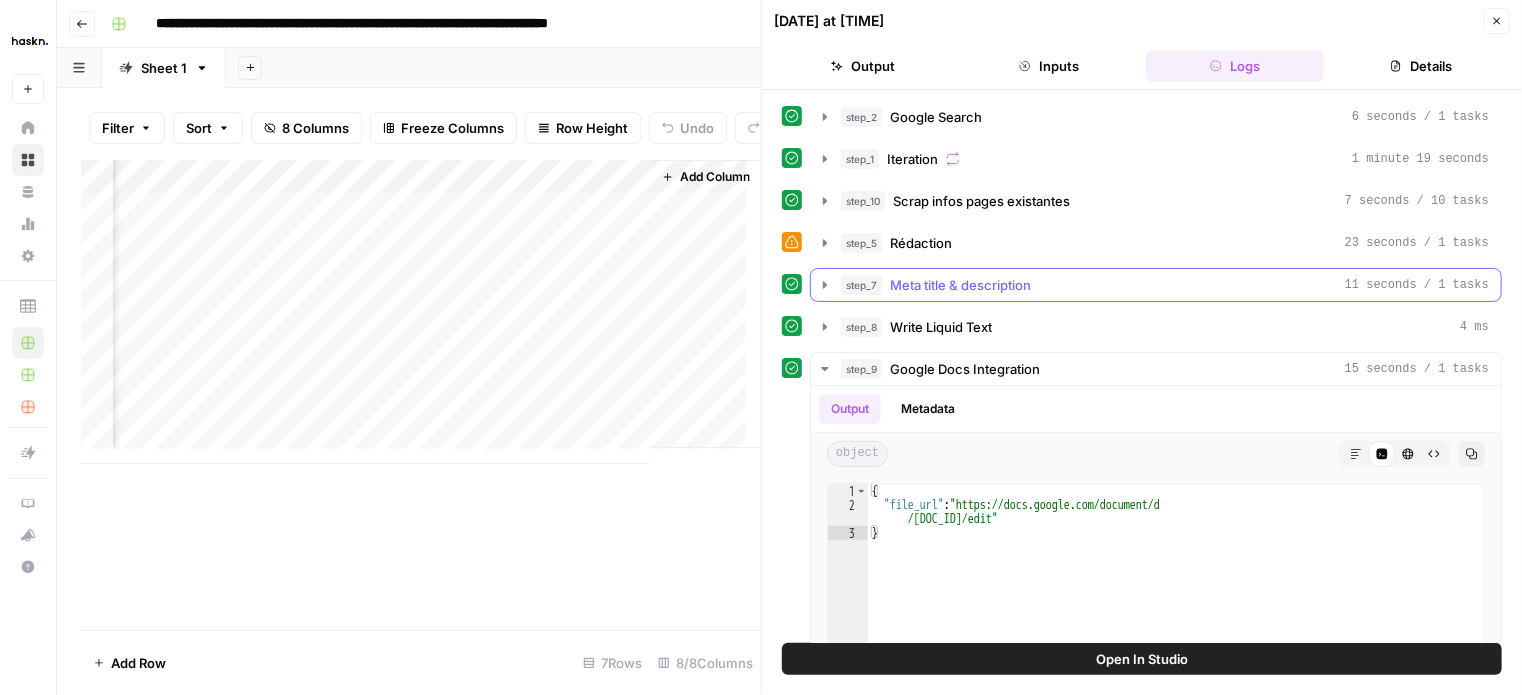 click 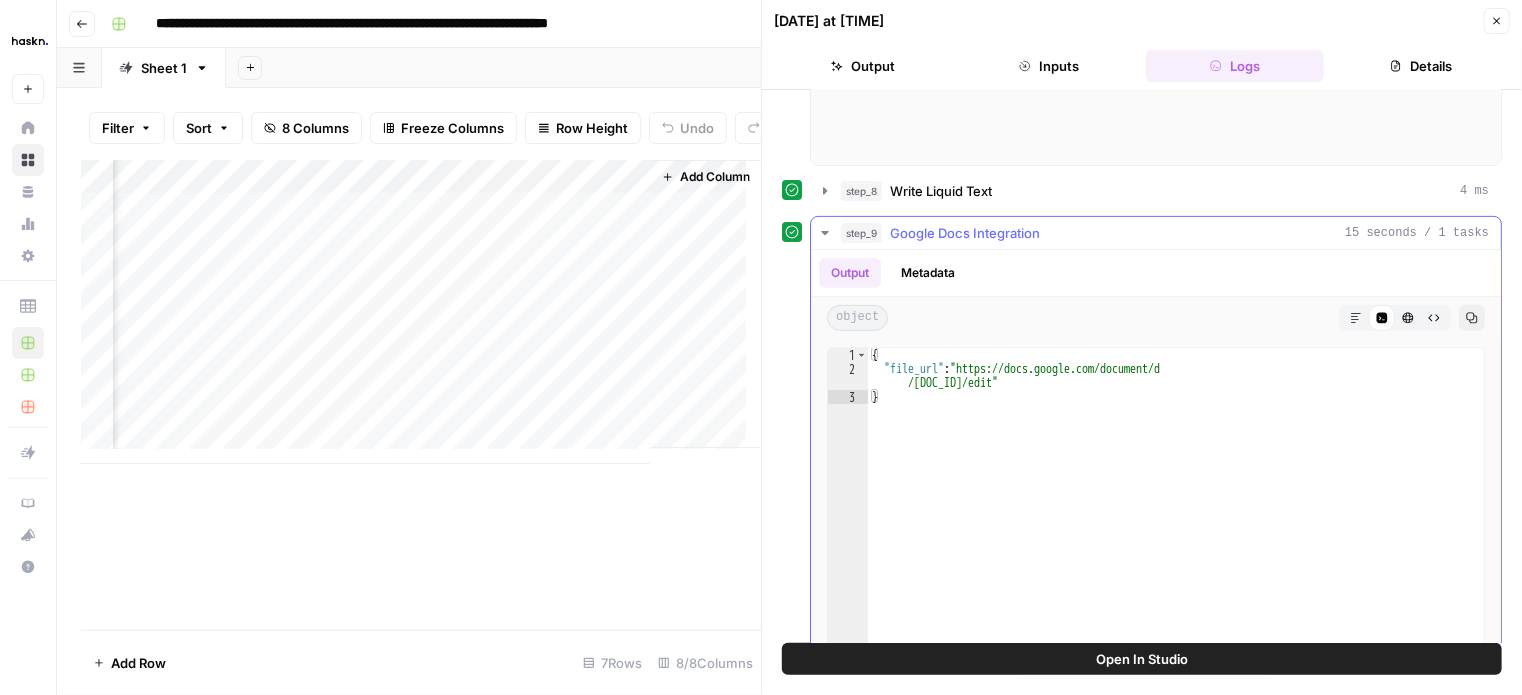 scroll, scrollTop: 200, scrollLeft: 0, axis: vertical 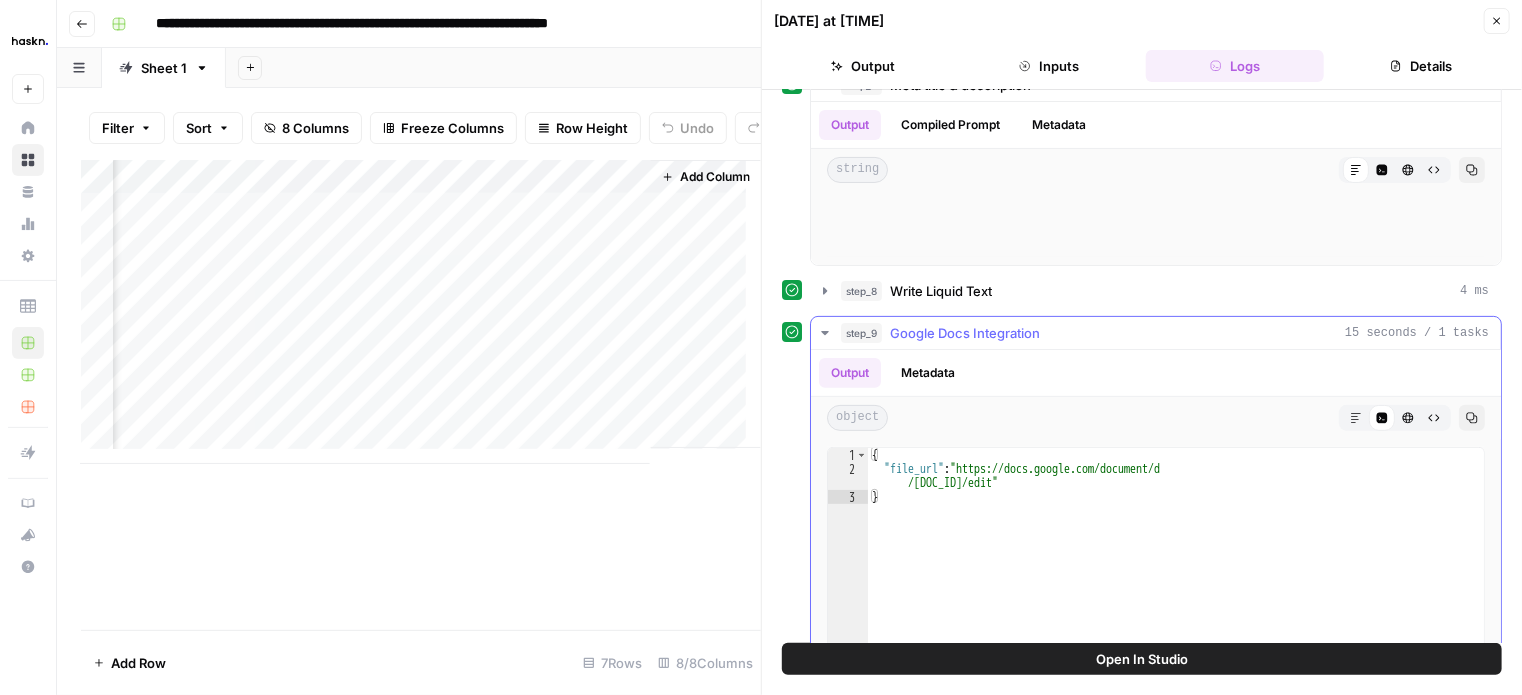 click 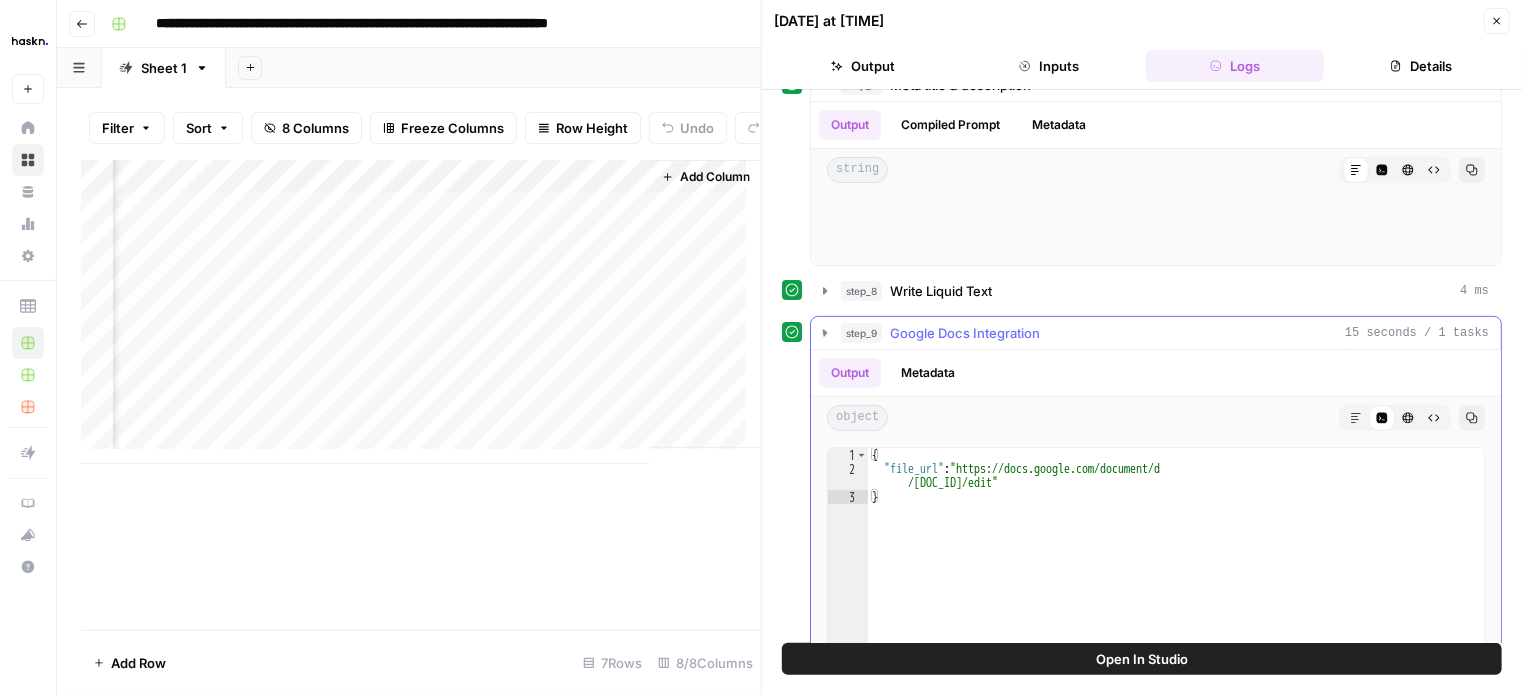scroll, scrollTop: 0, scrollLeft: 0, axis: both 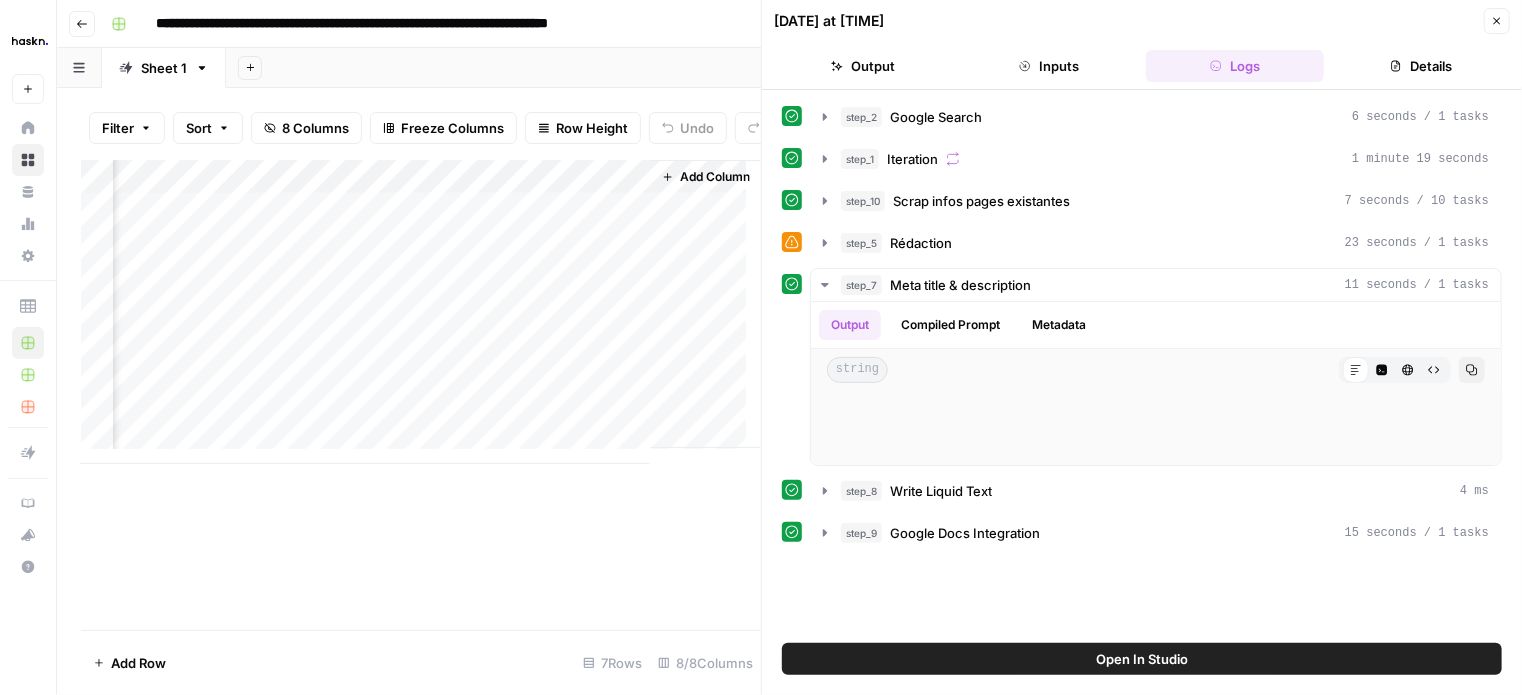 click on "Add Column" 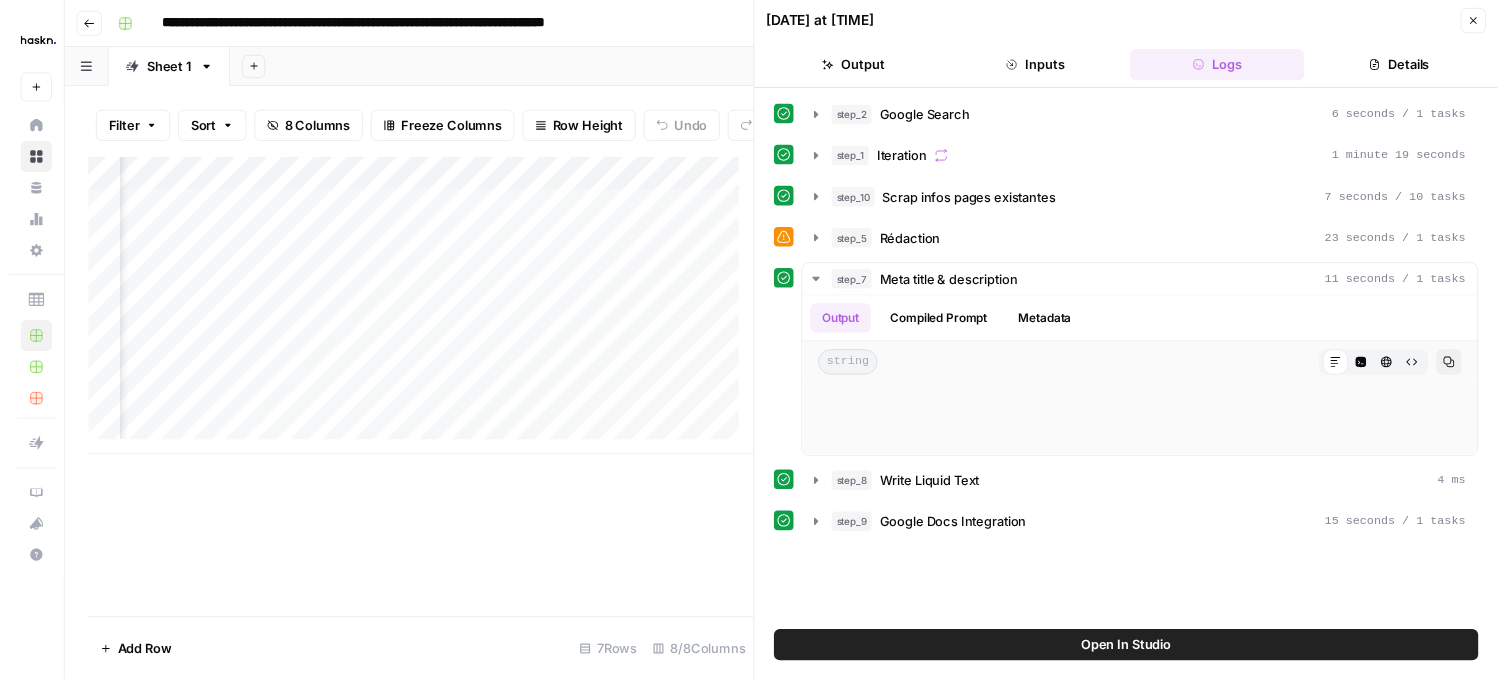 scroll, scrollTop: 0, scrollLeft: 748, axis: horizontal 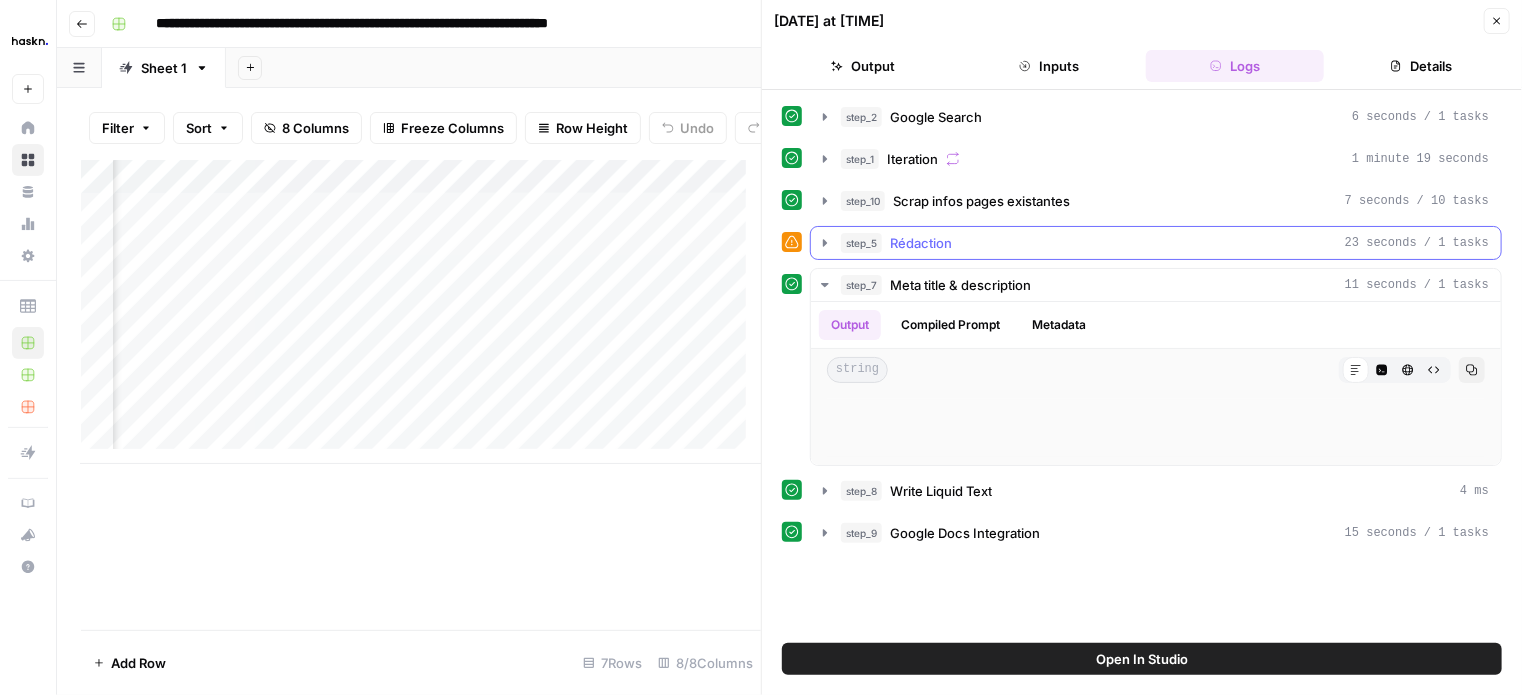 drag, startPoint x: 832, startPoint y: 235, endPoint x: 823, endPoint y: 241, distance: 10.816654 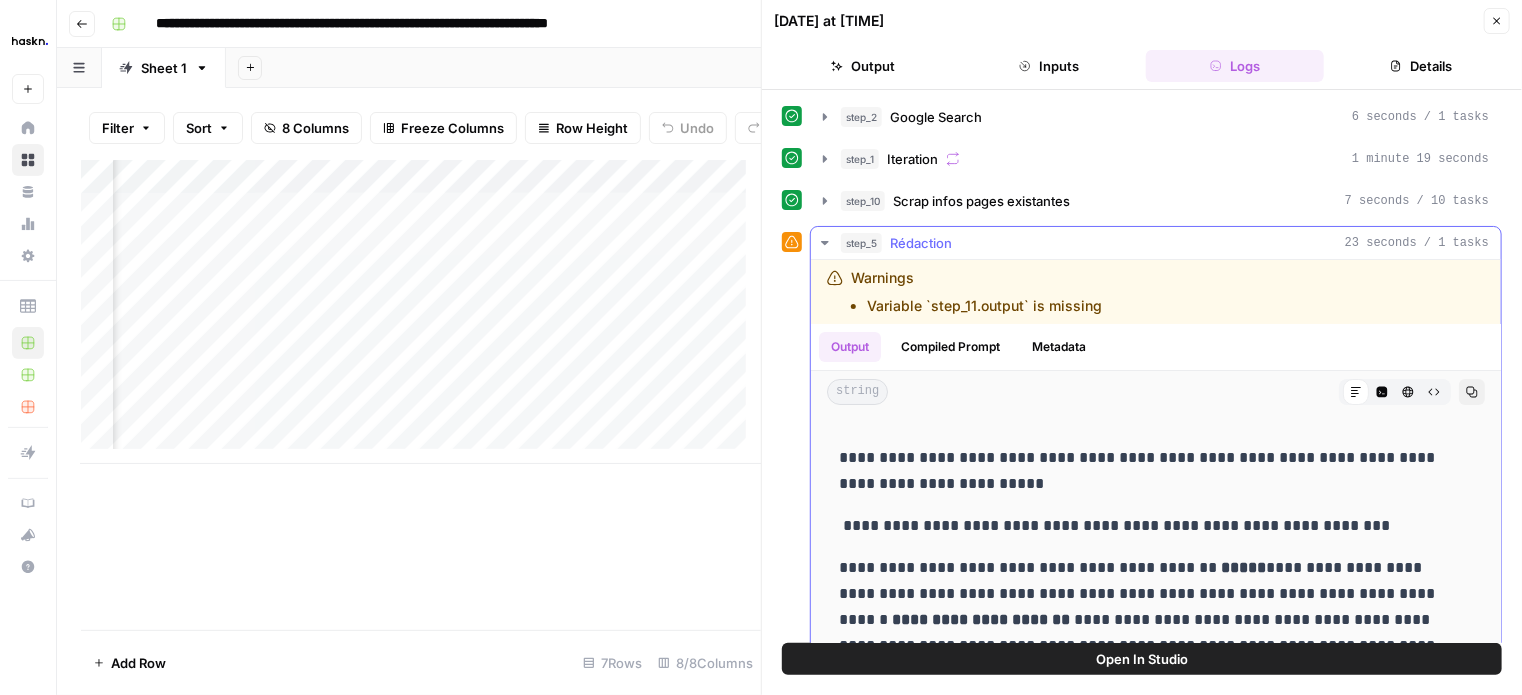 click 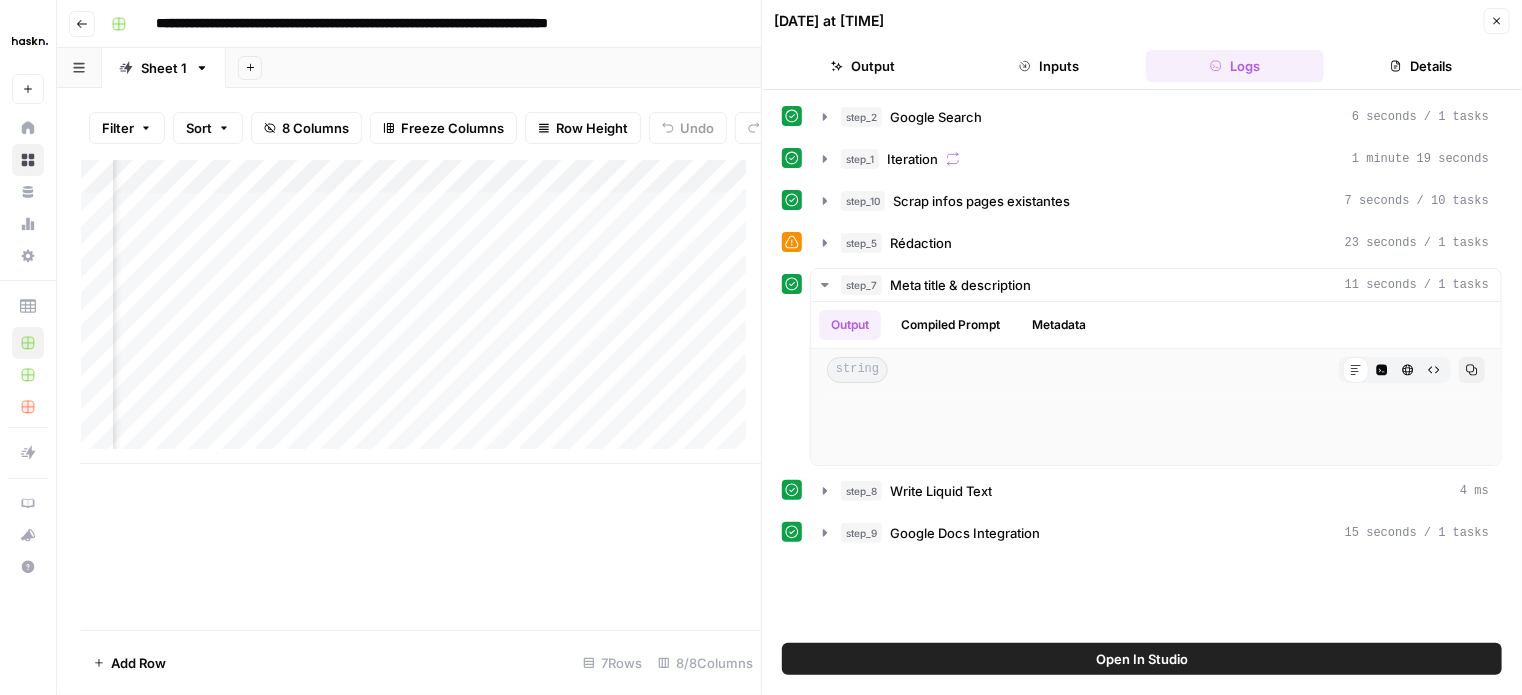 click on "[DATE] at [TIME] Close Output Inputs Logs Details" 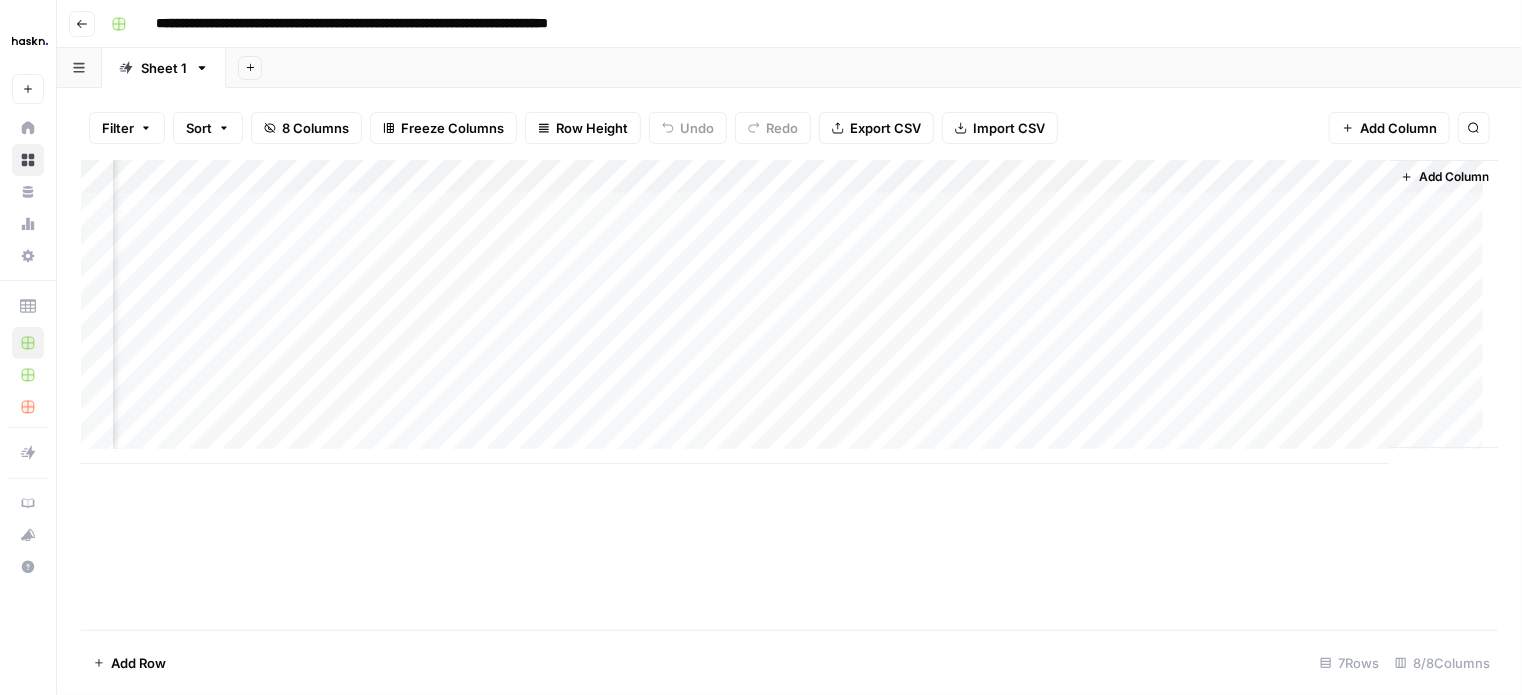 scroll, scrollTop: 0, scrollLeft: 157, axis: horizontal 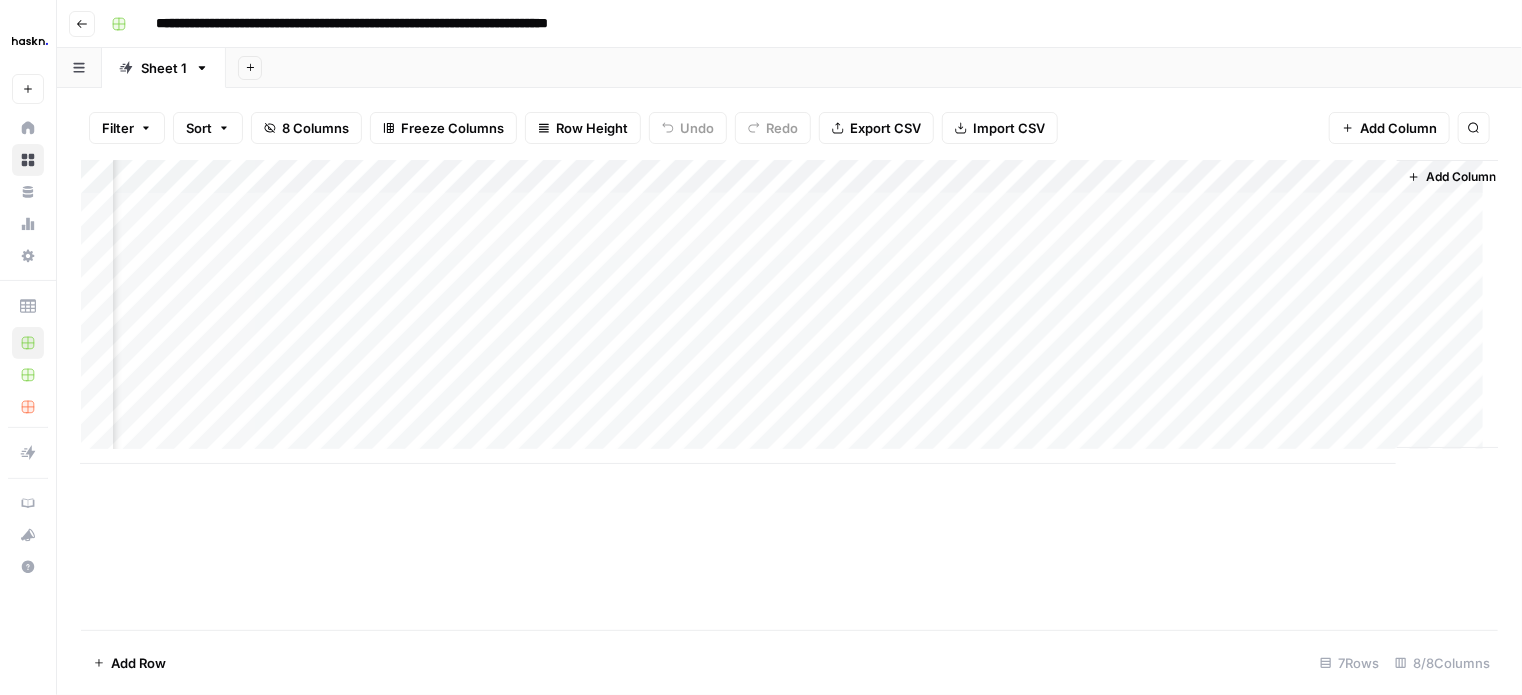 click on "Add Column" 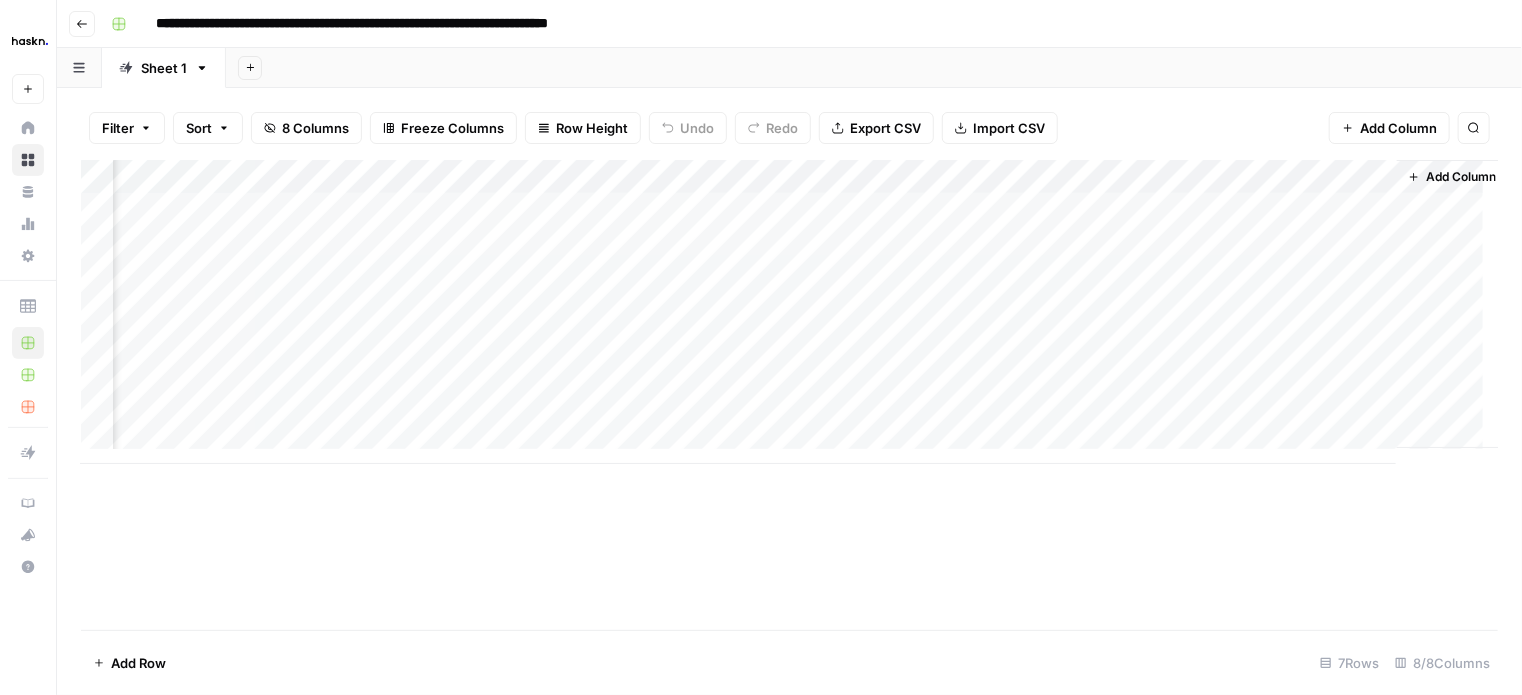 click on "Add Column" 